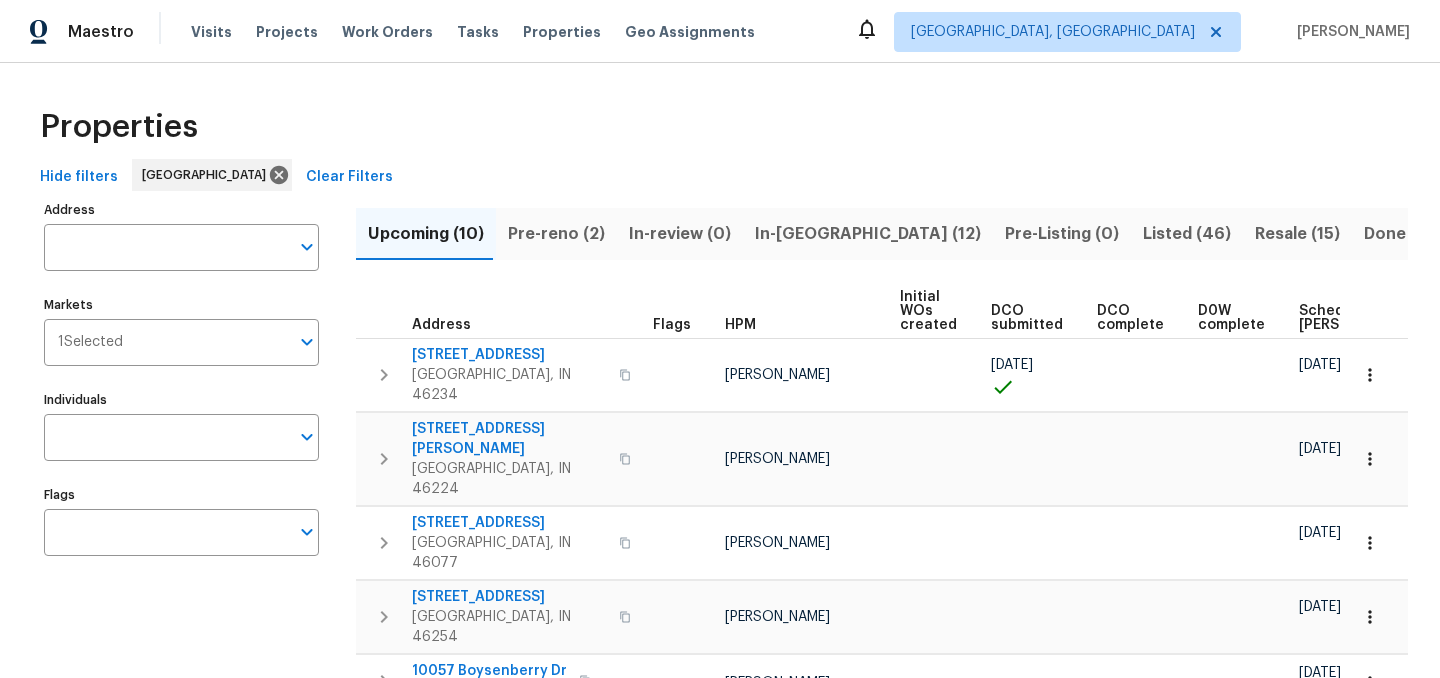 scroll, scrollTop: 0, scrollLeft: 0, axis: both 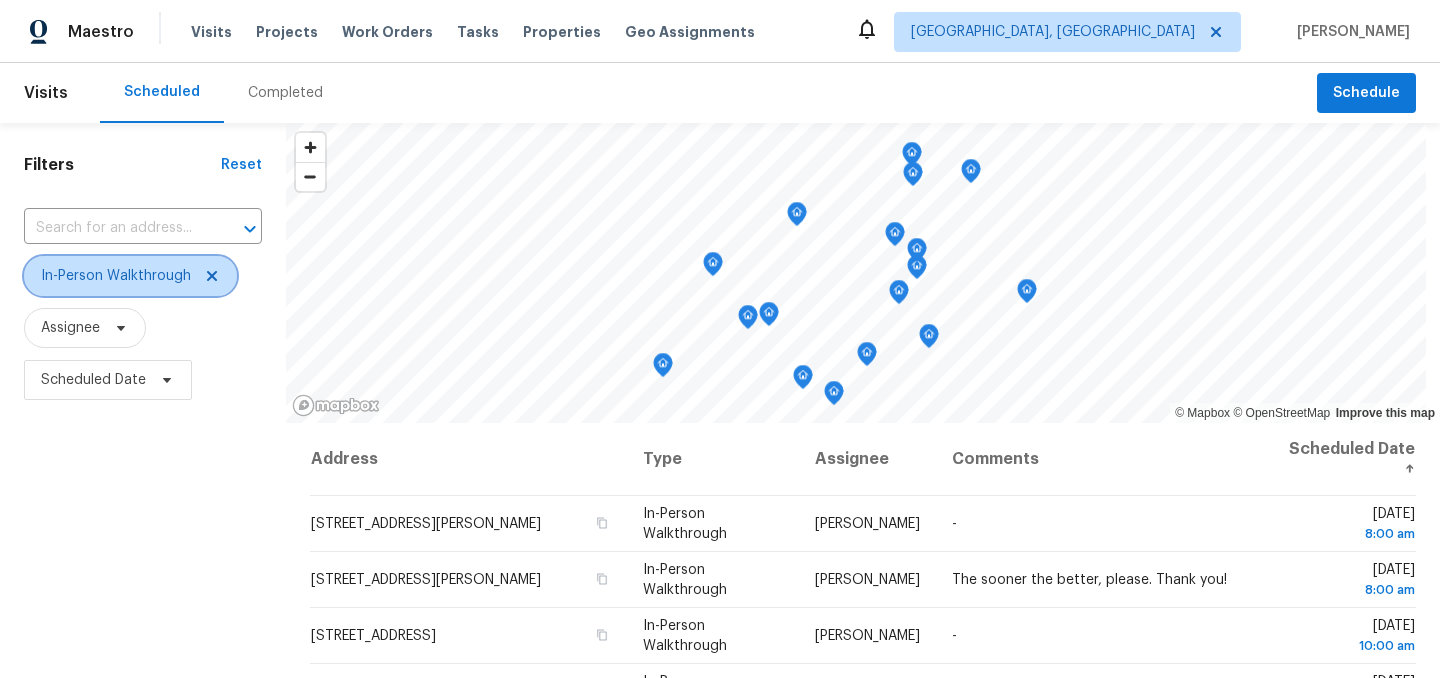click on "In-Person Walkthrough" at bounding box center (130, 276) 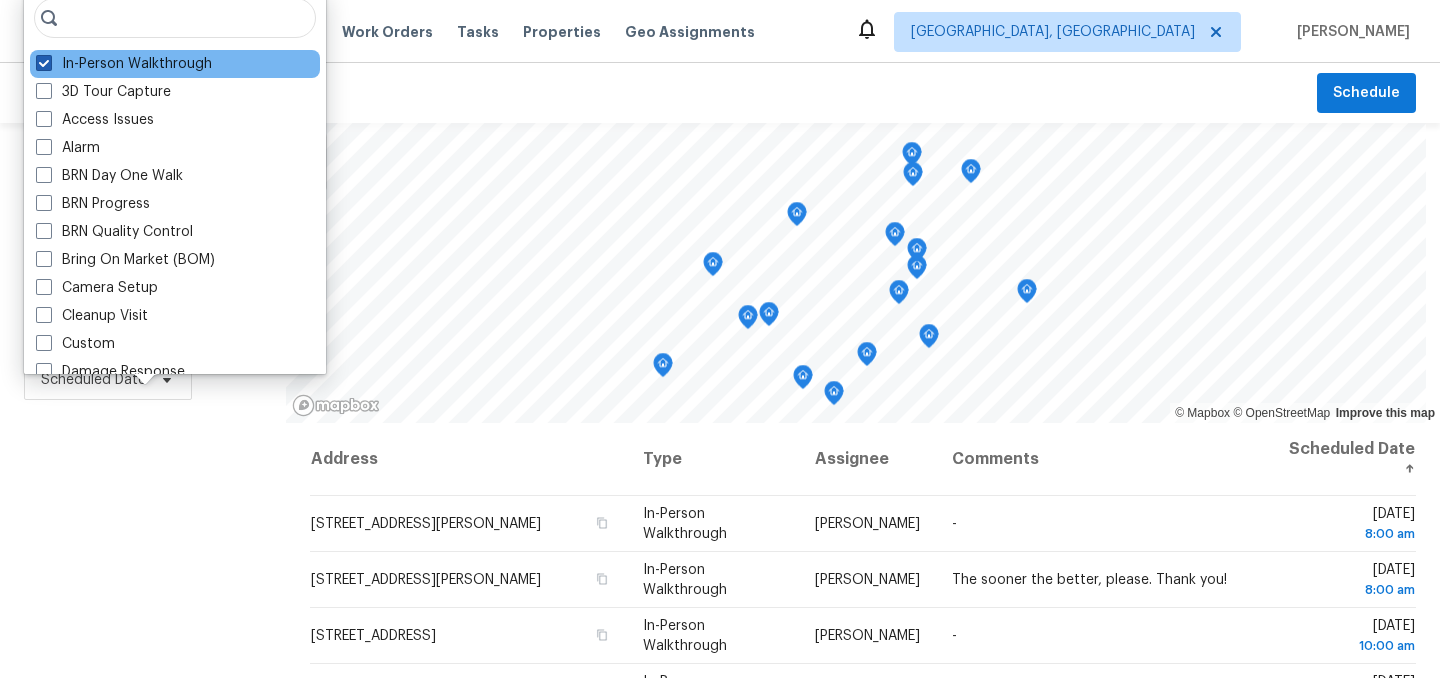 click at bounding box center (44, 63) 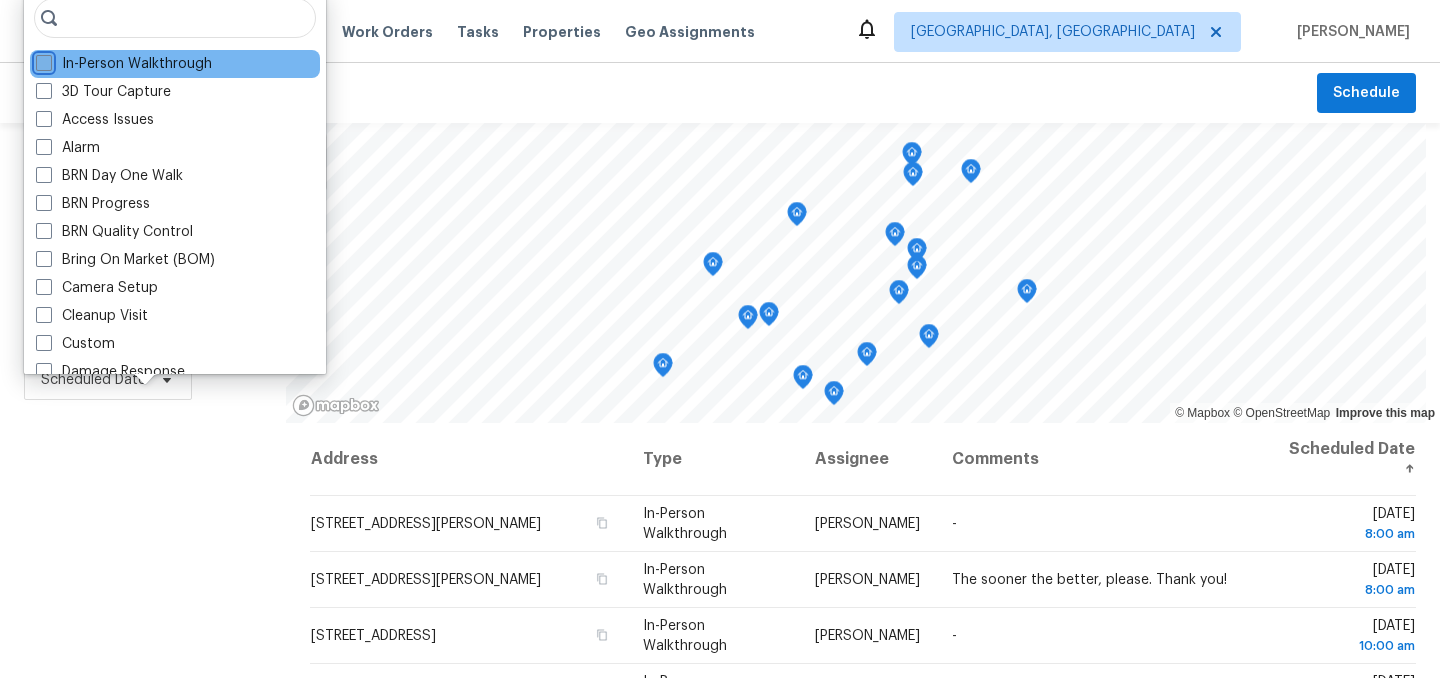 checkbox on "false" 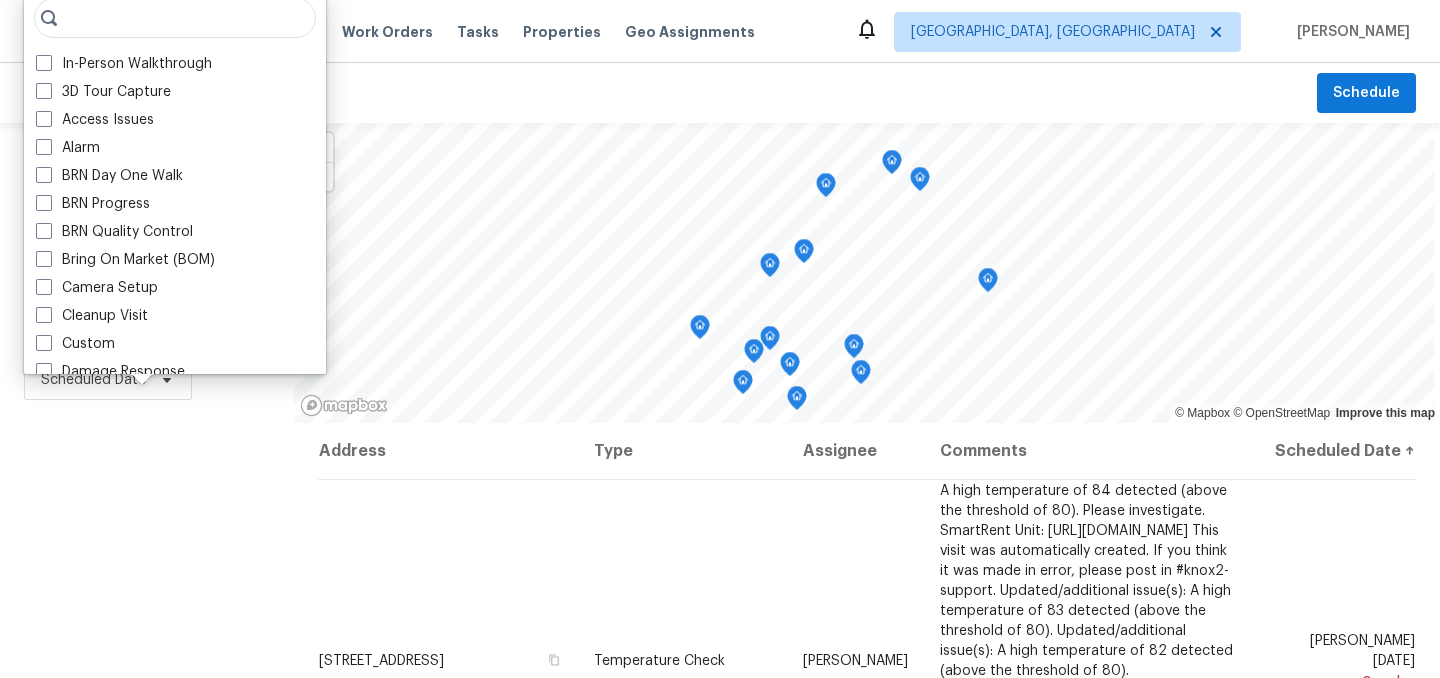 click on "Filters Reset ​ Type Assignee Scheduled Date" at bounding box center (147, 544) 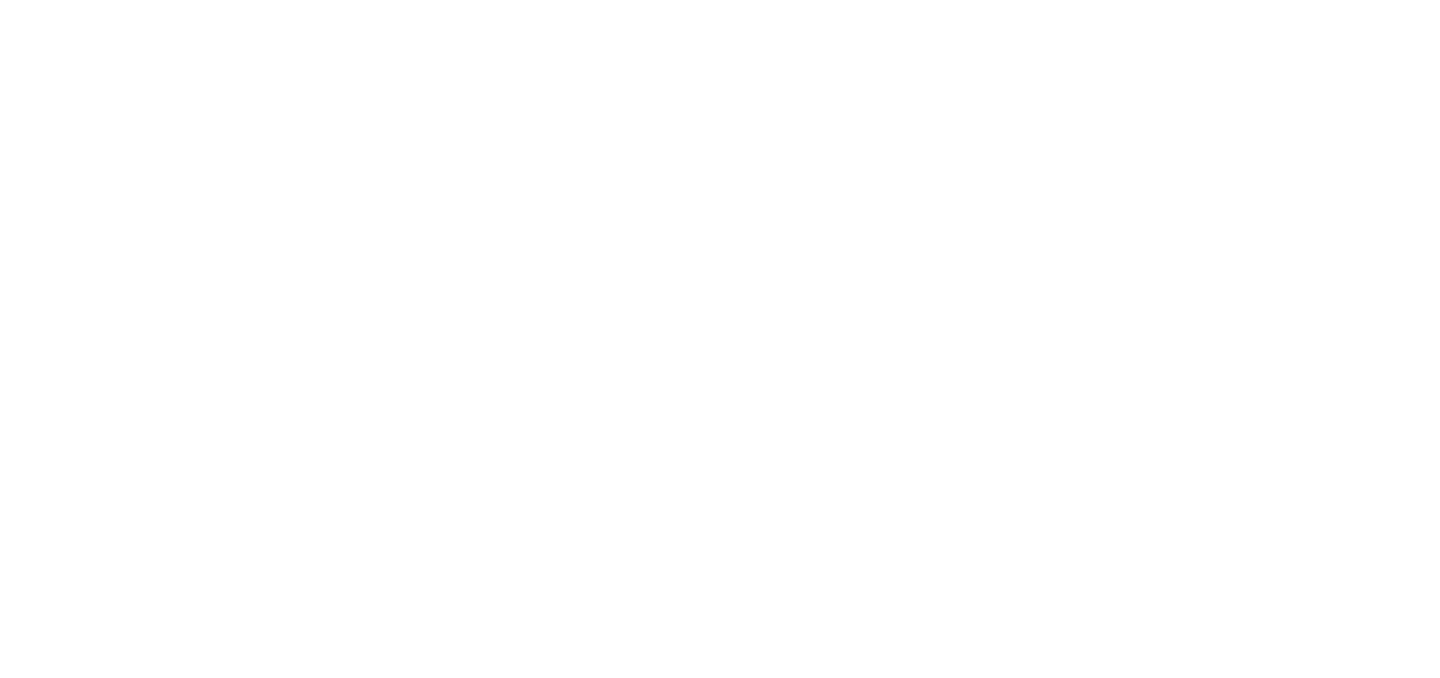 scroll, scrollTop: 0, scrollLeft: 0, axis: both 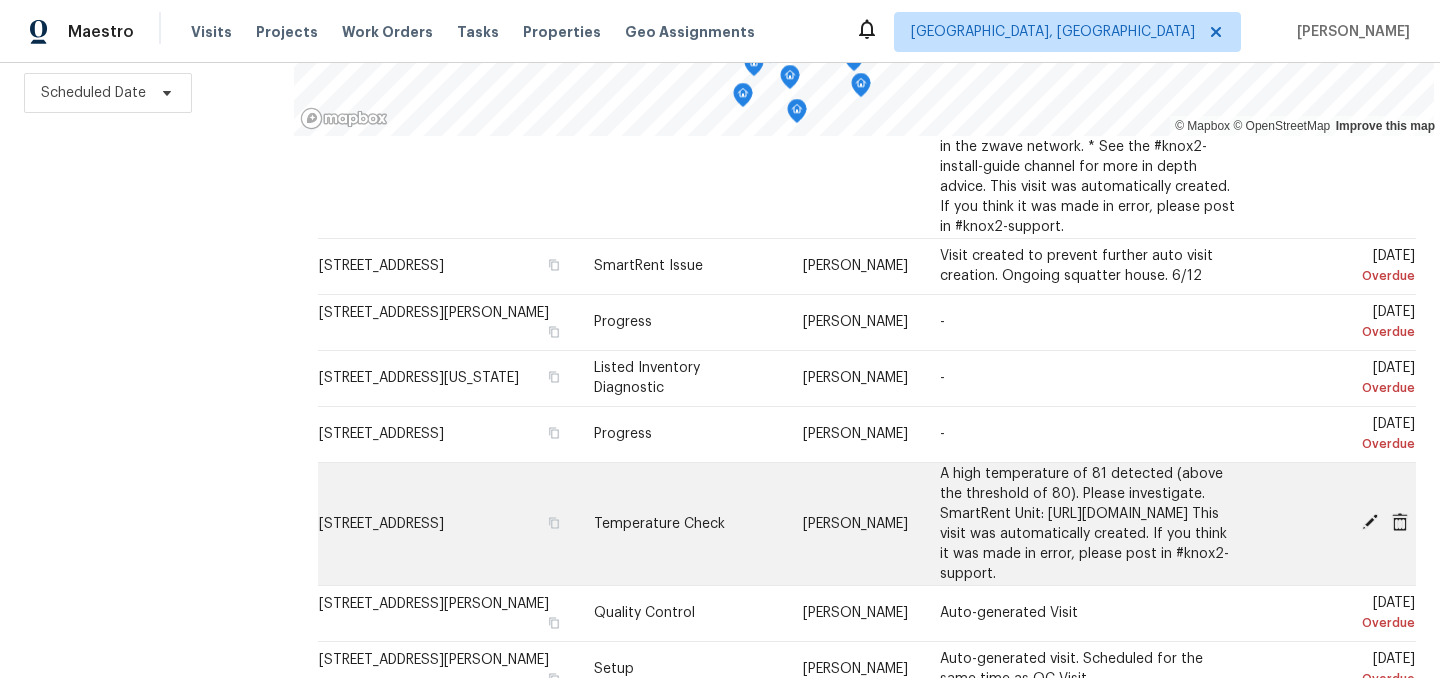 click 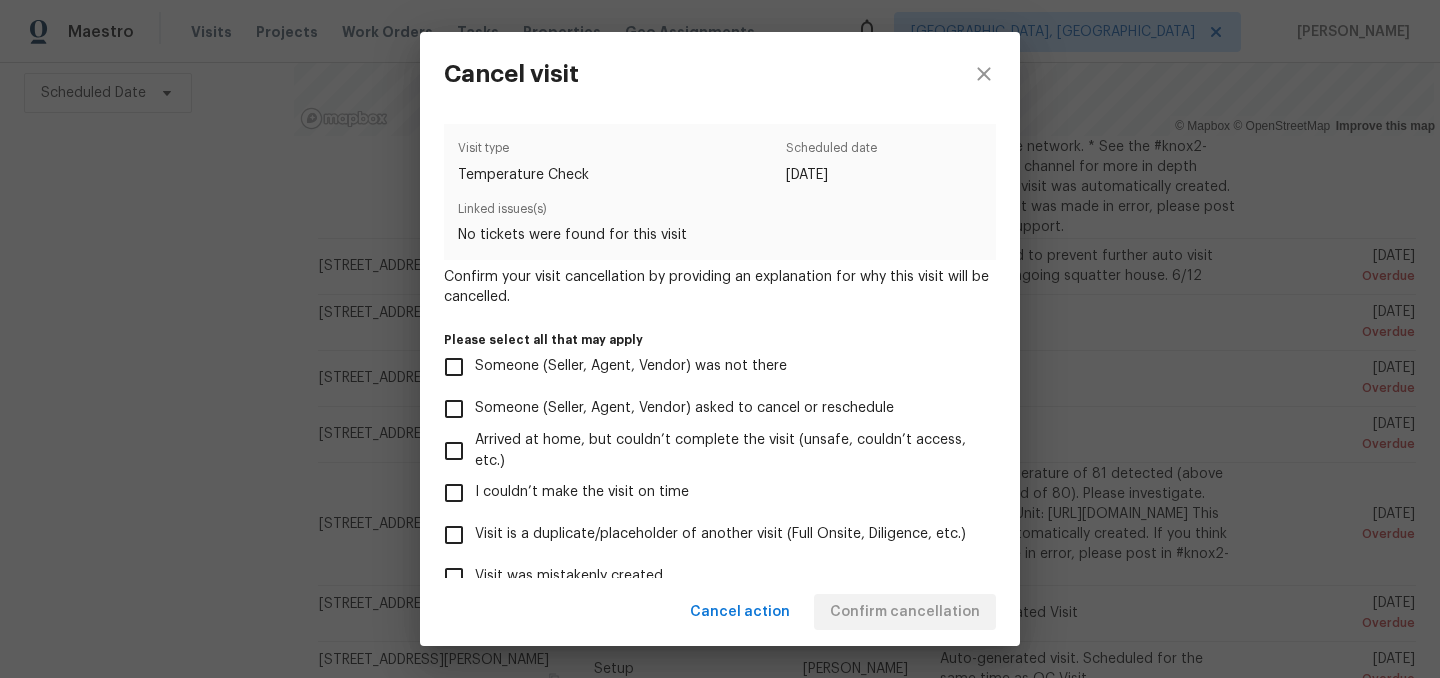 scroll, scrollTop: 206, scrollLeft: 0, axis: vertical 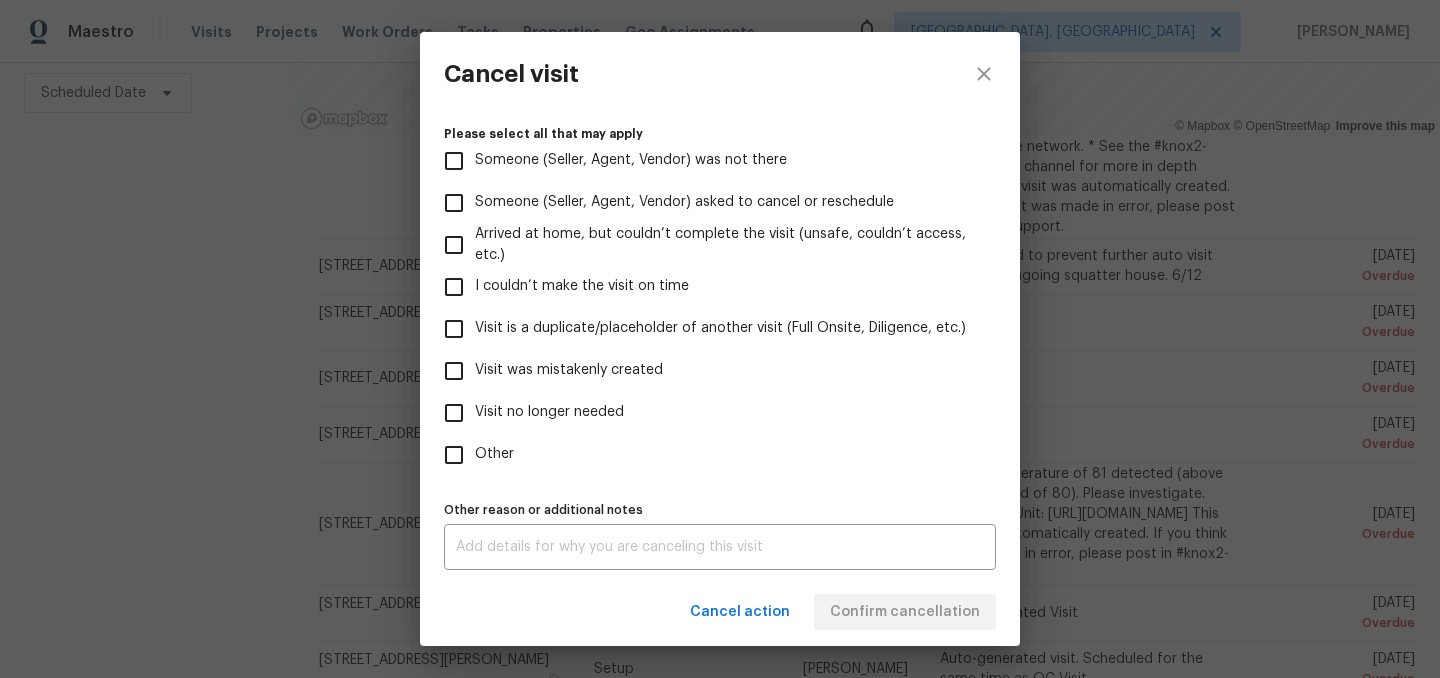 click on "Visit was mistakenly created" at bounding box center [569, 370] 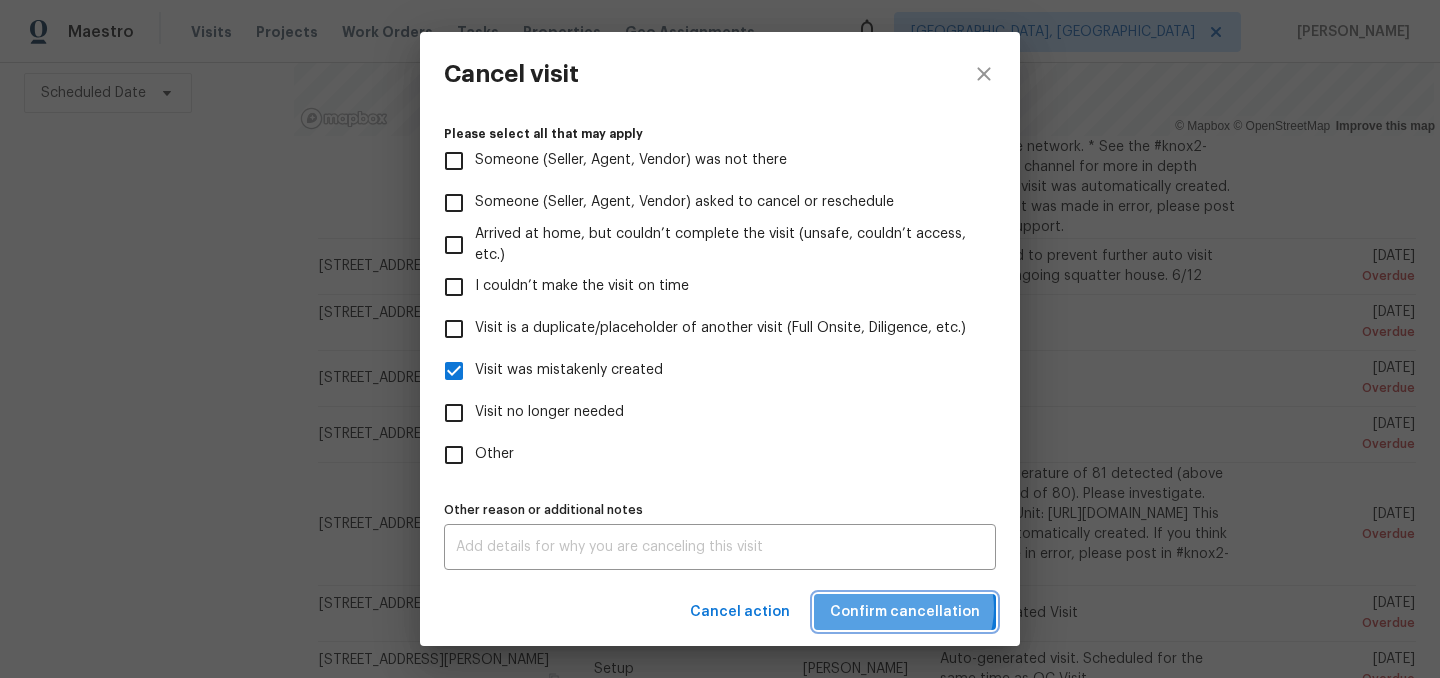 click on "Confirm cancellation" at bounding box center (905, 612) 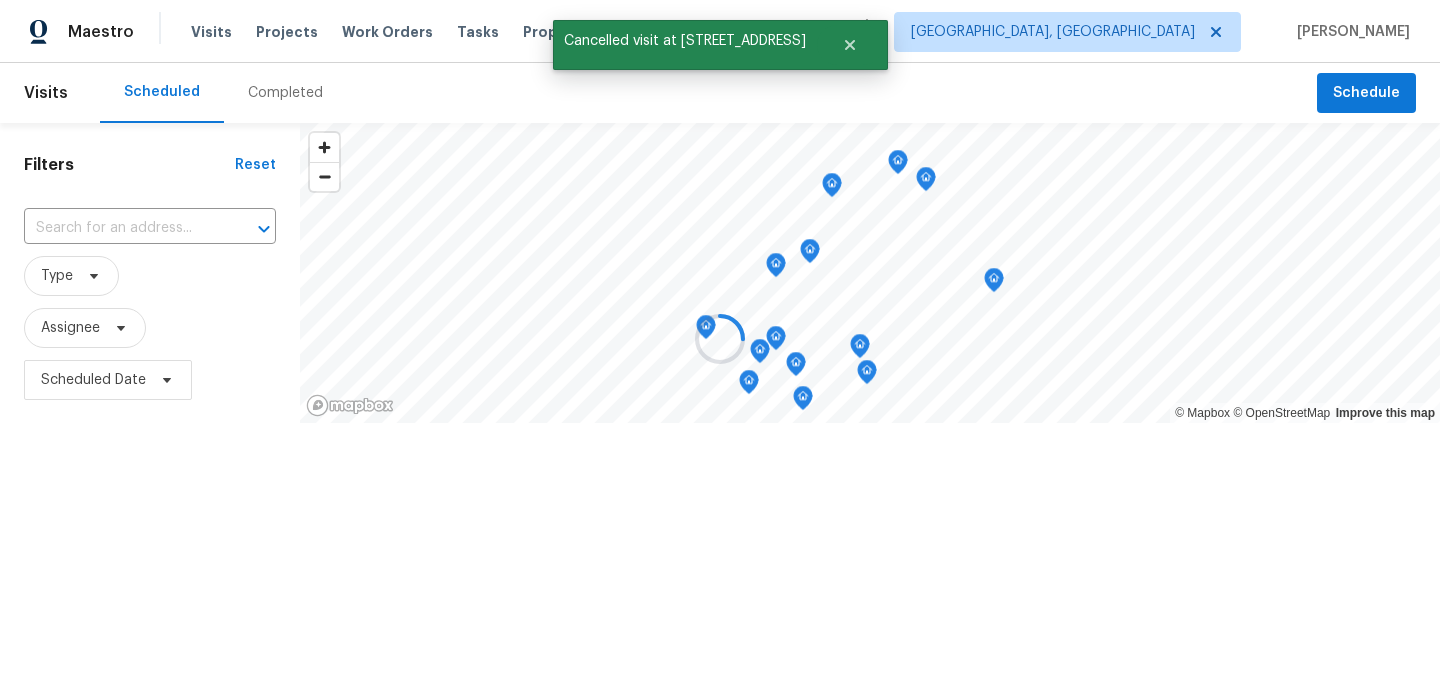 scroll, scrollTop: 0, scrollLeft: 0, axis: both 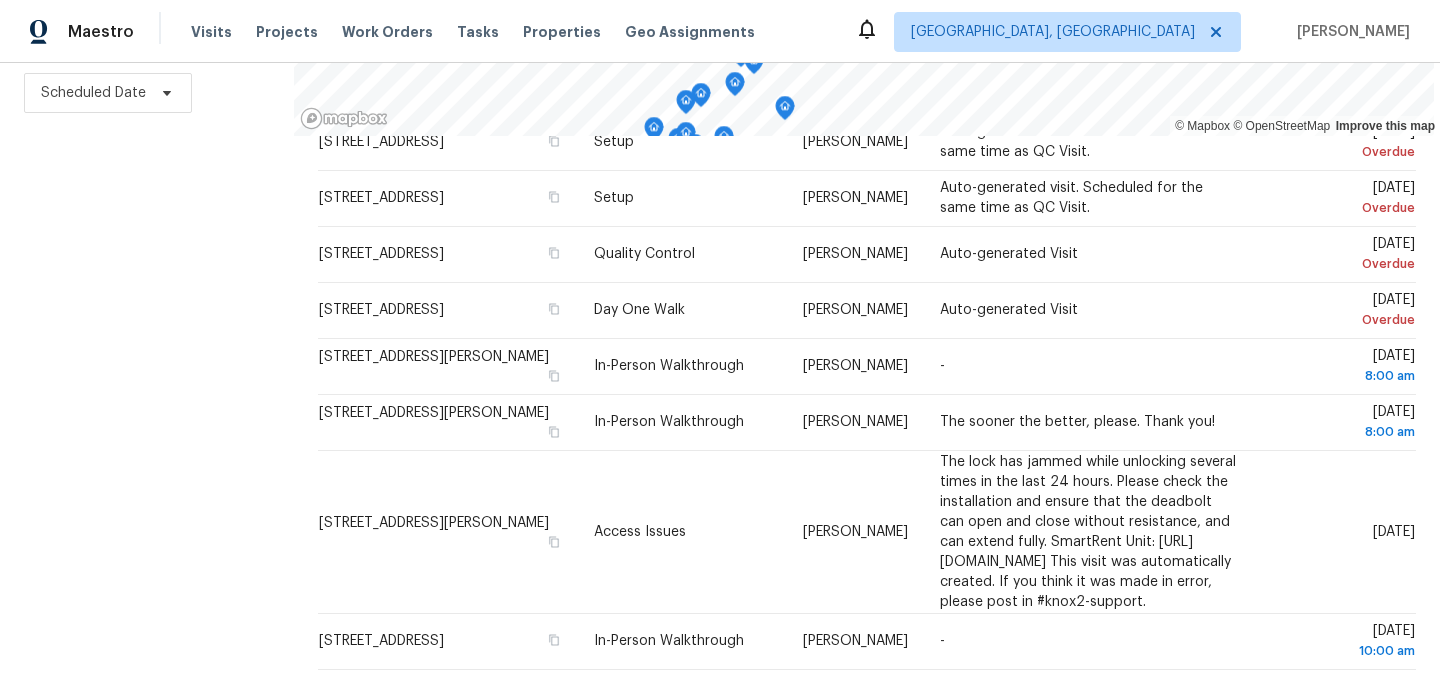 click 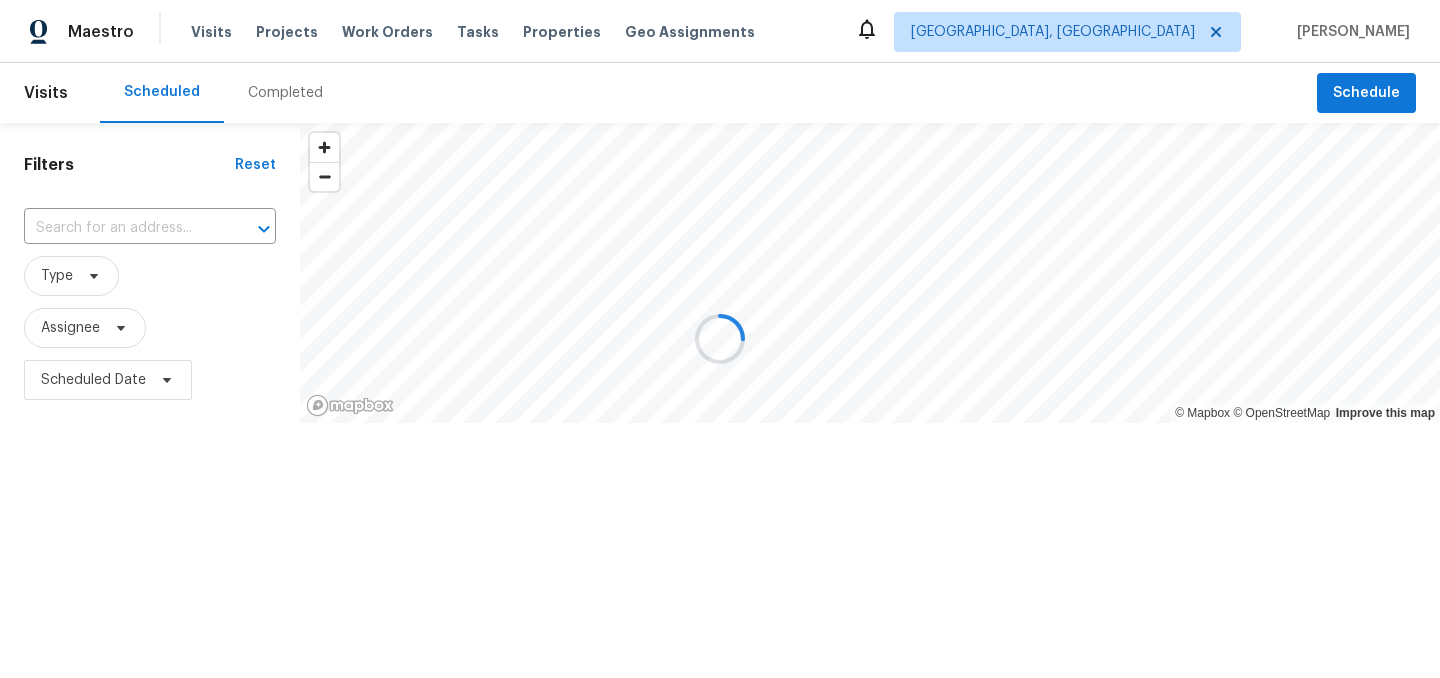 scroll, scrollTop: 0, scrollLeft: 0, axis: both 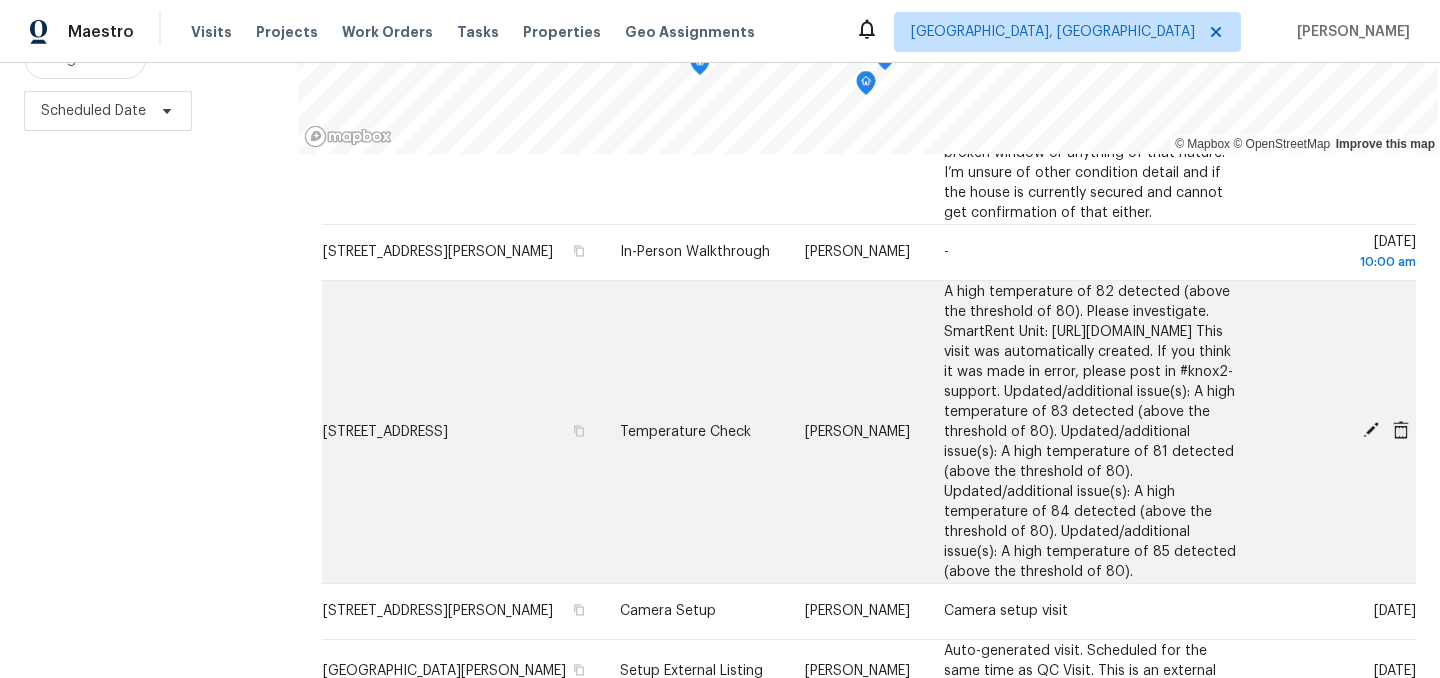 click 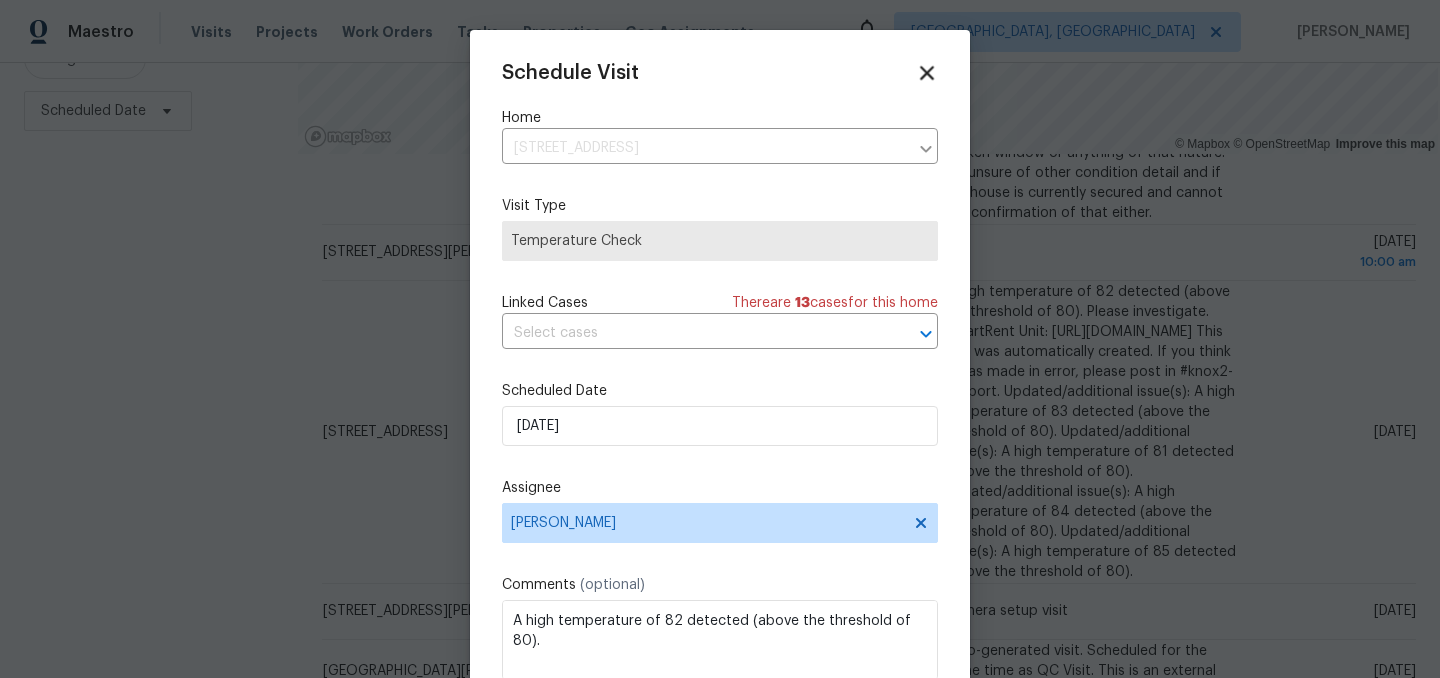 click 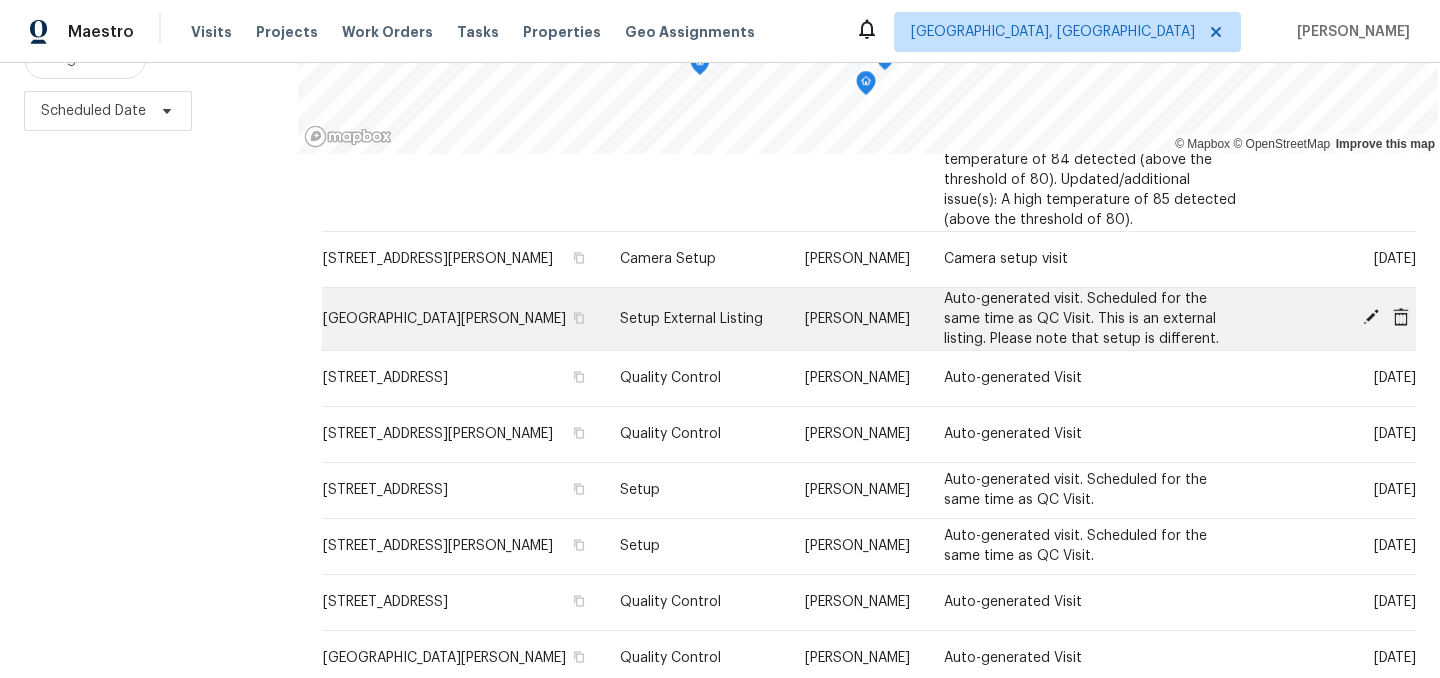 scroll, scrollTop: 587, scrollLeft: 0, axis: vertical 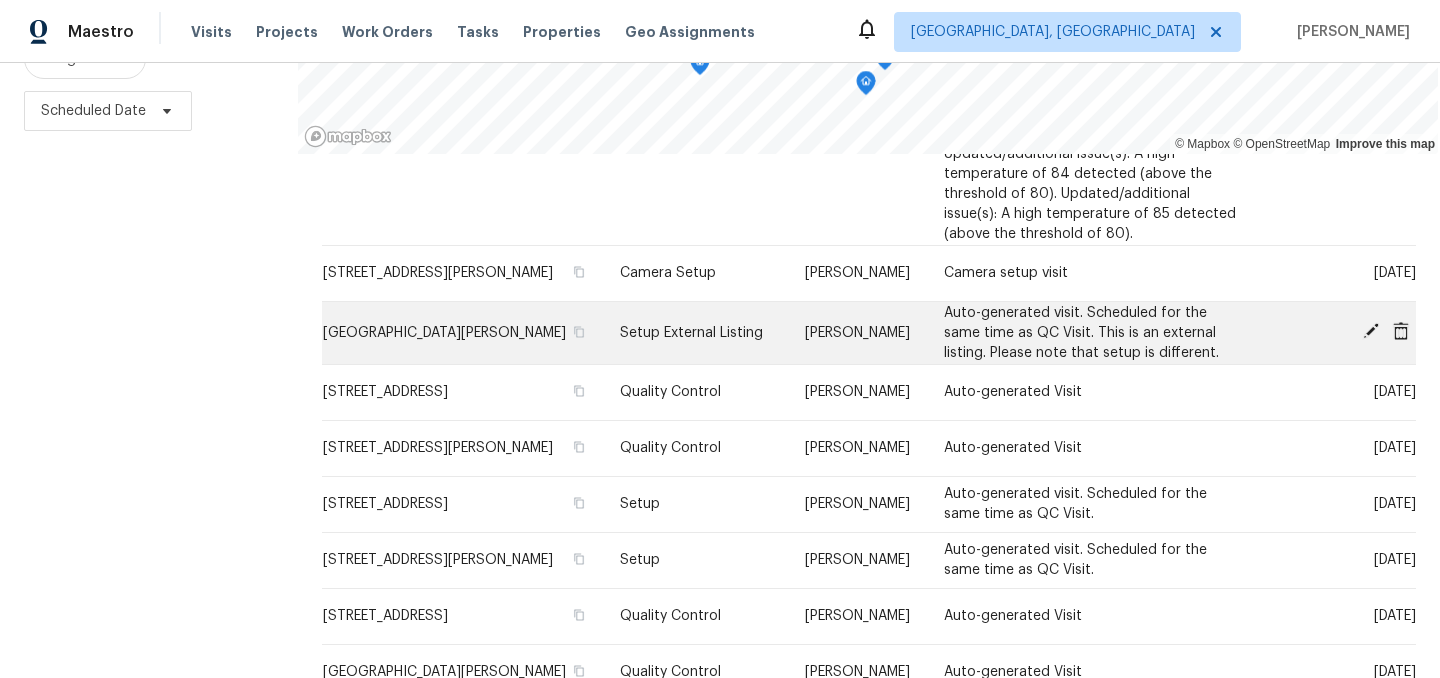 click 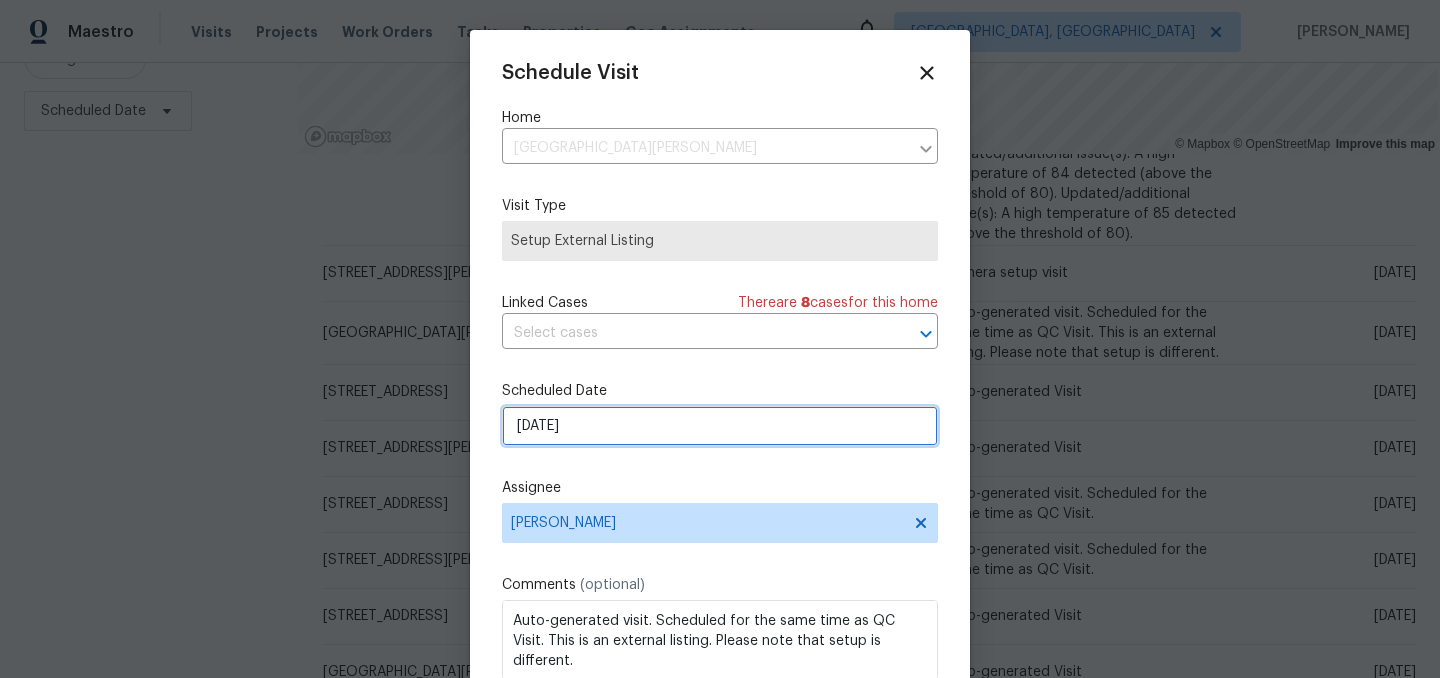 click on "[DATE]" at bounding box center [720, 426] 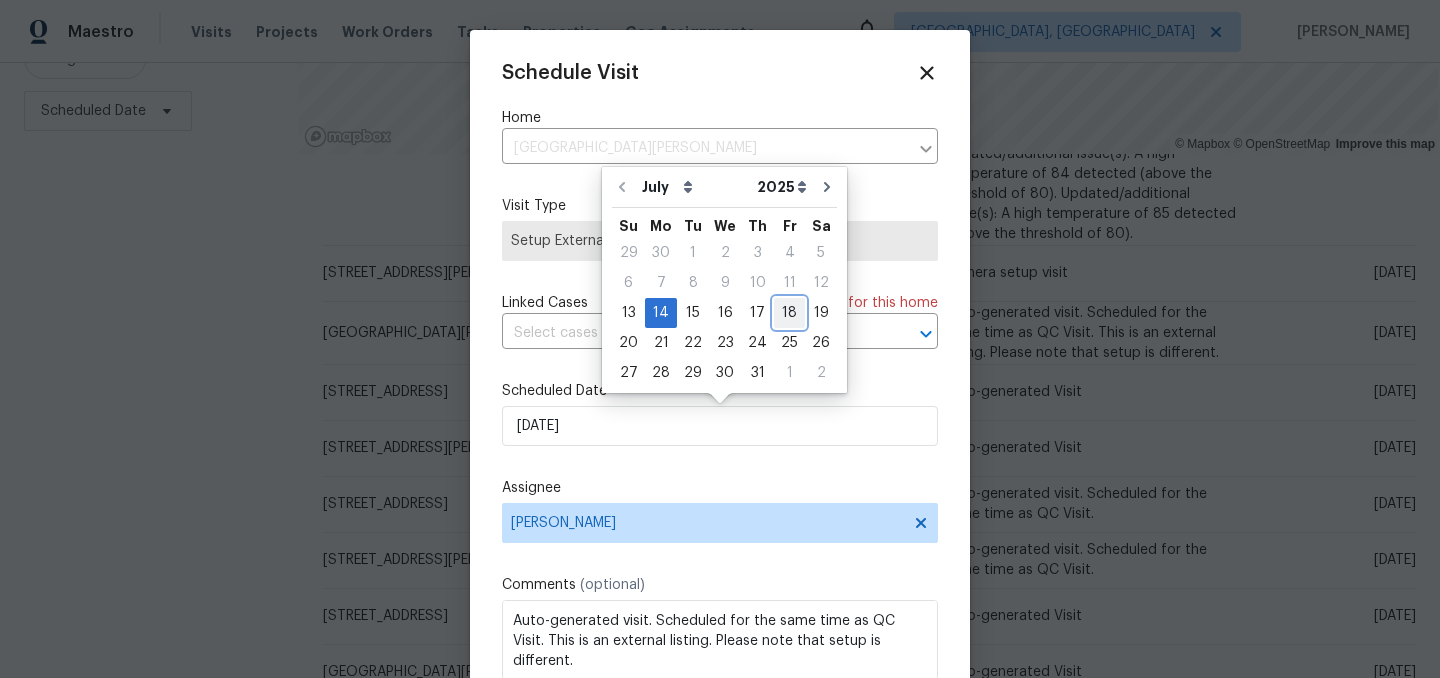 click on "18" at bounding box center (789, 313) 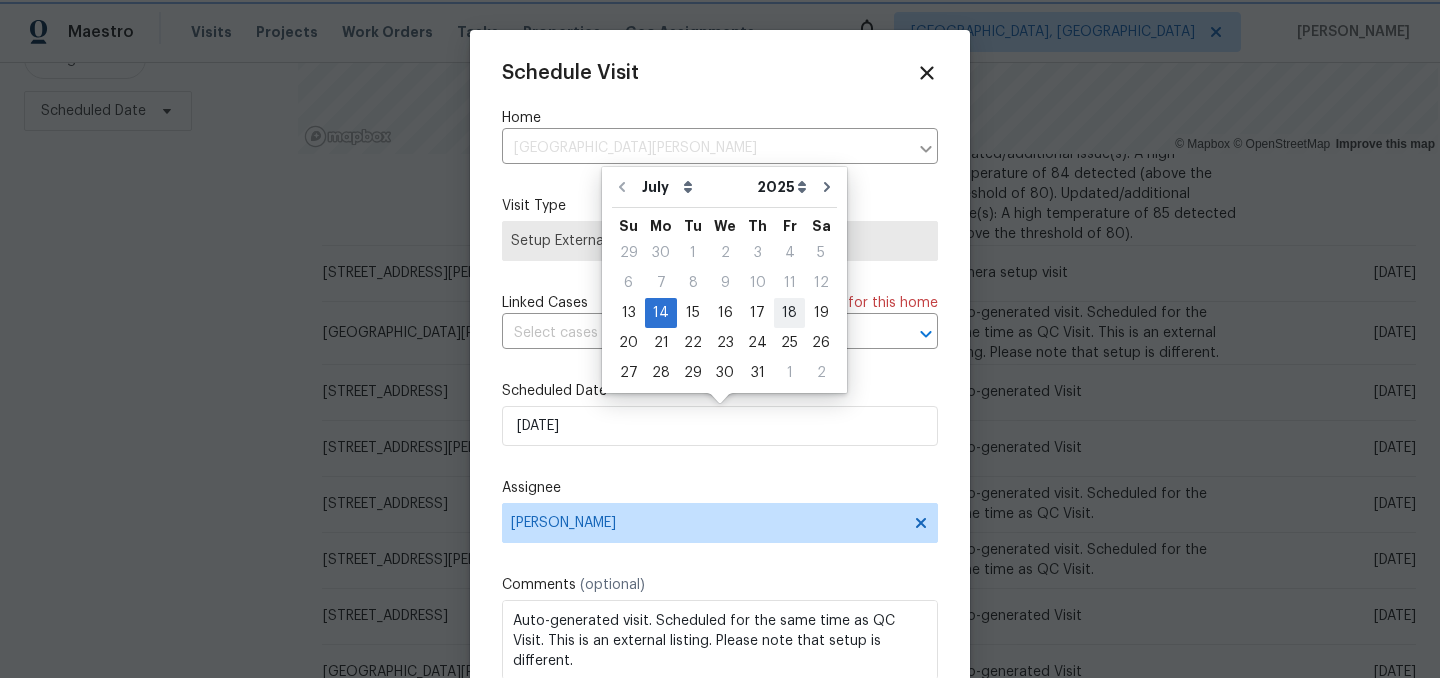 type on "7/18/2025" 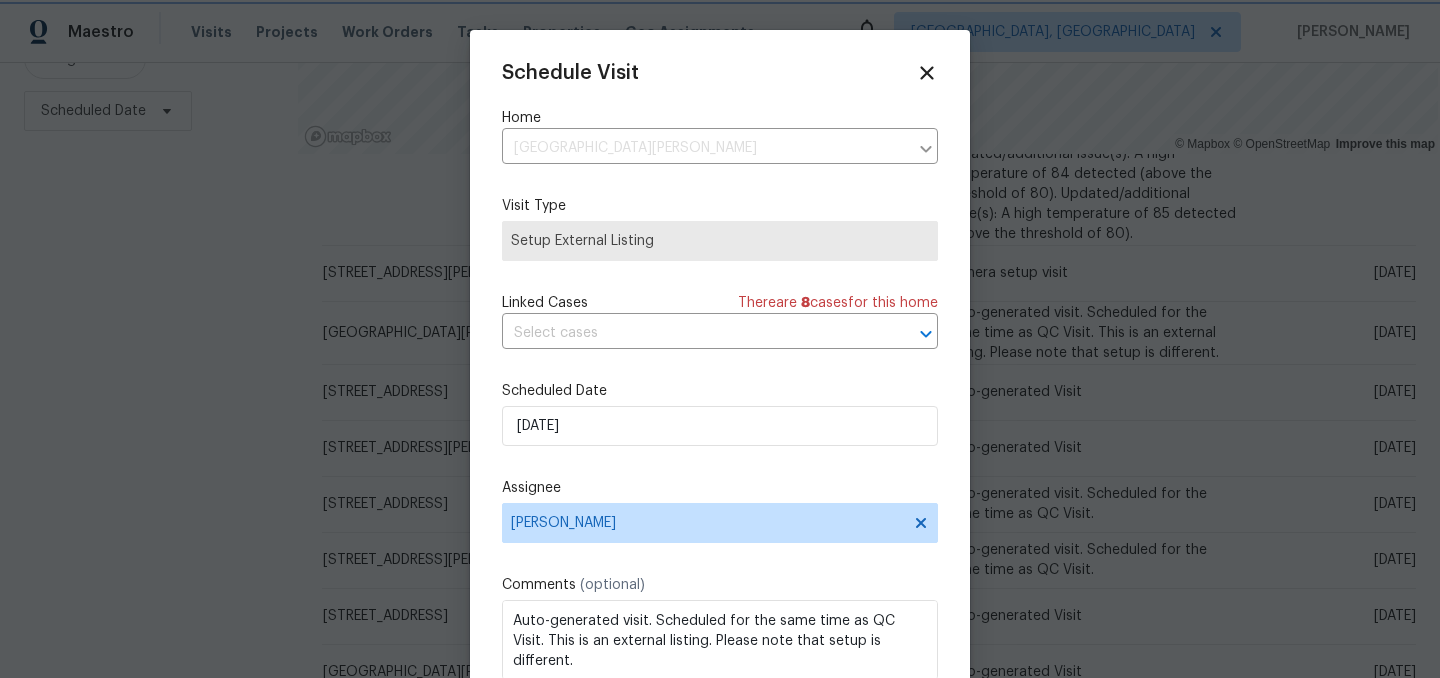 scroll, scrollTop: 36, scrollLeft: 0, axis: vertical 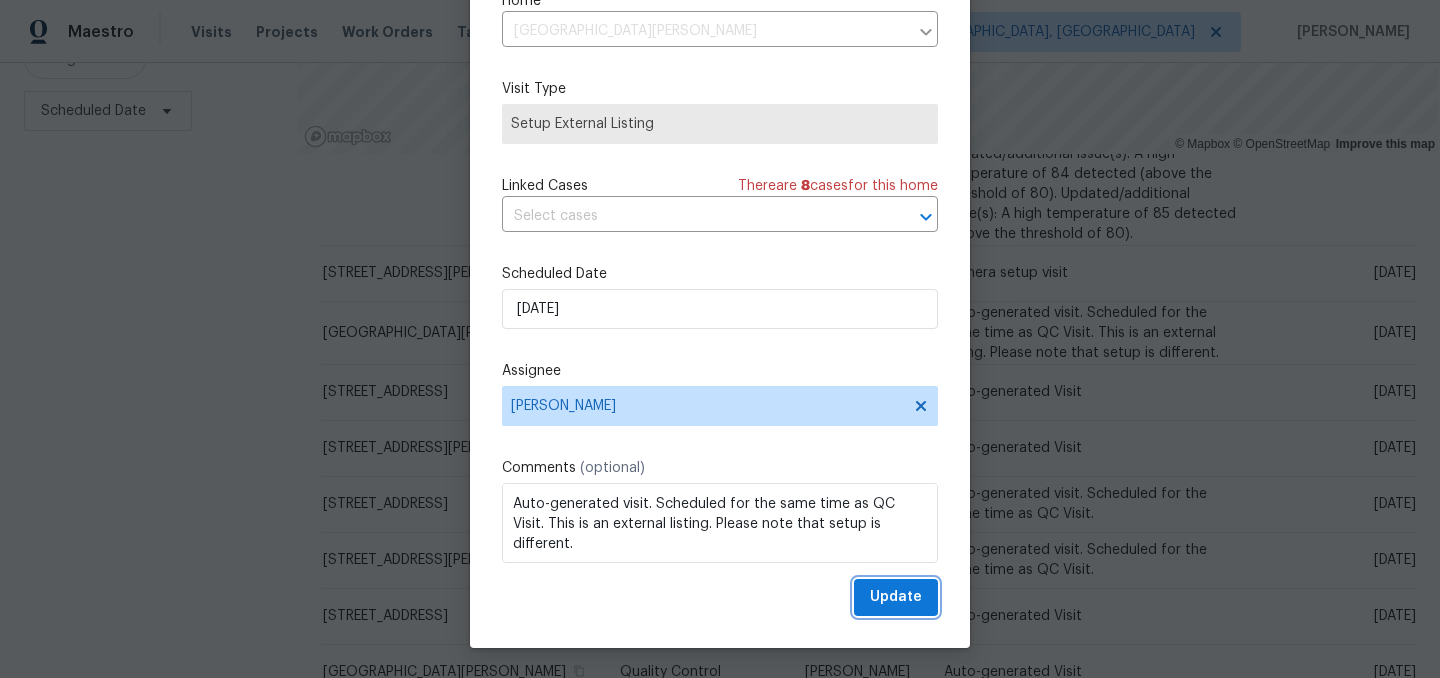 click on "Update" at bounding box center [896, 597] 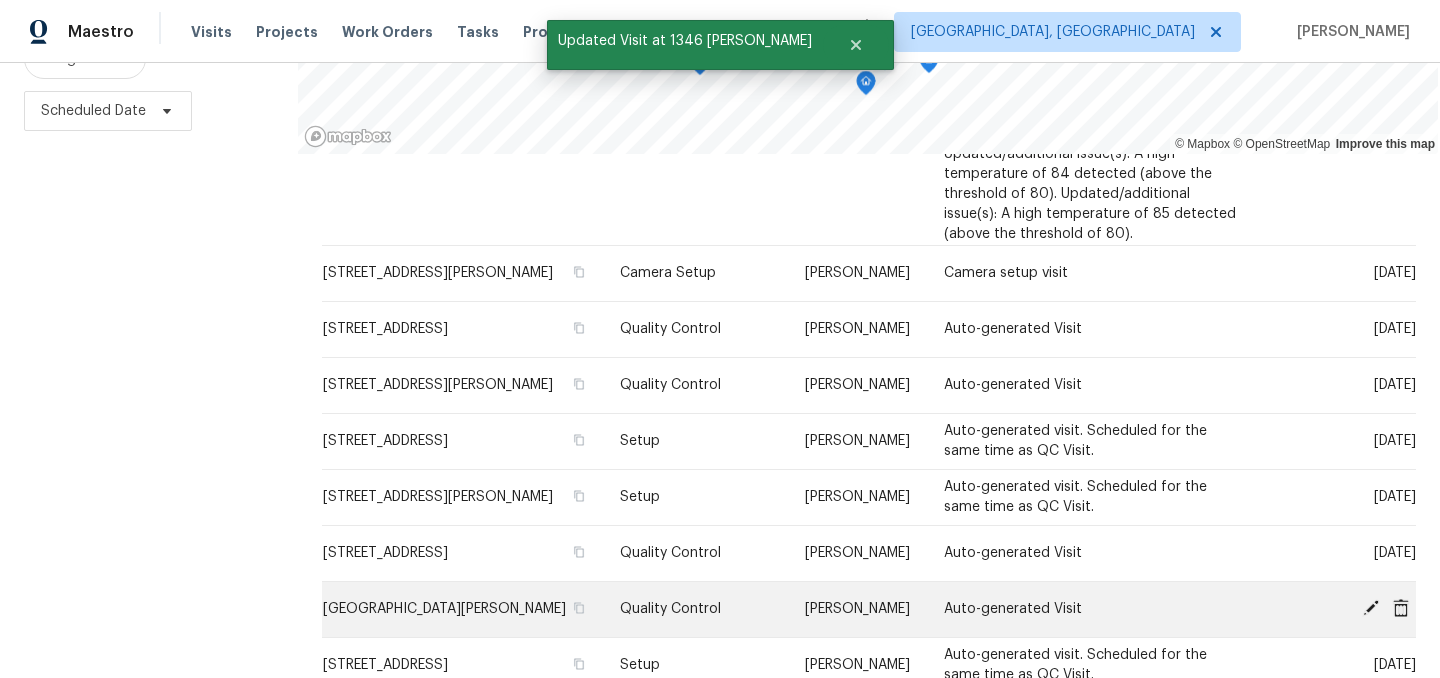click 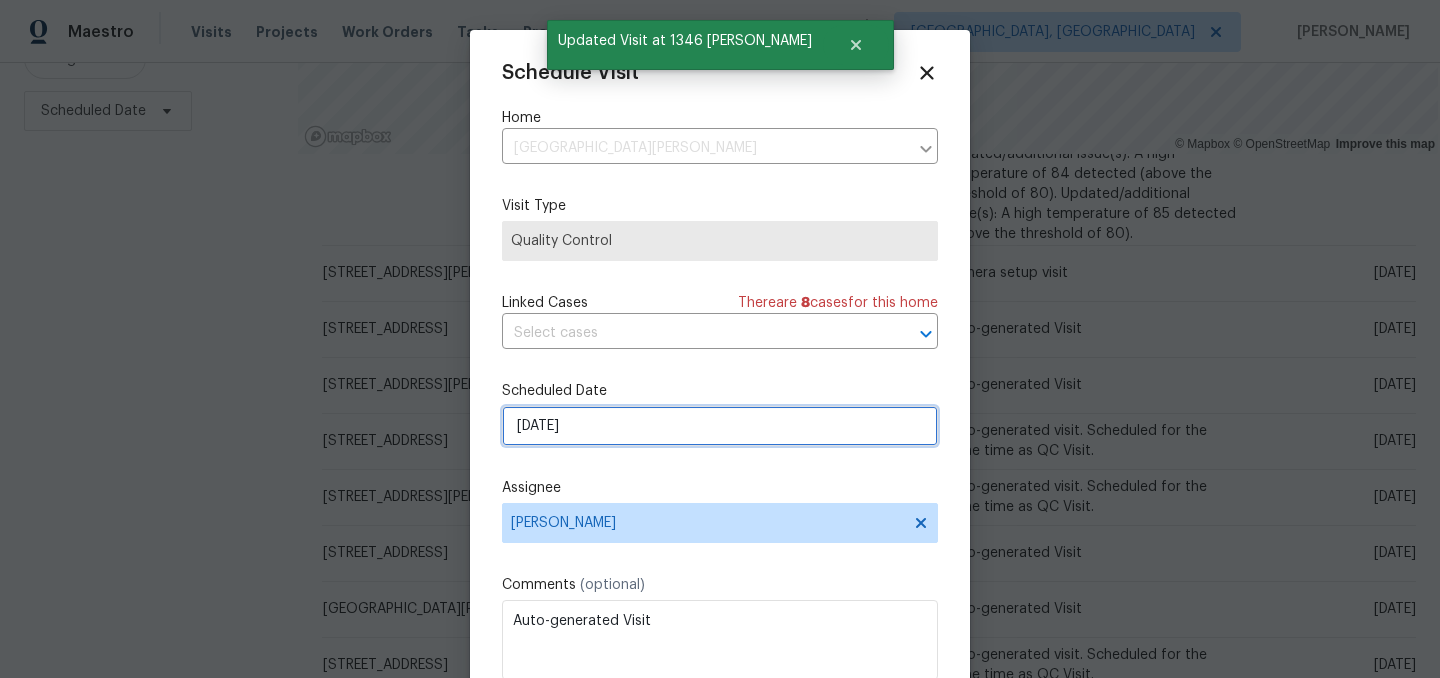 click on "[DATE]" at bounding box center [720, 426] 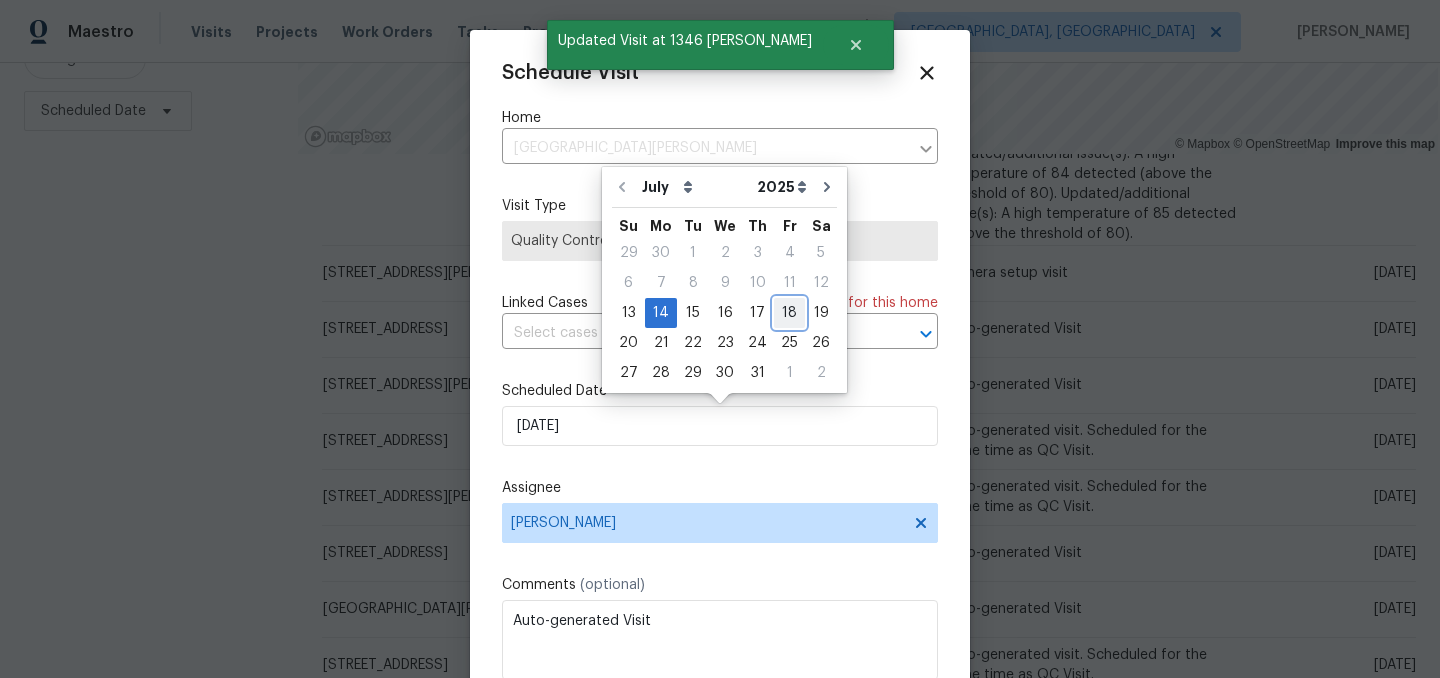 click on "18" at bounding box center (789, 313) 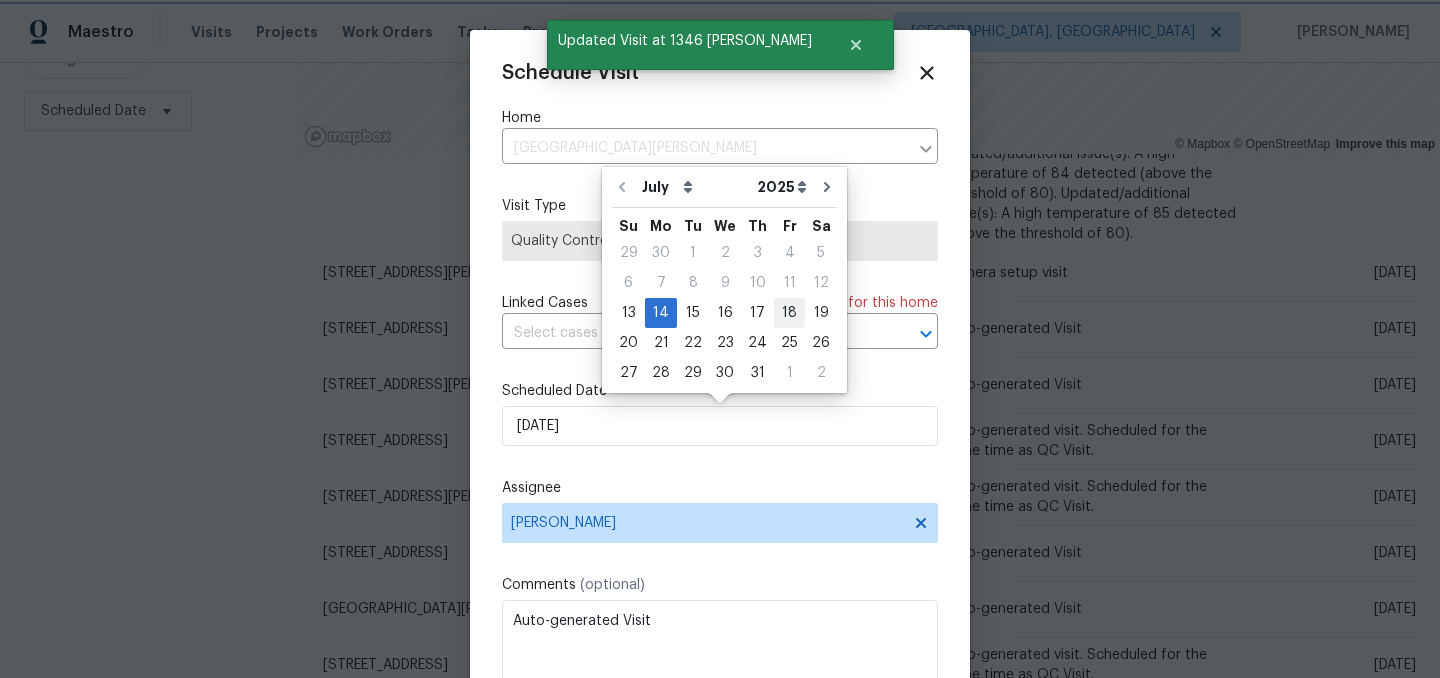 type on "7/18/2025" 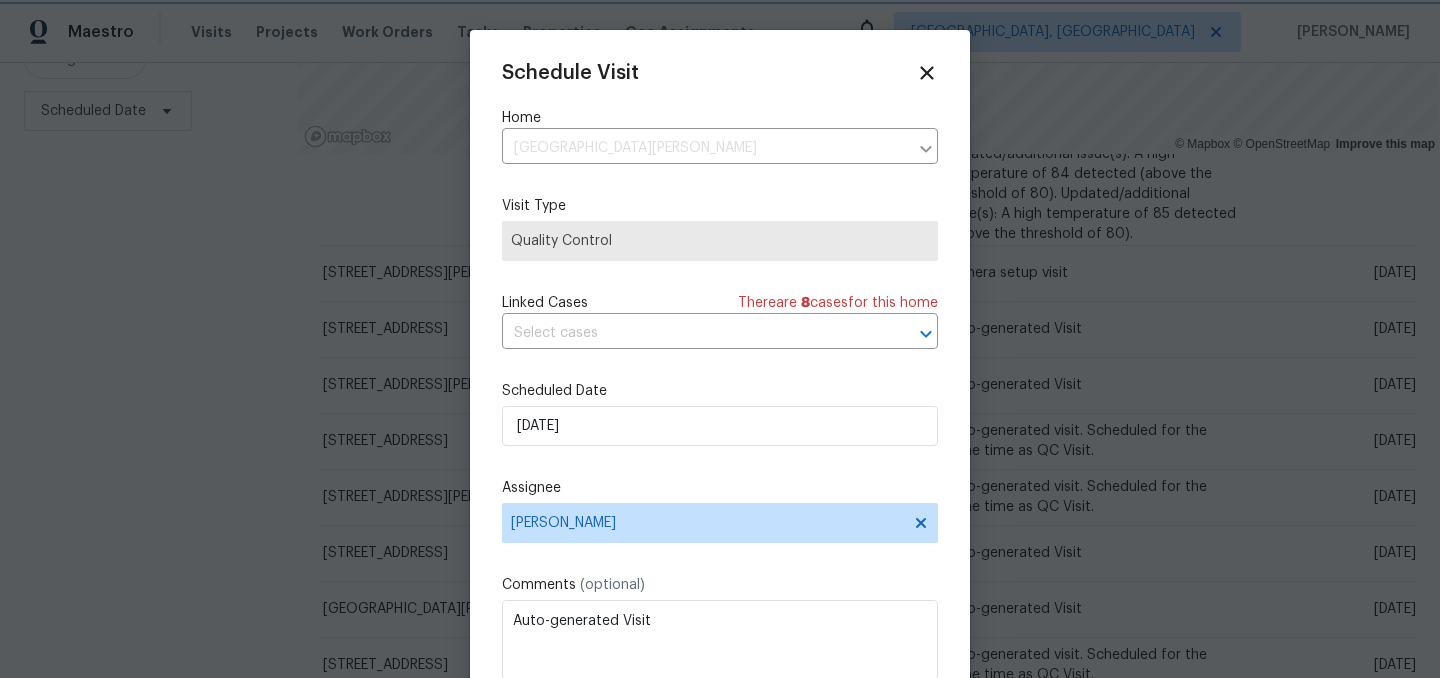 scroll, scrollTop: 36, scrollLeft: 0, axis: vertical 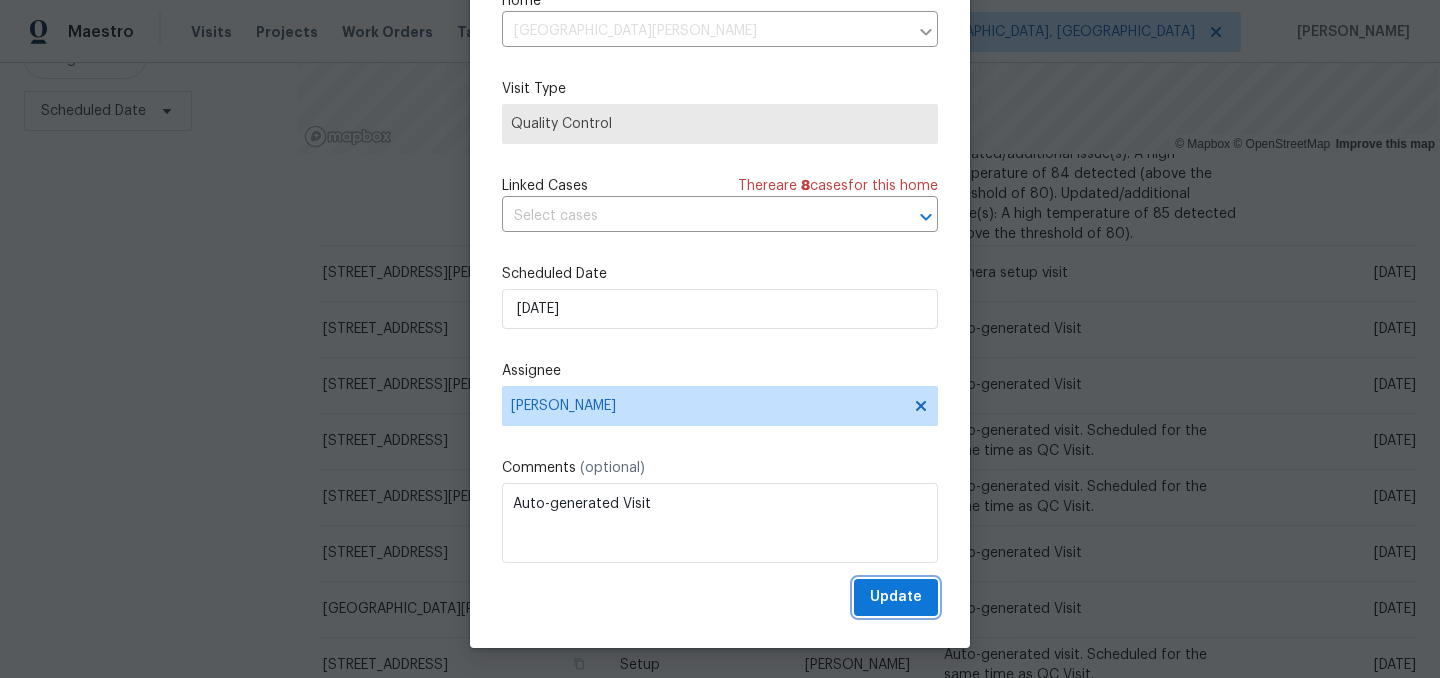 click on "Update" at bounding box center [896, 597] 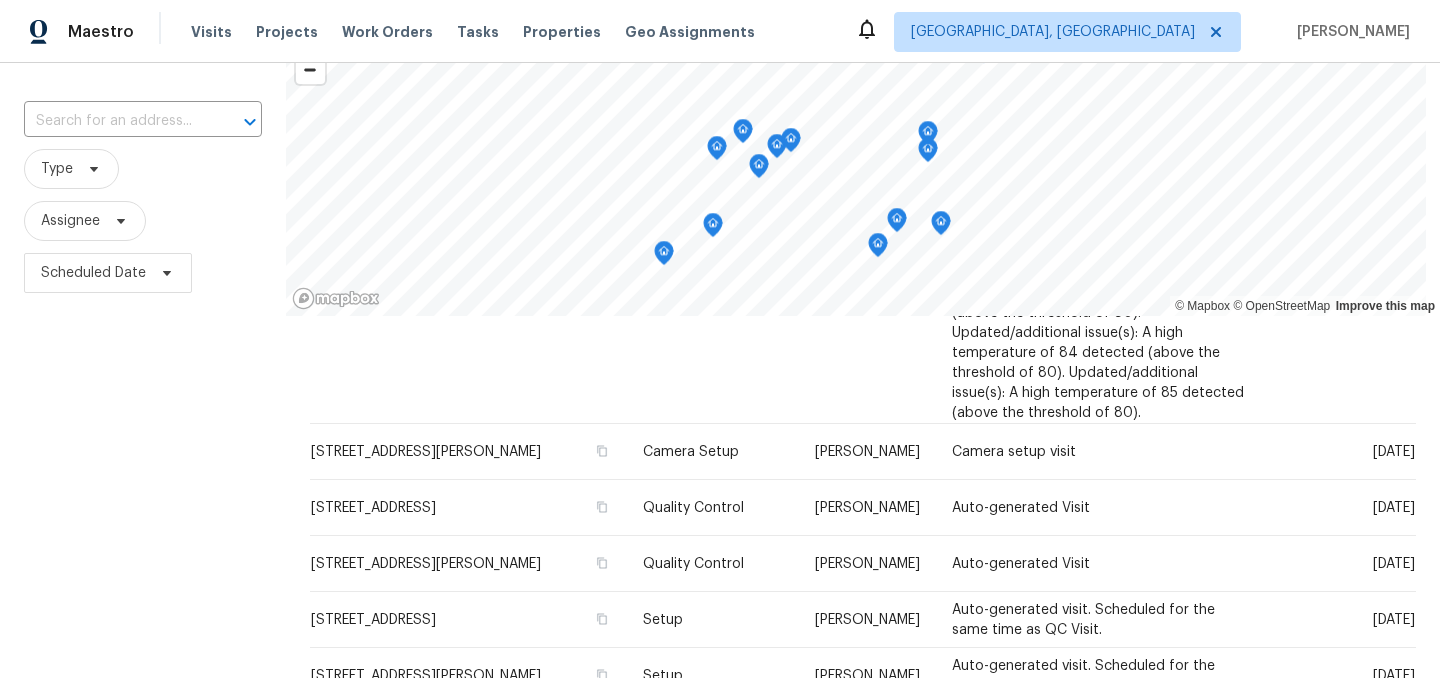 scroll, scrollTop: 90, scrollLeft: 0, axis: vertical 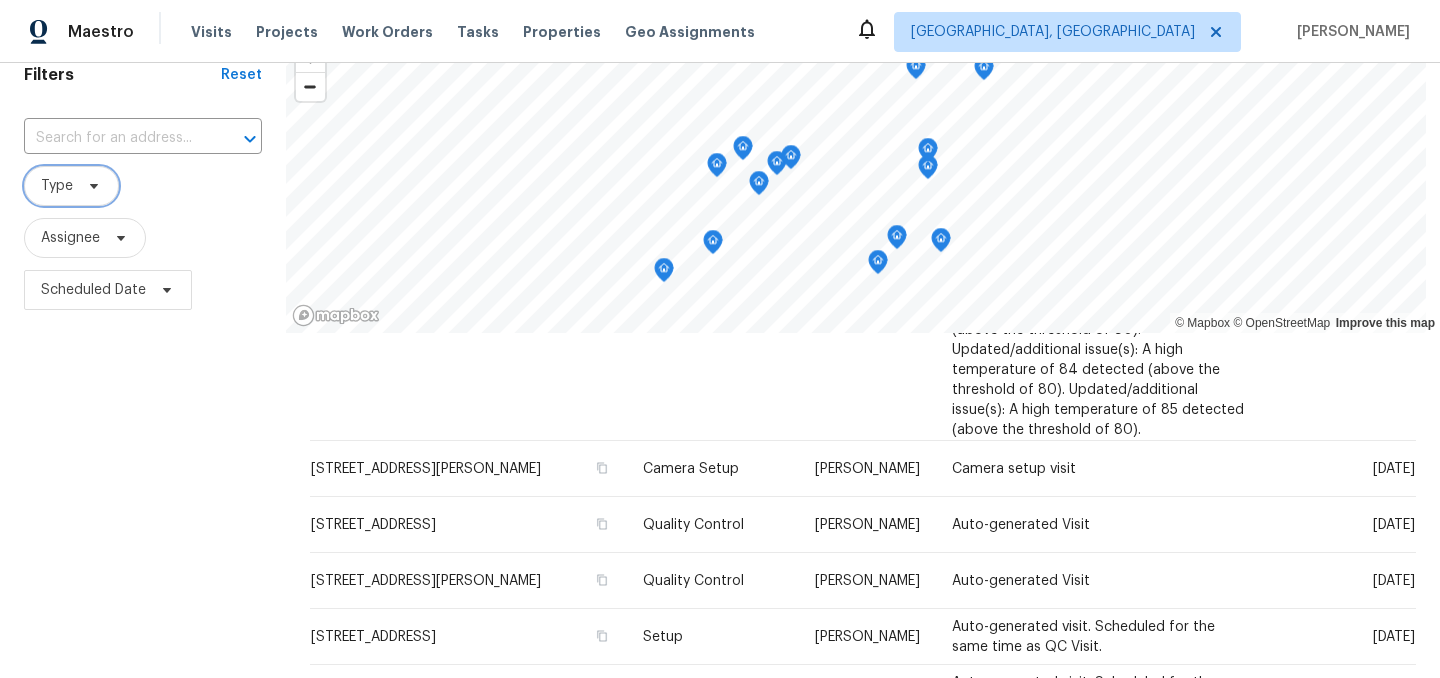 click 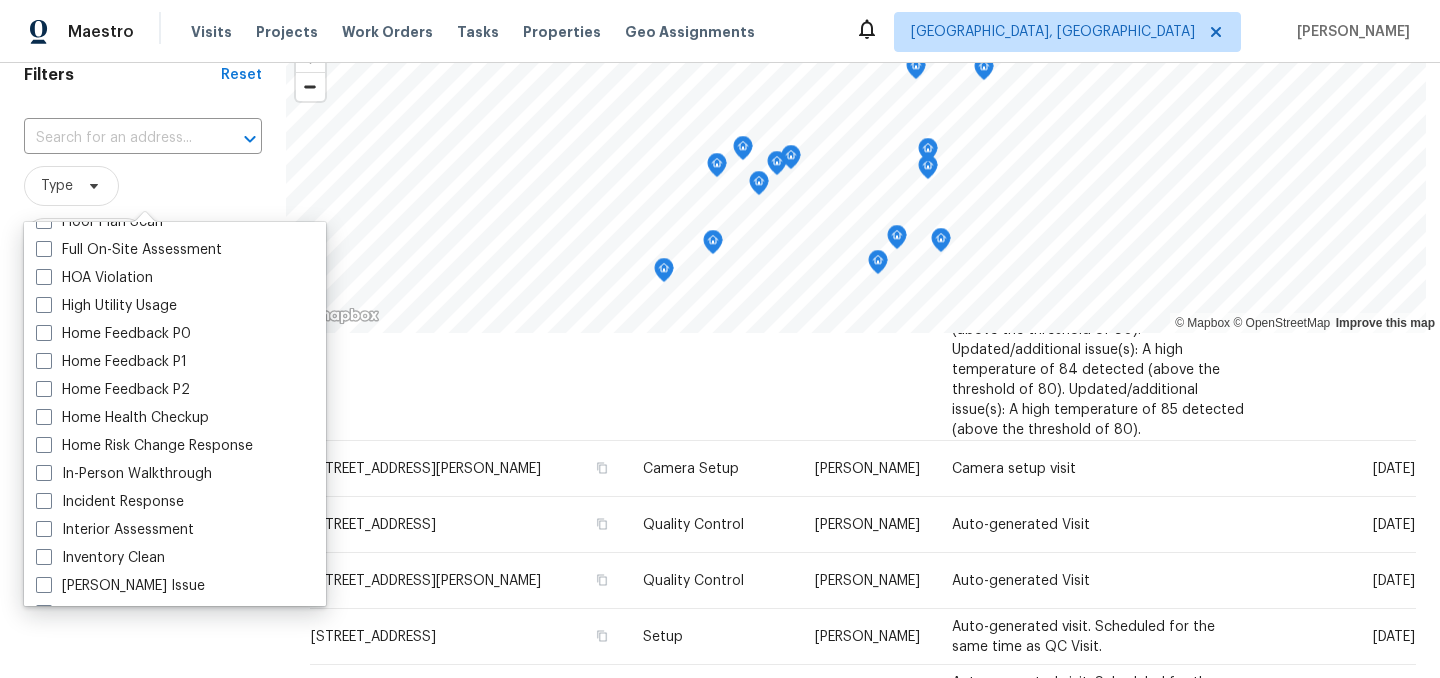 scroll, scrollTop: 565, scrollLeft: 0, axis: vertical 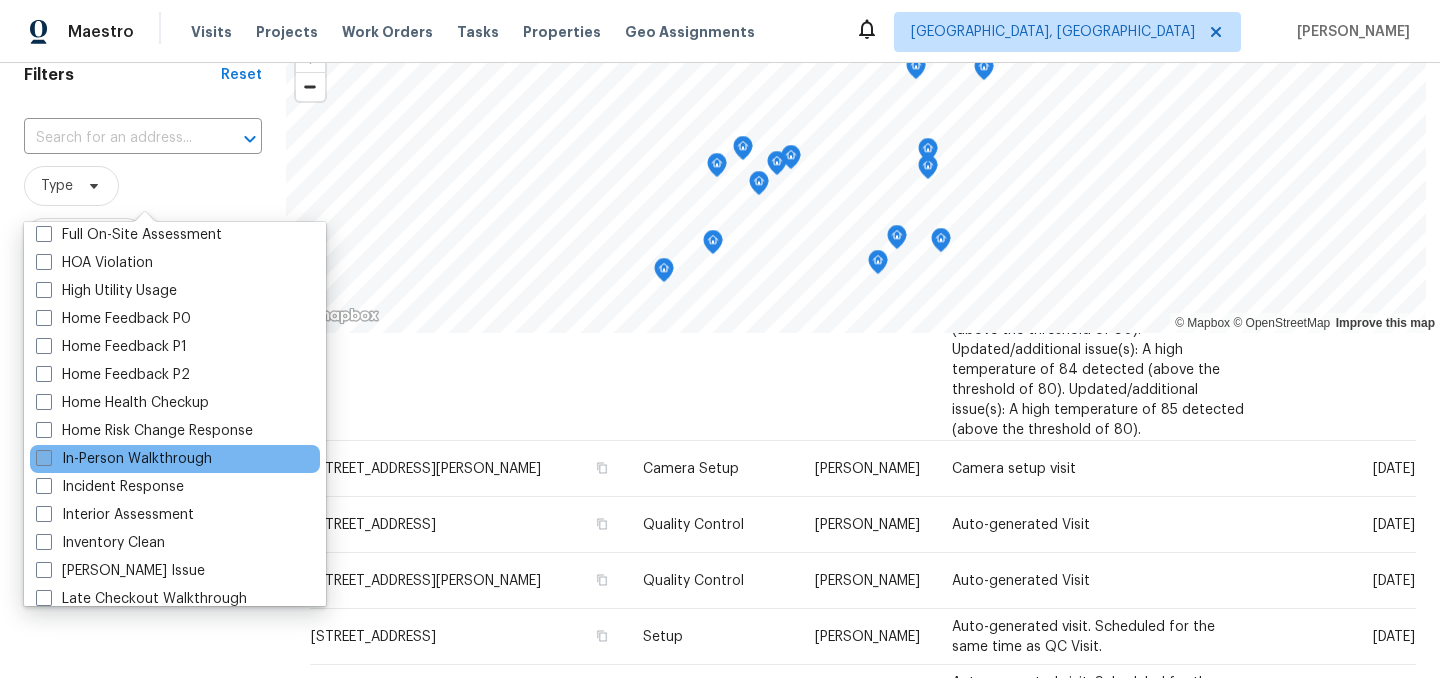click on "In-Person Walkthrough" at bounding box center (124, 459) 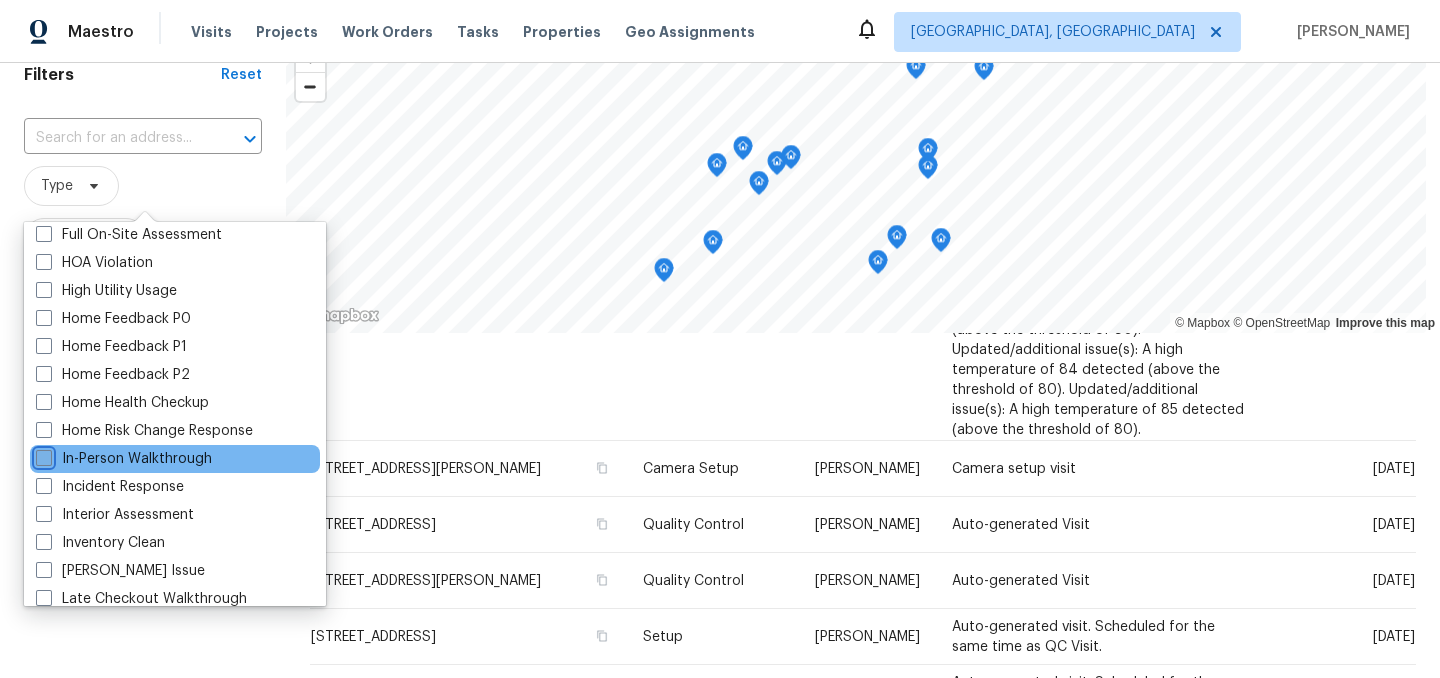 click on "In-Person Walkthrough" at bounding box center (42, 455) 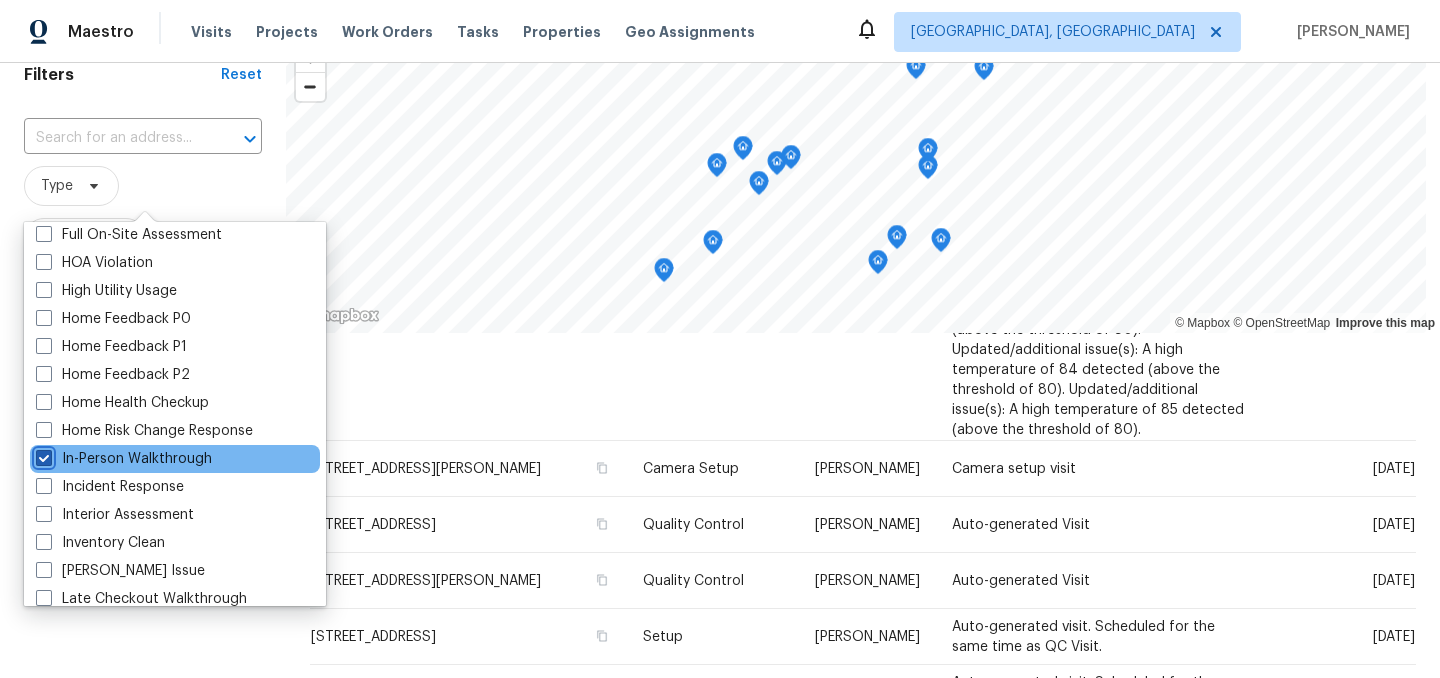 checkbox on "true" 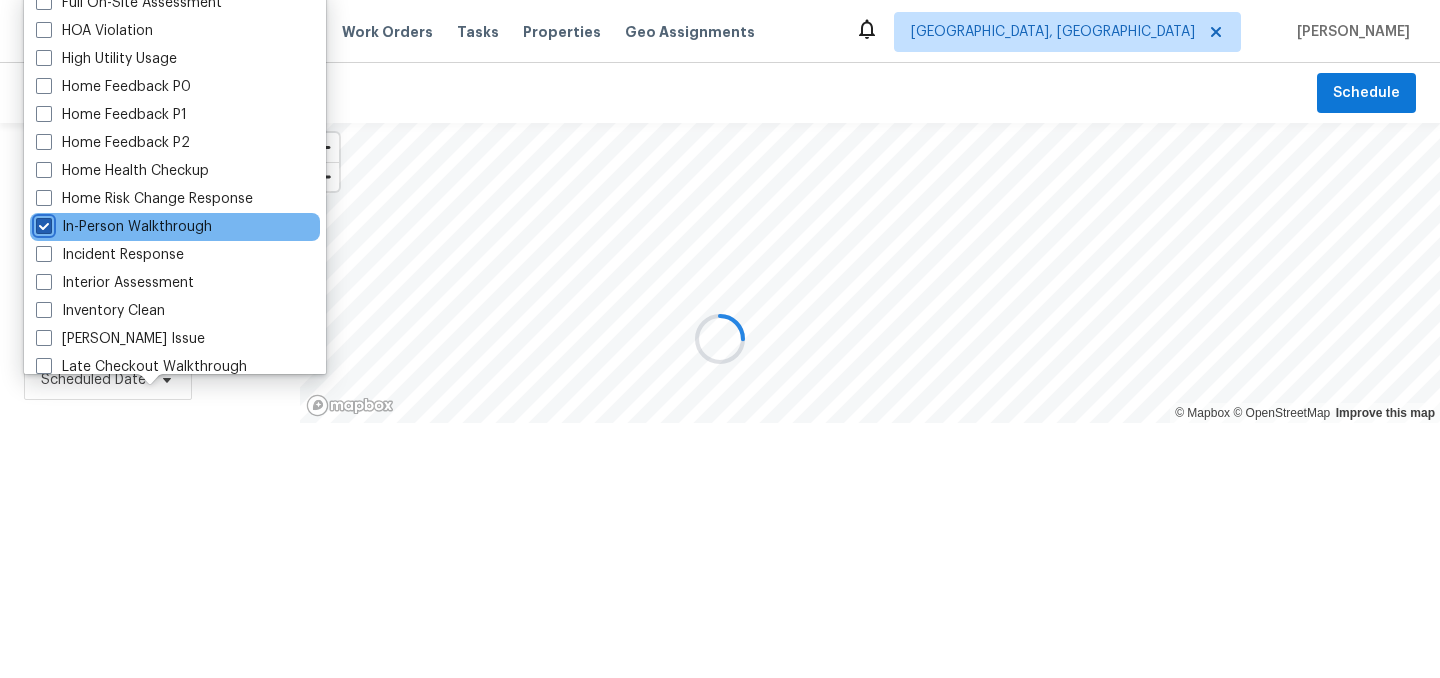 scroll, scrollTop: 0, scrollLeft: 0, axis: both 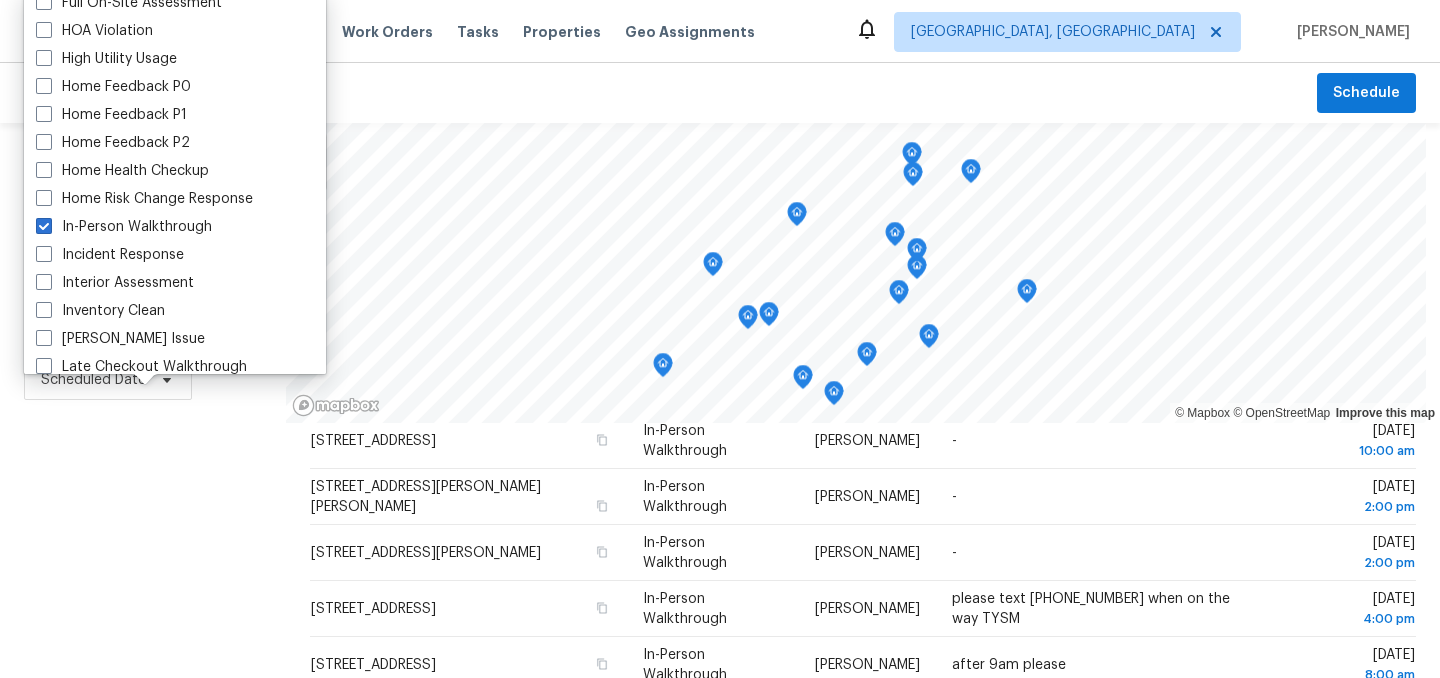 click on "Filters Reset ​ In-Person Walkthrough Assignee Scheduled Date" at bounding box center [143, 544] 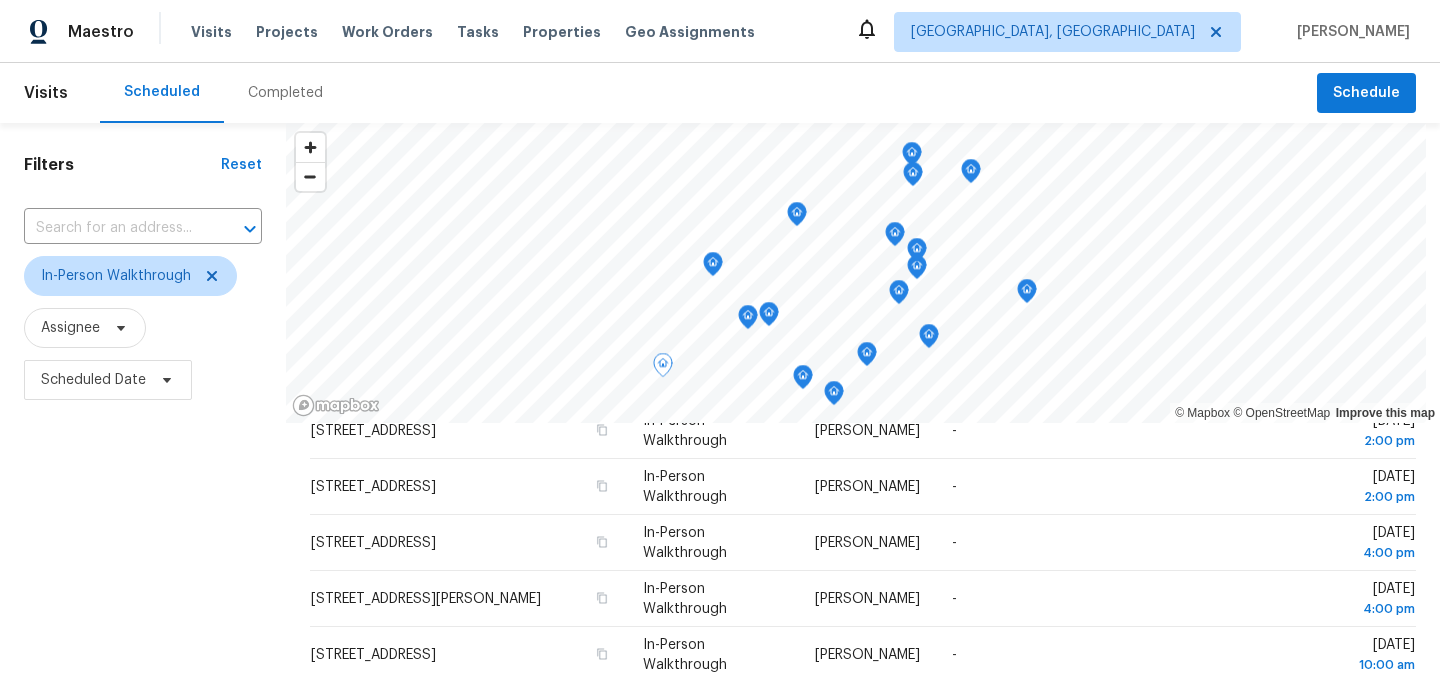 scroll, scrollTop: 0, scrollLeft: 0, axis: both 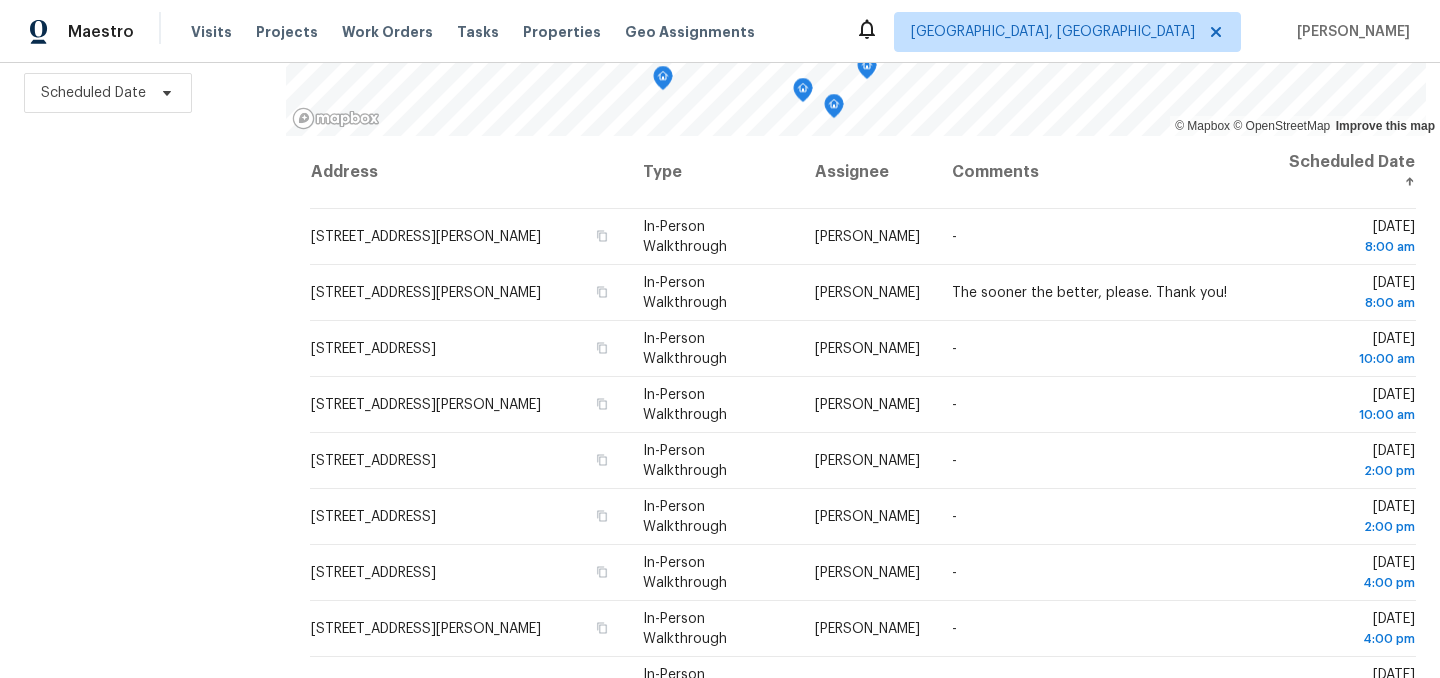 click on "Filters Reset ​ In-Person Walkthrough Assignee Scheduled Date" at bounding box center (143, 257) 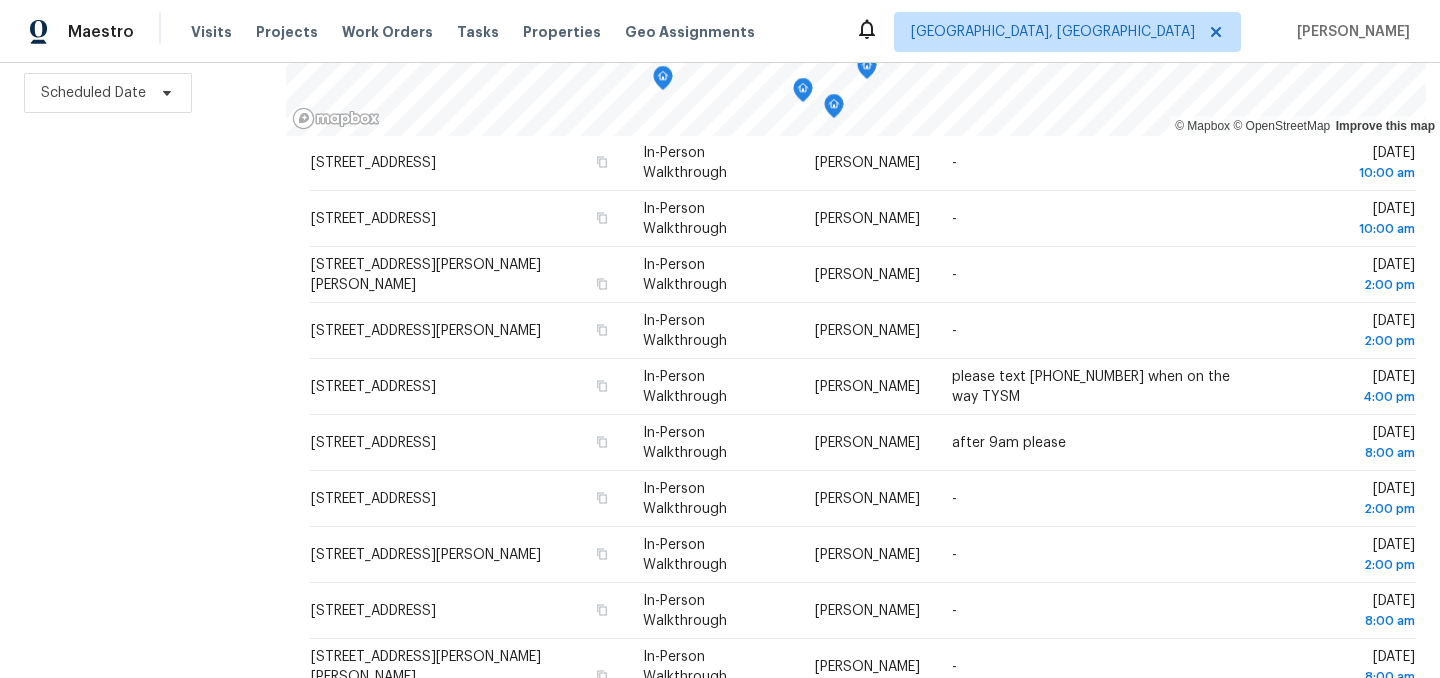 scroll, scrollTop: 517, scrollLeft: 0, axis: vertical 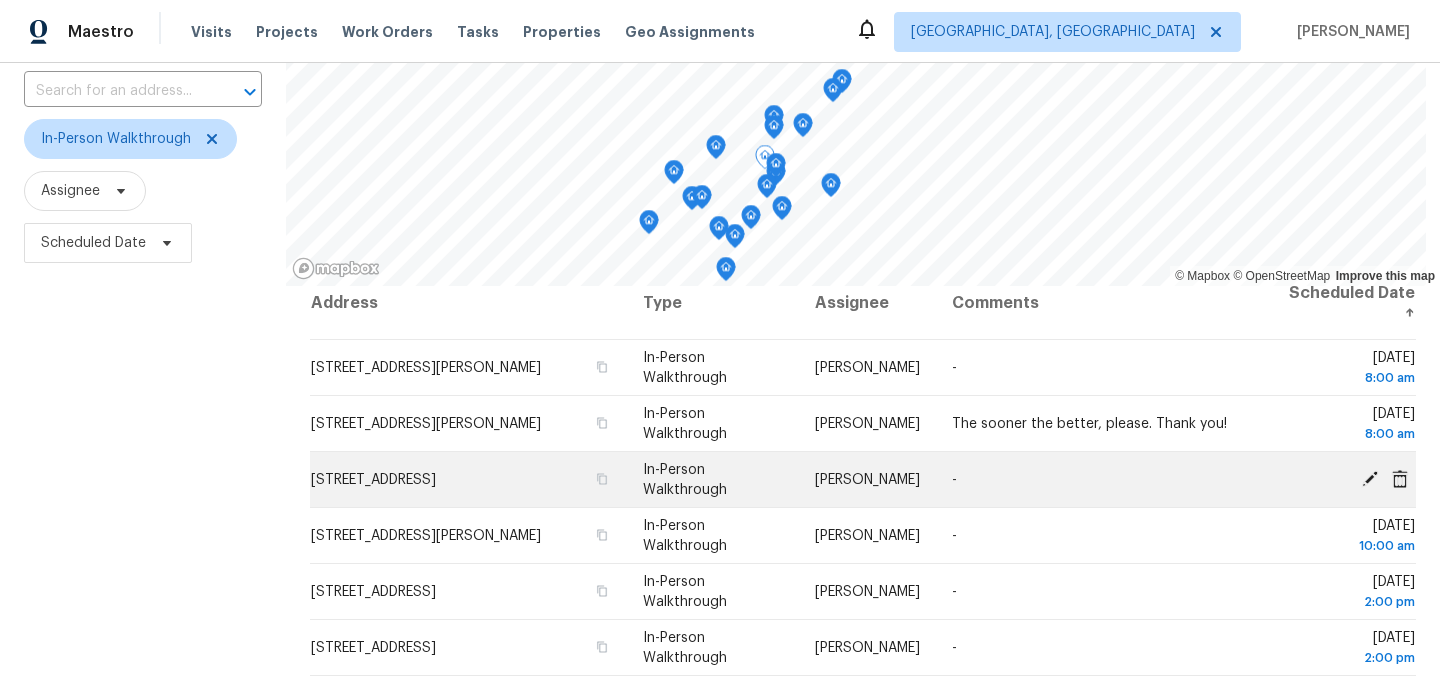 click 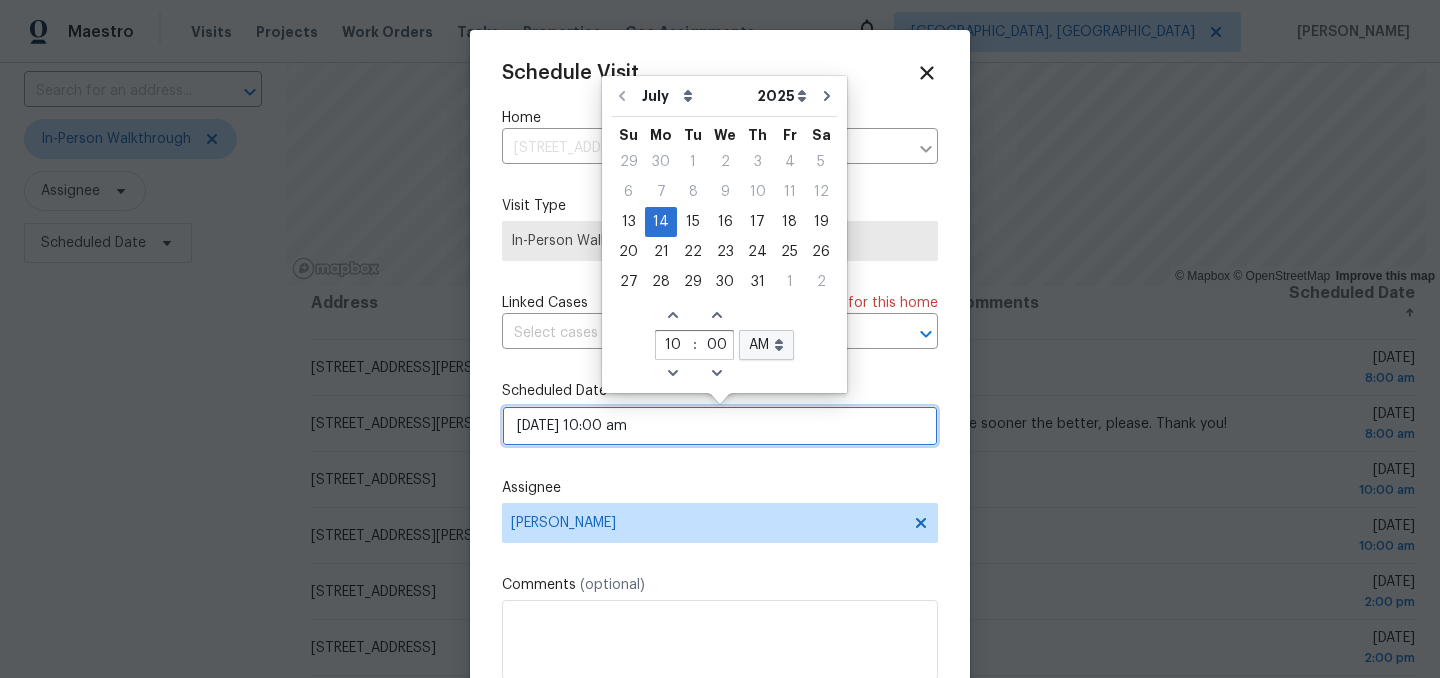 click on "07/14/2025 10:00 am" at bounding box center [720, 426] 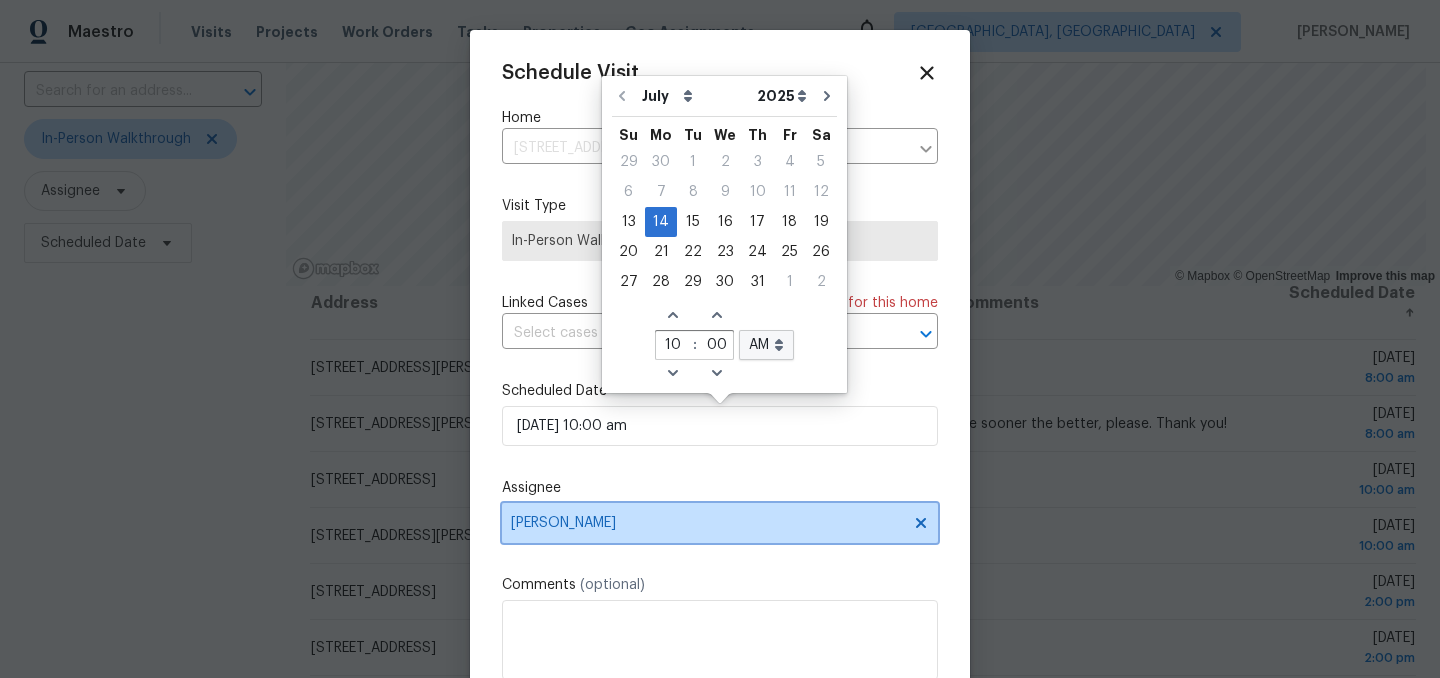 click on "[PERSON_NAME]" at bounding box center (720, 523) 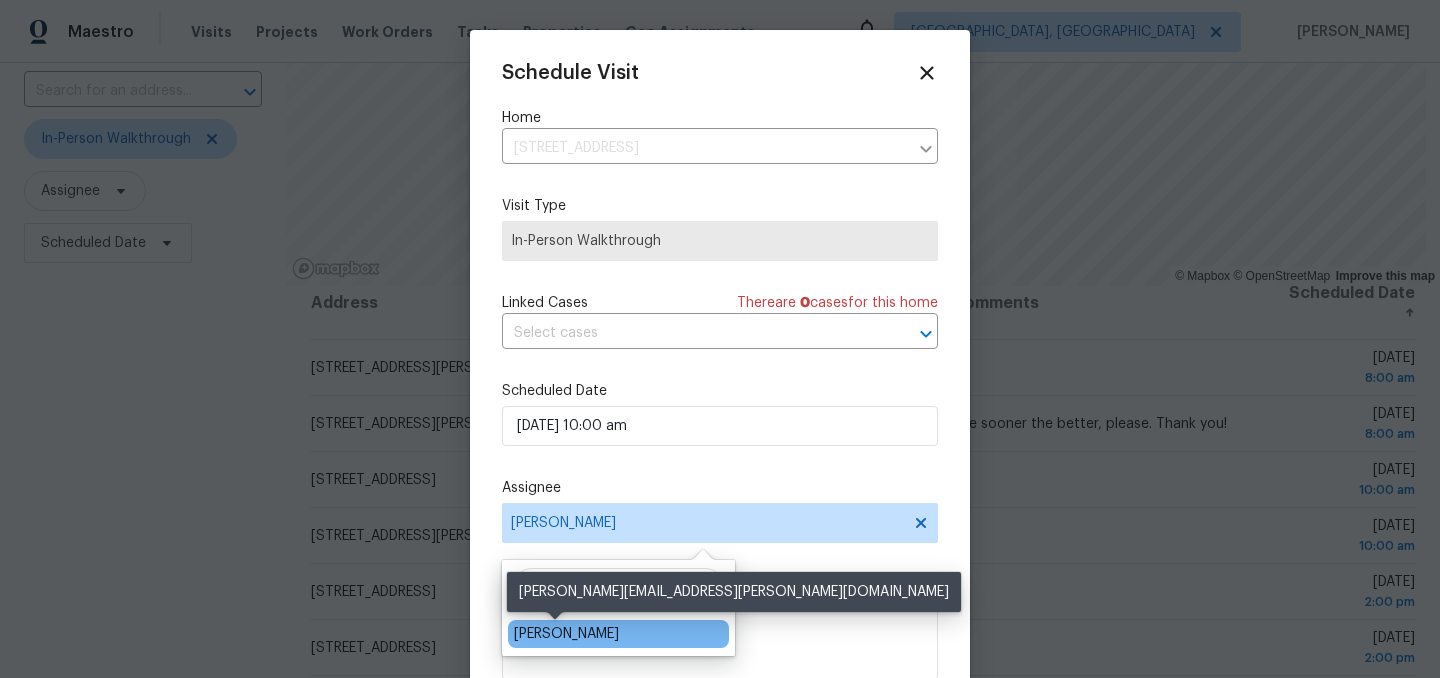 type on "dodd" 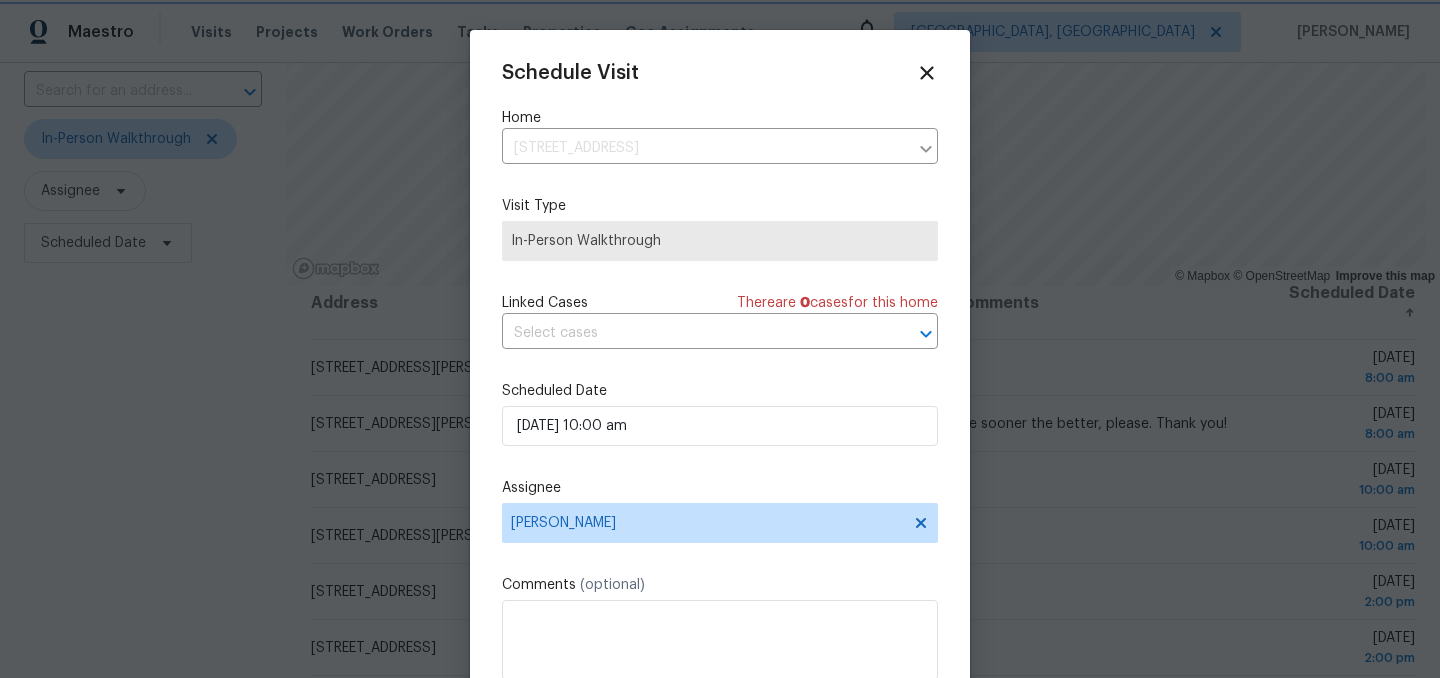 scroll, scrollTop: 36, scrollLeft: 0, axis: vertical 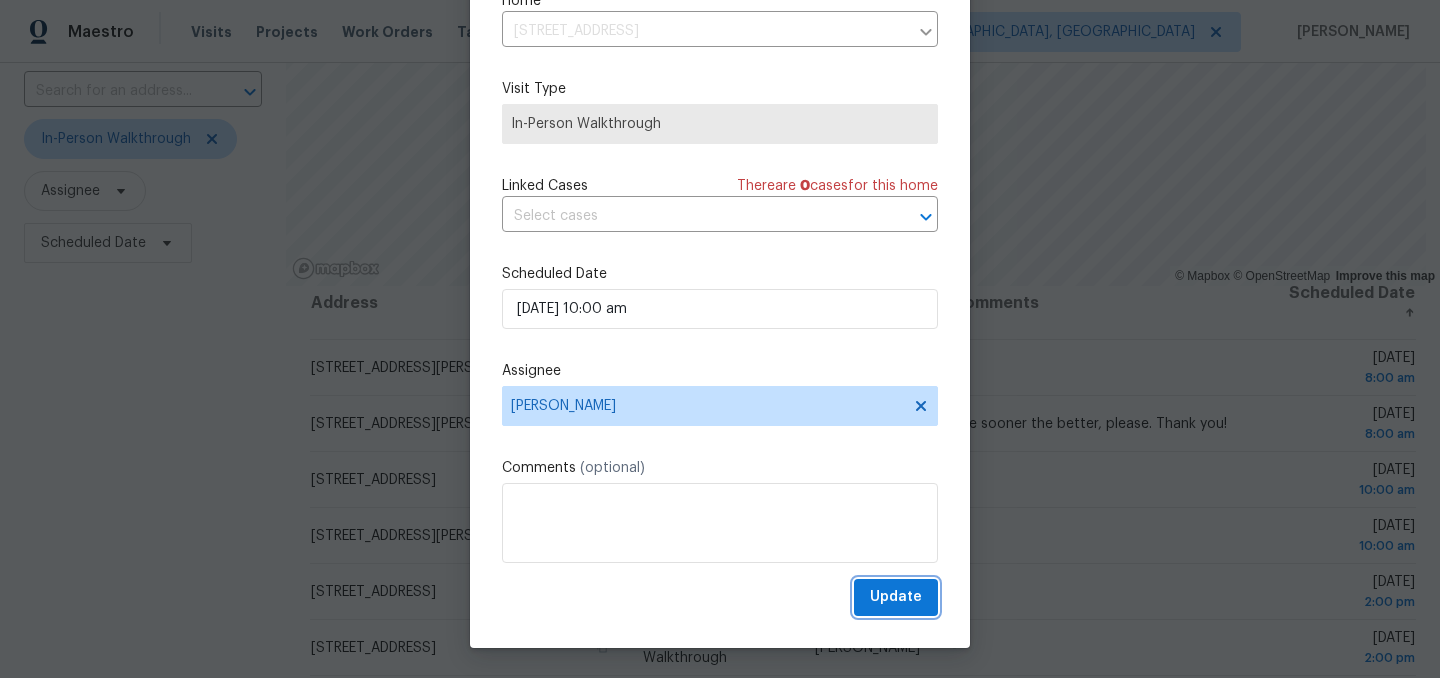 click on "Update" at bounding box center [896, 597] 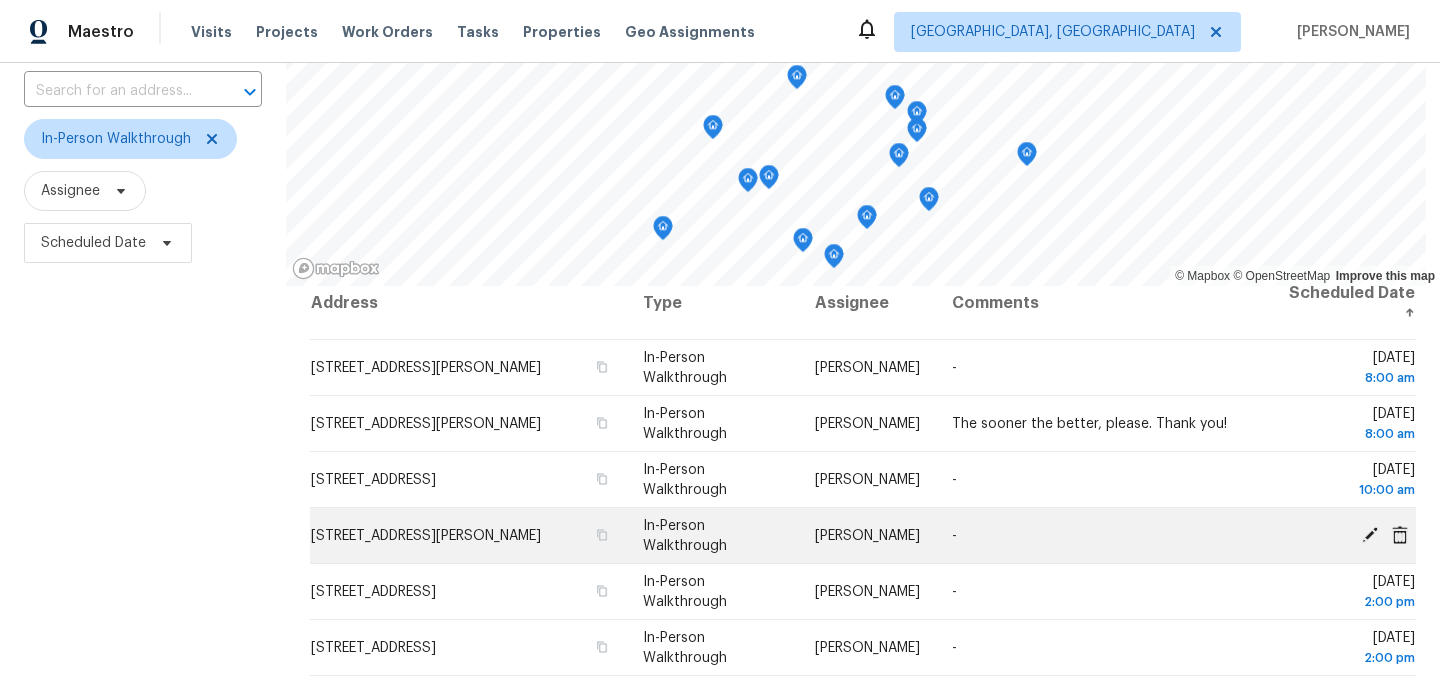 click 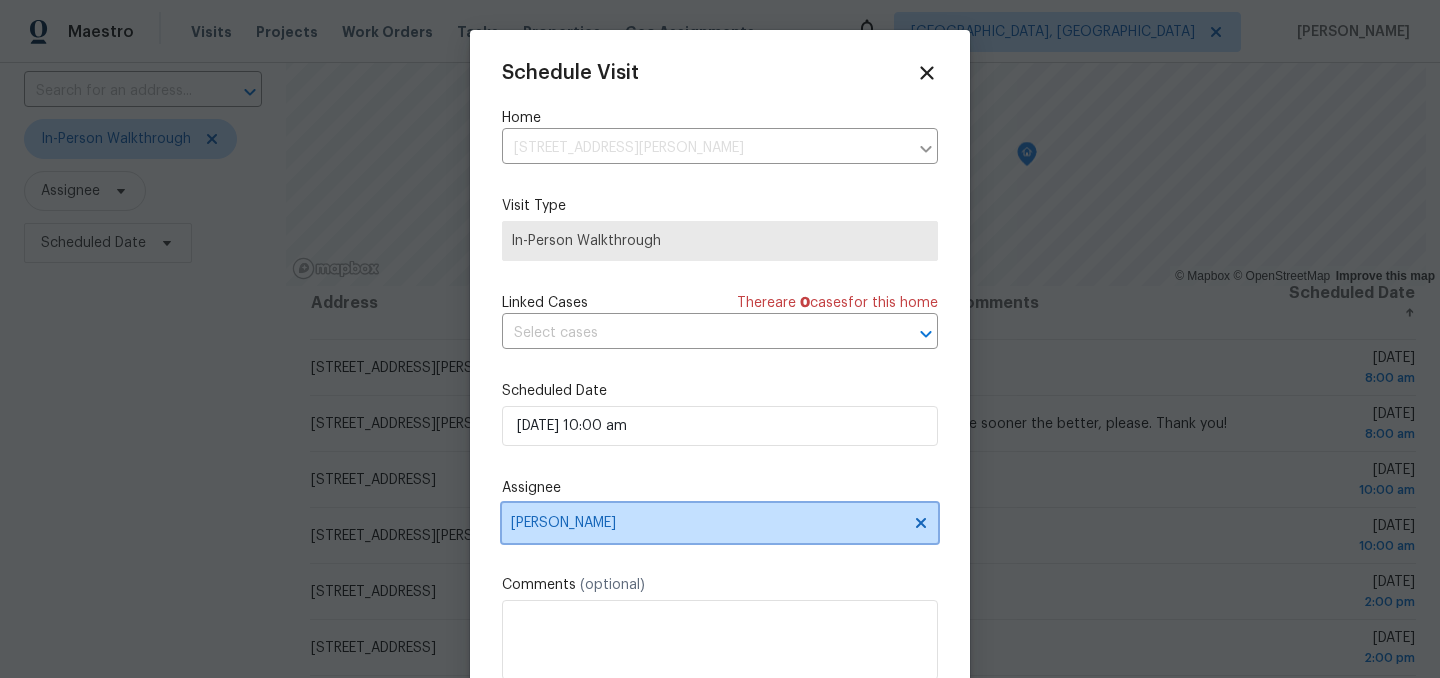 click on "Dodd Drayer" at bounding box center [707, 523] 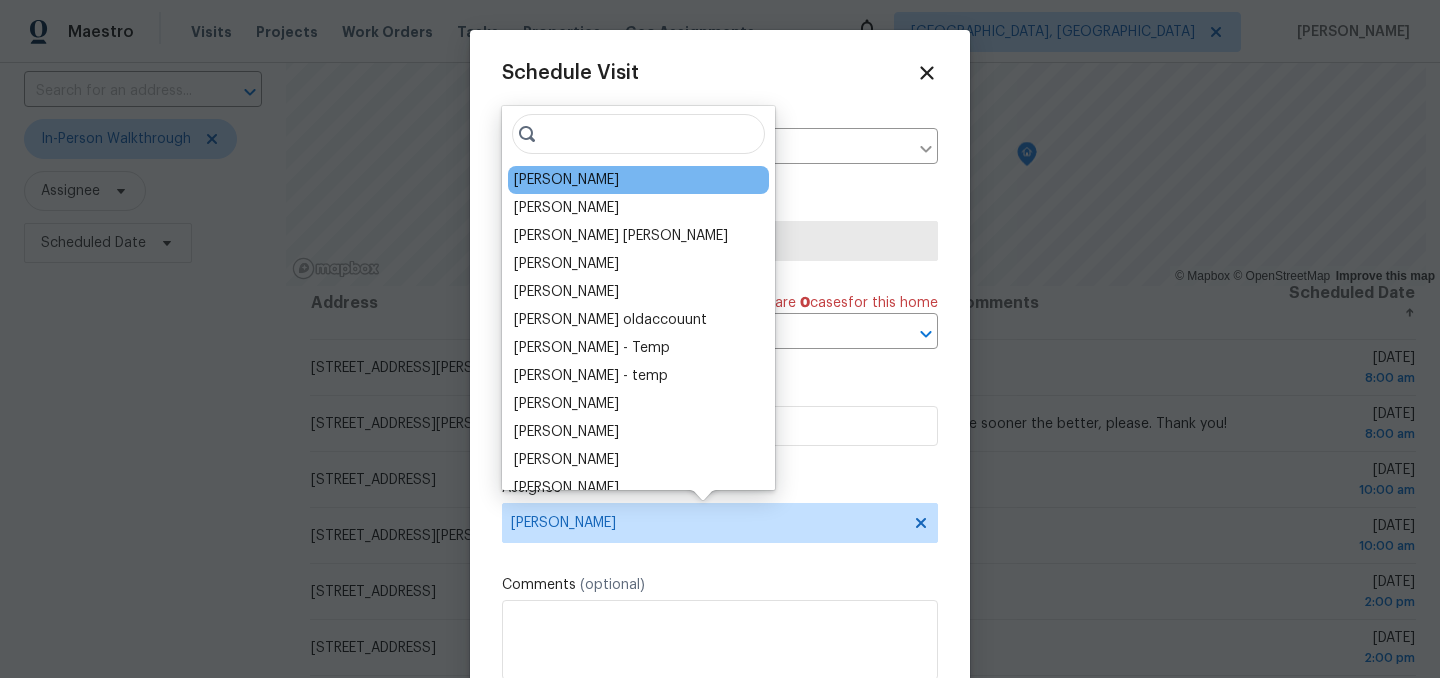 click on "[PERSON_NAME]" at bounding box center [566, 180] 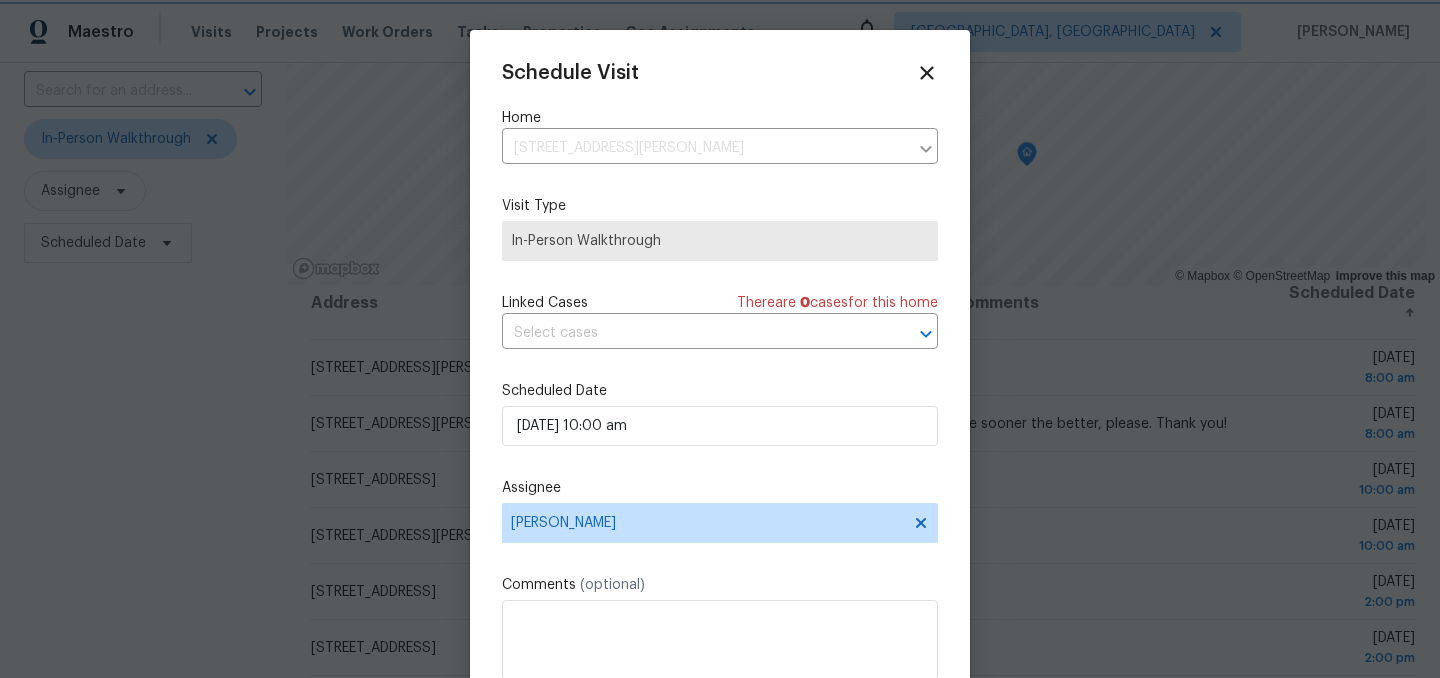 scroll, scrollTop: 36, scrollLeft: 0, axis: vertical 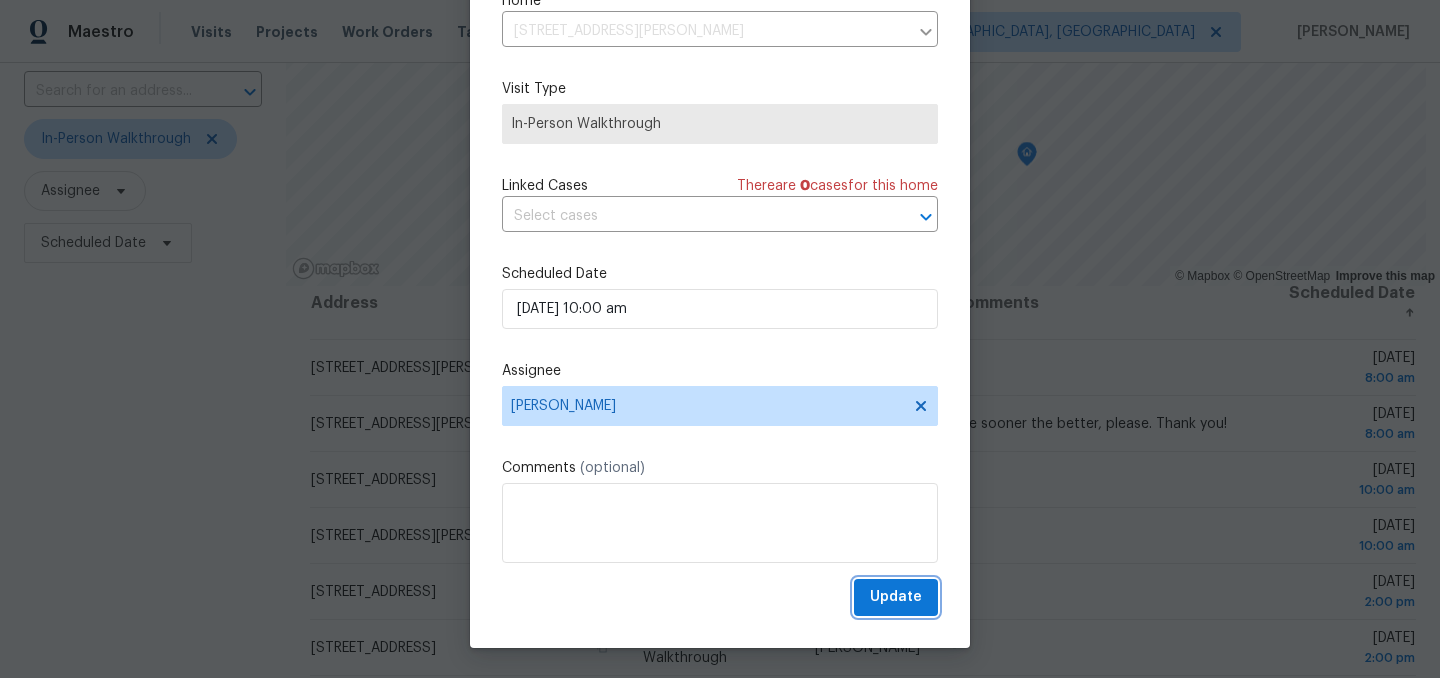 click on "Update" at bounding box center [896, 597] 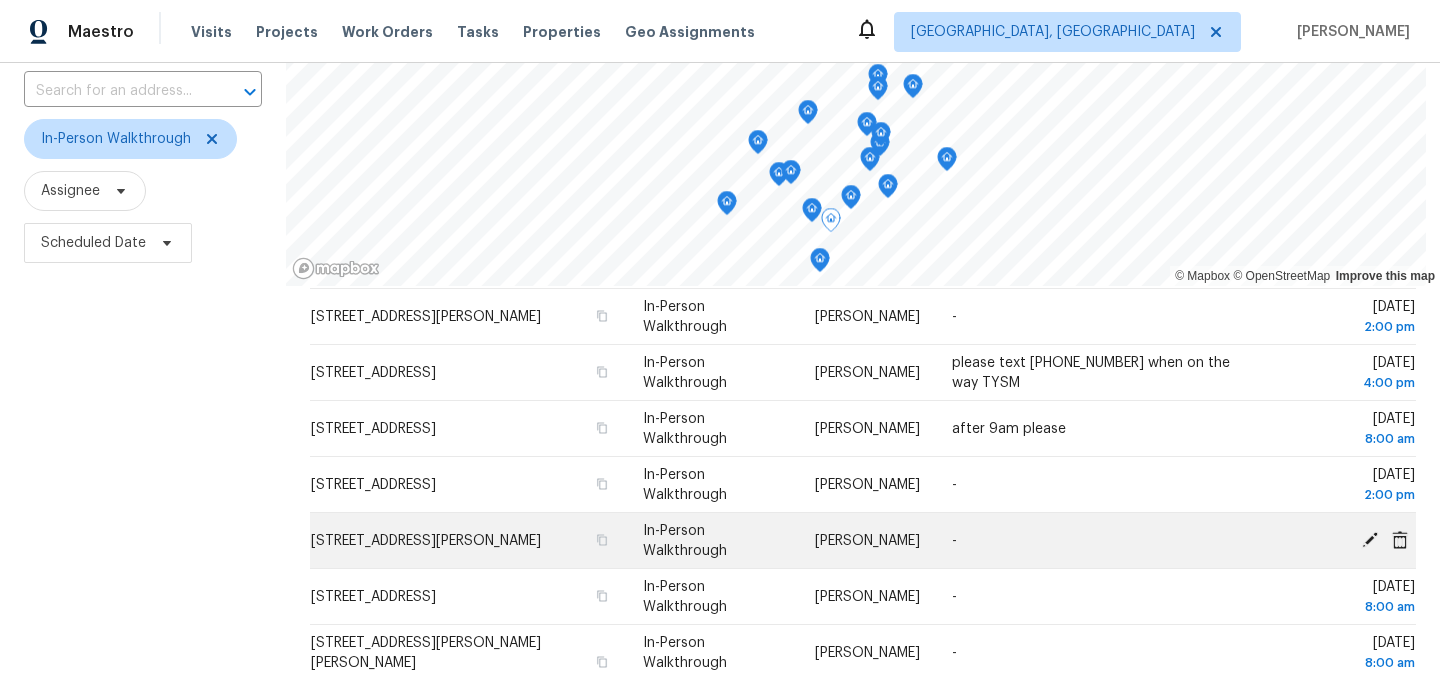 scroll, scrollTop: 703, scrollLeft: 0, axis: vertical 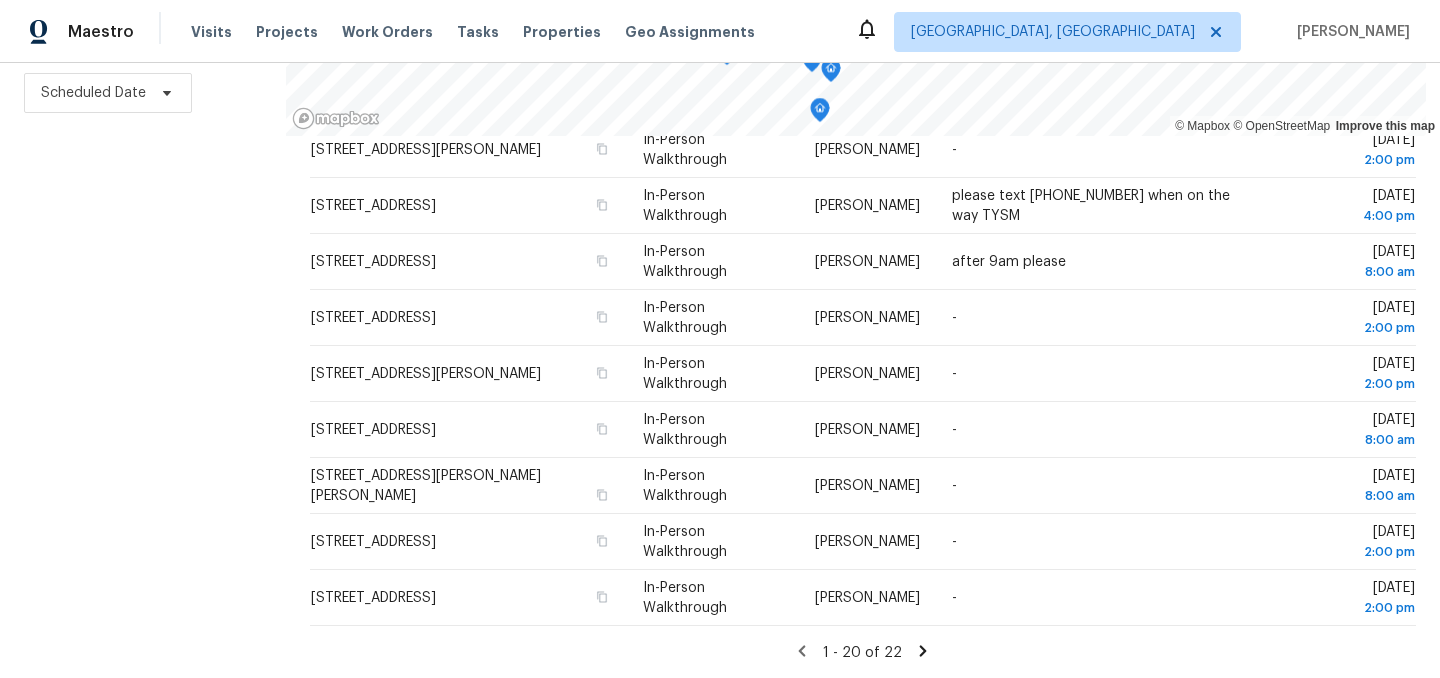 click 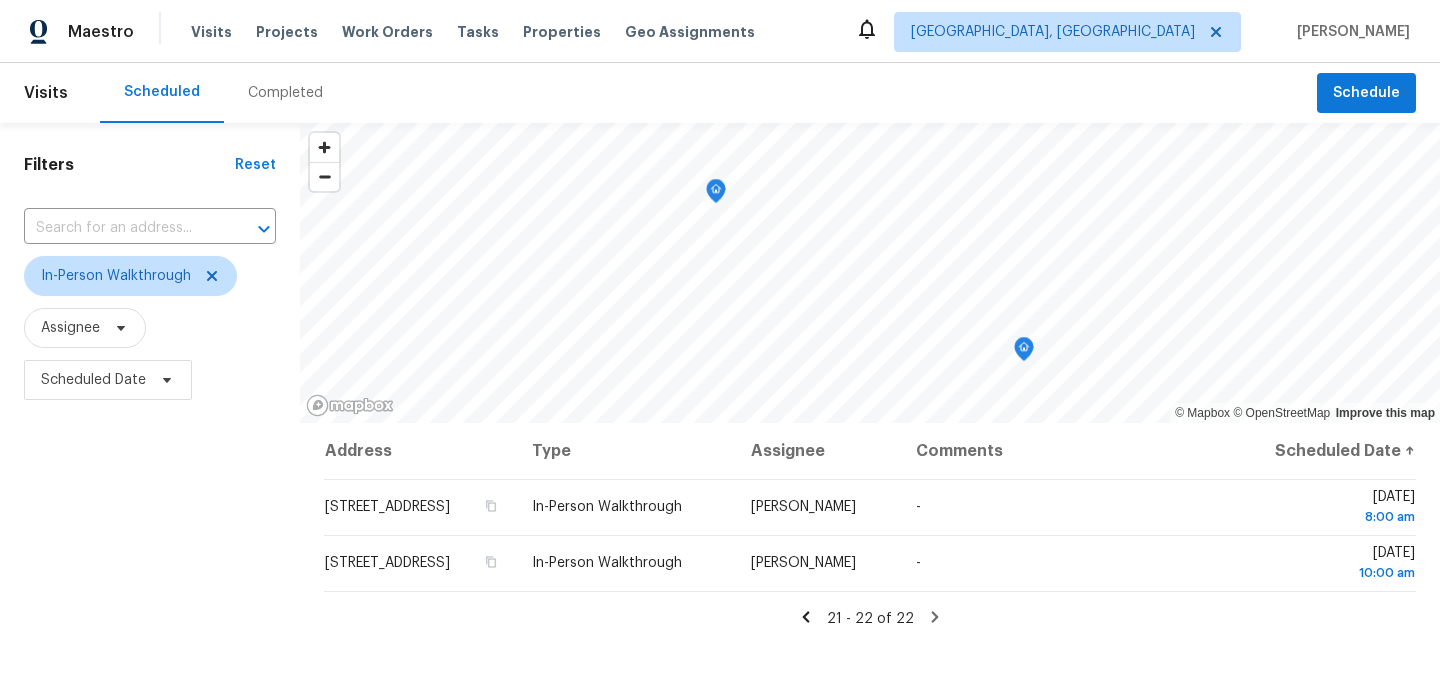 scroll, scrollTop: 0, scrollLeft: 0, axis: both 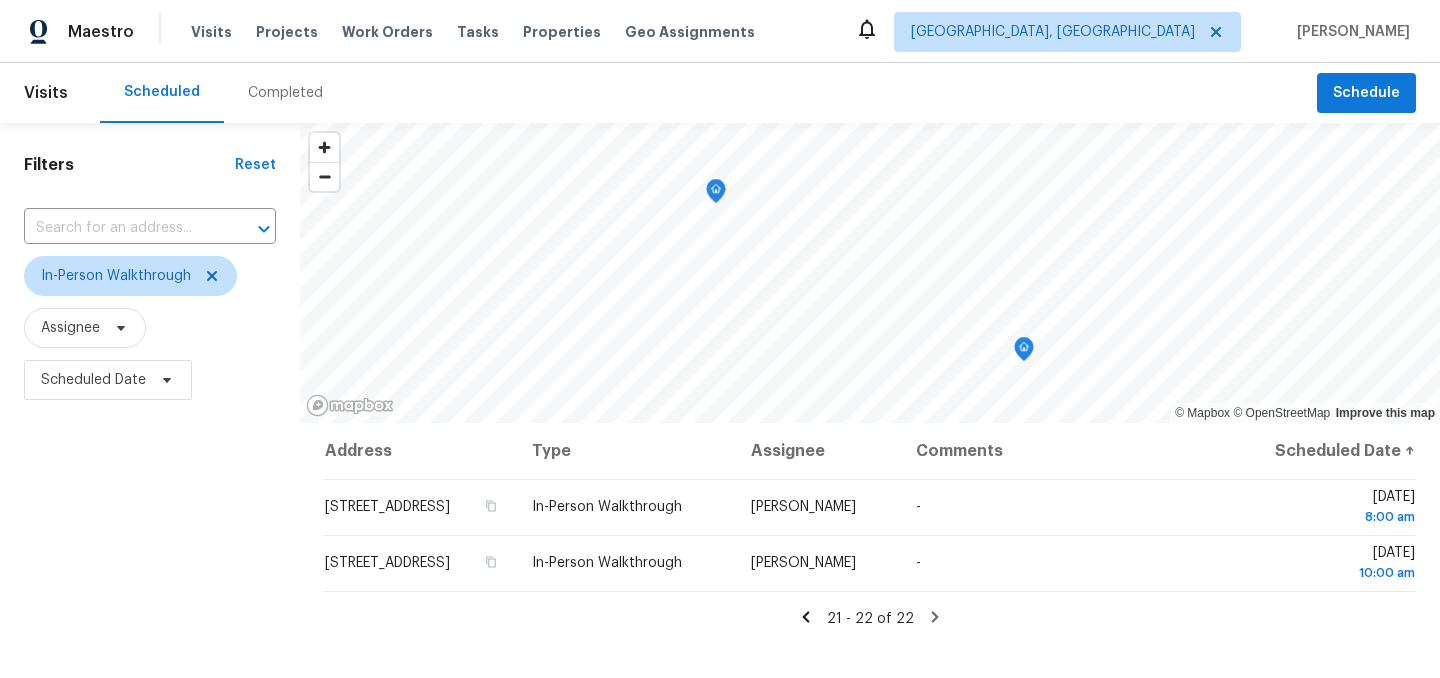 click 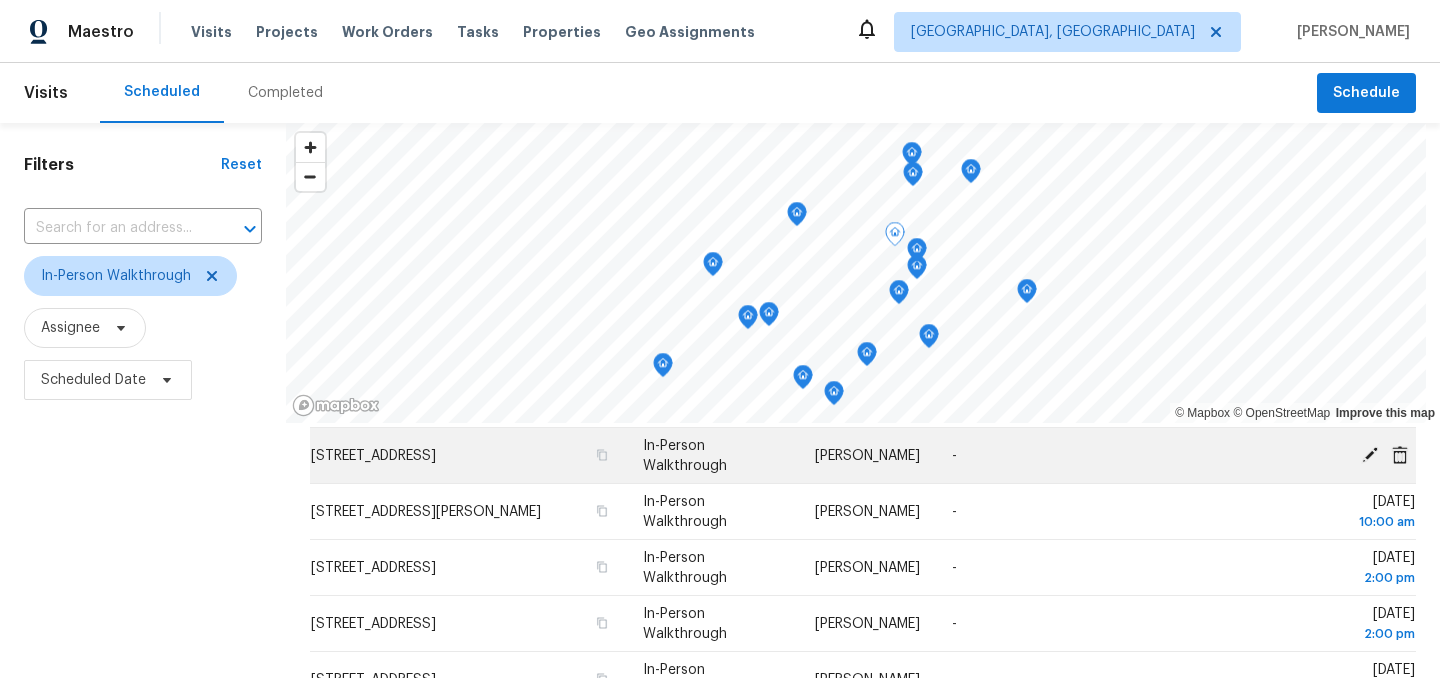 scroll, scrollTop: 703, scrollLeft: 0, axis: vertical 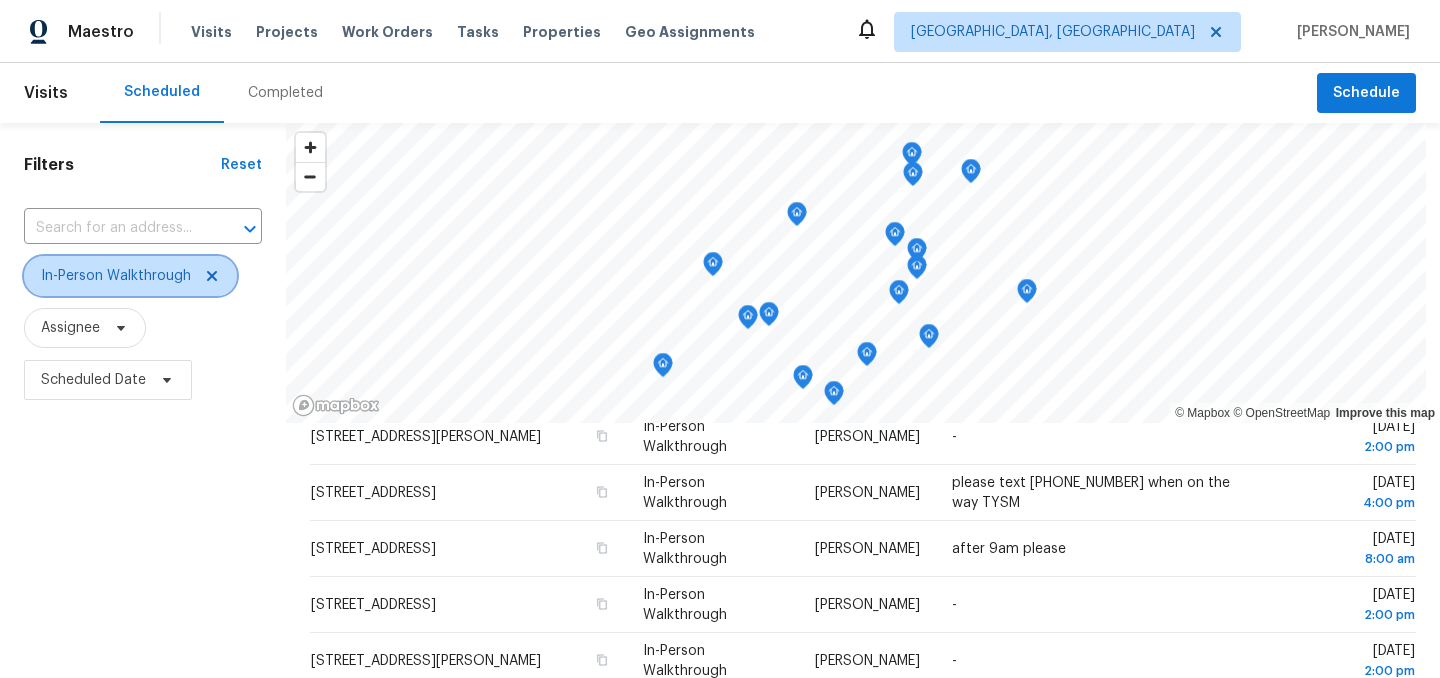 click 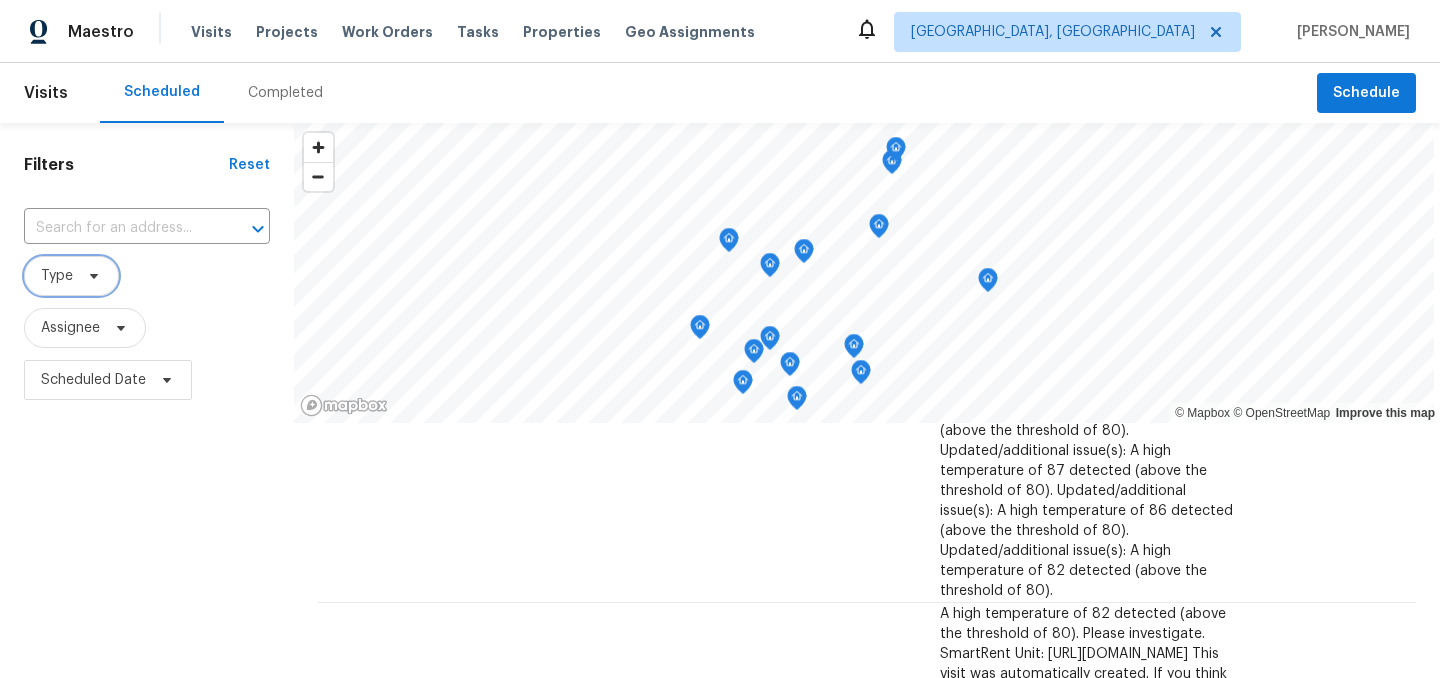 click on "Type" at bounding box center [71, 276] 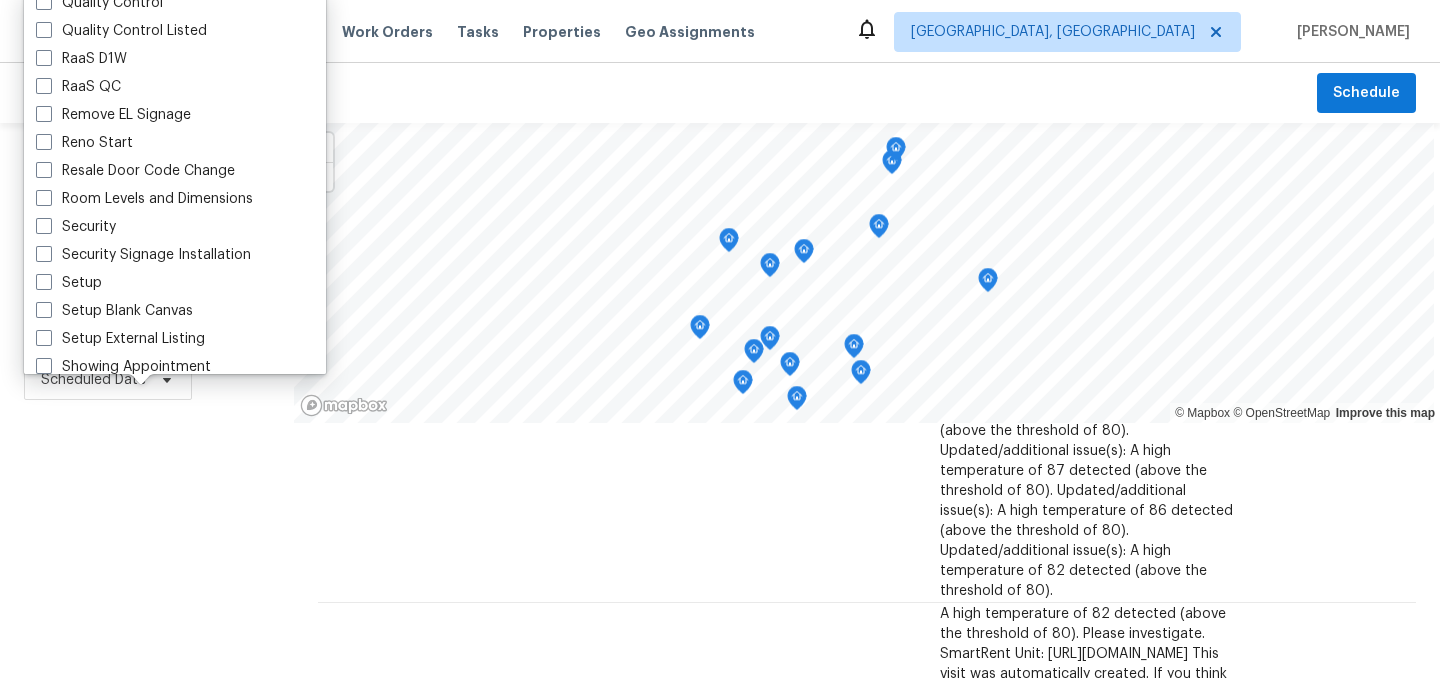 scroll, scrollTop: 1700, scrollLeft: 0, axis: vertical 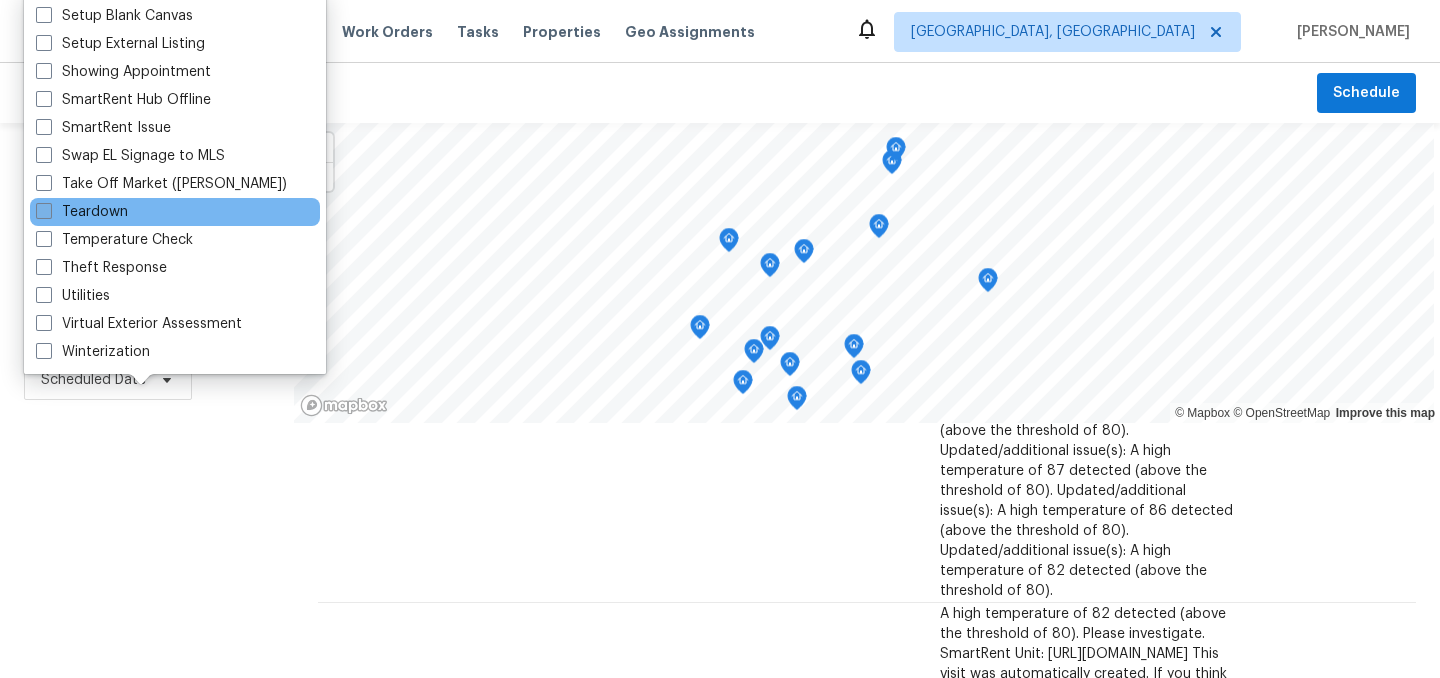 click on "Teardown" at bounding box center [82, 212] 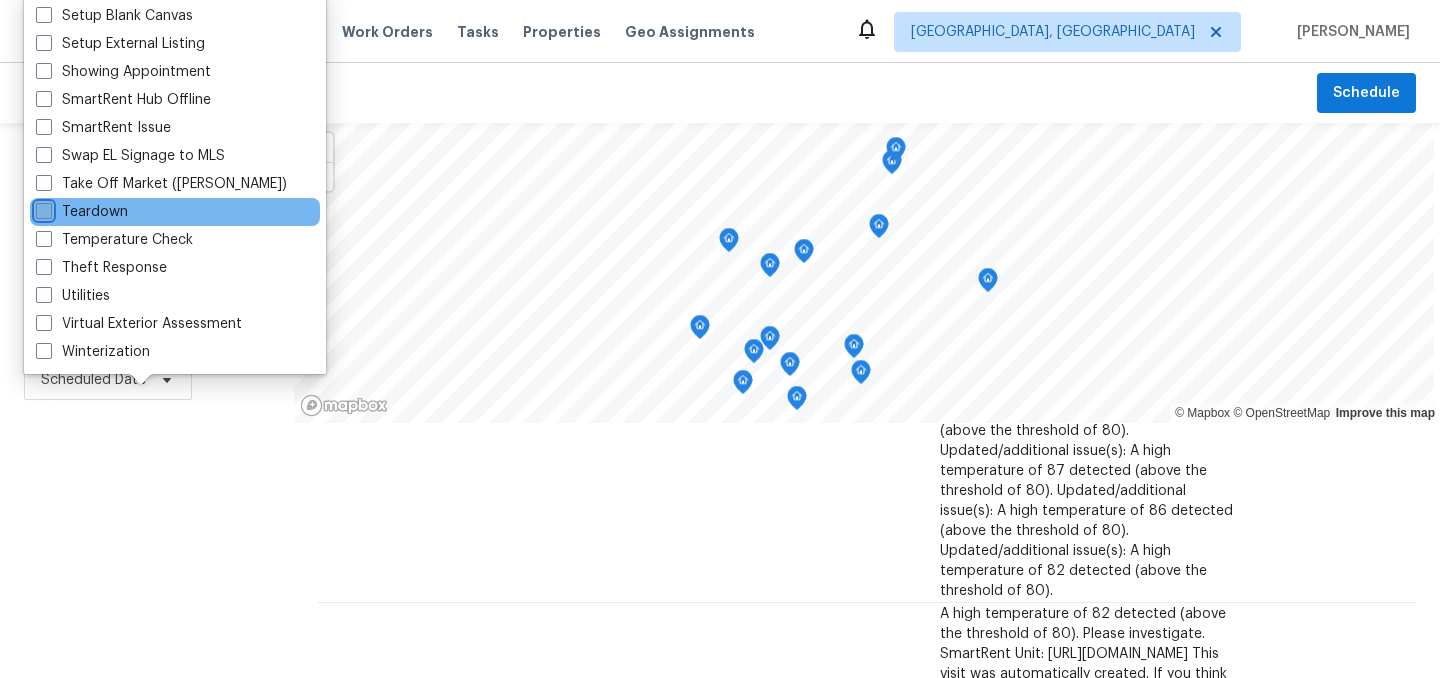 click on "Teardown" at bounding box center (42, 208) 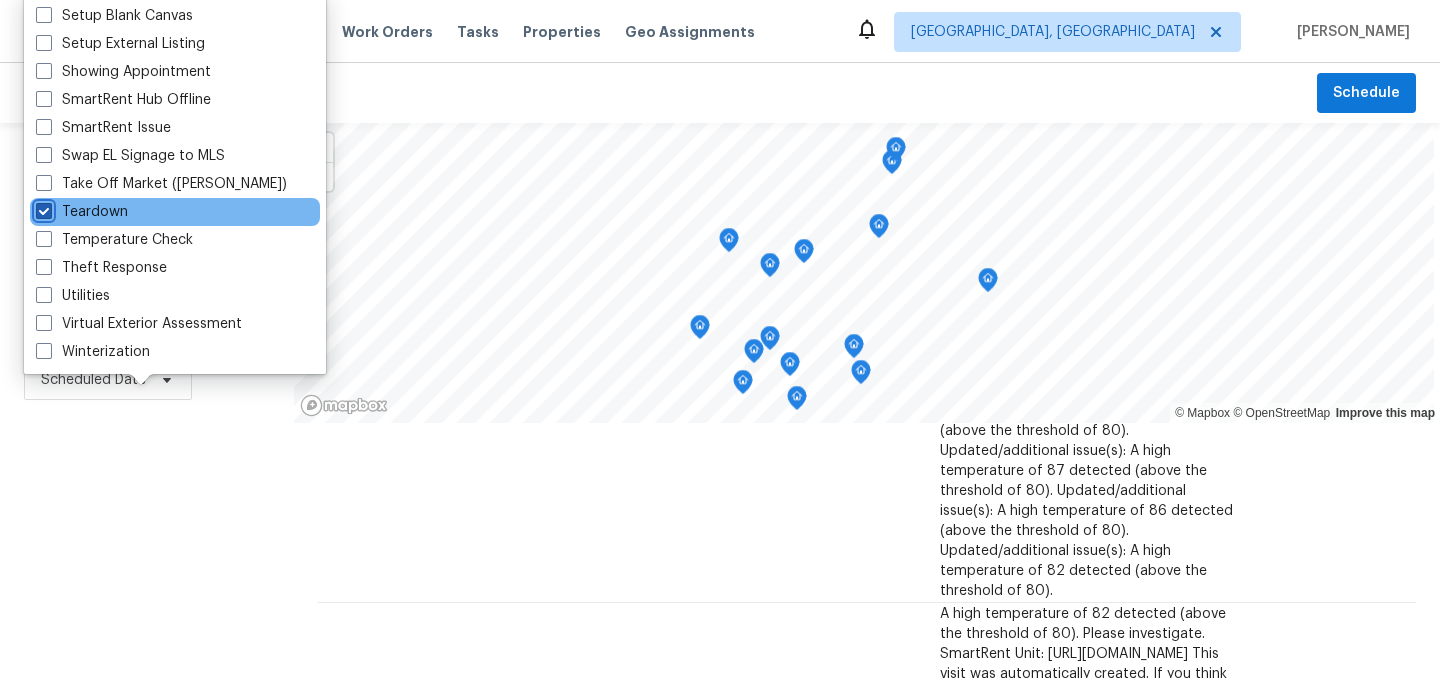checkbox on "true" 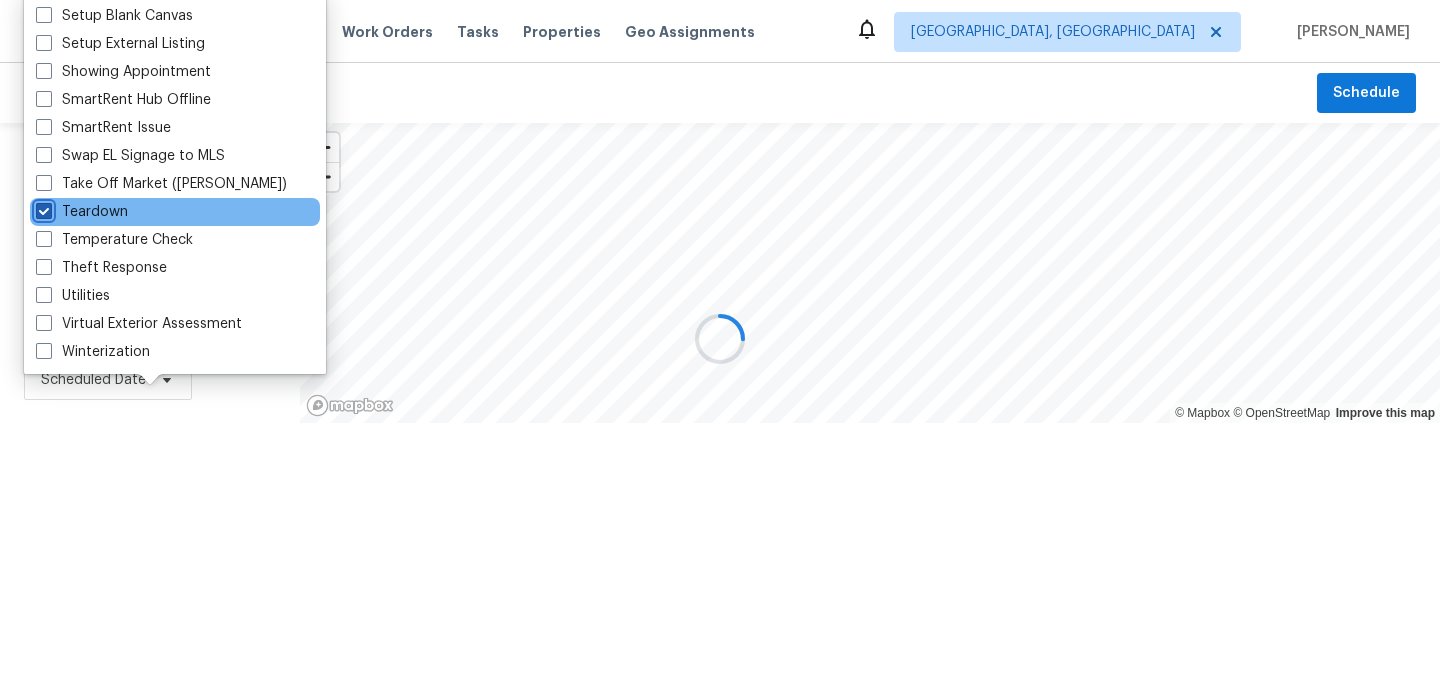 scroll, scrollTop: 146, scrollLeft: 0, axis: vertical 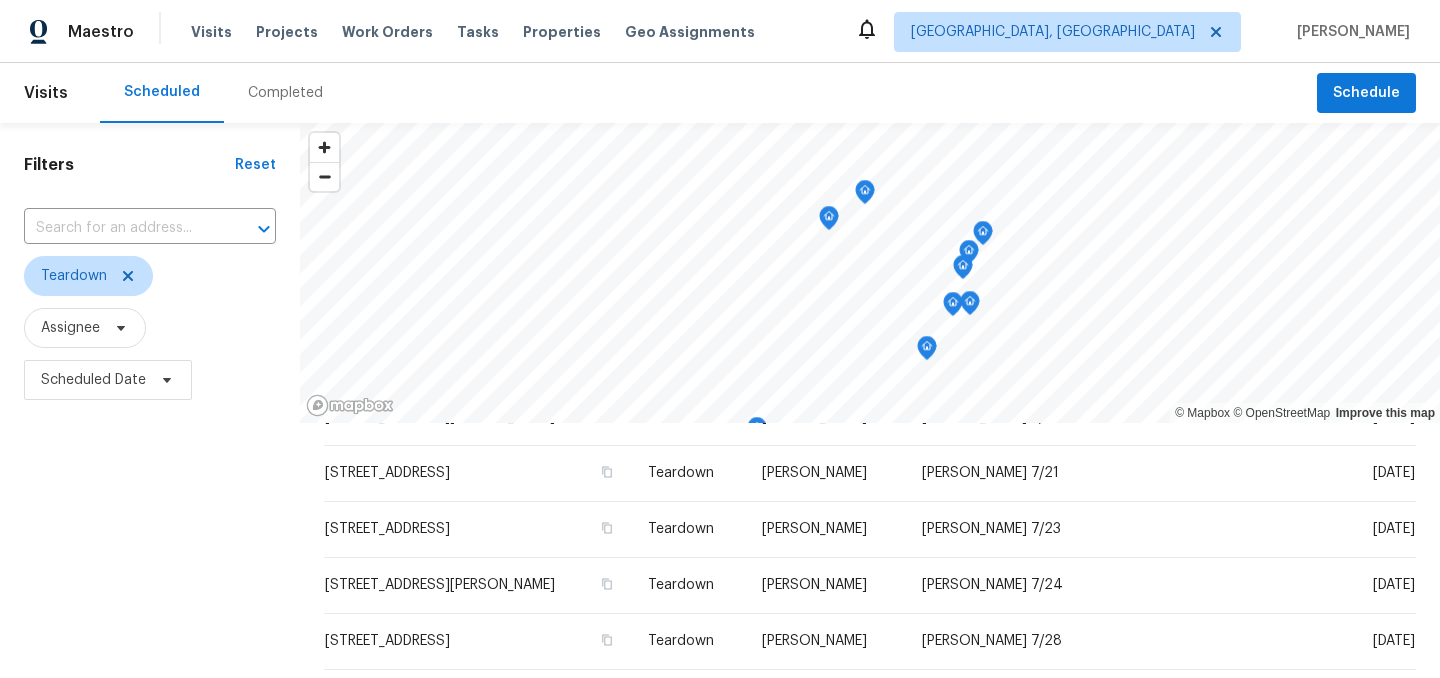 click on "Filters Reset ​ Teardown Assignee Scheduled Date" at bounding box center (150, 544) 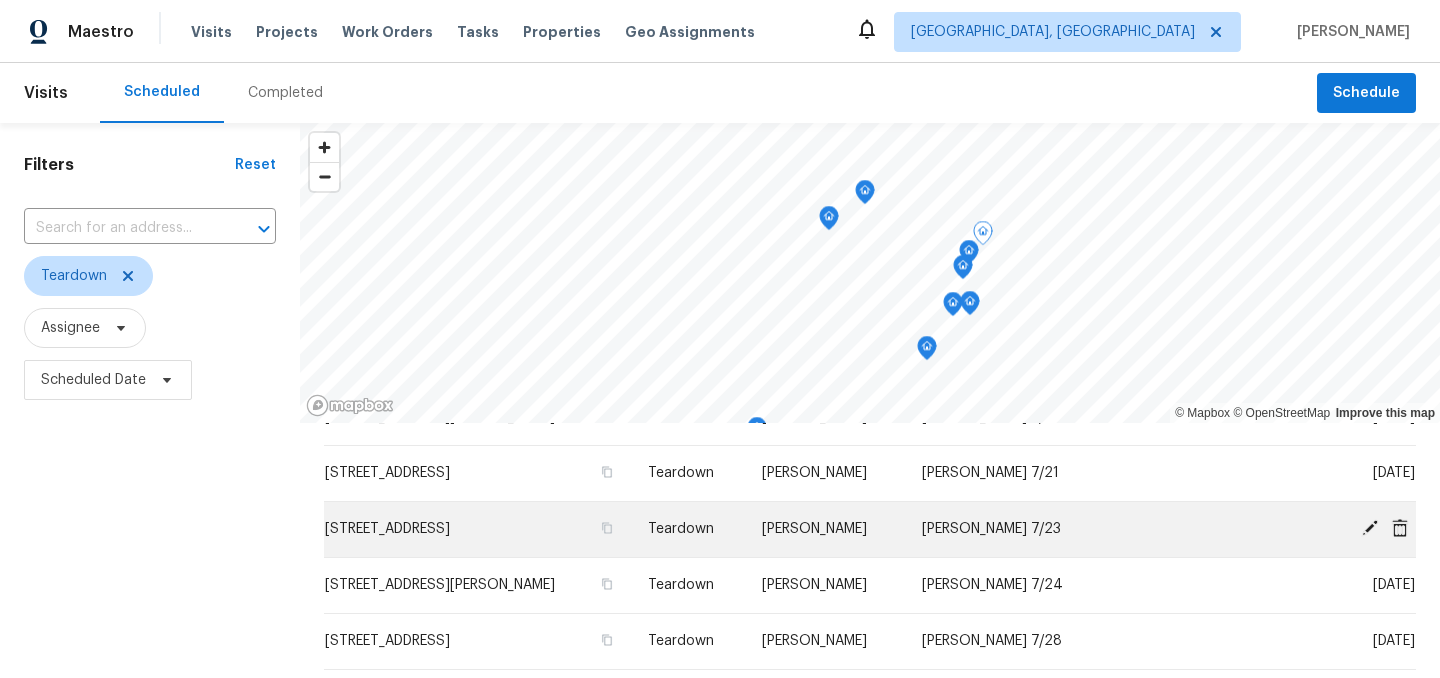 scroll, scrollTop: 0, scrollLeft: 0, axis: both 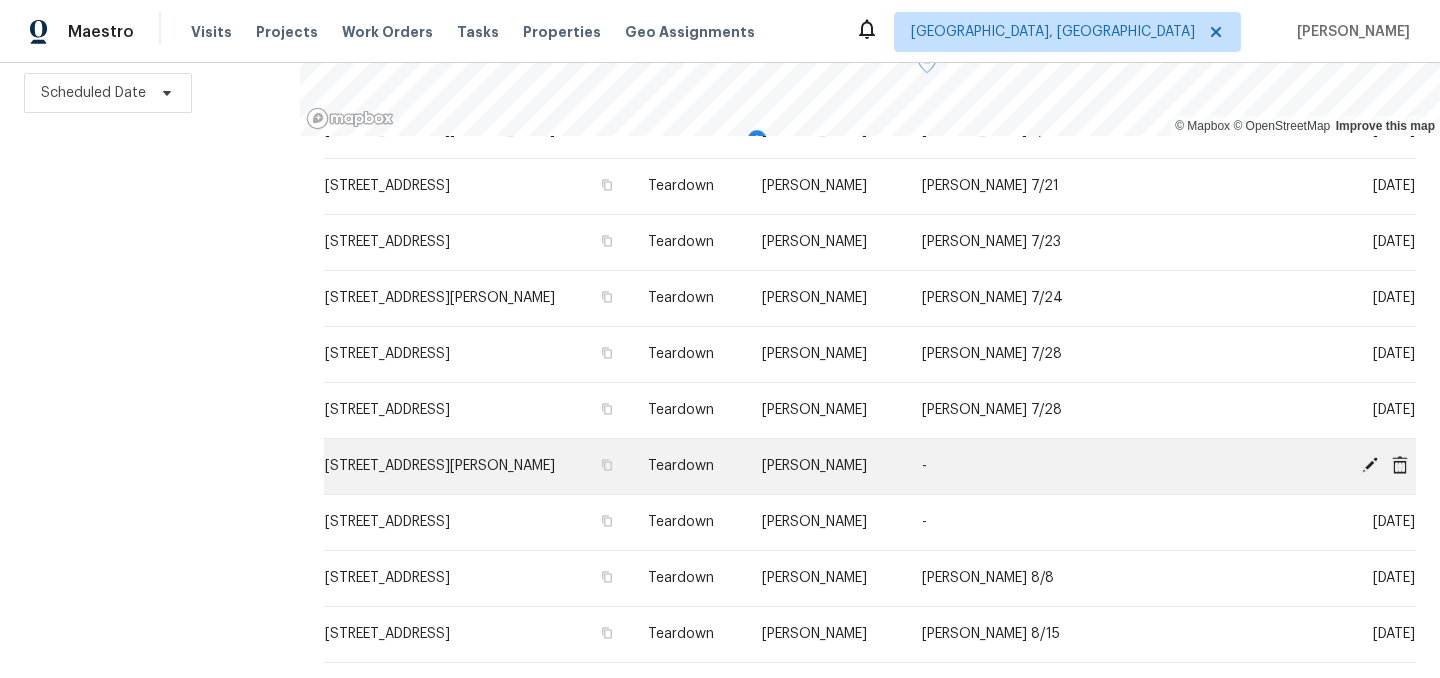 click 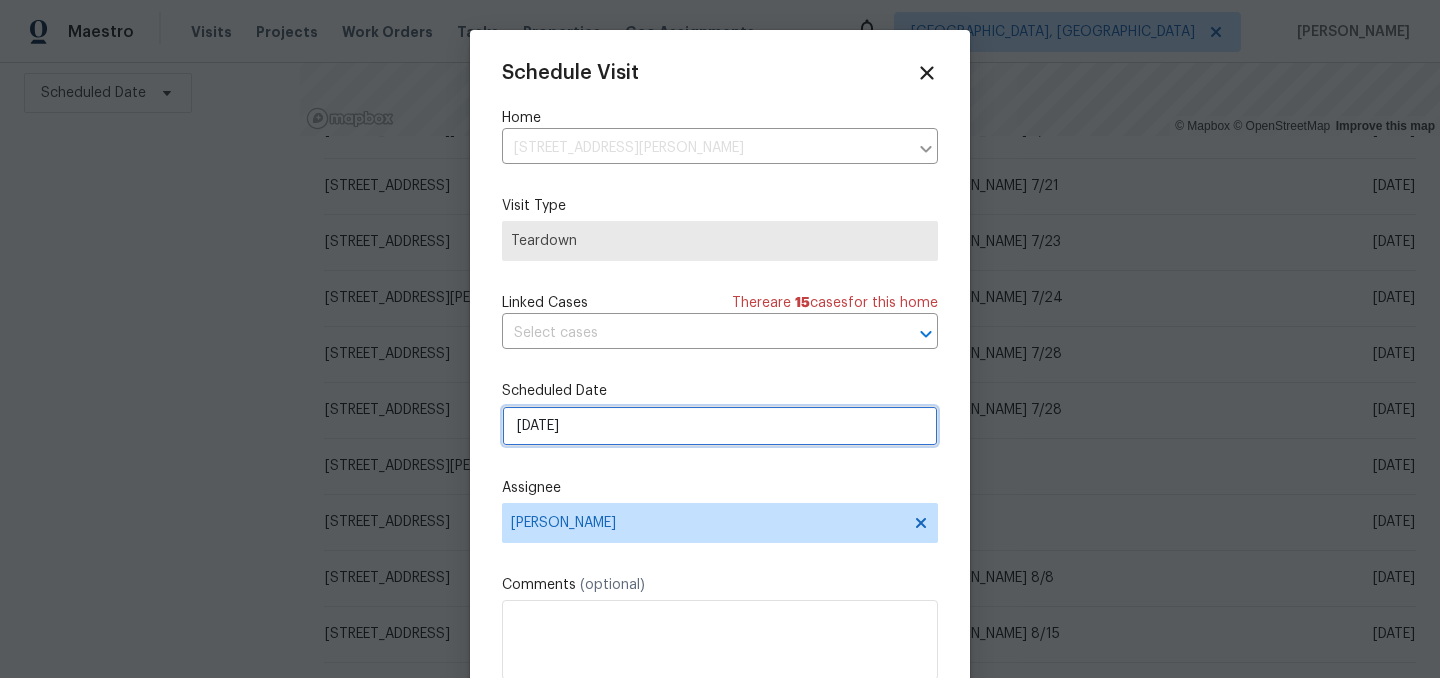 click on "7/27/2025" at bounding box center [720, 426] 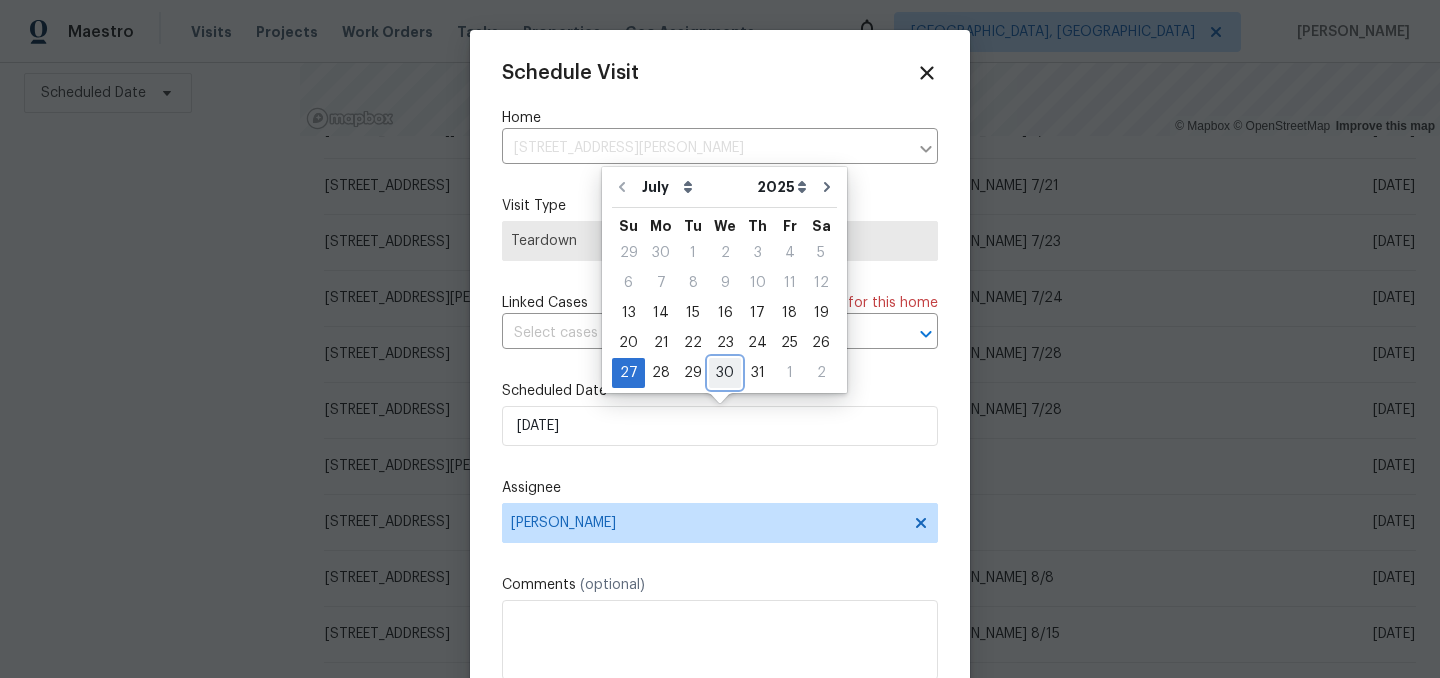 click on "30" at bounding box center [725, 373] 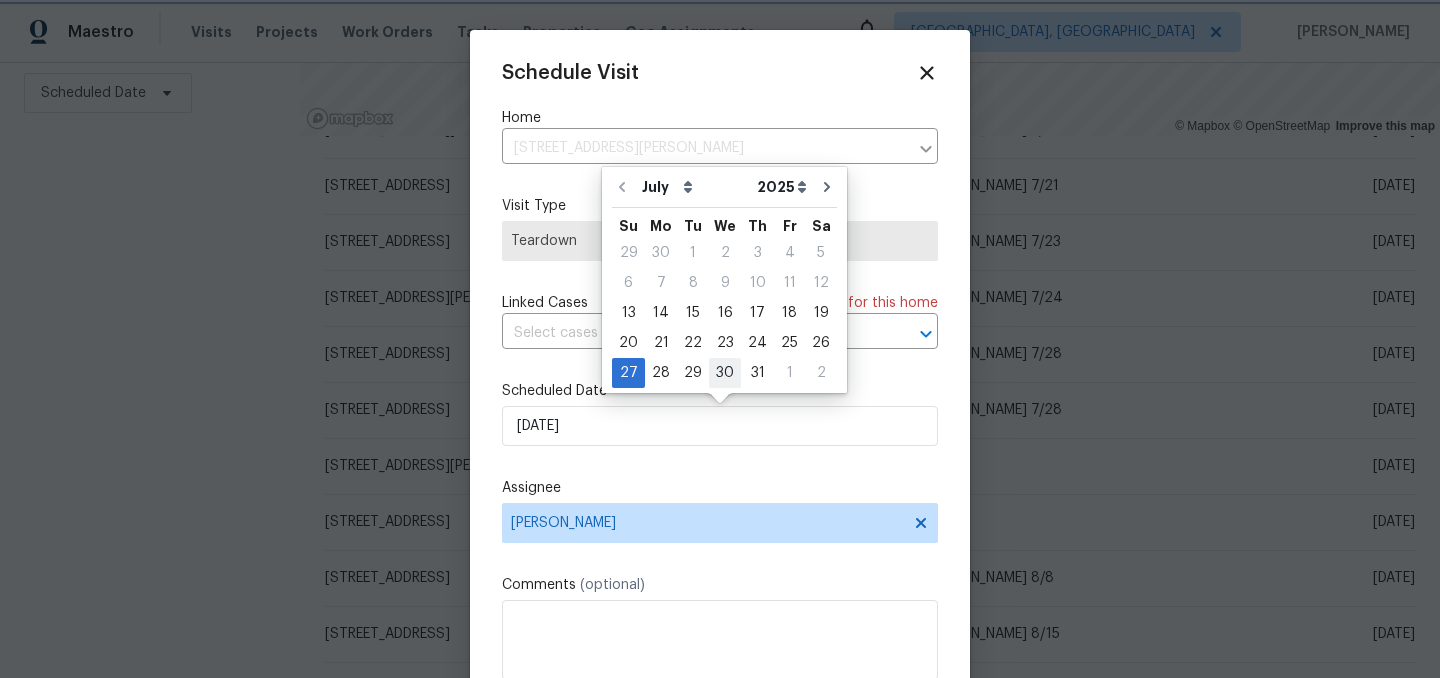 type on "7/30/2025" 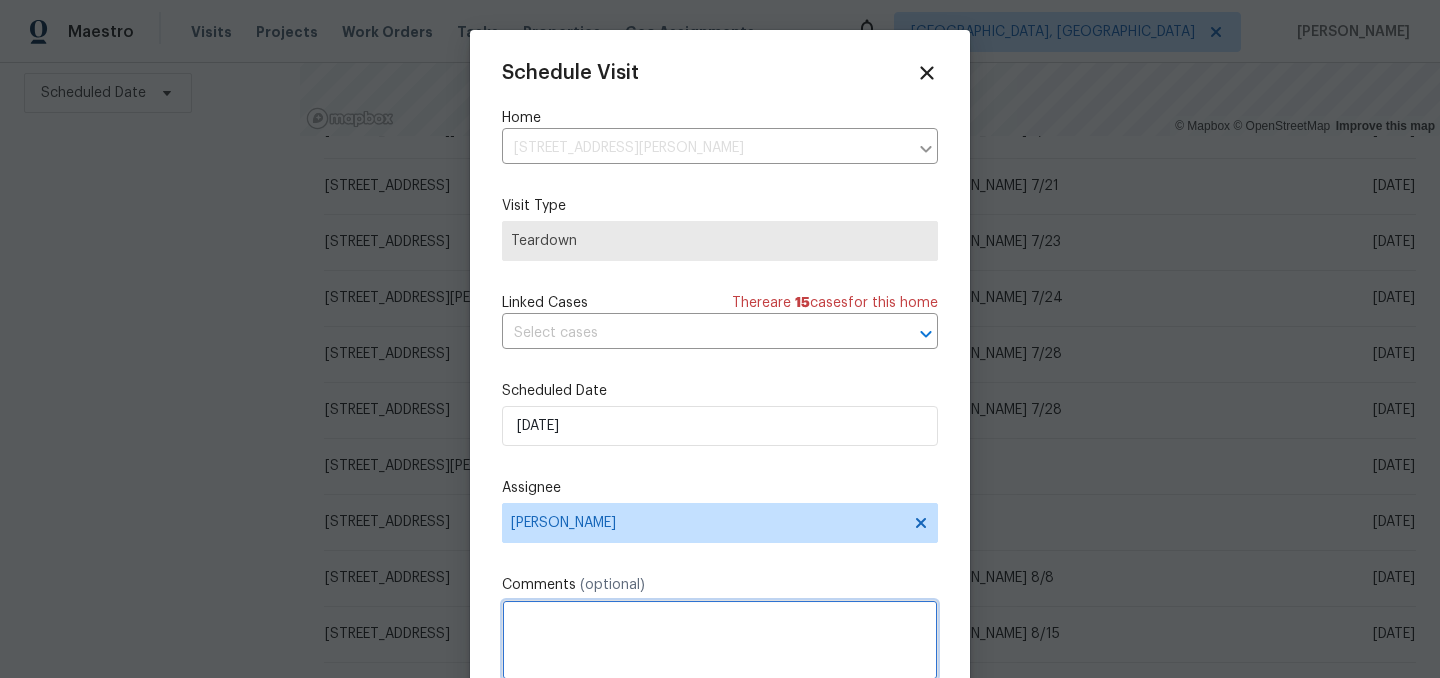 click at bounding box center [720, 640] 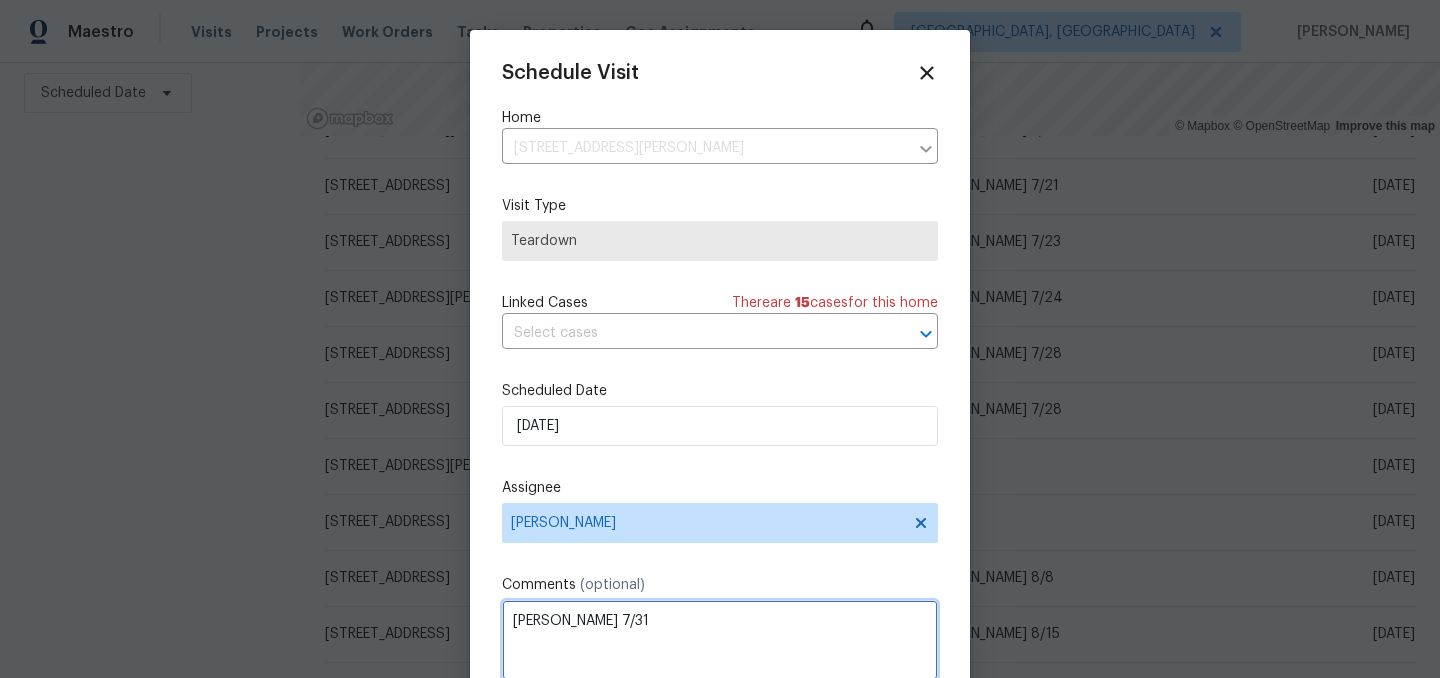 type on "COE 7/31" 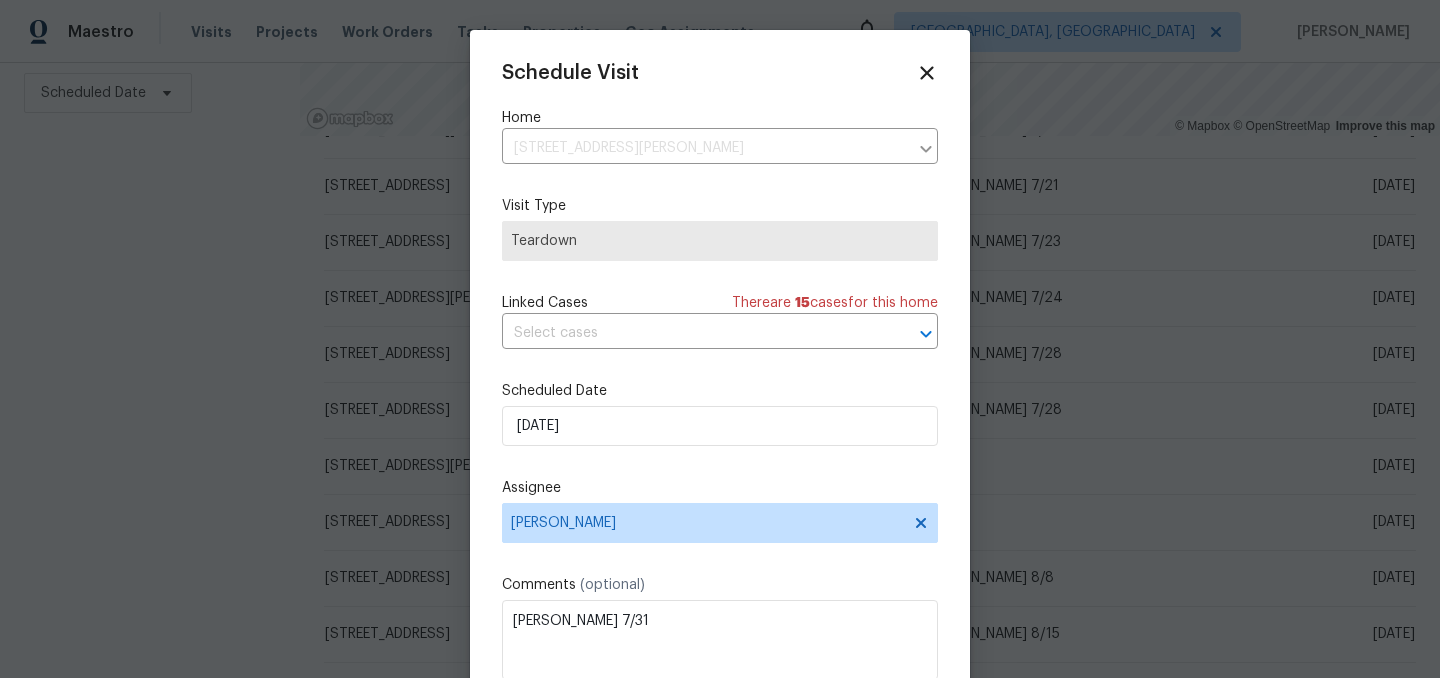 click on "Schedule Visit Home   7854 Wolfgang Pl, Indianapolis, IN 46239 ​ Visit Type   Teardown Linked Cases There  are   15  case s  for this home   ​ Scheduled Date   7/30/2025 Assignee   Dodd Drayer Comments   (optional) COE 7/31 Update" at bounding box center (720, 397) 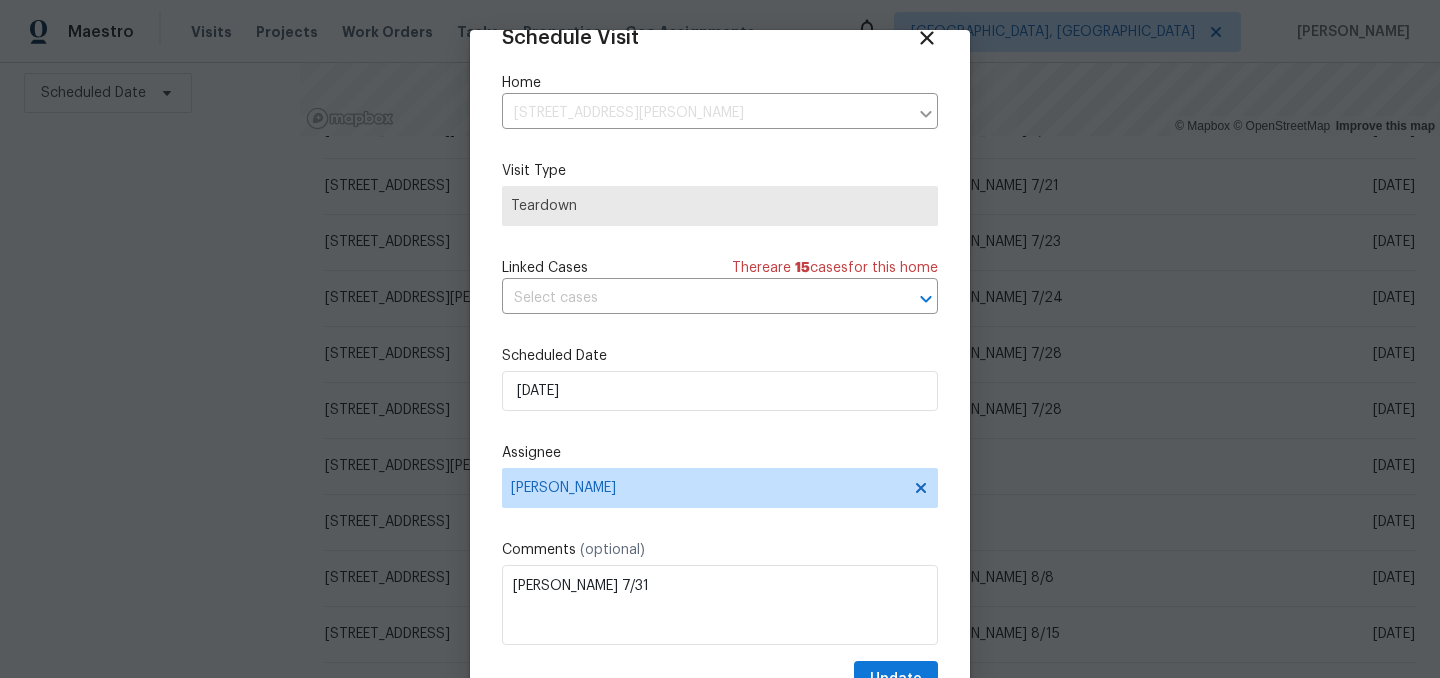 scroll, scrollTop: 82, scrollLeft: 0, axis: vertical 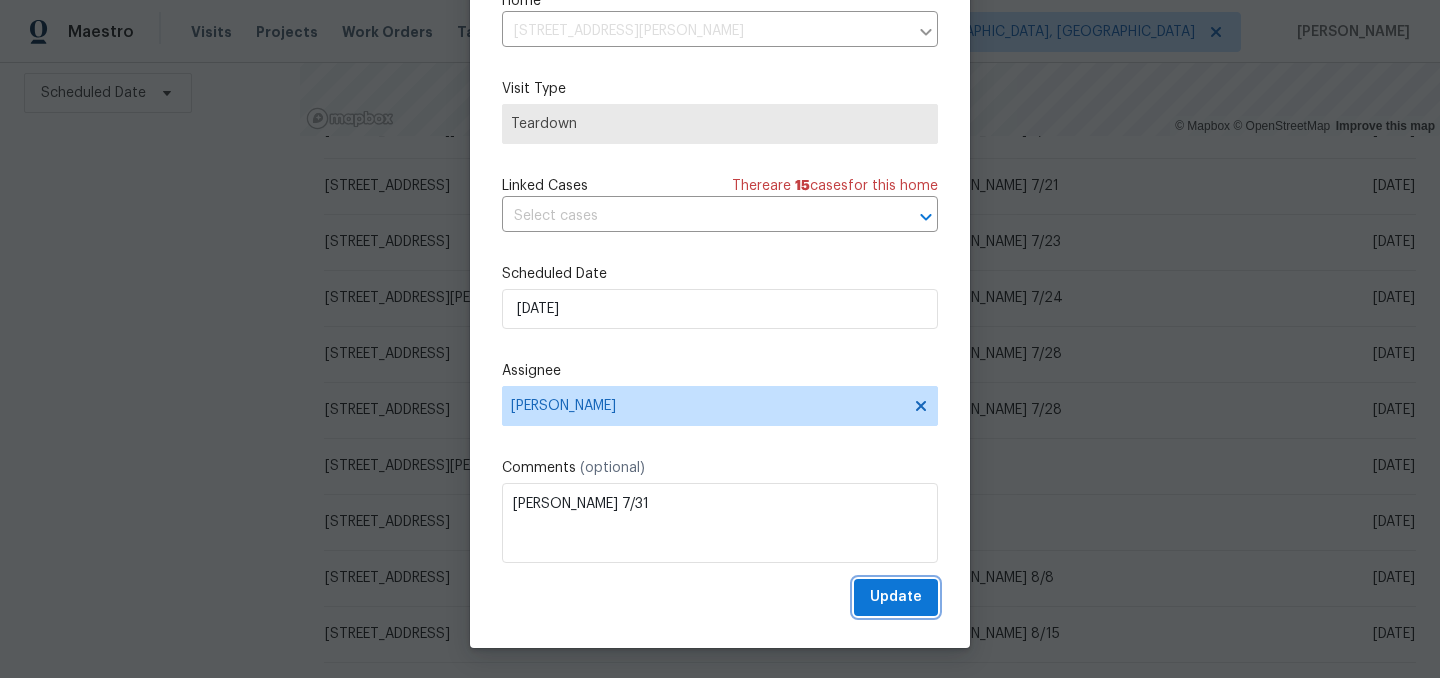 click on "Update" at bounding box center (896, 597) 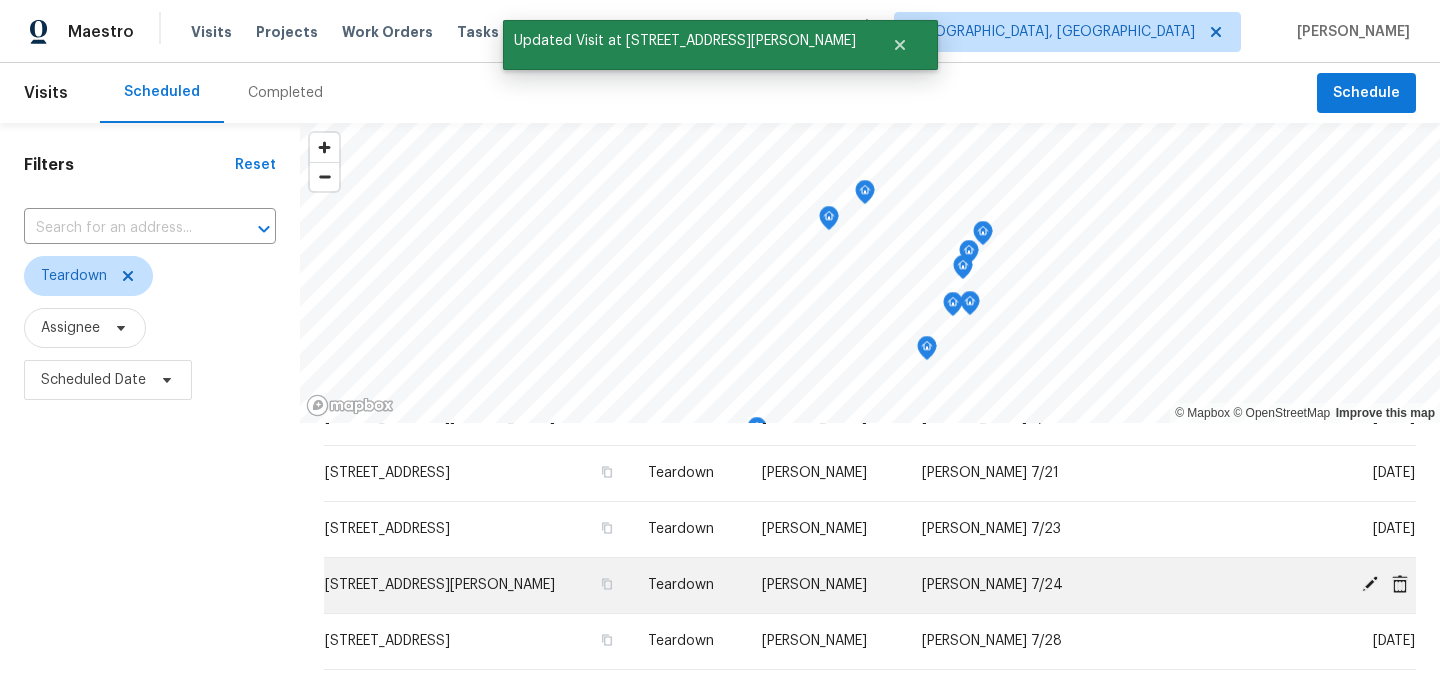 scroll, scrollTop: 287, scrollLeft: 0, axis: vertical 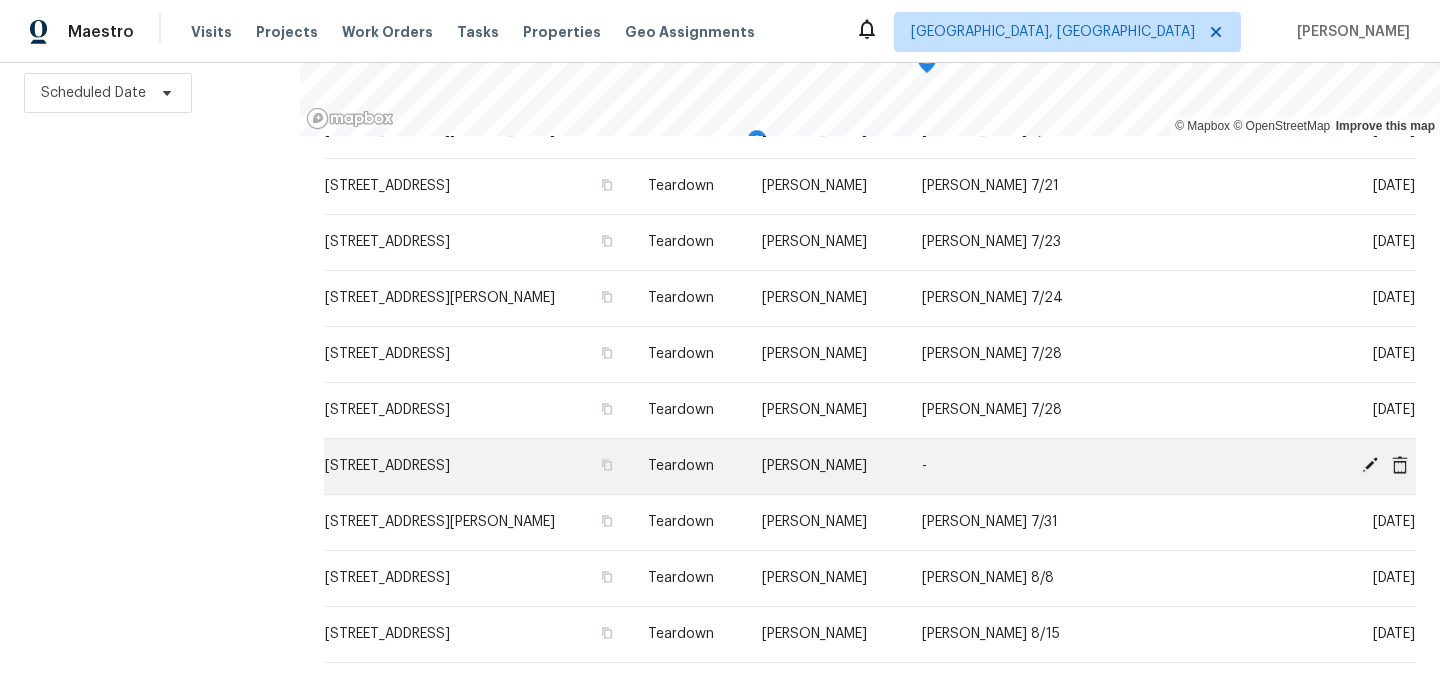 click 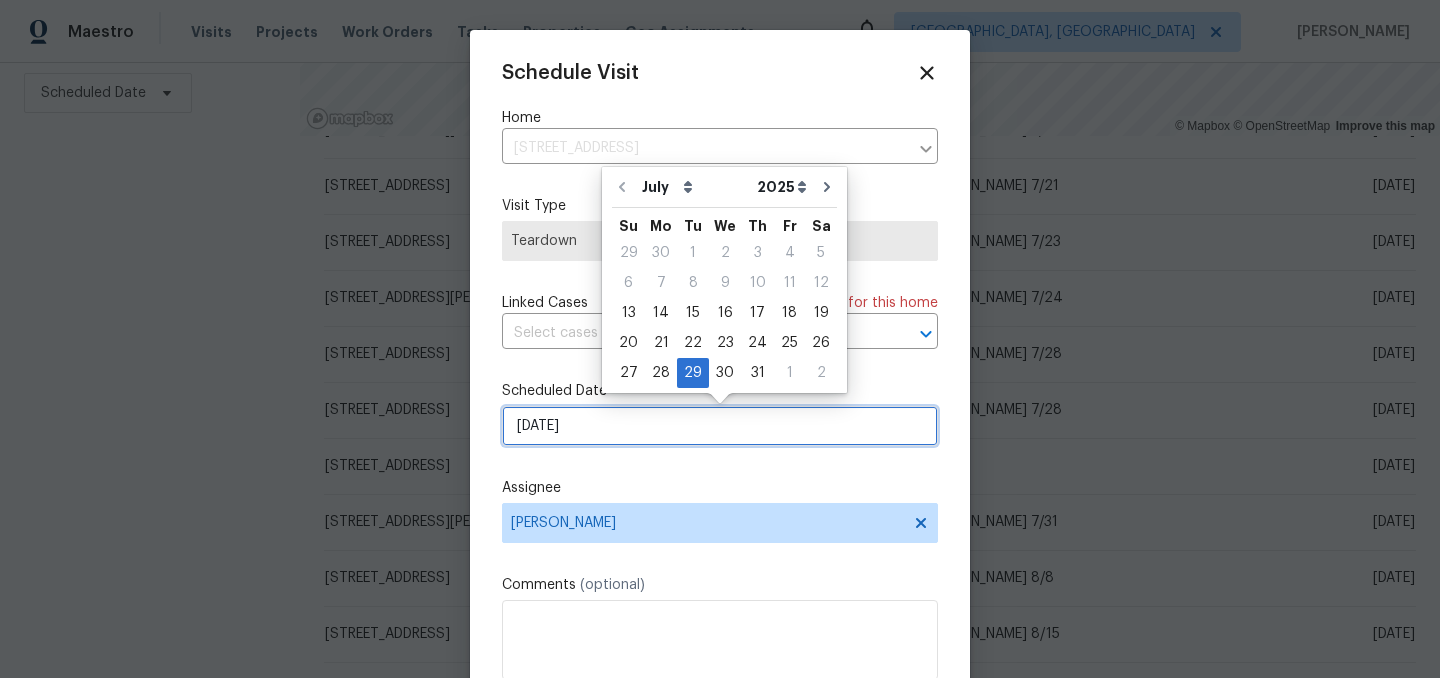 click on "7/29/2025" at bounding box center (720, 426) 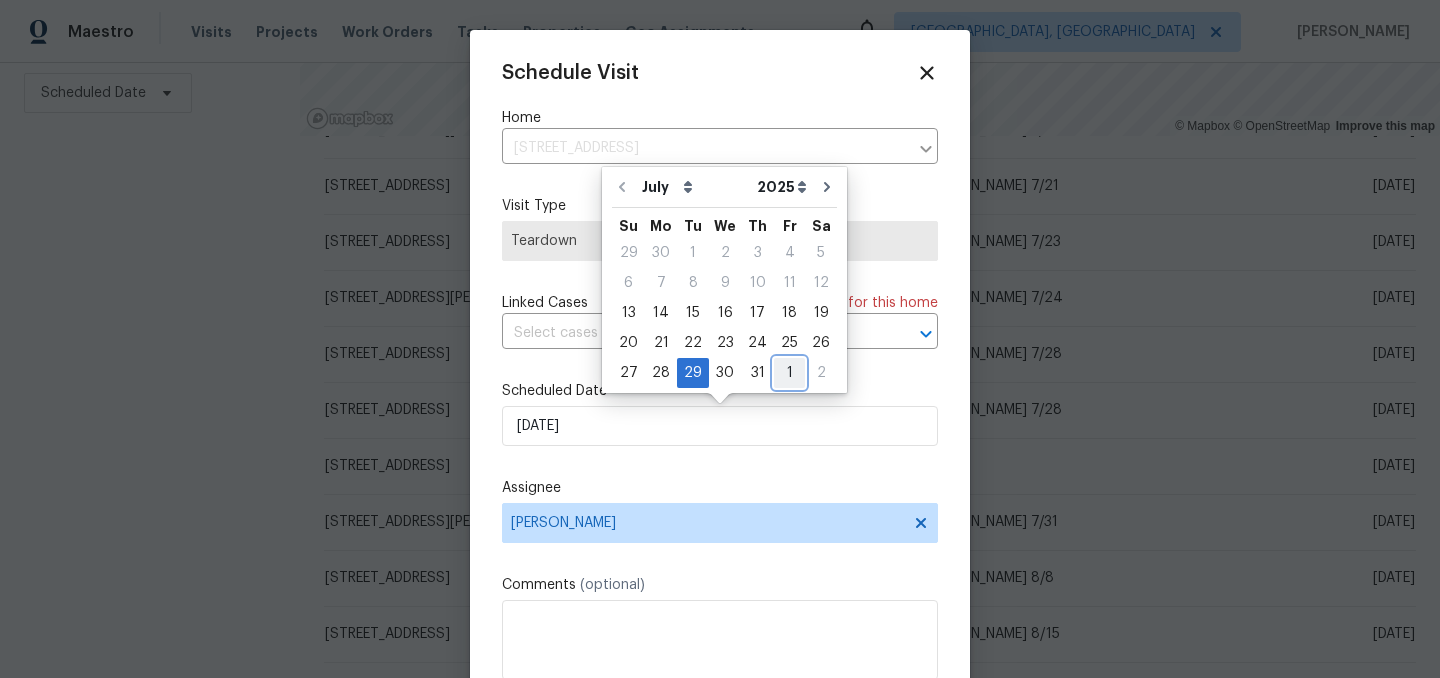 click on "1" at bounding box center [789, 373] 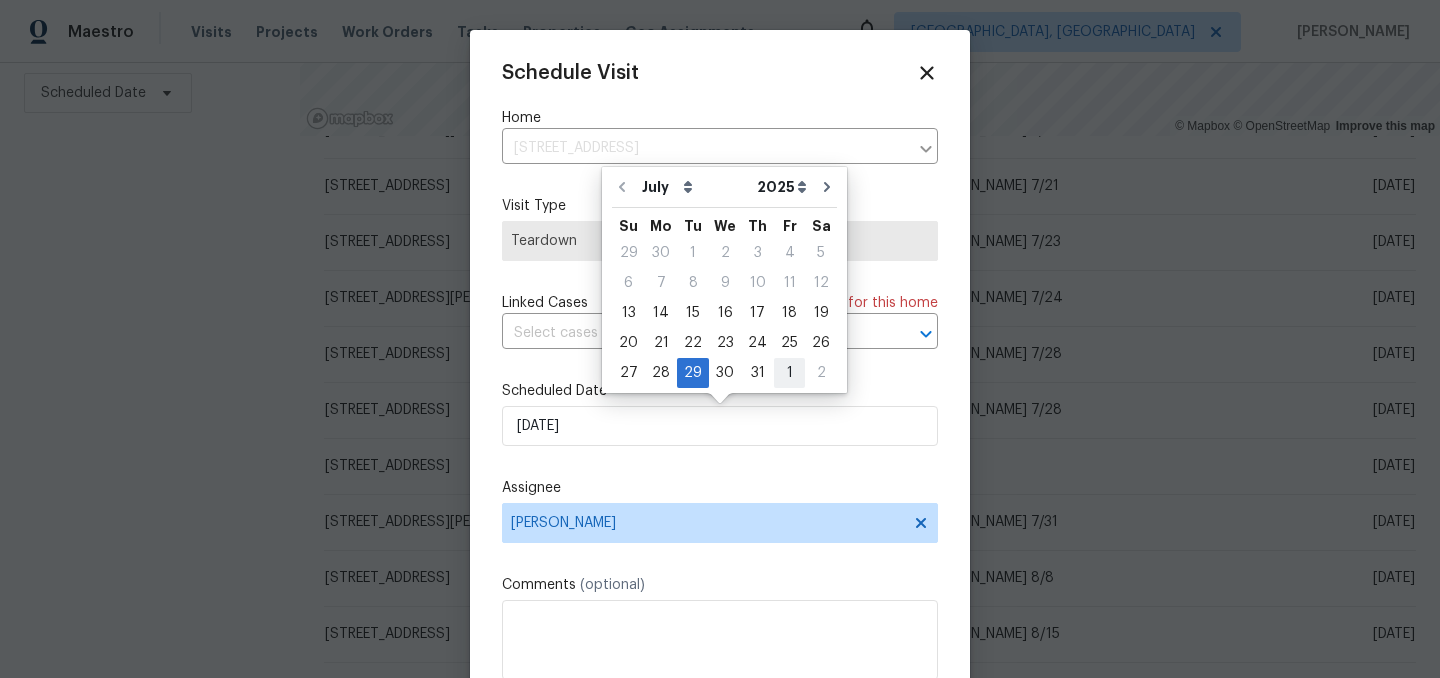 type on "8/1/2025" 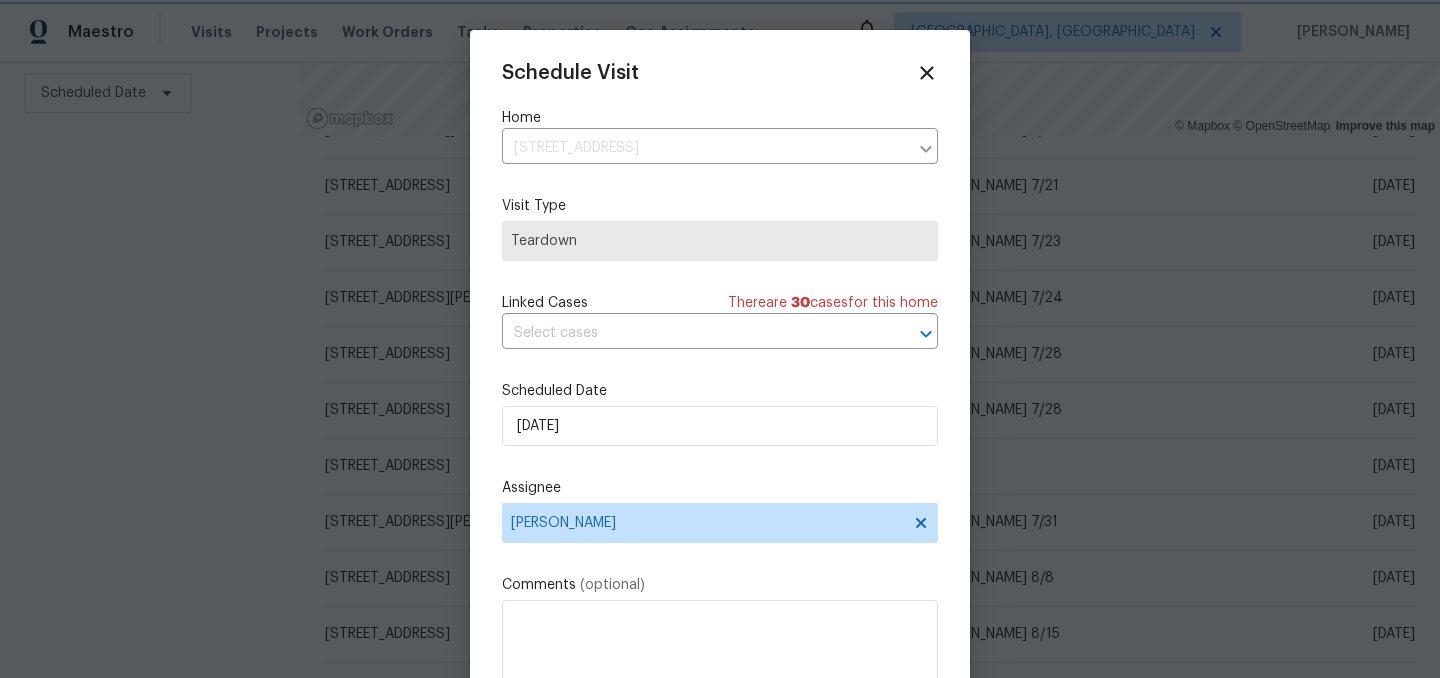 click on "Assignee" at bounding box center (720, 488) 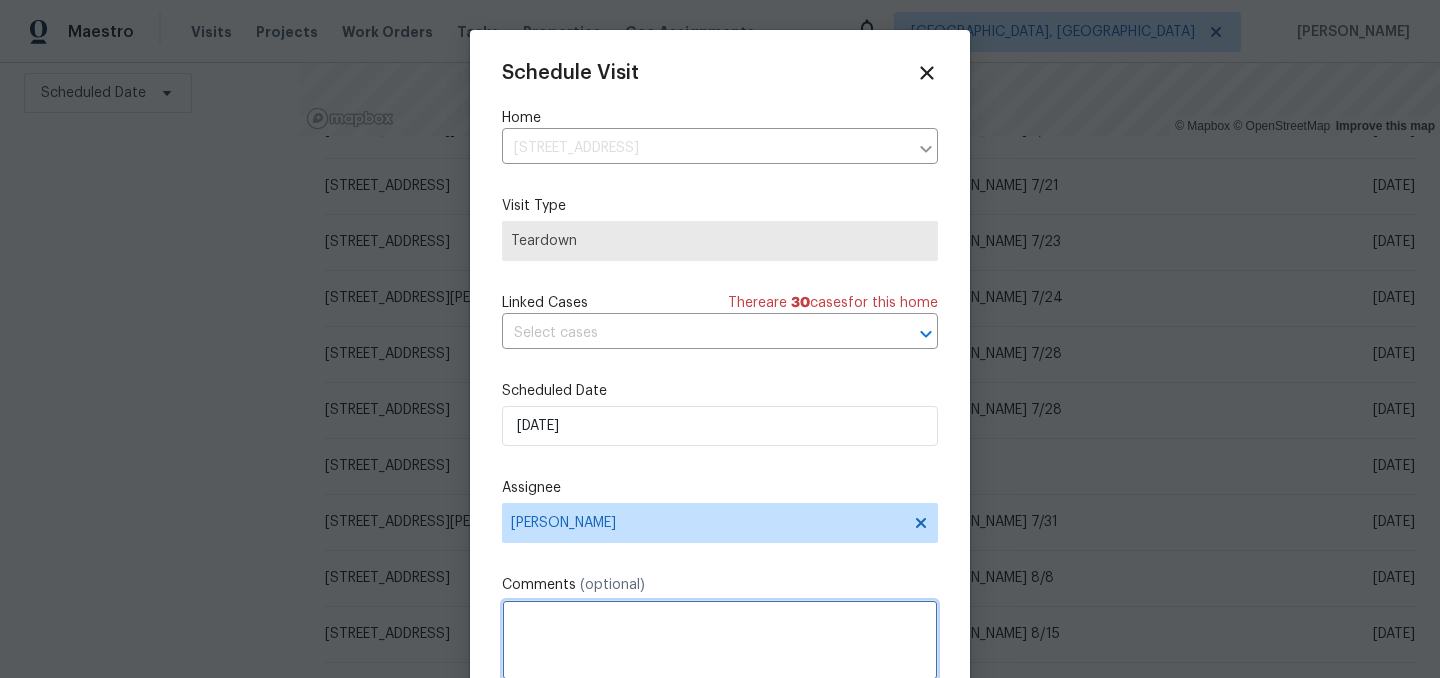 click at bounding box center [720, 640] 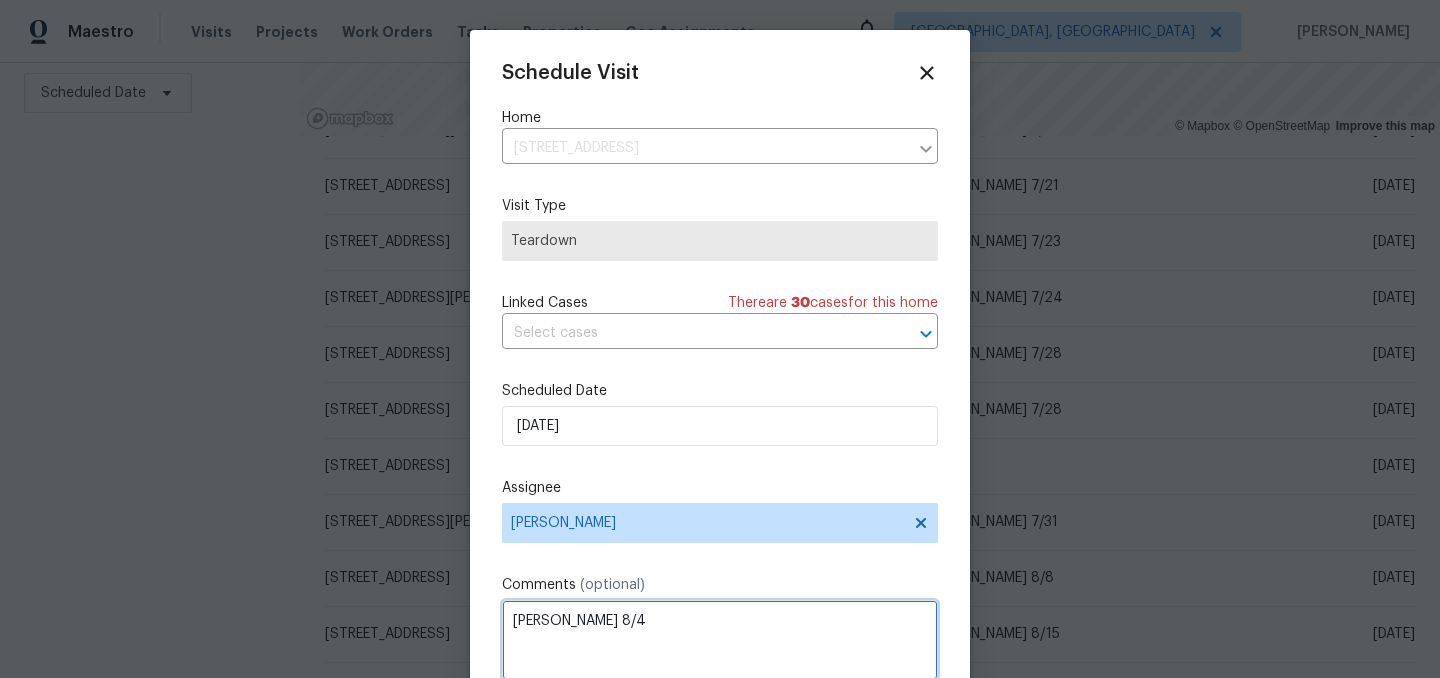 type on "COE 8/4" 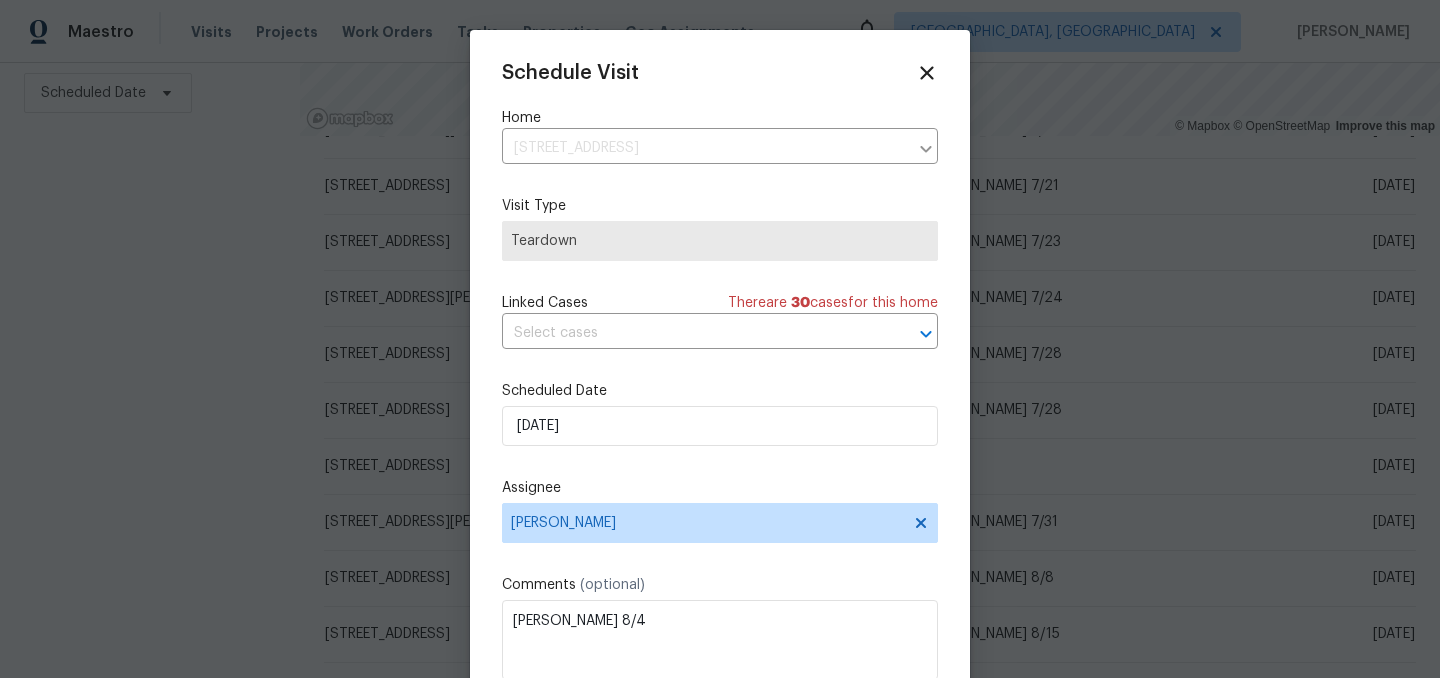 click on "Schedule Visit Home   4140 Congaree Dr, Indianapolis, IN 46235 ​ Visit Type   Teardown Linked Cases There  are   30  case s  for this home   ​ Scheduled Date   8/1/2025 Assignee   Isaul Martinez Comments   (optional) COE 8/4 Update" at bounding box center [720, 397] 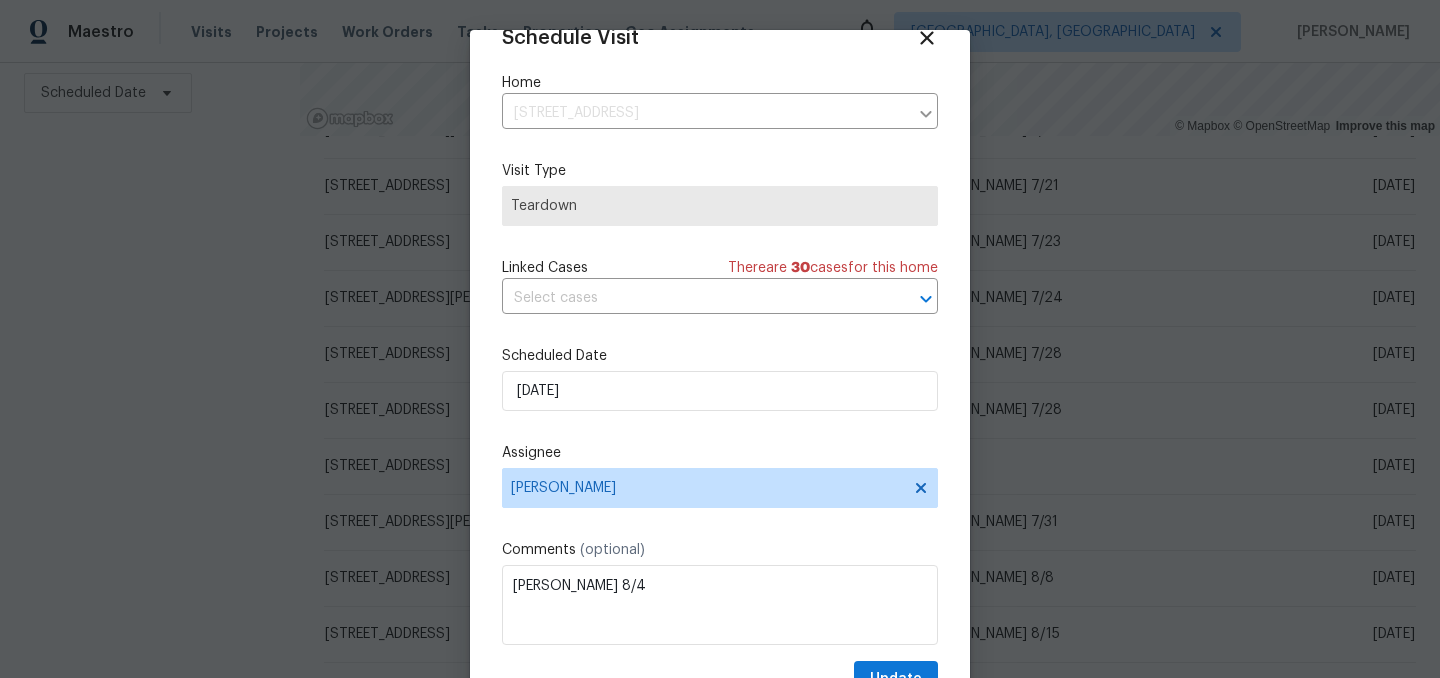 scroll, scrollTop: 82, scrollLeft: 0, axis: vertical 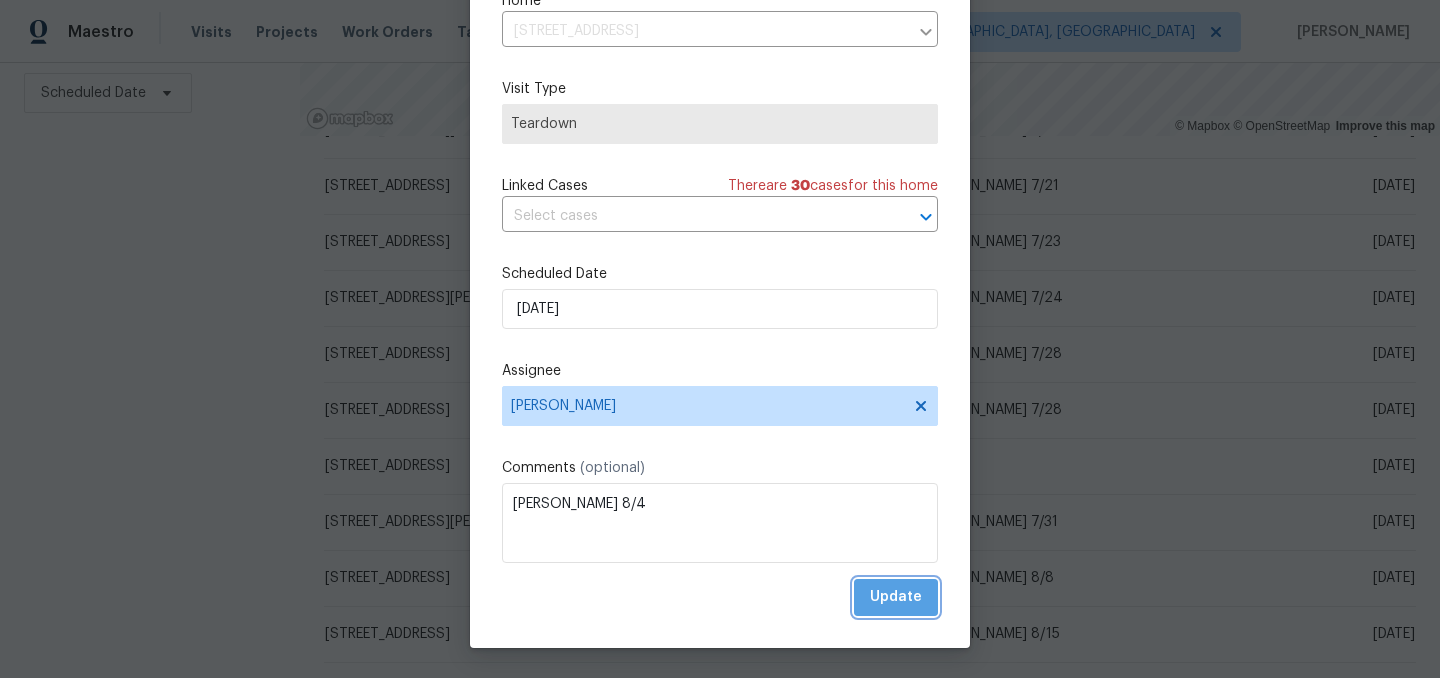 click on "Update" at bounding box center (896, 597) 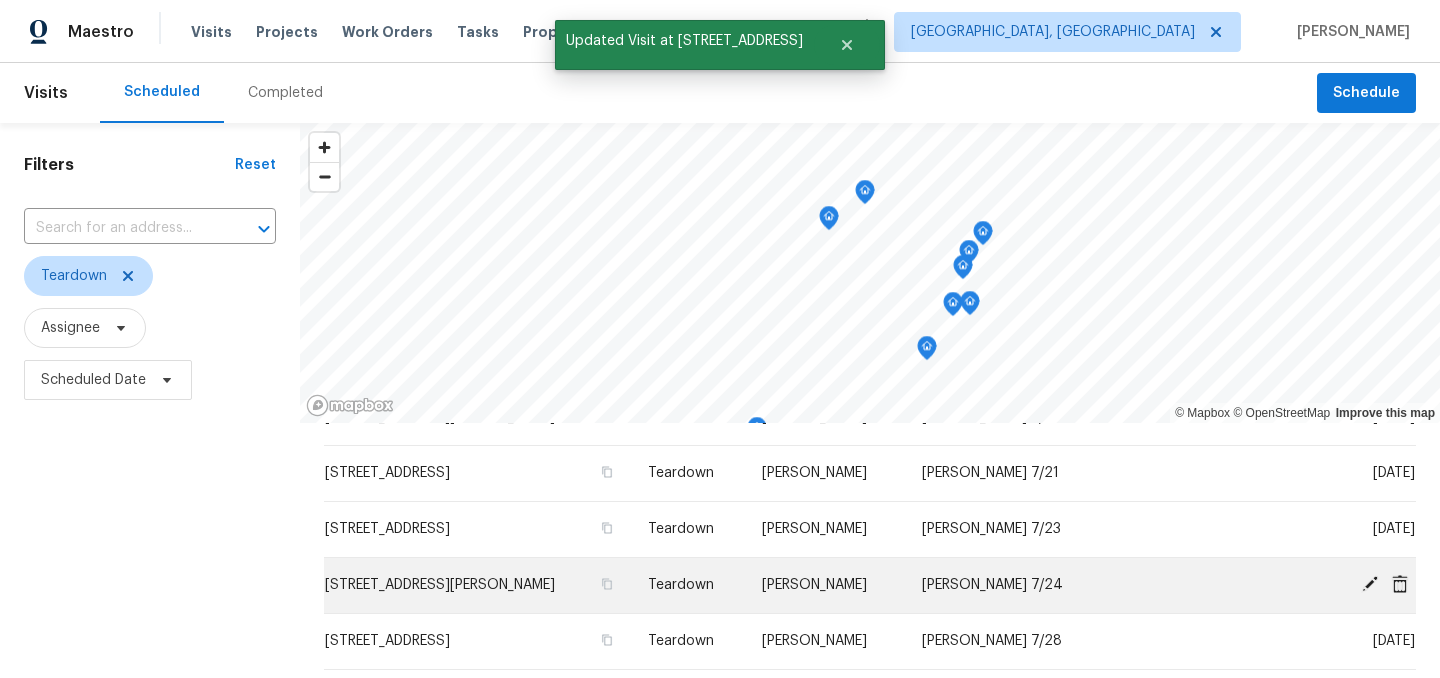 scroll, scrollTop: 287, scrollLeft: 0, axis: vertical 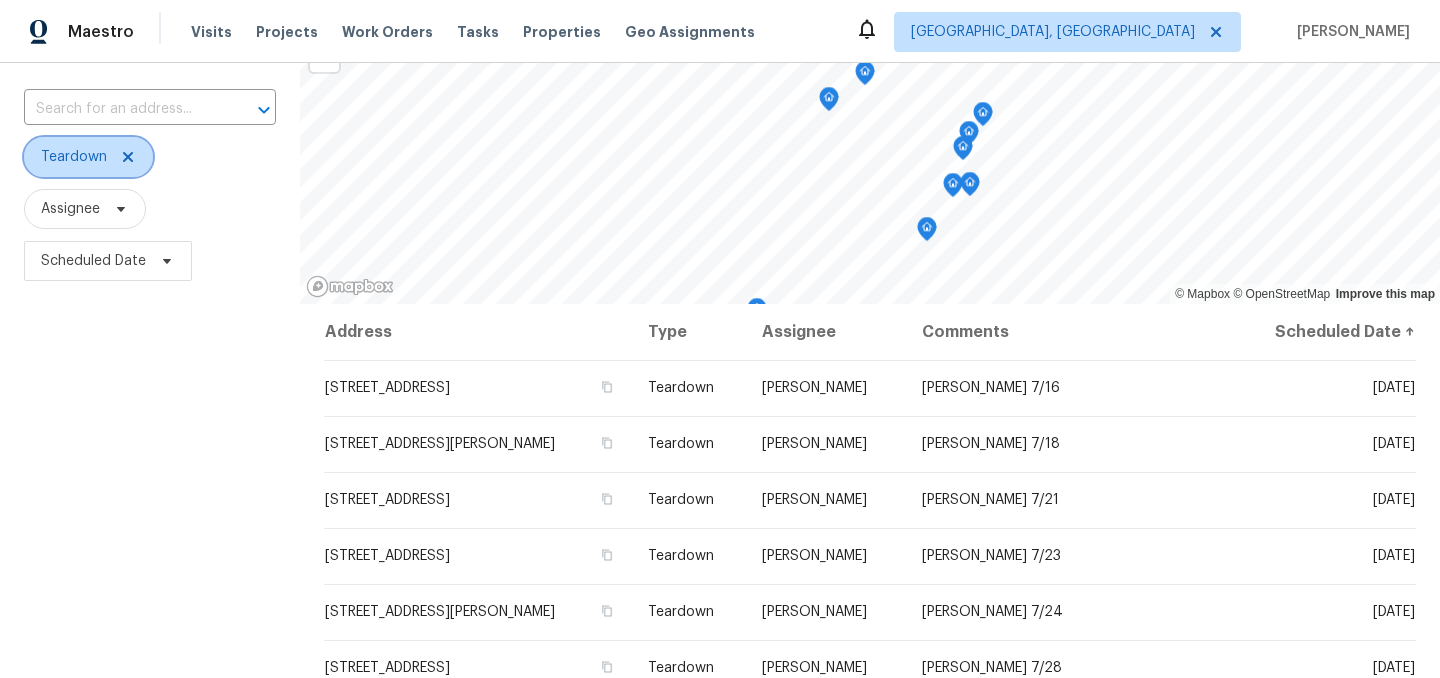 click 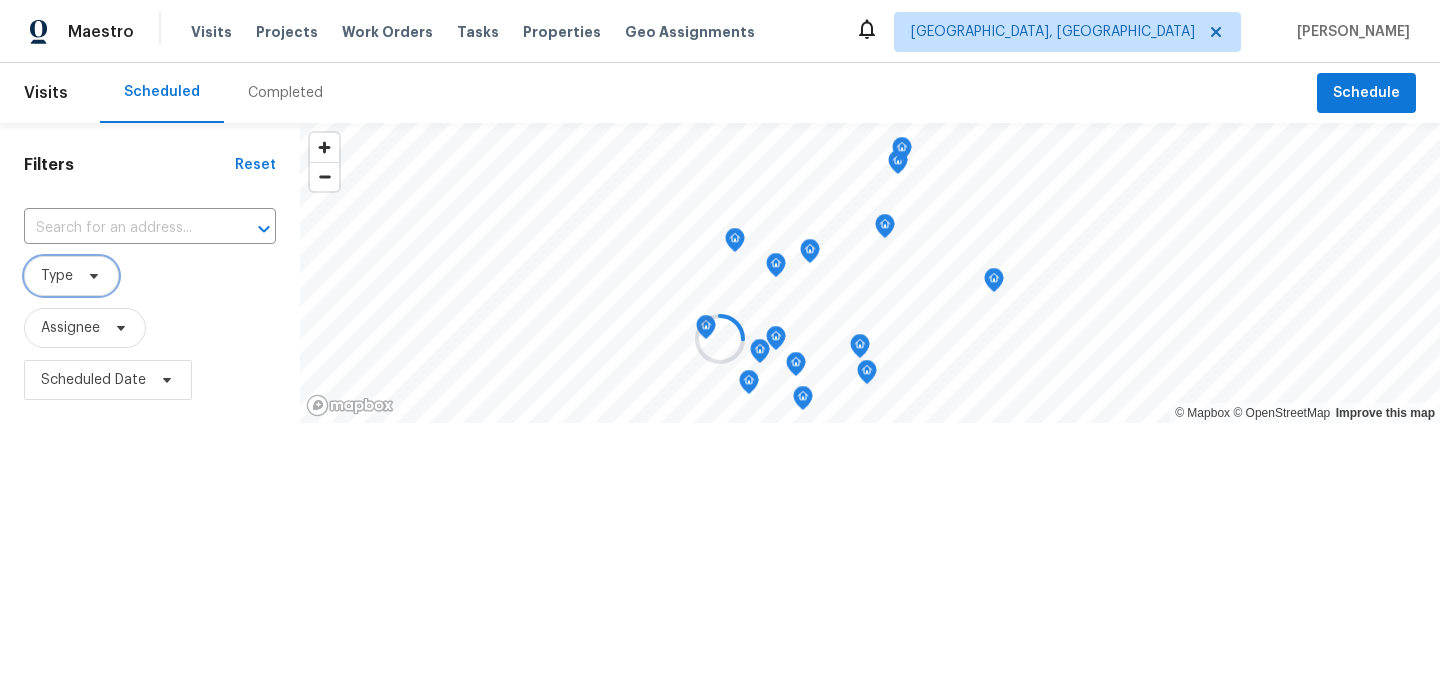 scroll, scrollTop: 0, scrollLeft: 0, axis: both 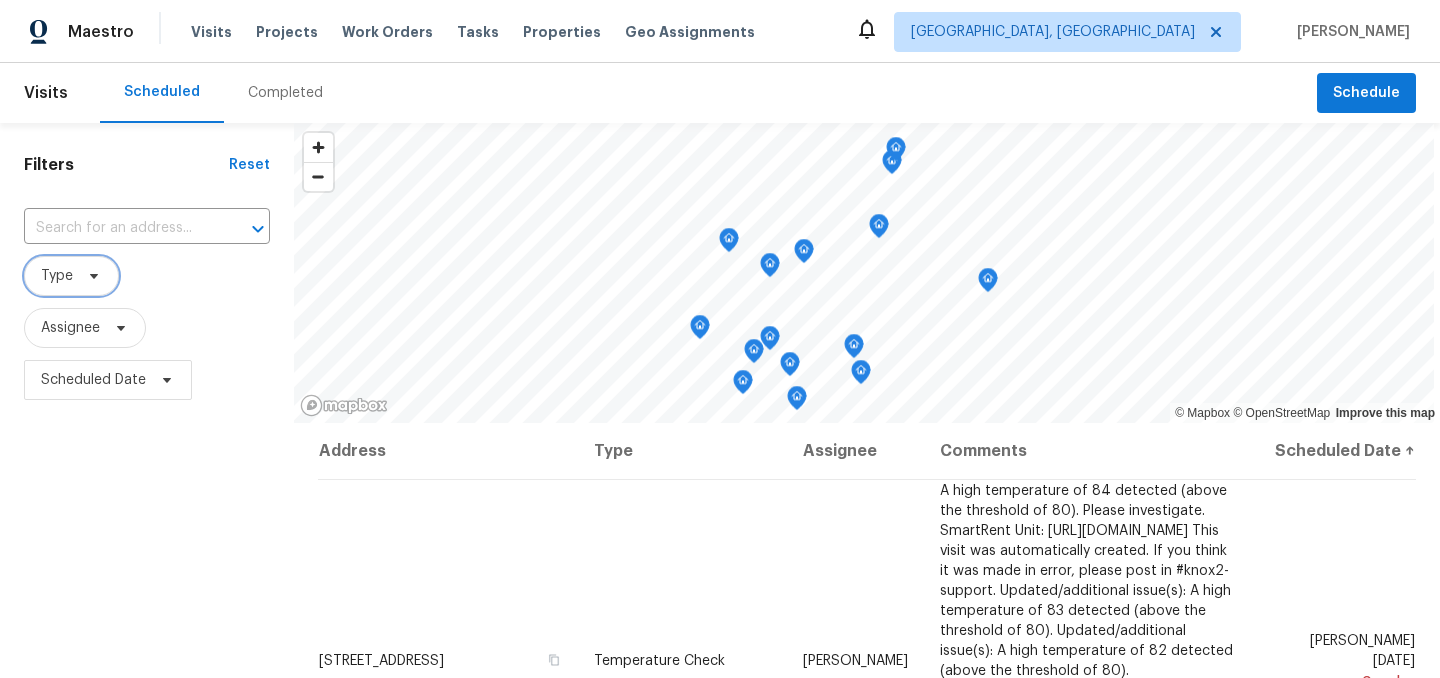 click on "Type" at bounding box center (57, 276) 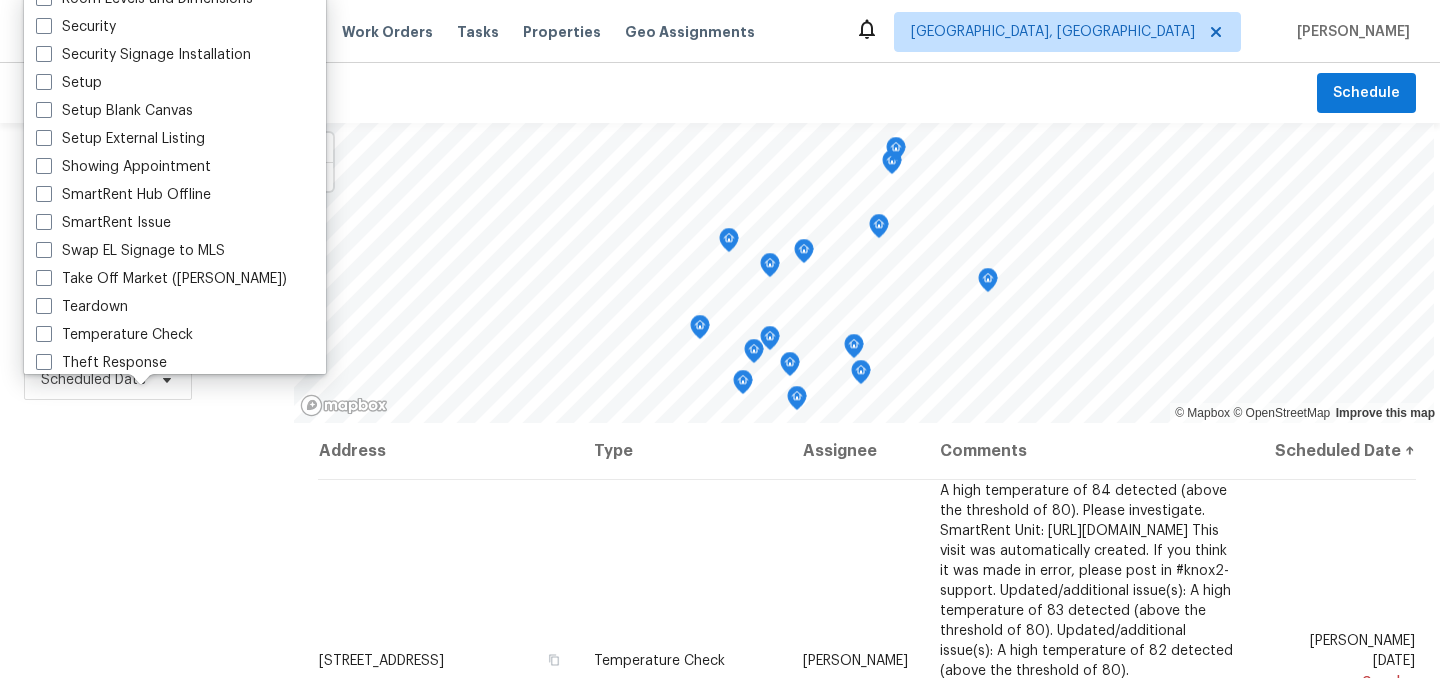 scroll, scrollTop: 1586, scrollLeft: 0, axis: vertical 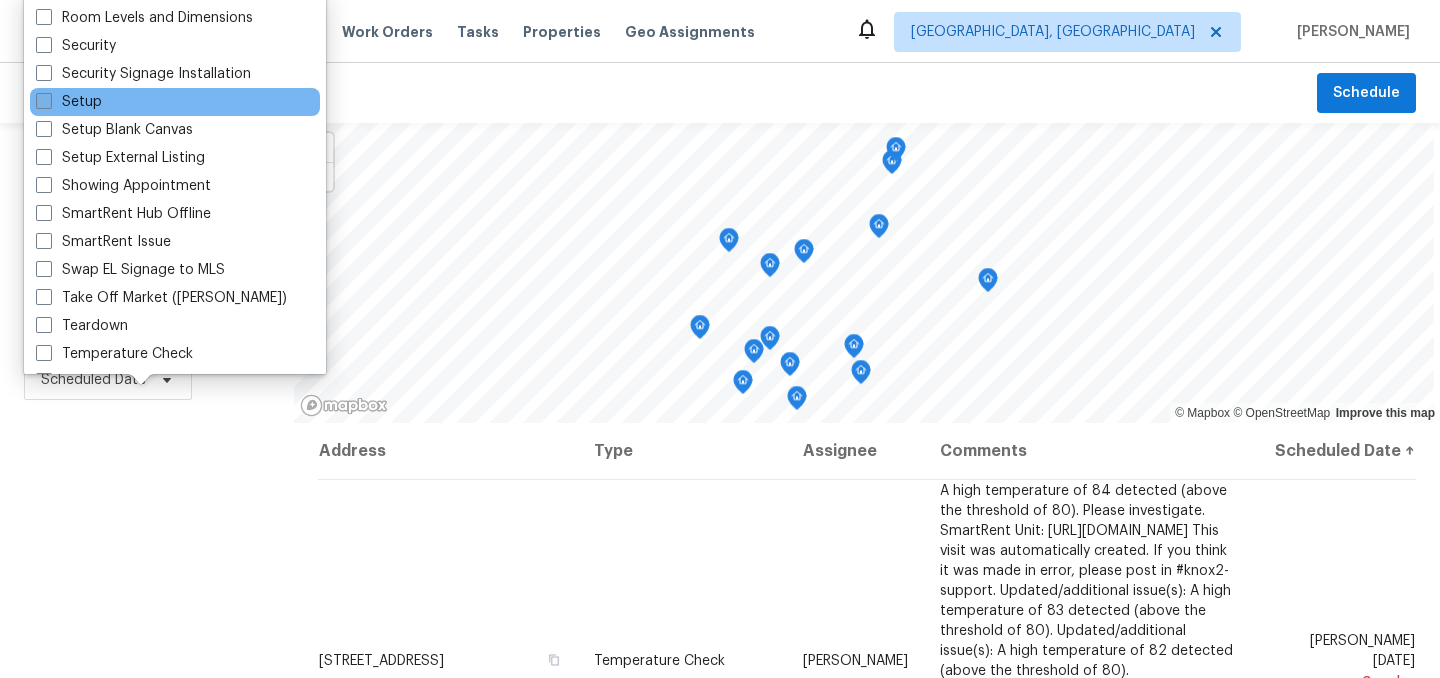 click on "Setup" at bounding box center [69, 102] 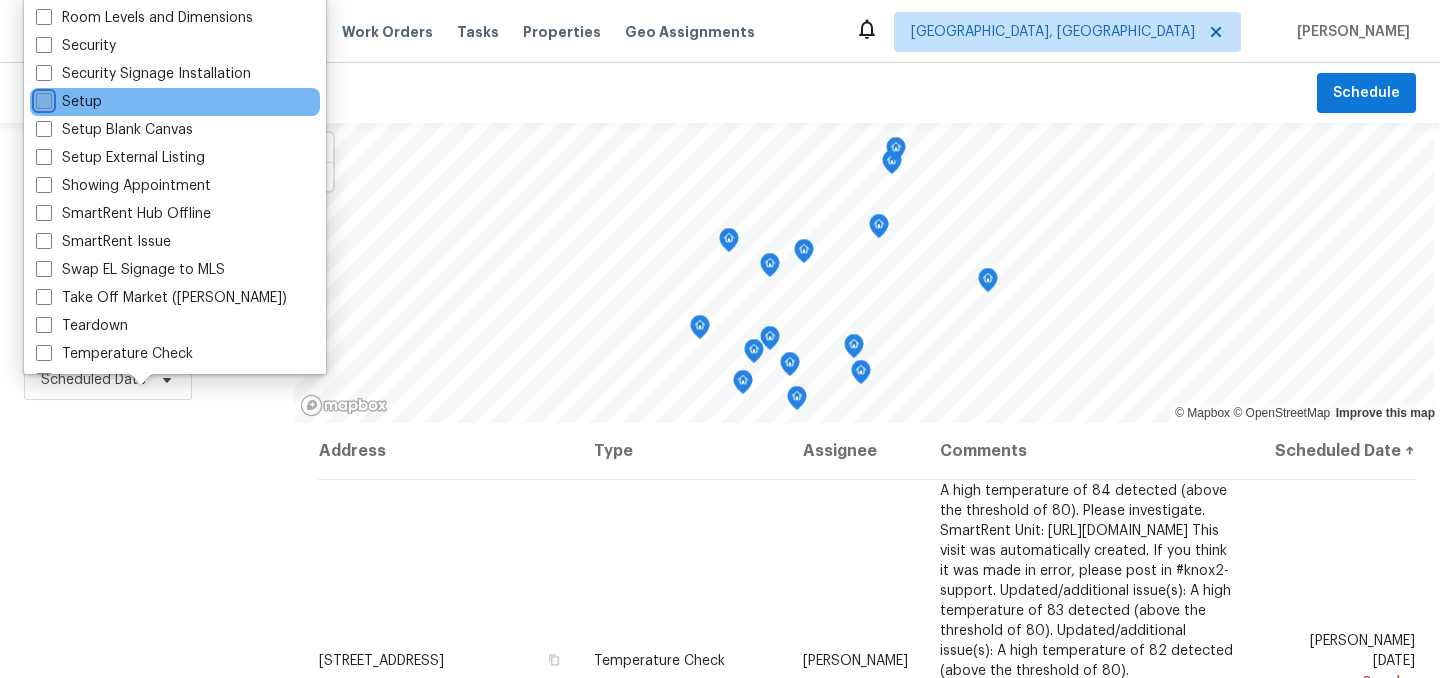 click on "Setup" at bounding box center (42, 98) 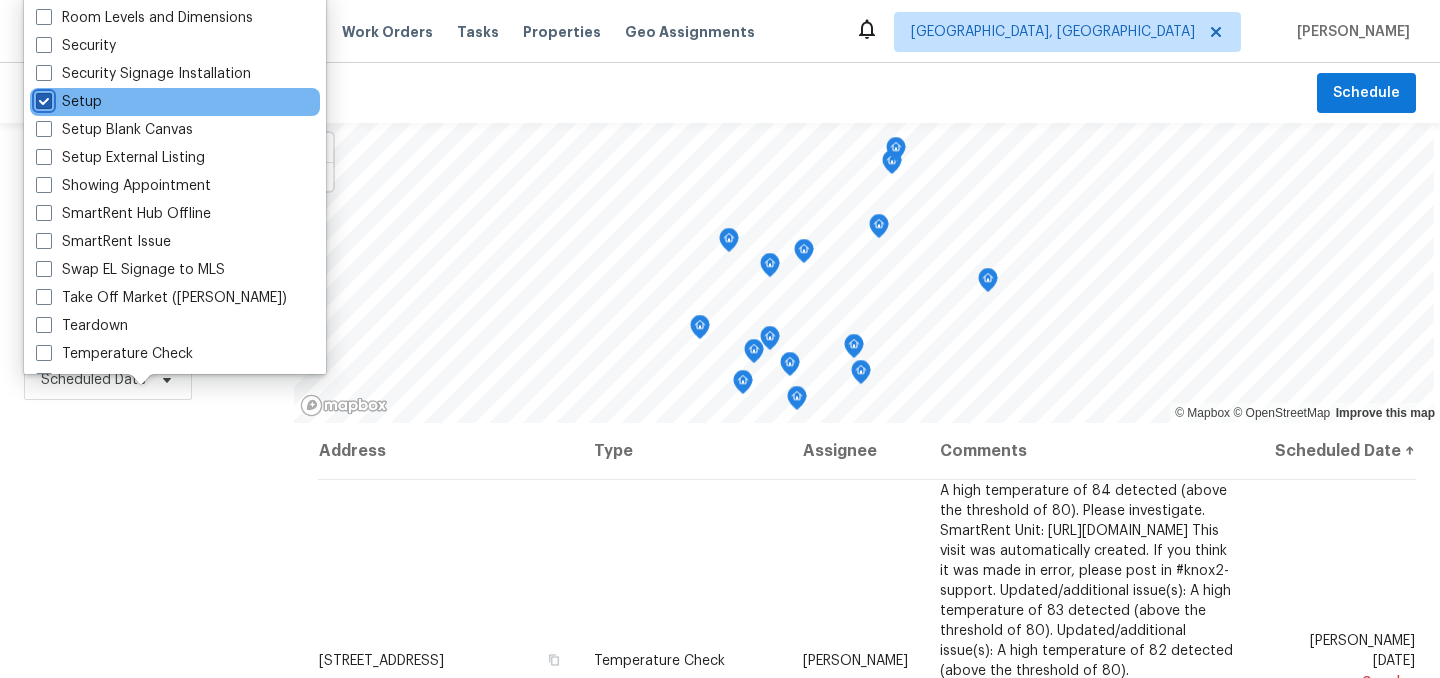 checkbox on "true" 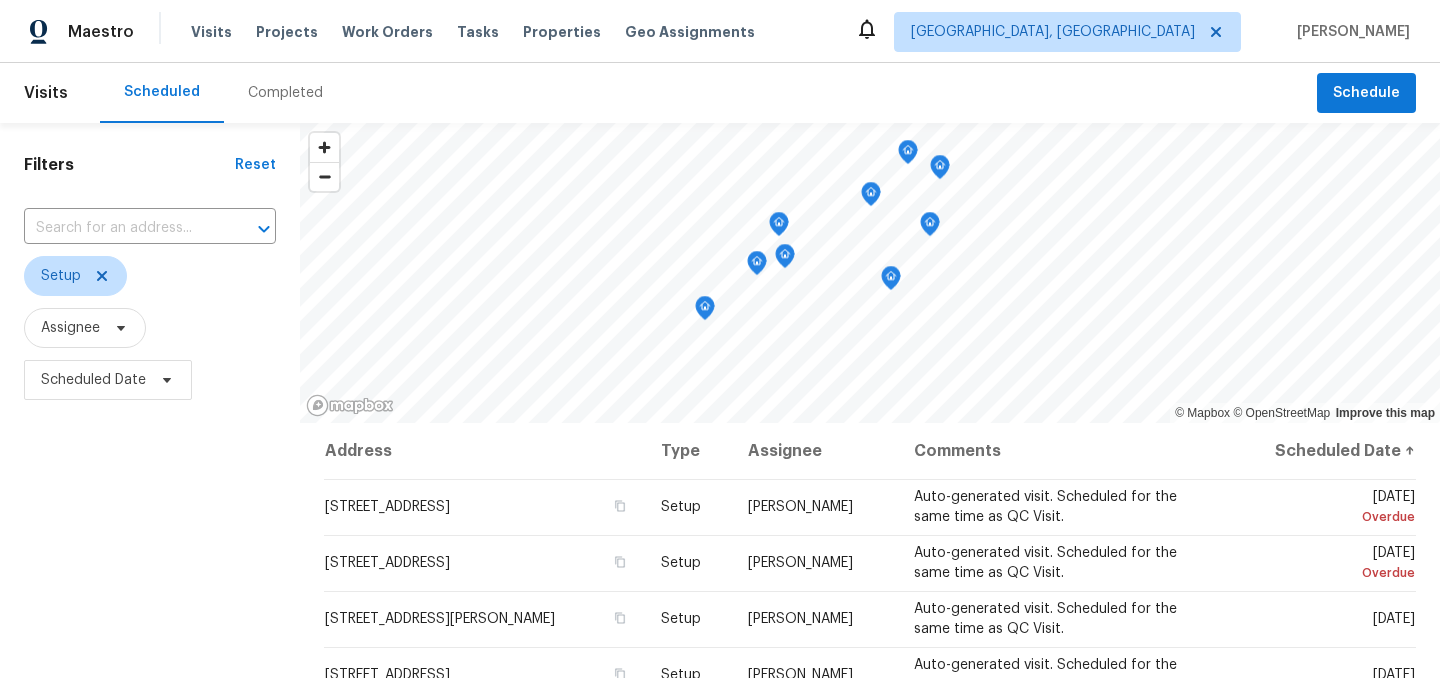 click on "Filters Reset ​ Setup Assignee Scheduled Date" at bounding box center [150, 544] 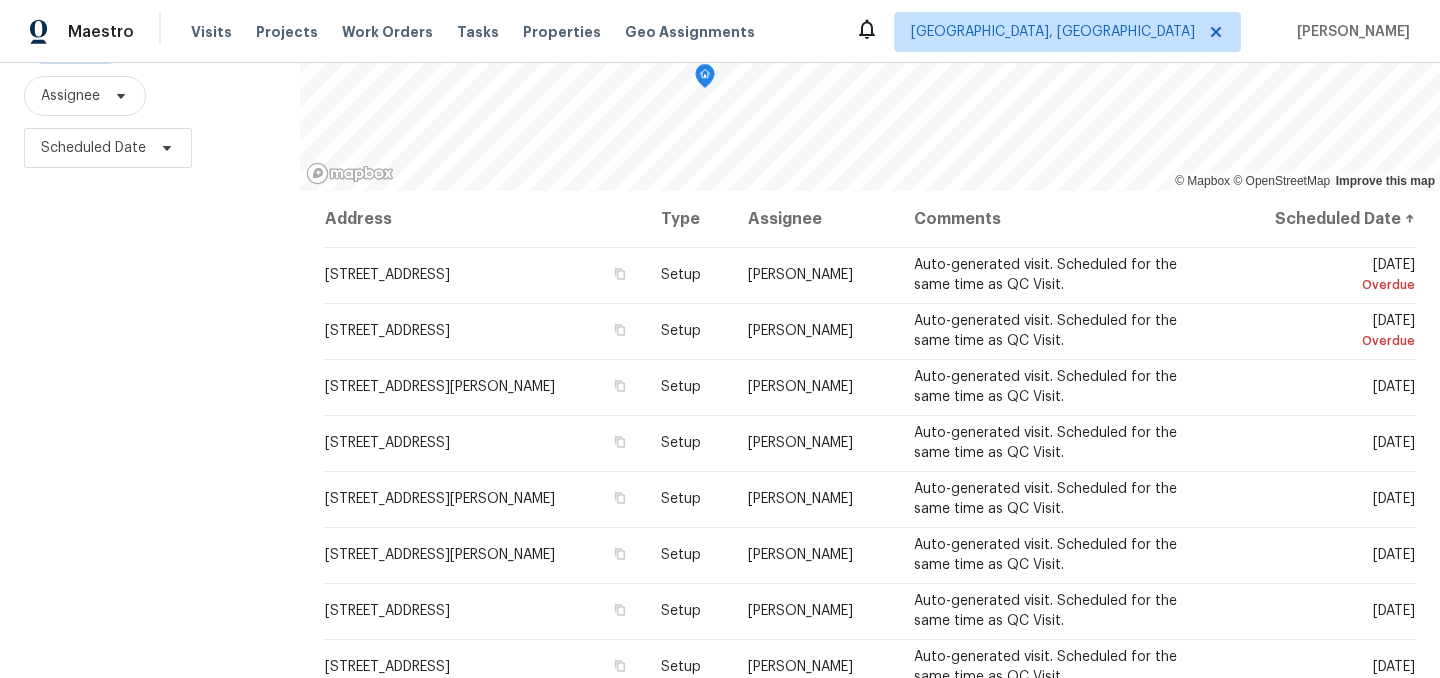scroll, scrollTop: 287, scrollLeft: 0, axis: vertical 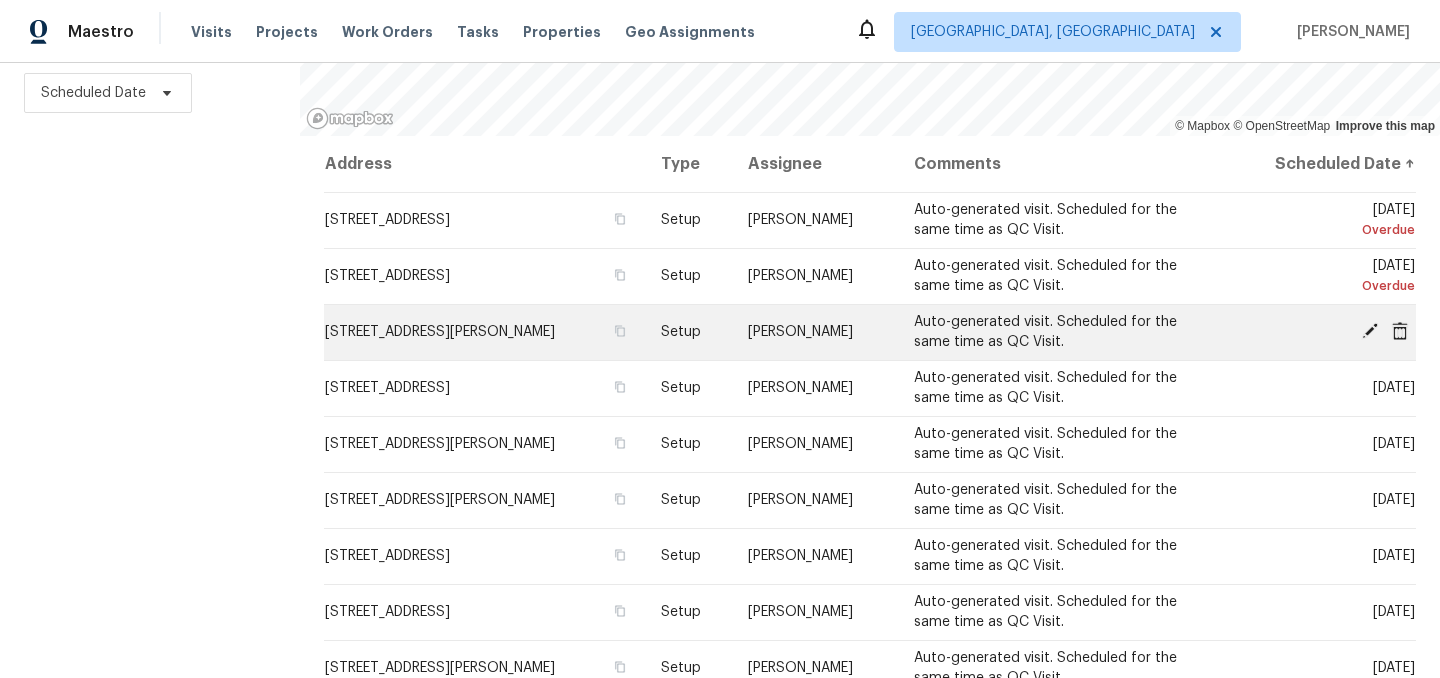 click 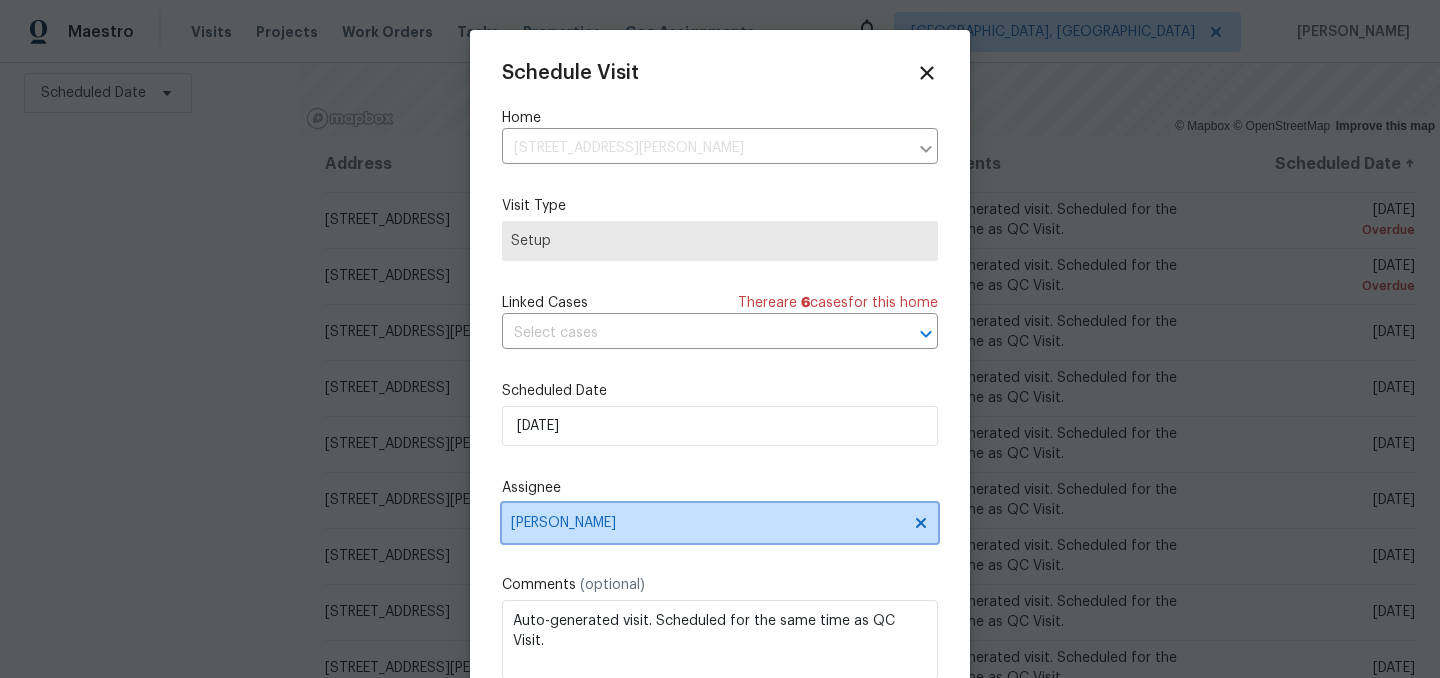click on "Dodd Drayer" at bounding box center [707, 523] 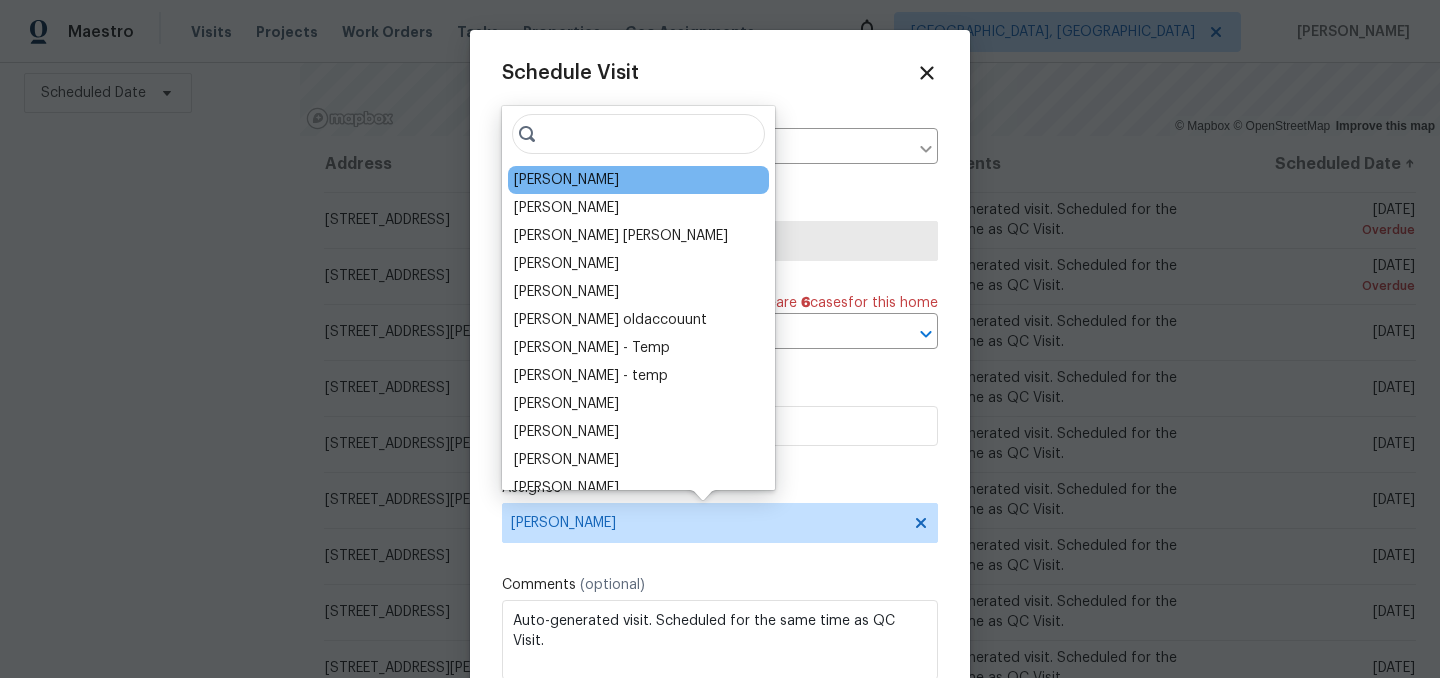 click on "[PERSON_NAME]" at bounding box center (566, 180) 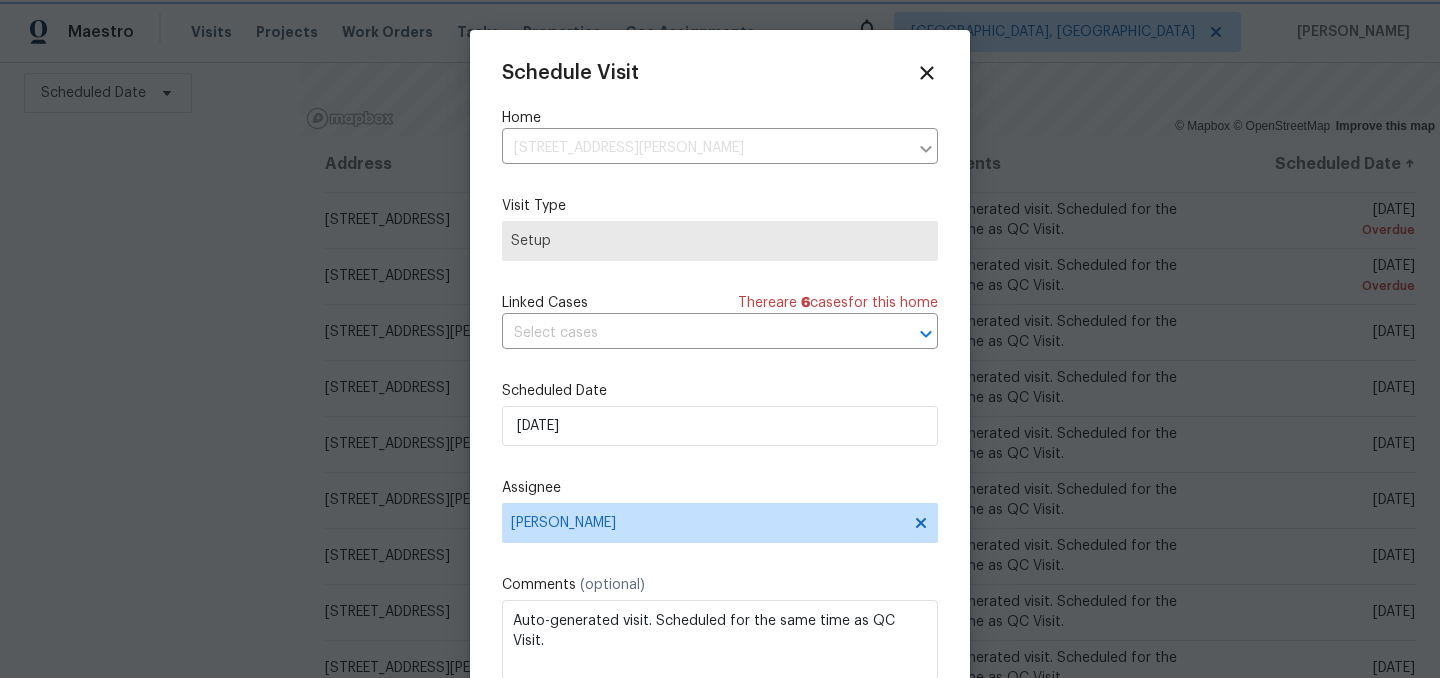 scroll, scrollTop: 36, scrollLeft: 0, axis: vertical 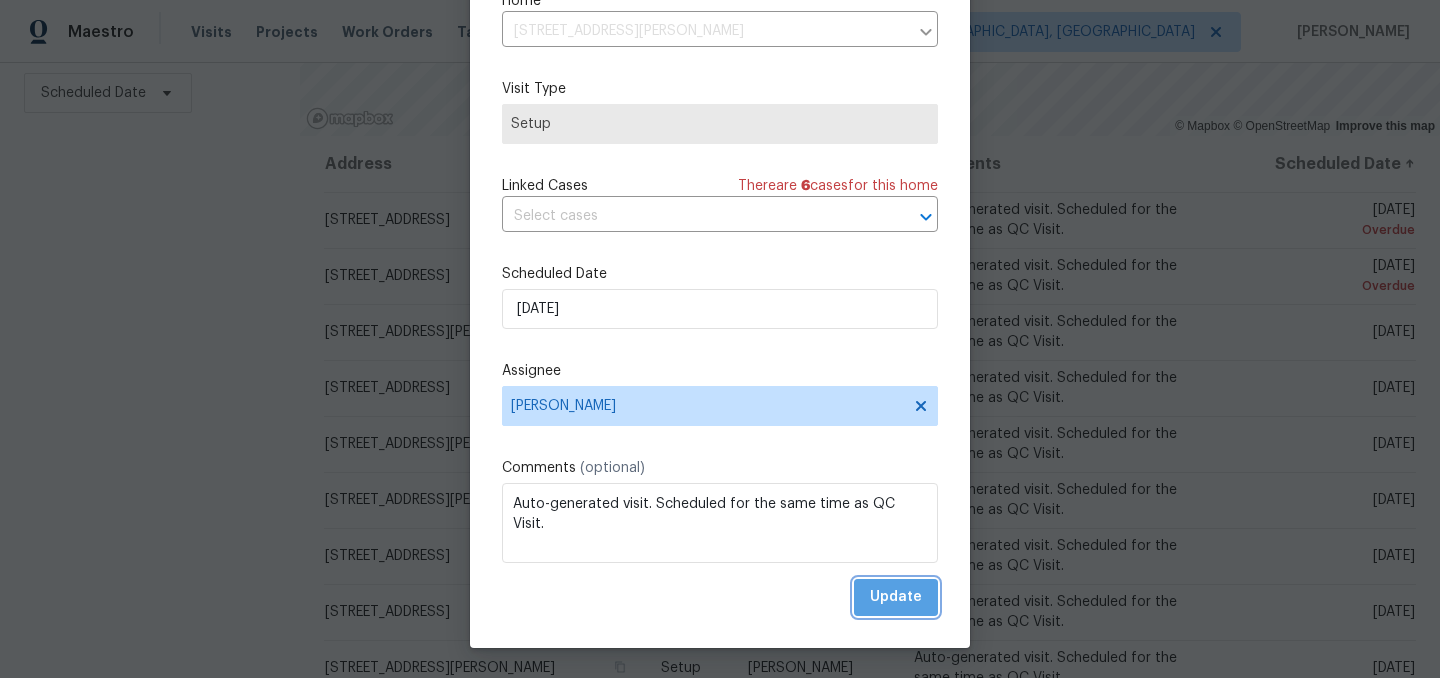 click on "Update" at bounding box center [896, 597] 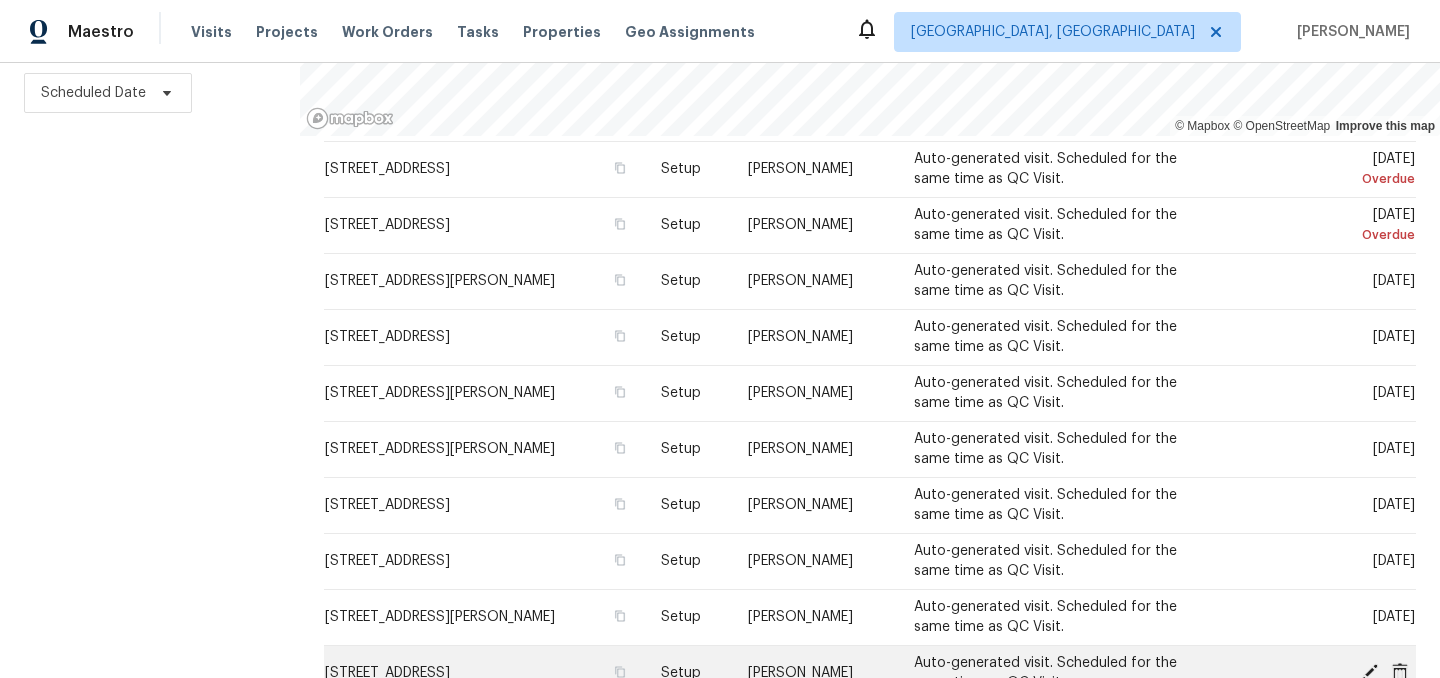 scroll, scrollTop: 0, scrollLeft: 0, axis: both 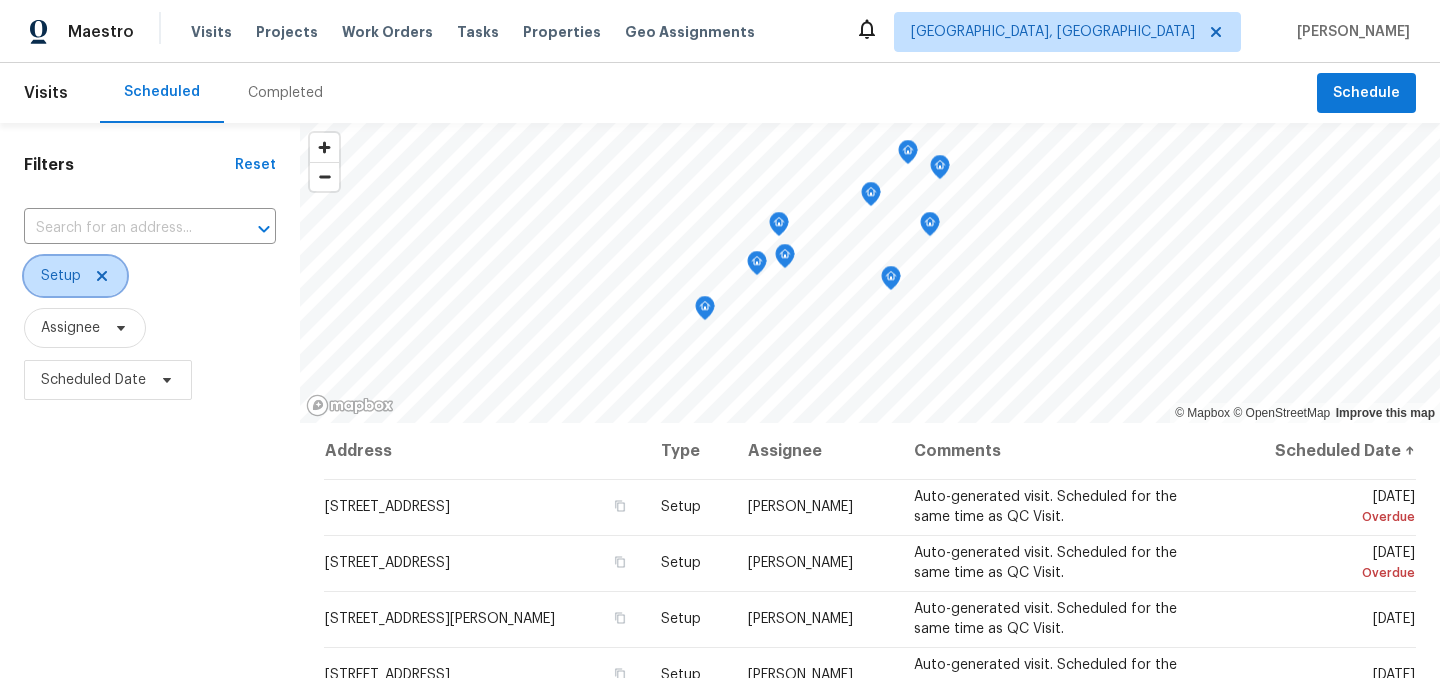 click 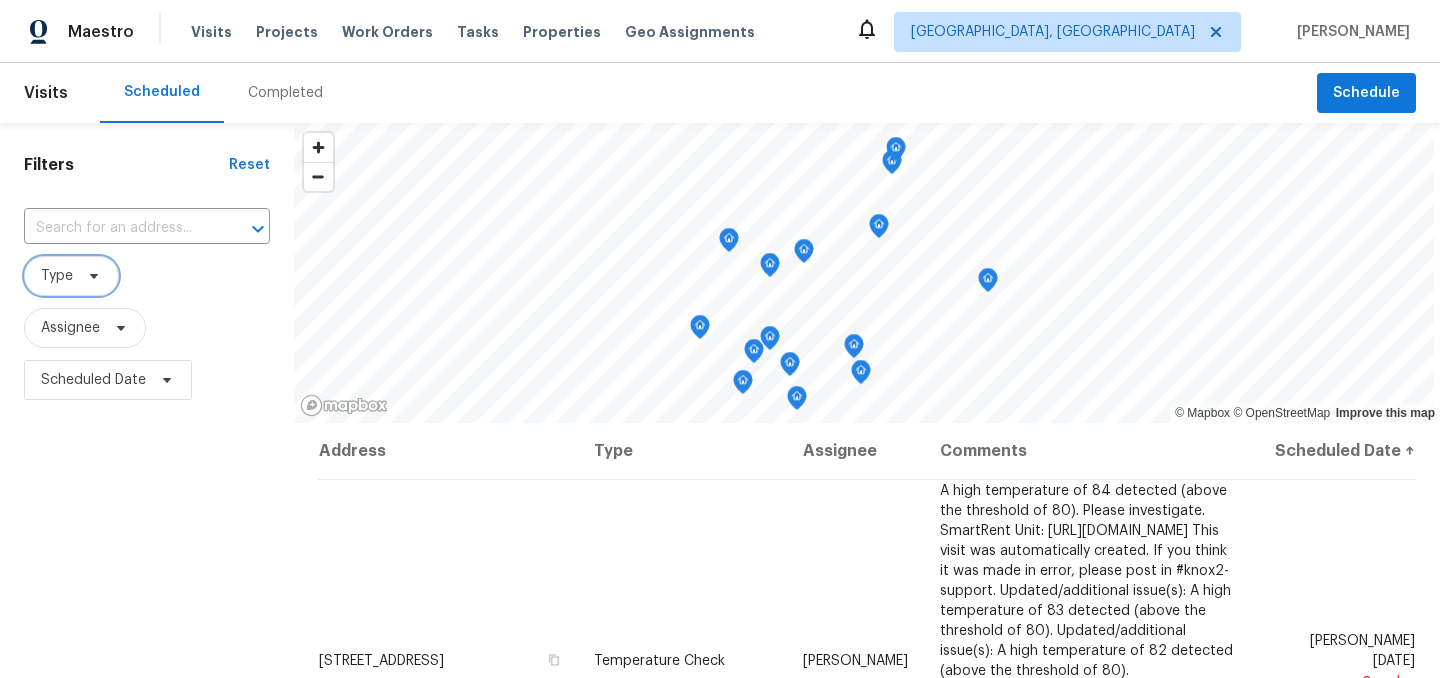click on "Type" at bounding box center [57, 276] 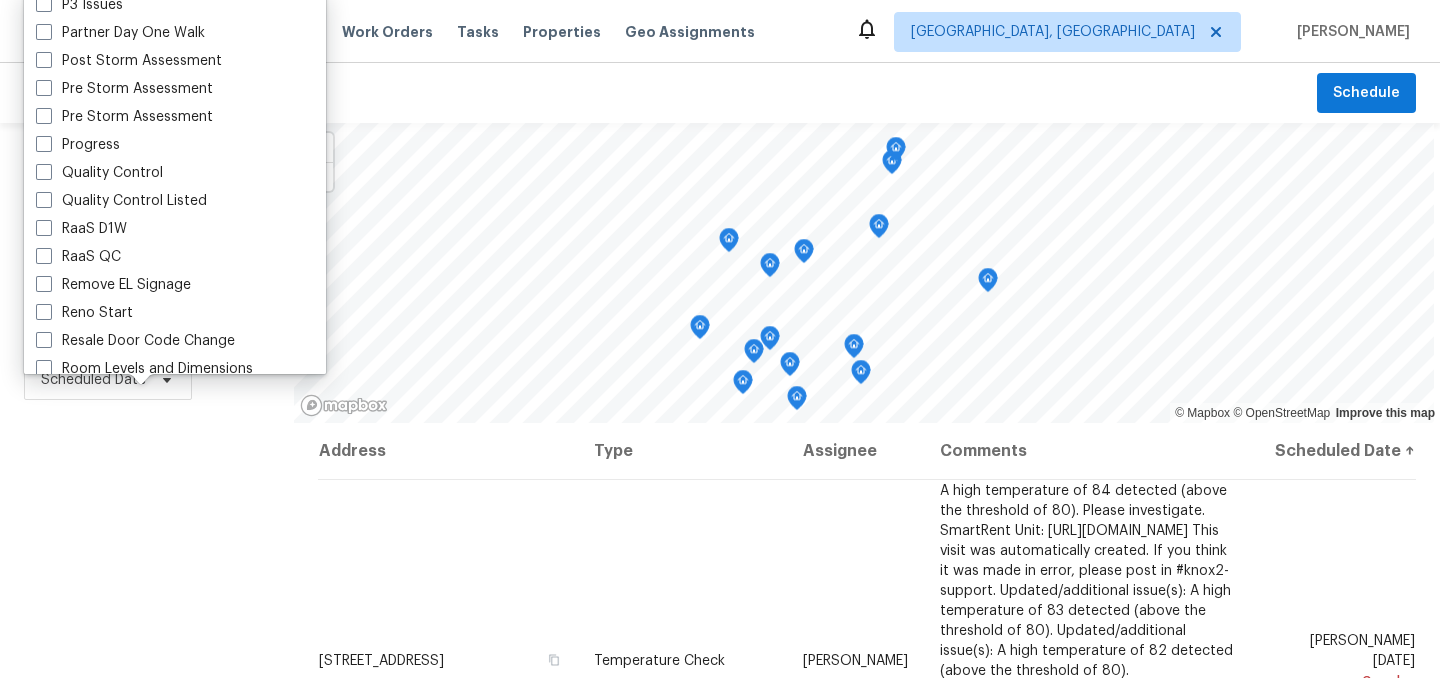 scroll, scrollTop: 1231, scrollLeft: 0, axis: vertical 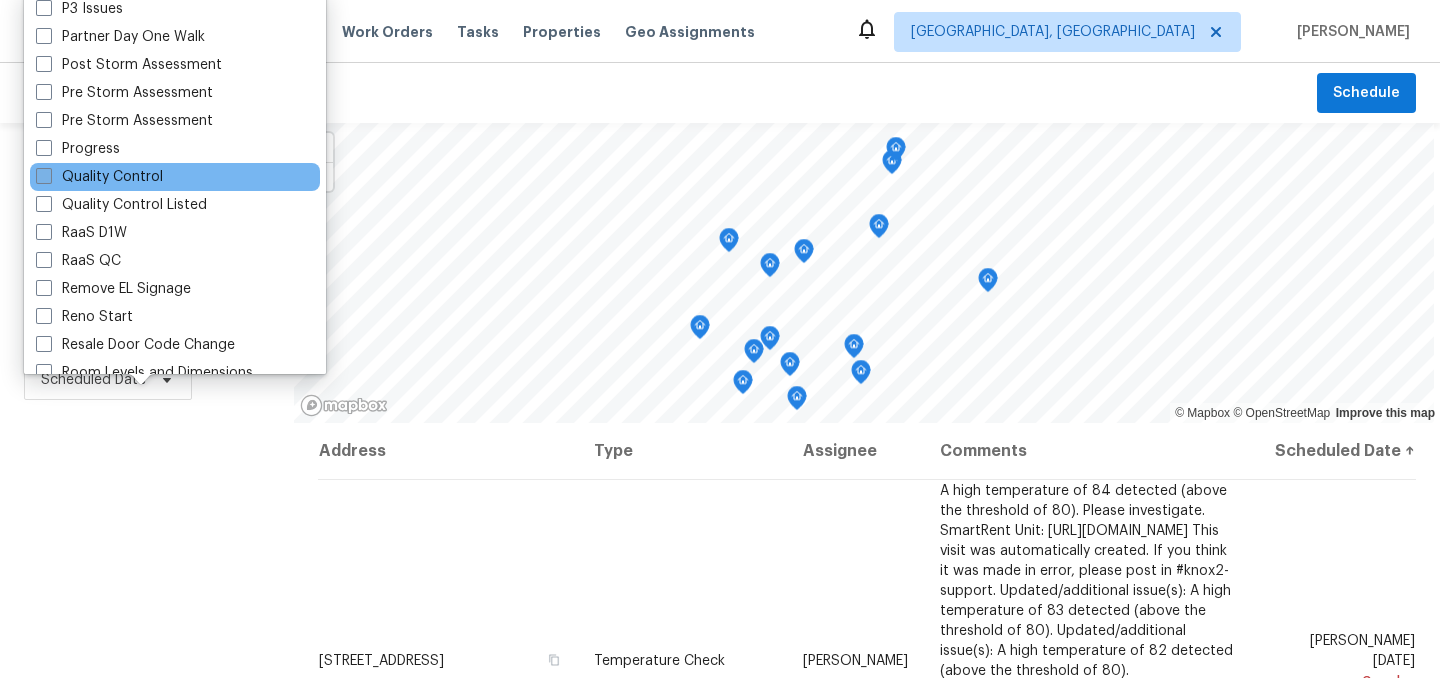 click on "Quality Control" at bounding box center [99, 177] 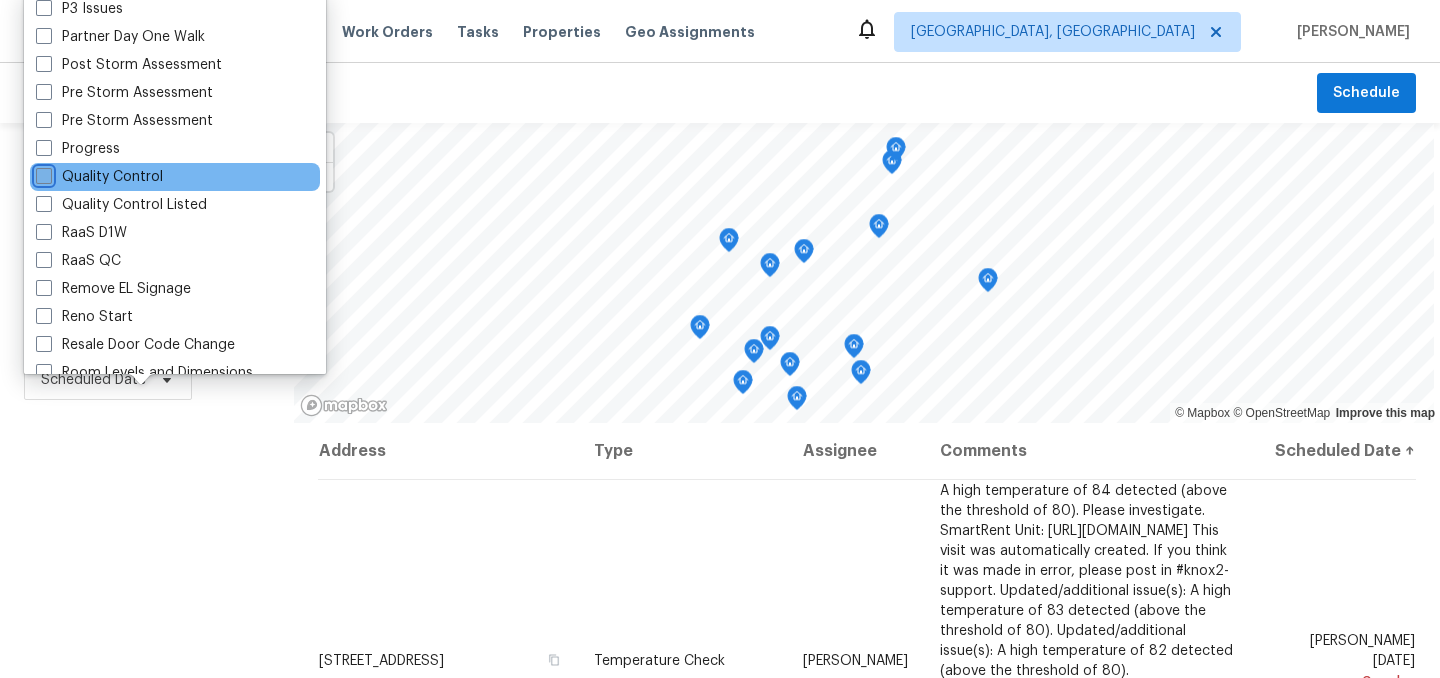 click on "Quality Control" at bounding box center [42, 173] 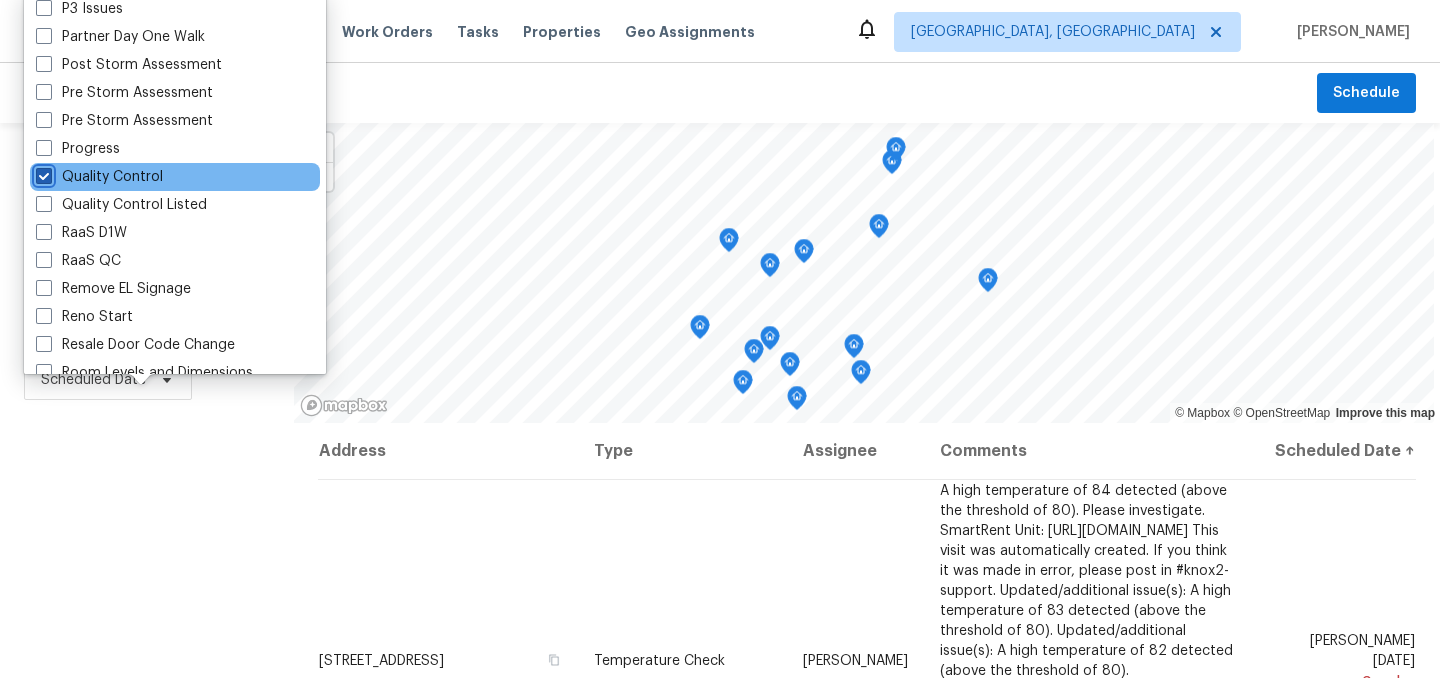 checkbox on "true" 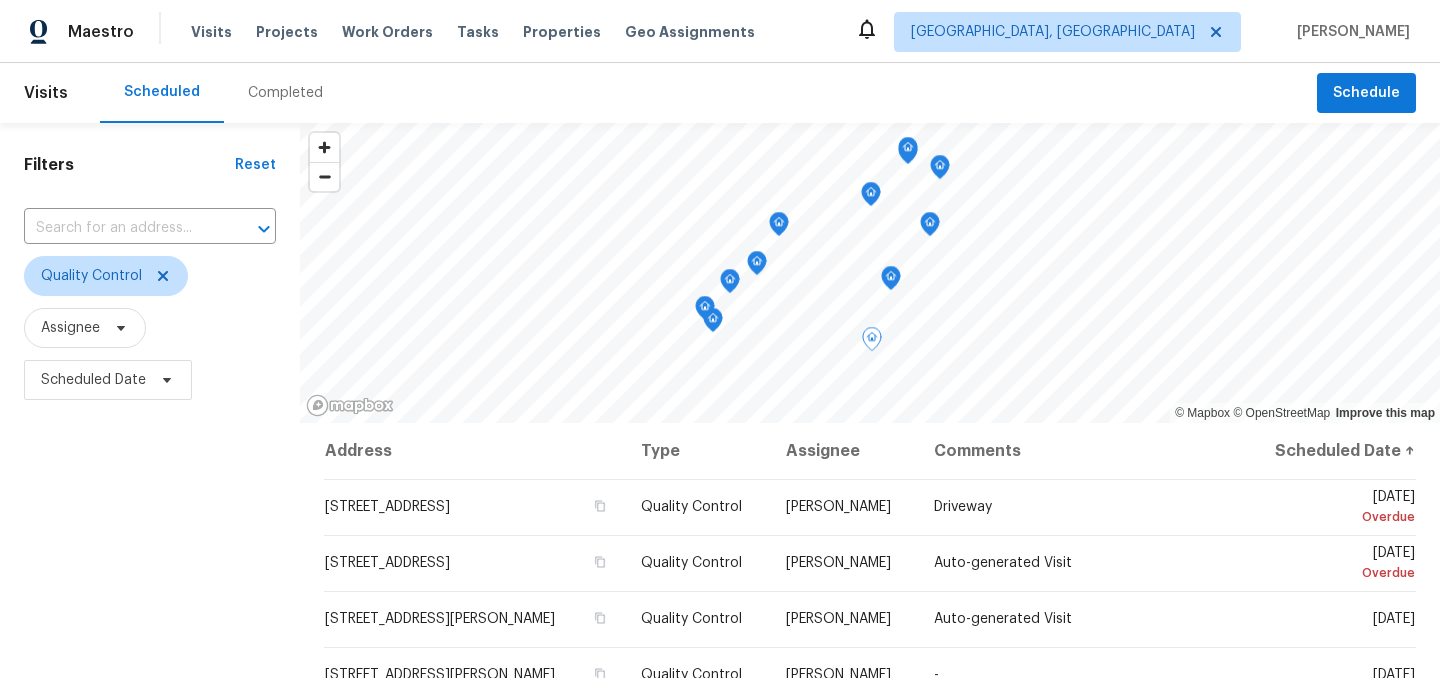 click on "Filters Reset ​ Quality Control Assignee Scheduled Date" at bounding box center (150, 544) 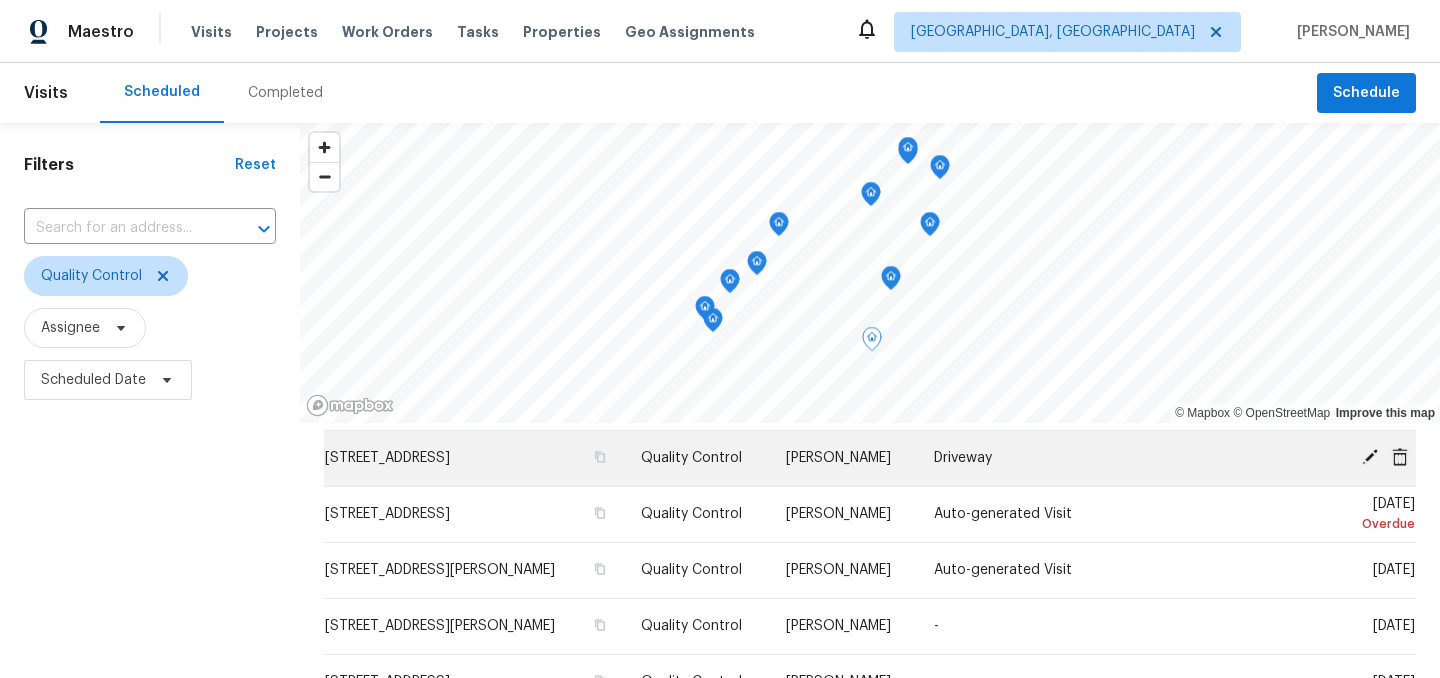 scroll, scrollTop: 26, scrollLeft: 0, axis: vertical 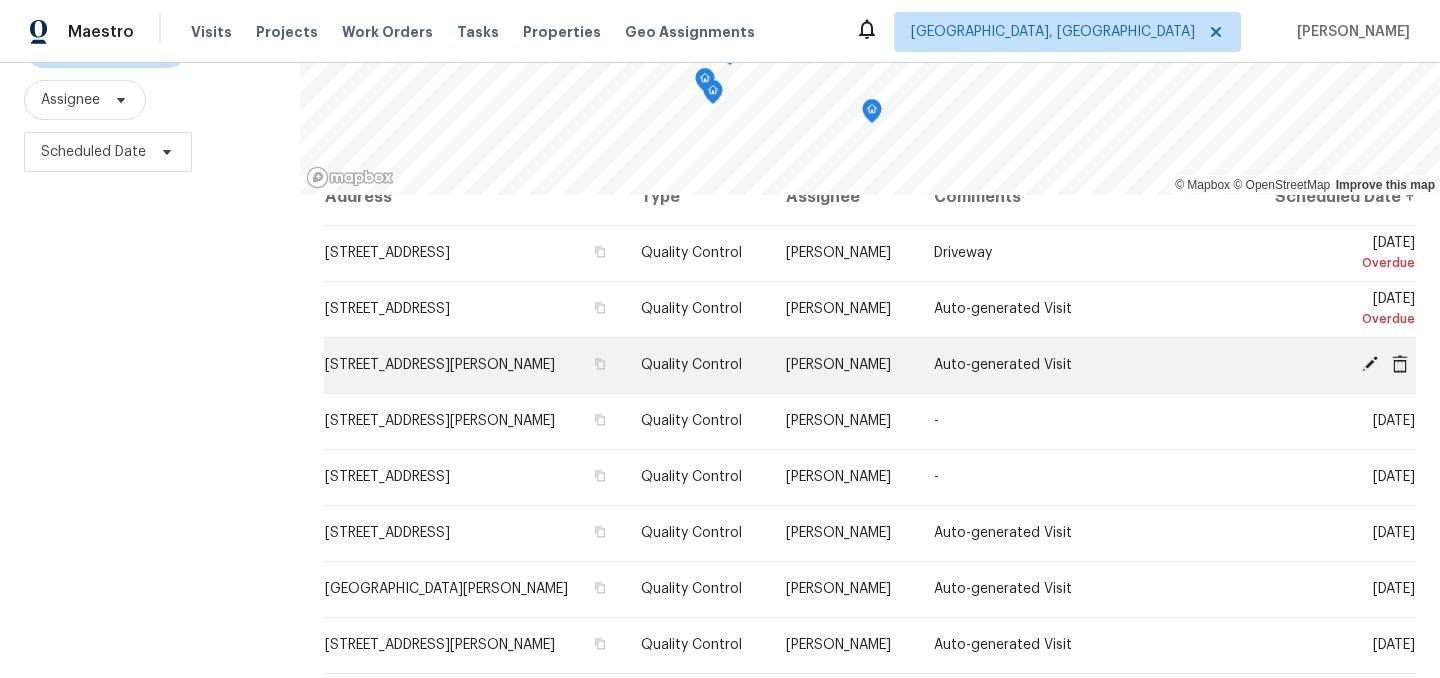 click 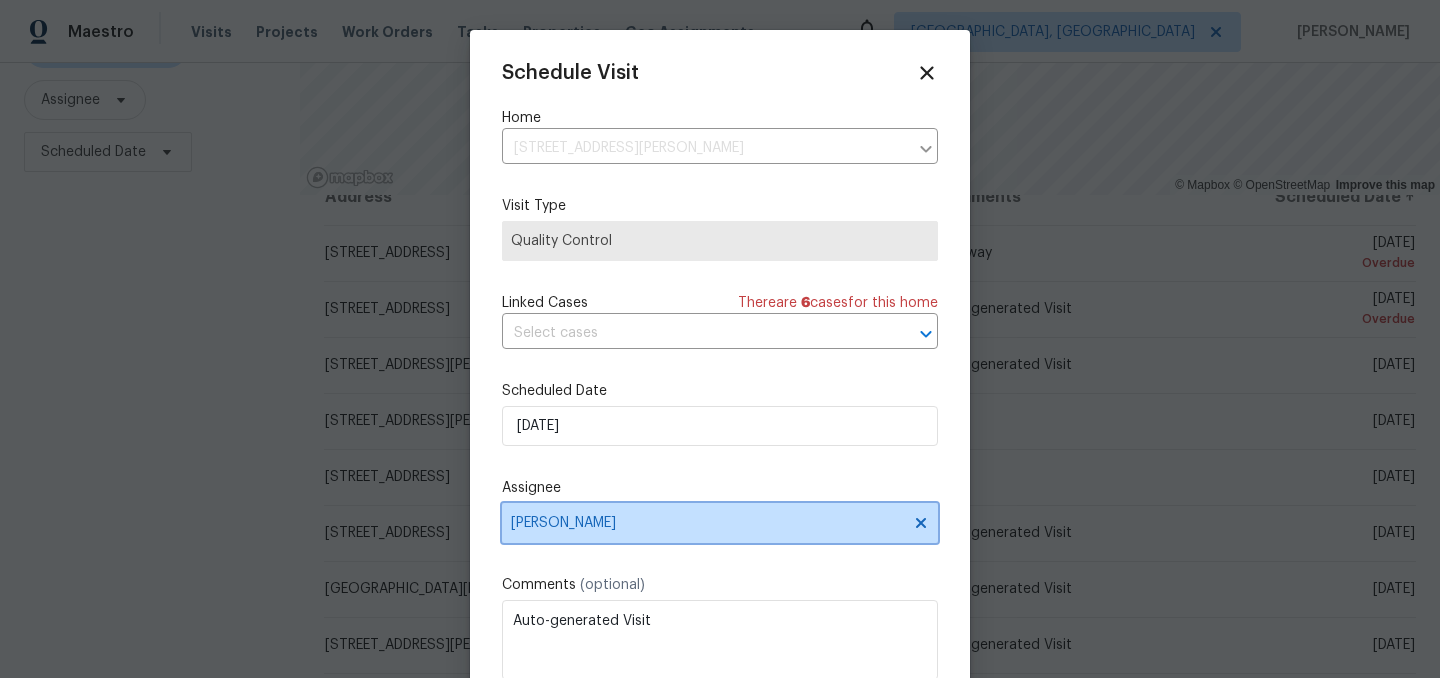 click on "Dodd Drayer" at bounding box center (707, 523) 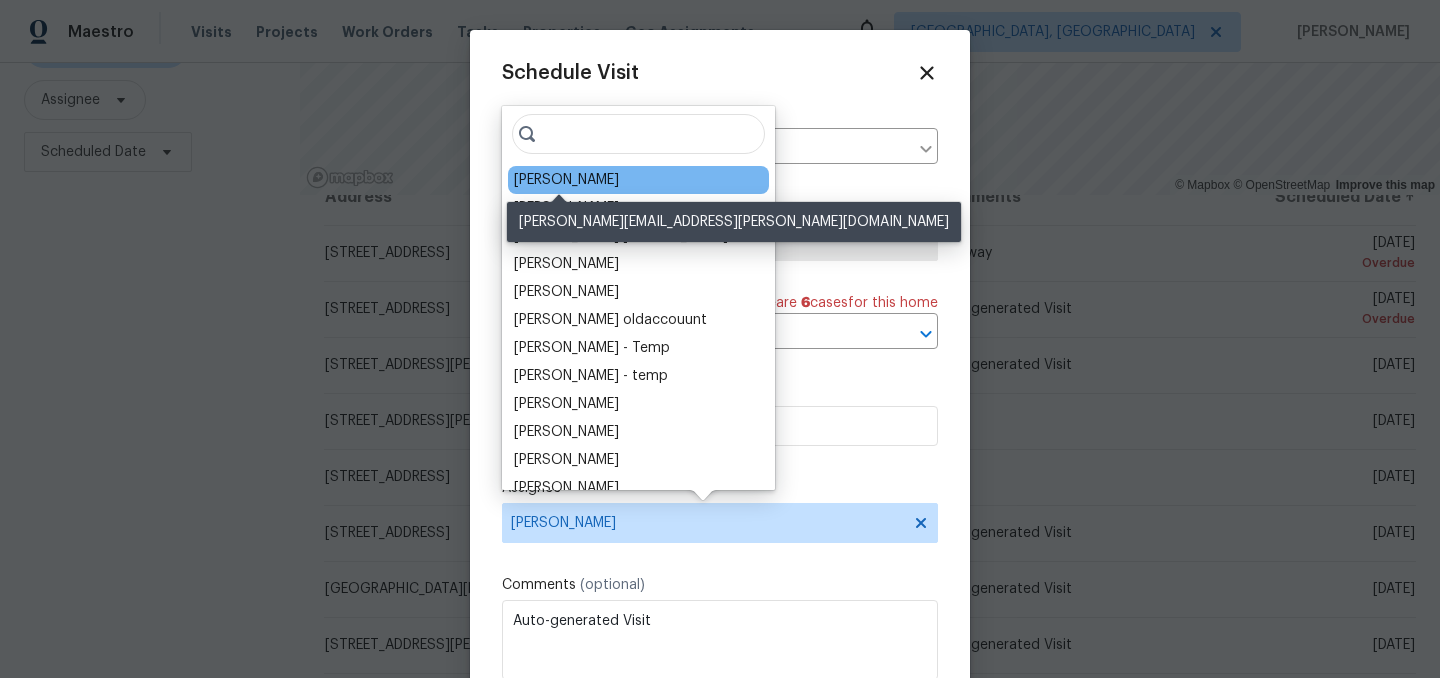 click on "[PERSON_NAME]" at bounding box center [566, 180] 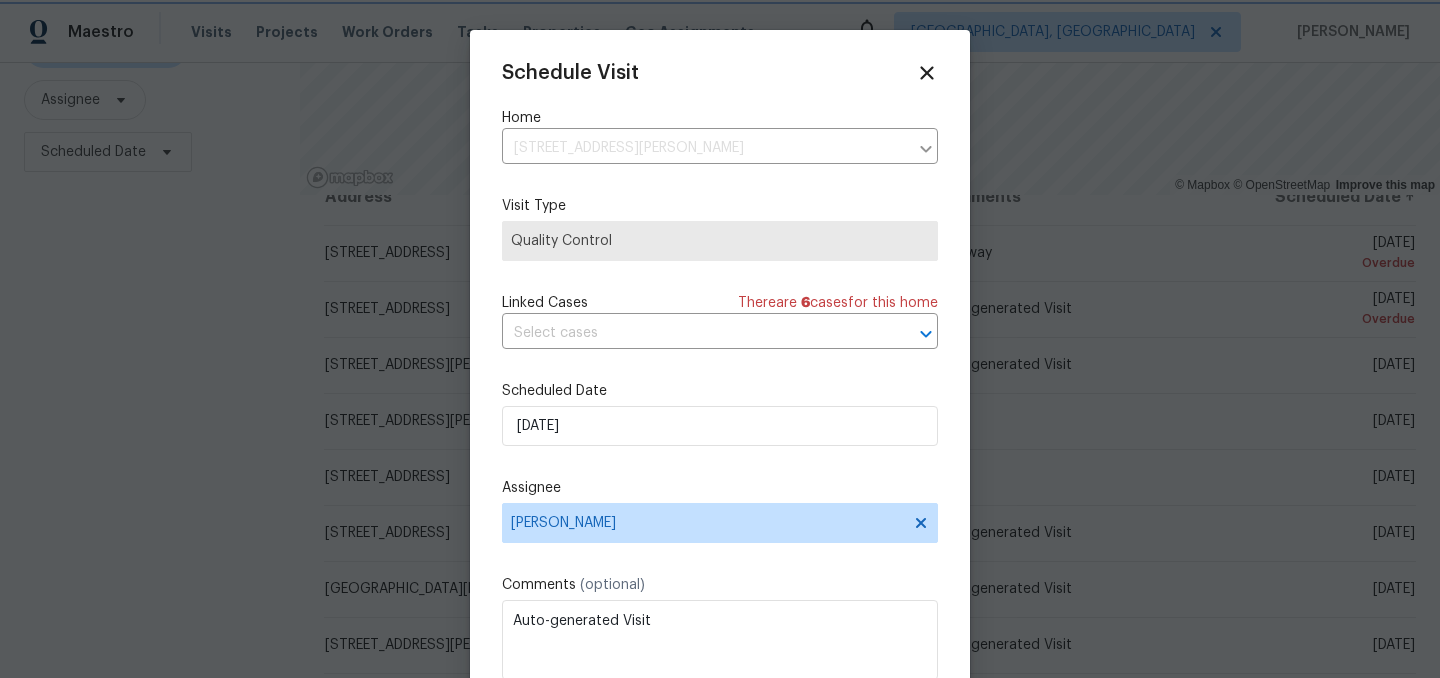 scroll, scrollTop: 36, scrollLeft: 0, axis: vertical 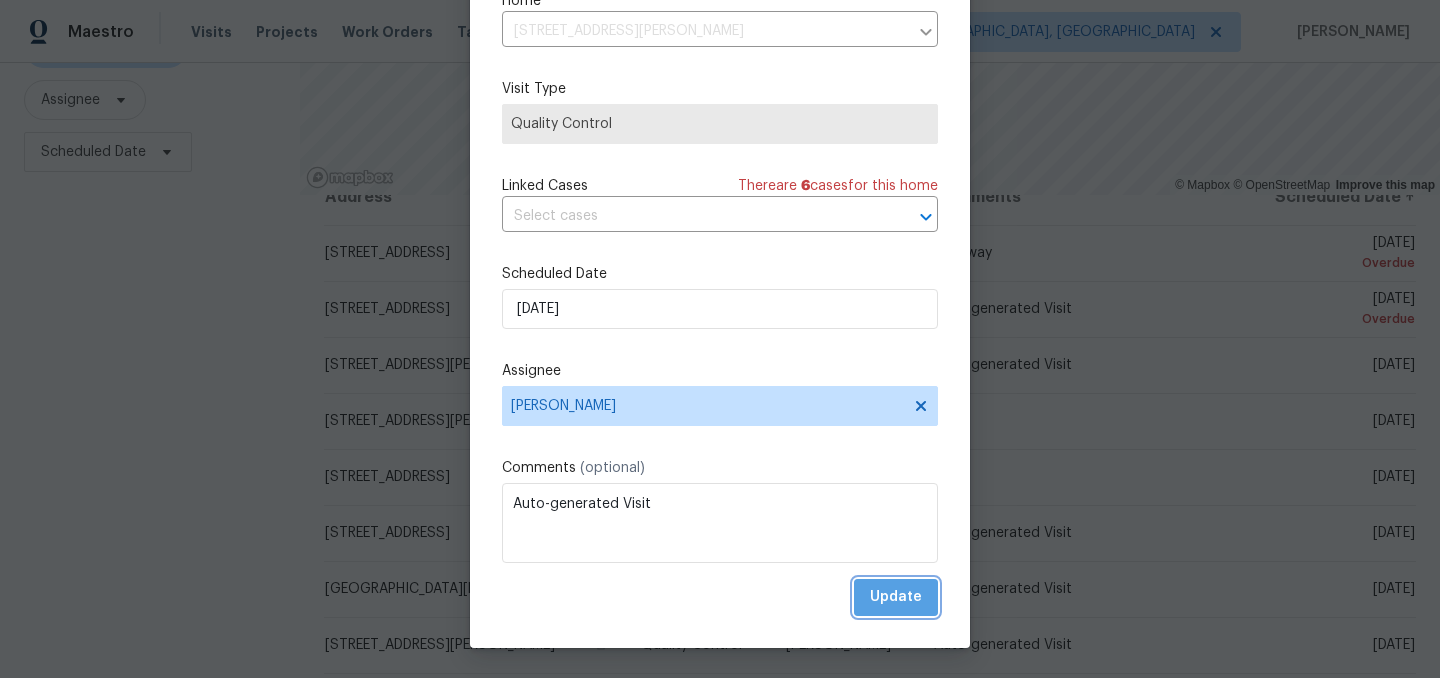 click on "Update" at bounding box center [896, 597] 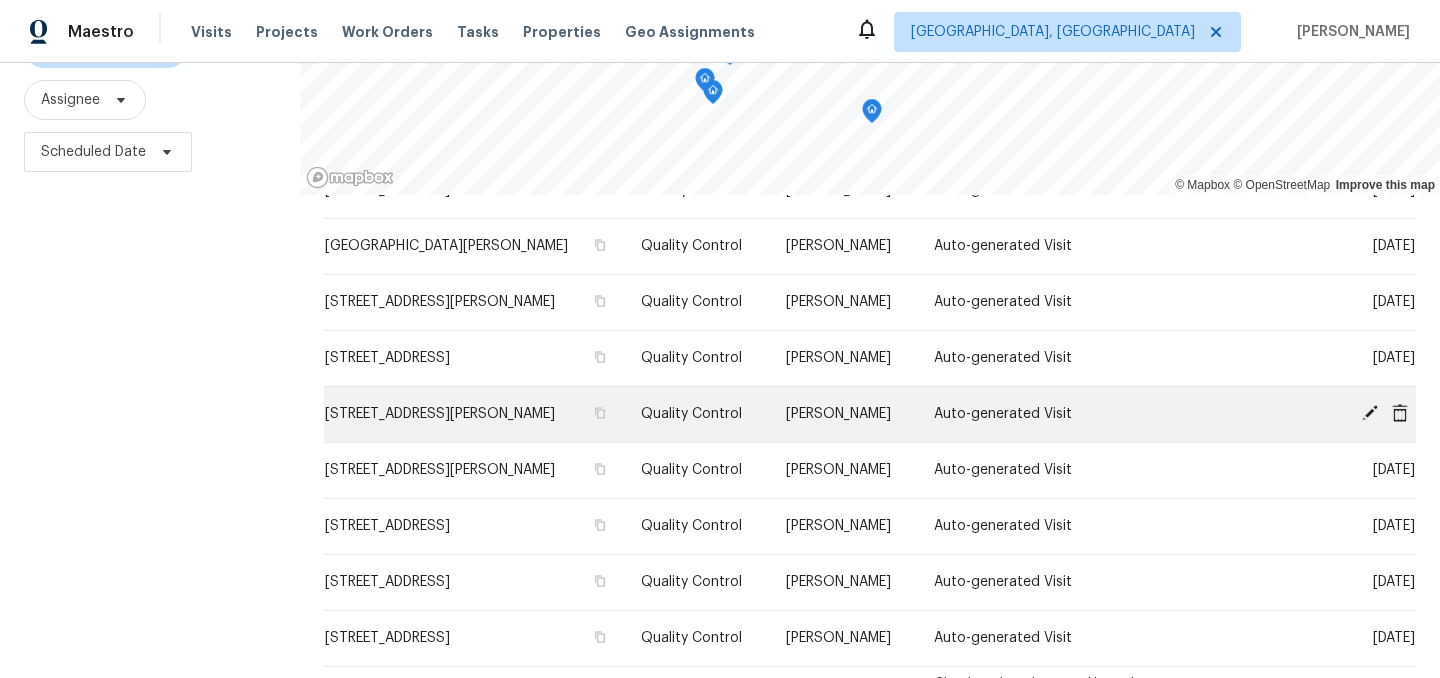 scroll, scrollTop: 370, scrollLeft: 0, axis: vertical 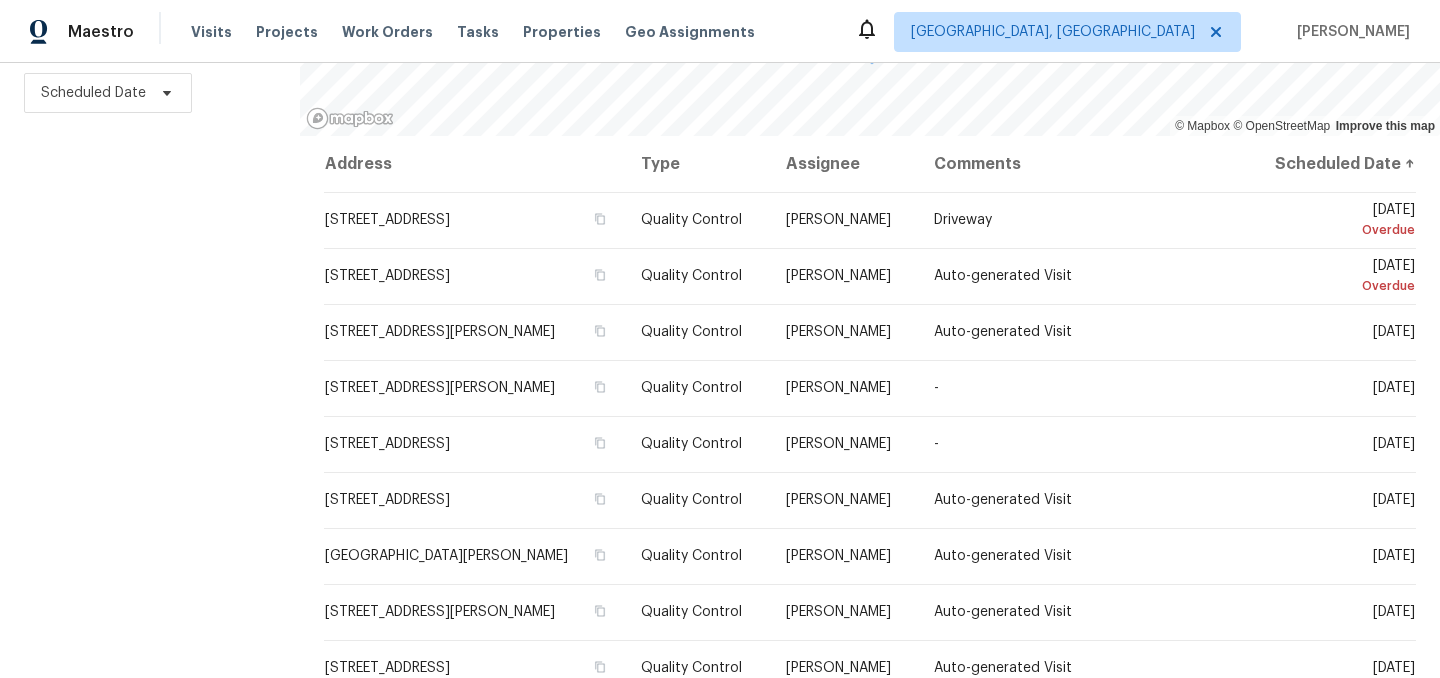 click on "Filters Reset ​ Quality Control Assignee Scheduled Date" at bounding box center (150, 257) 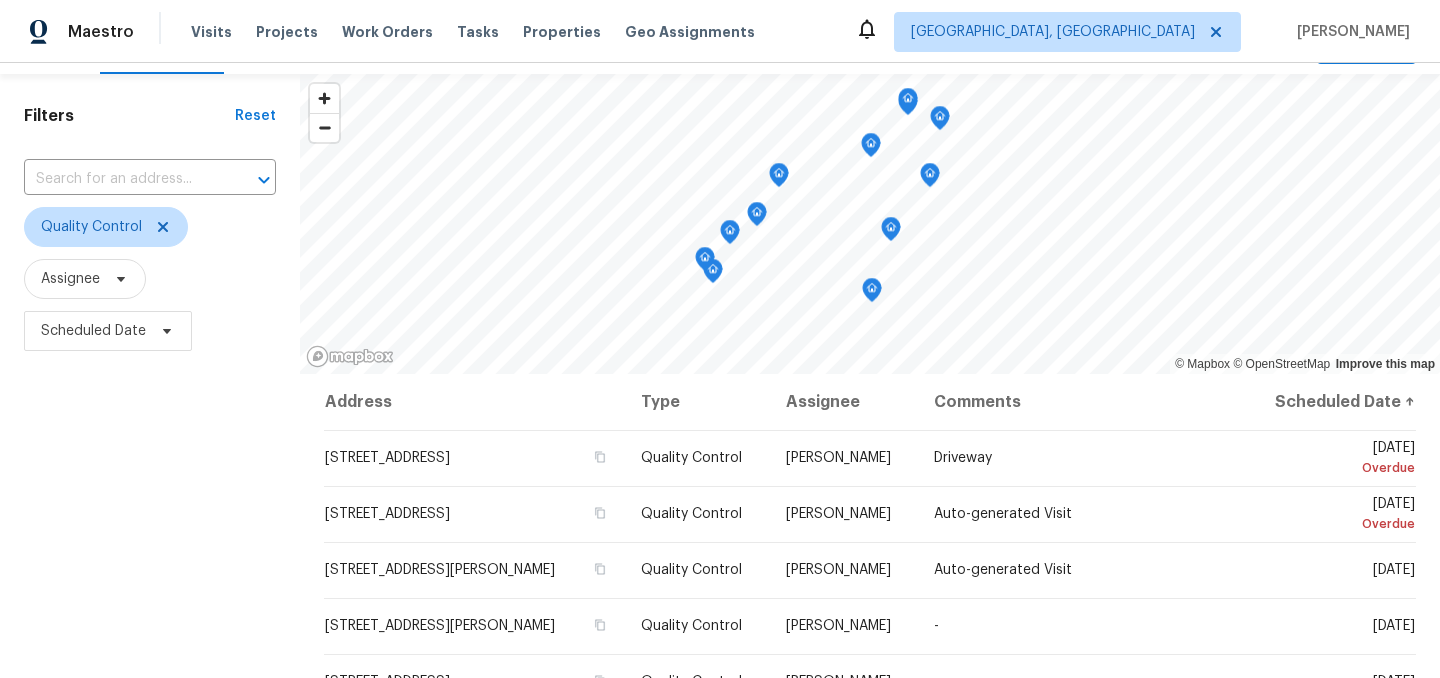 scroll, scrollTop: 0, scrollLeft: 0, axis: both 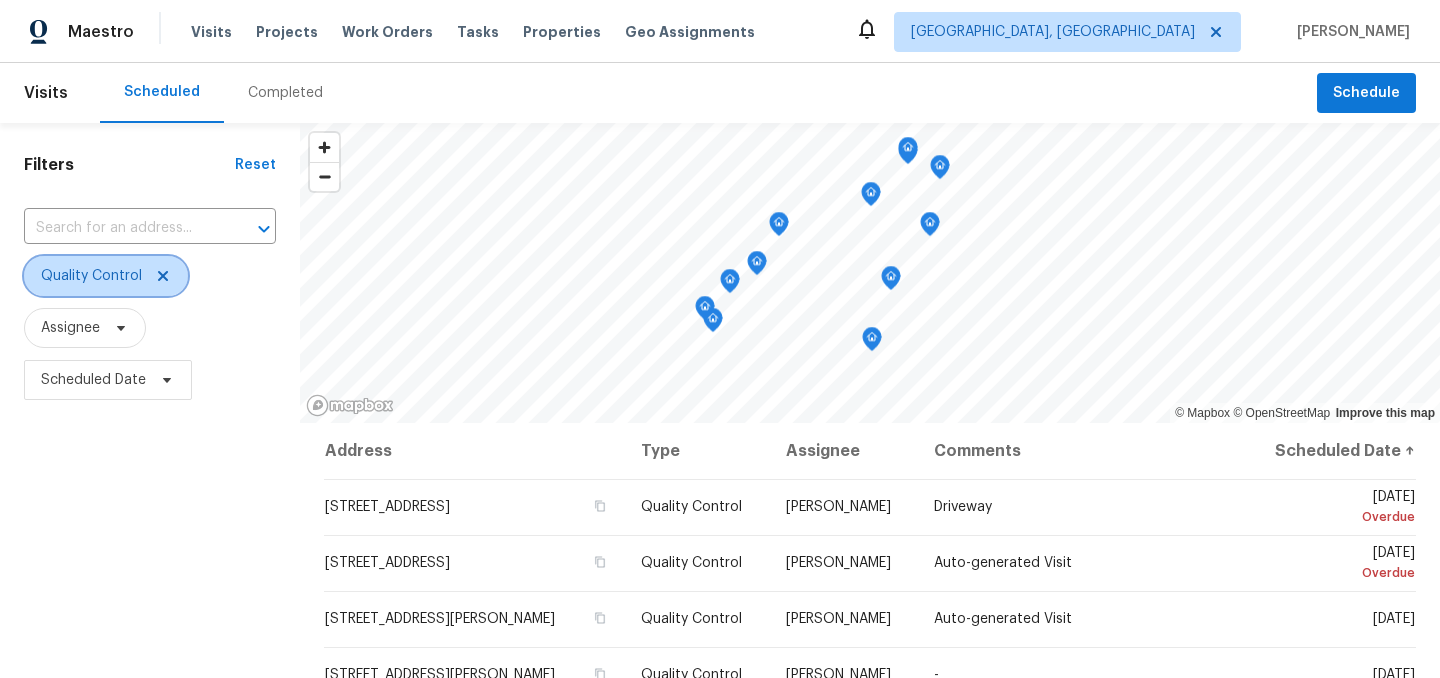 click 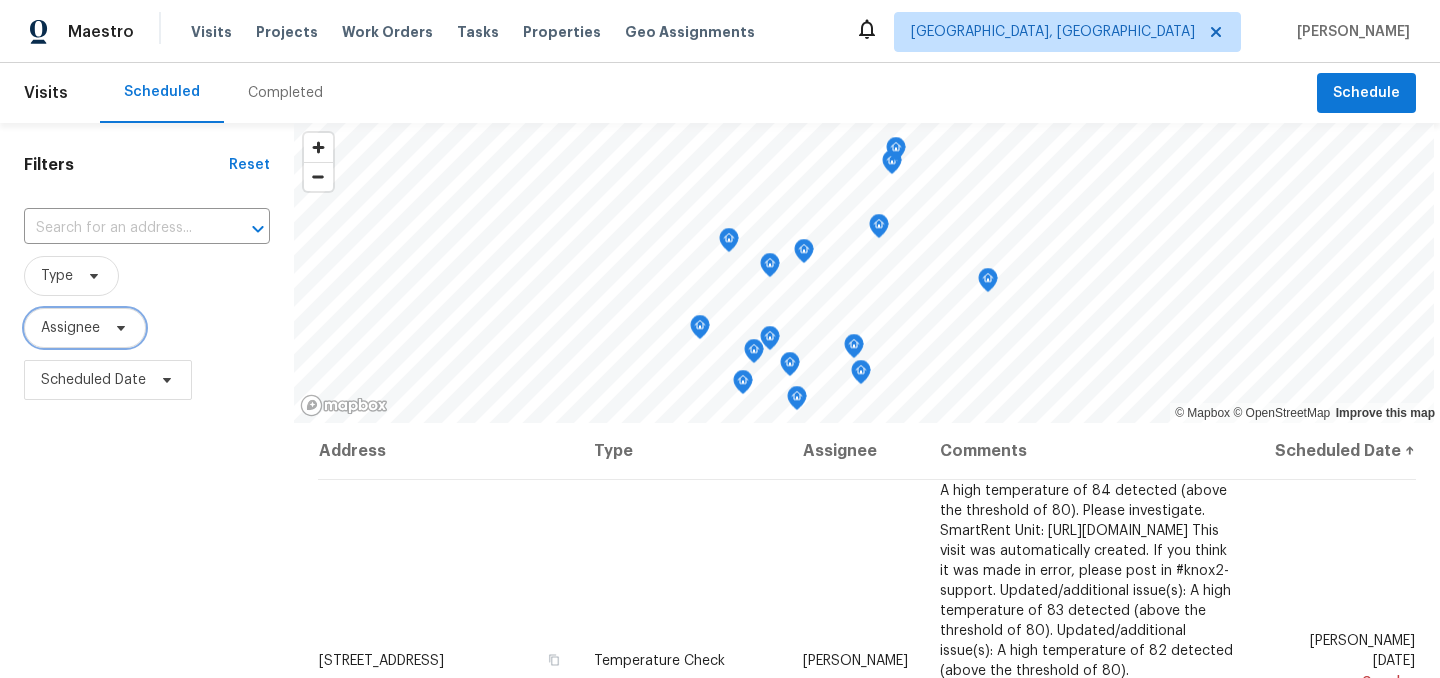 click on "Assignee" at bounding box center (70, 328) 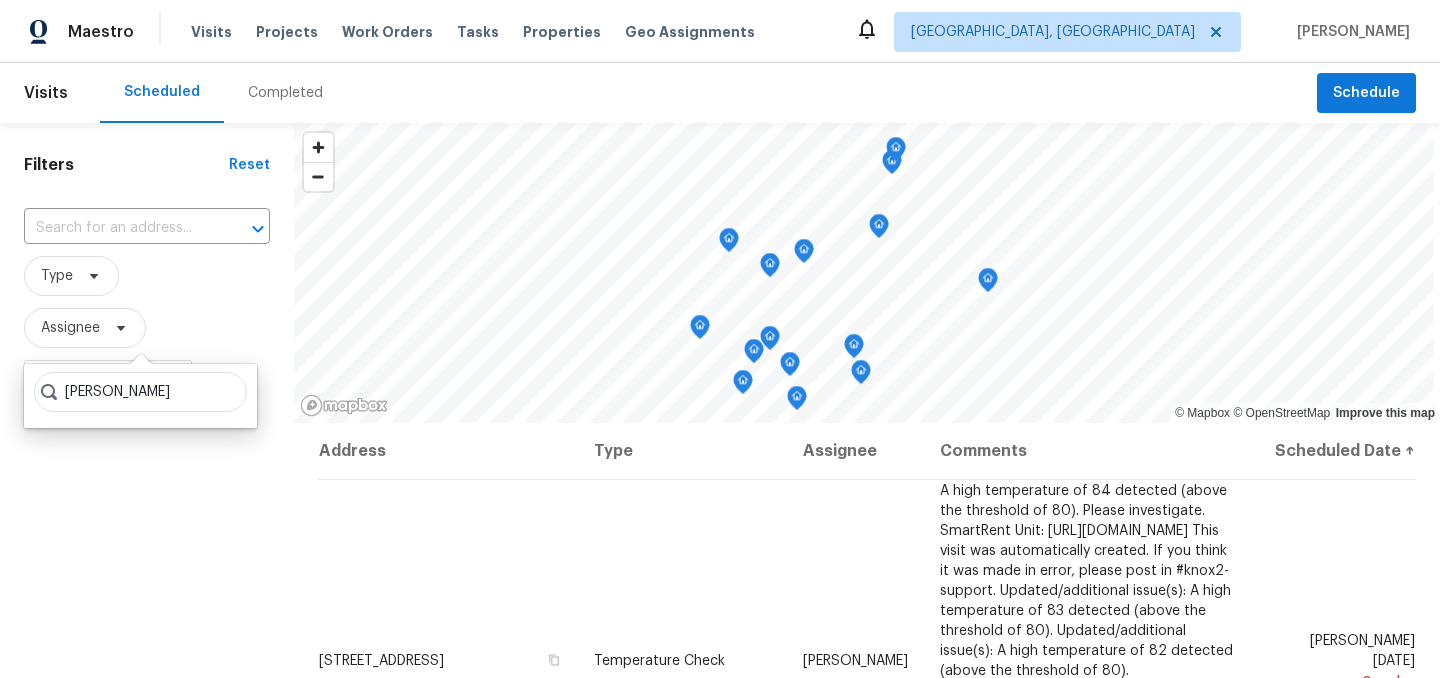 type on "isaul martinez" 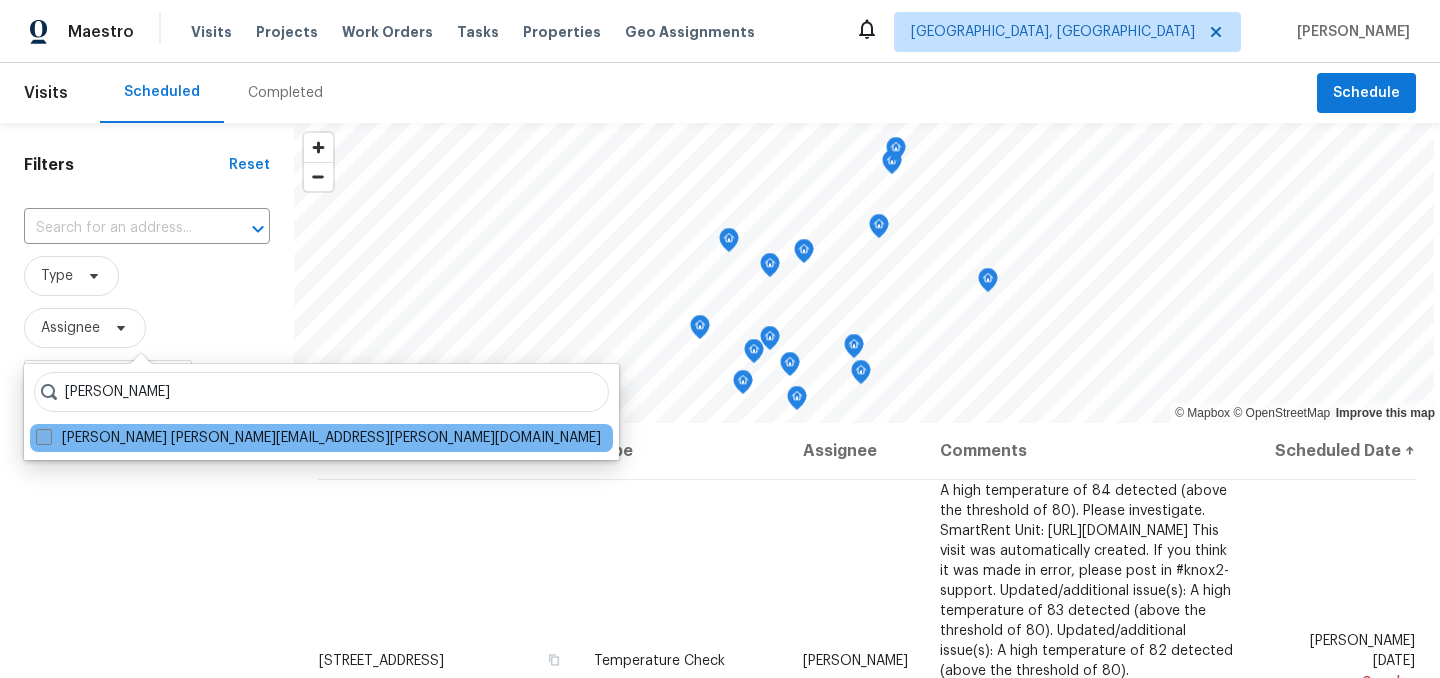 click at bounding box center (44, 437) 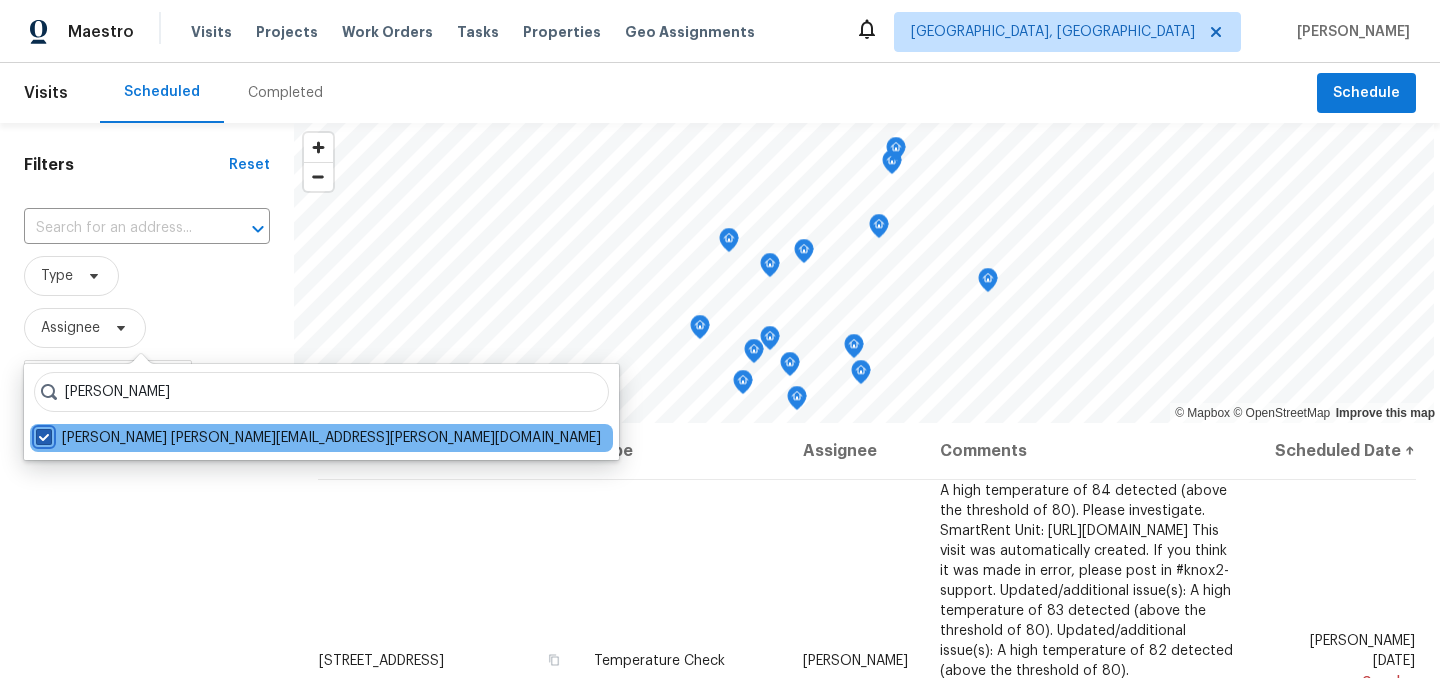 checkbox on "true" 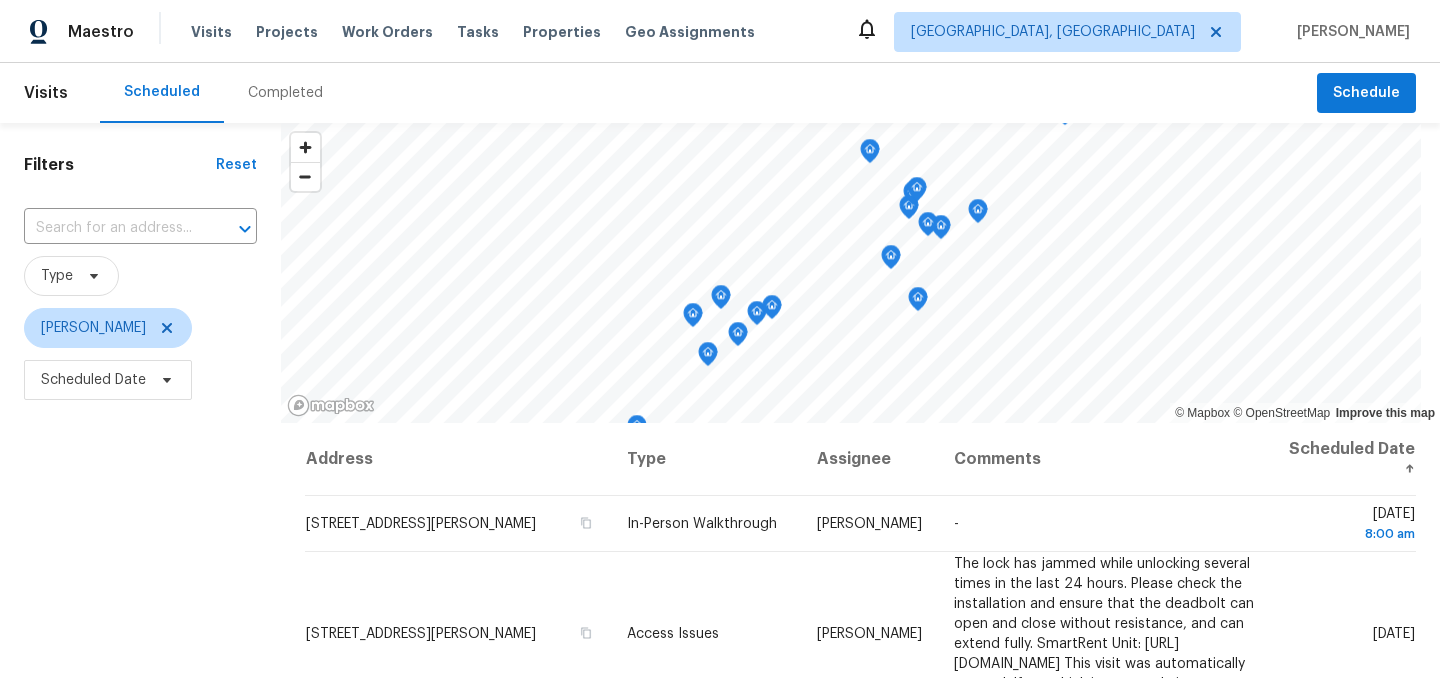 click on "Filters Reset ​ Type Isaul Martinez Scheduled Date" at bounding box center [140, 544] 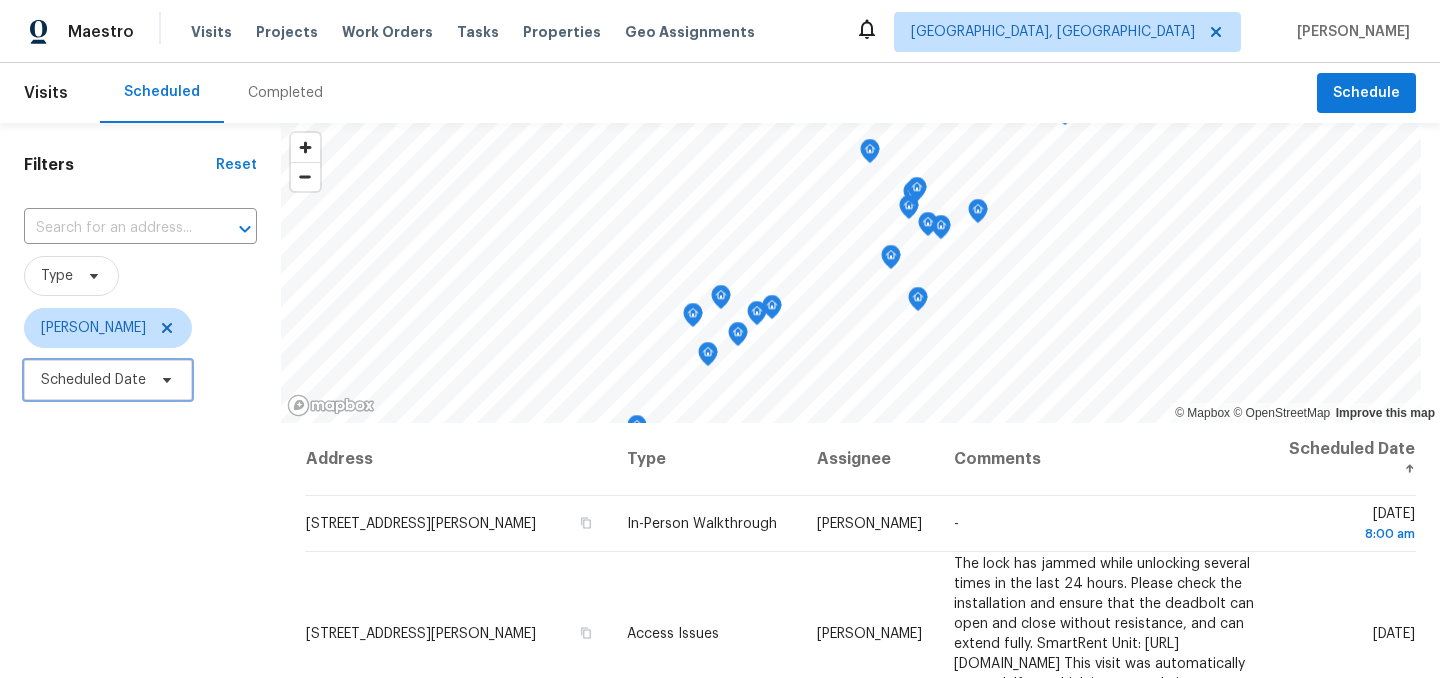 click on "Scheduled Date" at bounding box center (93, 380) 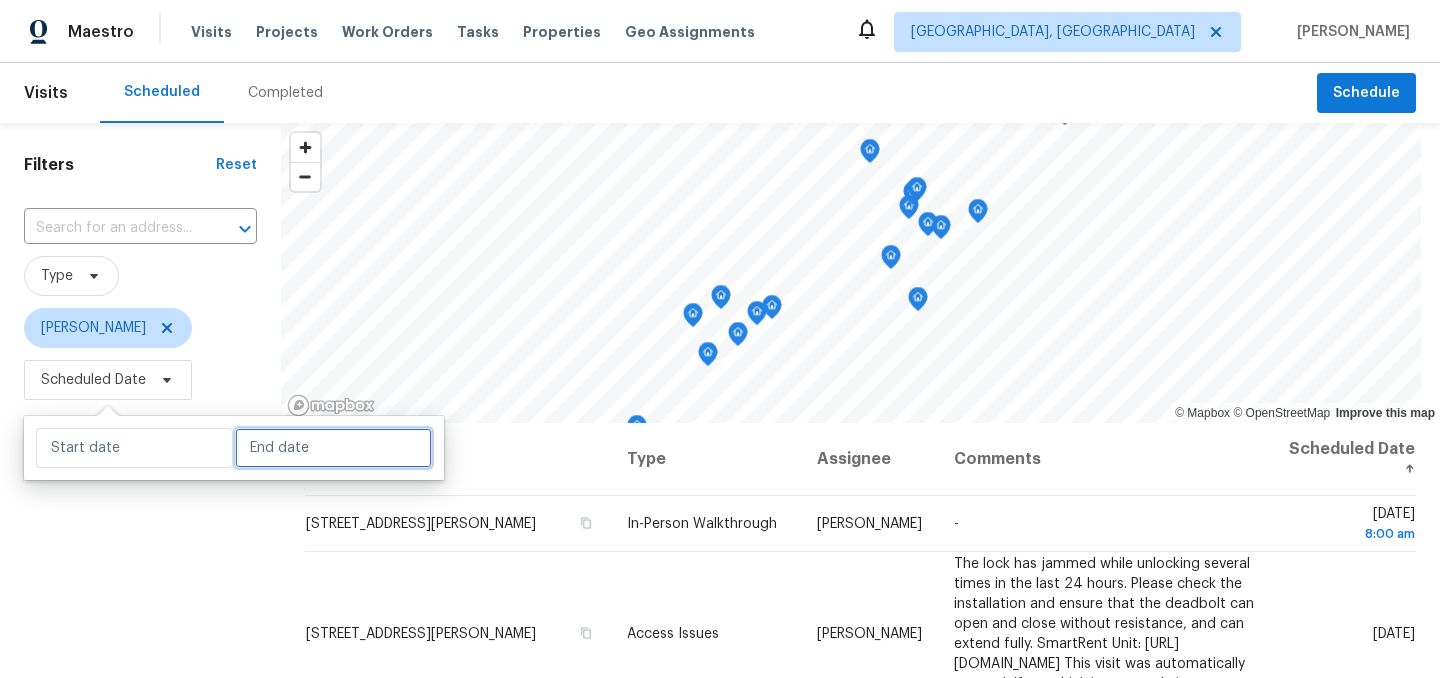 select on "6" 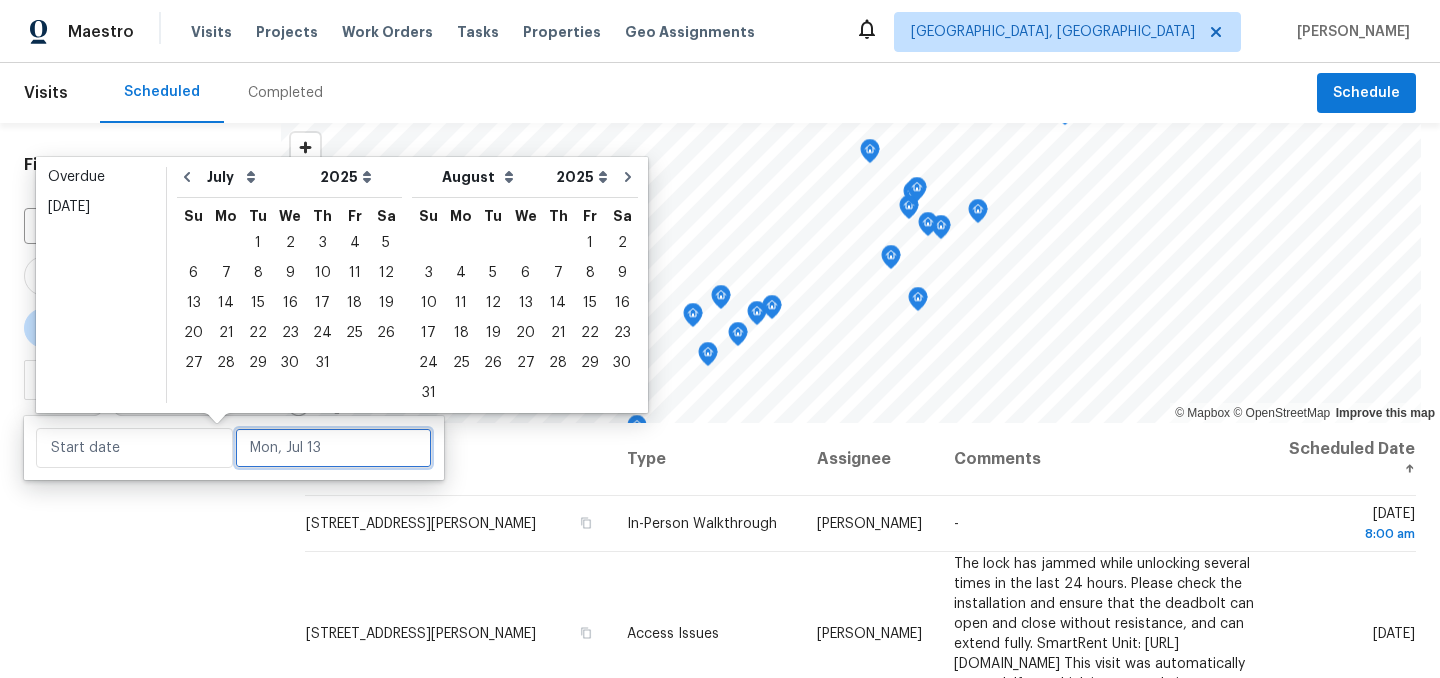 click at bounding box center (333, 448) 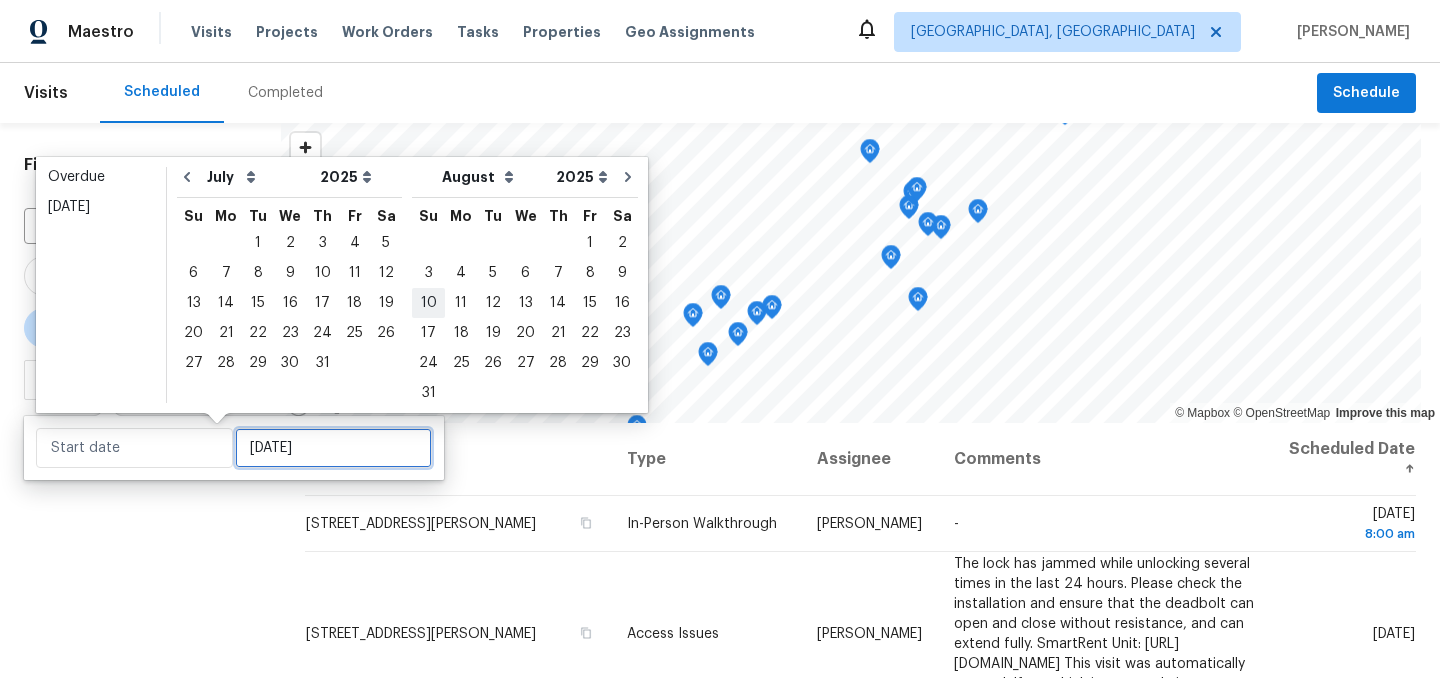 type on "Sun, Aug 10" 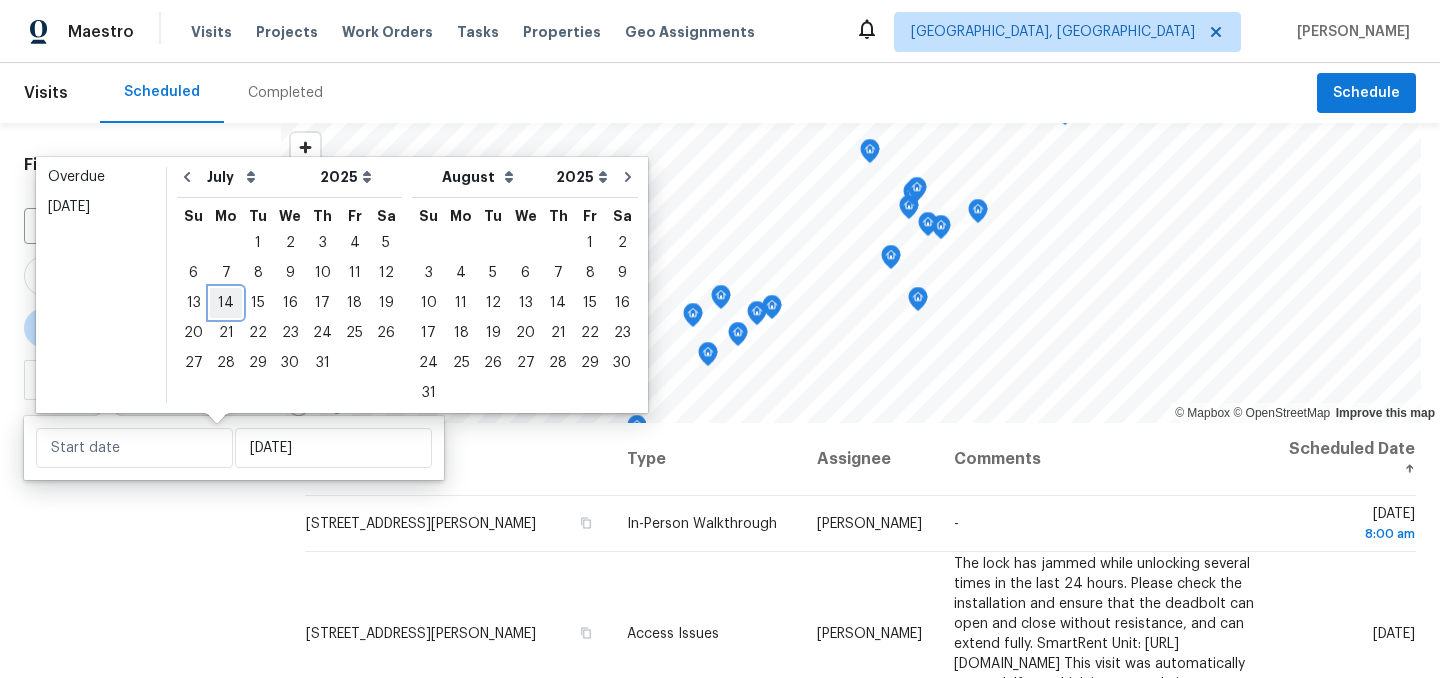 click on "14" at bounding box center (226, 303) 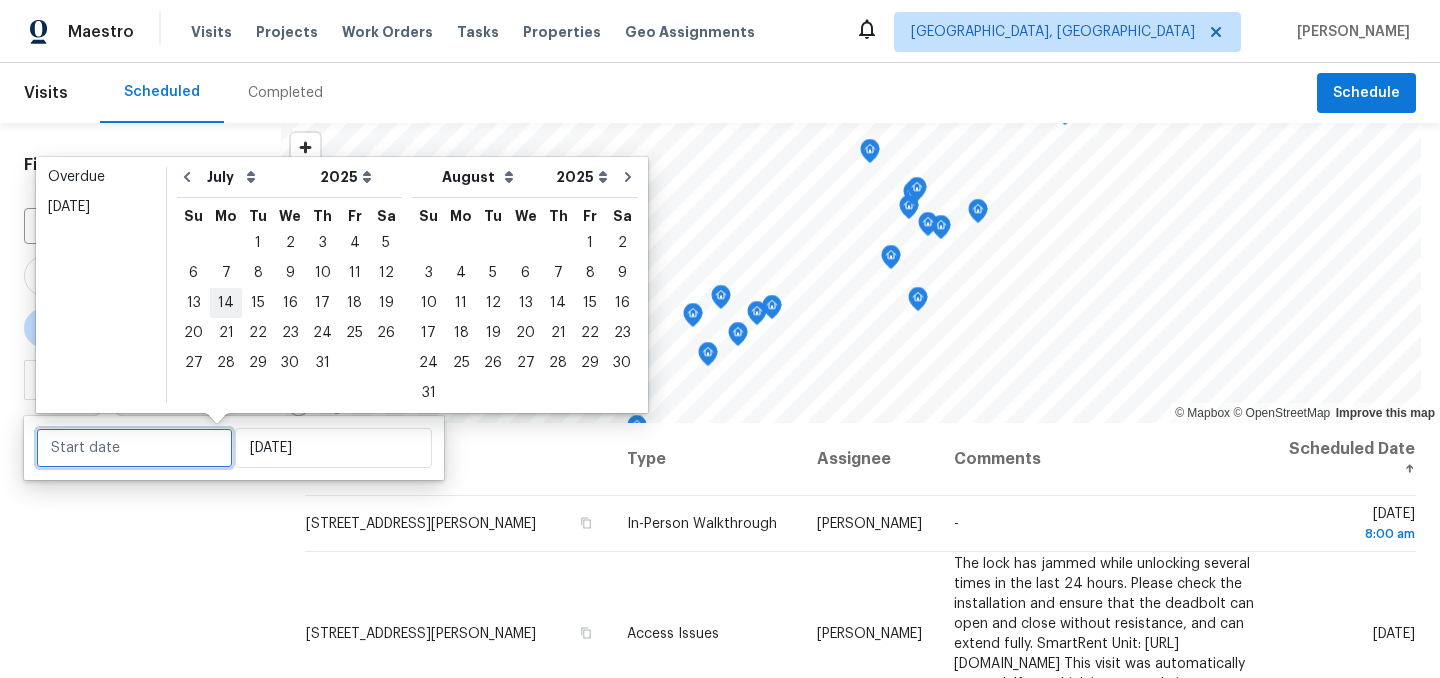 type on "Mon, Jul 14" 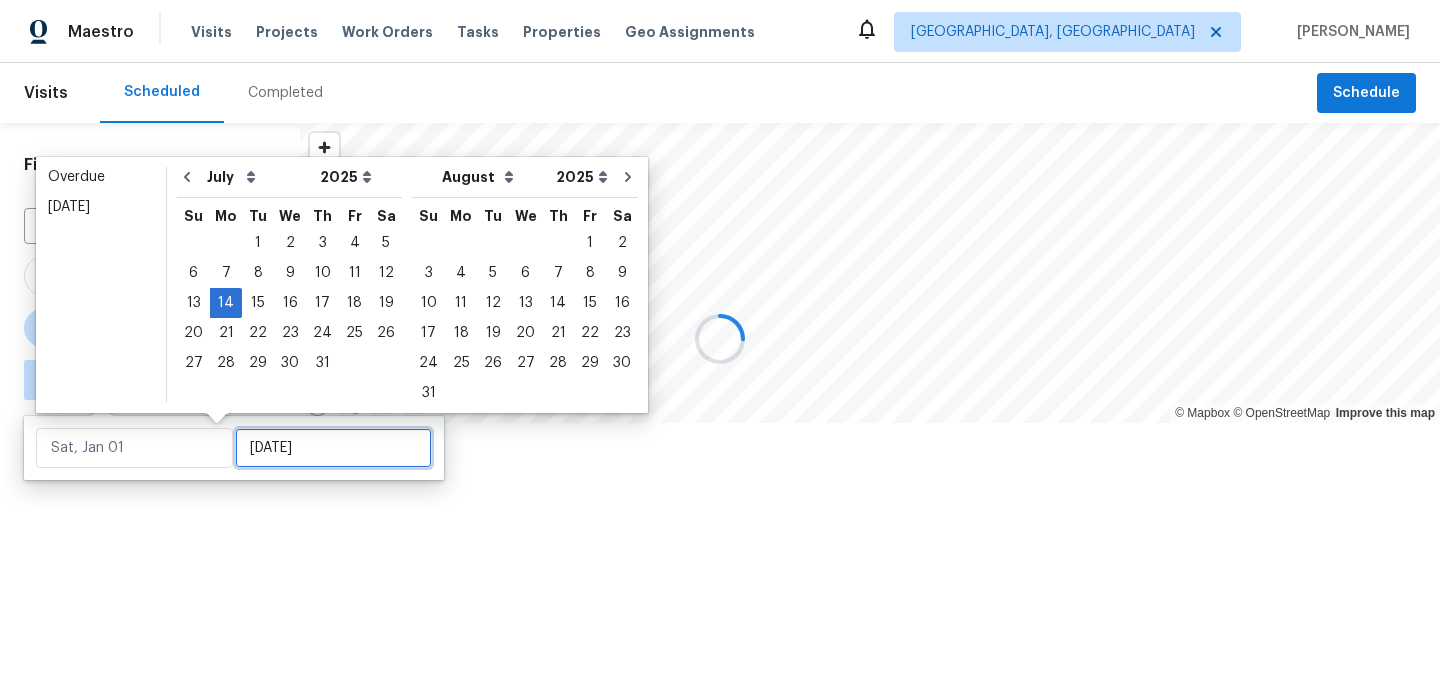 type on "Mon, Jul 14" 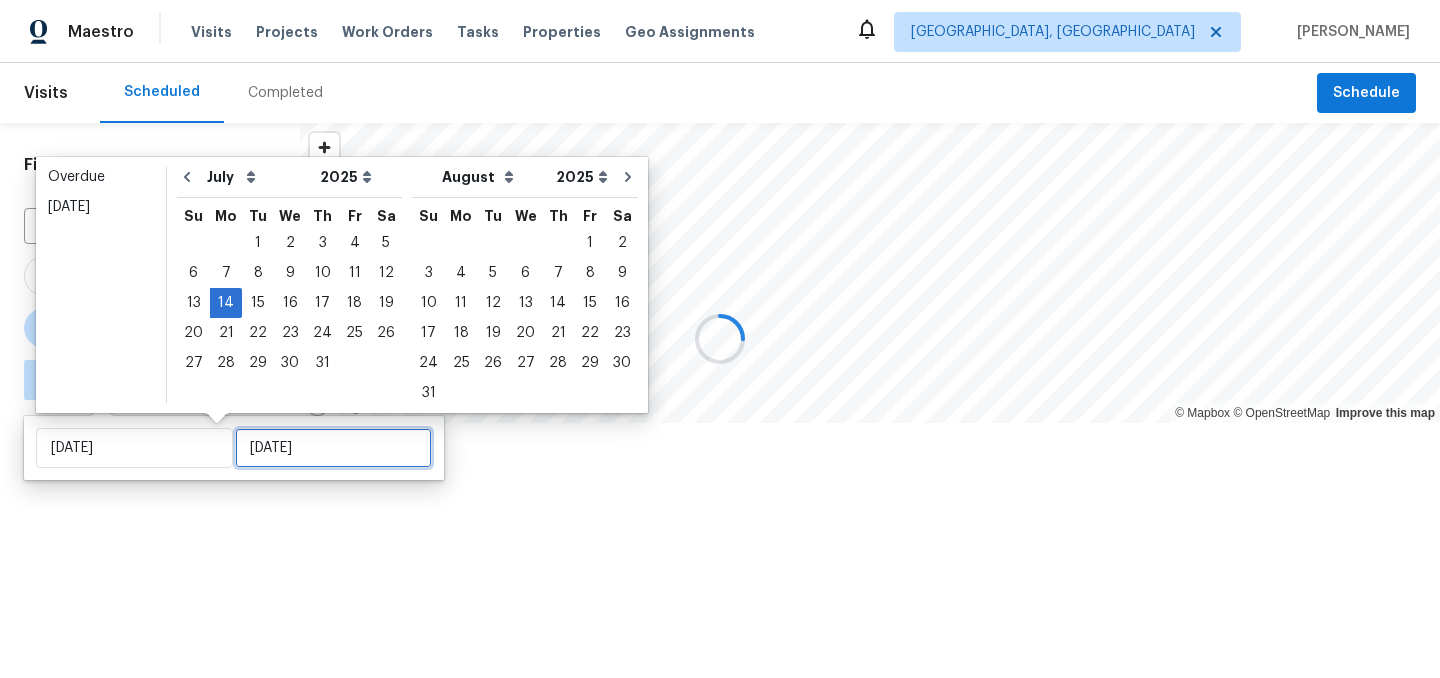 type on "Mon, Jul 28" 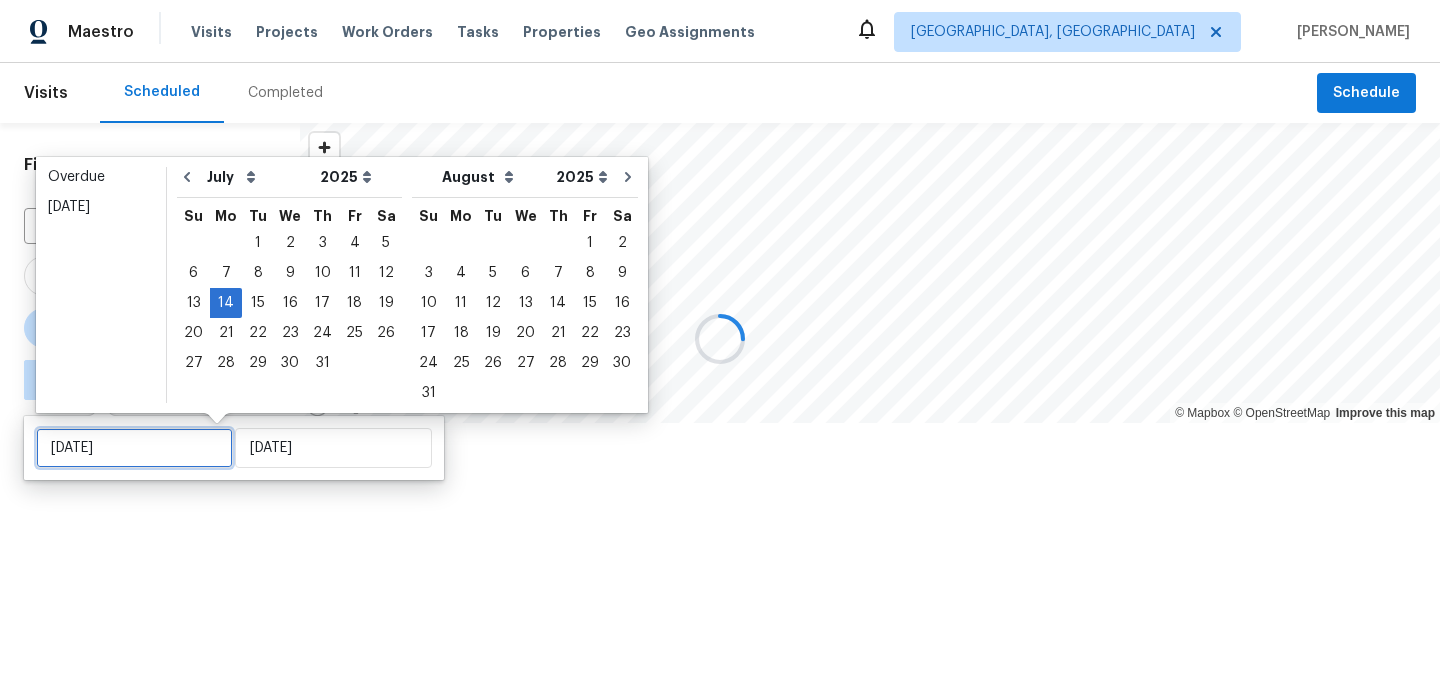 type 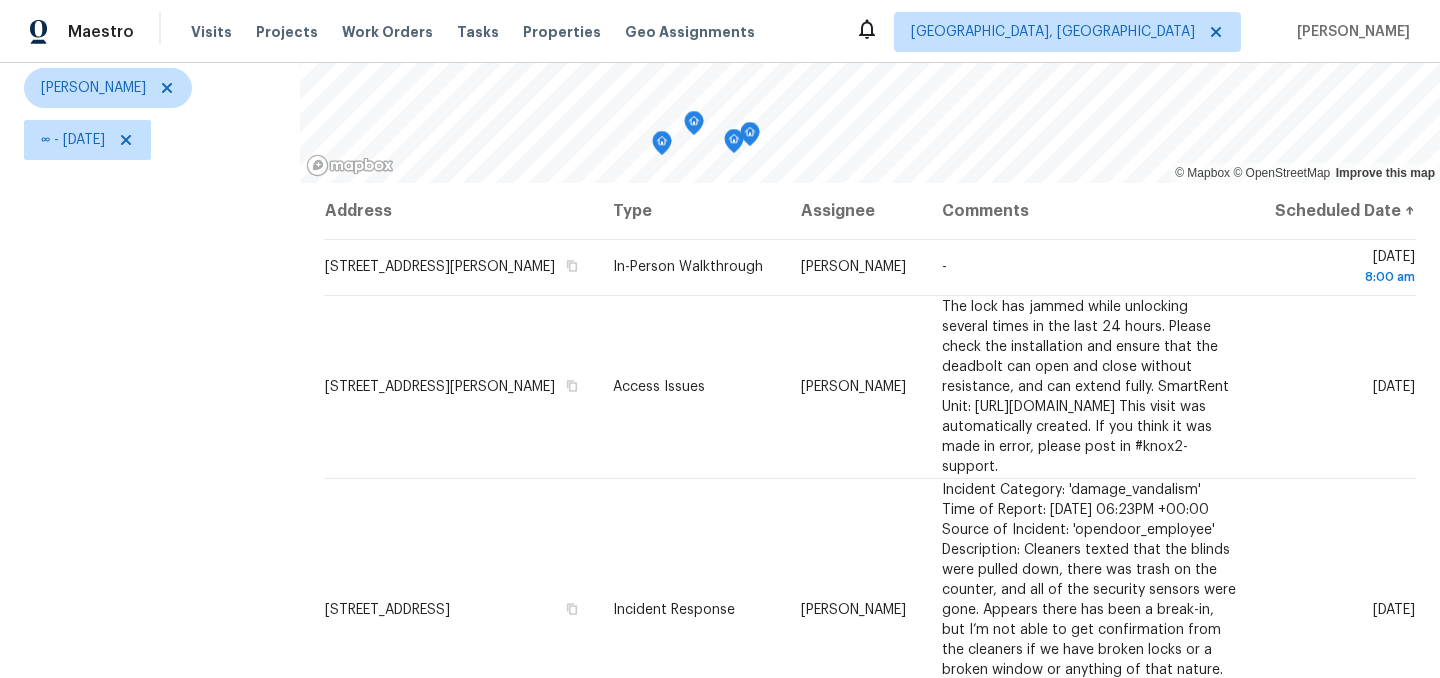 scroll, scrollTop: 287, scrollLeft: 0, axis: vertical 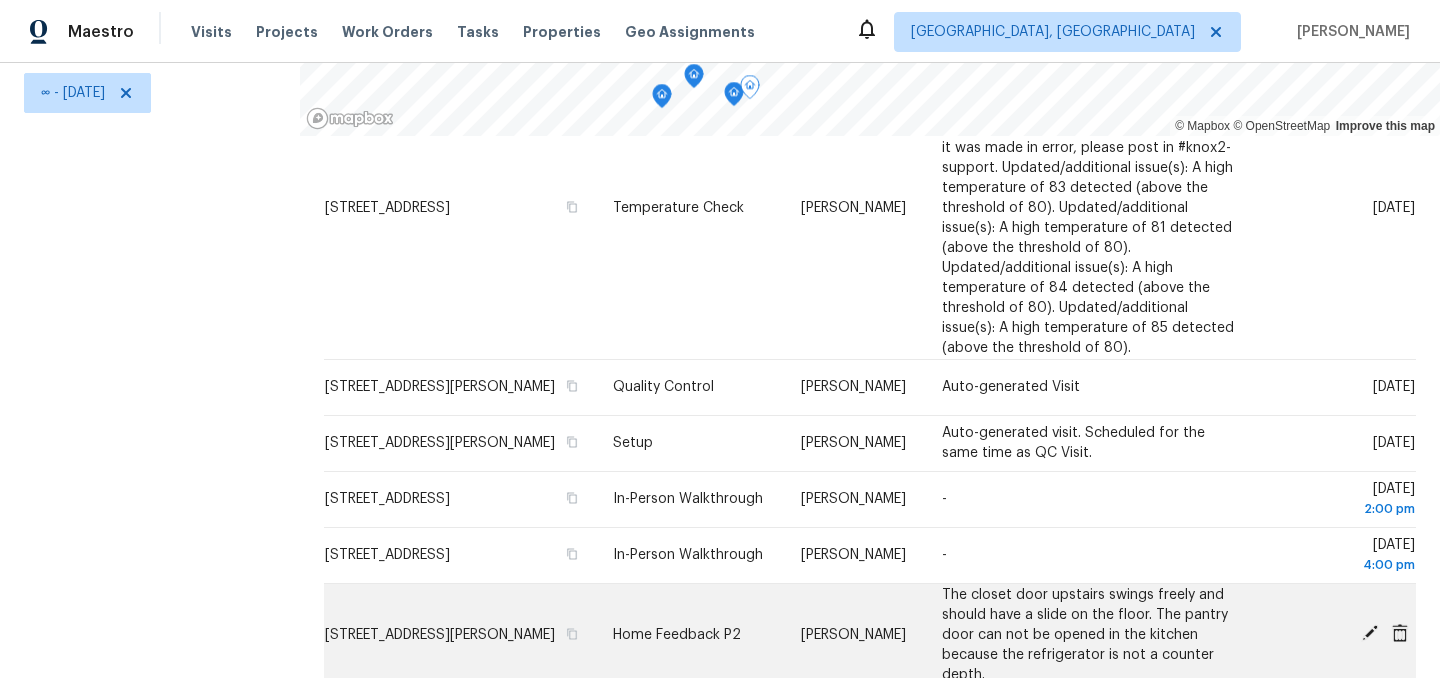 click 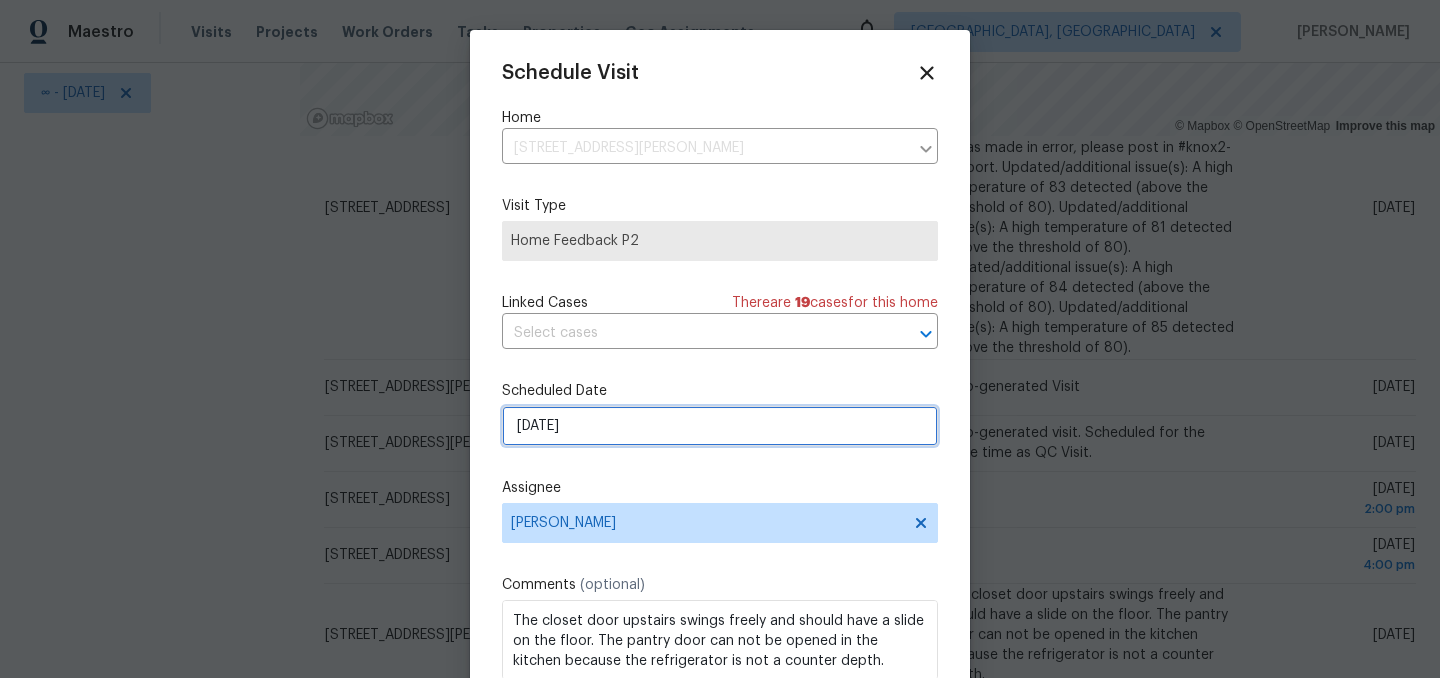 click on "7/14/2025" at bounding box center (720, 426) 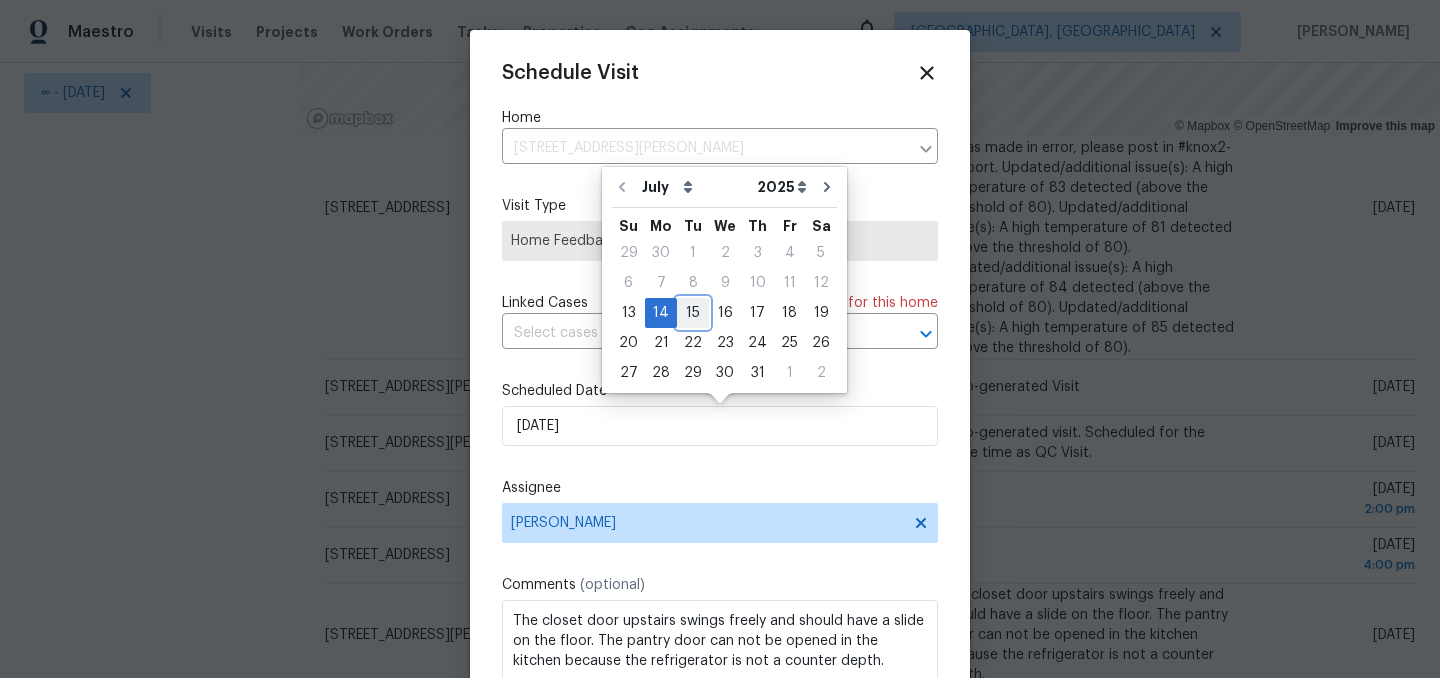 click on "15" at bounding box center (693, 313) 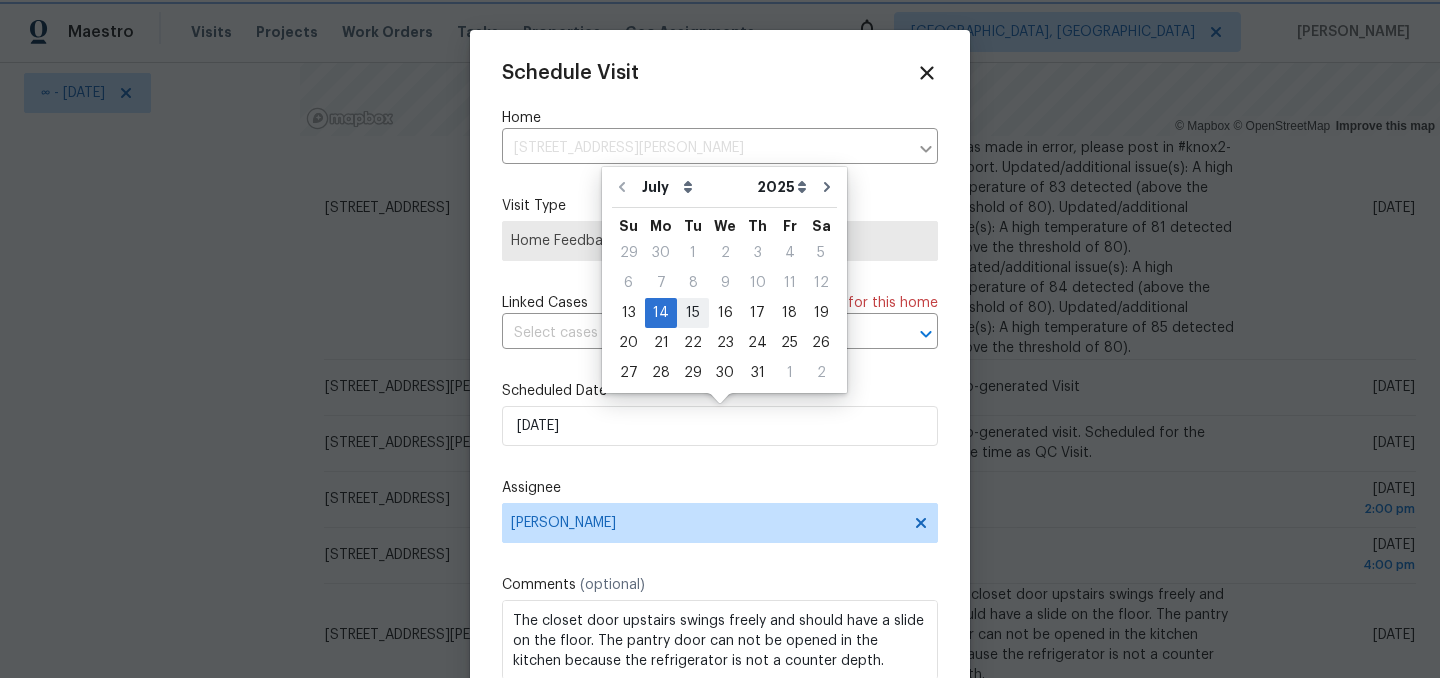 type on "7/15/2025" 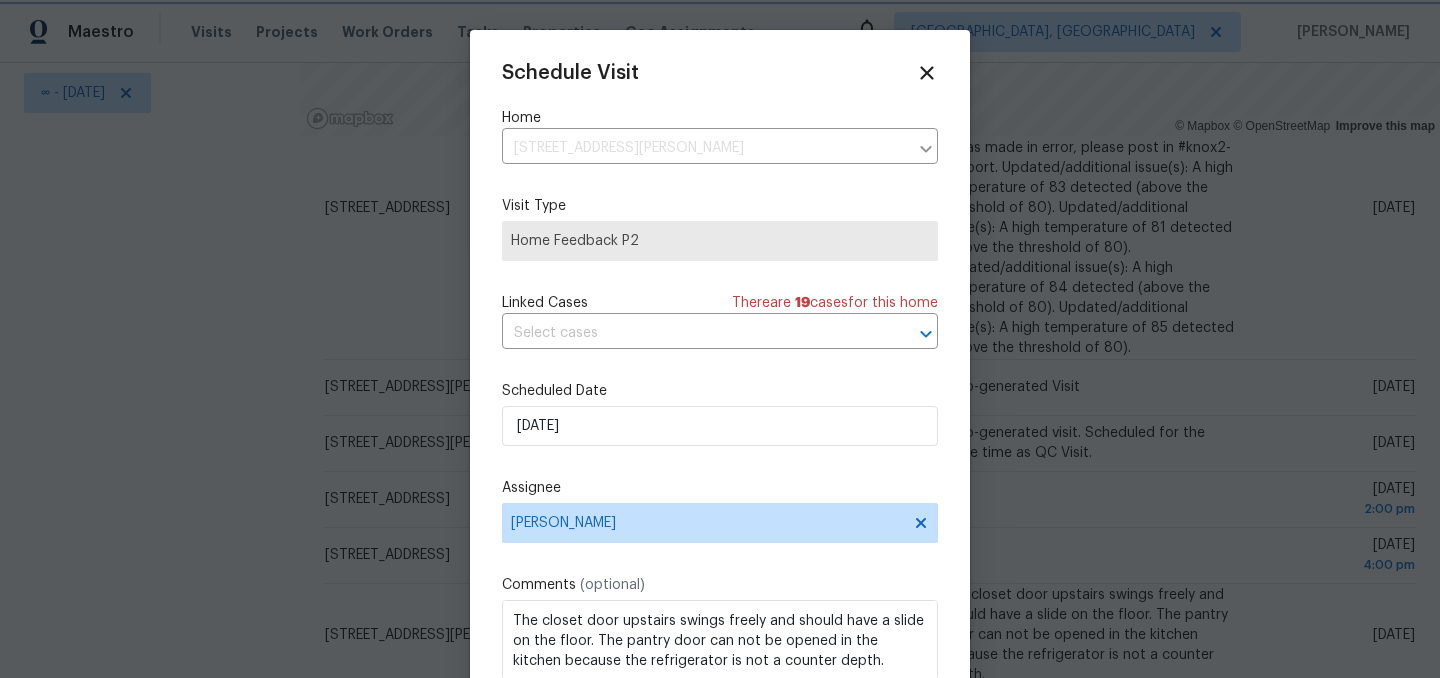 scroll, scrollTop: 36, scrollLeft: 0, axis: vertical 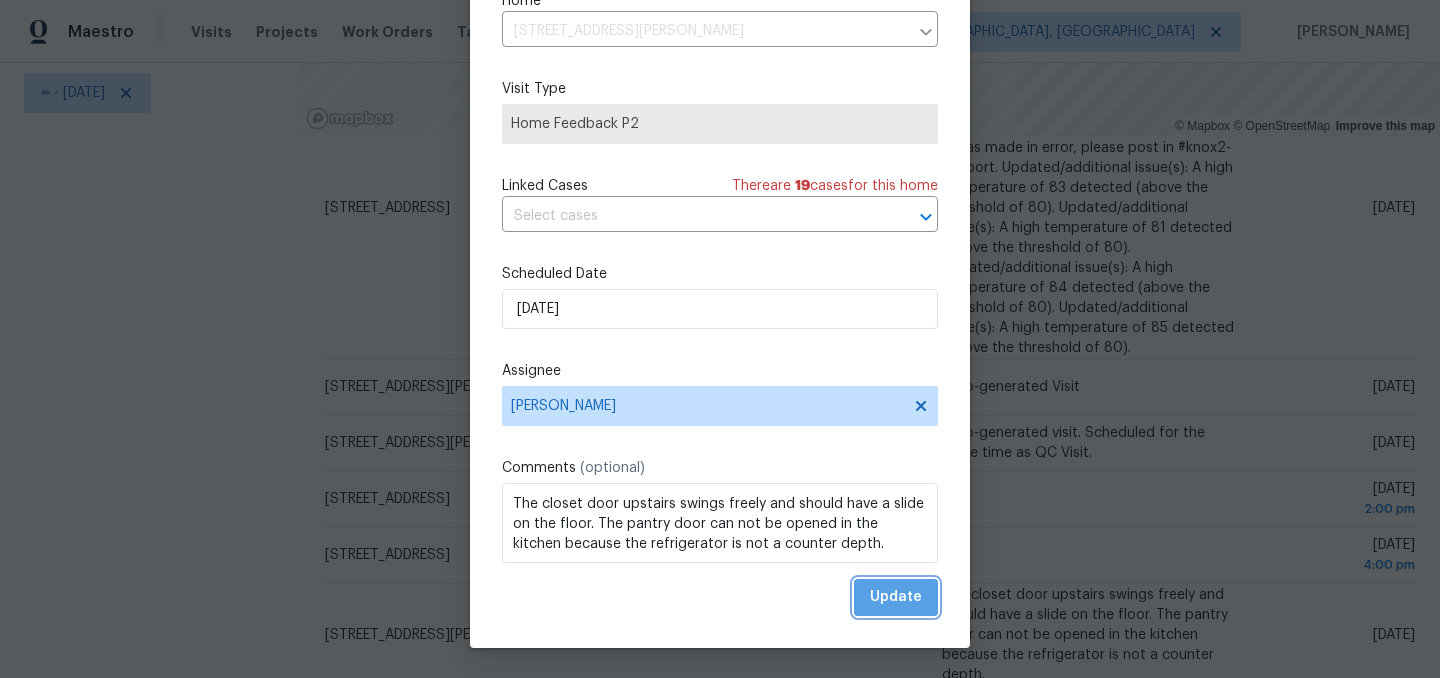 click on "Update" at bounding box center [896, 597] 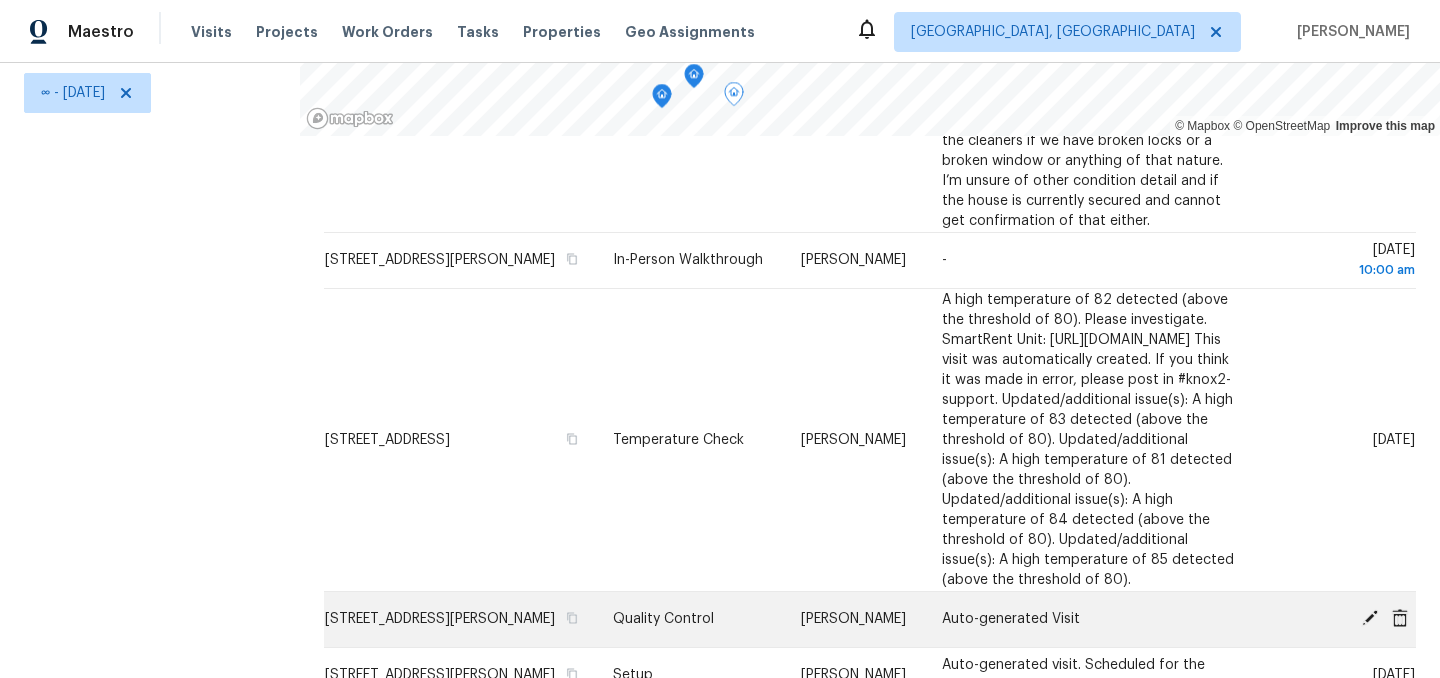 scroll, scrollTop: 445, scrollLeft: 0, axis: vertical 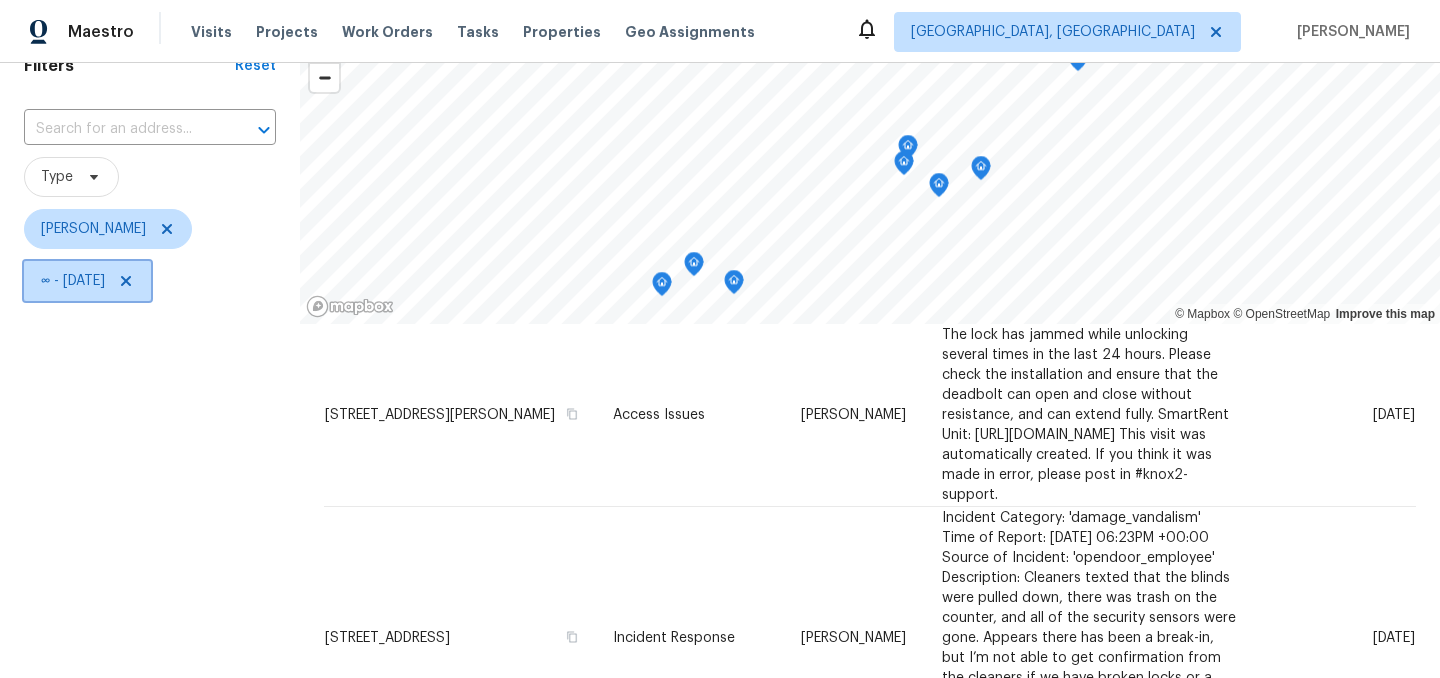 click on "∞ - Mon, Jul 14" at bounding box center (73, 281) 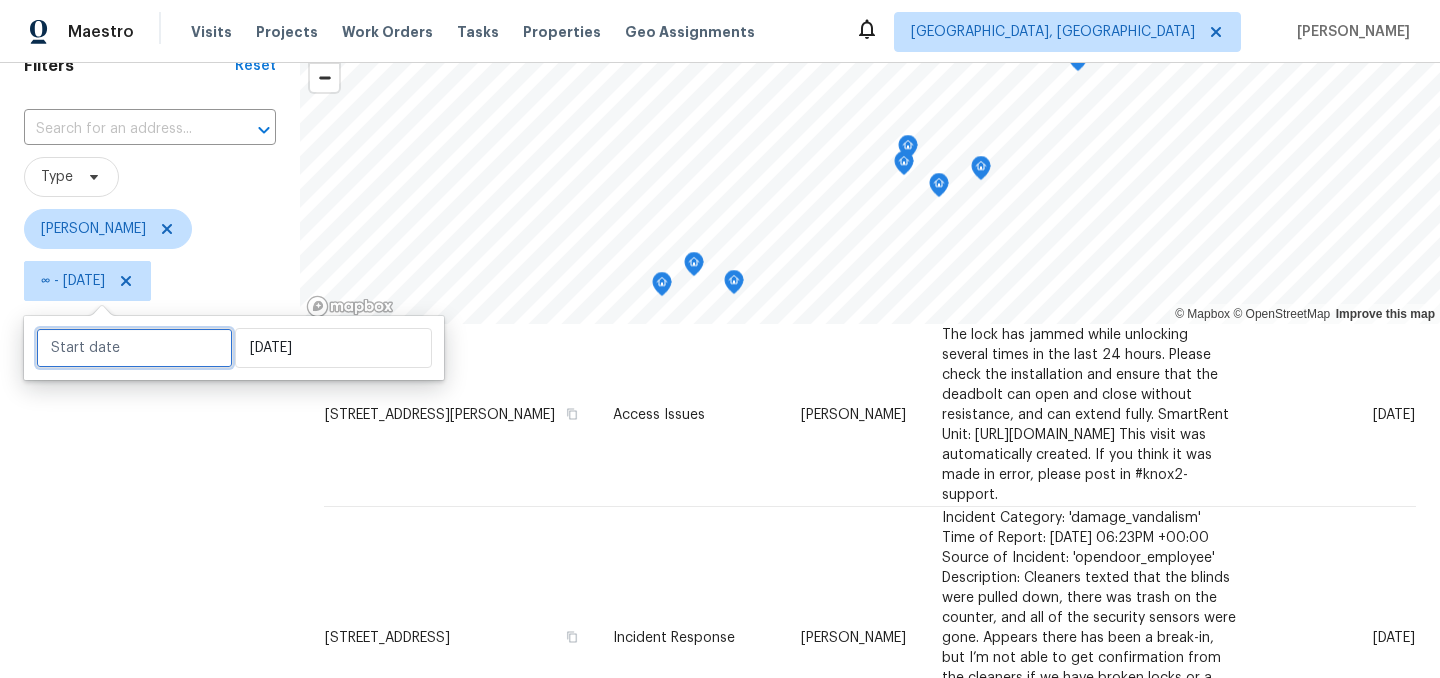 select on "5" 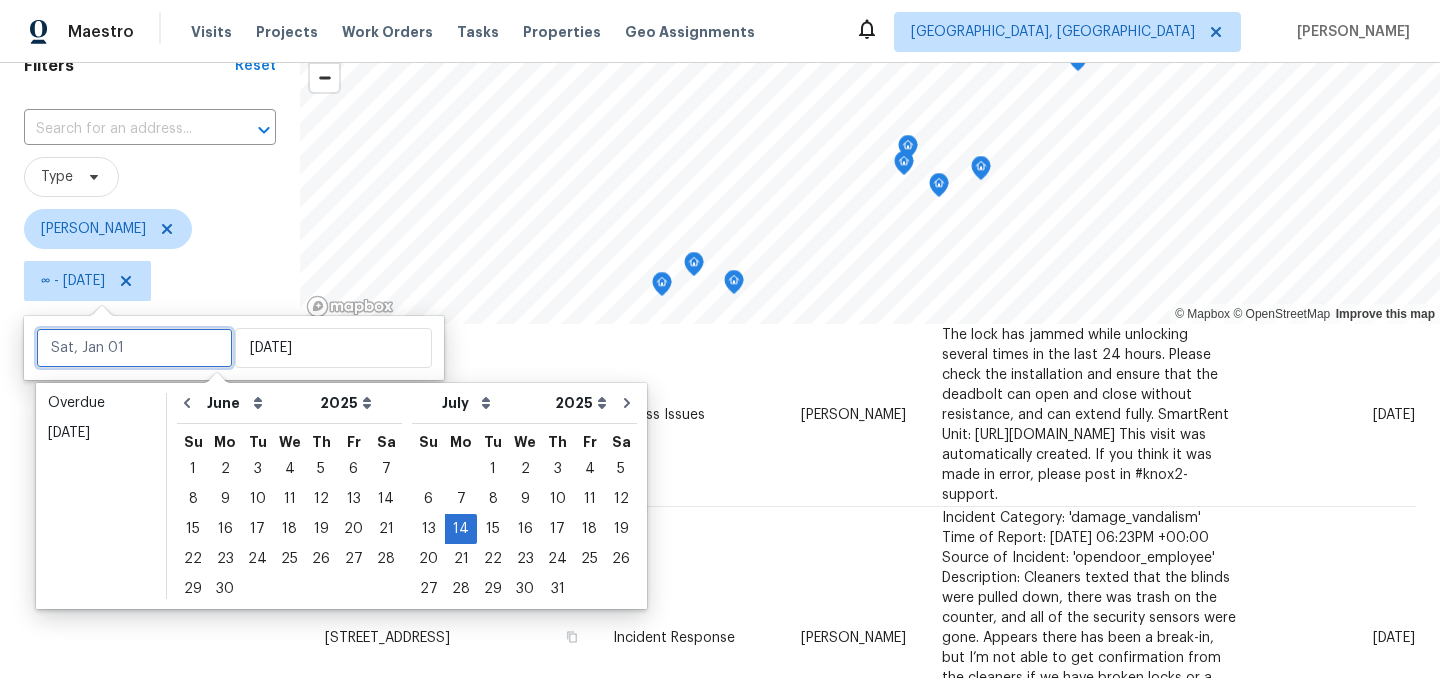 click at bounding box center [134, 348] 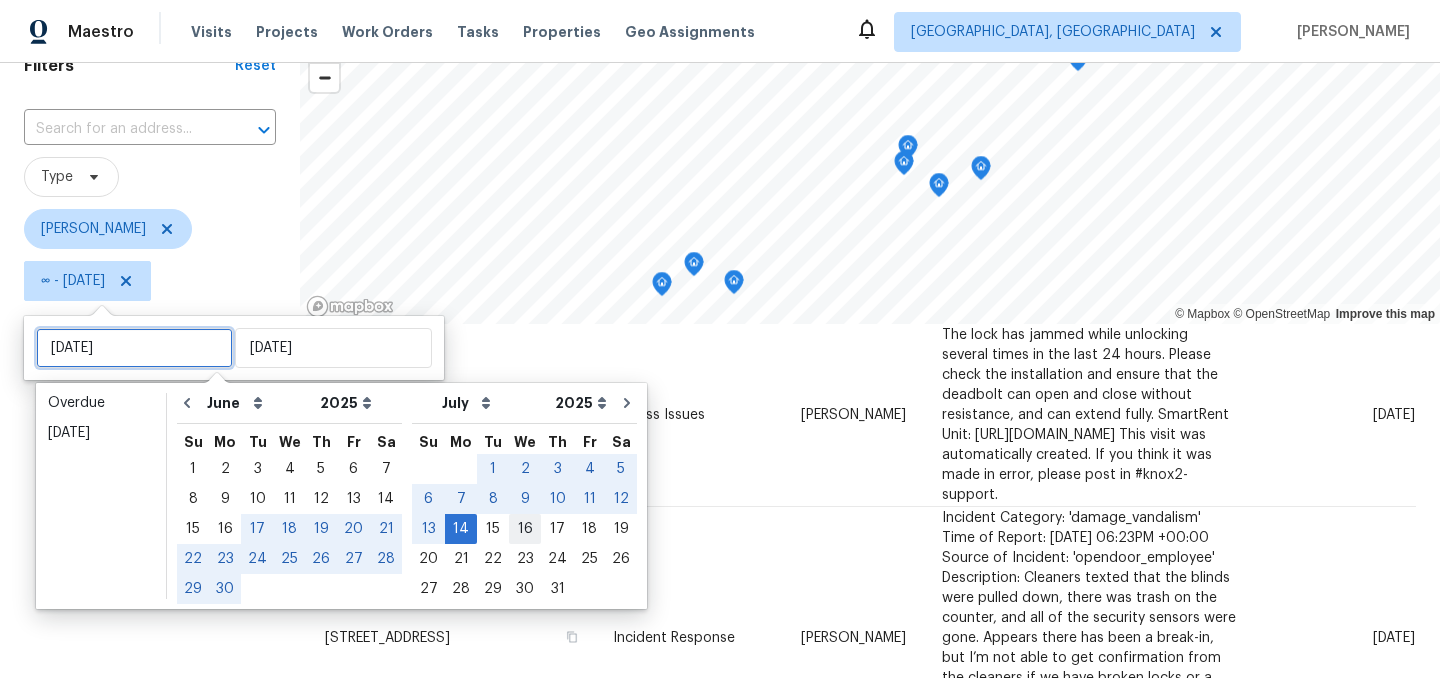 type on "Fri, Jun 20" 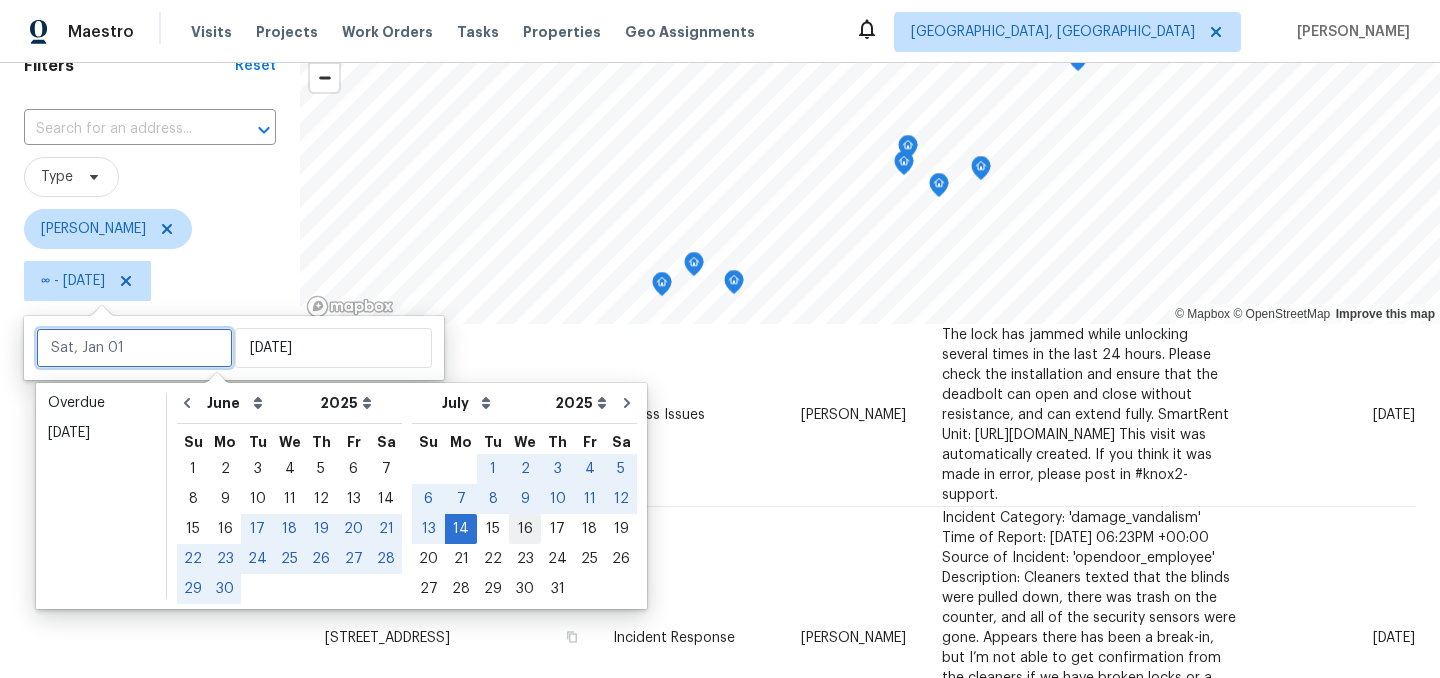 type on "Mon, Jul 14" 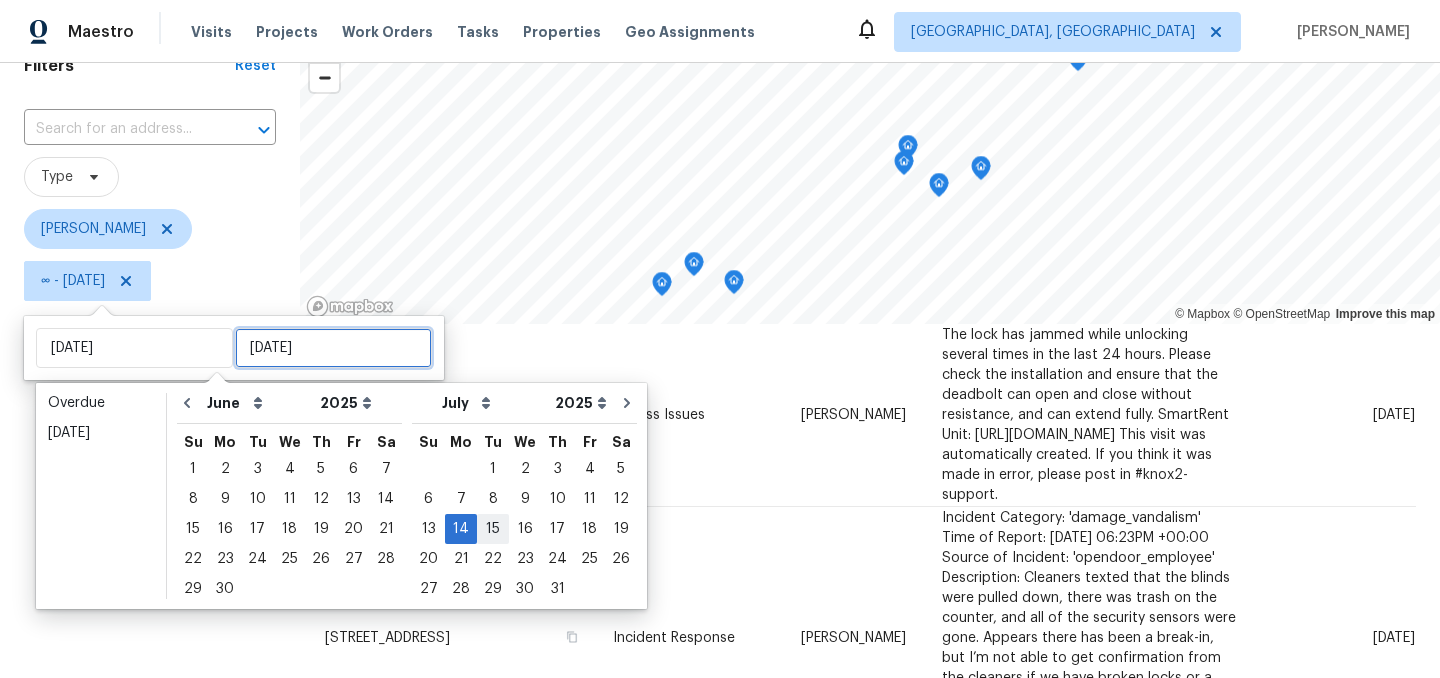 type on "Tue, Jul 15" 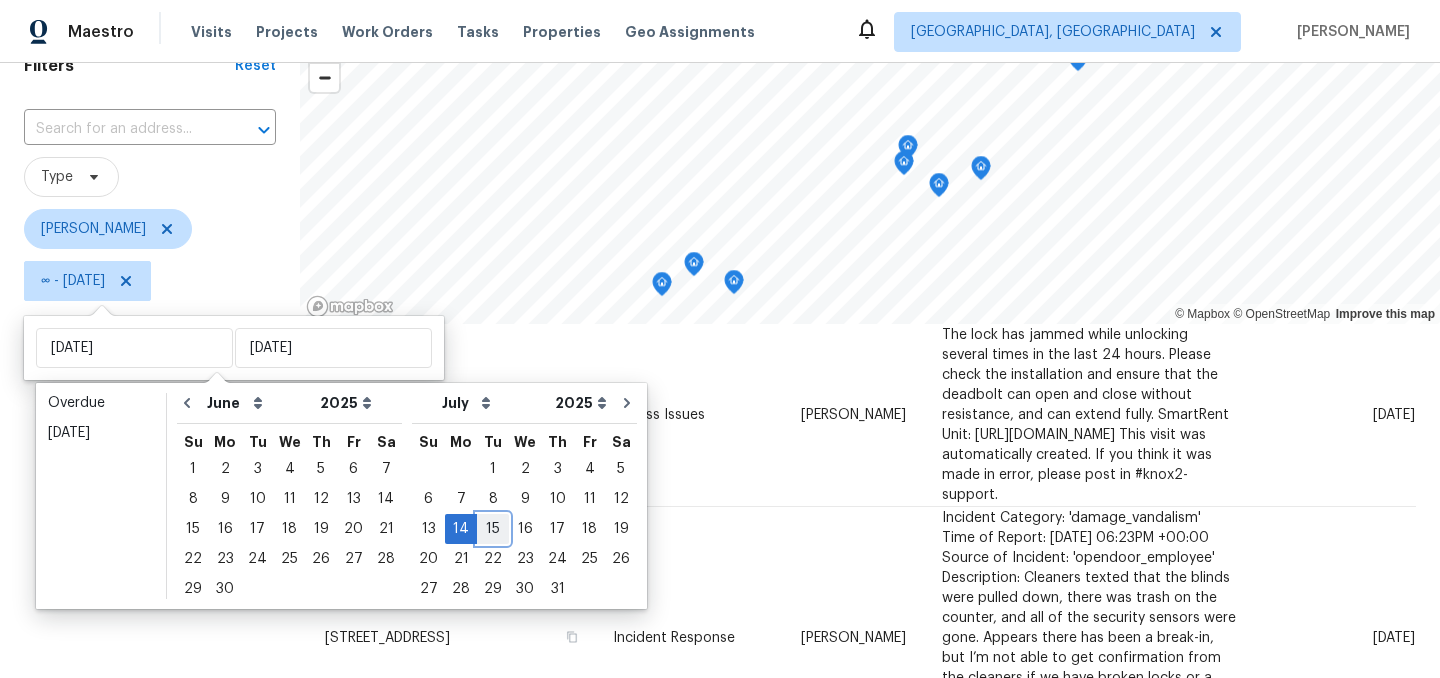 click on "15" at bounding box center (493, 529) 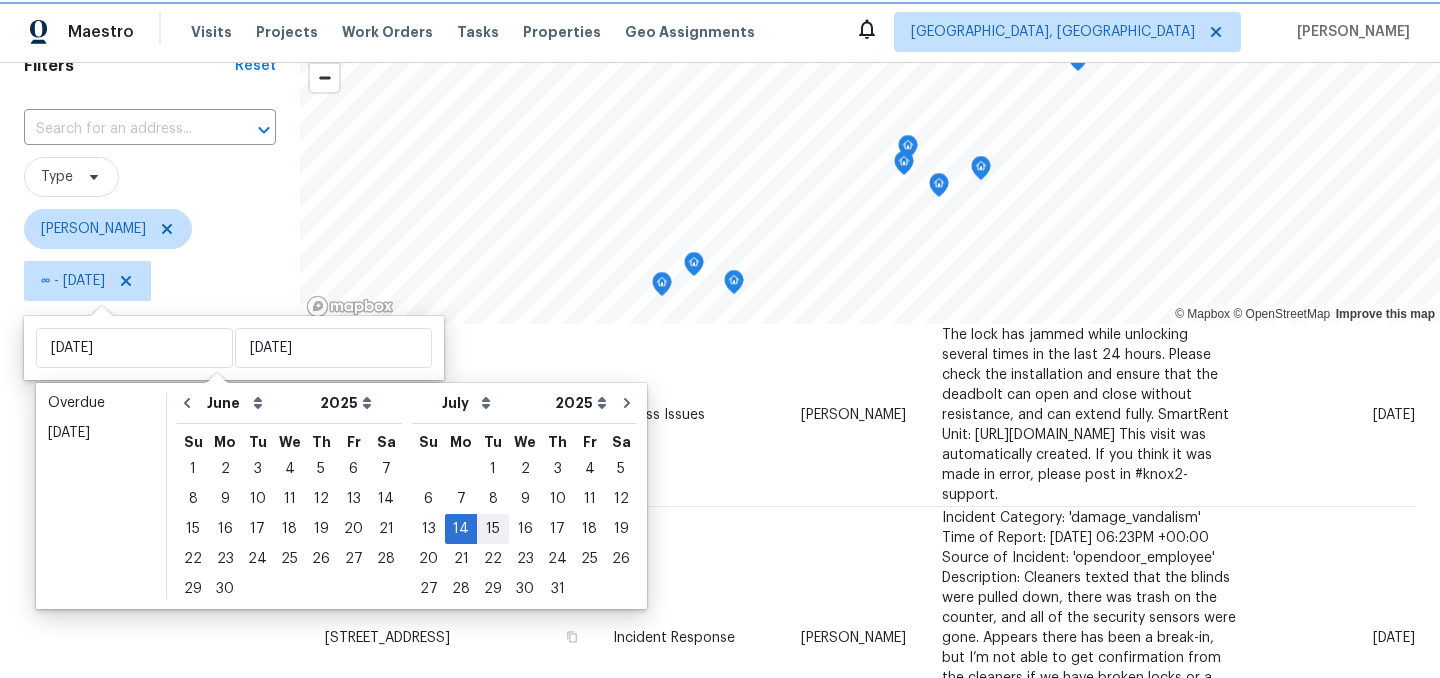 type on "Mon, Jul 14" 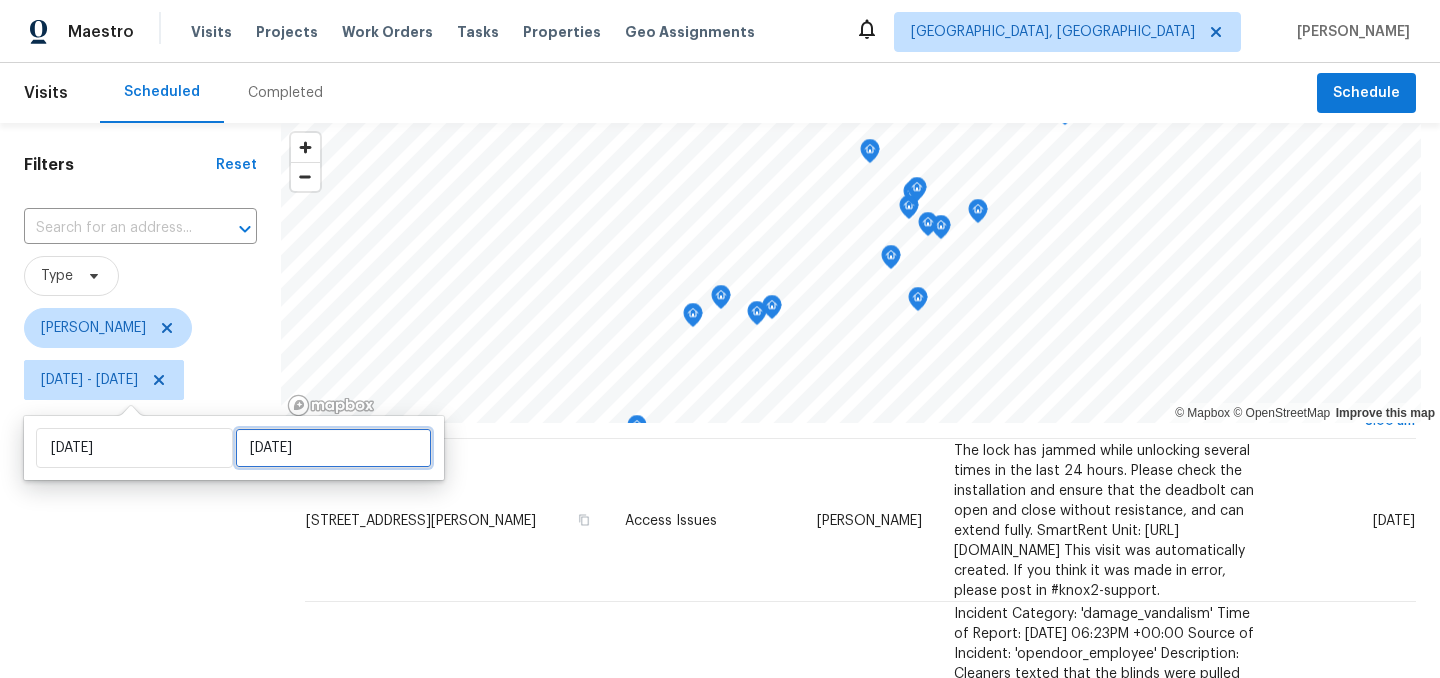 click on "Tue, Jul 15" at bounding box center (333, 448) 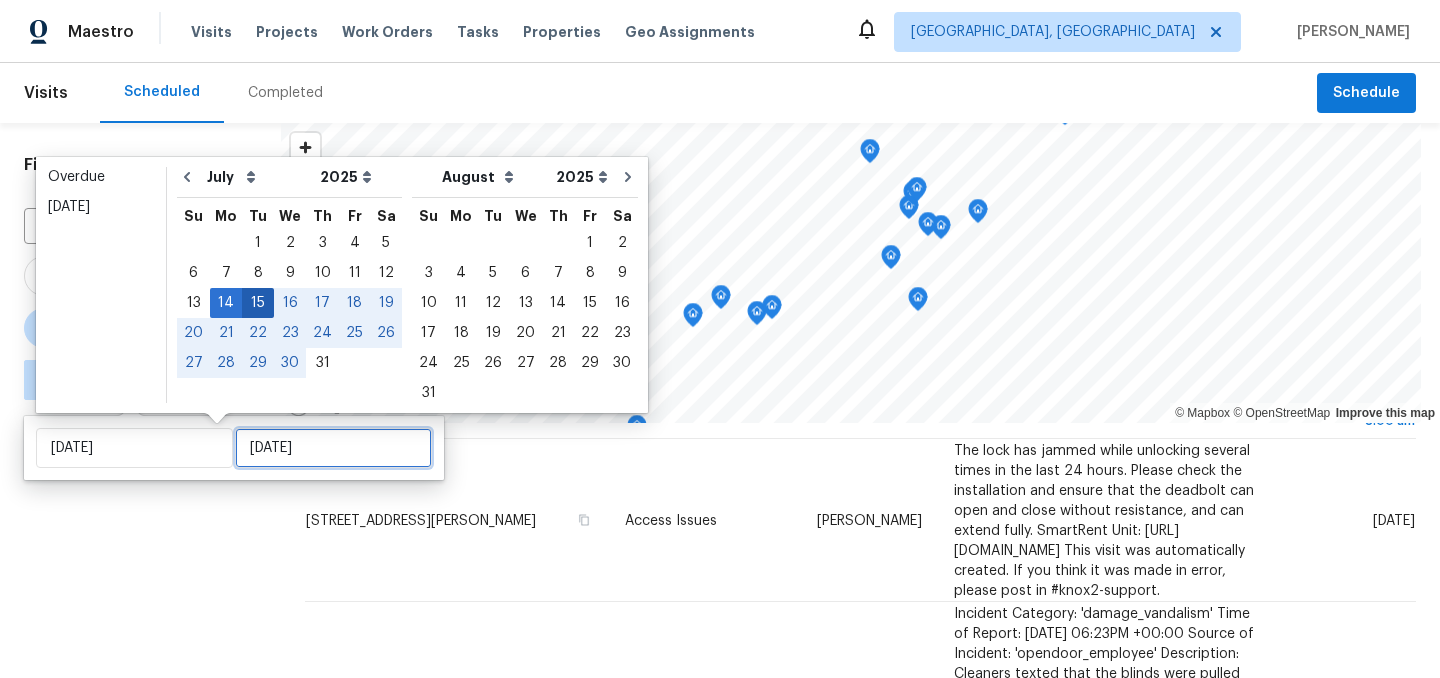 type on "Tue, Jul 22" 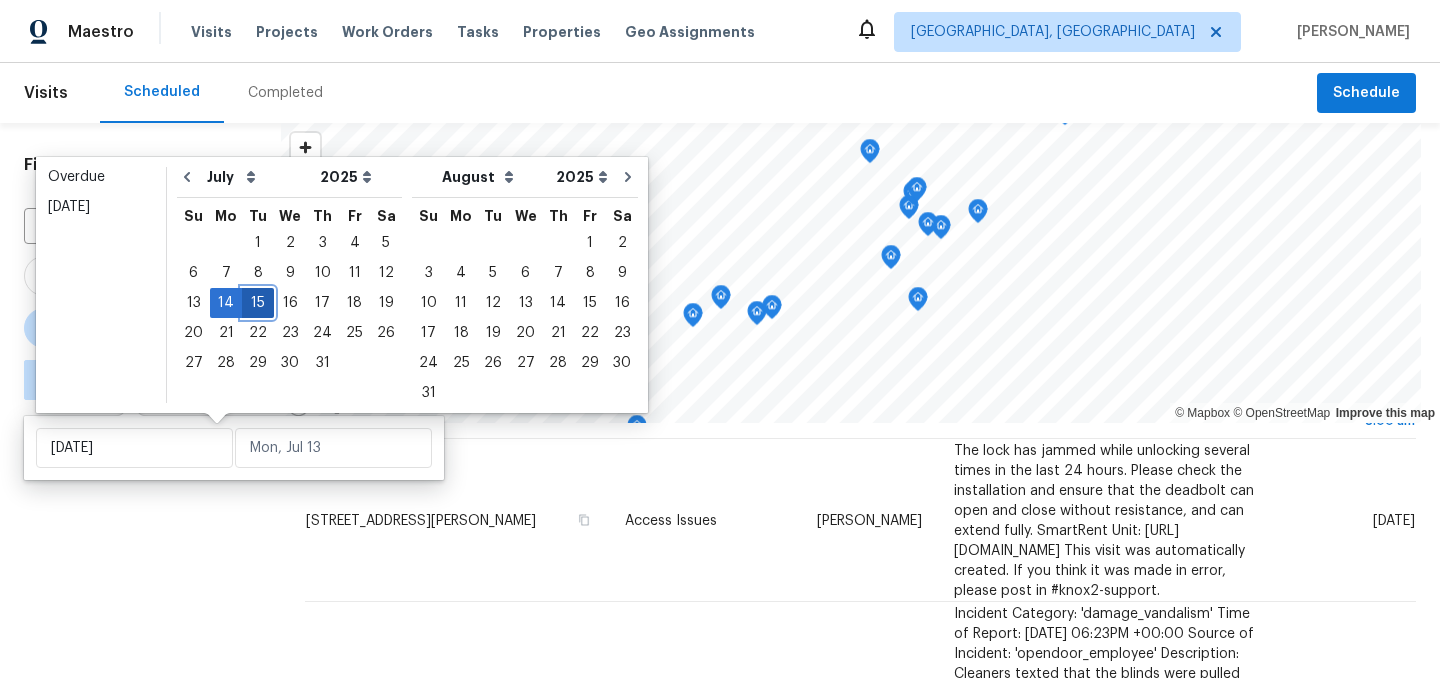 click on "15" at bounding box center [258, 303] 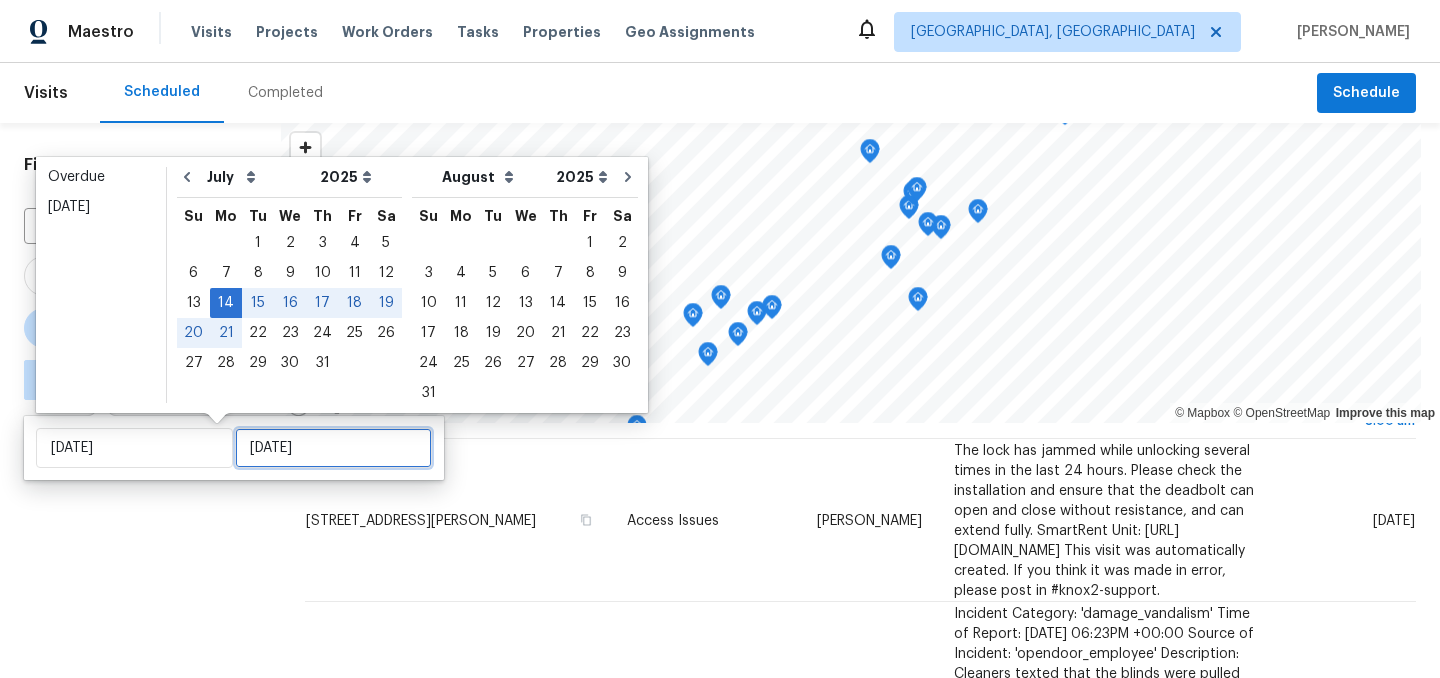 type on "Tue, Jul 15" 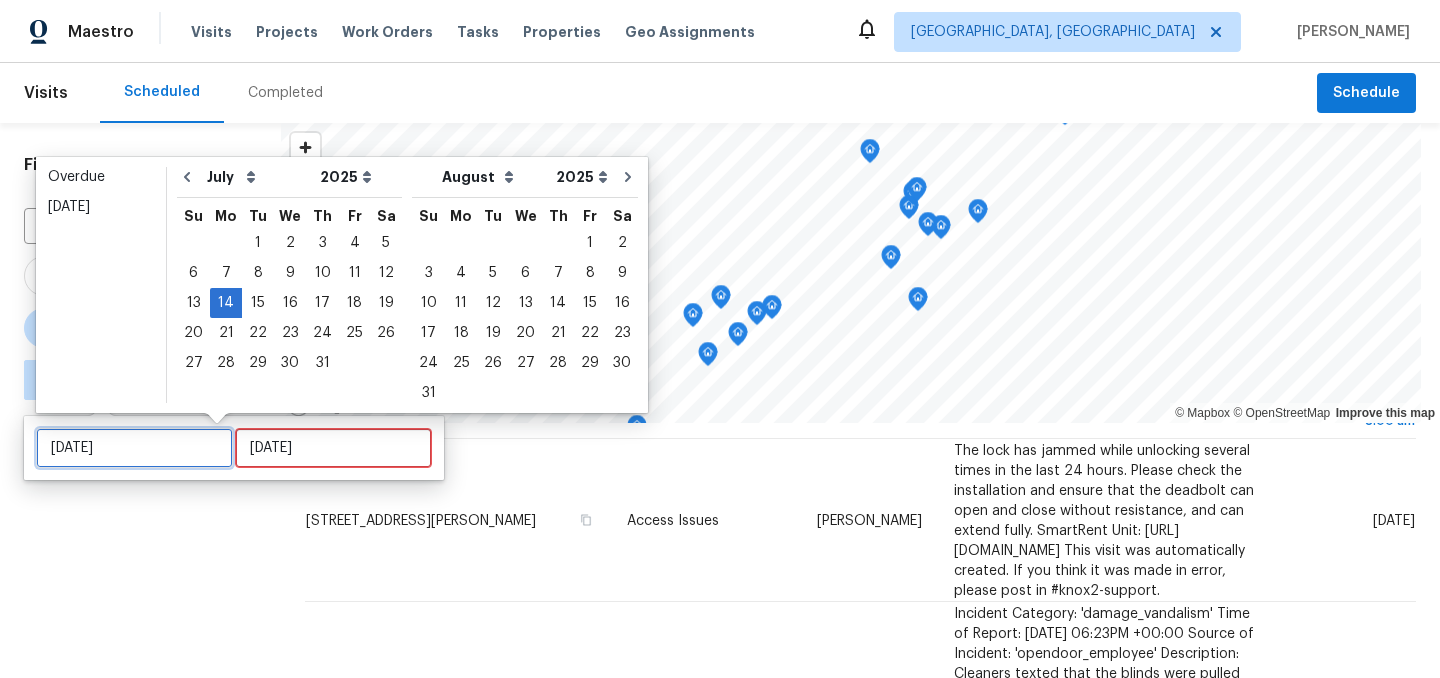type 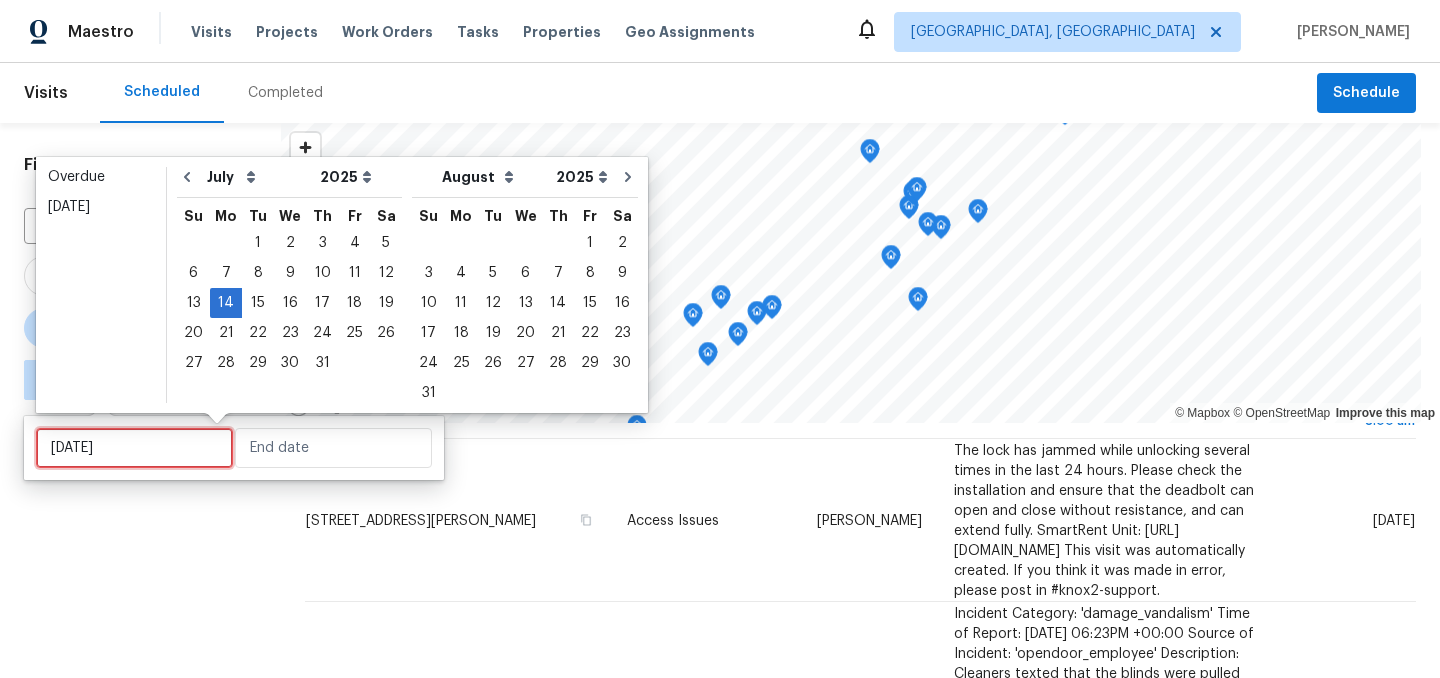 click on "Mon, Jul 14" at bounding box center (134, 448) 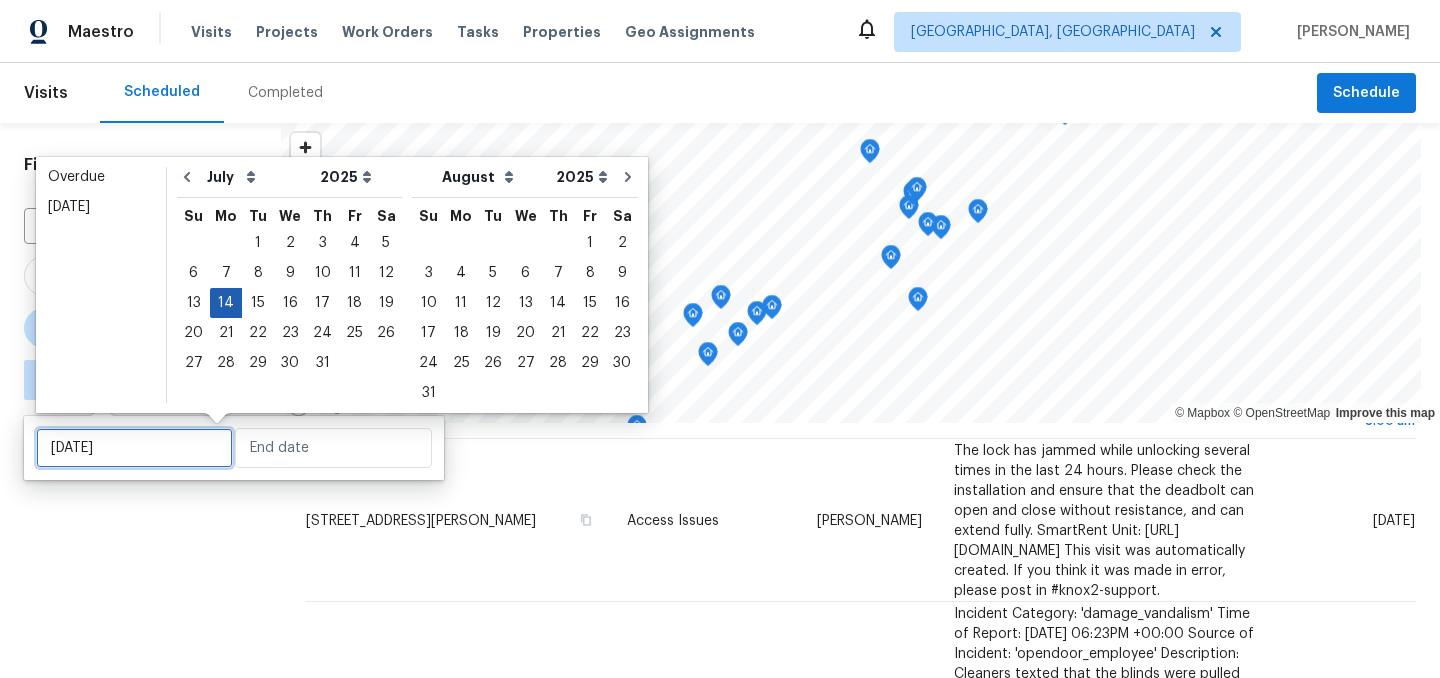 type on "Mon, Jul 21" 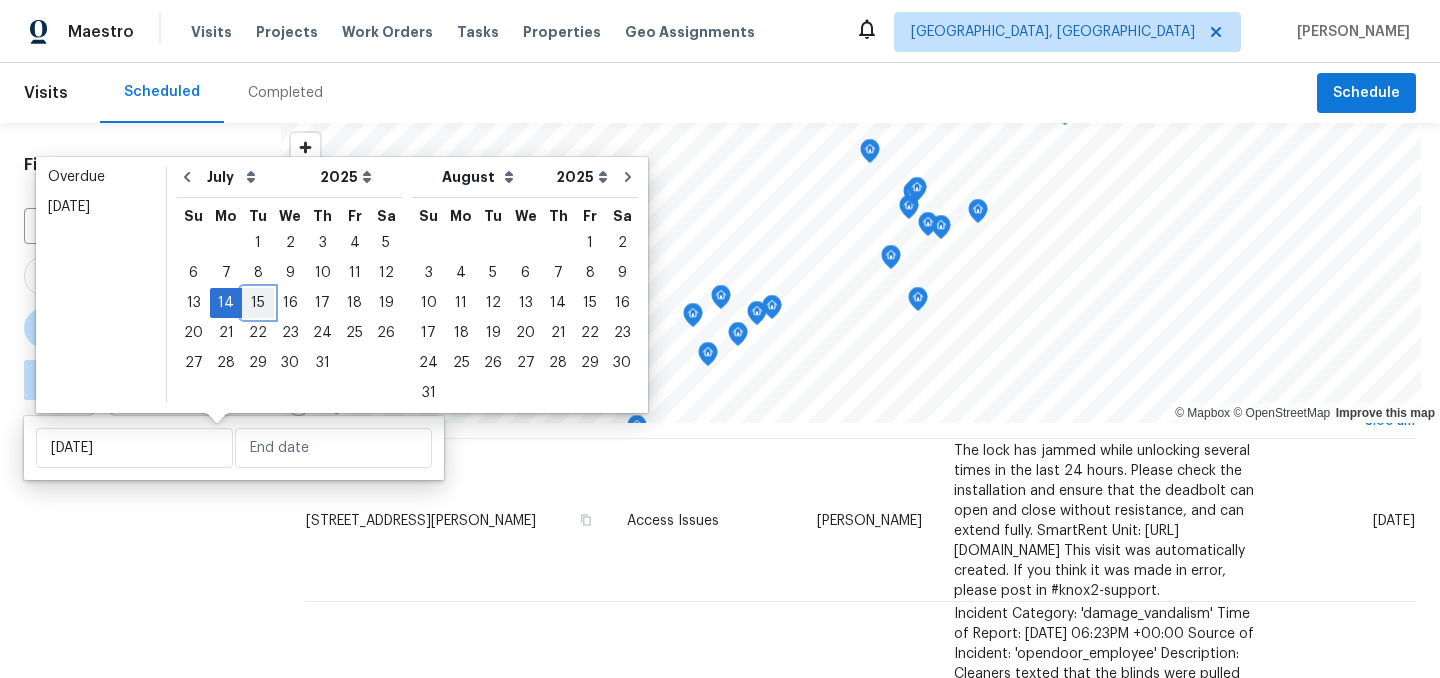 click on "15" at bounding box center (258, 303) 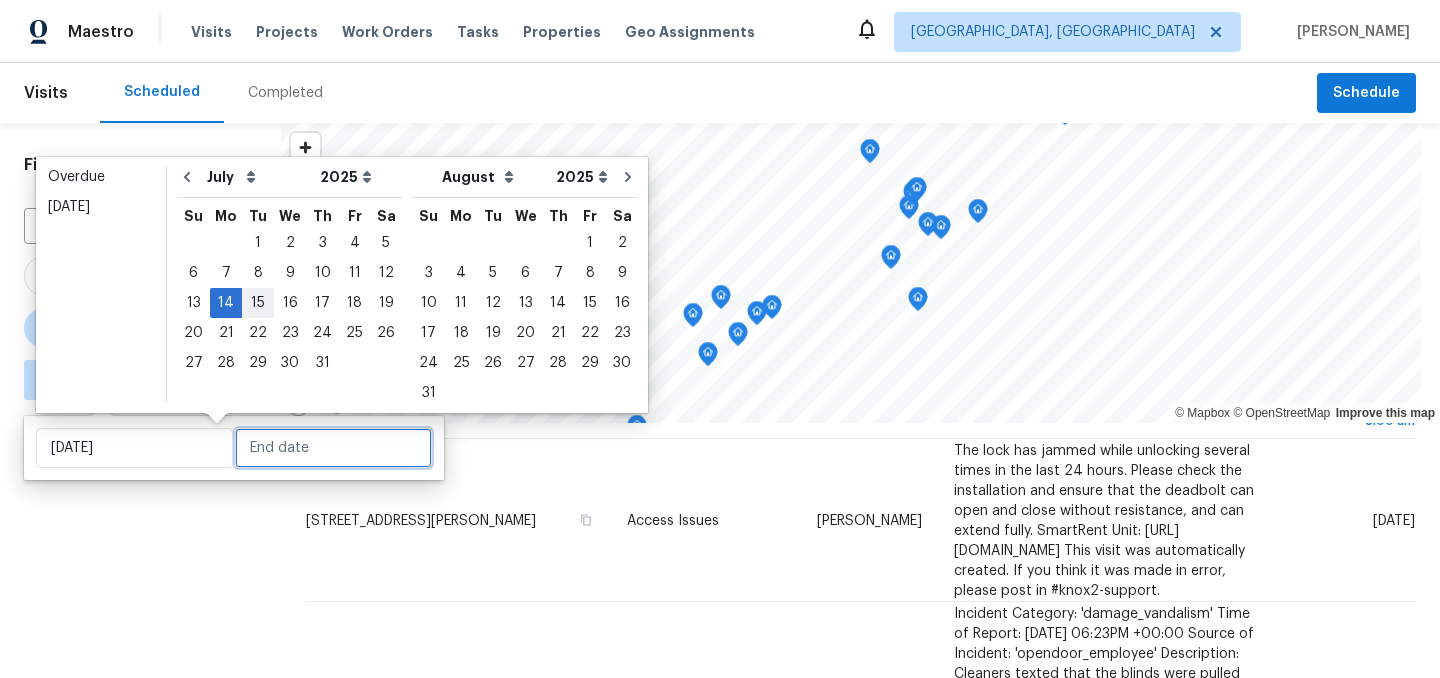 type on "Tue, Jul 15" 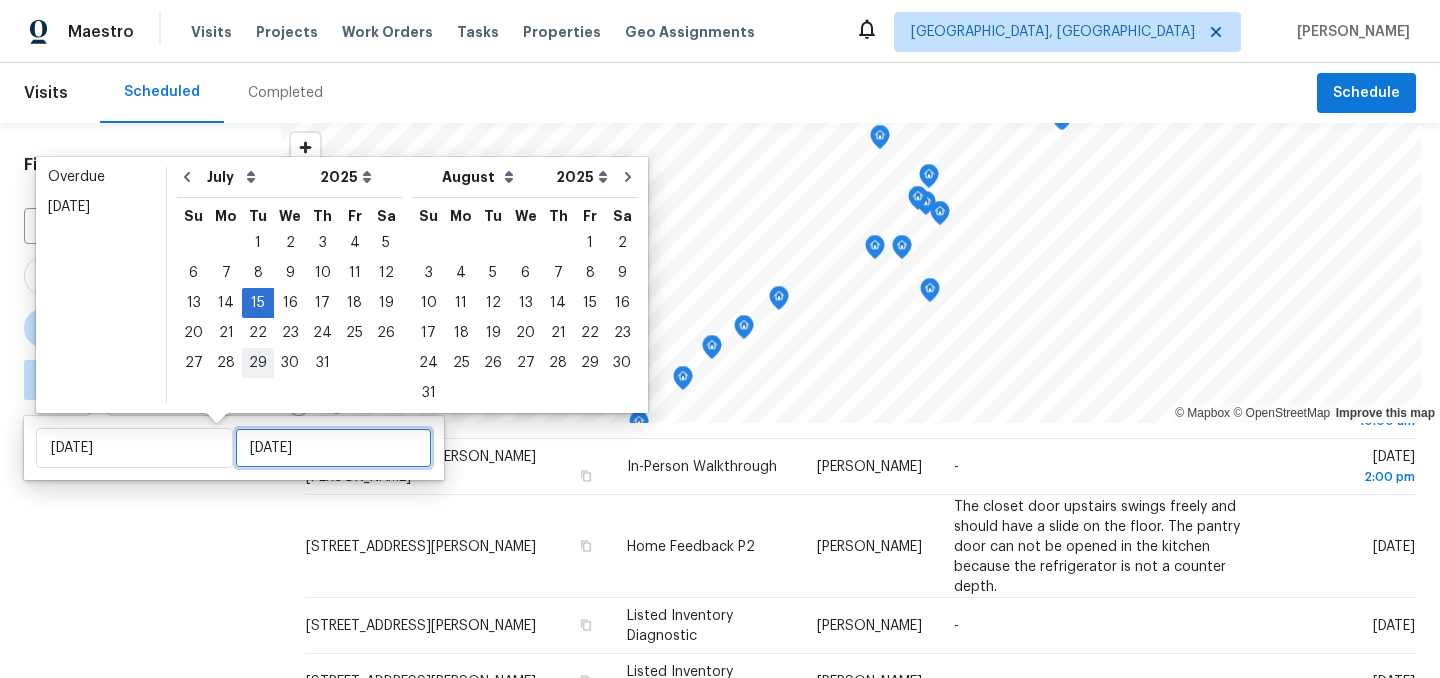 type on "Tue, Jul 29" 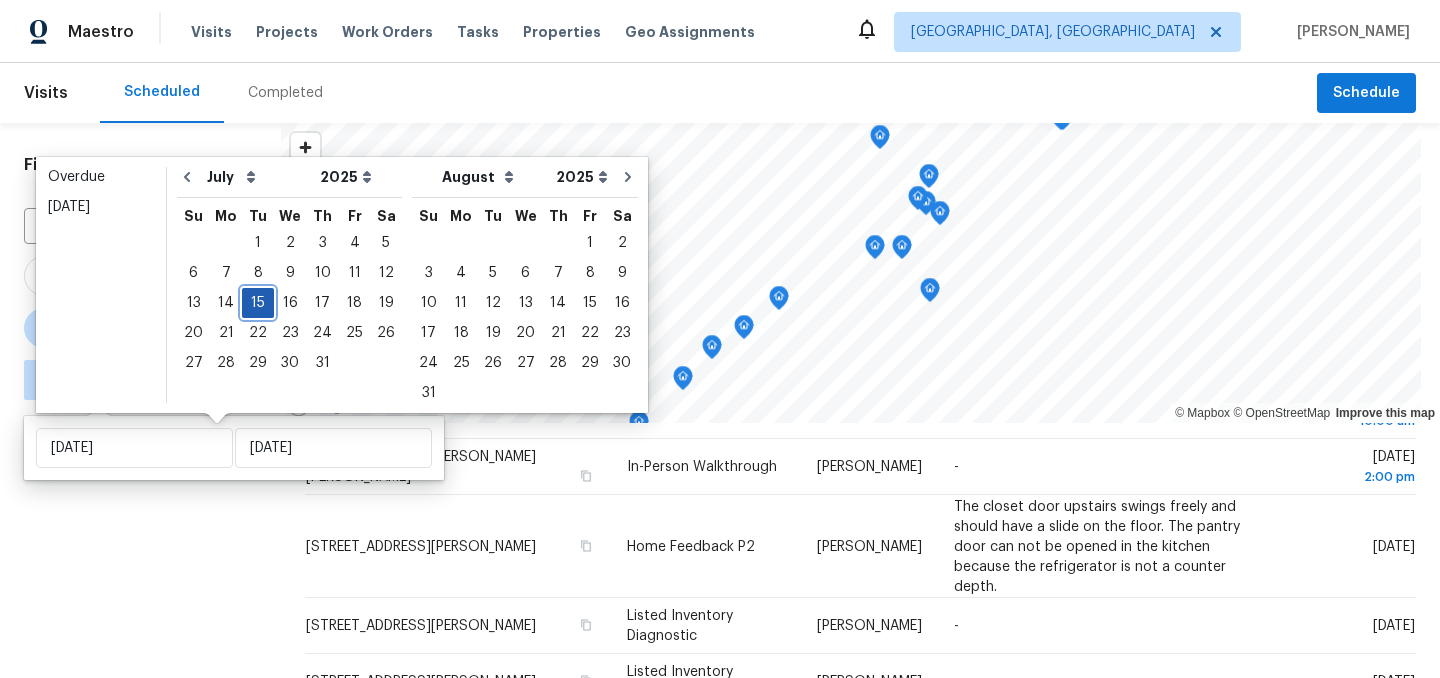 click on "15" at bounding box center [258, 303] 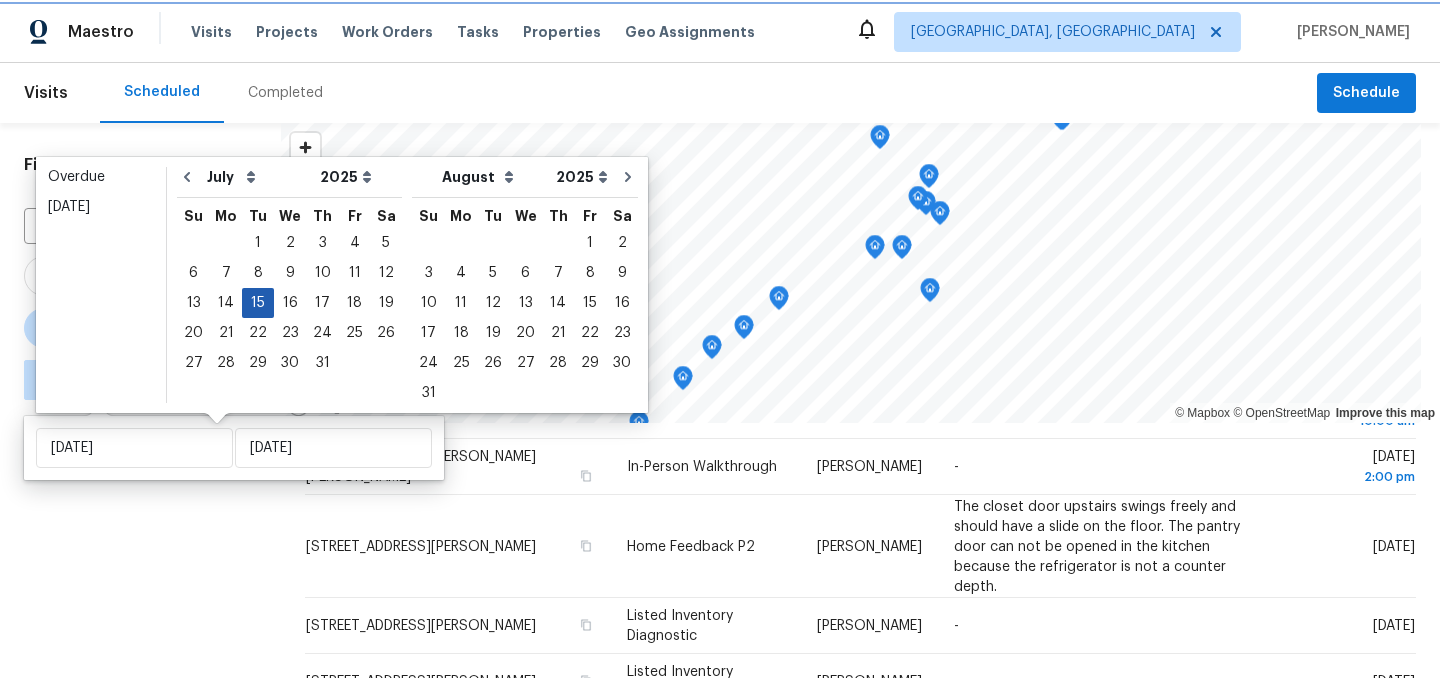 type on "Tue, Jul 15" 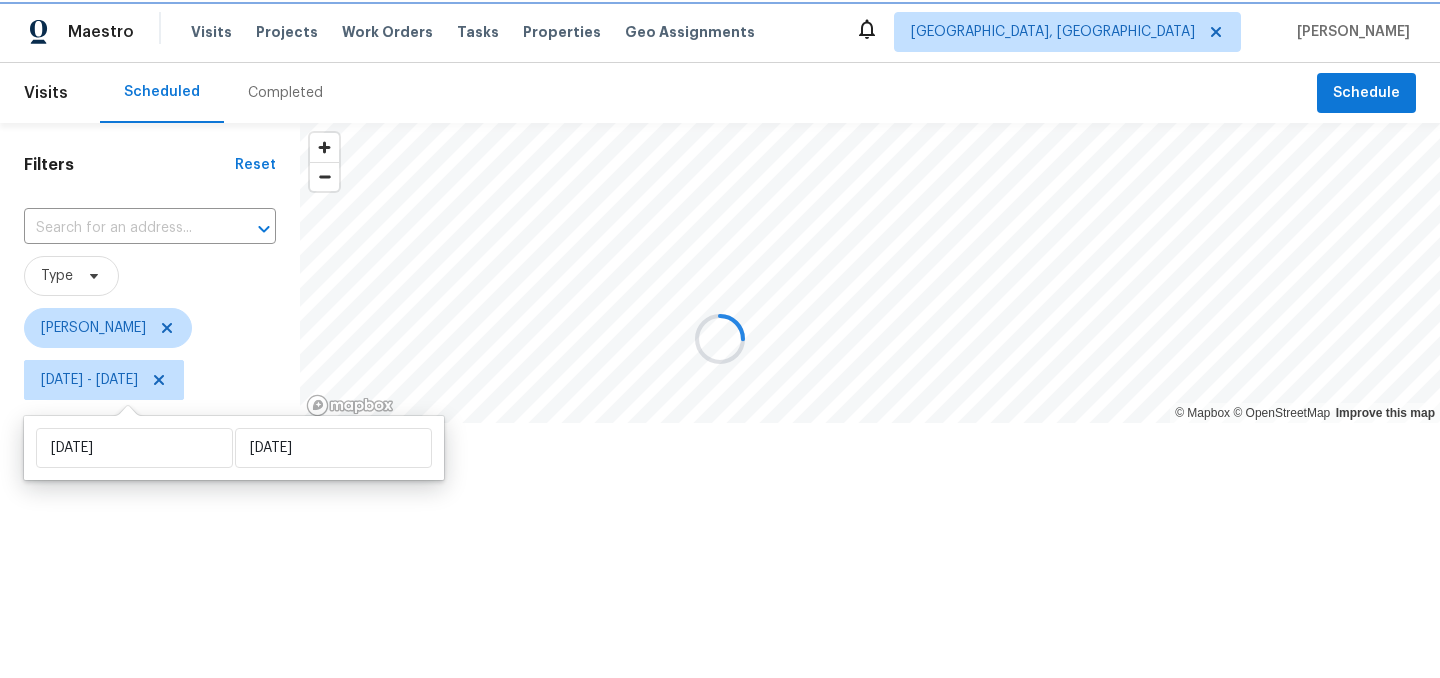 scroll, scrollTop: 0, scrollLeft: 0, axis: both 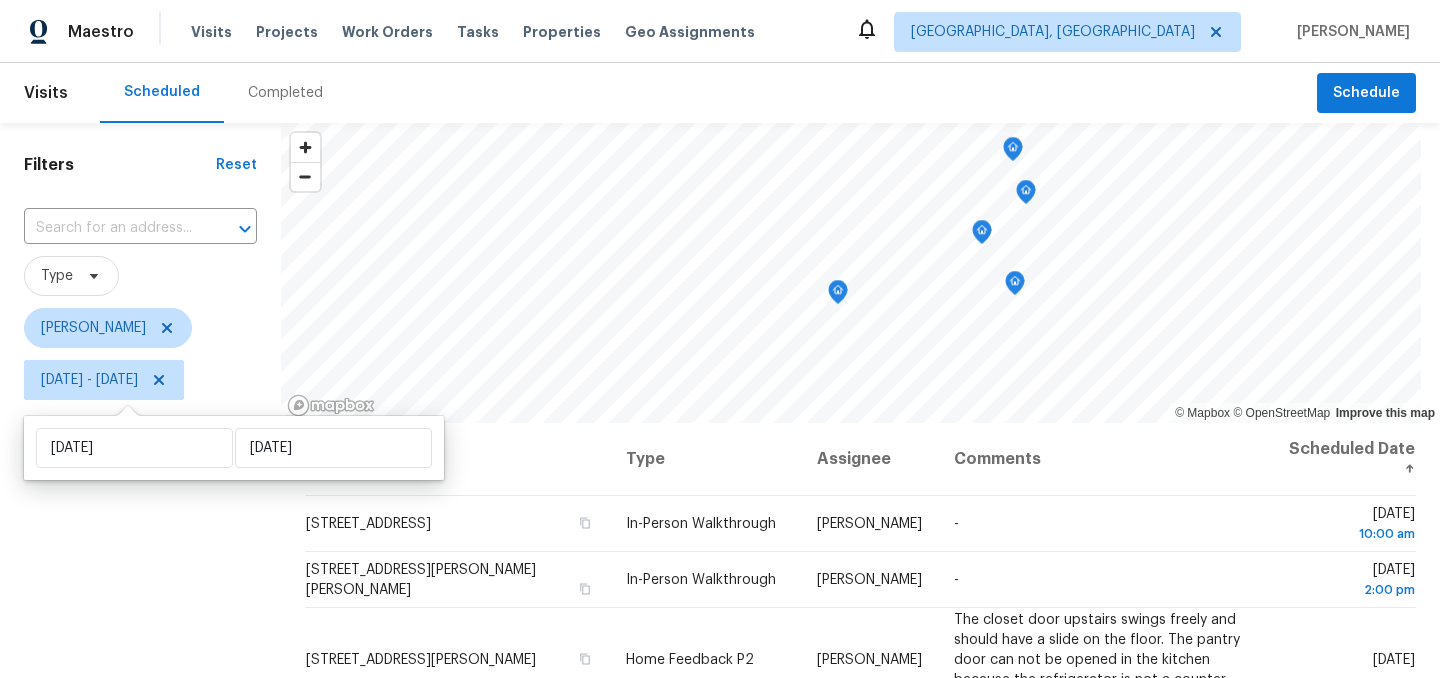 click on "Filters Reset ​ Type Isaul Martinez Tue, Jul 15 - Tue, Jul 15" at bounding box center [140, 544] 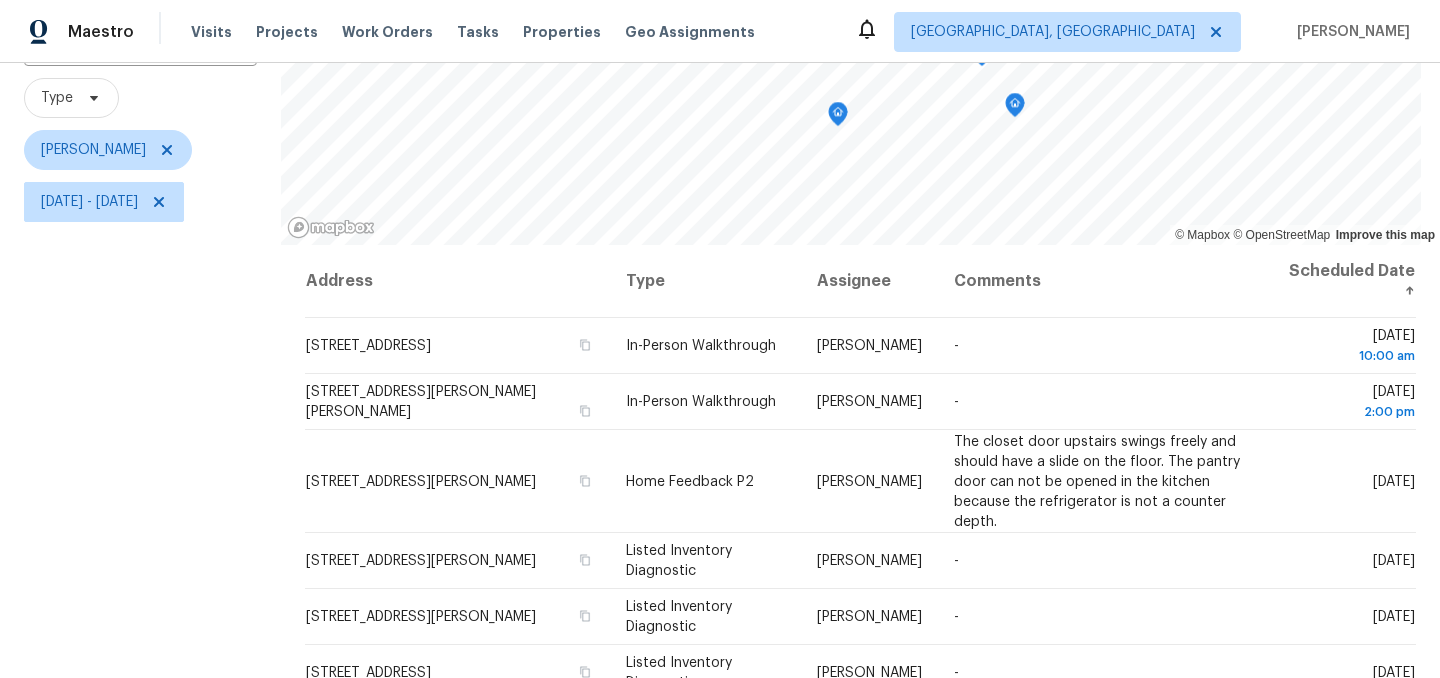 scroll, scrollTop: 169, scrollLeft: 0, axis: vertical 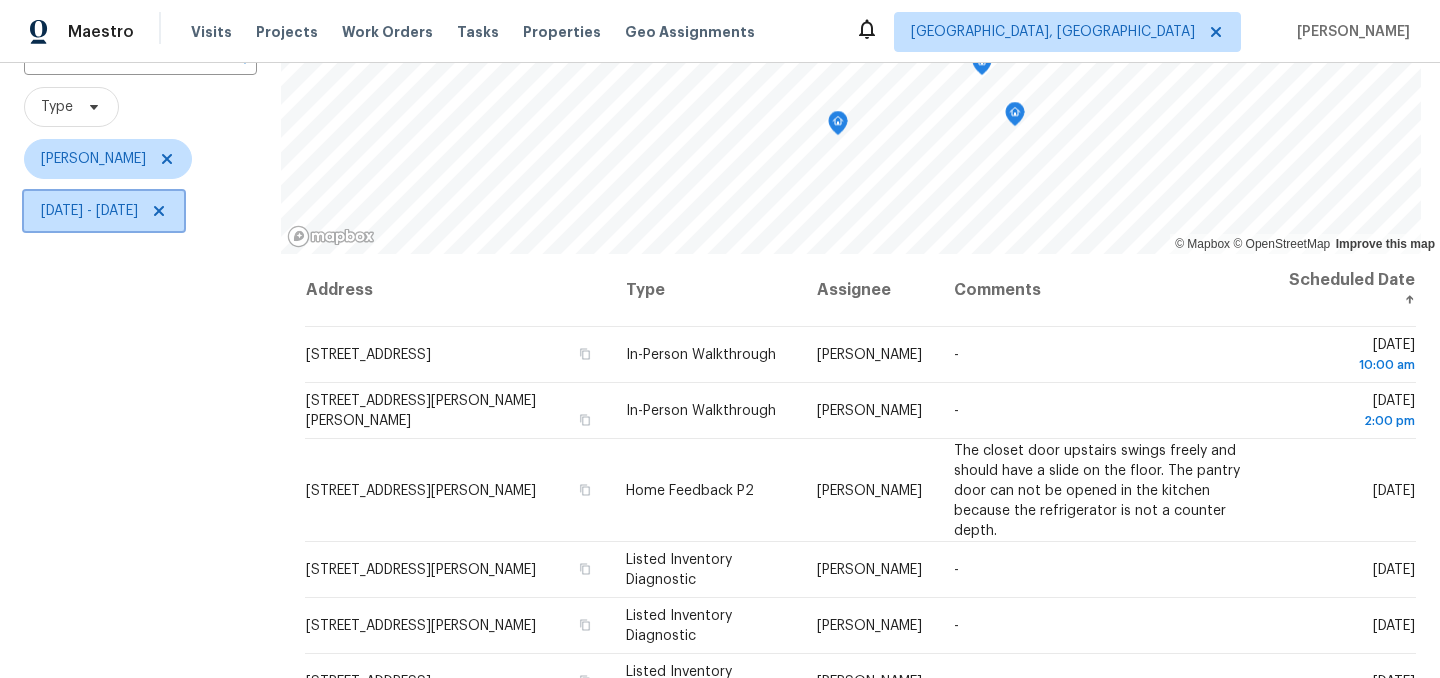 click on "Tue, Jul 15 - Tue, Jul 15" at bounding box center (89, 211) 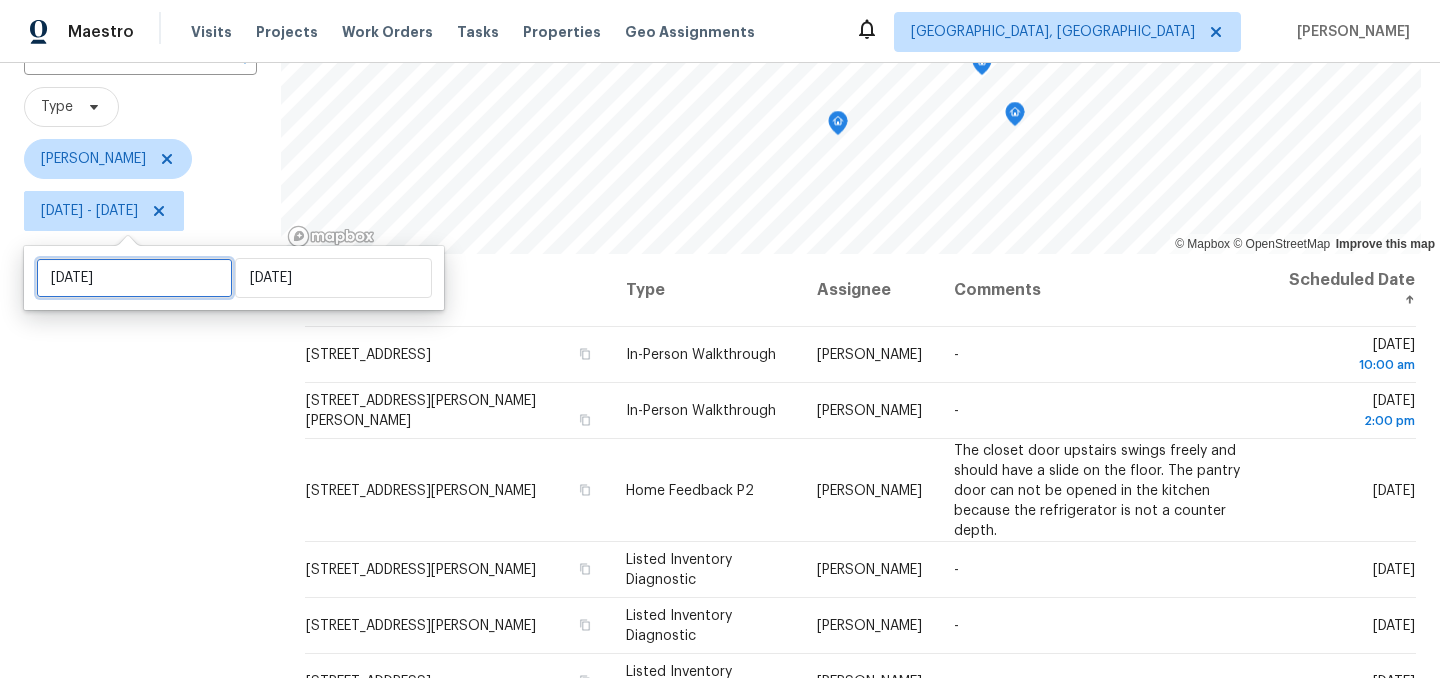 select on "6" 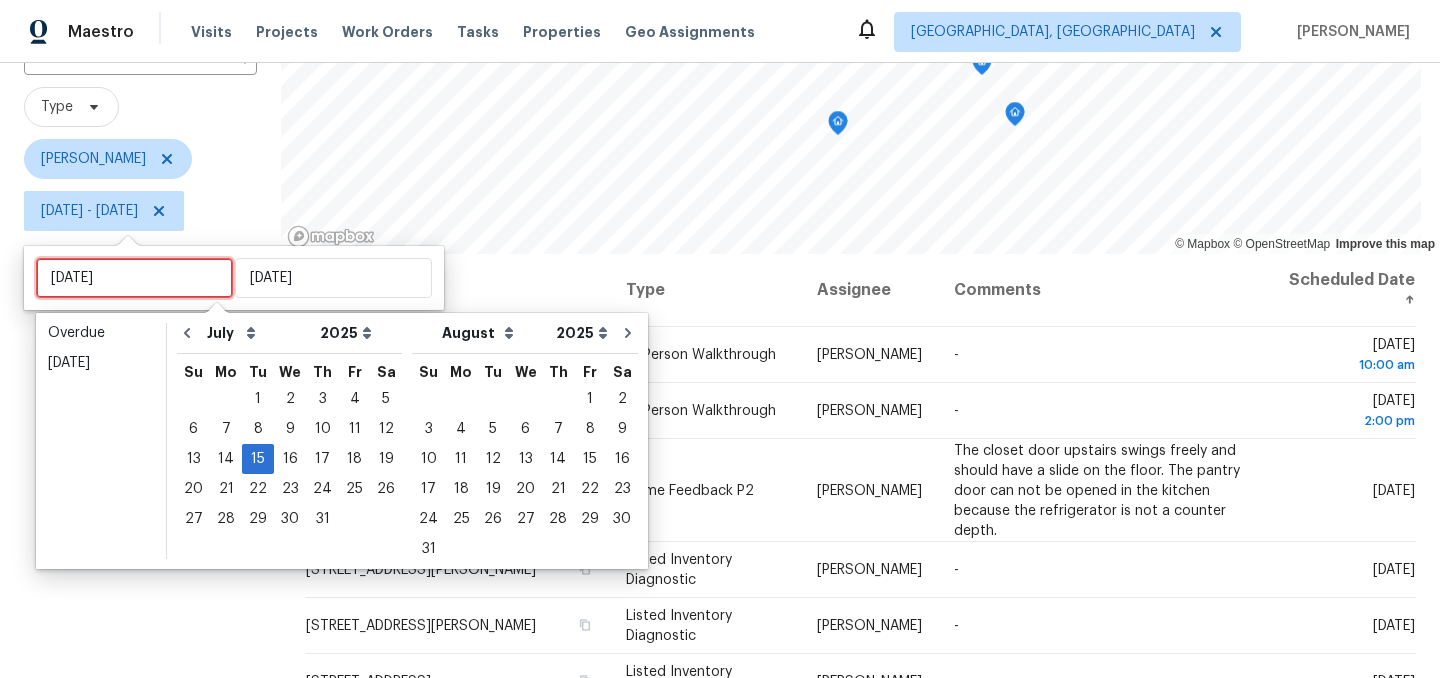 click on "Tue, Jul 15" at bounding box center [134, 278] 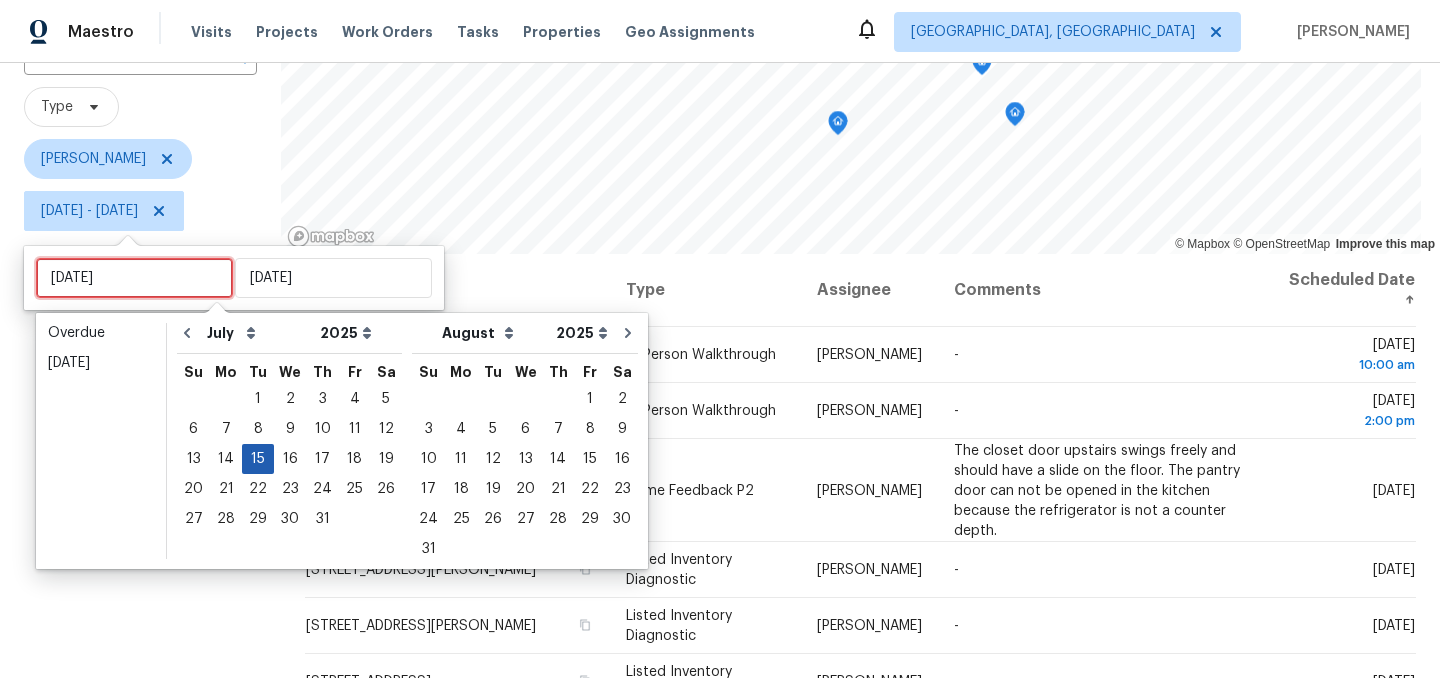 type on "Mon, Jul 14" 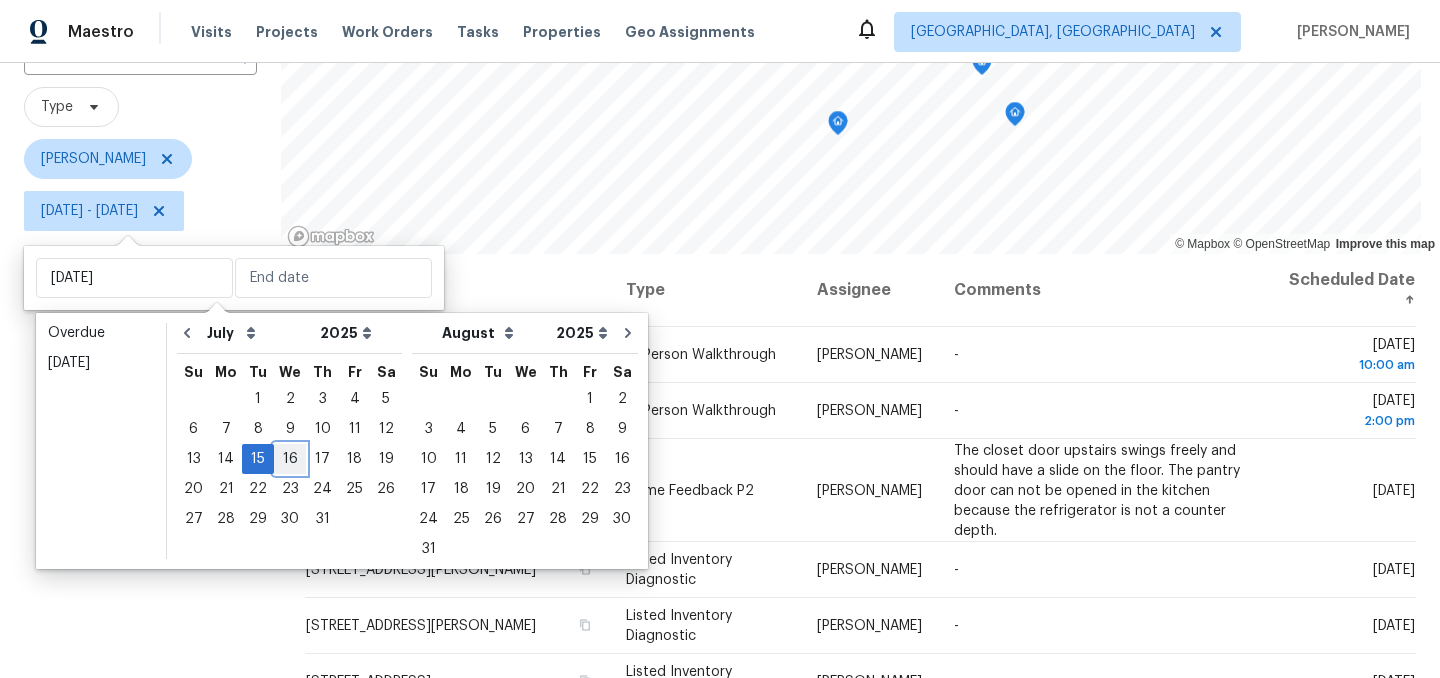 click on "16" at bounding box center [290, 459] 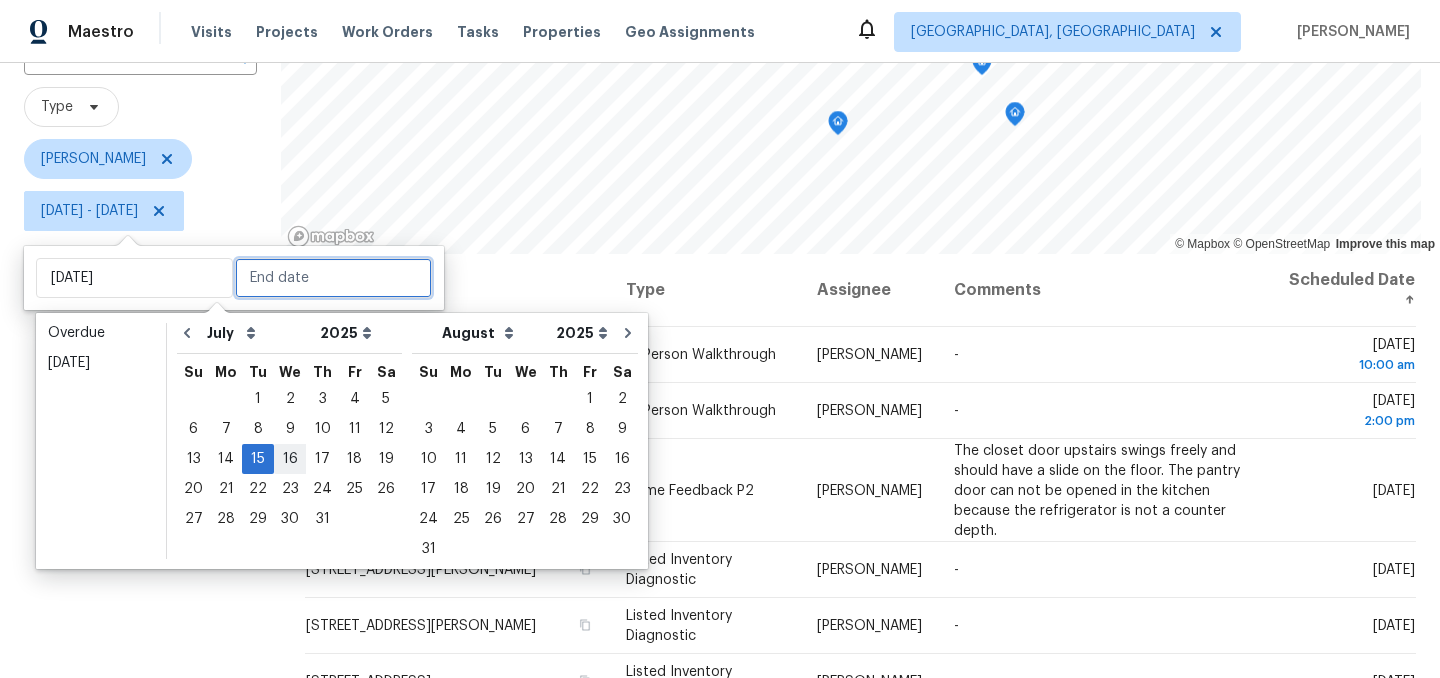 type on "Wed, Jul 16" 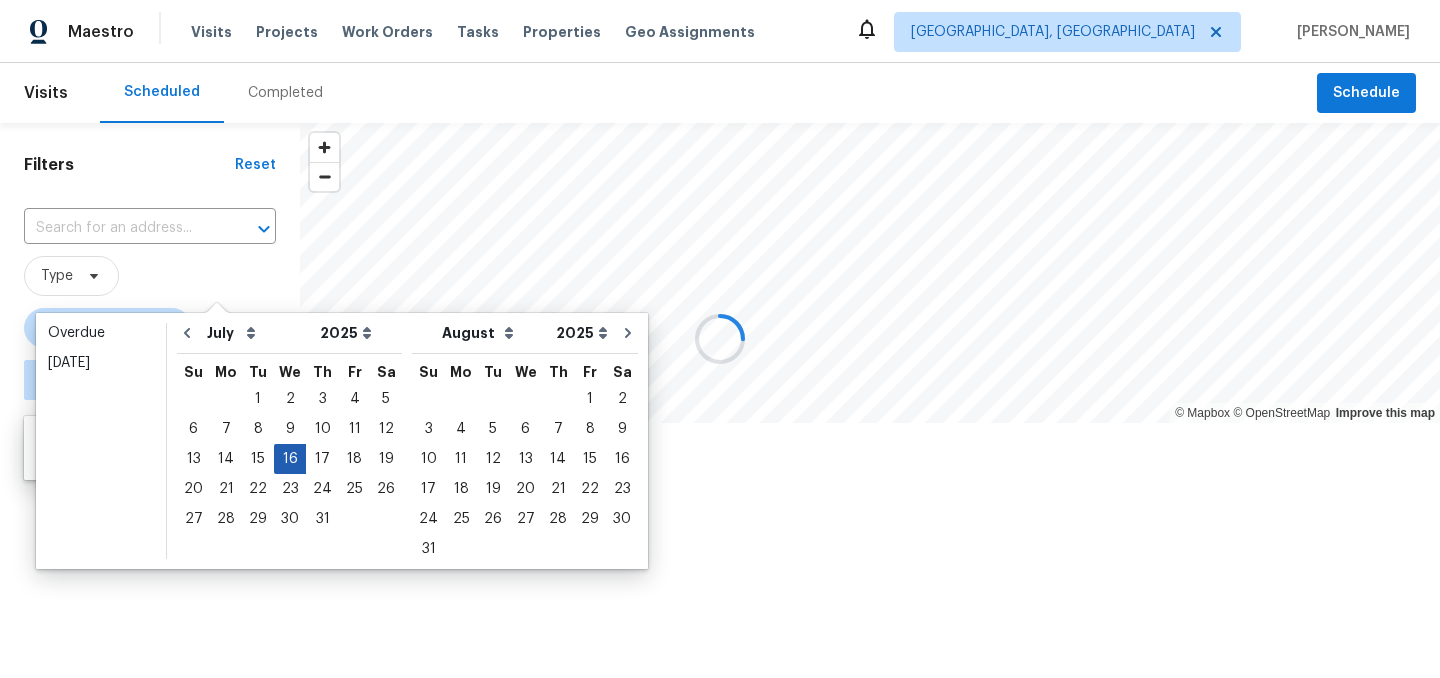 scroll, scrollTop: 0, scrollLeft: 0, axis: both 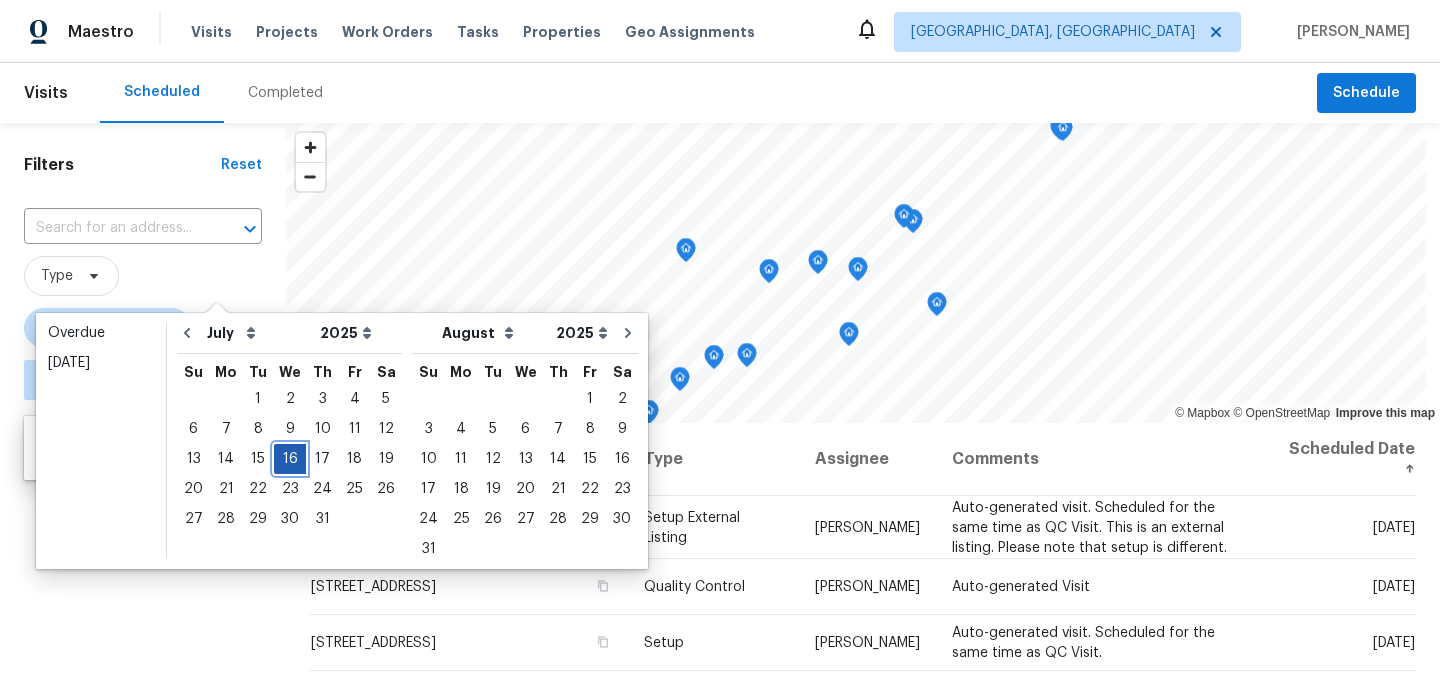 click on "16" at bounding box center [290, 459] 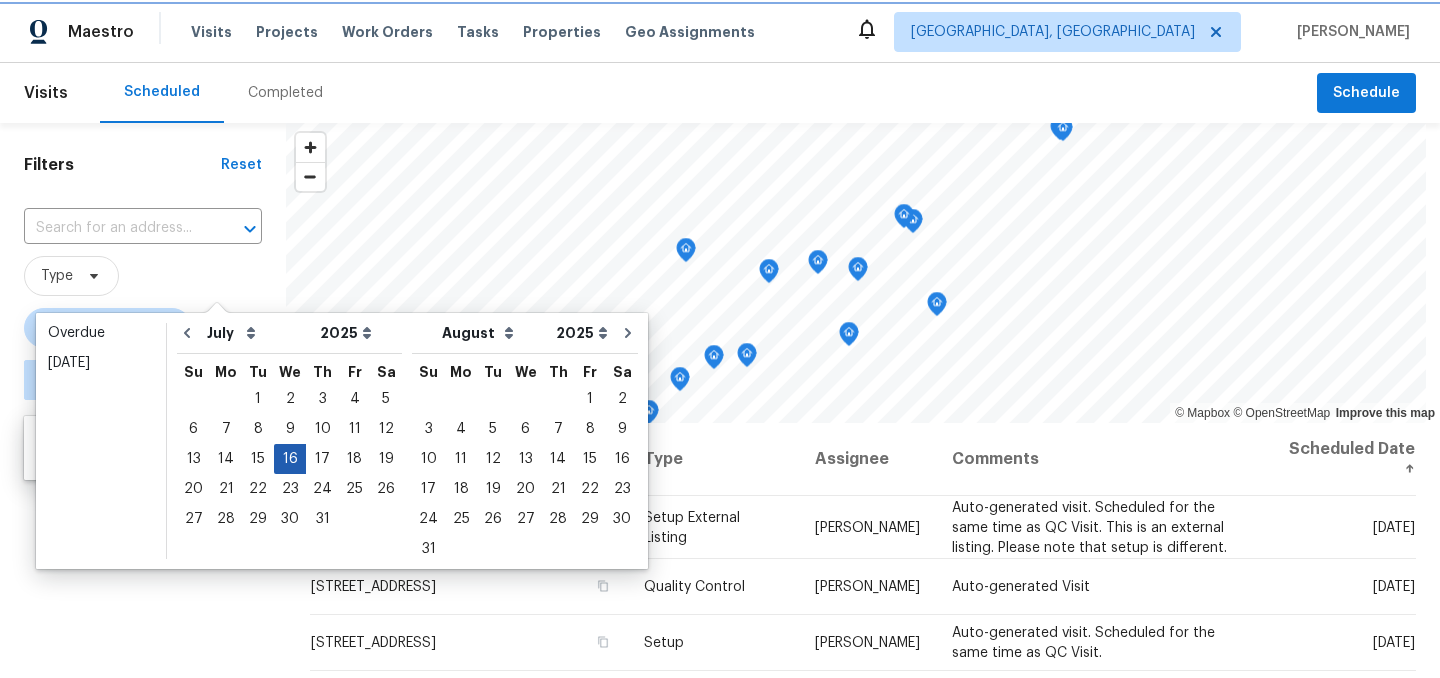 type on "Wed, Jul 16" 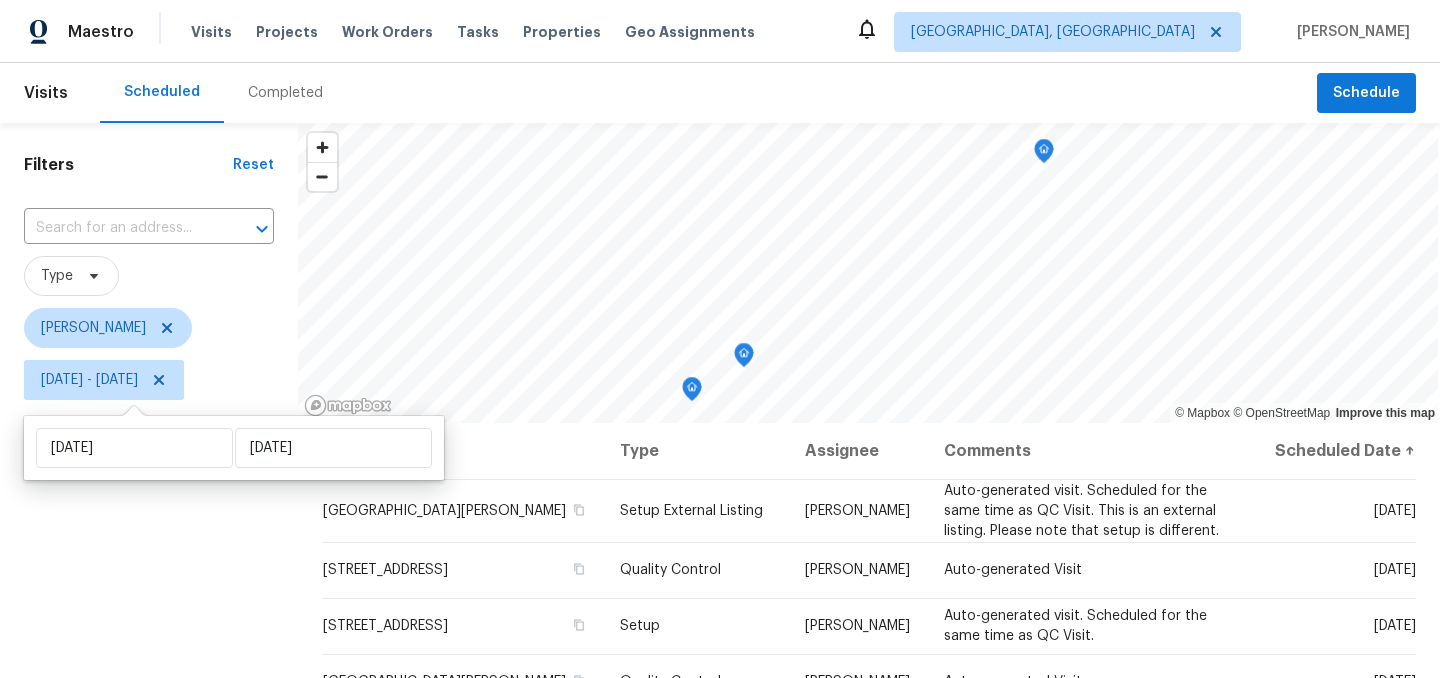 click on "Filters Reset ​ Type Isaul Martinez Wed, Jul 16 - Wed, Jul 16" at bounding box center (149, 544) 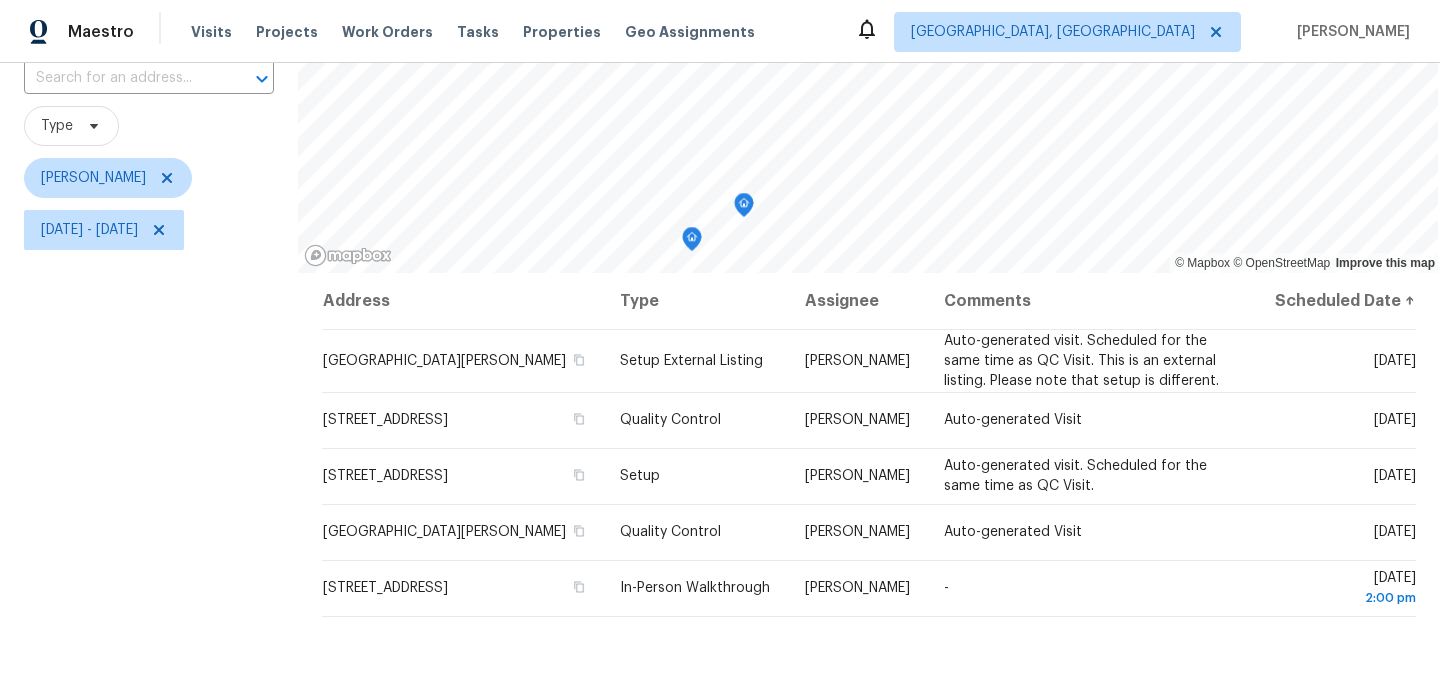 scroll, scrollTop: 146, scrollLeft: 0, axis: vertical 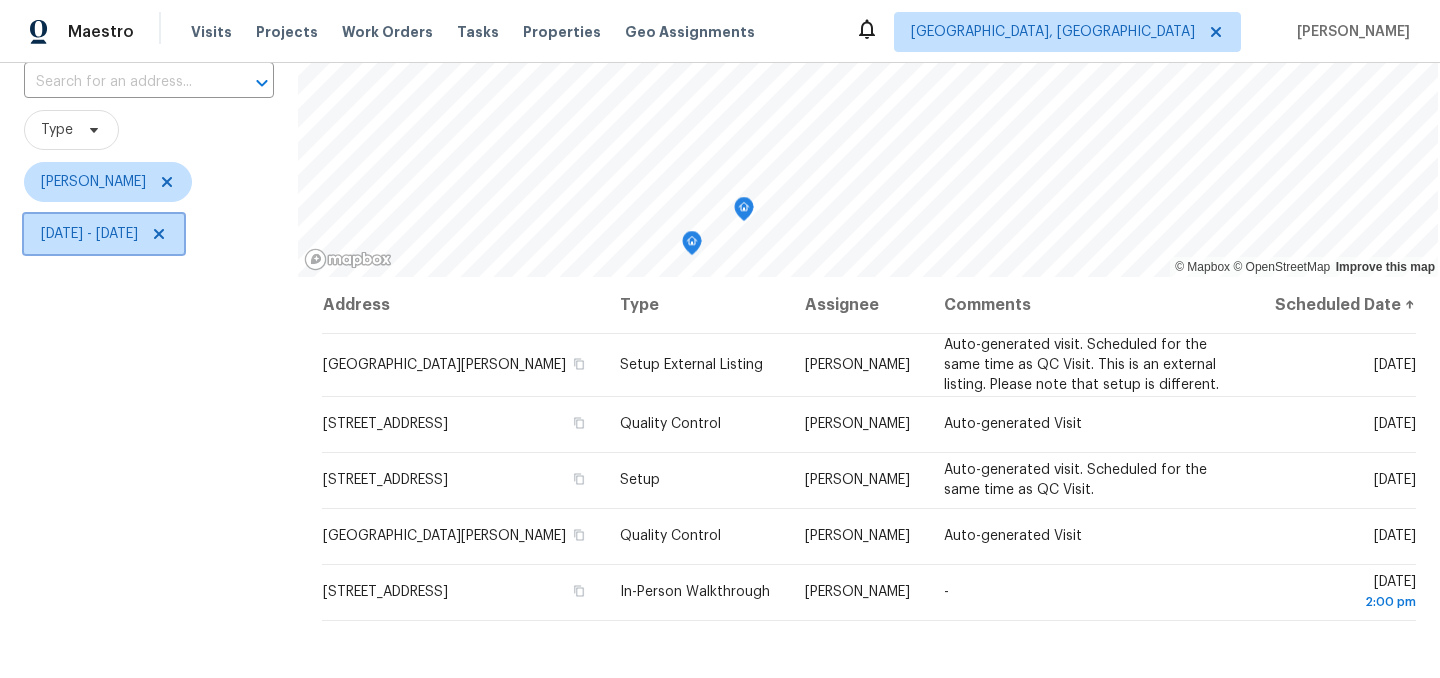 click on "Wed, Jul 16 - Wed, Jul 16" at bounding box center (104, 234) 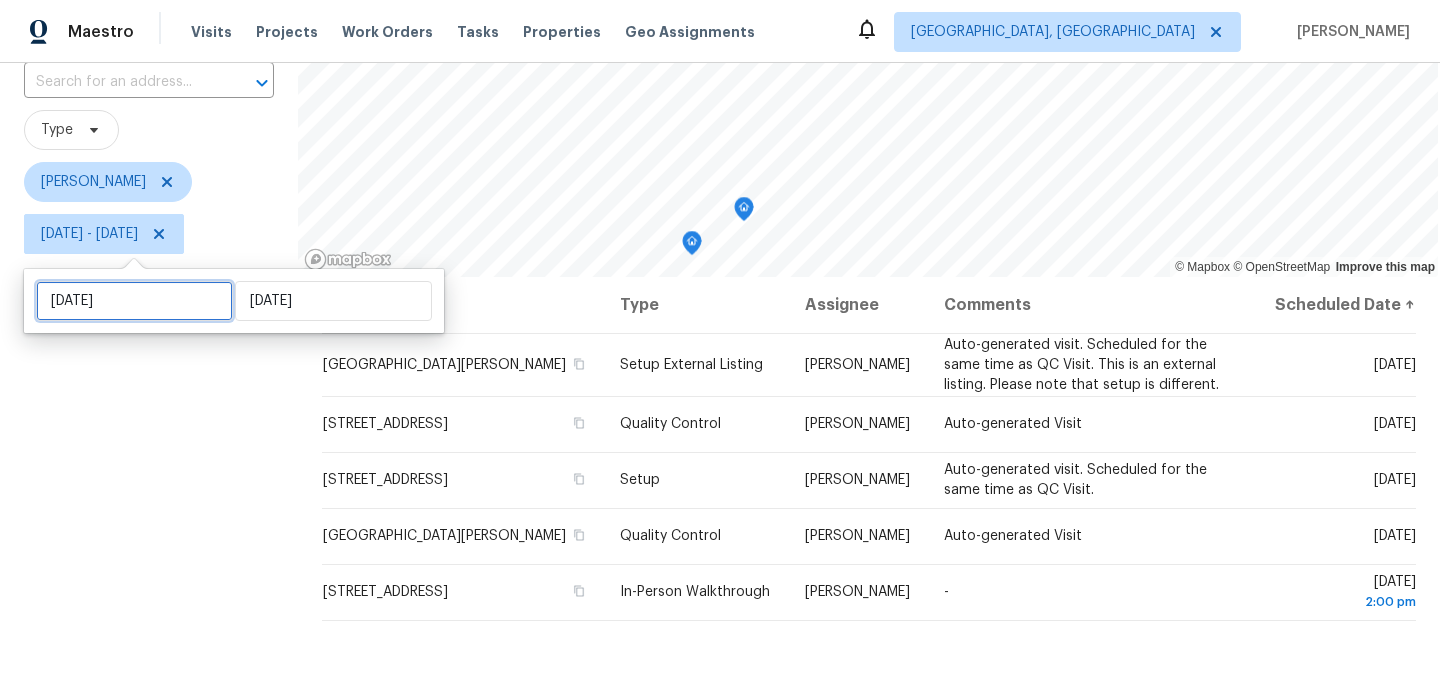 select on "6" 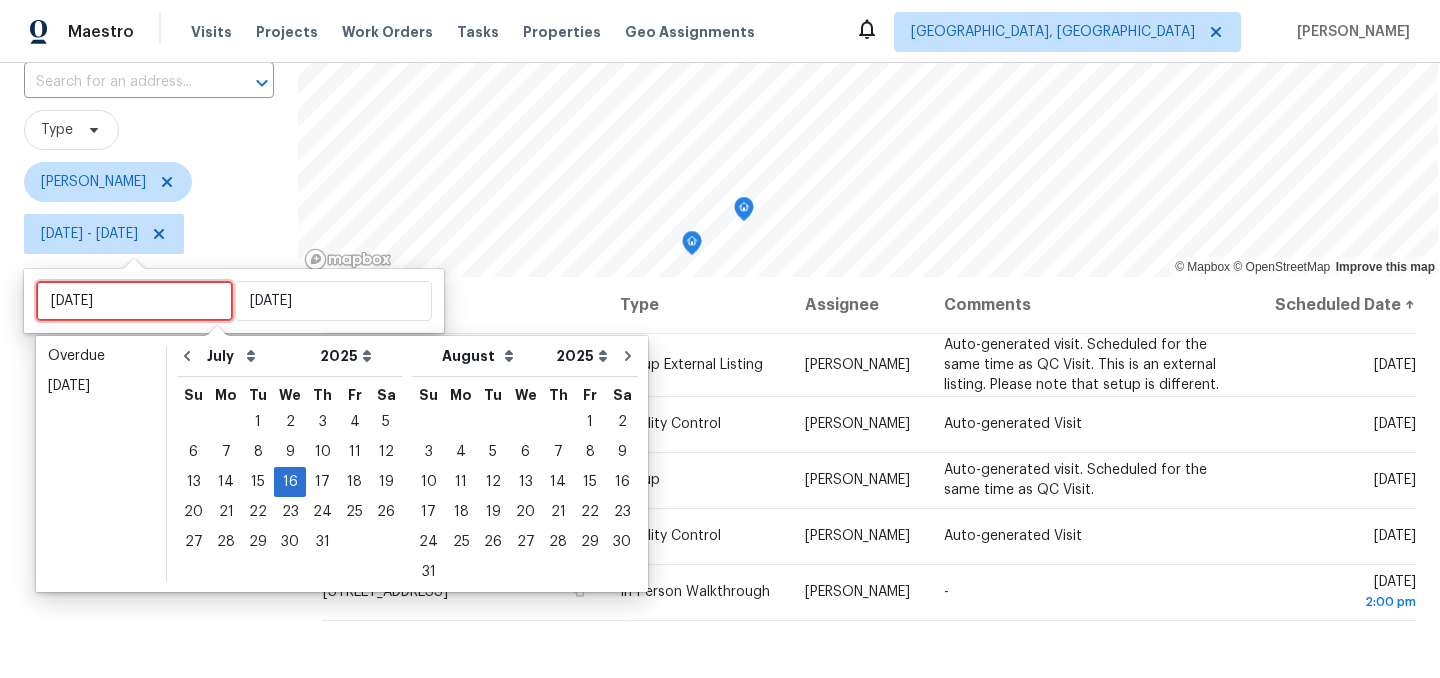 click on "Wed, Jul 16" at bounding box center (134, 301) 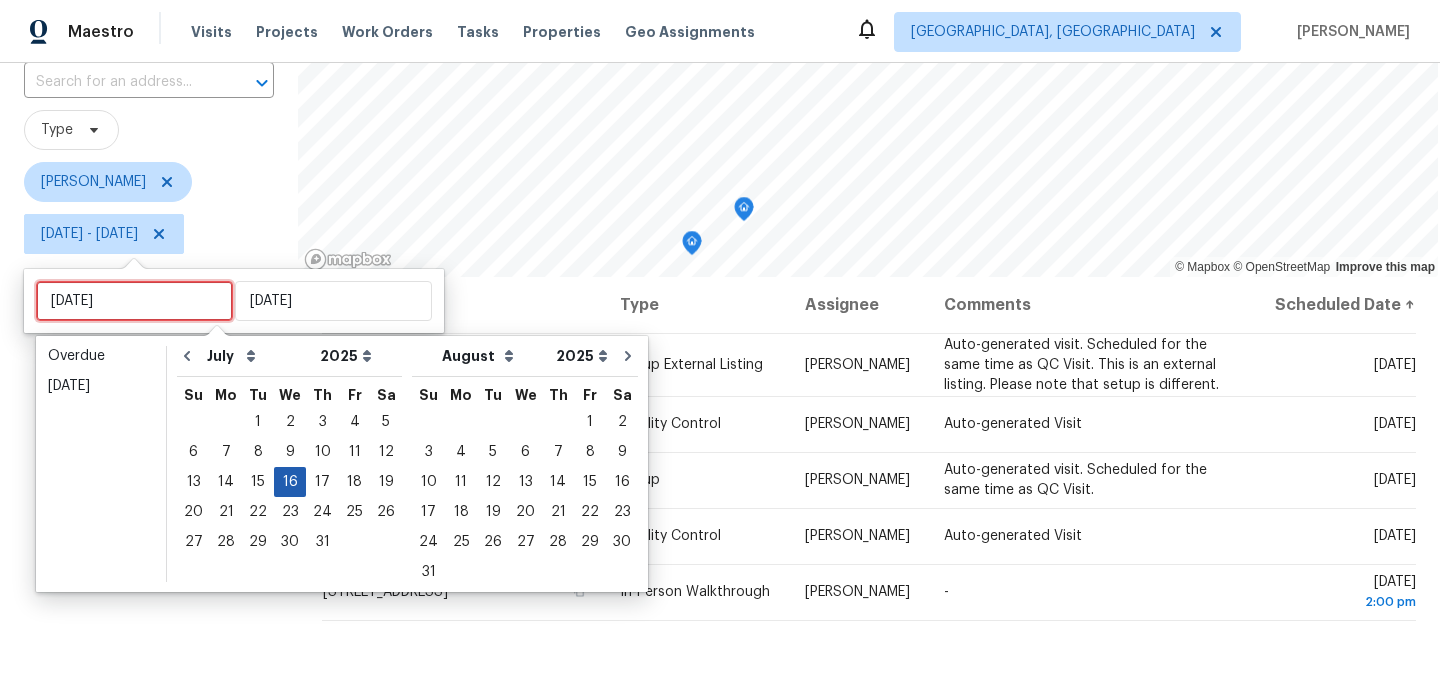 type on "Tue, Jul 08" 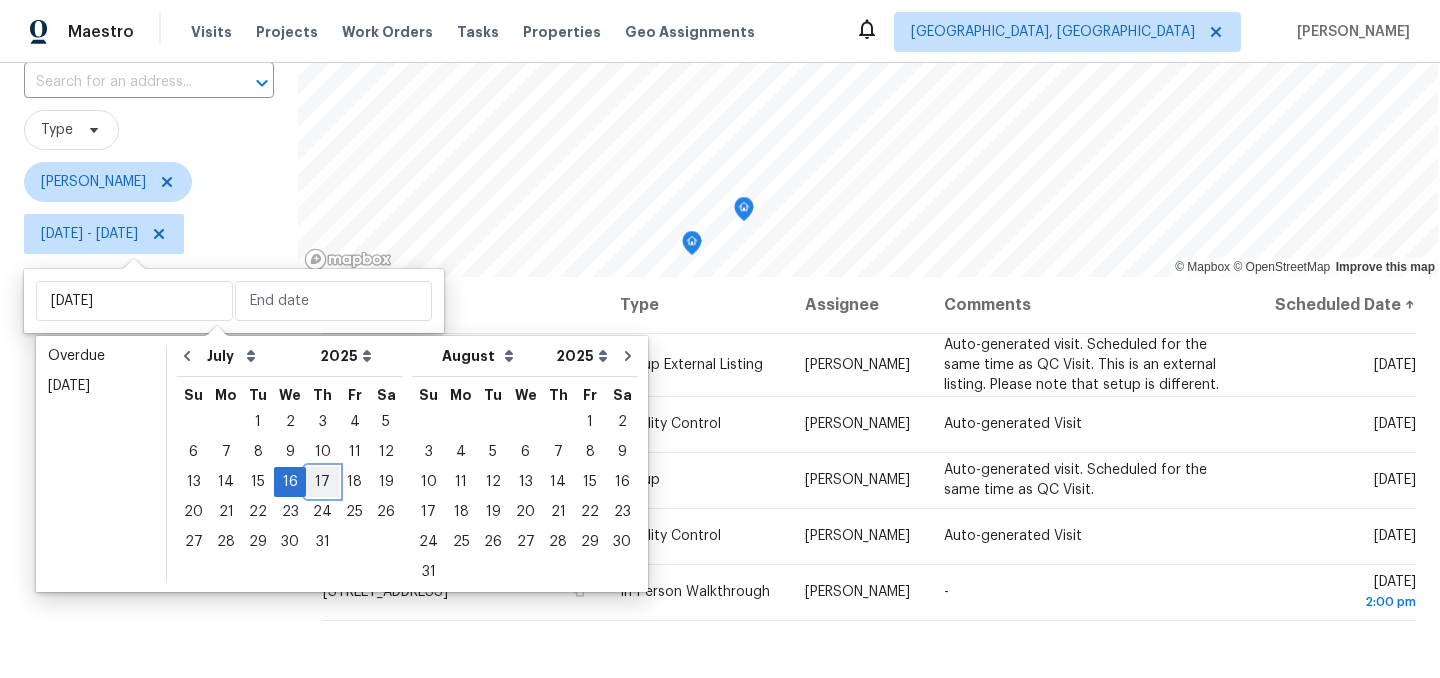 click on "17" at bounding box center [322, 482] 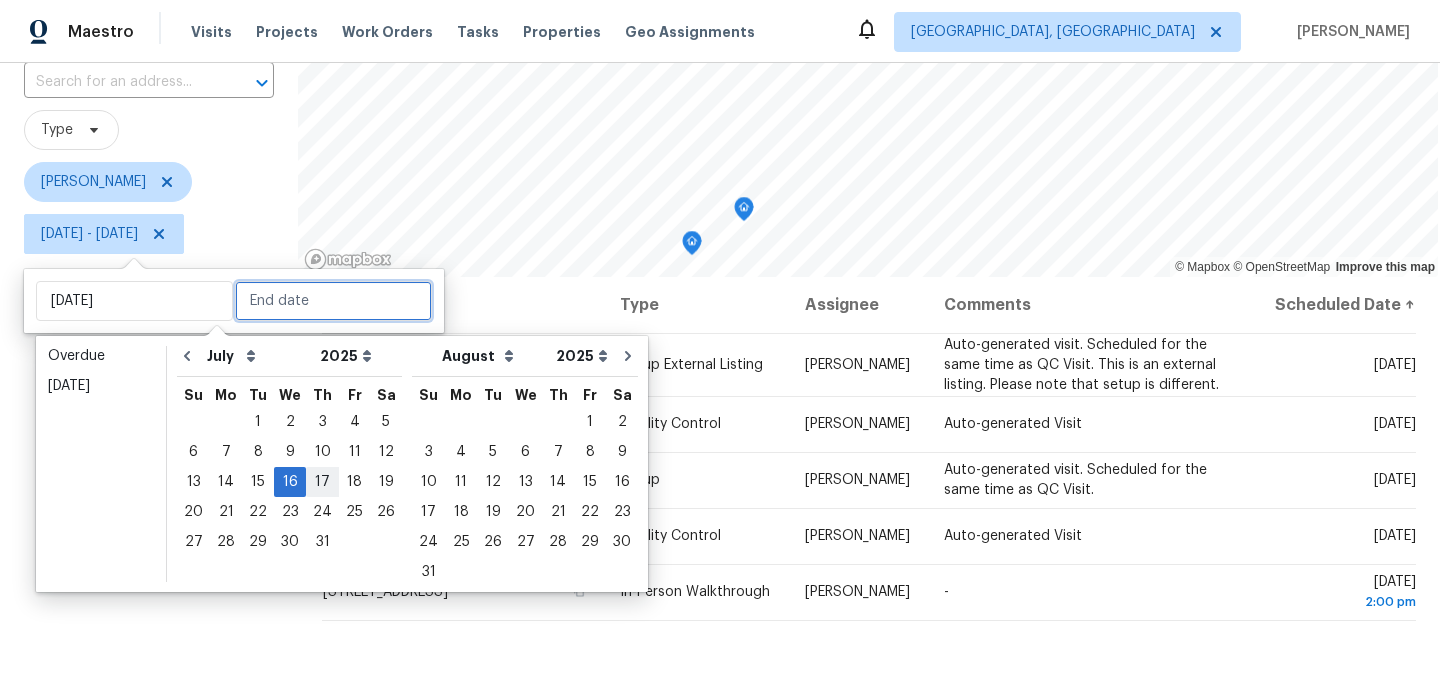type on "Thu, Jul 17" 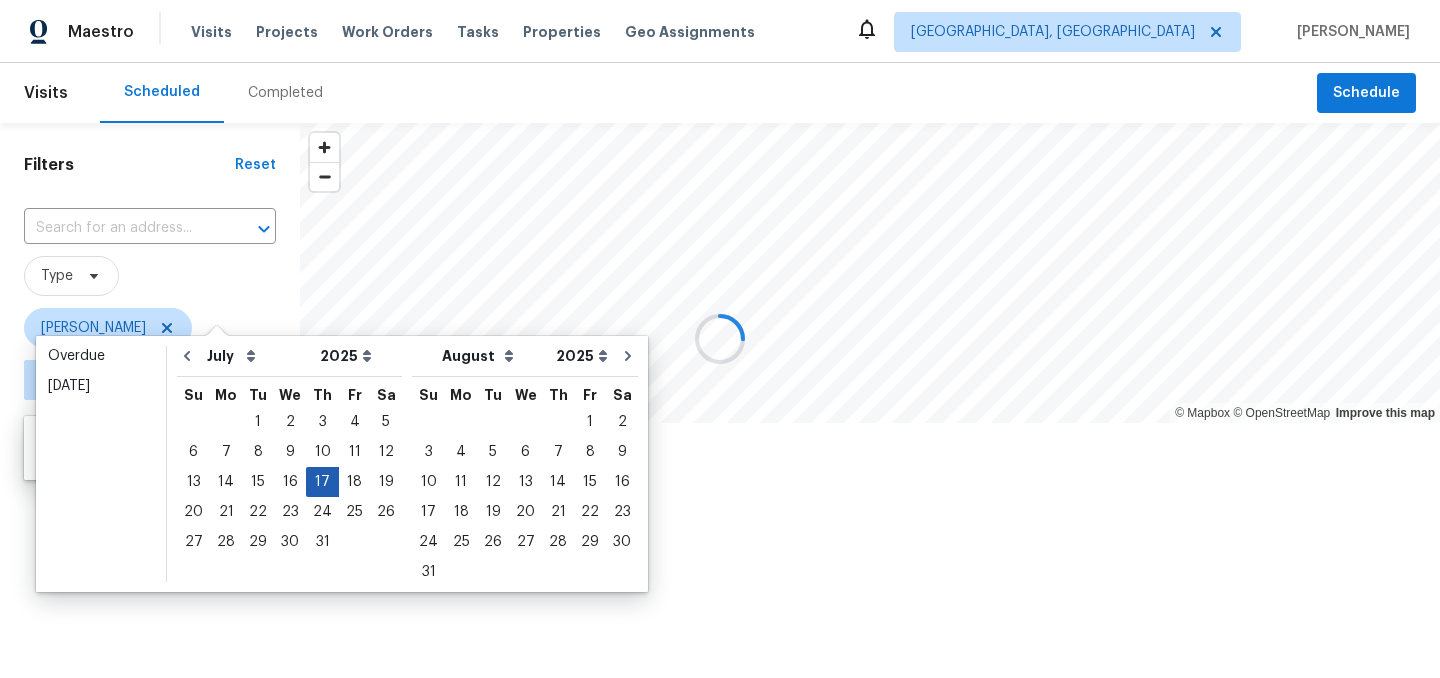 scroll, scrollTop: 0, scrollLeft: 0, axis: both 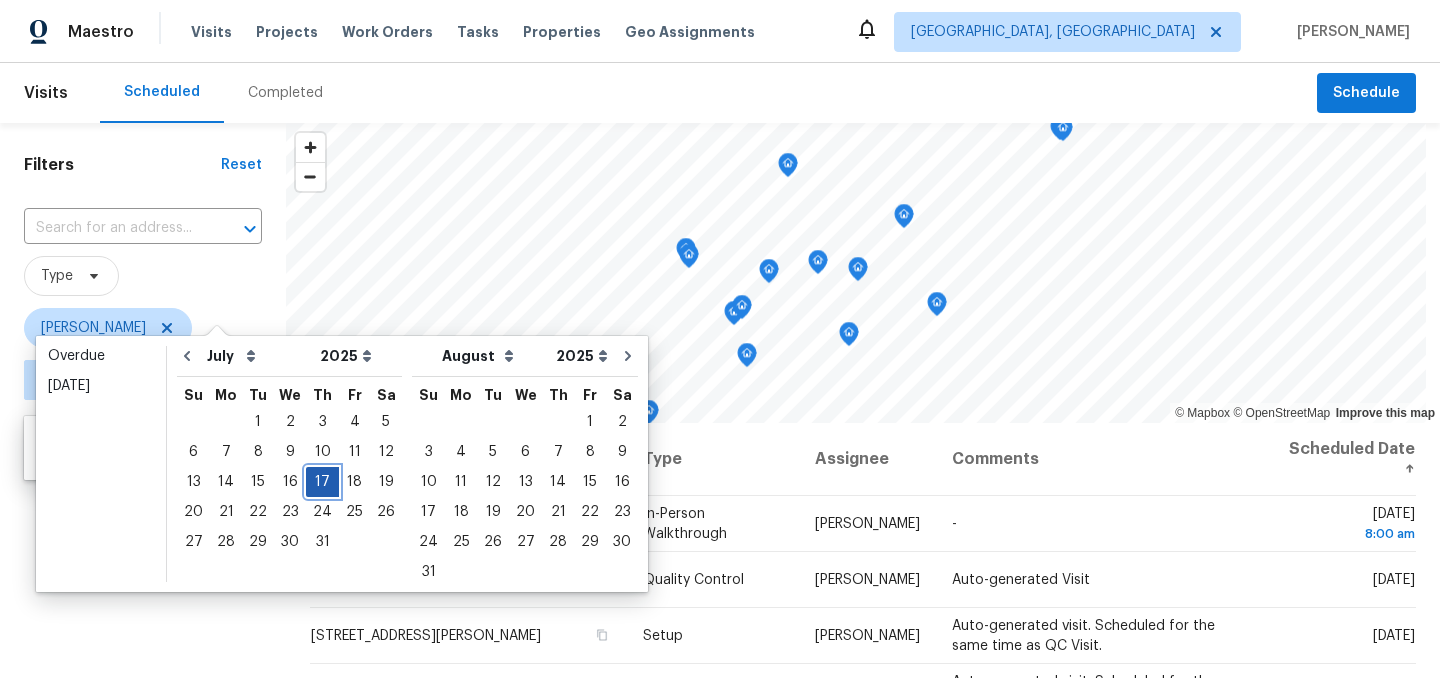 click on "17" at bounding box center [322, 482] 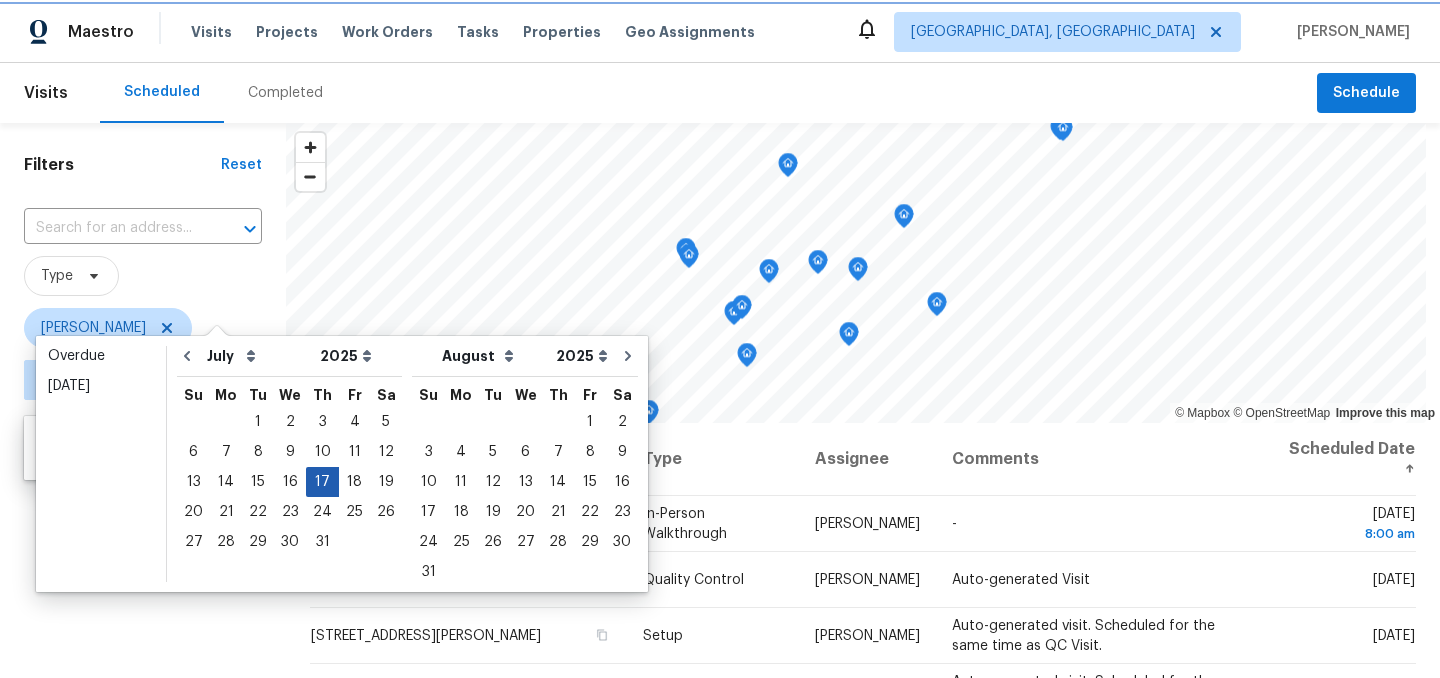 type on "Thu, Jul 17" 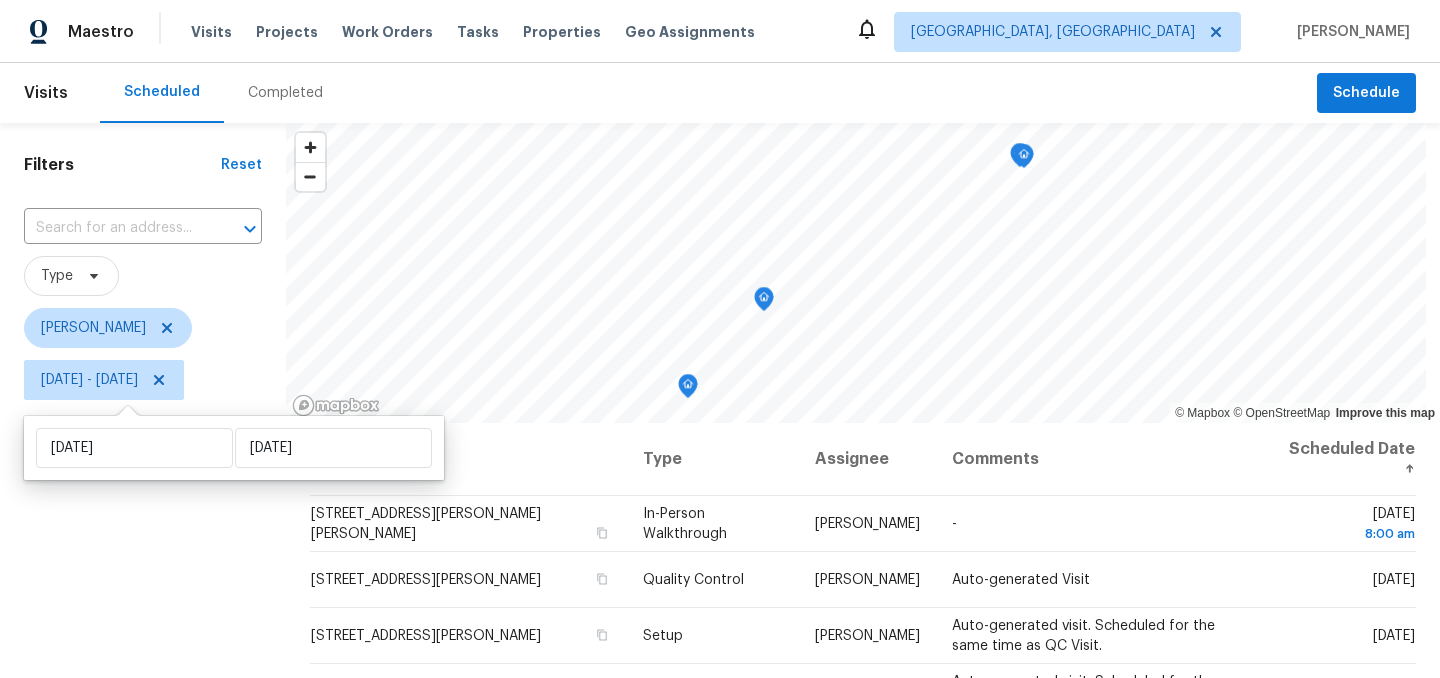 click on "Filters Reset ​ Type Isaul Martinez Thu, Jul 17 - Thu, Jul 17" at bounding box center [143, 544] 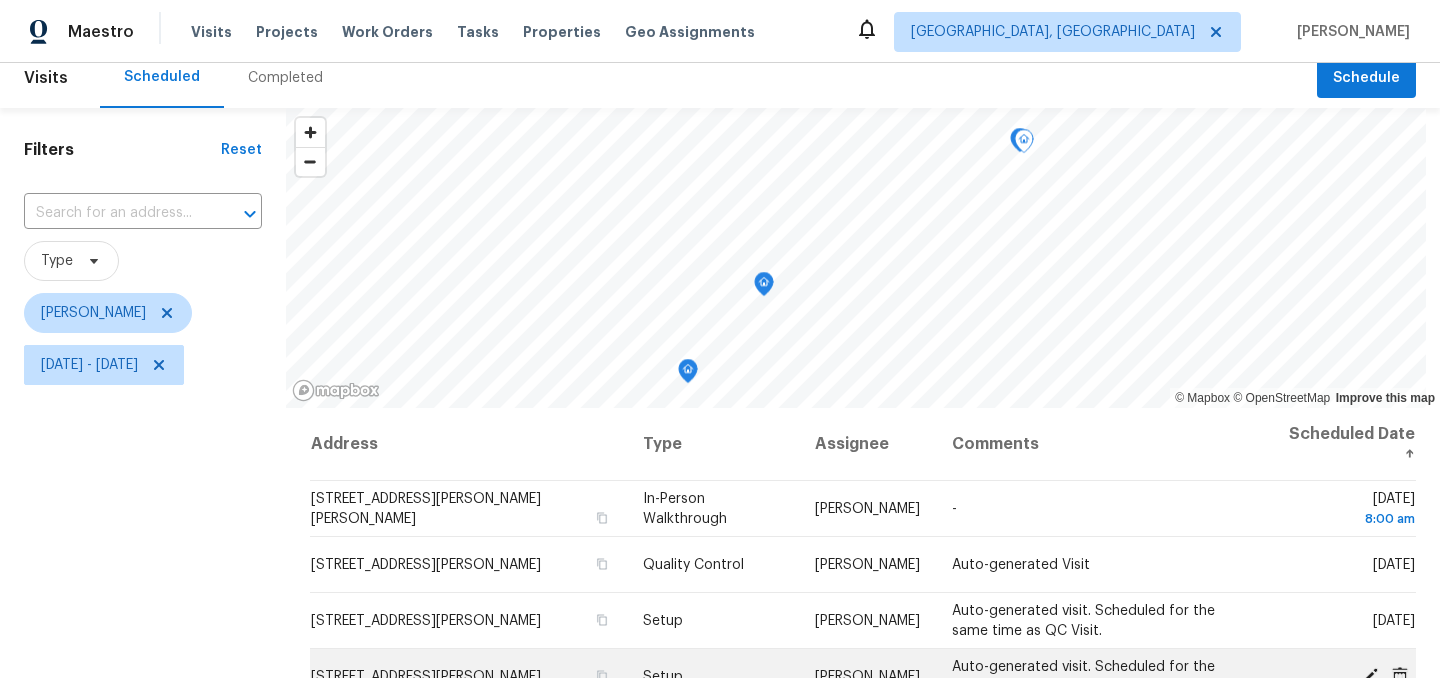 scroll, scrollTop: 0, scrollLeft: 0, axis: both 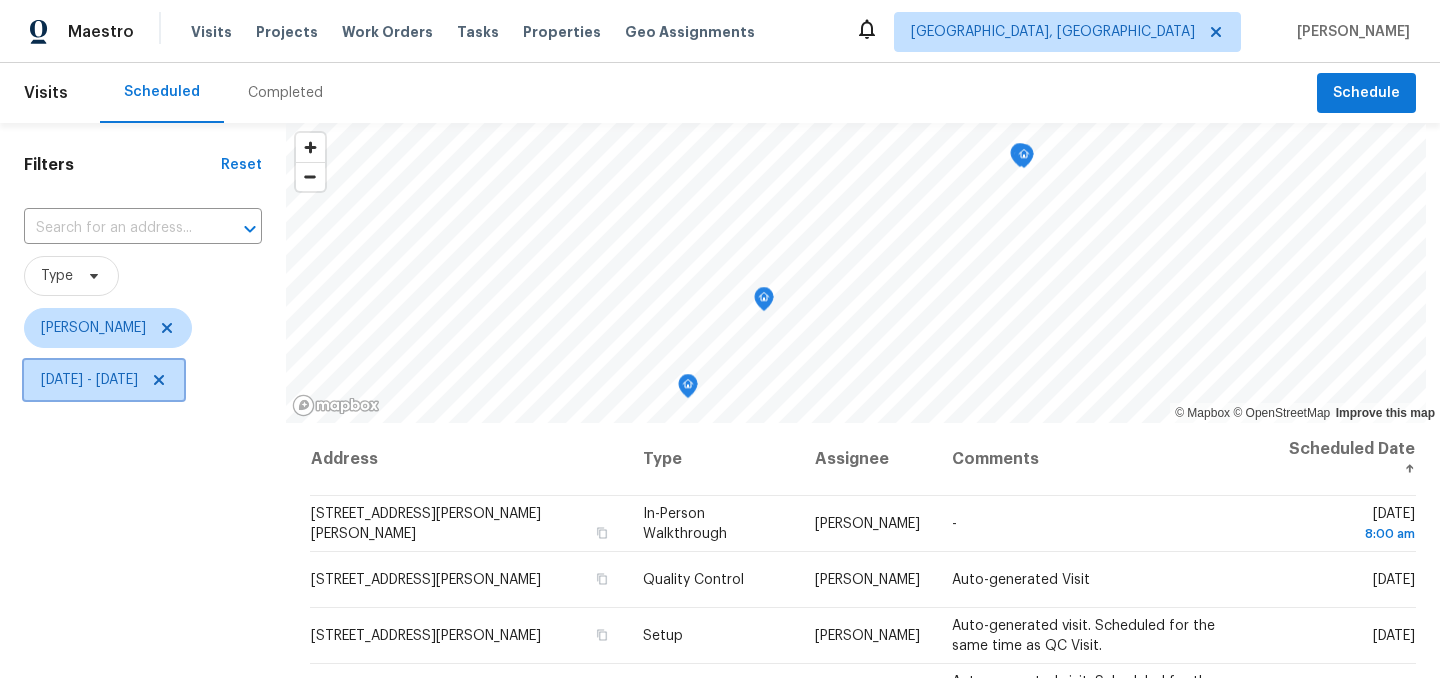 click on "Thu, Jul 17 - Thu, Jul 17" at bounding box center (89, 380) 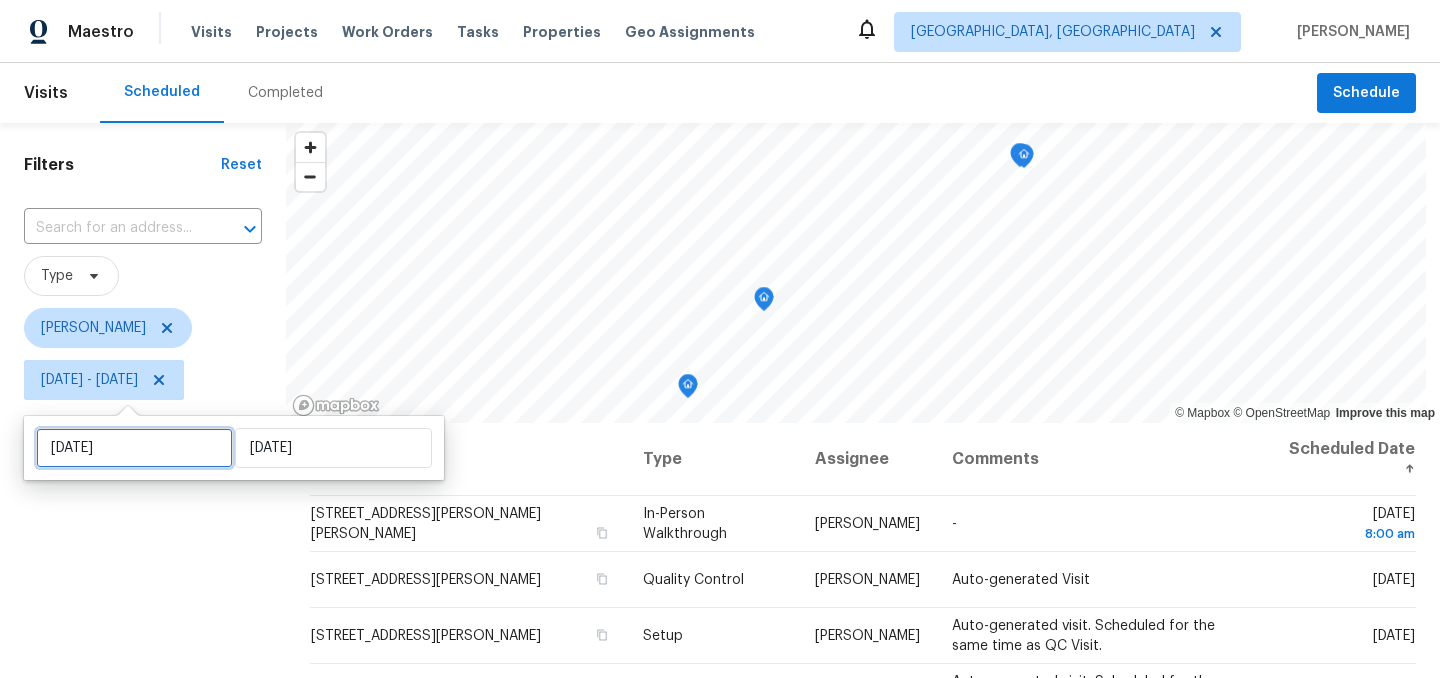 click on "Thu, Jul 17" at bounding box center [134, 448] 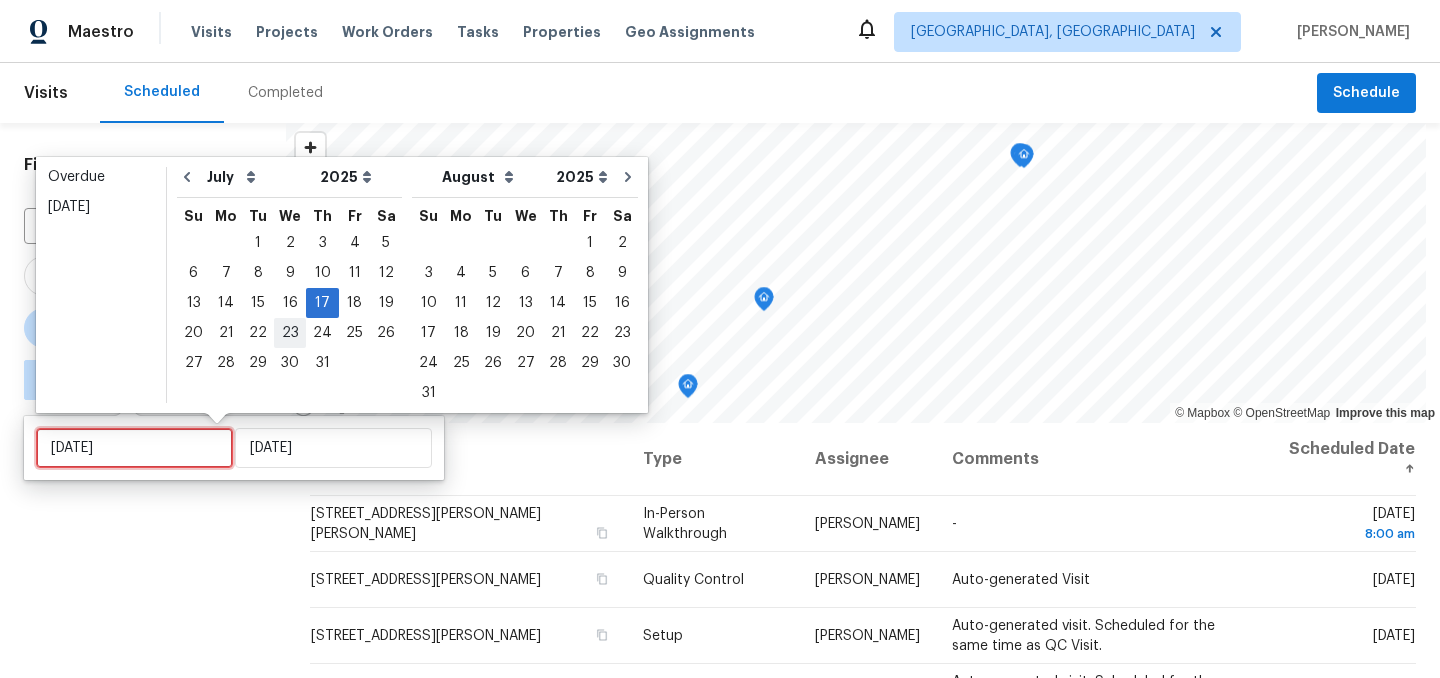 type on "Tue, Jul 29" 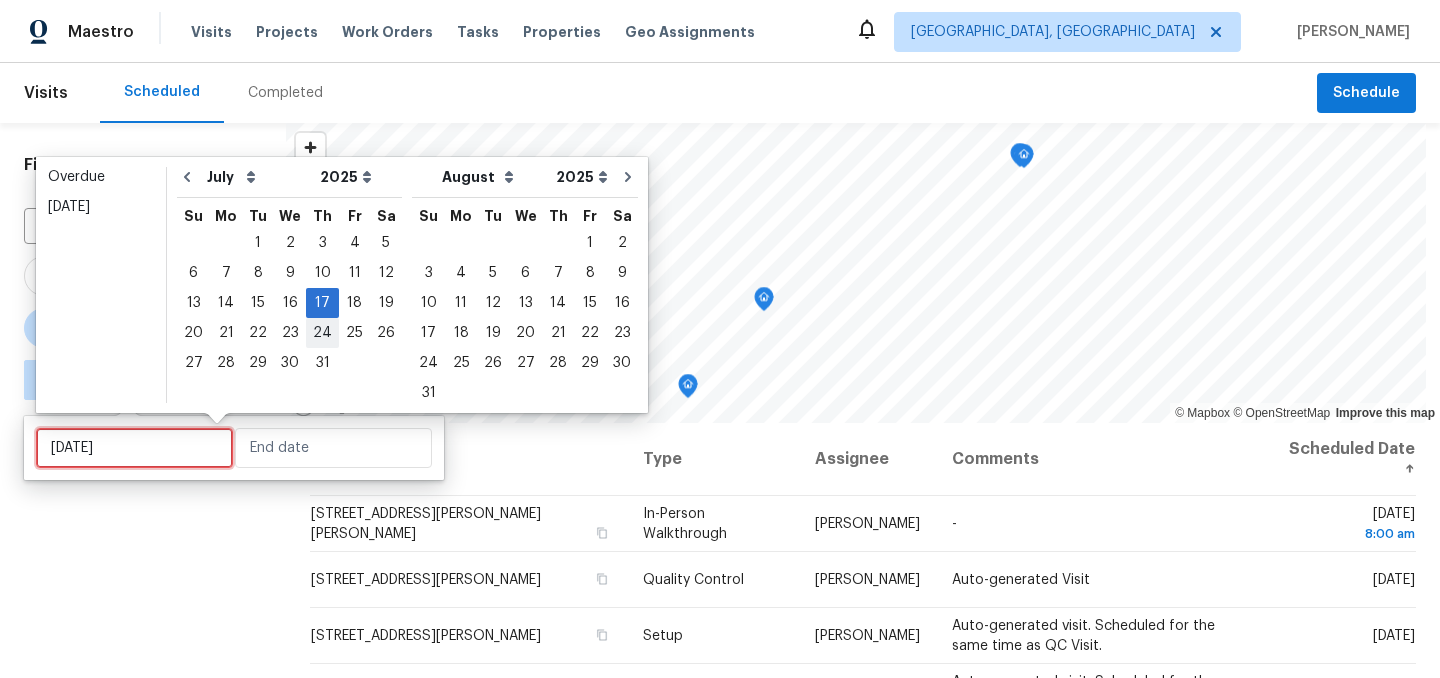 type on "Thu, Jul 24" 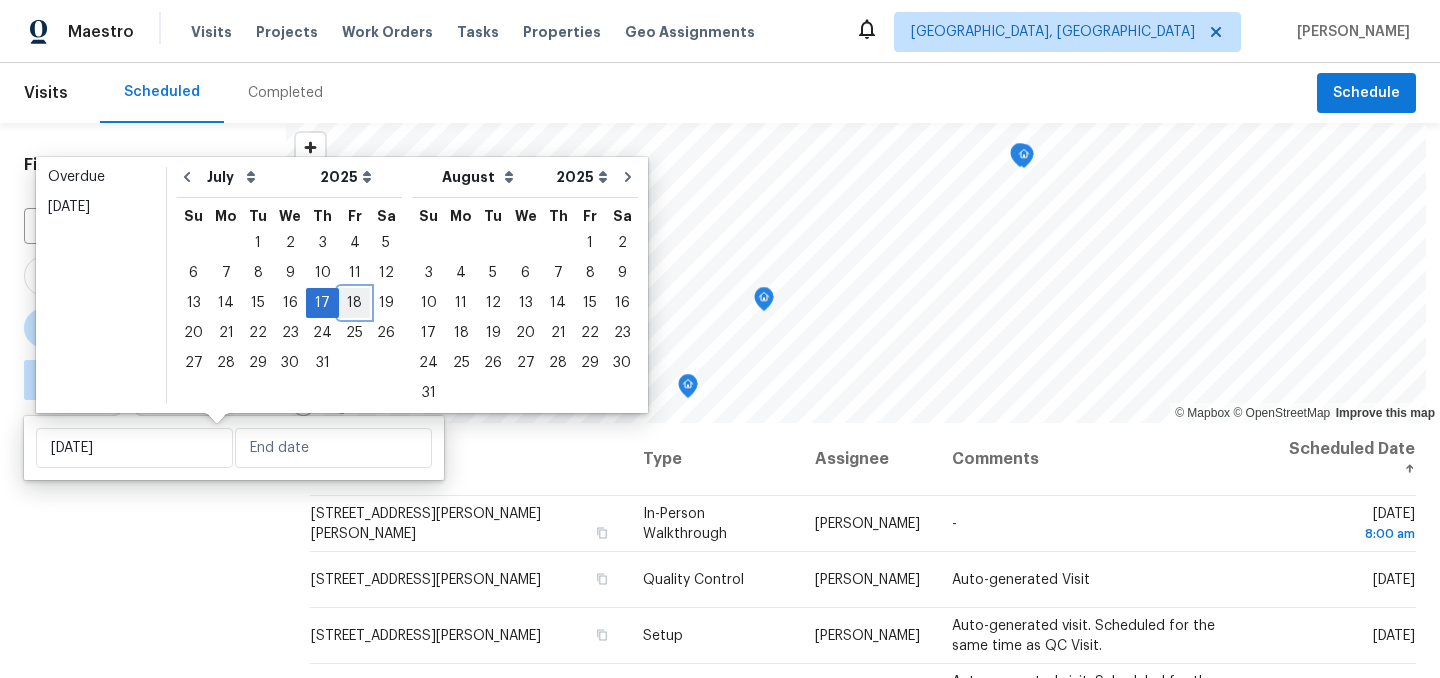 click on "18" at bounding box center (354, 303) 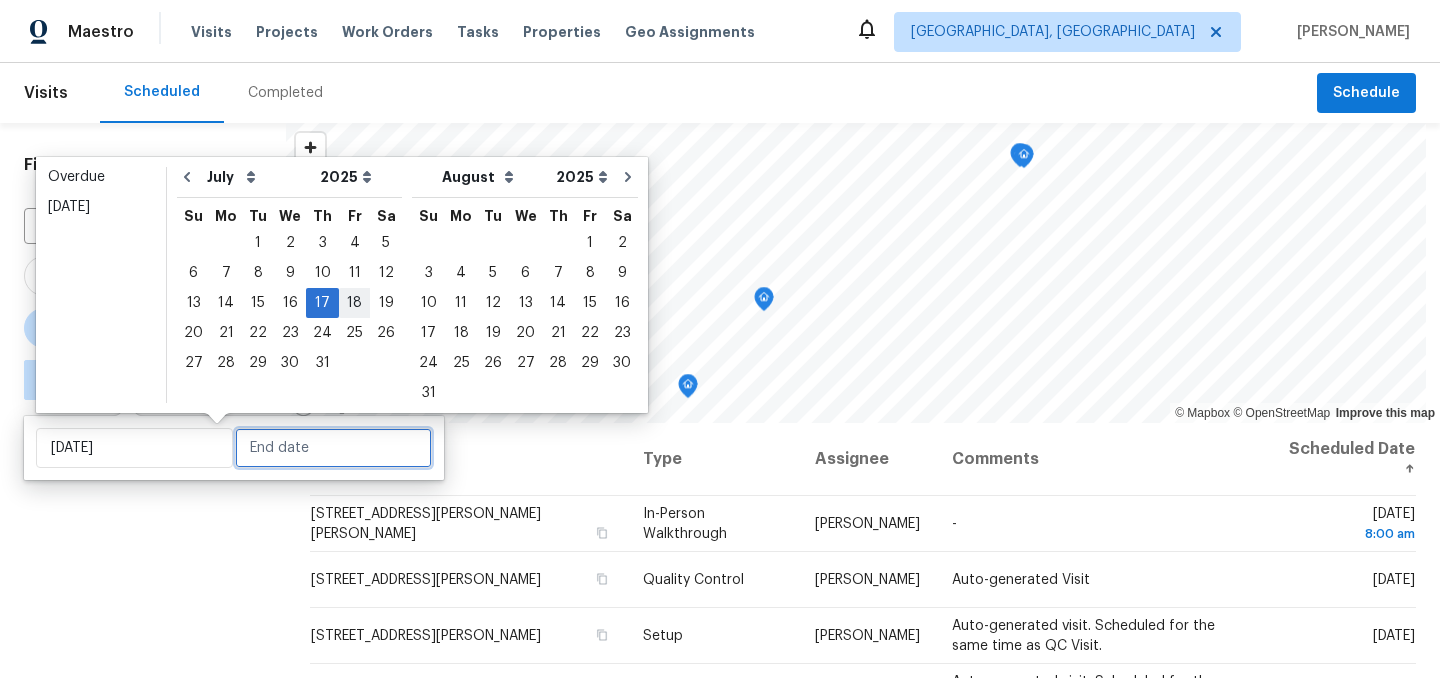type on "Fri, Jul 18" 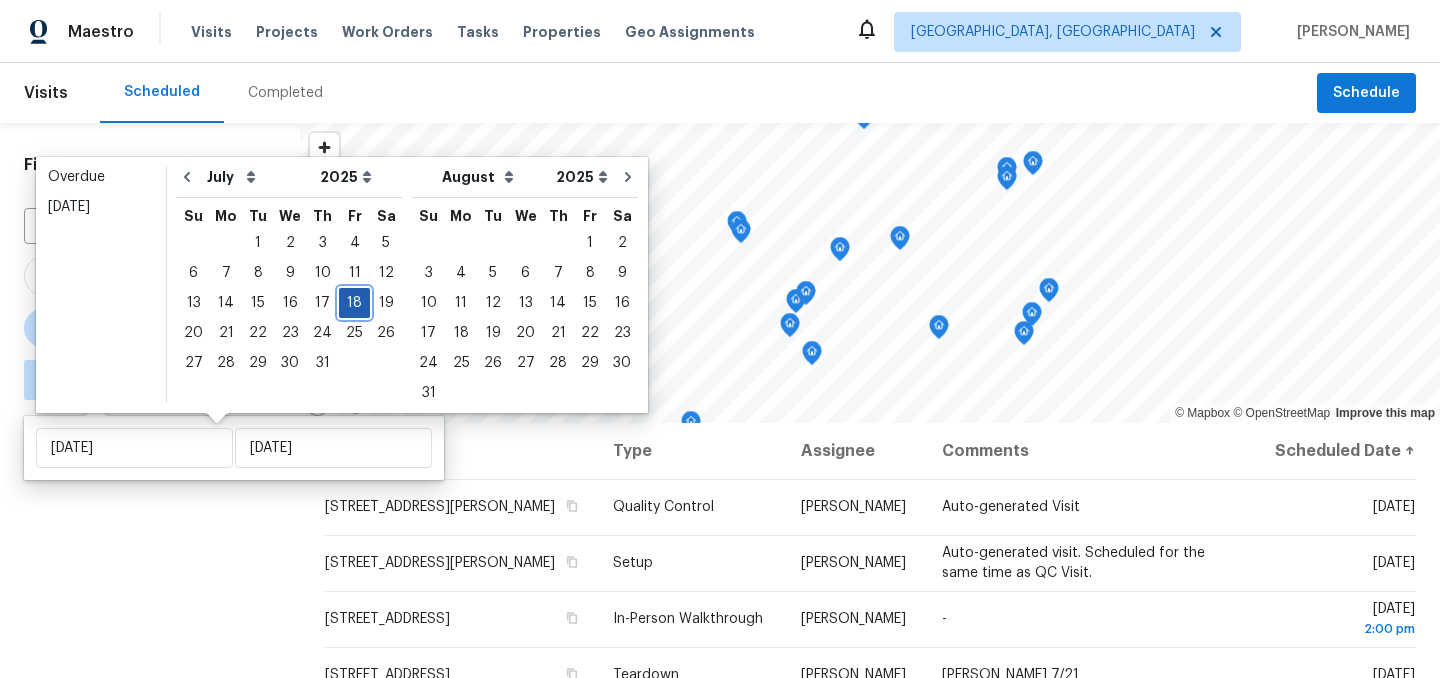 click on "18" at bounding box center (354, 303) 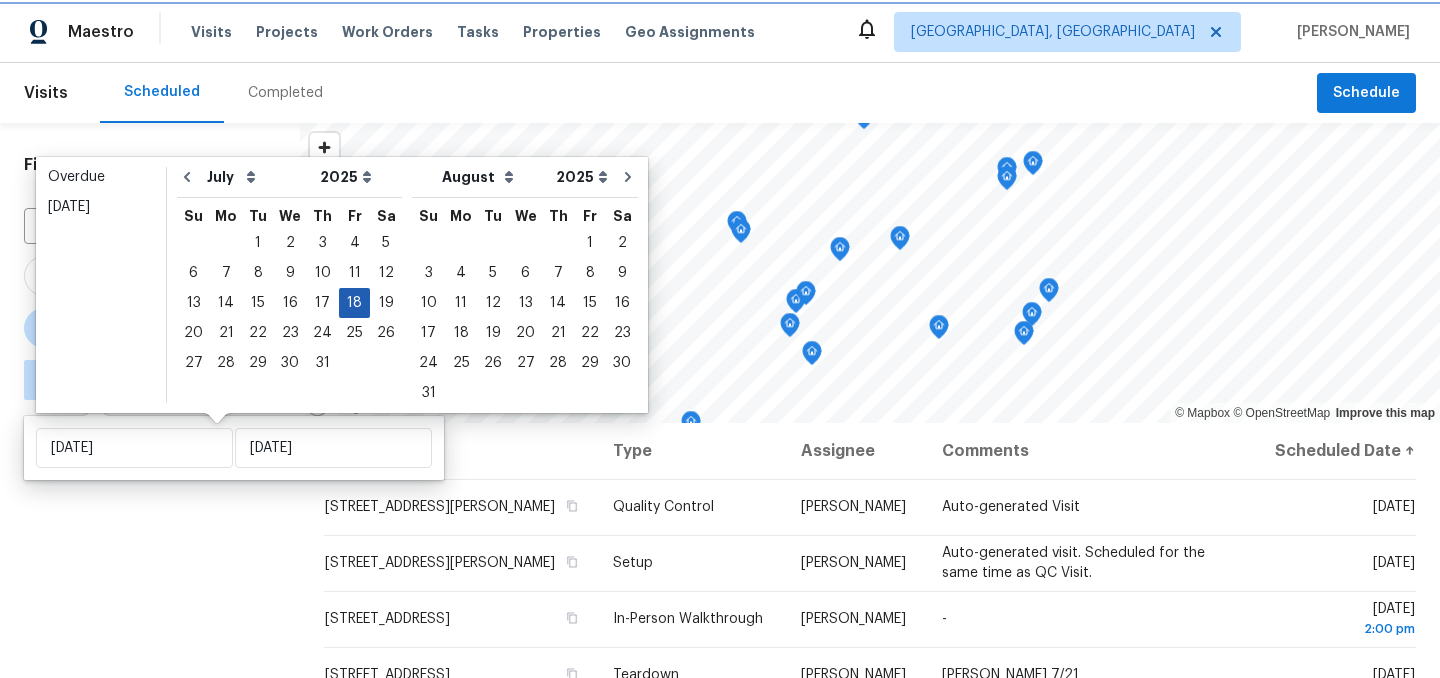 type on "Fri, Jul 18" 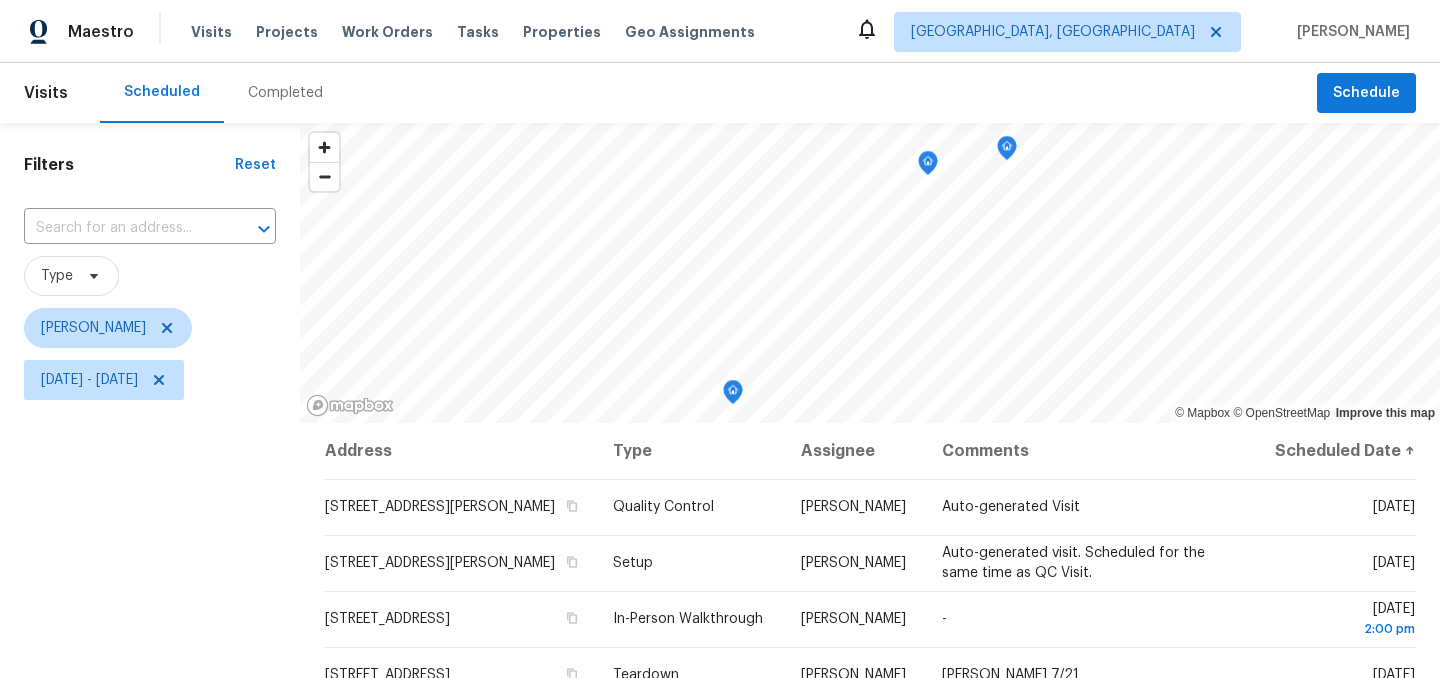 click on "Filters Reset ​ Type Isaul Martinez Fri, Jul 18 - Fri, Jul 18" at bounding box center (150, 544) 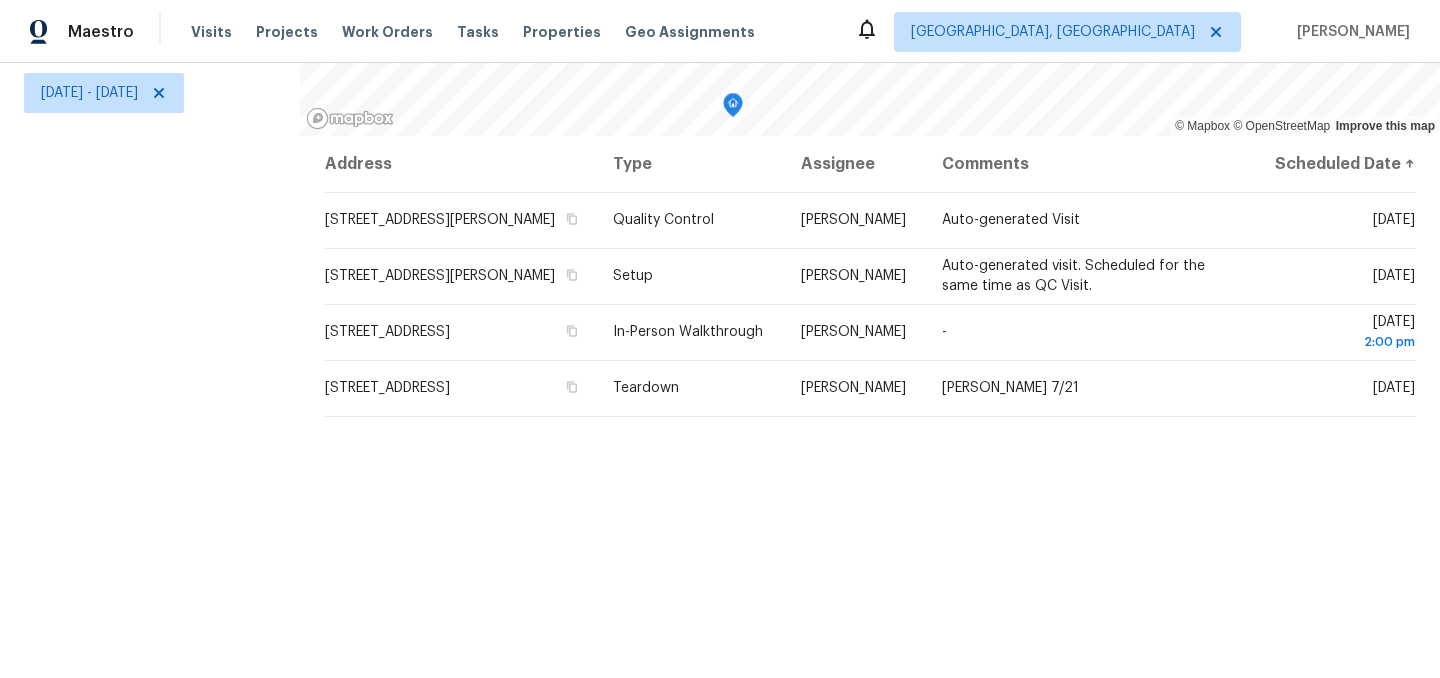 scroll, scrollTop: 205, scrollLeft: 0, axis: vertical 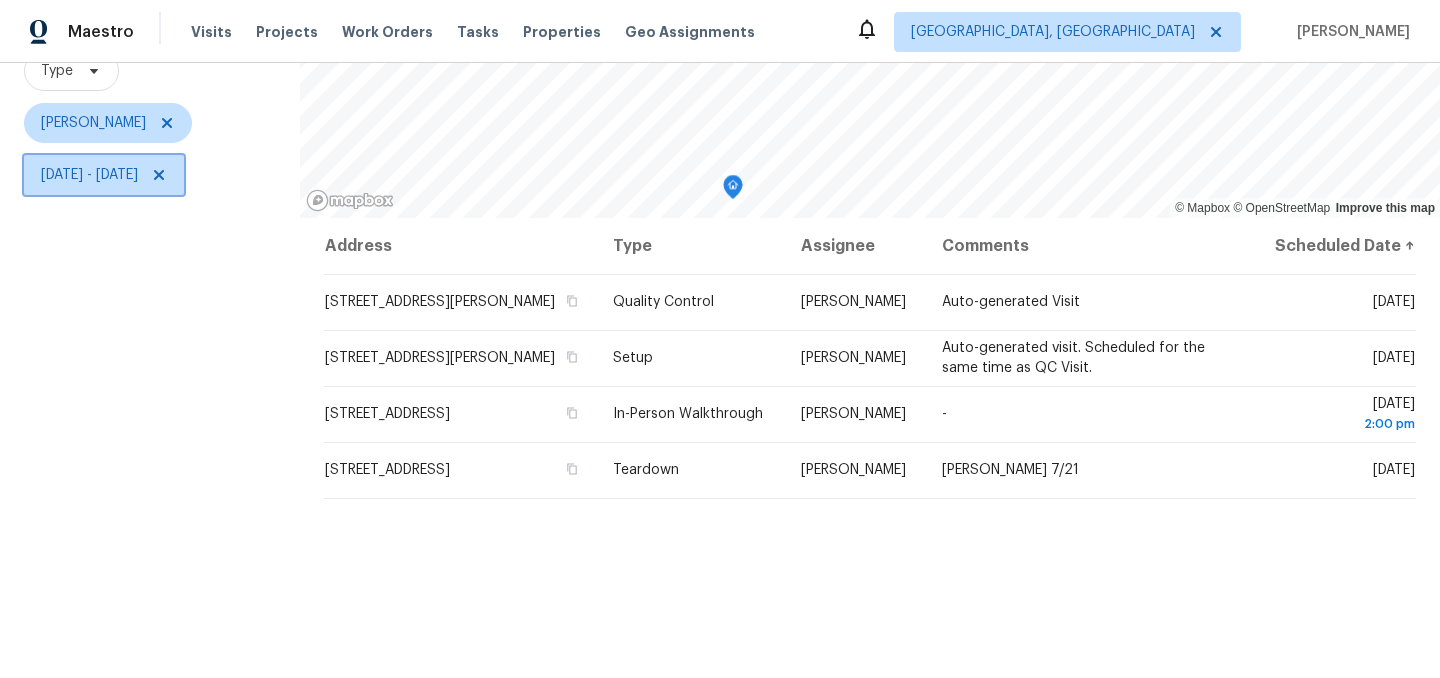 click on "Fri, Jul 18 - Fri, Jul 18" at bounding box center [89, 175] 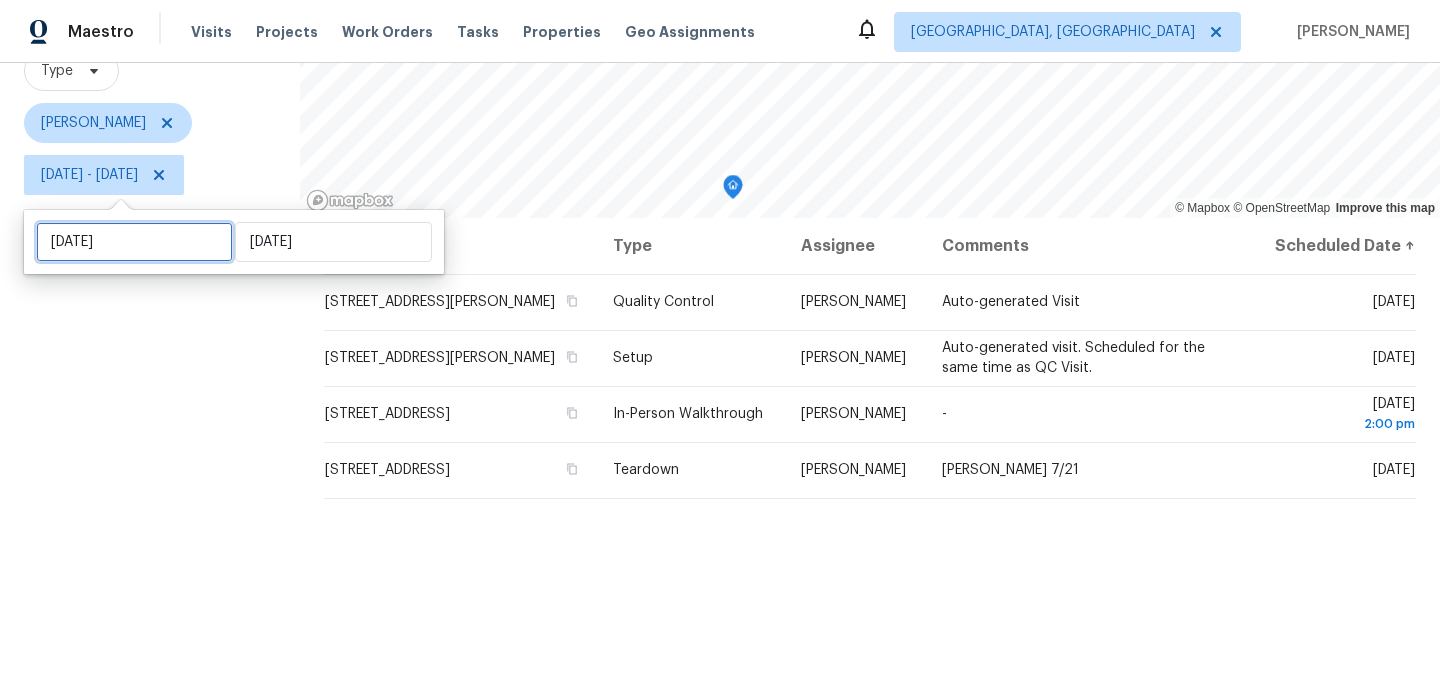 click on "Fri, Jul 18" at bounding box center (134, 242) 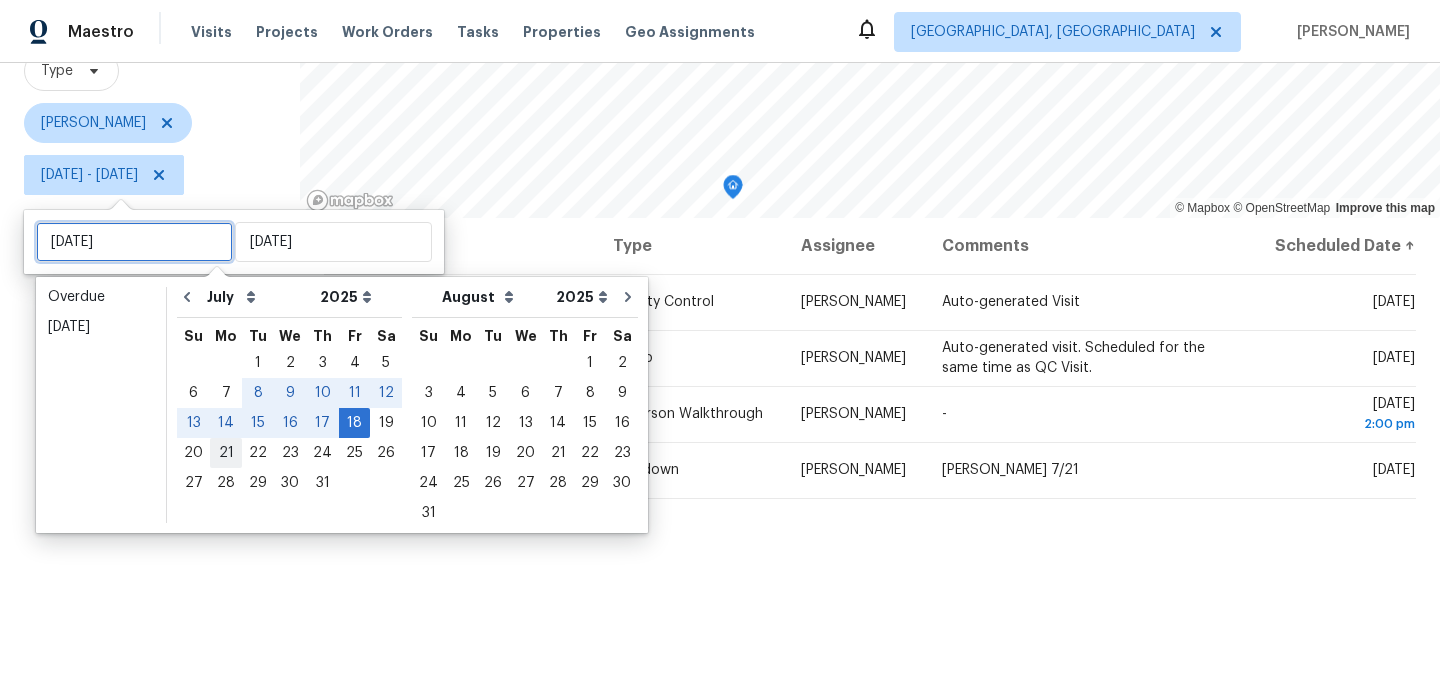 type on "Mon, Jul 21" 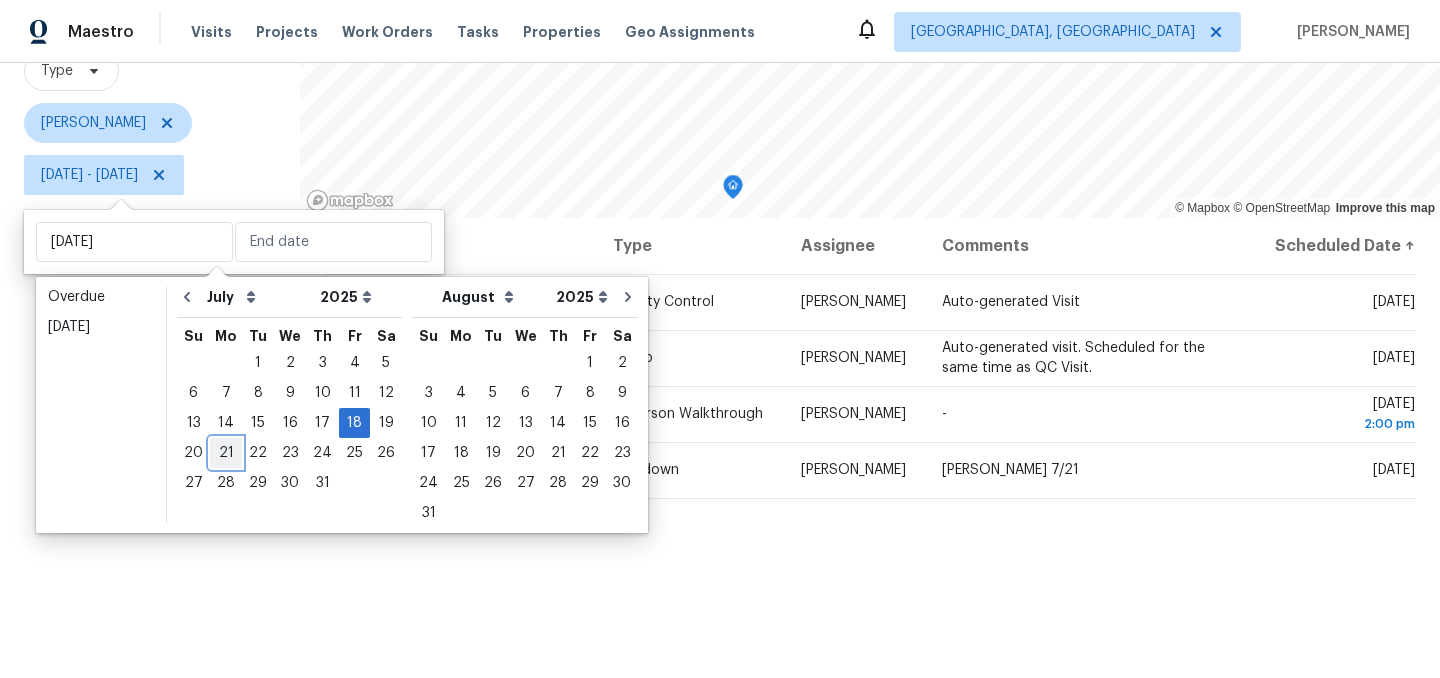 click on "21" at bounding box center (226, 453) 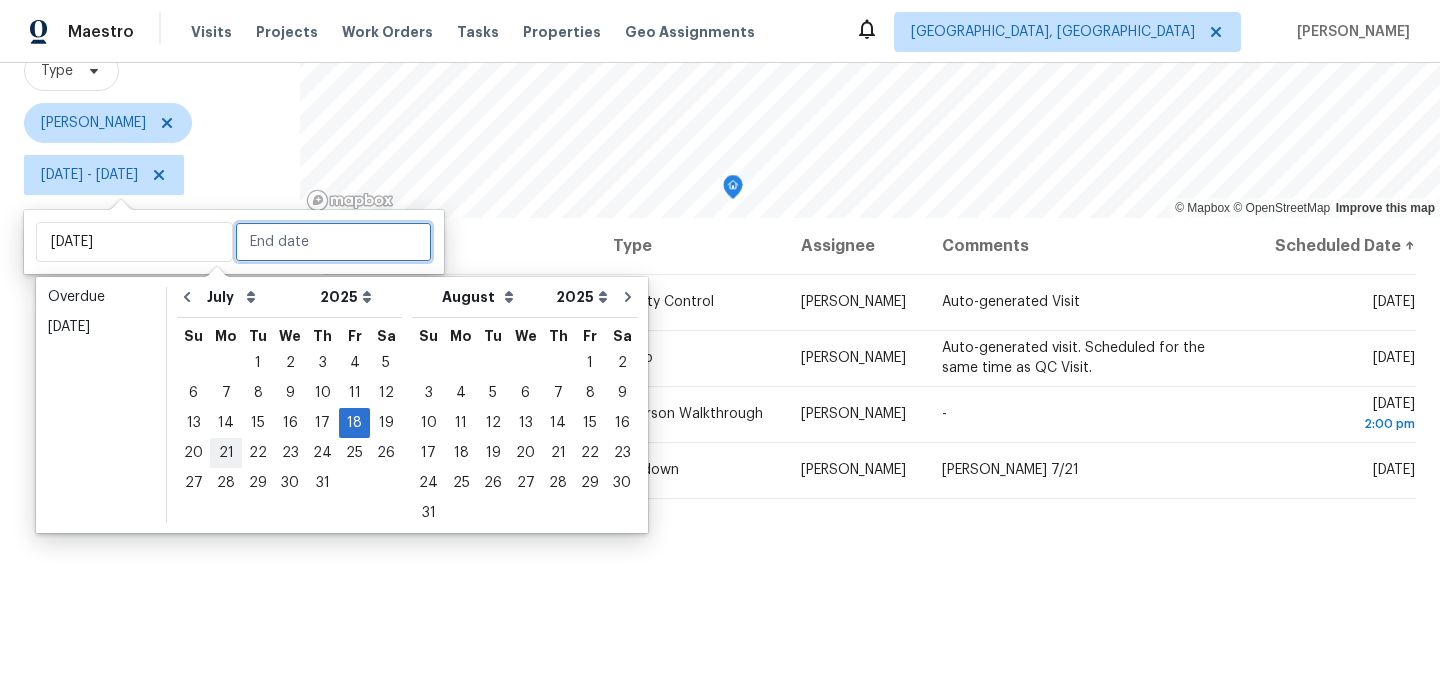 type on "Mon, Jul 21" 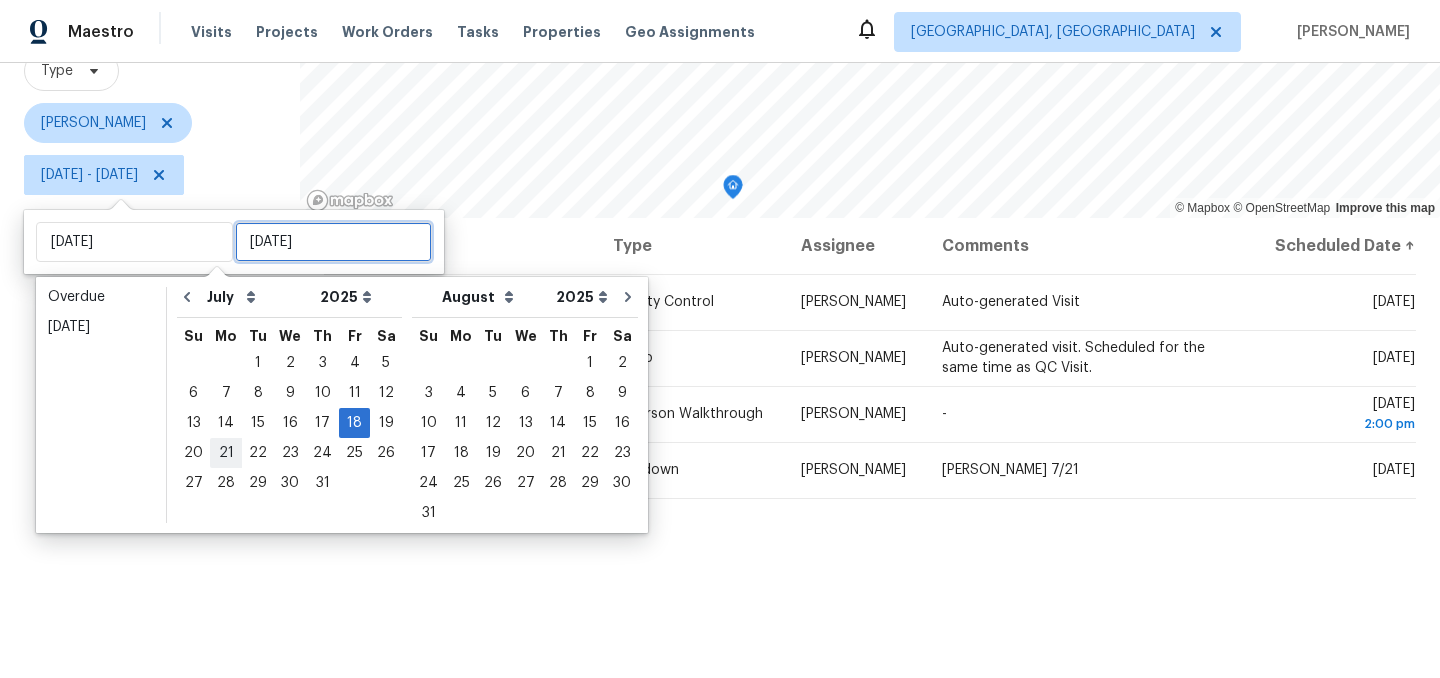 scroll, scrollTop: 0, scrollLeft: 0, axis: both 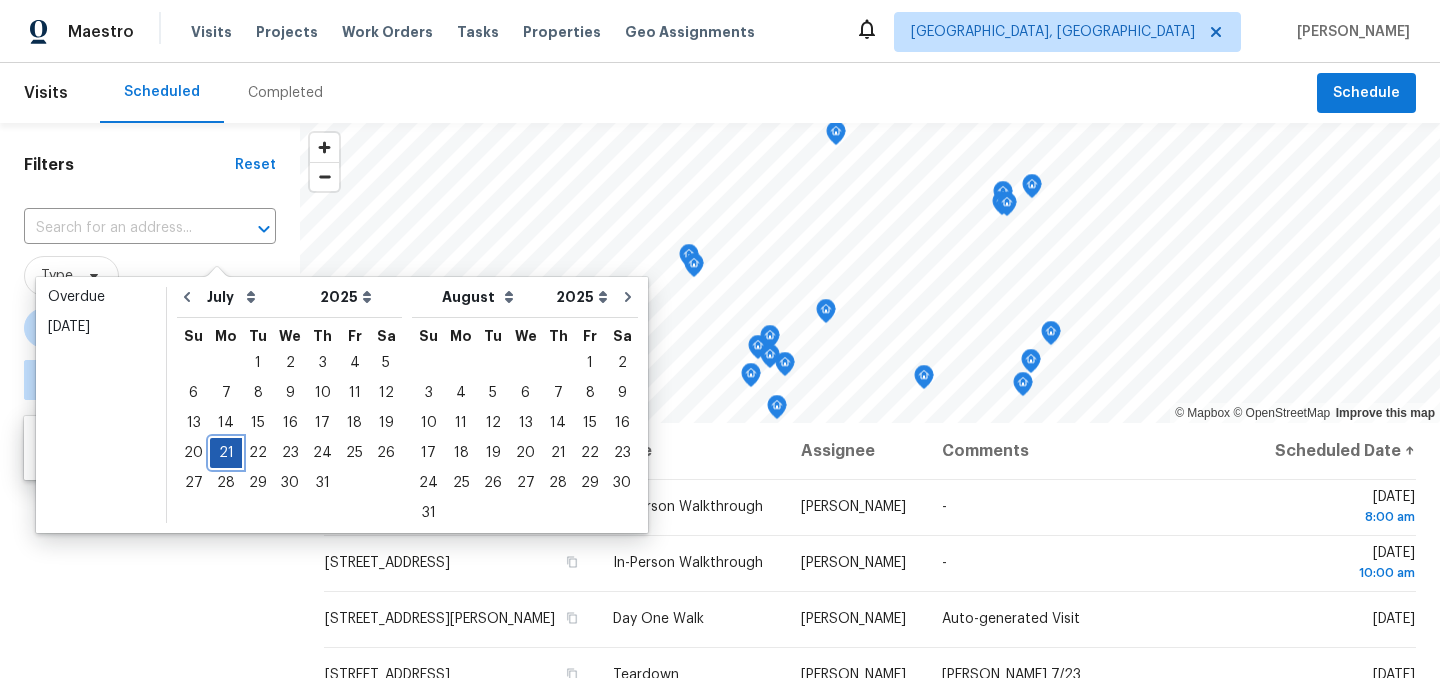 click on "21" at bounding box center (226, 453) 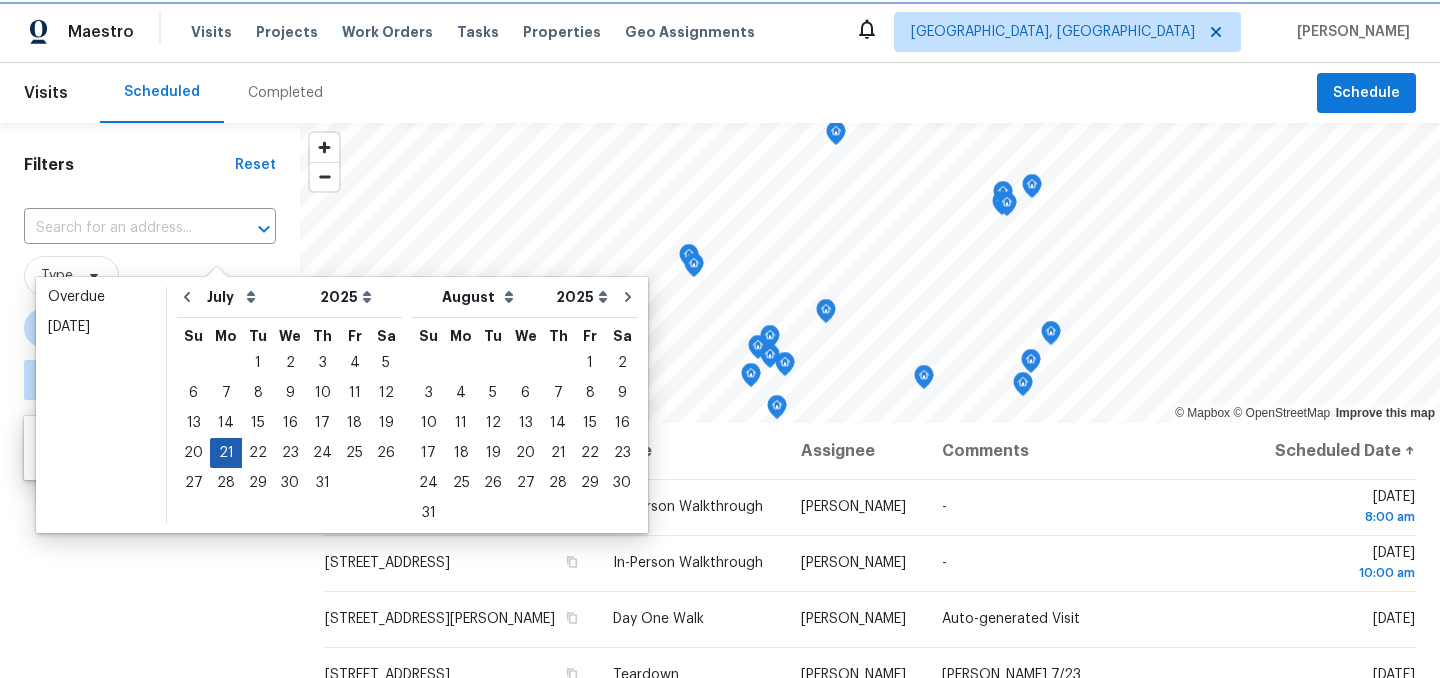 type on "Mon, Jul 21" 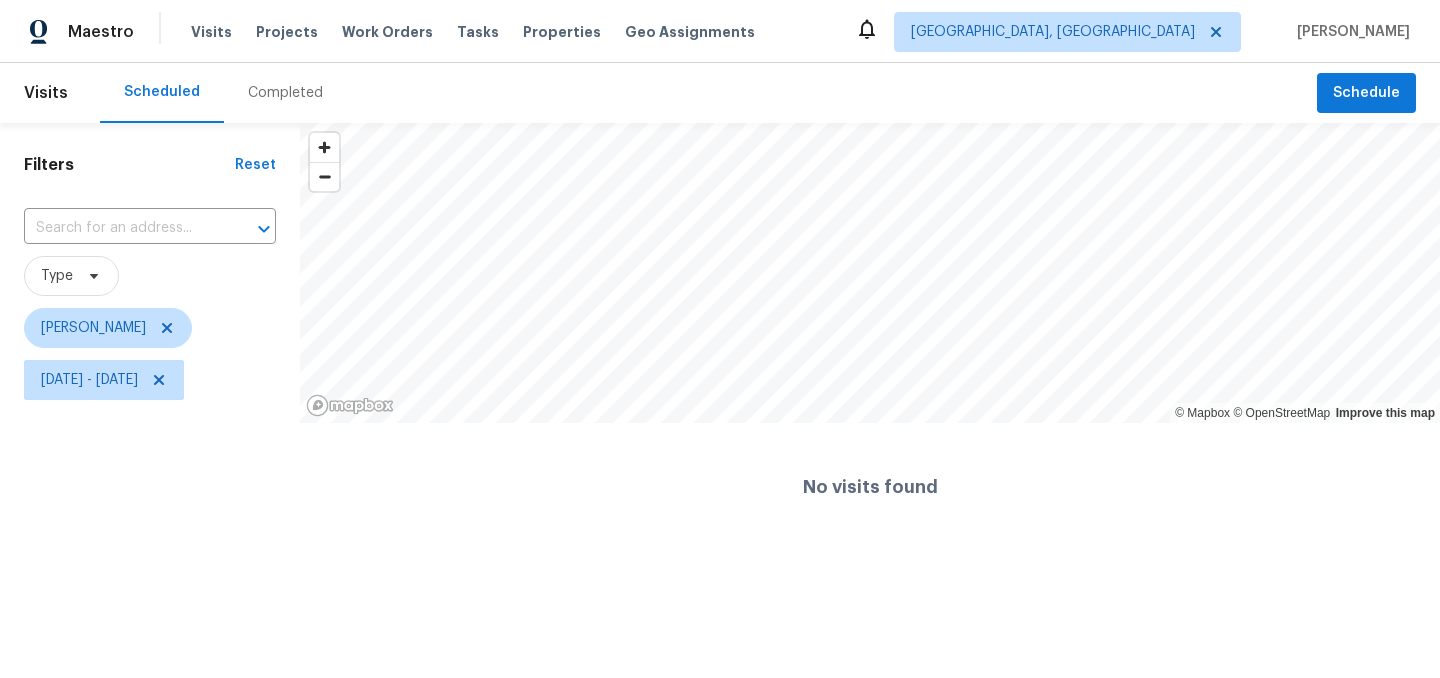 click on "Filters Reset ​ Type Isaul Martinez Mon, Jul 21 - Mon, Jul 21" at bounding box center [150, 337] 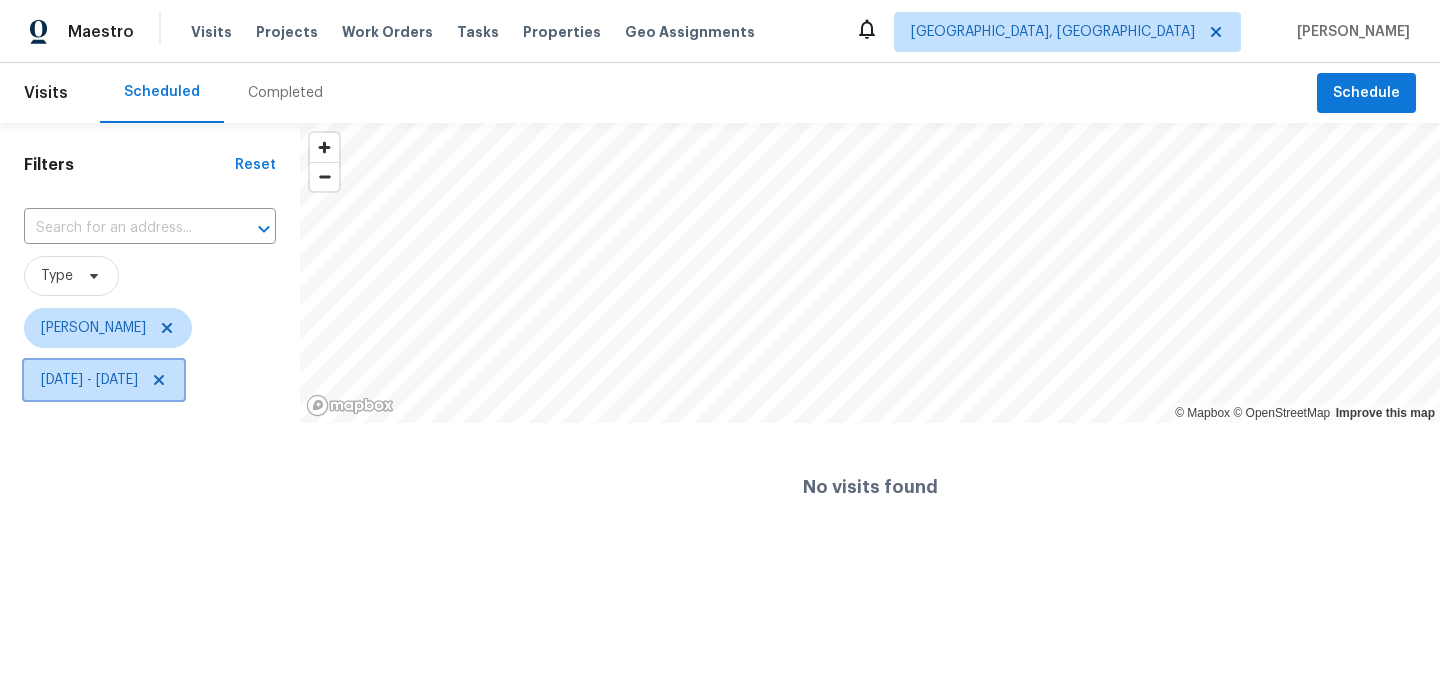 click on "Mon, Jul 21 - Mon, Jul 21" at bounding box center (89, 380) 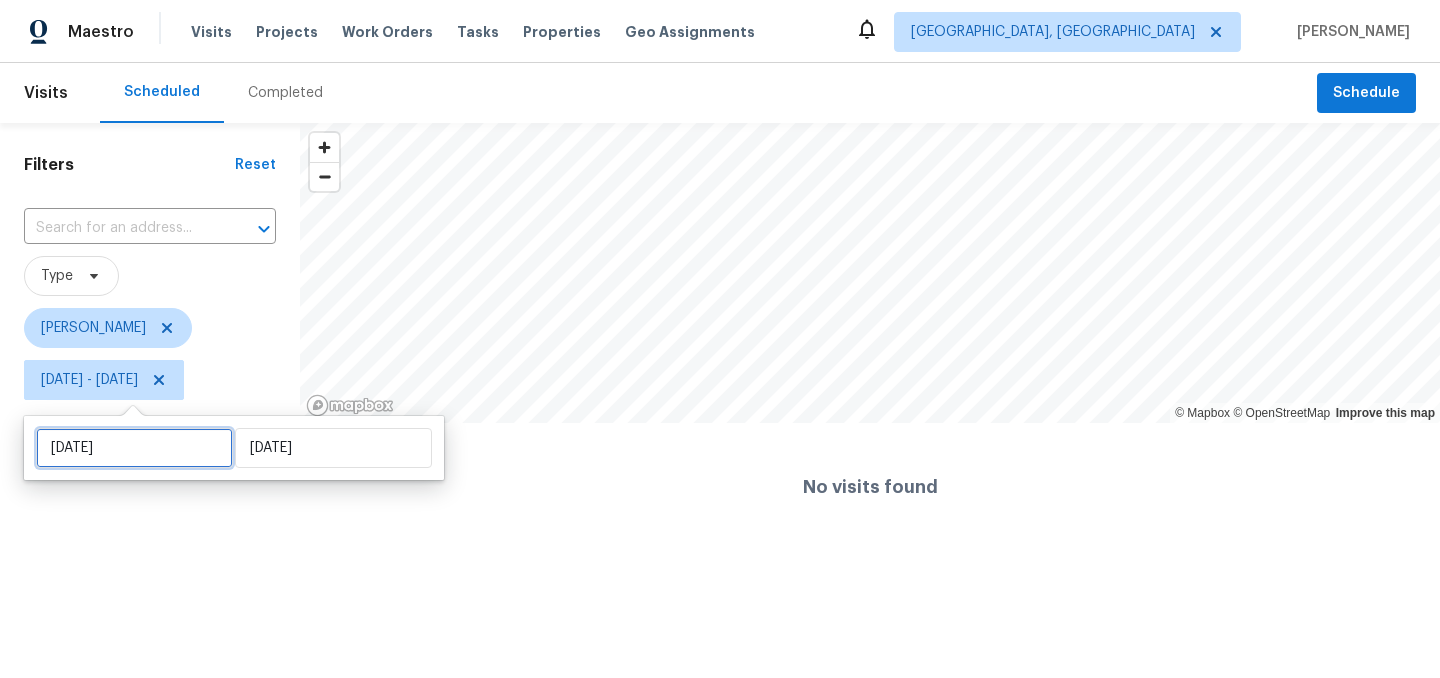 select on "6" 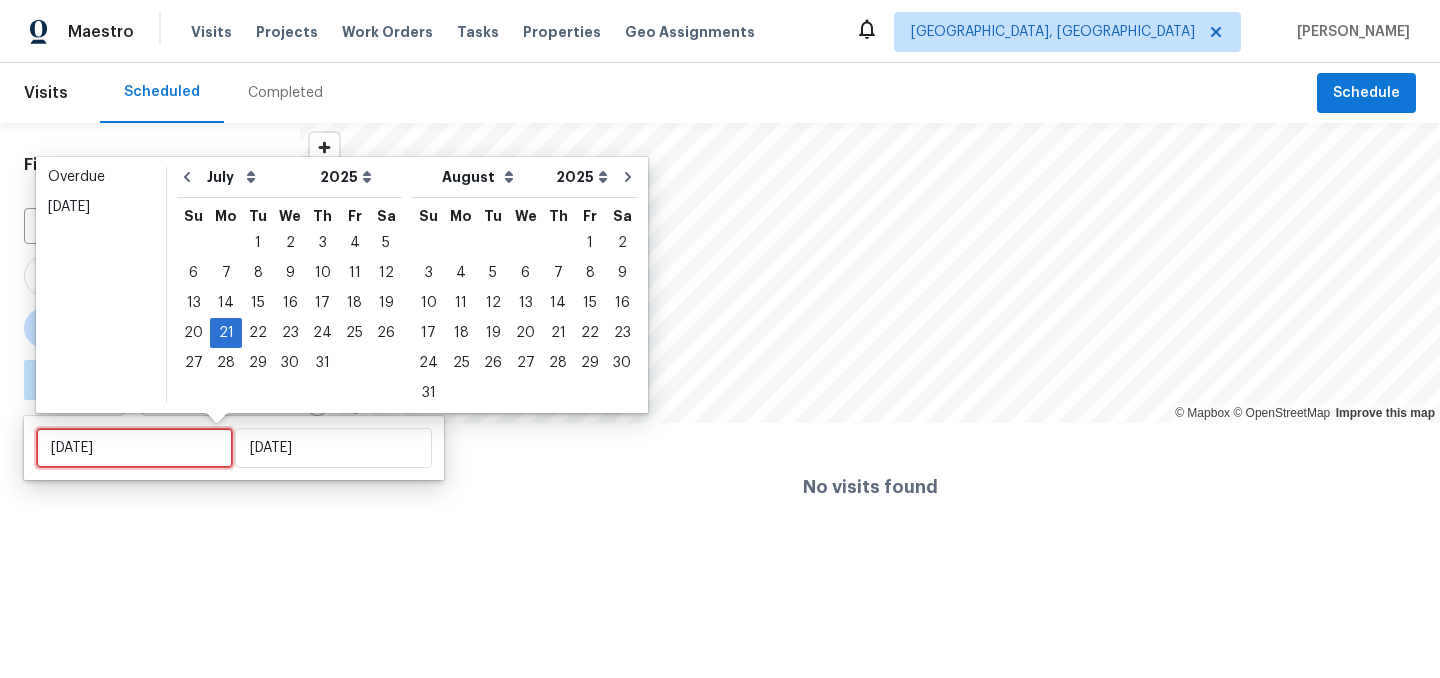click on "Mon, Jul 21" at bounding box center (134, 448) 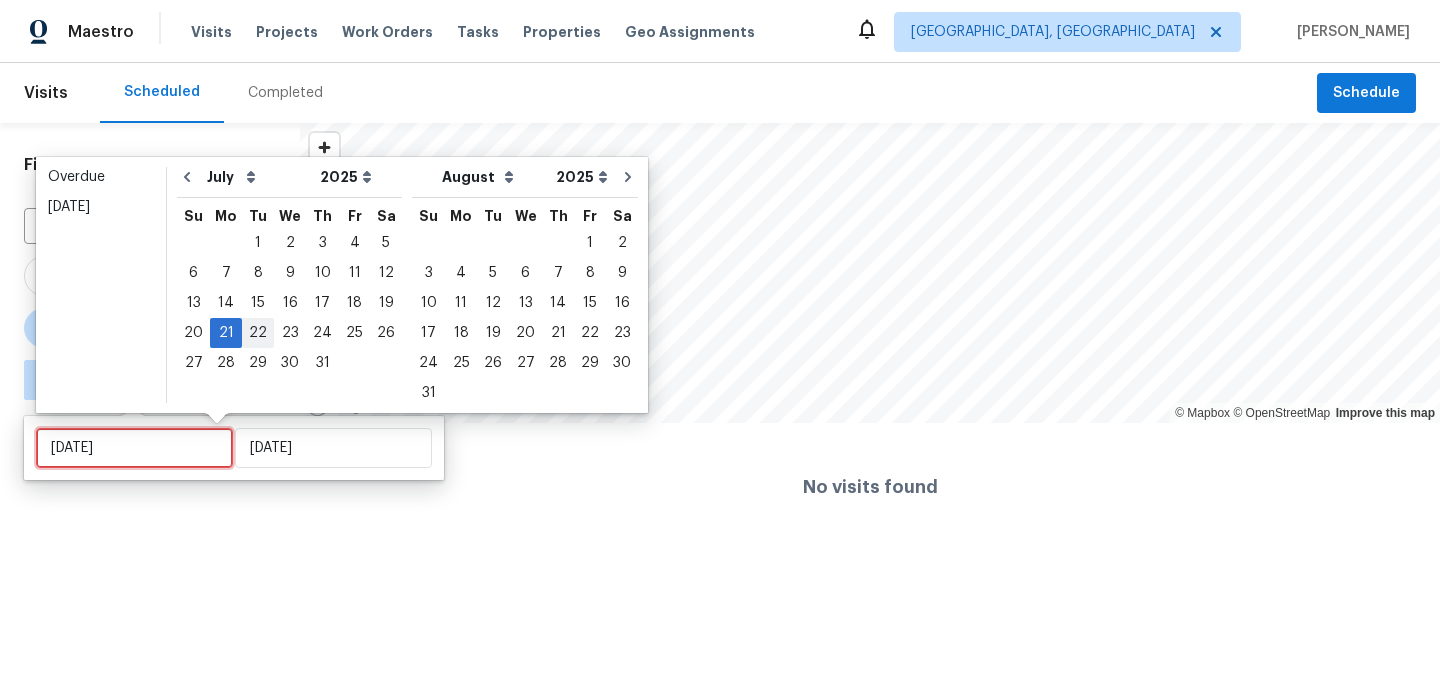 type on "Tue, Jul 29" 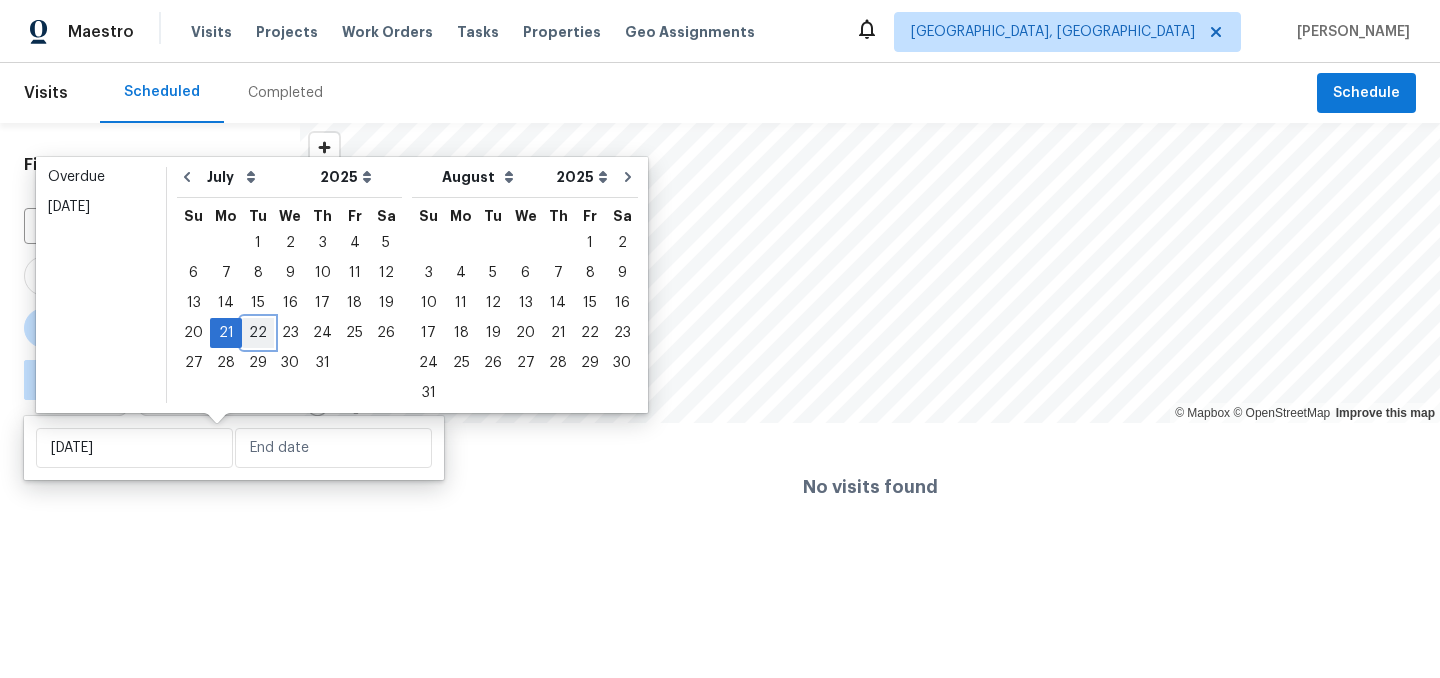click on "22" at bounding box center [258, 333] 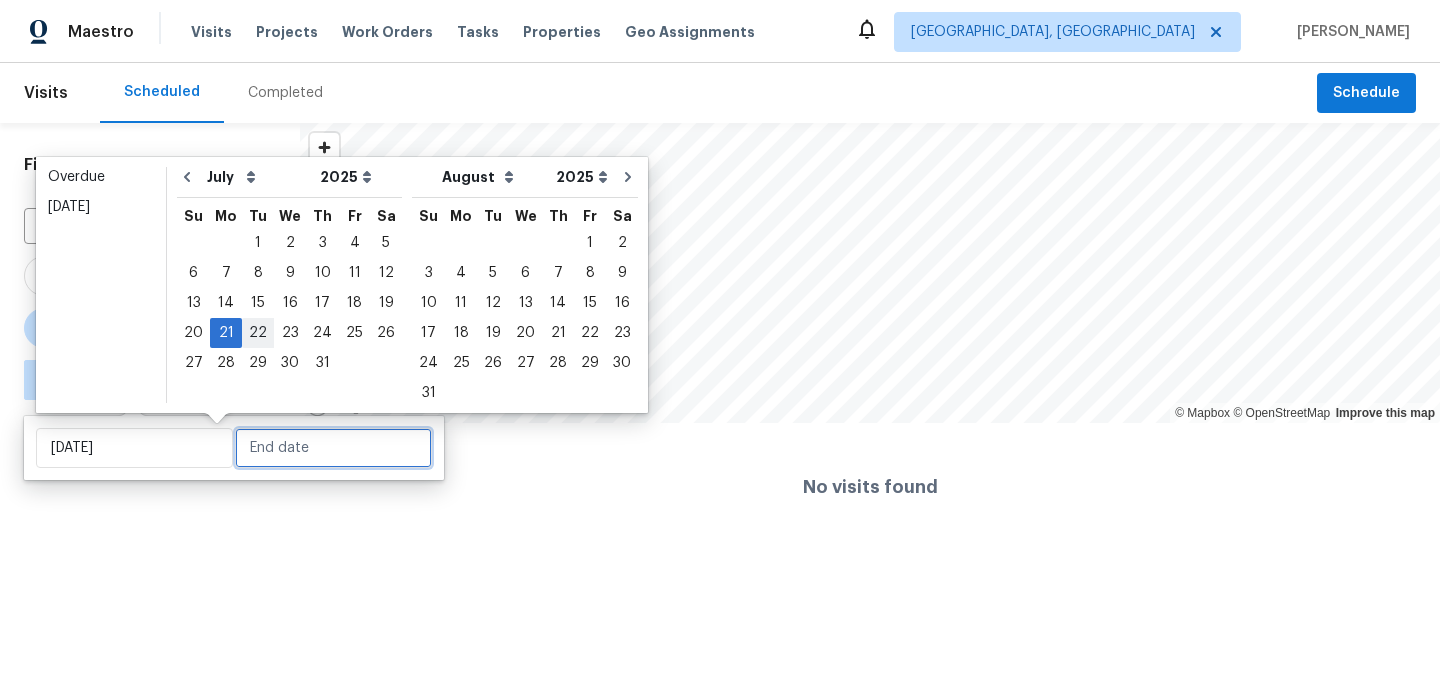 type on "Tue, Jul 22" 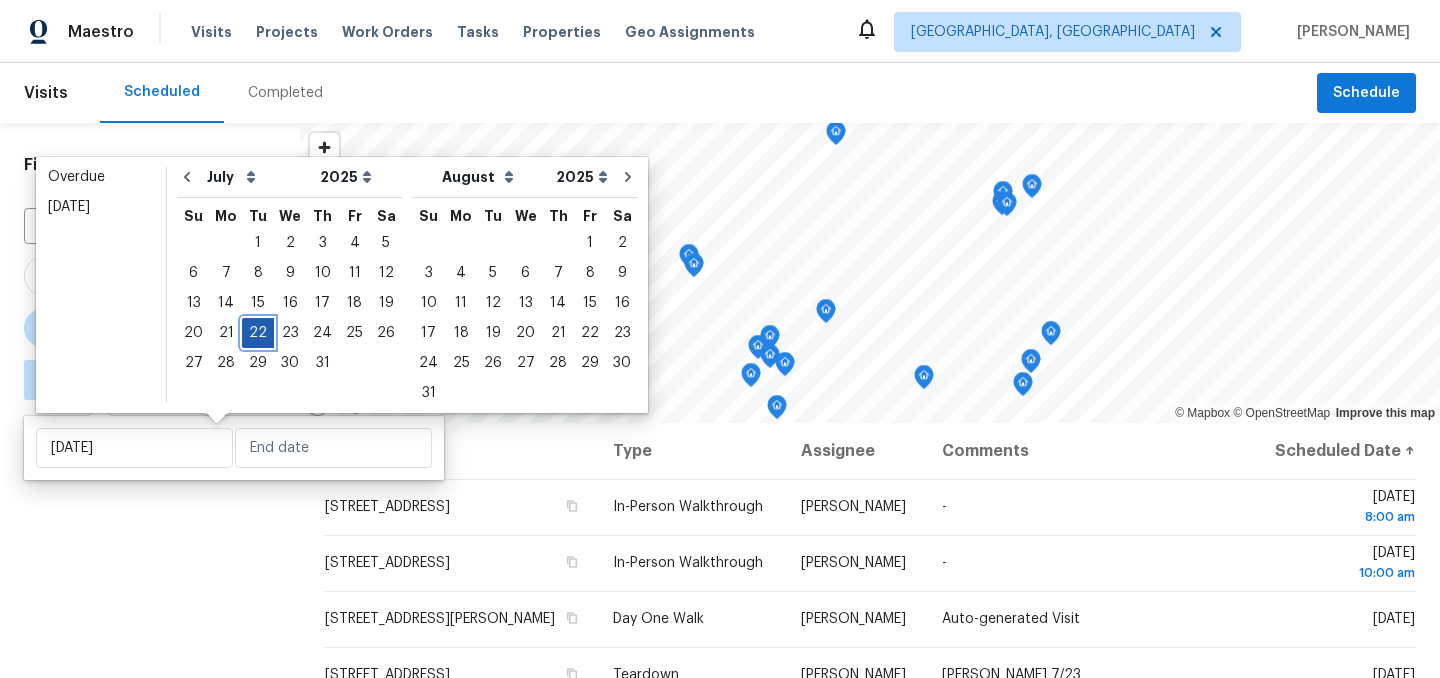 click on "22" at bounding box center (258, 333) 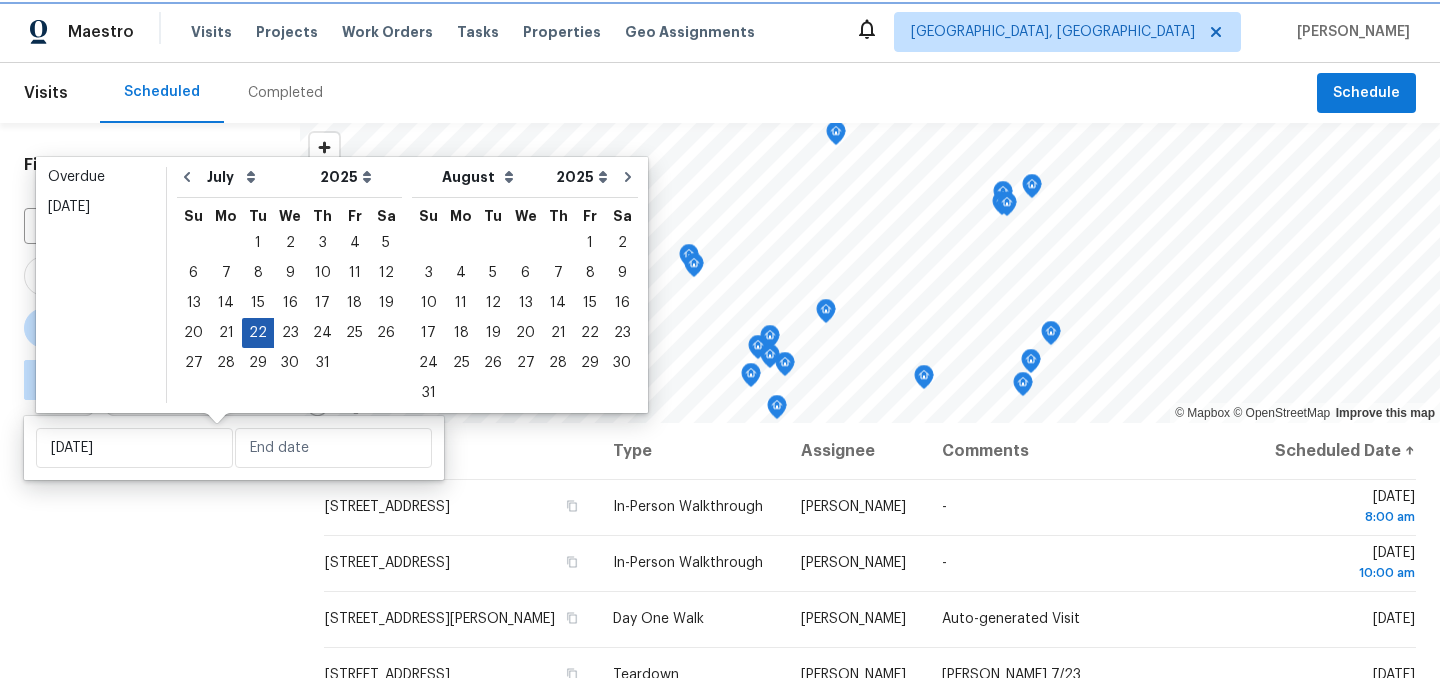 type on "Tue, Jul 22" 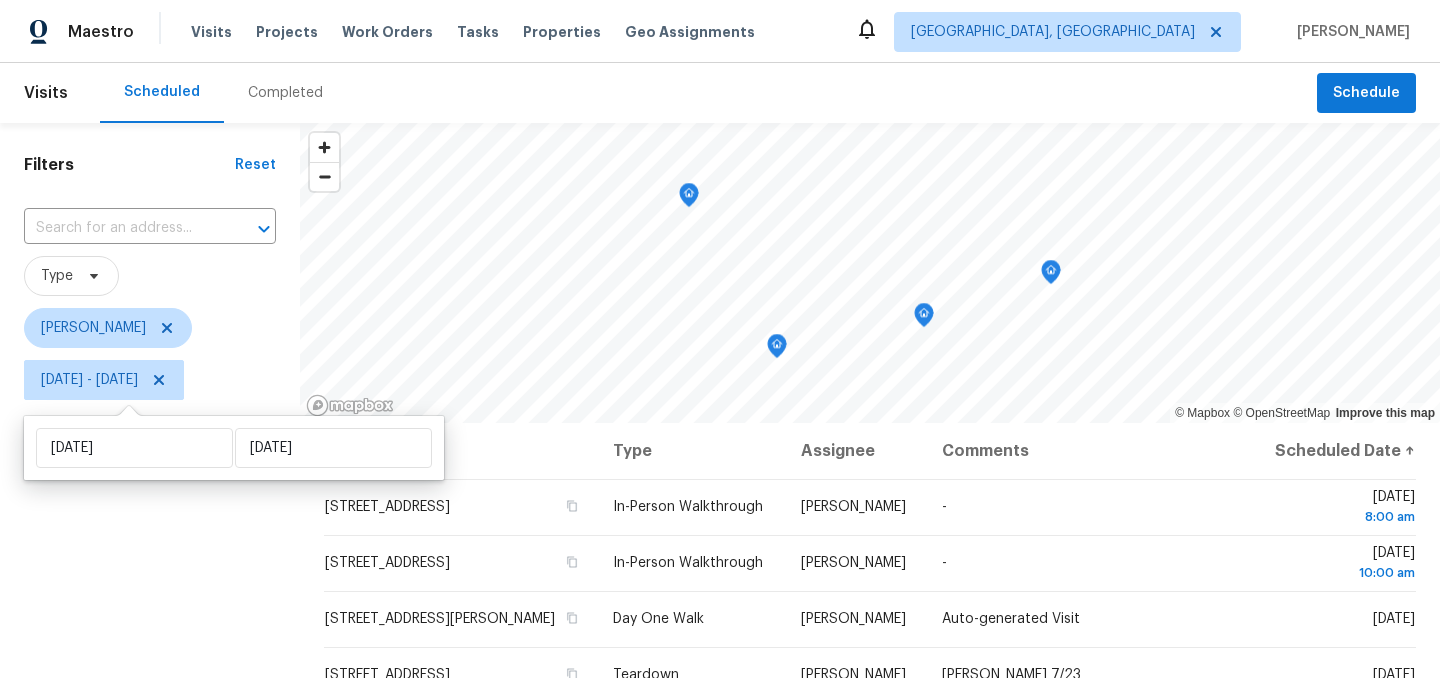 click on "Filters Reset ​ Type Isaul Martinez Tue, Jul 22 - Tue, Jul 22" at bounding box center (150, 544) 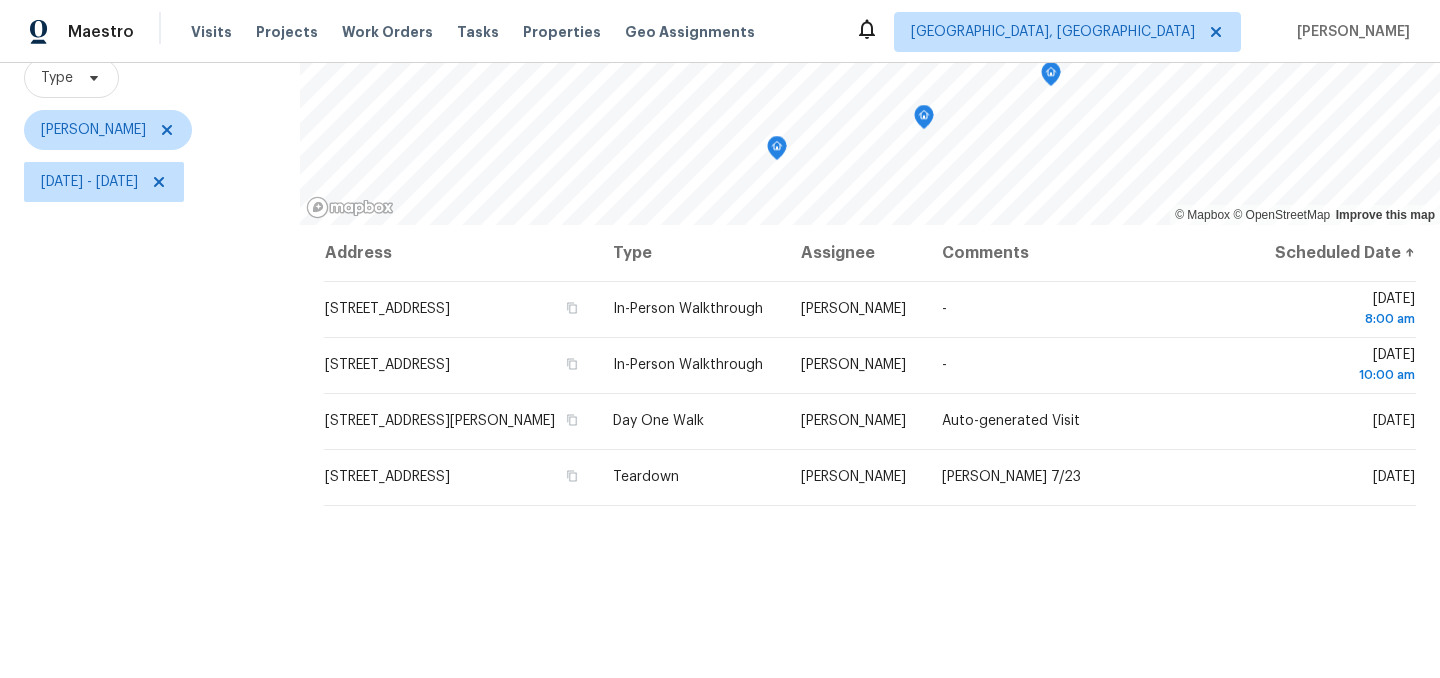 scroll, scrollTop: 172, scrollLeft: 0, axis: vertical 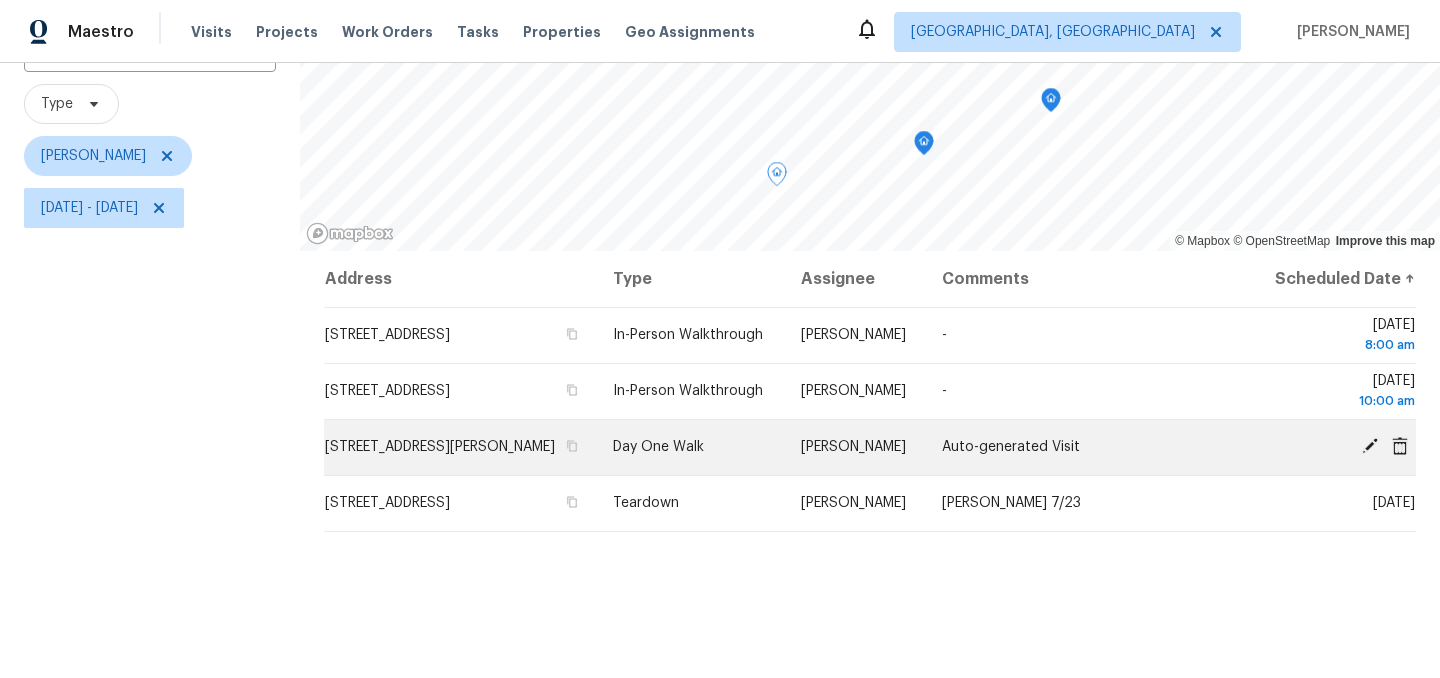 click 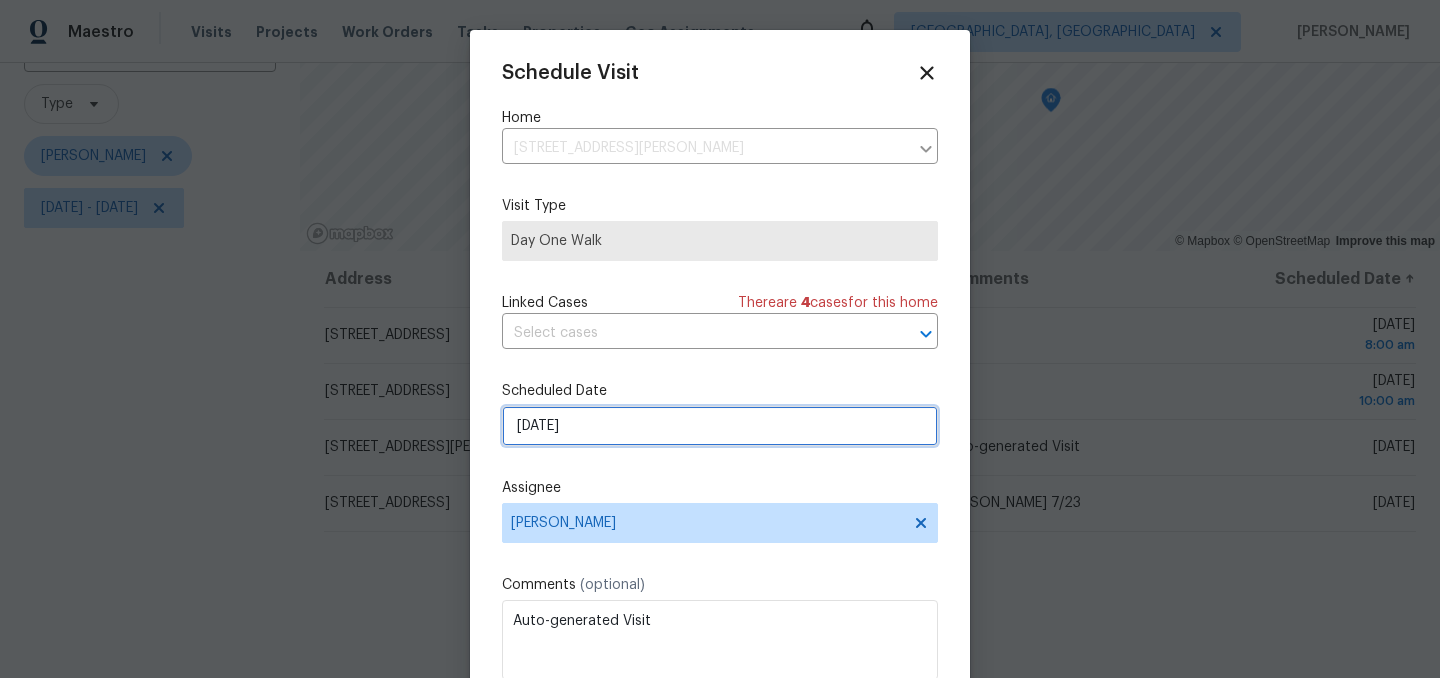 click on "[DATE]" at bounding box center [720, 426] 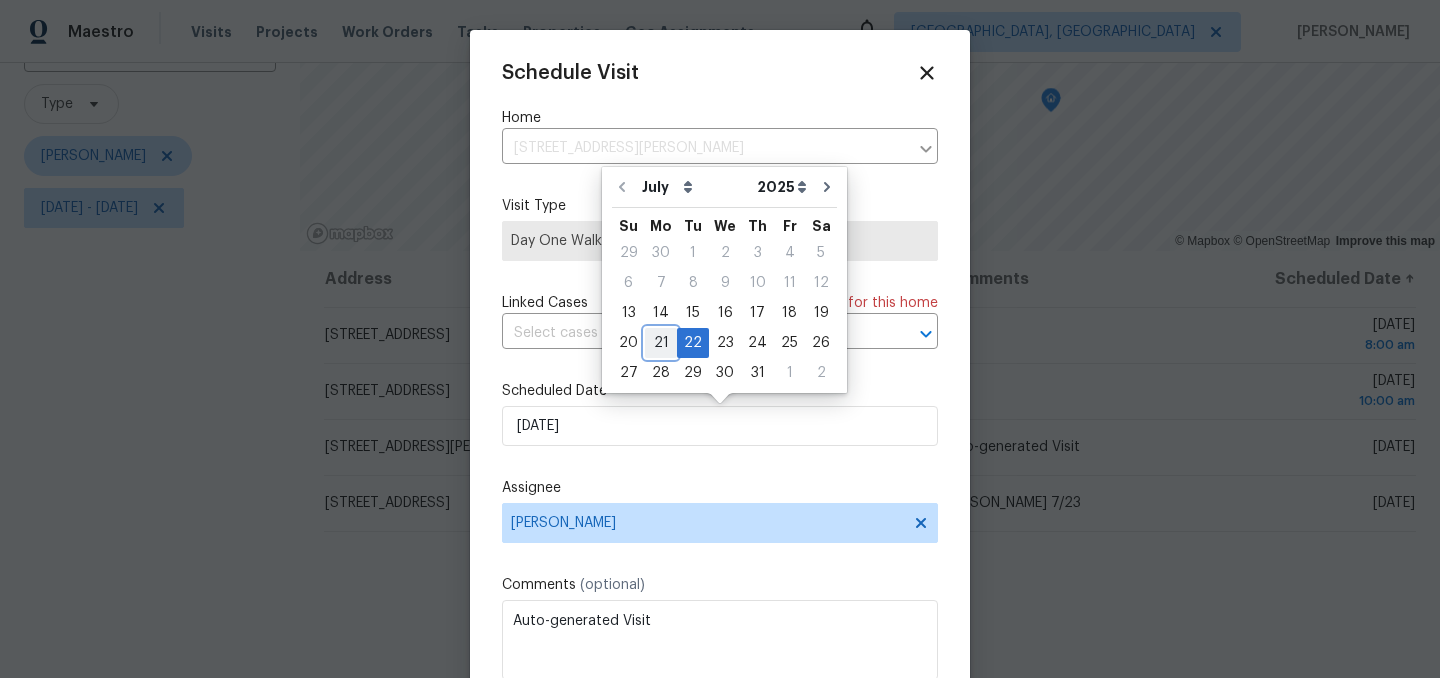click on "21" at bounding box center [661, 343] 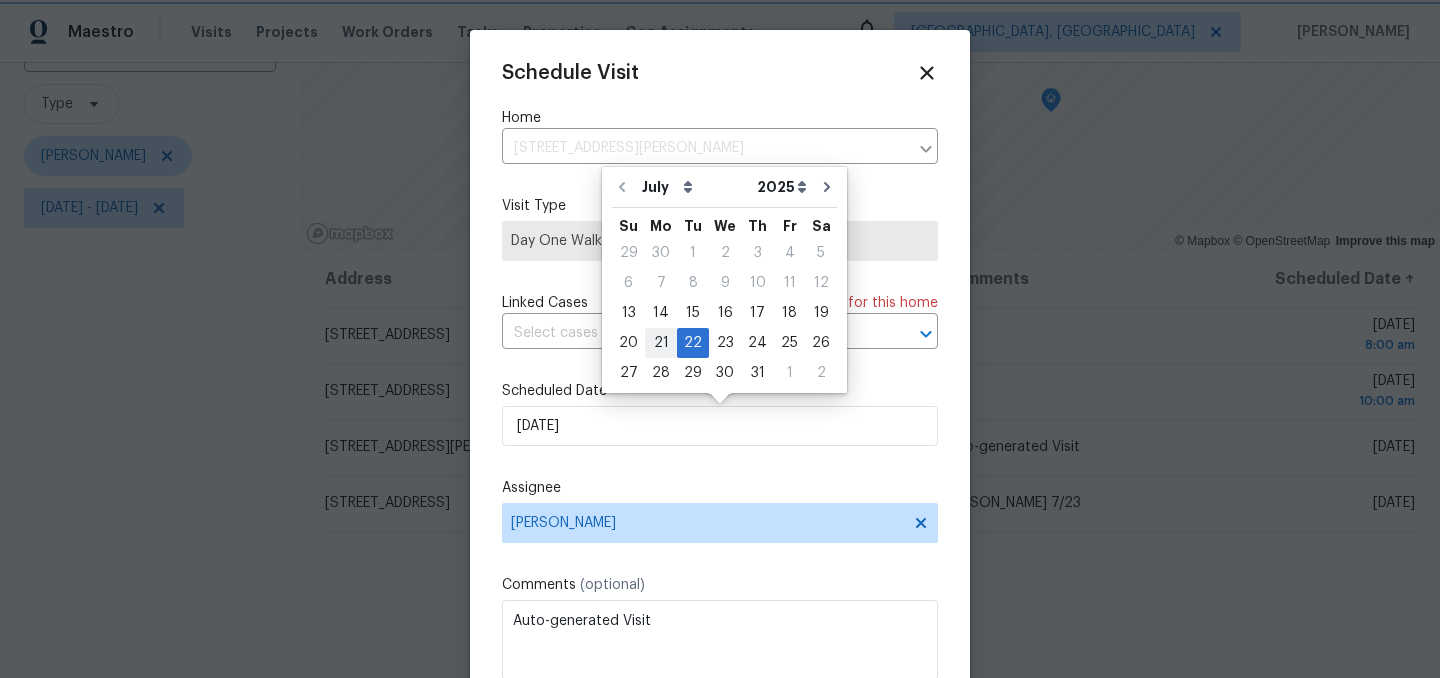 type on "7/21/2025" 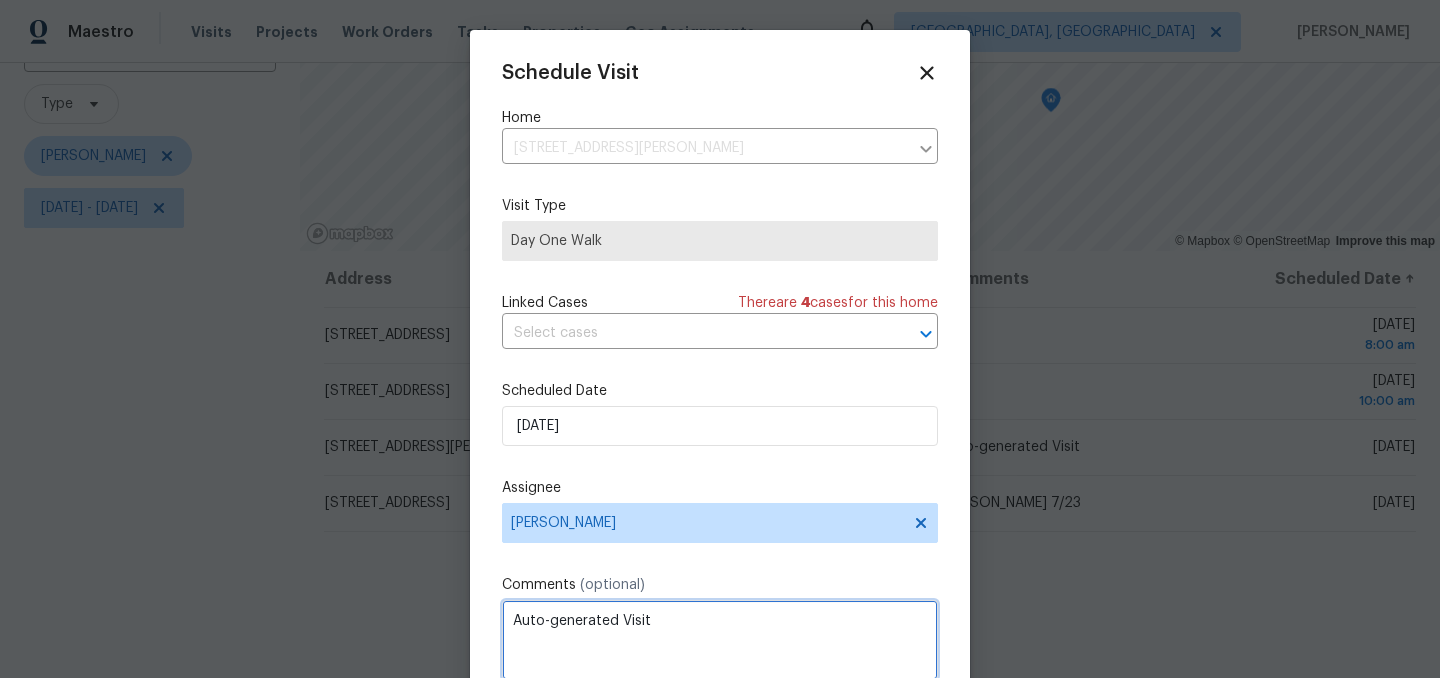 click on "Auto-generated Visit" at bounding box center [720, 640] 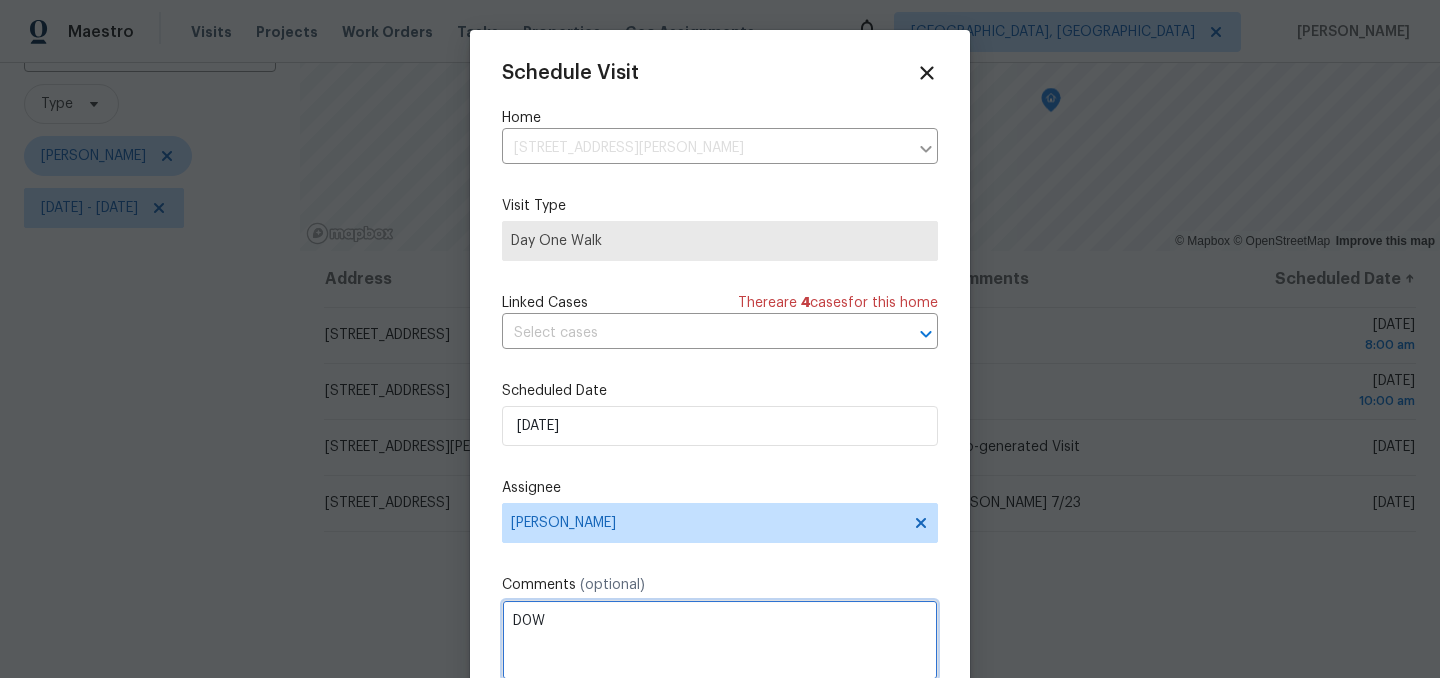 type on "D0W" 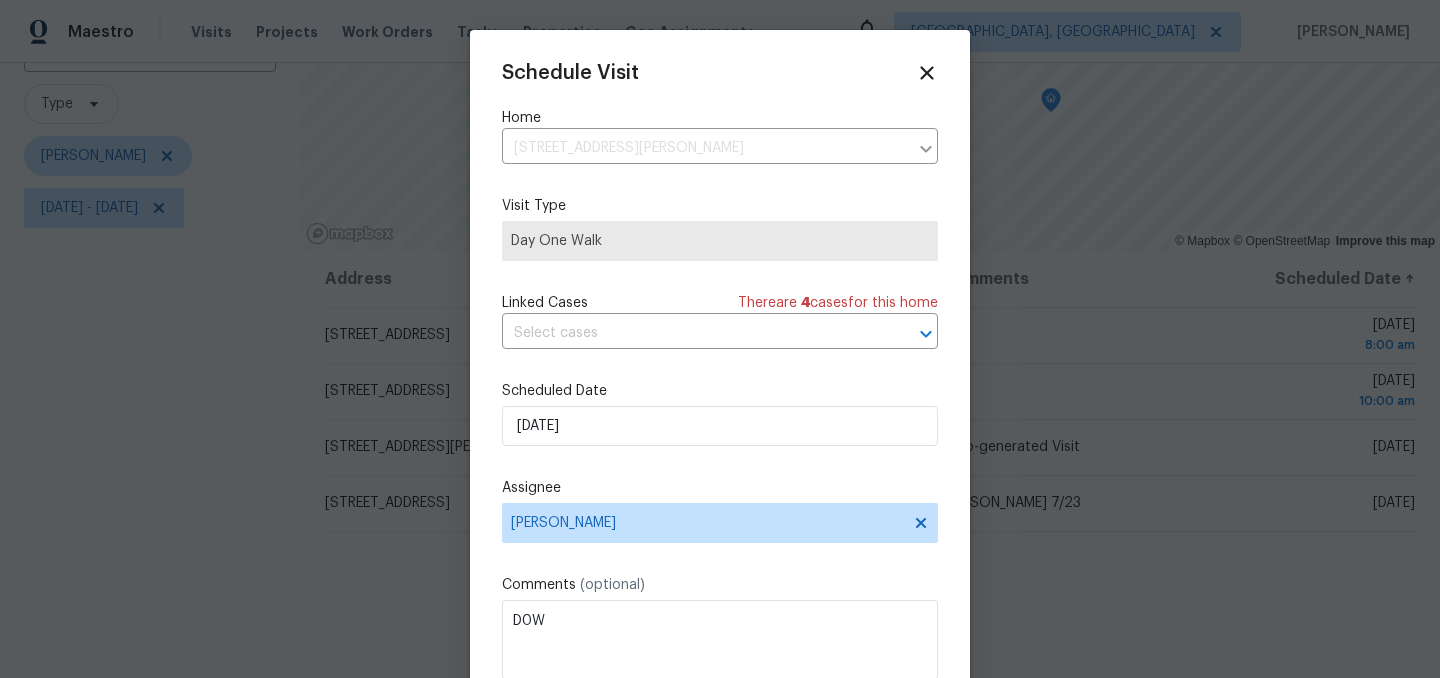 click on "Schedule Visit Home   3152 Allison Ave, Indianapolis, IN 46224 ​ Visit Type   Day One Walk Linked Cases There  are   4  case s  for this home   ​ Scheduled Date   7/21/2025 Assignee   Isaul Martinez Comments   (optional) D0W Update" at bounding box center [720, 397] 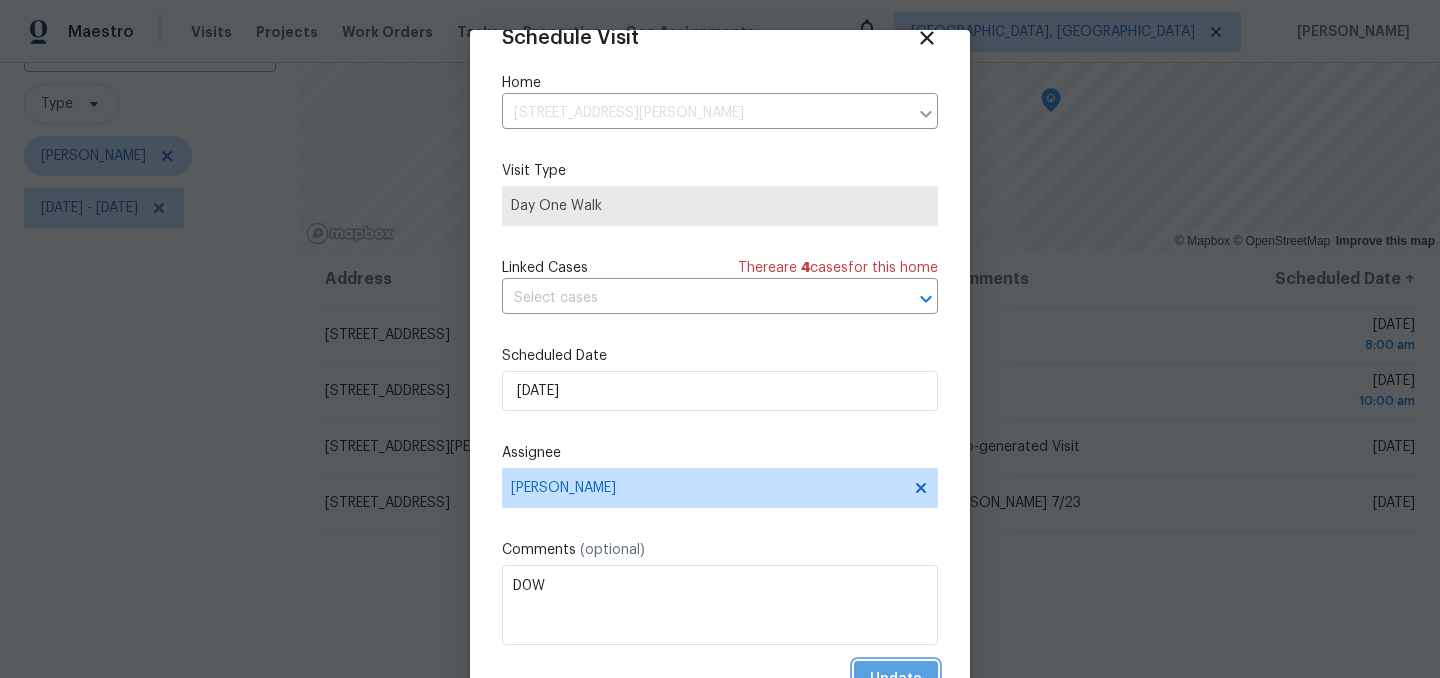 click on "Update" at bounding box center (896, 679) 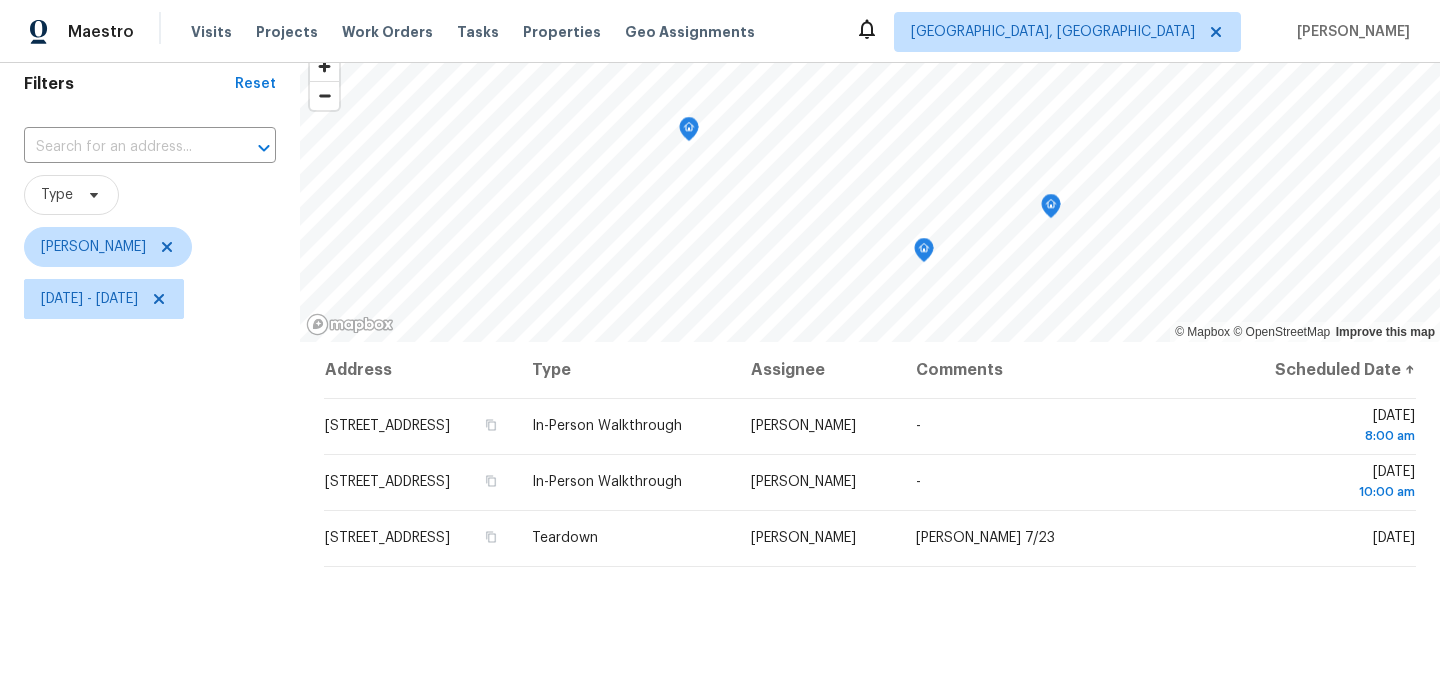 scroll, scrollTop: 80, scrollLeft: 0, axis: vertical 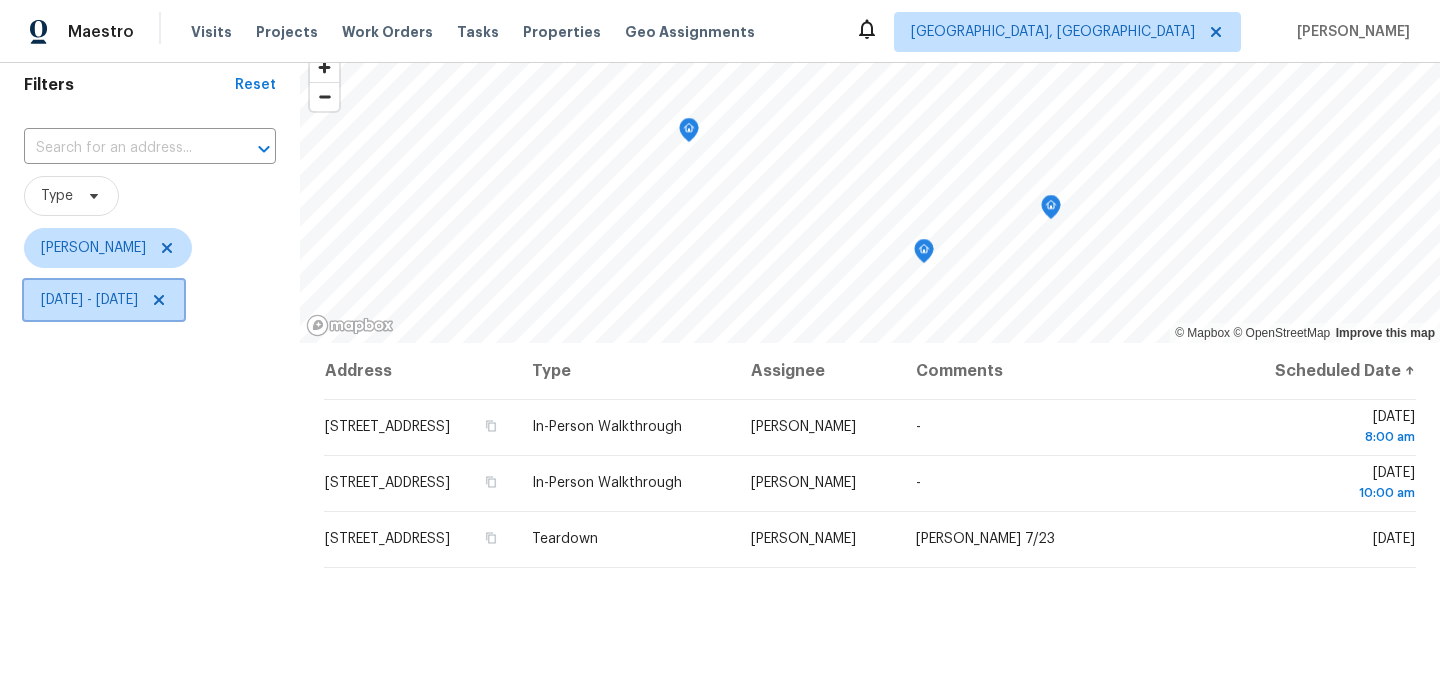 click on "Tue, Jul 22 - Tue, Jul 22" at bounding box center [89, 300] 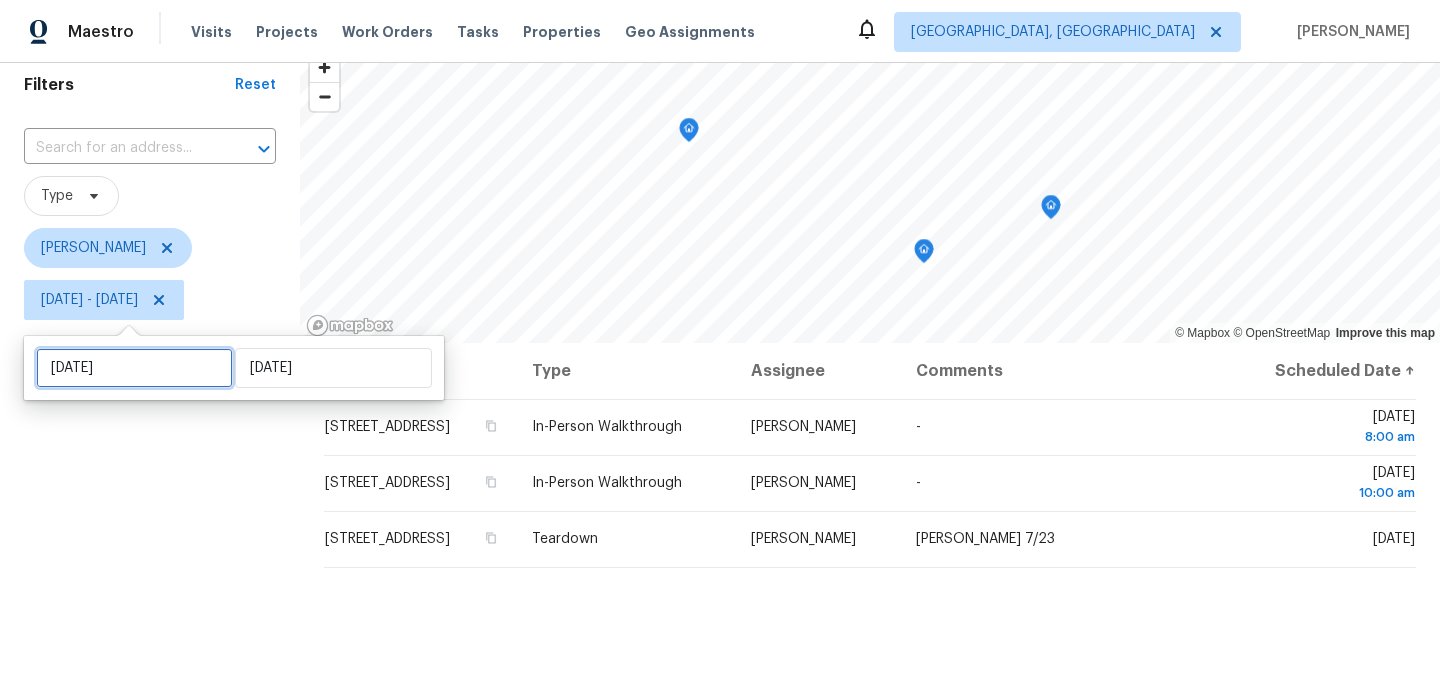 select on "6" 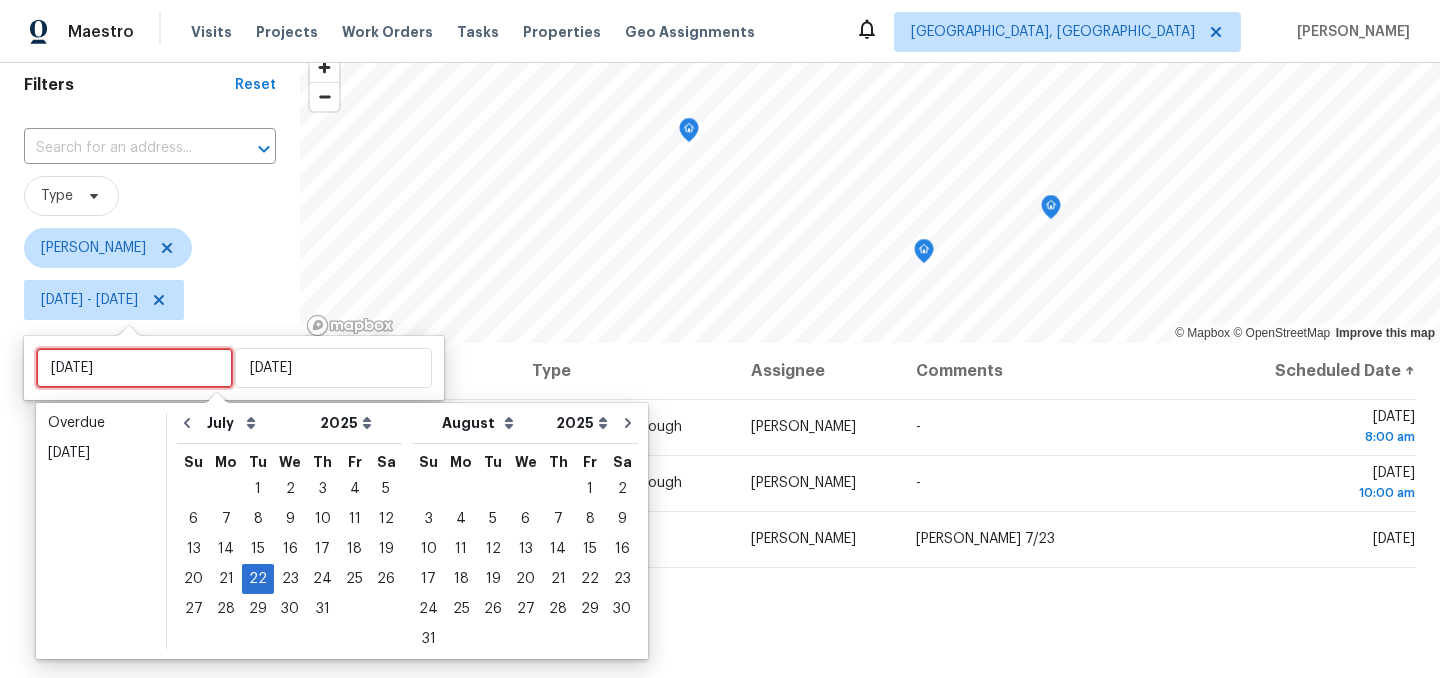 click on "Tue, Jul 22" at bounding box center (134, 368) 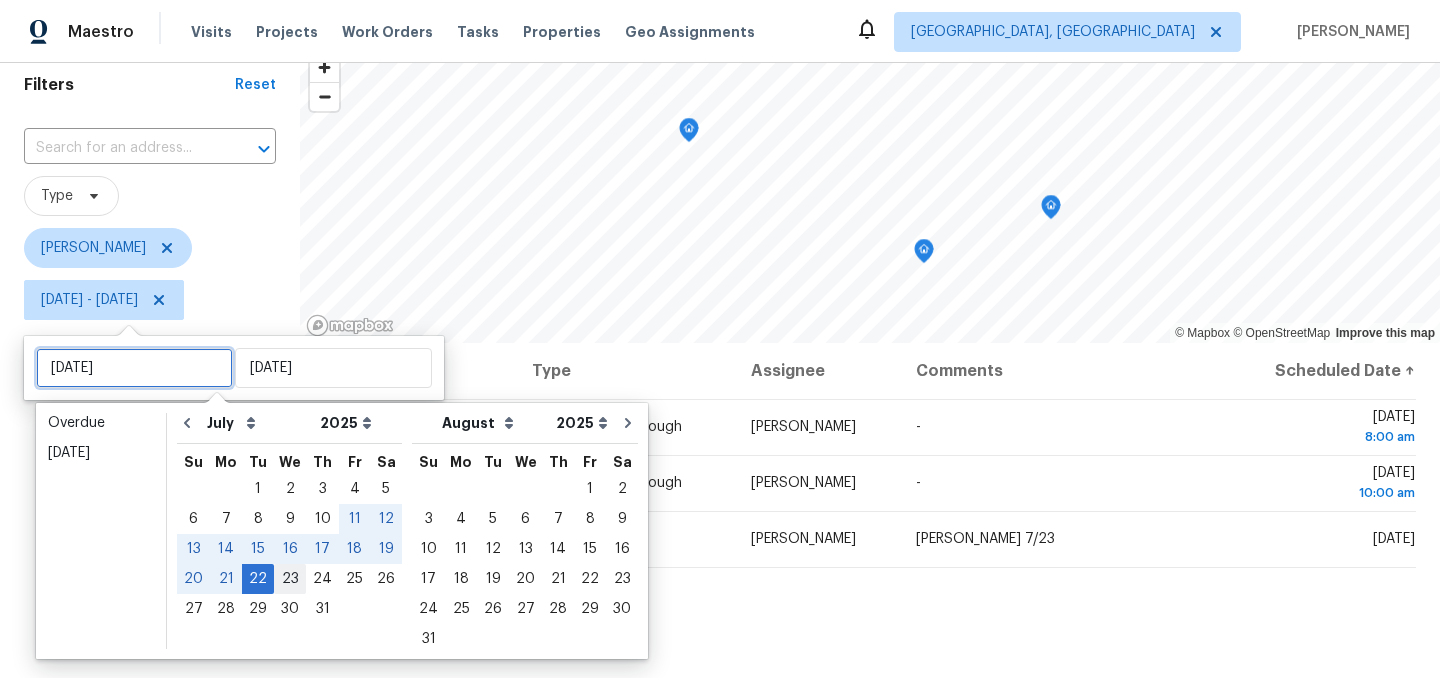 type on "Wed, Jul 23" 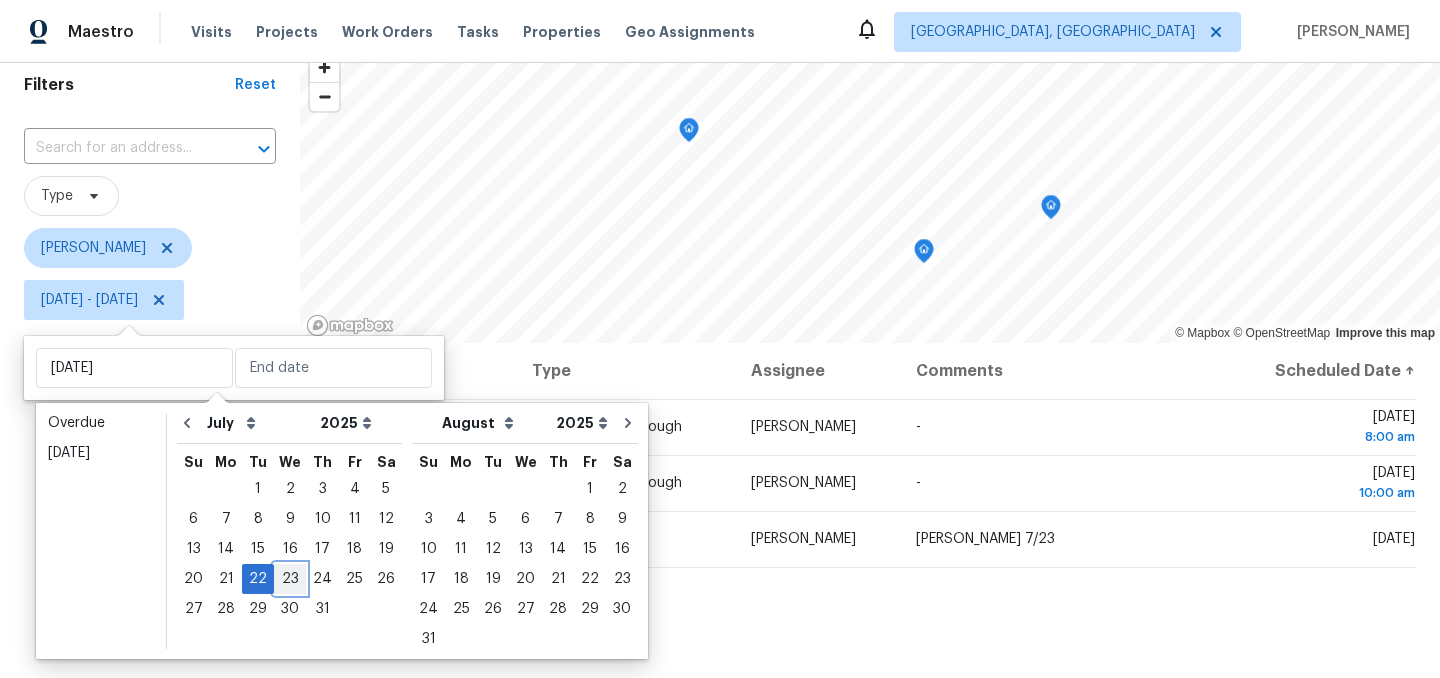 click on "23" at bounding box center [290, 579] 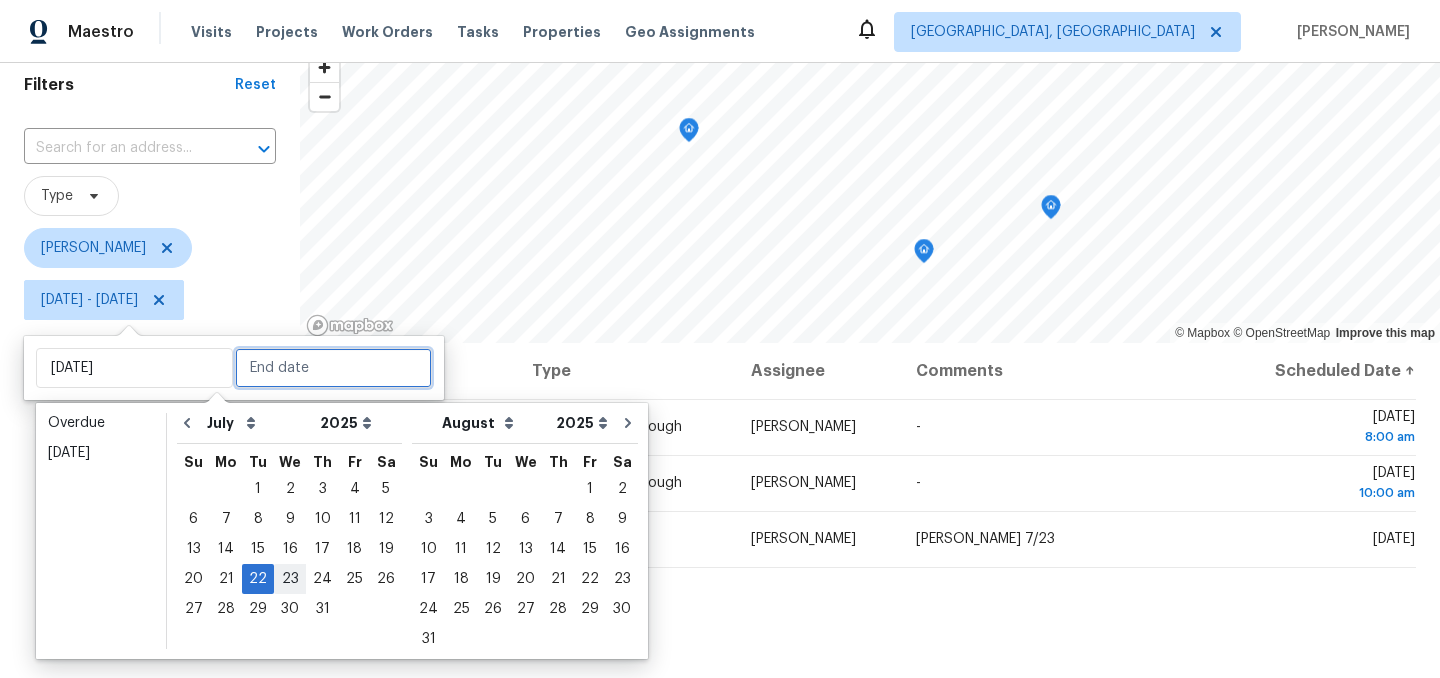 type on "Wed, Jul 23" 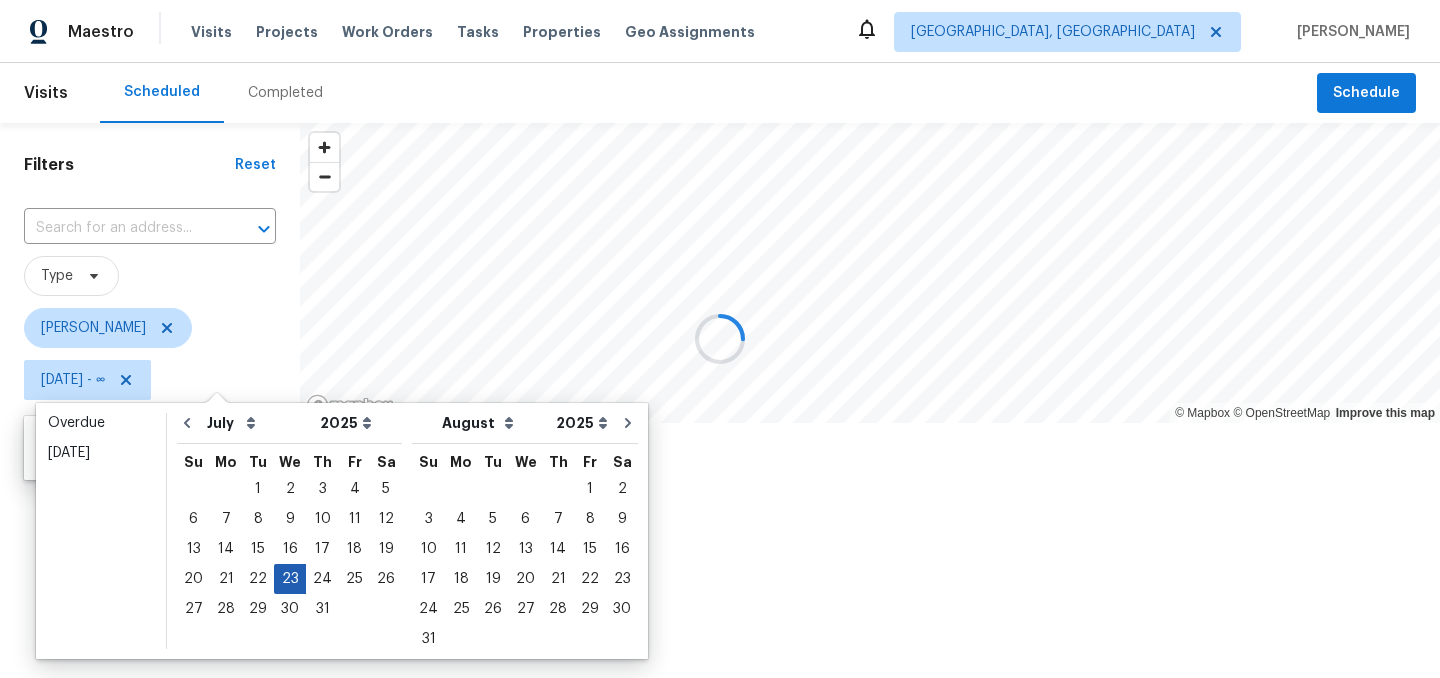 scroll, scrollTop: 0, scrollLeft: 0, axis: both 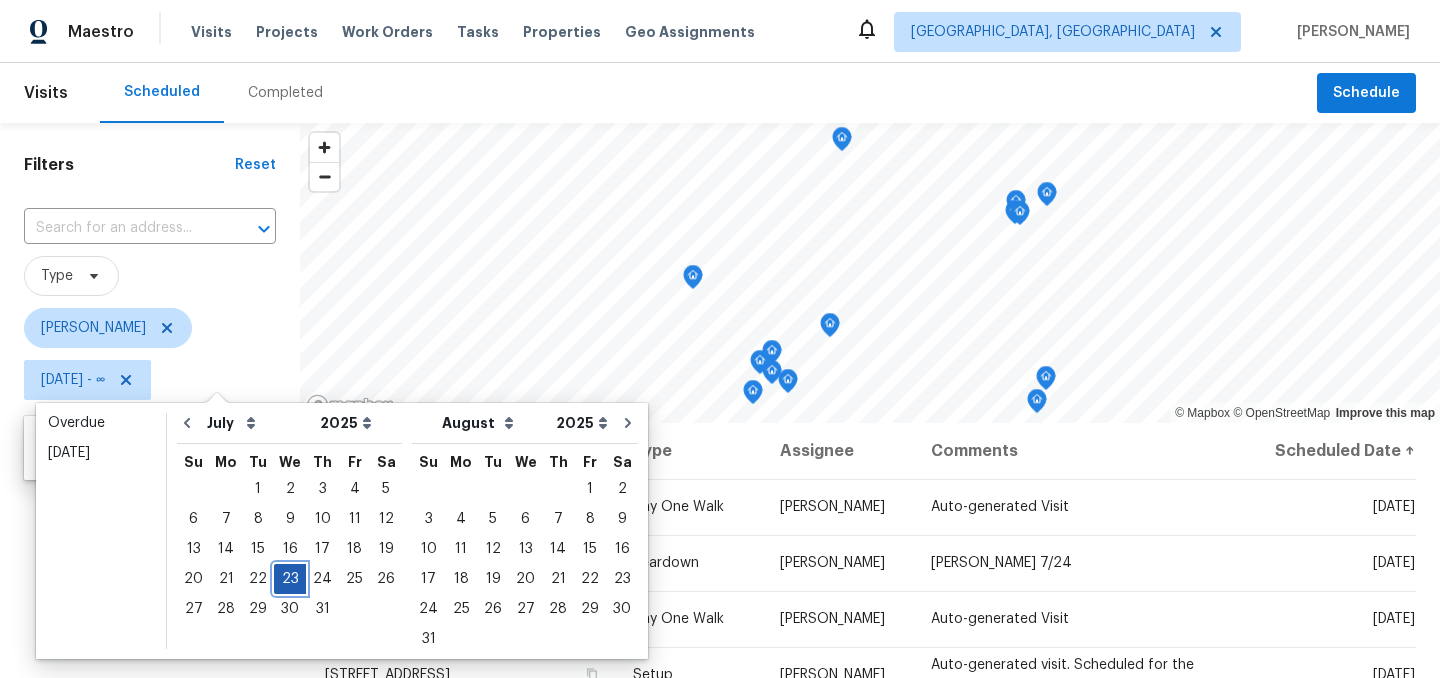 click on "23" at bounding box center [290, 579] 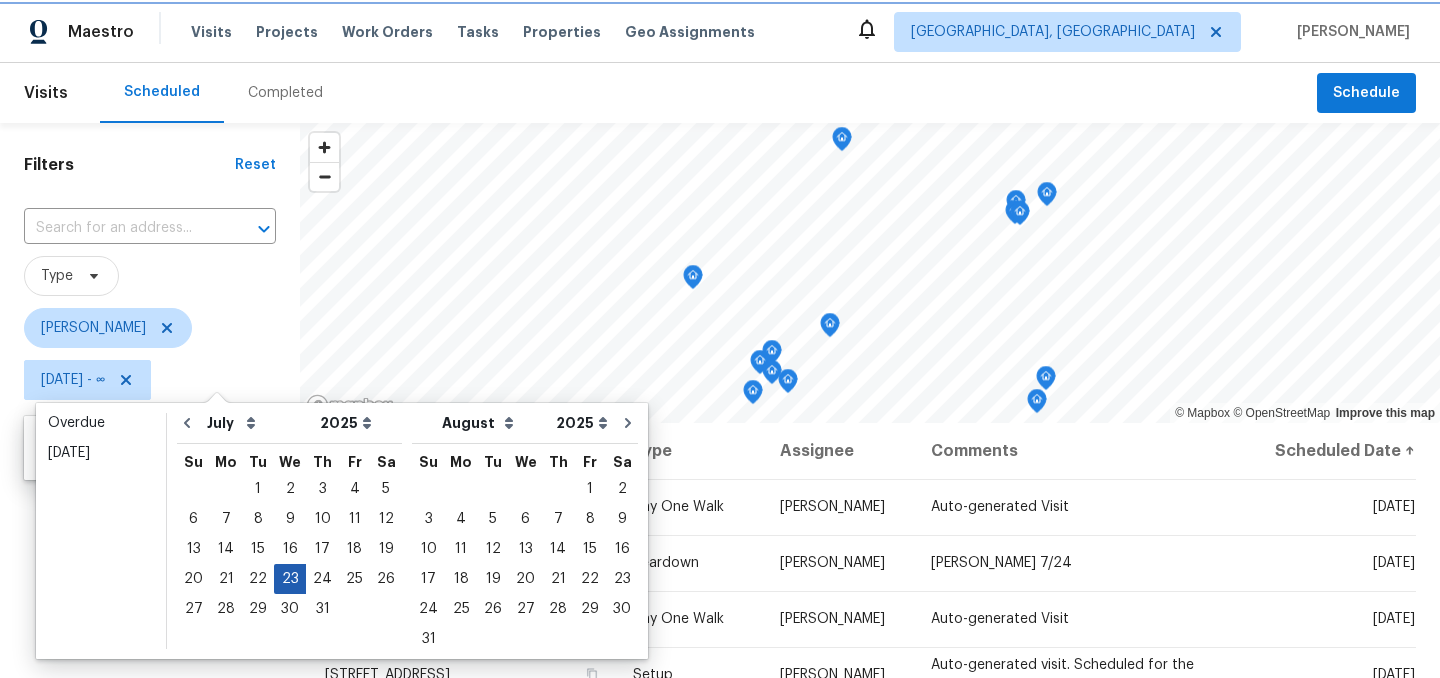 type on "Wed, Jul 23" 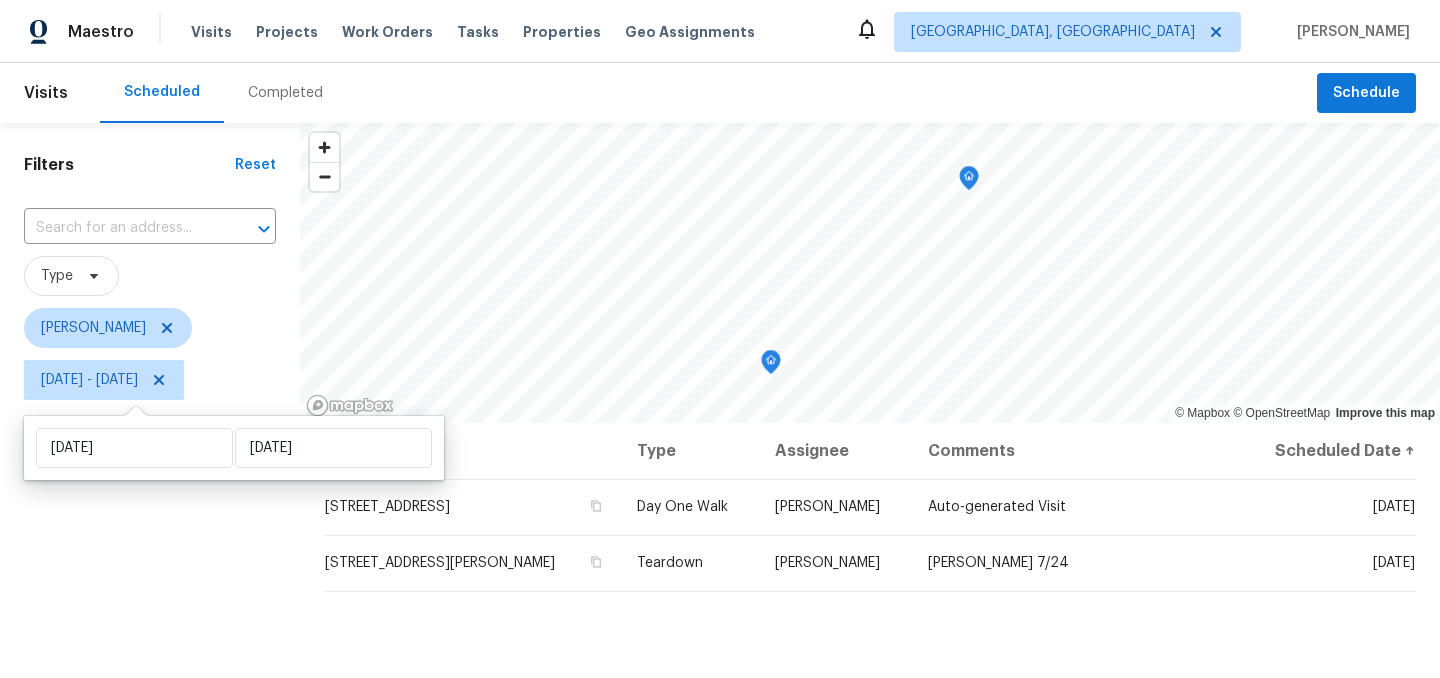 click on "Filters Reset ​ Type Isaul Martinez Wed, Jul 23 - Wed, Jul 23" at bounding box center [150, 544] 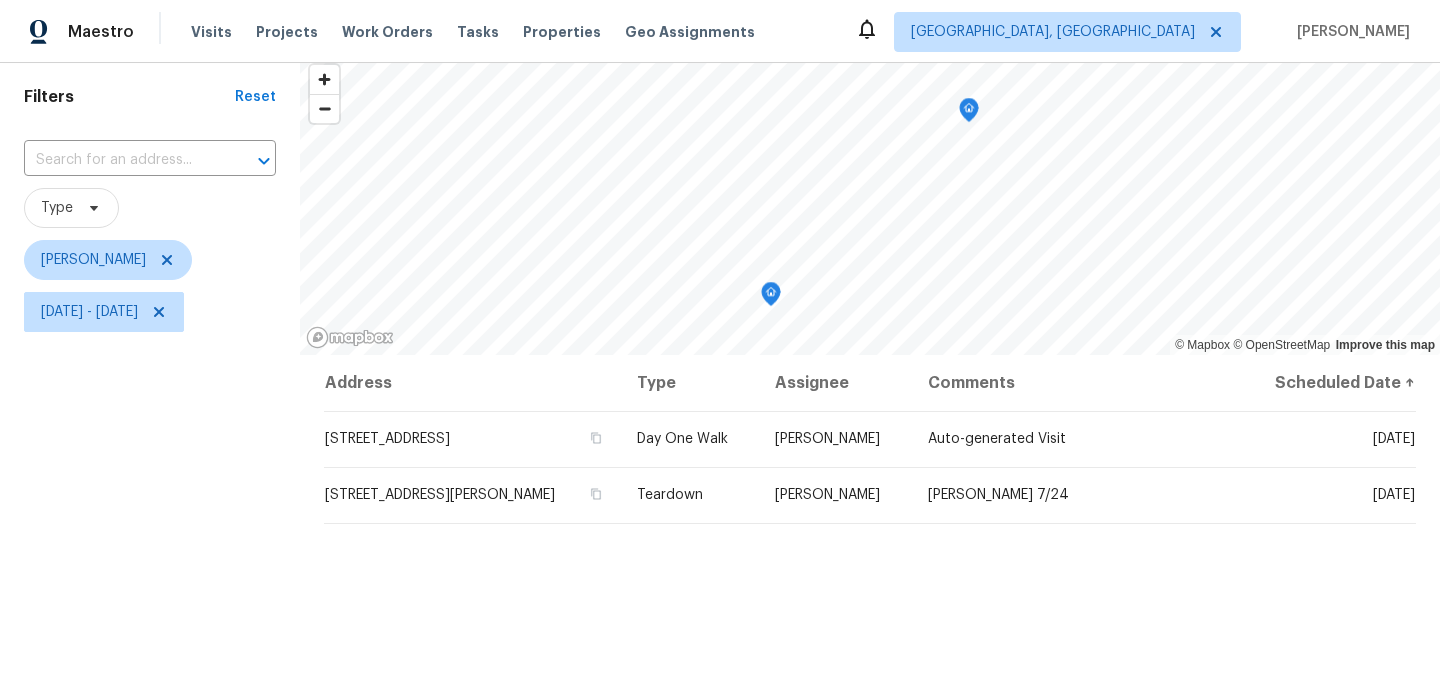 scroll, scrollTop: 73, scrollLeft: 0, axis: vertical 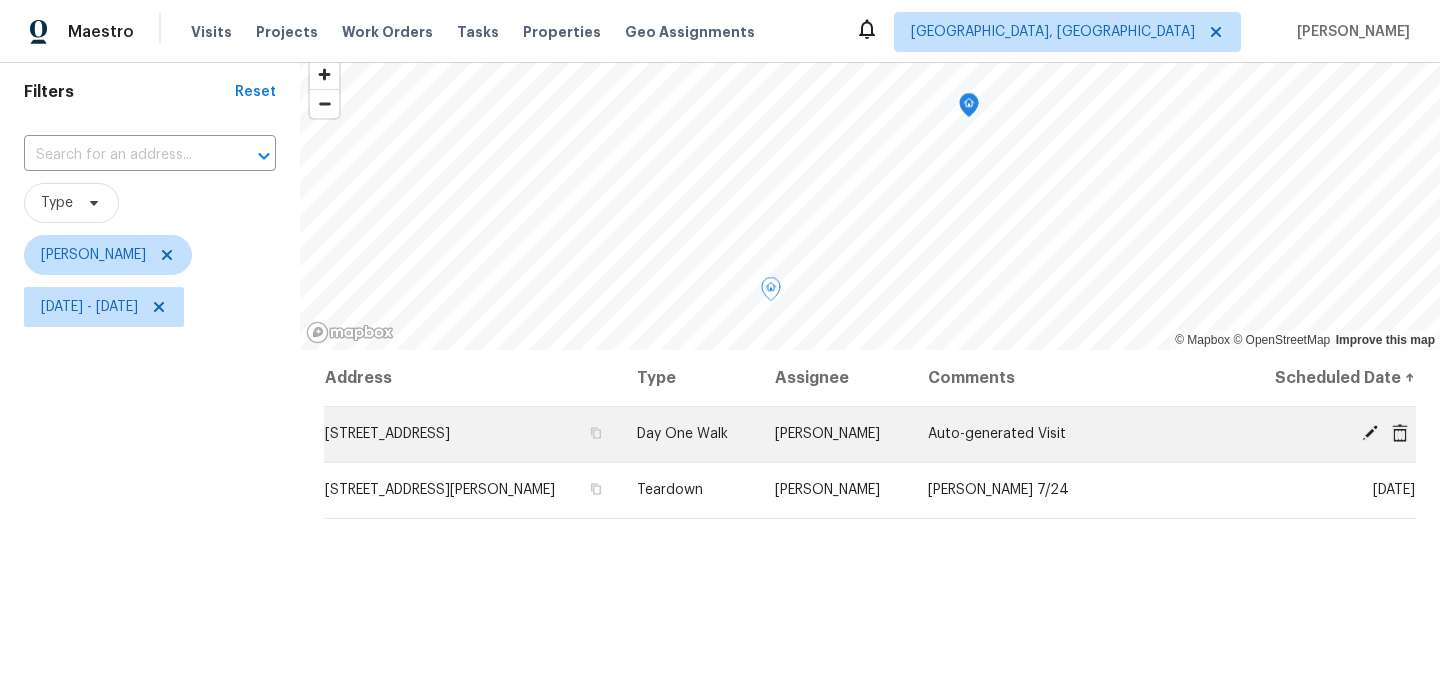 click 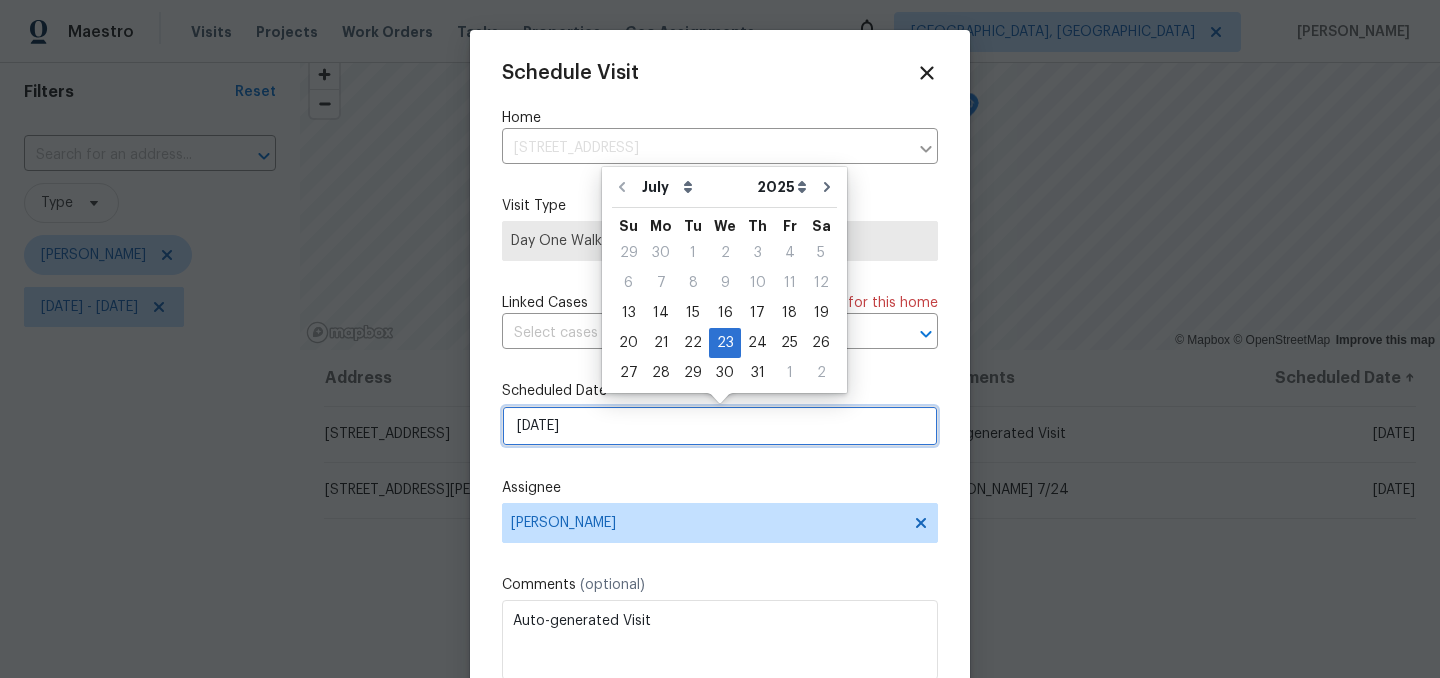 click on "7/23/2025" at bounding box center (720, 426) 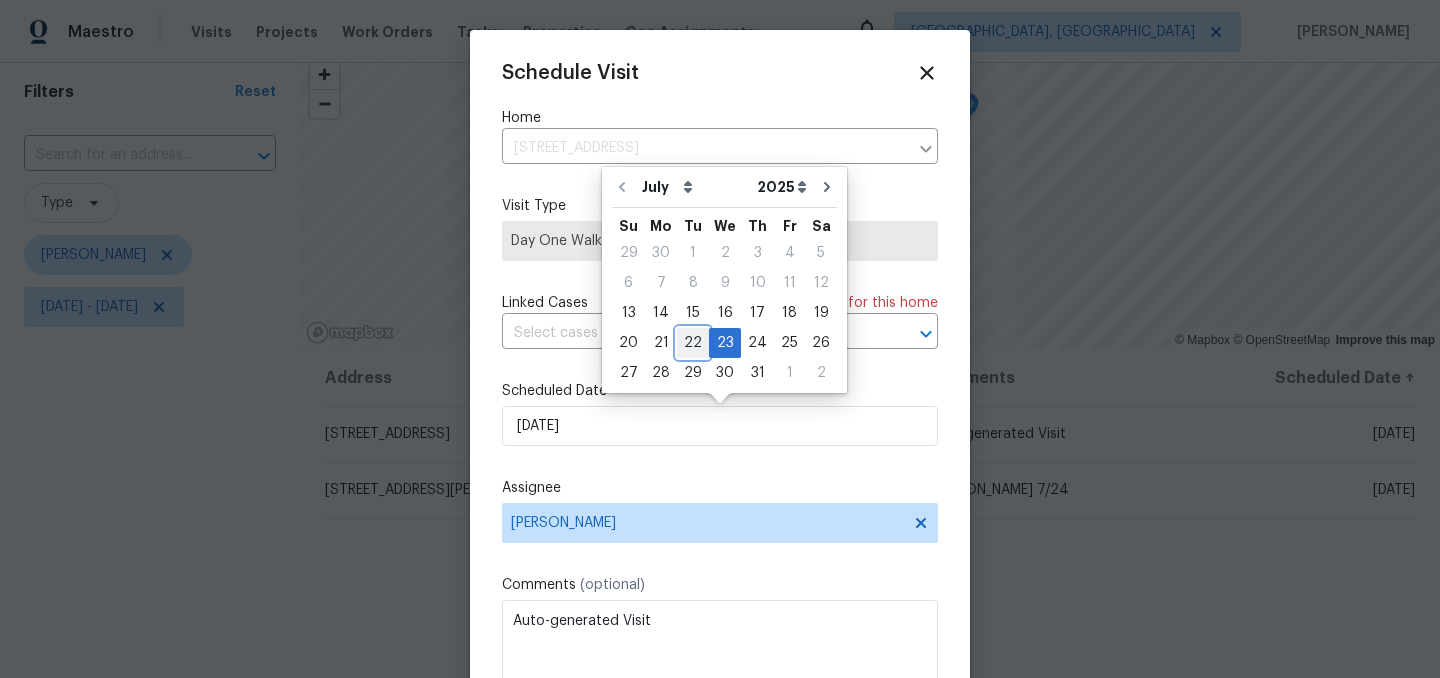 click on "22" at bounding box center (693, 343) 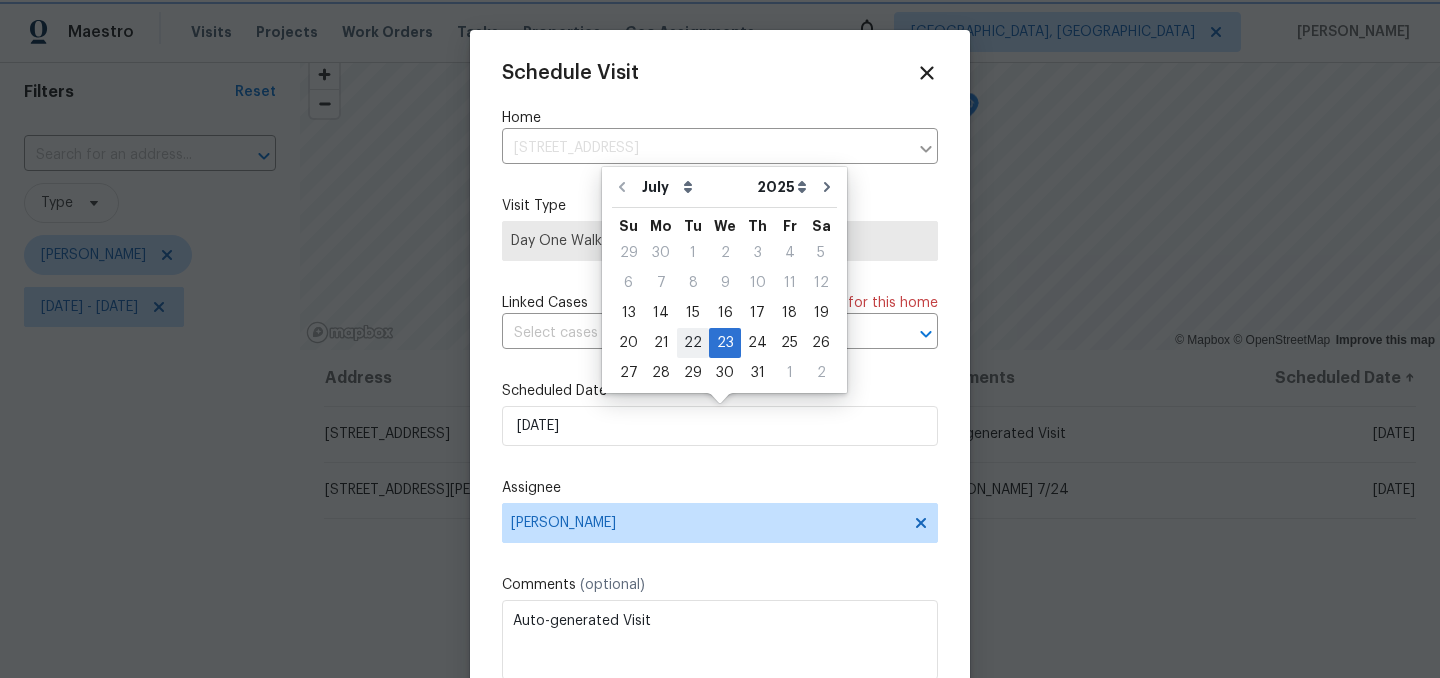 type on "7/22/2025" 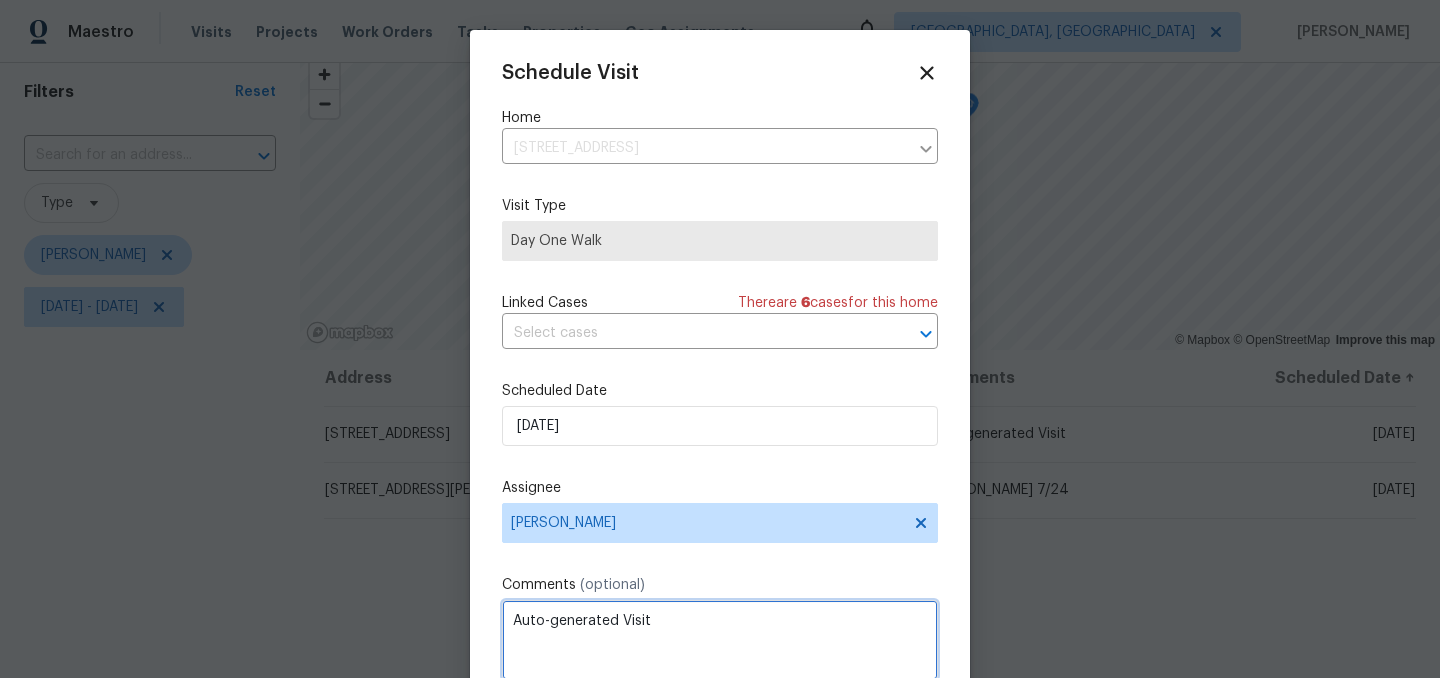click on "Auto-generated Visit" at bounding box center [720, 640] 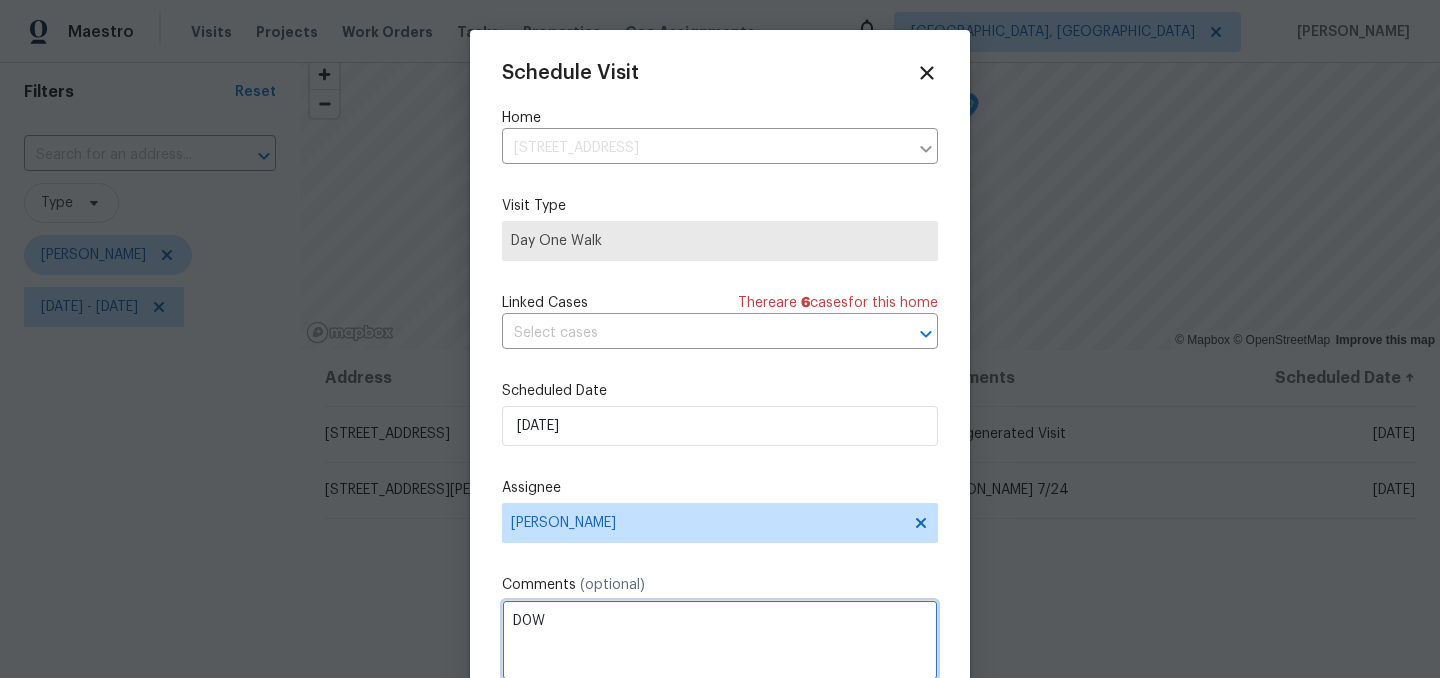 type on "D0W" 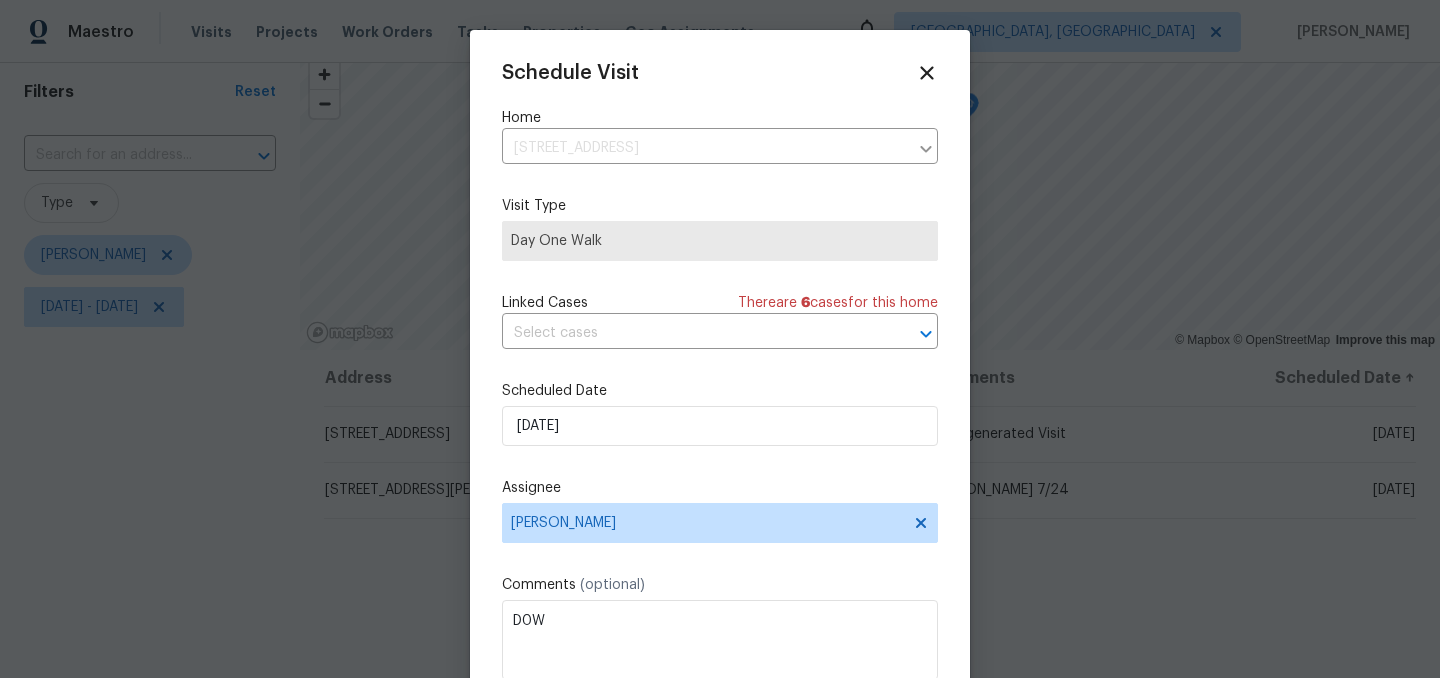 click on "Comments   (optional)" at bounding box center [720, 585] 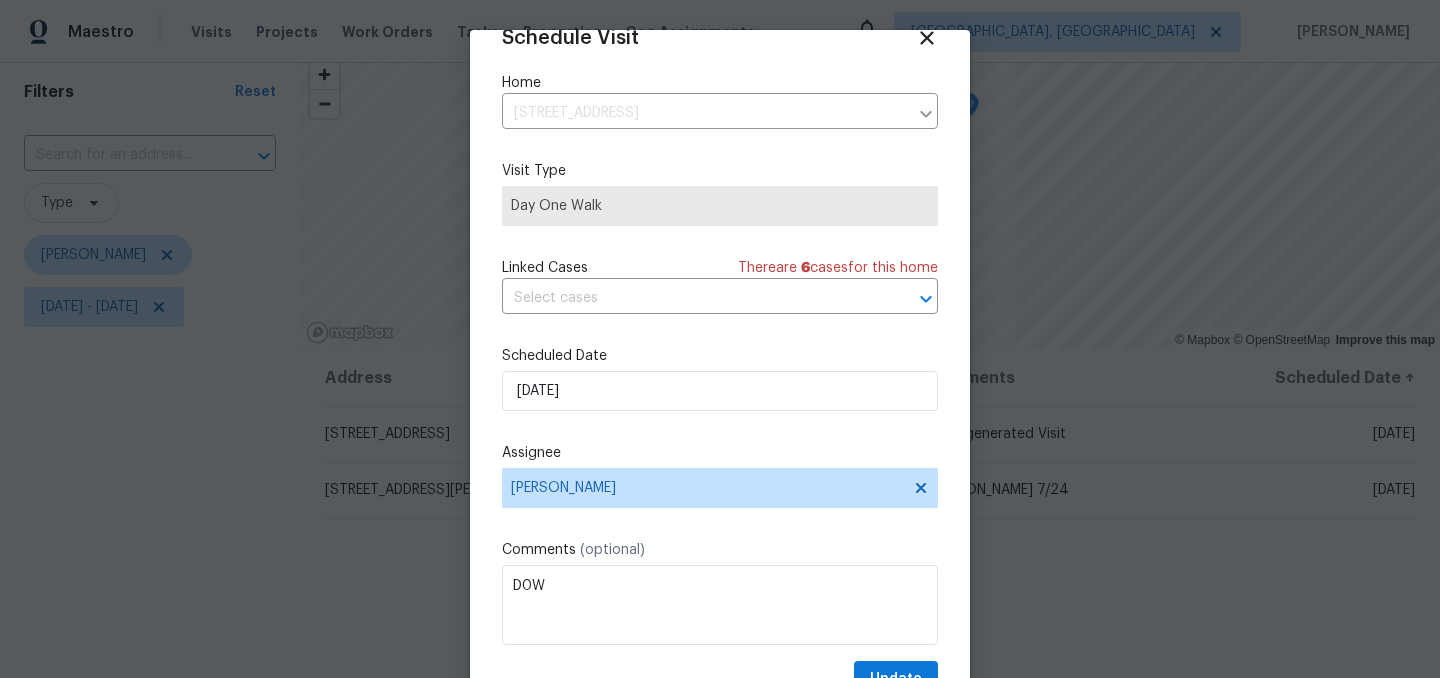 scroll, scrollTop: 82, scrollLeft: 0, axis: vertical 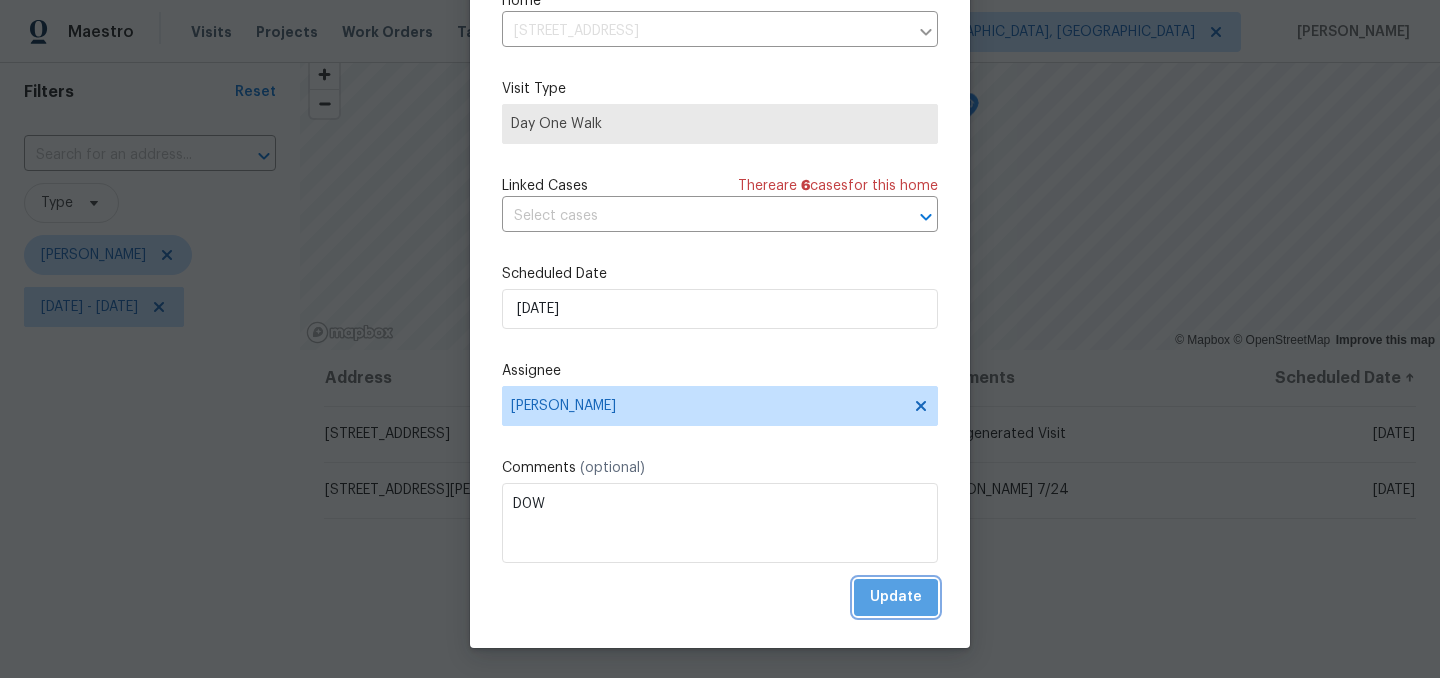 click on "Update" at bounding box center [896, 597] 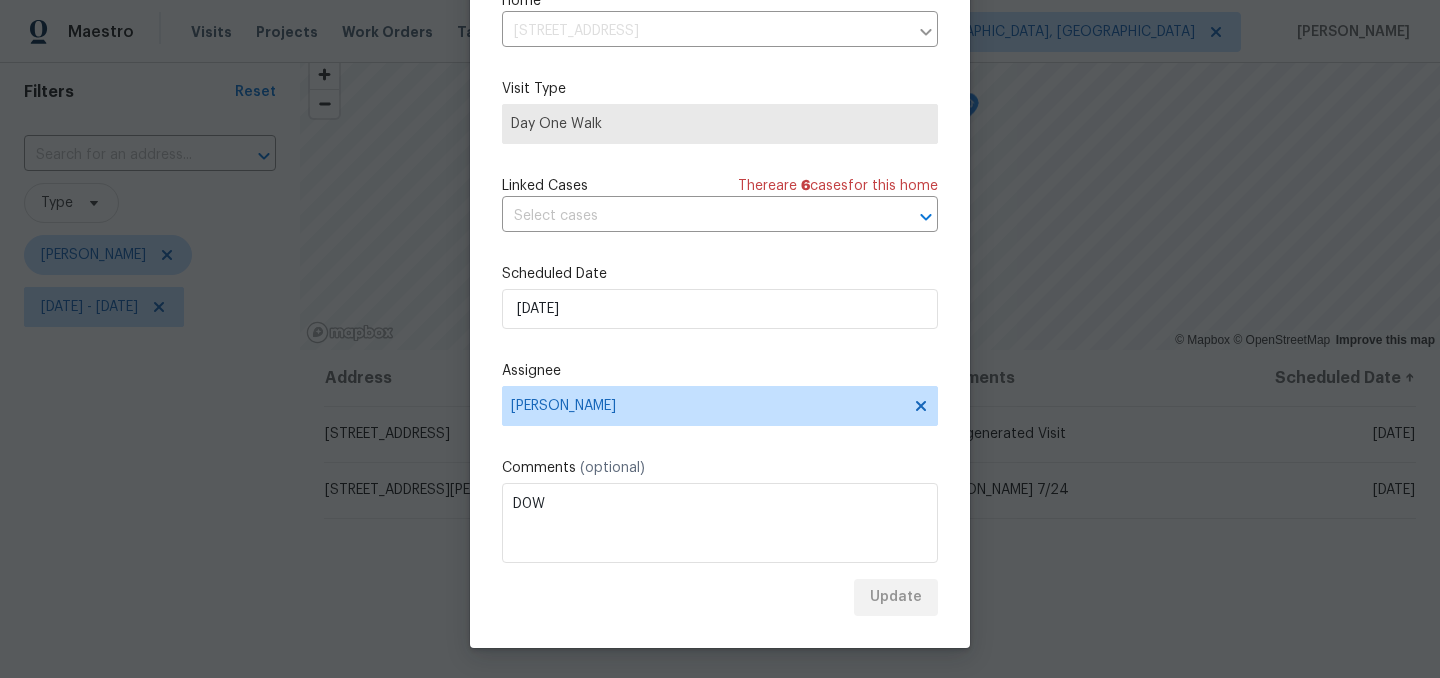 scroll, scrollTop: 0, scrollLeft: 0, axis: both 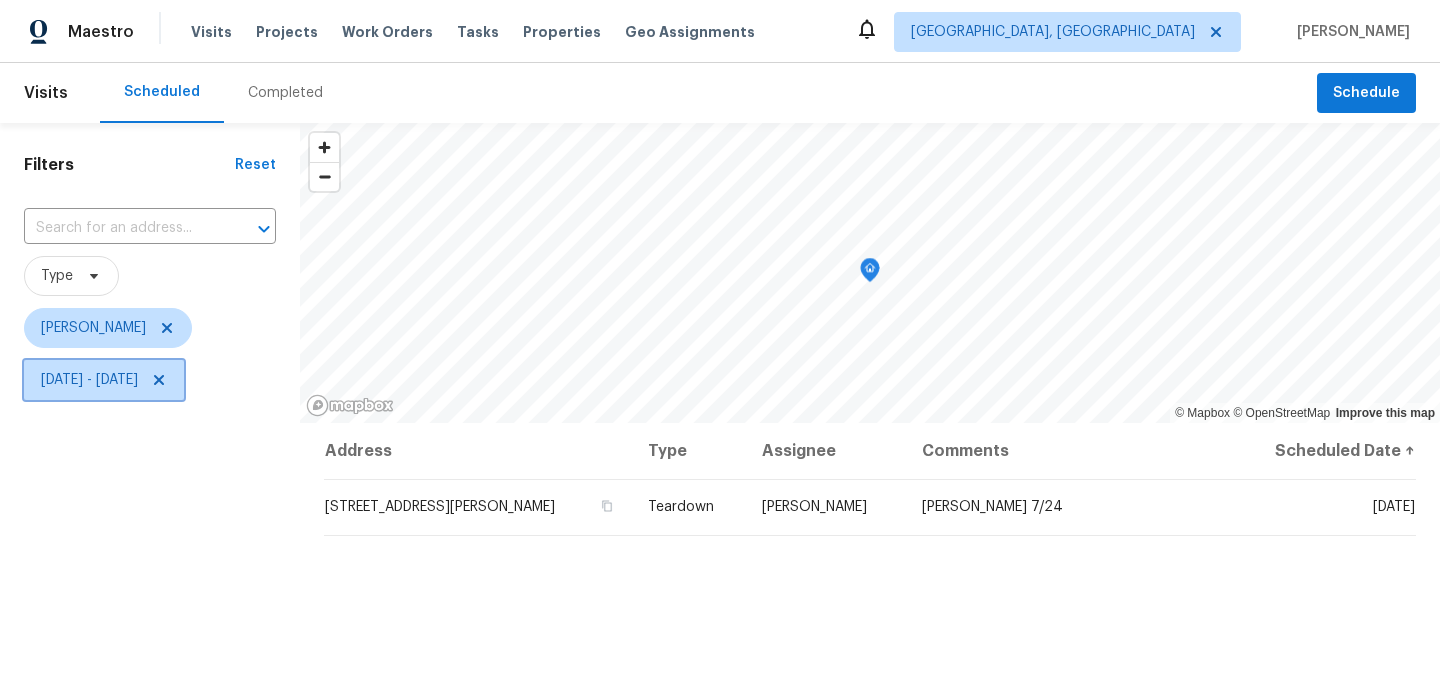 click on "Wed, Jul 23 - Wed, Jul 23" at bounding box center (89, 380) 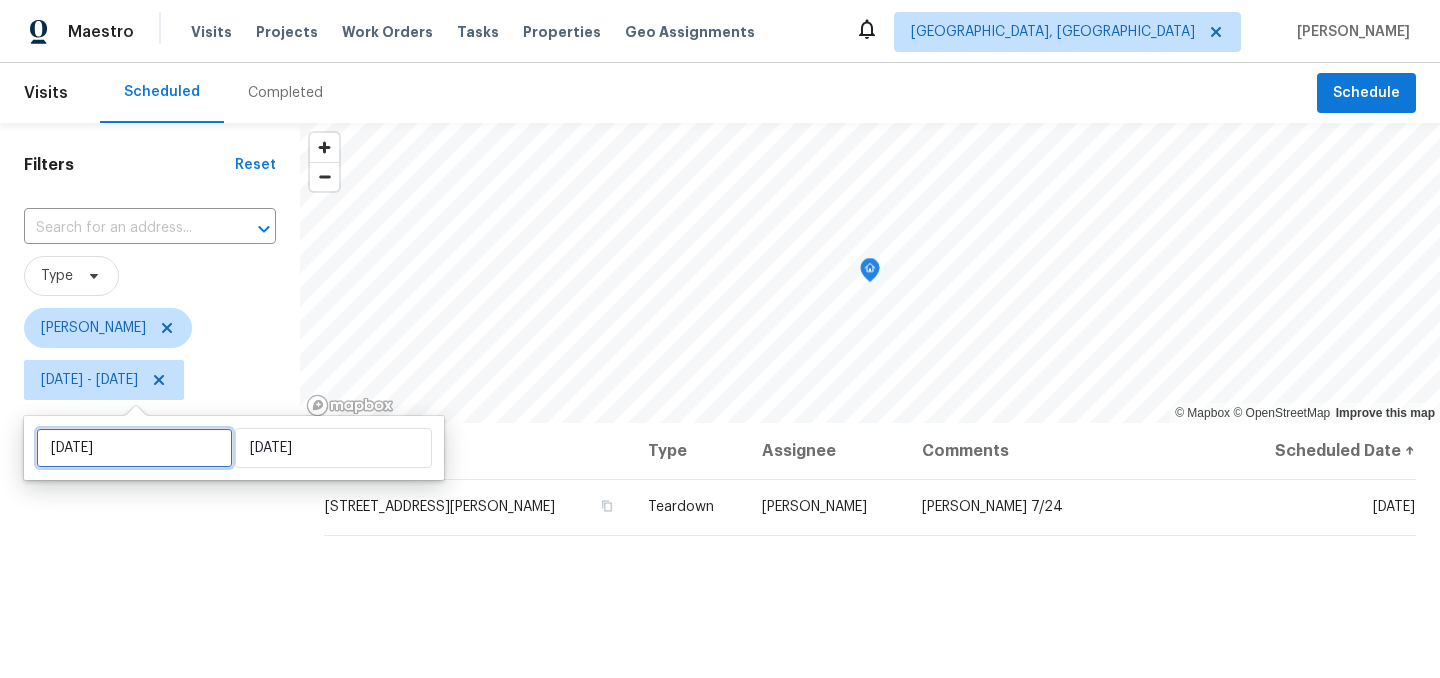 select on "6" 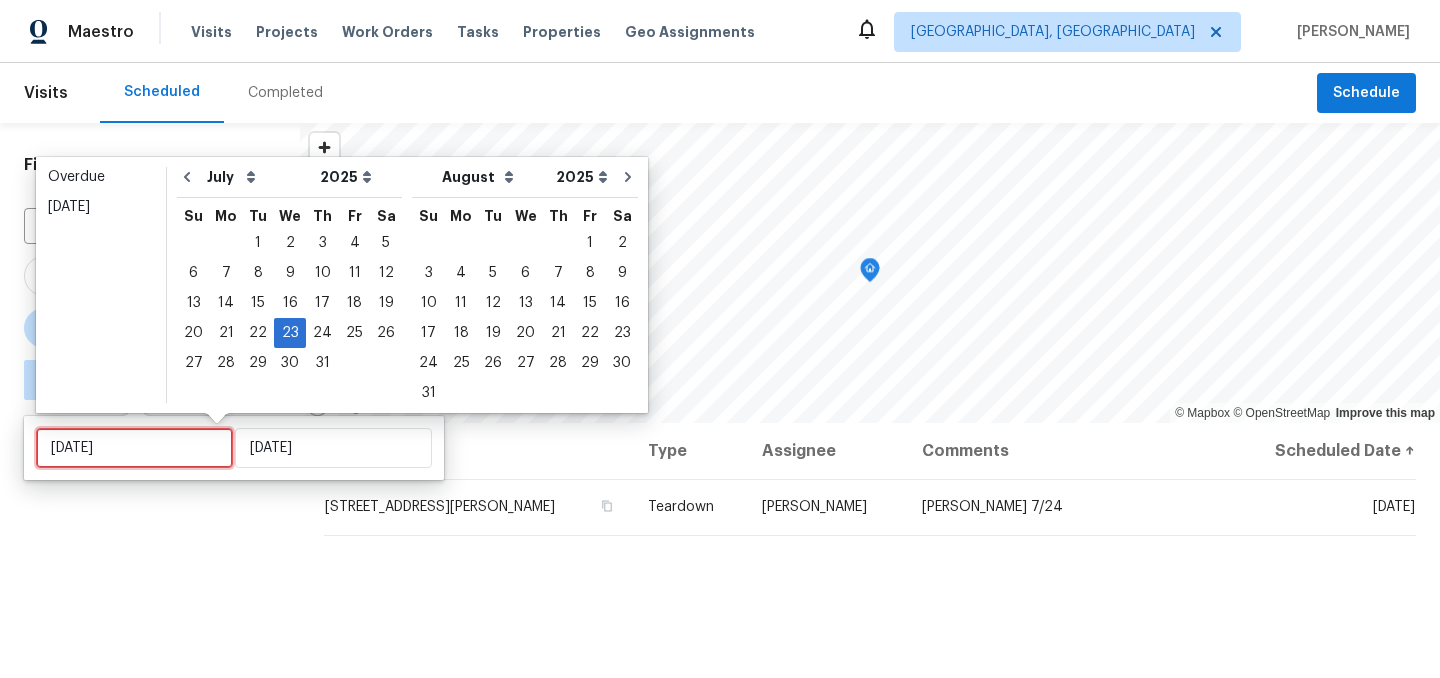 click on "Wed, Jul 23" at bounding box center (134, 448) 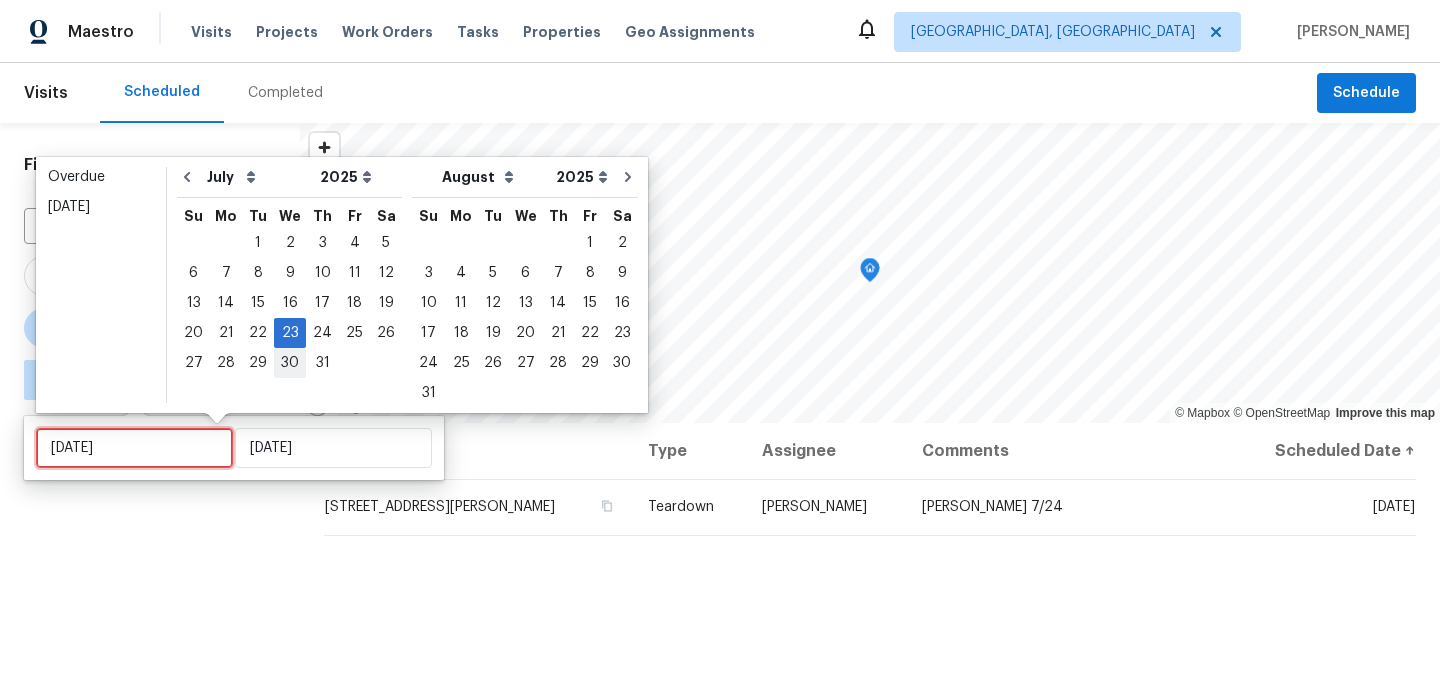 type on "Wed, Jul 30" 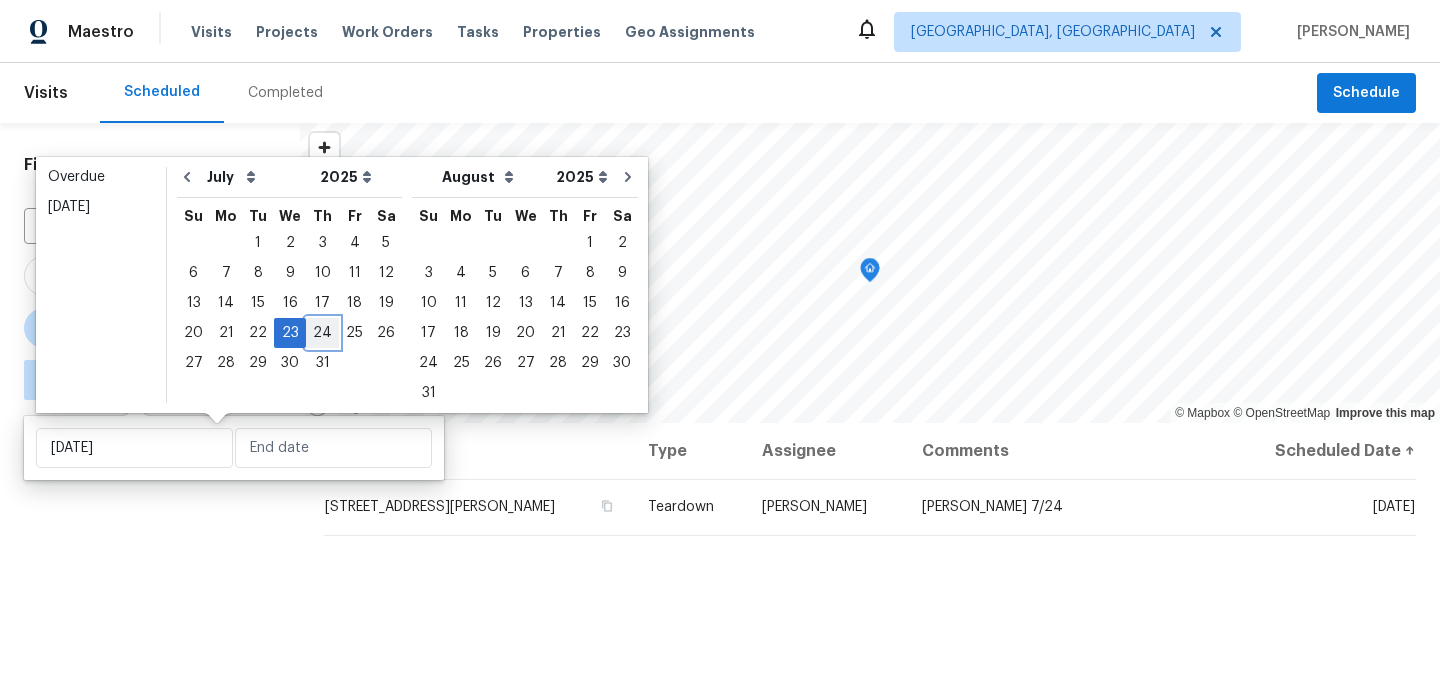 click on "24" at bounding box center [322, 333] 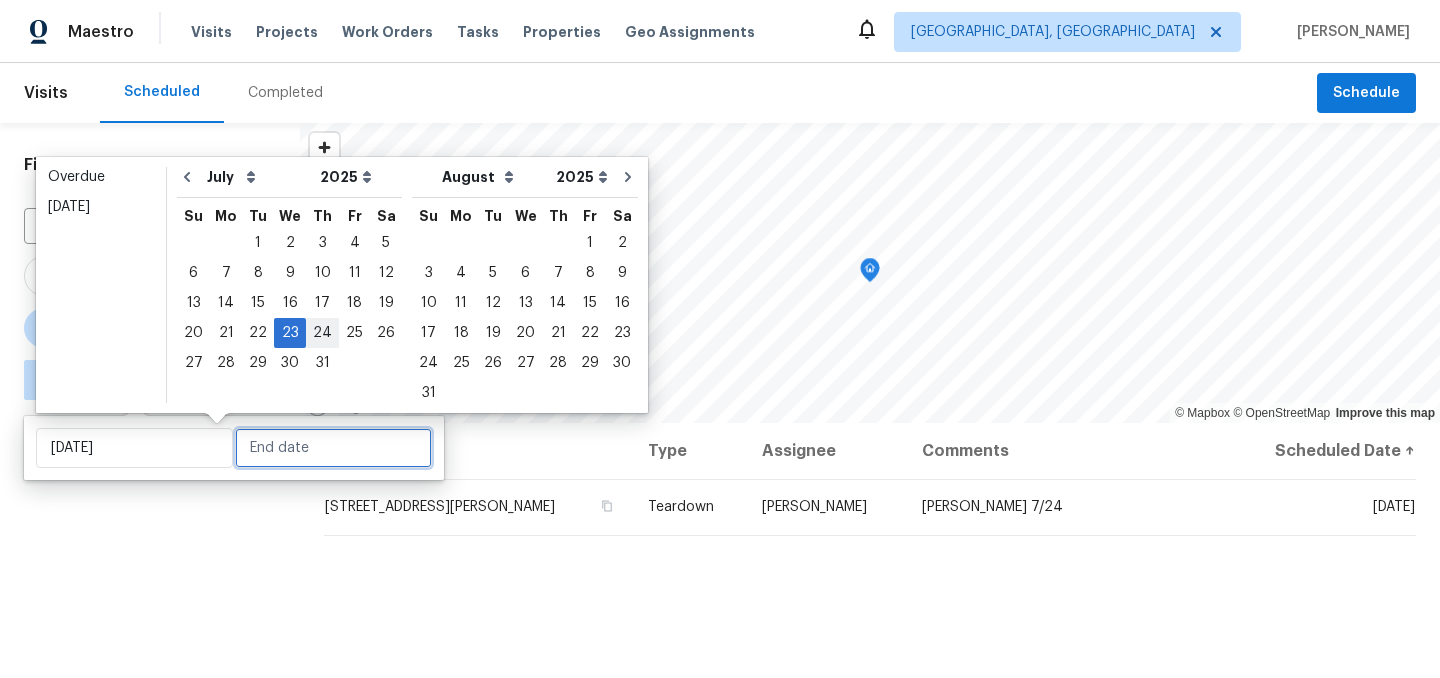 type on "Thu, Jul 24" 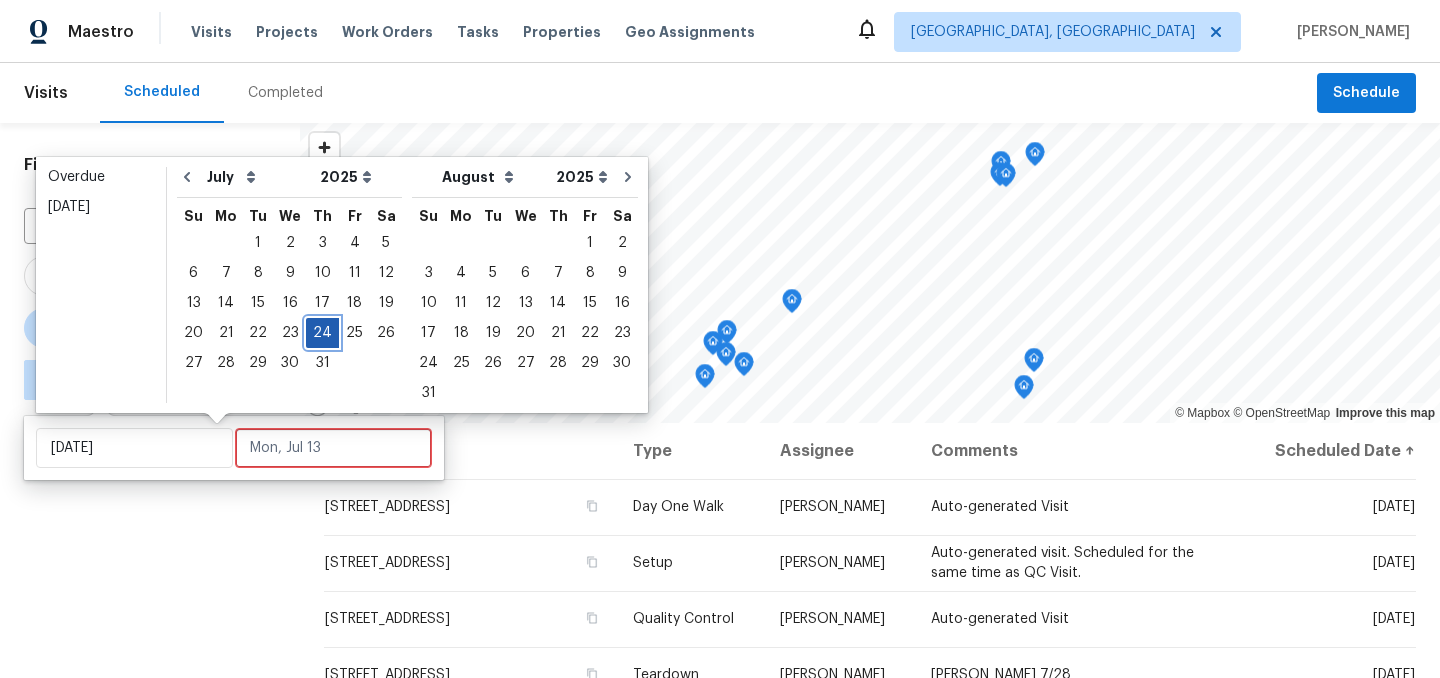 click on "24" at bounding box center [322, 333] 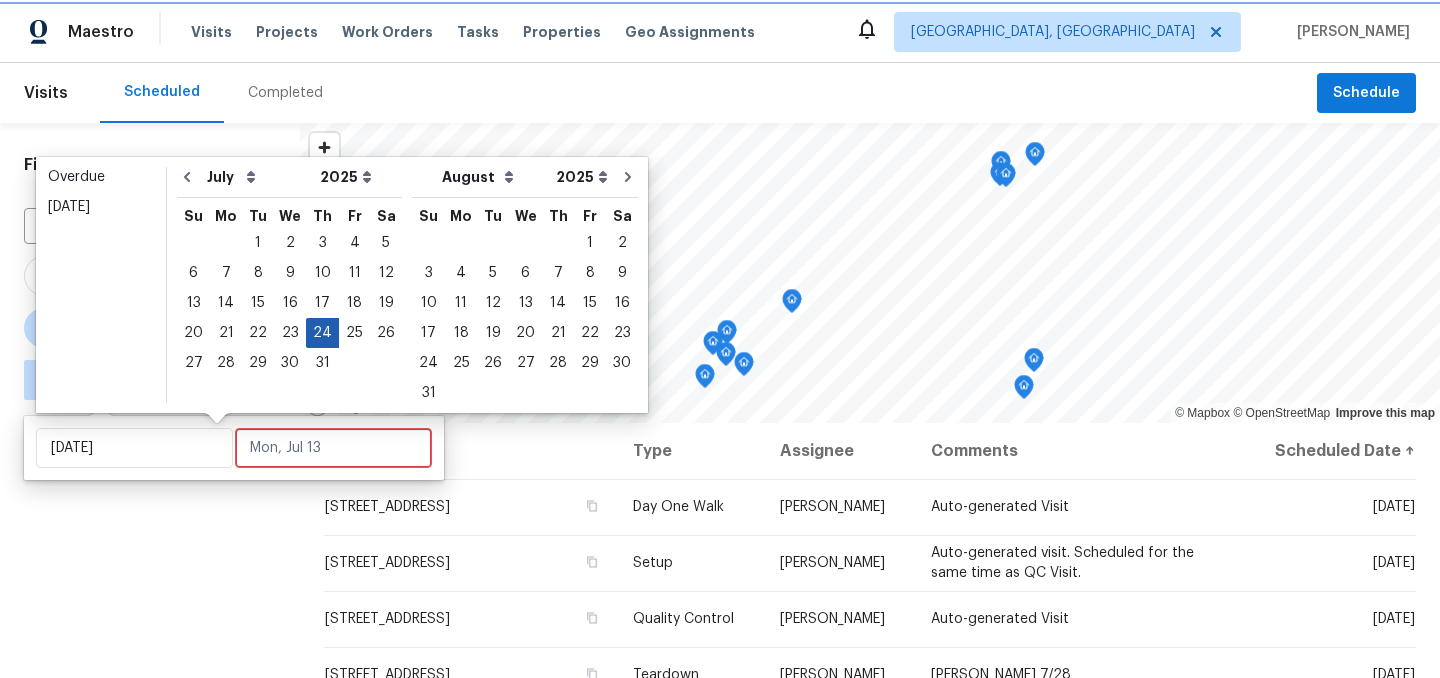 type on "Thu, Jul 24" 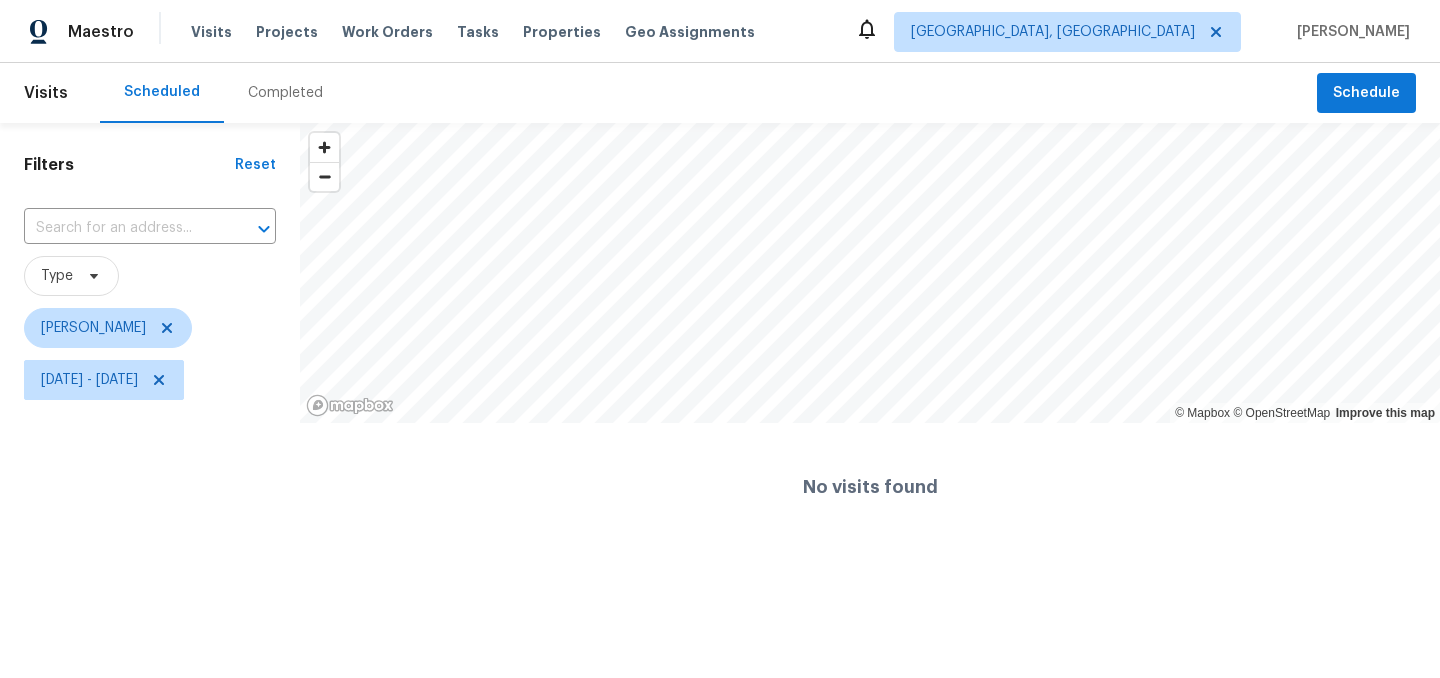 click on "Filters Reset ​ Type Isaul Martinez Thu, Jul 24 - Thu, Jul 24" at bounding box center [150, 337] 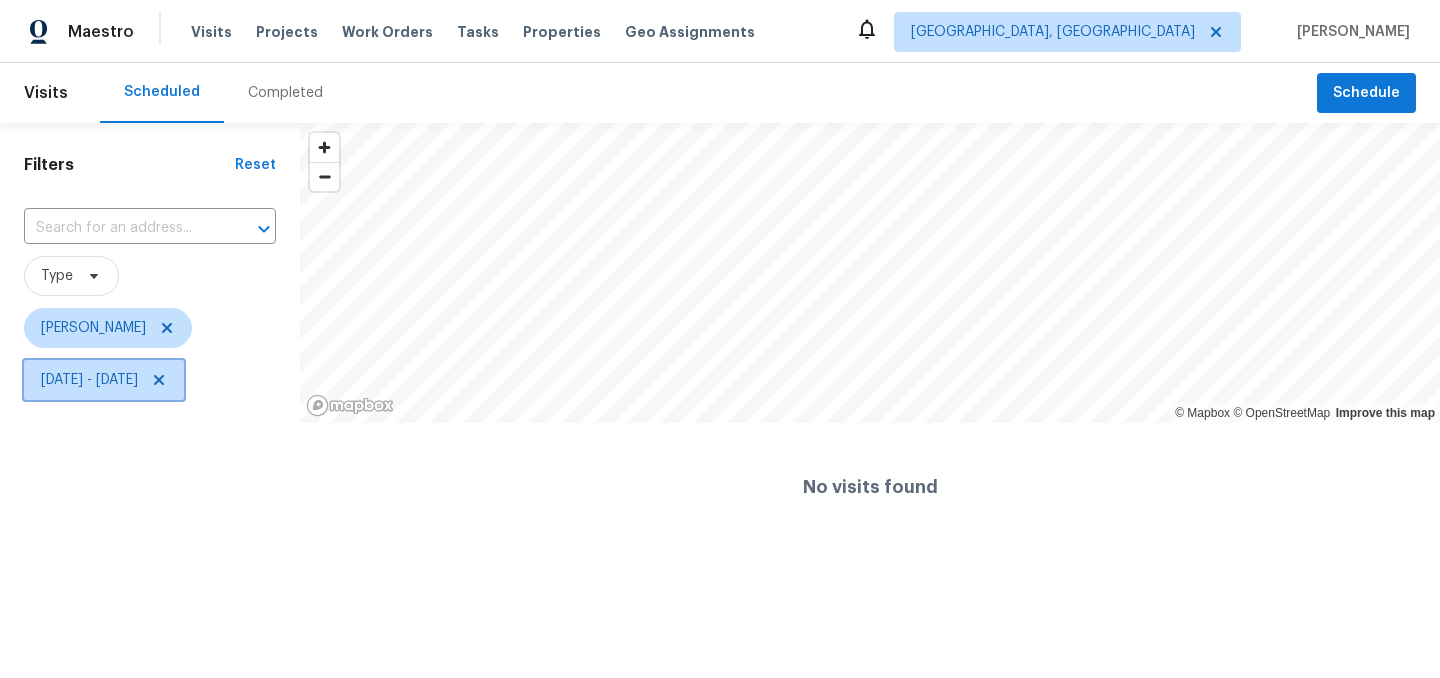 click on "Thu, Jul 24 - Thu, Jul 24" at bounding box center (89, 380) 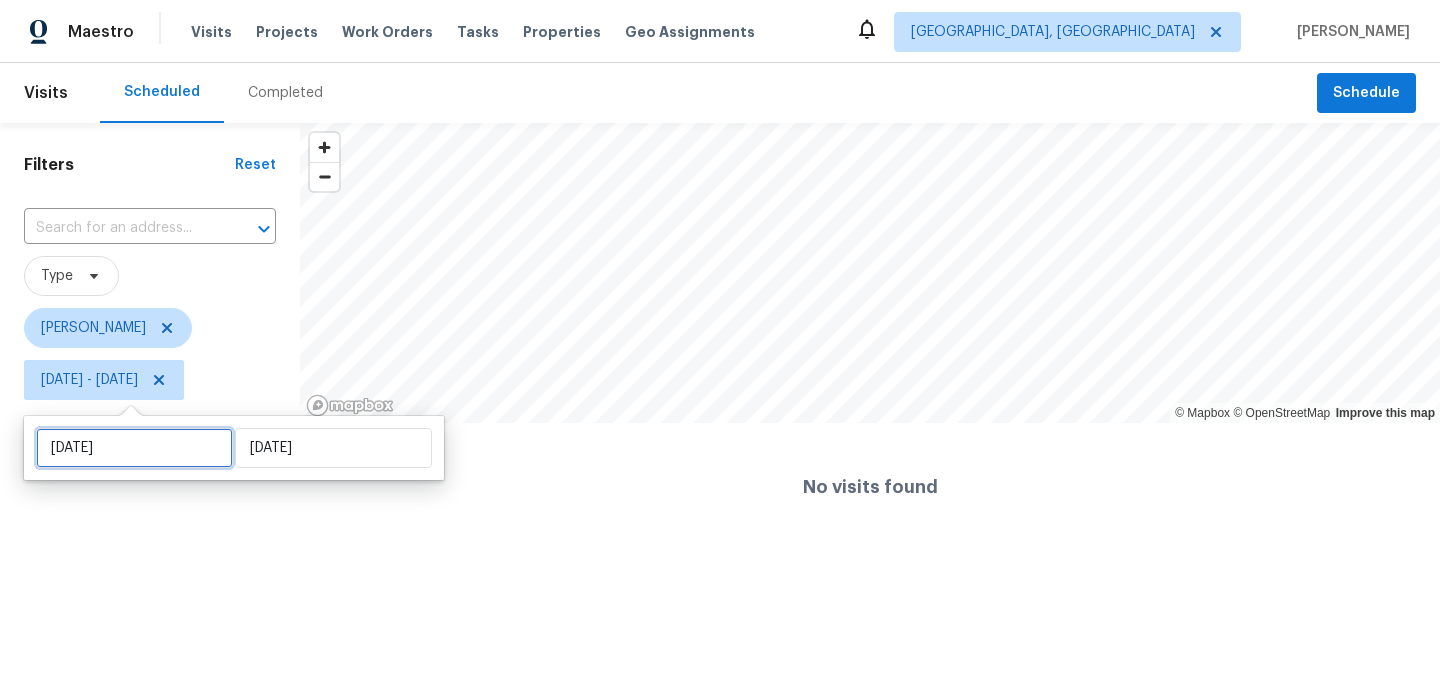 click on "Thu, Jul 24" at bounding box center (134, 448) 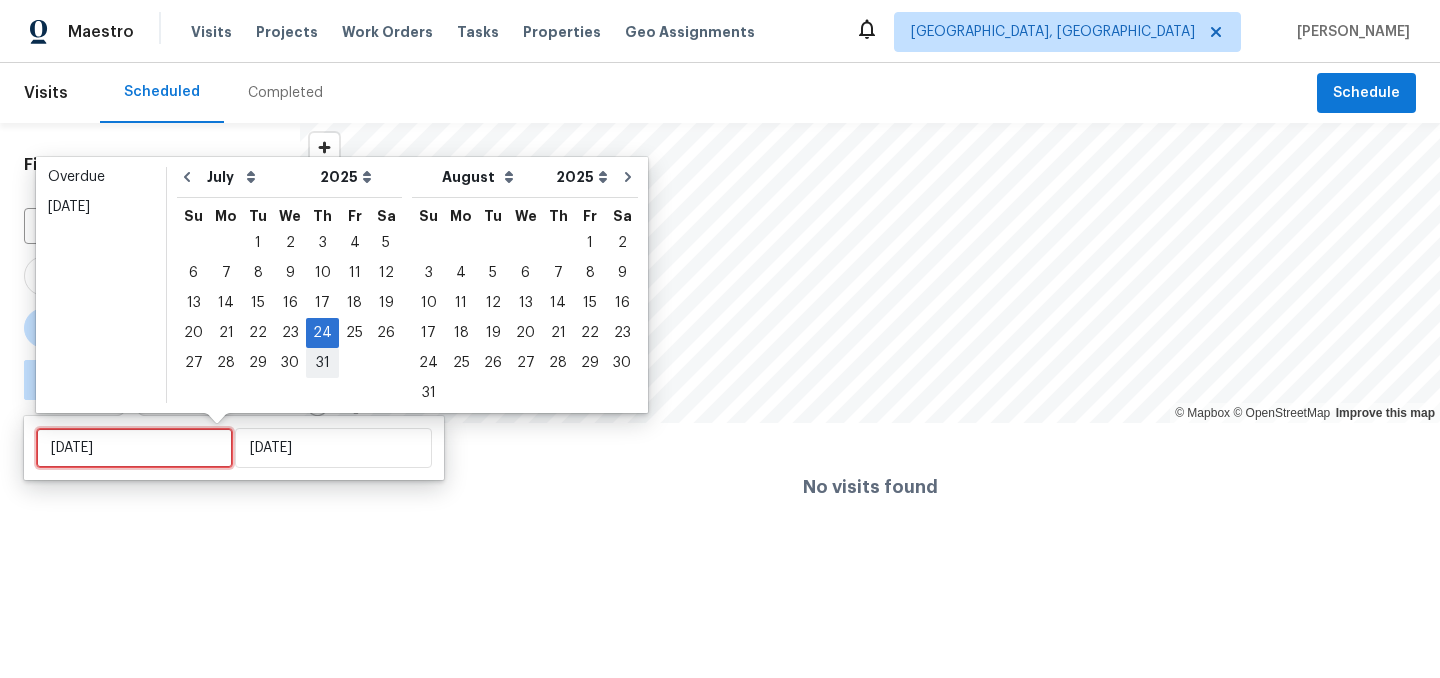 type on "Thu, Jul 31" 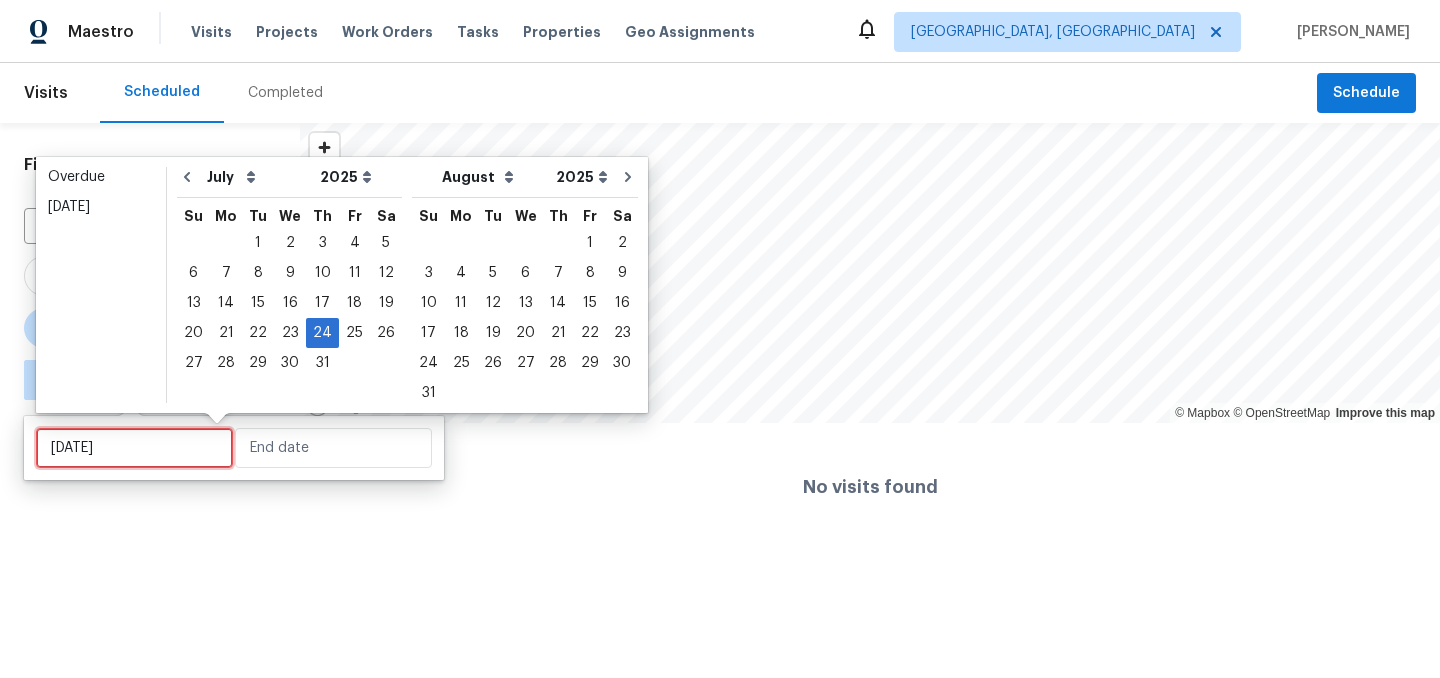 type on "Thu, Jul 24" 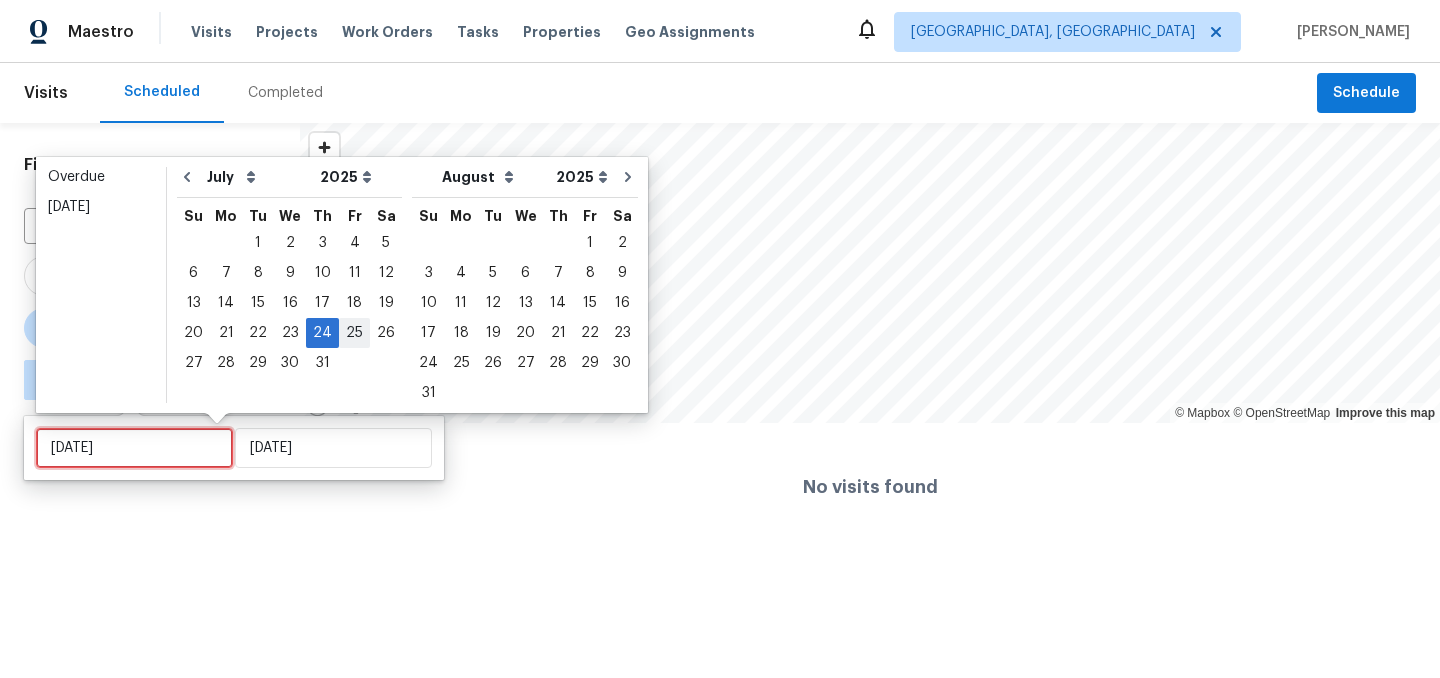 type on "Fri, Jul 25" 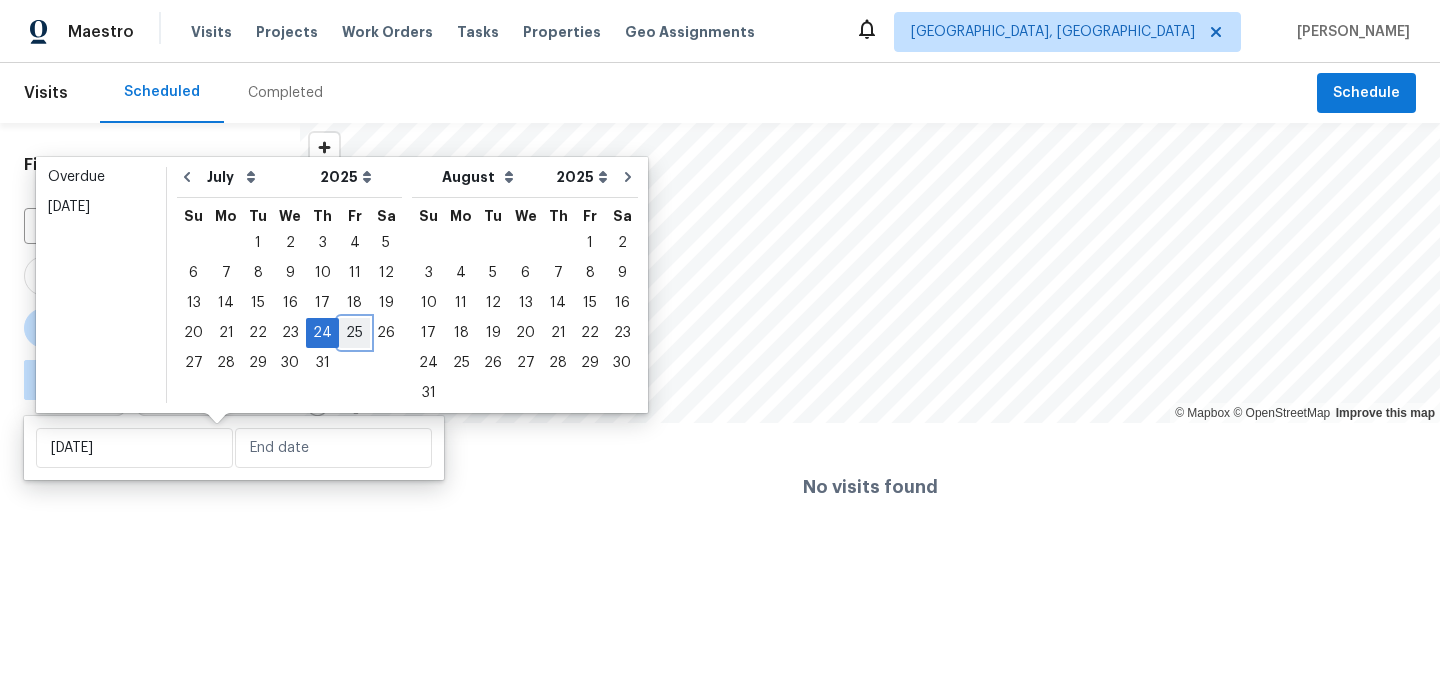 click on "25" at bounding box center [354, 333] 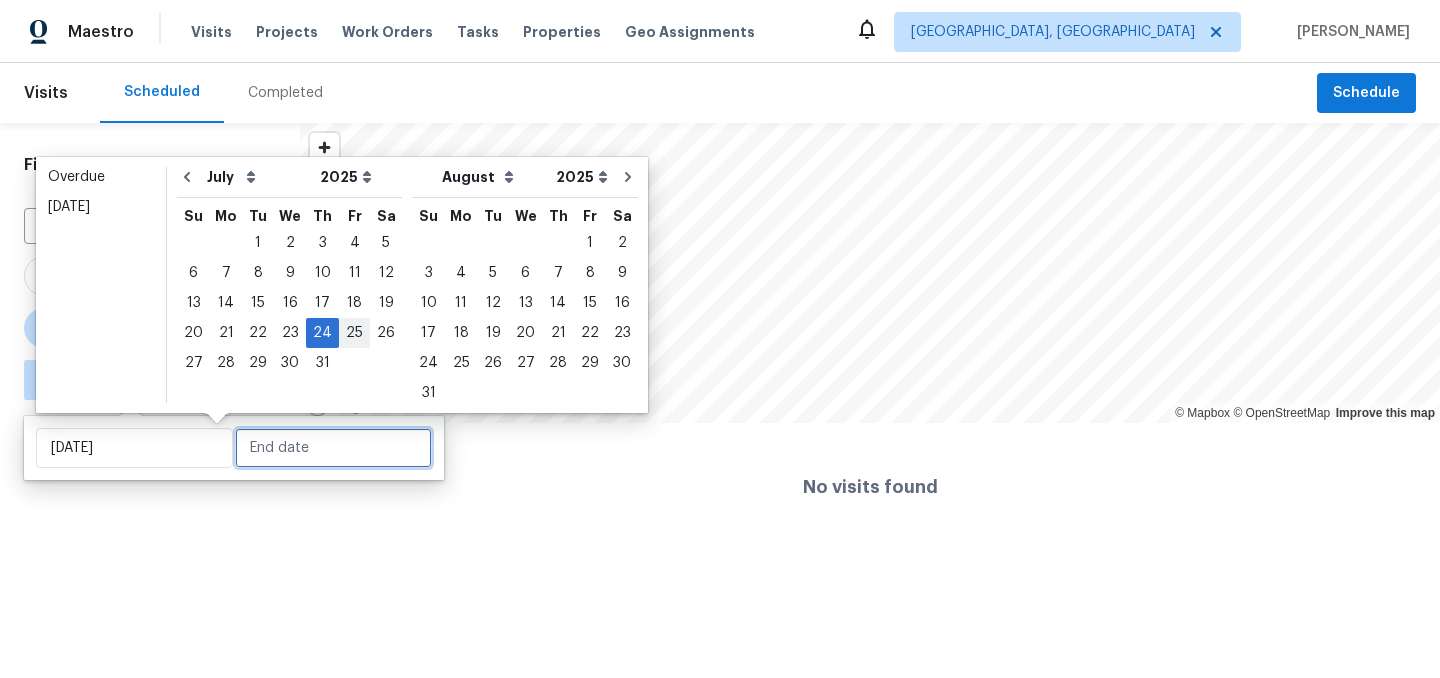 type on "Fri, Jul 25" 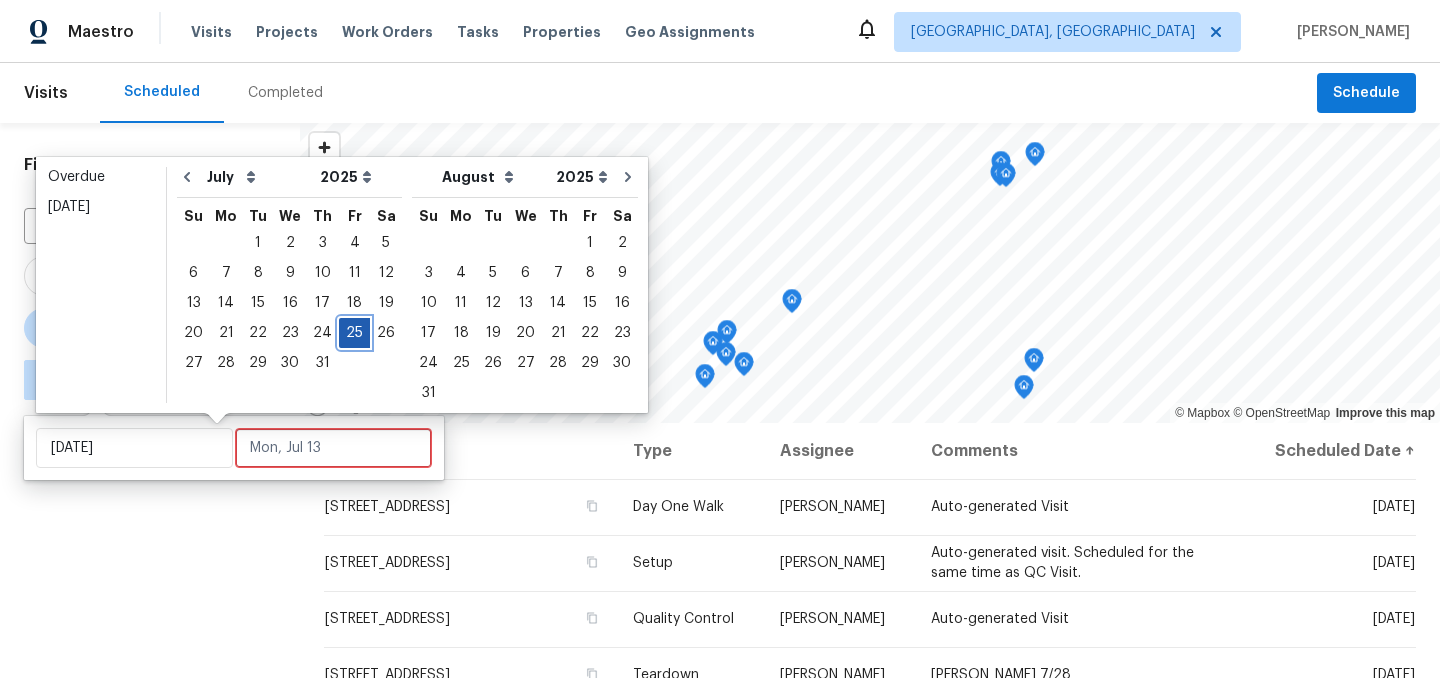 click on "25" at bounding box center [354, 333] 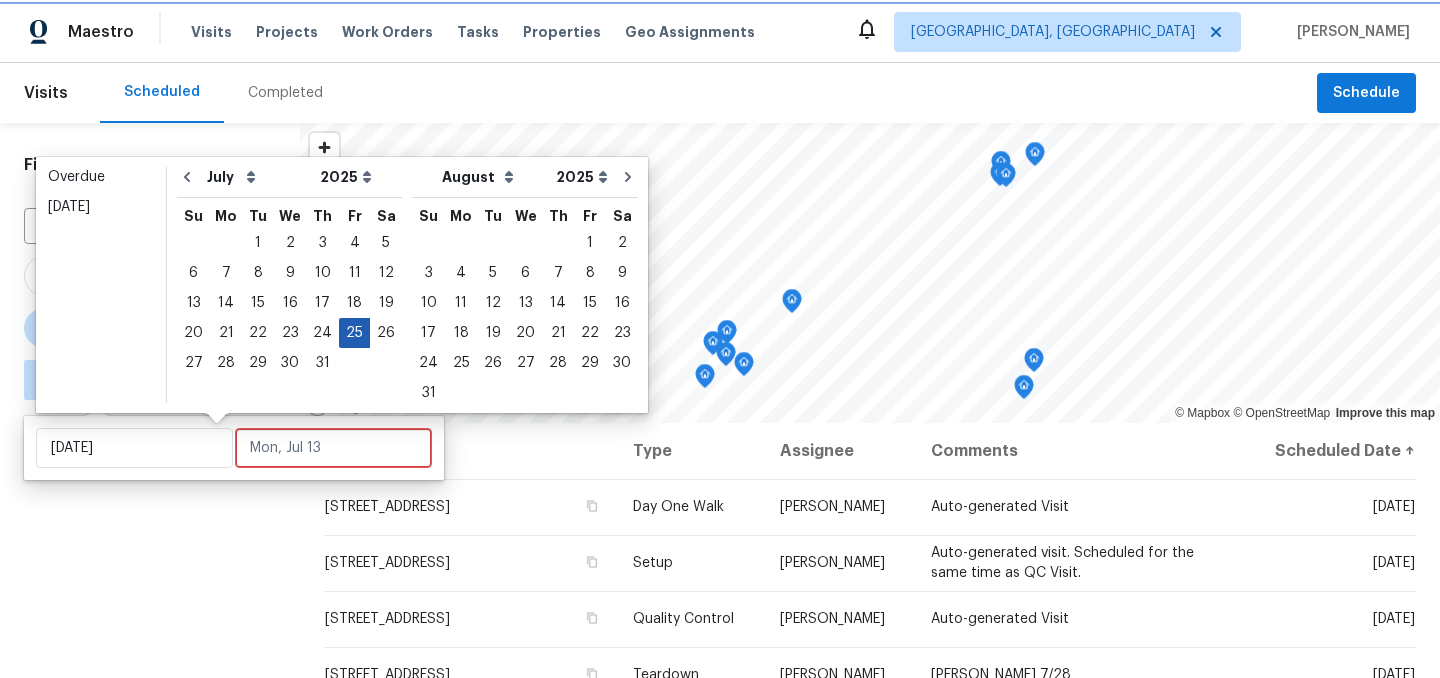 type on "Fri, Jul 25" 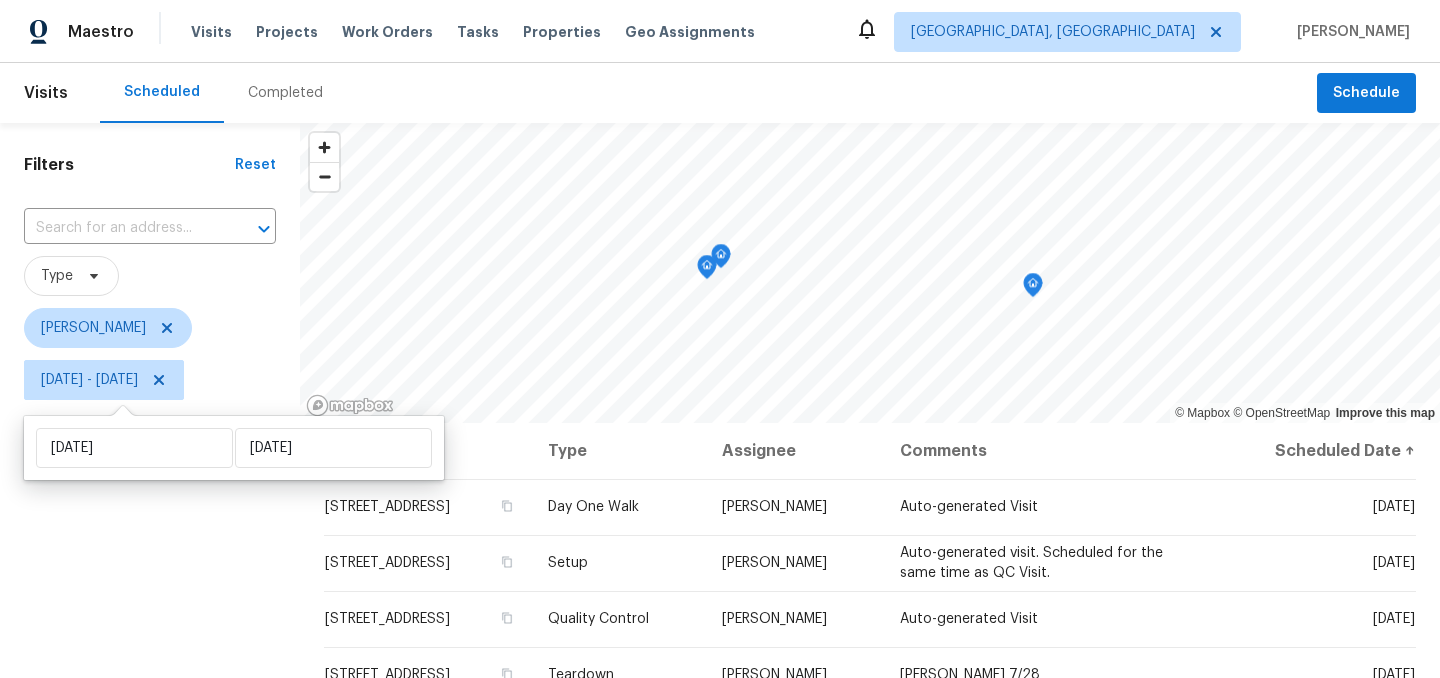 click on "Filters Reset ​ Type Isaul Martinez Fri, Jul 25 - Fri, Jul 25" at bounding box center [150, 544] 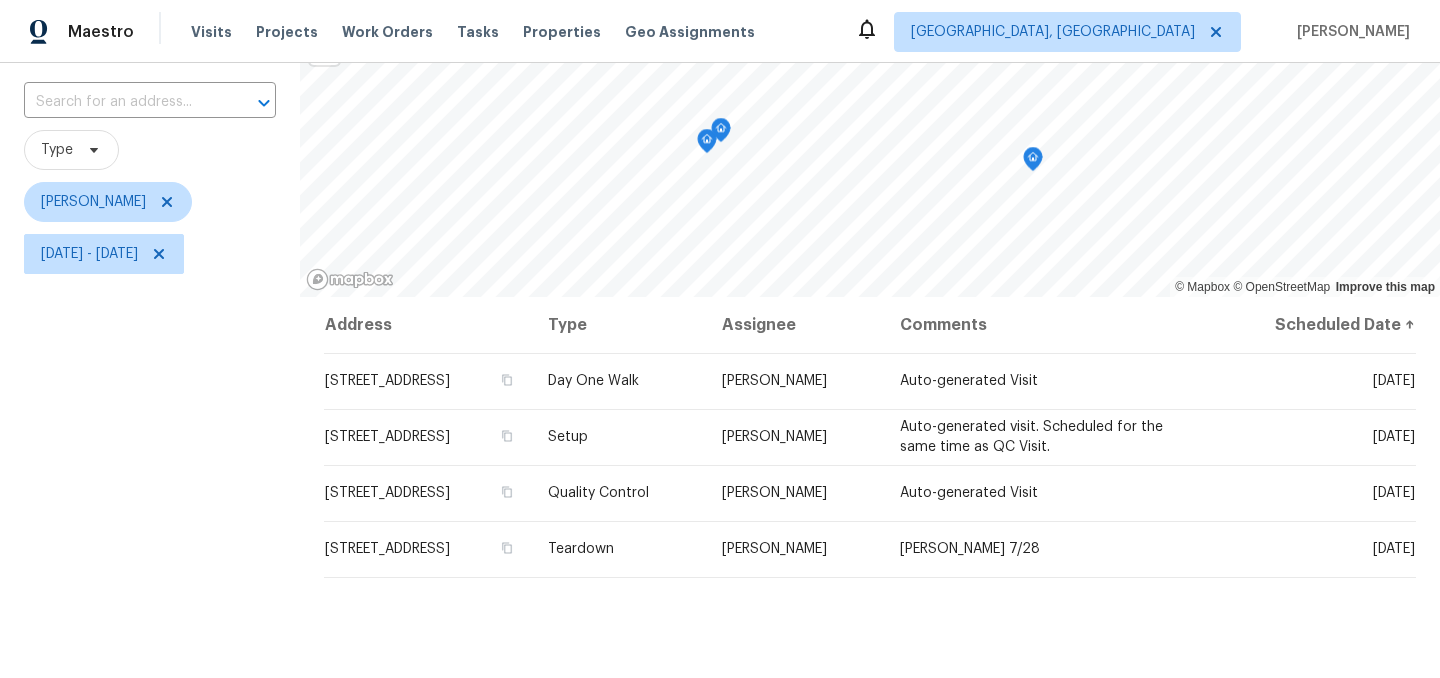 scroll, scrollTop: 122, scrollLeft: 0, axis: vertical 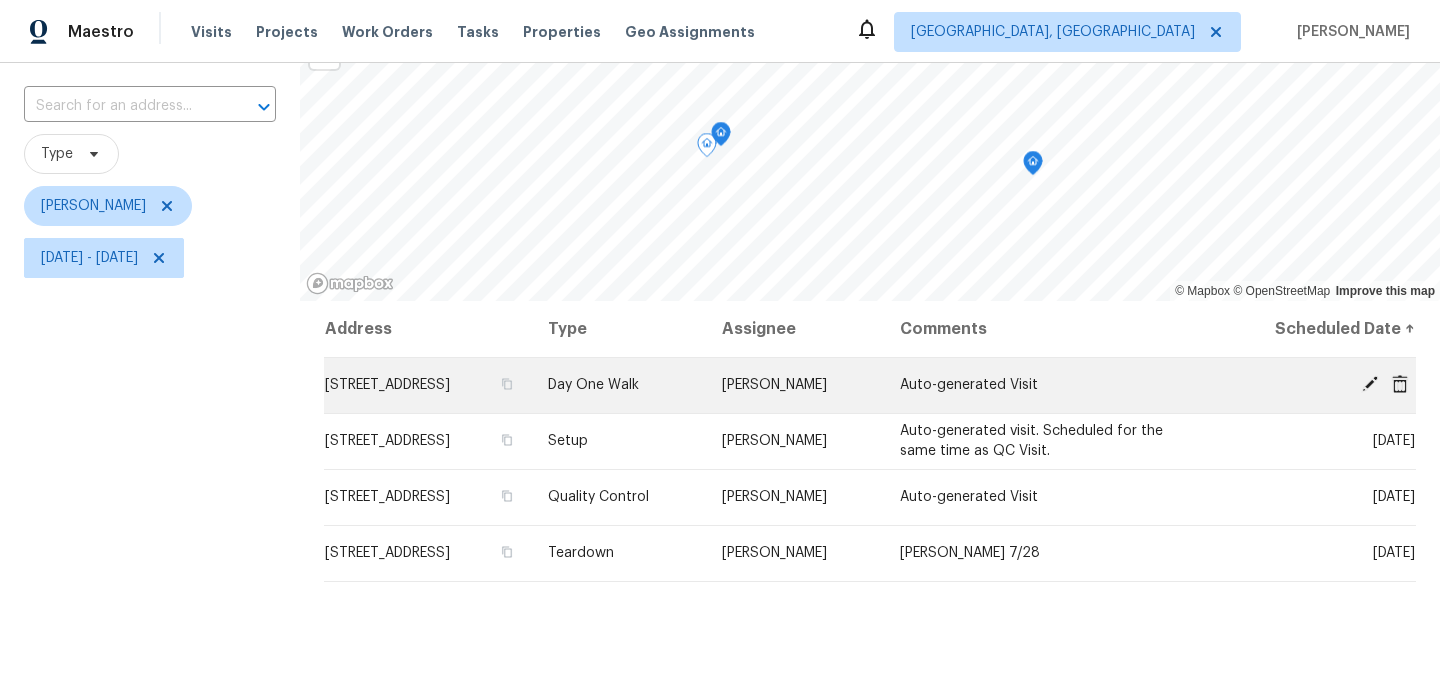 click 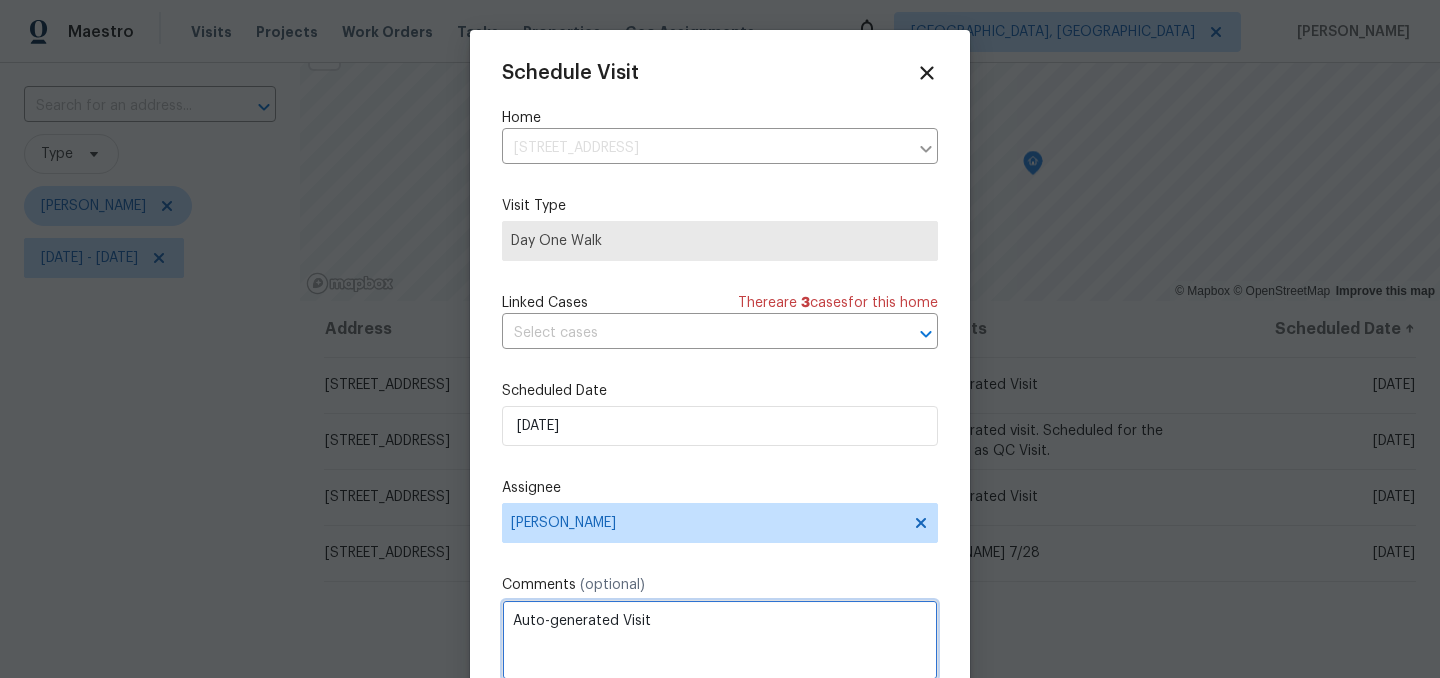 click on "Auto-generated Visit" at bounding box center (720, 640) 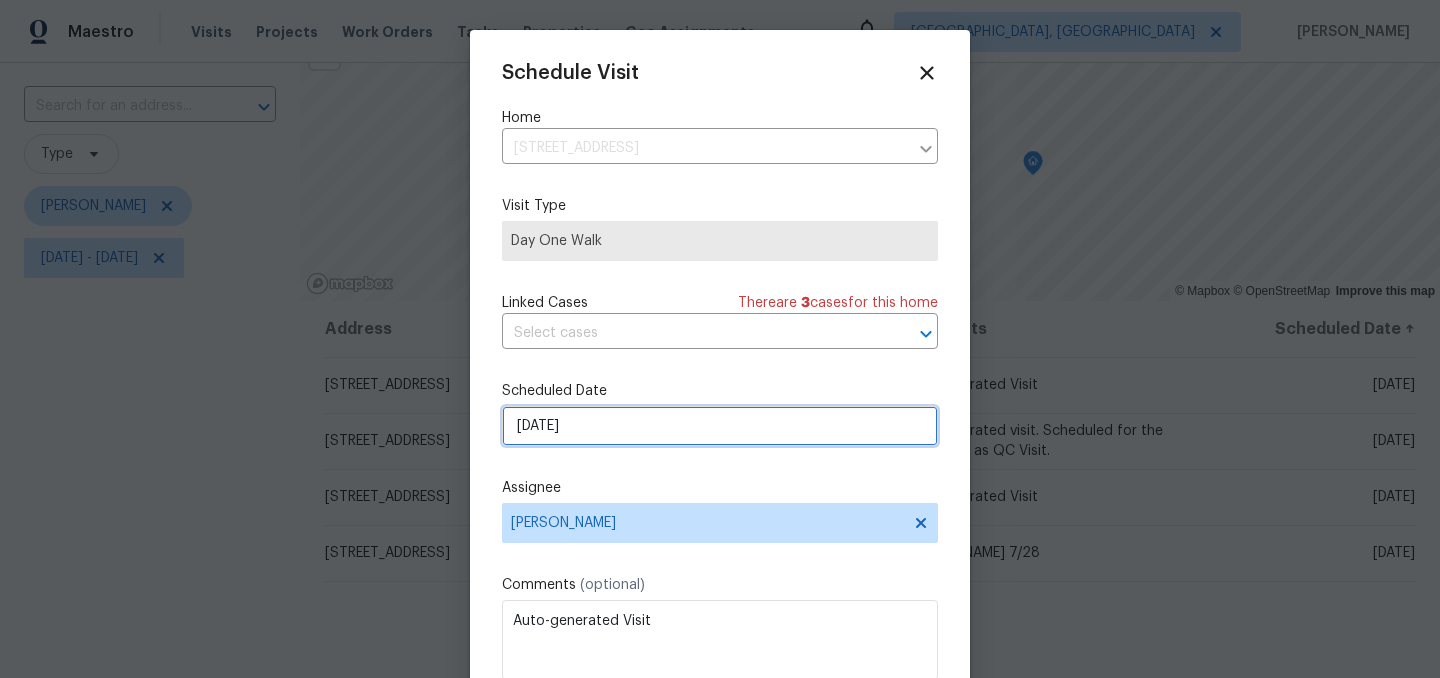 click on "7/25/2025" at bounding box center (720, 426) 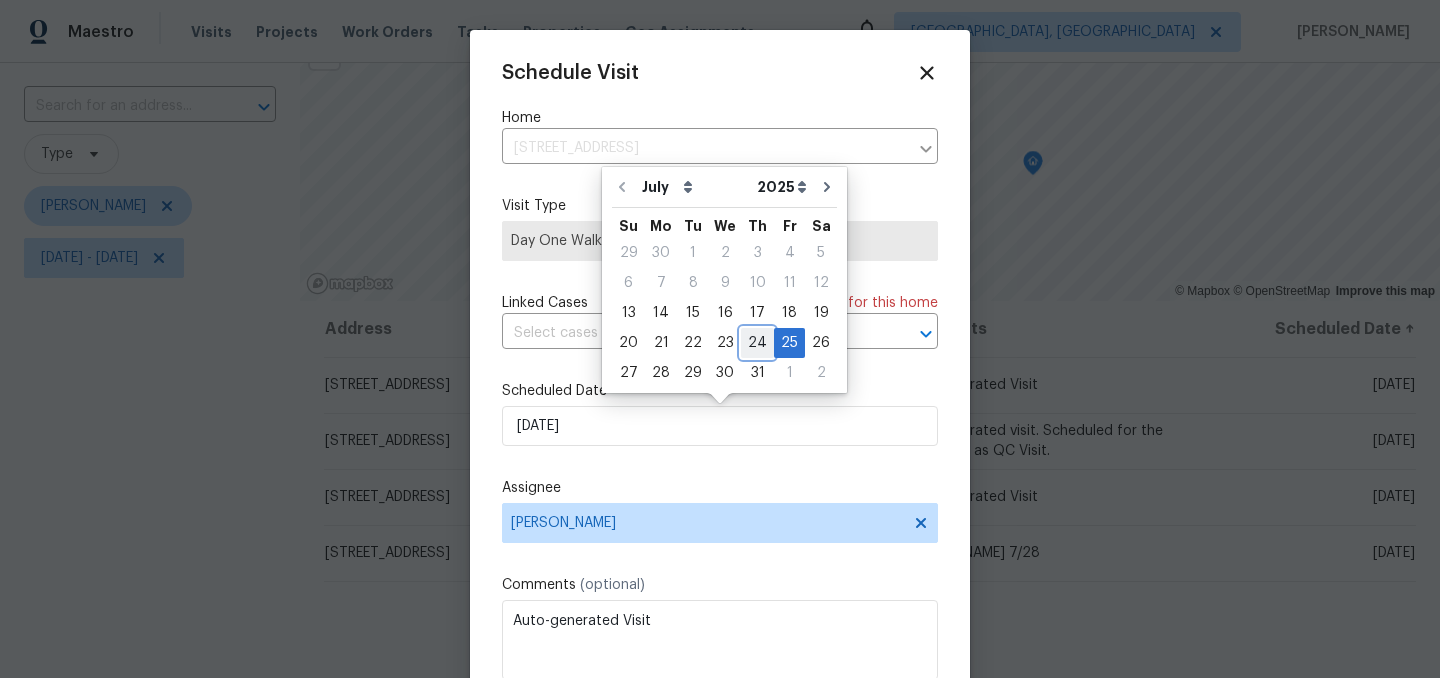 click on "24" at bounding box center (757, 343) 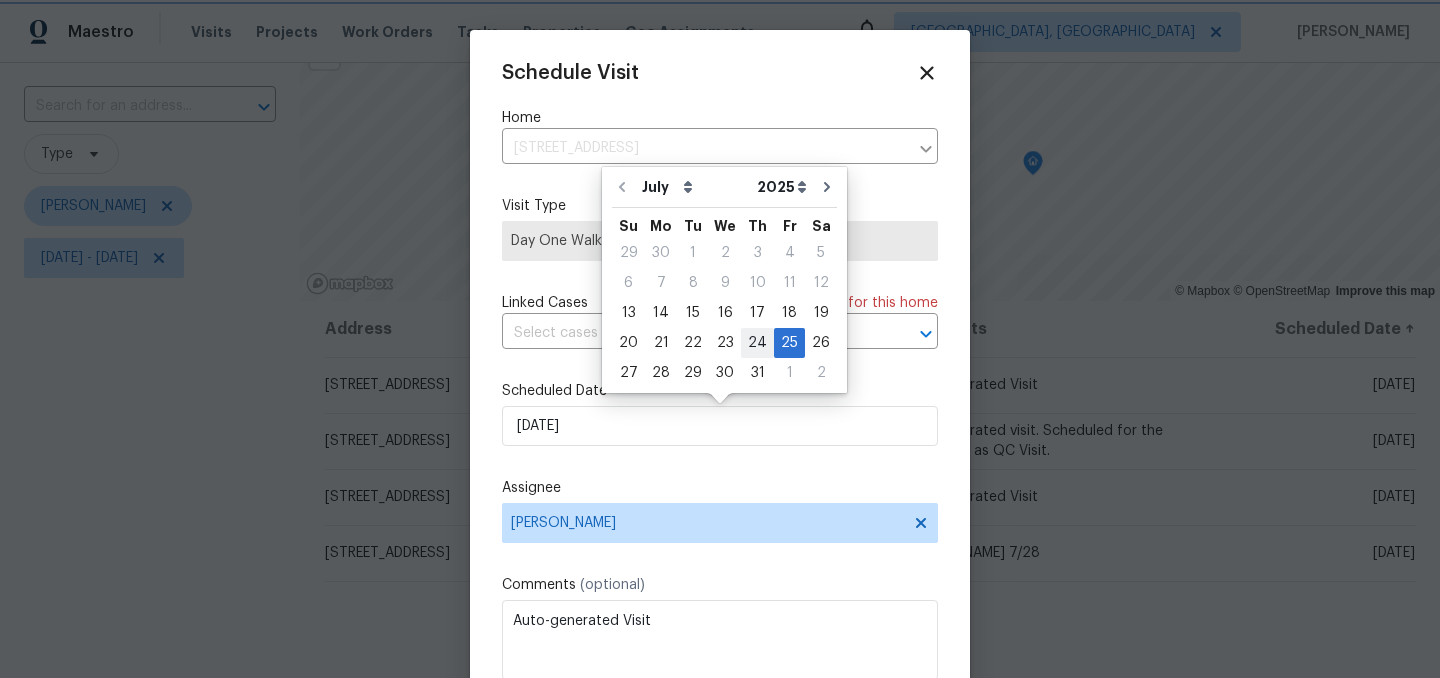 type on "7/24/2025" 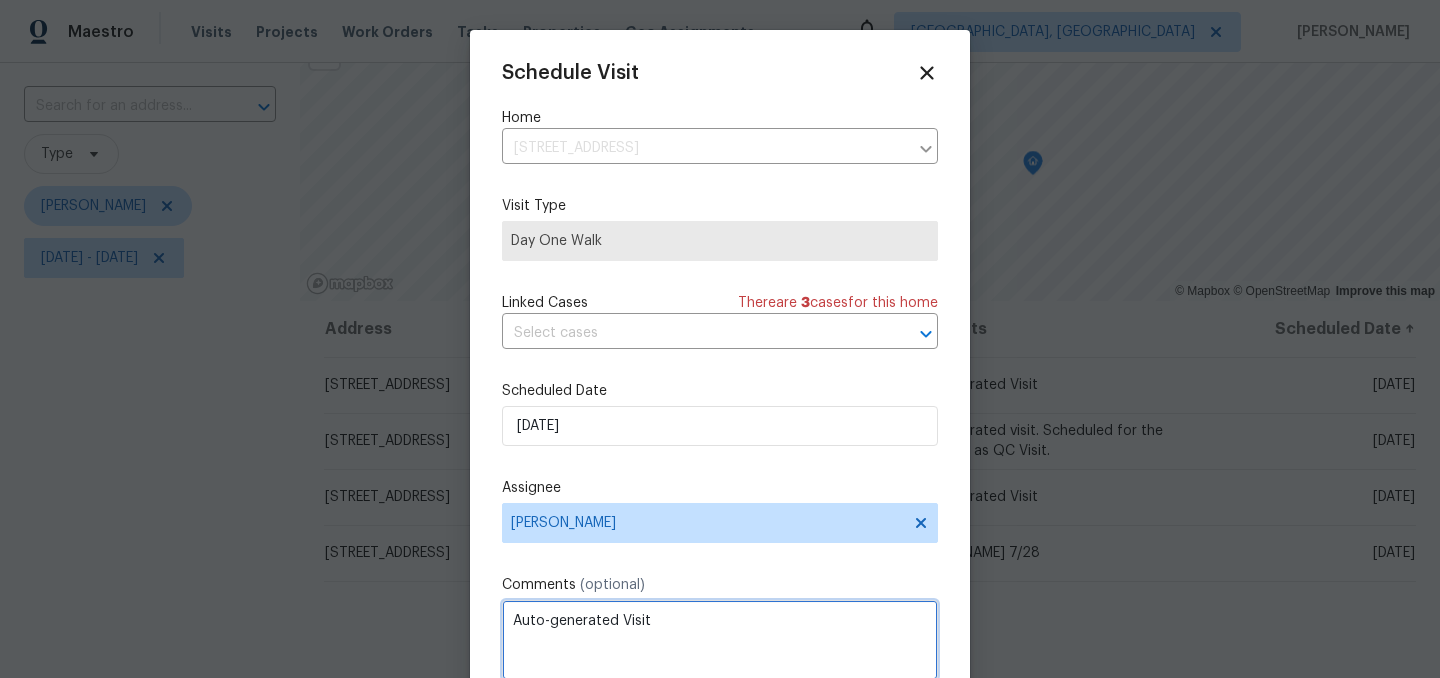 click on "Auto-generated Visit" at bounding box center (720, 640) 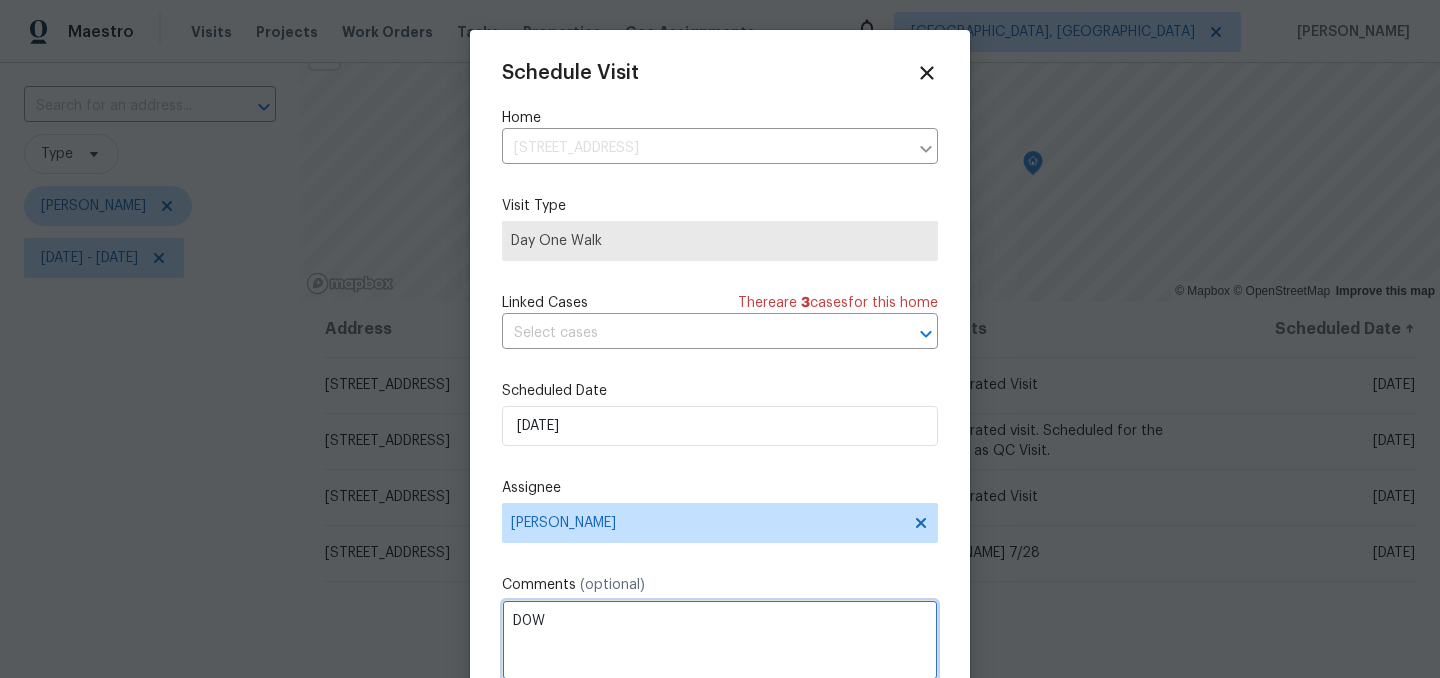 type on "D0W" 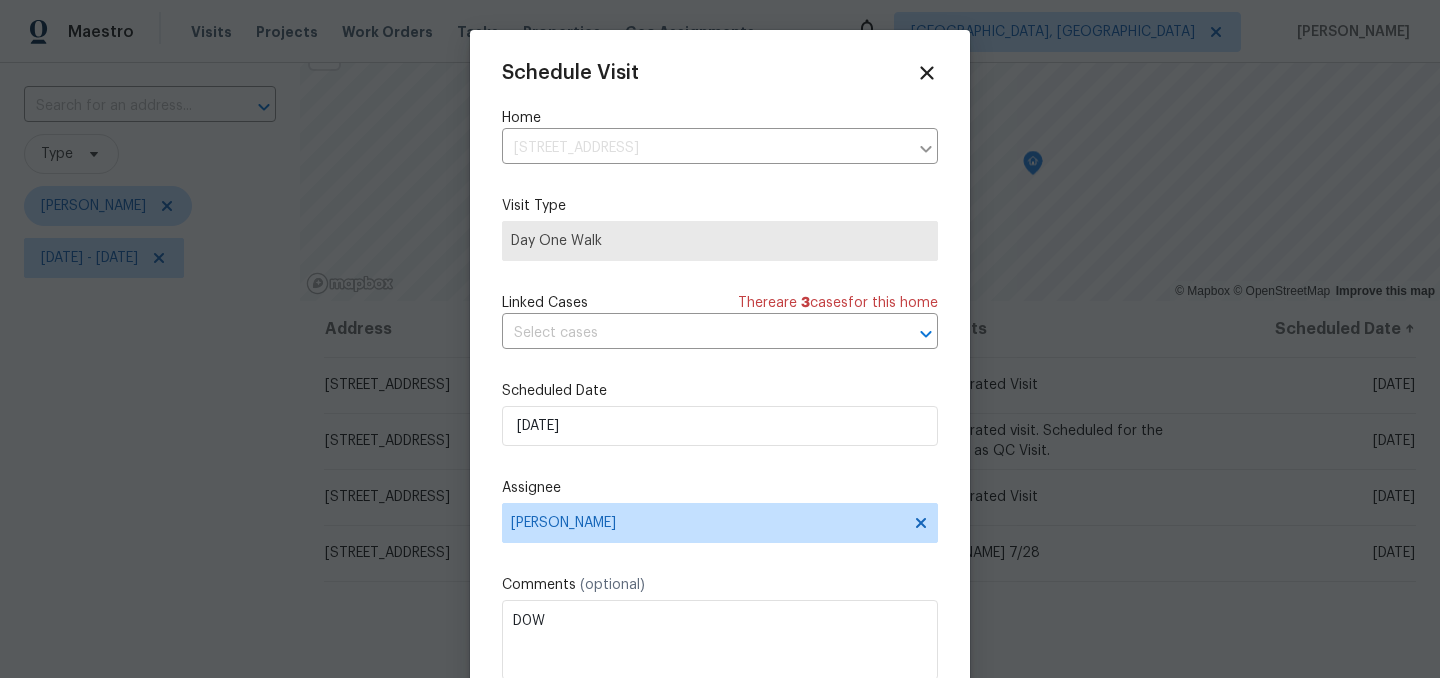 click on "Schedule Visit Home   6154 Tybalt Cir, Indianapolis, IN 46254 ​ Visit Type   Day One Walk Linked Cases There  are   3  case s  for this home   ​ Scheduled Date   7/24/2025 Assignee   Isaul Martinez Comments   (optional) D0W Update" at bounding box center (720, 397) 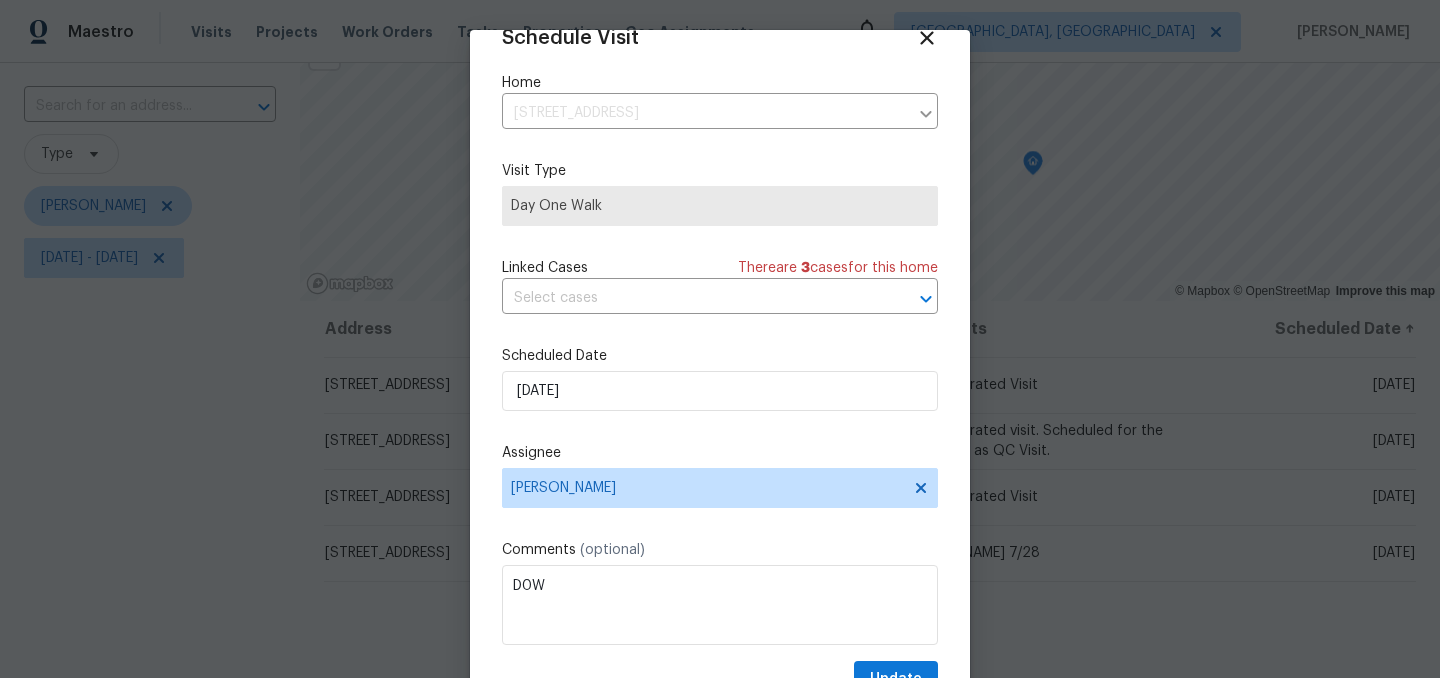 scroll, scrollTop: 82, scrollLeft: 0, axis: vertical 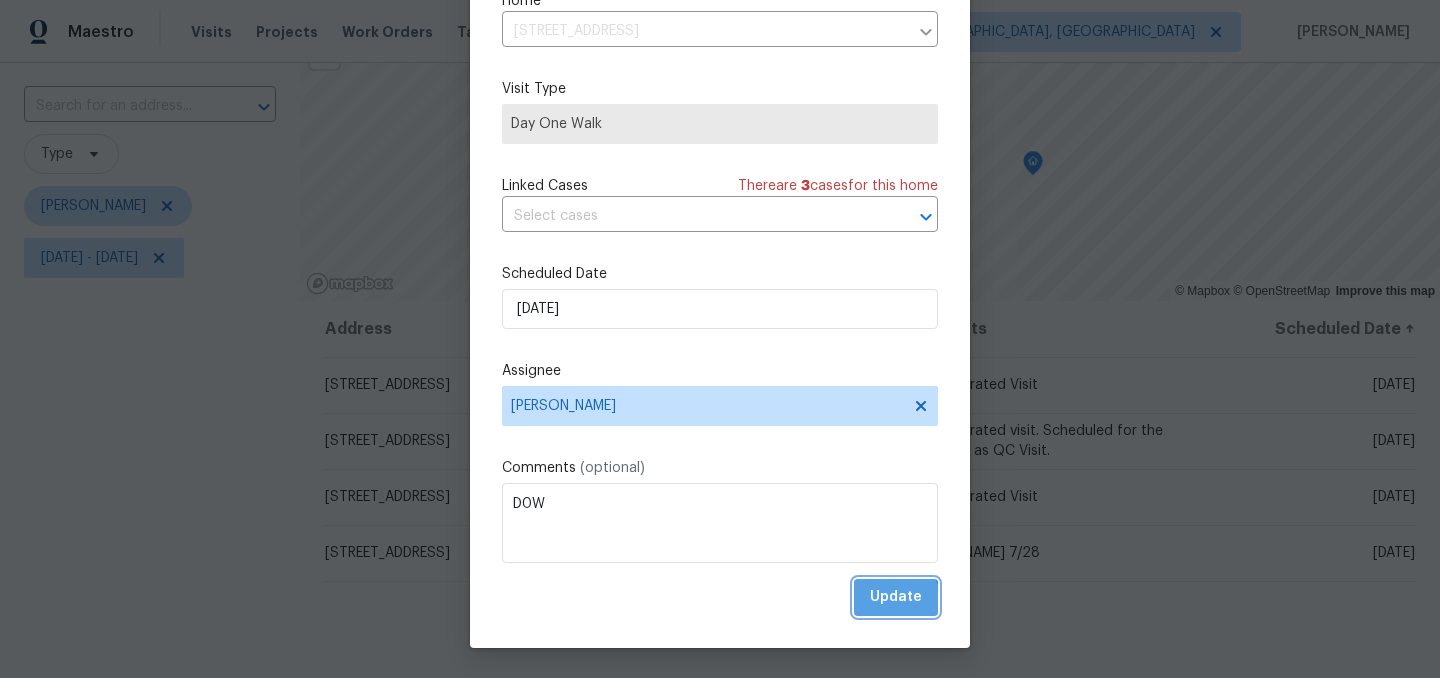 click on "Update" at bounding box center (896, 597) 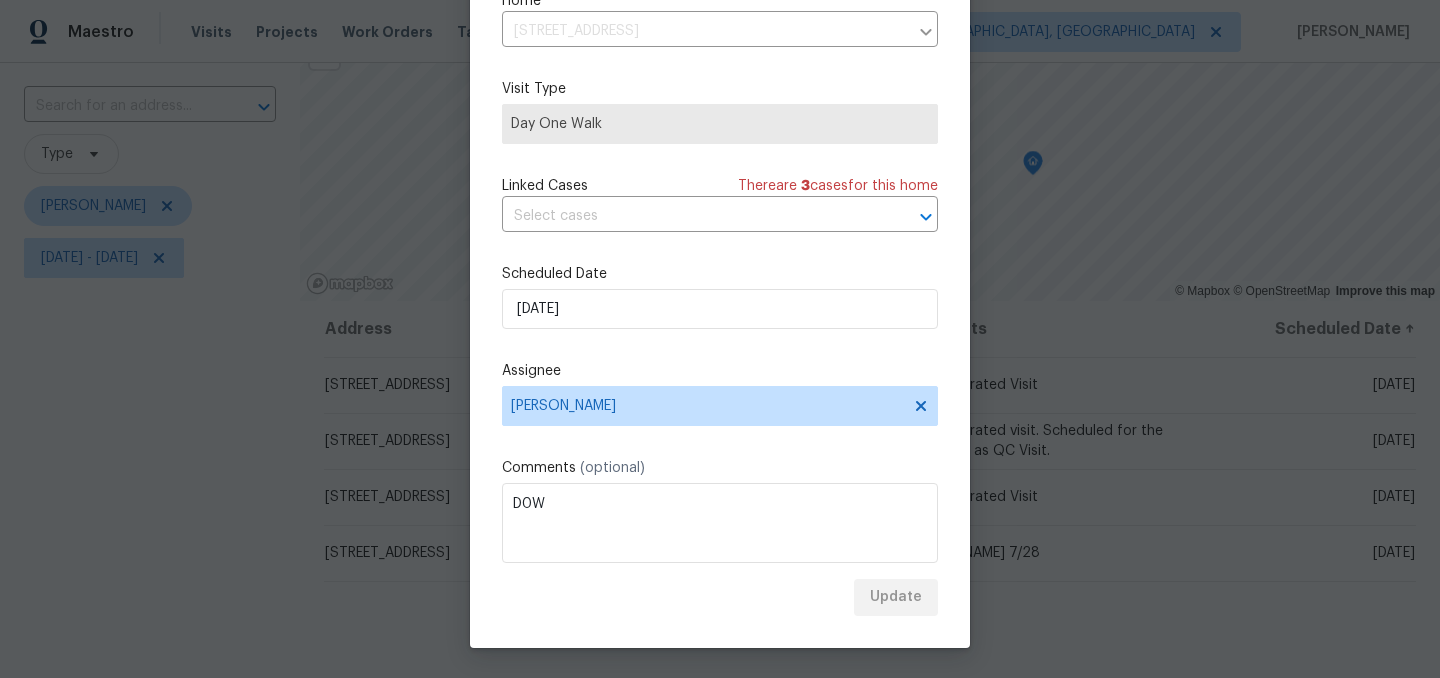 scroll, scrollTop: 0, scrollLeft: 0, axis: both 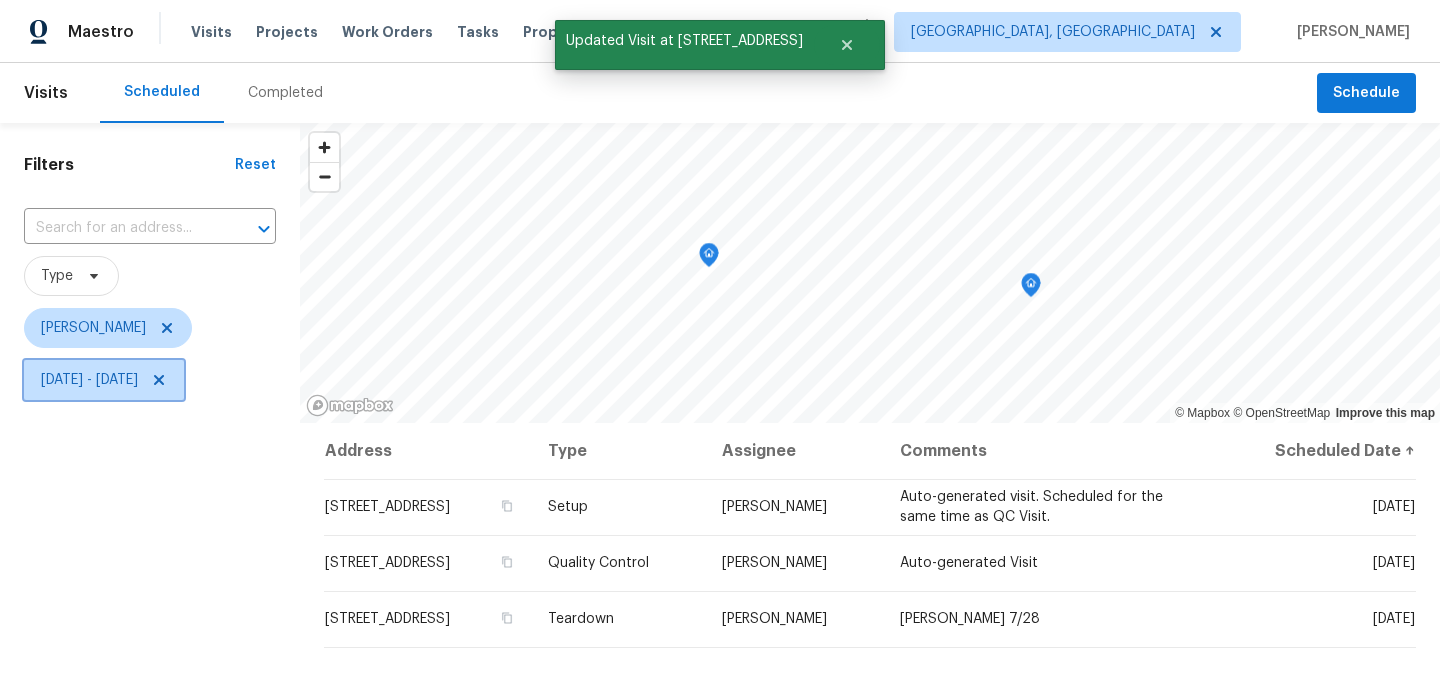 click on "Fri, Jul 25 - Fri, Jul 25" at bounding box center [89, 380] 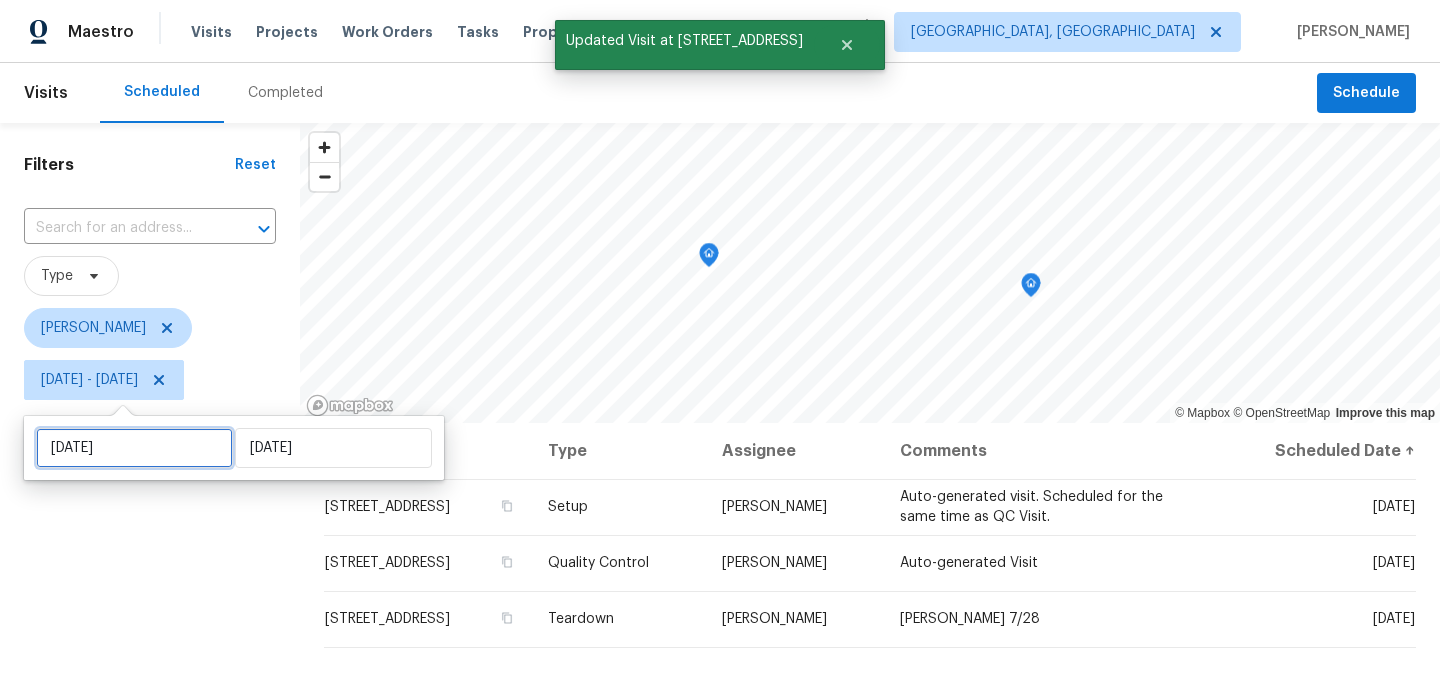 click on "Fri, Jul 25" at bounding box center (134, 448) 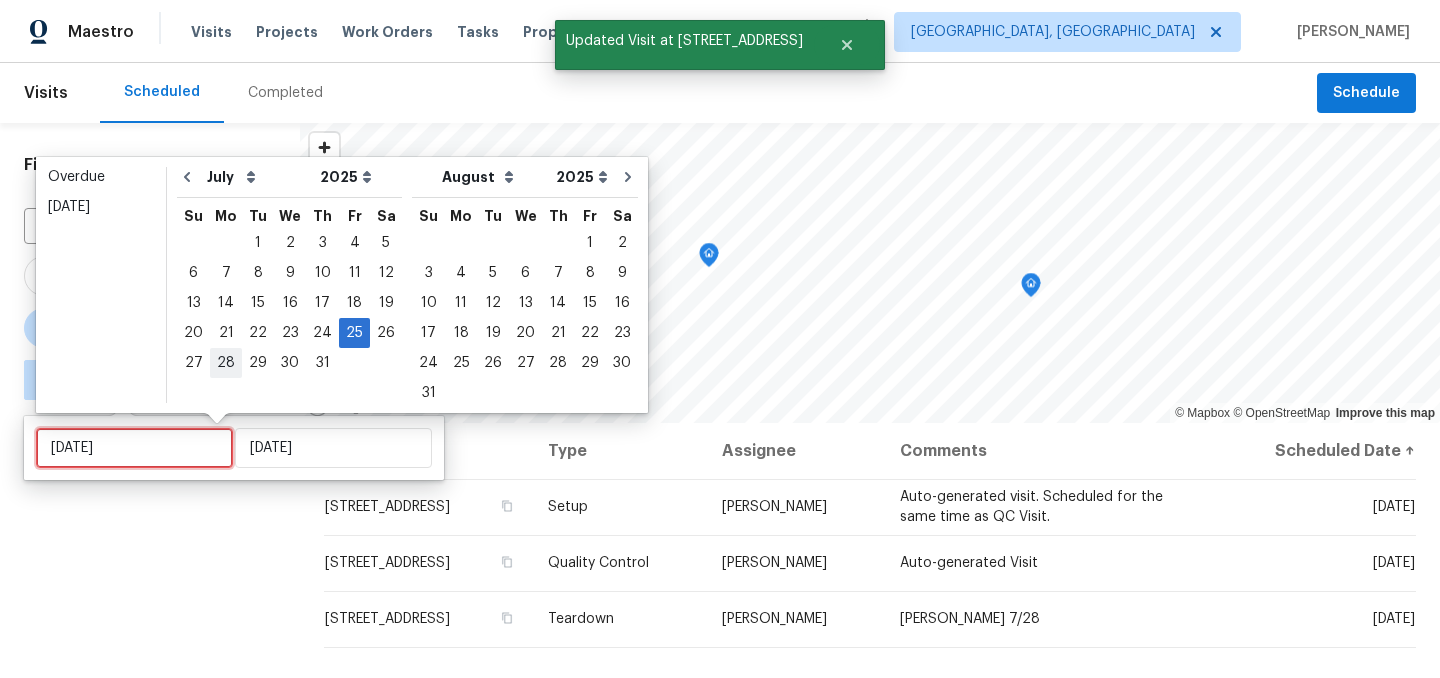 type on "Mon, Jul 28" 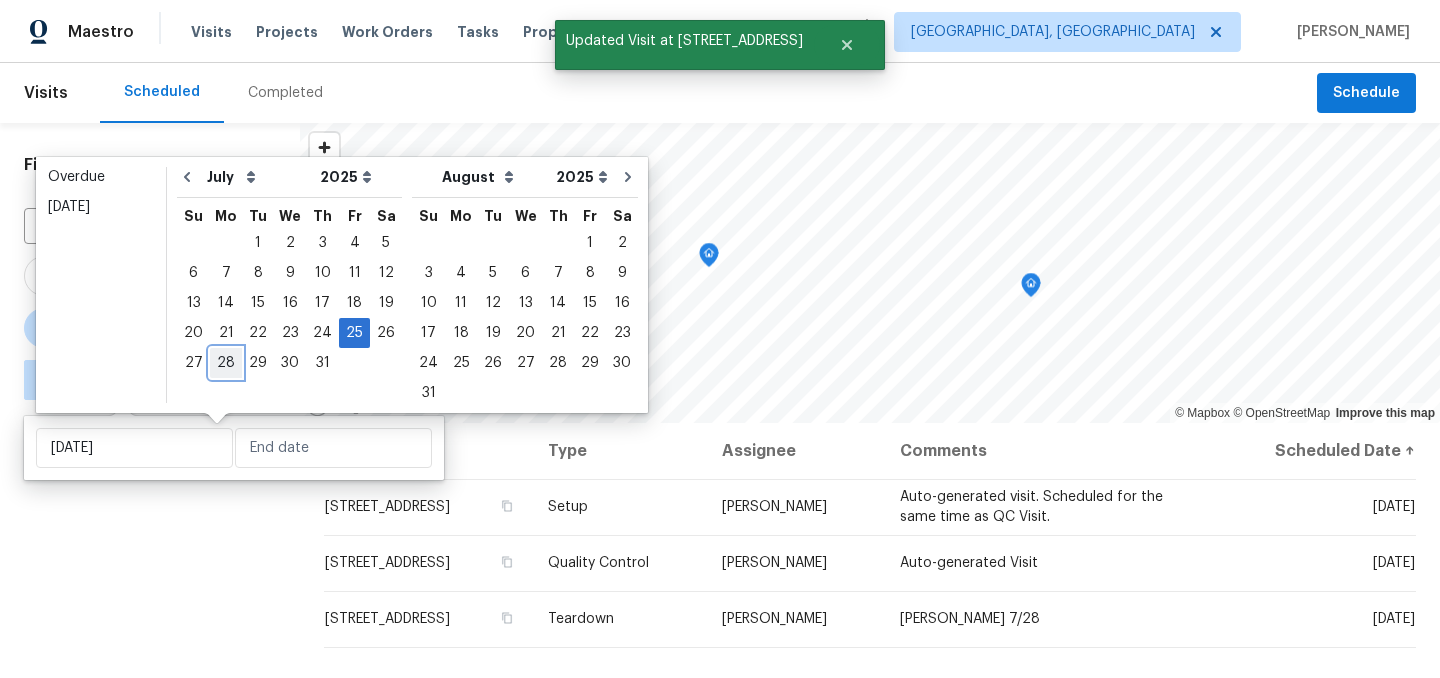 click on "28" at bounding box center [226, 363] 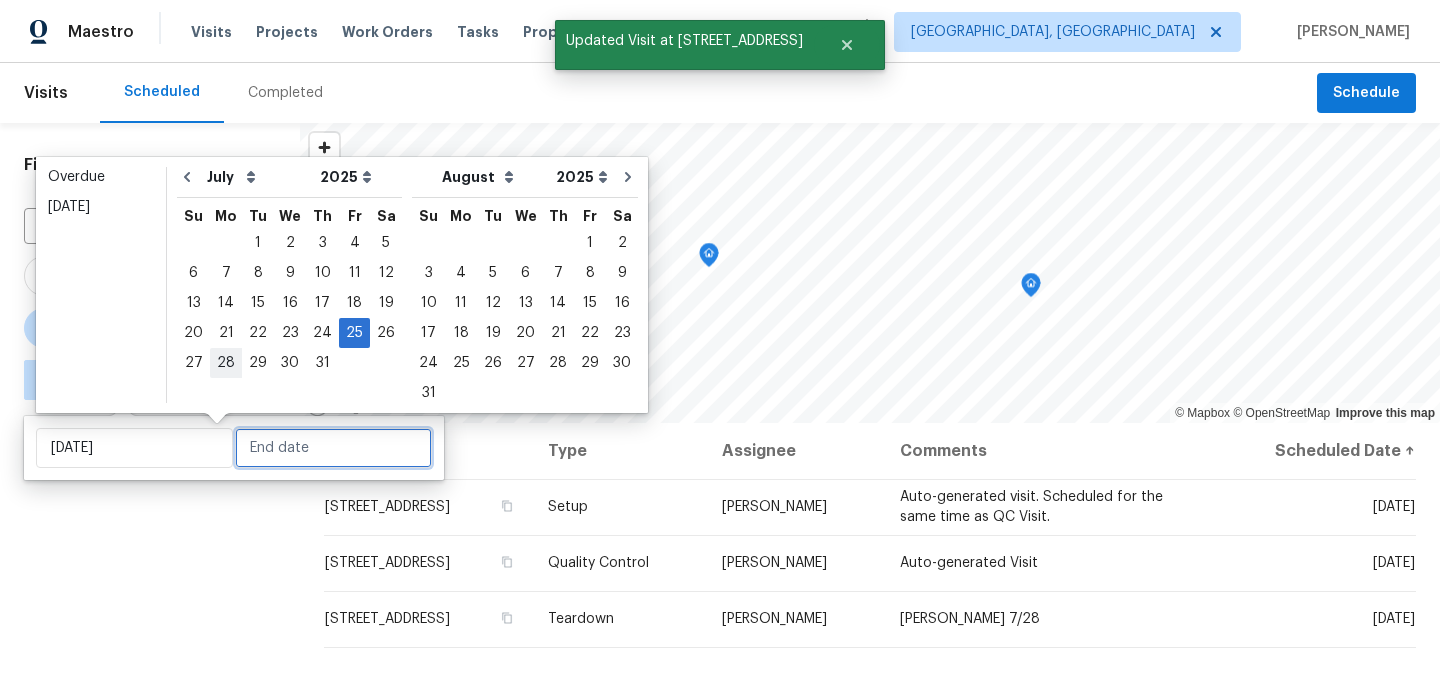 type on "Mon, Jul 28" 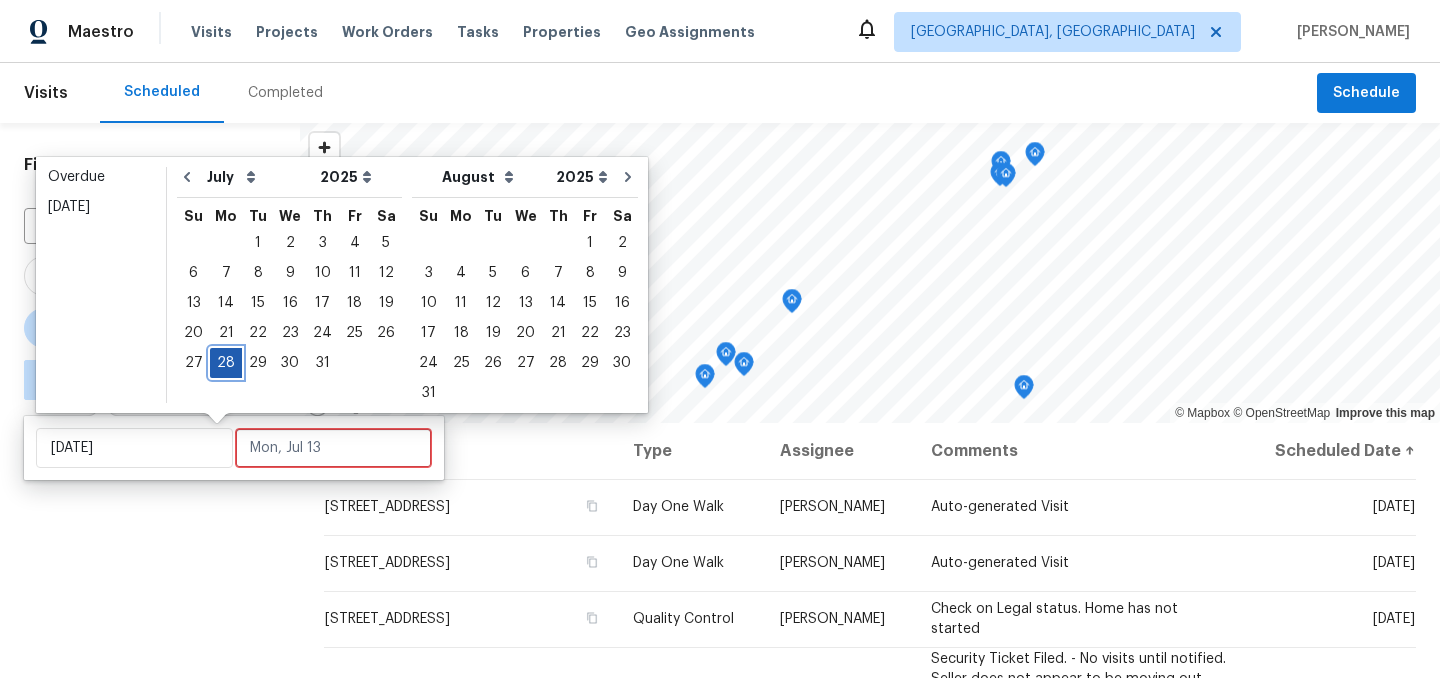 click on "28" at bounding box center [226, 363] 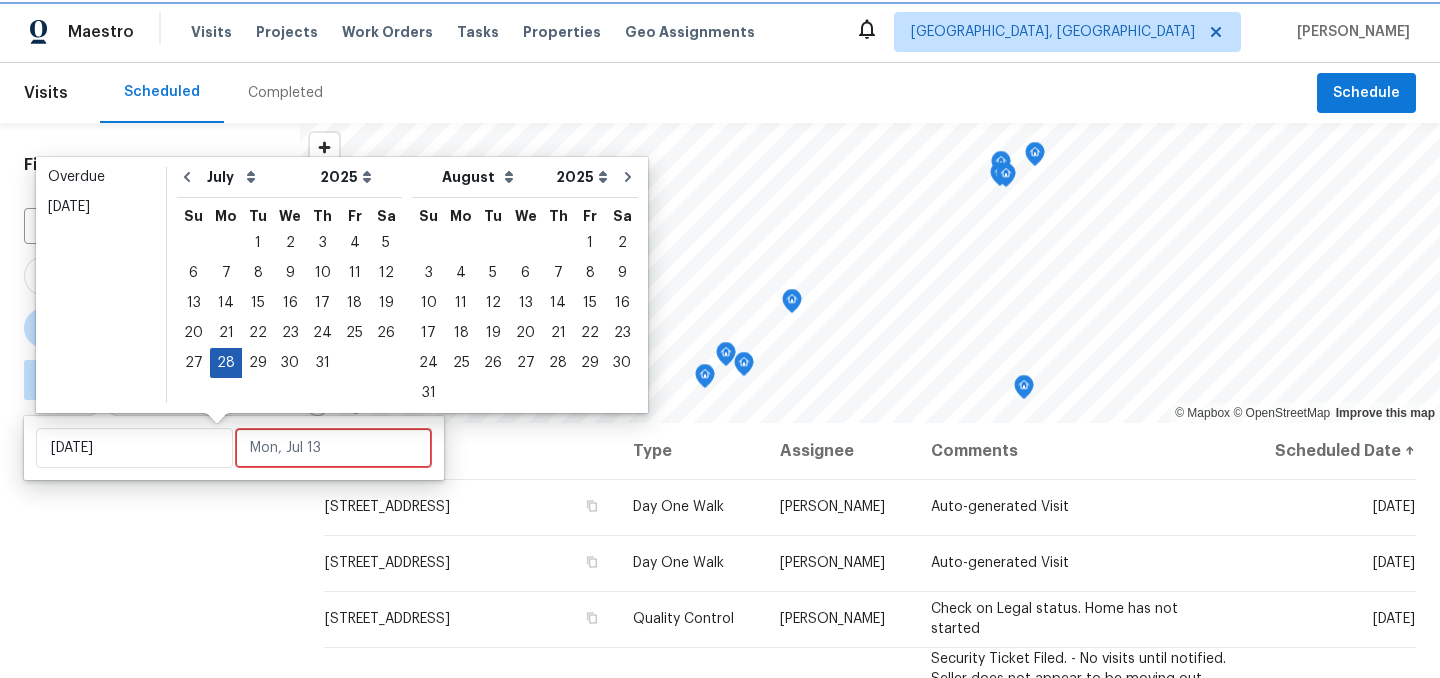 type on "Mon, Jul 28" 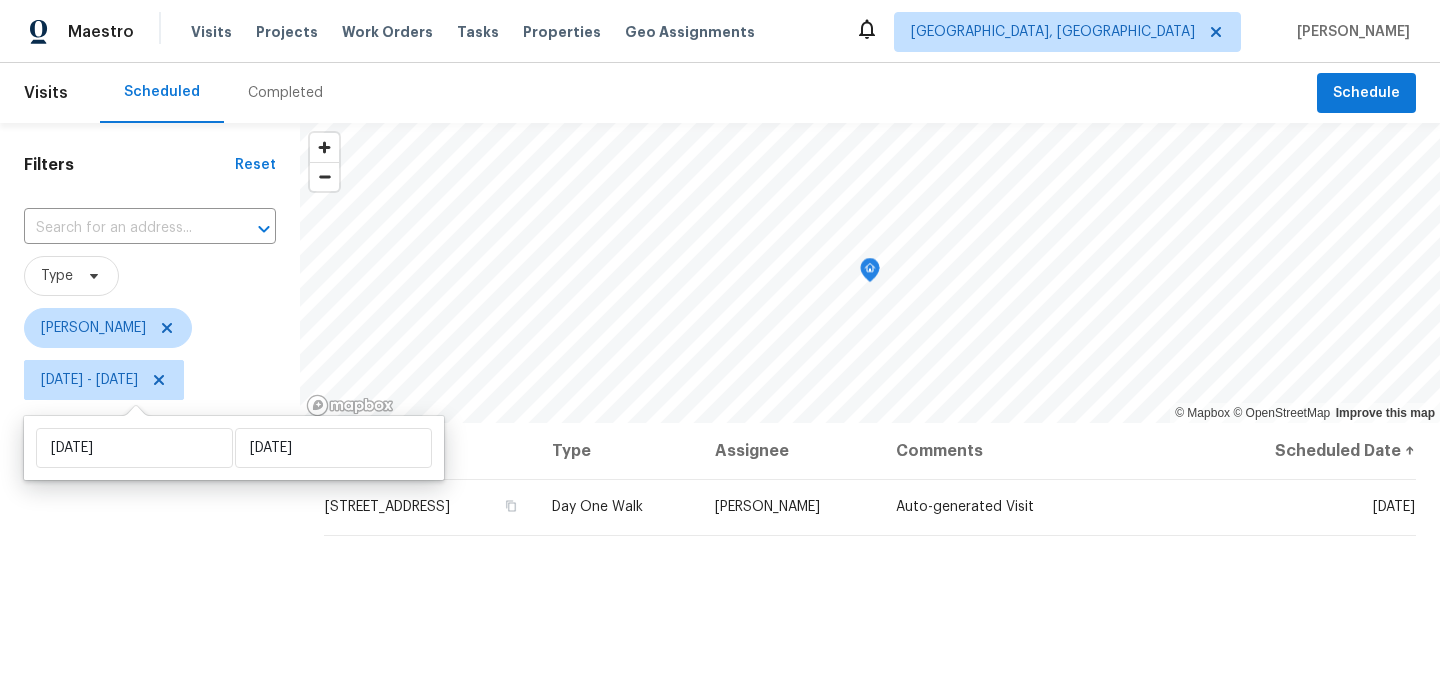 click on "Filters Reset ​ Type Isaul Martinez Mon, Jul 28 - Mon, Jul 28" at bounding box center [150, 544] 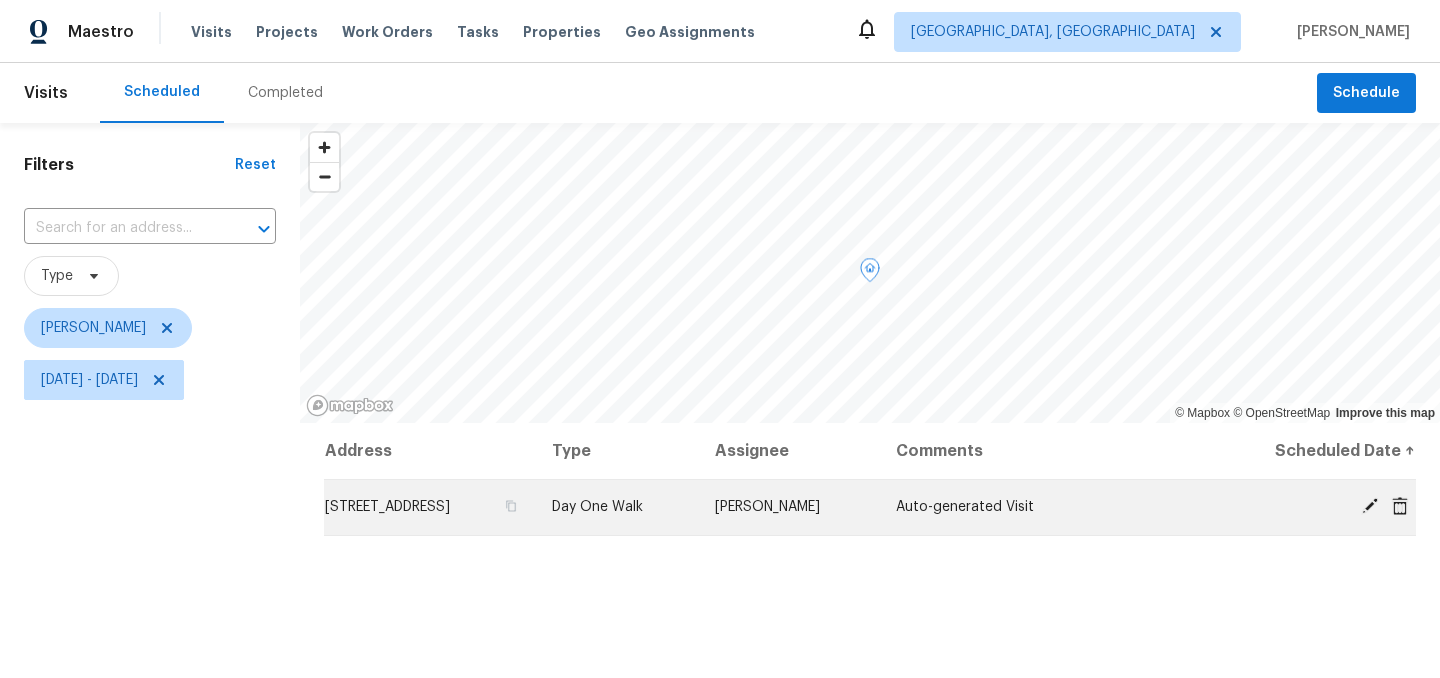 click 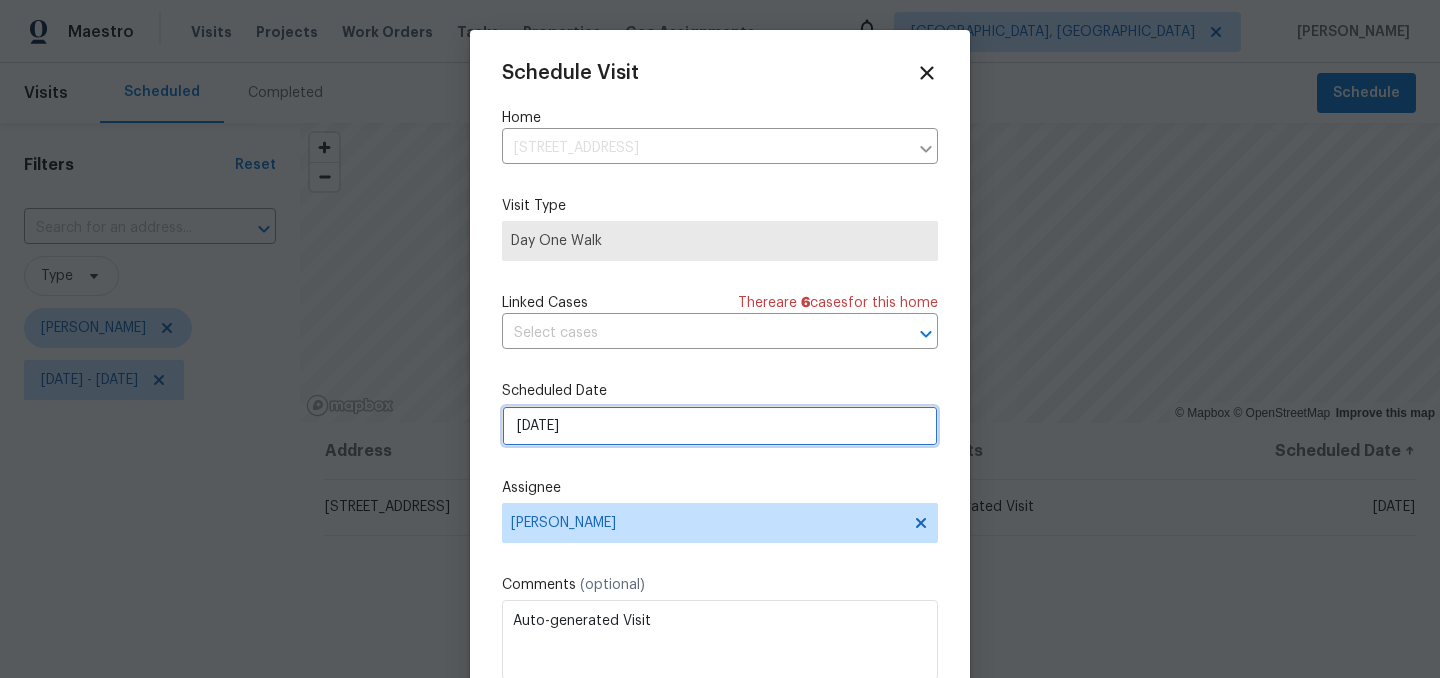 click on "7/28/2025" at bounding box center [720, 426] 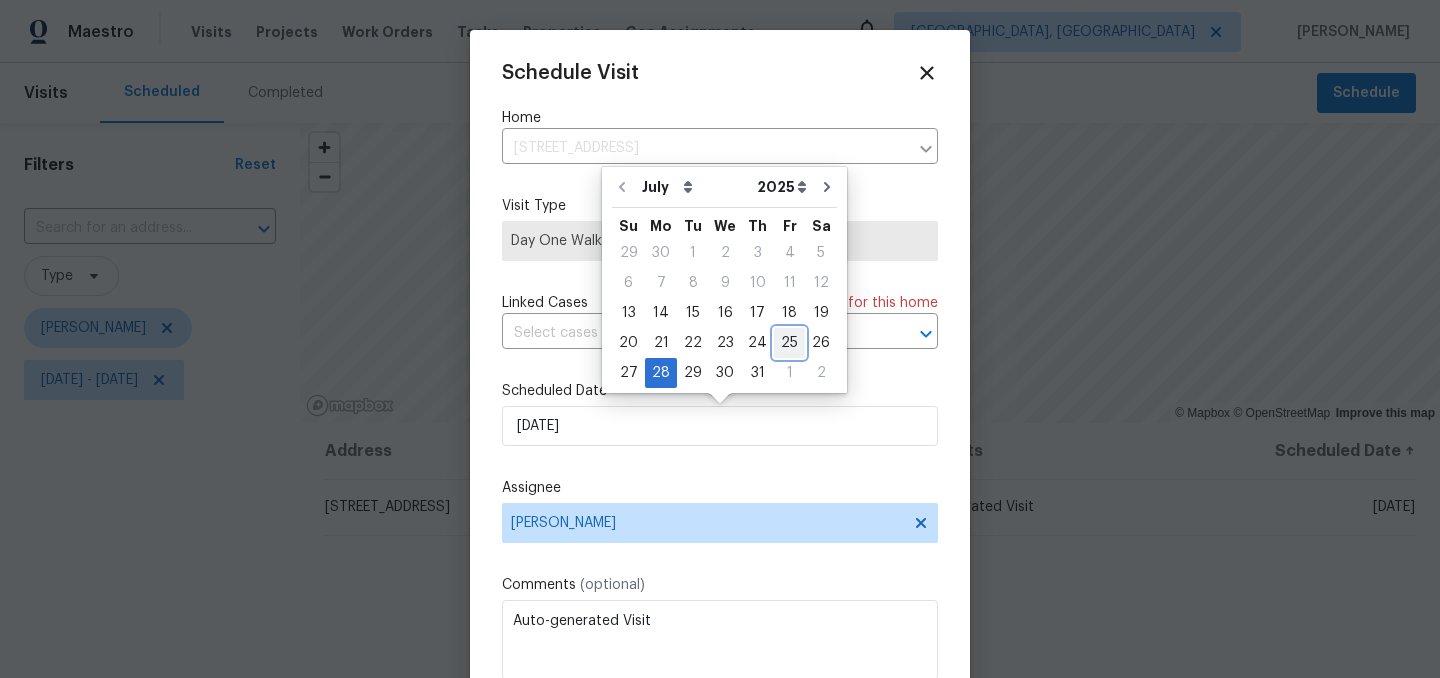 click on "25" at bounding box center [789, 343] 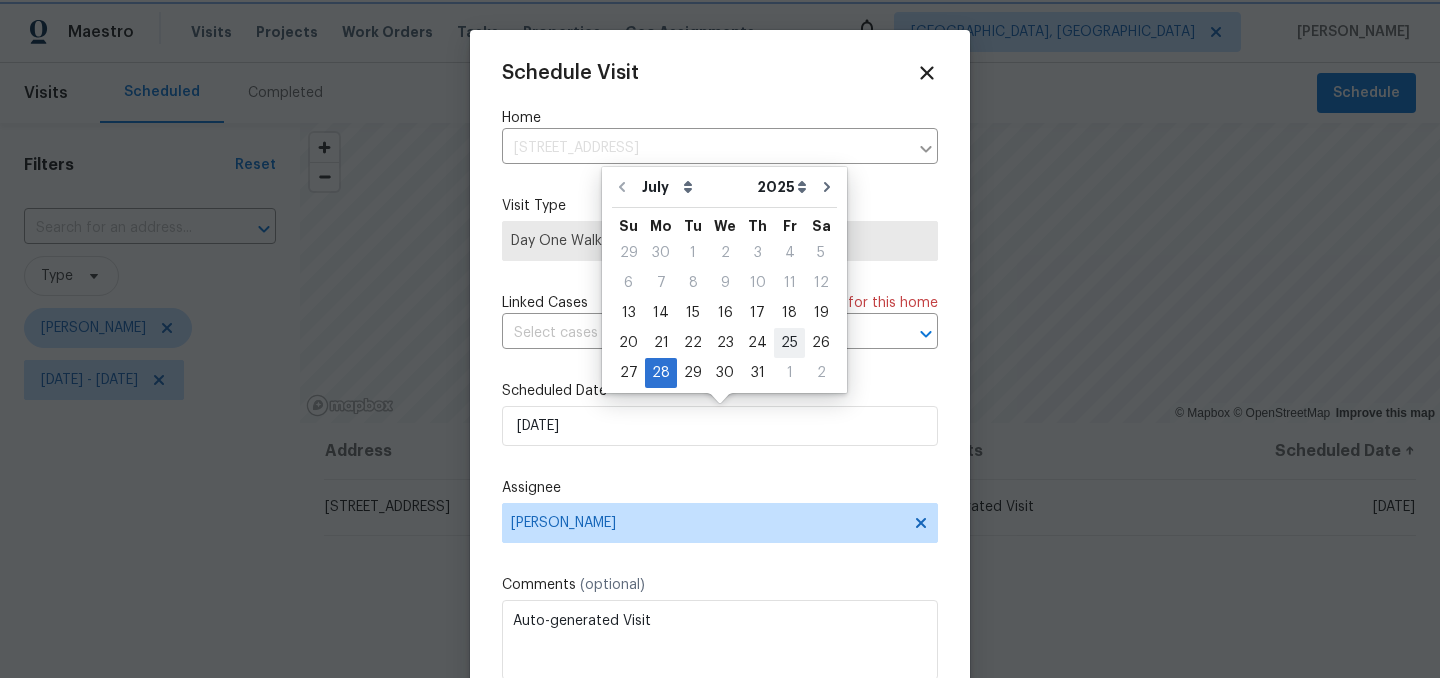 type on "7/25/2025" 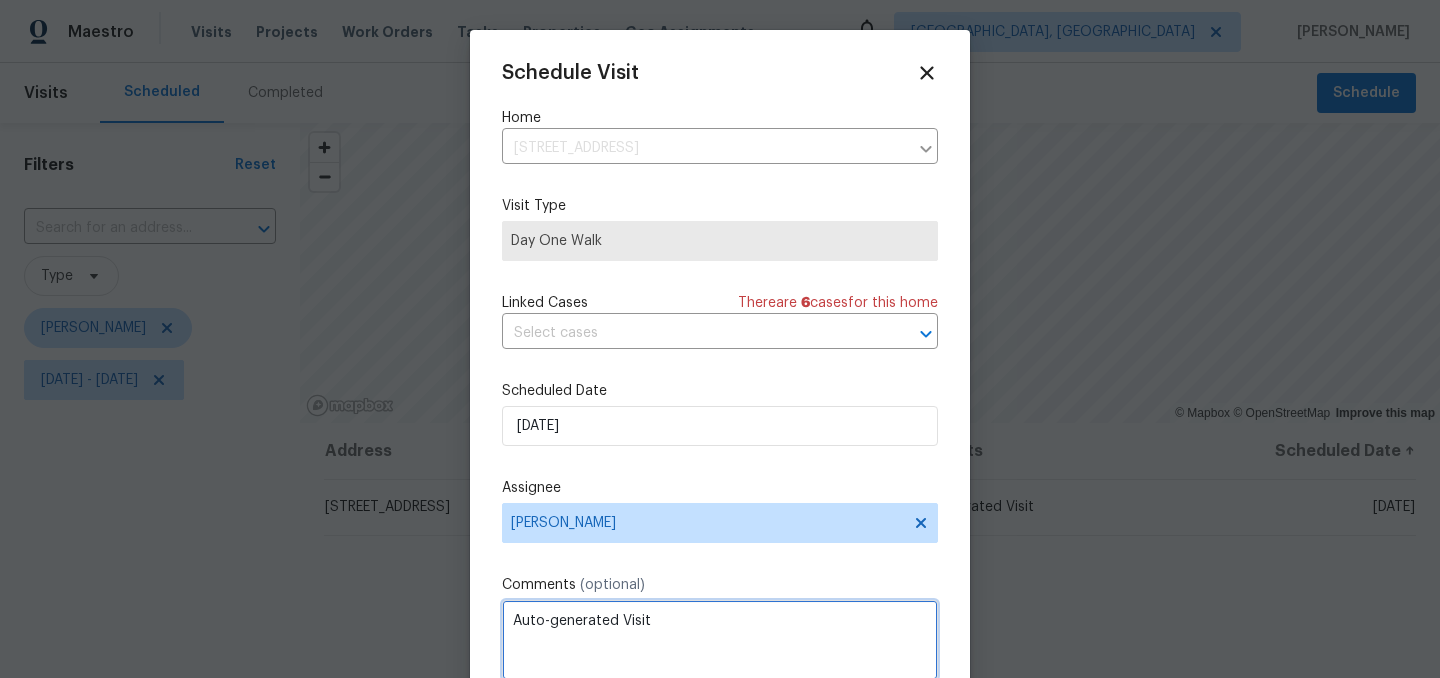 click on "Auto-generated Visit" at bounding box center [720, 640] 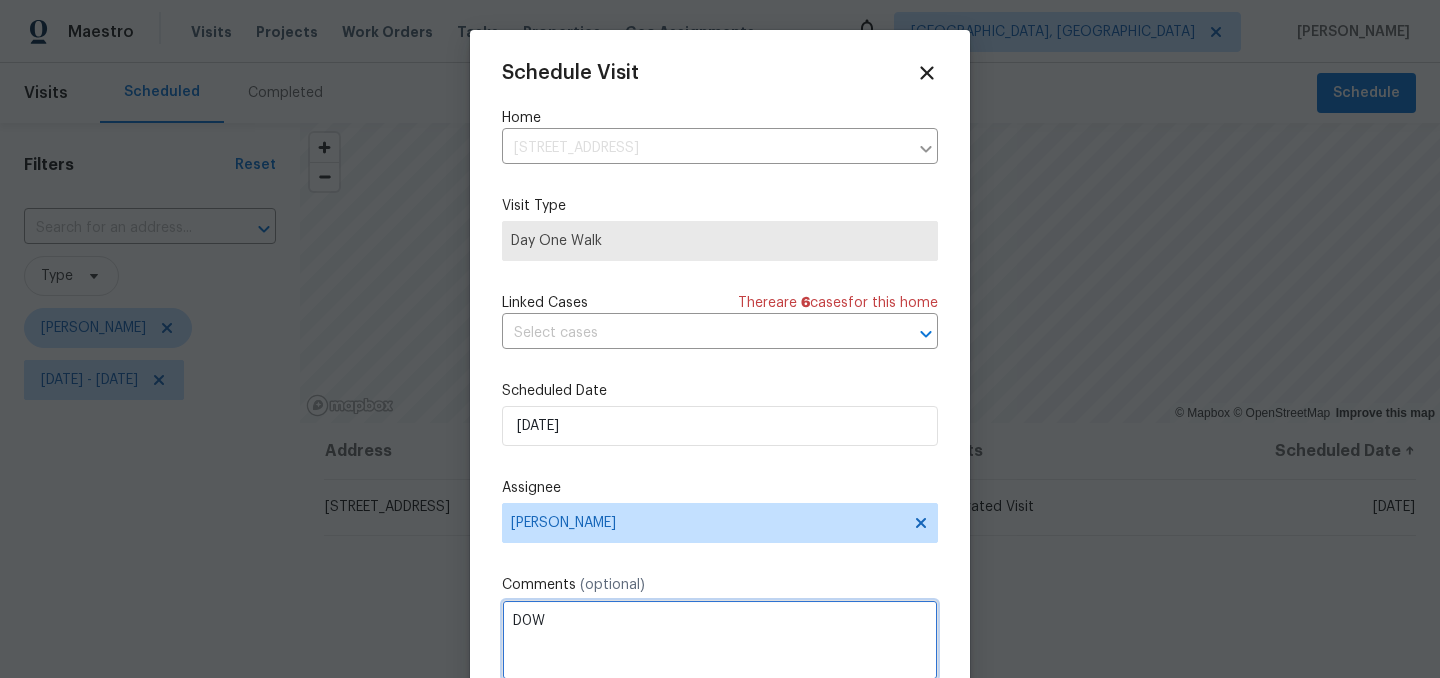 scroll, scrollTop: 36, scrollLeft: 0, axis: vertical 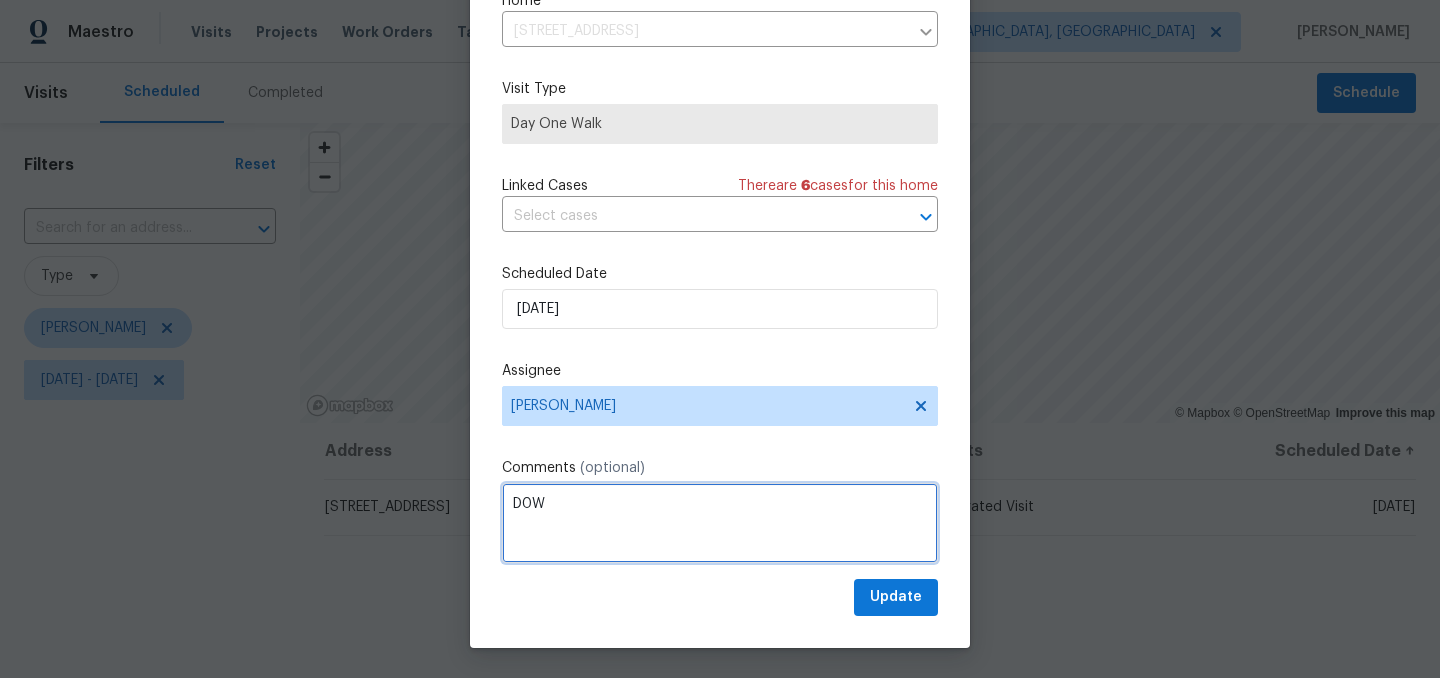 type on "D0W" 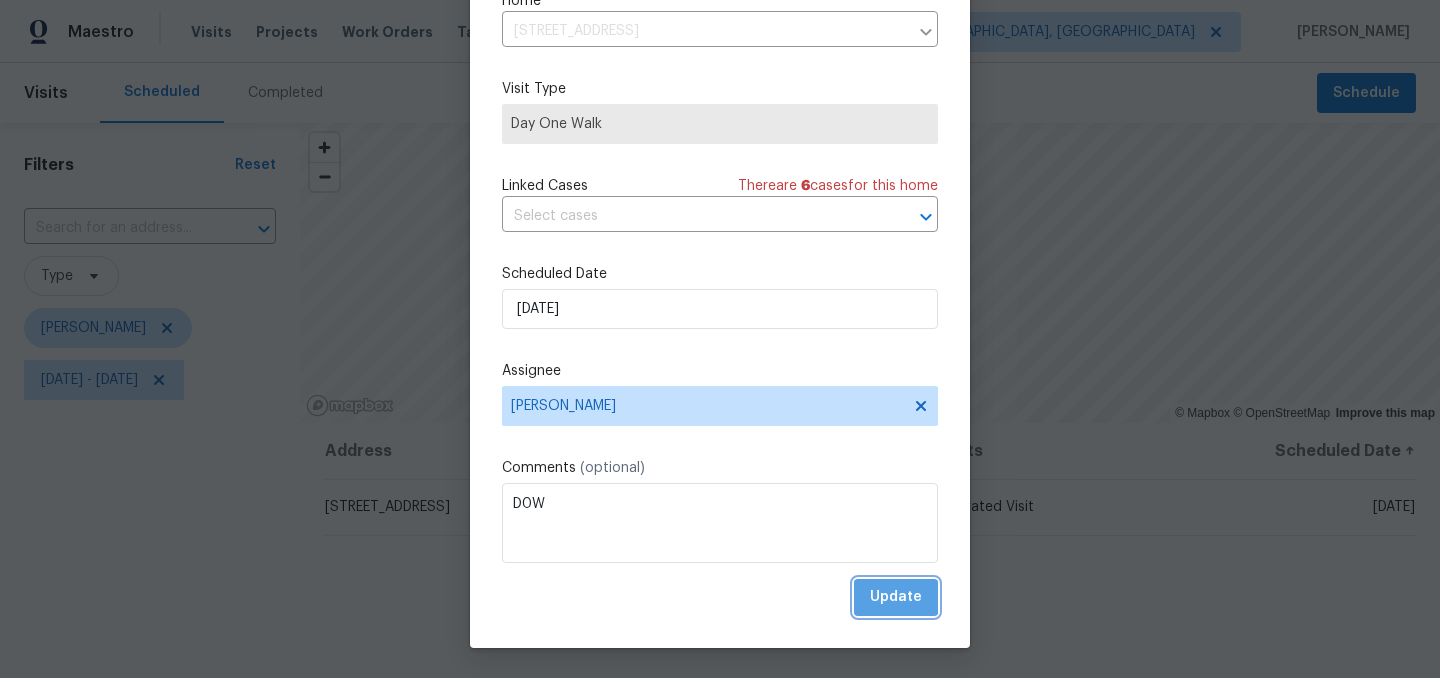 click on "Update" at bounding box center [896, 597] 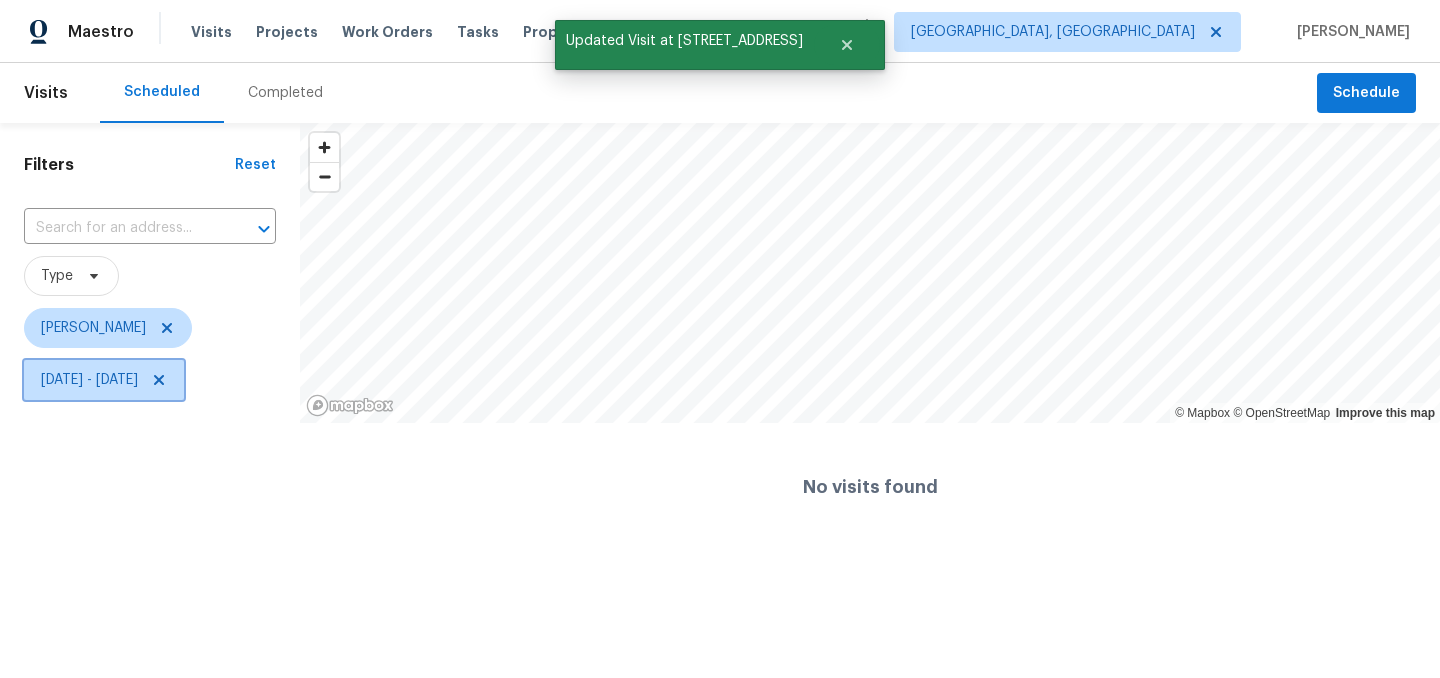 click on "Mon, Jul 28 - Mon, Jul 28" at bounding box center [89, 380] 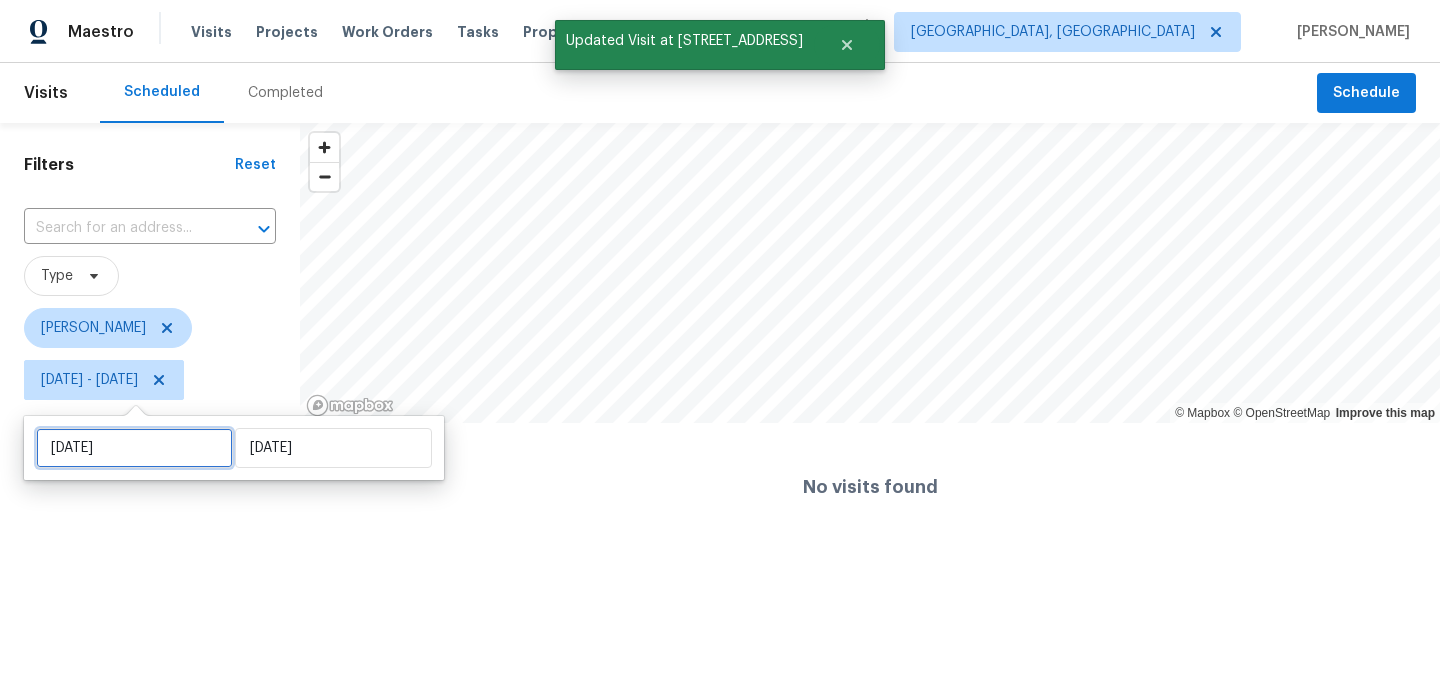select on "6" 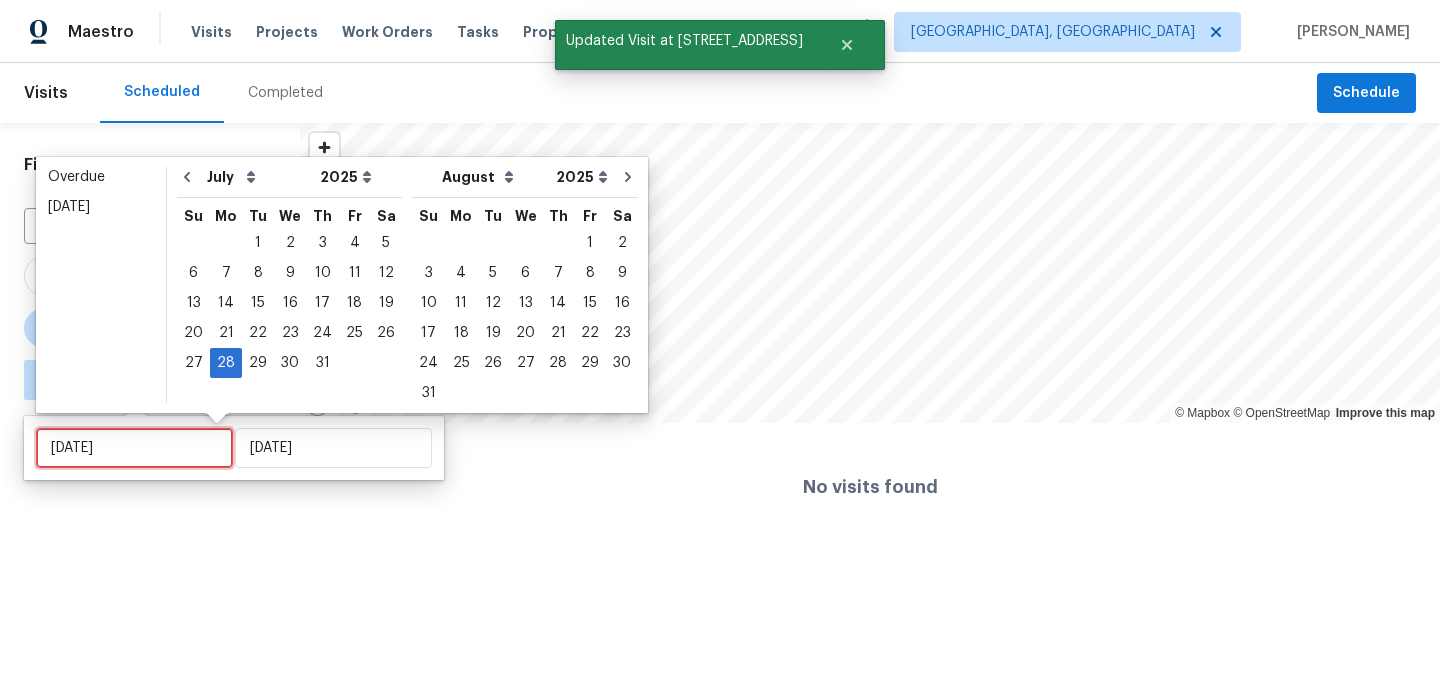 click on "Mon, Jul 28" at bounding box center (134, 448) 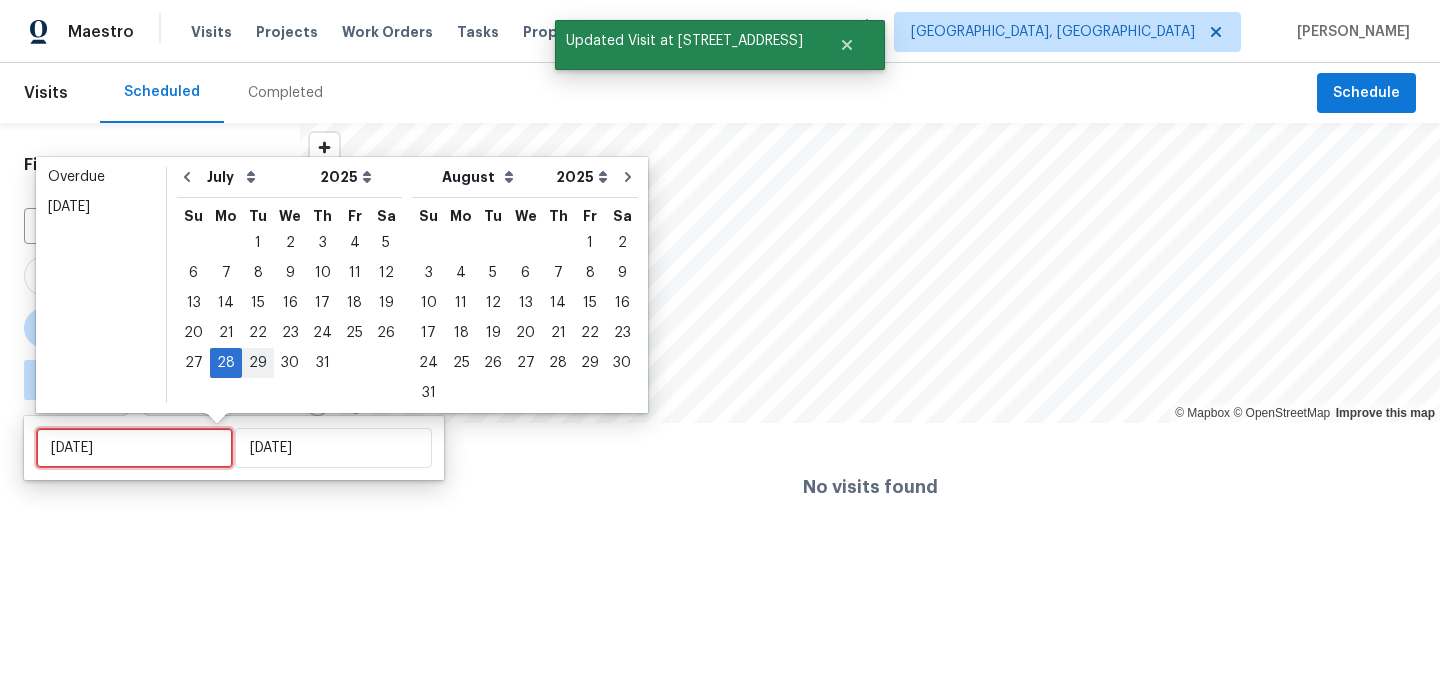 type on "Tue, Jul 29" 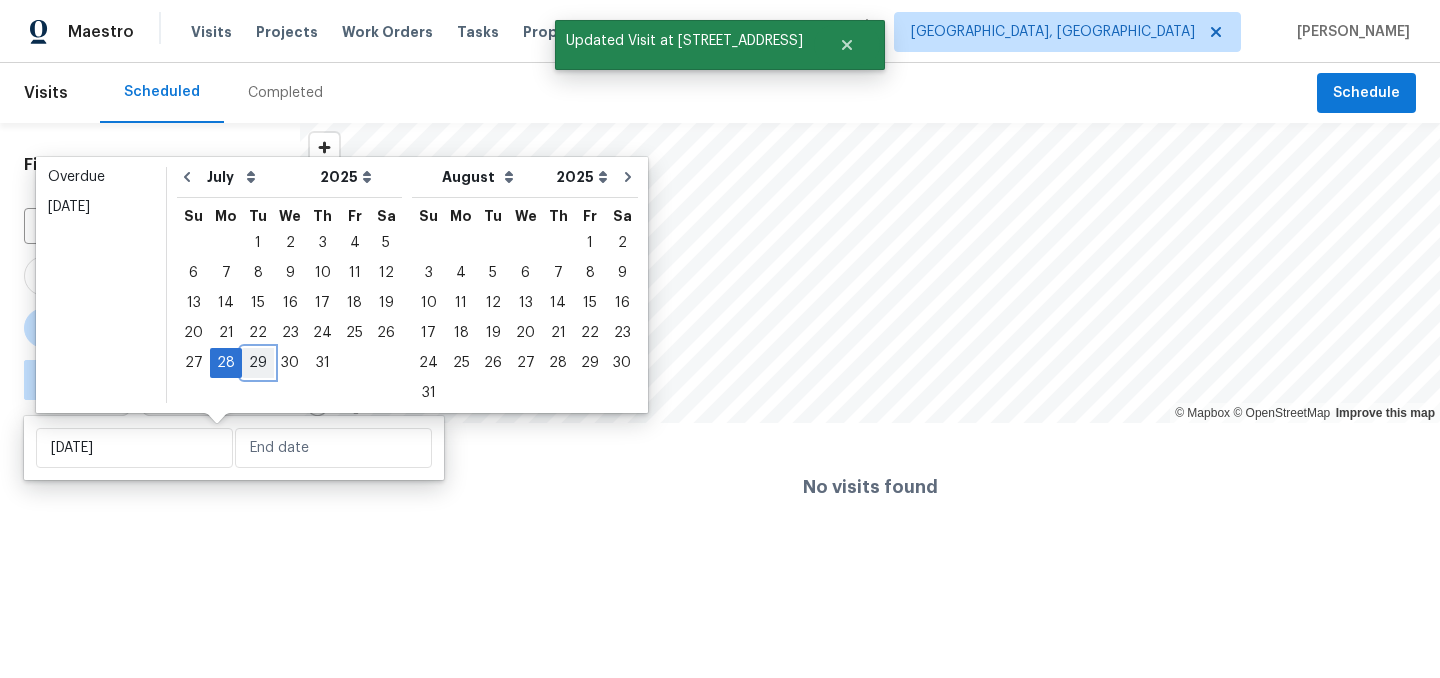click on "29" at bounding box center (258, 363) 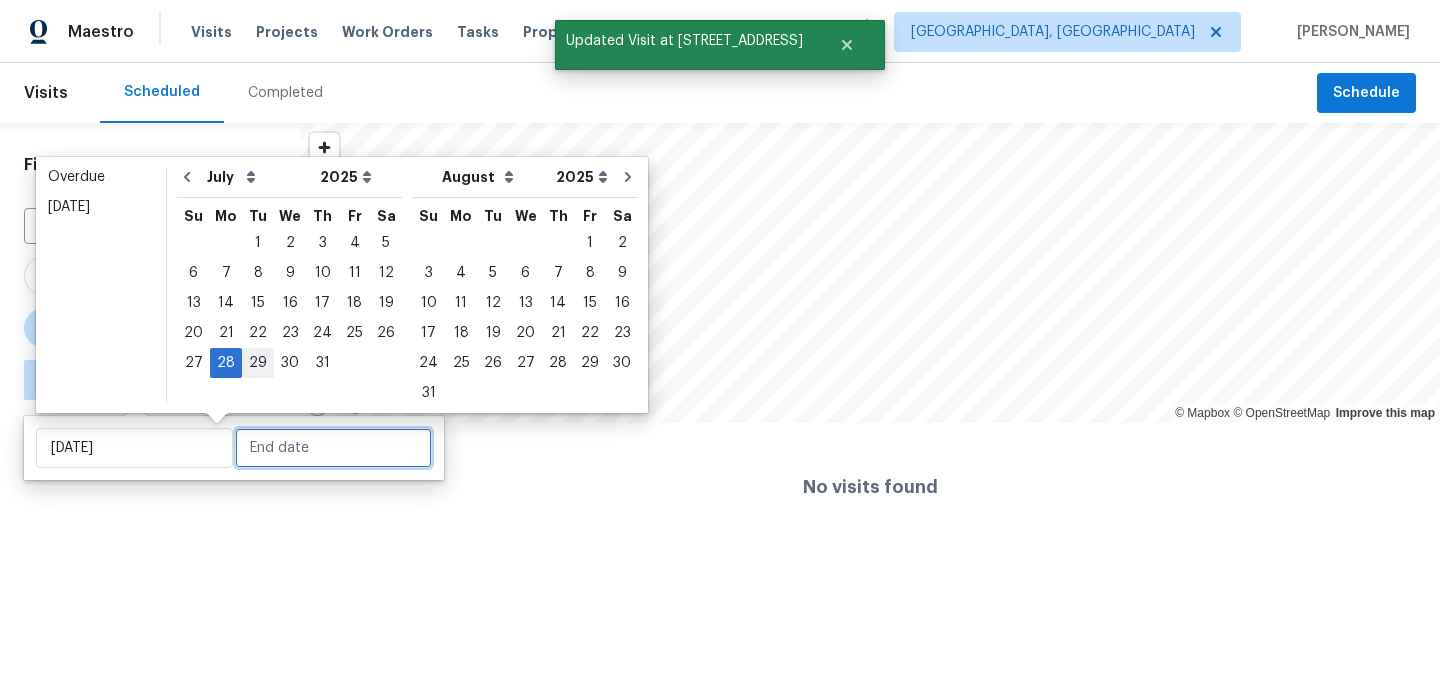 type on "Tue, Jul 29" 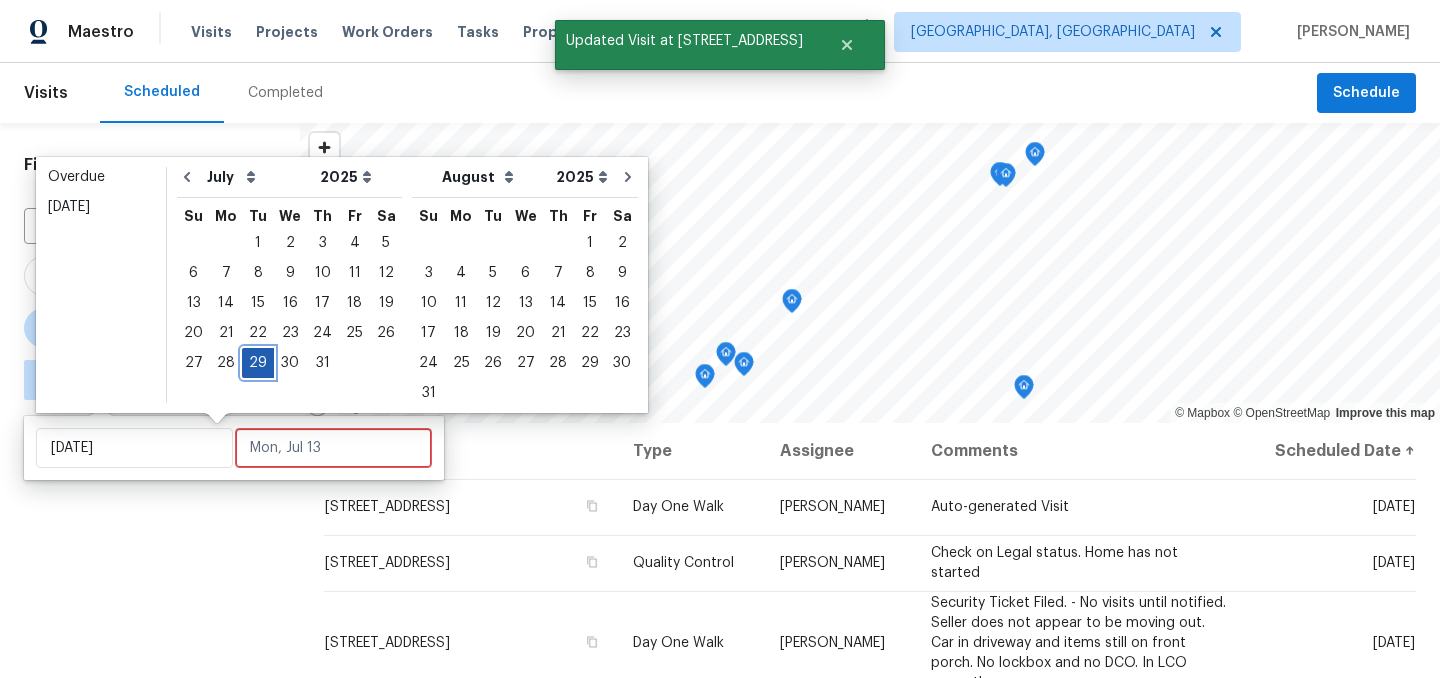 click on "29" at bounding box center [258, 363] 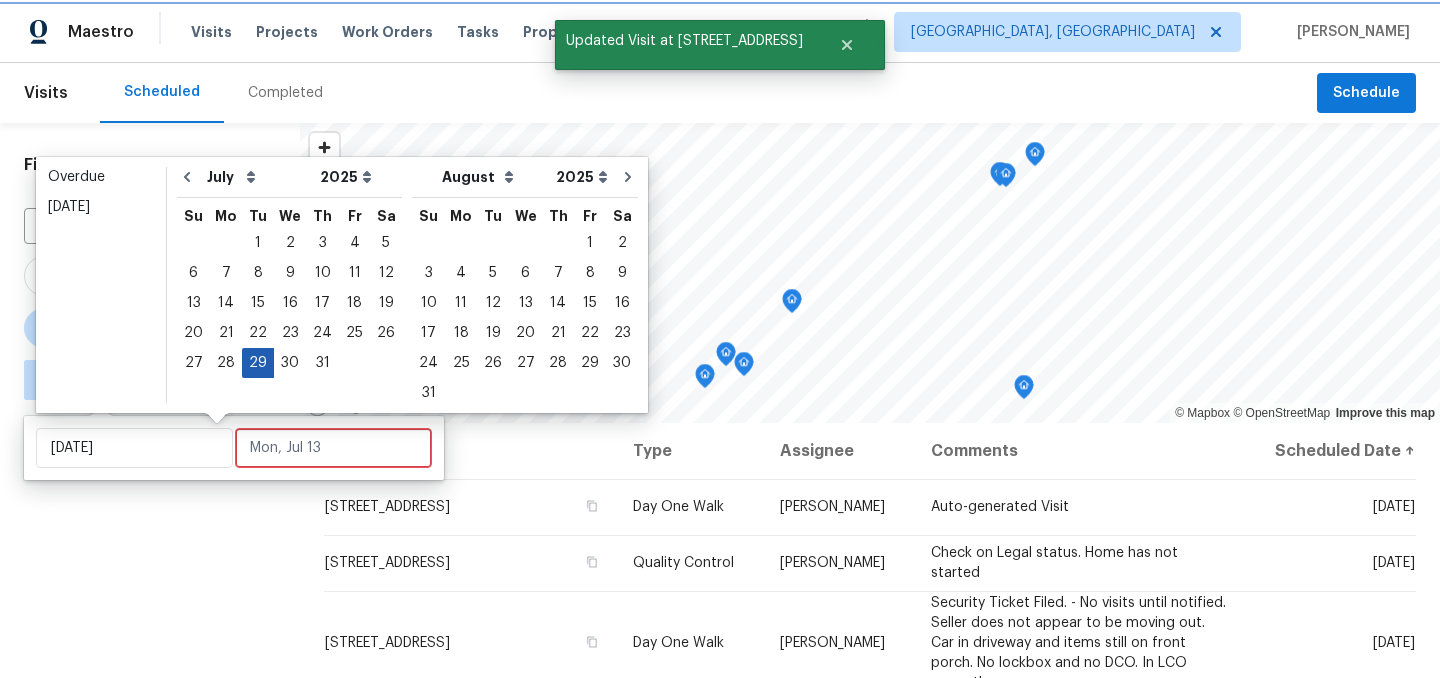 type on "Tue, Jul 29" 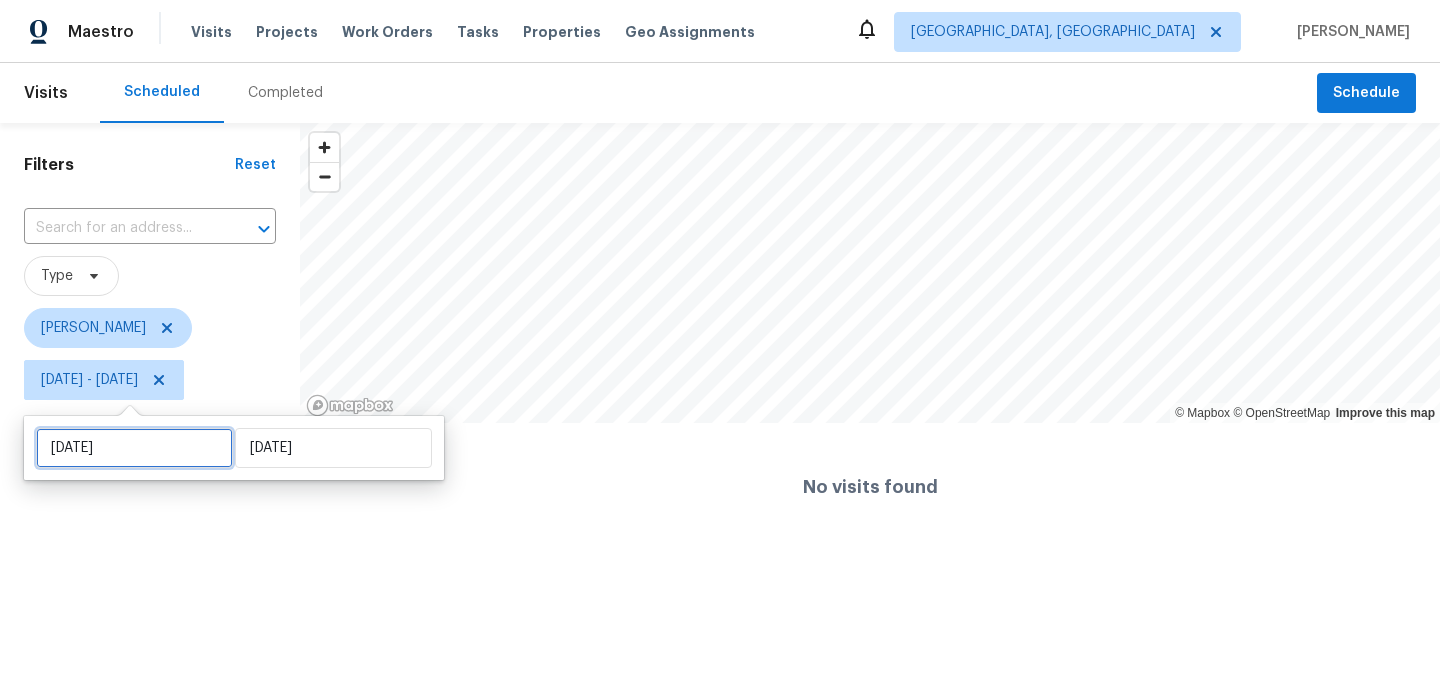click on "Tue, Jul 29" at bounding box center (134, 448) 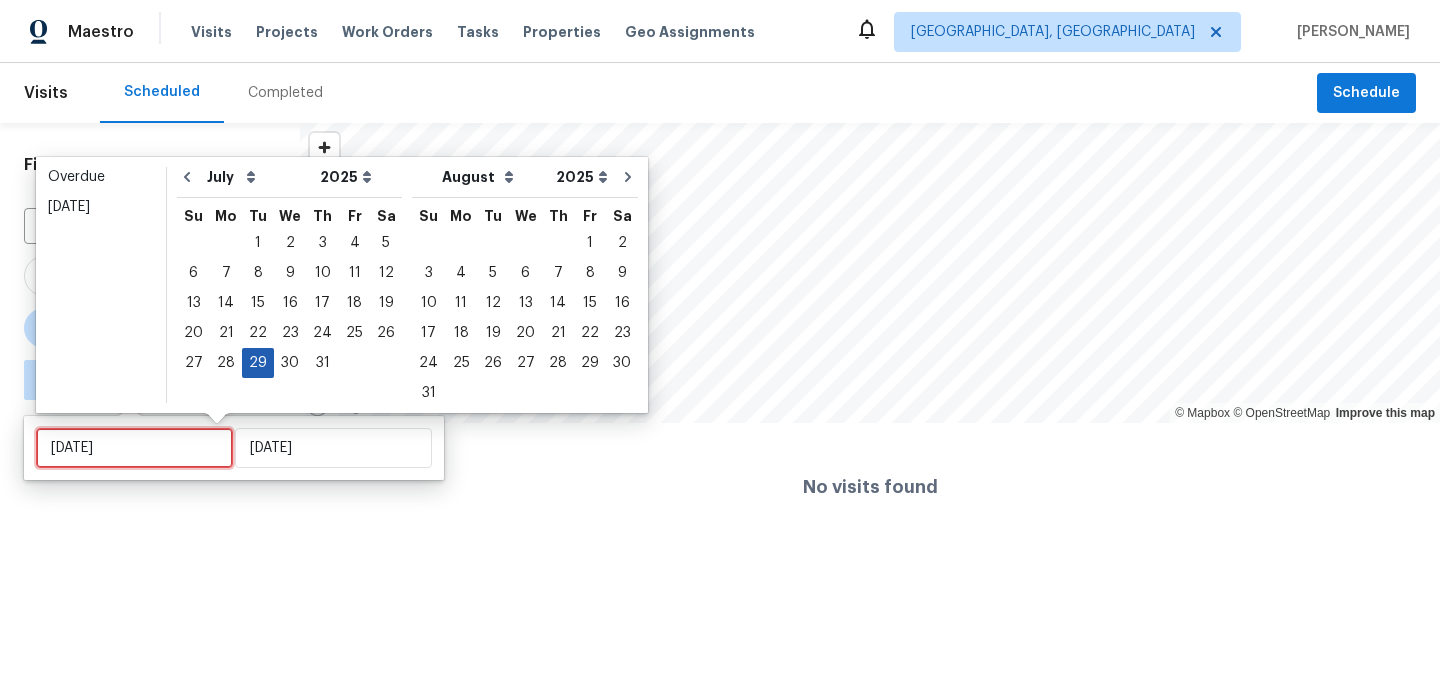 type on "Mon, Jul 28" 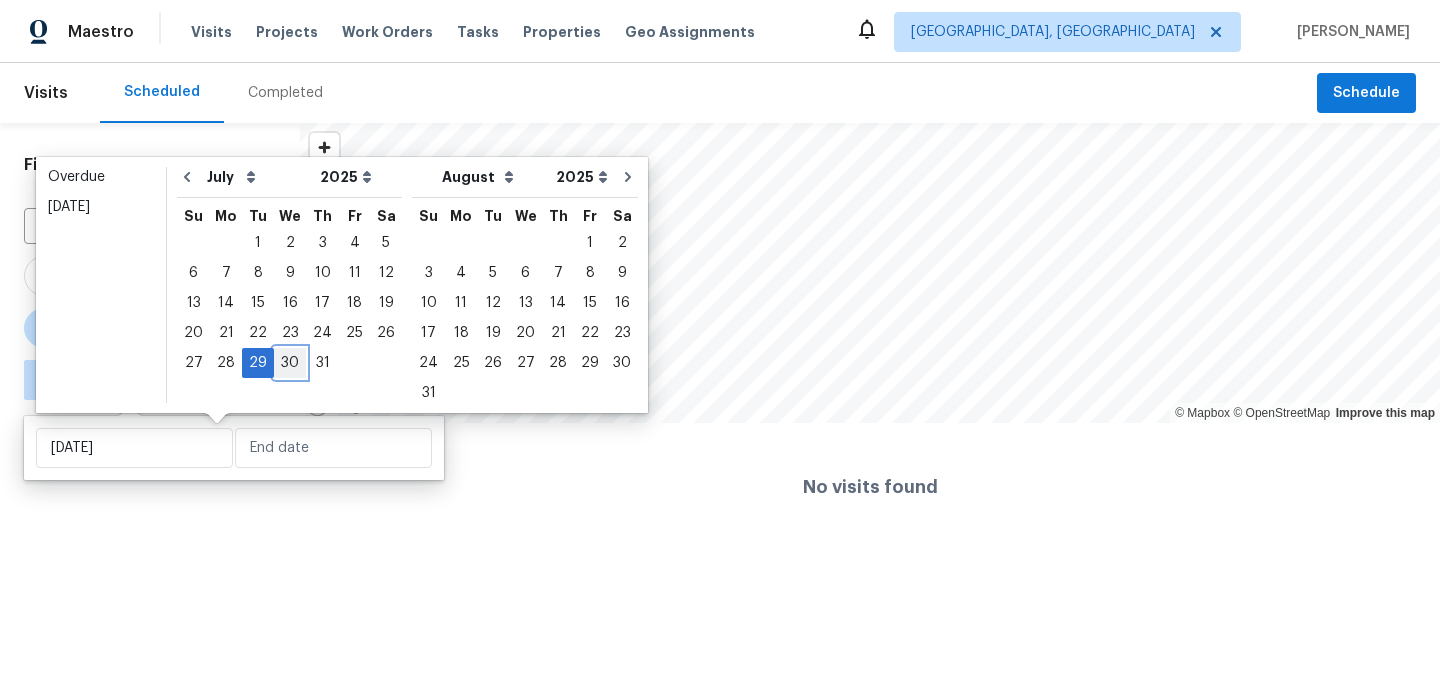 click on "30" at bounding box center [290, 363] 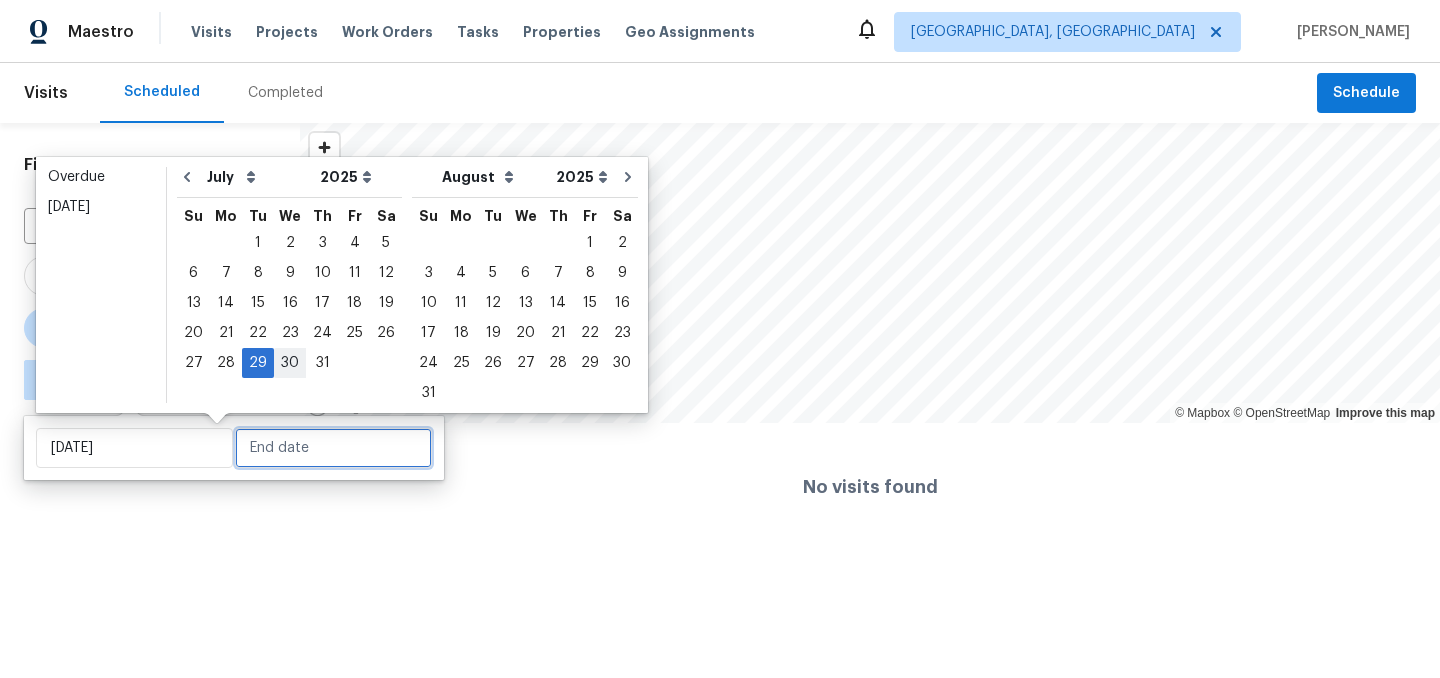 type on "Wed, Jul 30" 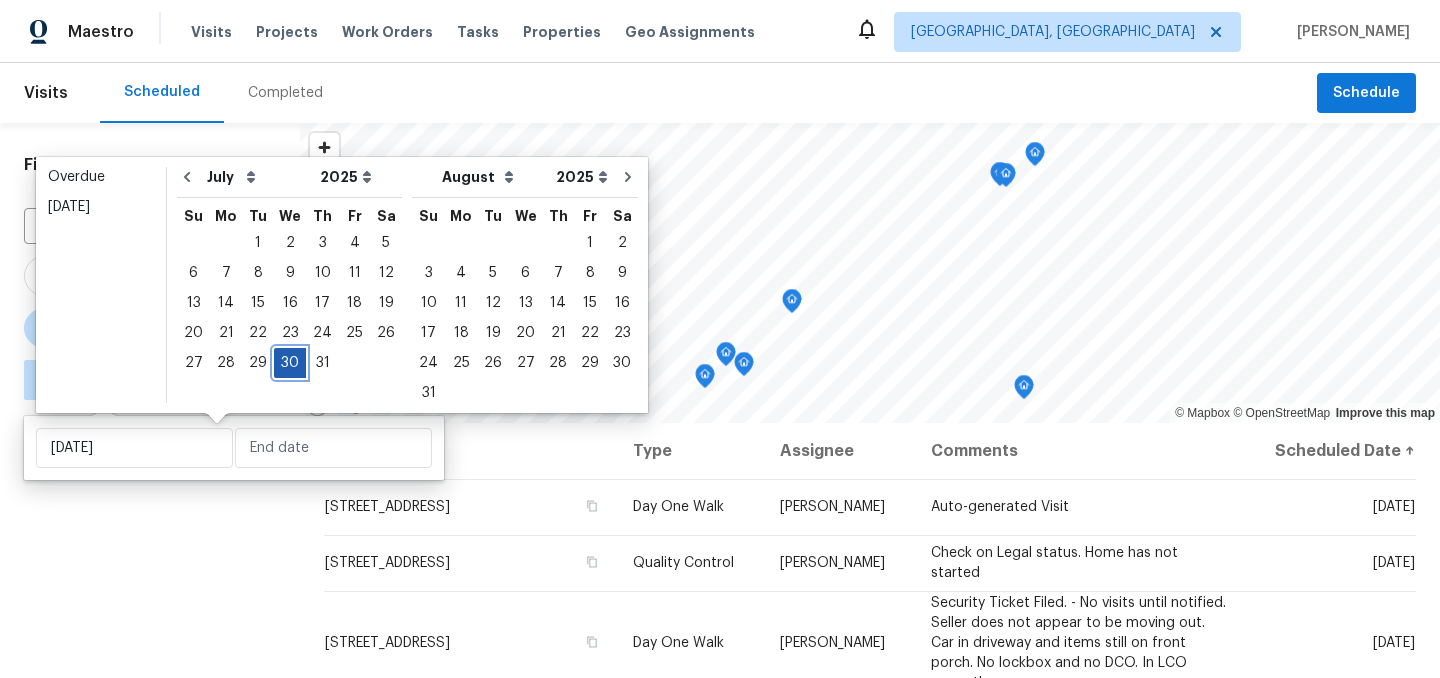 click on "30" at bounding box center (290, 363) 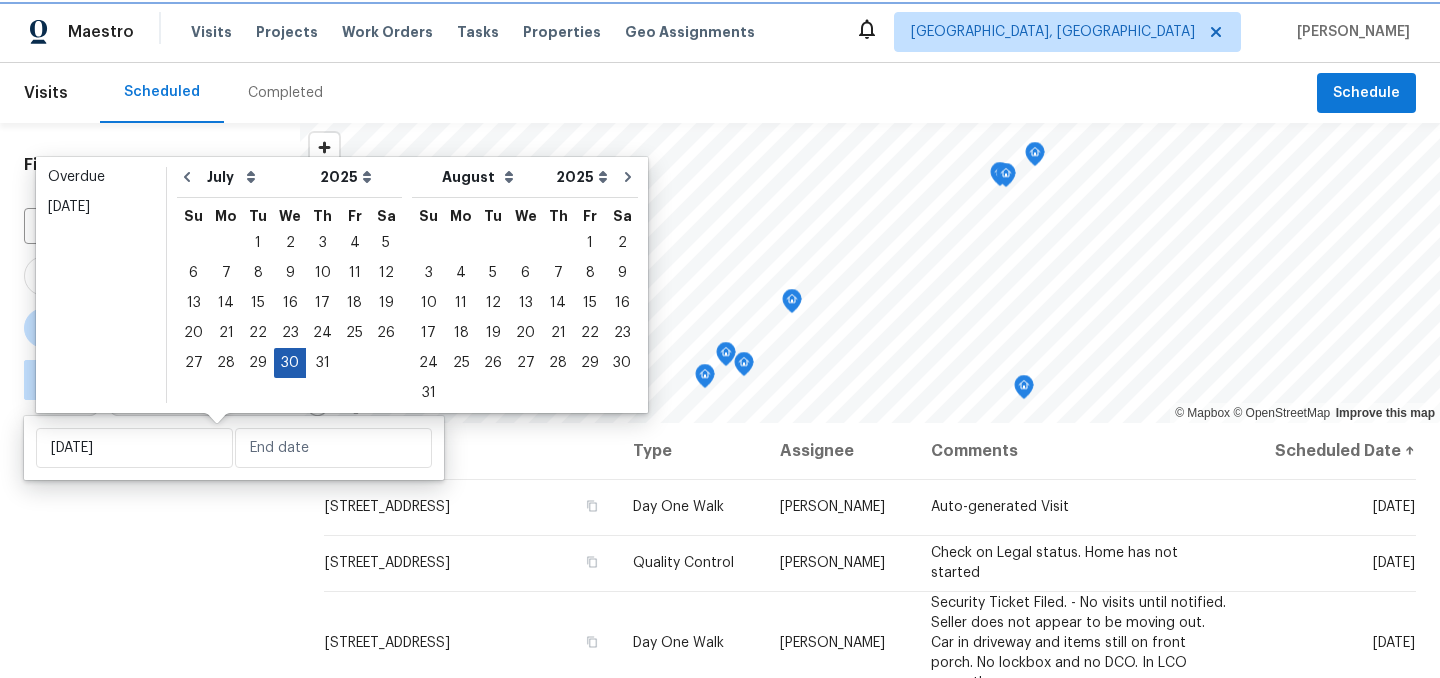type on "Wed, Jul 30" 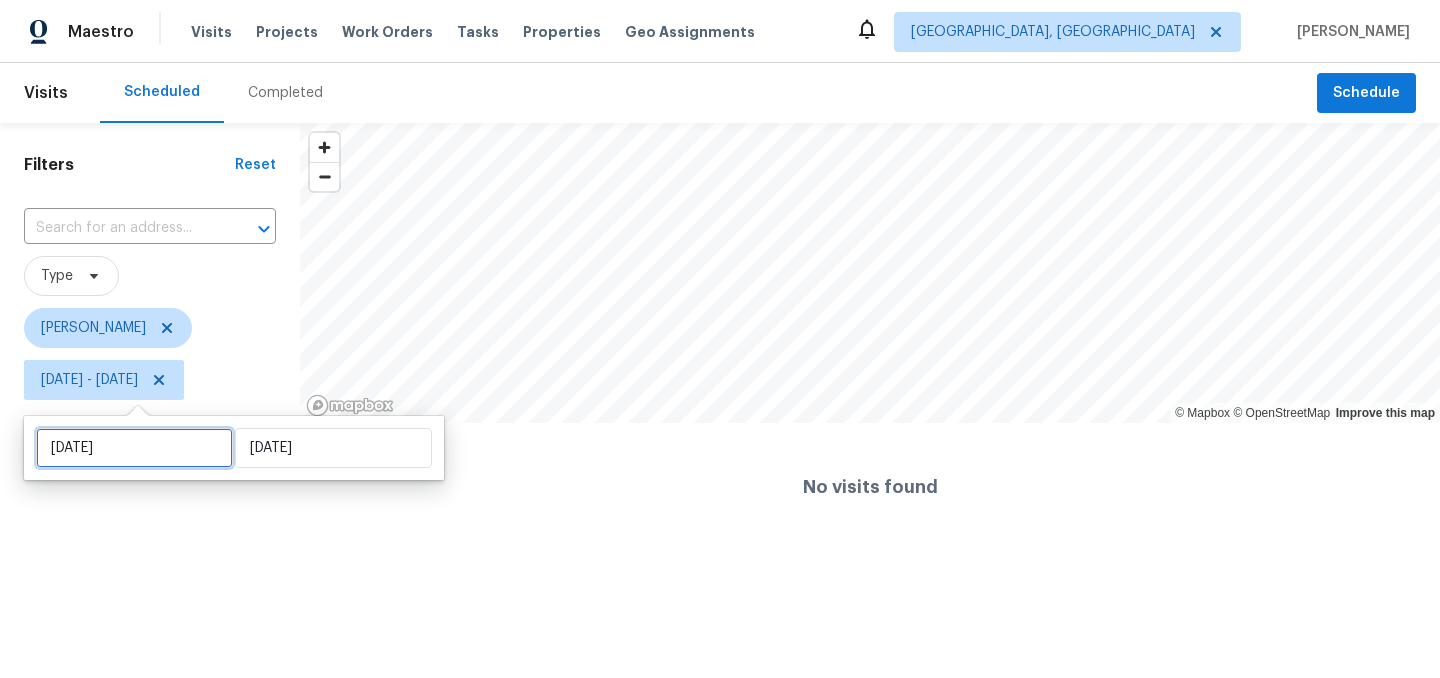 click on "Wed, Jul 30" at bounding box center [134, 448] 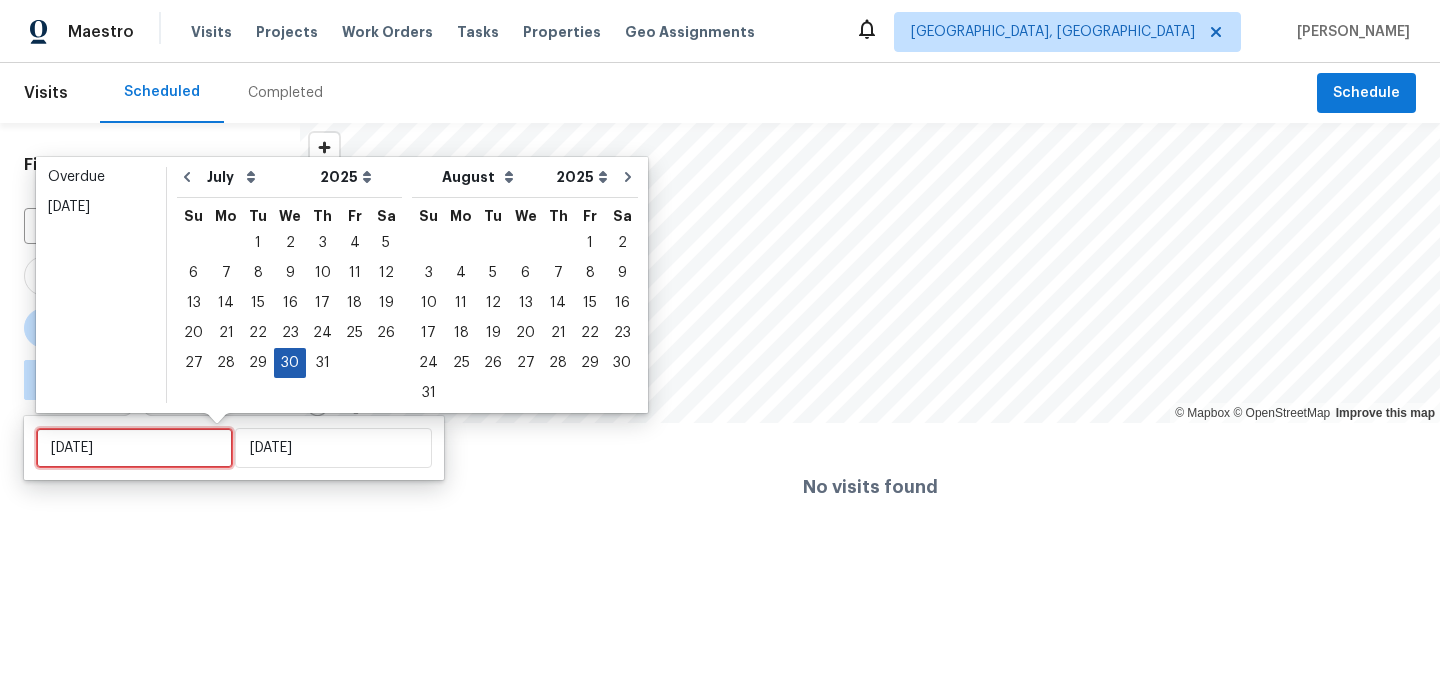type 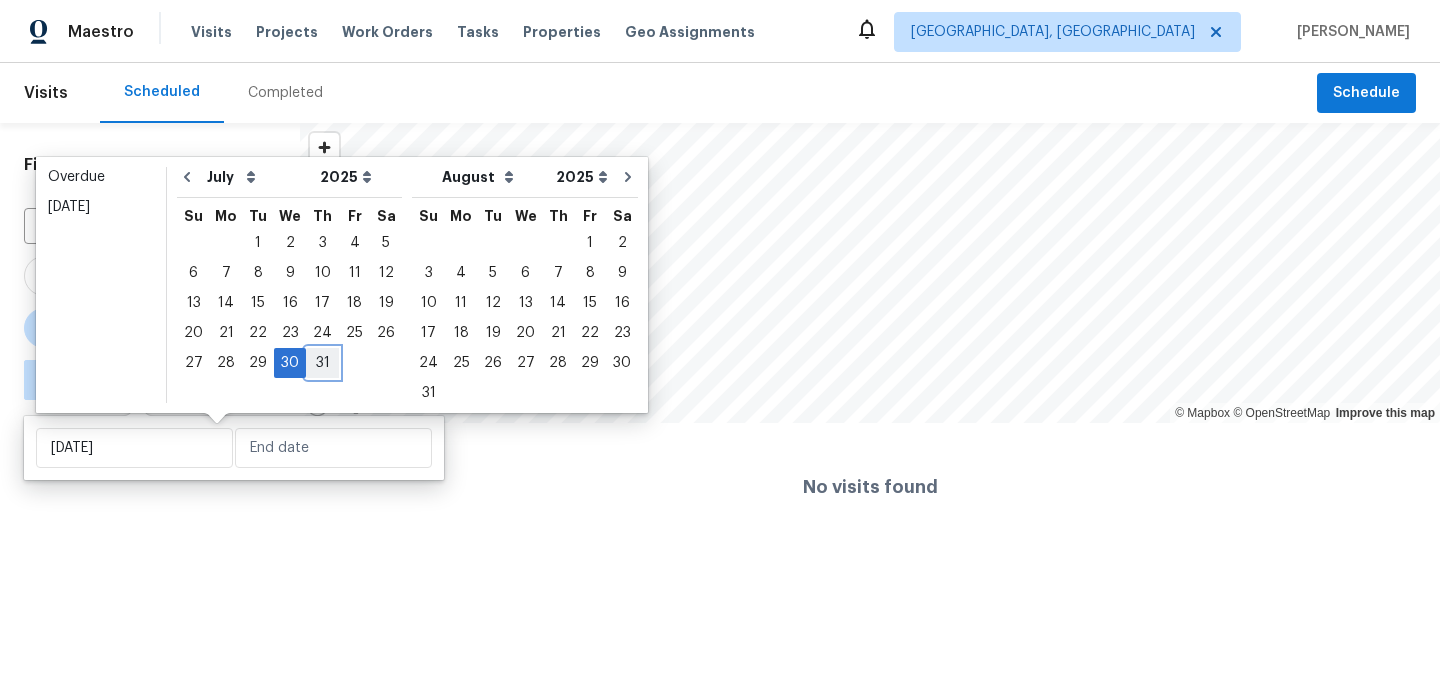 click on "31" at bounding box center (322, 363) 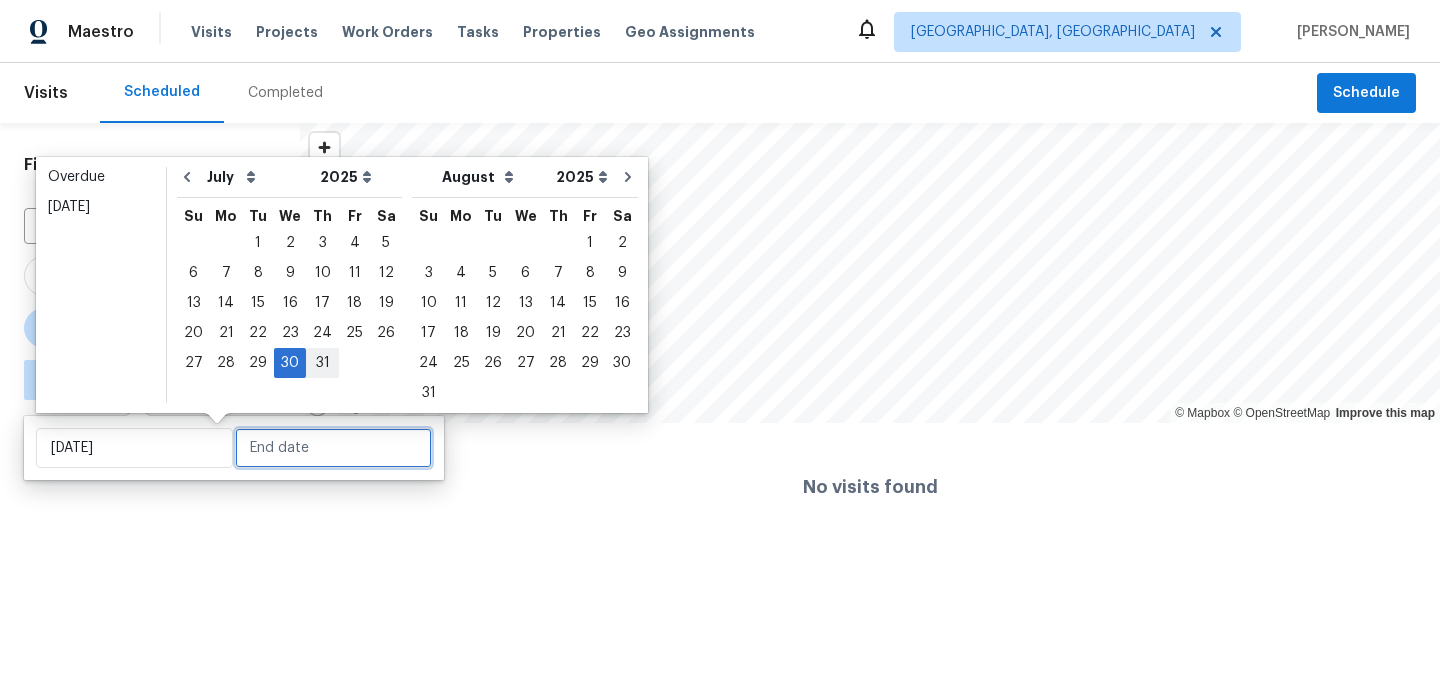 type on "Thu, Jul 31" 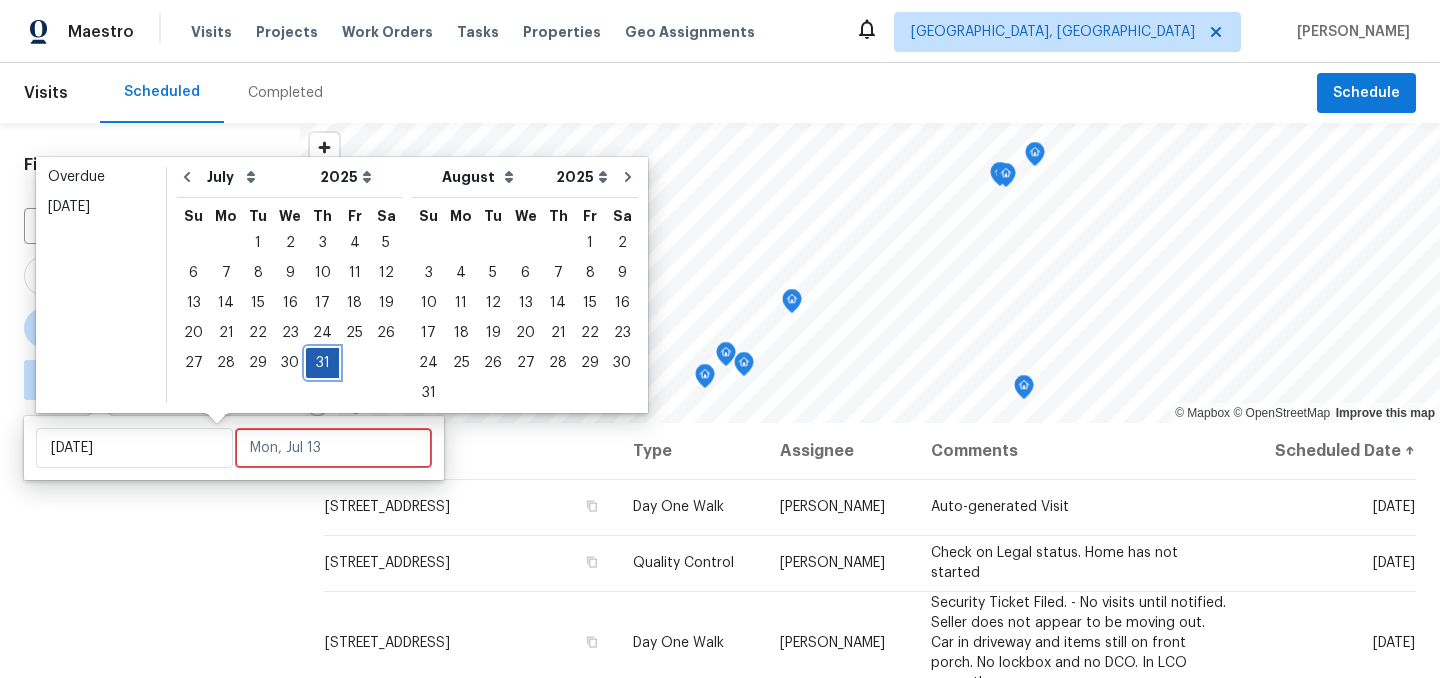 click on "31" at bounding box center (322, 363) 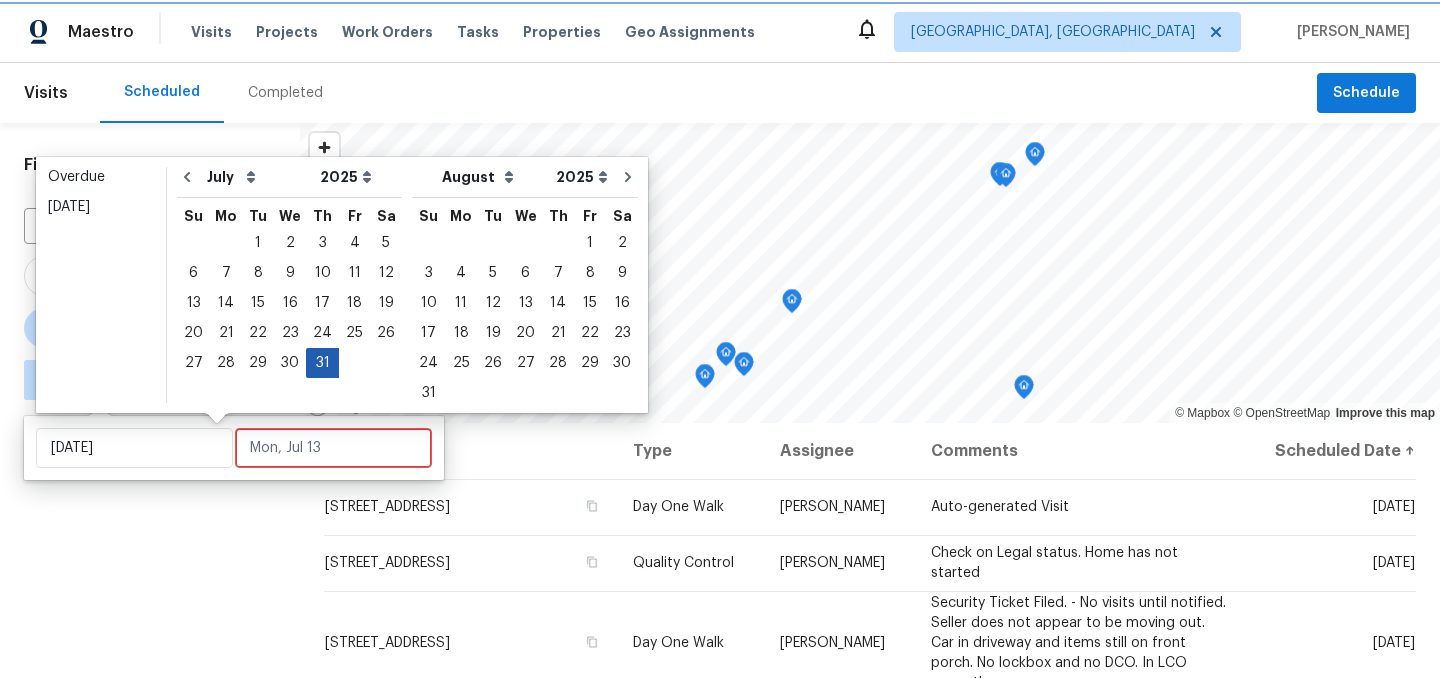 type on "Thu, Jul 31" 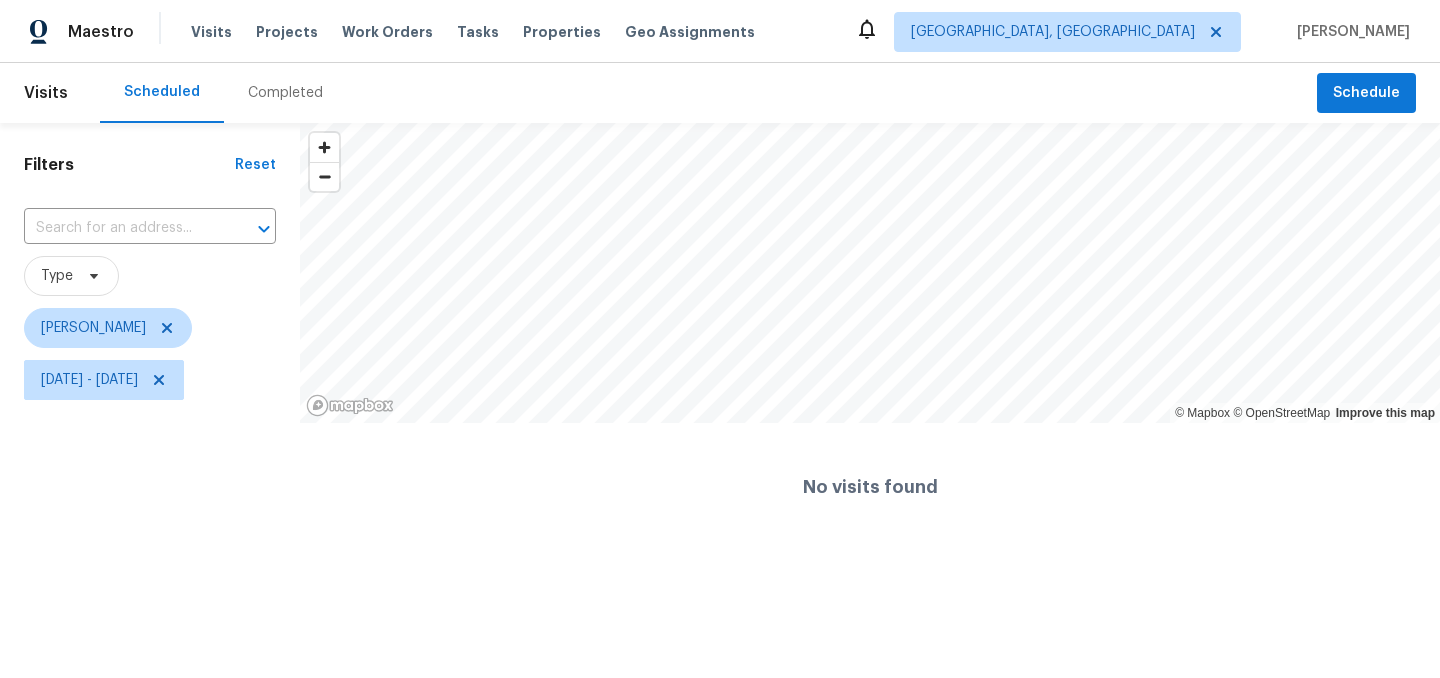click on "Filters Reset ​ Type Isaul Martinez Thu, Jul 31 - Thu, Jul 31" at bounding box center (150, 337) 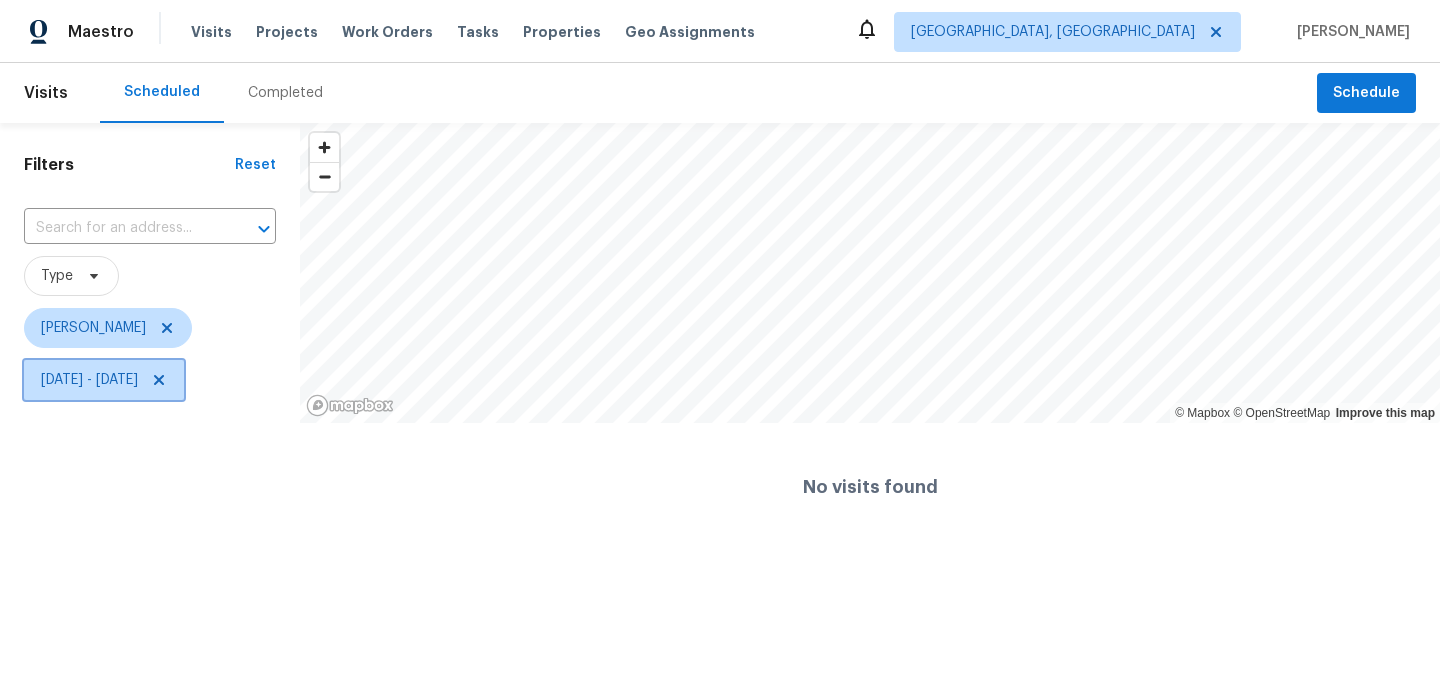 click 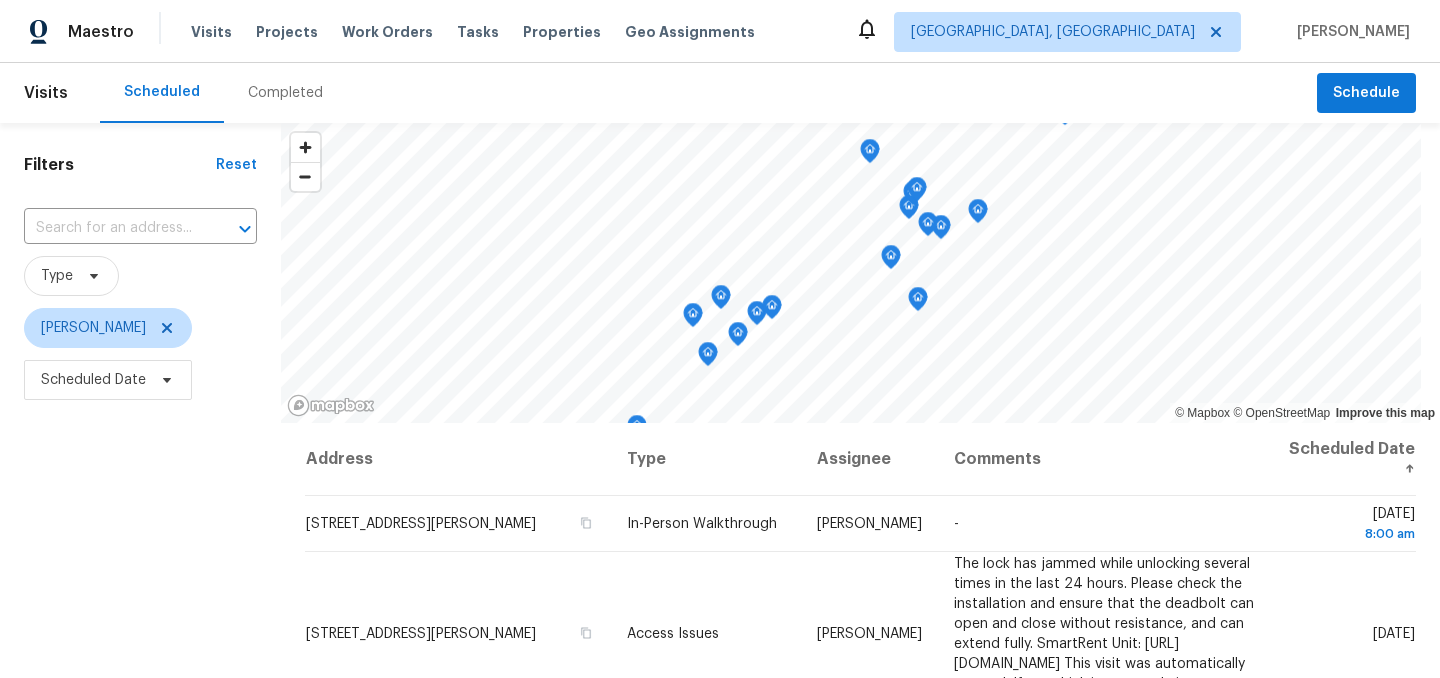 click on "Filters Reset ​ Type Isaul Martinez Scheduled Date" at bounding box center [140, 544] 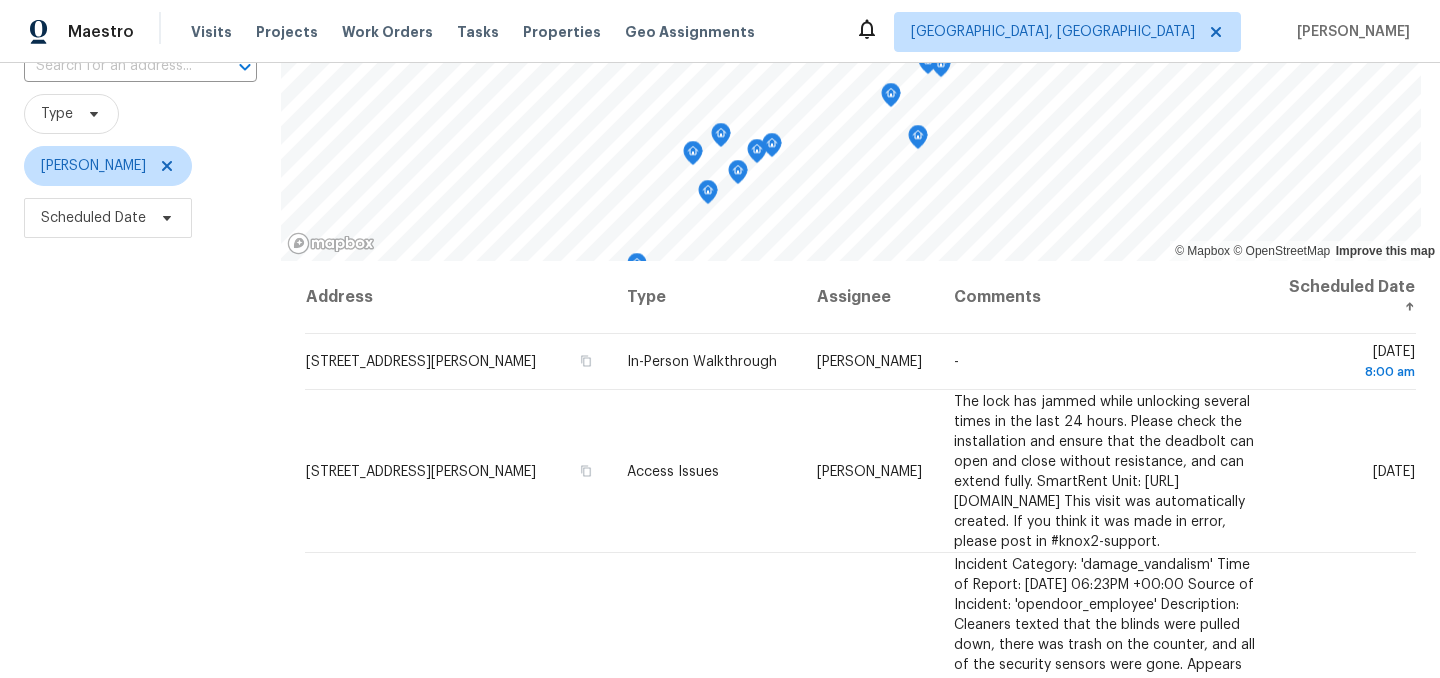 scroll, scrollTop: 287, scrollLeft: 0, axis: vertical 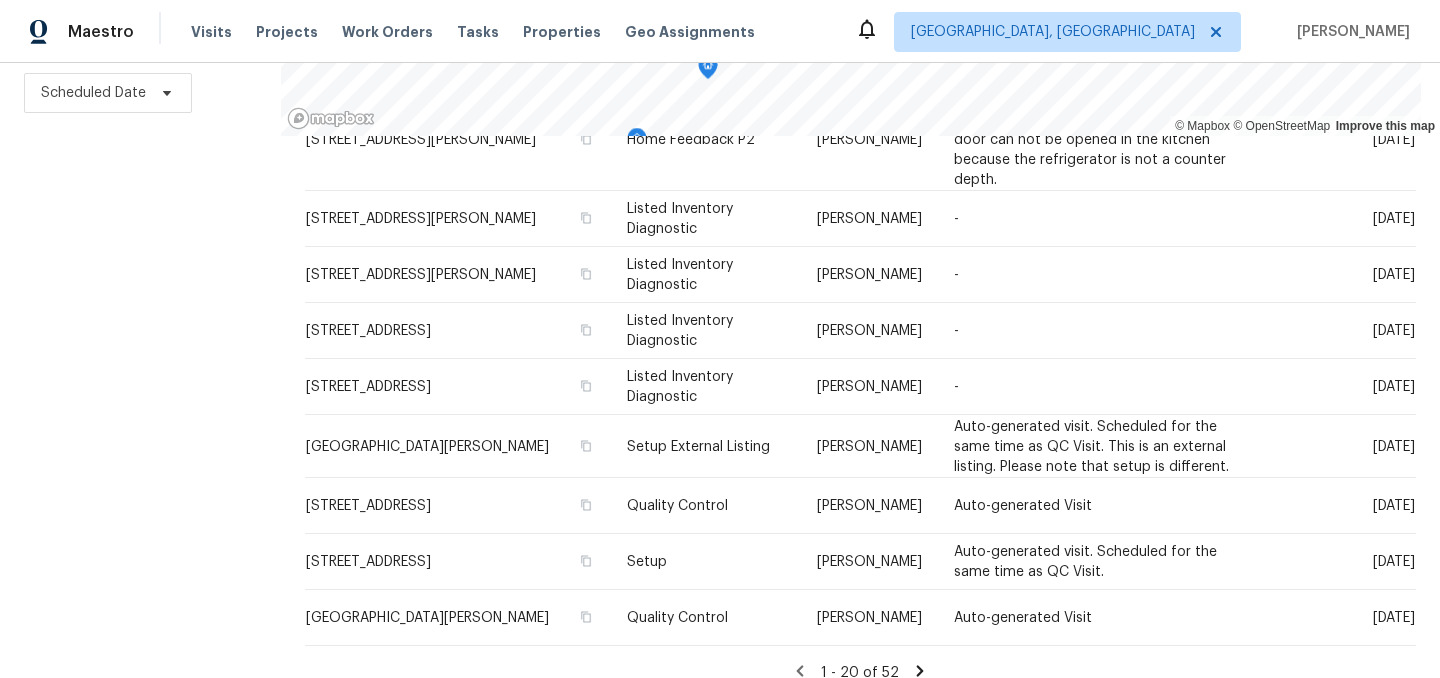 click 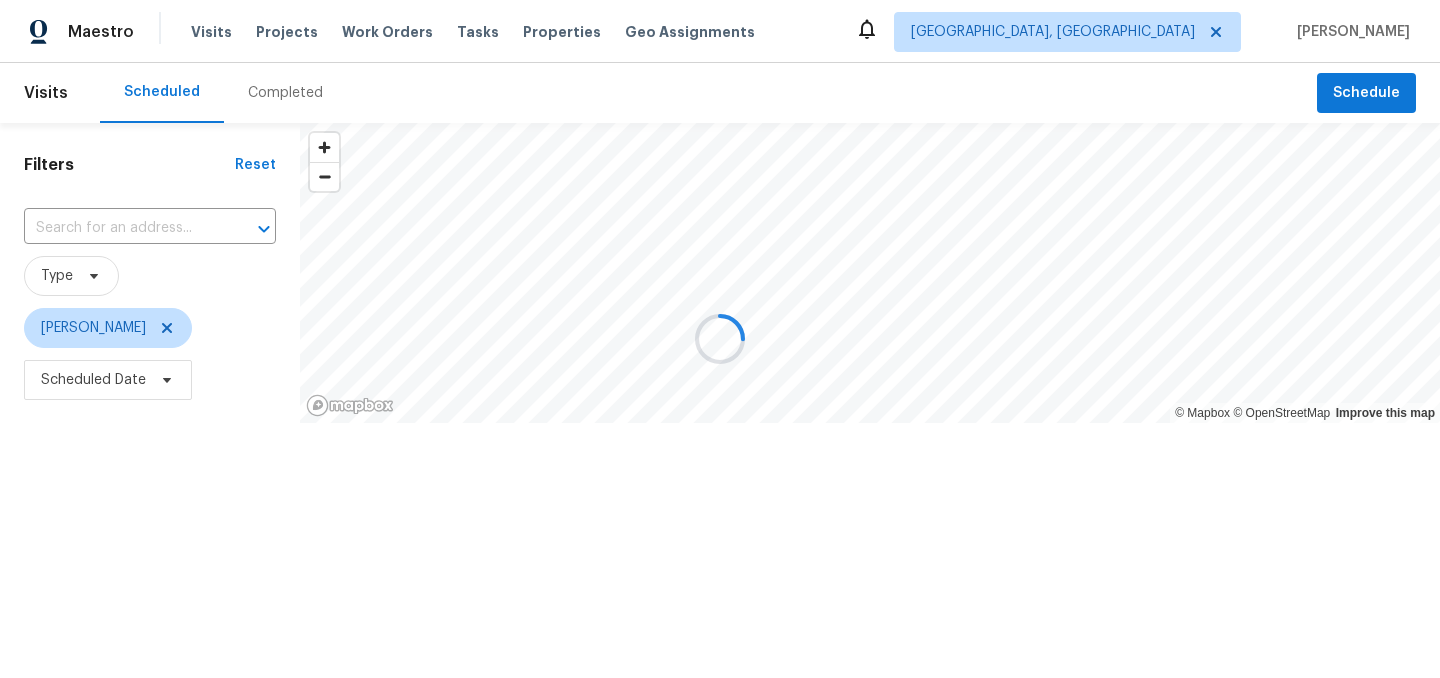 scroll, scrollTop: 0, scrollLeft: 0, axis: both 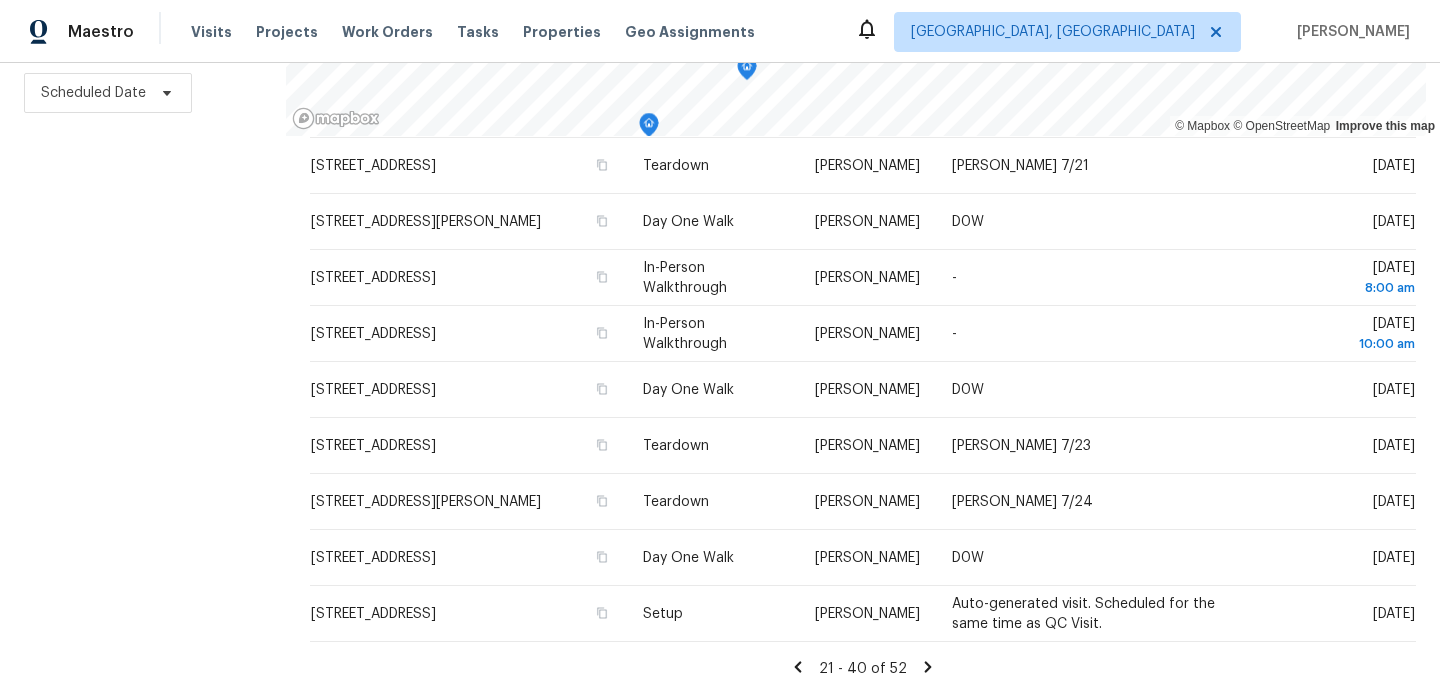 click 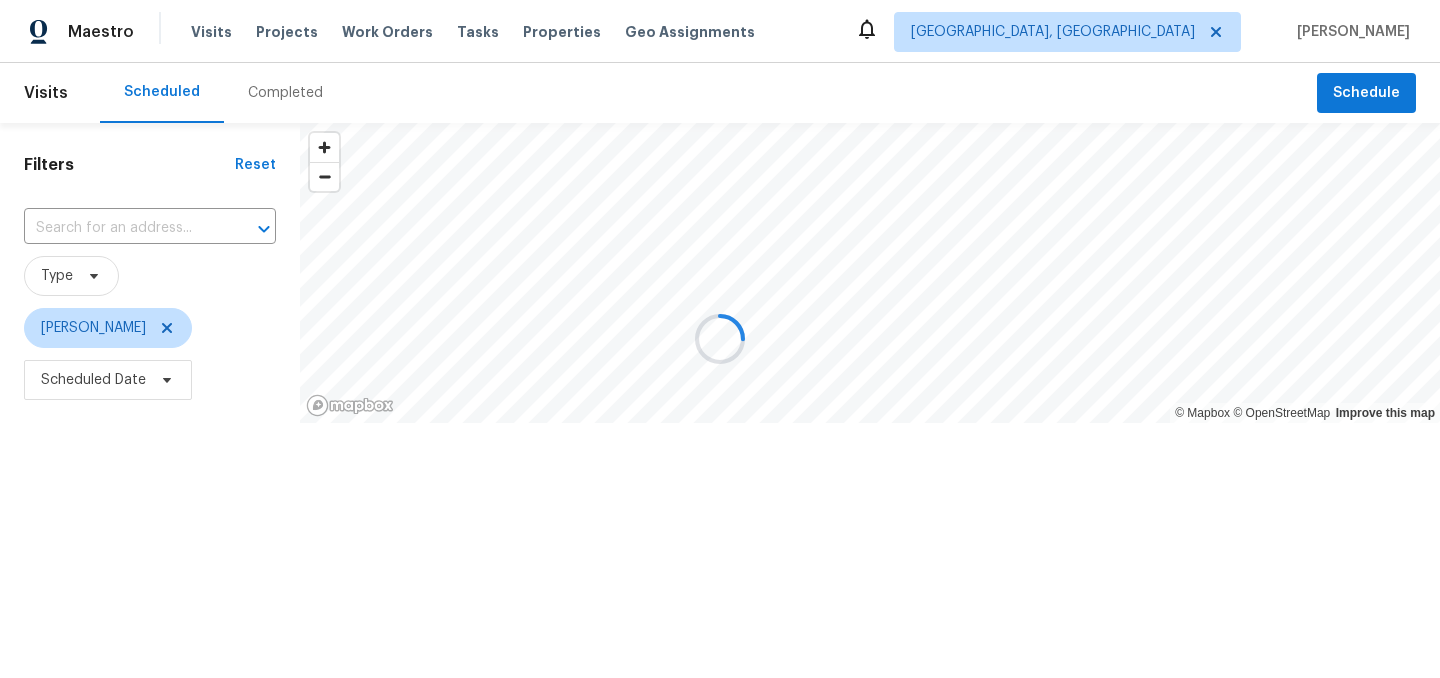scroll, scrollTop: 0, scrollLeft: 0, axis: both 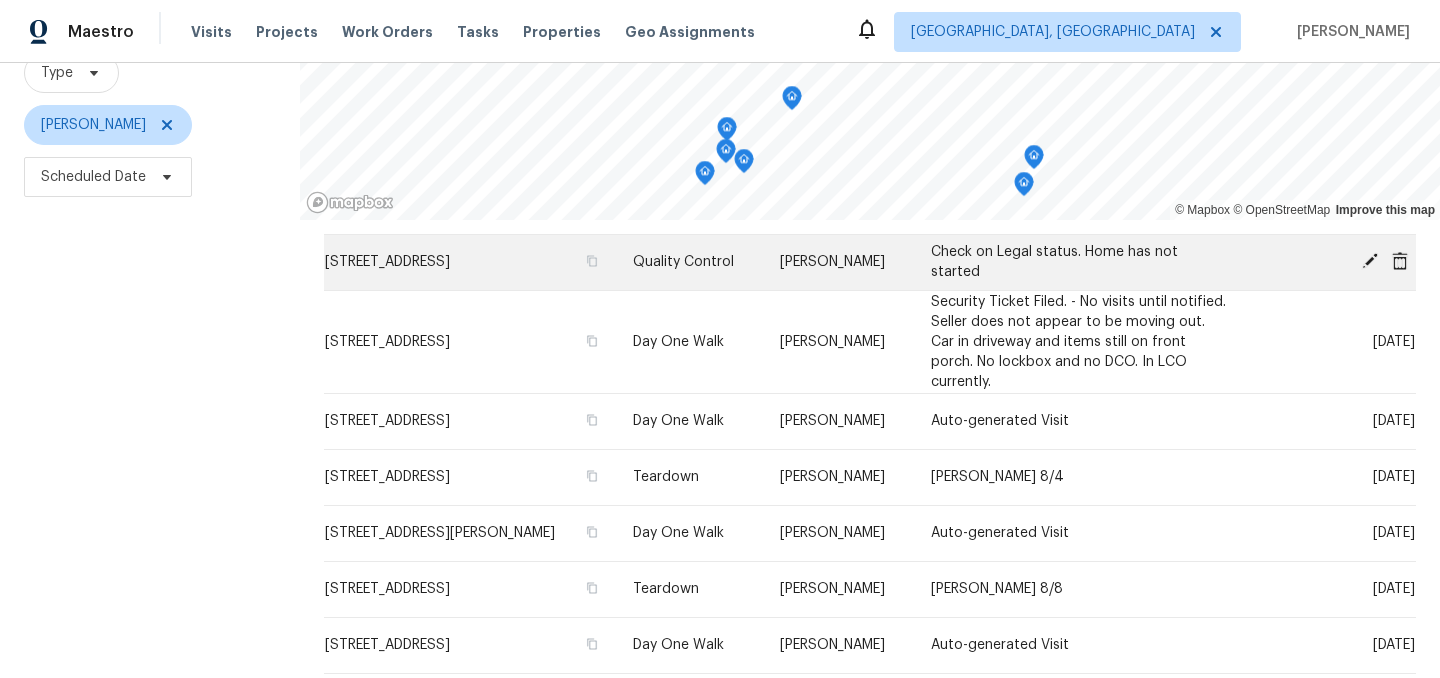 click 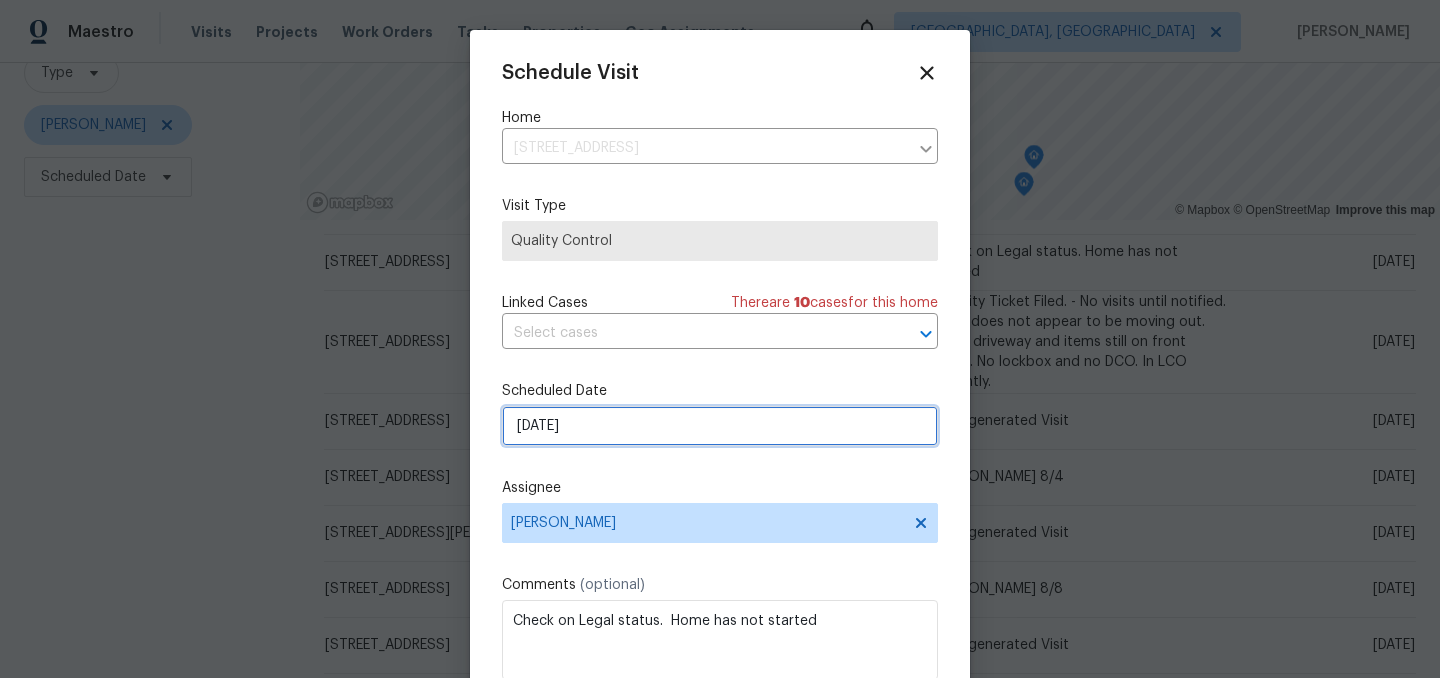 click on "8/1/2025" at bounding box center [720, 426] 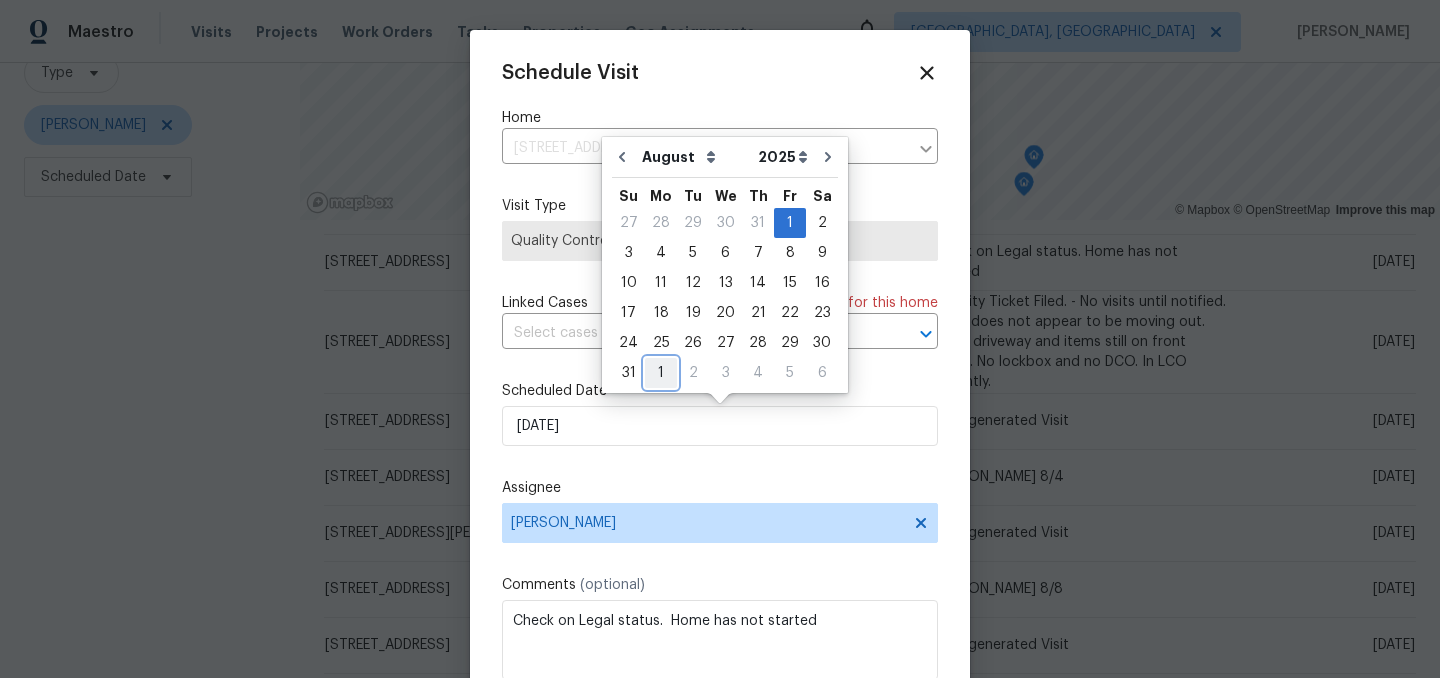 click on "1" at bounding box center [661, 373] 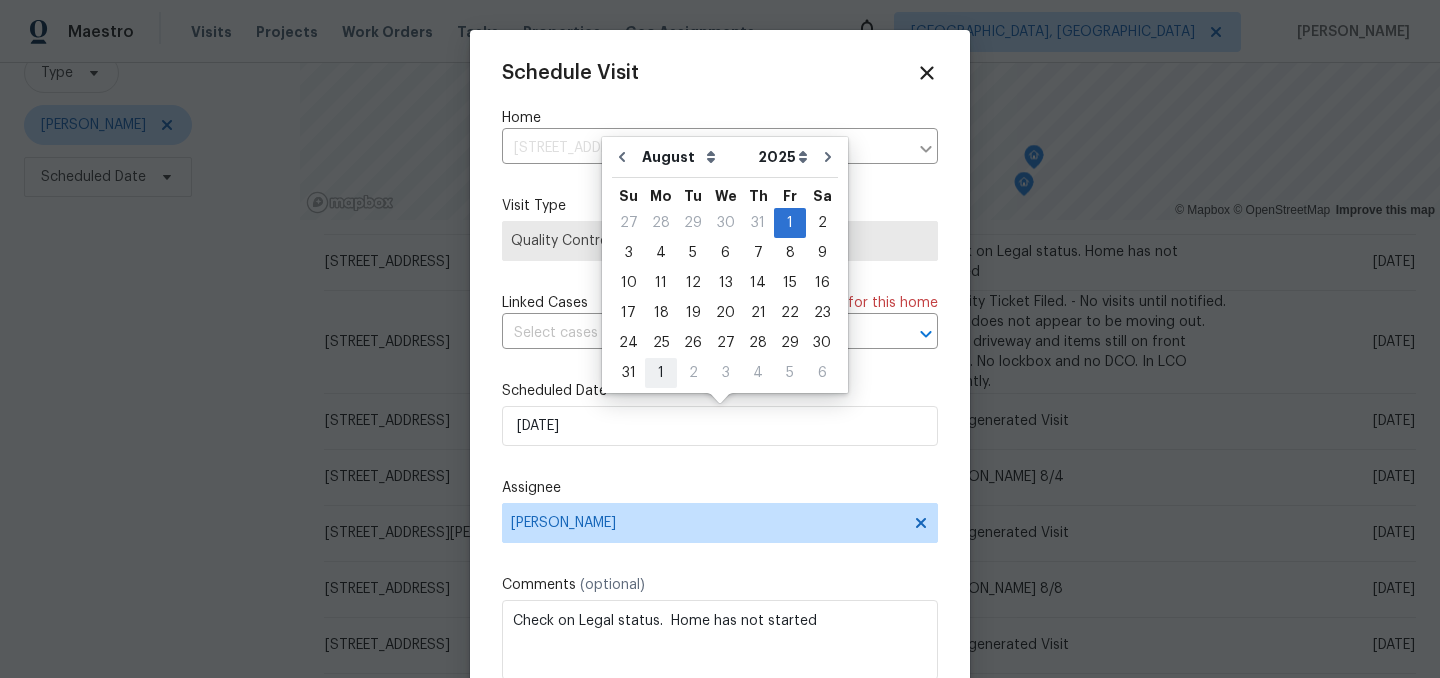 type on "9/1/2025" 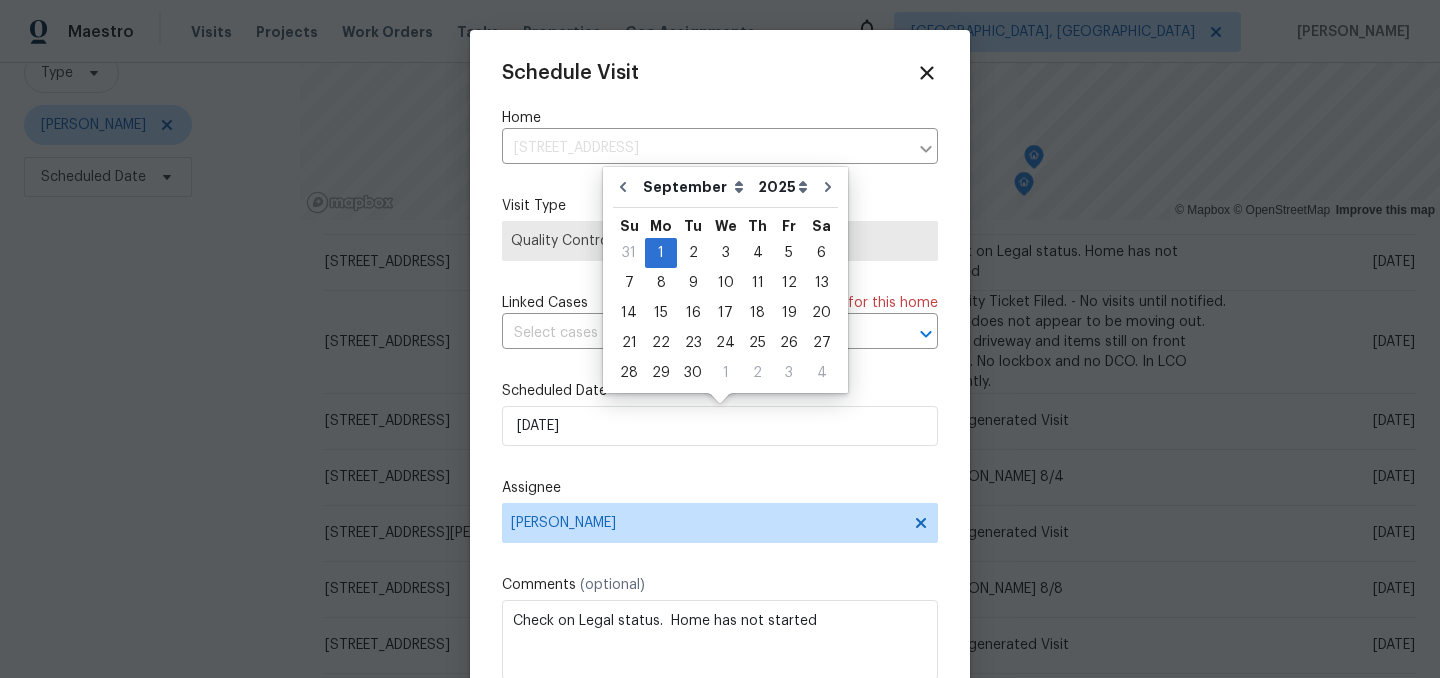 scroll, scrollTop: 36, scrollLeft: 0, axis: vertical 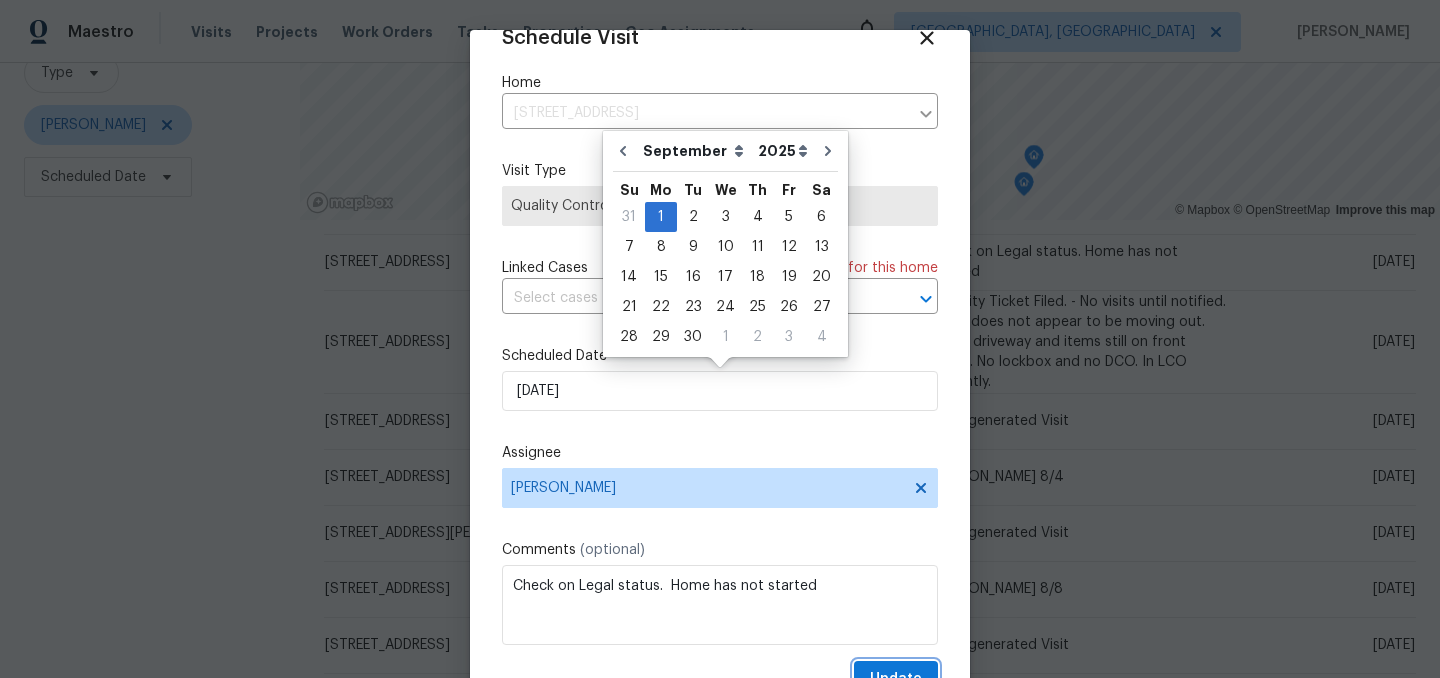 click on "Update" at bounding box center (896, 679) 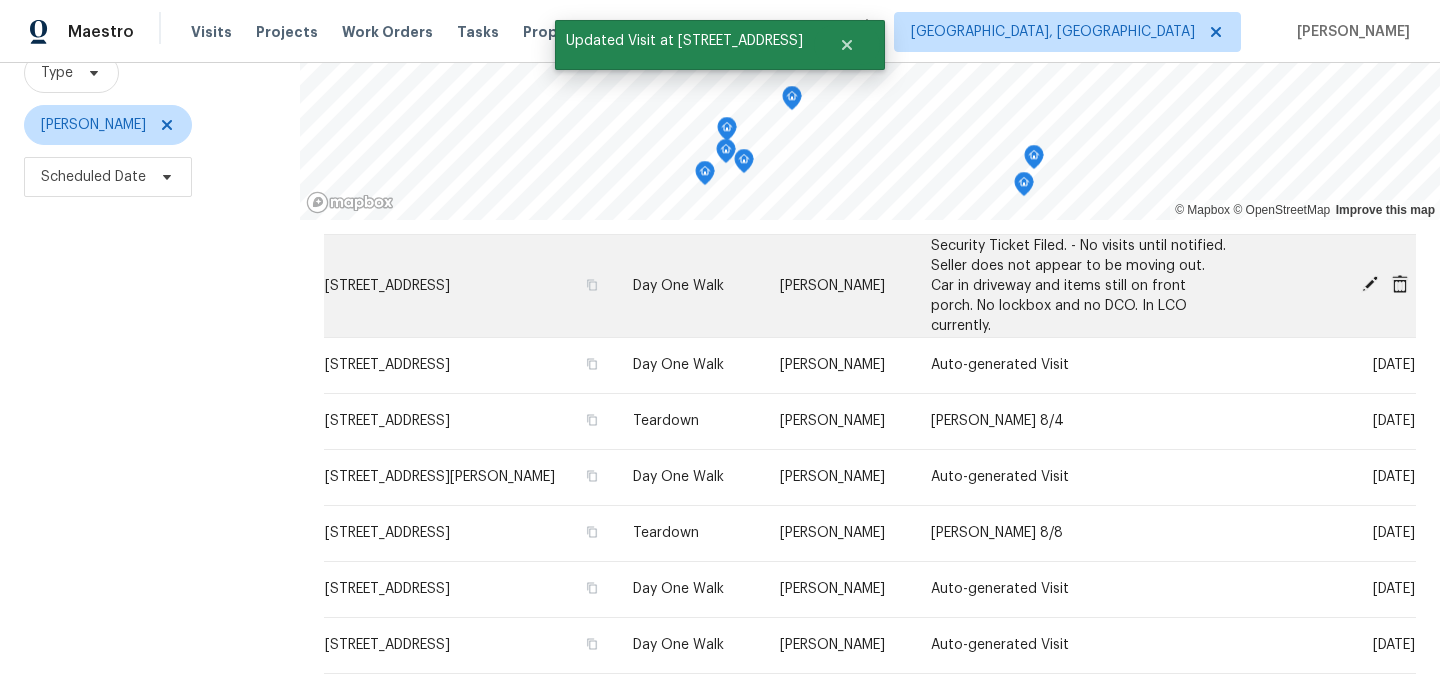click 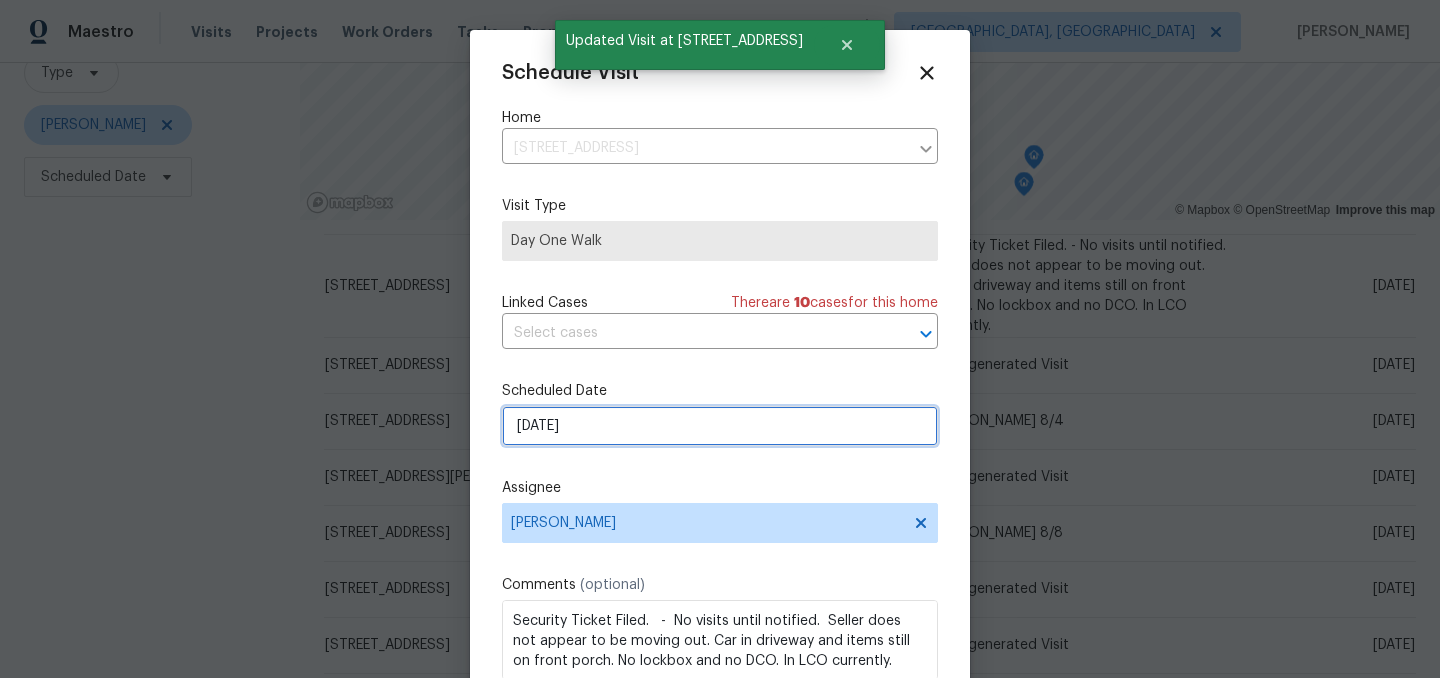 click on "8/1/2025" at bounding box center (720, 426) 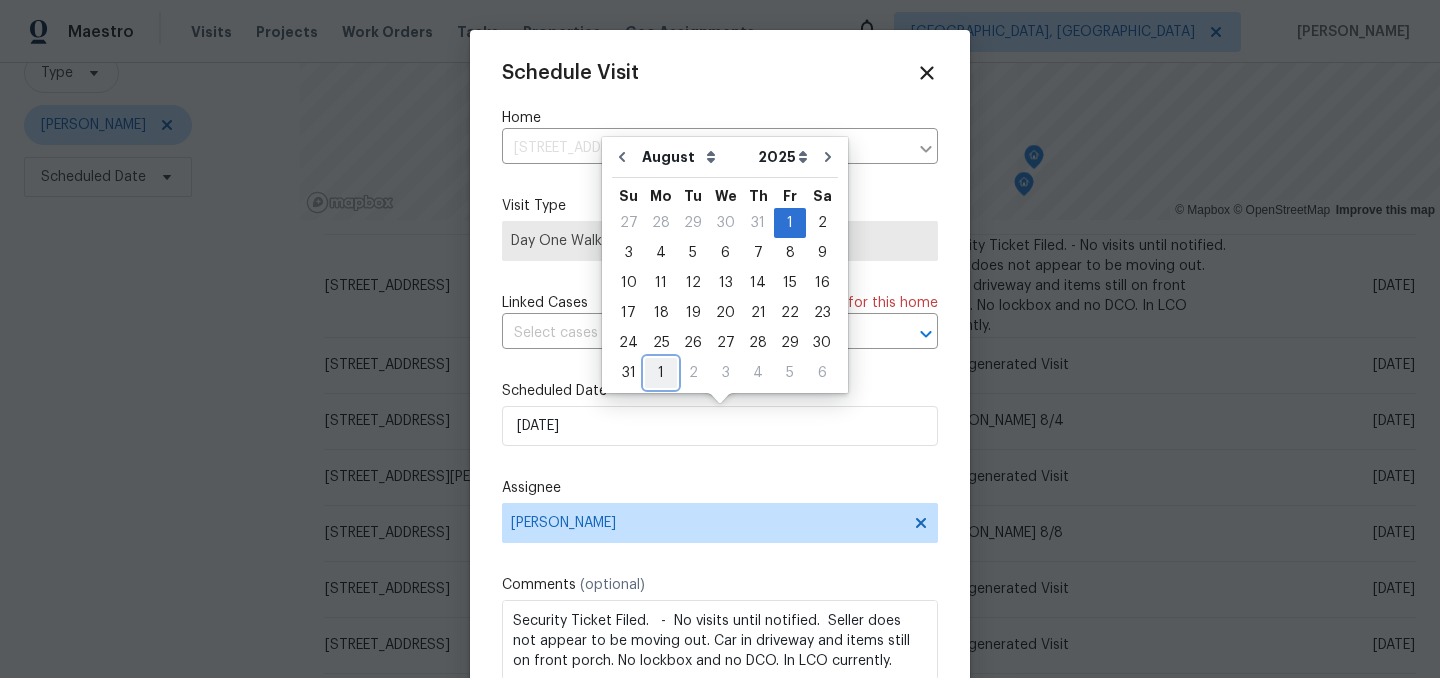 click on "1" at bounding box center (661, 373) 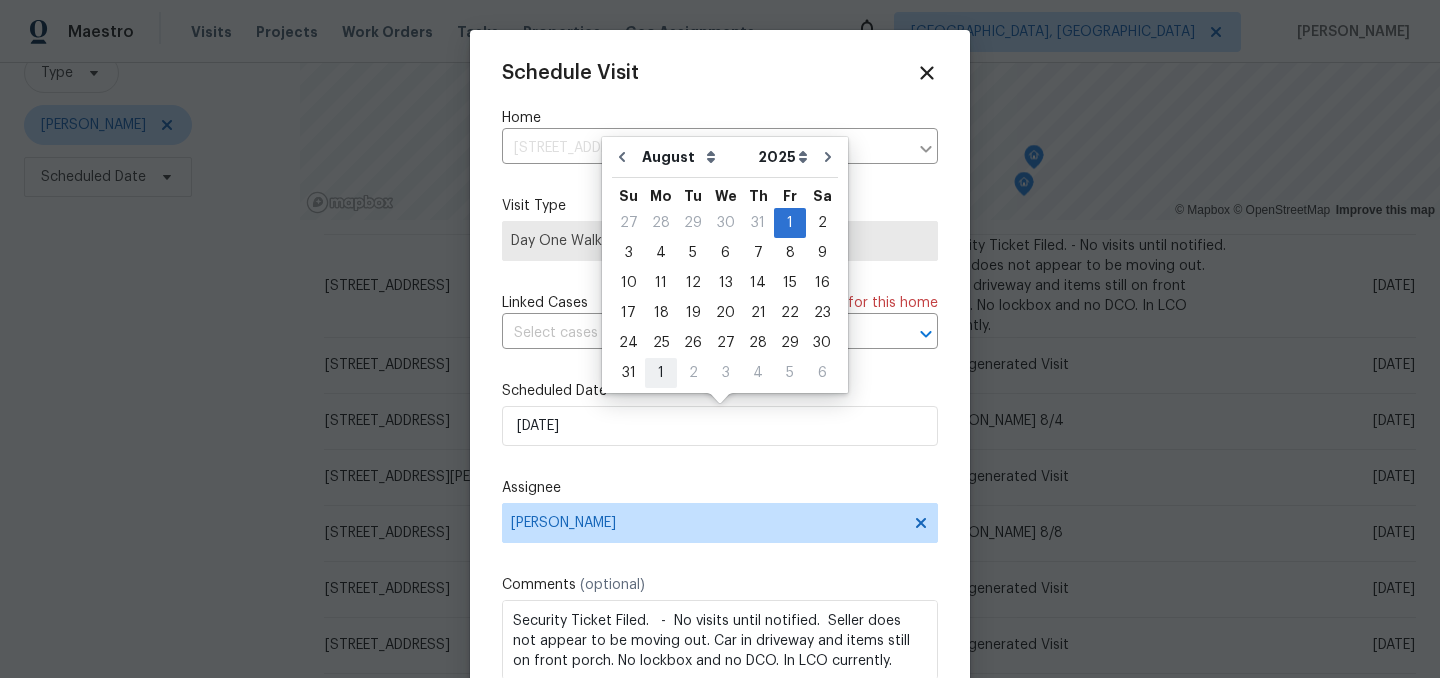 type on "9/1/2025" 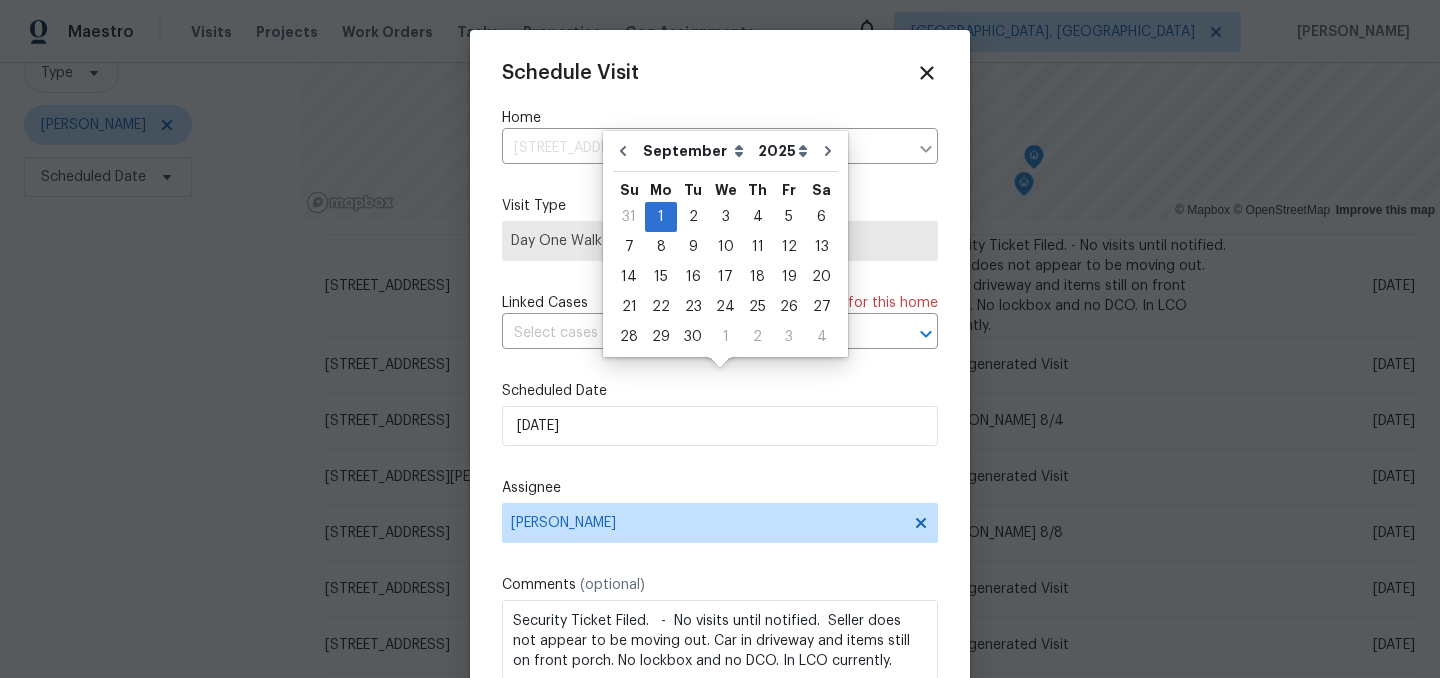 scroll, scrollTop: 36, scrollLeft: 0, axis: vertical 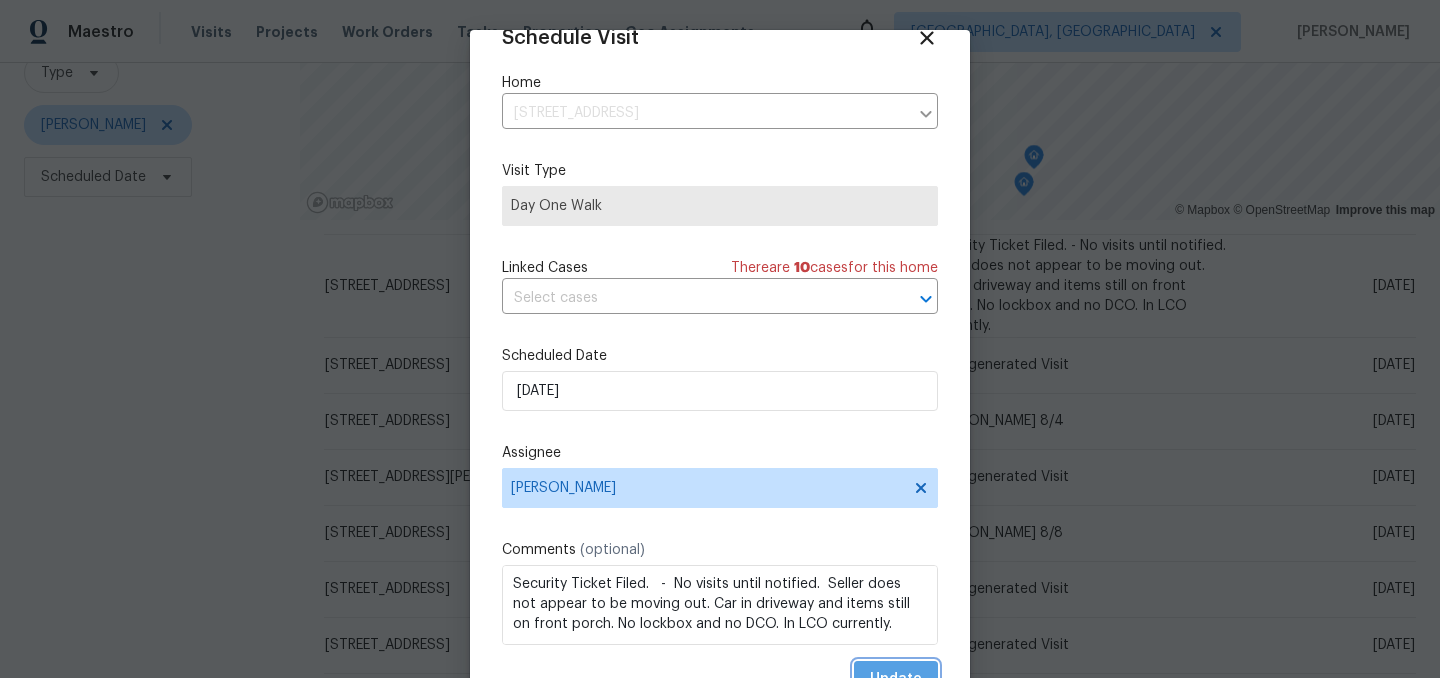 click on "Update" at bounding box center [896, 679] 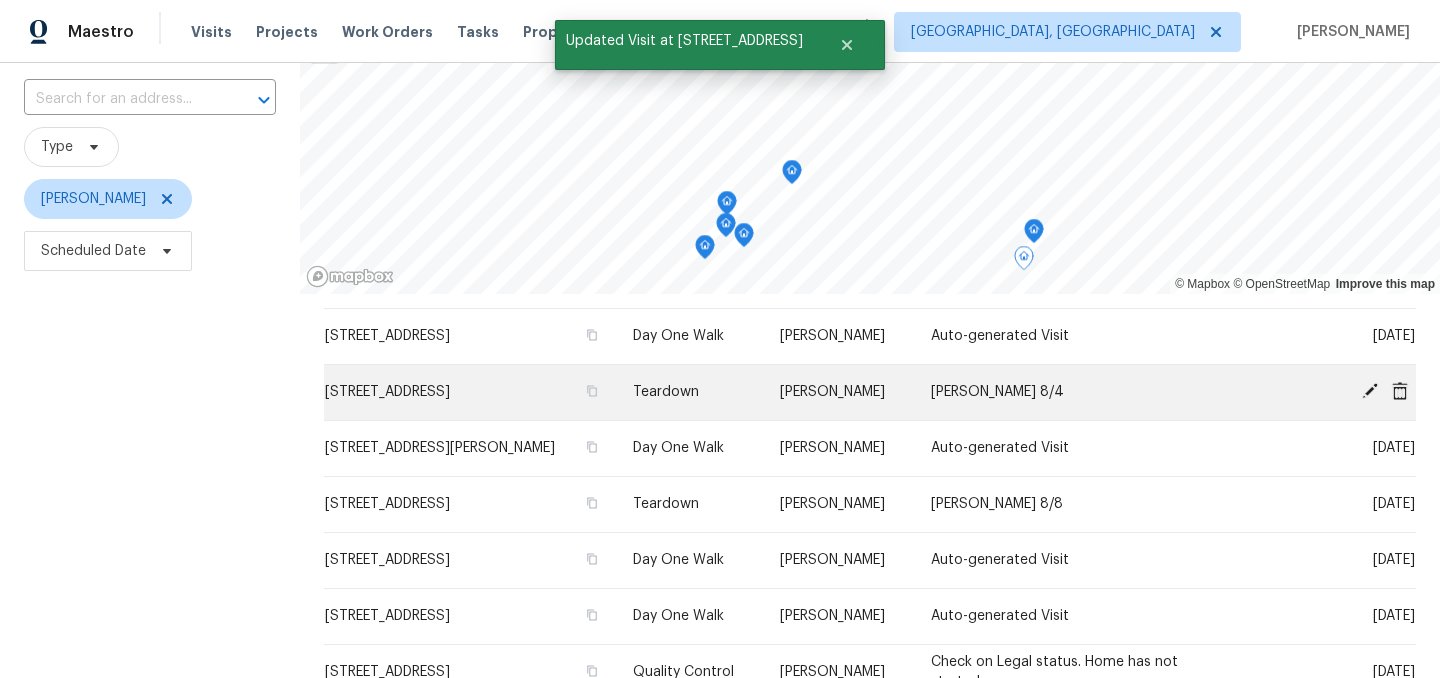 scroll, scrollTop: 287, scrollLeft: 0, axis: vertical 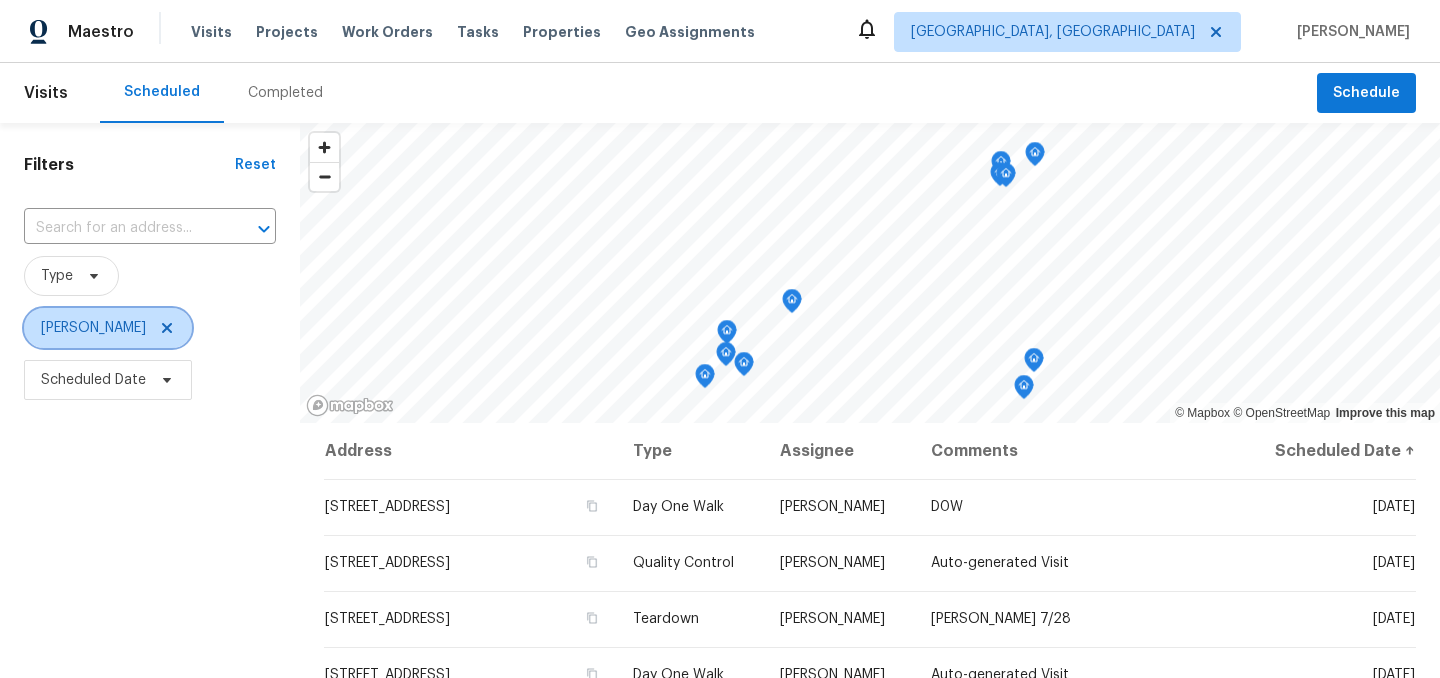 click 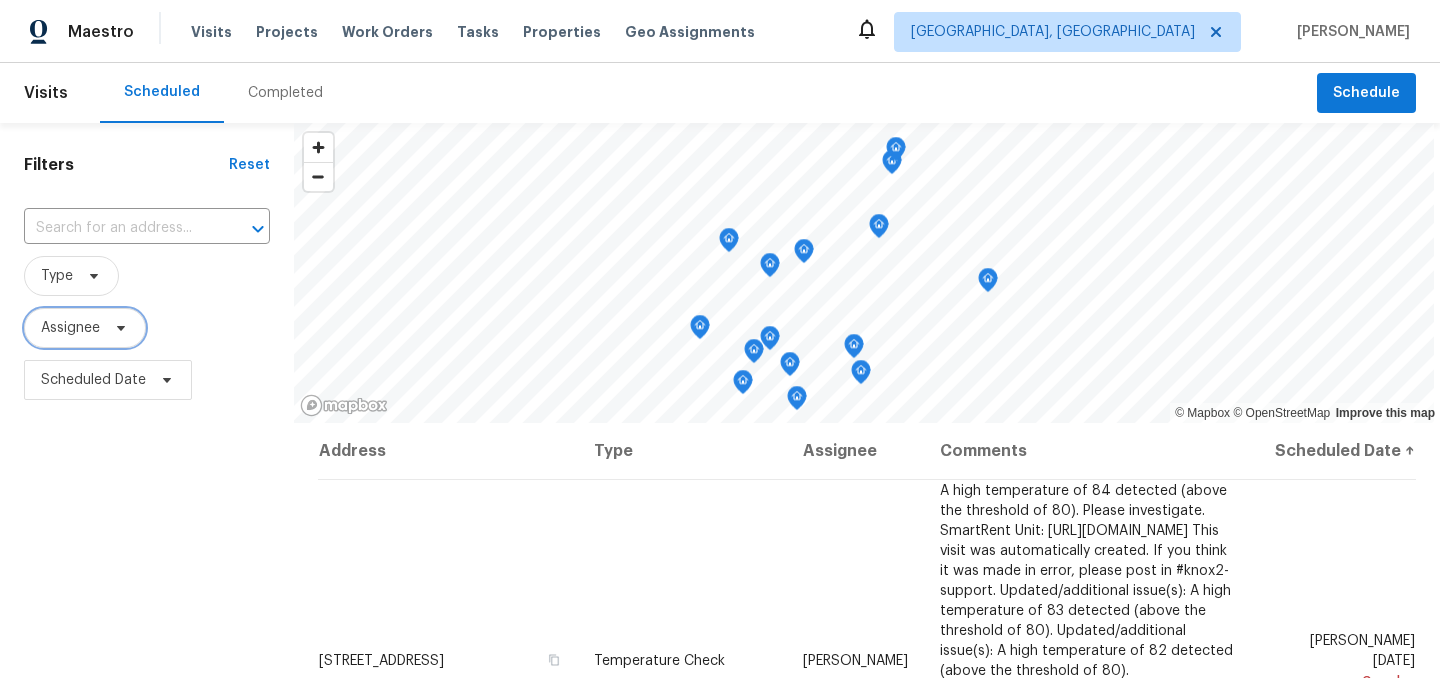 click on "Assignee" at bounding box center (70, 328) 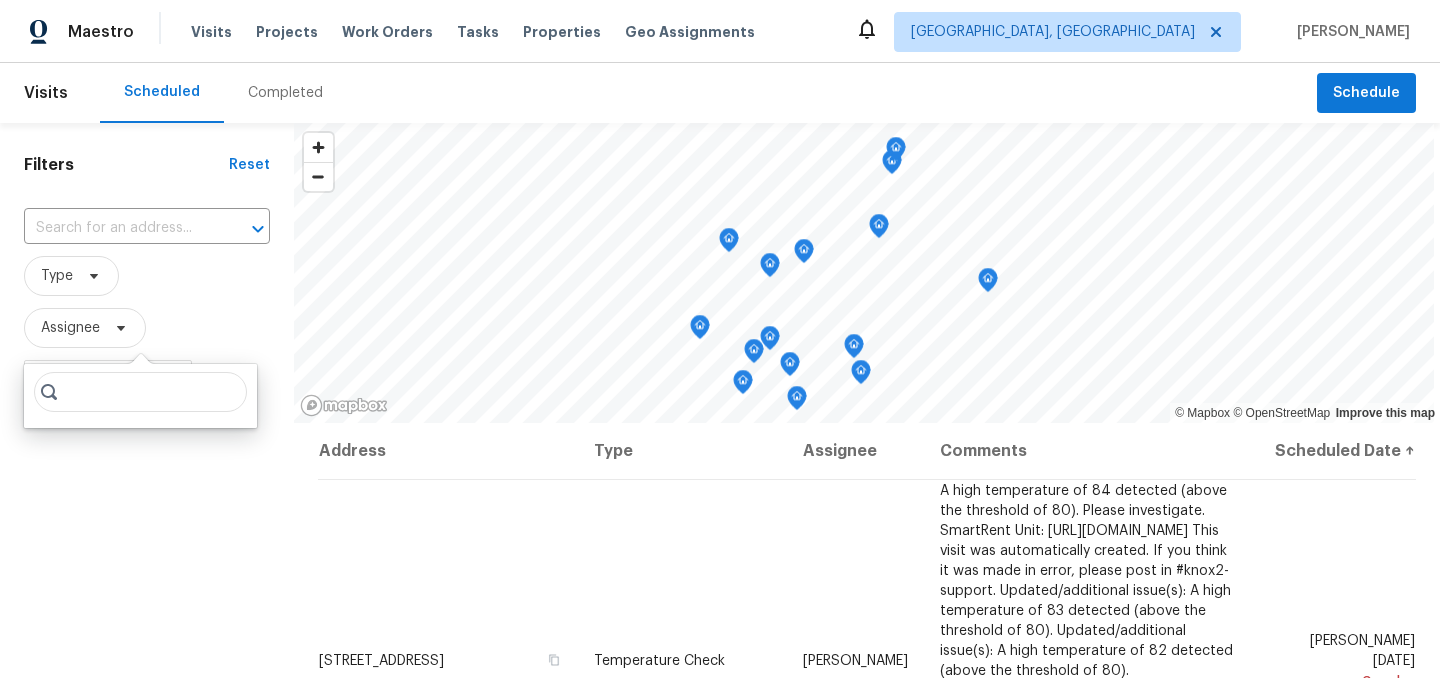 click at bounding box center [140, 392] 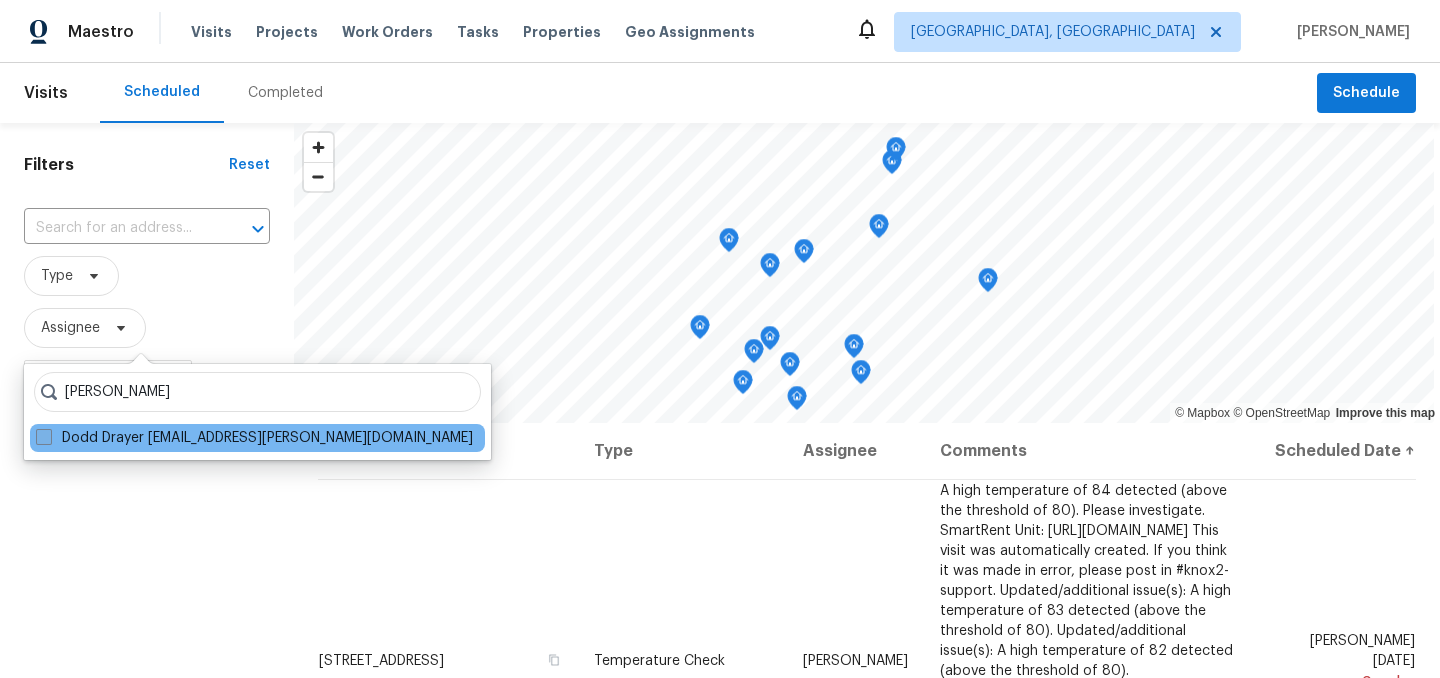 type on "dodd drayer" 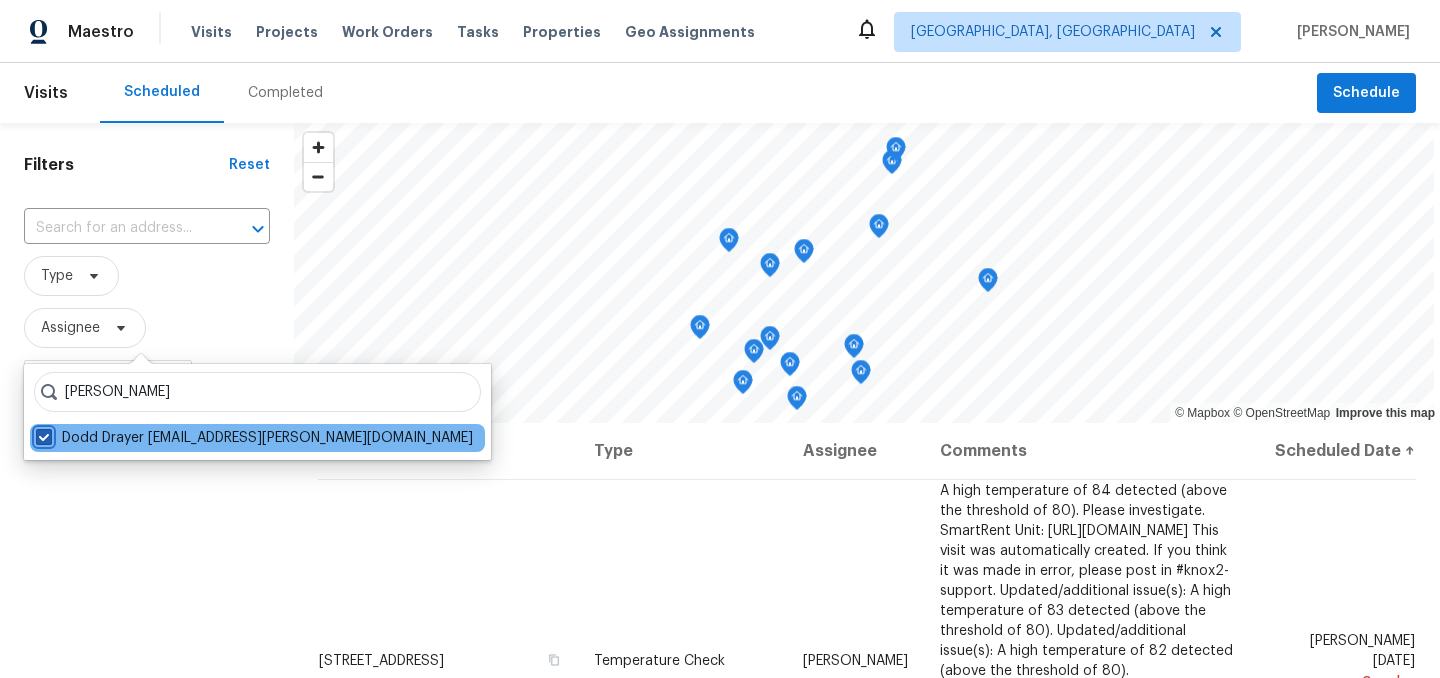 checkbox on "true" 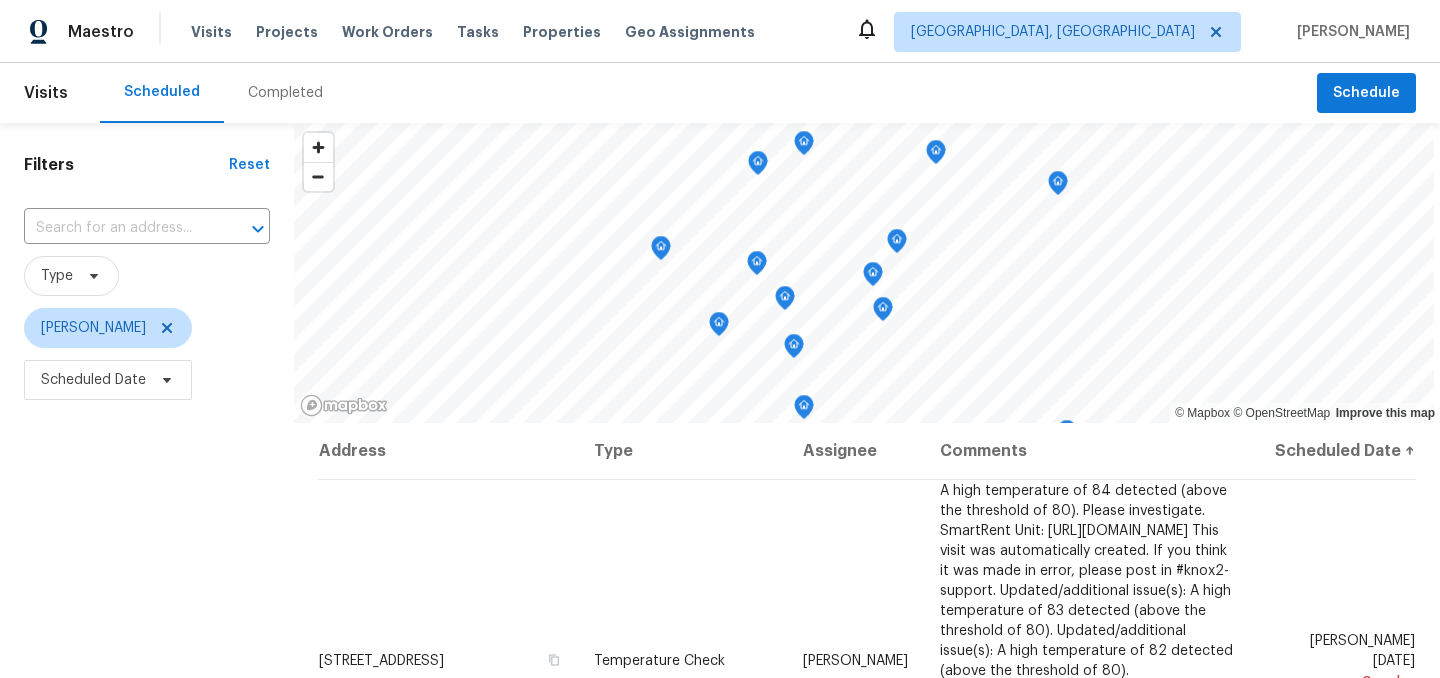 click on "Filters Reset ​ Type Dodd Drayer Scheduled Date" at bounding box center (147, 544) 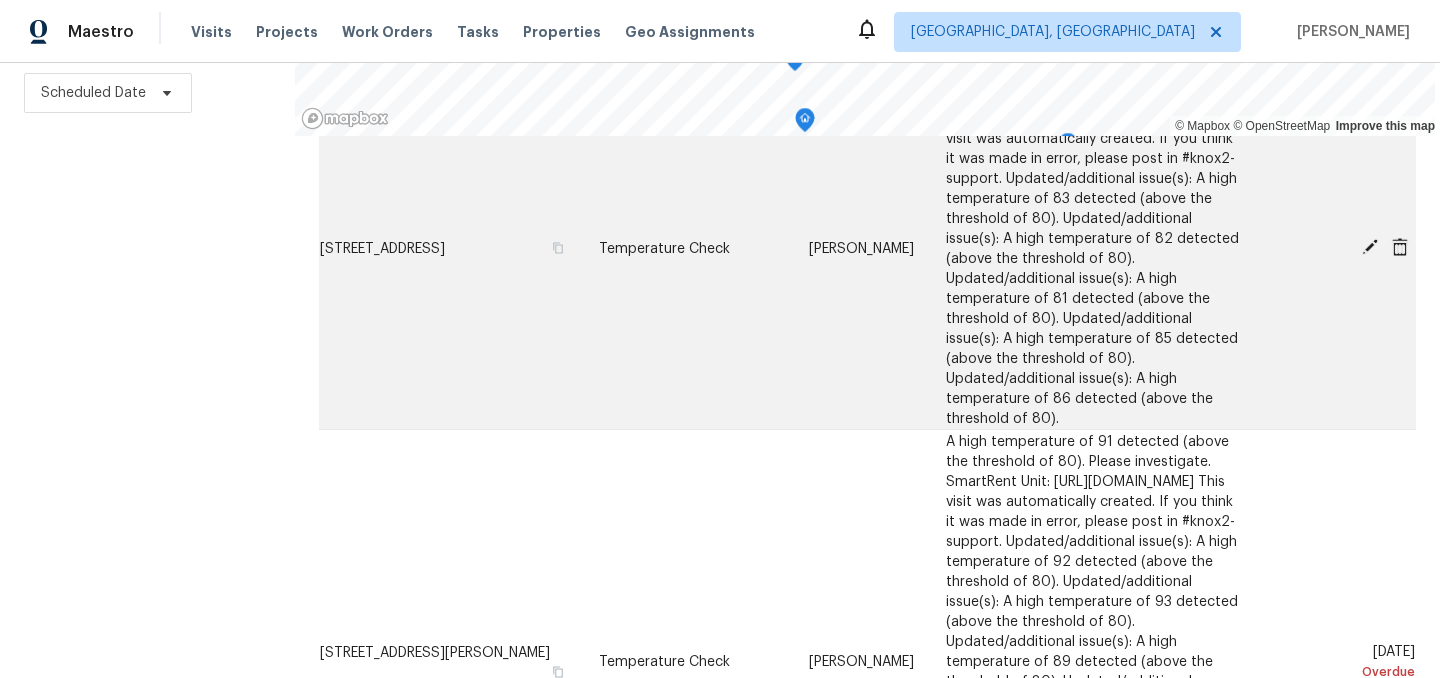 scroll, scrollTop: 0, scrollLeft: 0, axis: both 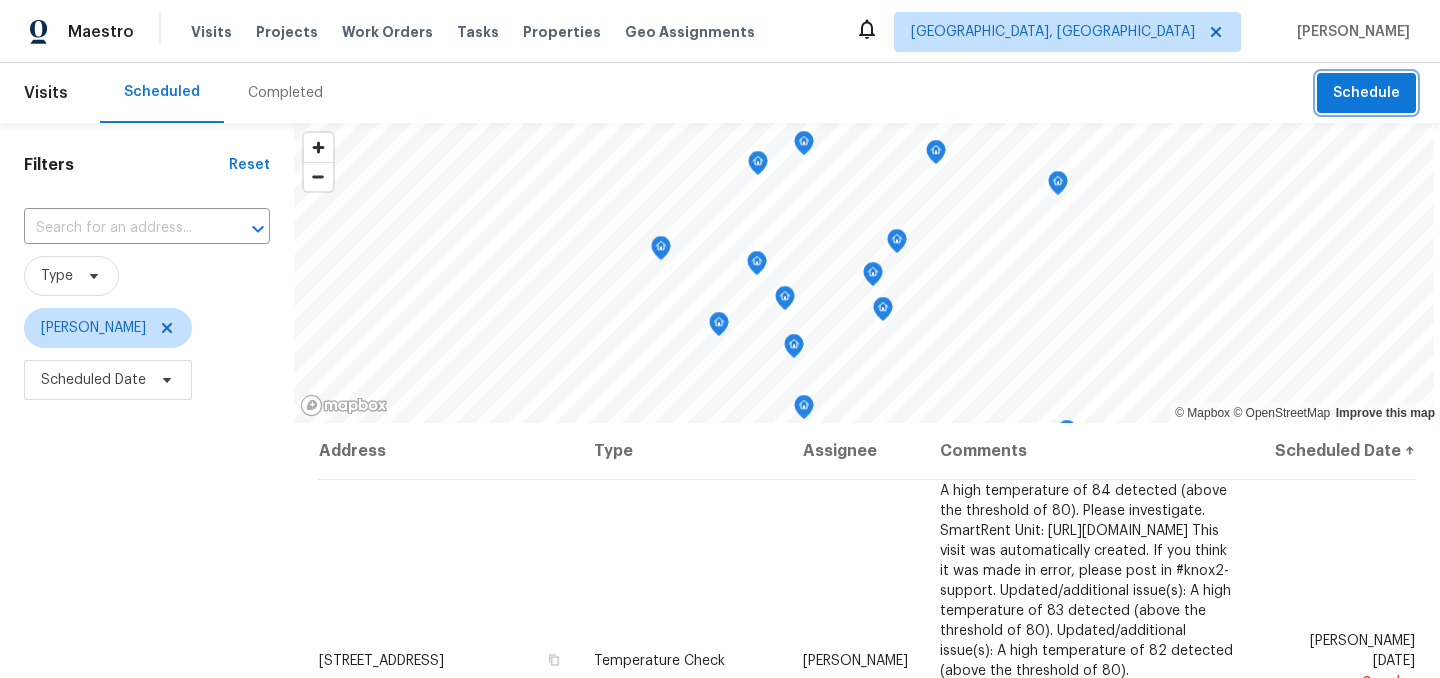 click on "Schedule" at bounding box center [1366, 93] 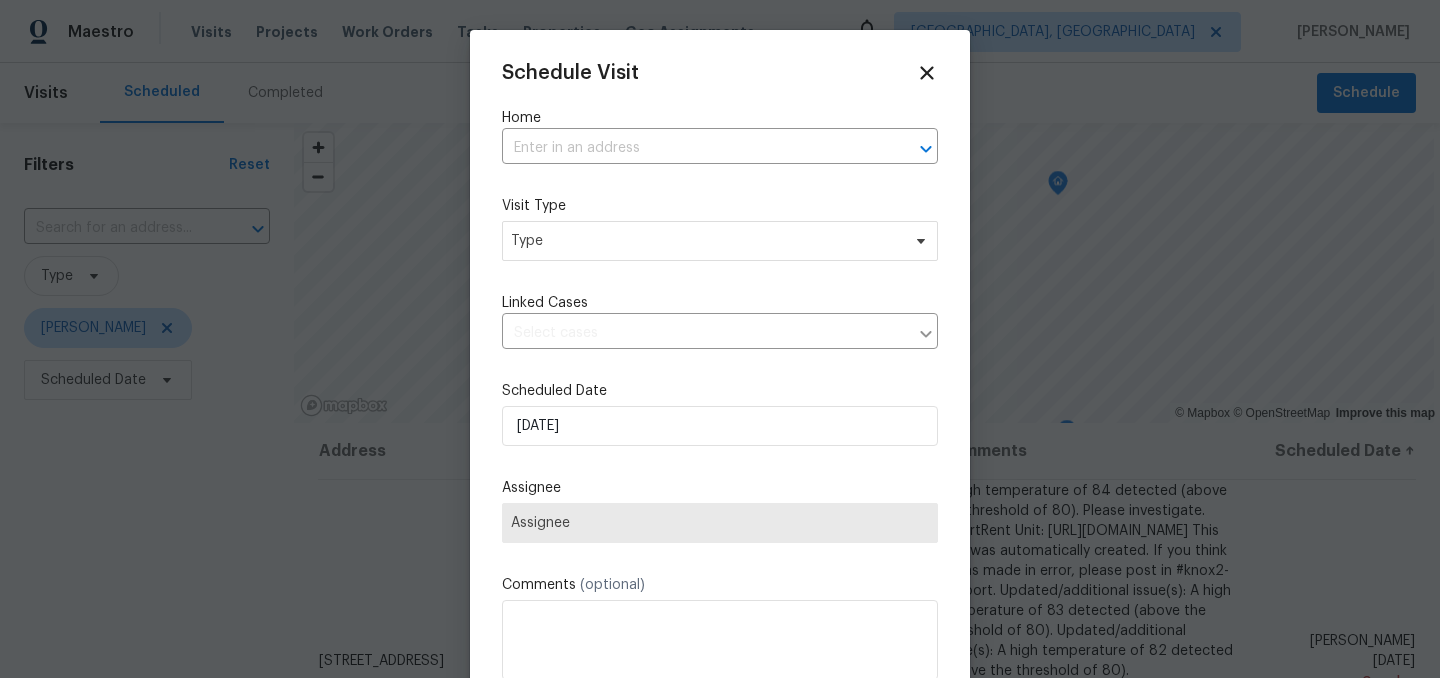 click on "Home   ​" at bounding box center [720, 136] 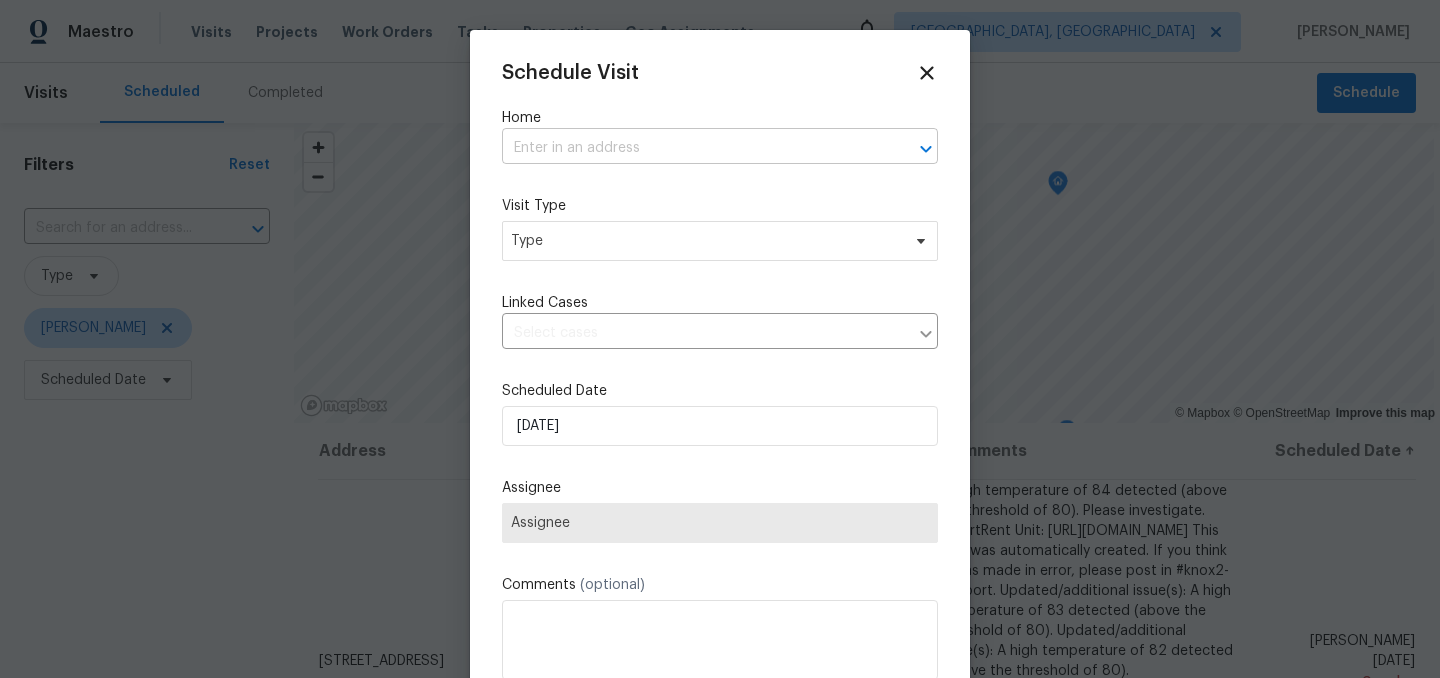 click at bounding box center [692, 148] 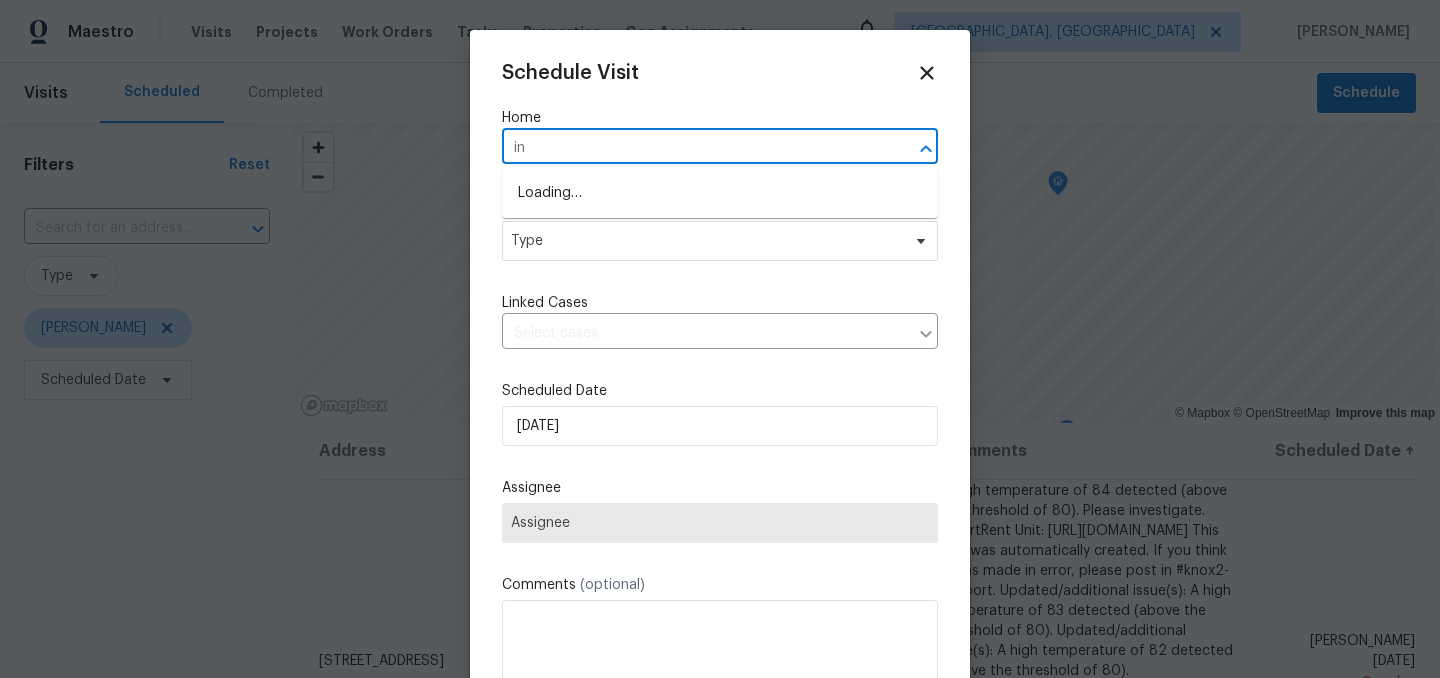 type on "i" 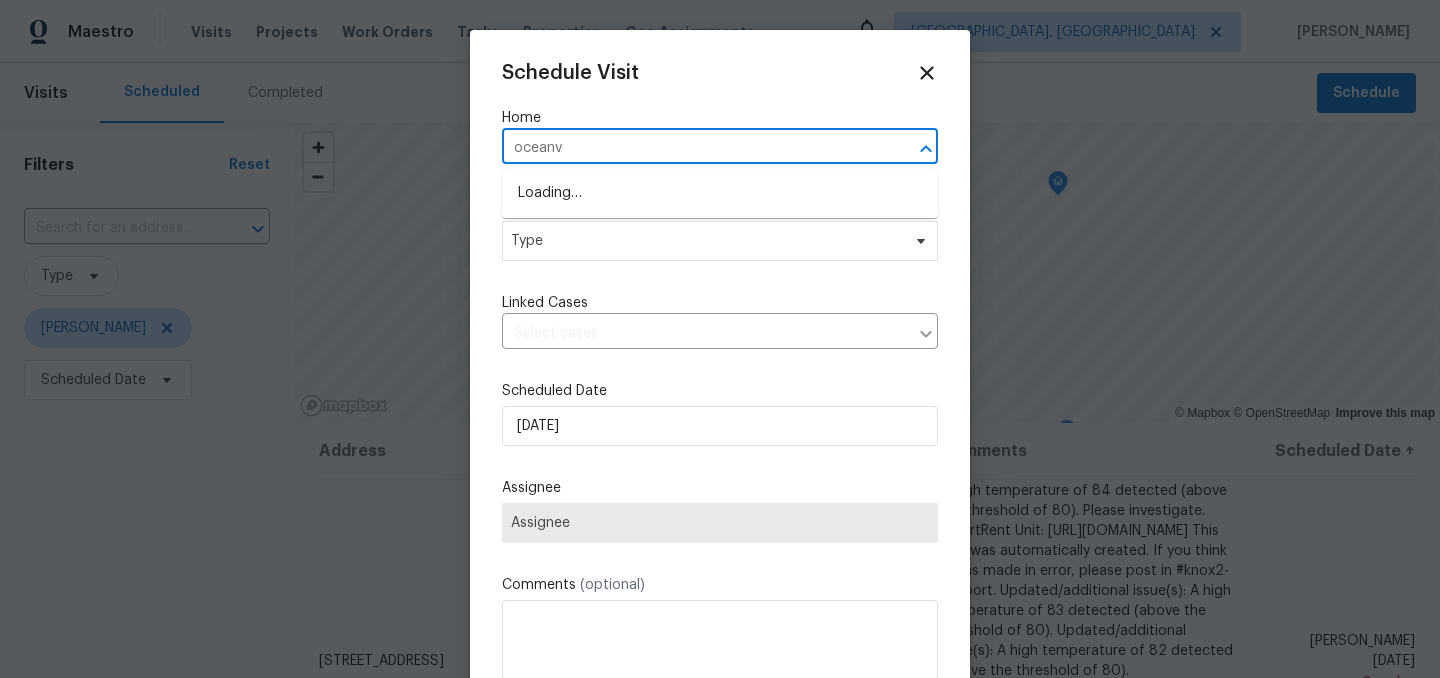 type on "ocean" 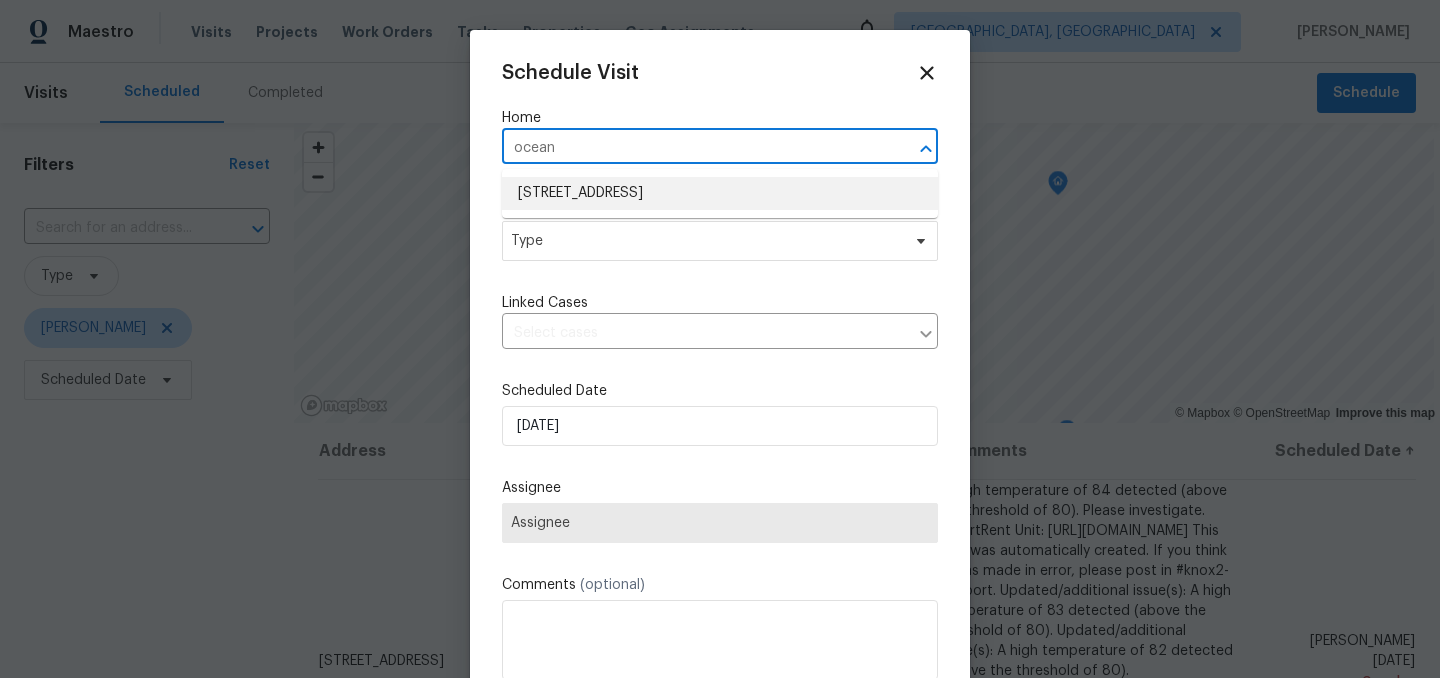 click on "3213 Oceanline East Dr, Indianapolis, IN 46214" at bounding box center [720, 193] 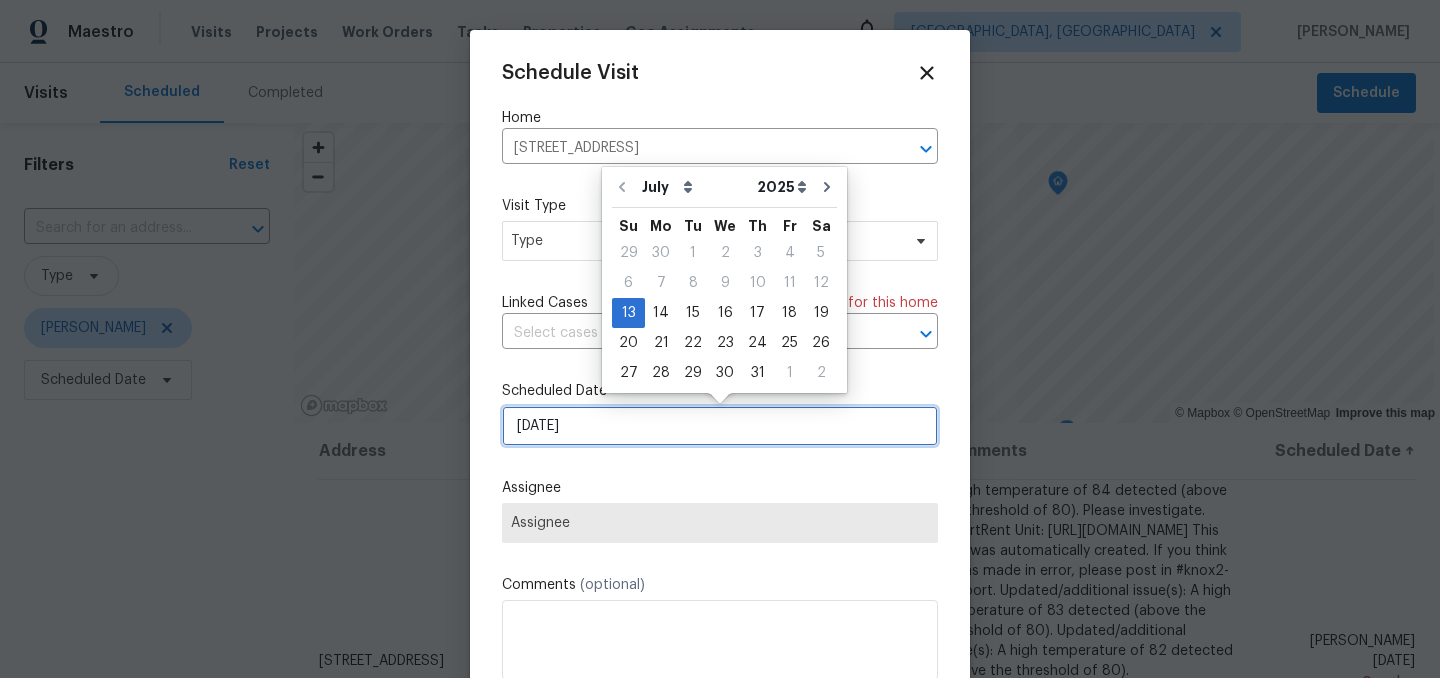 click on "7/13/2025" at bounding box center (720, 426) 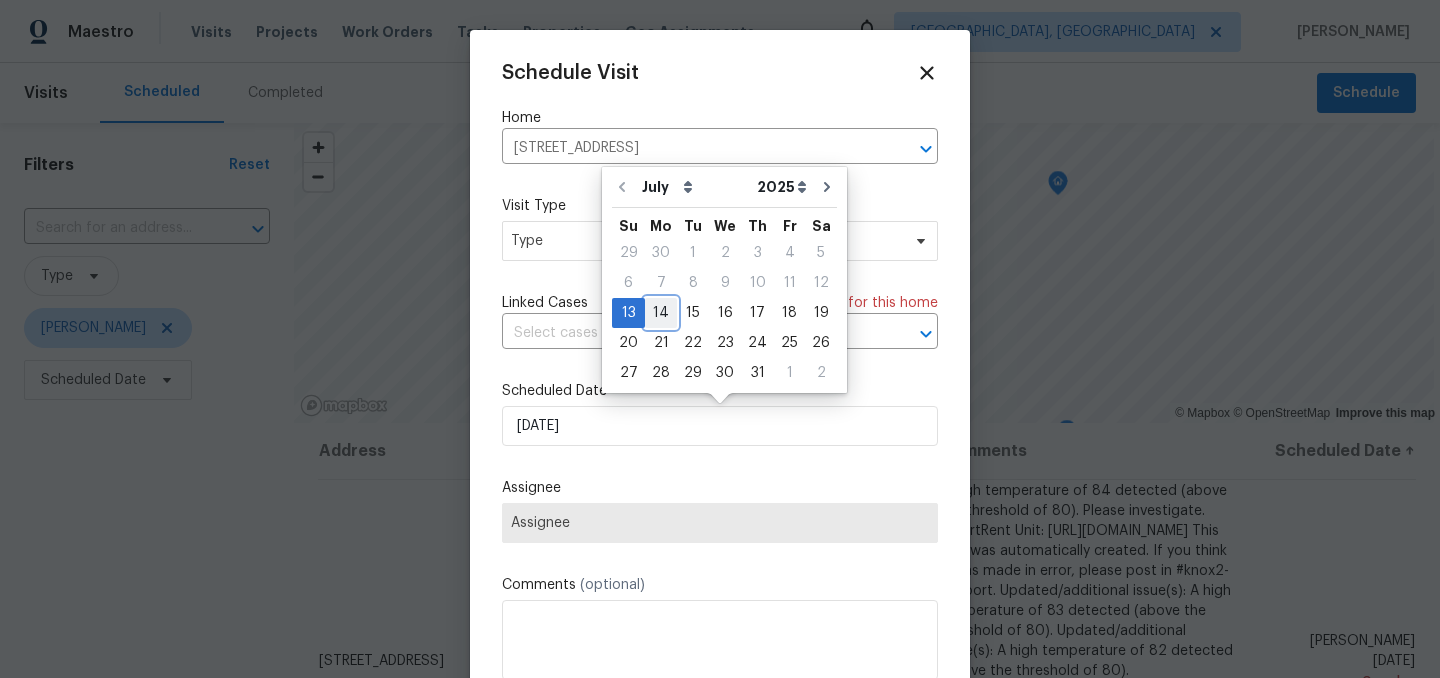 click on "14" at bounding box center (661, 313) 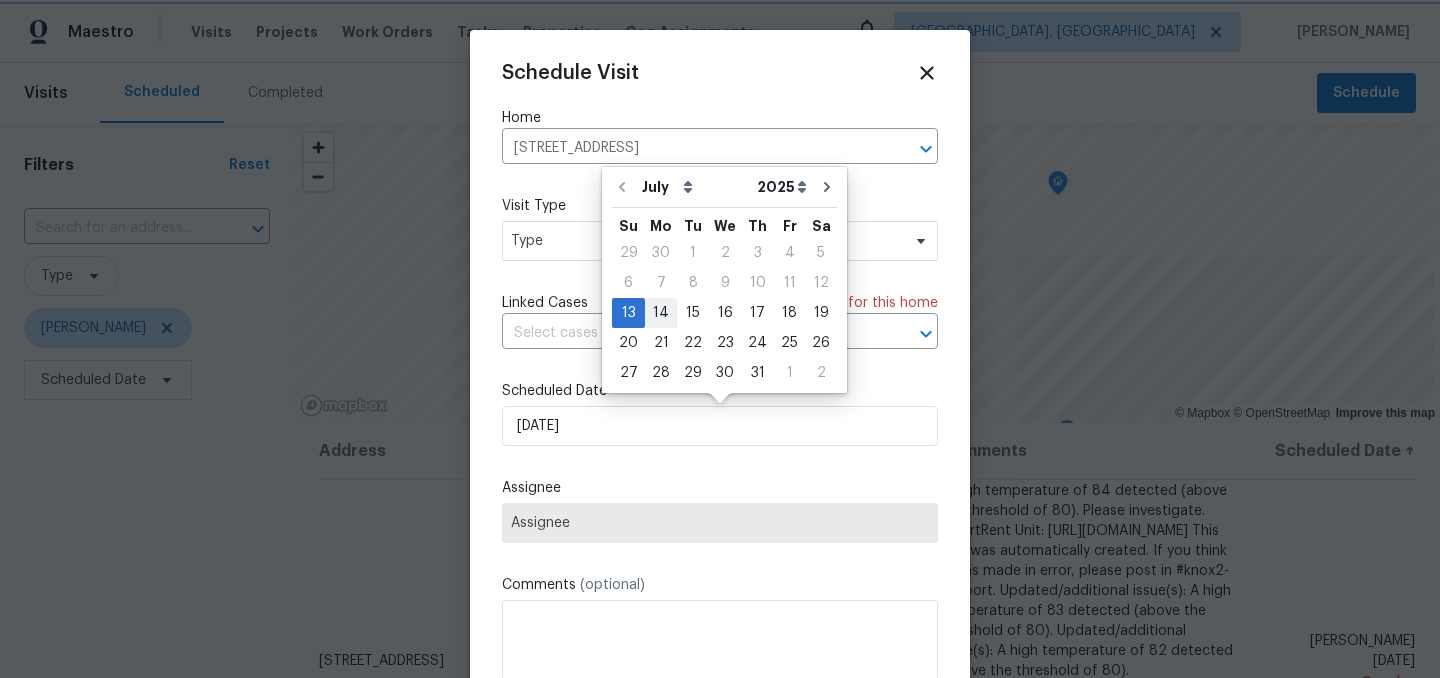 type on "7/14/2025" 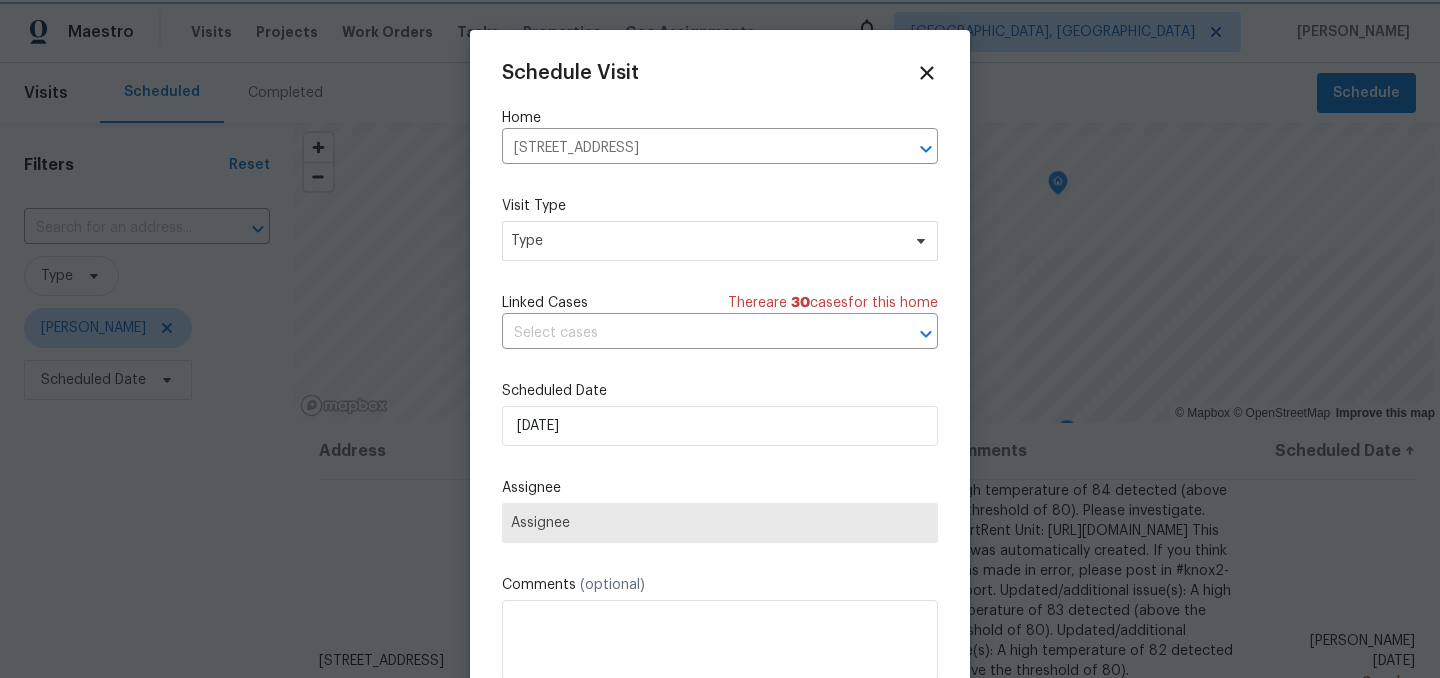 scroll, scrollTop: 36, scrollLeft: 0, axis: vertical 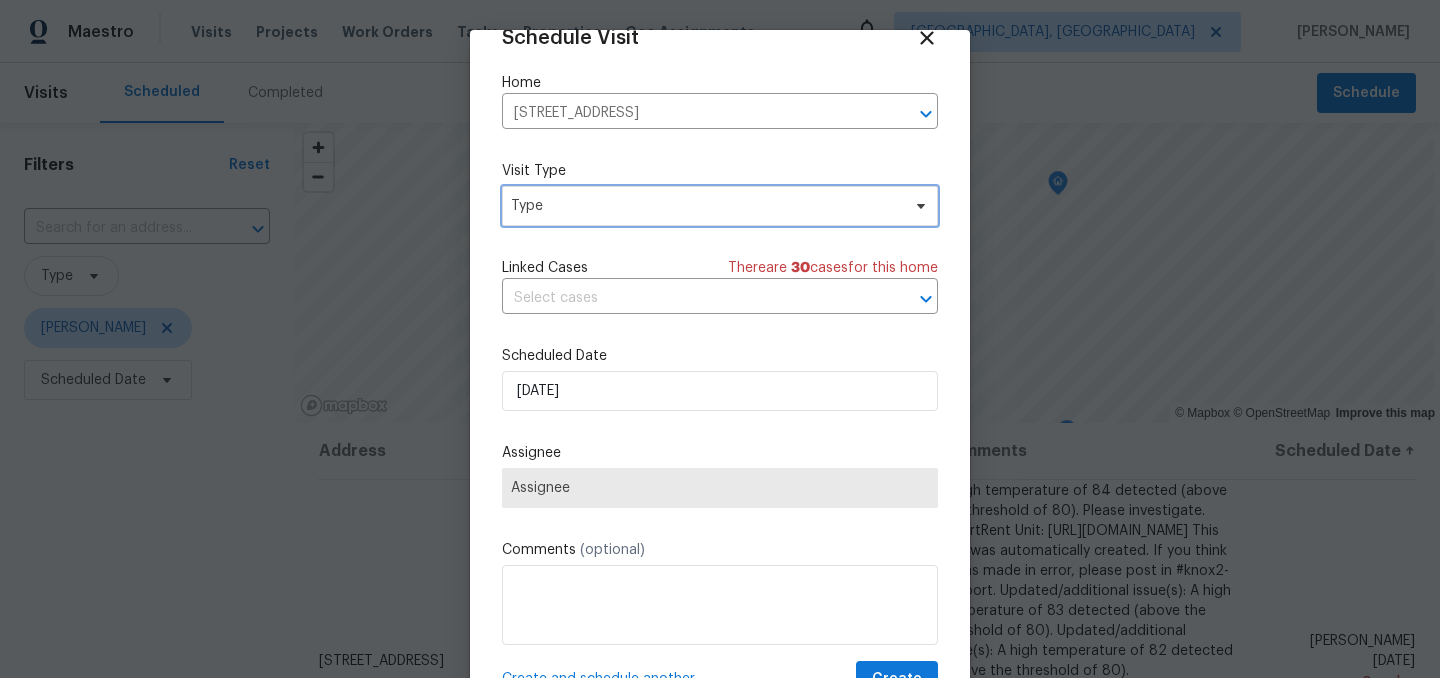 click on "Type" at bounding box center [705, 206] 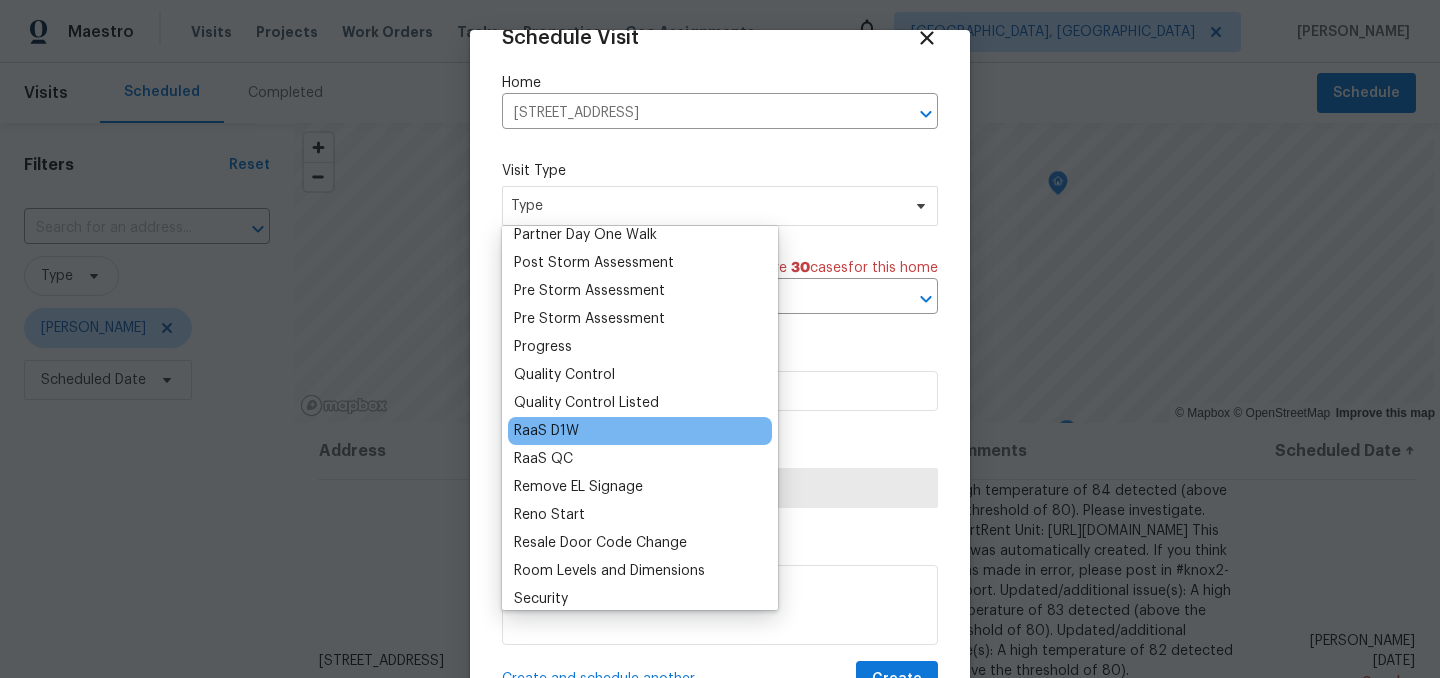 scroll, scrollTop: 1240, scrollLeft: 0, axis: vertical 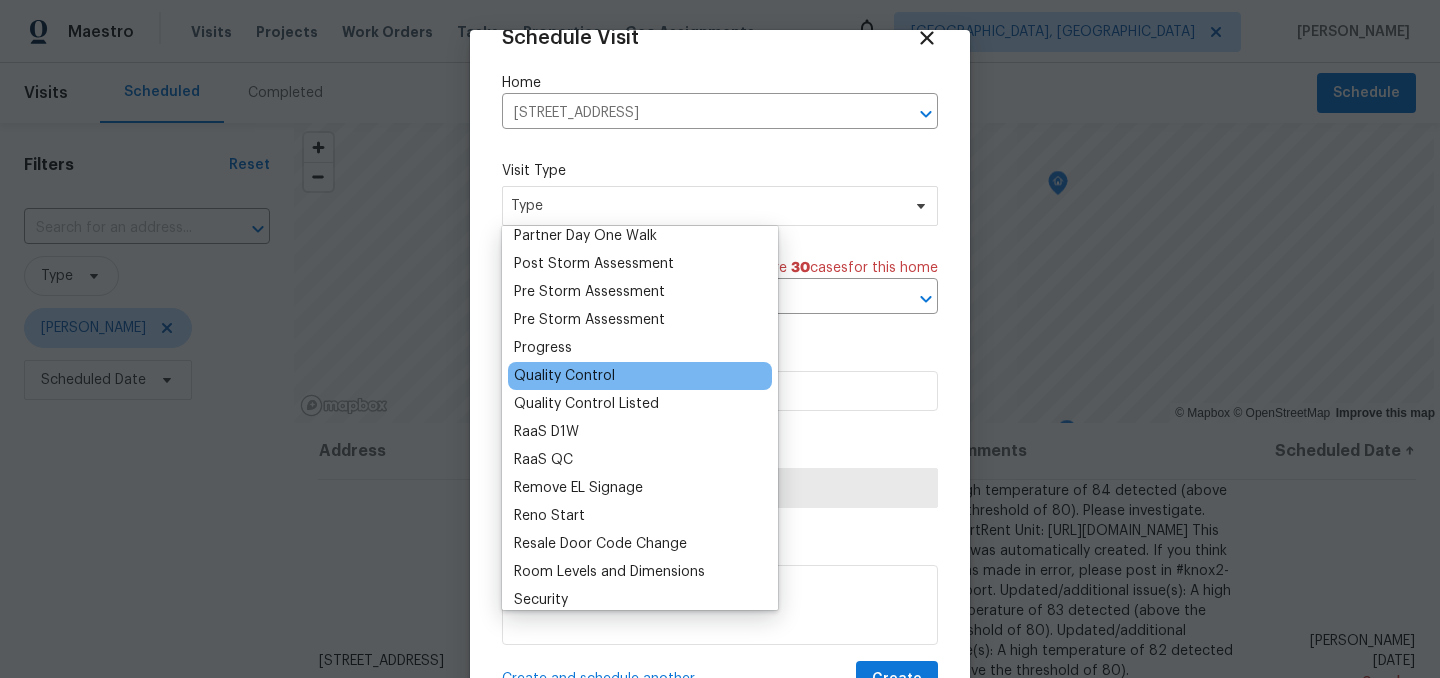 click on "Quality Control" at bounding box center [564, 376] 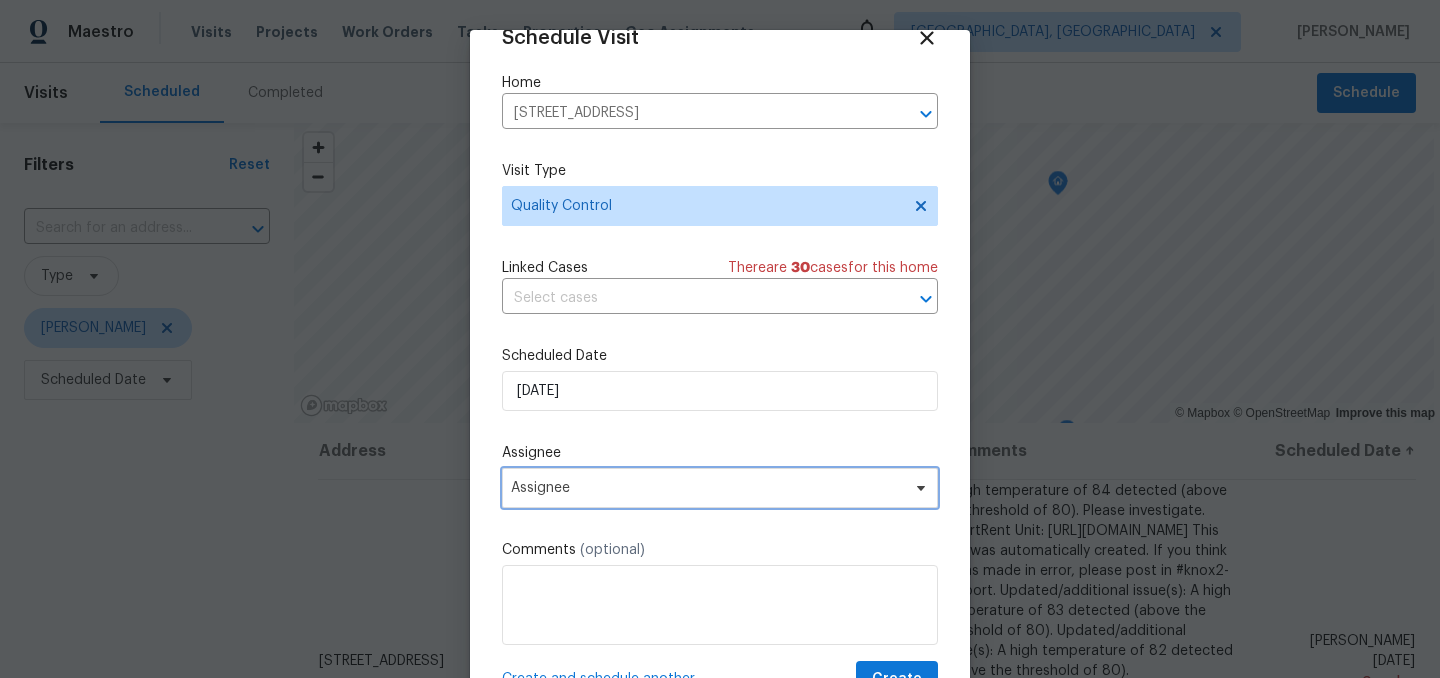 click on "Assignee" at bounding box center (707, 488) 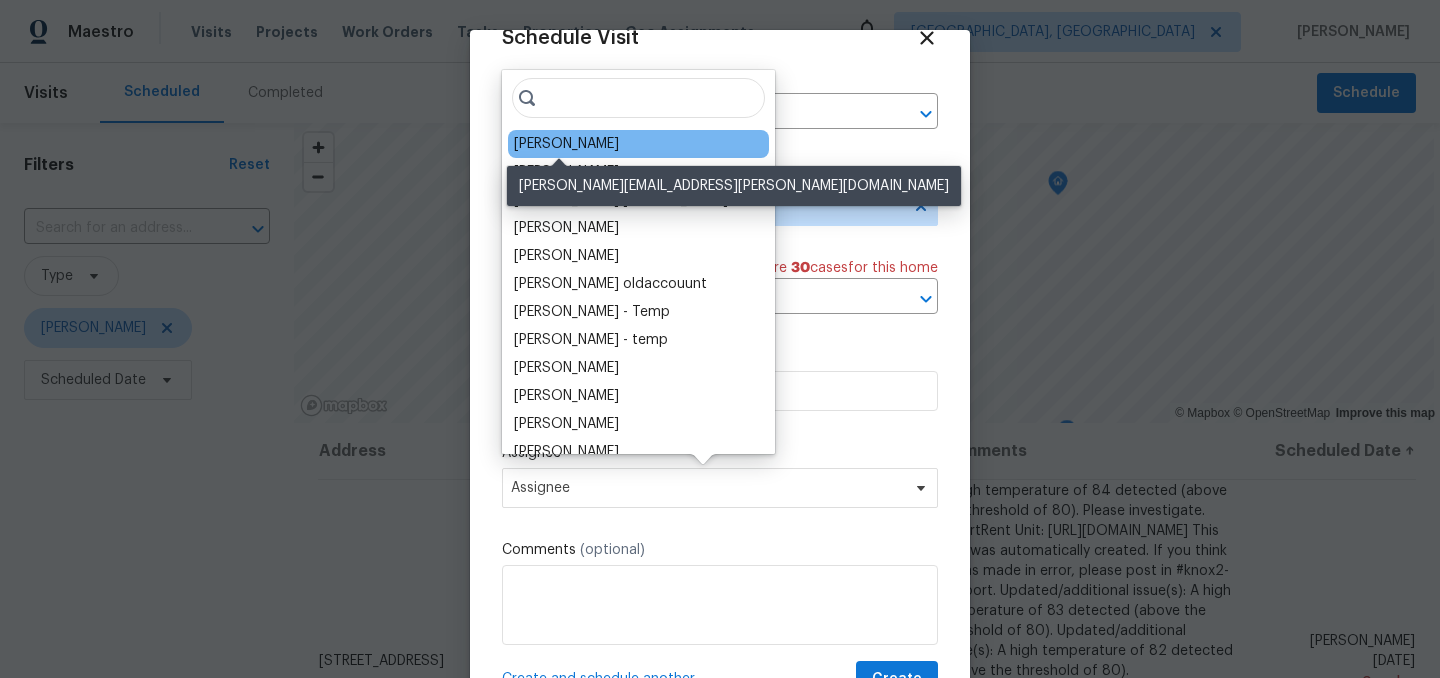 click on "[PERSON_NAME]" at bounding box center (566, 144) 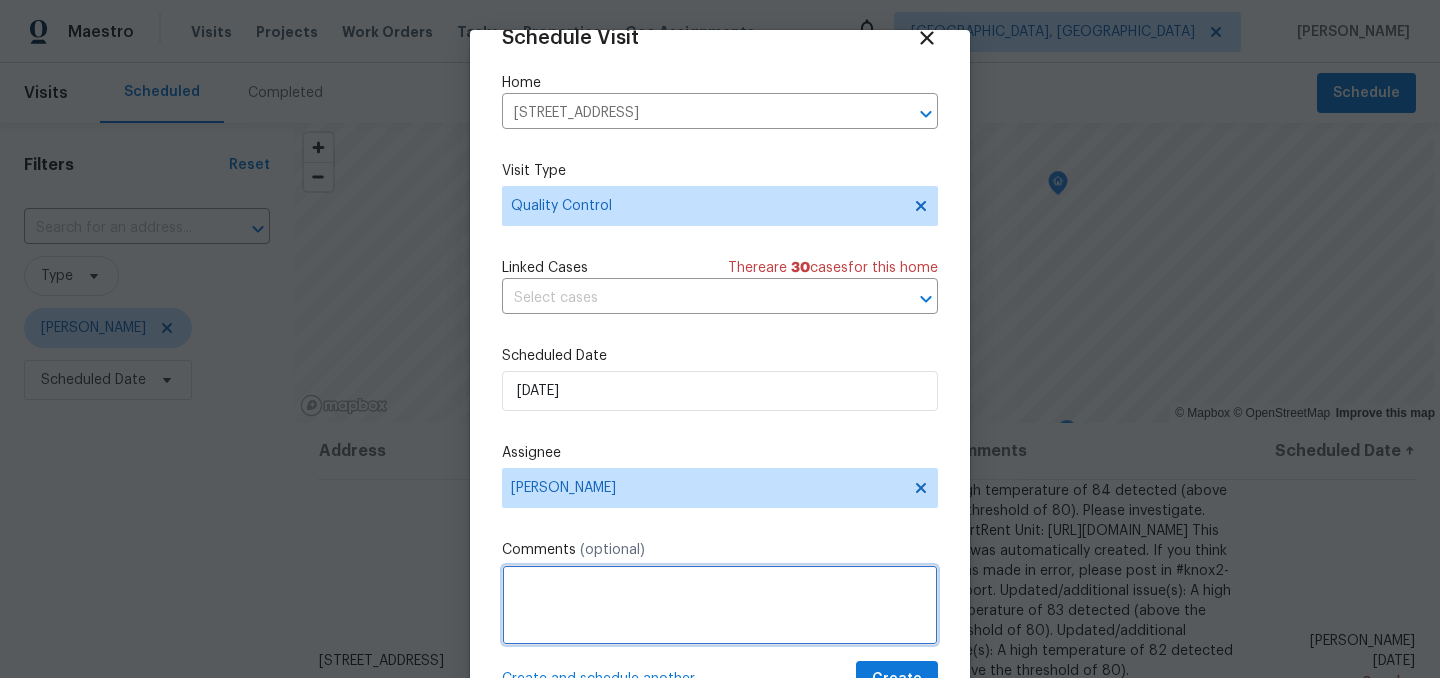 click at bounding box center (720, 605) 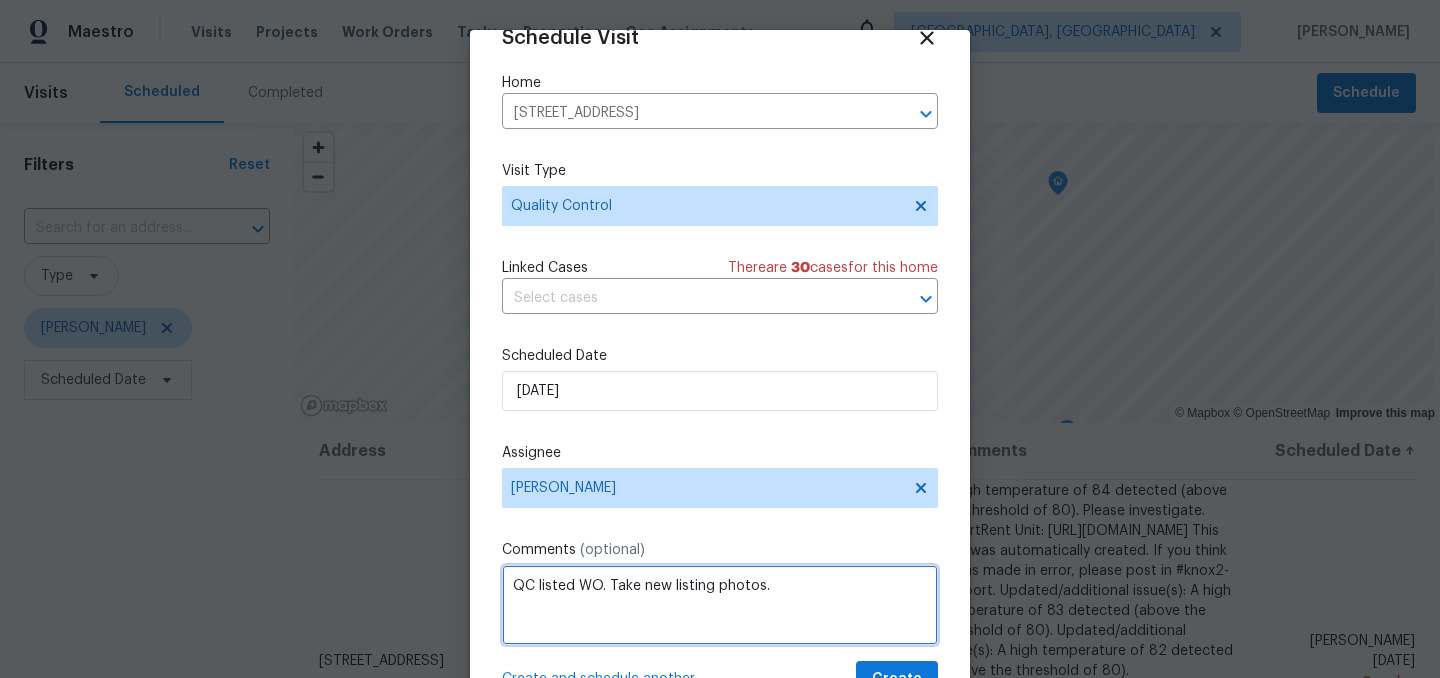 scroll, scrollTop: 82, scrollLeft: 0, axis: vertical 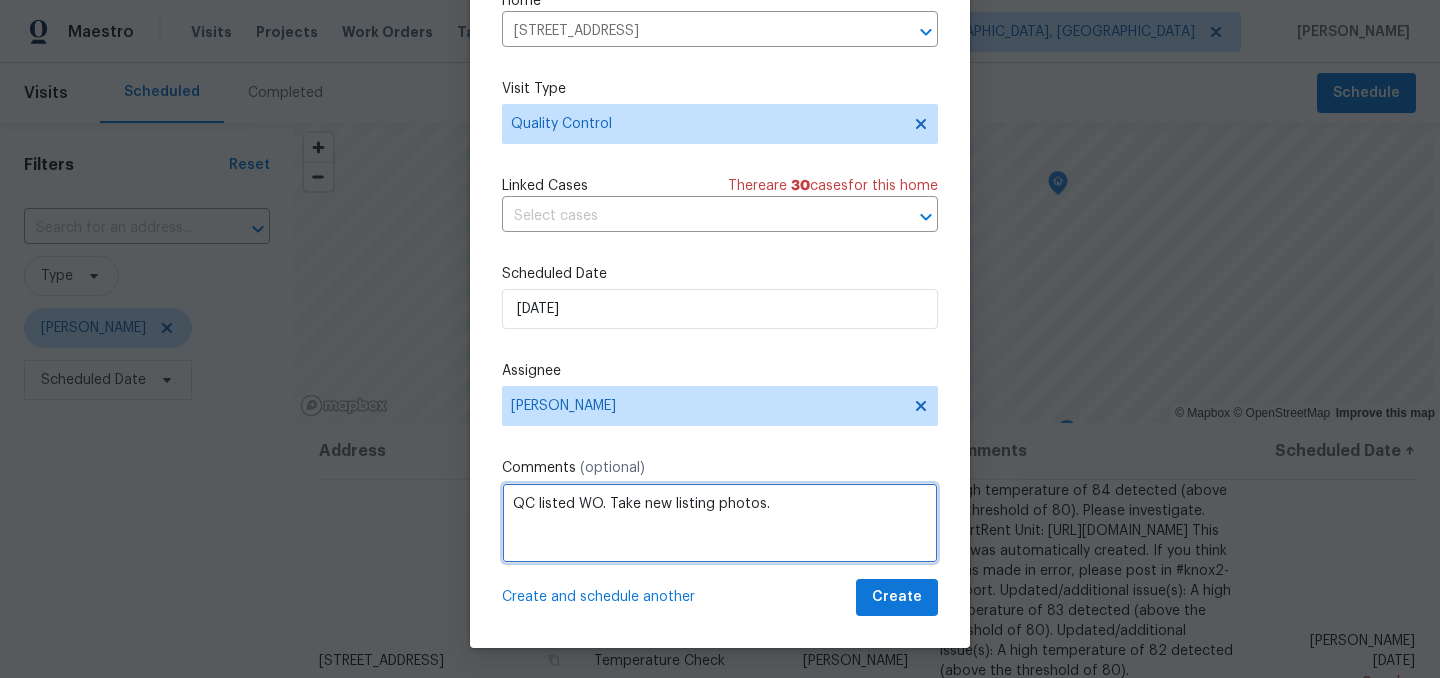 type on "QC listed WO. Take new listing photos." 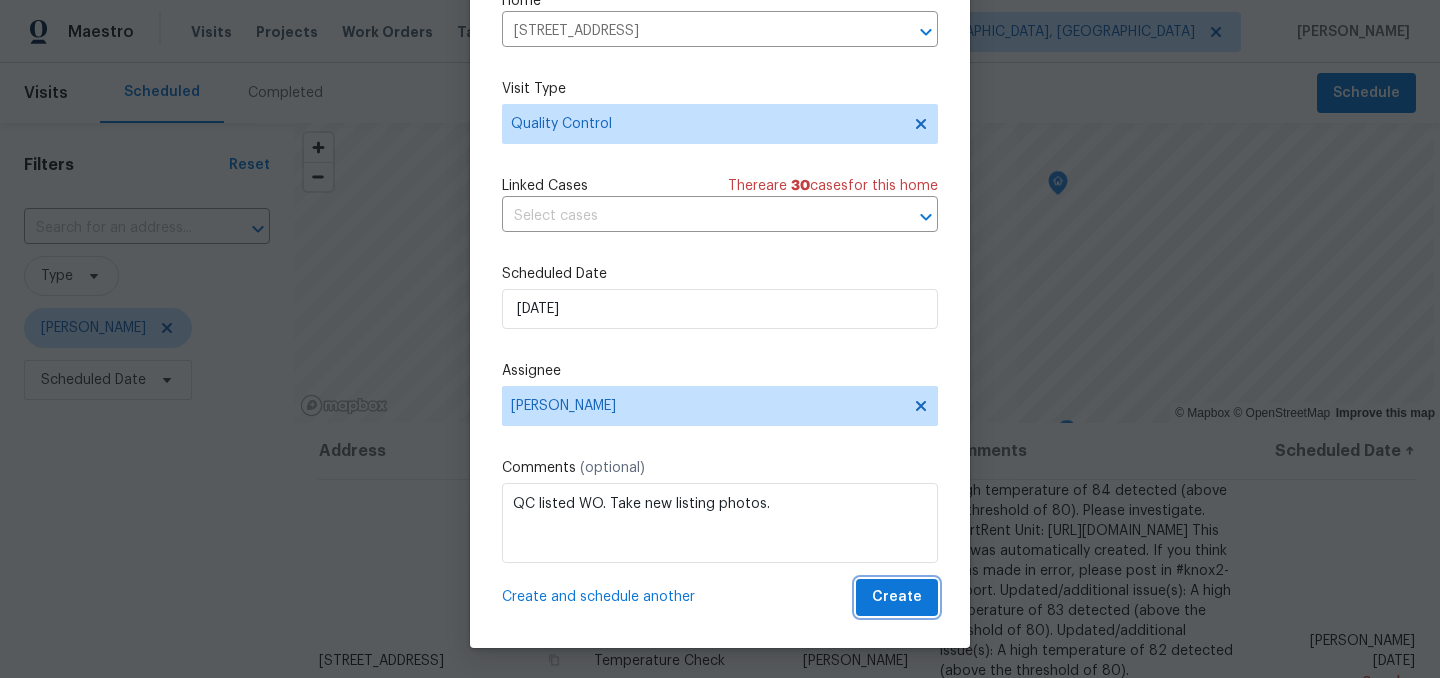 click on "Create" at bounding box center (897, 597) 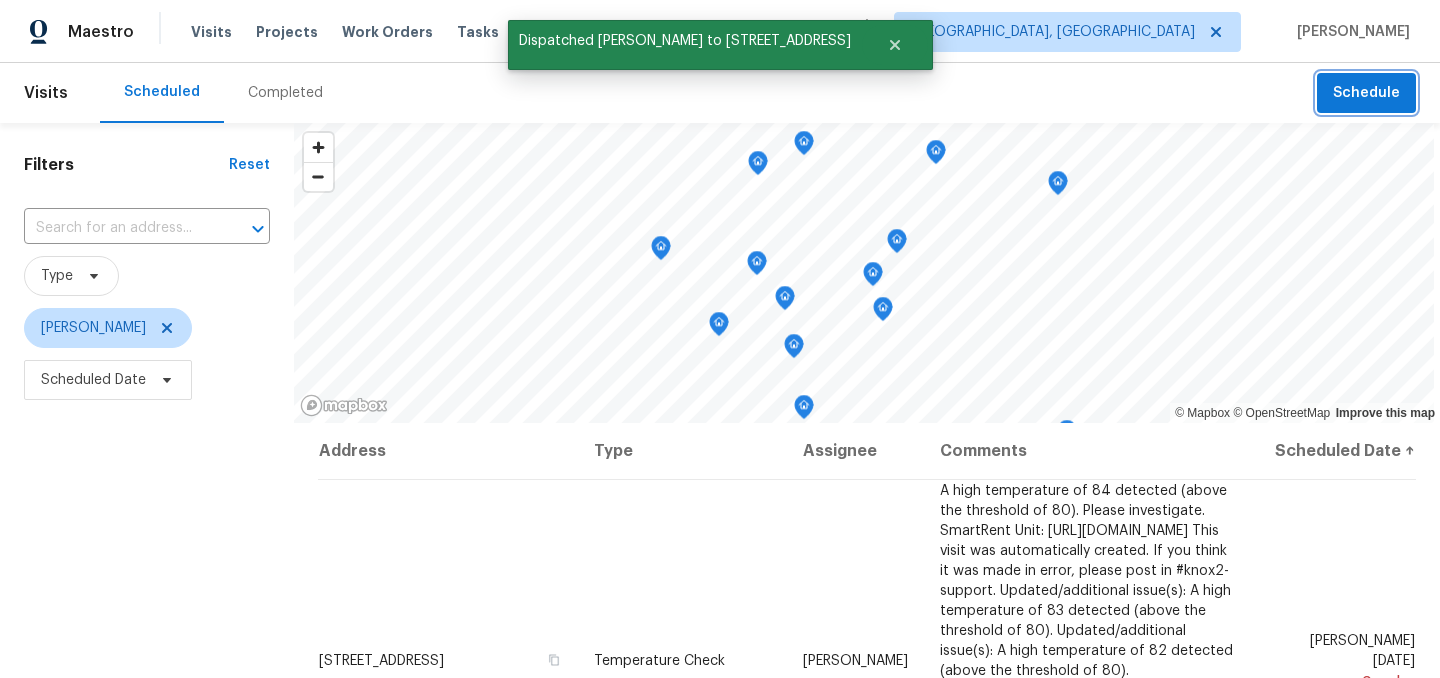 scroll, scrollTop: 0, scrollLeft: 0, axis: both 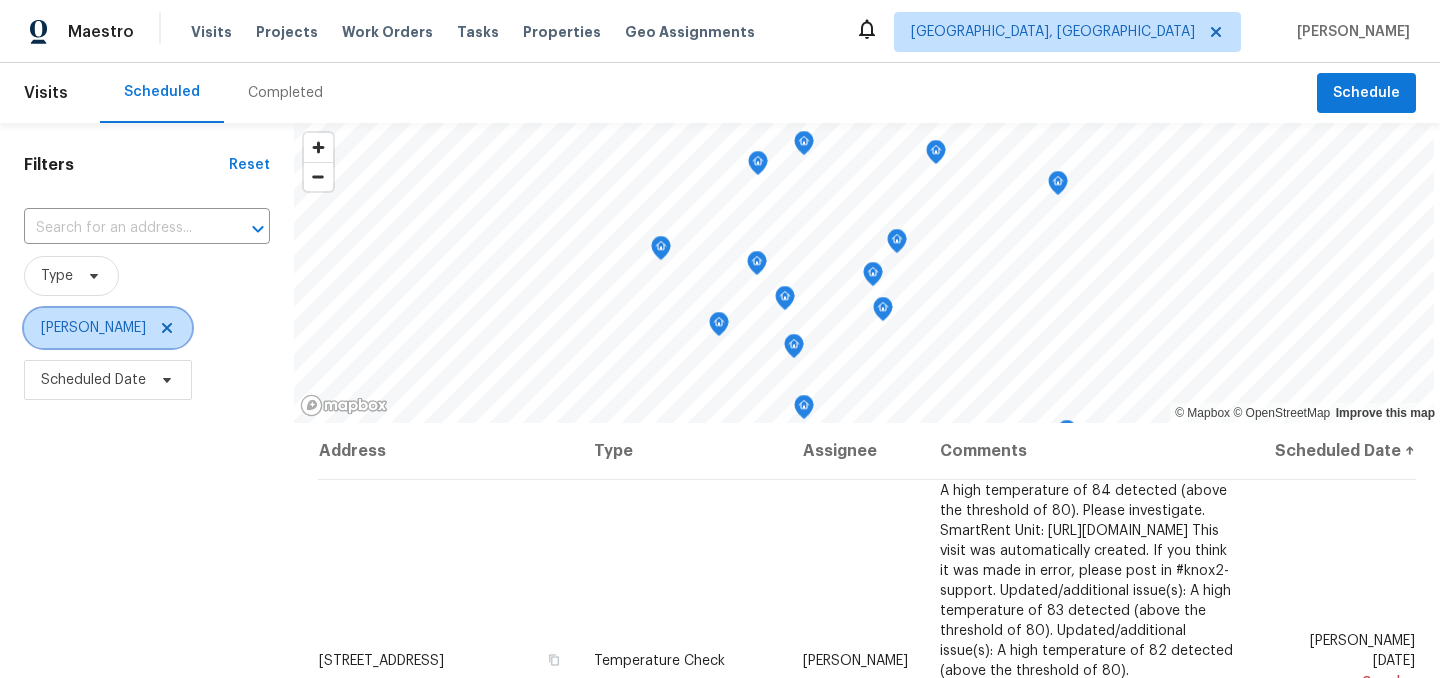 click 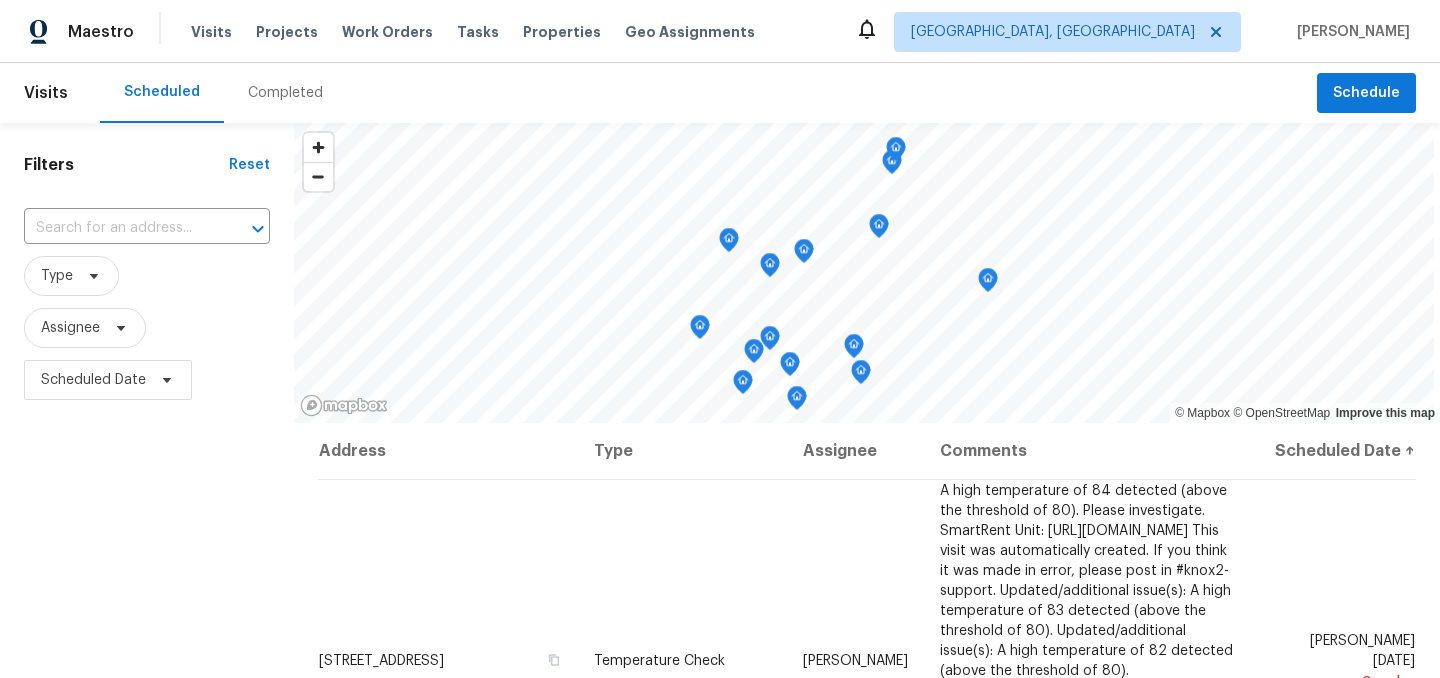 click on "Assignee" at bounding box center (147, 328) 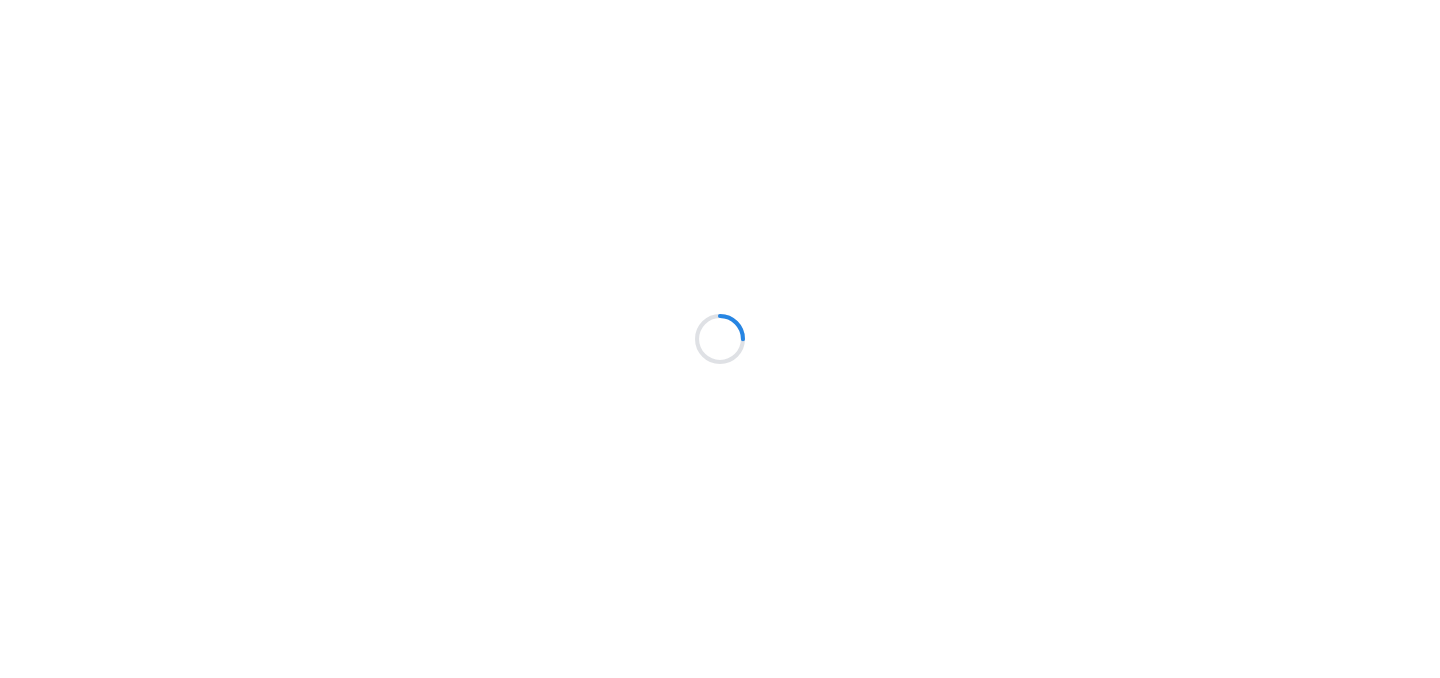scroll, scrollTop: 0, scrollLeft: 0, axis: both 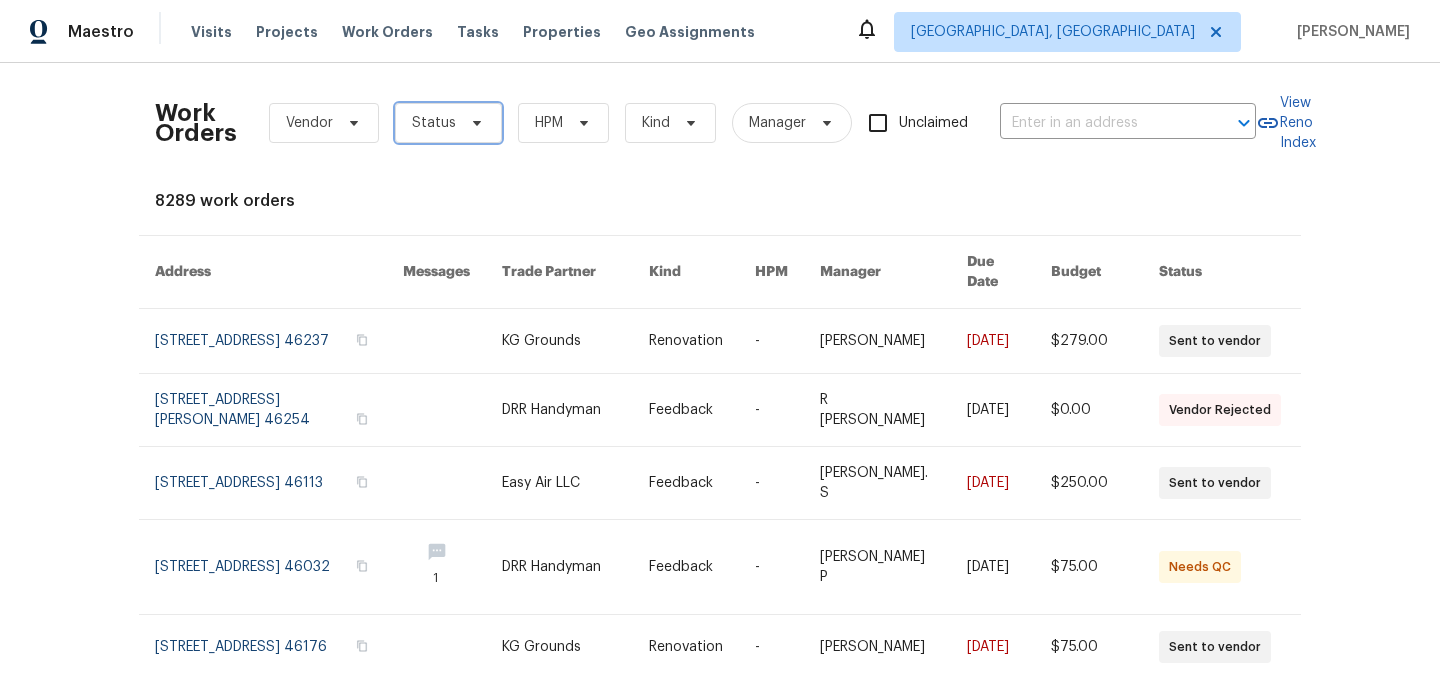 click on "Status" at bounding box center (434, 123) 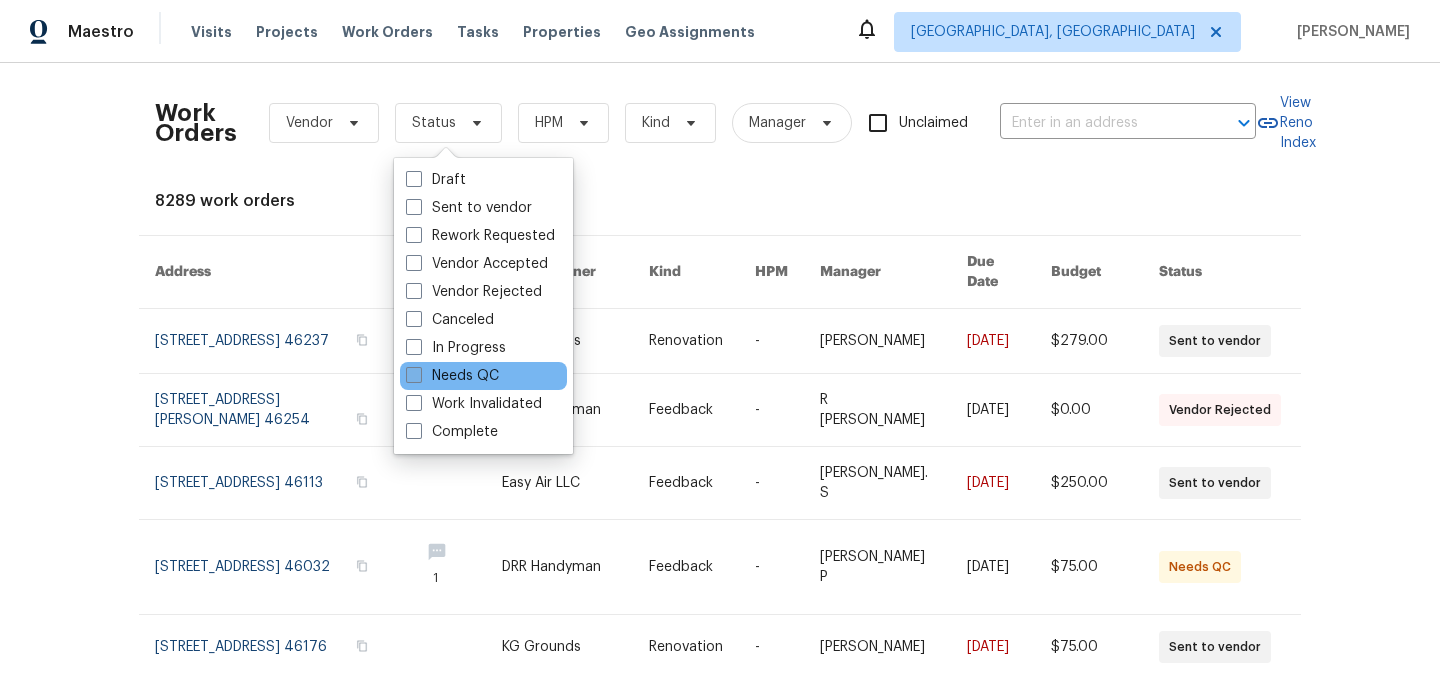 click on "Needs QC" at bounding box center (452, 376) 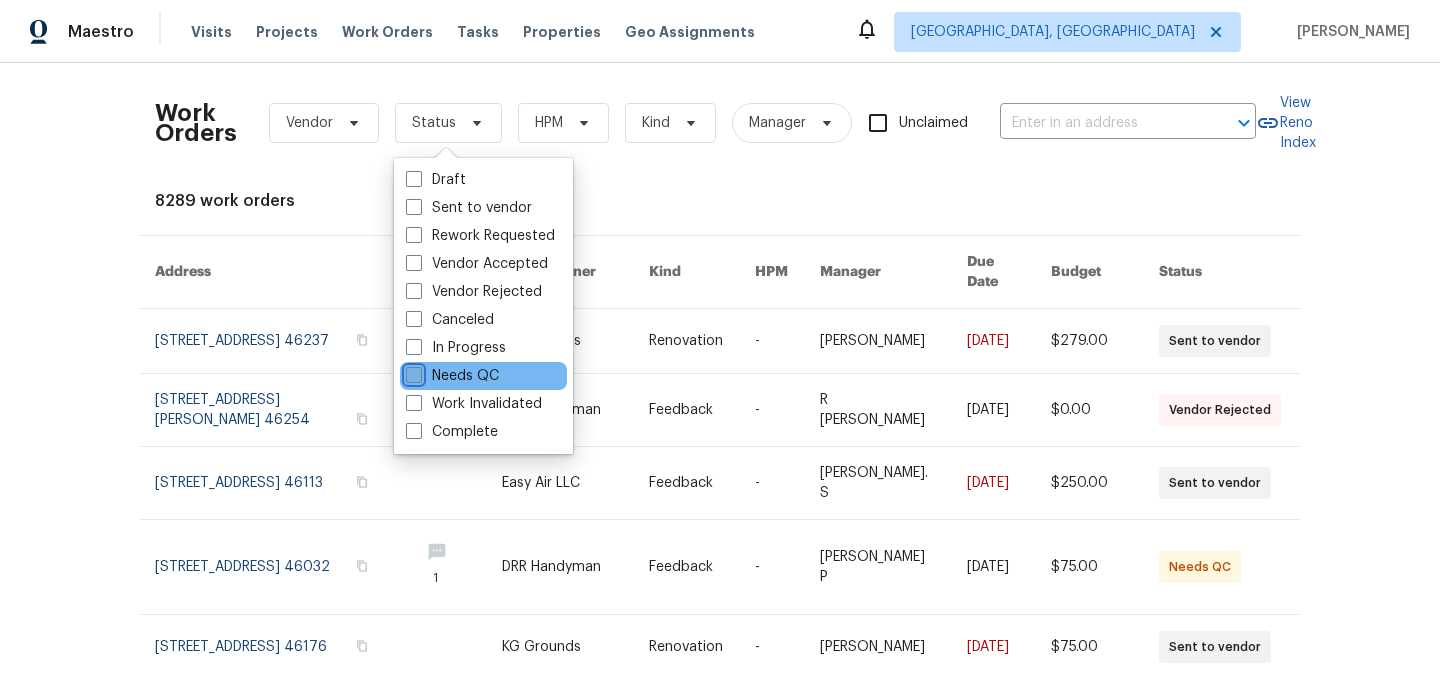 click on "Needs QC" at bounding box center (412, 372) 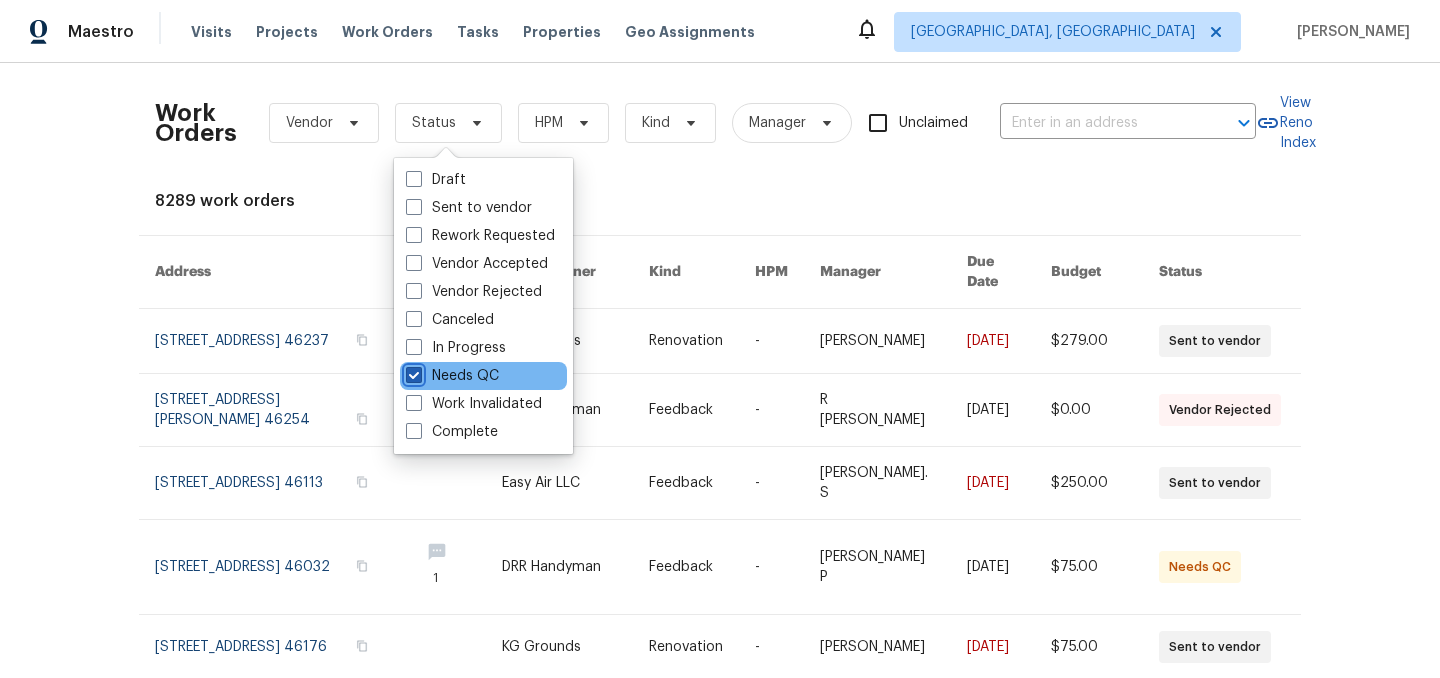 checkbox on "true" 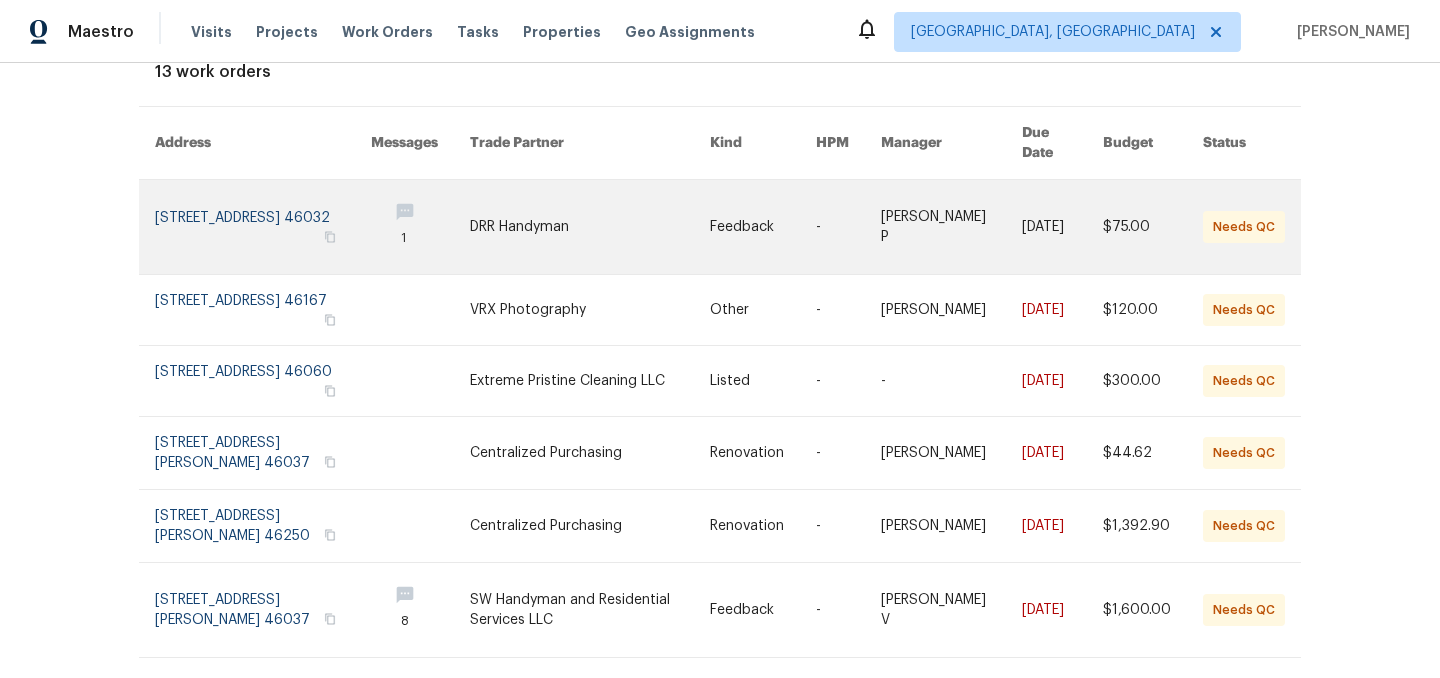 scroll, scrollTop: 153, scrollLeft: 0, axis: vertical 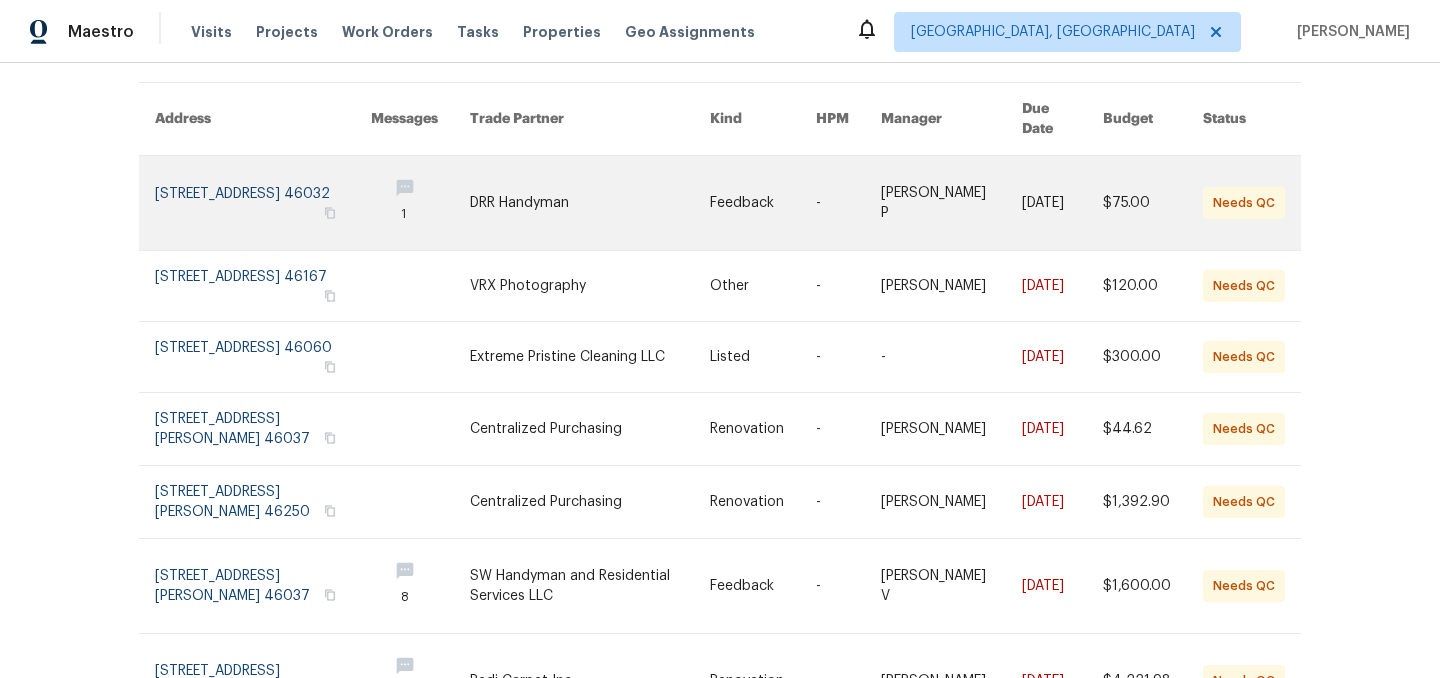 click at bounding box center [590, 203] 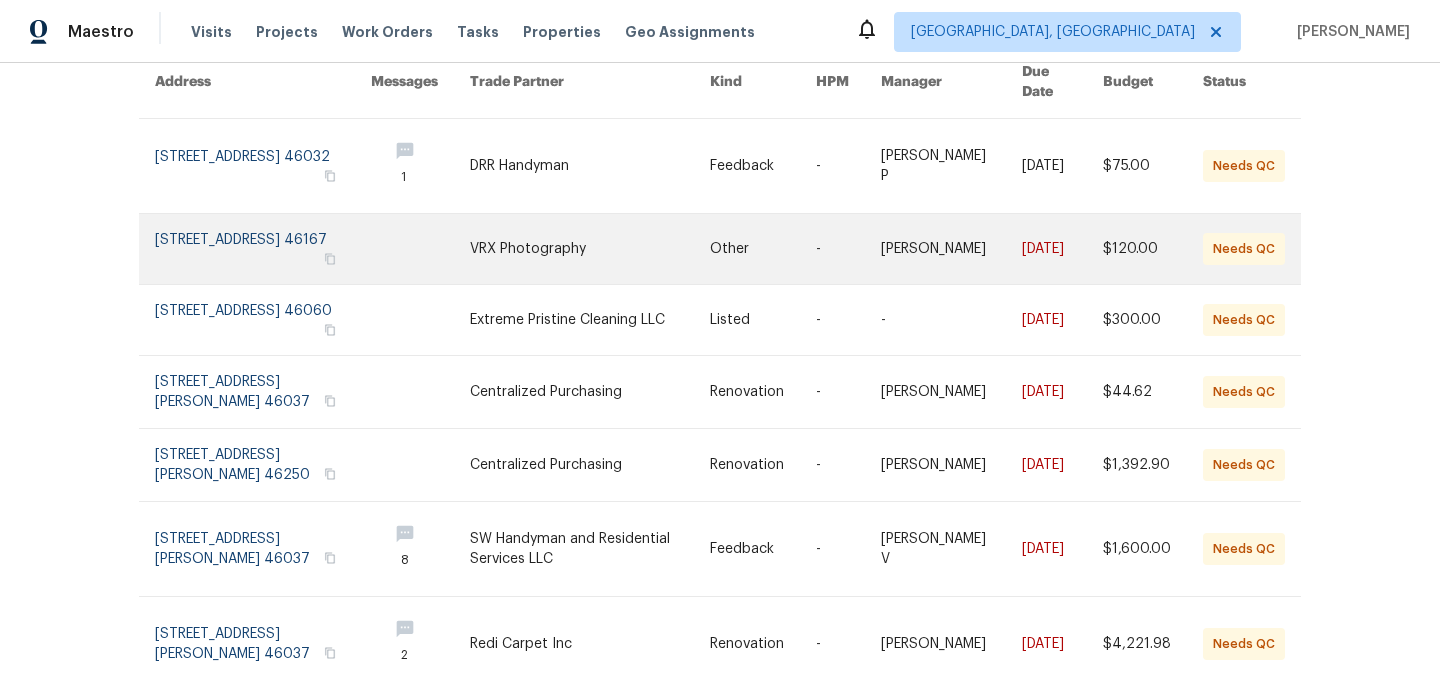scroll, scrollTop: 222, scrollLeft: 0, axis: vertical 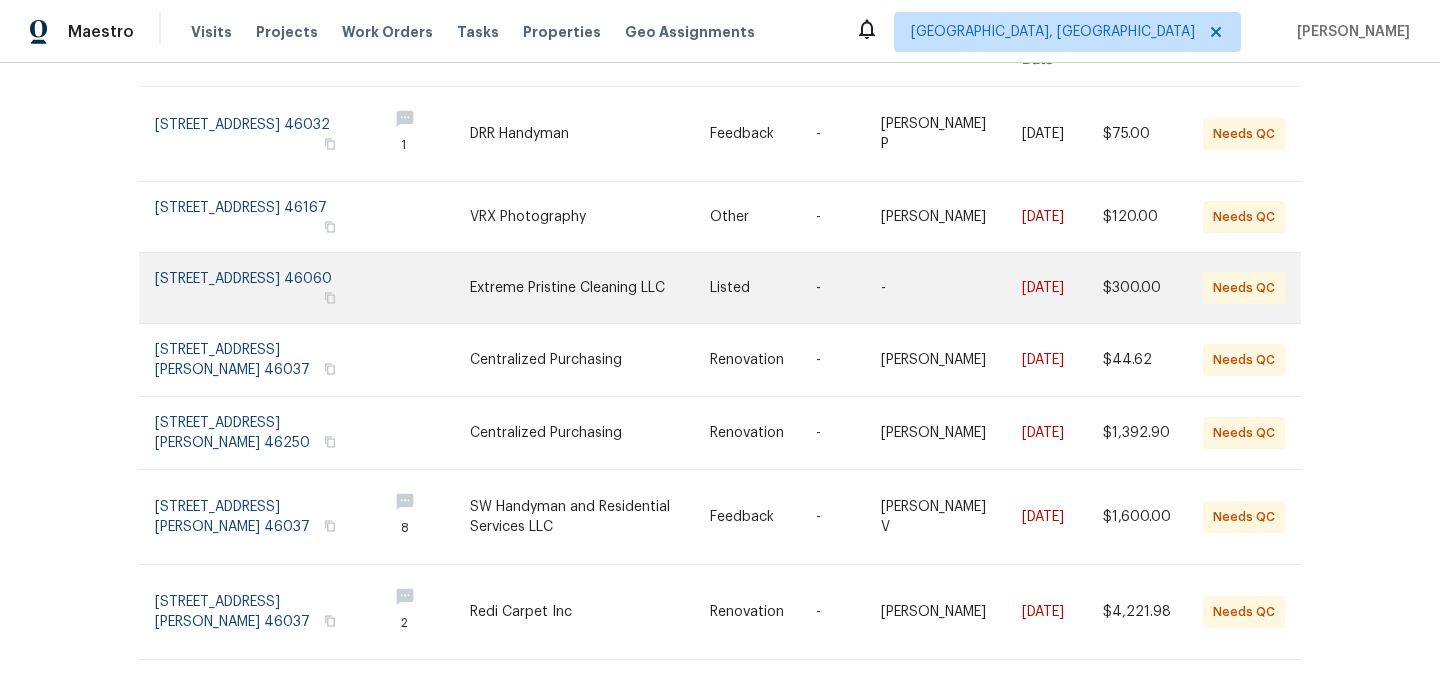 click at bounding box center (590, 288) 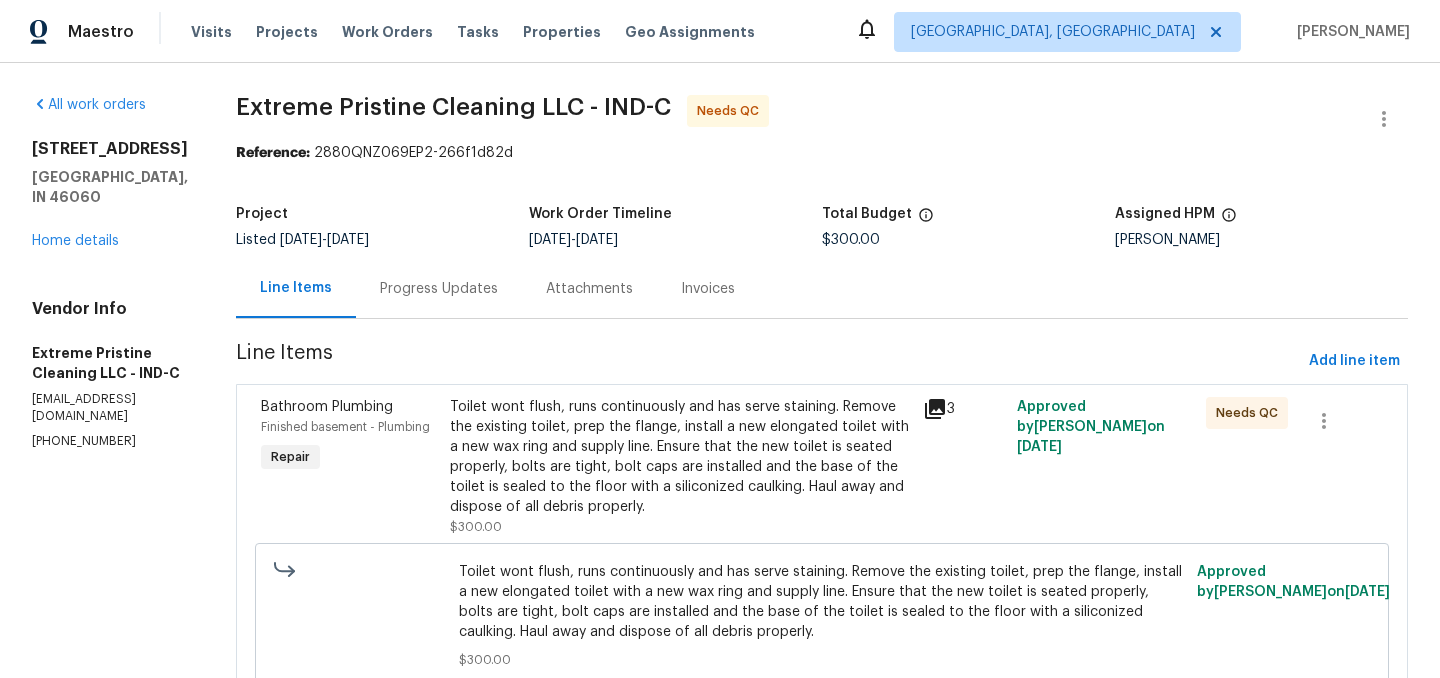 click on "Toilet wont flush, runs continuously and has serve staining.
Remove the existing toilet, prep the flange, install a new elongated toilet with a new wax ring and supply line. Ensure that the new toilet is seated properly, bolts are tight, bolt caps are installed and the base of the toilet is sealed to the floor with a siliconized caulking. Haul away and dispose of all debris properly." at bounding box center (680, 457) 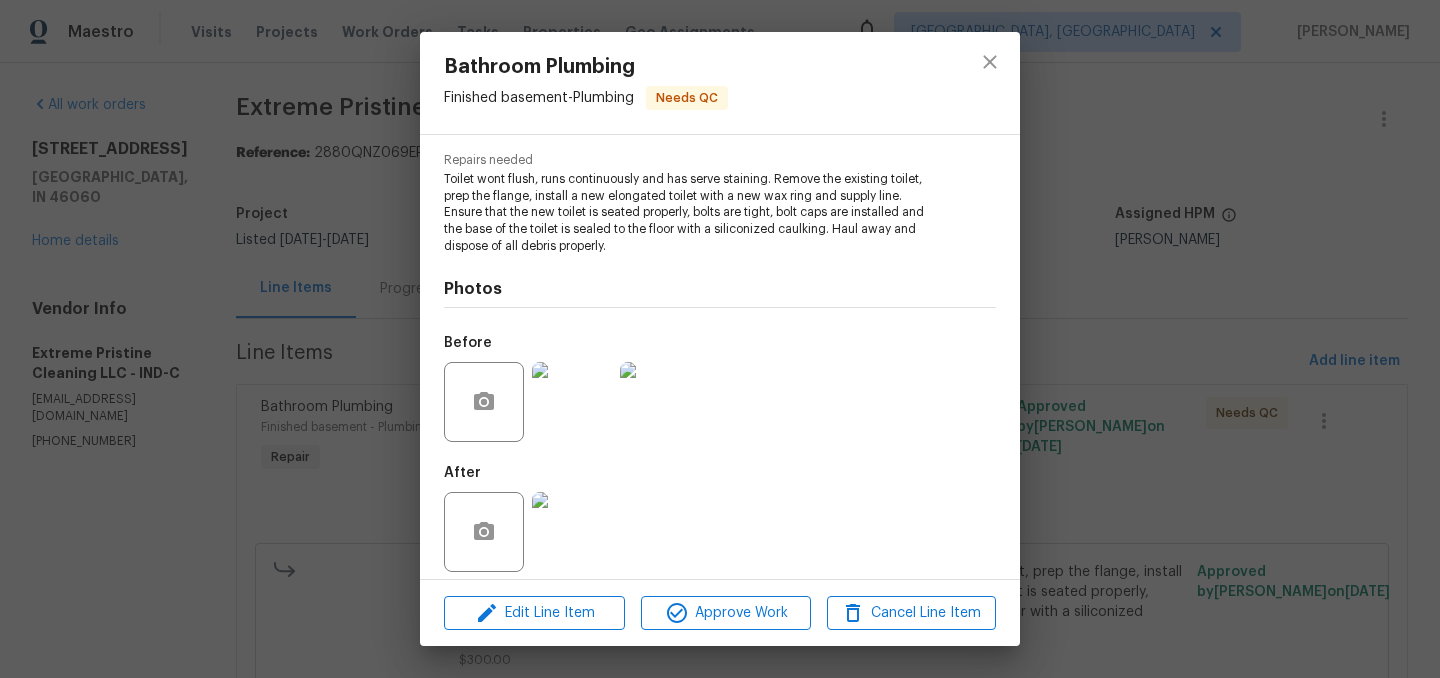 scroll, scrollTop: 210, scrollLeft: 0, axis: vertical 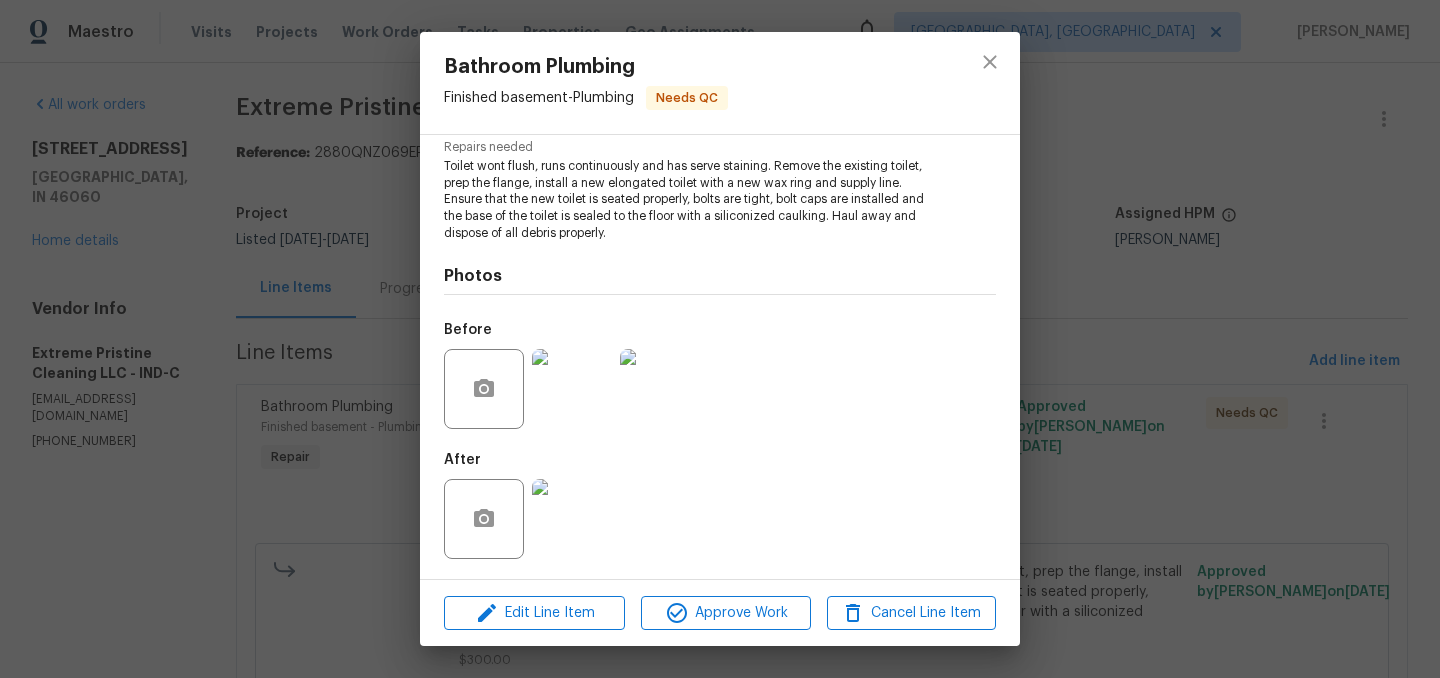 click at bounding box center (572, 519) 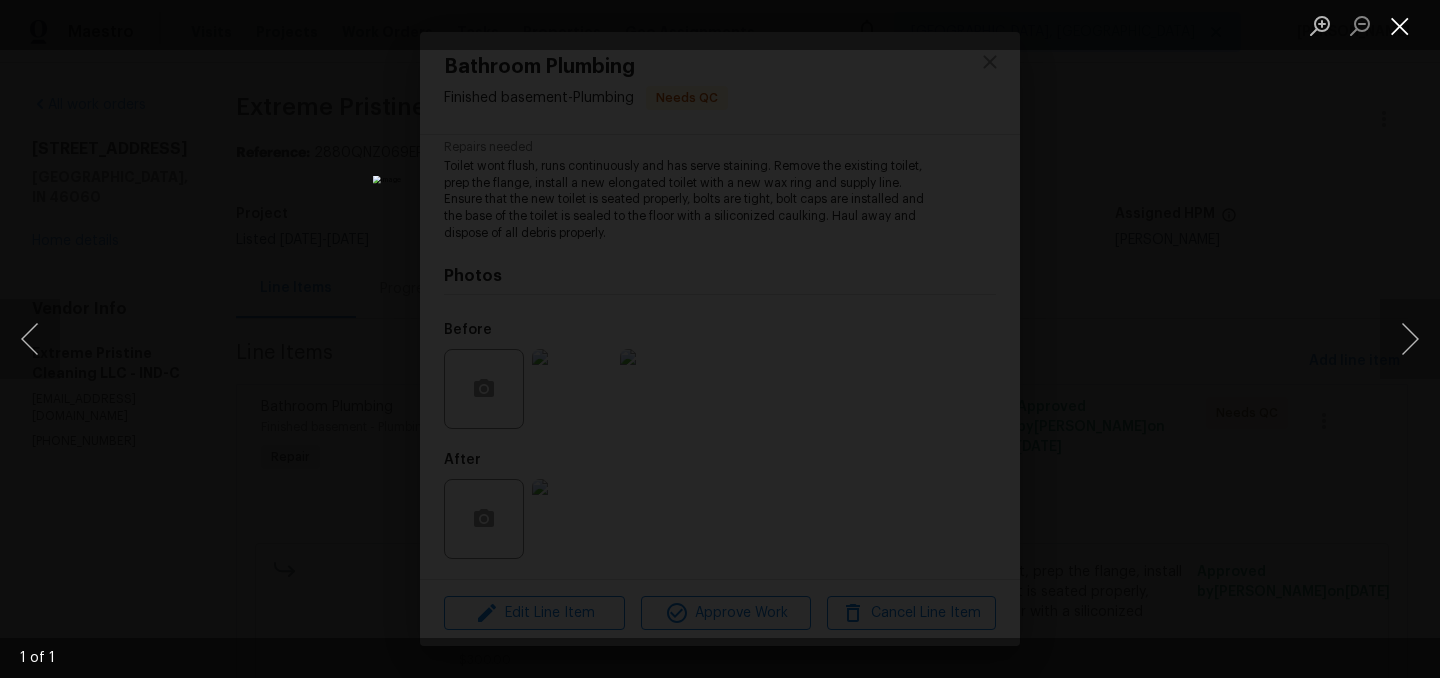 click at bounding box center [1400, 25] 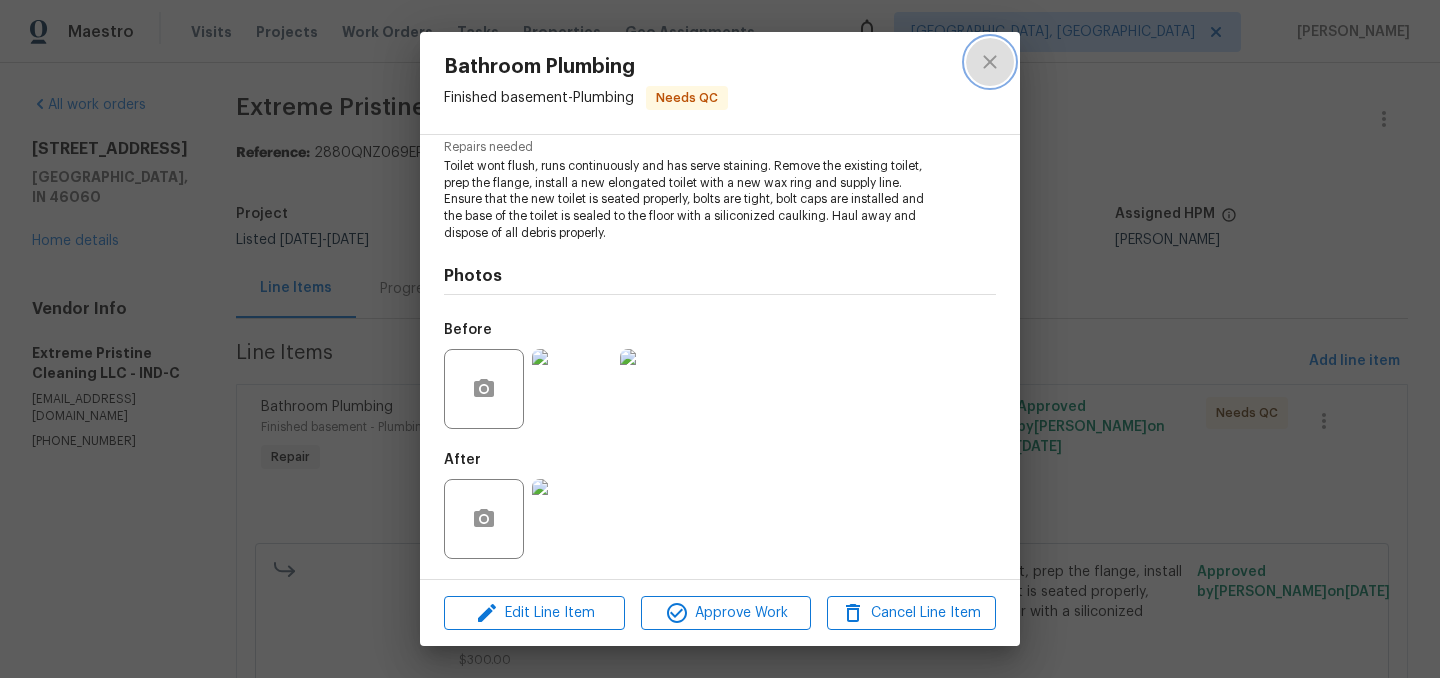click 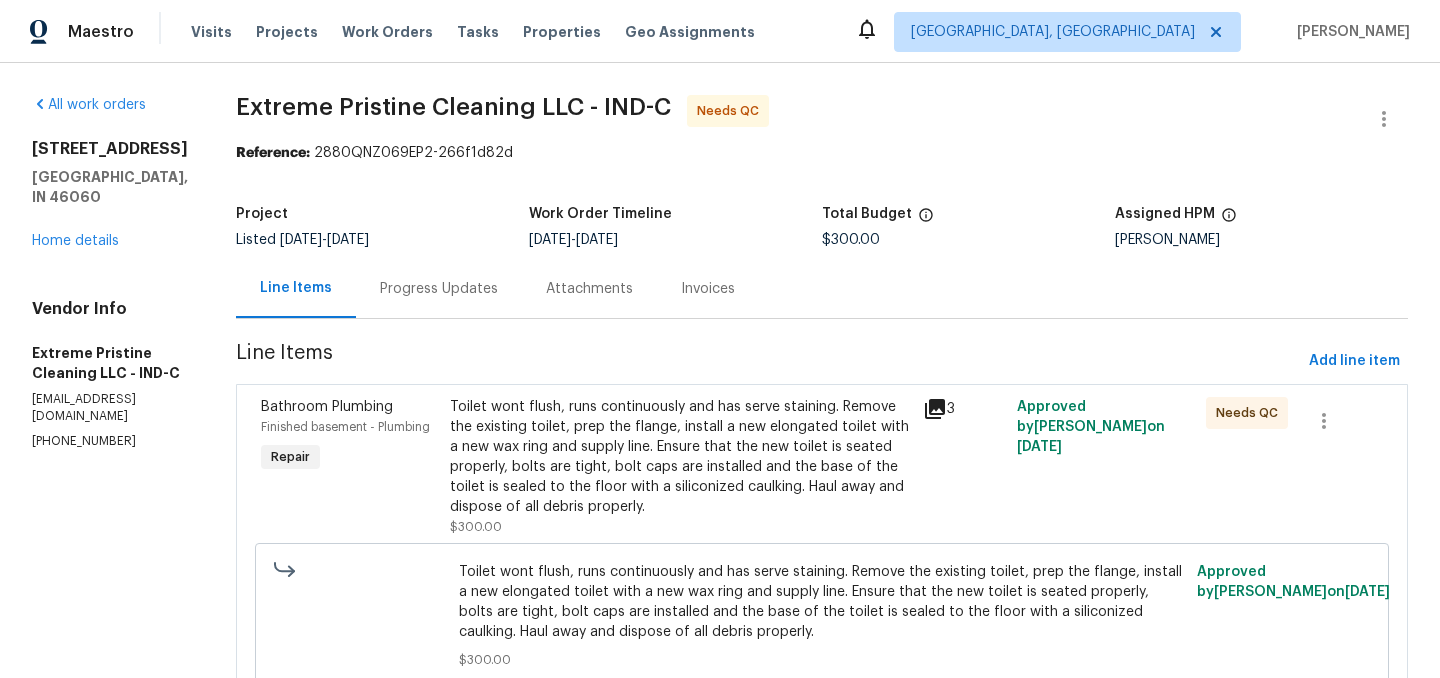 scroll, scrollTop: 86, scrollLeft: 0, axis: vertical 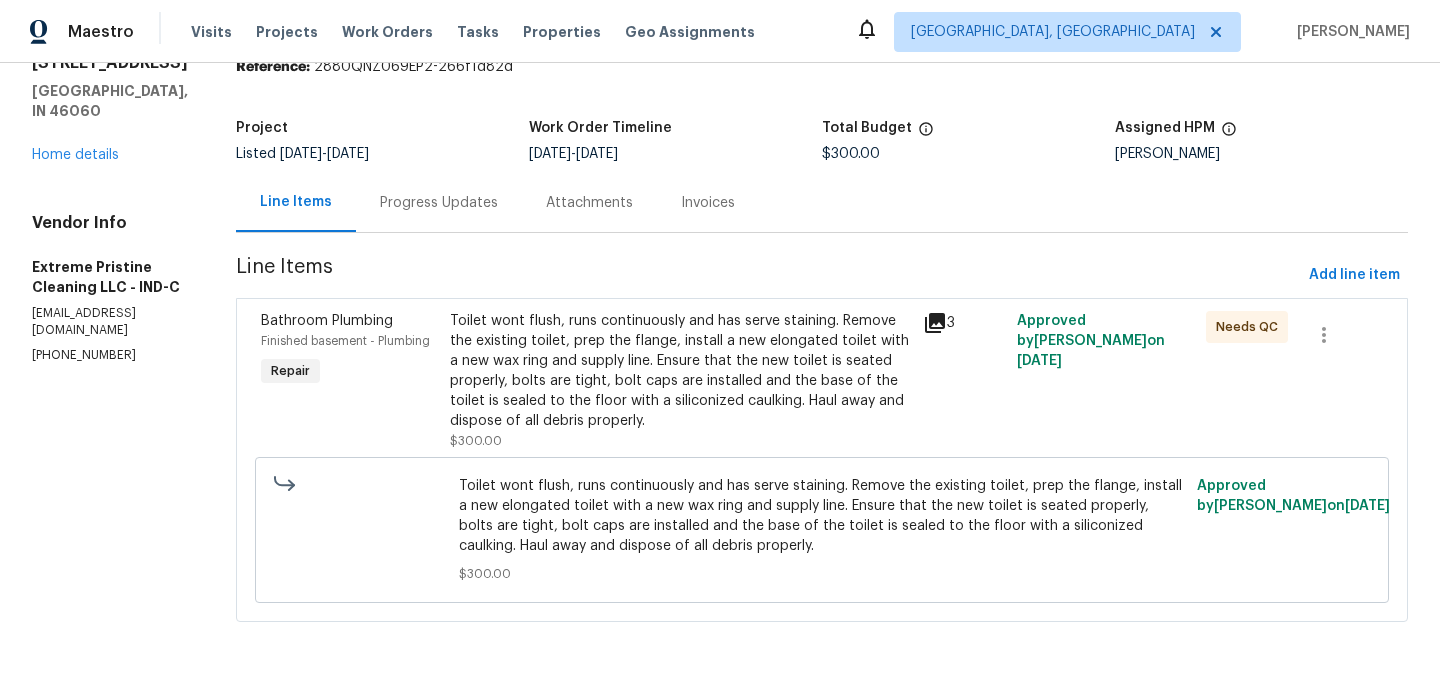 click on "Toilet wont flush, runs continuously and has serve staining.
Remove the existing toilet, prep the flange, install a new elongated toilet with a new wax ring and supply line. Ensure that the new toilet is seated properly, bolts are tight, bolt caps are installed and the base of the toilet is sealed to the floor with a siliconized caulking. Haul away and dispose of all debris properly." at bounding box center [680, 371] 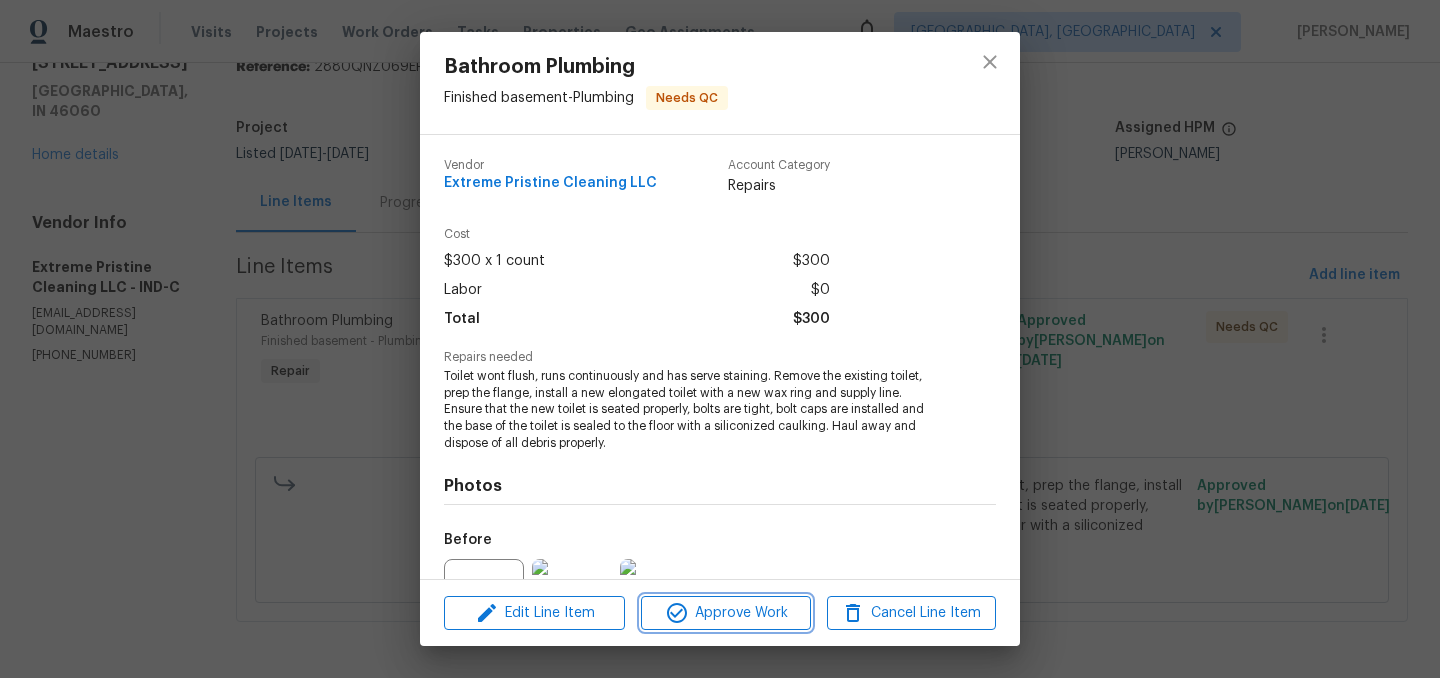 click on "Approve Work" at bounding box center [725, 613] 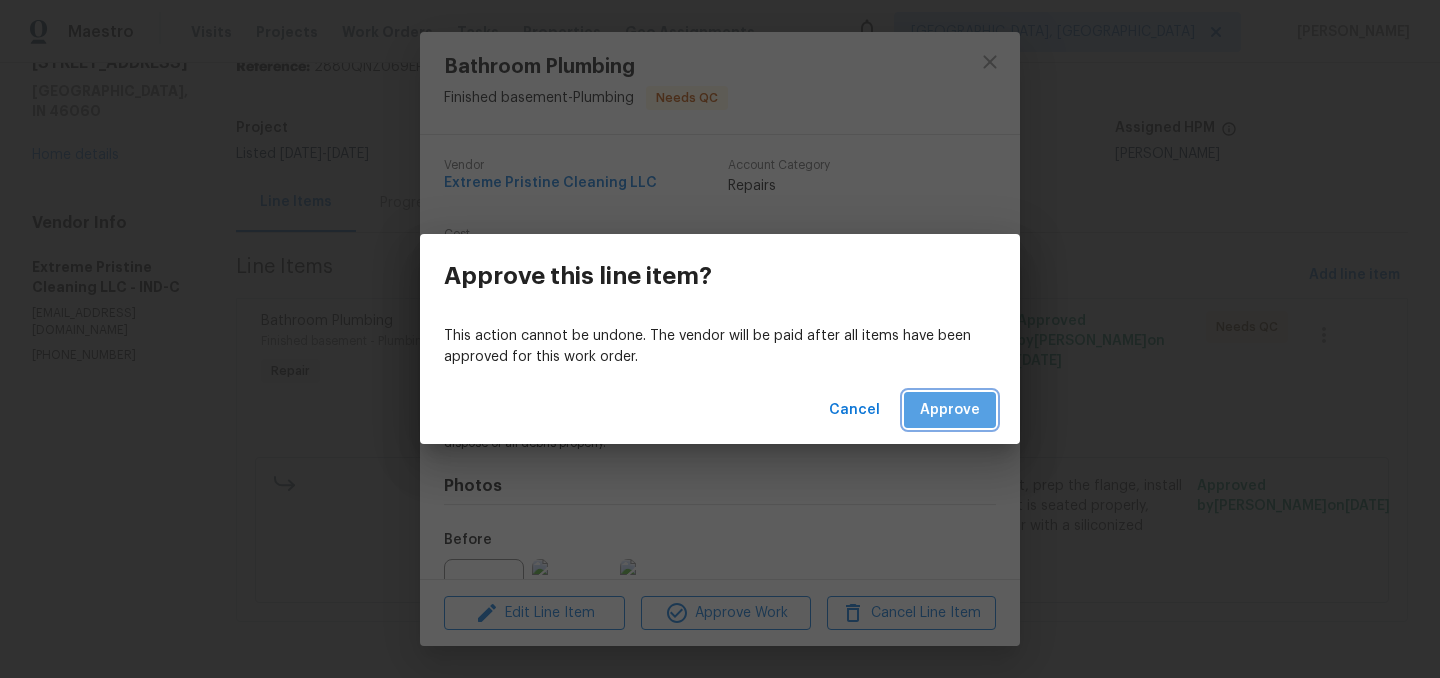 click on "Approve" at bounding box center [950, 410] 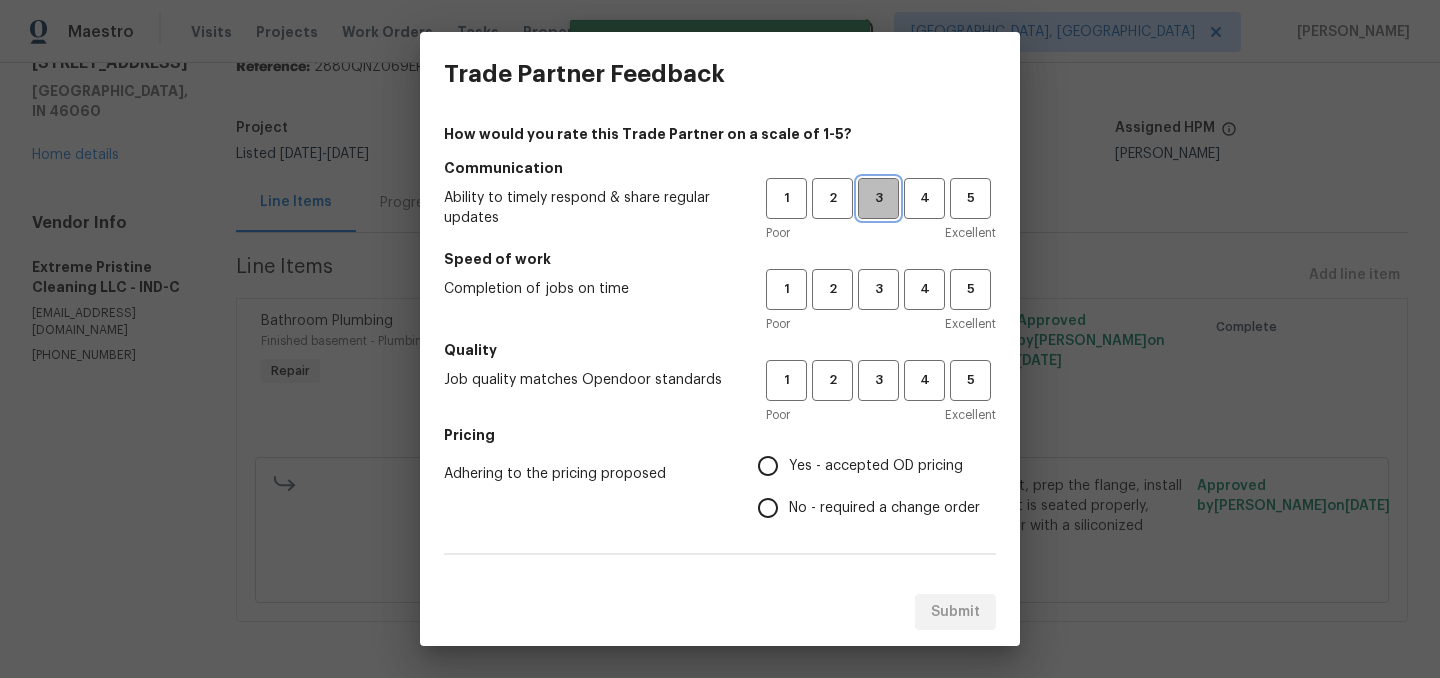 click on "3" at bounding box center [878, 198] 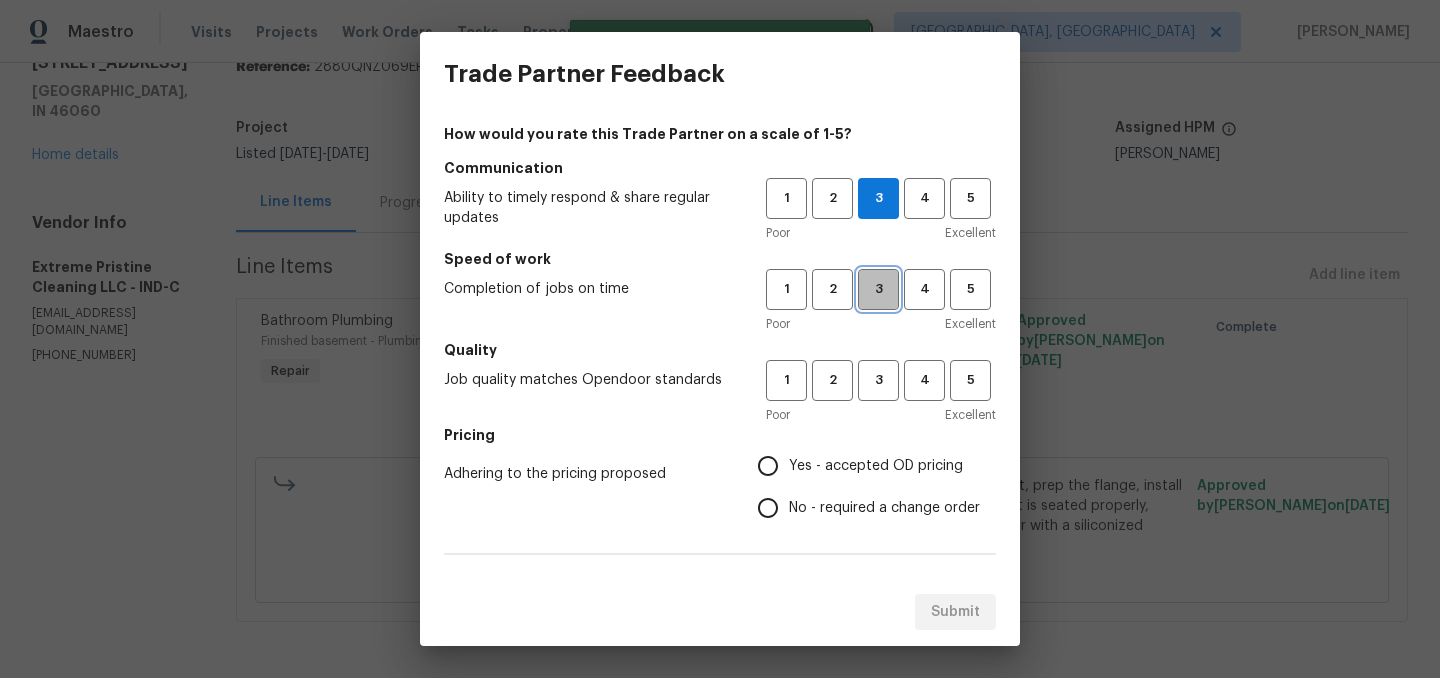 click on "3" at bounding box center [878, 289] 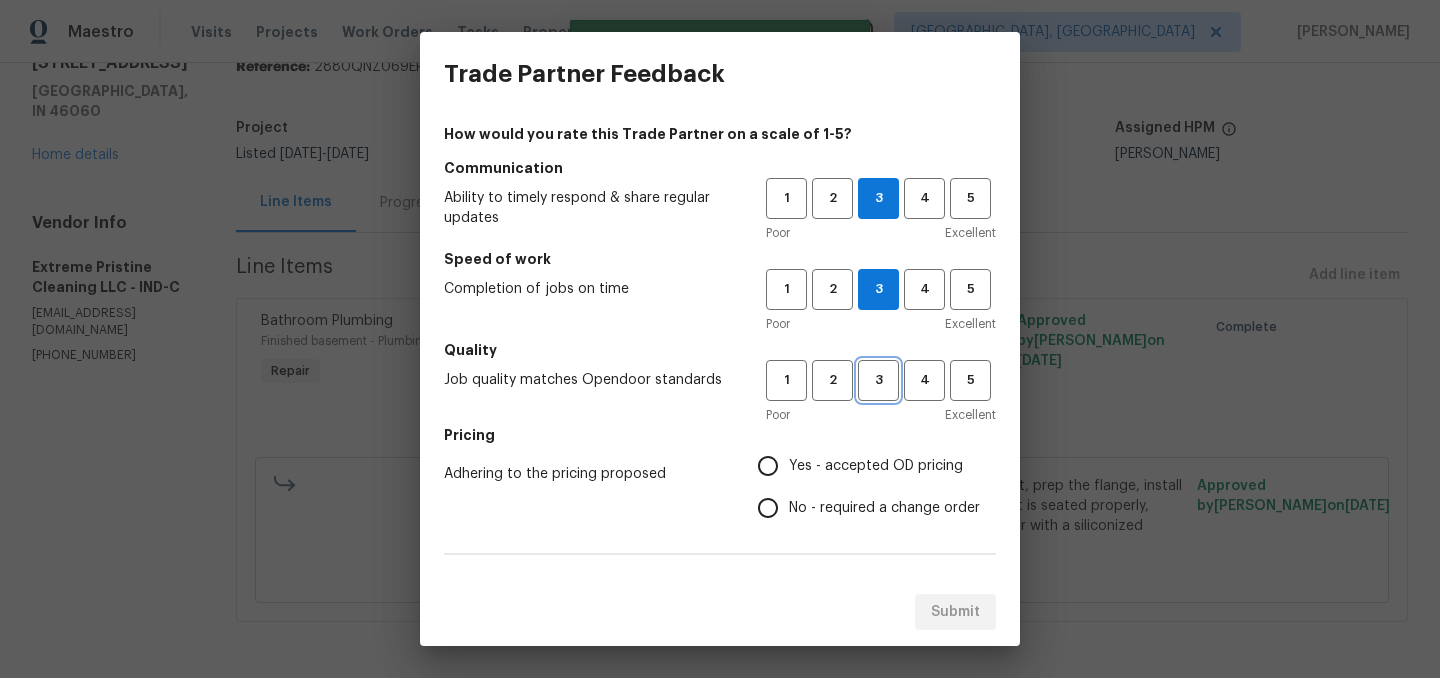 click on "3" at bounding box center (878, 380) 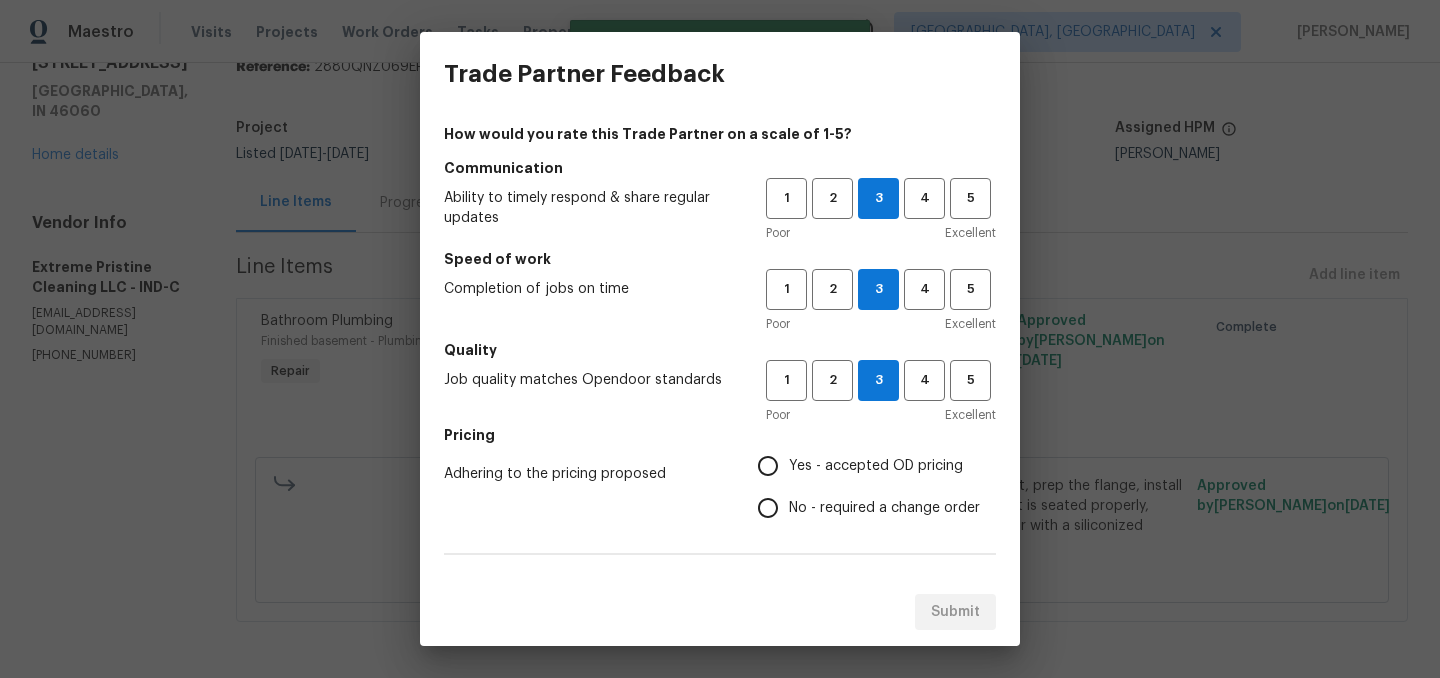 click on "Yes - accepted OD pricing" at bounding box center (768, 466) 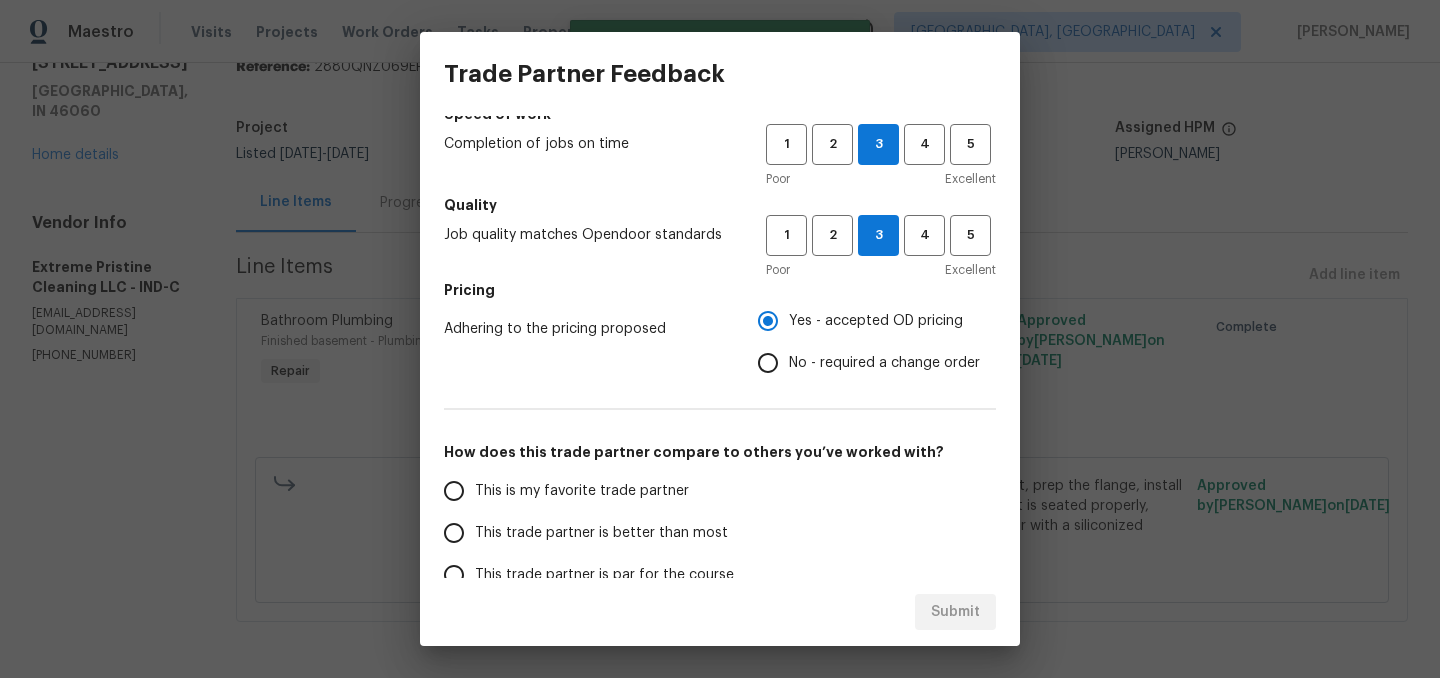 scroll, scrollTop: 148, scrollLeft: 0, axis: vertical 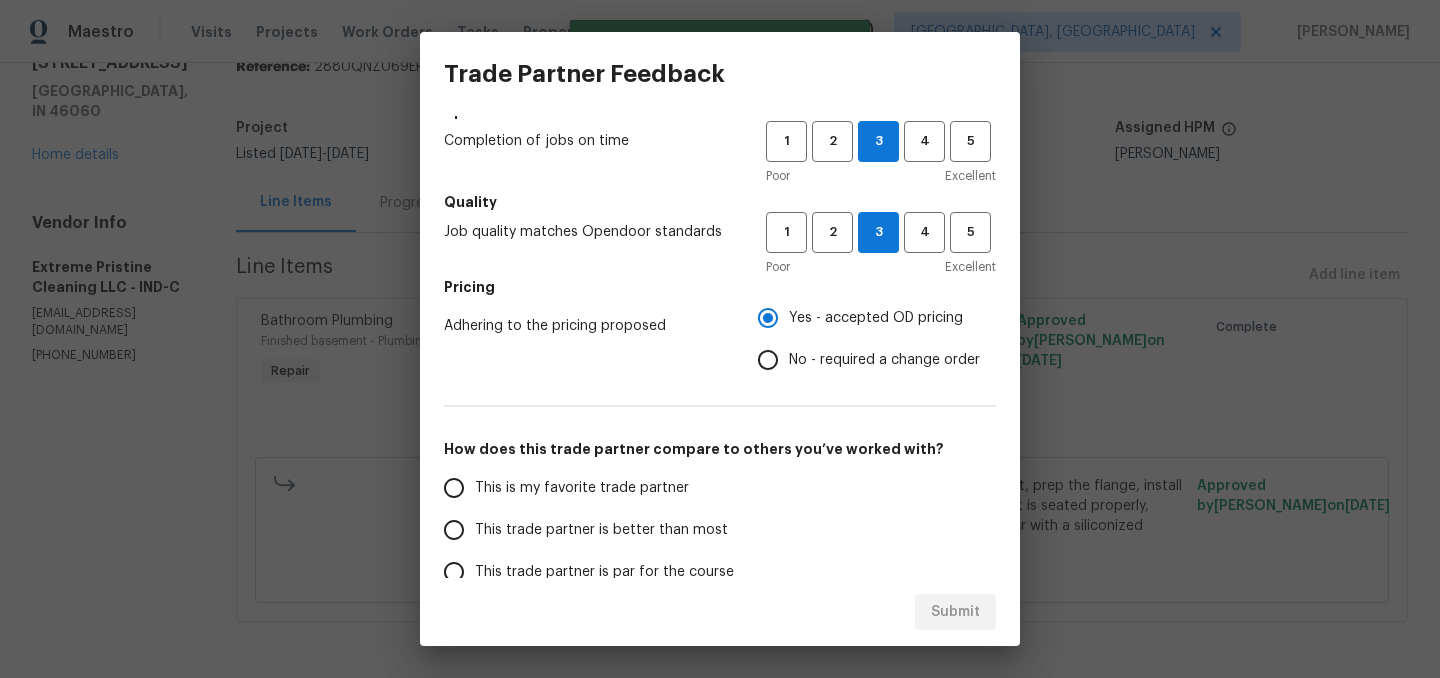 click on "This trade partner is better than most" at bounding box center [601, 530] 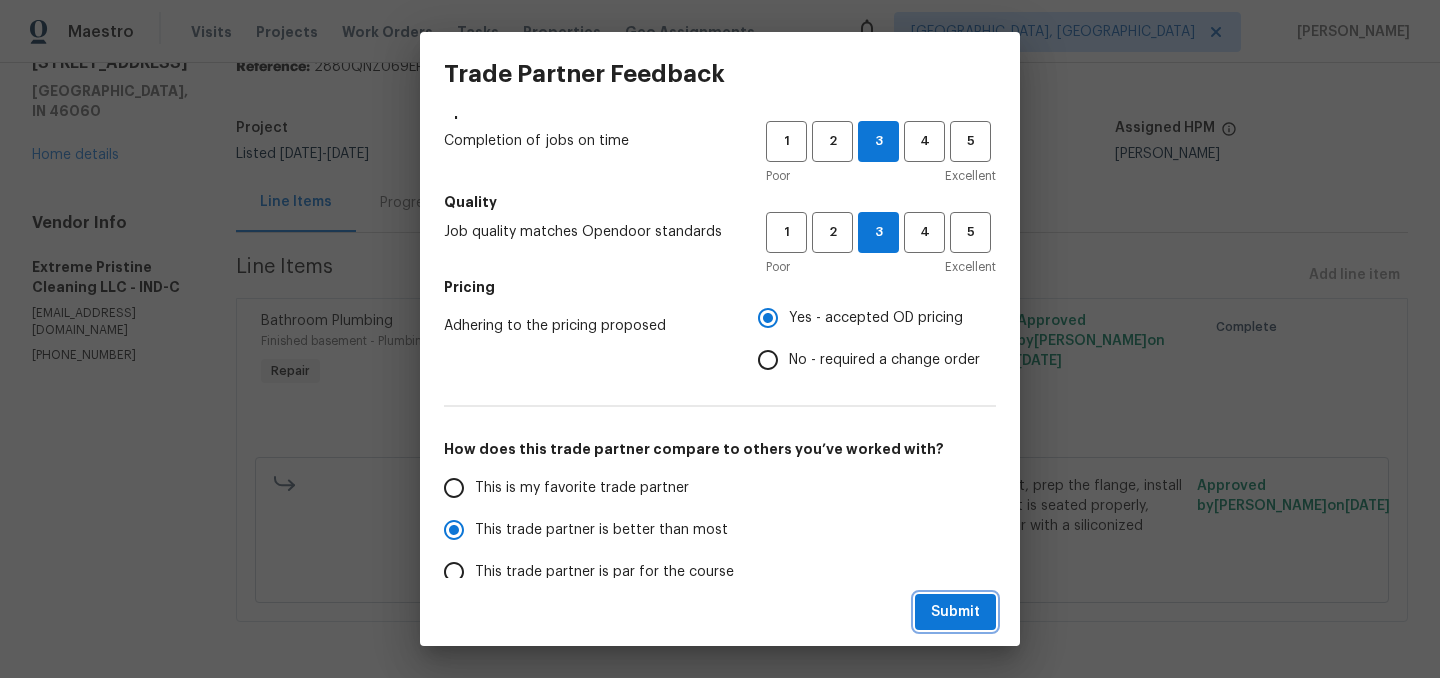 click on "Submit" at bounding box center (955, 612) 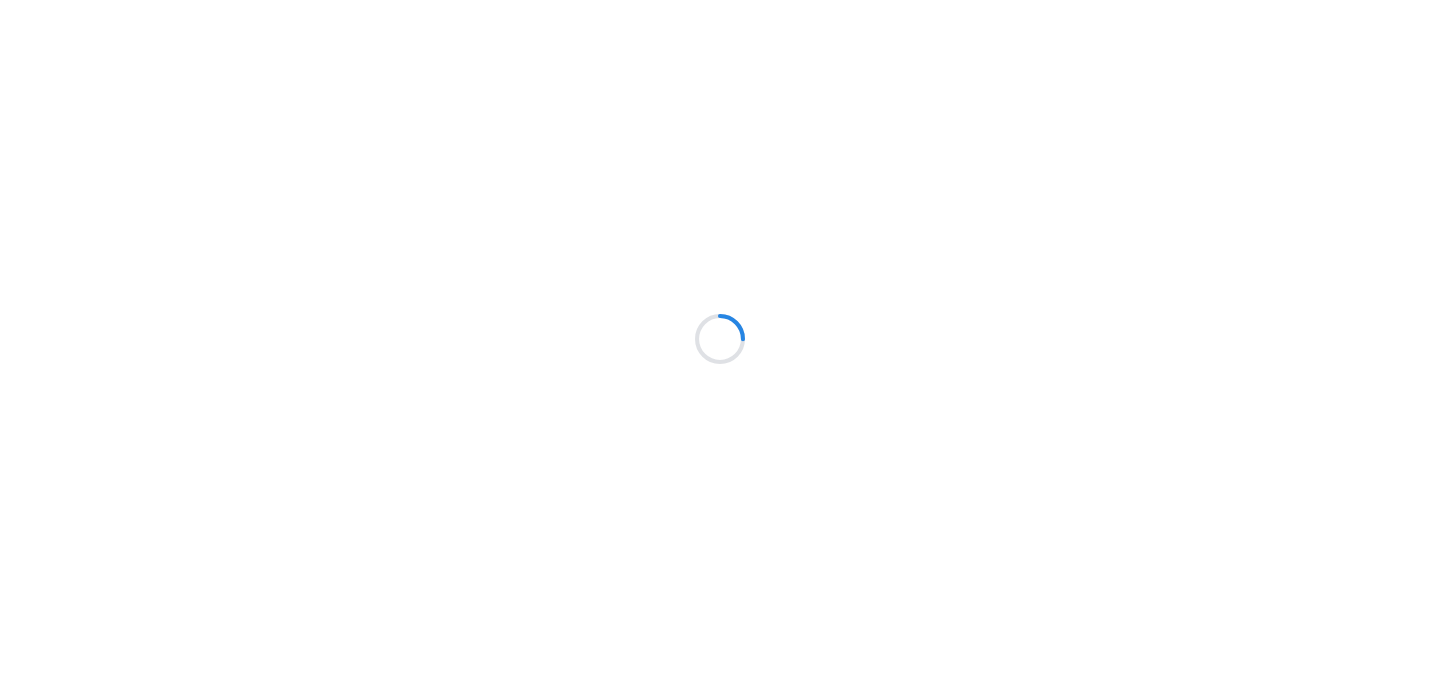 scroll, scrollTop: 0, scrollLeft: 0, axis: both 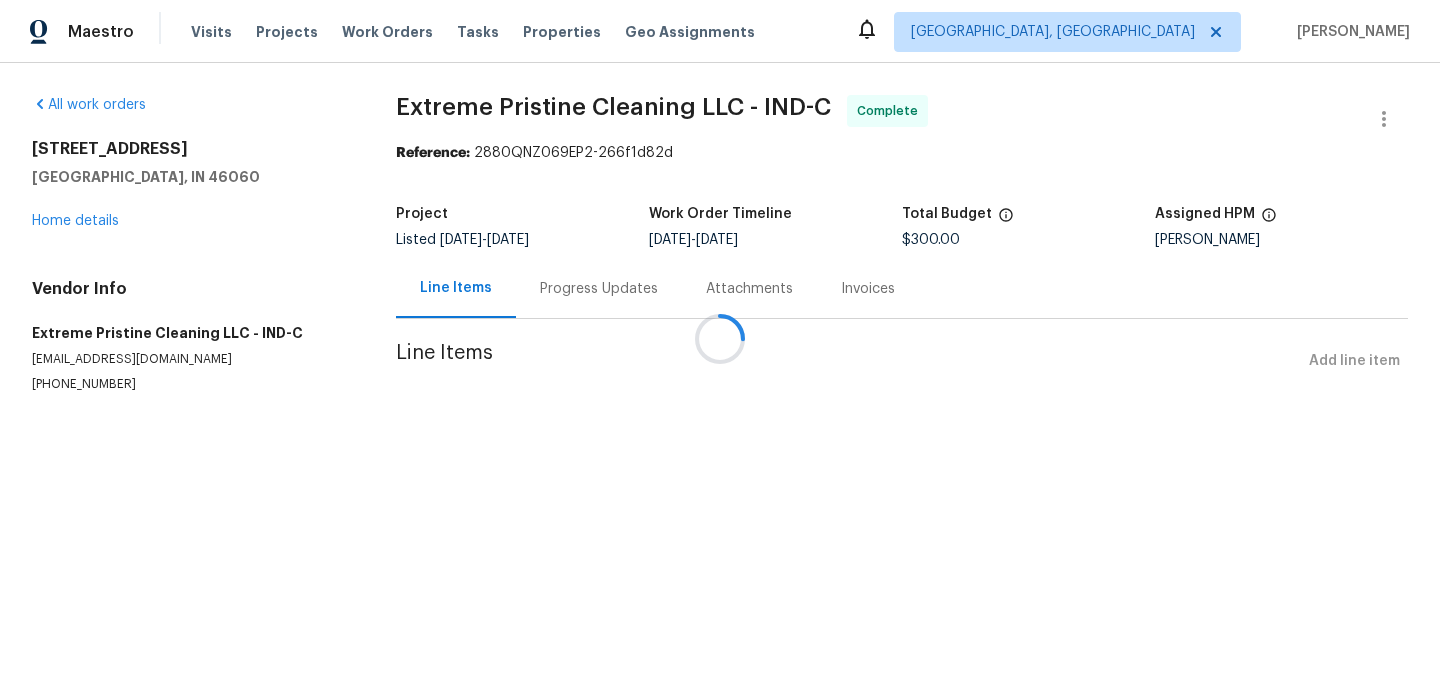 click at bounding box center (720, 339) 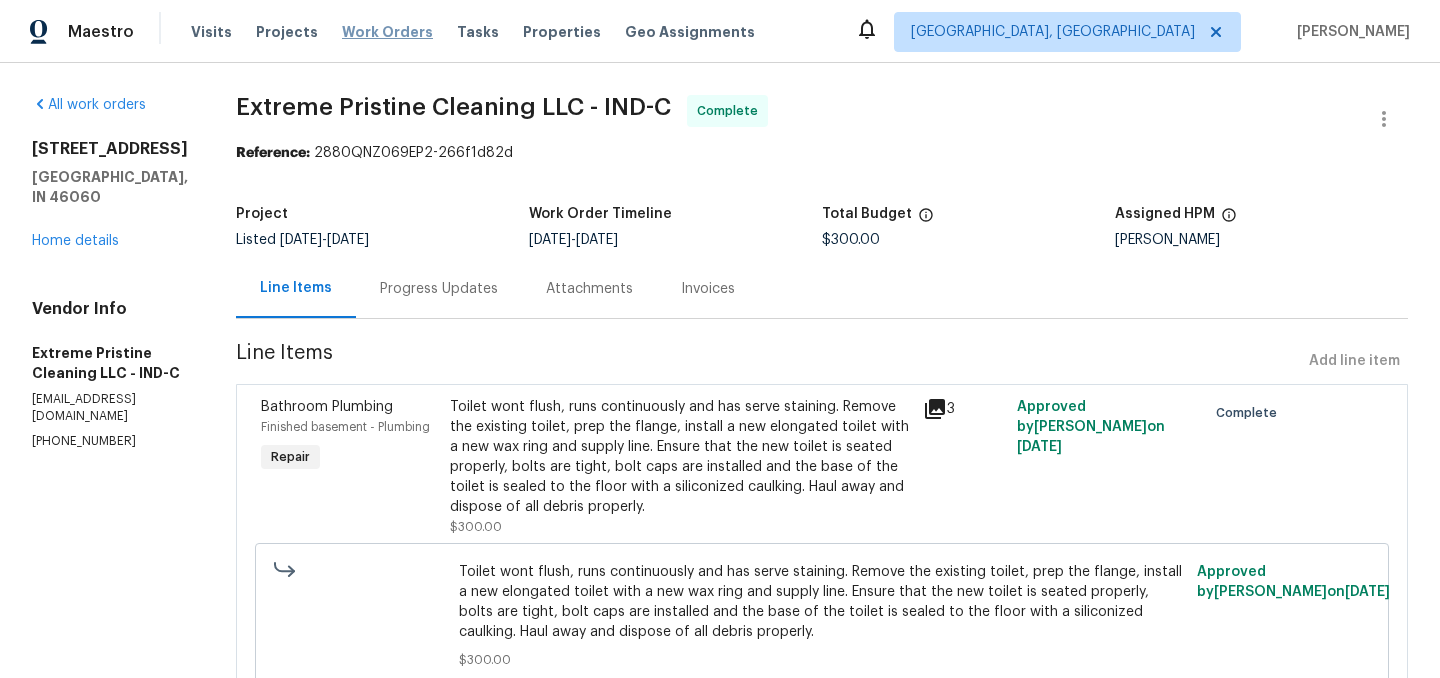 click on "Work Orders" at bounding box center (387, 32) 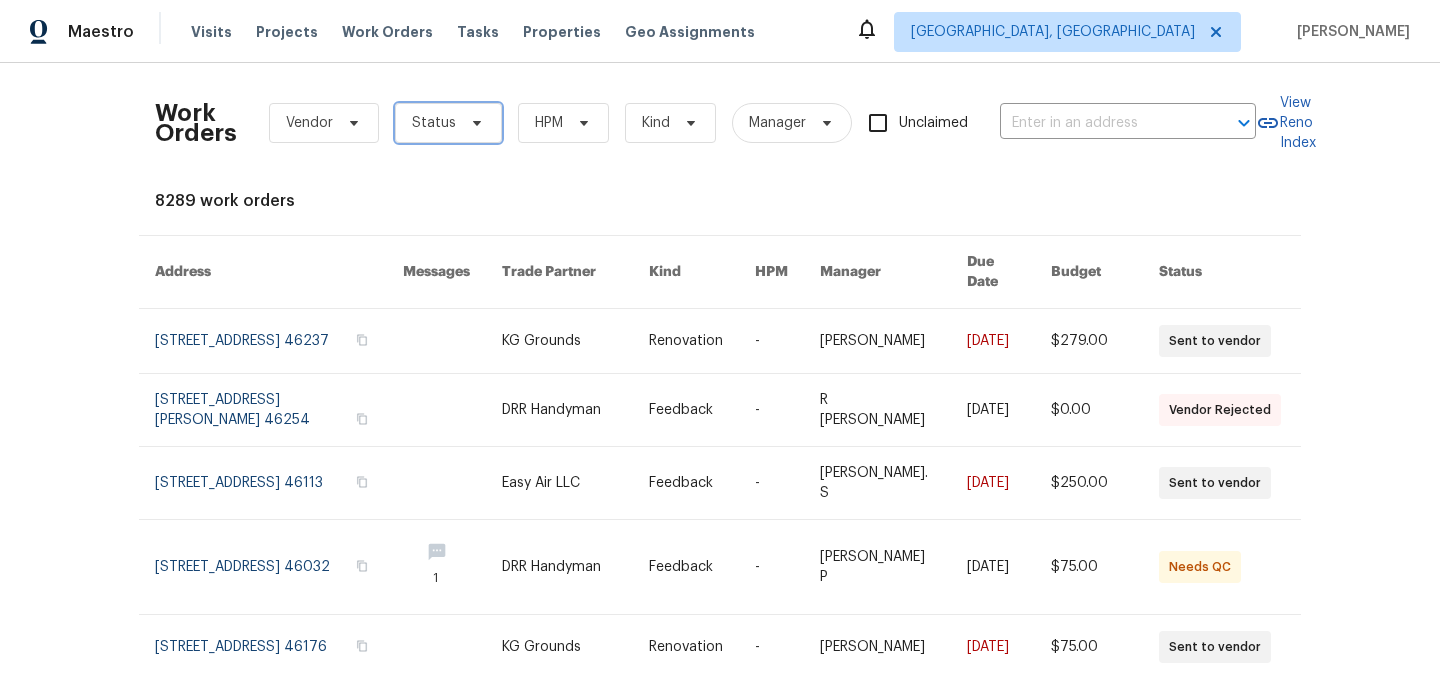 click on "Status" at bounding box center [434, 123] 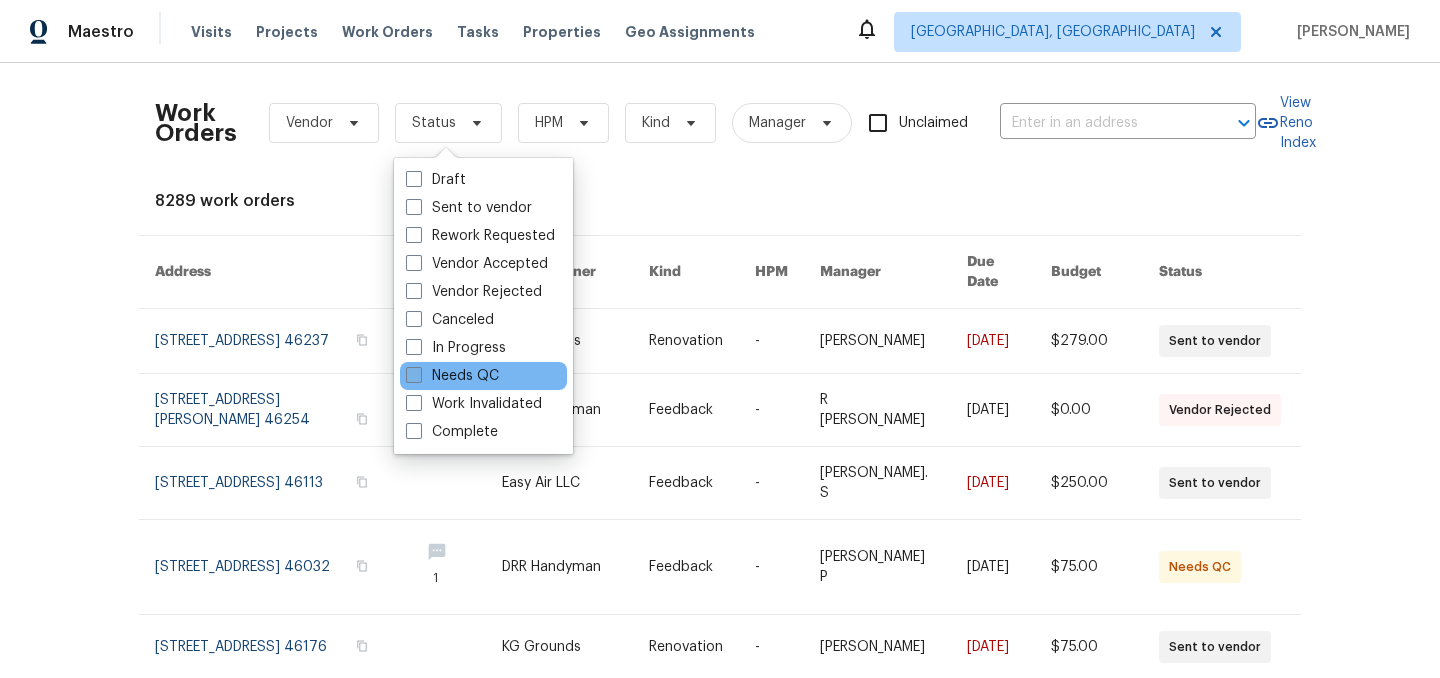 click on "Needs QC" at bounding box center (452, 376) 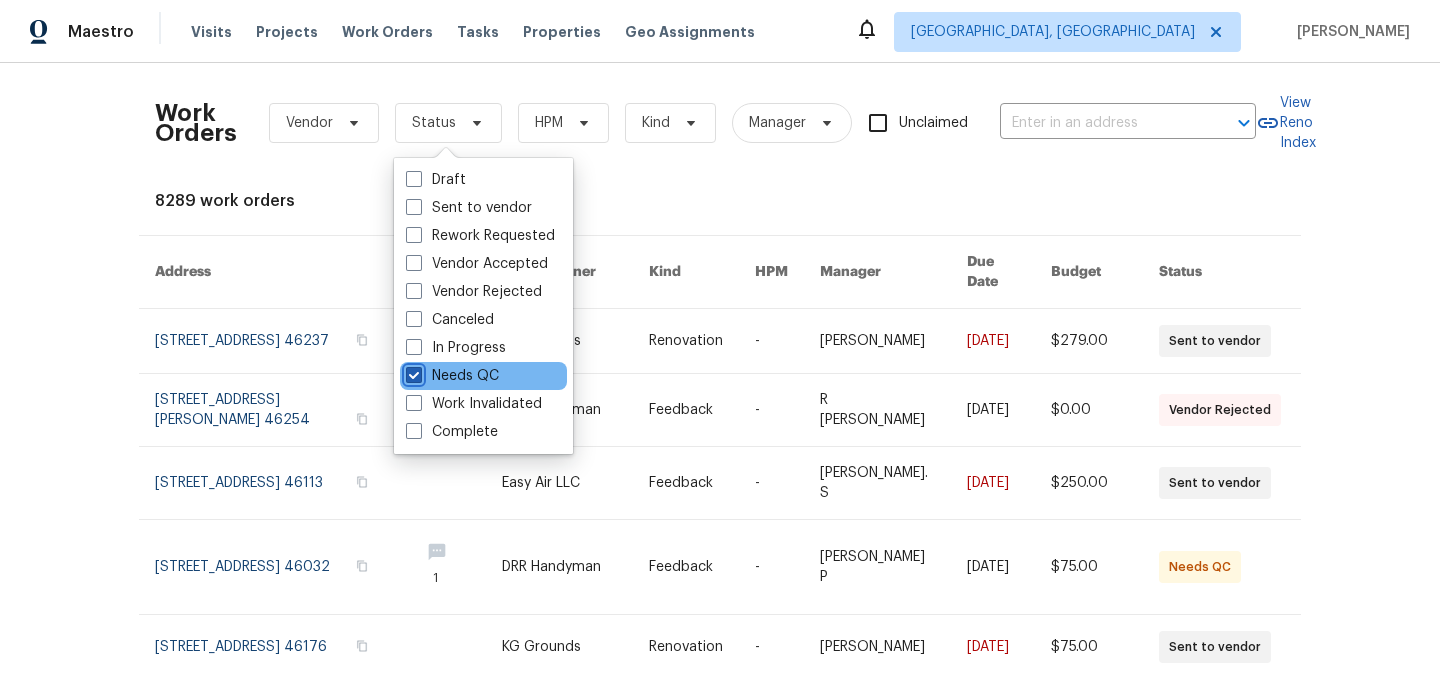 checkbox on "true" 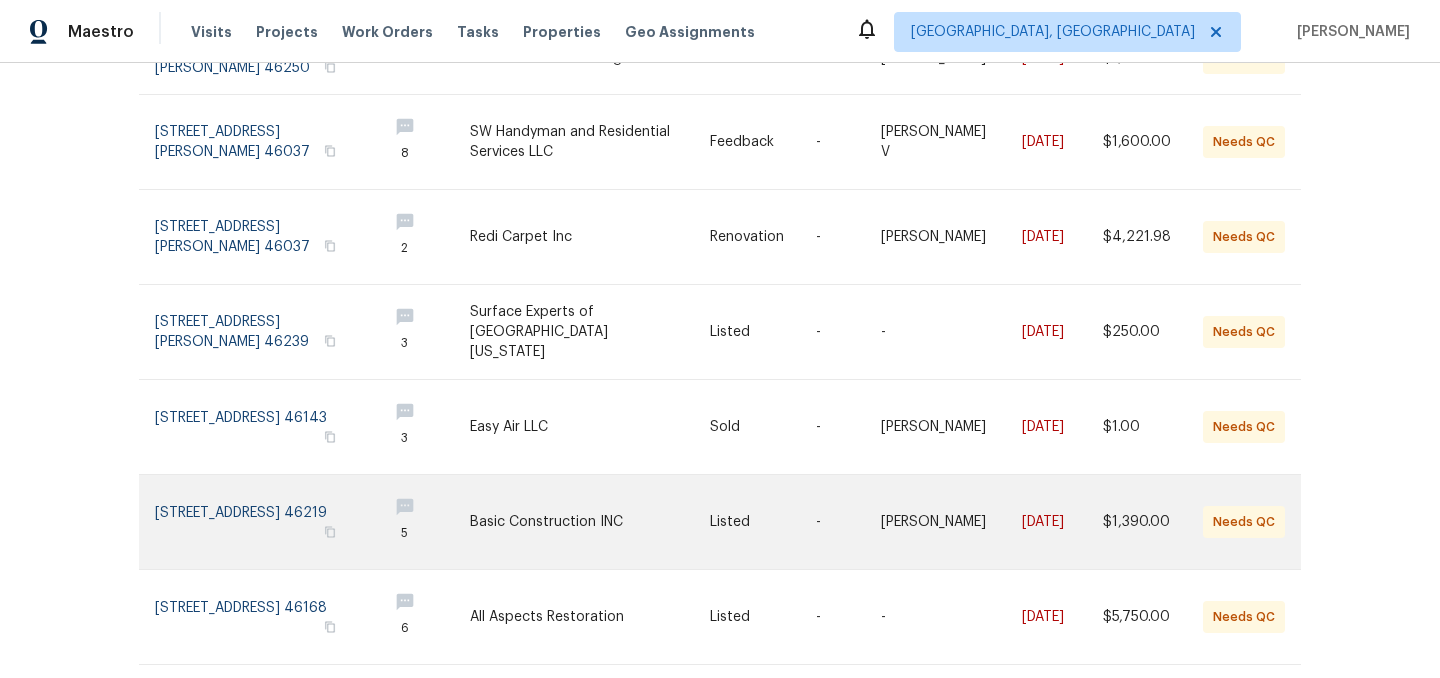scroll, scrollTop: 559, scrollLeft: 0, axis: vertical 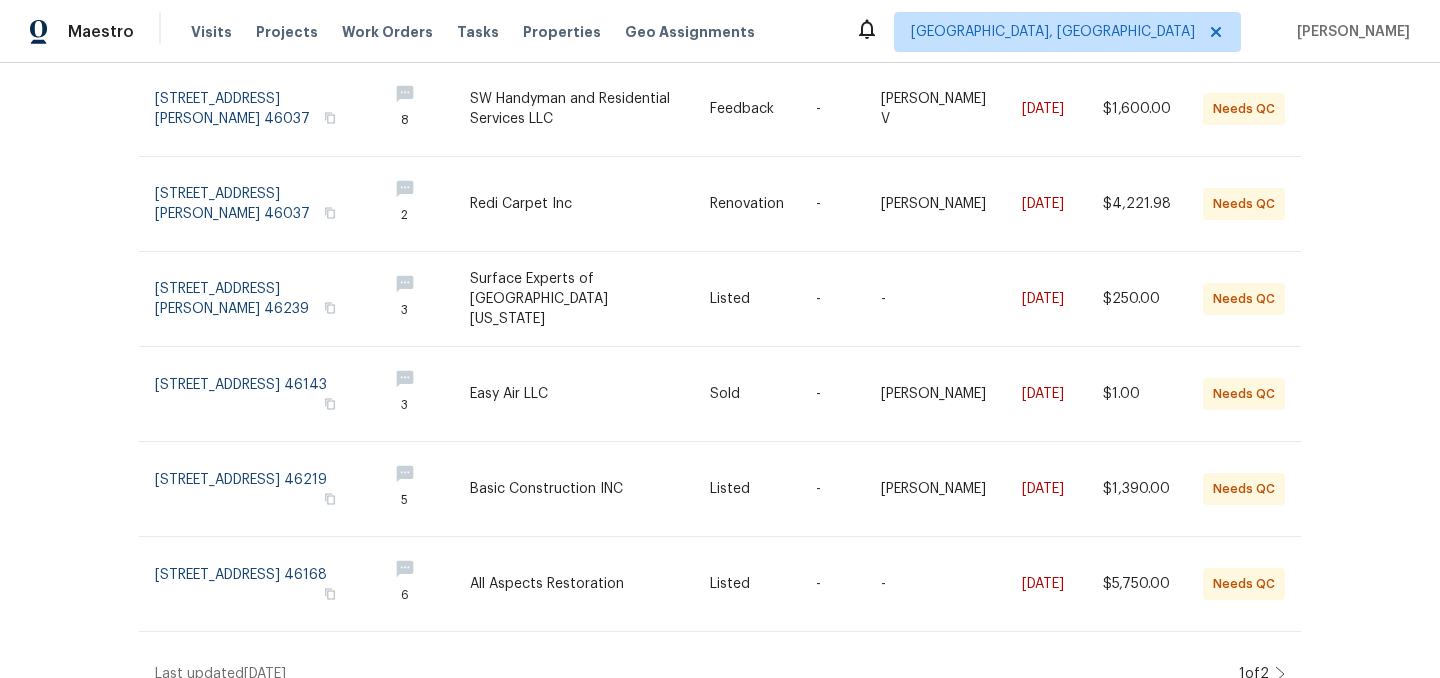 click 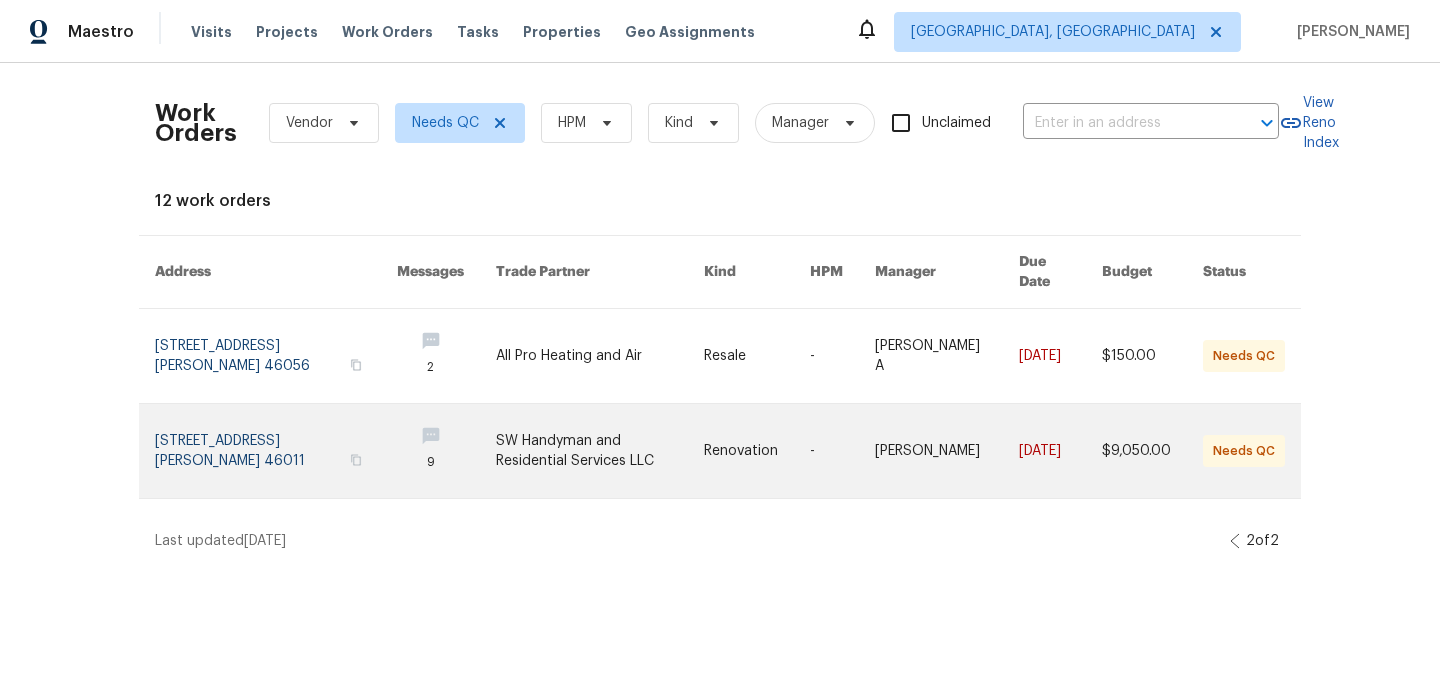 click at bounding box center (600, 451) 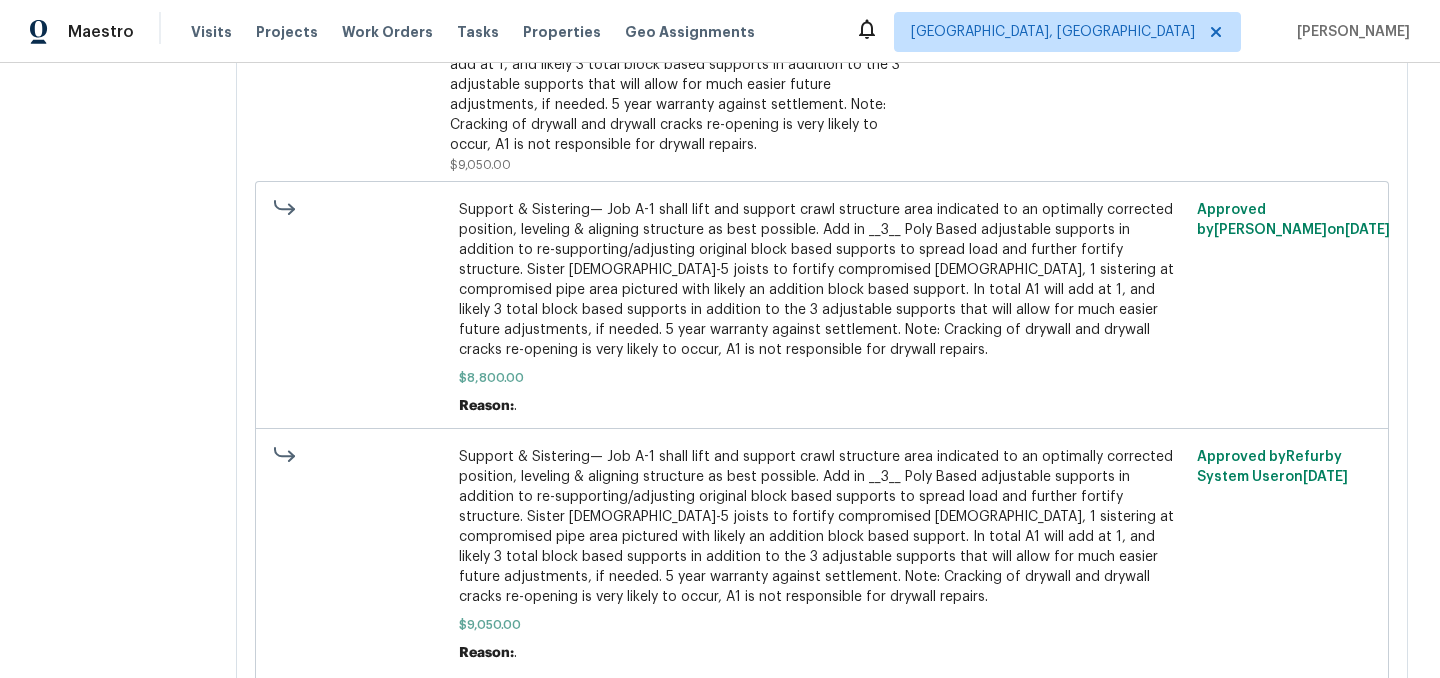 scroll, scrollTop: 0, scrollLeft: 0, axis: both 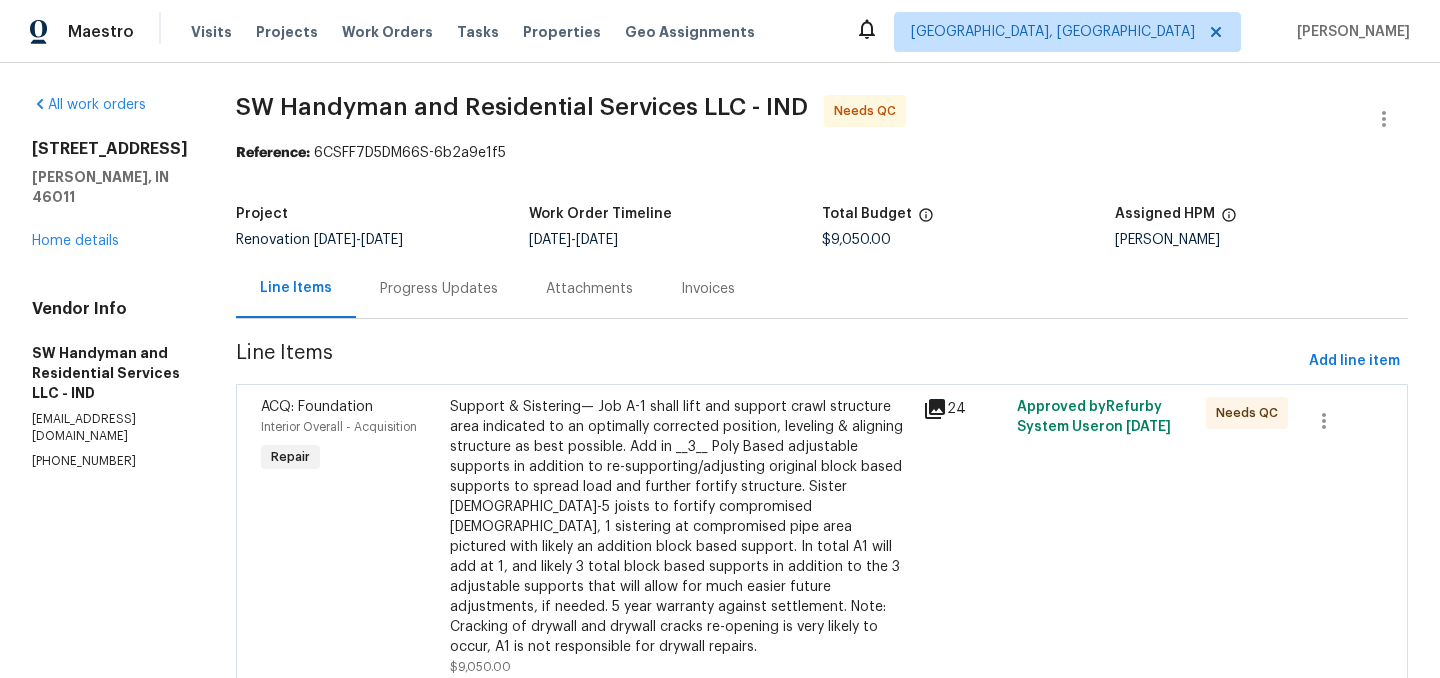 click on "Progress Updates" at bounding box center [439, 289] 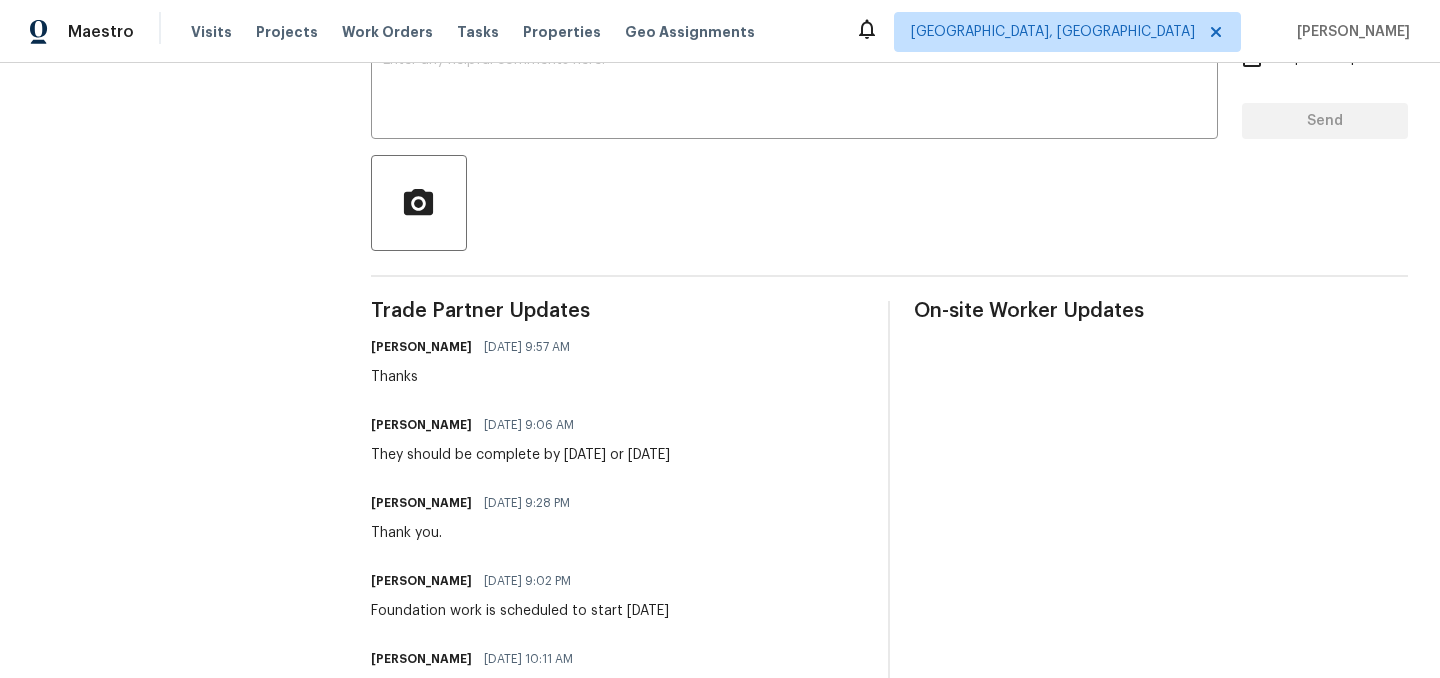 scroll, scrollTop: 0, scrollLeft: 0, axis: both 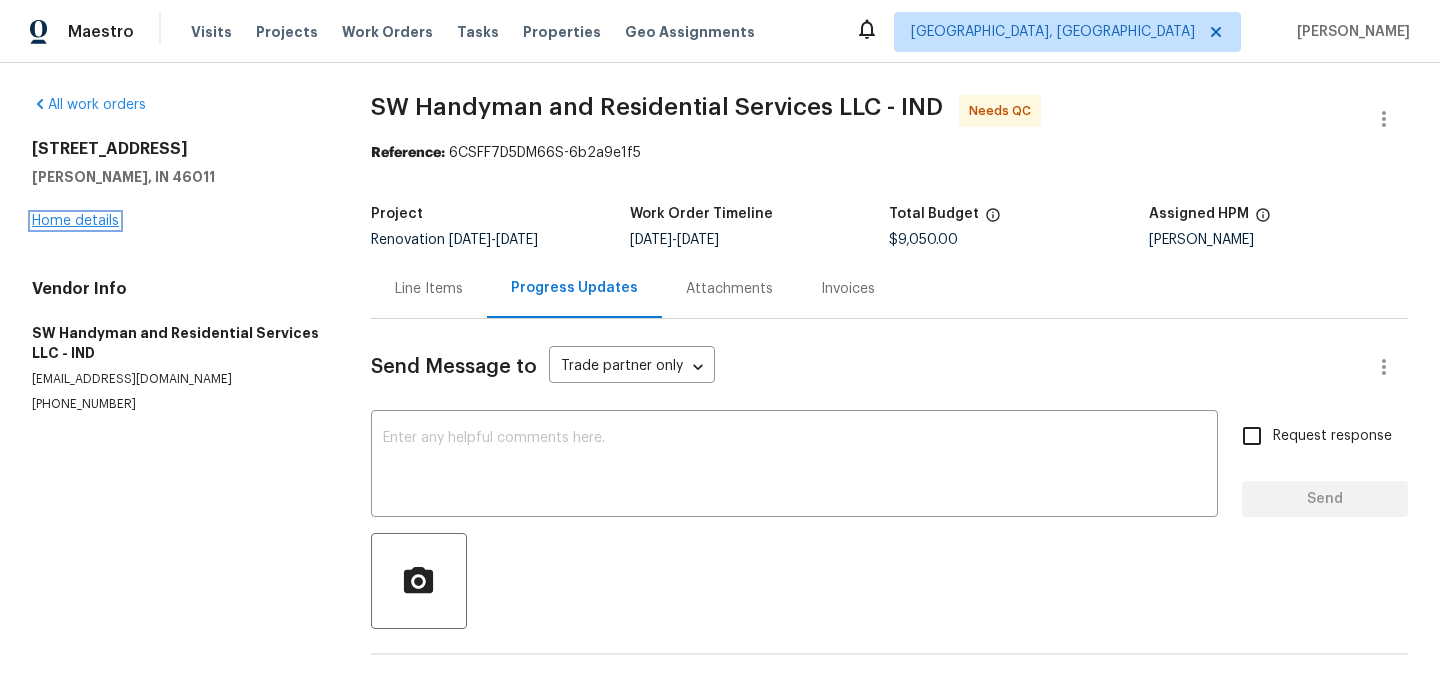 click on "Home details" at bounding box center [75, 221] 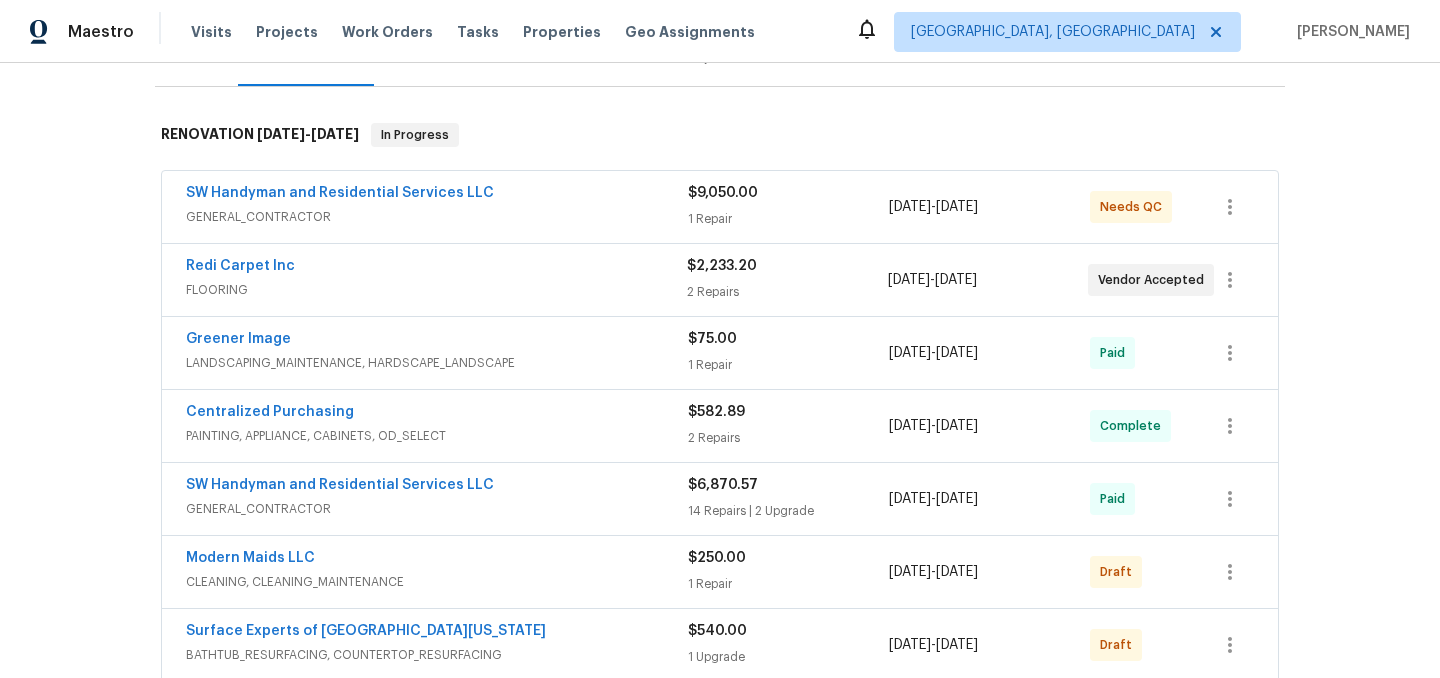 scroll, scrollTop: 261, scrollLeft: 0, axis: vertical 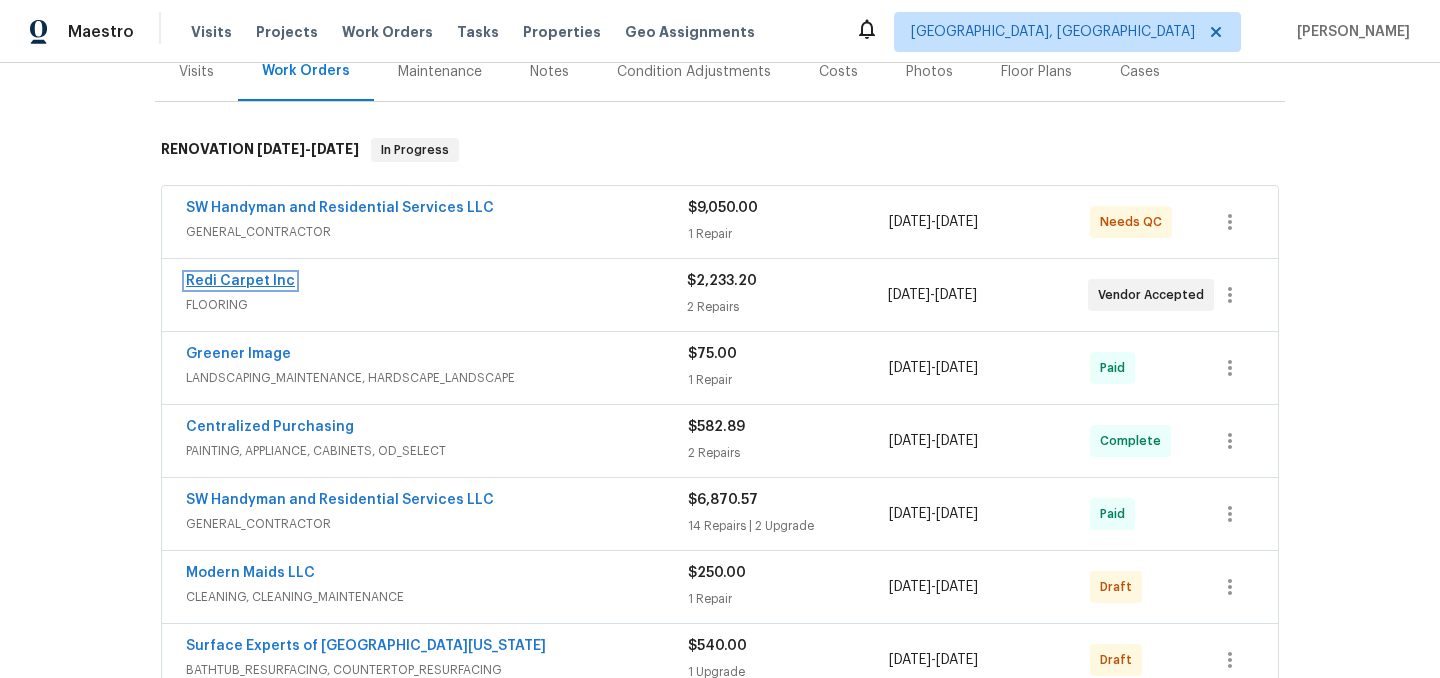 click on "Redi Carpet Inc" at bounding box center (240, 281) 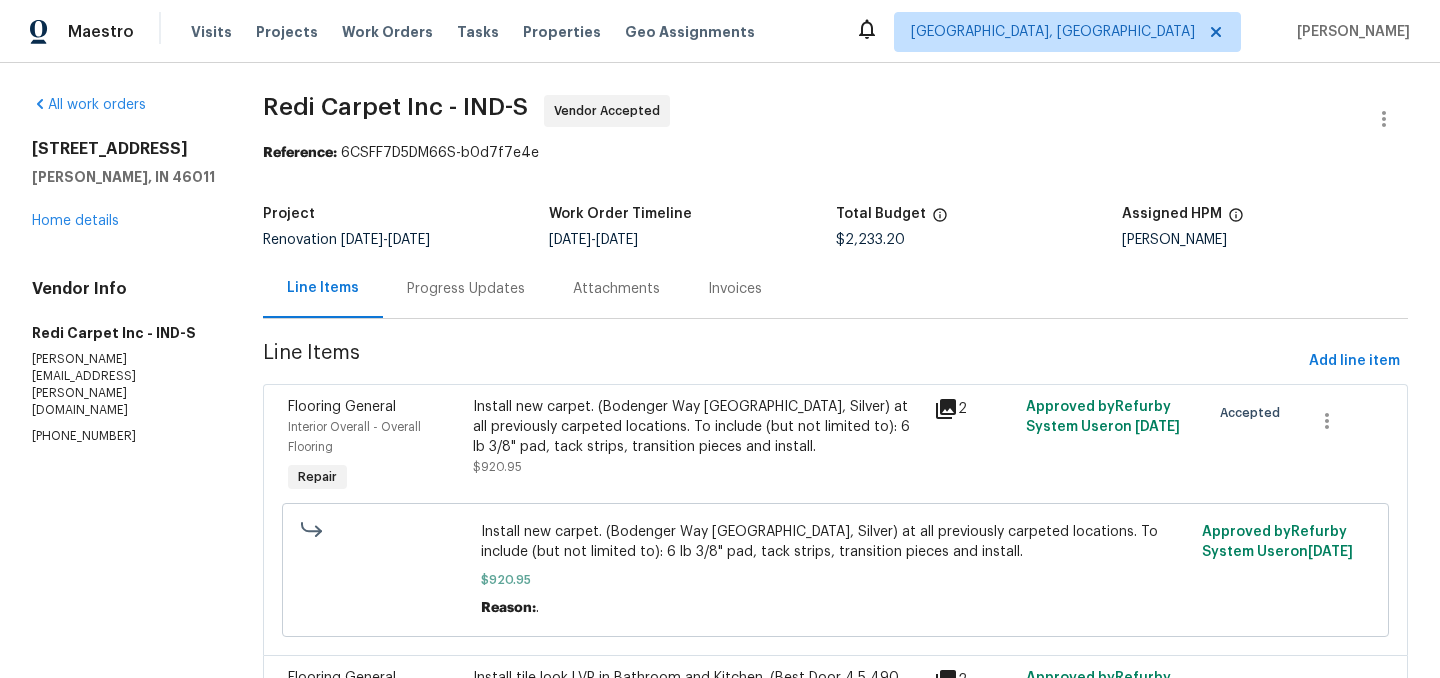 click on "Progress Updates" at bounding box center (466, 289) 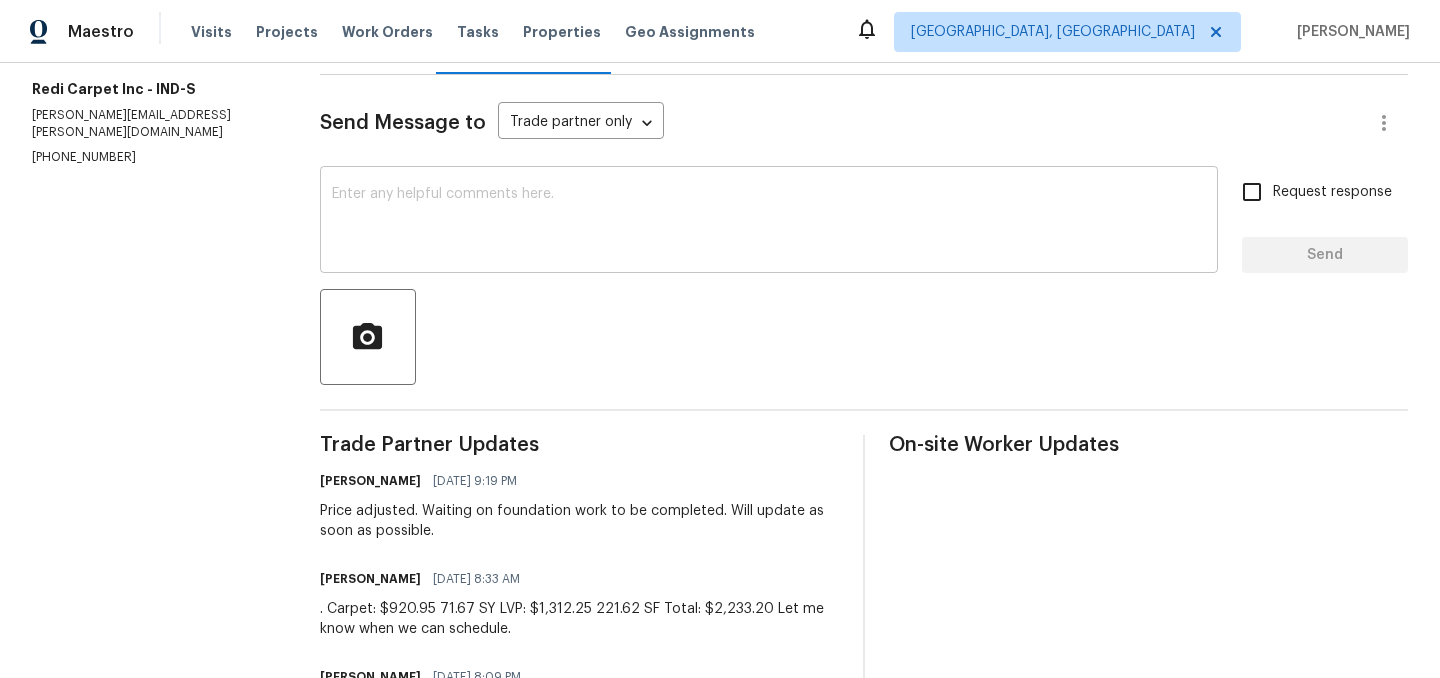 scroll, scrollTop: 252, scrollLeft: 0, axis: vertical 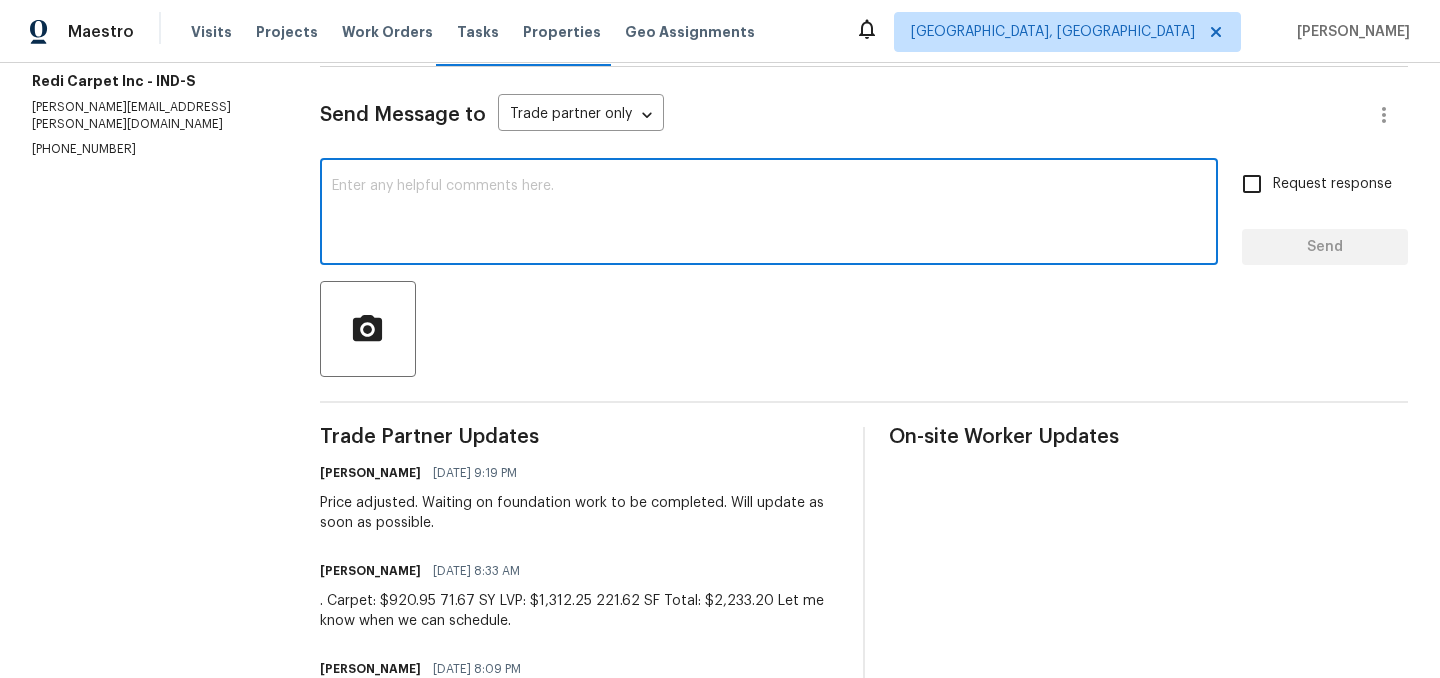 click at bounding box center (769, 214) 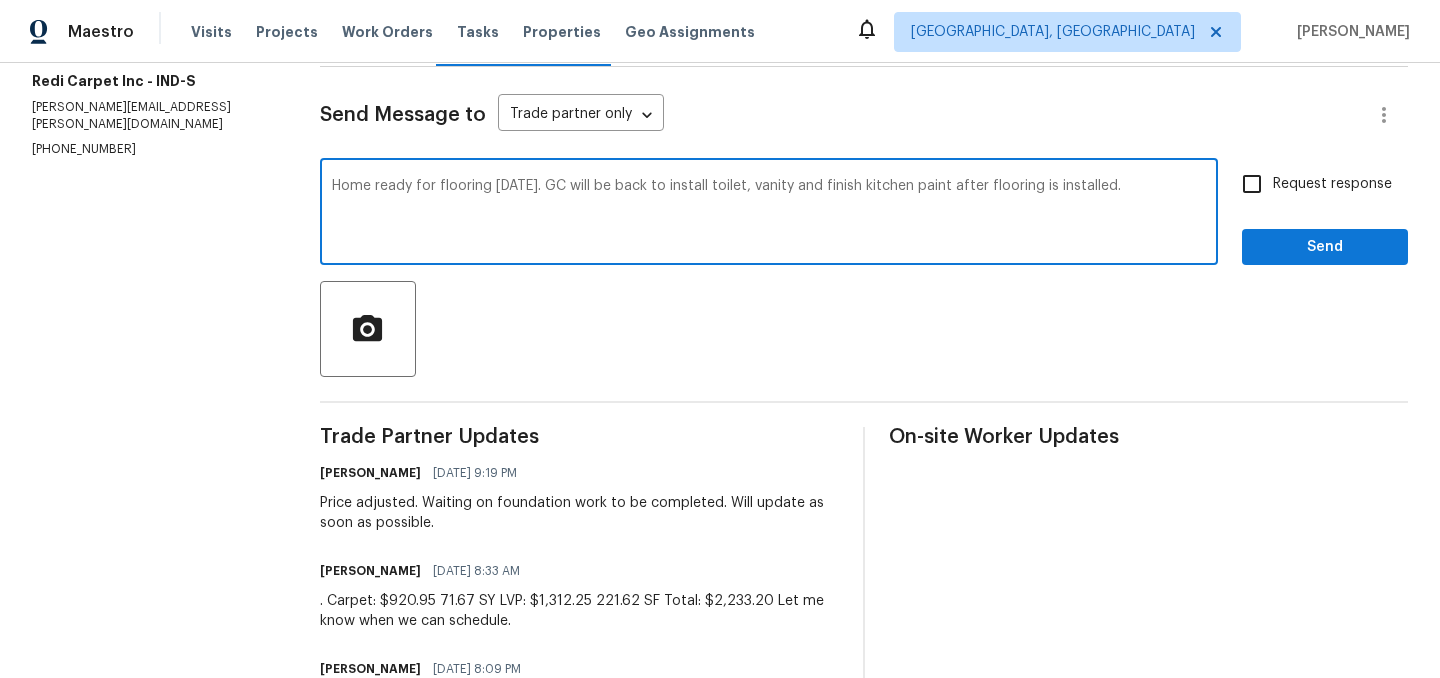 type on "Home ready for flooring tomorrow. GC will be back to install toilet, vanity and finish kitchen paint after flooring is installed." 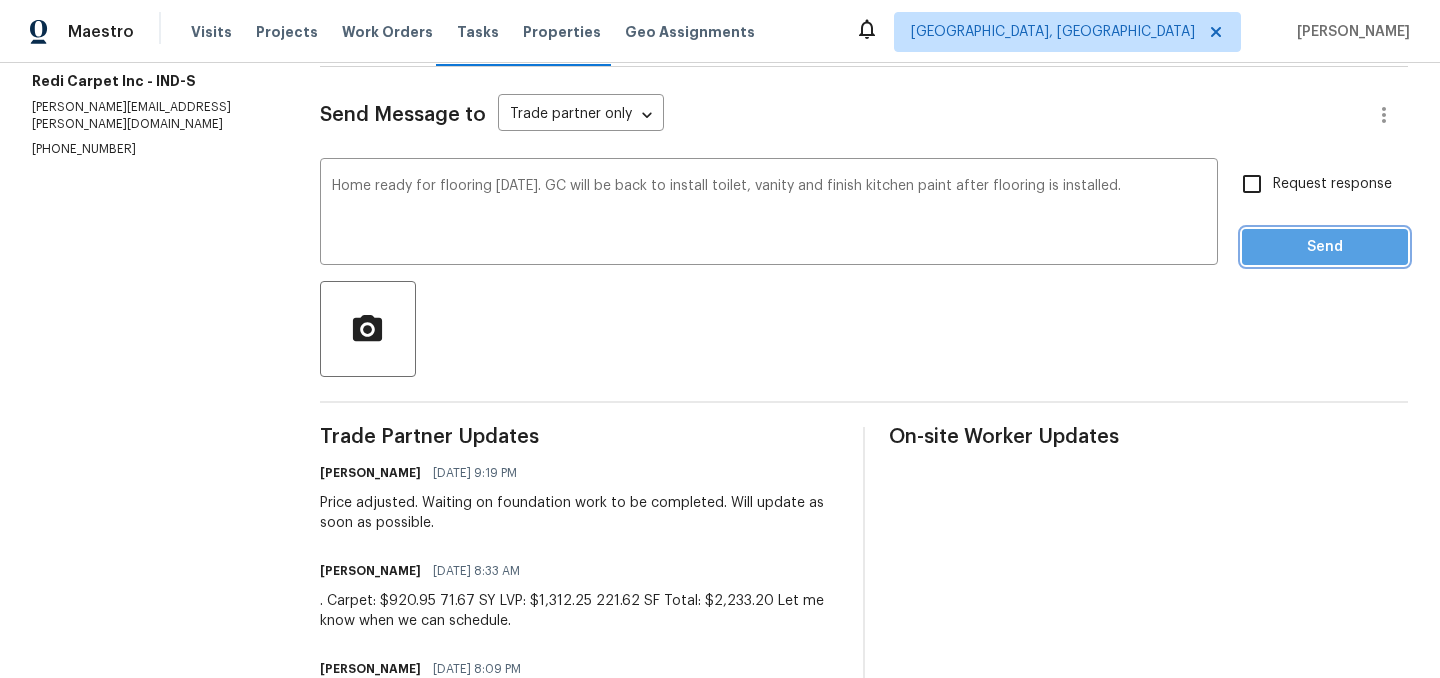 click on "Send" at bounding box center (1325, 247) 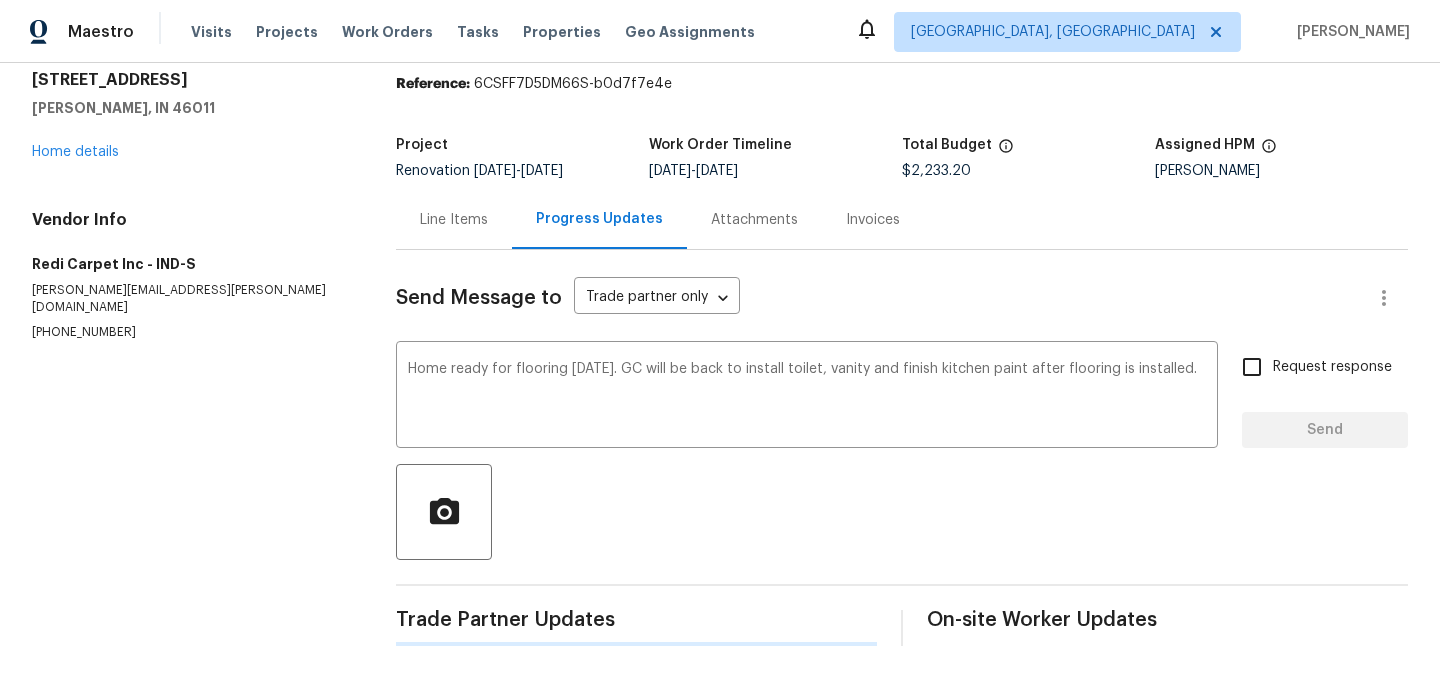 type 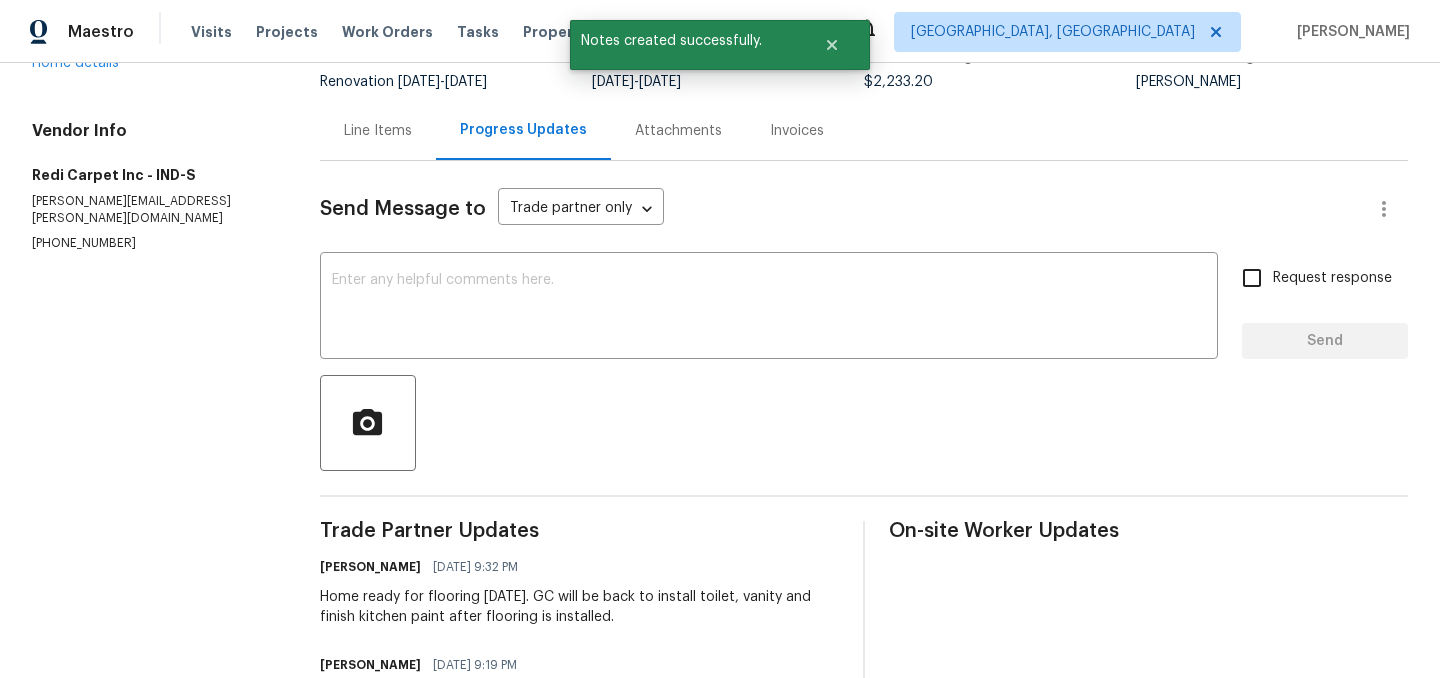 scroll, scrollTop: 0, scrollLeft: 0, axis: both 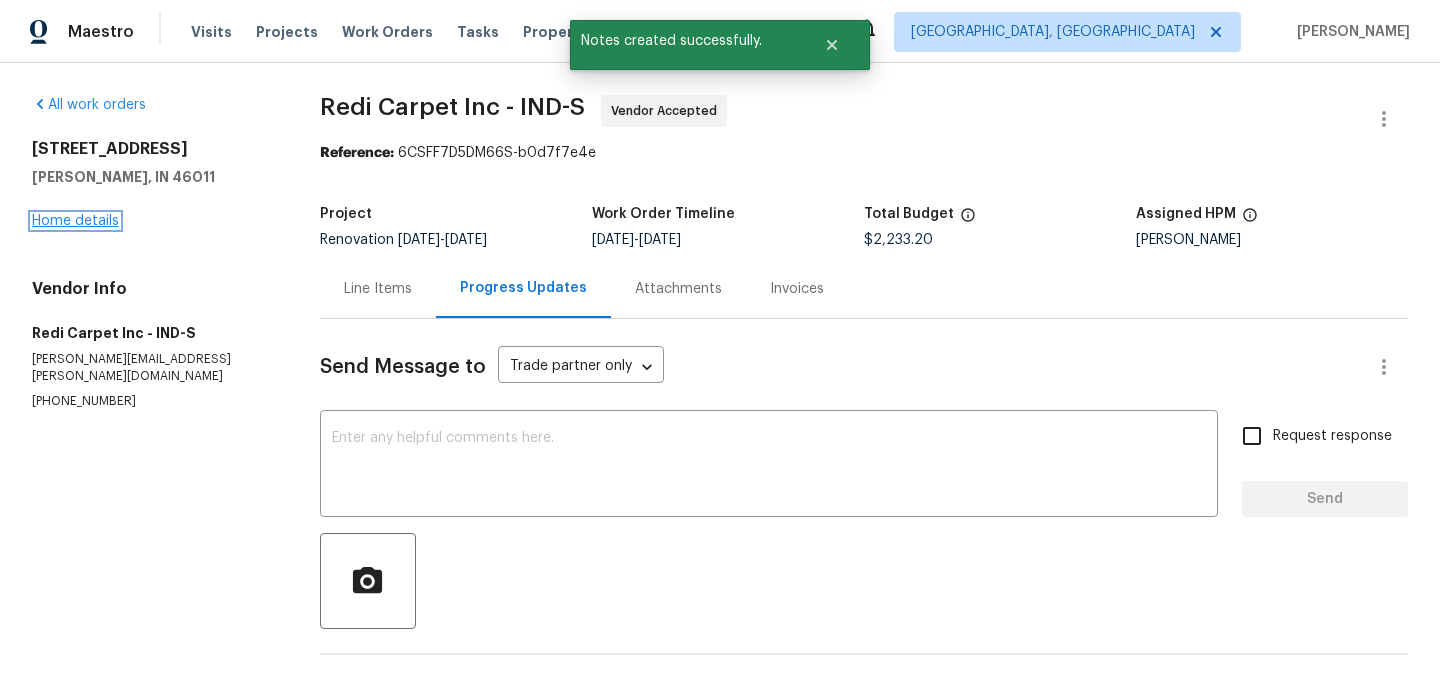 click on "Home details" at bounding box center (75, 221) 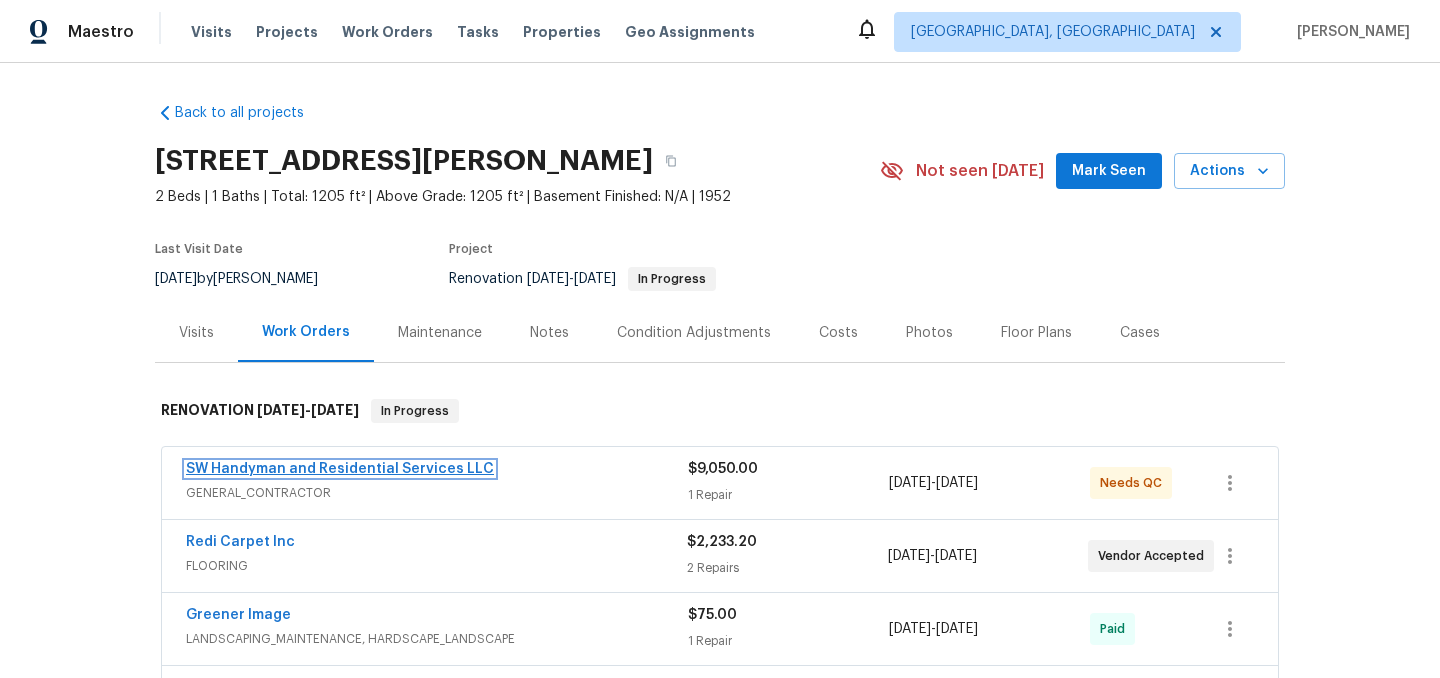 click on "SW Handyman and Residential Services LLC" at bounding box center (340, 469) 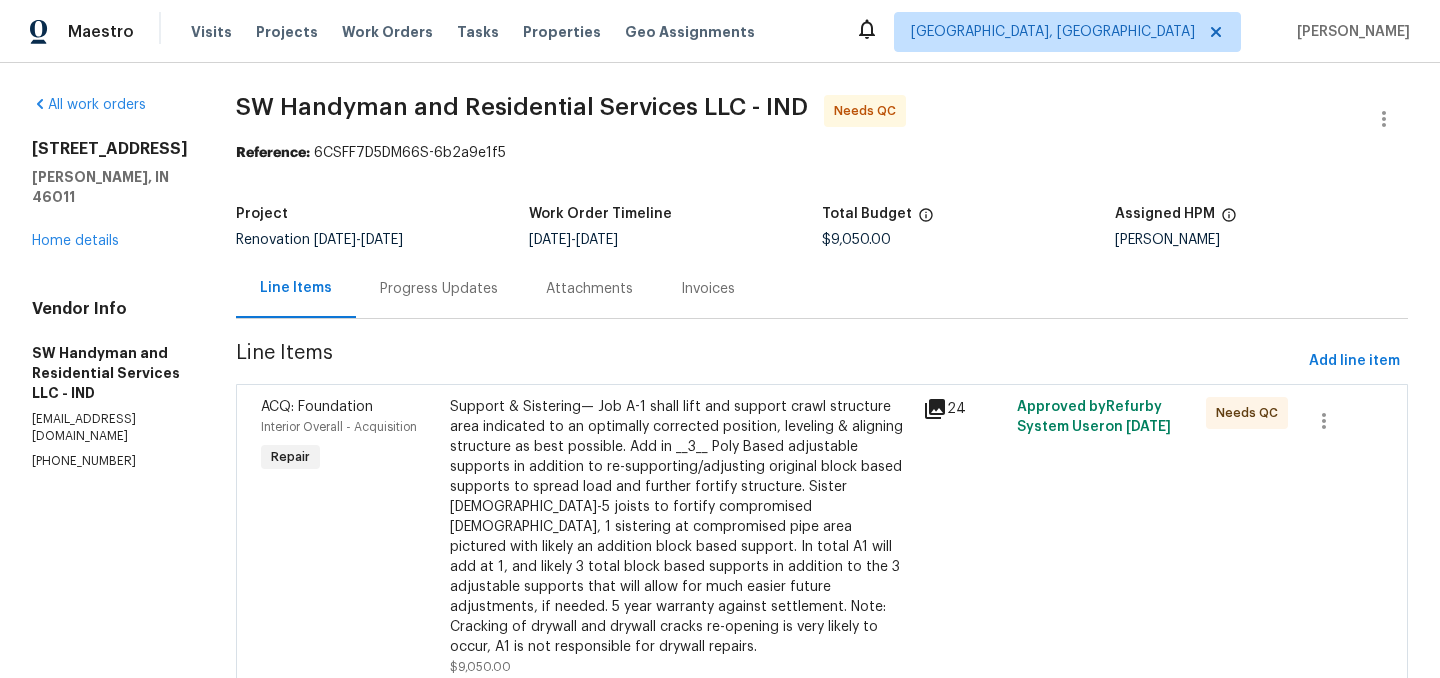 click on "Support & Sistering— Job
A-1 shall lift and support crawl structure area indicated to an
optimally corrected position, leveling & aligning structure as best possible. Add in __3__ Poly Based adjustable supports in addition to re-supporting/adjusting original block based supports to spread load and further fortify structure. Sister 4-5 joists to fortify compromised joists, 1 sistering at compromised pipe area pictured with likely an addition block based support.
In total A1 will add at 1, and likely 3 total block based supports
in addition to the 3 adjustable supports that will allow for much
easier future adjustments, if needed. 5 year warranty against
settlement.  Note: Cracking of drywall and drywall cracks
re-opening is very likely to occur, A1 is not responsible for
drywall repairs." at bounding box center (680, 527) 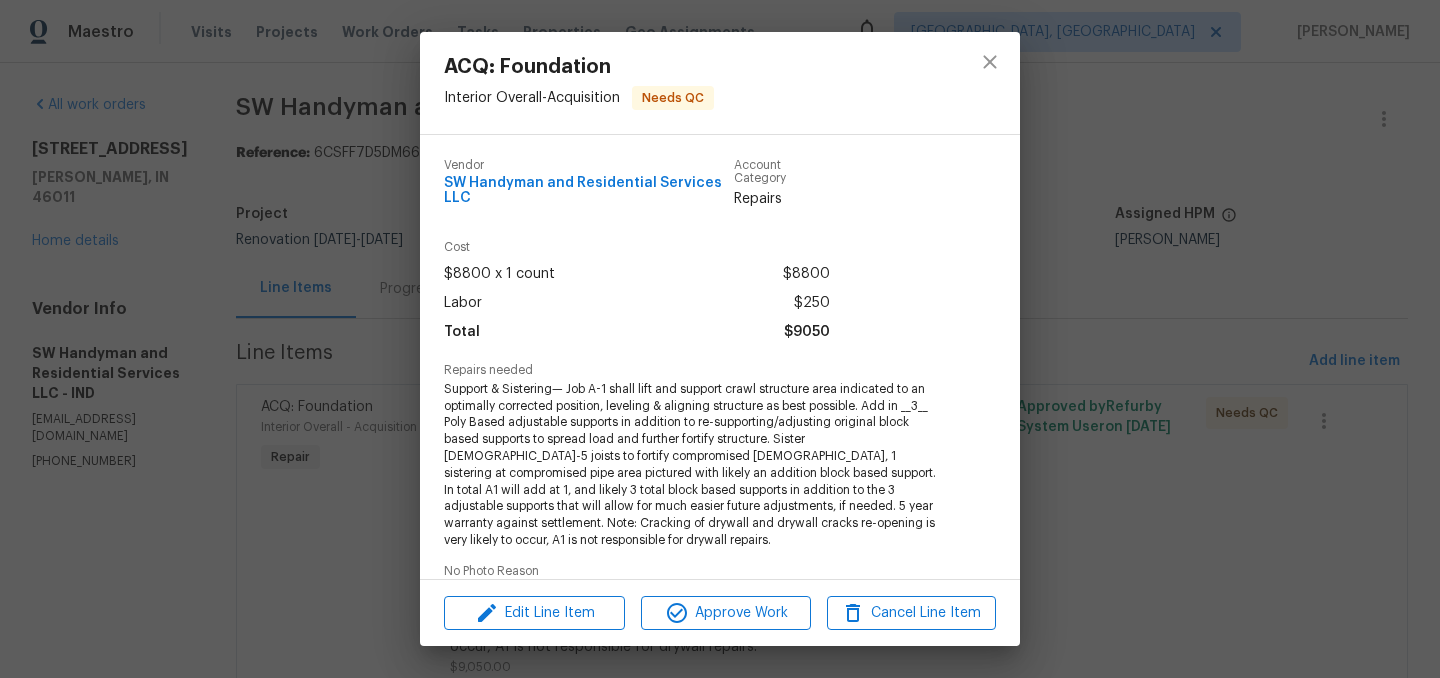 scroll, scrollTop: 356, scrollLeft: 0, axis: vertical 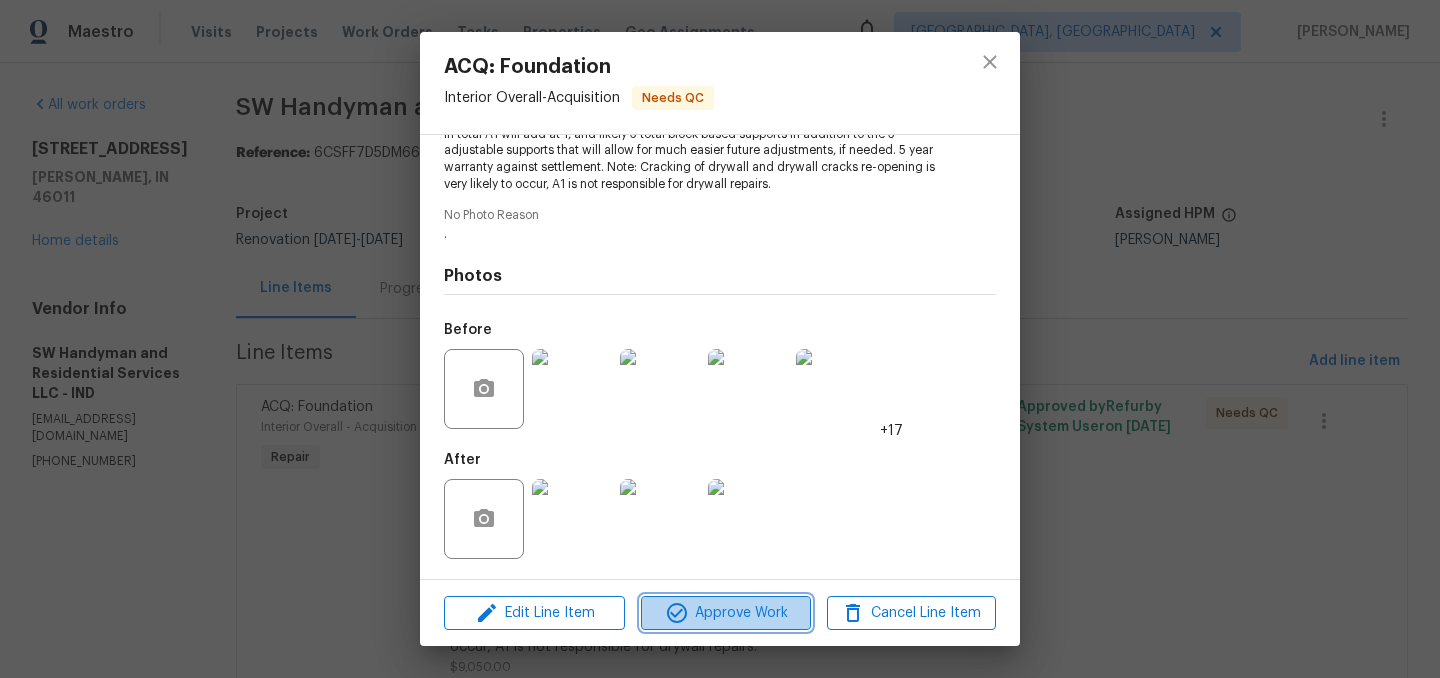 click on "Approve Work" at bounding box center (725, 613) 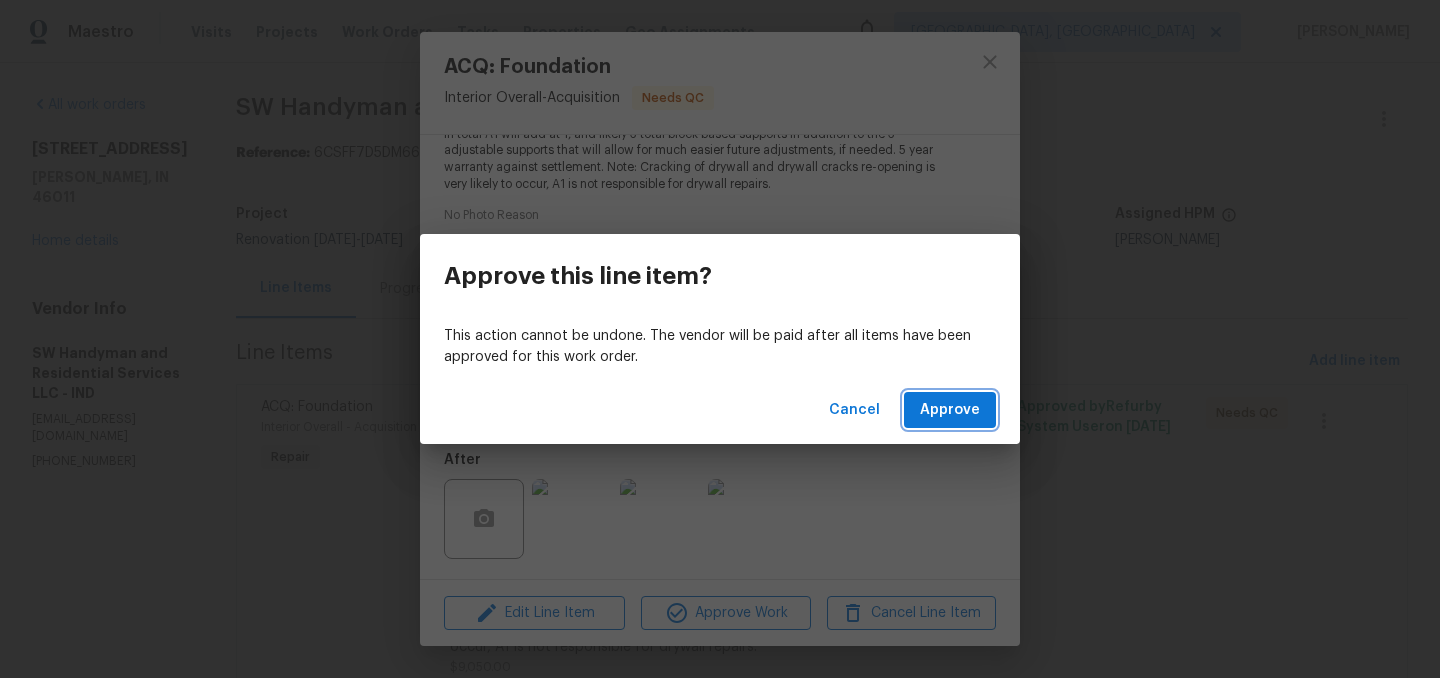 click on "Approve" at bounding box center (950, 410) 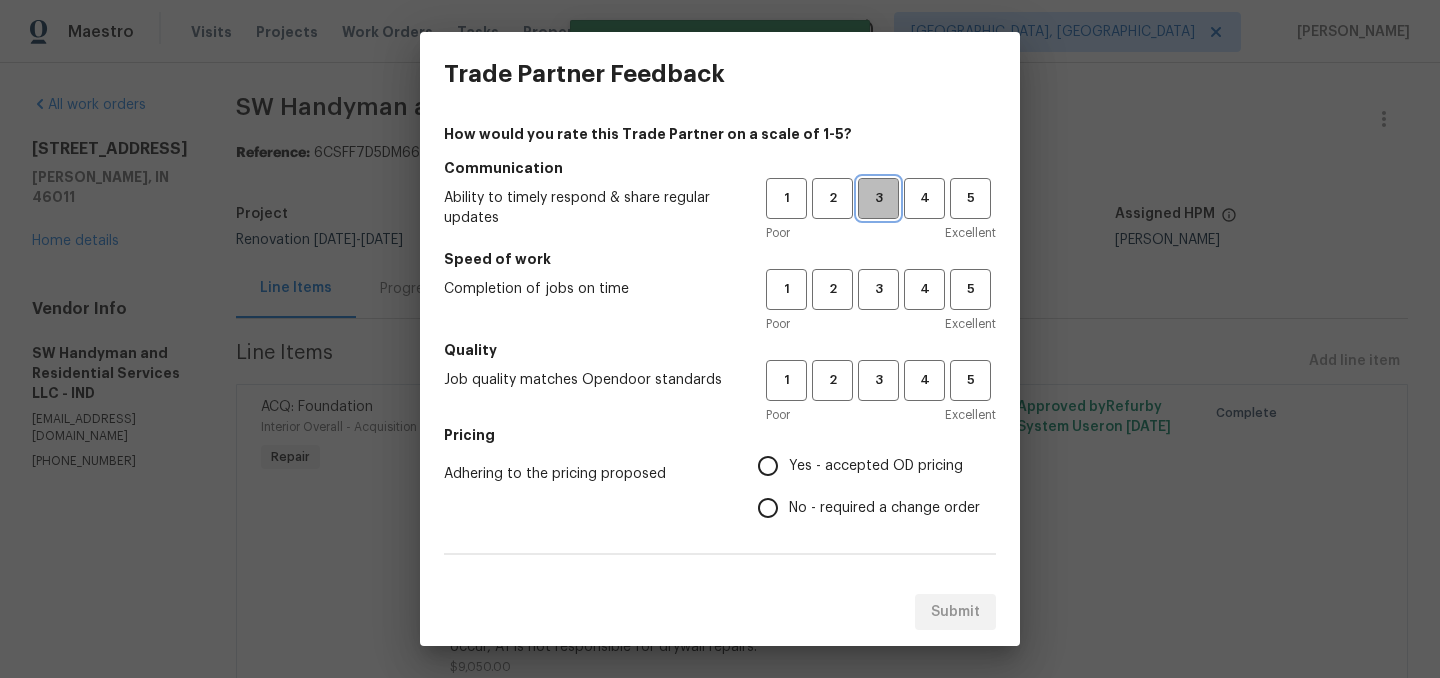 click on "3" at bounding box center [878, 198] 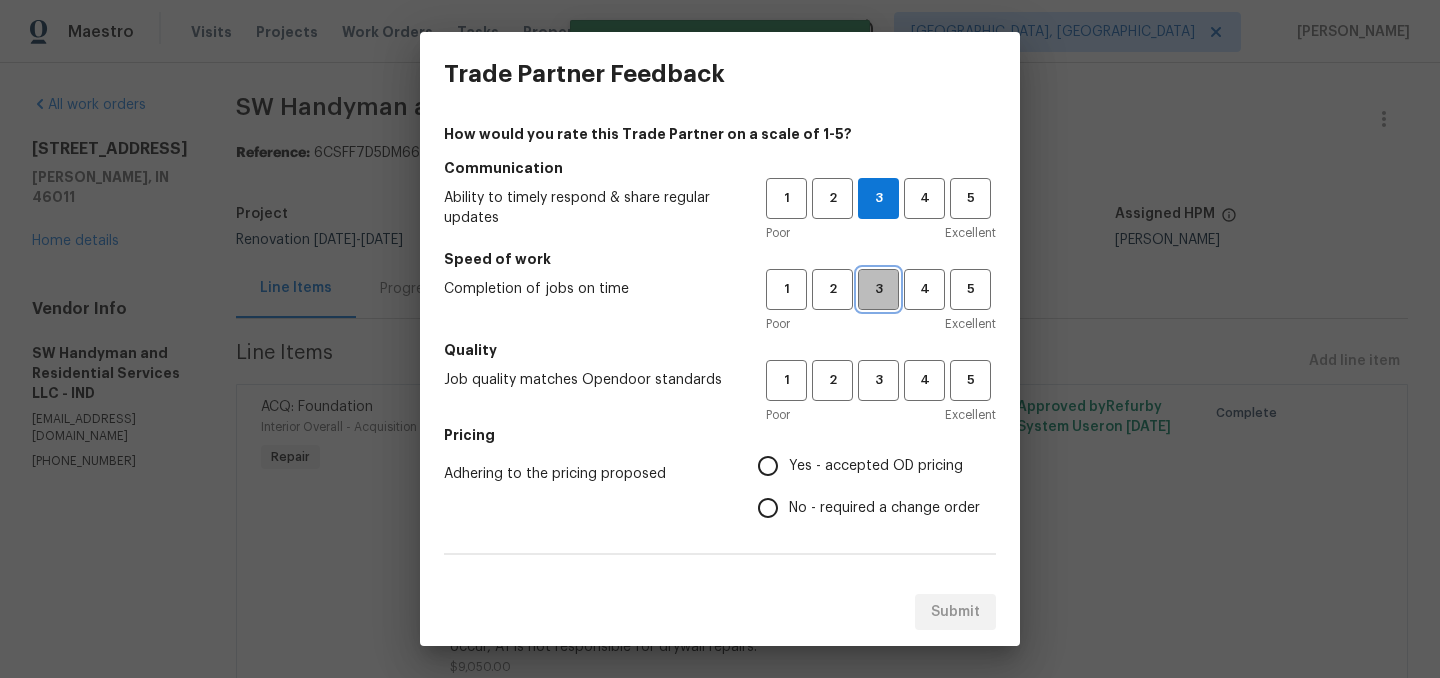 click on "3" at bounding box center (878, 289) 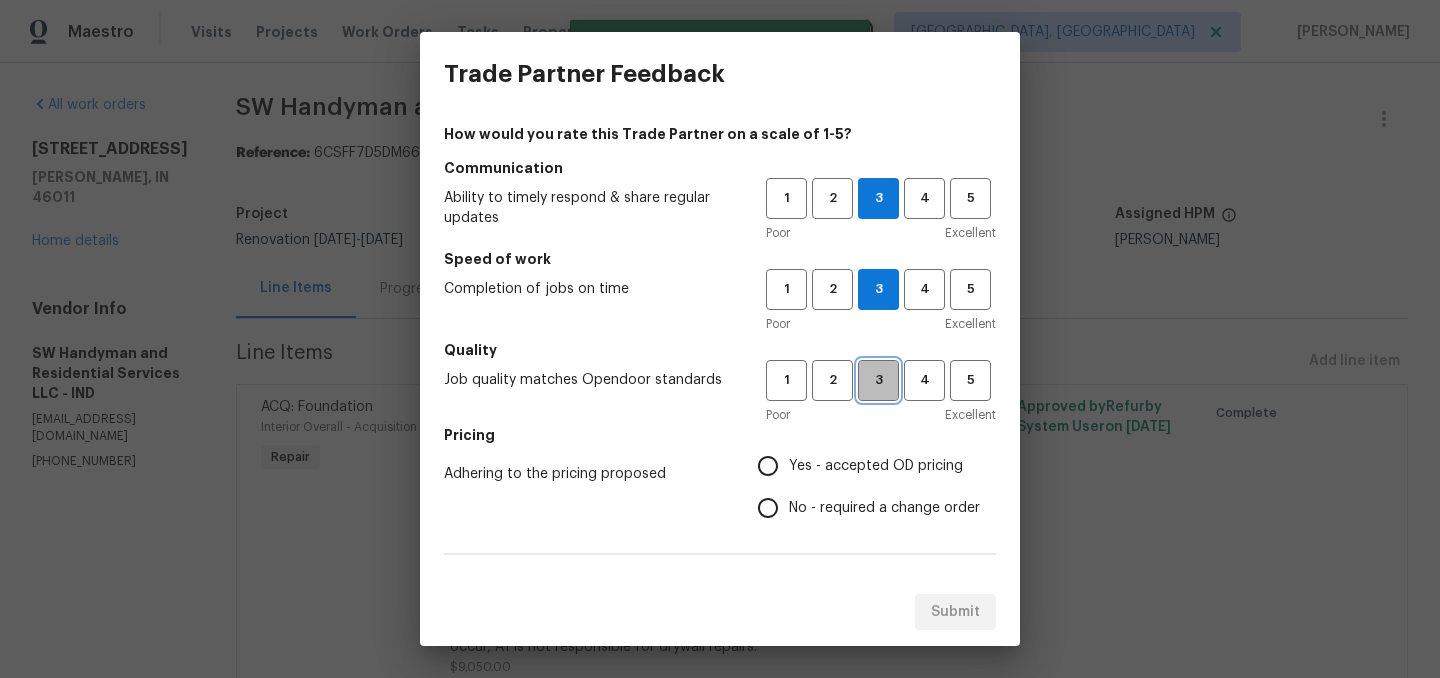 click on "3" at bounding box center (878, 380) 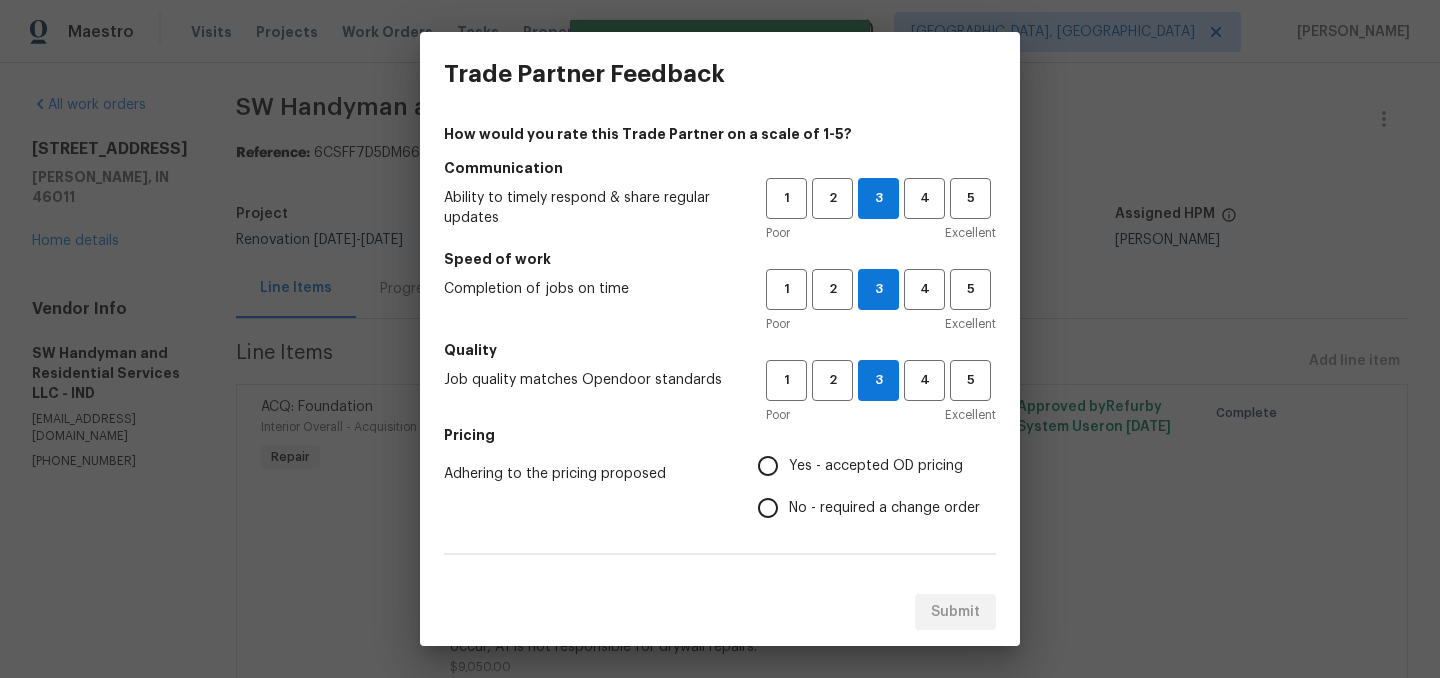 click on "Yes - accepted OD pricing" at bounding box center (768, 466) 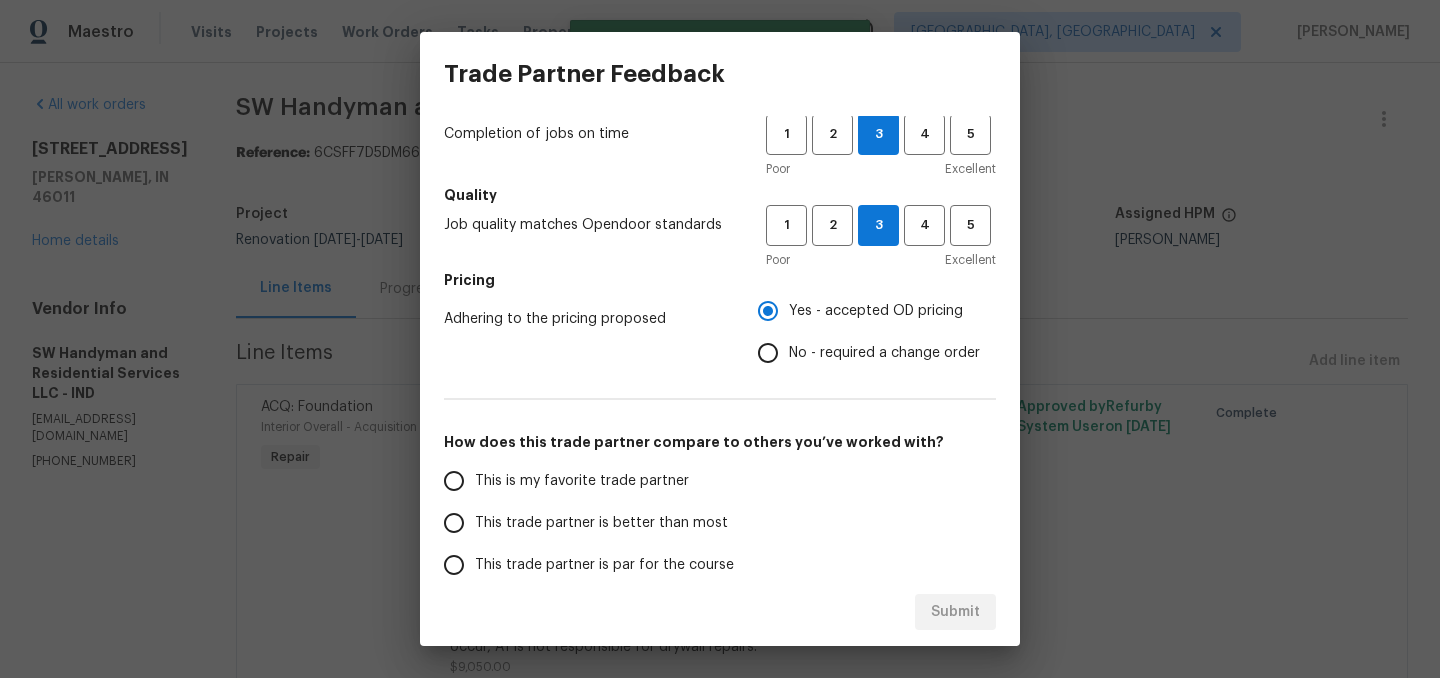 scroll, scrollTop: 156, scrollLeft: 0, axis: vertical 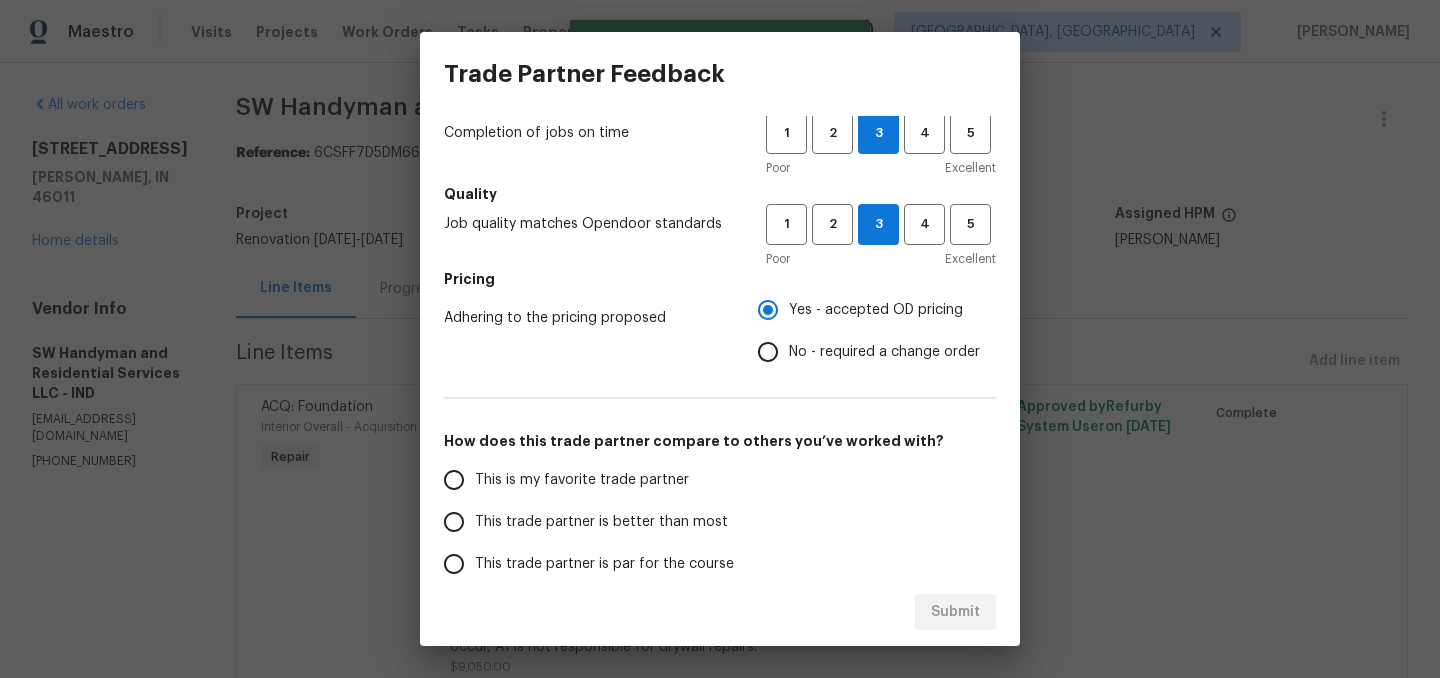 click on "This trade partner is better than most" at bounding box center [591, 522] 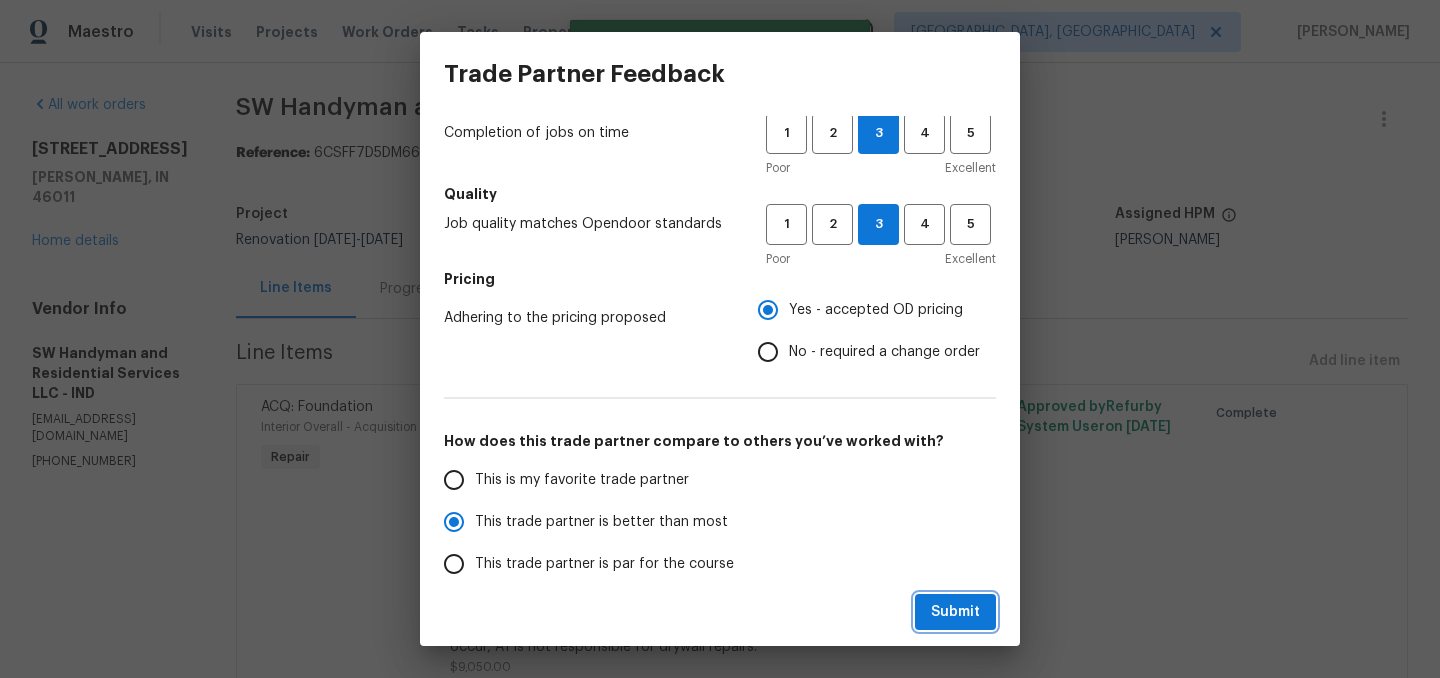 click on "Submit" at bounding box center [955, 612] 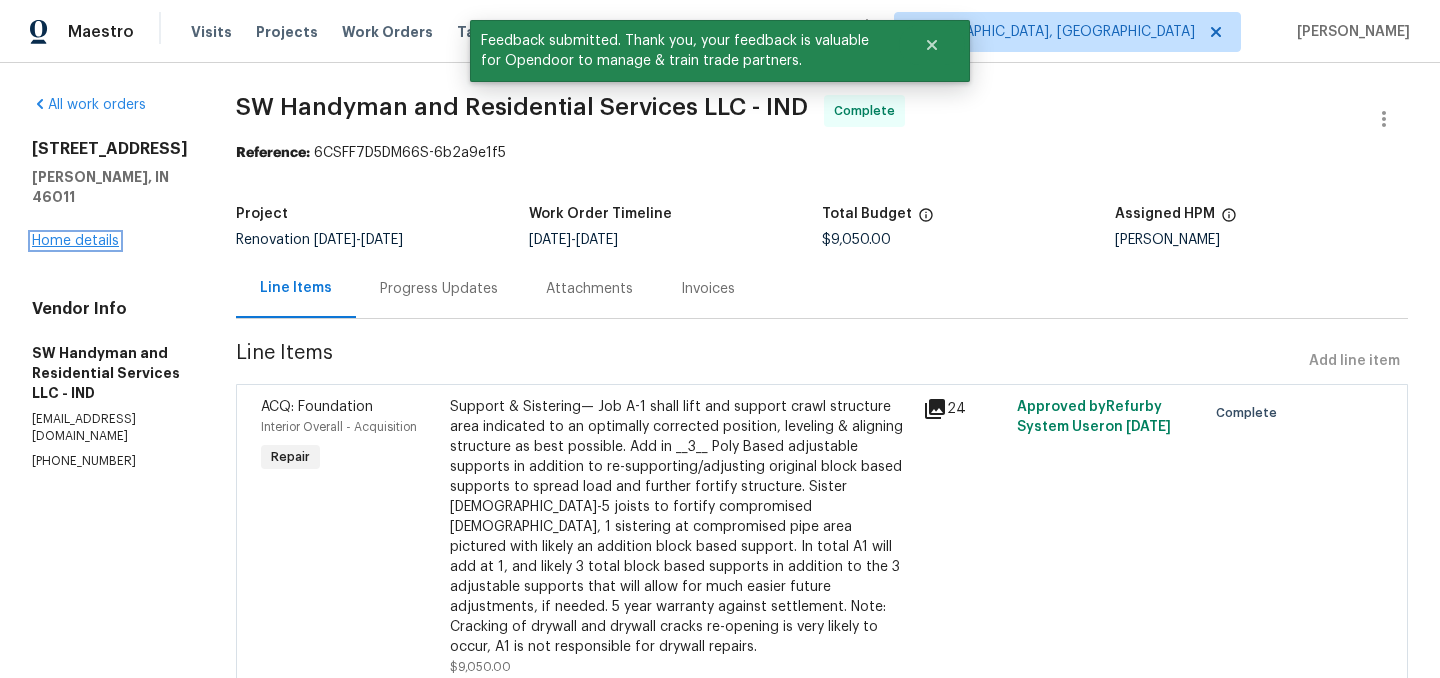 click on "Home details" at bounding box center [75, 241] 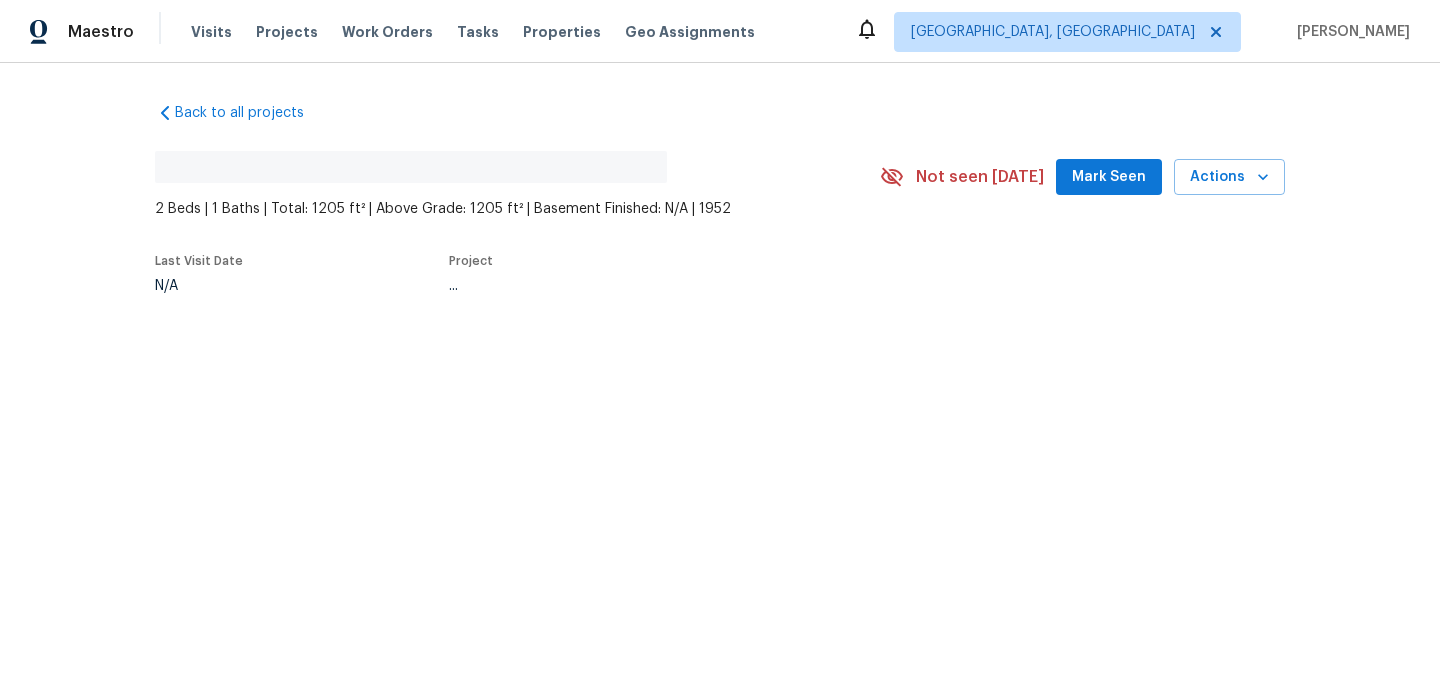 scroll, scrollTop: 0, scrollLeft: 0, axis: both 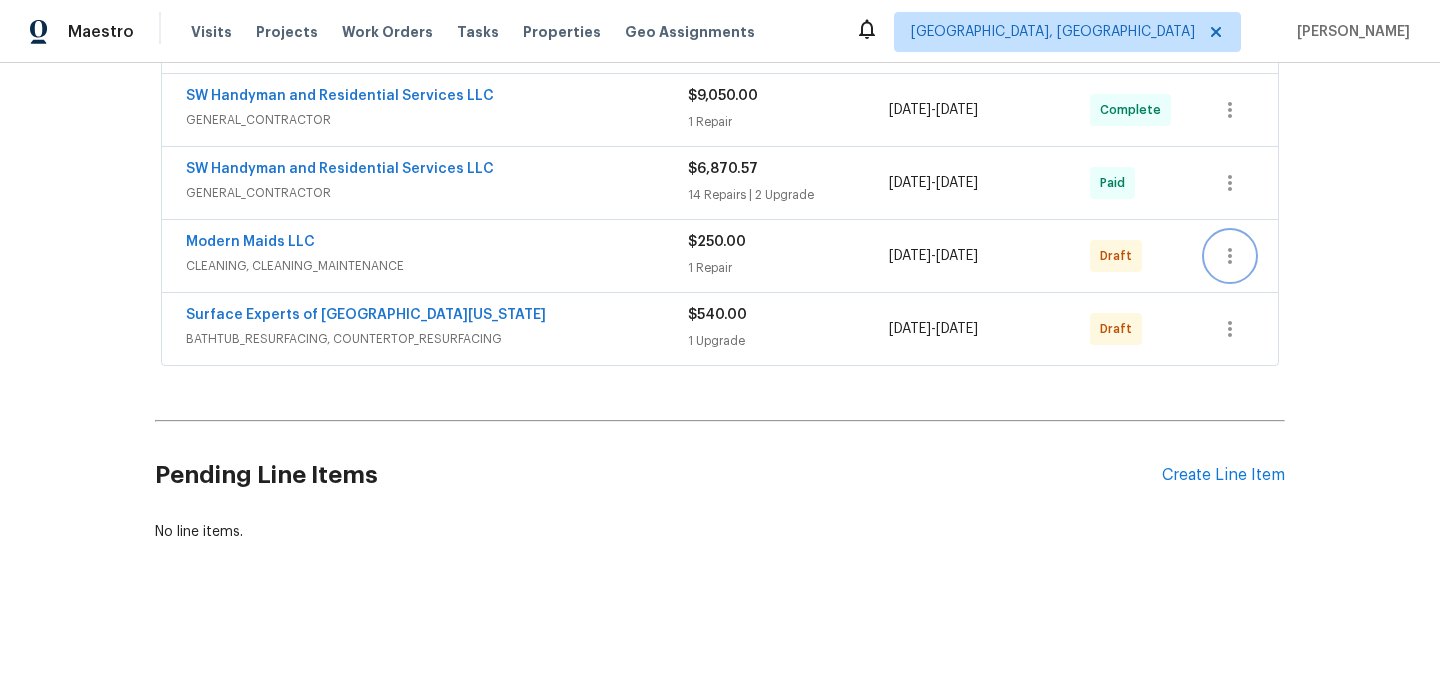click 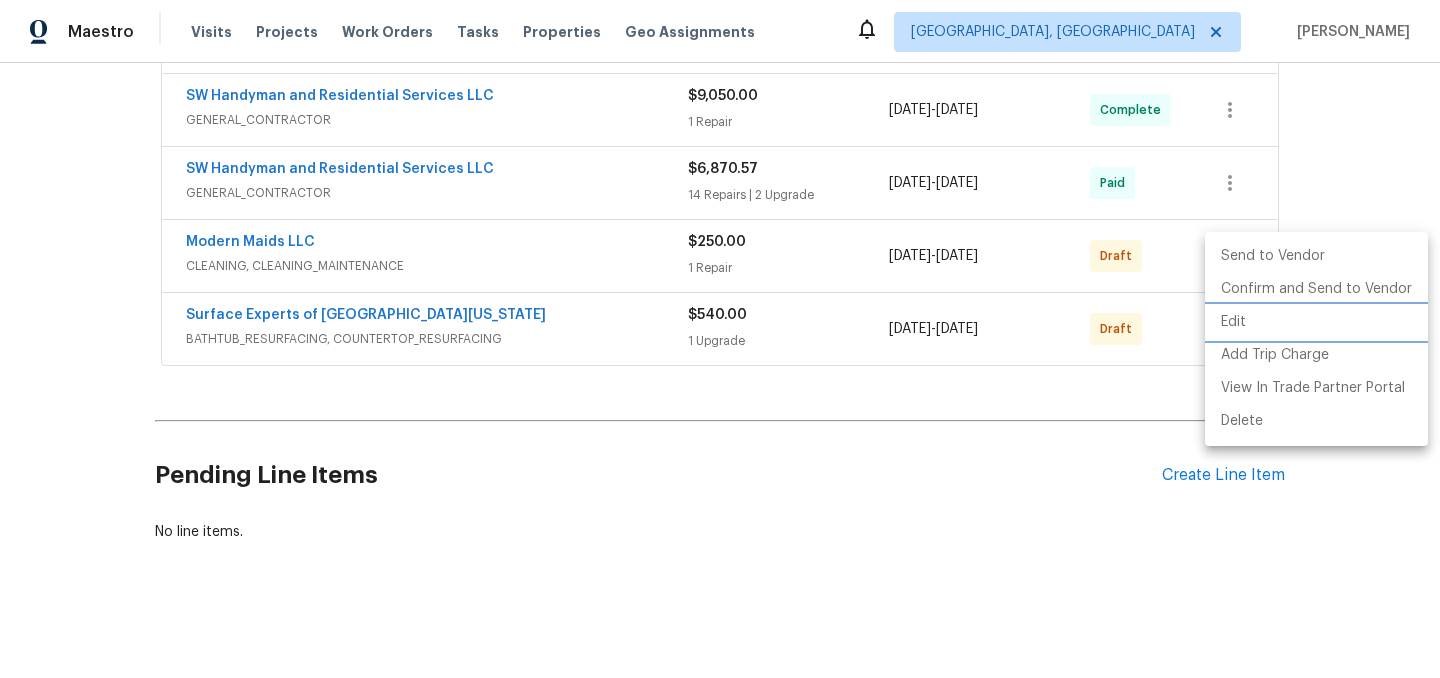 click on "Edit" at bounding box center (1316, 322) 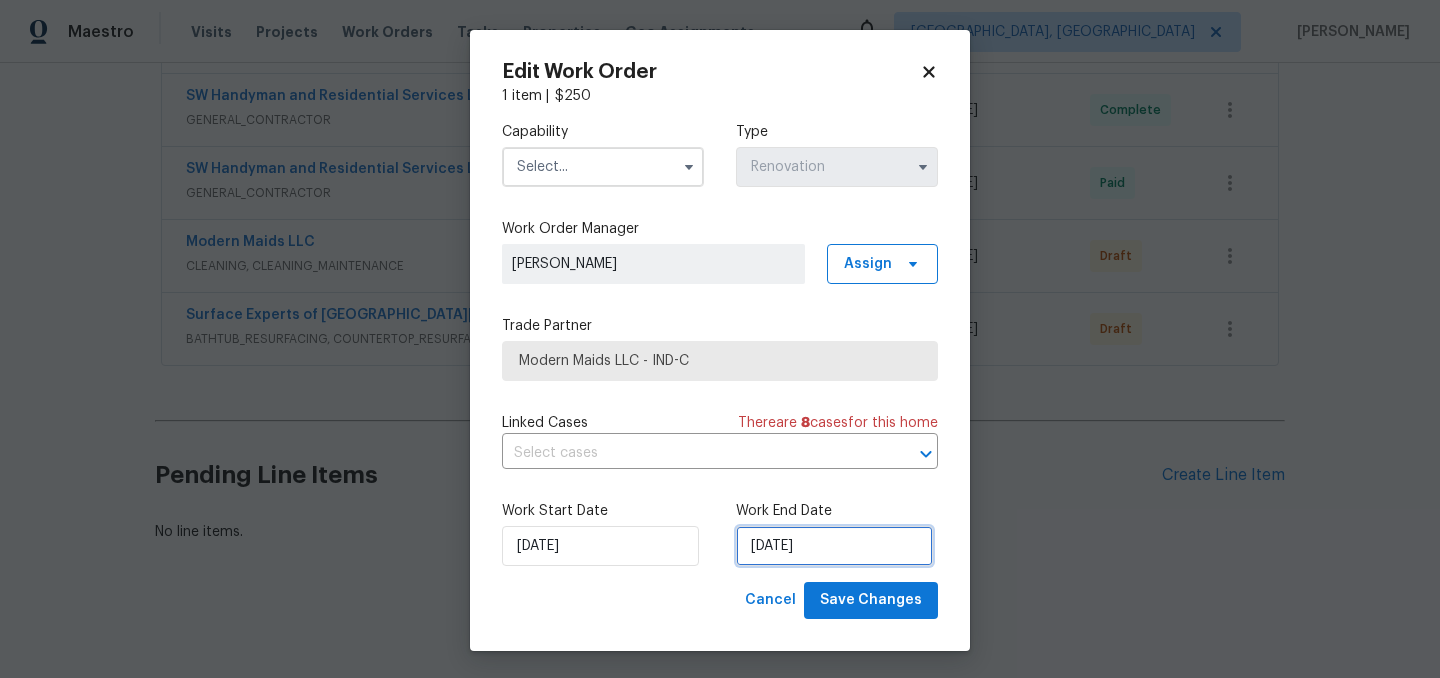 select on "6" 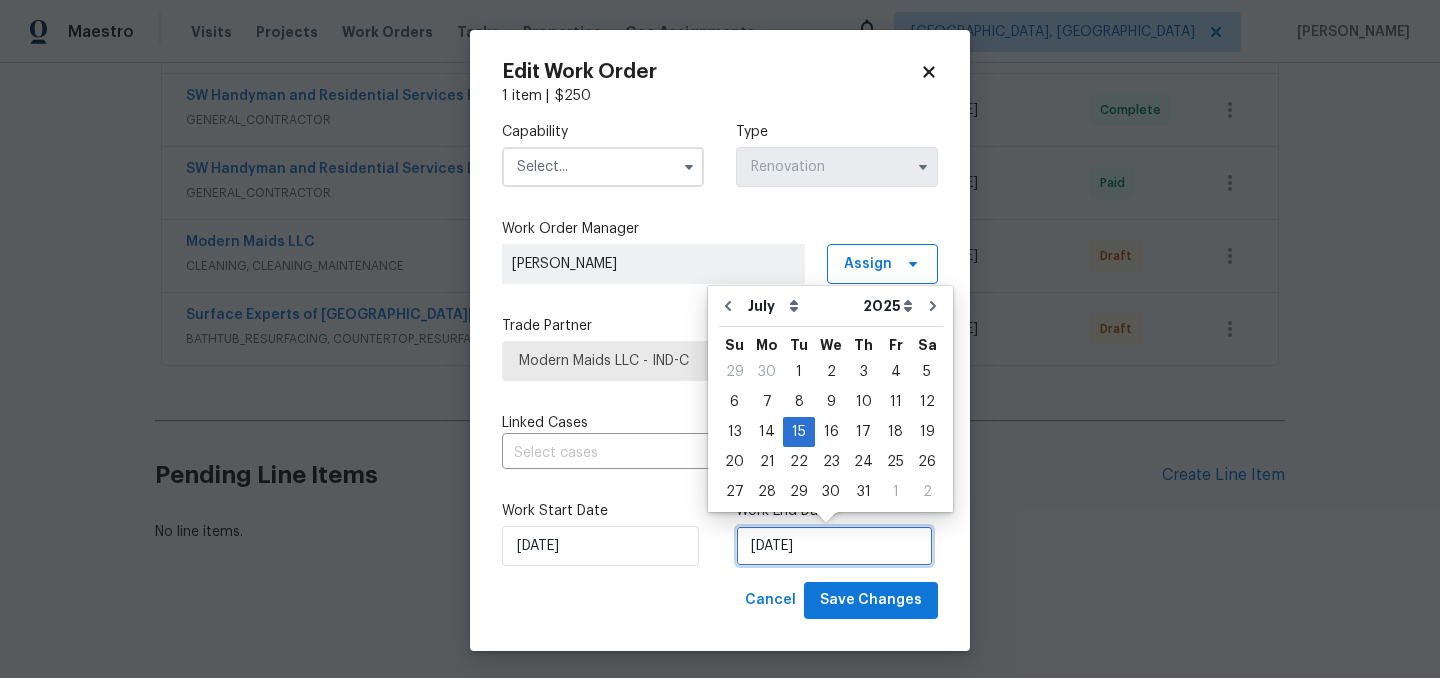 click on "7/15/2025" at bounding box center (834, 546) 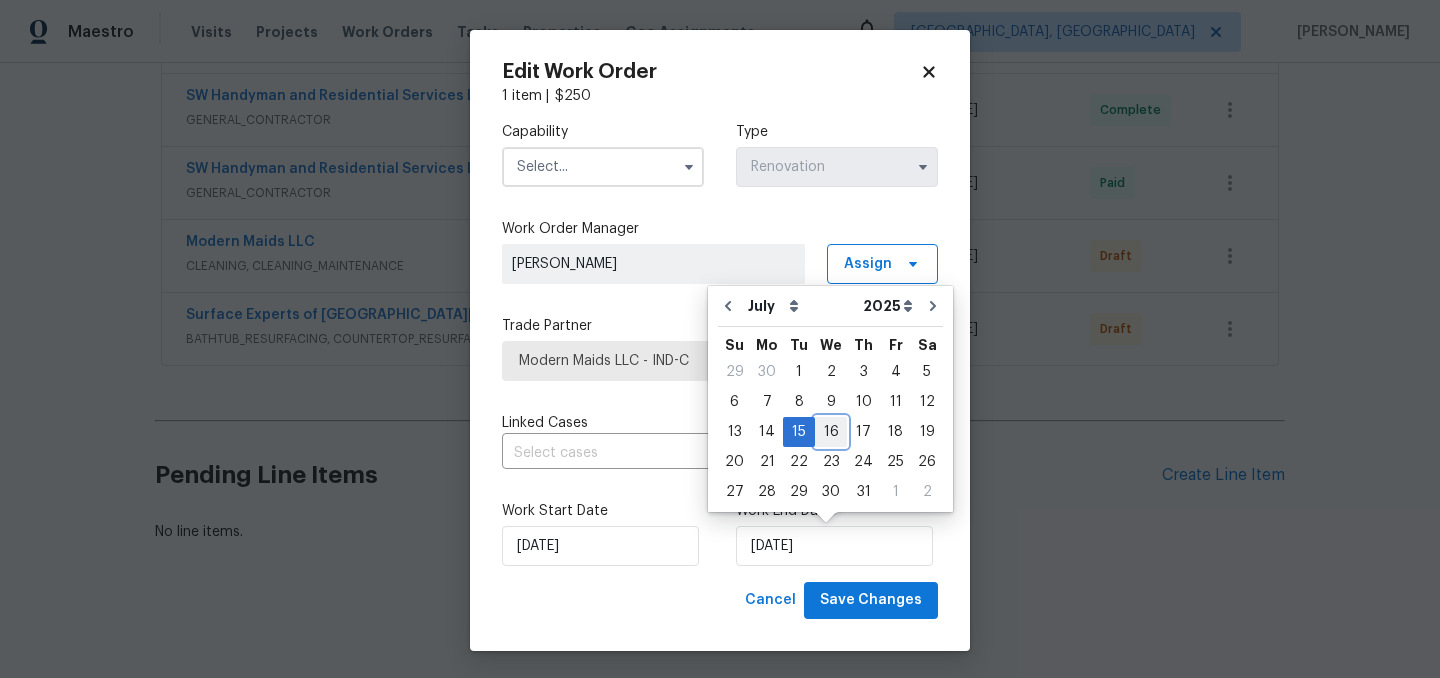 click on "16" at bounding box center [831, 432] 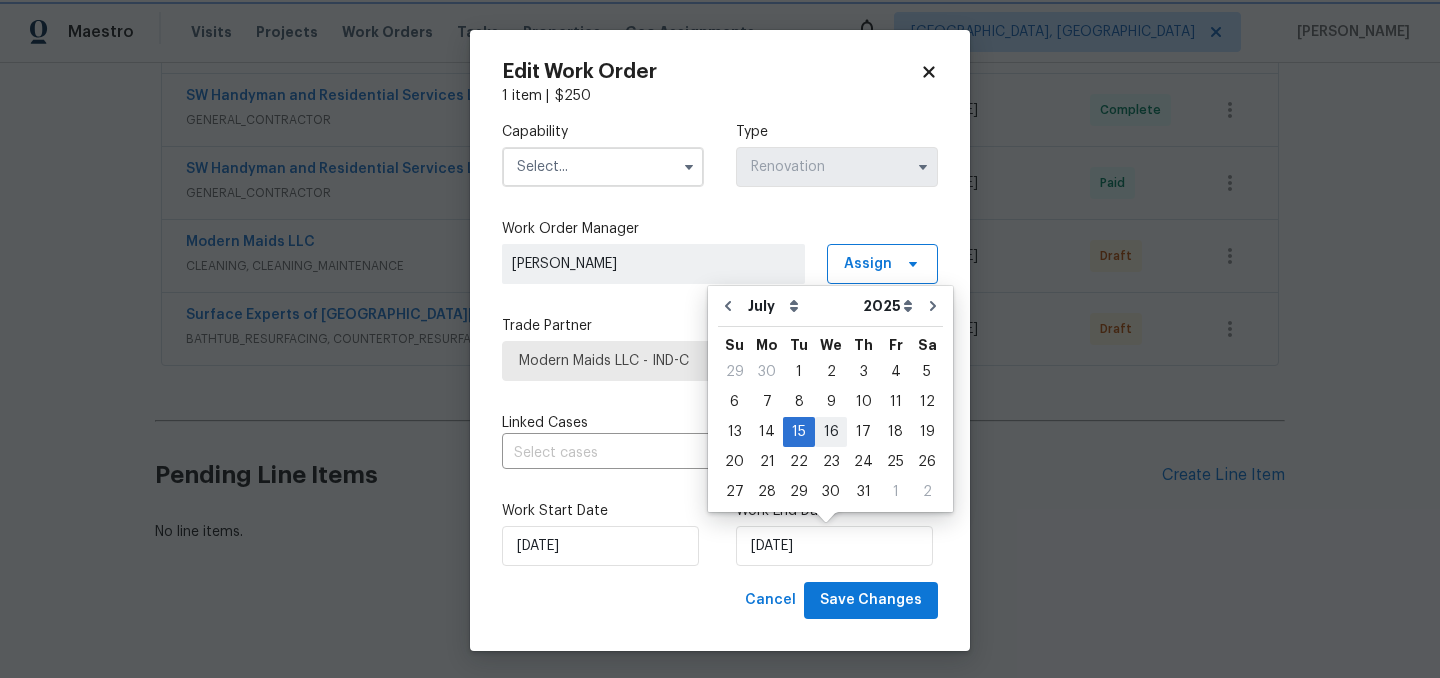 type on "[DATE]" 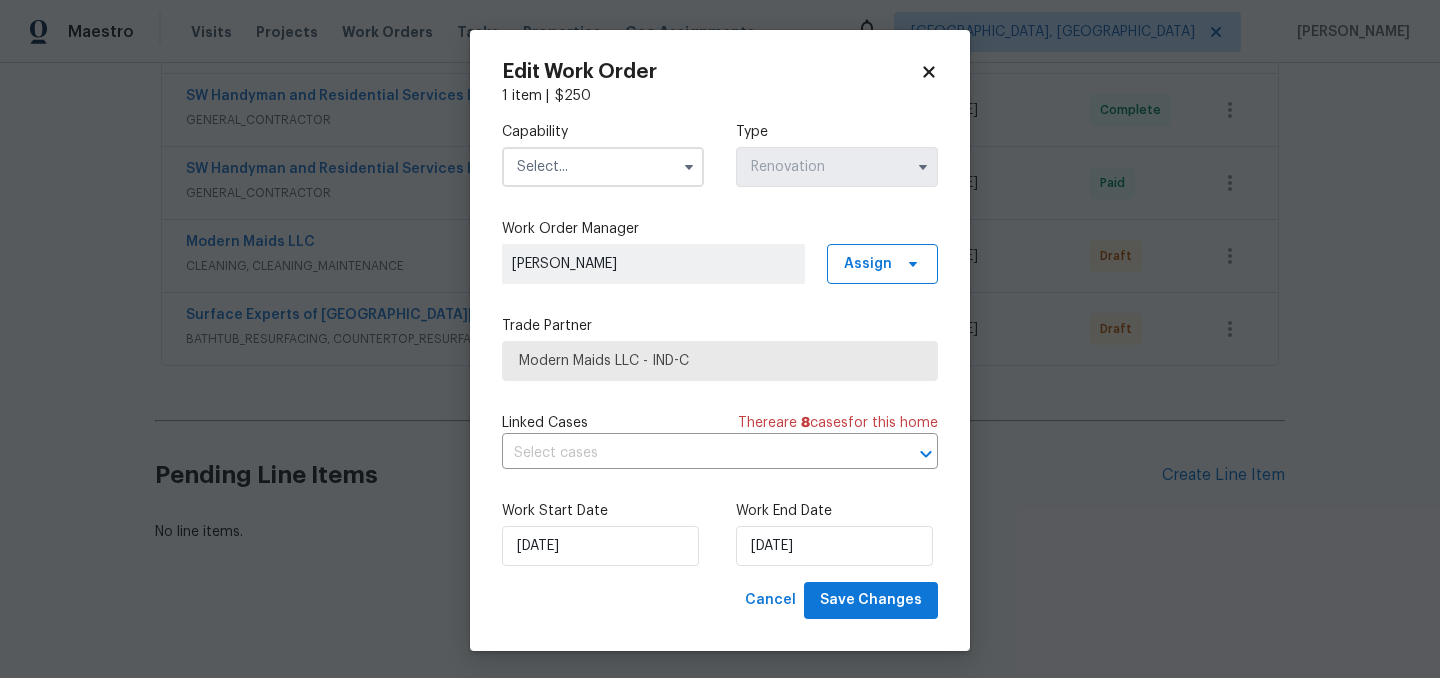 click at bounding box center (603, 167) 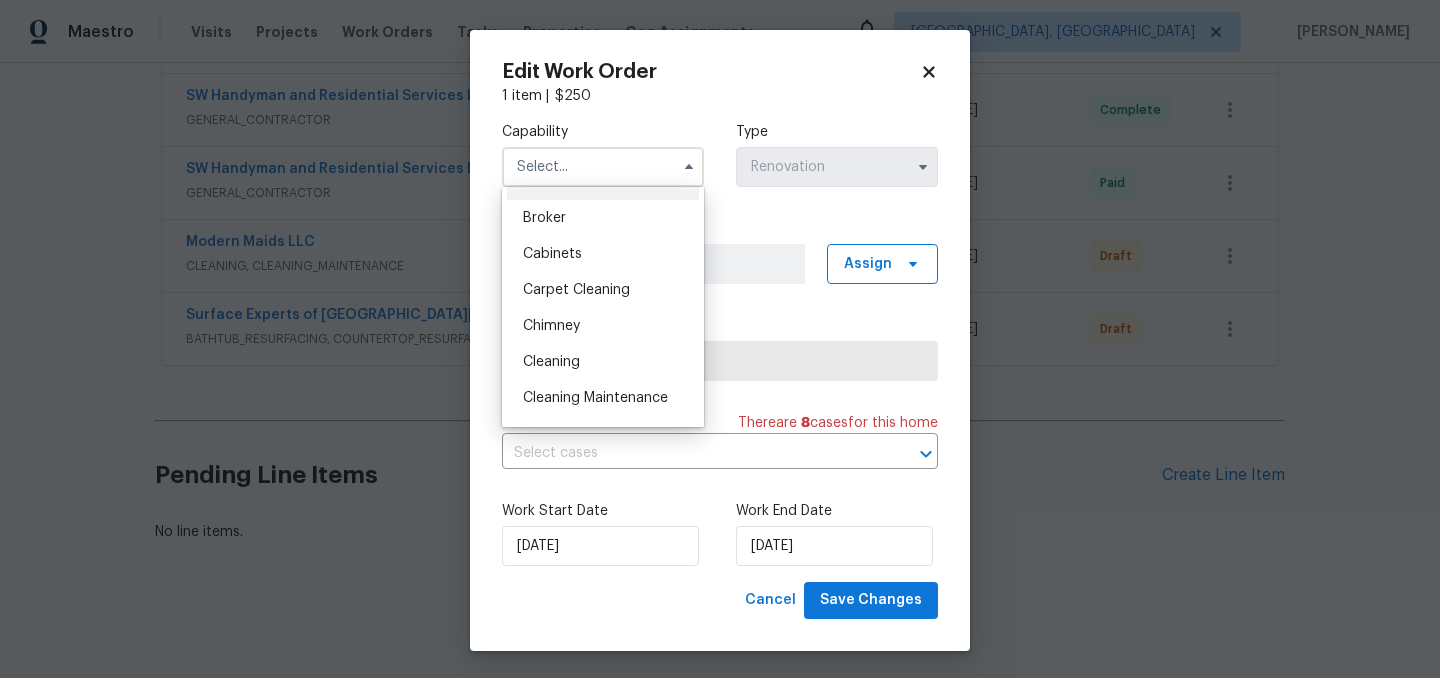 scroll, scrollTop: 159, scrollLeft: 0, axis: vertical 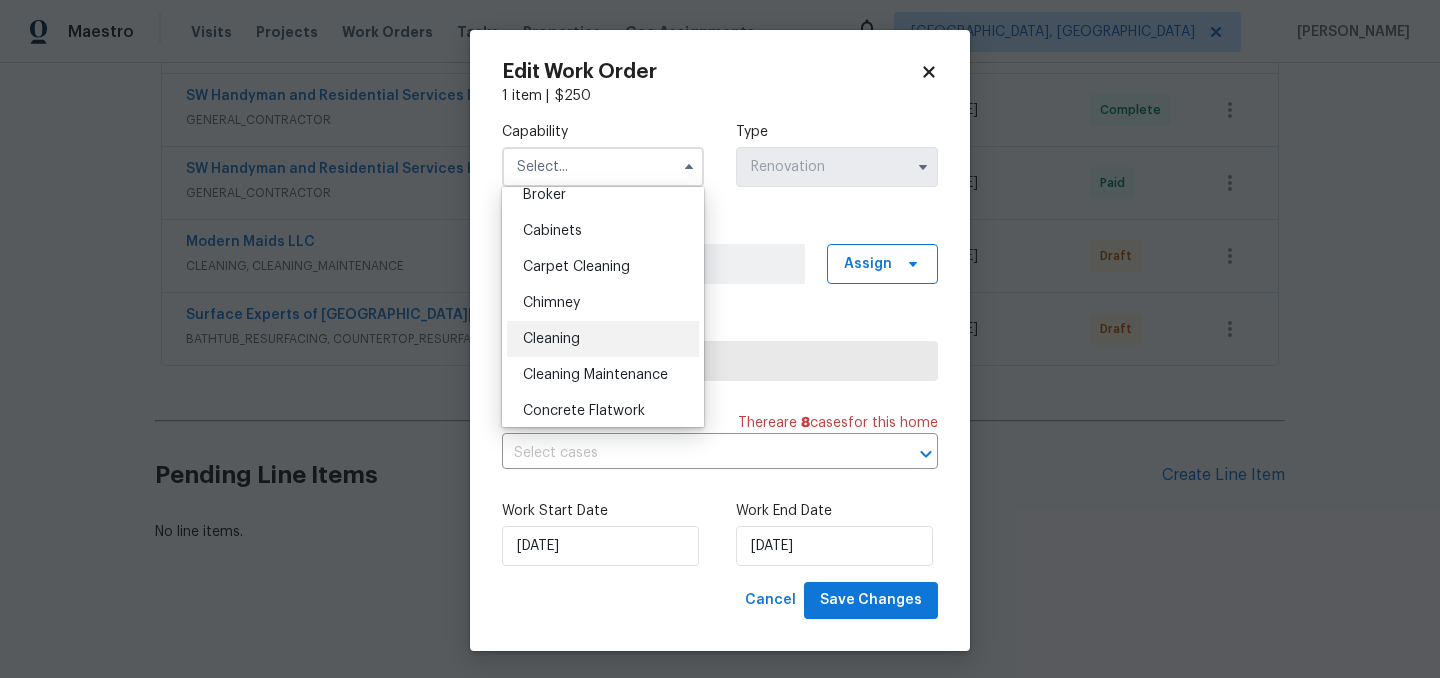 click on "Cleaning" at bounding box center (603, 339) 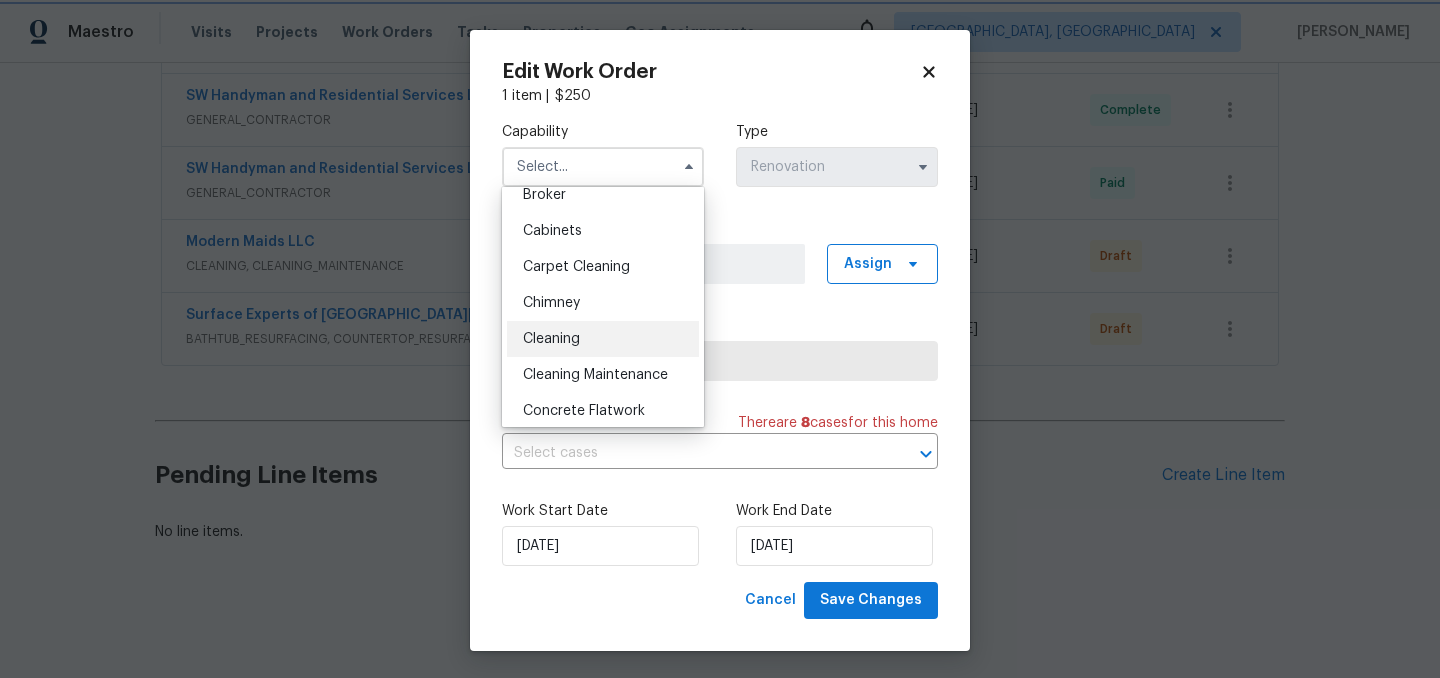 type on "Cleaning" 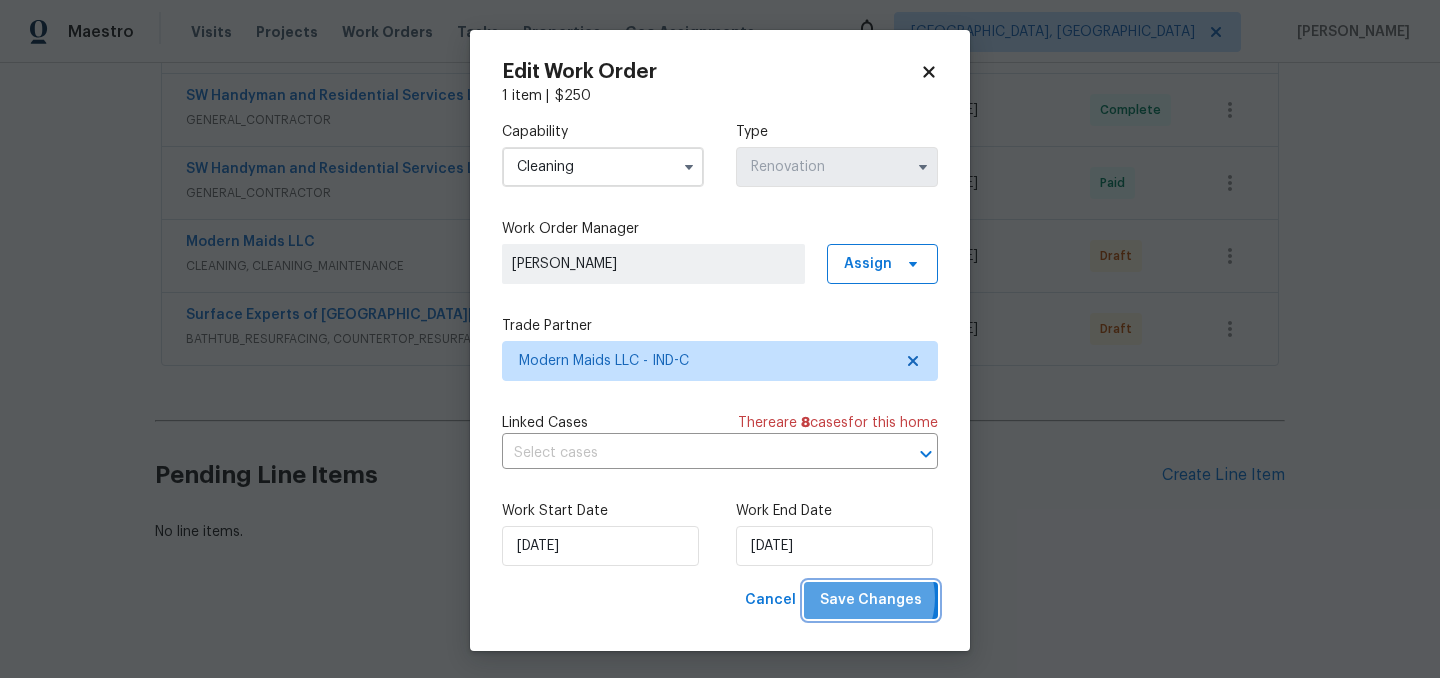 click on "Save Changes" at bounding box center [871, 600] 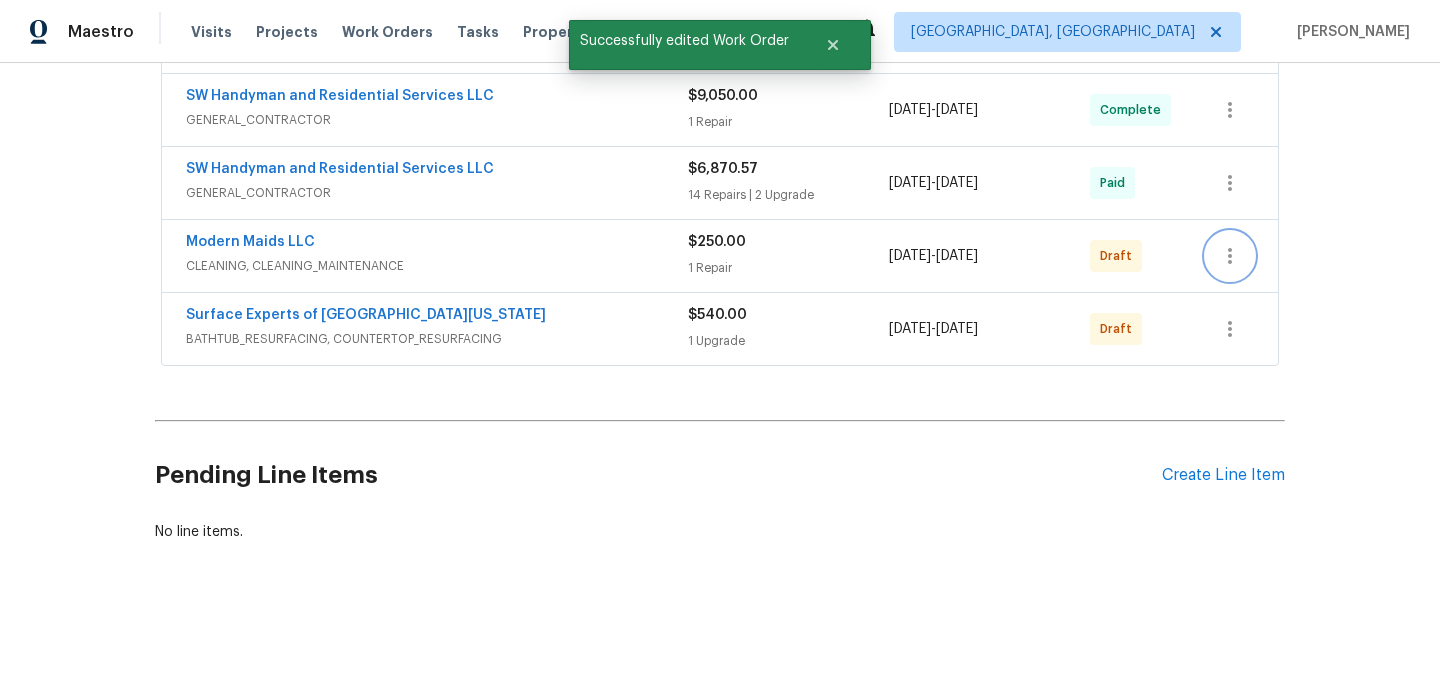 click 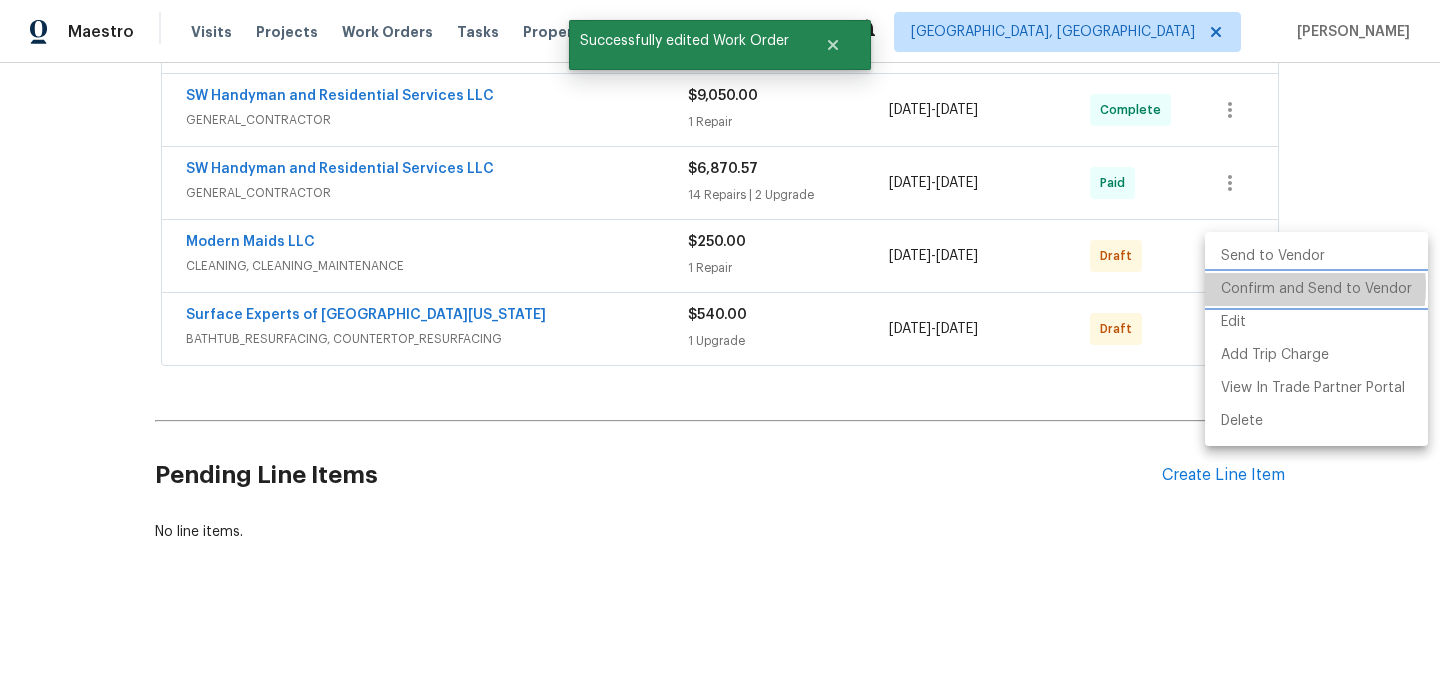 click on "Confirm and Send to Vendor" at bounding box center (1316, 289) 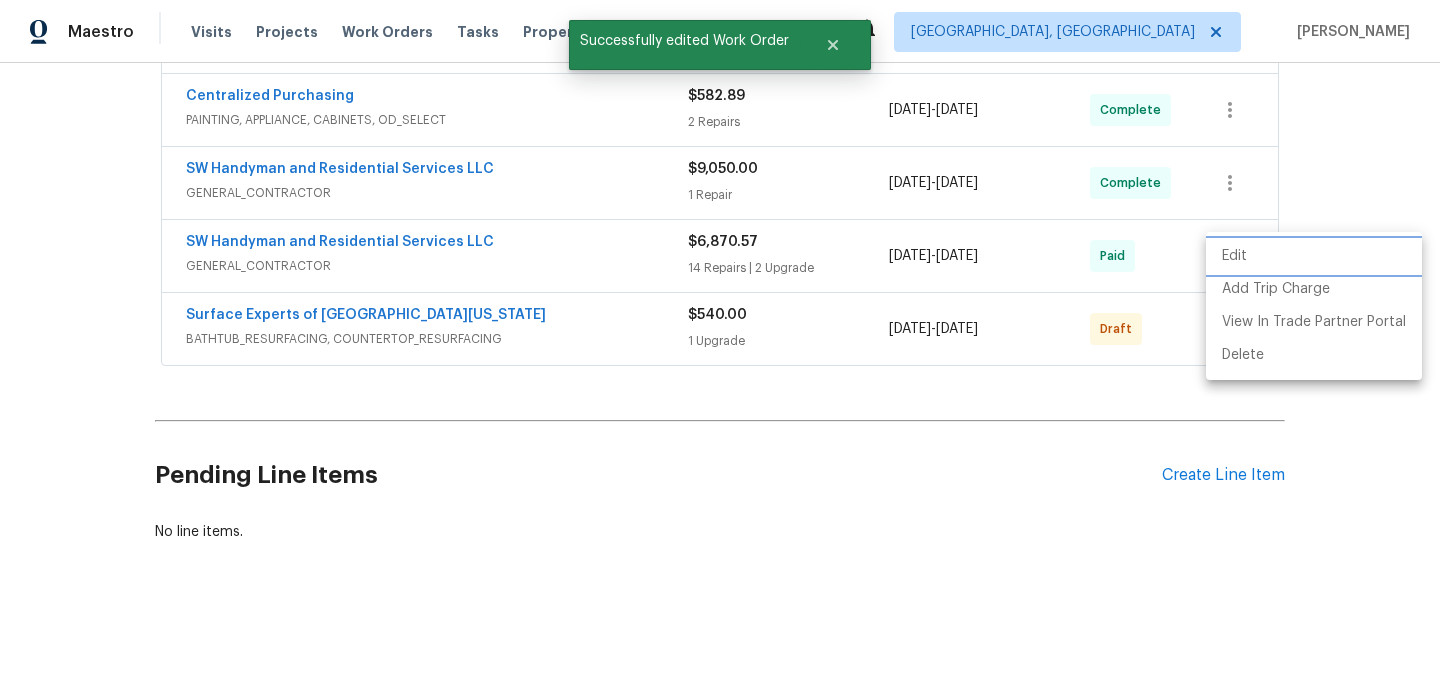 scroll, scrollTop: 300, scrollLeft: 0, axis: vertical 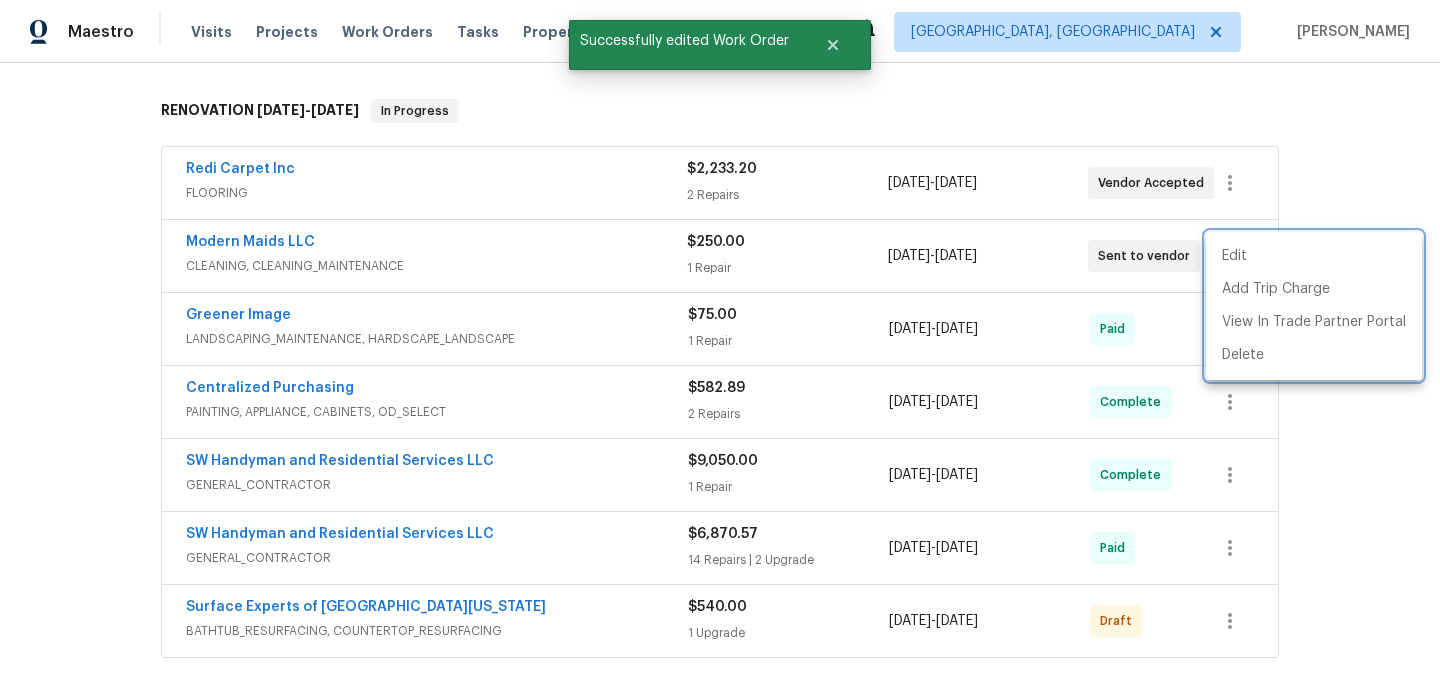 click at bounding box center [720, 339] 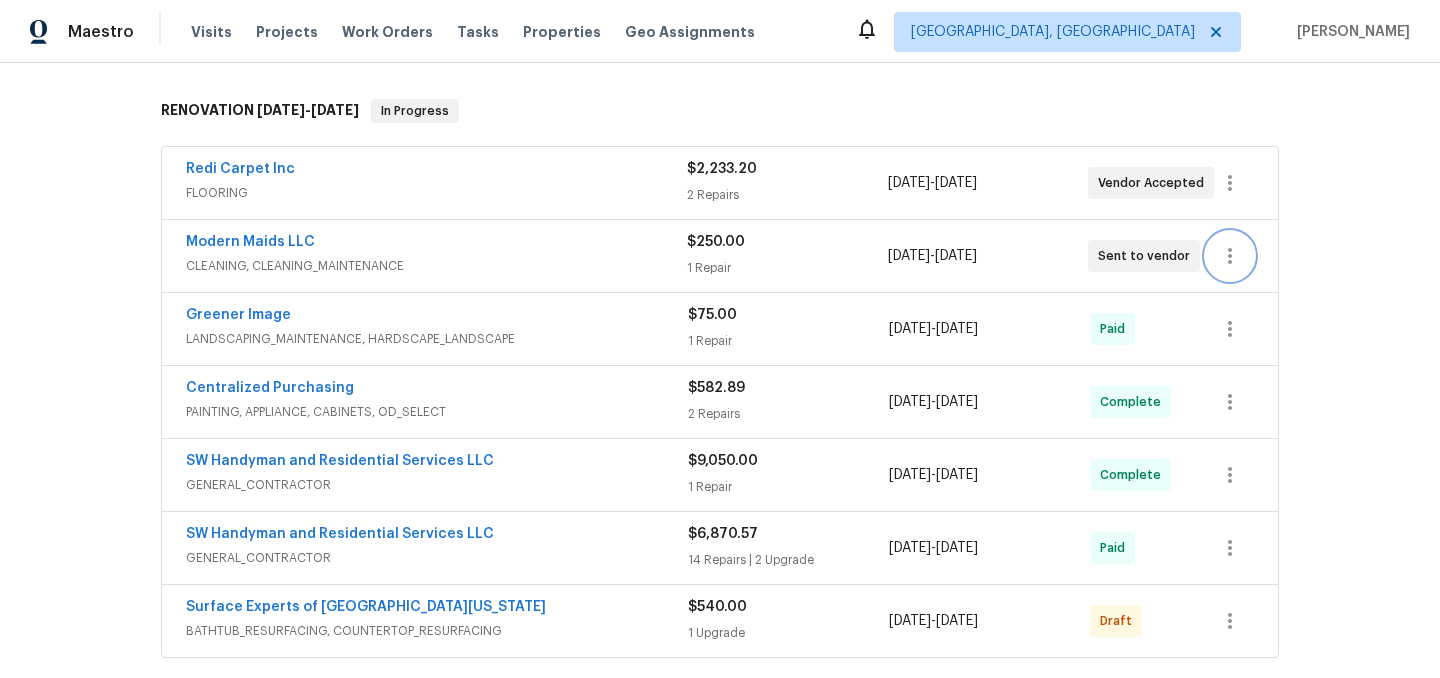 scroll, scrollTop: 465, scrollLeft: 0, axis: vertical 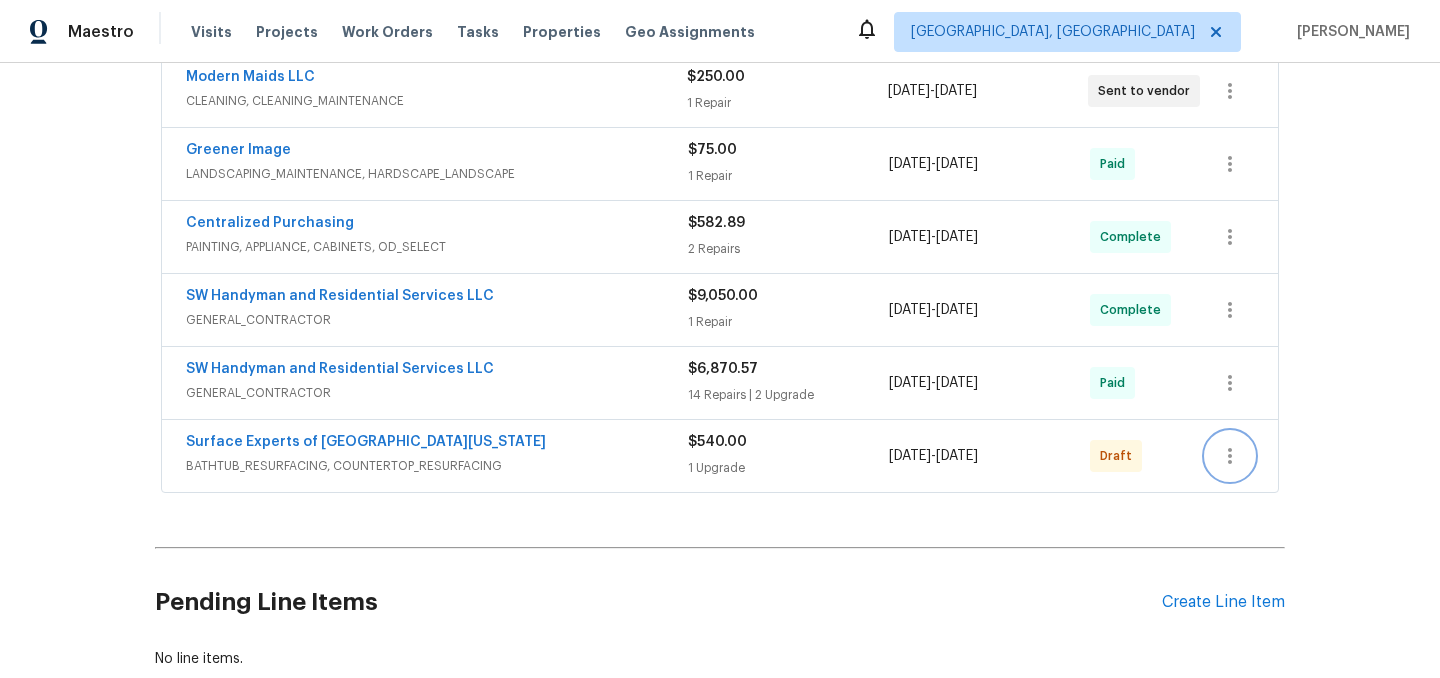 click 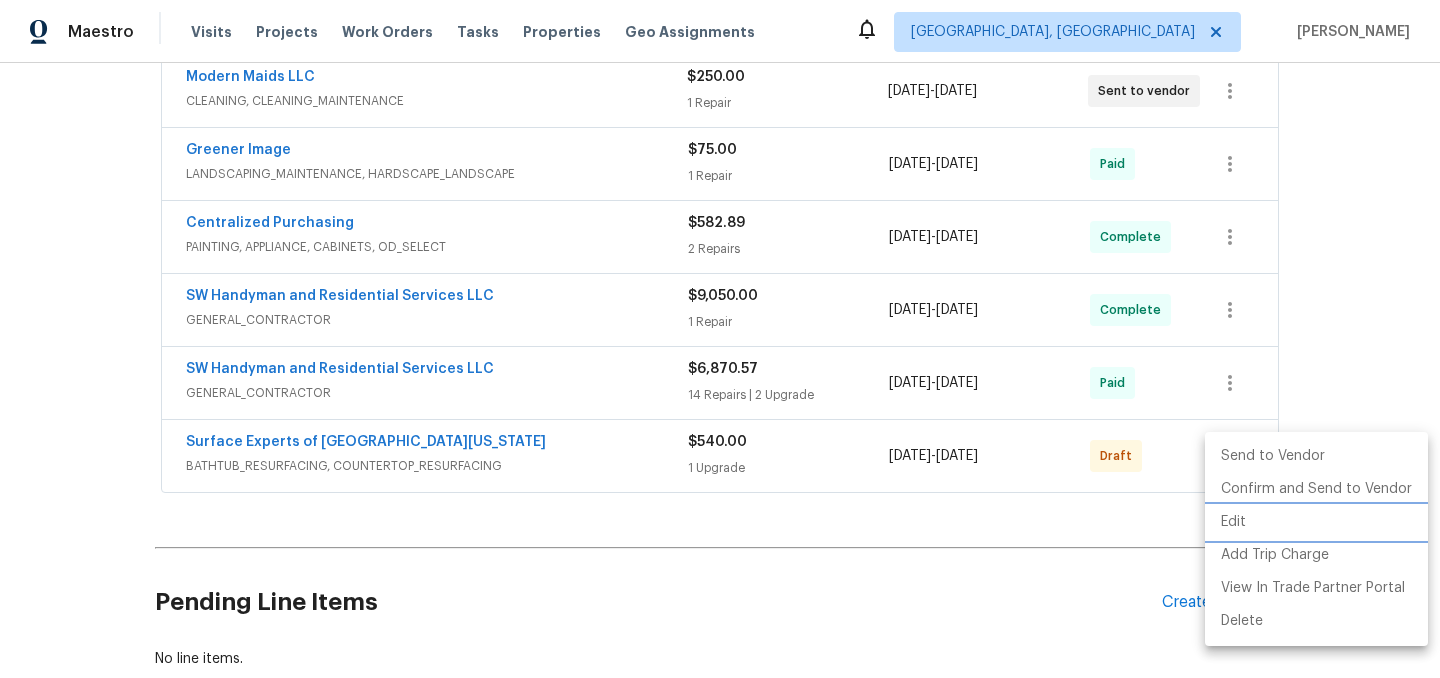 click on "Edit" at bounding box center [1316, 522] 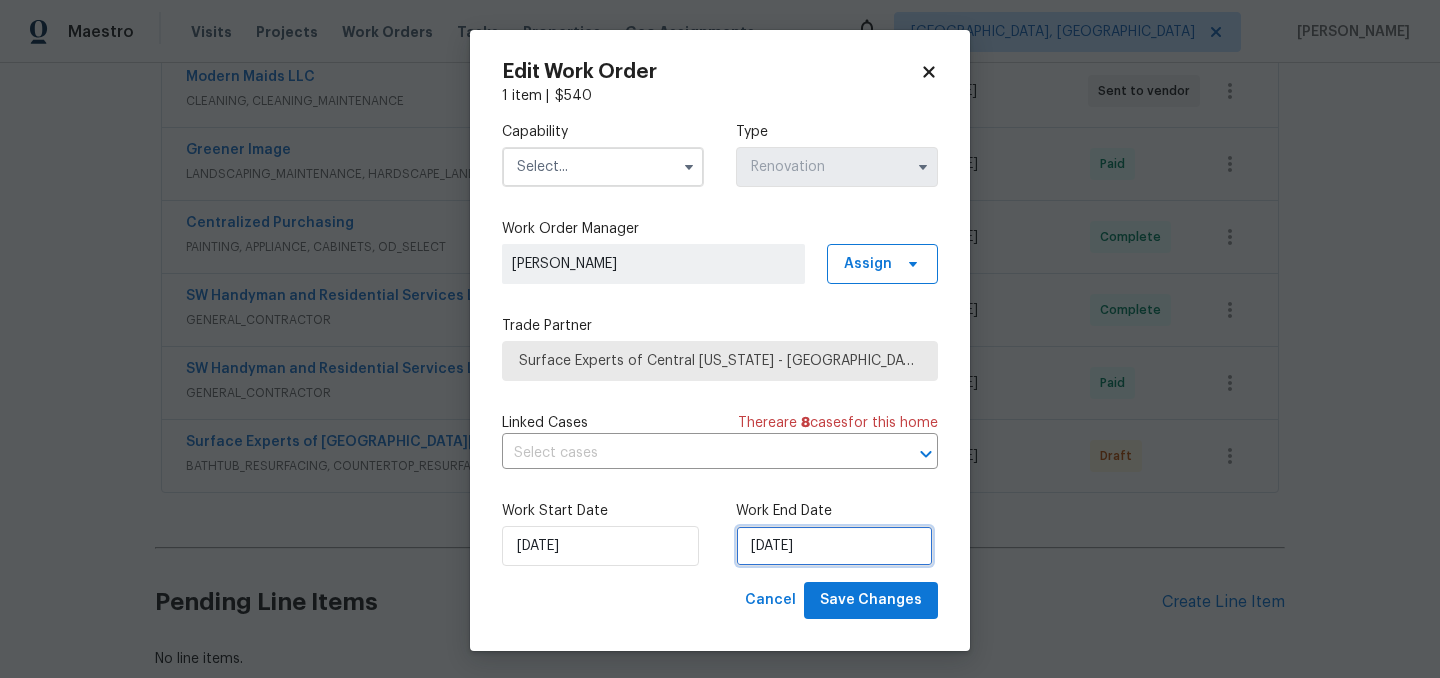 click on "7/15/2025" at bounding box center (834, 546) 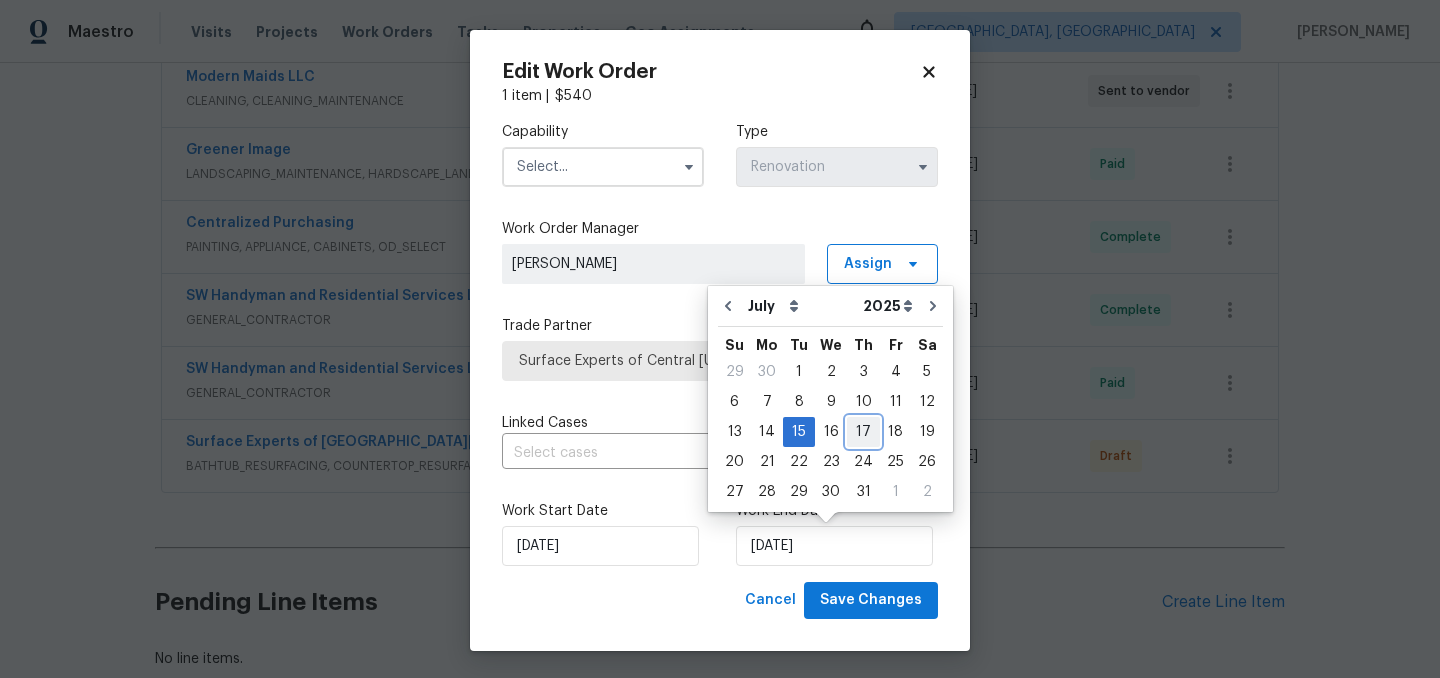 click on "17" at bounding box center [863, 432] 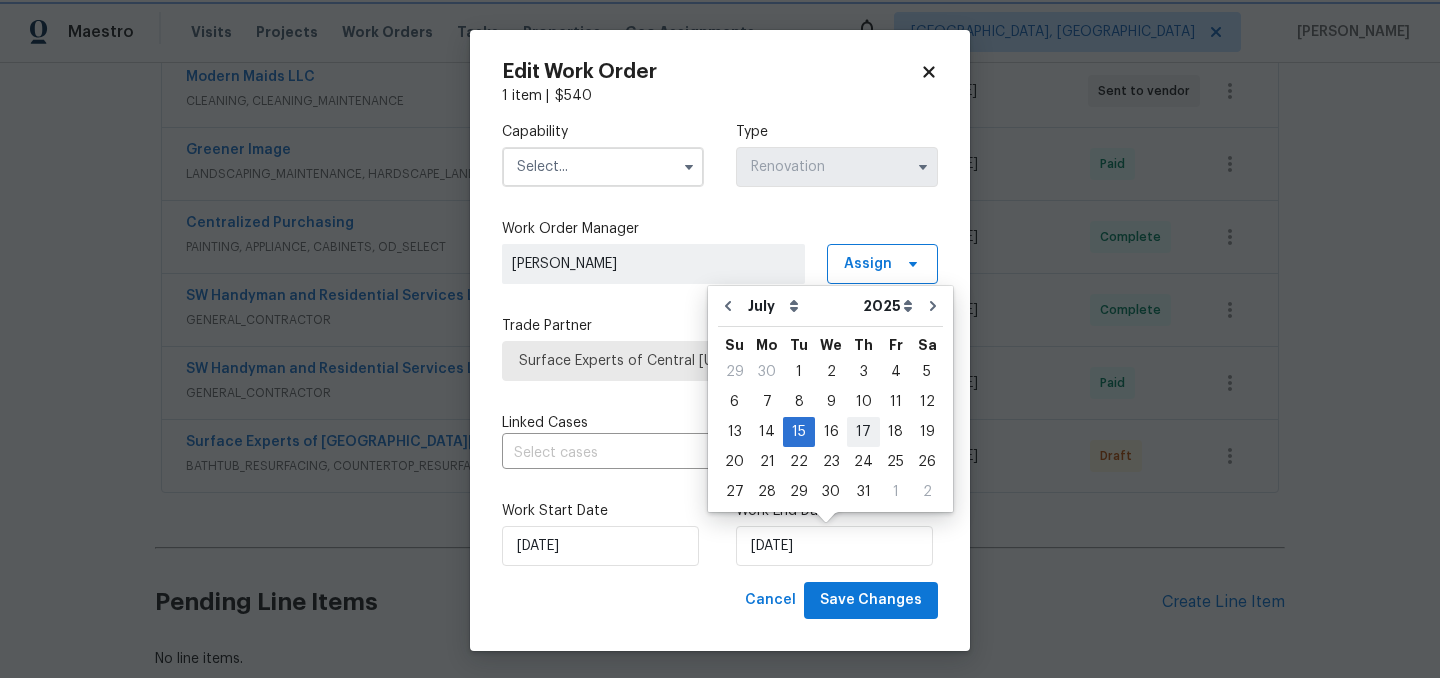type on "[DATE]" 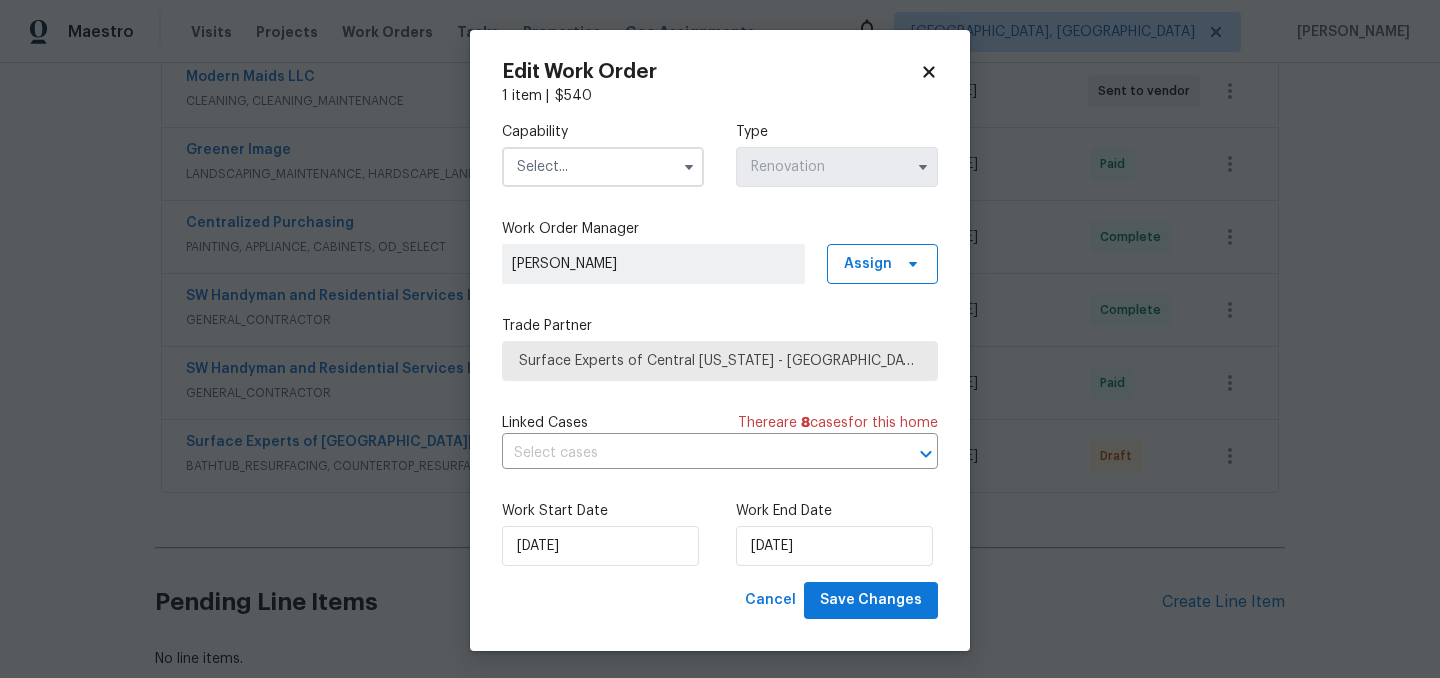 click at bounding box center (603, 167) 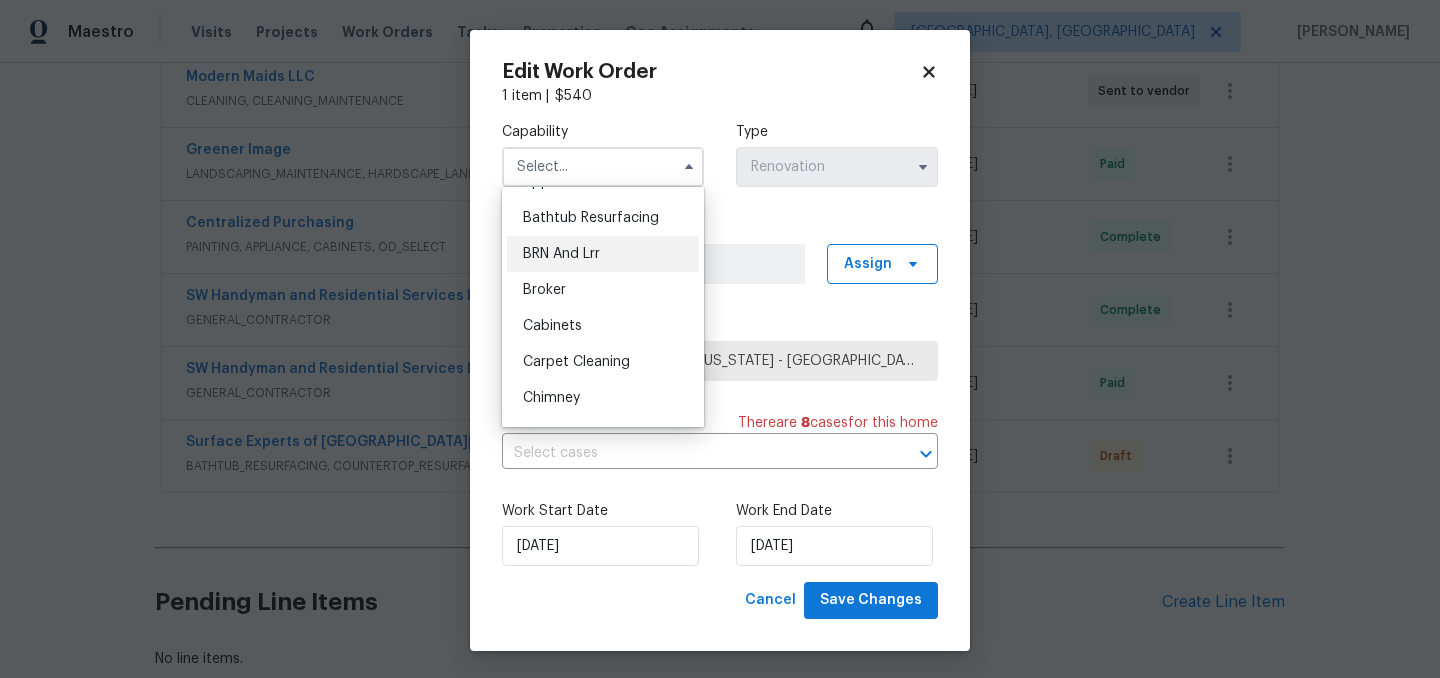 scroll, scrollTop: 56, scrollLeft: 0, axis: vertical 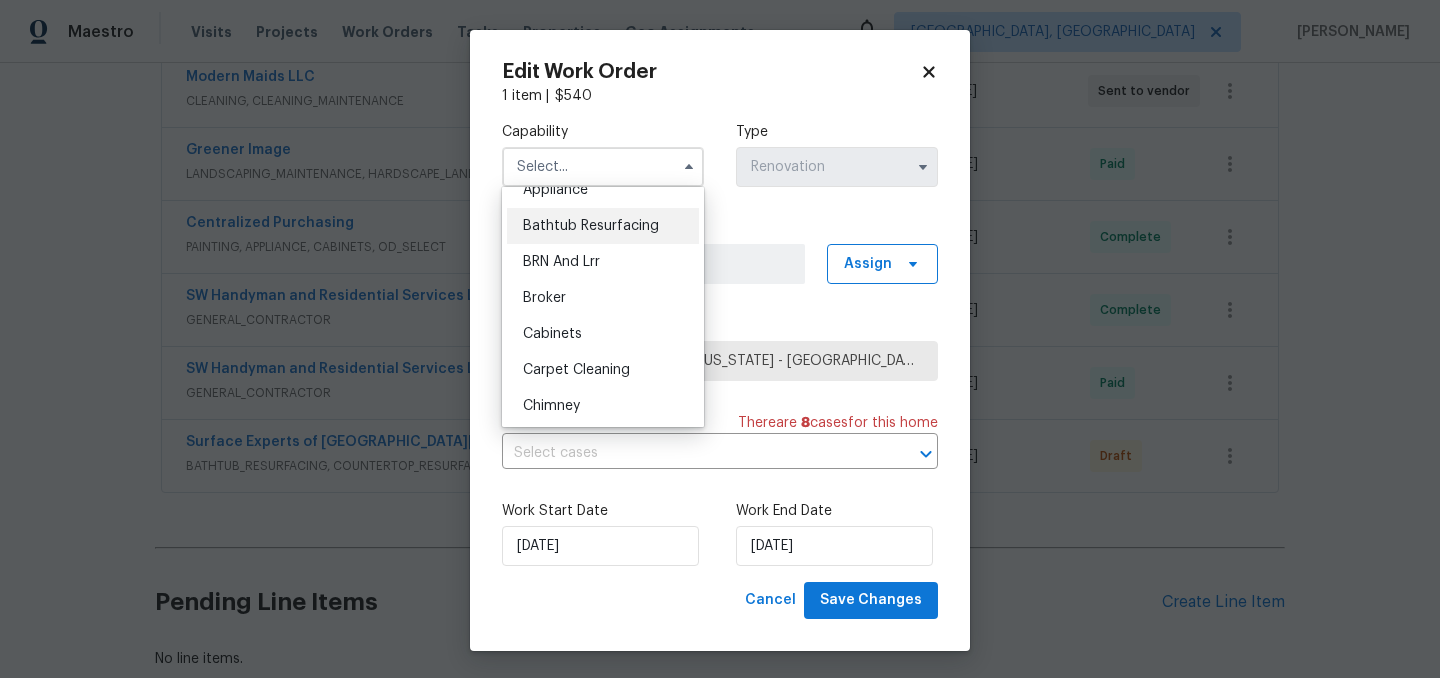 click on "Bathtub Resurfacing" at bounding box center [591, 226] 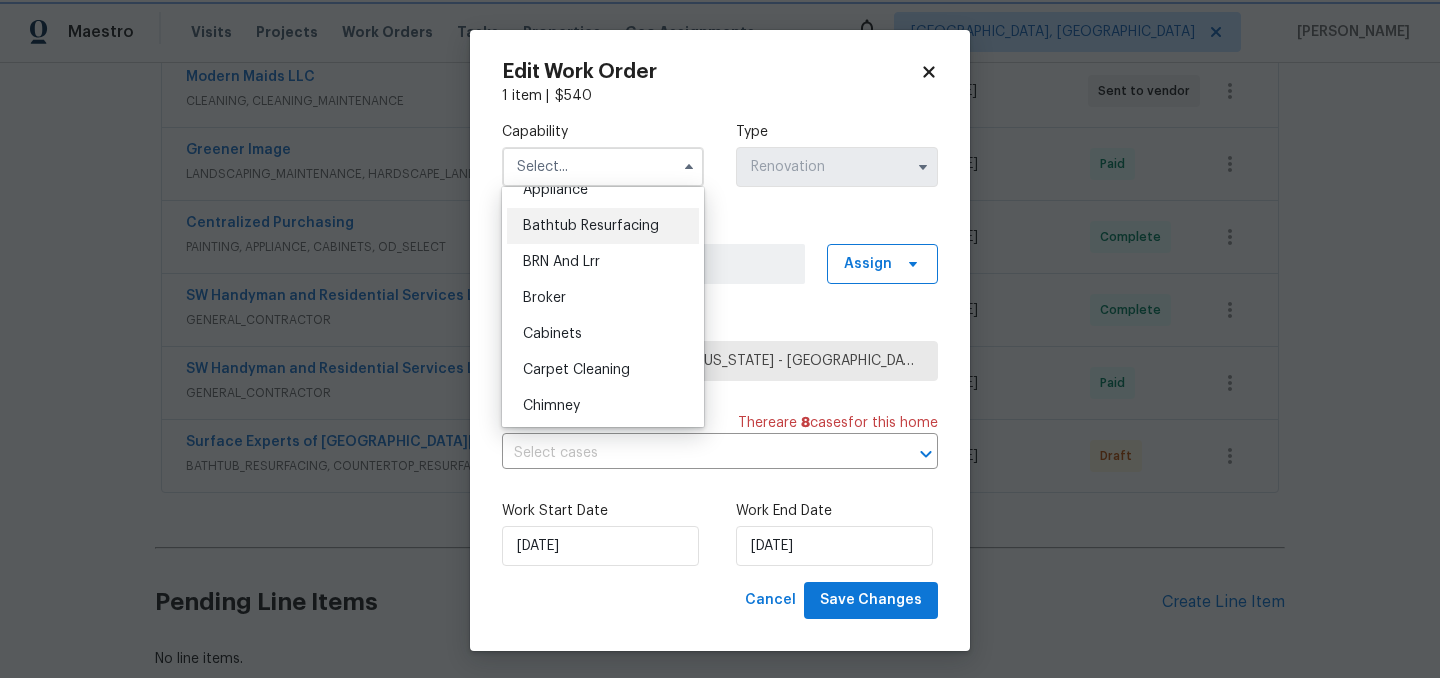 type on "Bathtub Resurfacing" 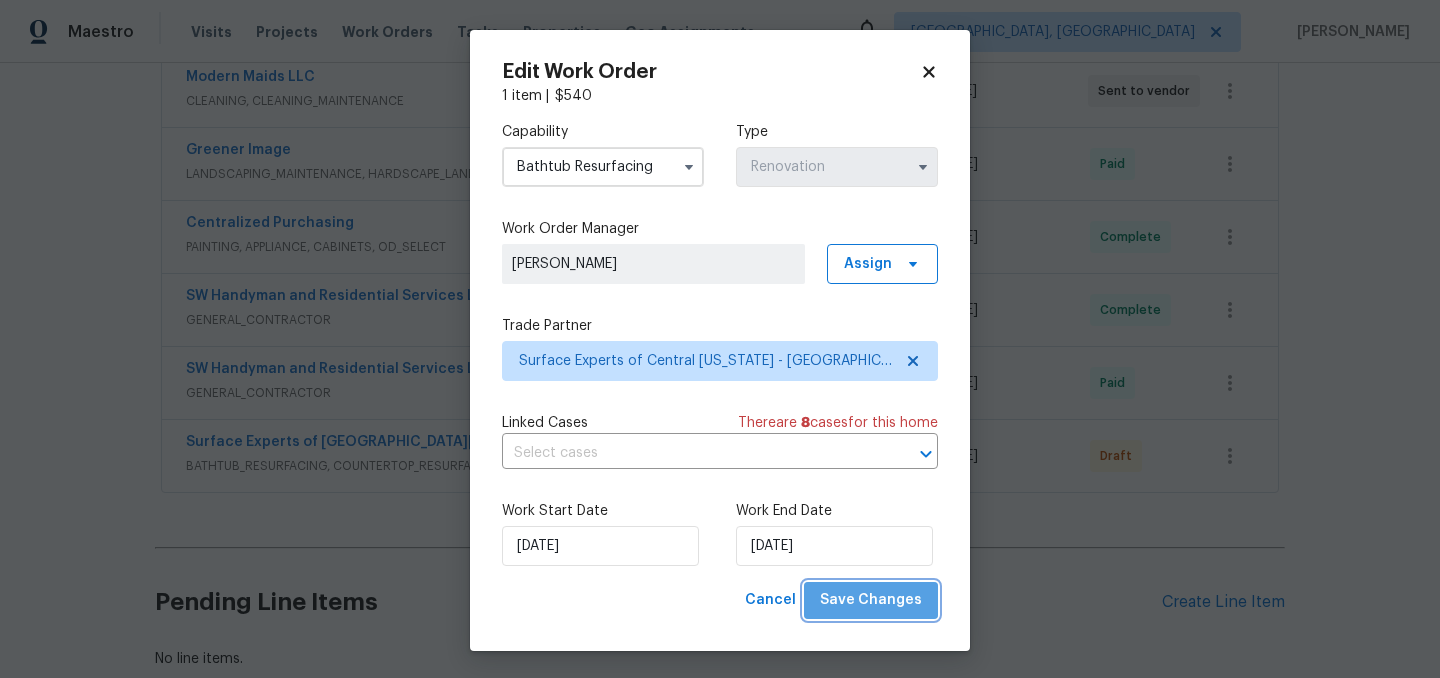 click on "Save Changes" at bounding box center (871, 600) 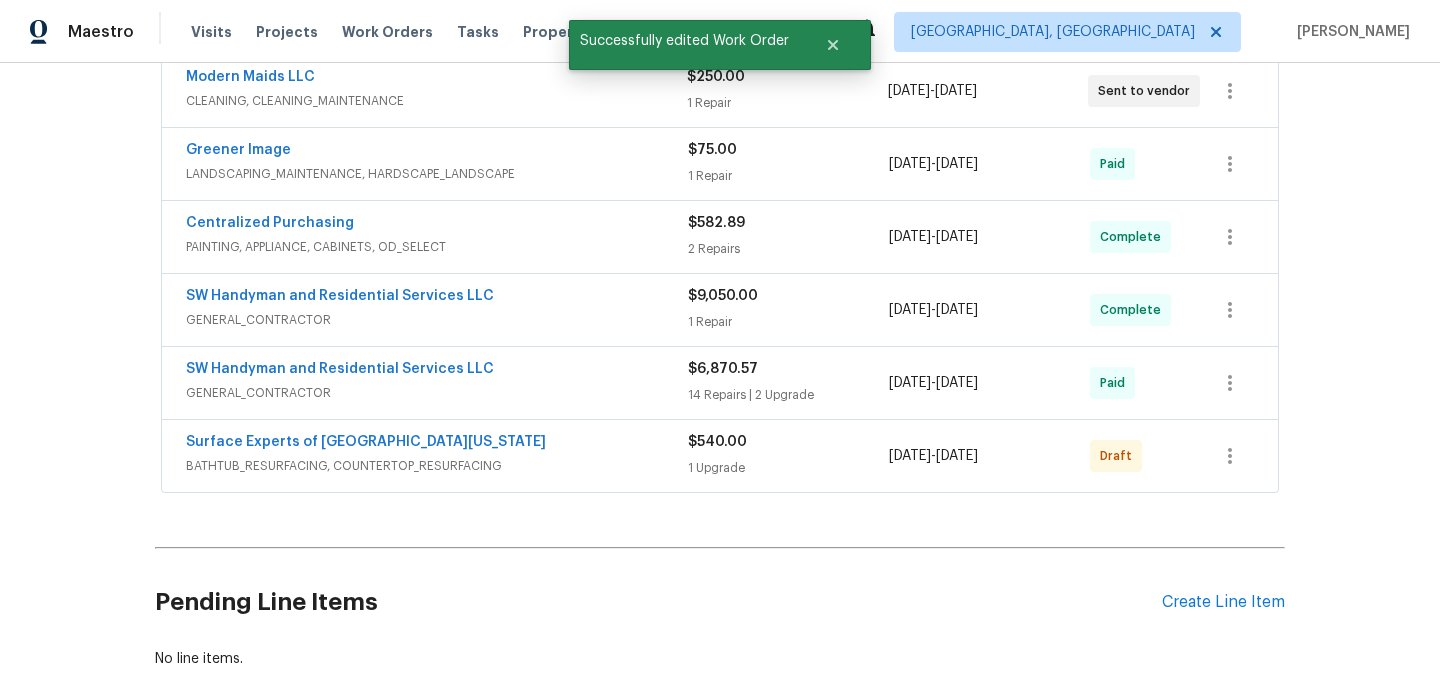scroll, scrollTop: 0, scrollLeft: 0, axis: both 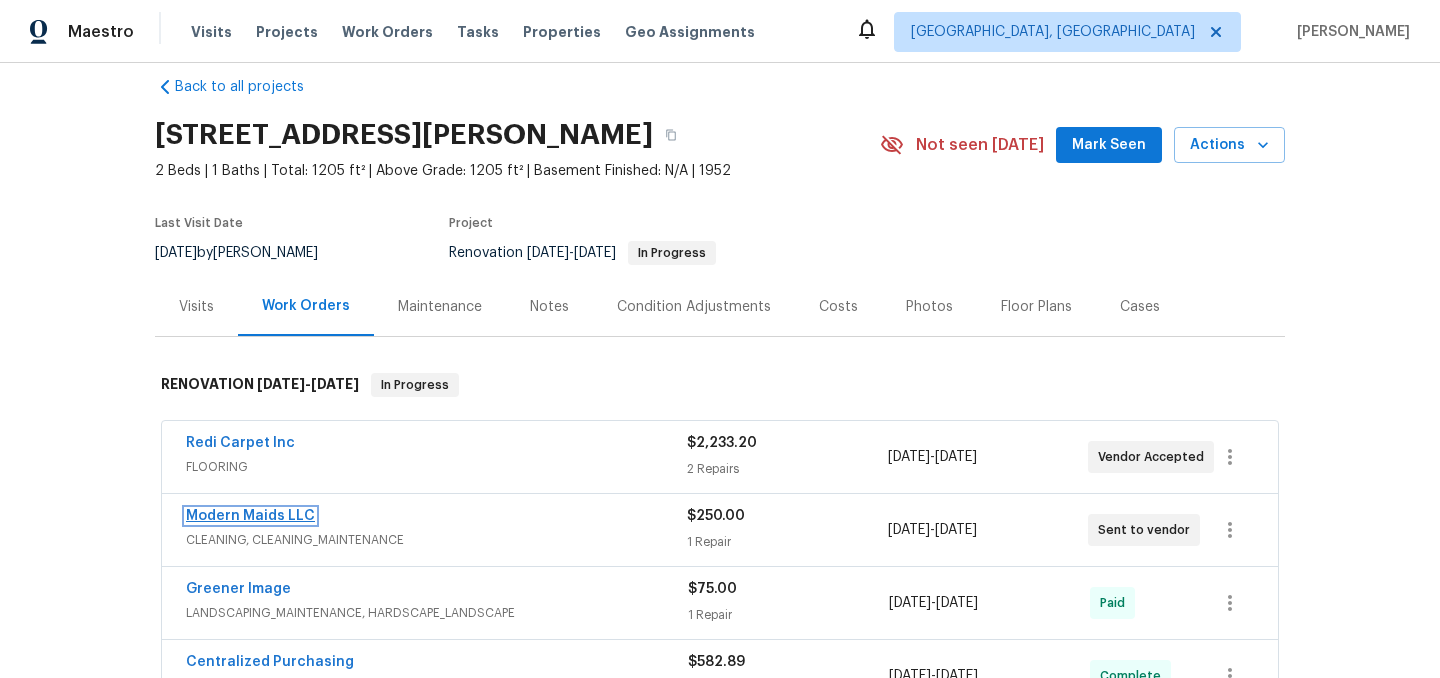 click on "Modern Maids LLC" at bounding box center (250, 516) 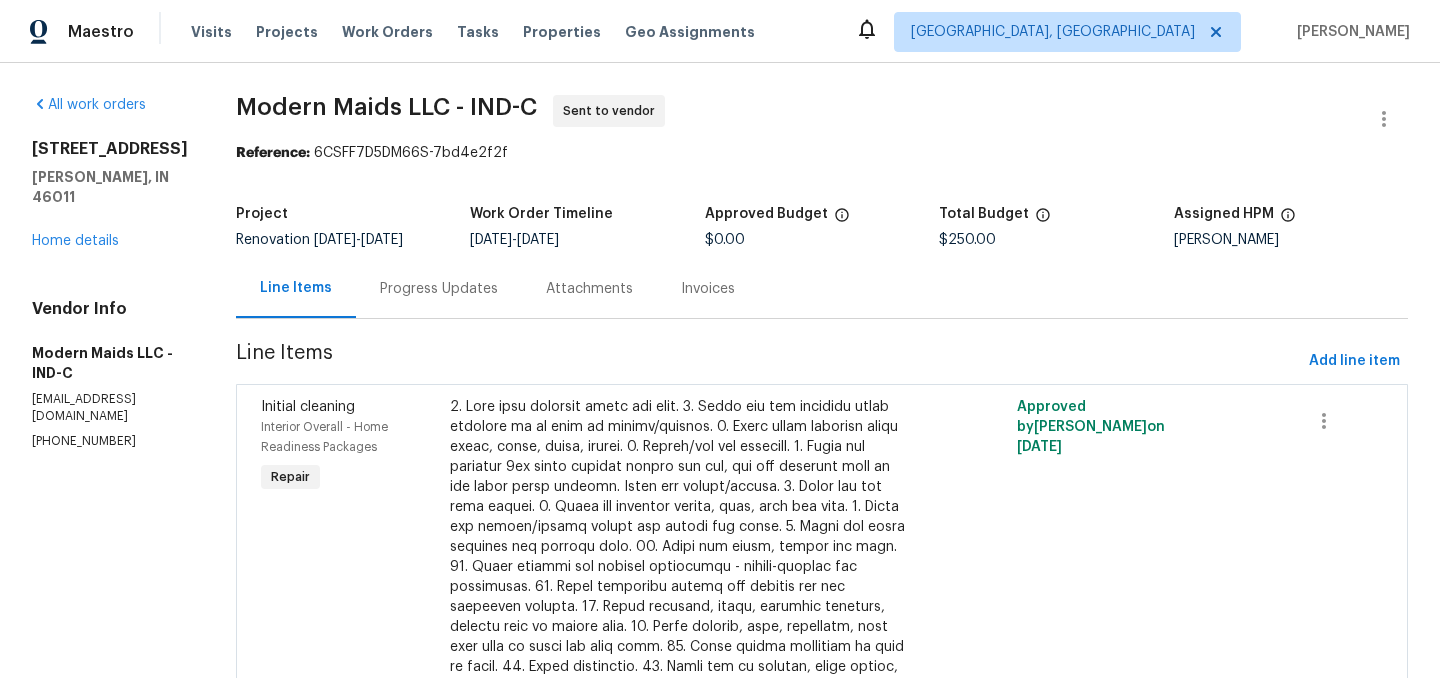 click on "Progress Updates" at bounding box center (439, 289) 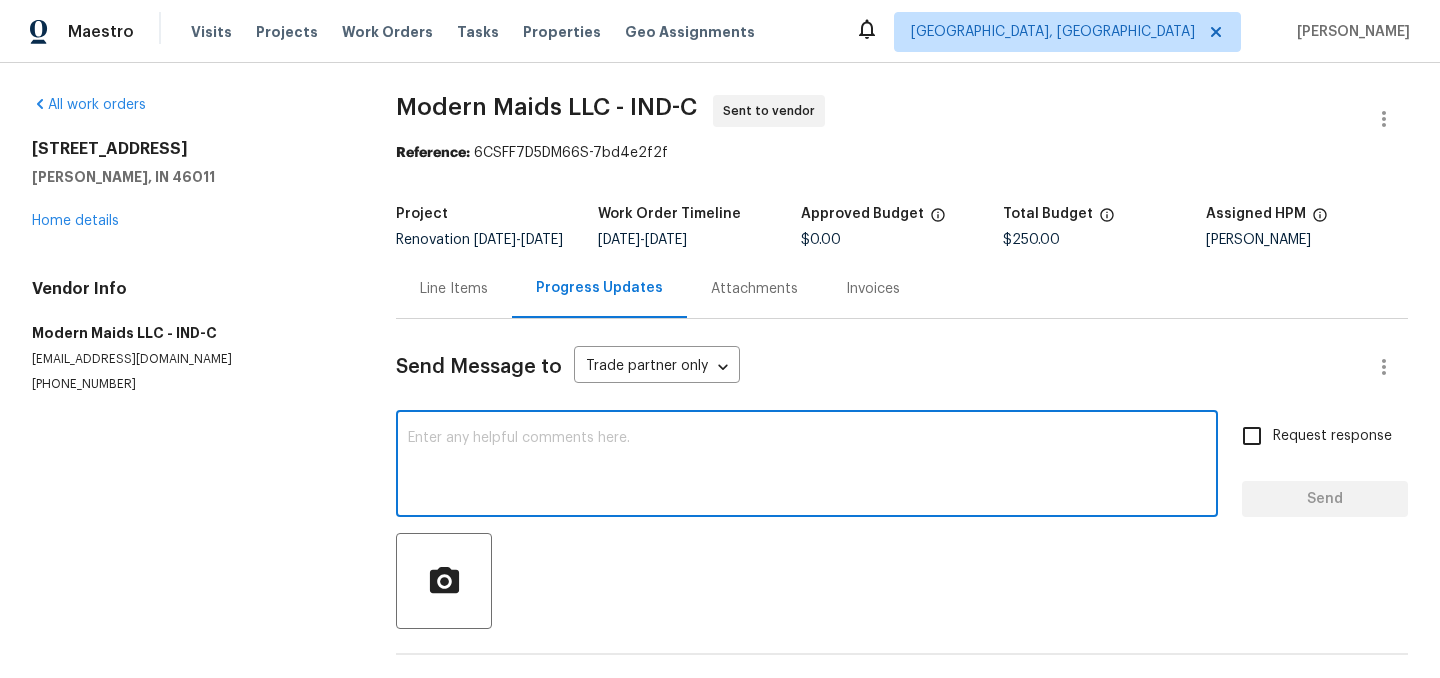 click at bounding box center (807, 466) 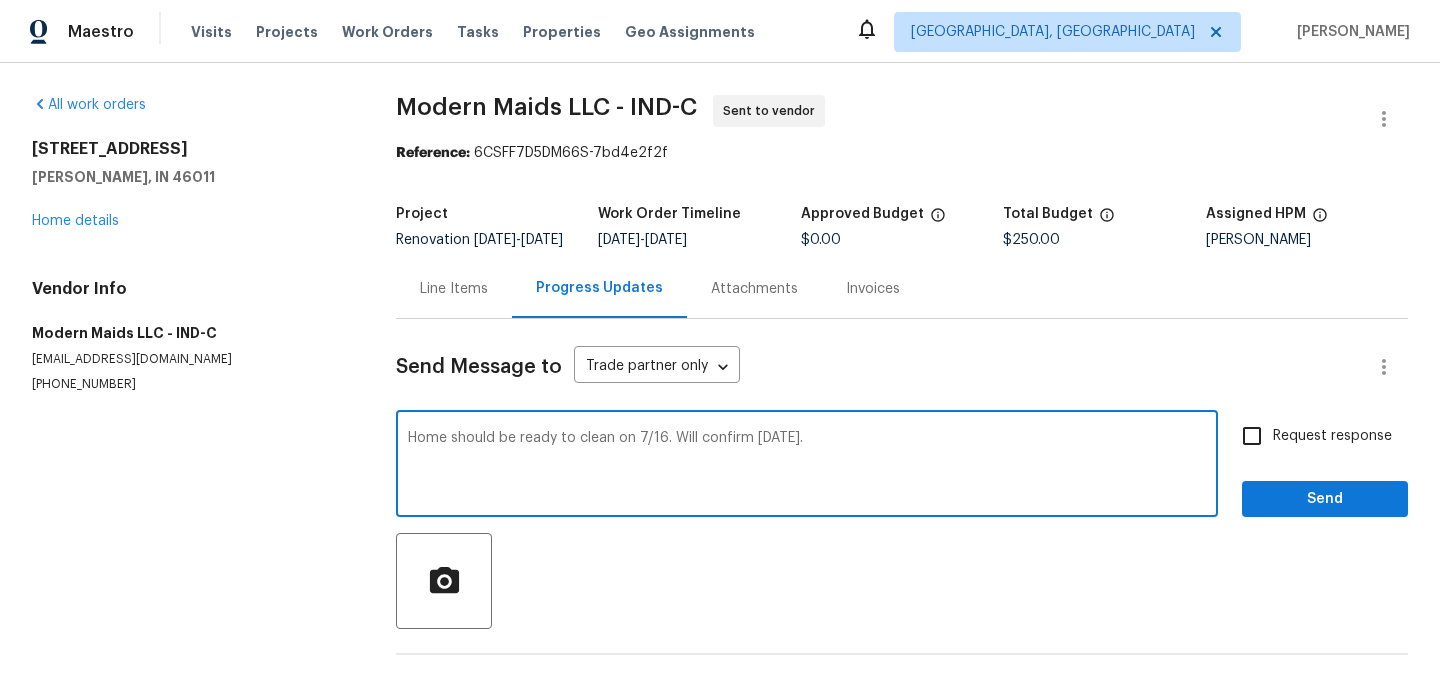 type on "Home should be ready to clean on 7/16. Will confirm [DATE]." 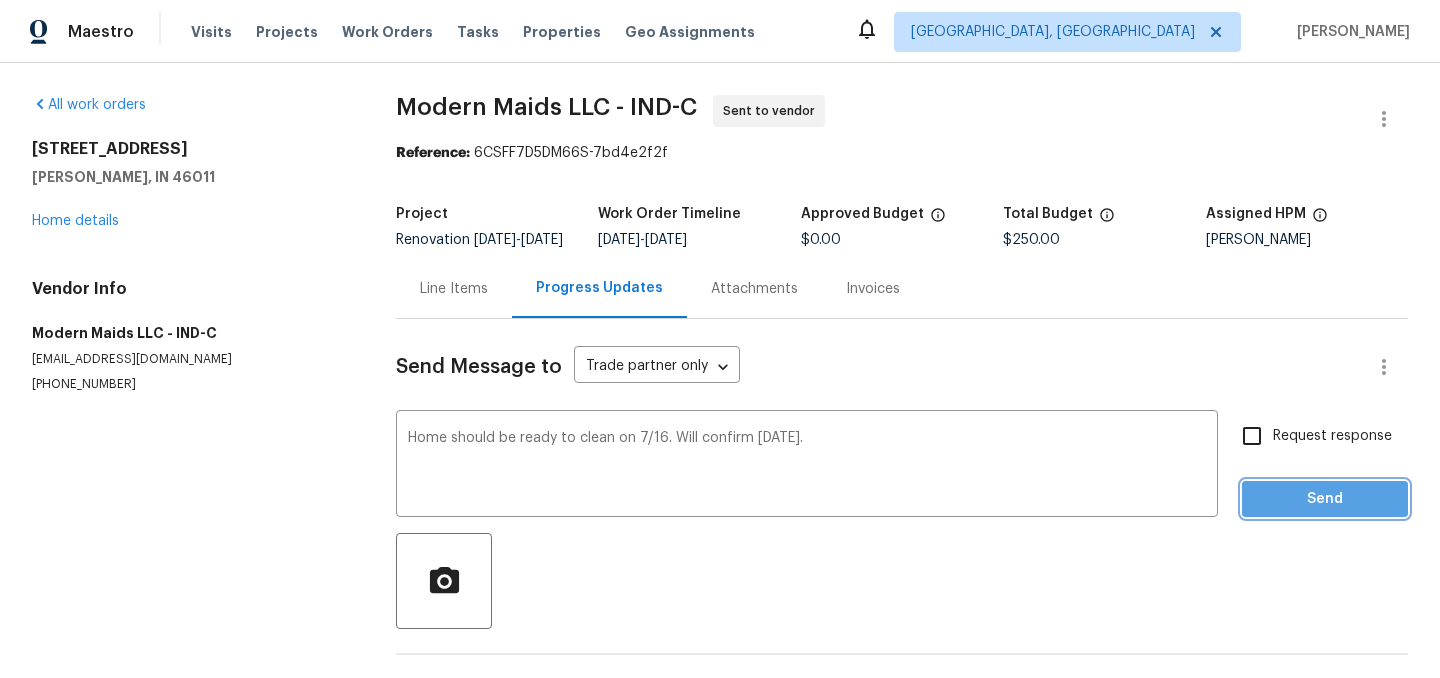 click on "Send" at bounding box center [1325, 499] 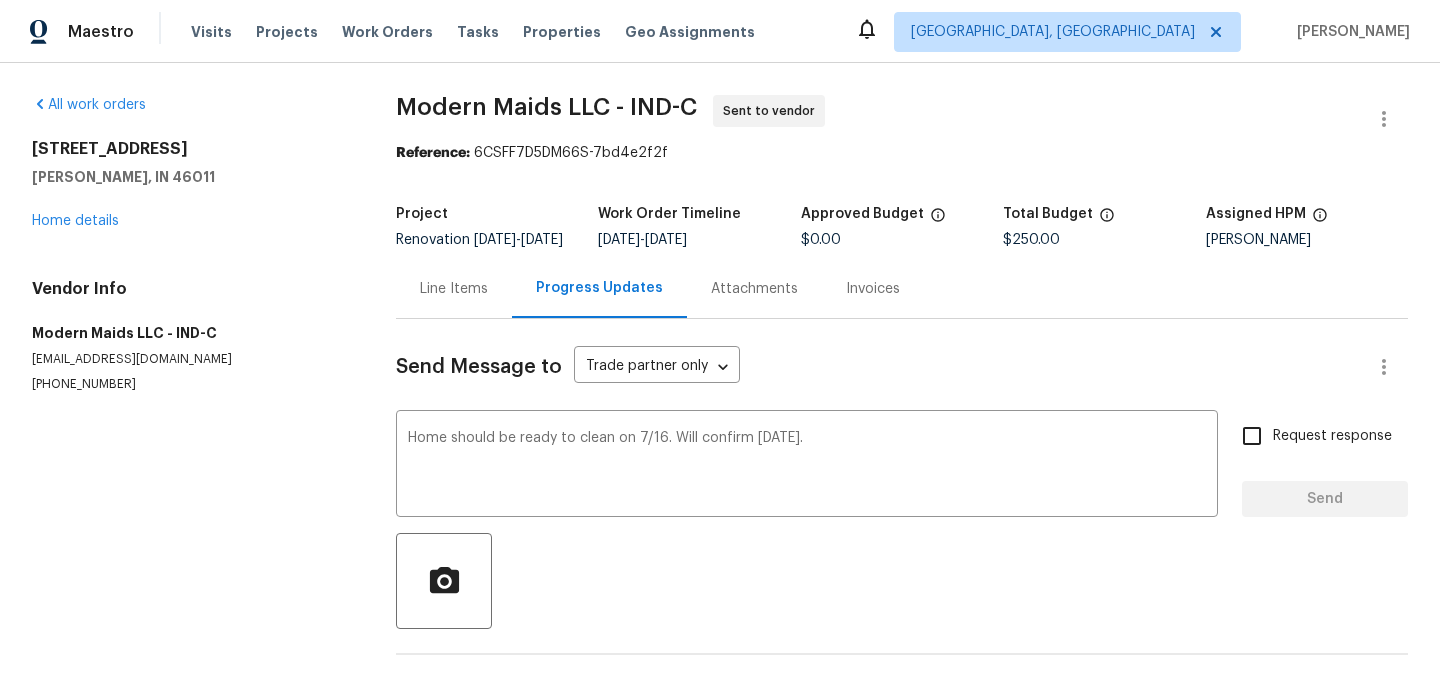 type 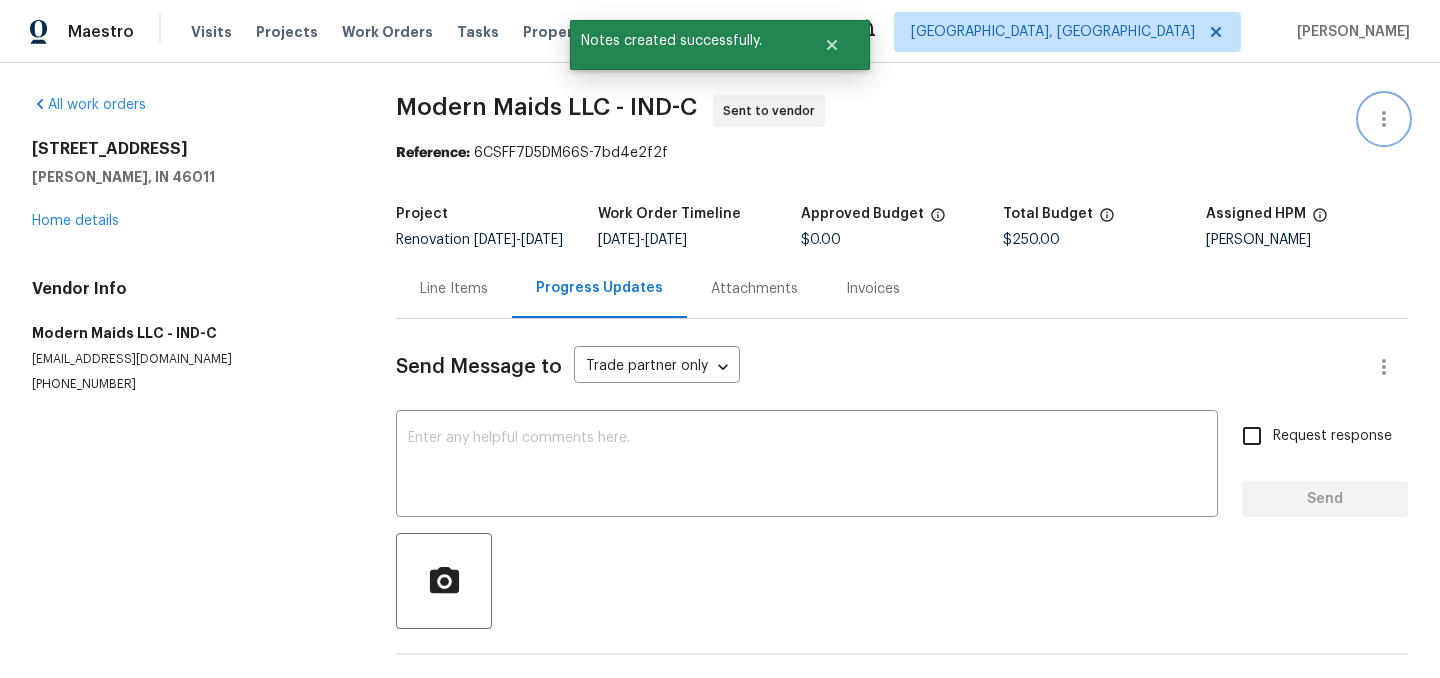 click 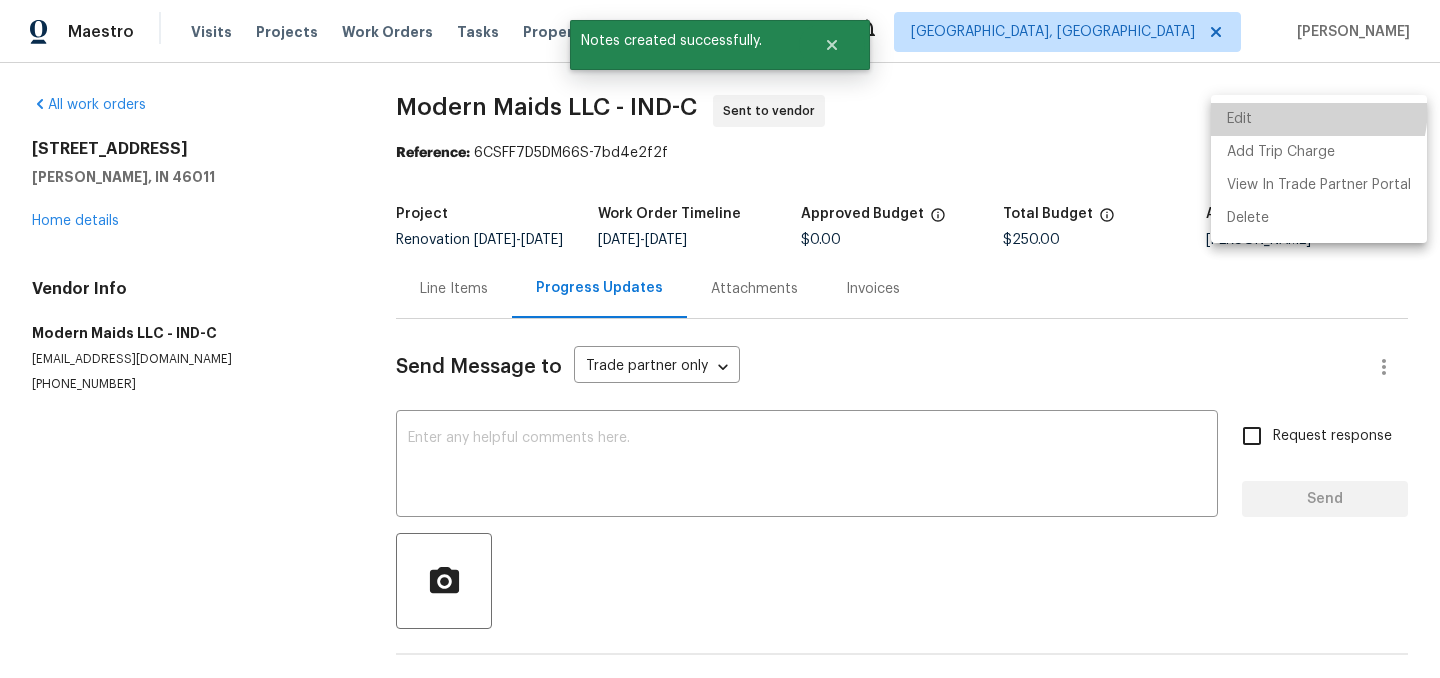 click on "Edit" at bounding box center [1319, 119] 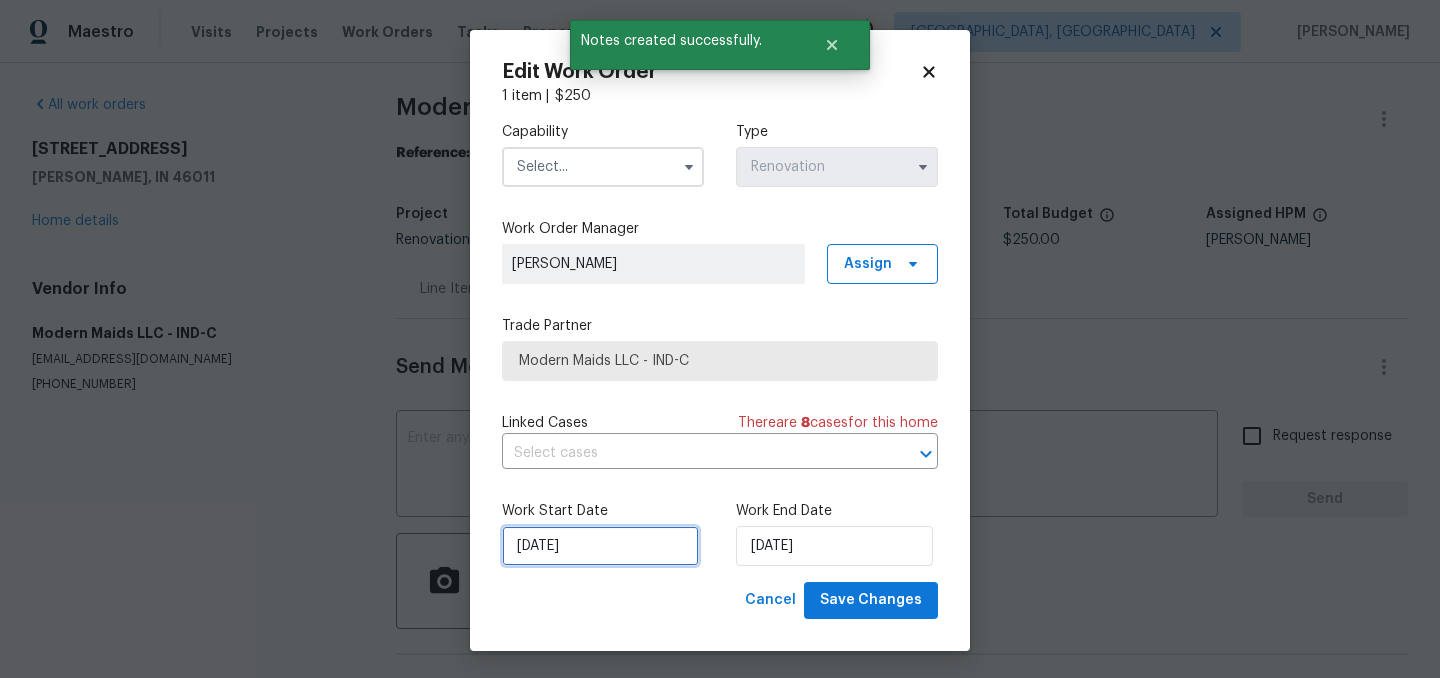 click on "5/21/2025" at bounding box center (600, 546) 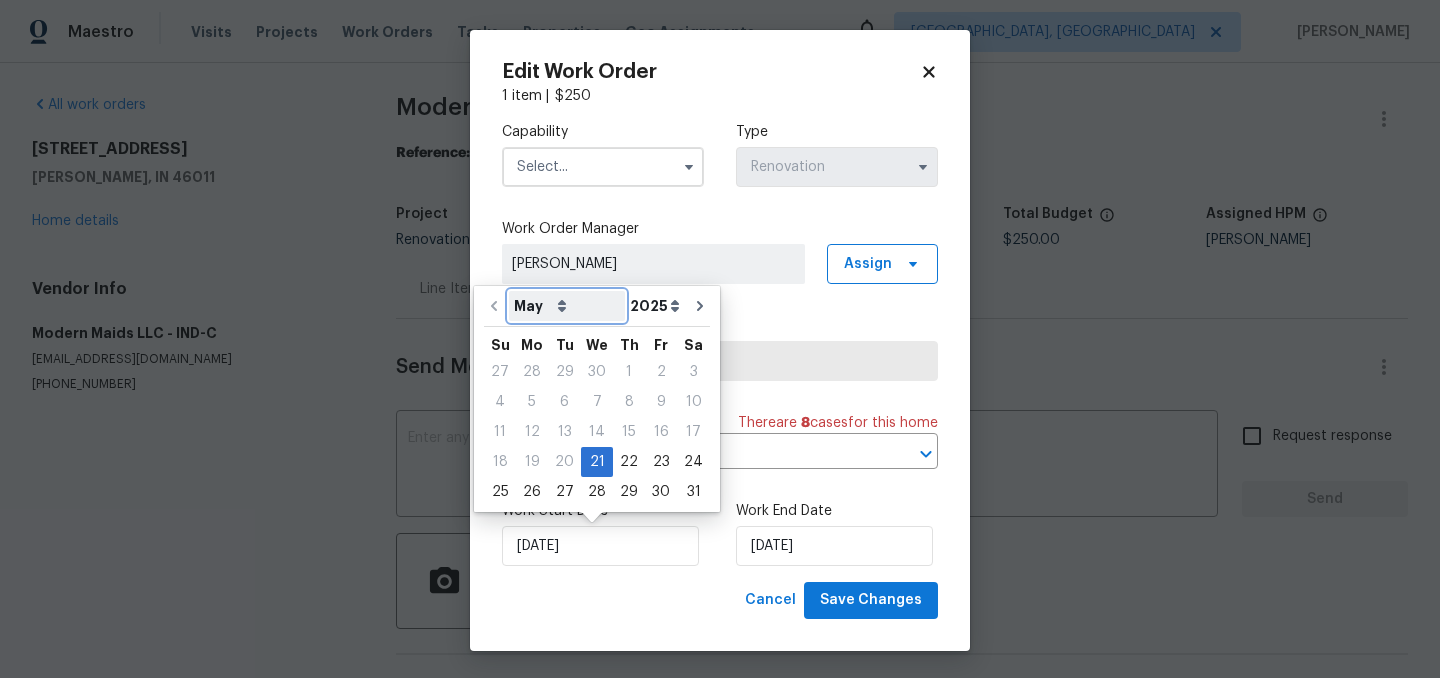 click on "May June July August September October November December" at bounding box center [567, 306] 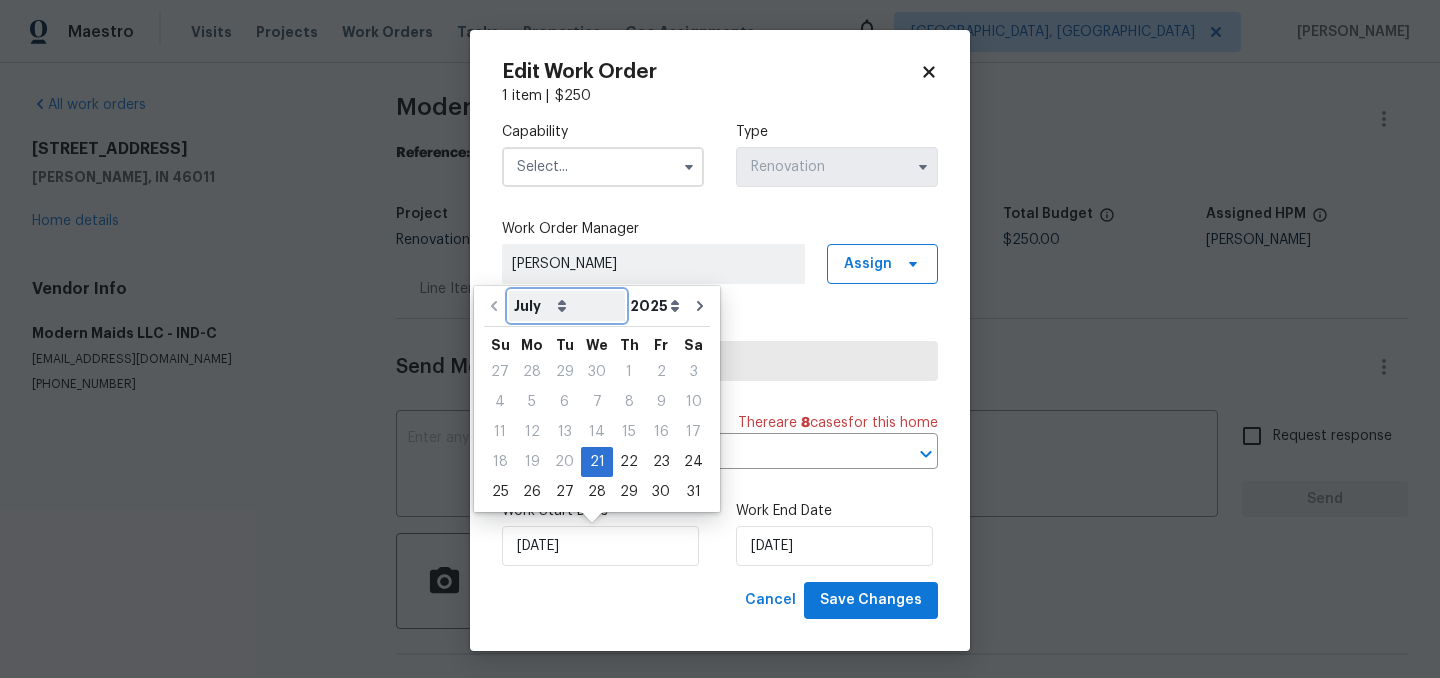 type on "7/21/2025" 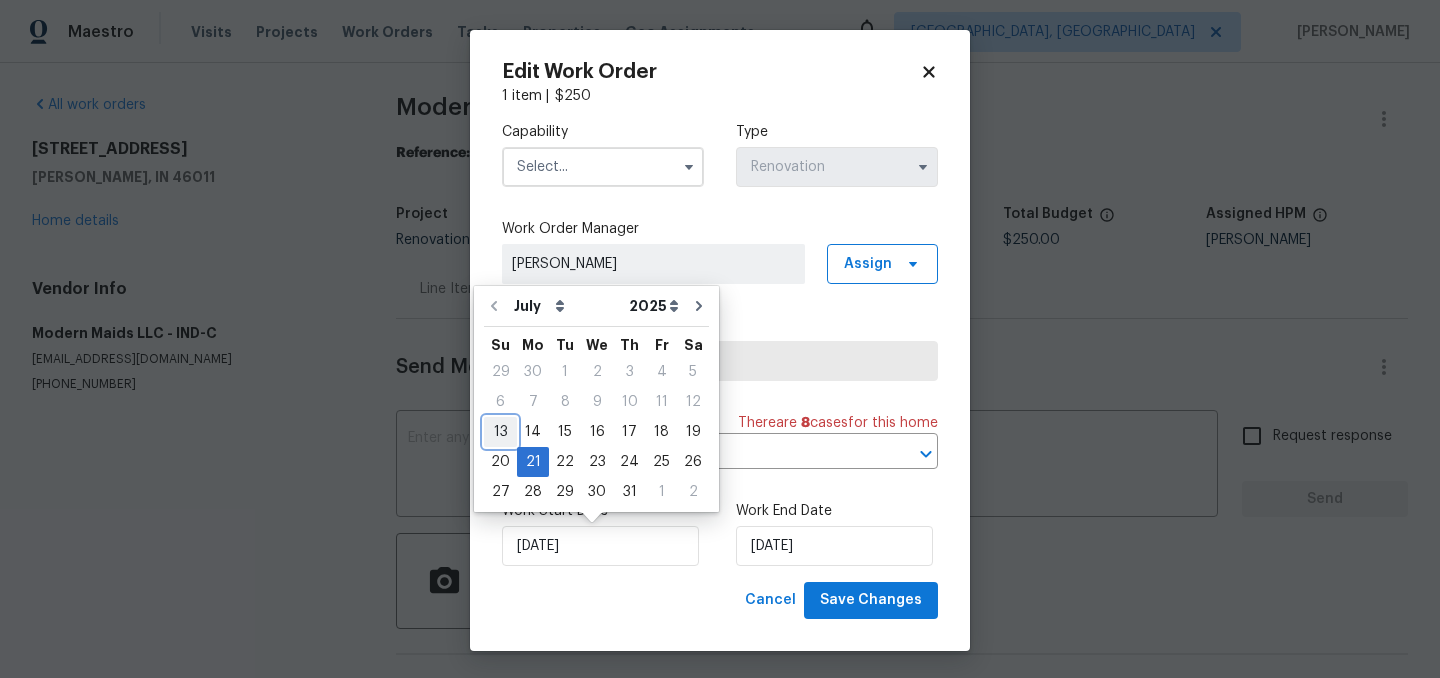click on "13" at bounding box center (500, 432) 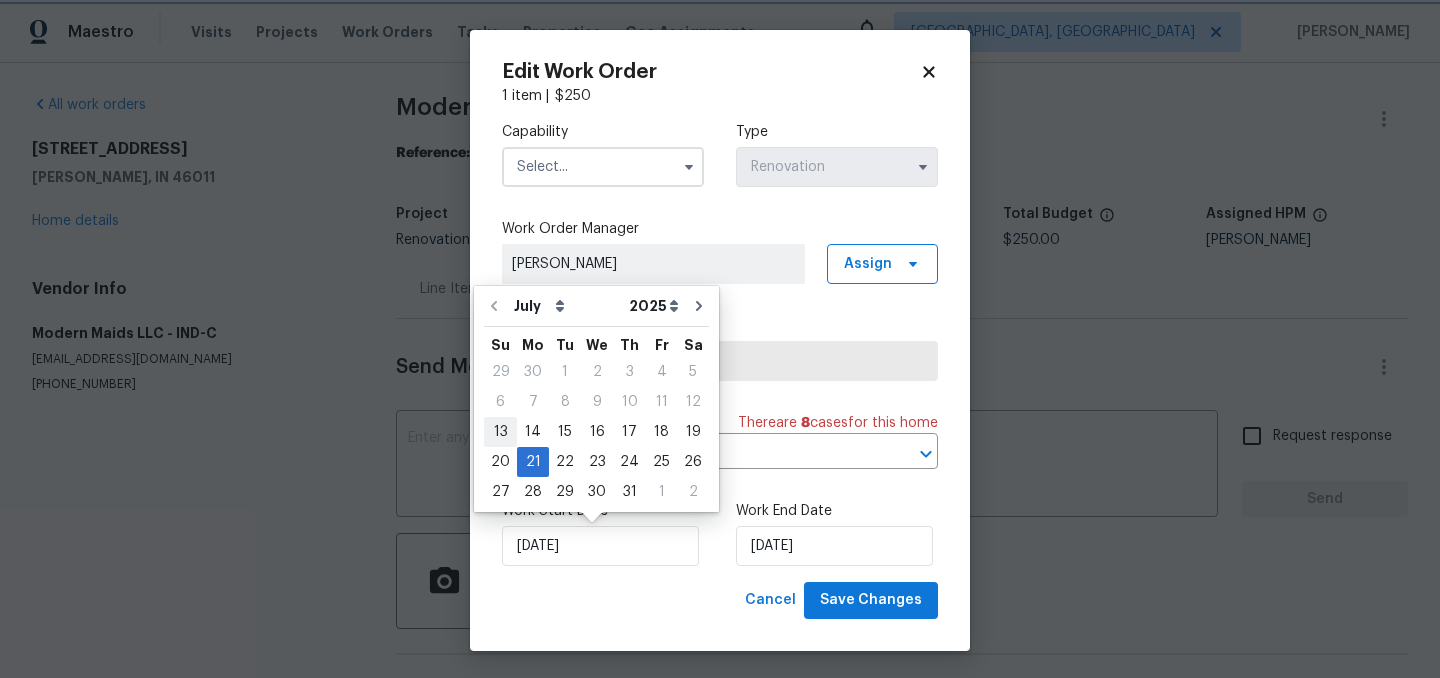 type on "[DATE]" 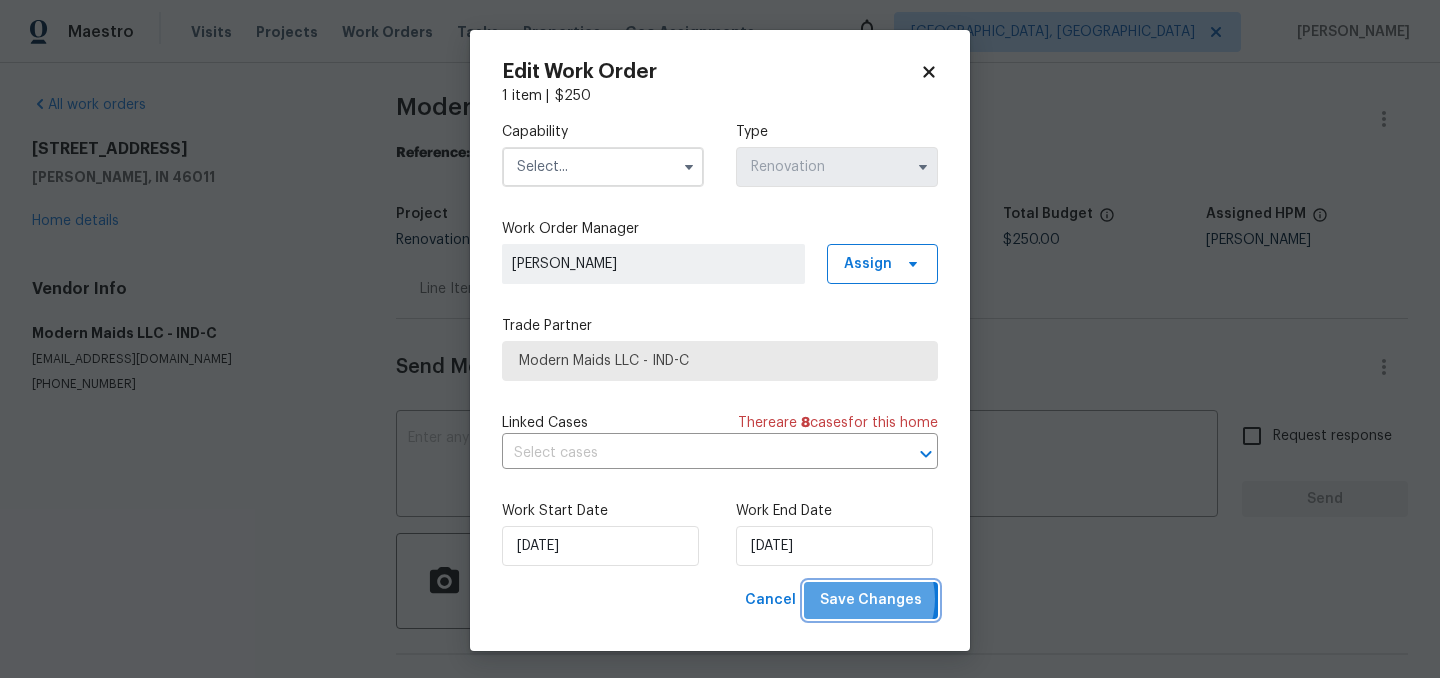 click on "Save Changes" at bounding box center (871, 600) 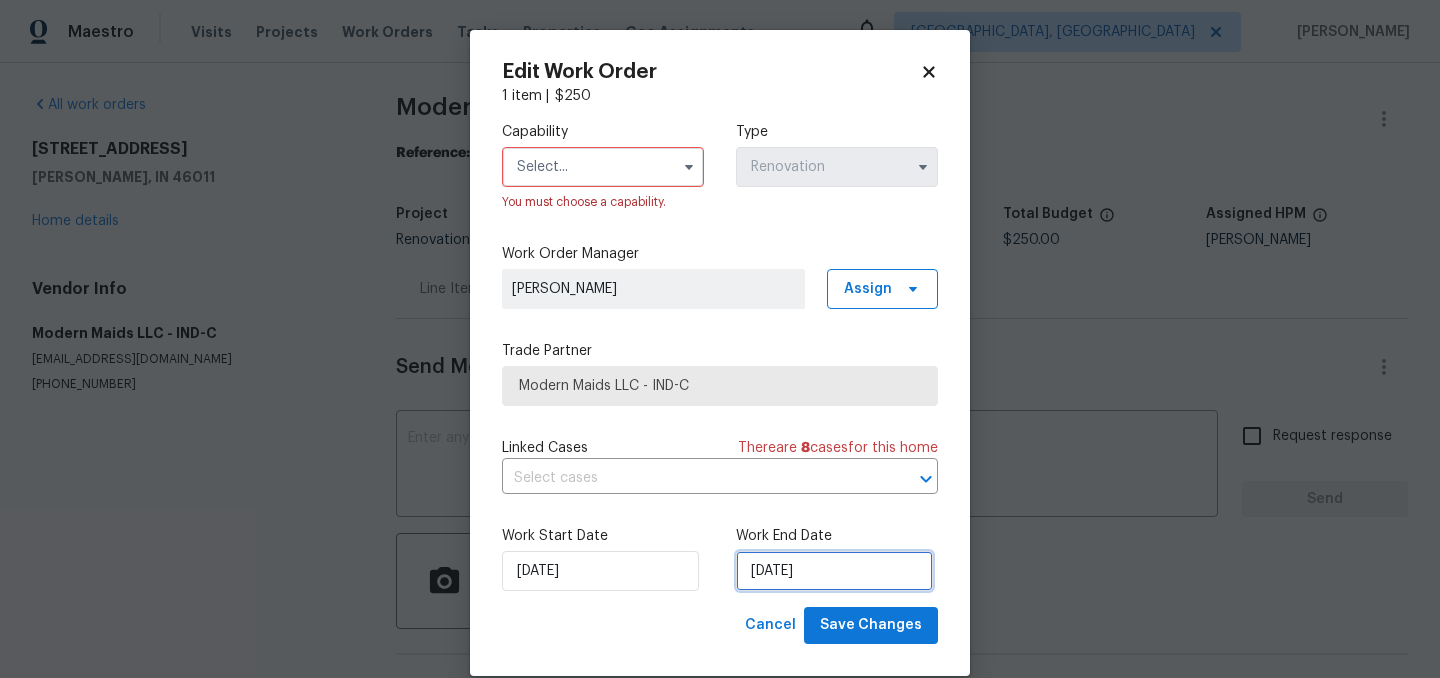 click on "7/21/2025" at bounding box center [834, 571] 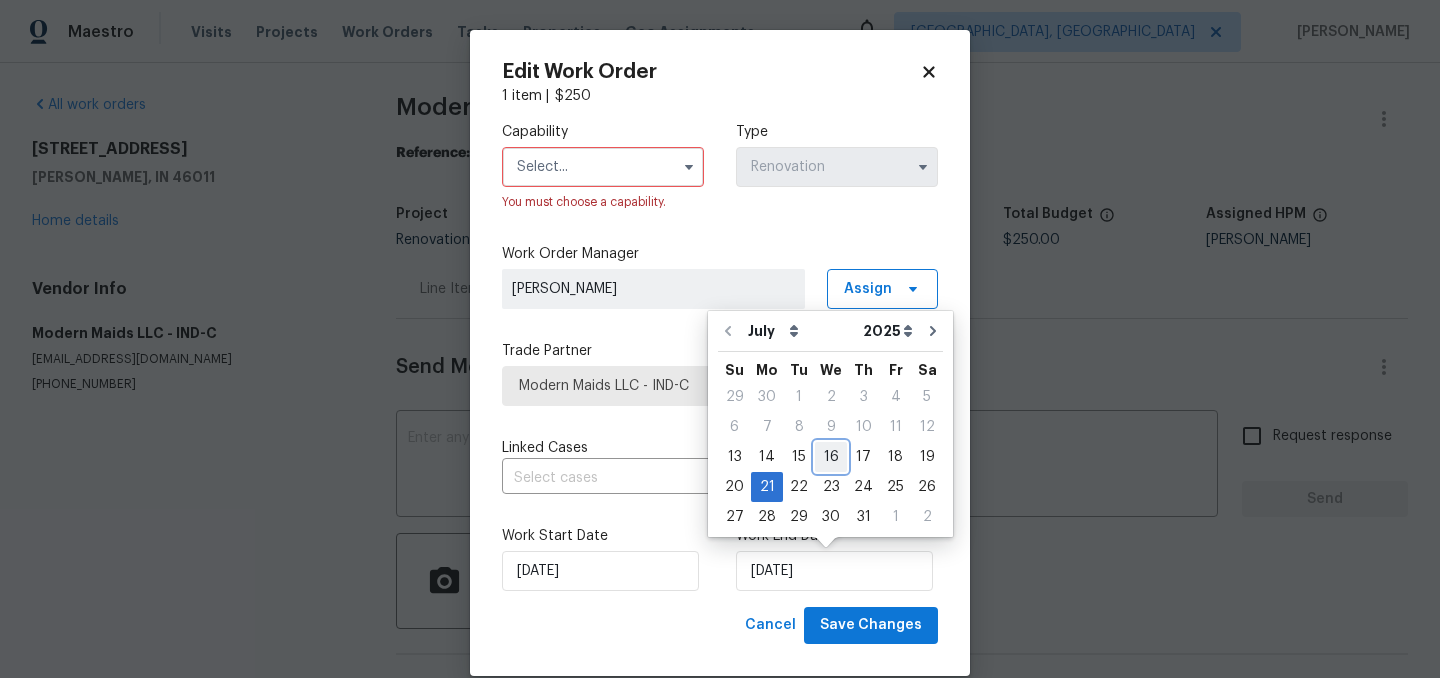 click on "16" at bounding box center (831, 457) 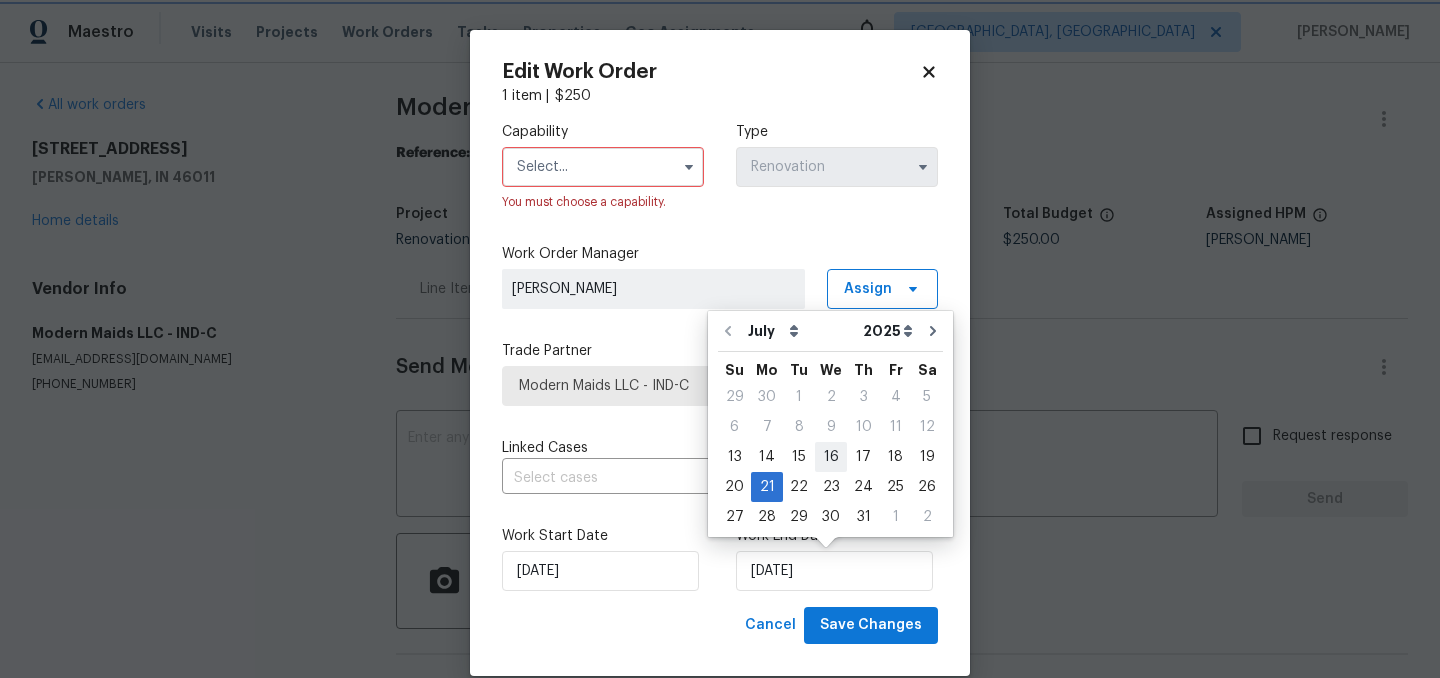type on "7/16/2025" 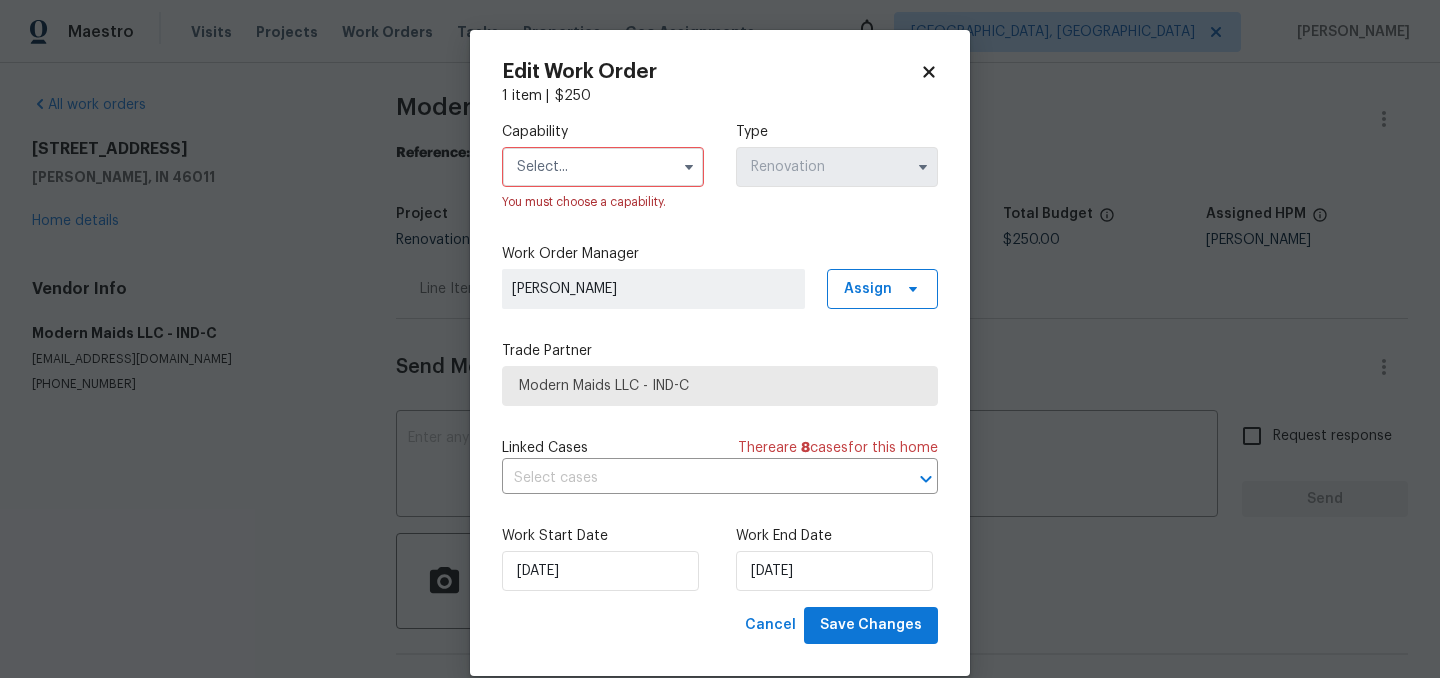 click on "You must choose a capability." at bounding box center [603, 202] 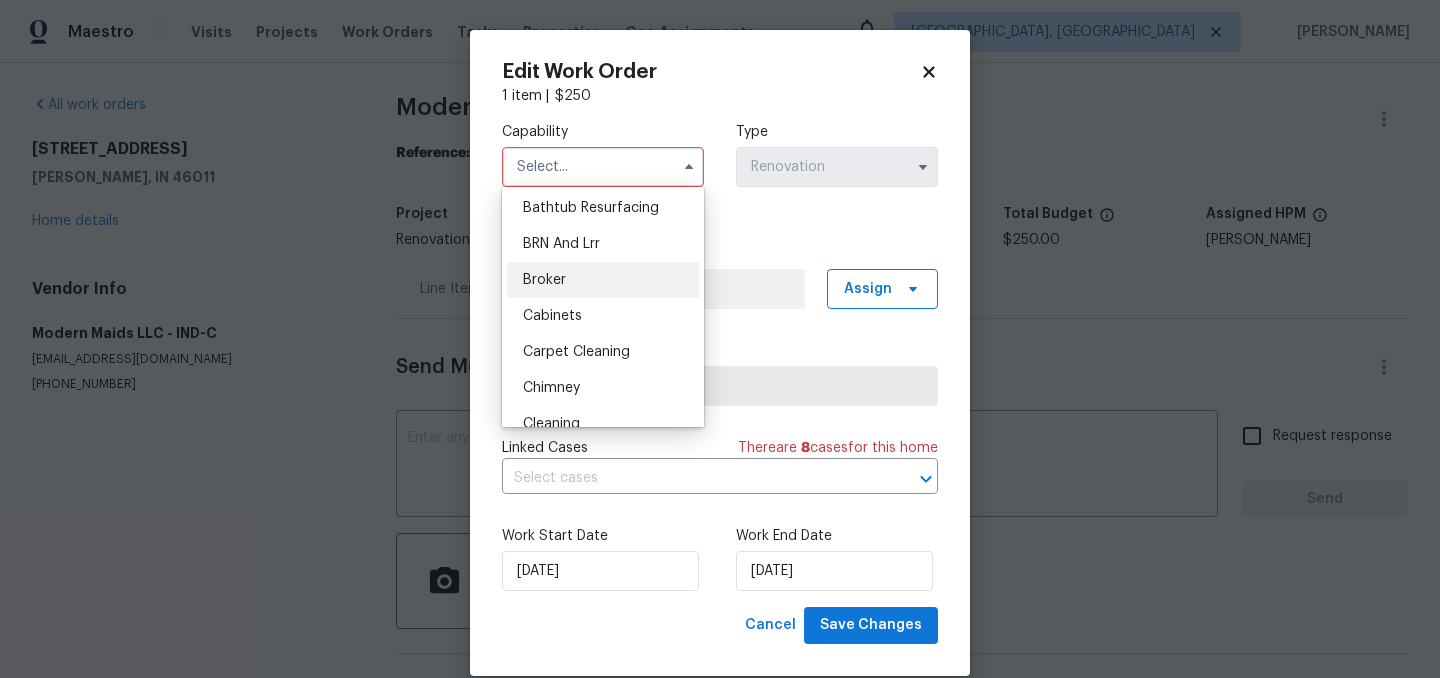 scroll, scrollTop: 122, scrollLeft: 0, axis: vertical 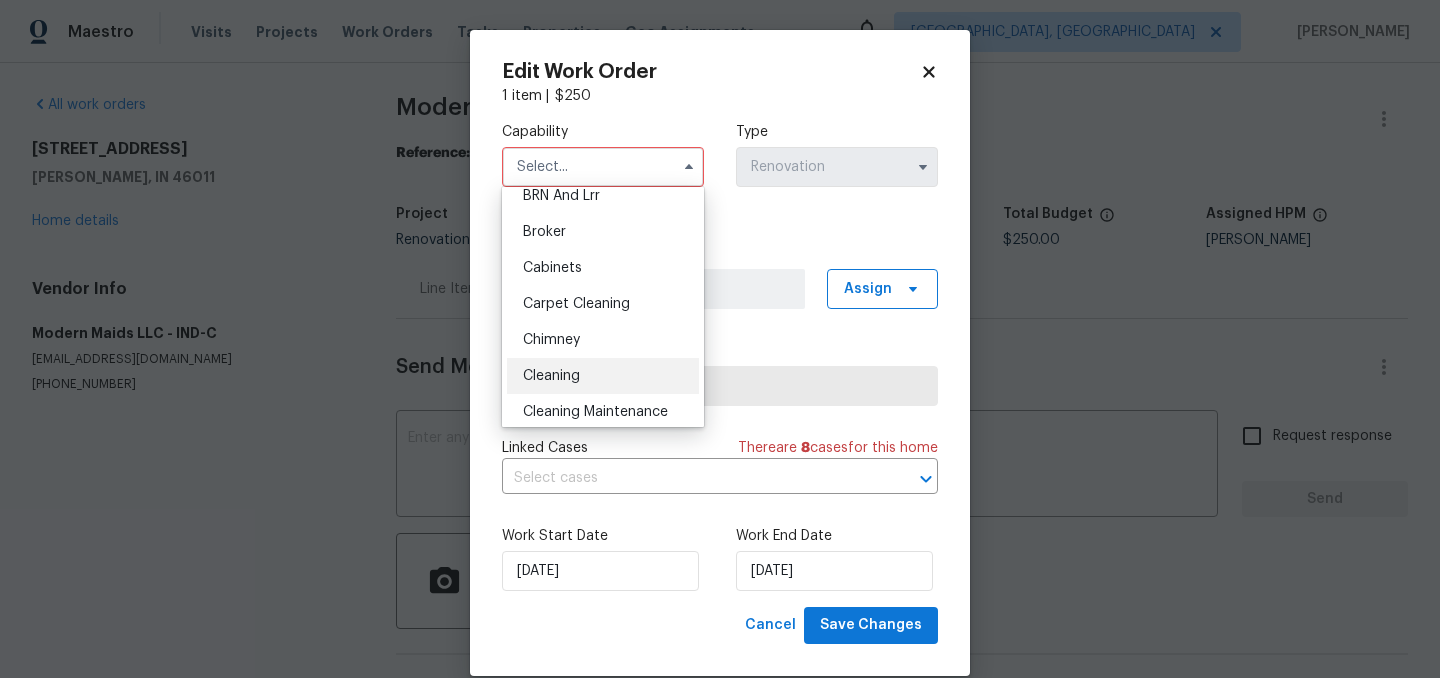 click on "Cleaning" at bounding box center (603, 376) 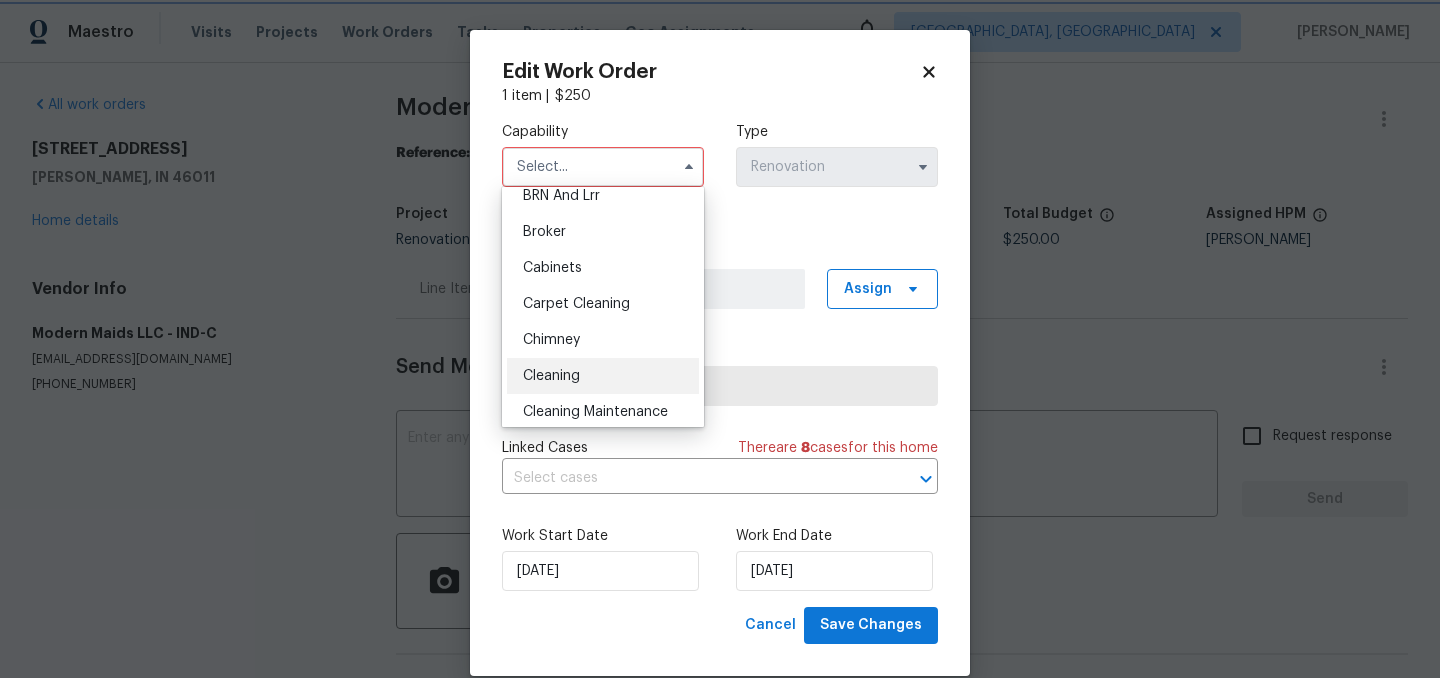 type on "Cleaning" 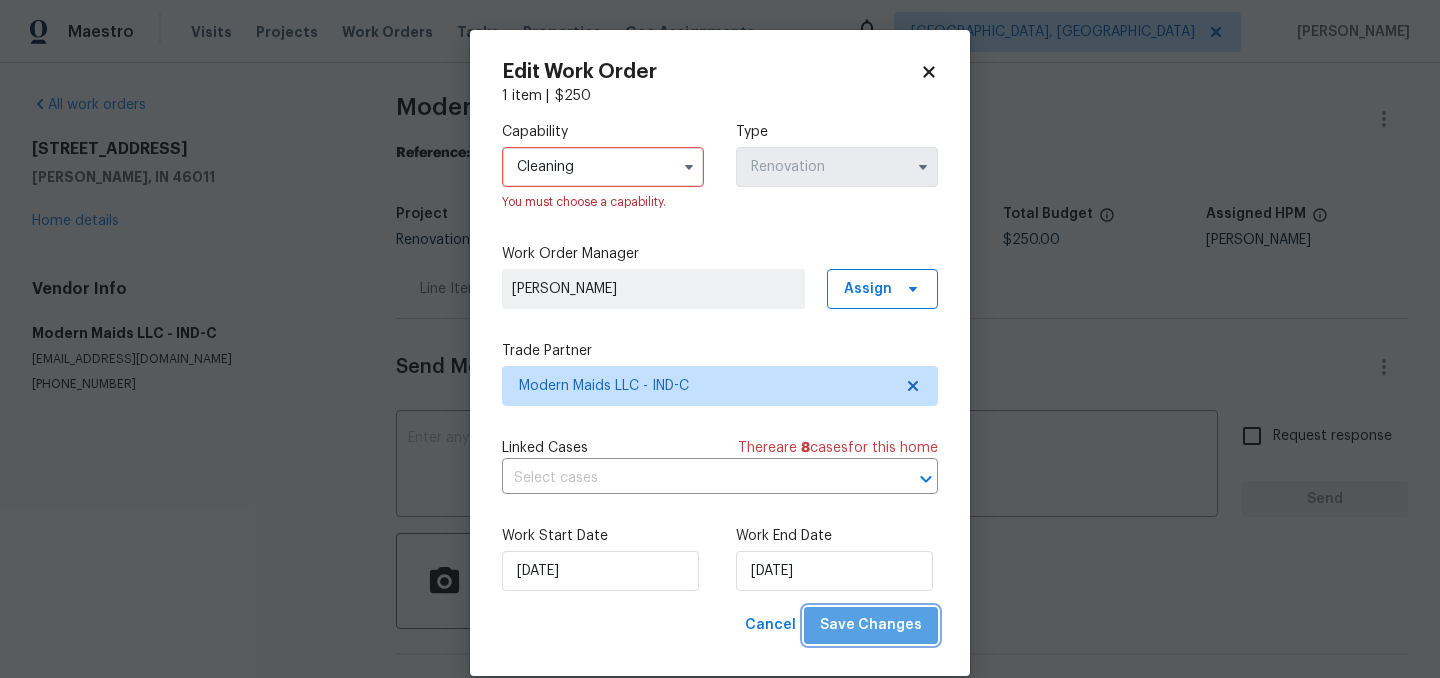 click on "Save Changes" at bounding box center (871, 625) 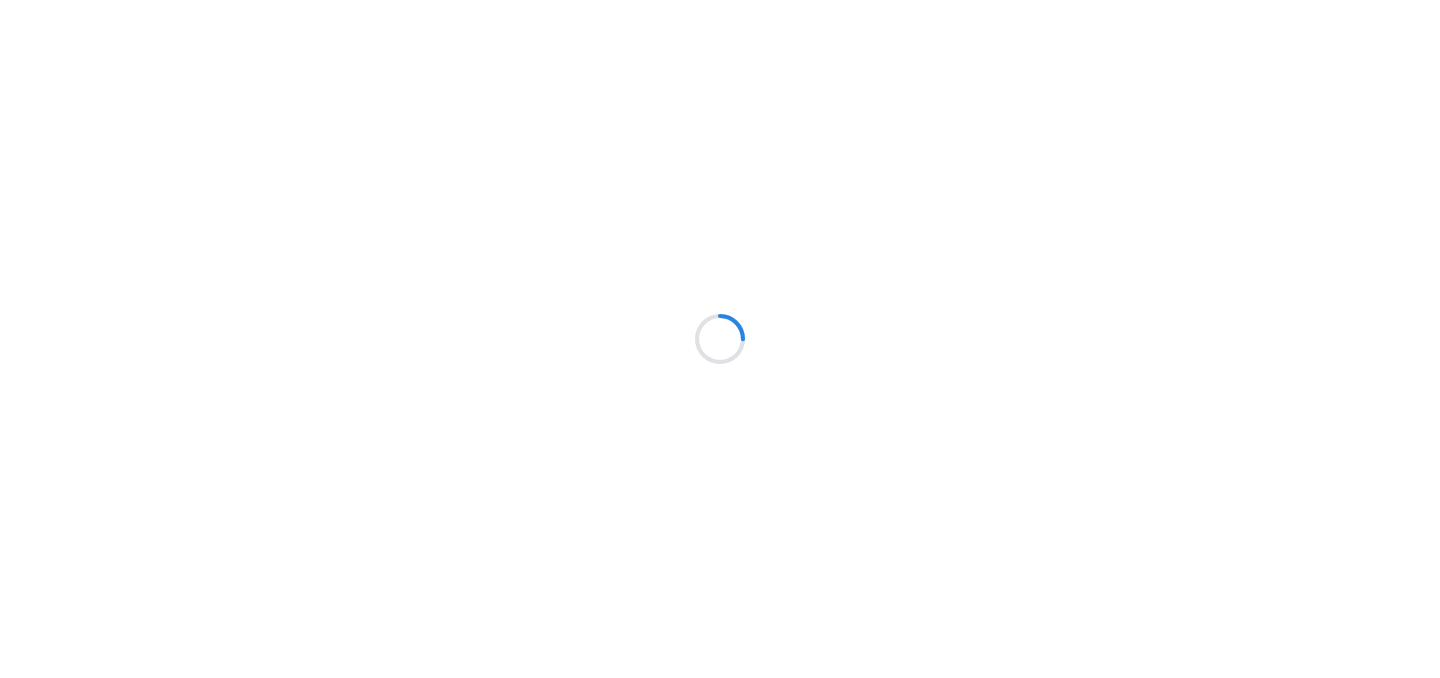 scroll, scrollTop: 0, scrollLeft: 0, axis: both 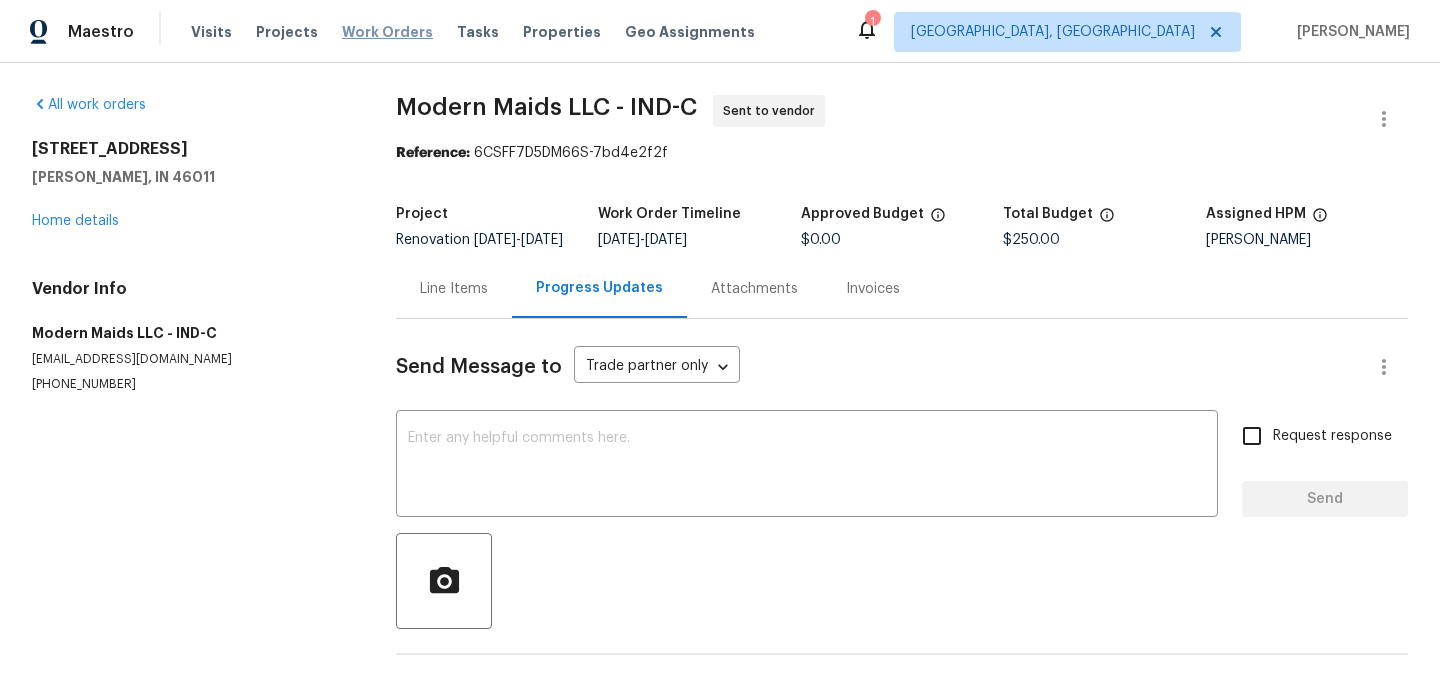 click on "Work Orders" at bounding box center (387, 32) 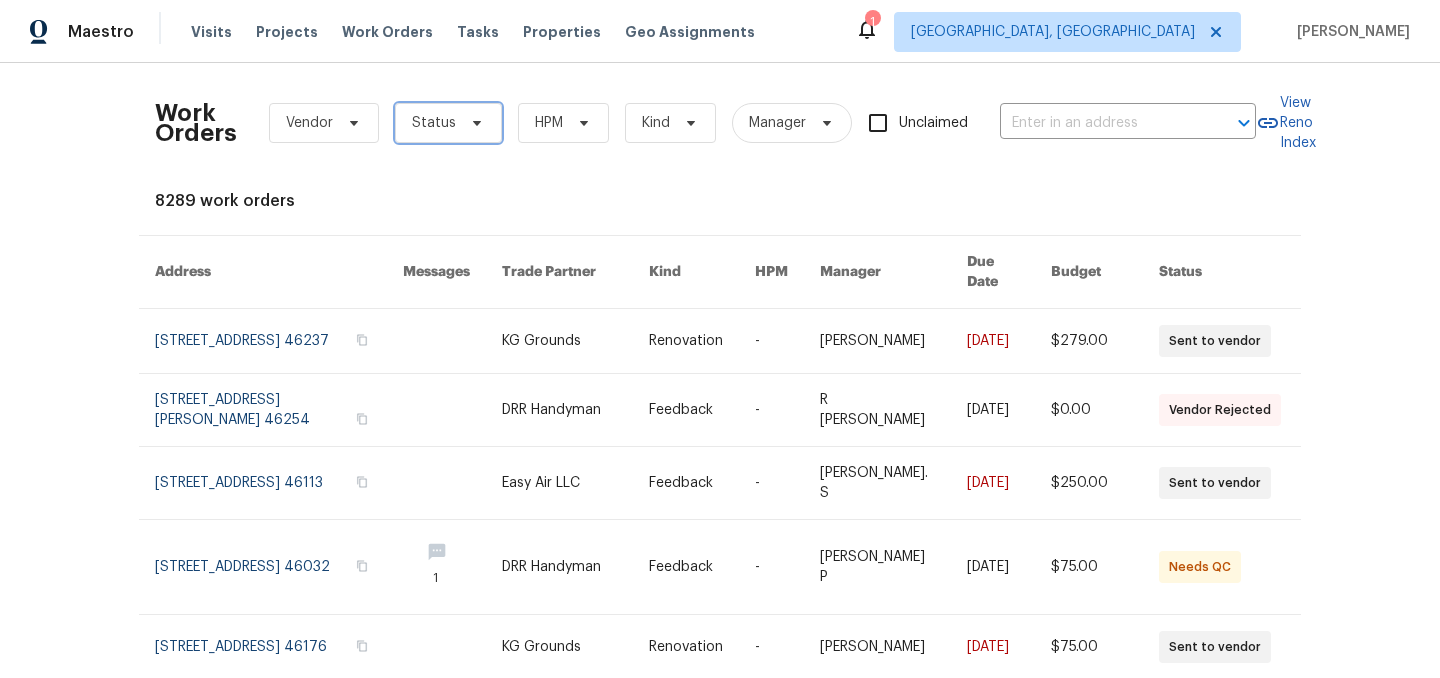 click on "Status" at bounding box center [434, 123] 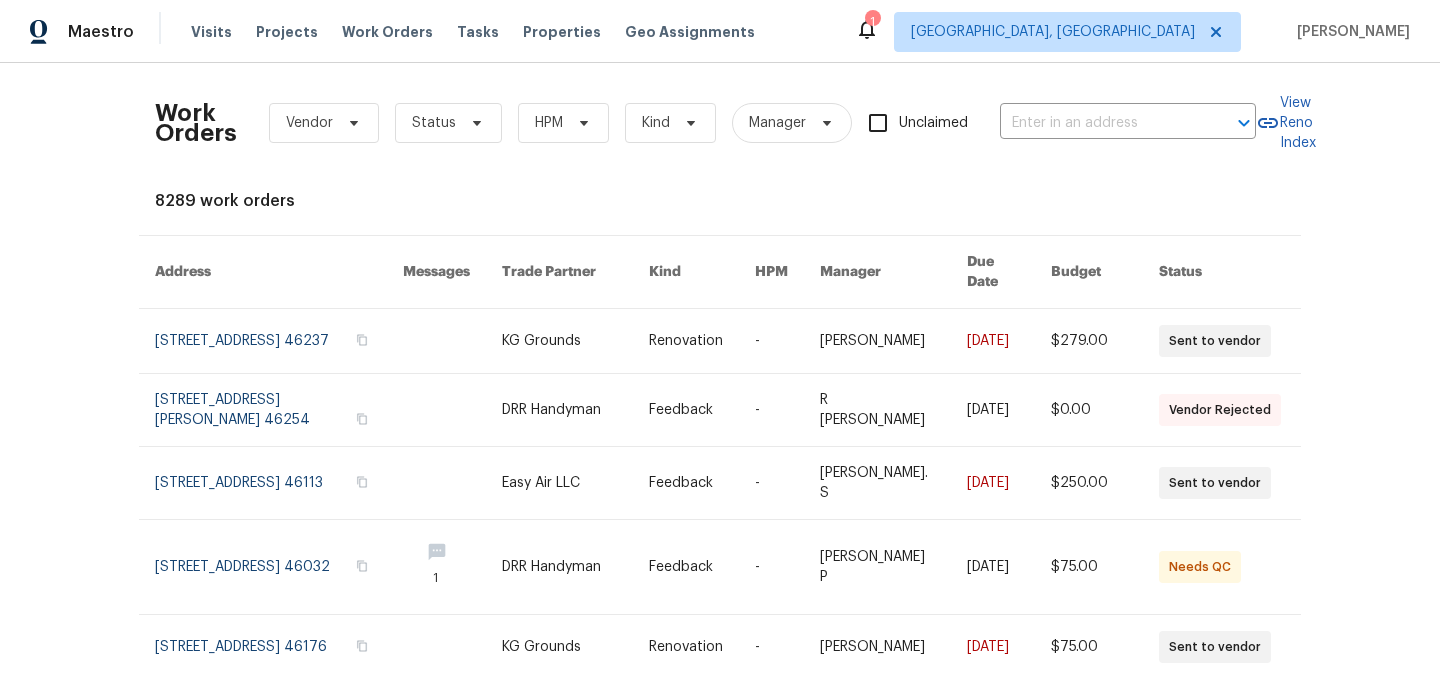 click on "Work Orders Vendor Status HPM Kind Manager Unclaimed ​ View Reno Index 8289 work orders Address Messages Trade Partner Kind HPM Manager Due Date Budget Status 5927 Timber Lake Blvd, Indianapolis, IN   46237 KG Grounds Renovation - Dodd Drayer 7/13/2025 $279.00 Sent to vendor 4630 Kelvington Dr, Indianapolis, IN   46254 DRR Handyman Feedback - R Yogesh Kannan 7/14/2025 $0.00 Vendor Rejected 13820 N Honey Creek Dr, Camby, IN   46113 Easy Air LLC Feedback - Glory Joyce. S 7/11/2025 $250.00 Sent to vendor 1726 Creekside Ln W, Carmel, IN   46032 1 DRR Handyman Feedback - Ramyasri P 7/15/2025 $75.00 Needs QC 930 Eagle Brook Dr, Shelbyville, IN   46176 KG Grounds Renovation - Dodd Drayer 7/12/2025 $75.00 Sent to vendor 12355 Bearsdale Dr, Indianapolis, IN   46235 Centralized Purchasing Renovation - Tim Hochradel 7/10/2025 $1,073.96 Sent to vendor 12355 Bearsdale Dr, Indianapolis, IN   46235 DRR Handyman Renovation - Dodd Drayer 7/22/2025 $14,426.95 In Progress 10432 Dark Star Dr, Indianapolis, IN   46234 2 - -   1" at bounding box center (720, 602) 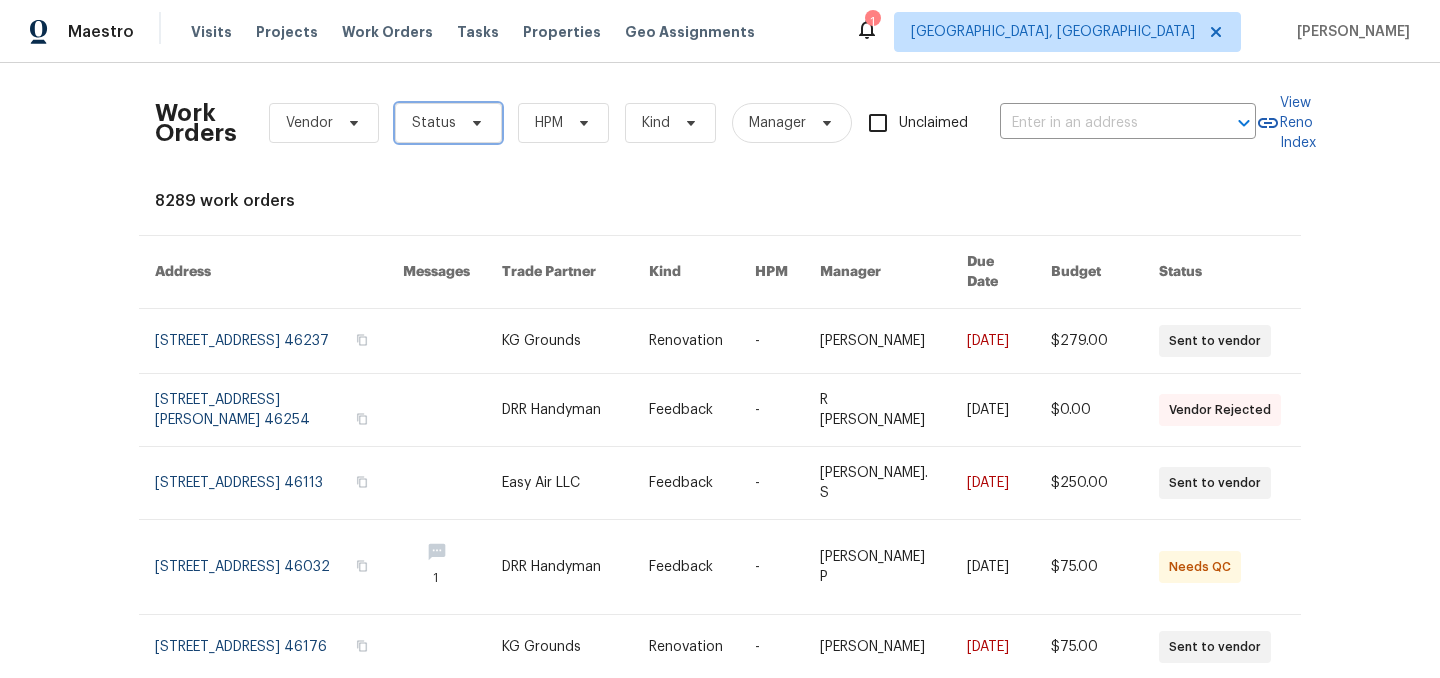 click on "Status" at bounding box center (448, 123) 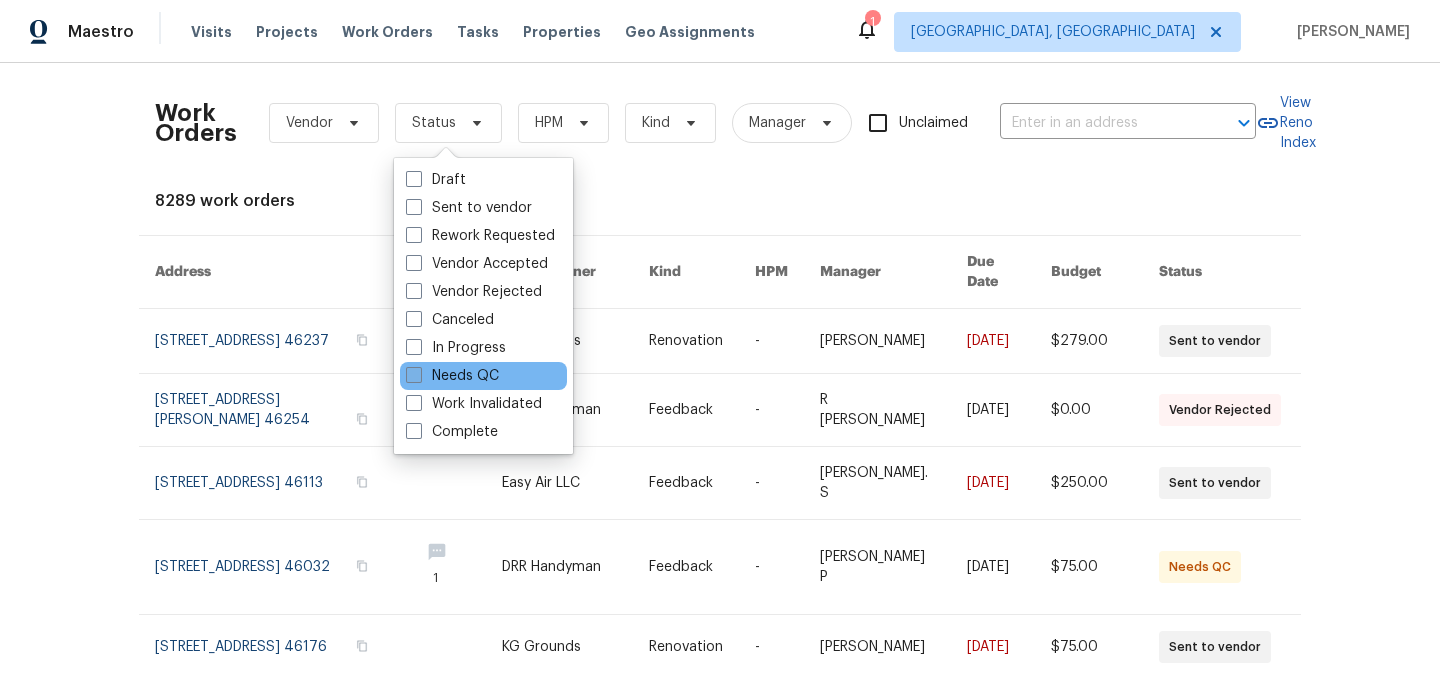 click on "Needs QC" at bounding box center [452, 376] 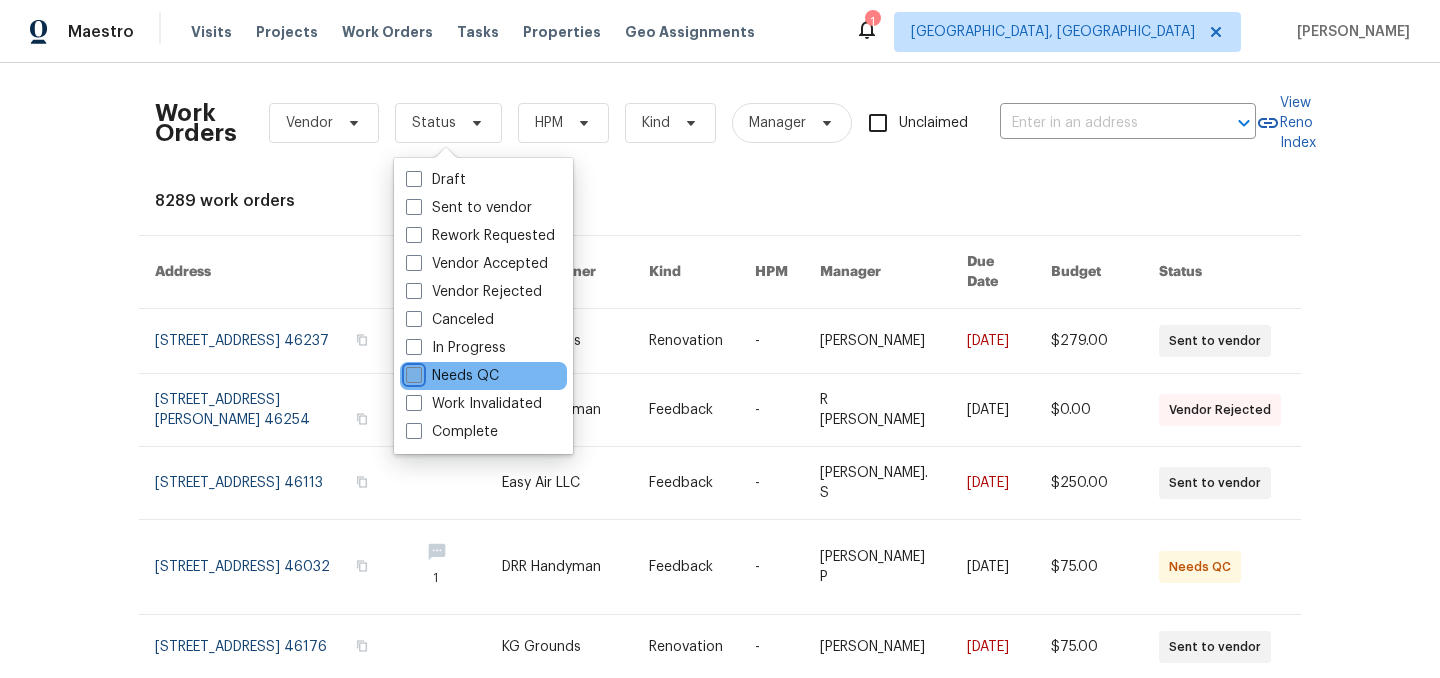 click on "Needs QC" at bounding box center (412, 372) 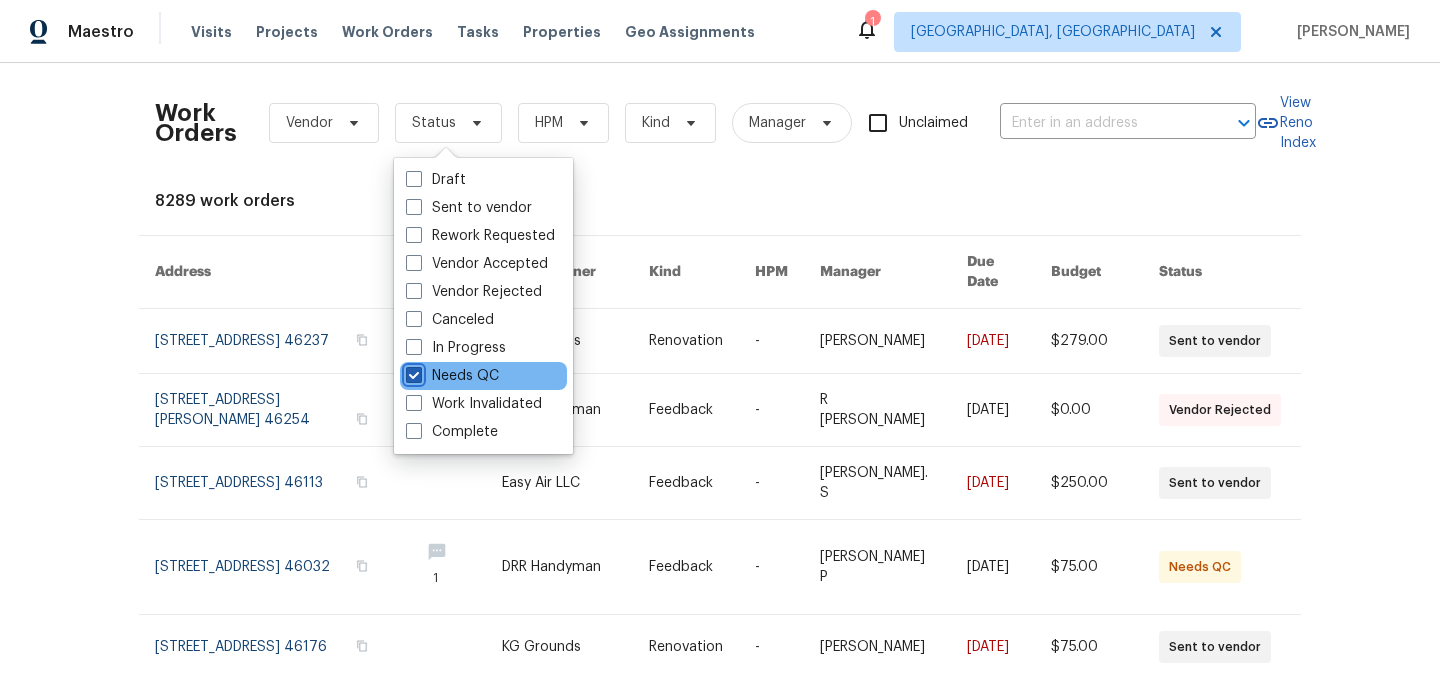 checkbox on "true" 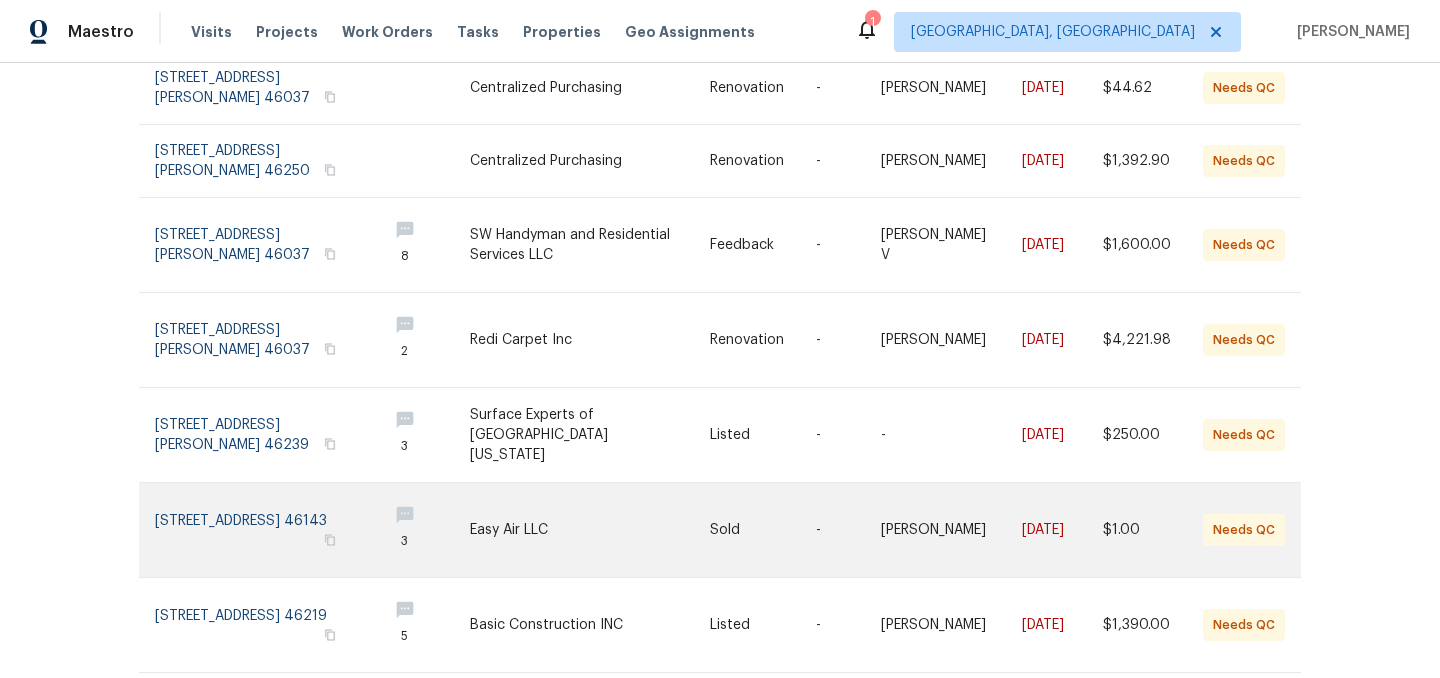 scroll, scrollTop: 421, scrollLeft: 0, axis: vertical 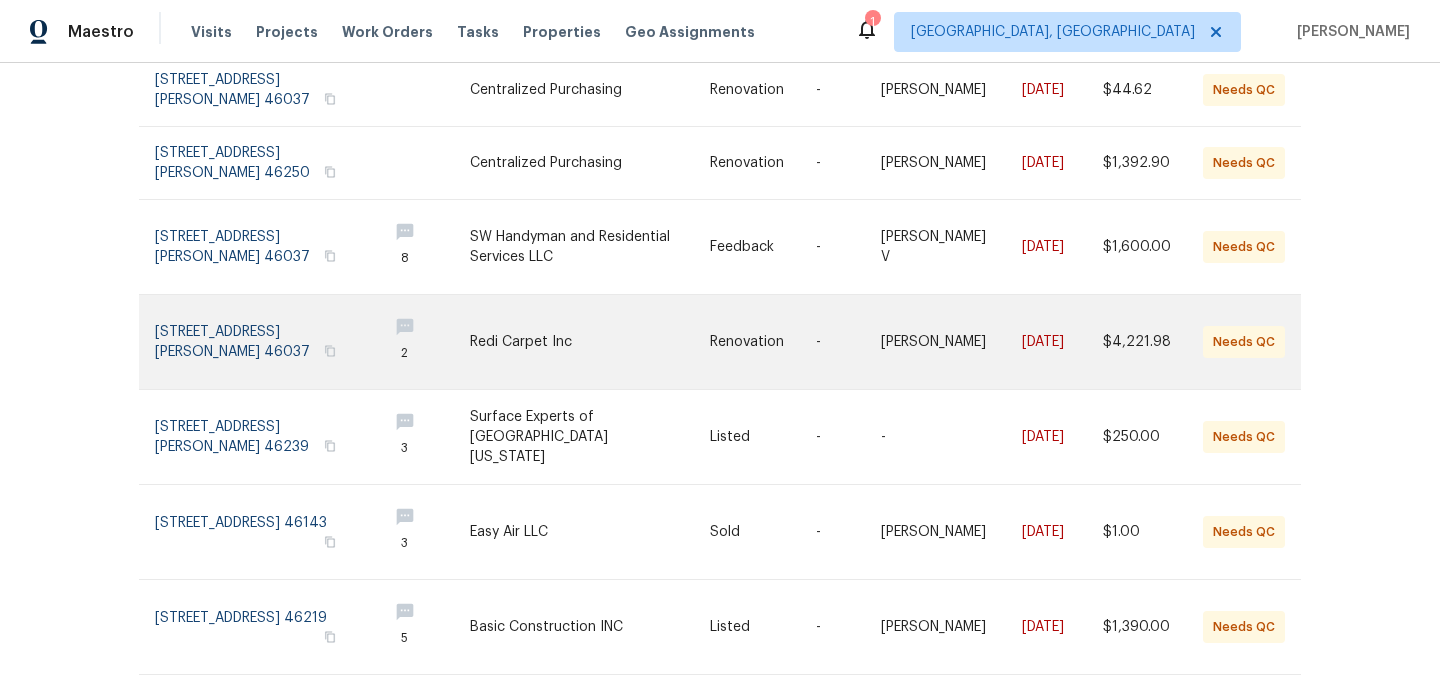 click at bounding box center (590, 342) 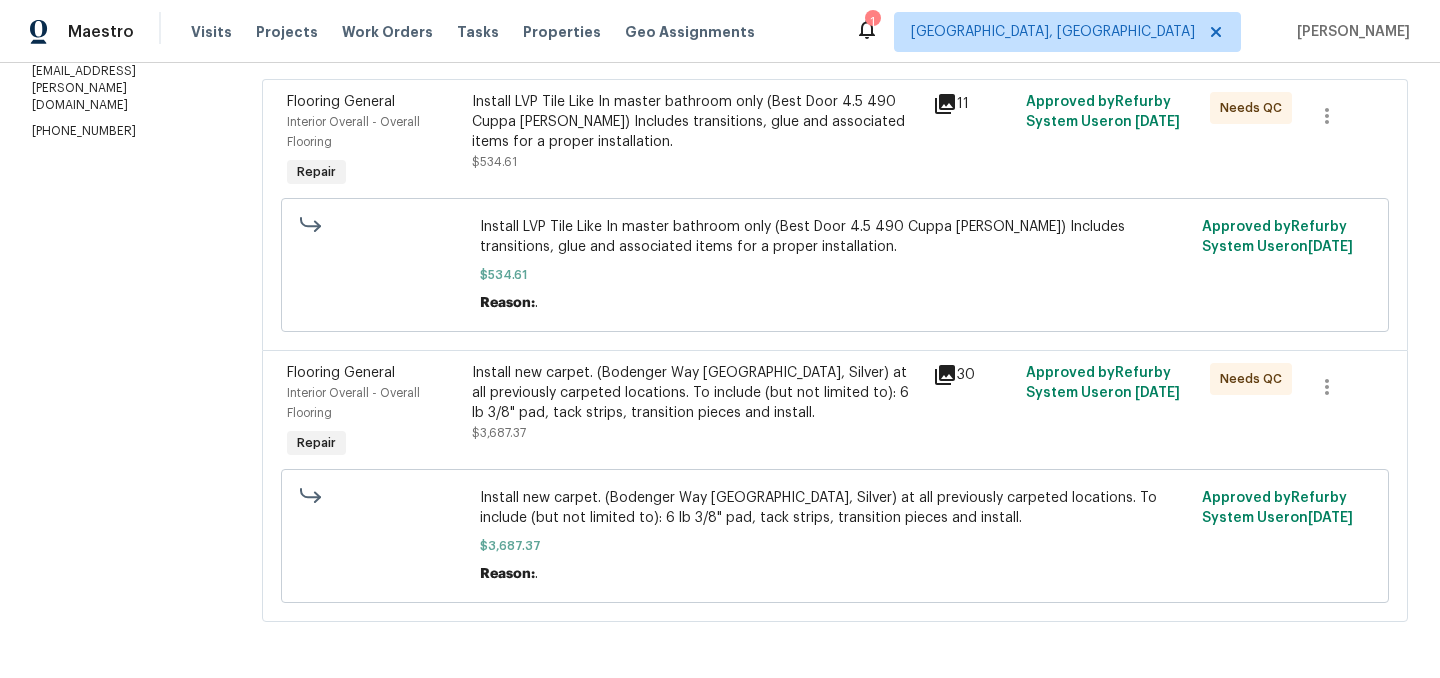 scroll, scrollTop: 0, scrollLeft: 0, axis: both 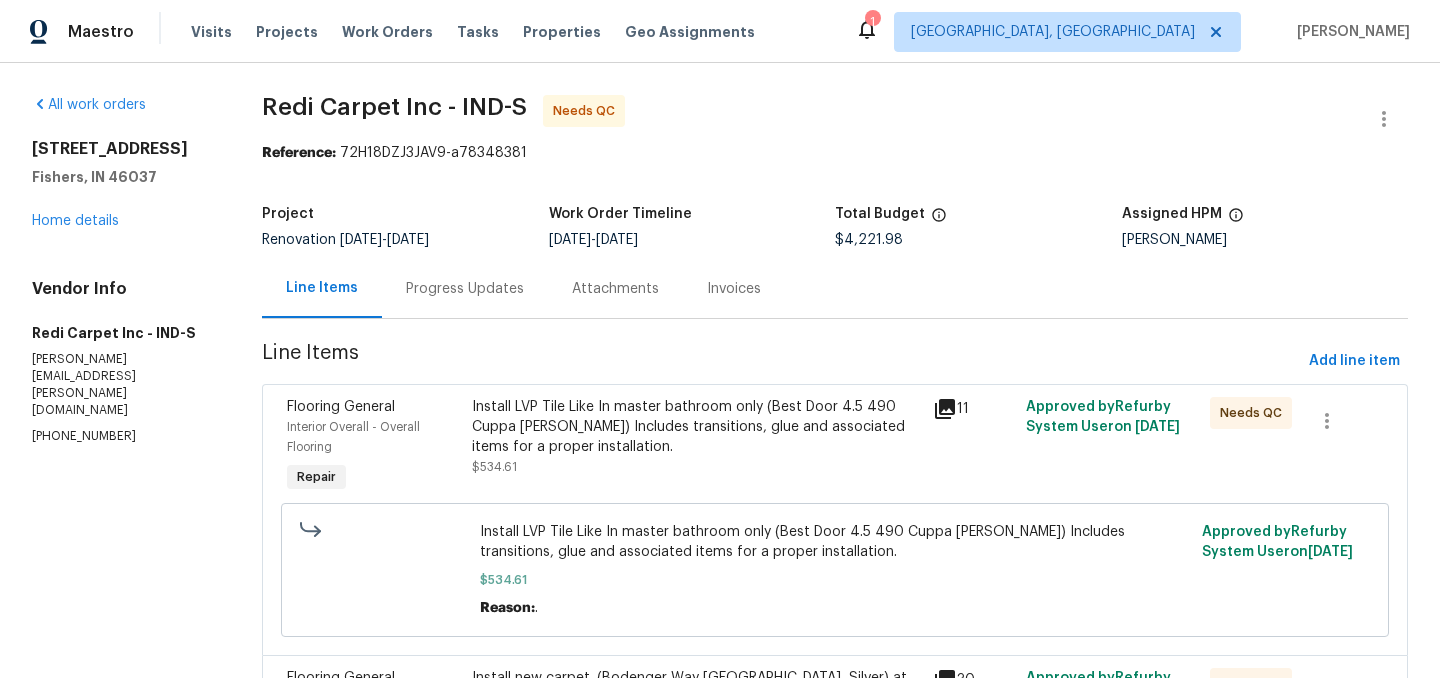 click on "Install LVP Tile Like In master bathroom only (Best Door 4.5 490 Cuppa [PERSON_NAME]) Includes transitions, glue and associated items for a proper installation." at bounding box center (697, 427) 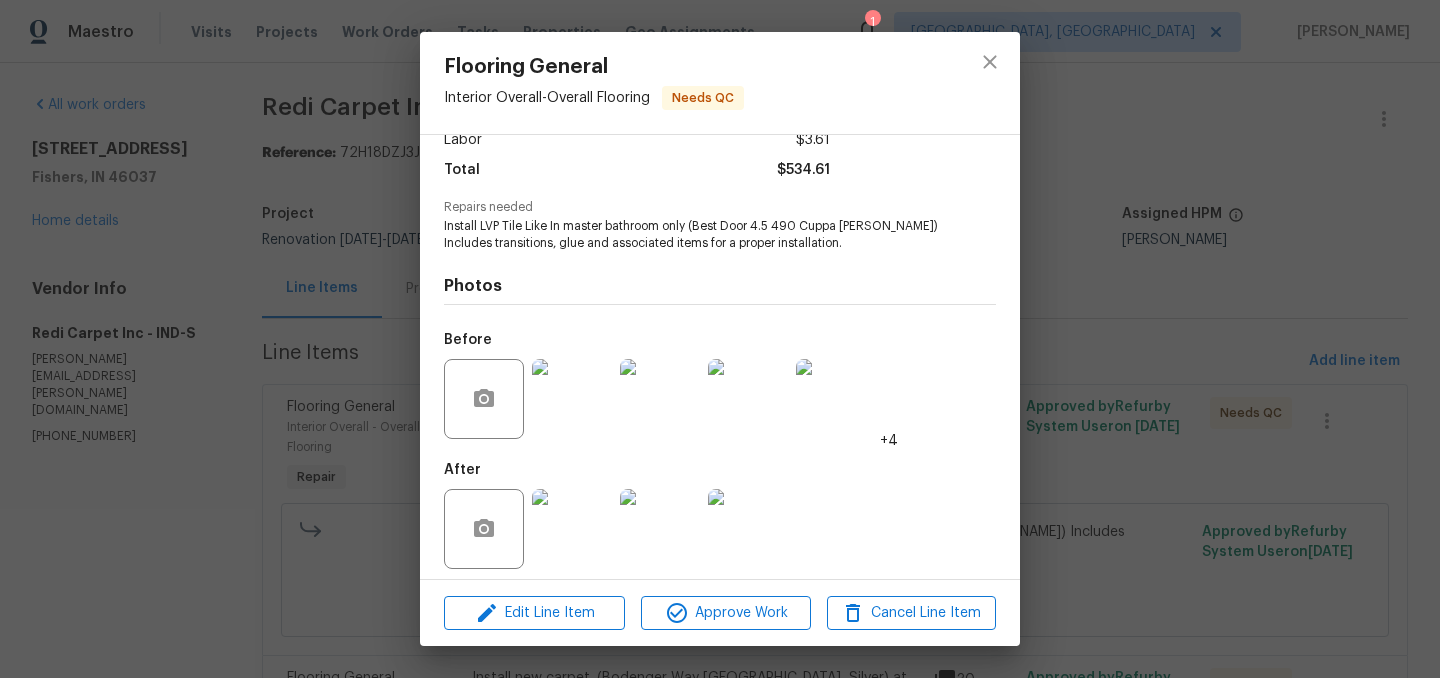 scroll, scrollTop: 159, scrollLeft: 0, axis: vertical 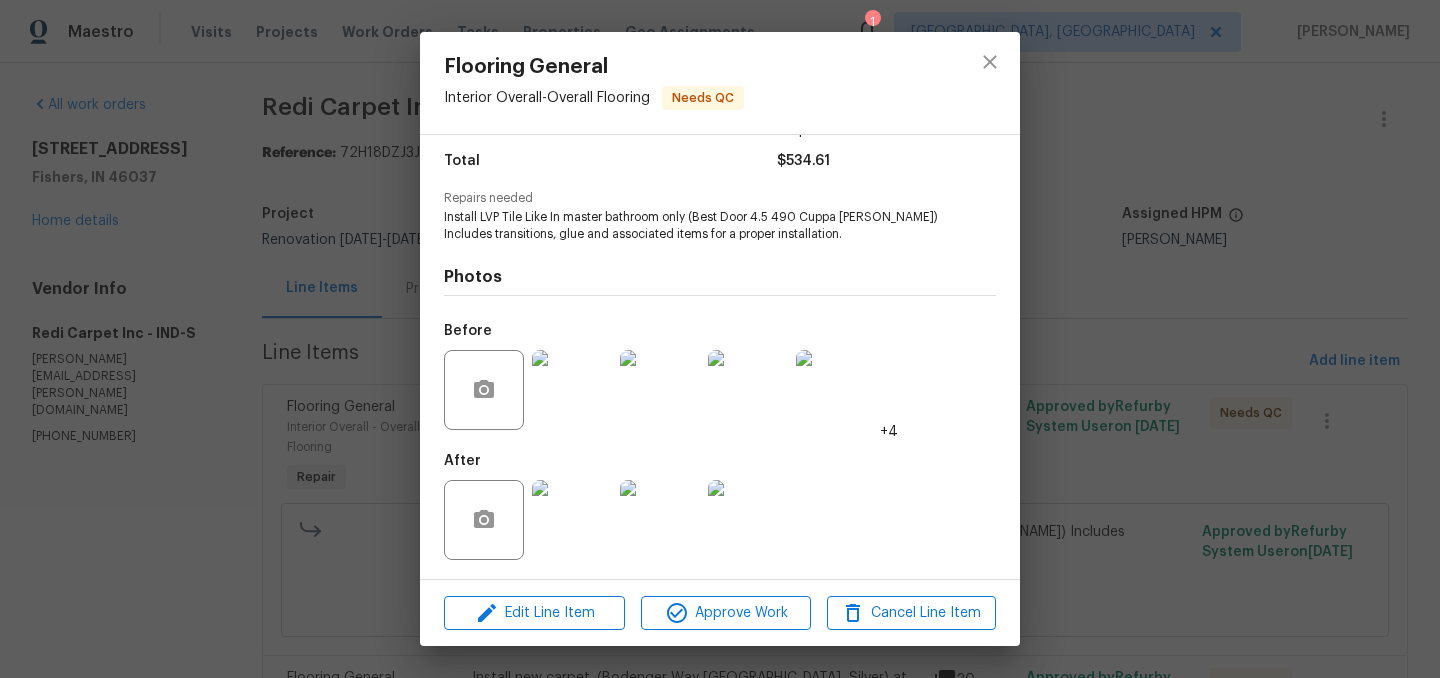 click at bounding box center (572, 520) 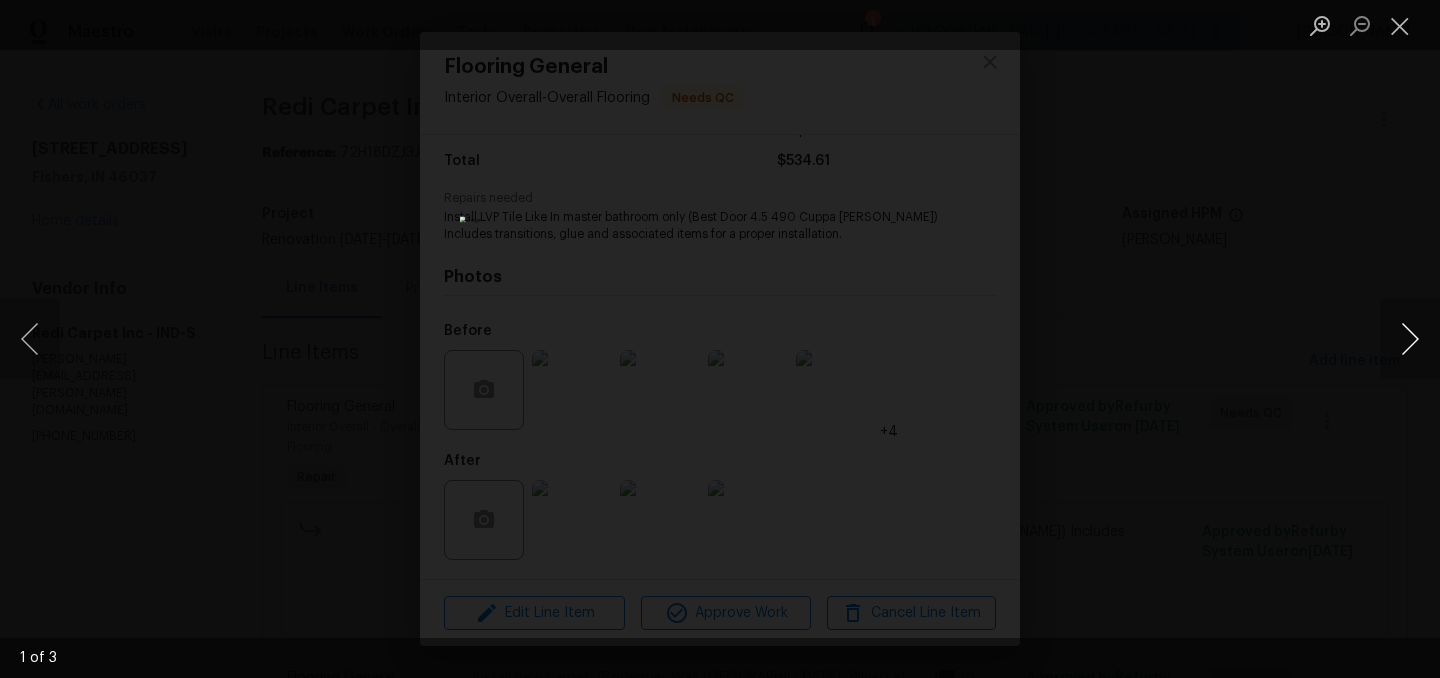 click at bounding box center [1410, 339] 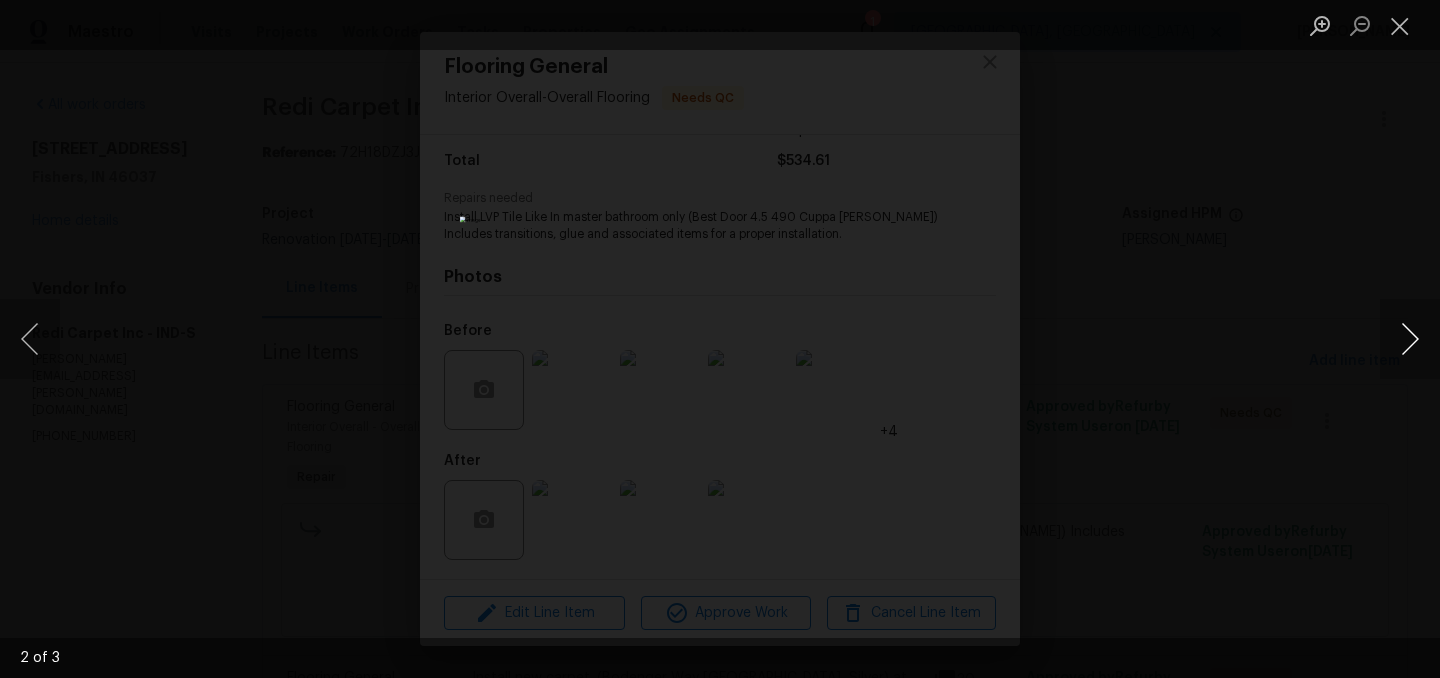 click at bounding box center [1410, 339] 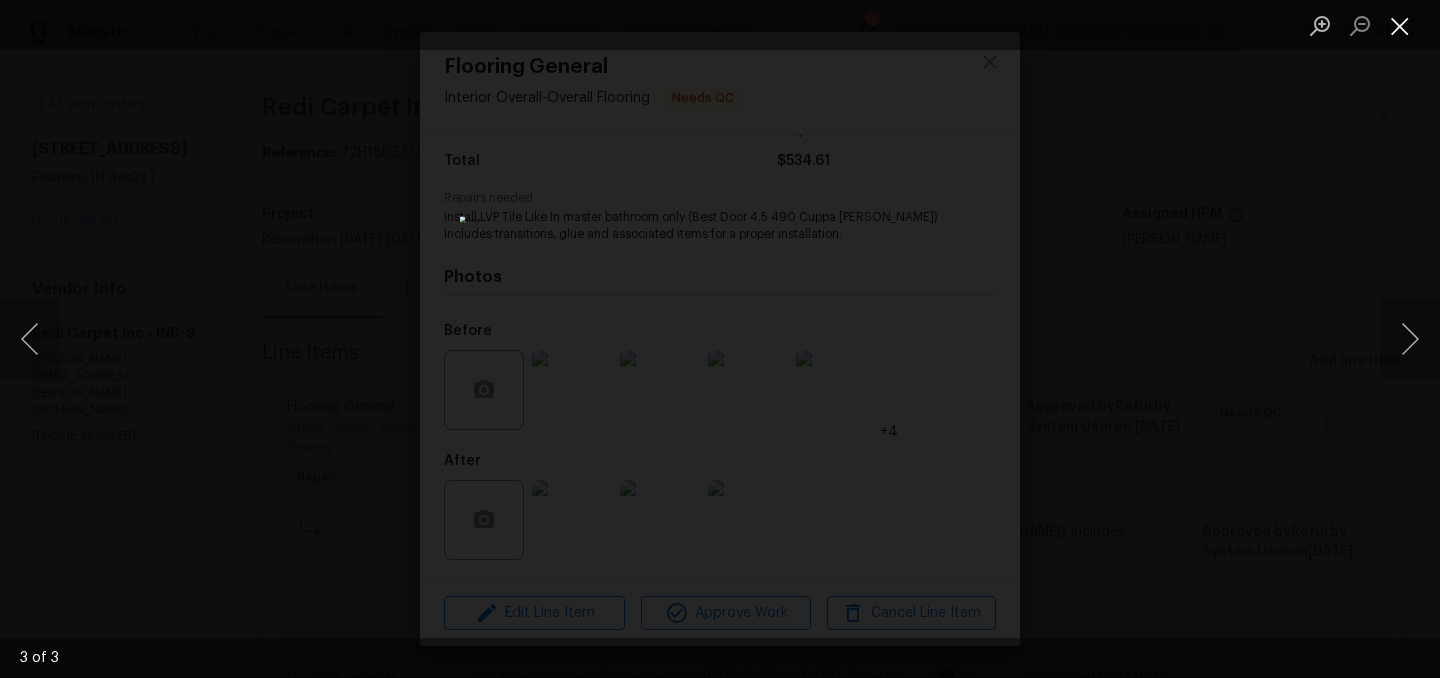 click at bounding box center [1400, 25] 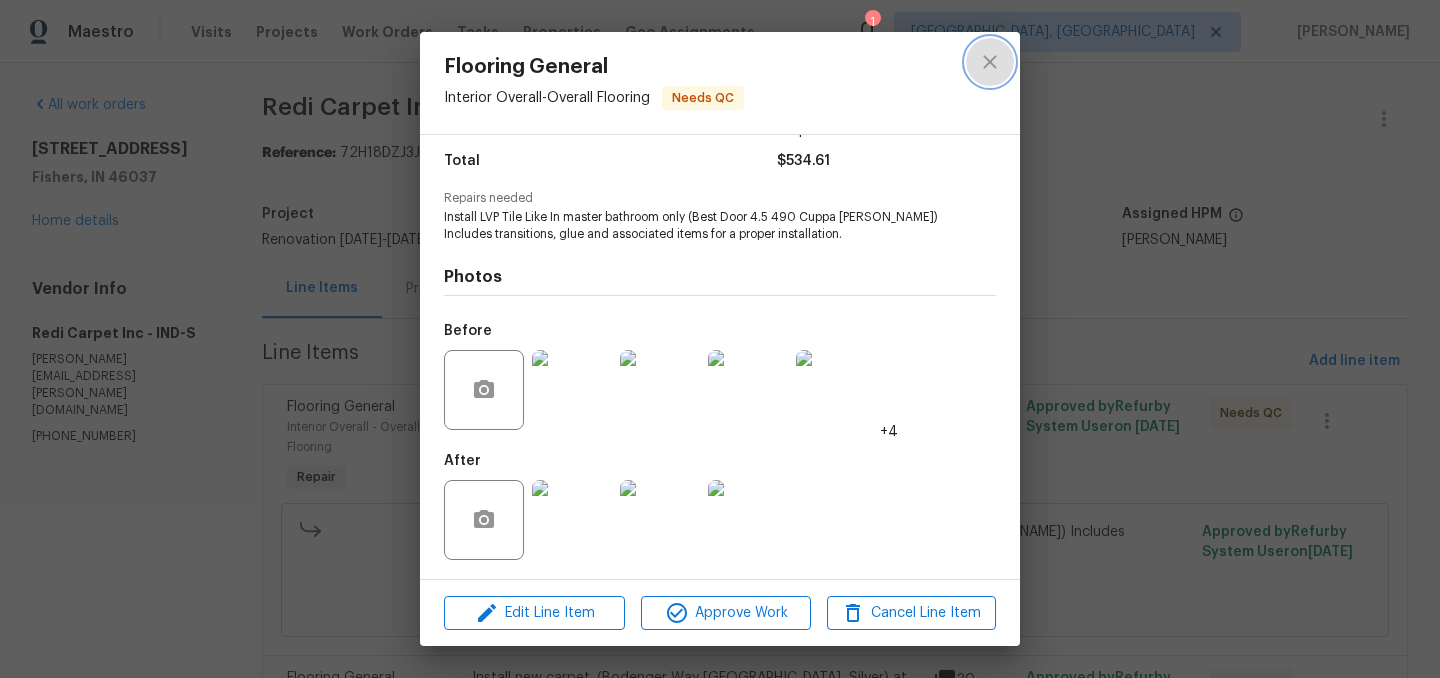 click 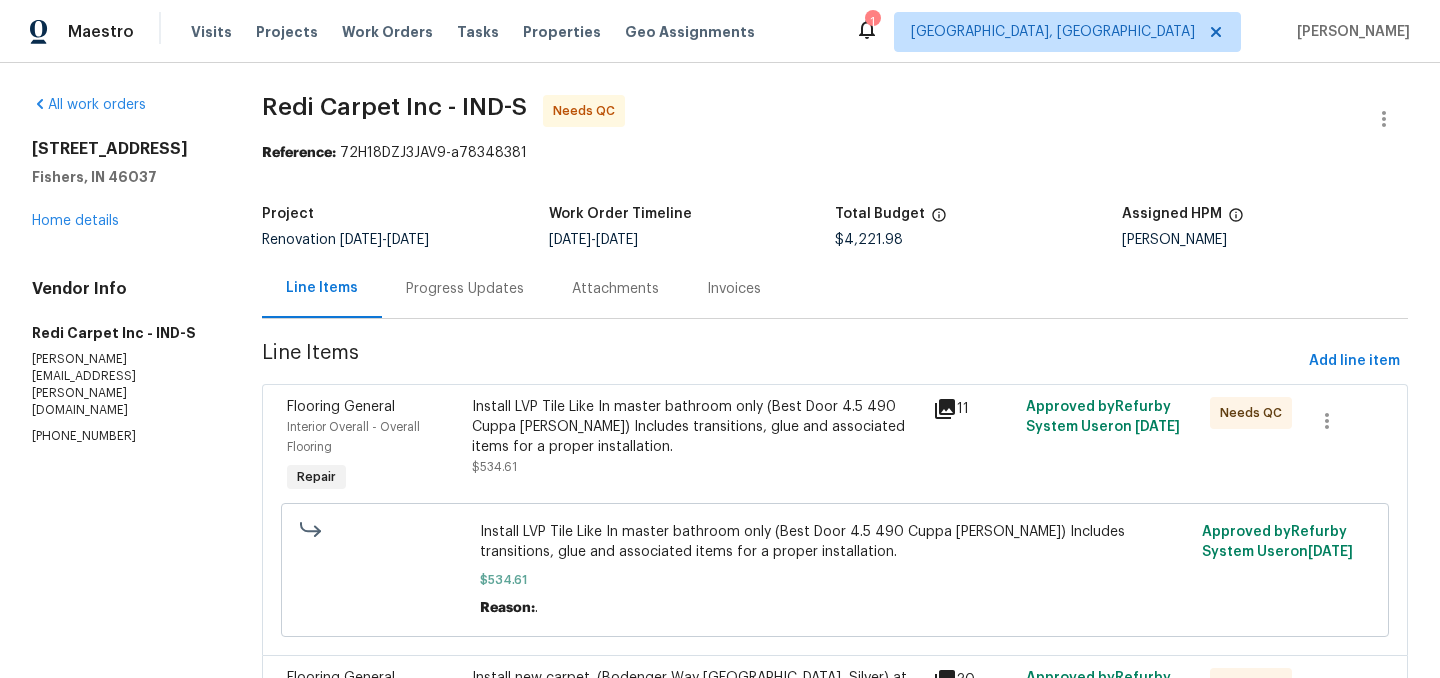 click on "Progress Updates" at bounding box center (465, 289) 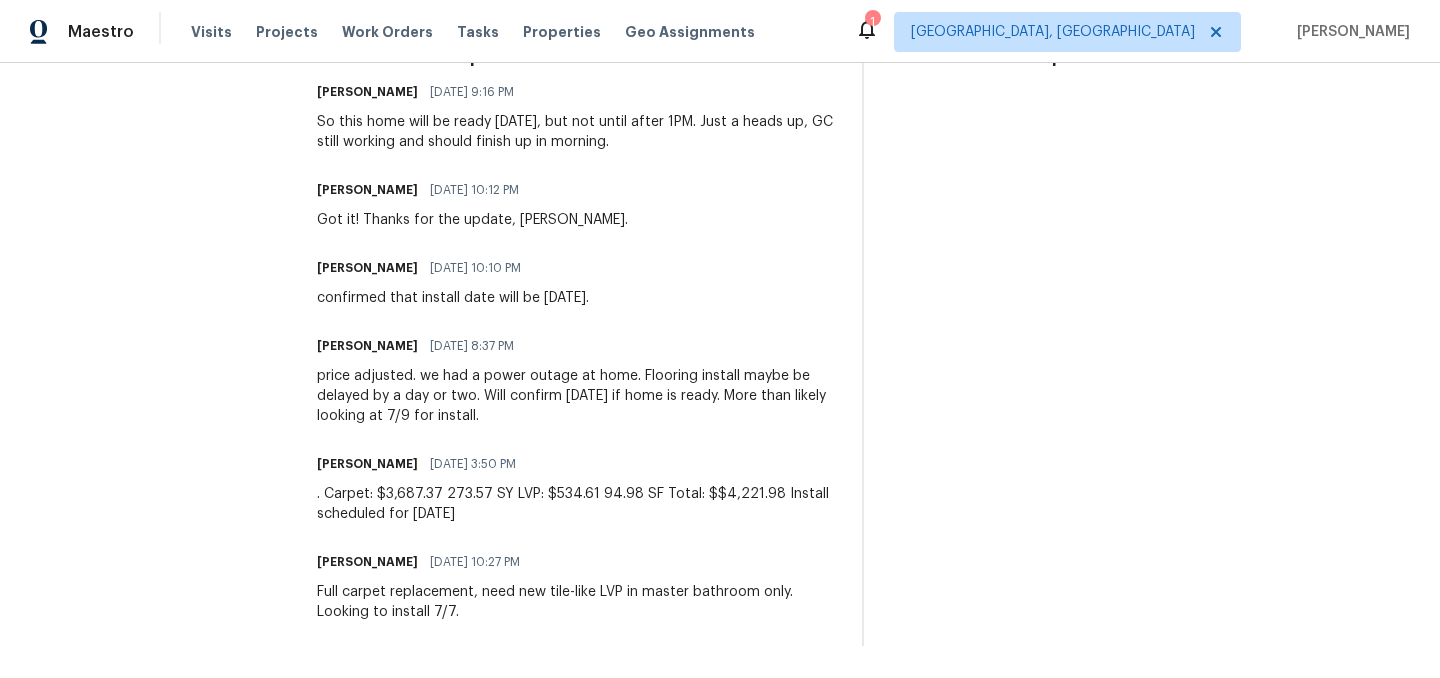 scroll, scrollTop: 0, scrollLeft: 0, axis: both 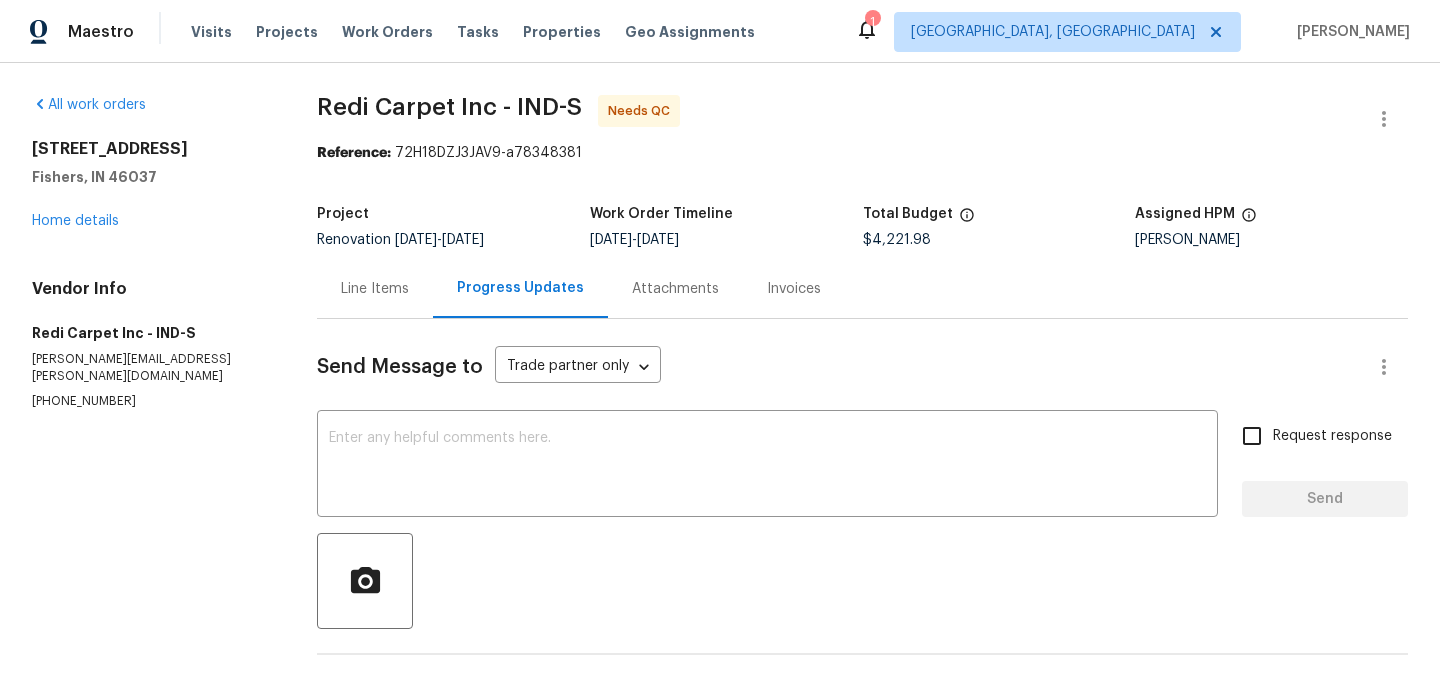 click on "Line Items" at bounding box center (375, 289) 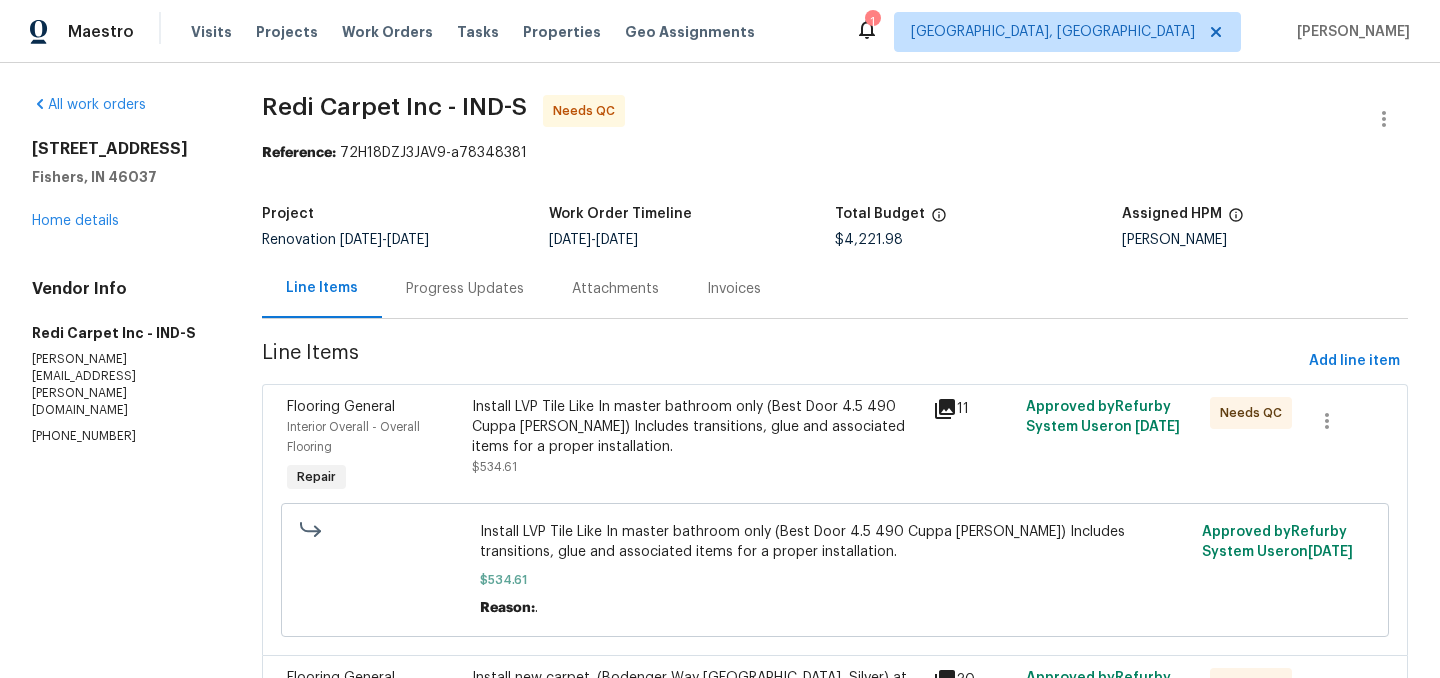 click on "Install LVP Tile Like In master bathroom only (Best Door 4.5 490 Cuppa Joe) Includes transitions, glue and associated items for a proper installation." at bounding box center (697, 427) 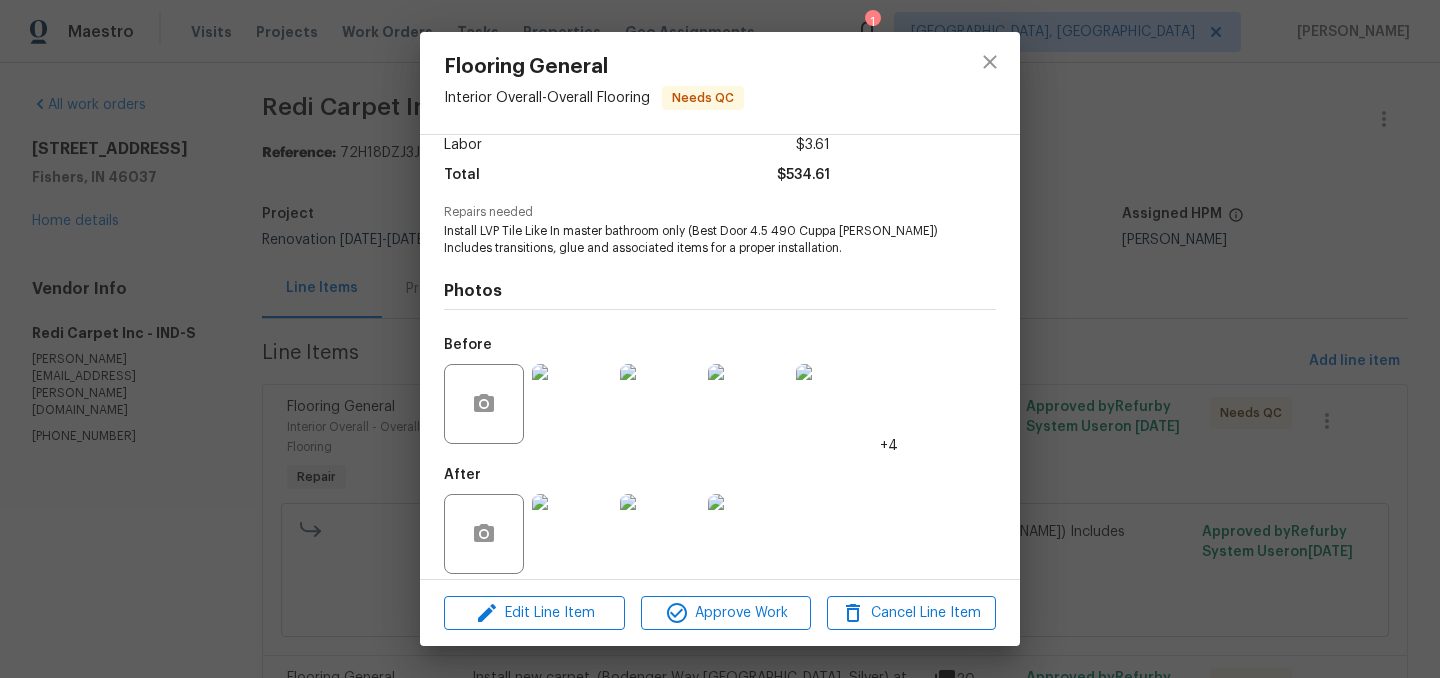 scroll, scrollTop: 159, scrollLeft: 0, axis: vertical 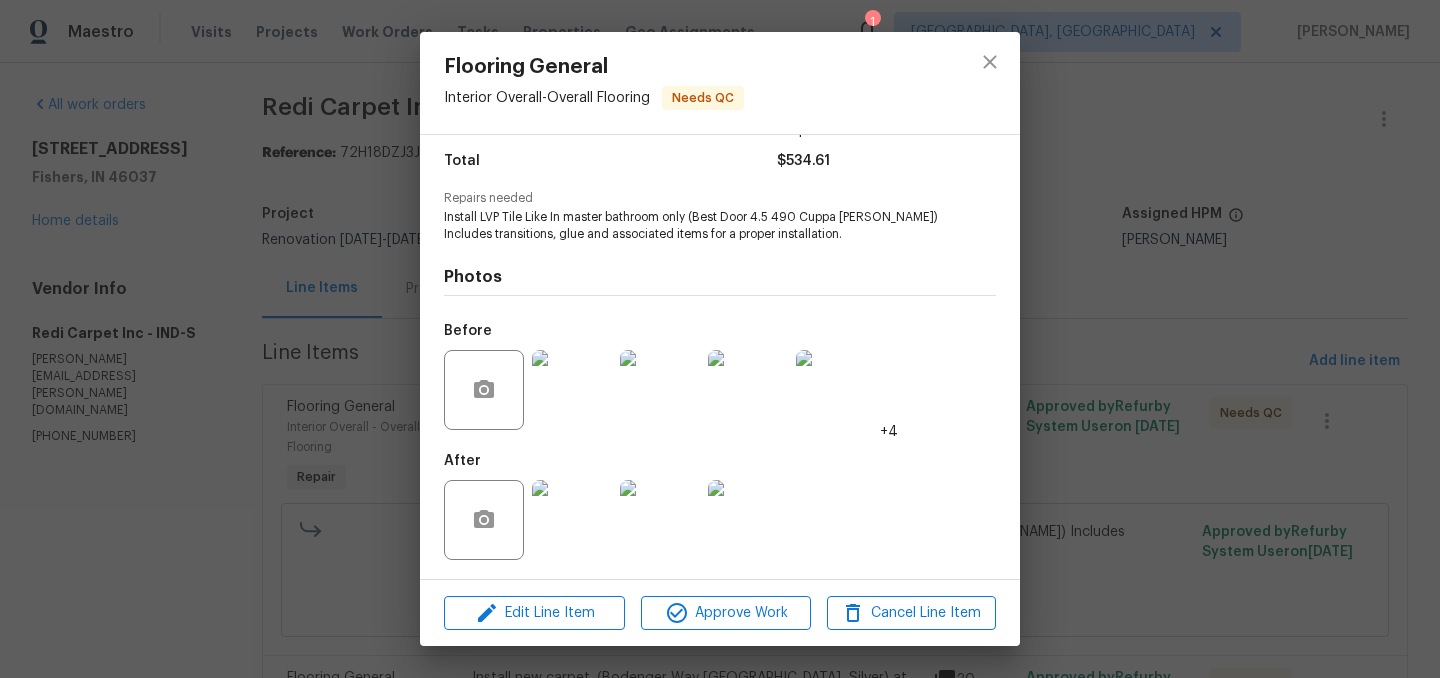 click on "Edit Line Item  Approve Work  Cancel Line Item" at bounding box center [720, 613] 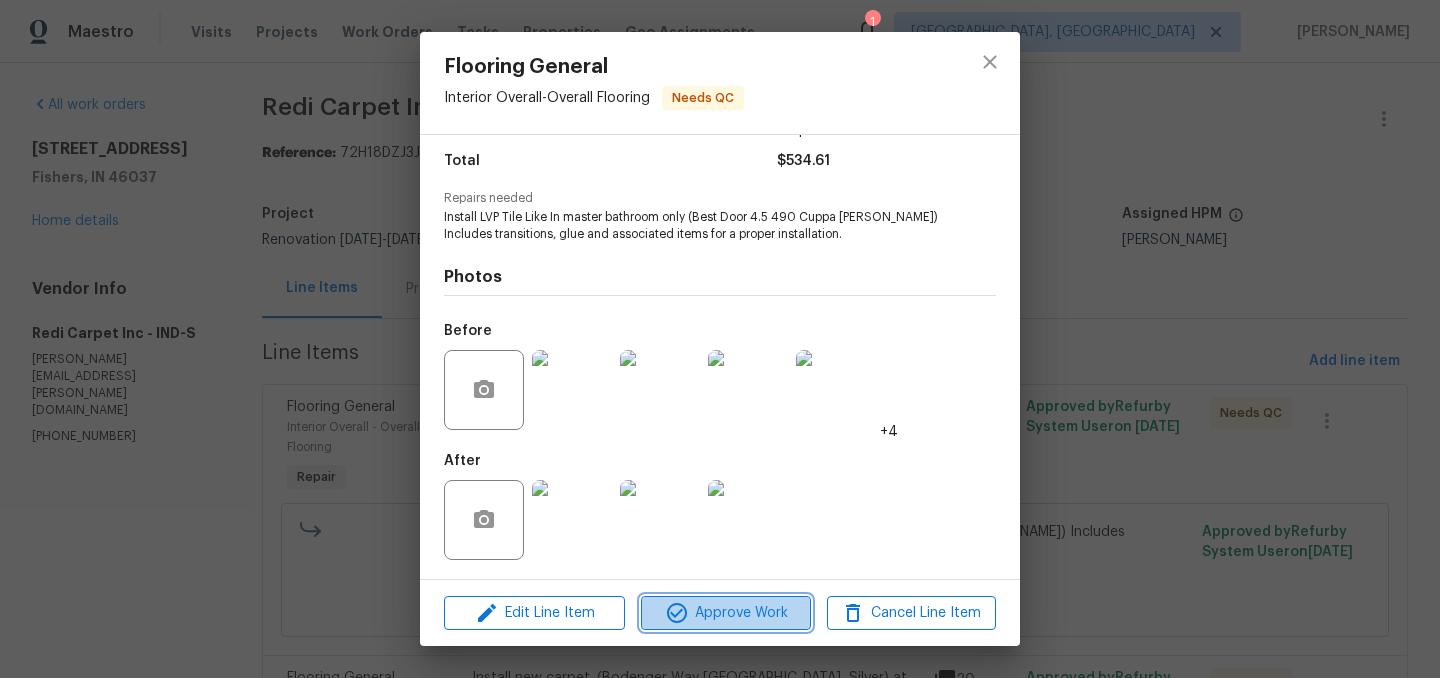 click on "Approve Work" at bounding box center (725, 613) 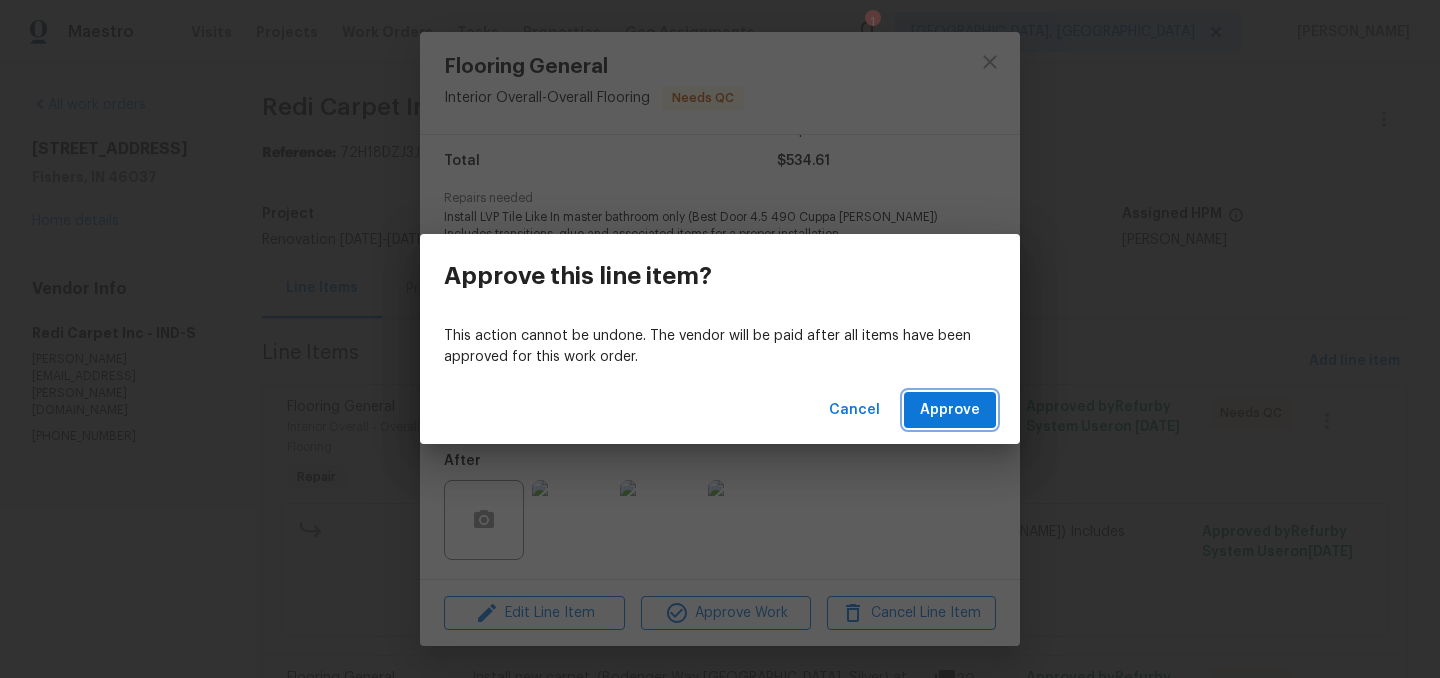 click on "Approve" at bounding box center (950, 410) 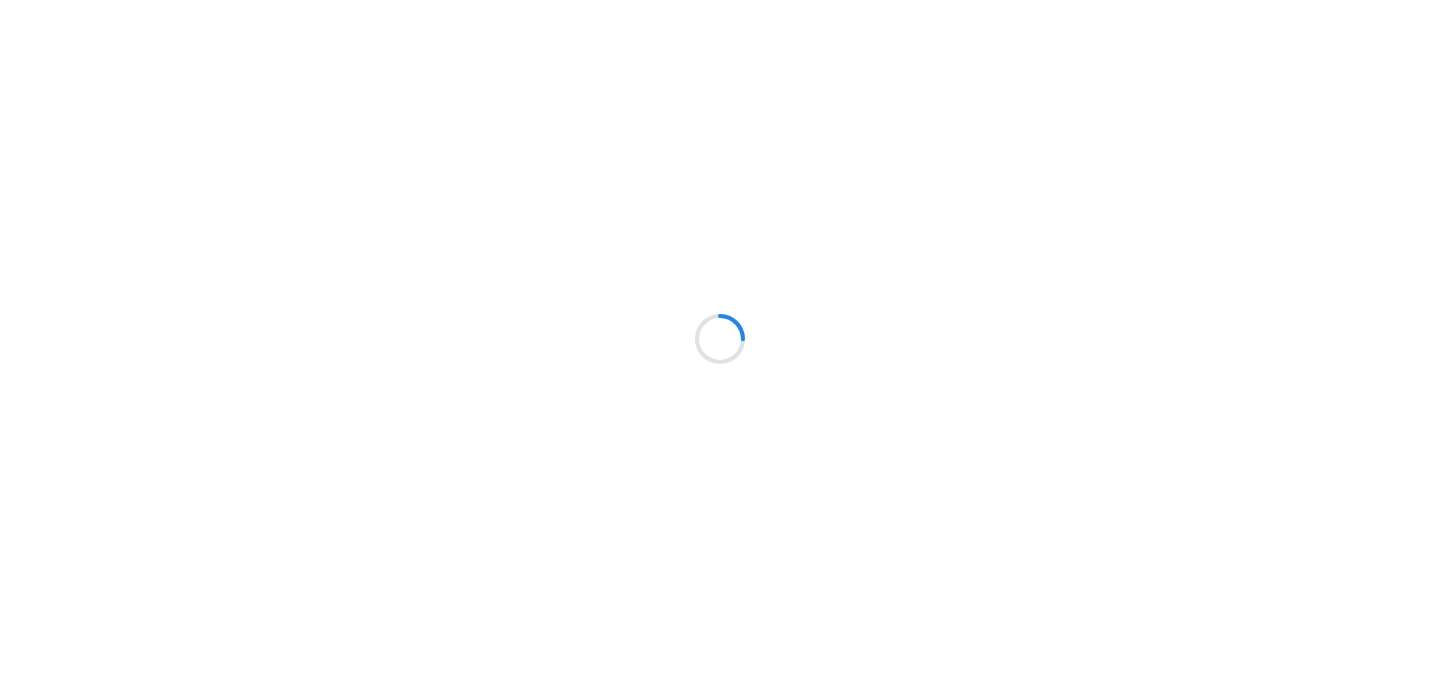 scroll, scrollTop: 0, scrollLeft: 0, axis: both 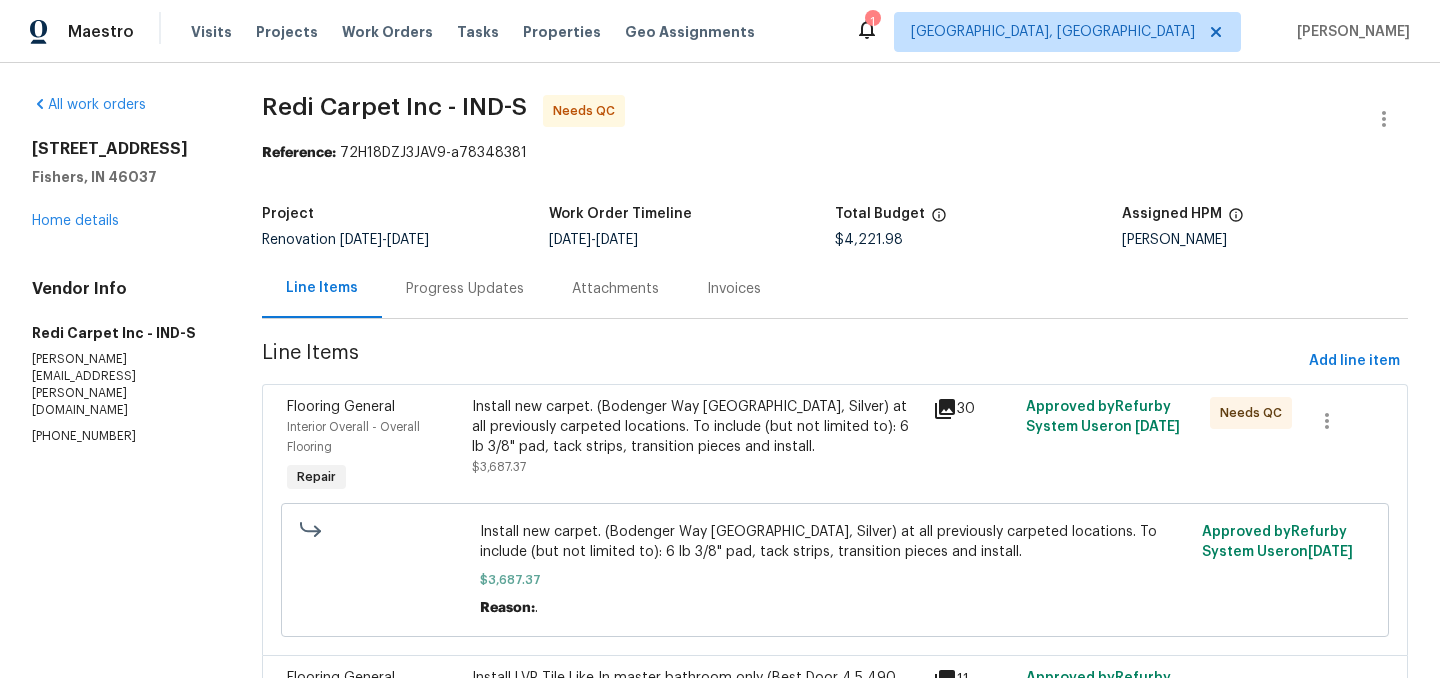 click on "Install new carpet. (Bodenger Way [GEOGRAPHIC_DATA], Silver) at all previously carpeted locations. To include (but not limited to): 6 lb 3/8" pad, tack strips, transition pieces and install." at bounding box center (697, 427) 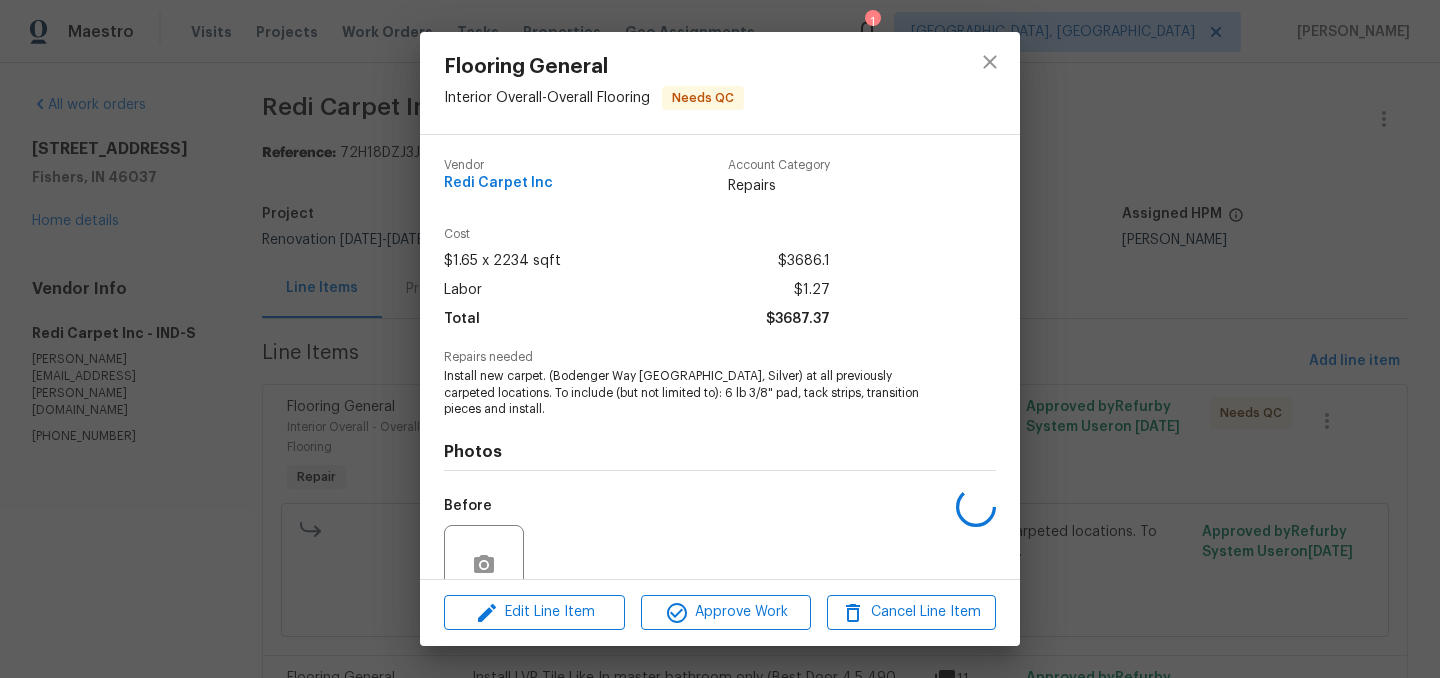 scroll, scrollTop: 176, scrollLeft: 0, axis: vertical 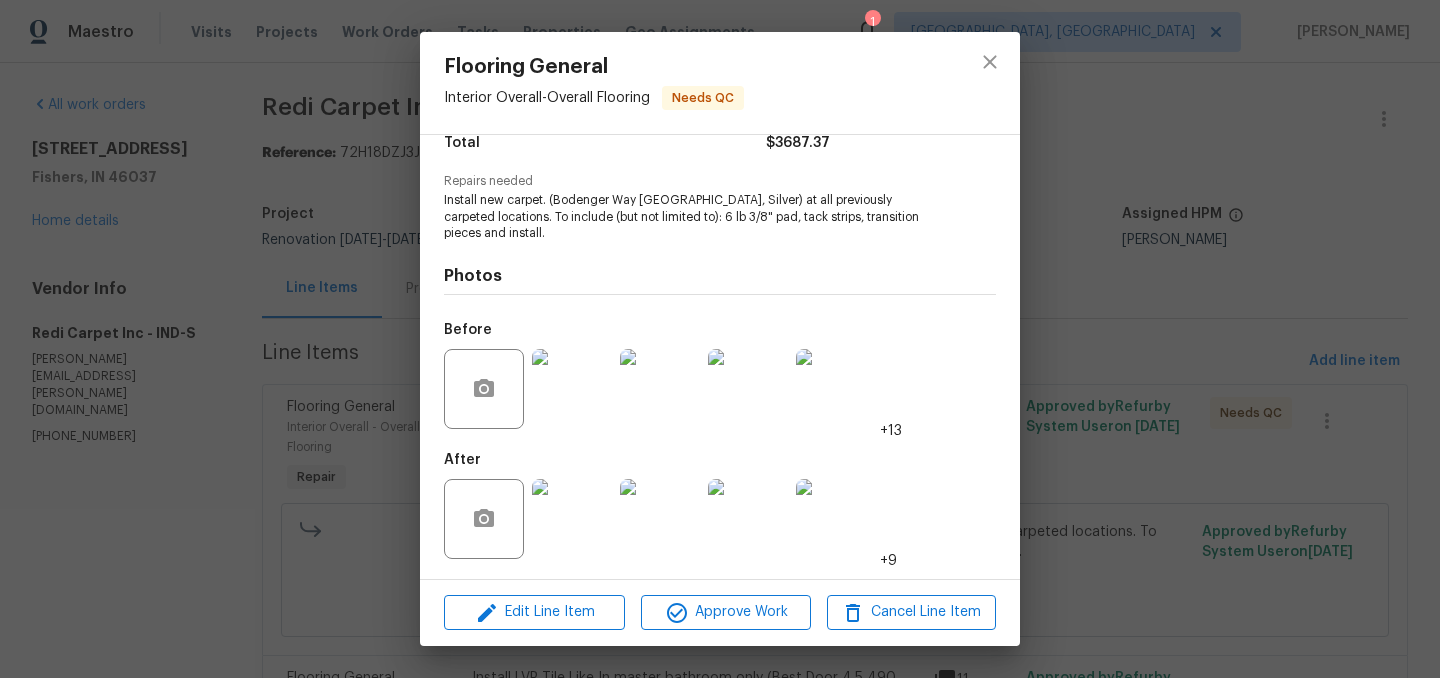click at bounding box center [572, 519] 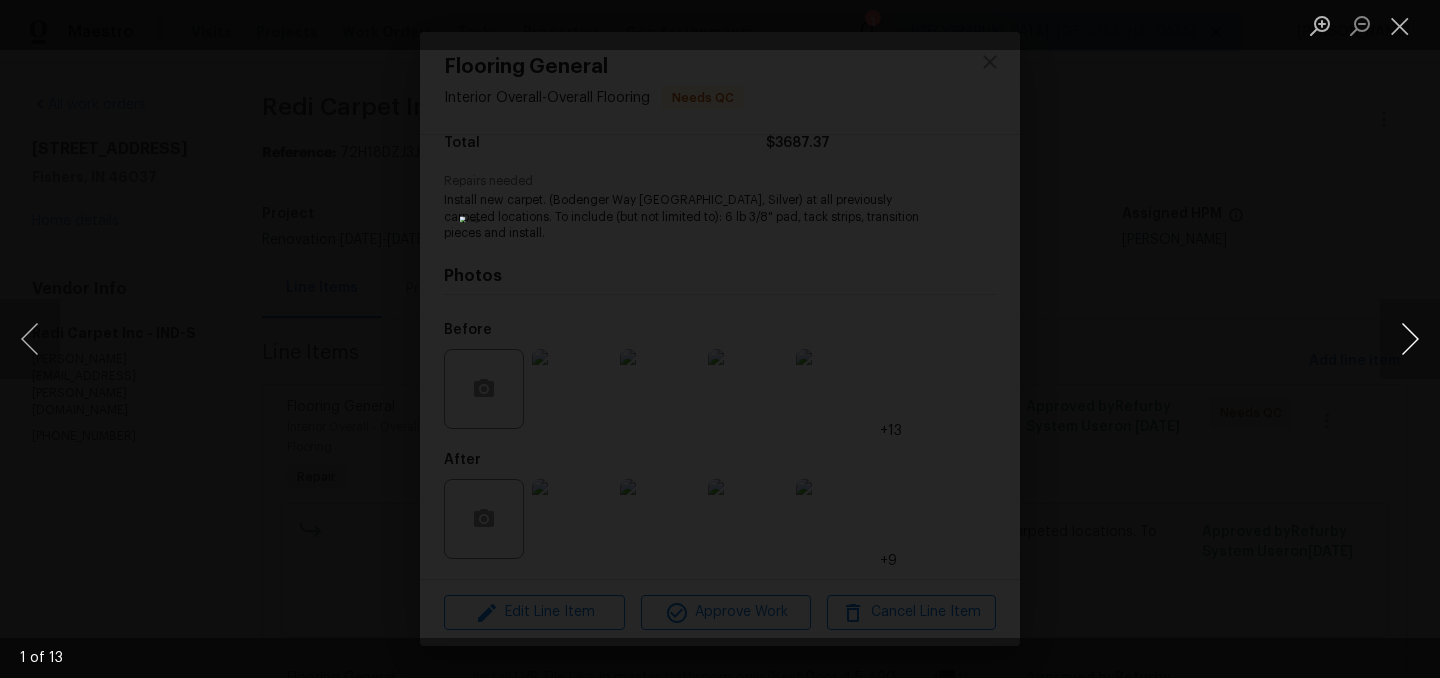 click at bounding box center (1410, 339) 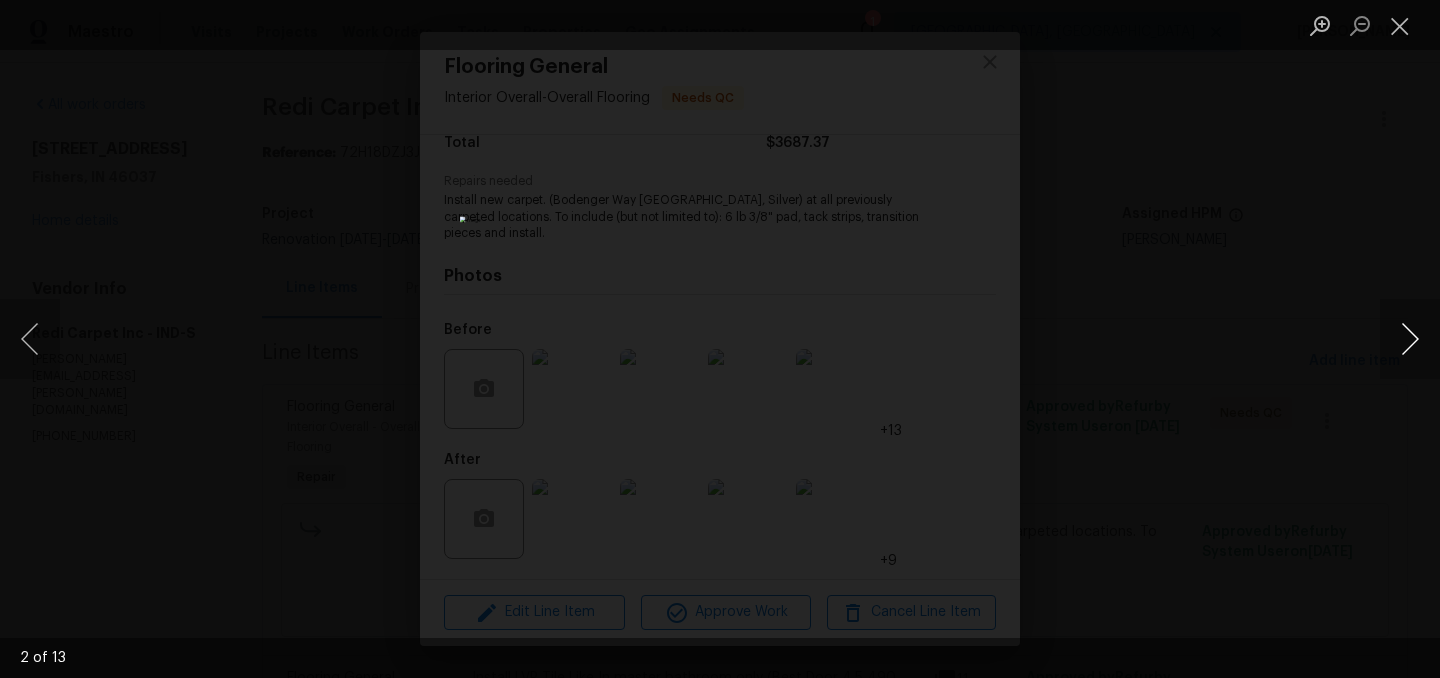 click at bounding box center (1410, 339) 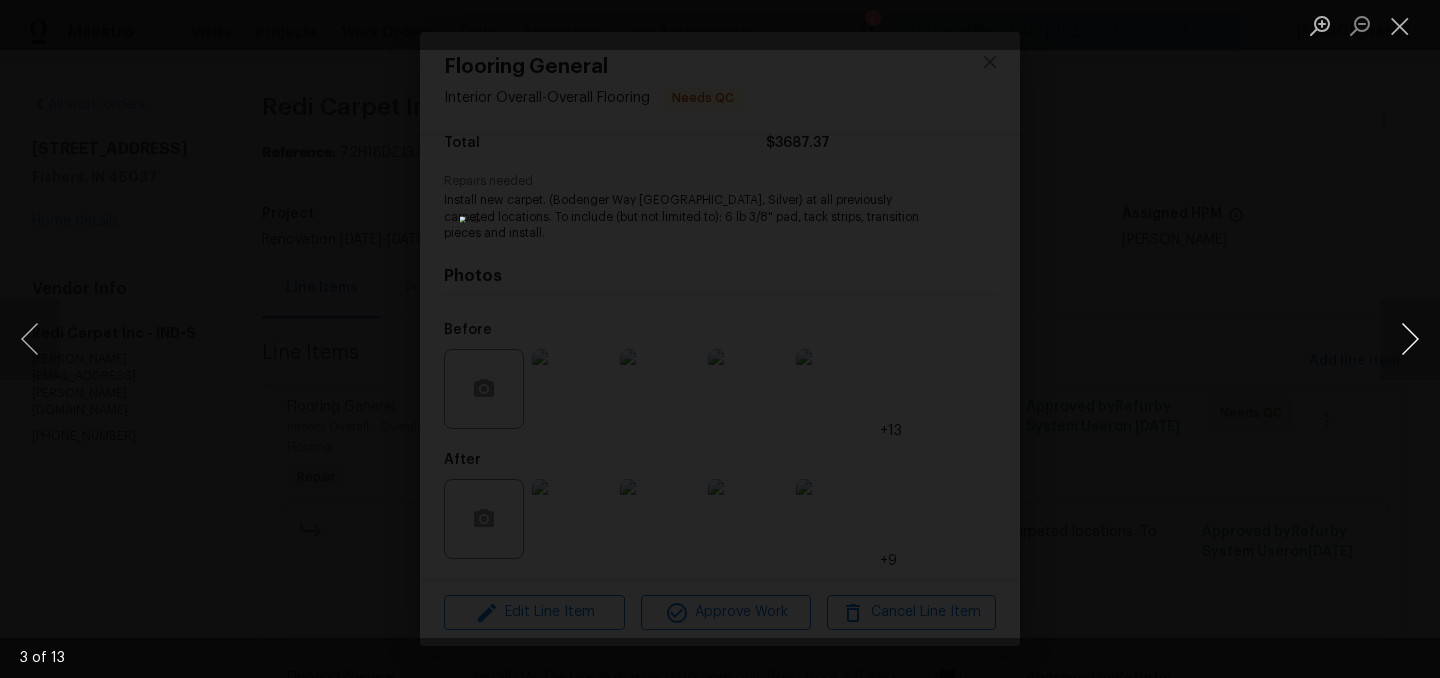 click at bounding box center (1410, 339) 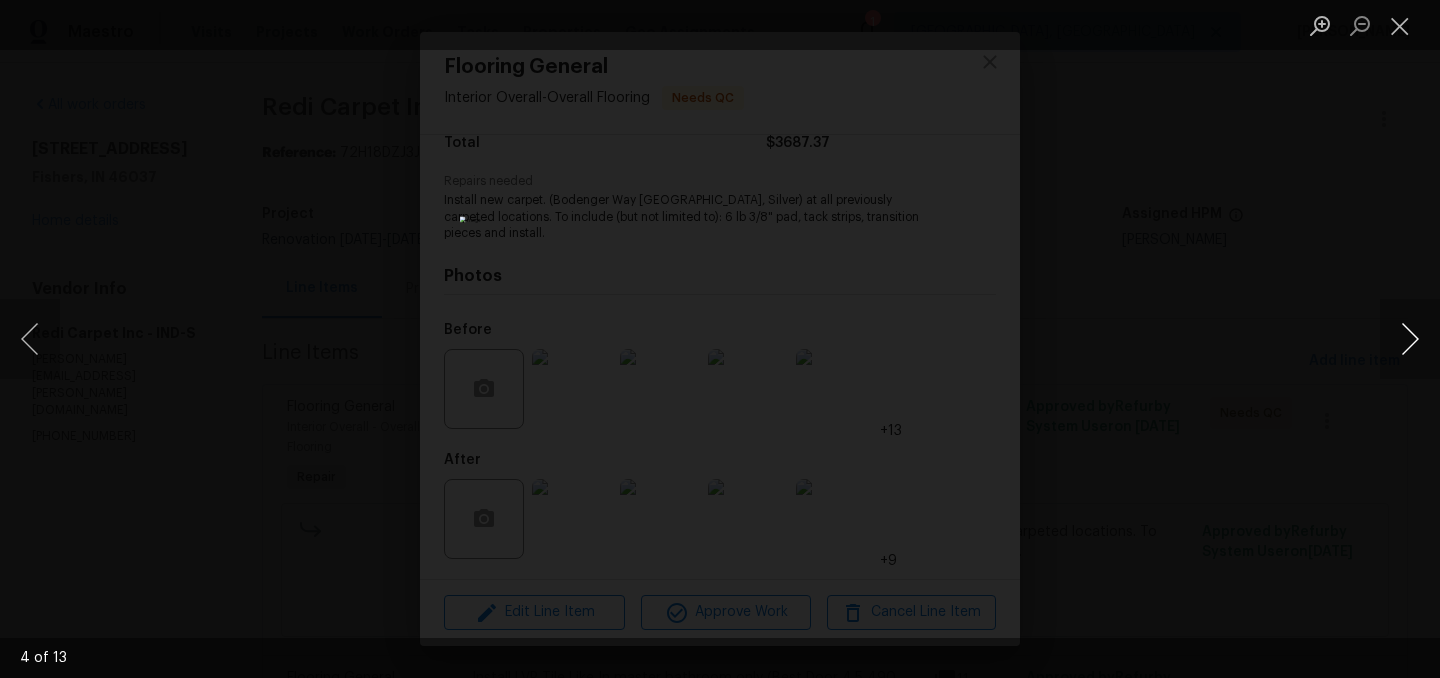 click at bounding box center (1410, 339) 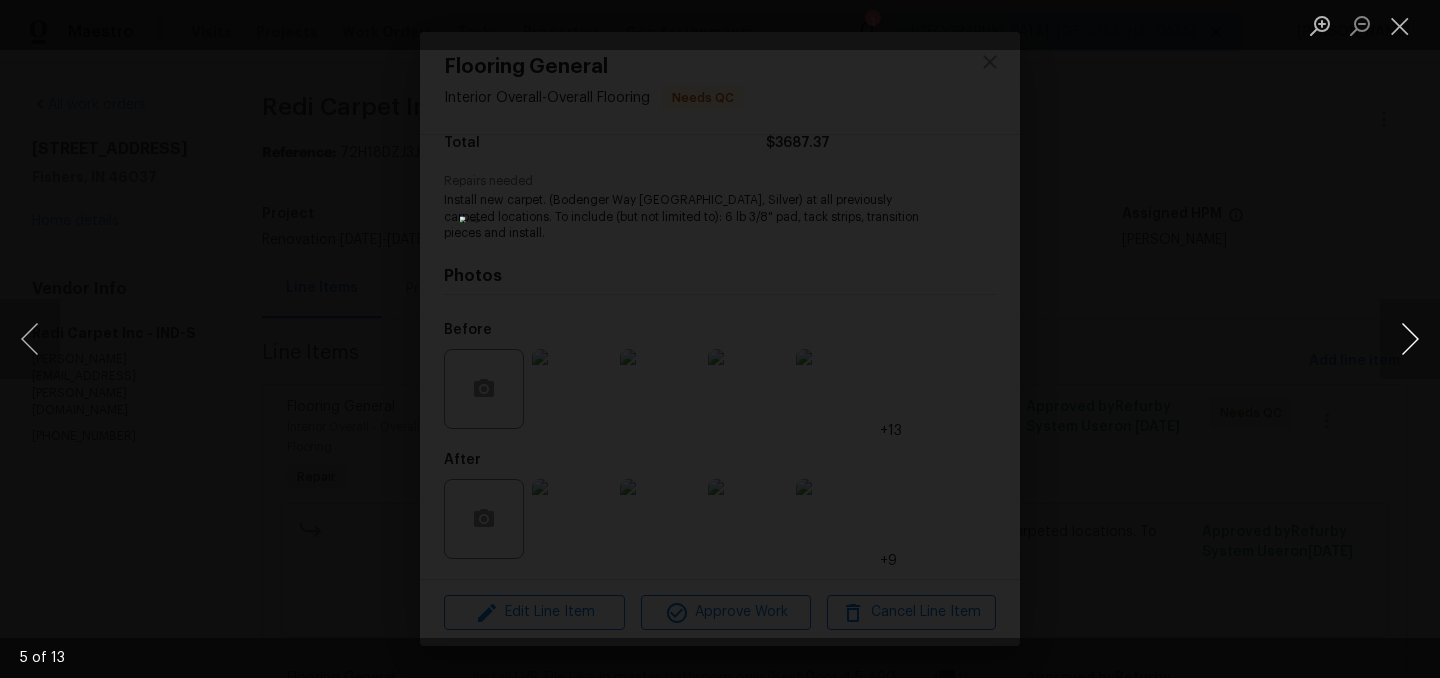 click at bounding box center (1410, 339) 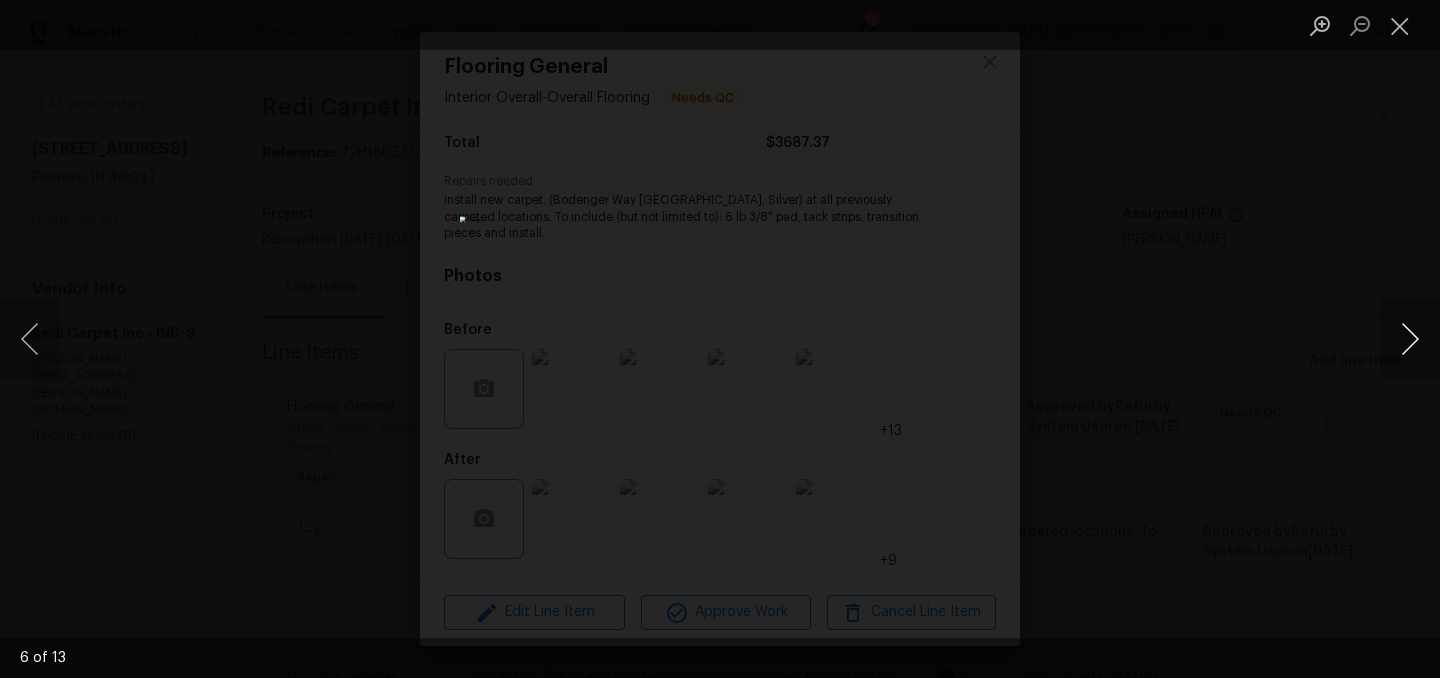 click at bounding box center (1410, 339) 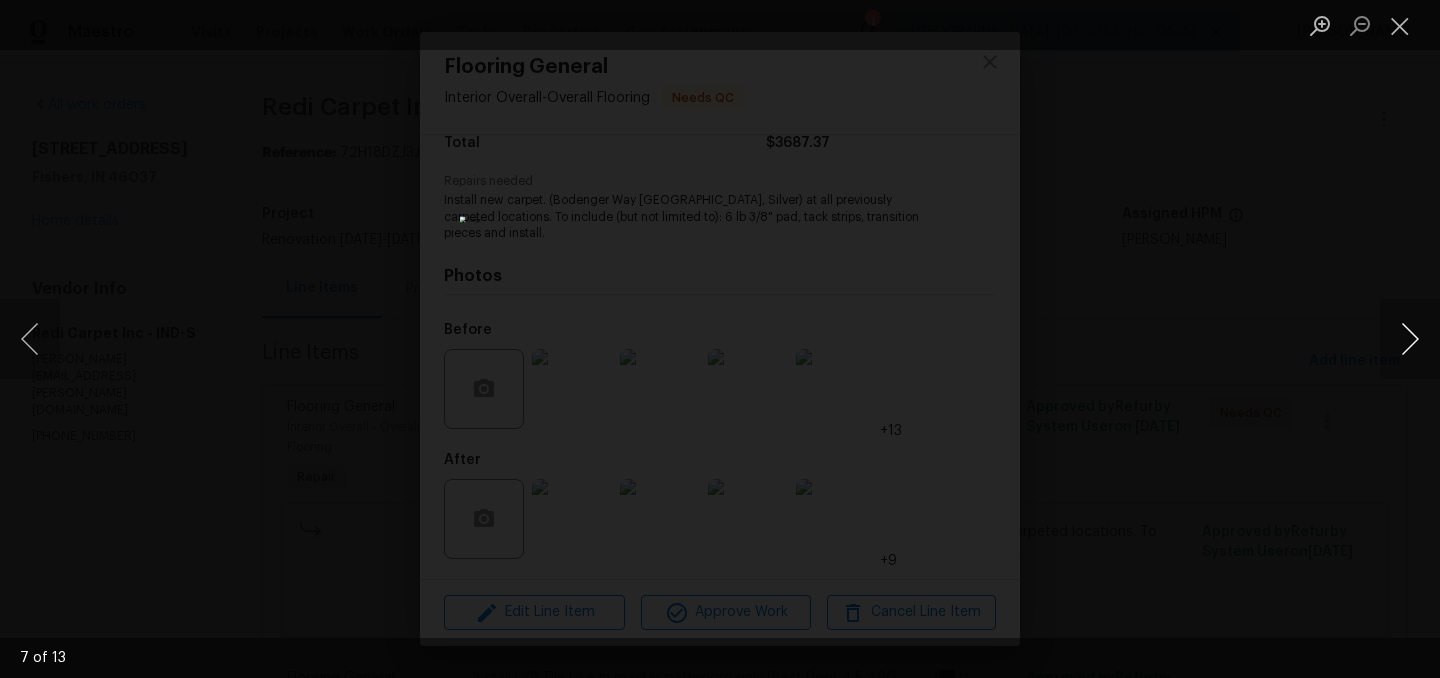 click at bounding box center [1410, 339] 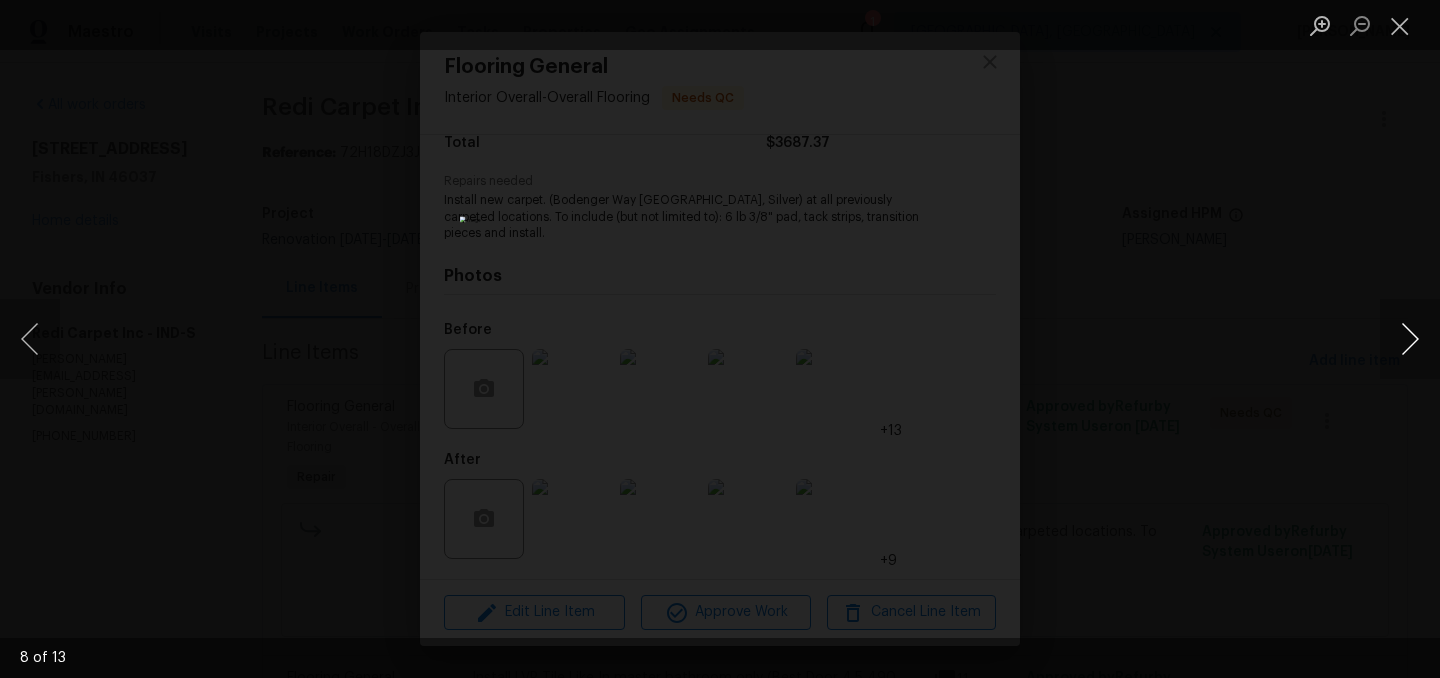 click at bounding box center [1410, 339] 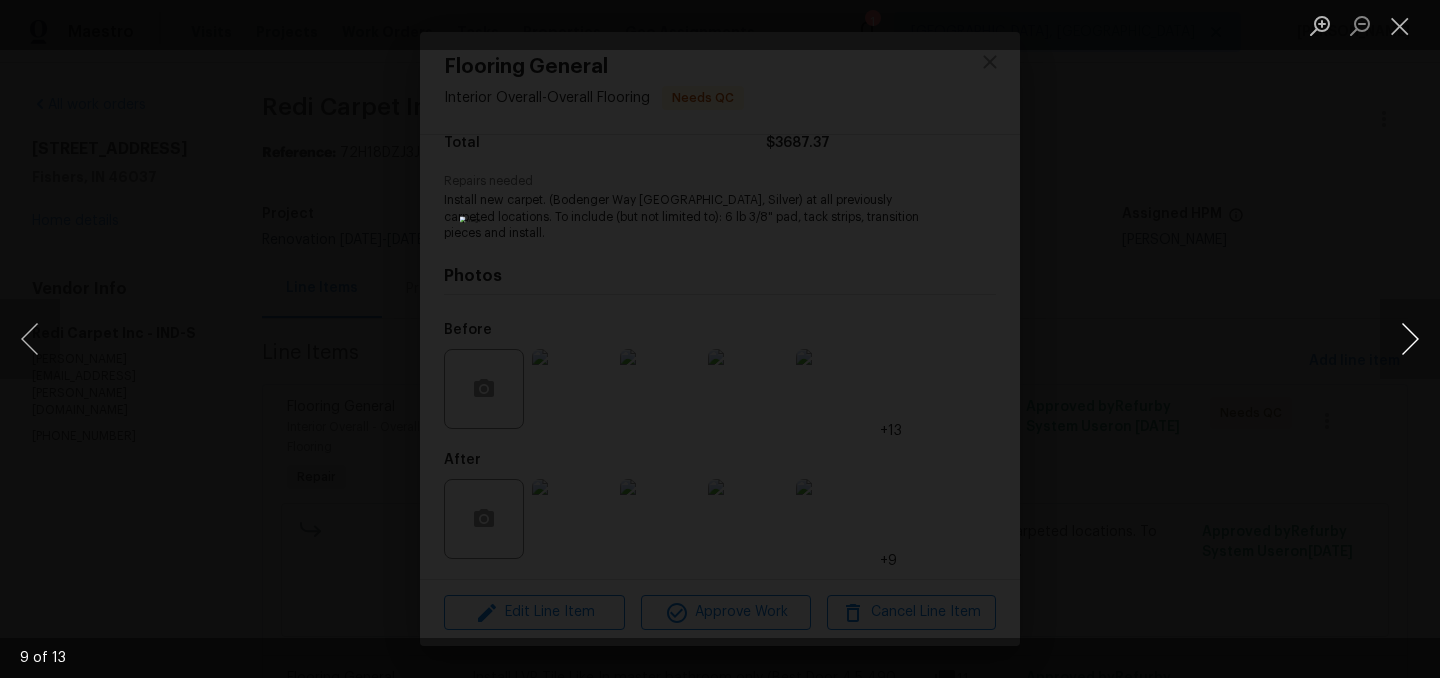 click at bounding box center [1410, 339] 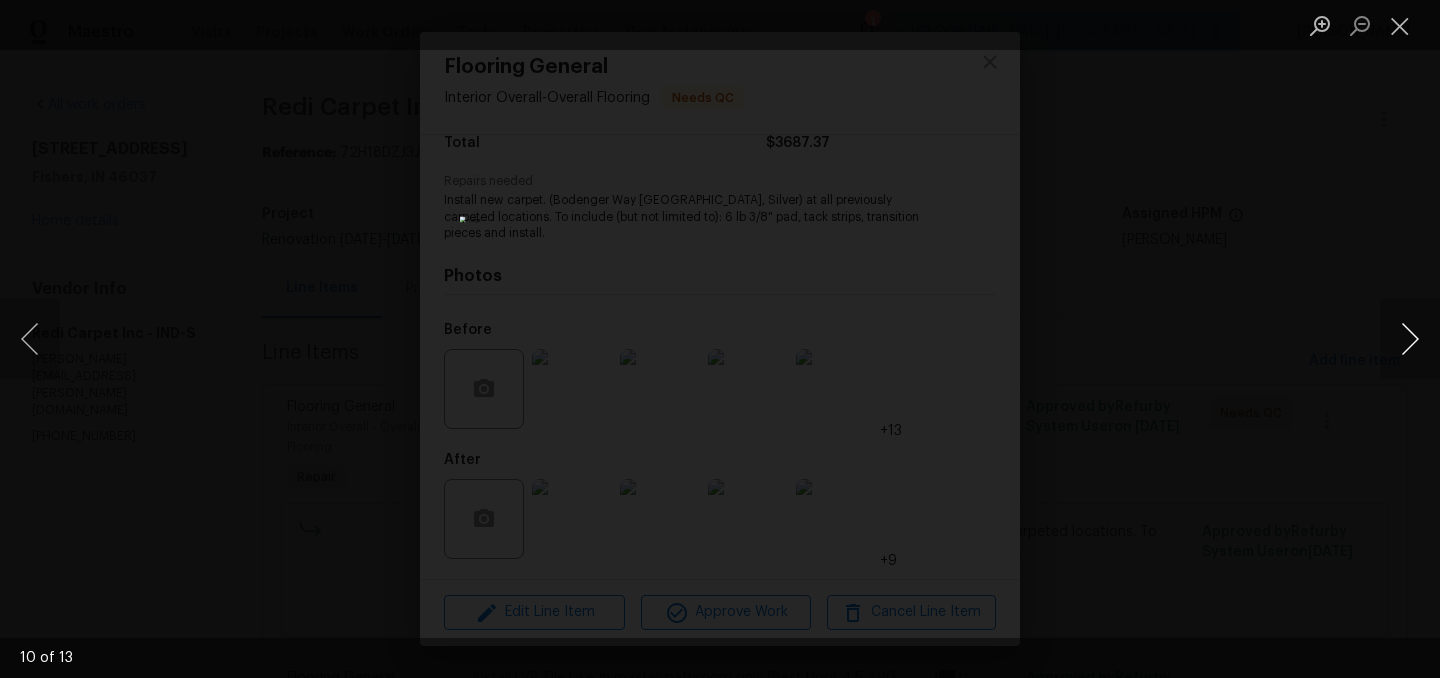 click at bounding box center [1410, 339] 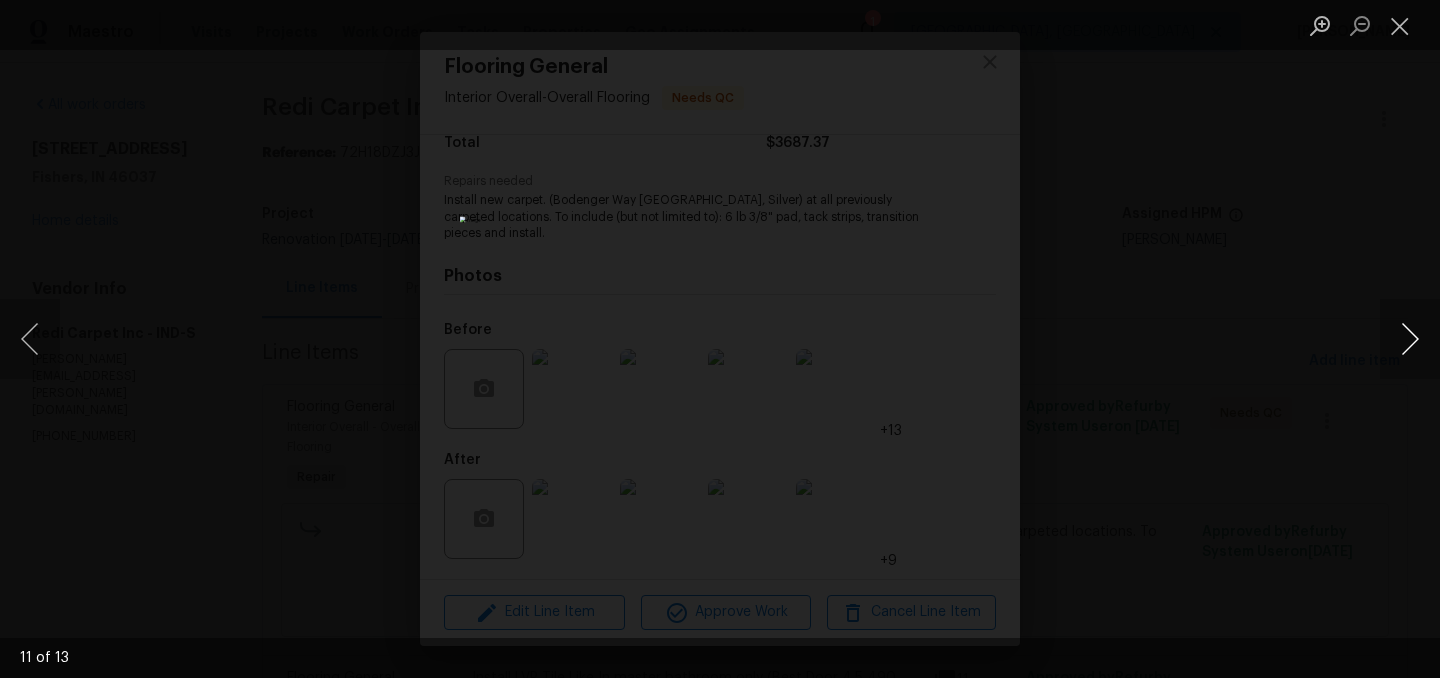 click at bounding box center (1410, 339) 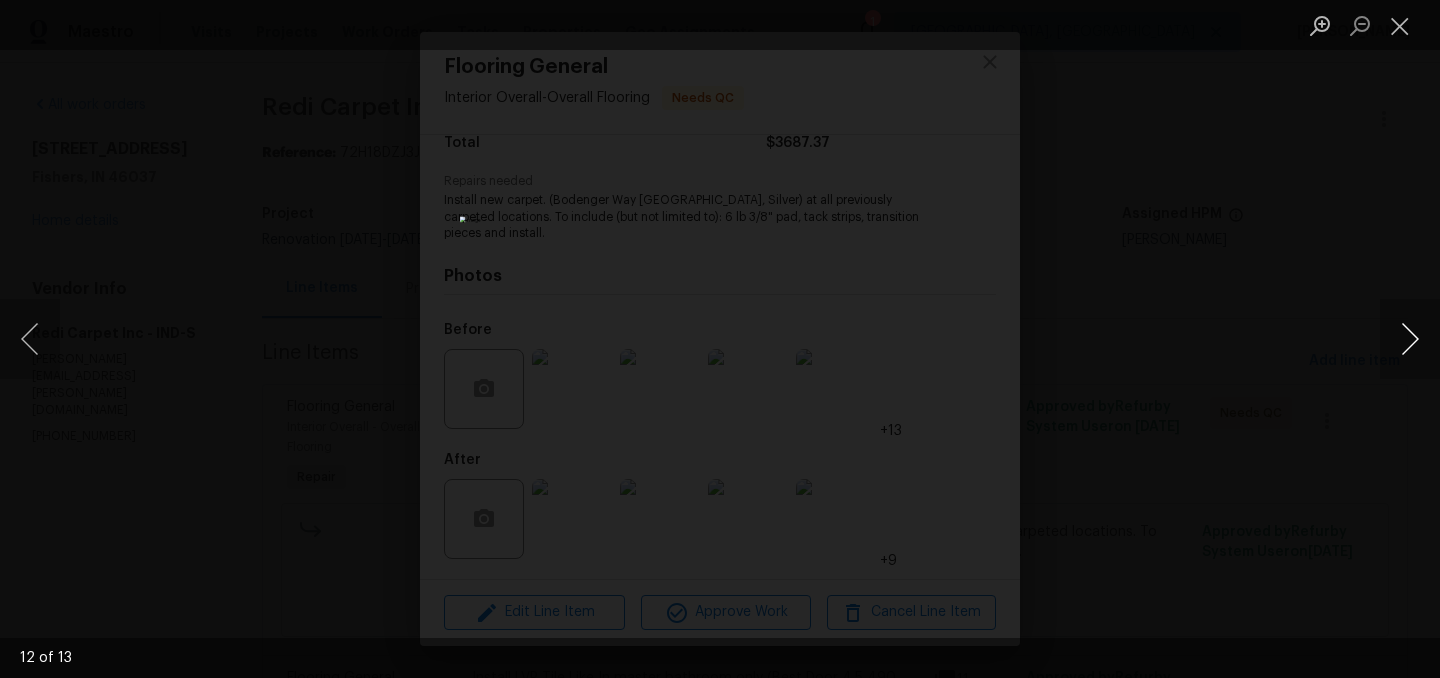 click at bounding box center (1410, 339) 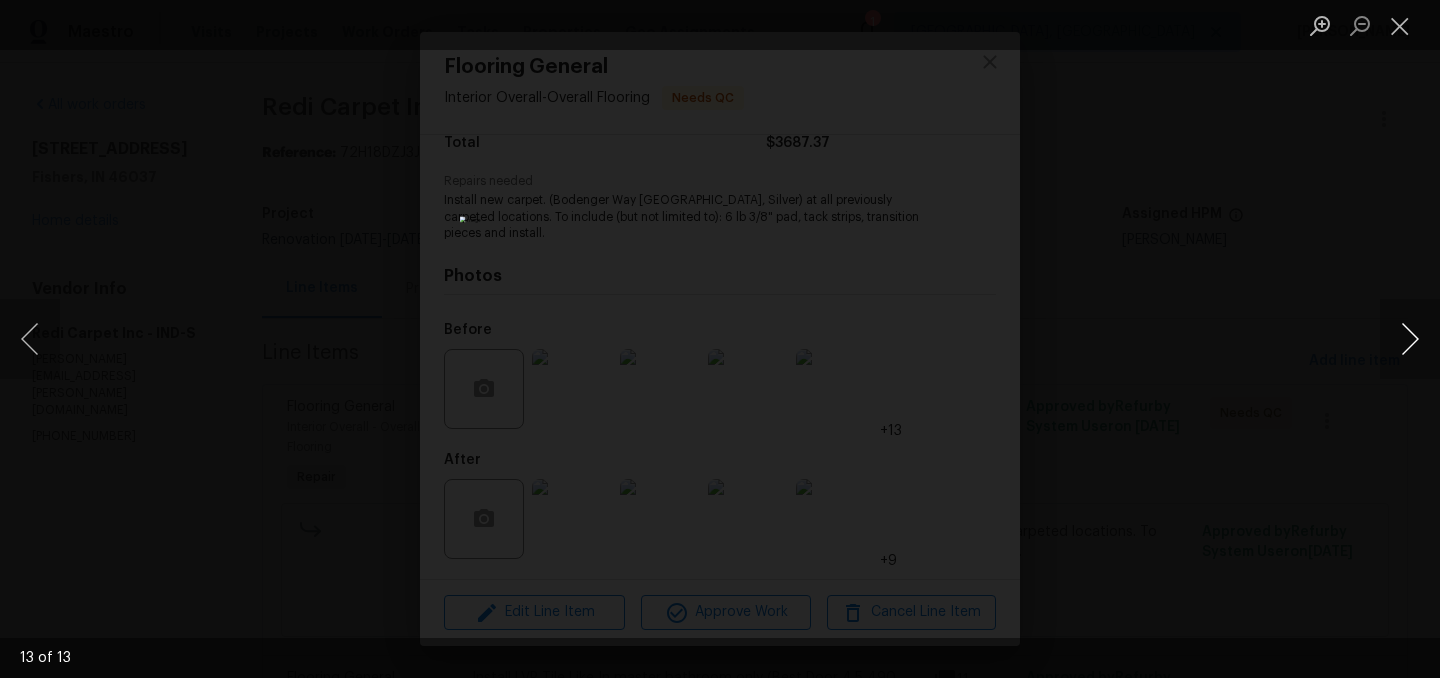 click at bounding box center [1410, 339] 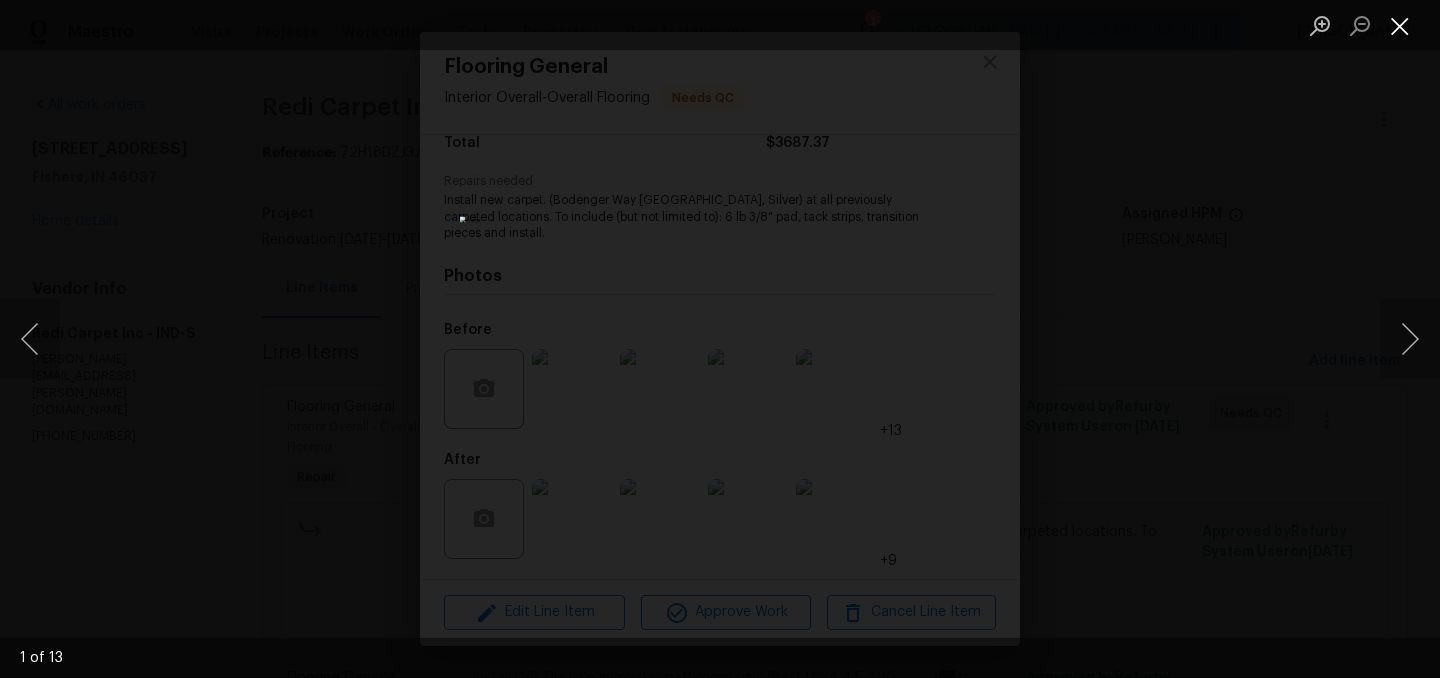 click at bounding box center (1400, 25) 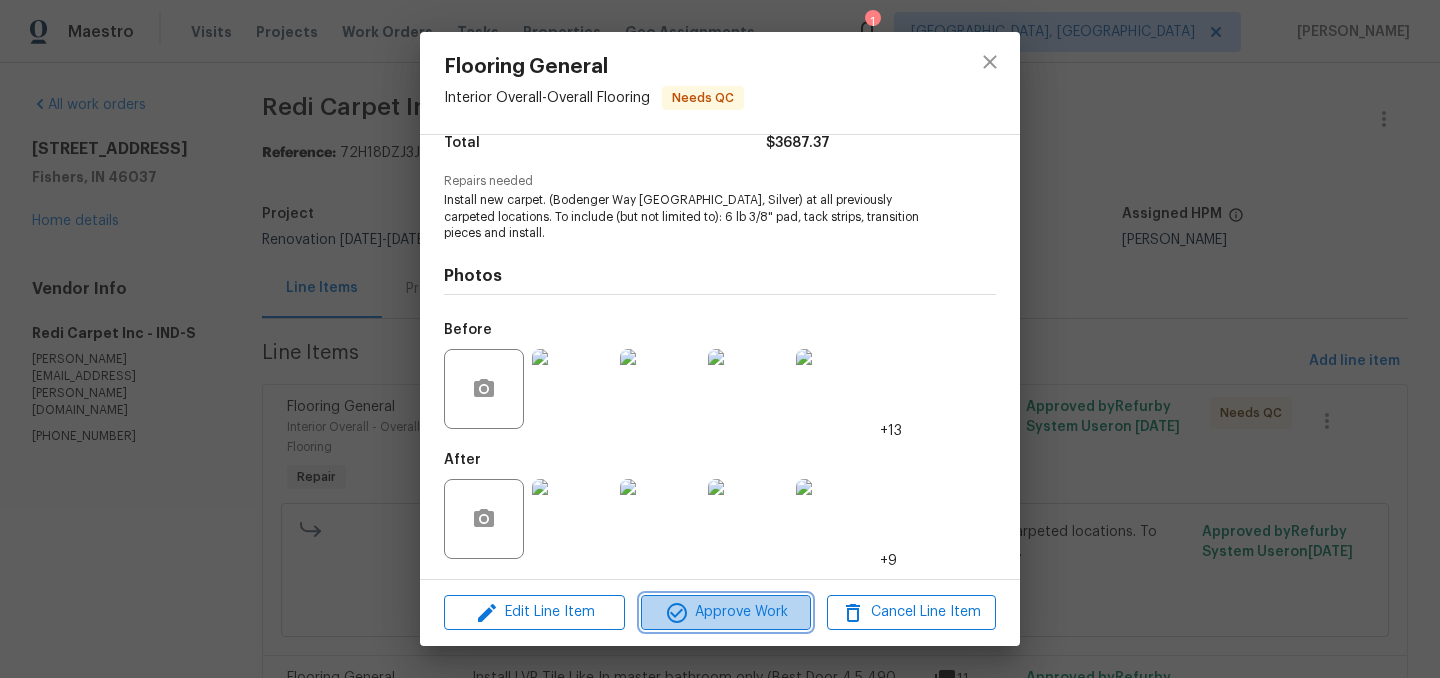 click on "Approve Work" at bounding box center [725, 612] 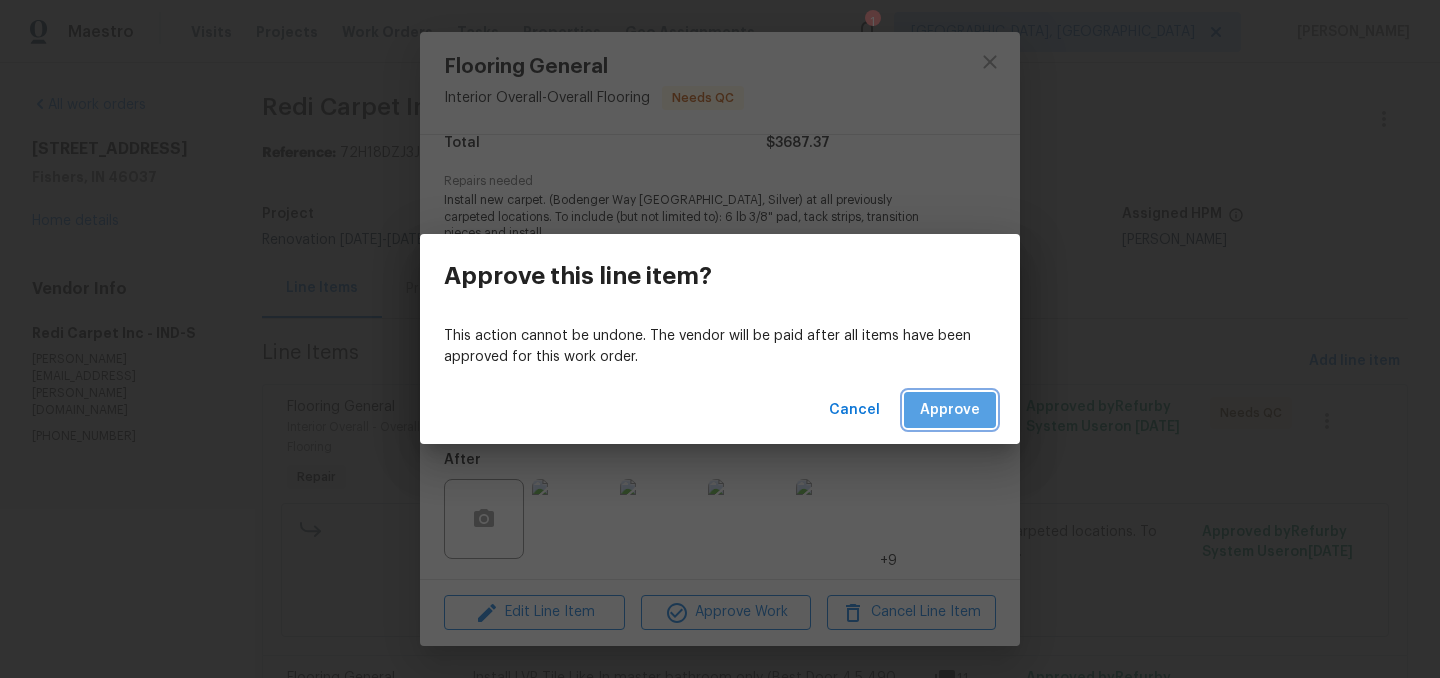 click on "Approve" at bounding box center [950, 410] 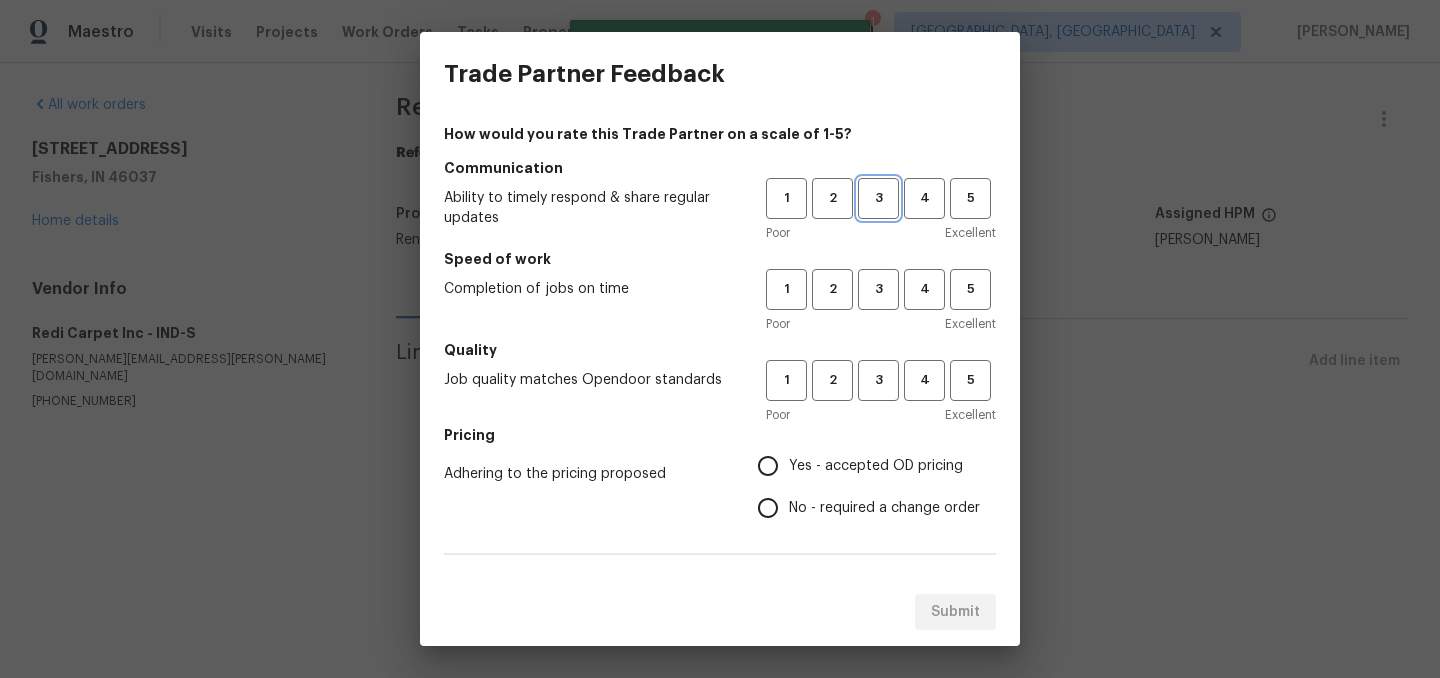 click on "3" at bounding box center [878, 198] 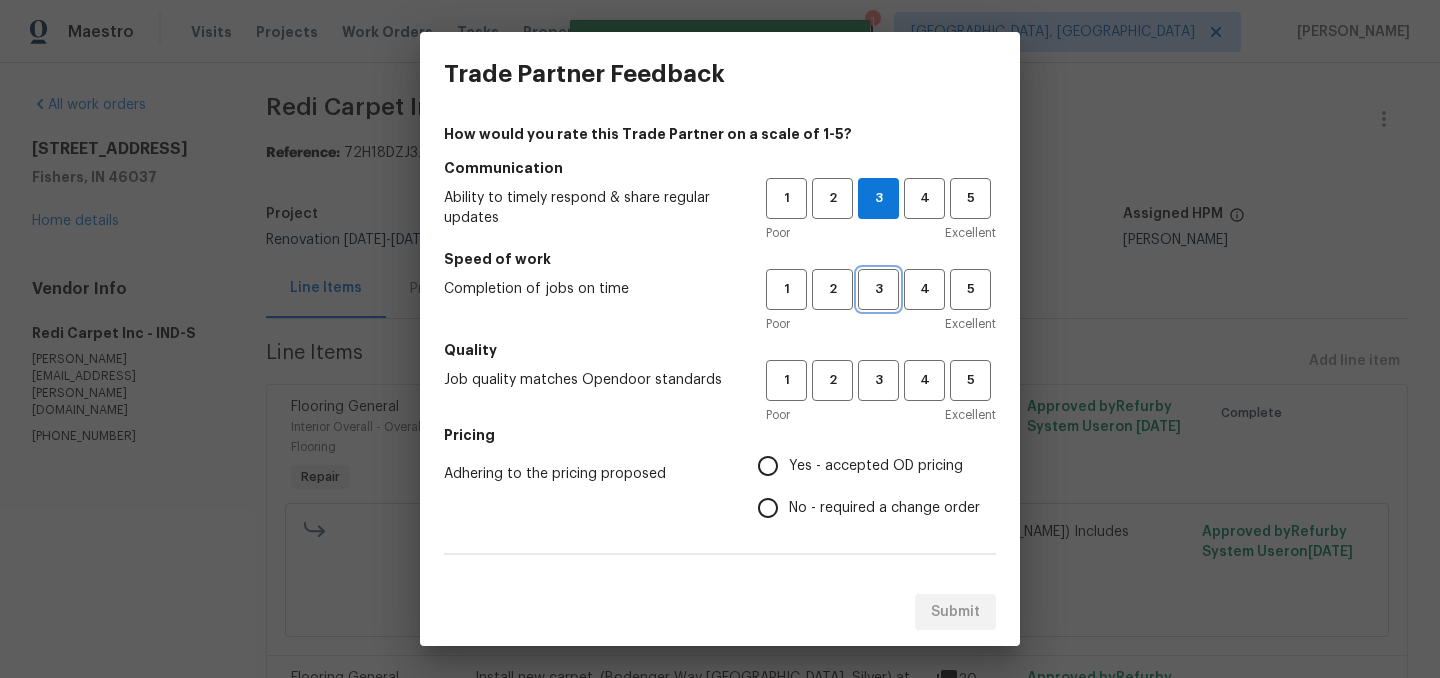 click on "3" at bounding box center (878, 289) 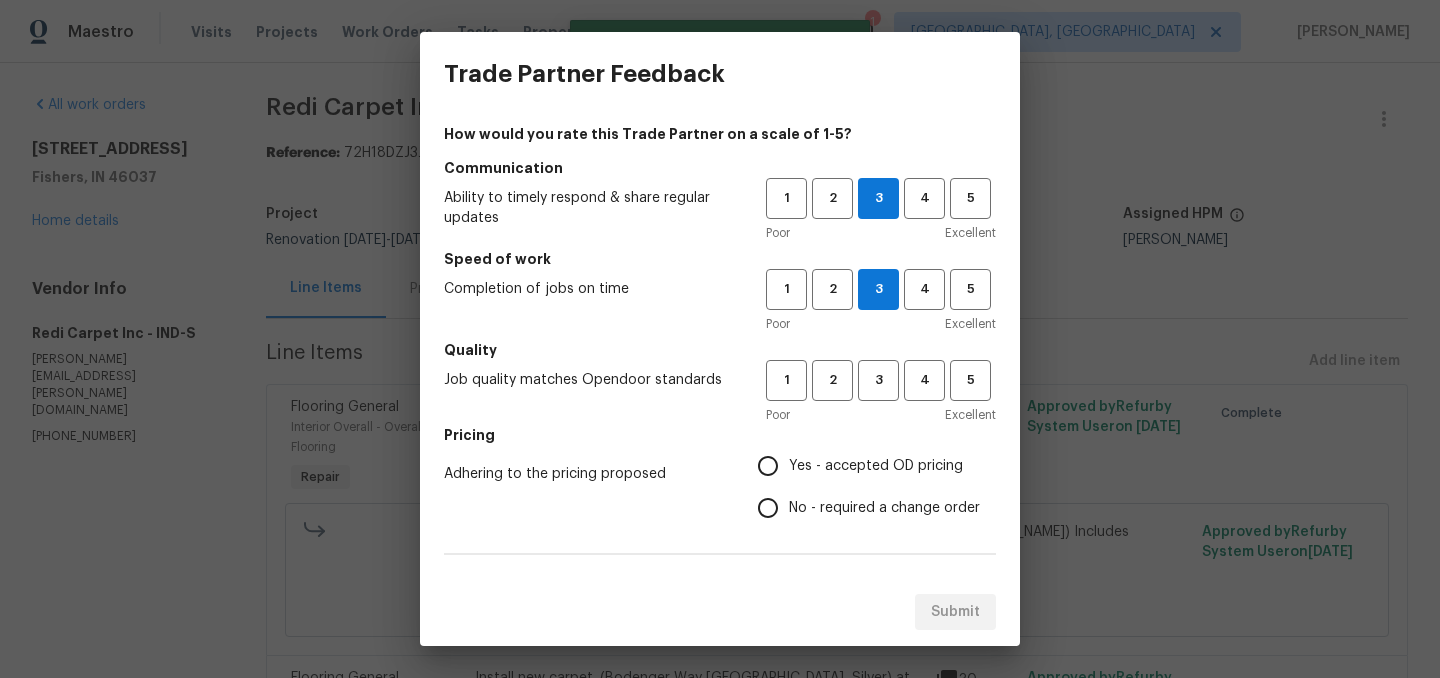 click on "Quality" at bounding box center (720, 350) 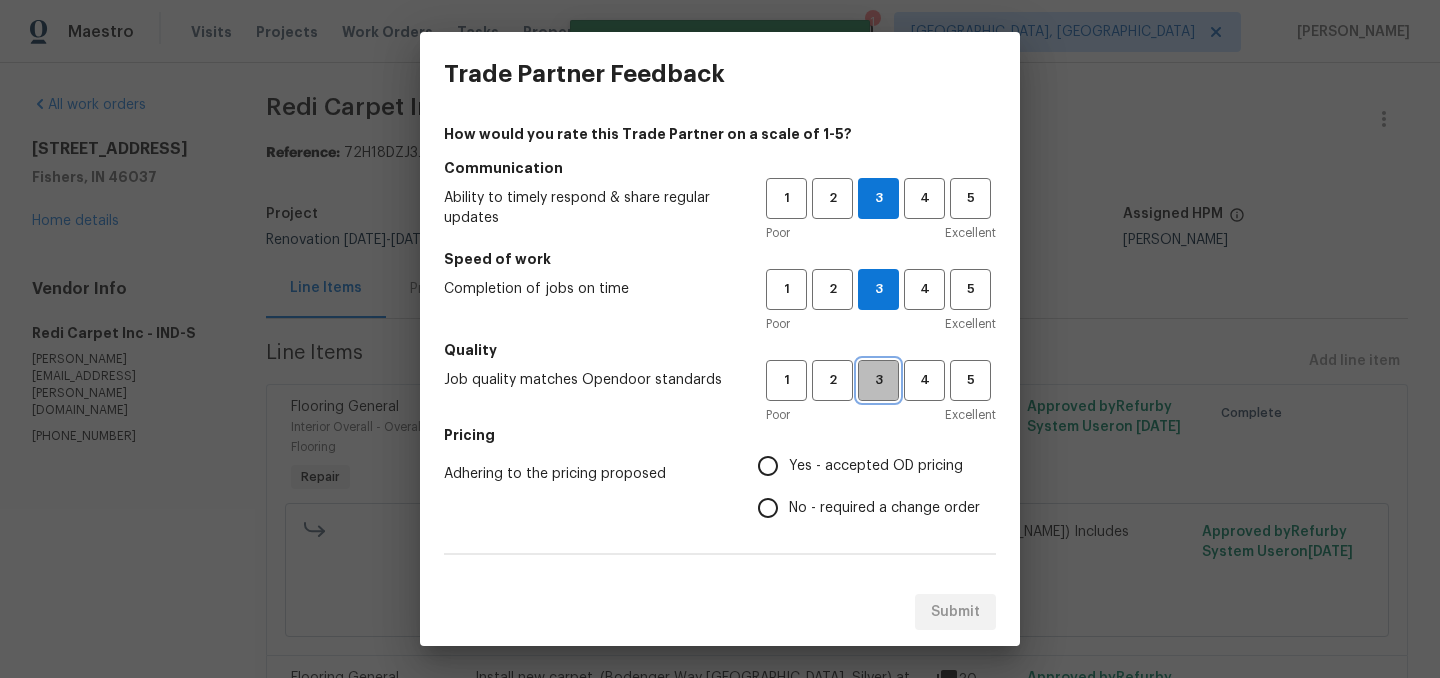 click on "3" at bounding box center (878, 380) 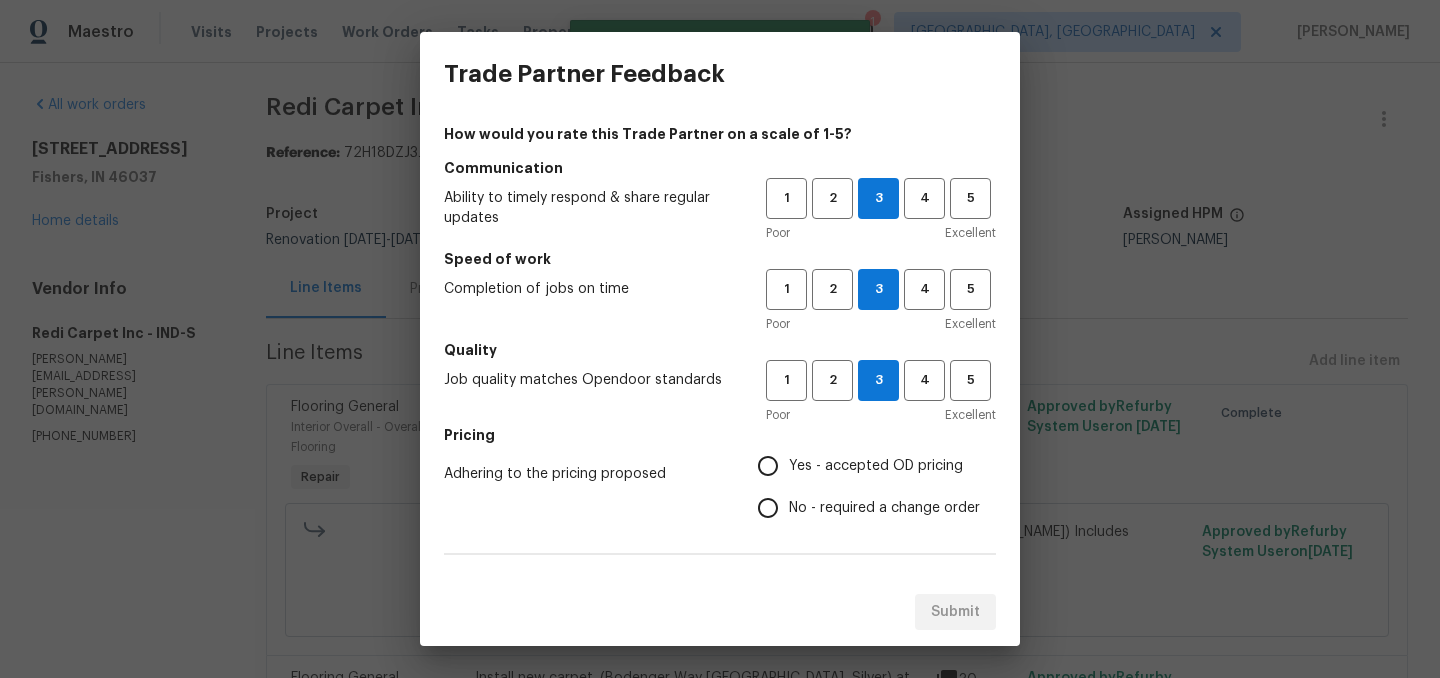 click on "Yes - accepted OD pricing" at bounding box center [768, 466] 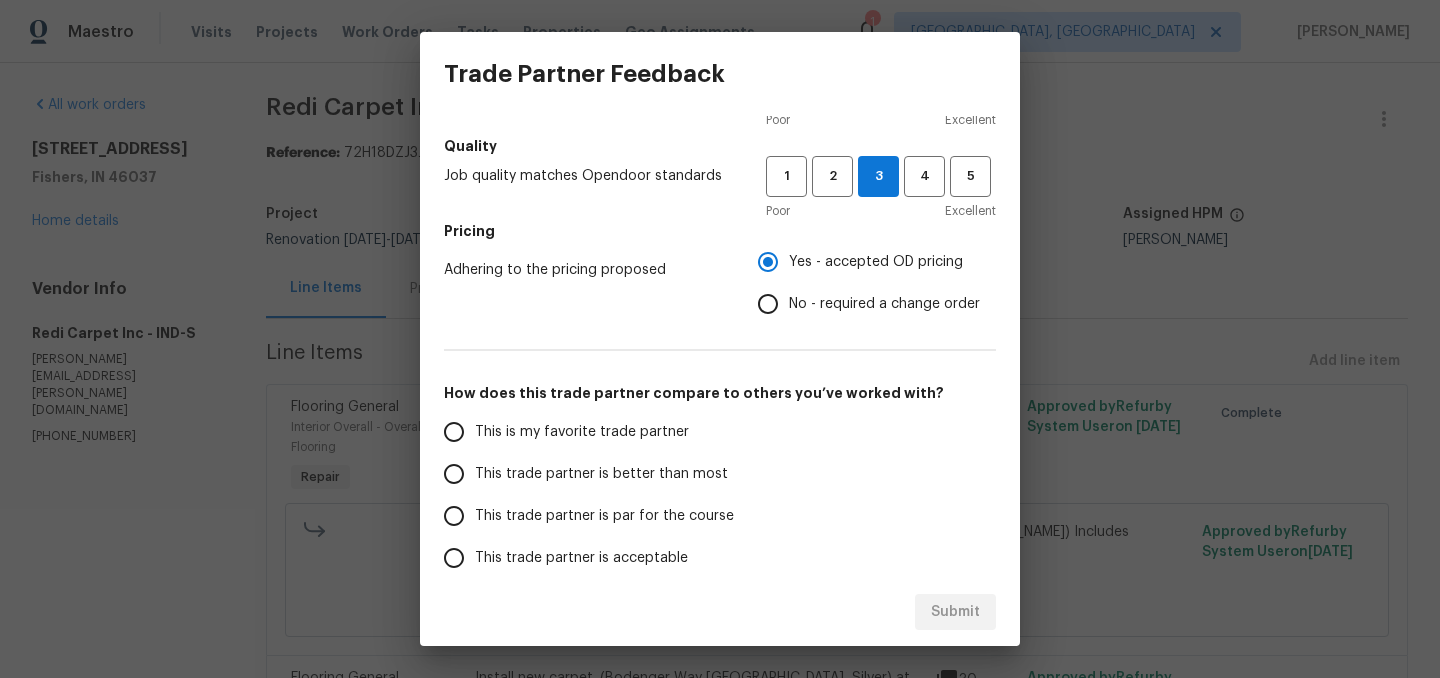 scroll, scrollTop: 211, scrollLeft: 0, axis: vertical 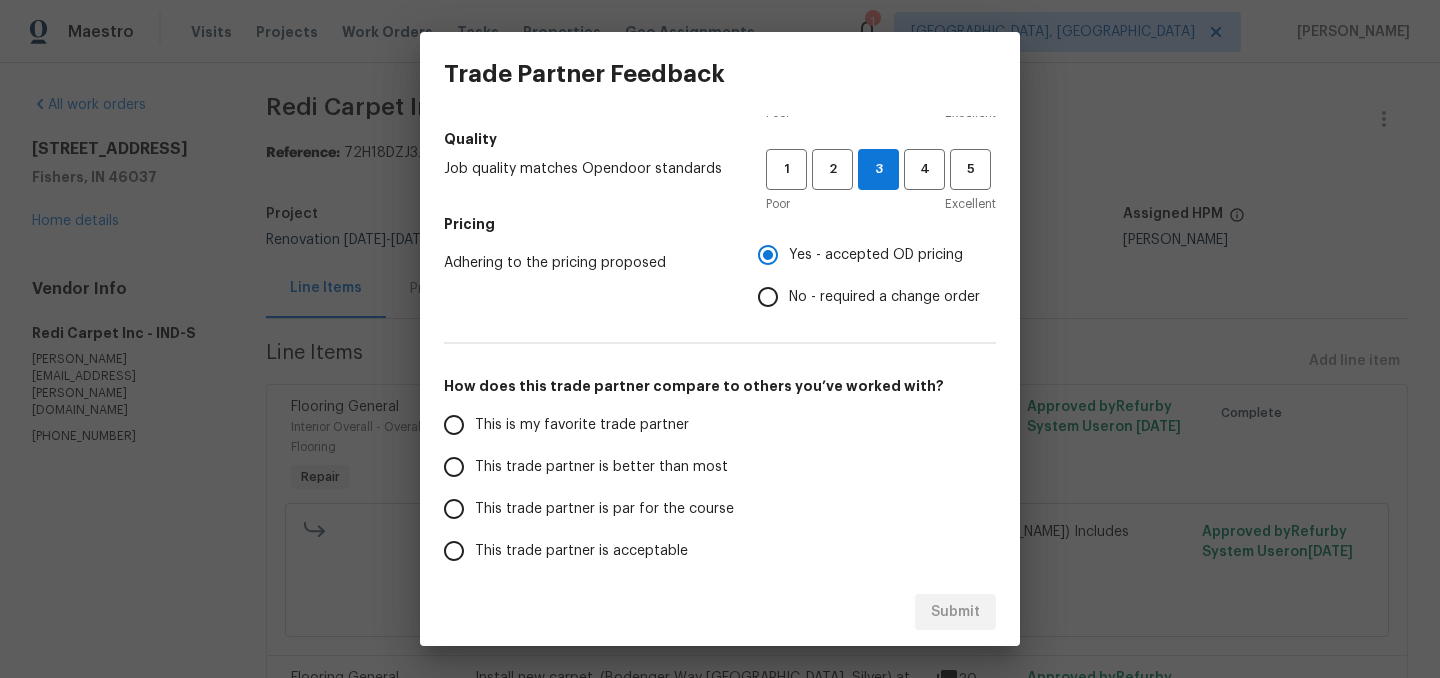 click on "This trade partner is better than most" at bounding box center (601, 467) 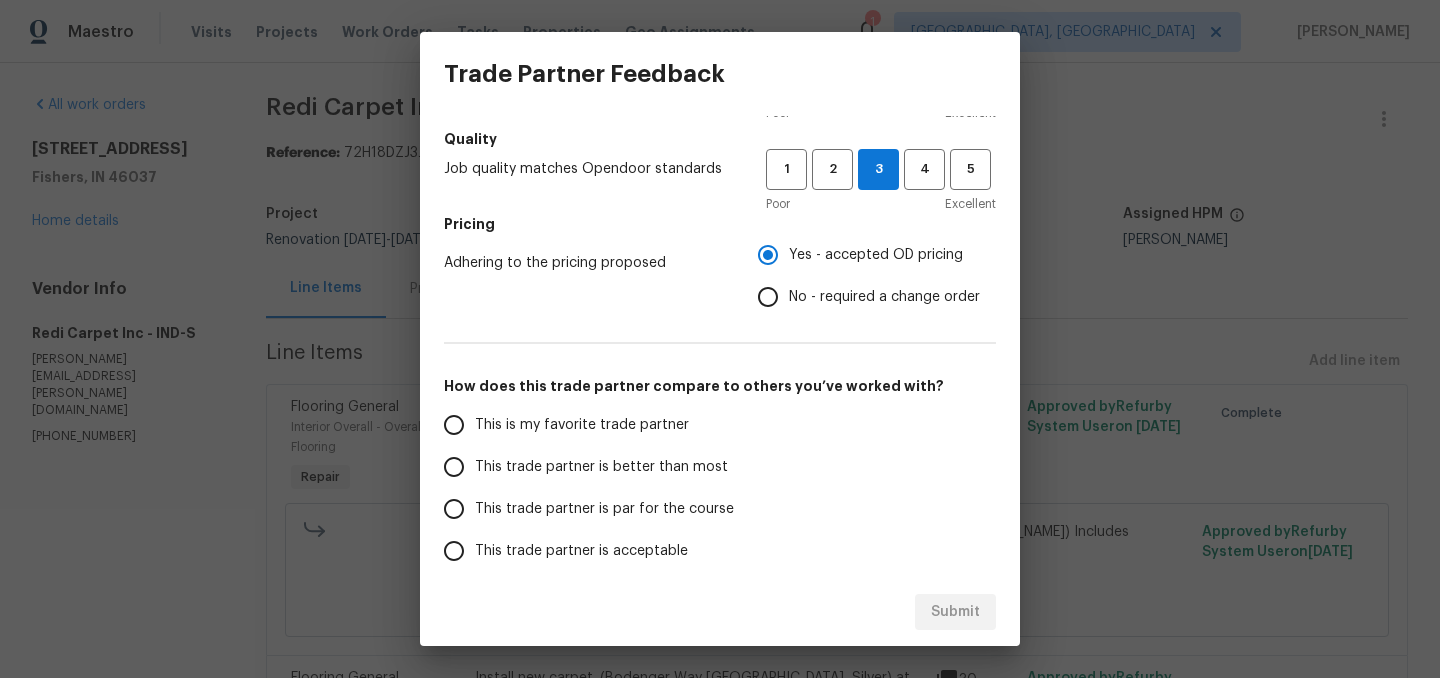 click on "This trade partner is better than most" at bounding box center (454, 467) 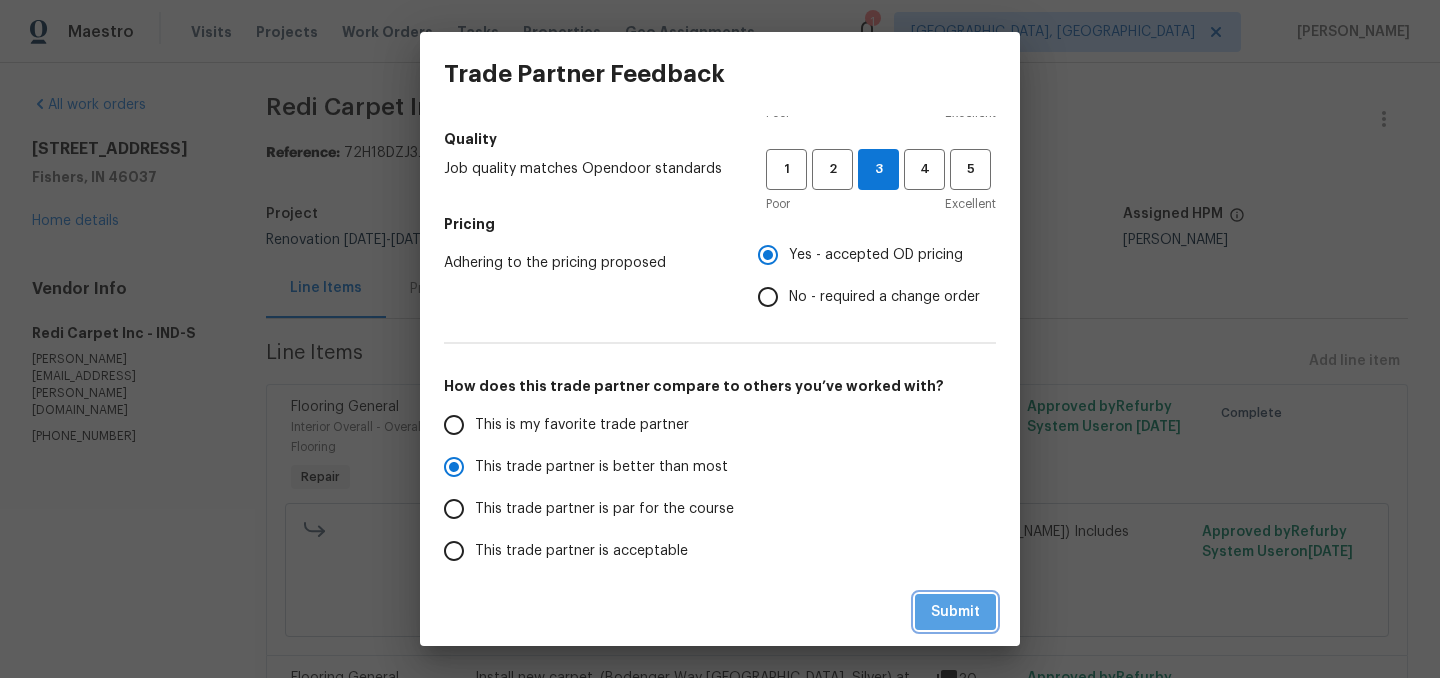 click on "Submit" at bounding box center [955, 612] 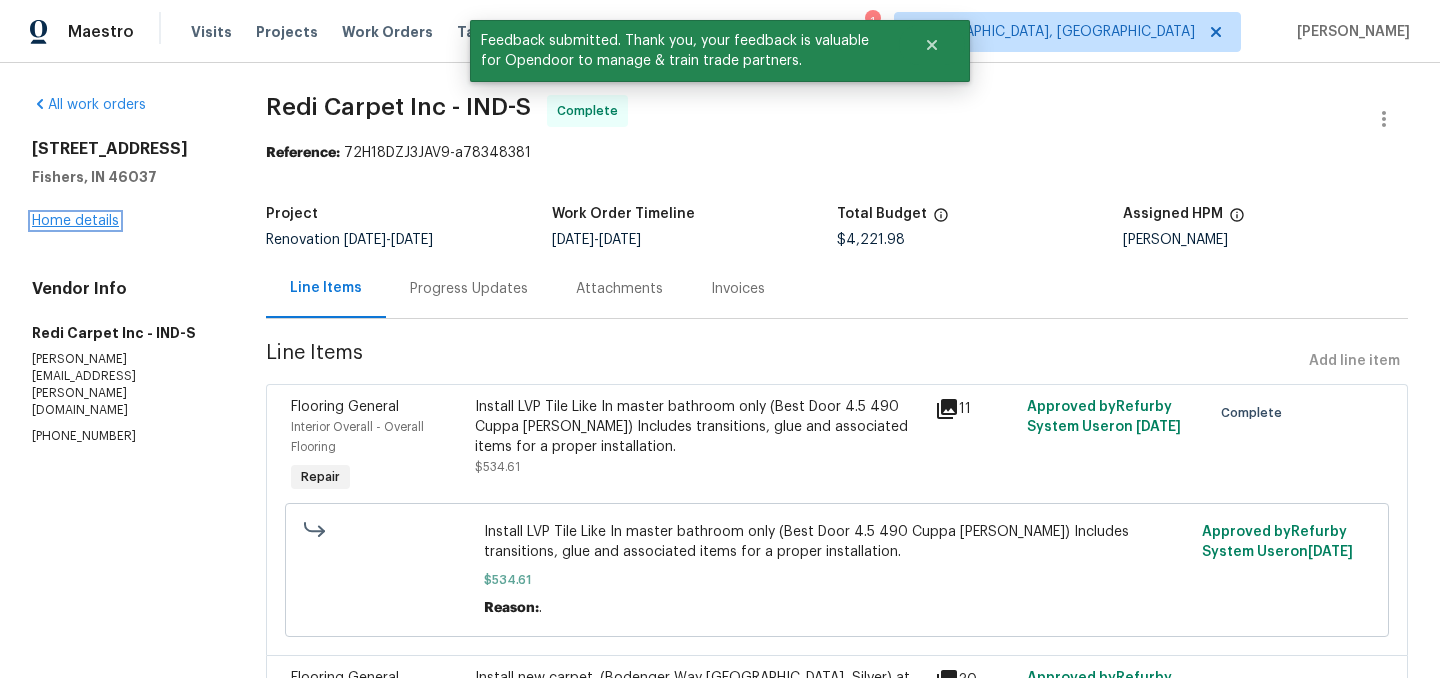 click on "Home details" at bounding box center (75, 221) 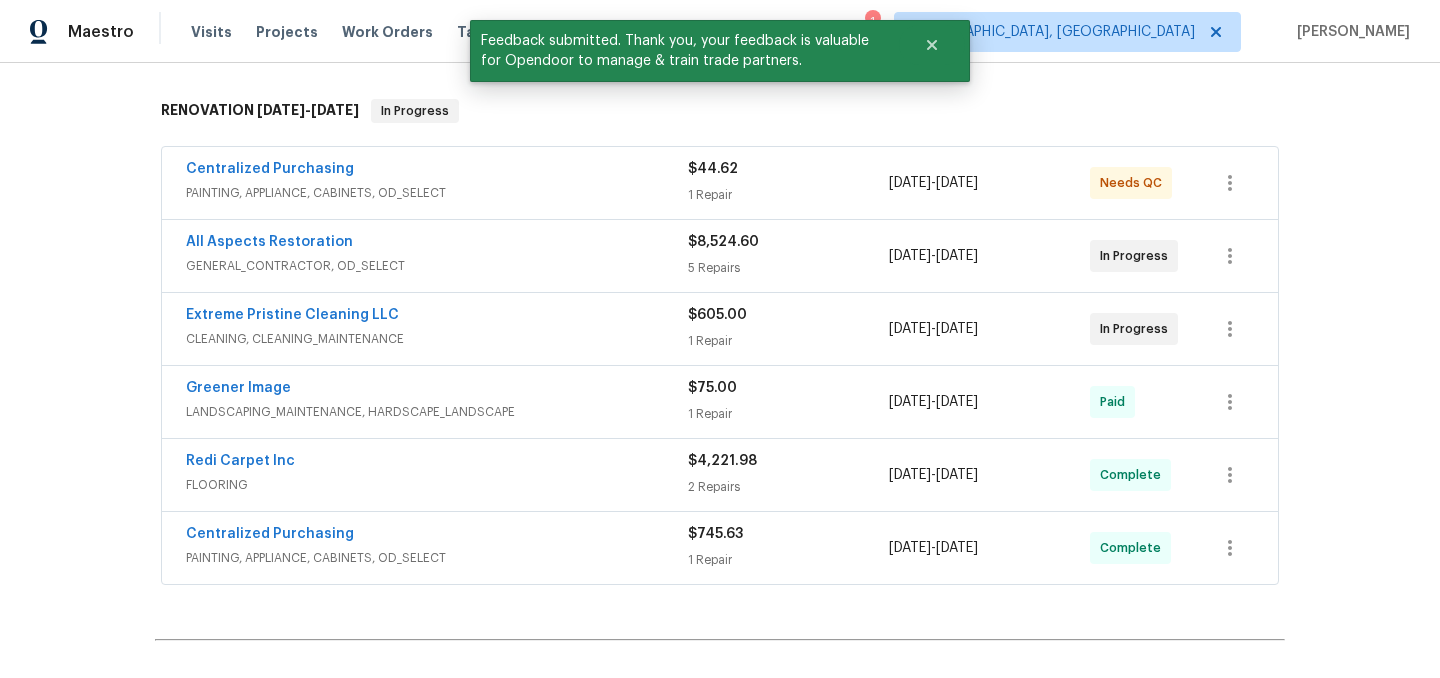scroll, scrollTop: 304, scrollLeft: 0, axis: vertical 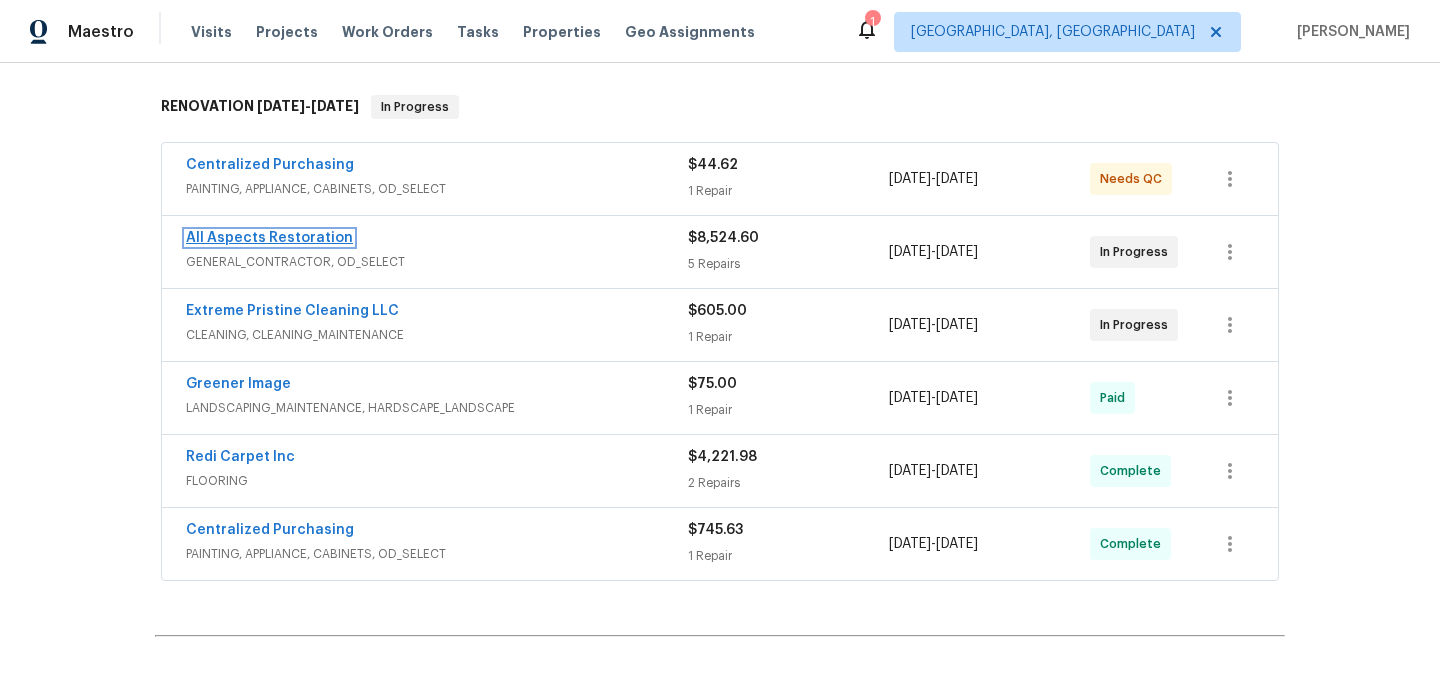 click on "All Aspects Restoration" at bounding box center (269, 238) 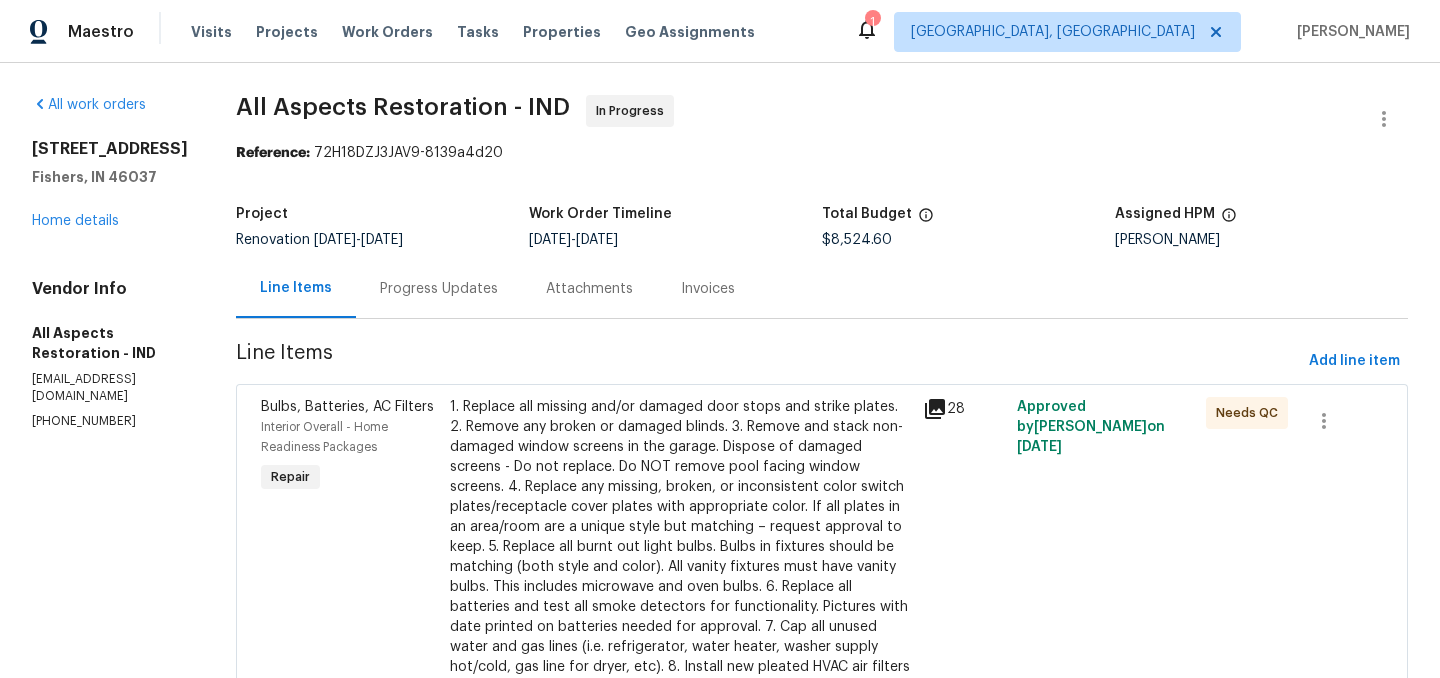 click on "Progress Updates" at bounding box center [439, 289] 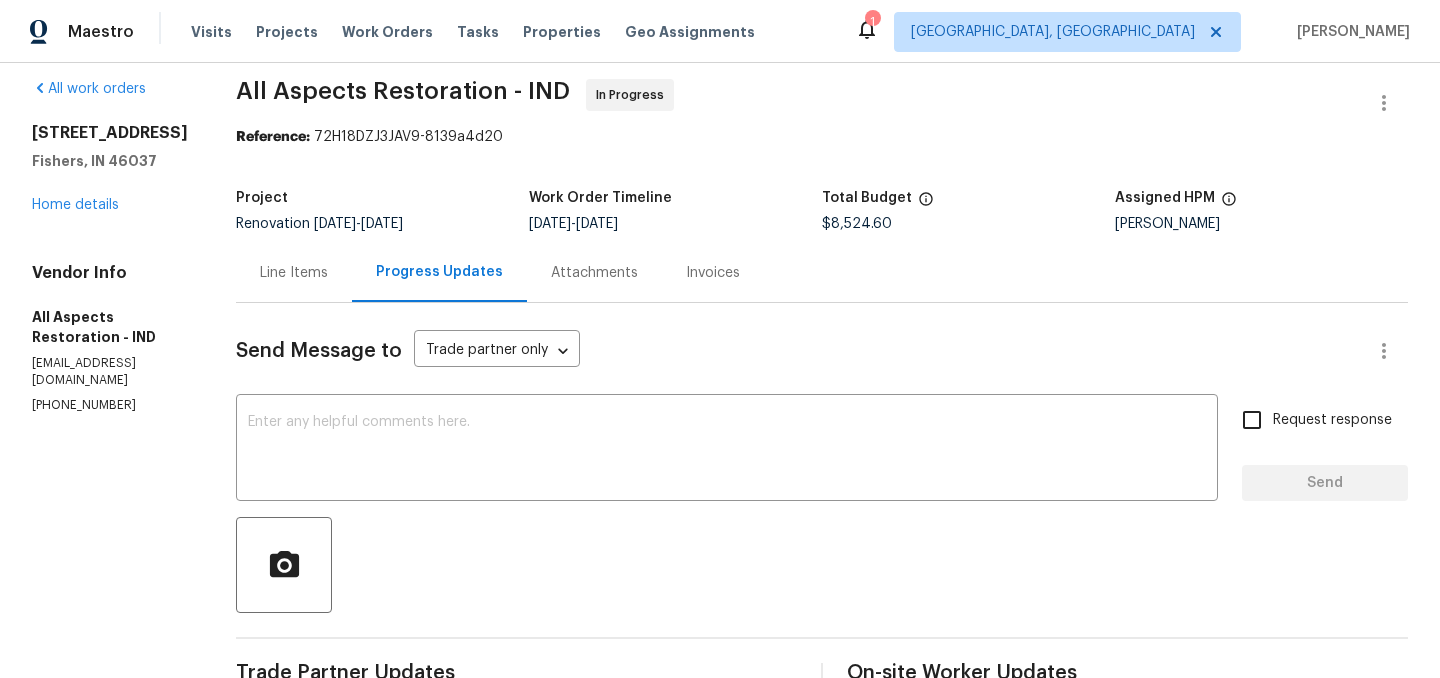 scroll, scrollTop: 8, scrollLeft: 0, axis: vertical 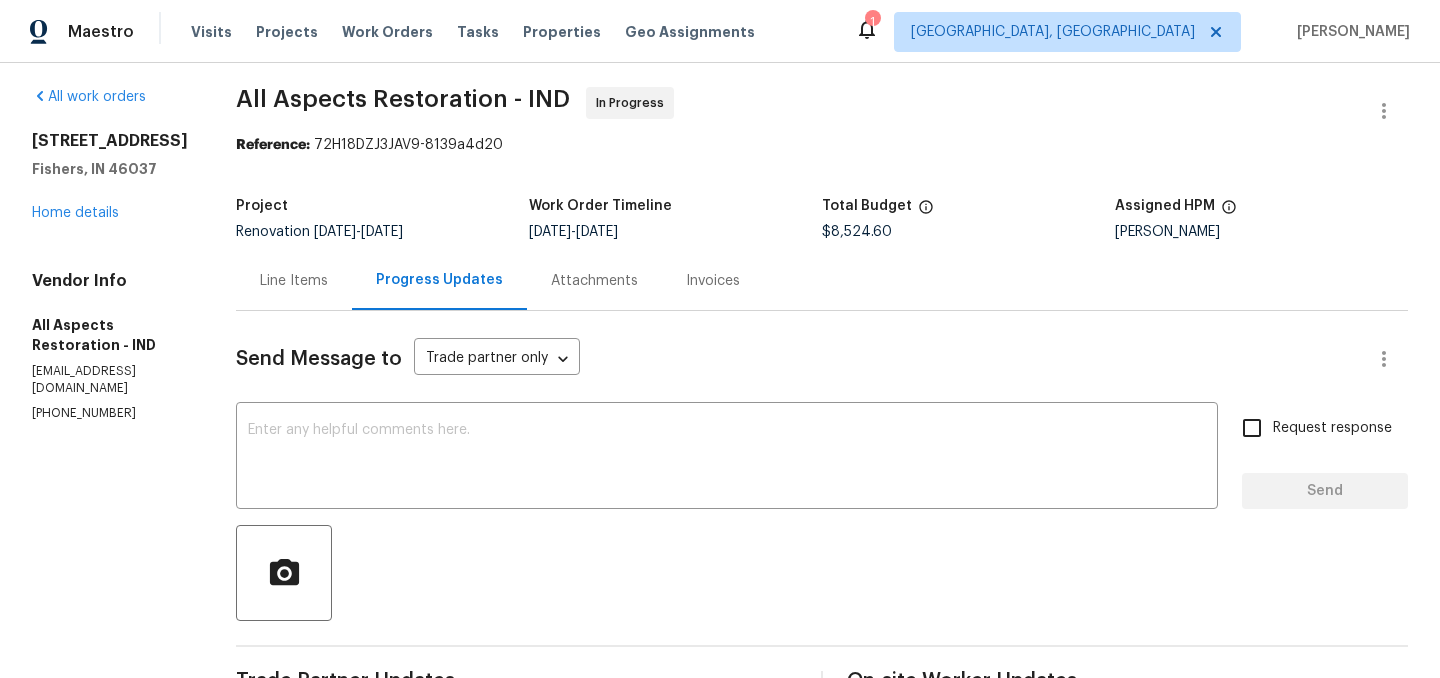 click on "Line Items" at bounding box center (294, 281) 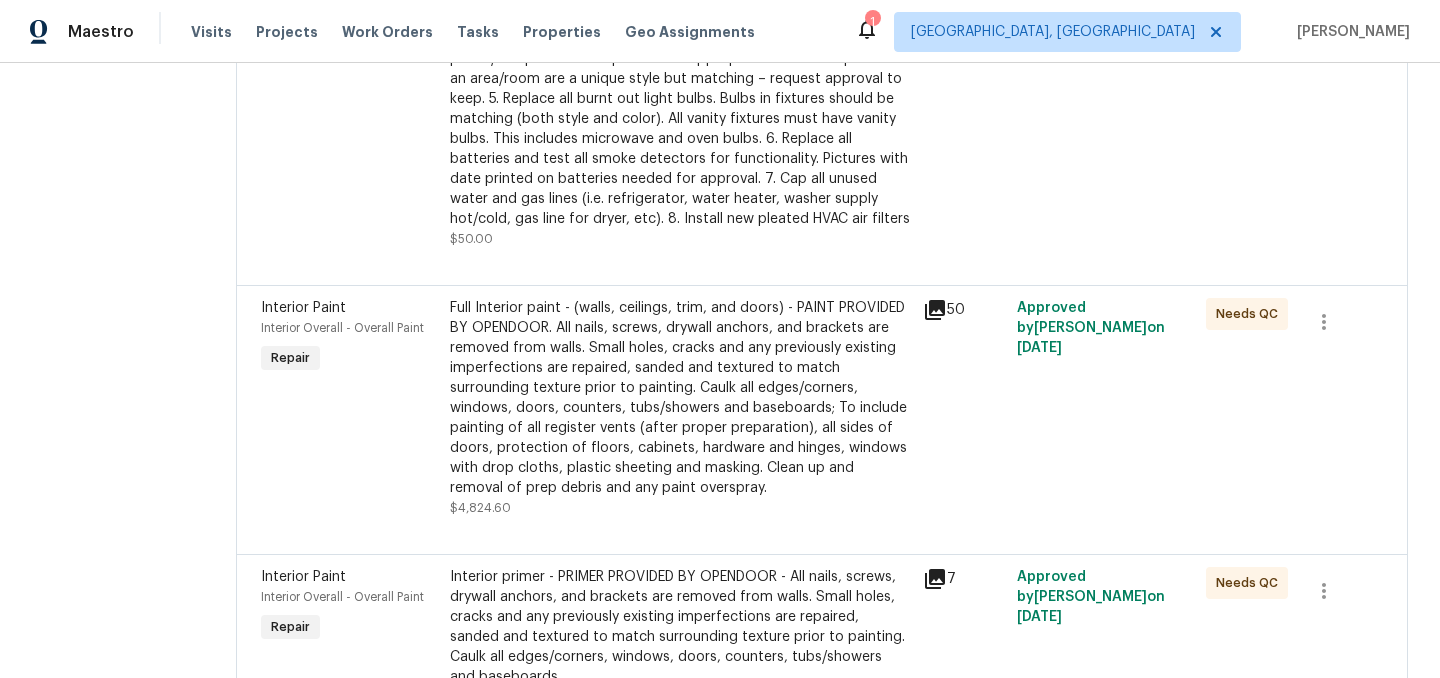 scroll, scrollTop: 0, scrollLeft: 0, axis: both 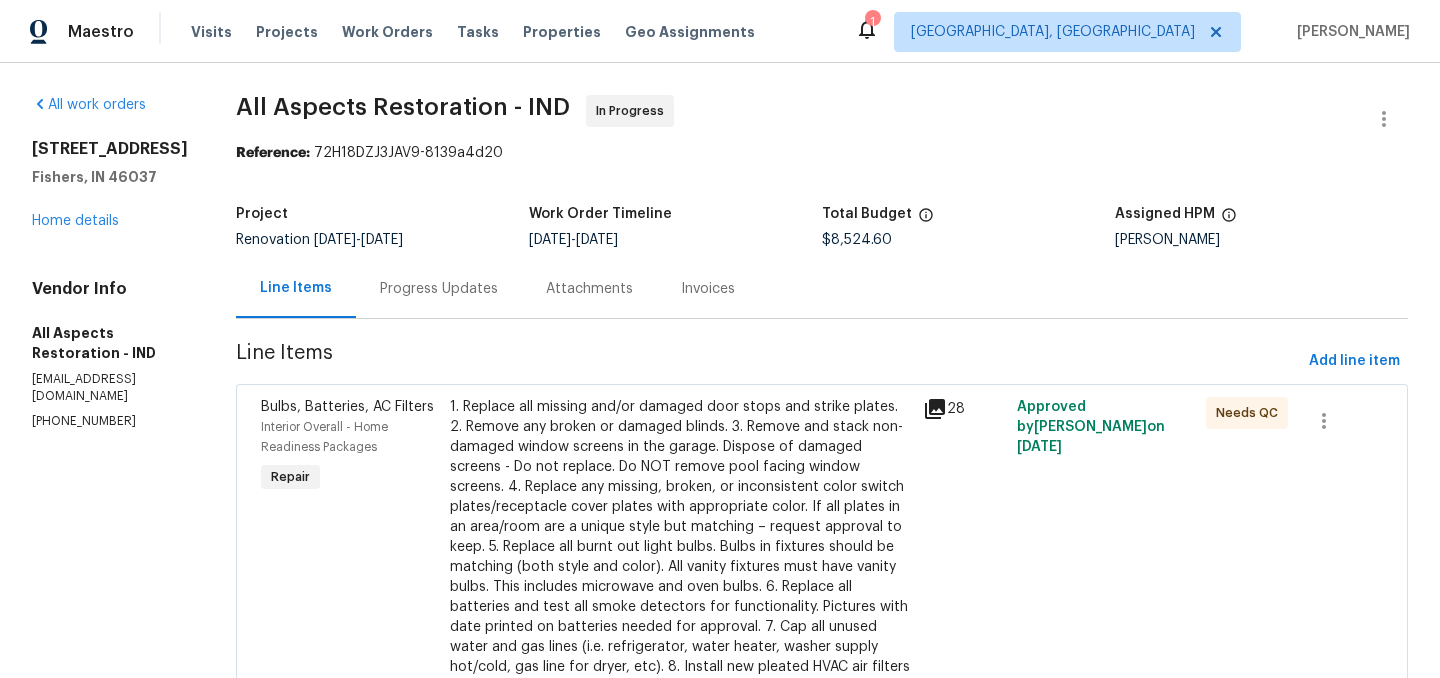 click on "1. Replace all missing and/or damaged door stops and strike plates.  2. Remove any broken or damaged blinds.  3. Remove and stack non-damaged window screens in the garage. Dispose of damaged screens - Do not replace. Do NOT remove pool facing window screens.  4. Replace any missing, broken, or inconsistent color switch plates/receptacle cover plates with appropriate color. If all plates in an area/room are a unique style but matching – request approval to keep.  5. Replace all burnt out light bulbs. Bulbs in fixtures should be matching (both style and color). All vanity fixtures must have vanity bulbs. This includes microwave and oven bulbs.  6. Replace all batteries and test all smoke detectors for functionality. Pictures with date printed on batteries needed for approval.  7. Cap all unused water and gas lines (i.e. refrigerator, water heater, washer supply hot/cold, gas line for dryer, etc).  8. Install new pleated HVAC air filters" at bounding box center (680, 537) 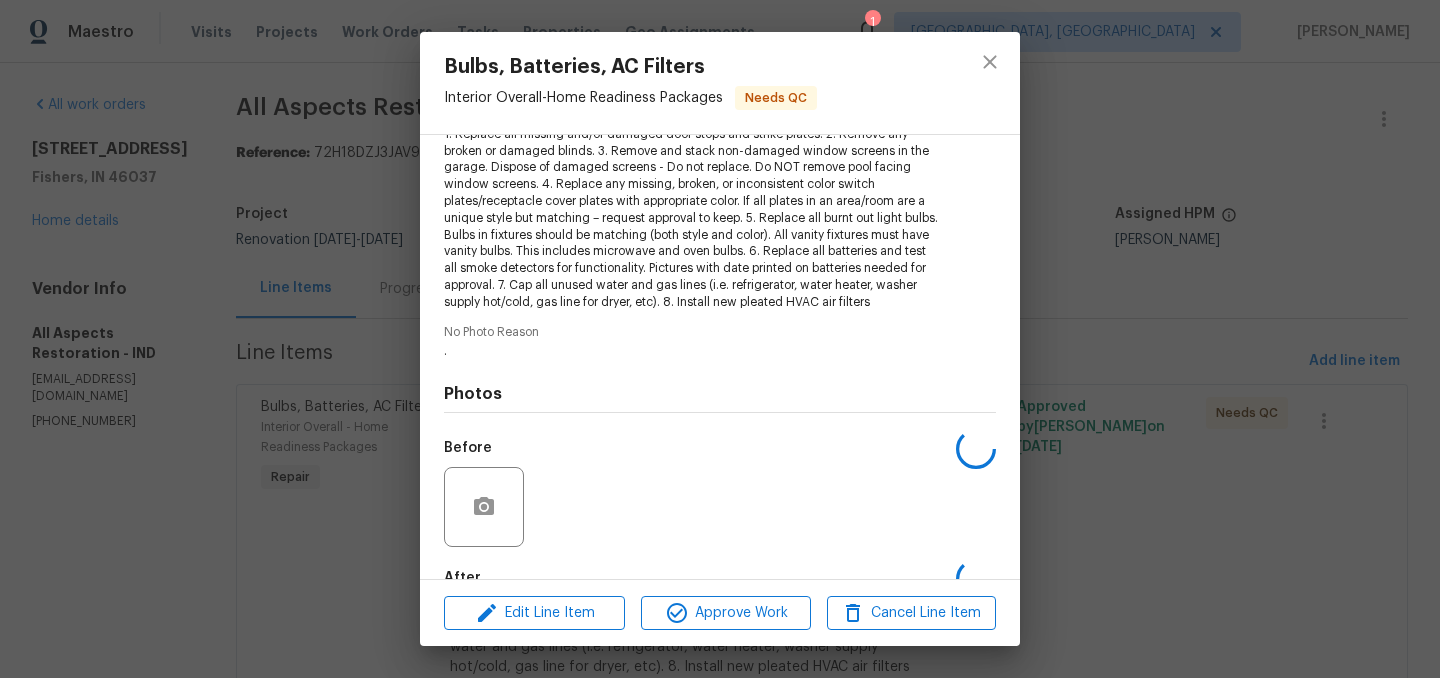 scroll, scrollTop: 360, scrollLeft: 0, axis: vertical 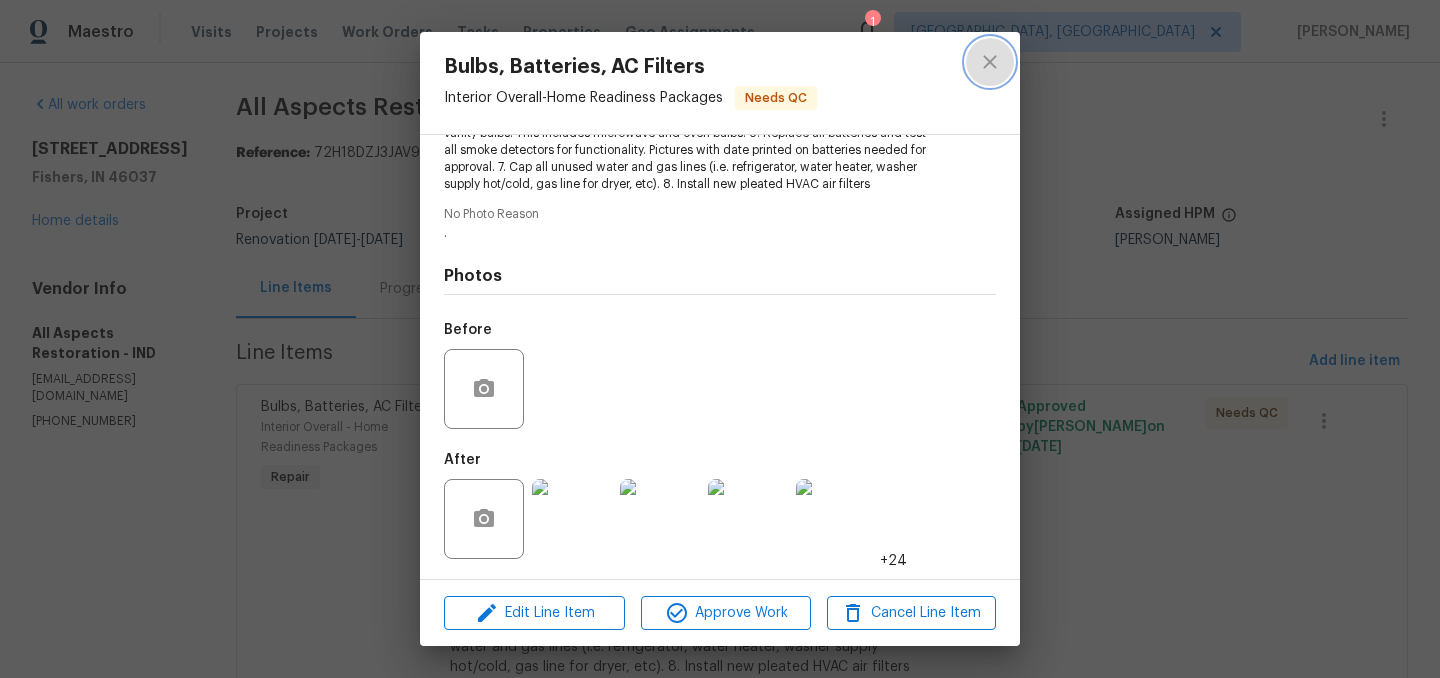 click 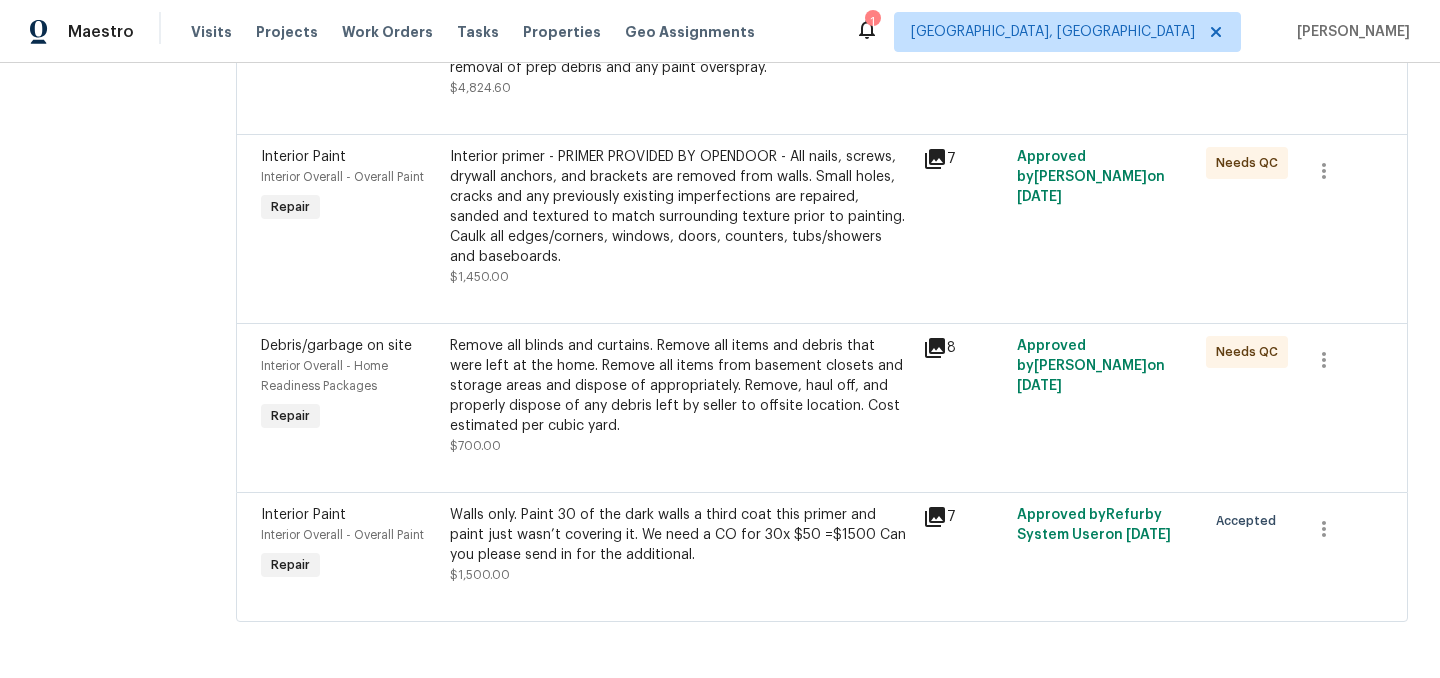 scroll, scrollTop: 0, scrollLeft: 0, axis: both 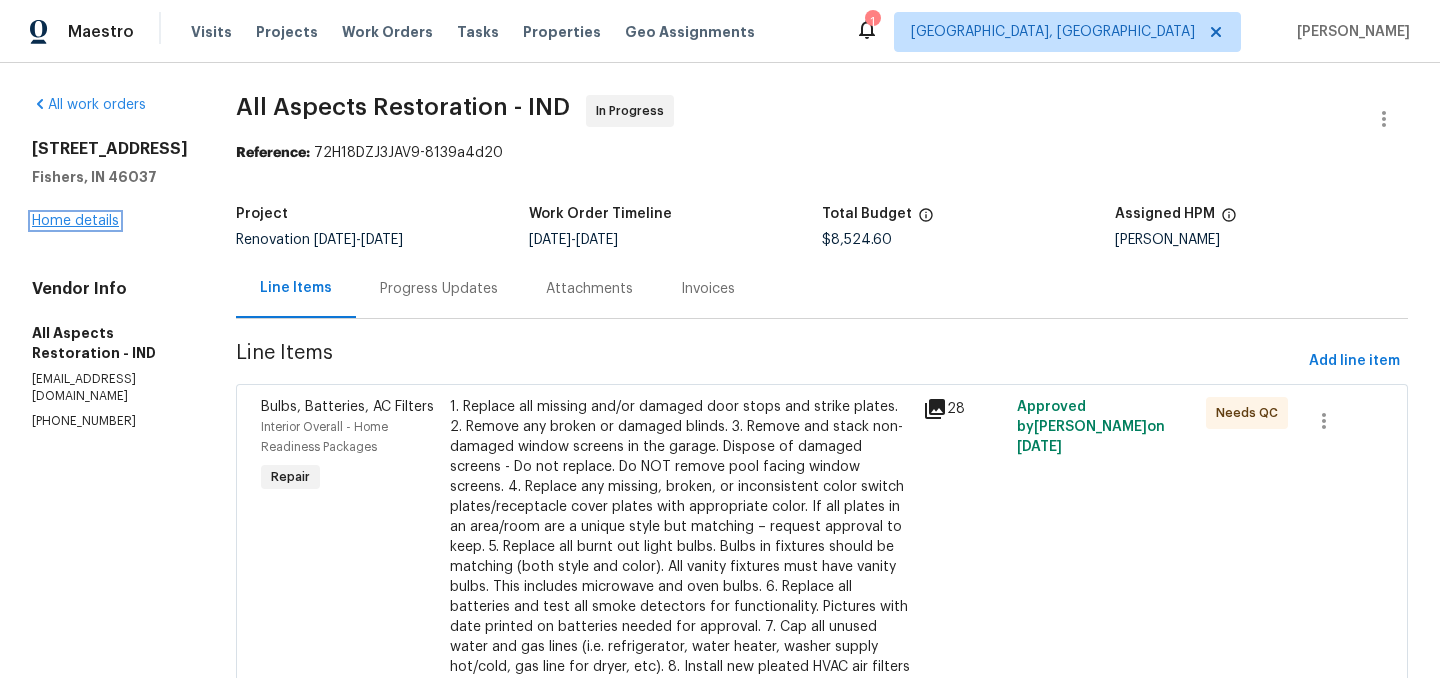click on "Home details" at bounding box center [75, 221] 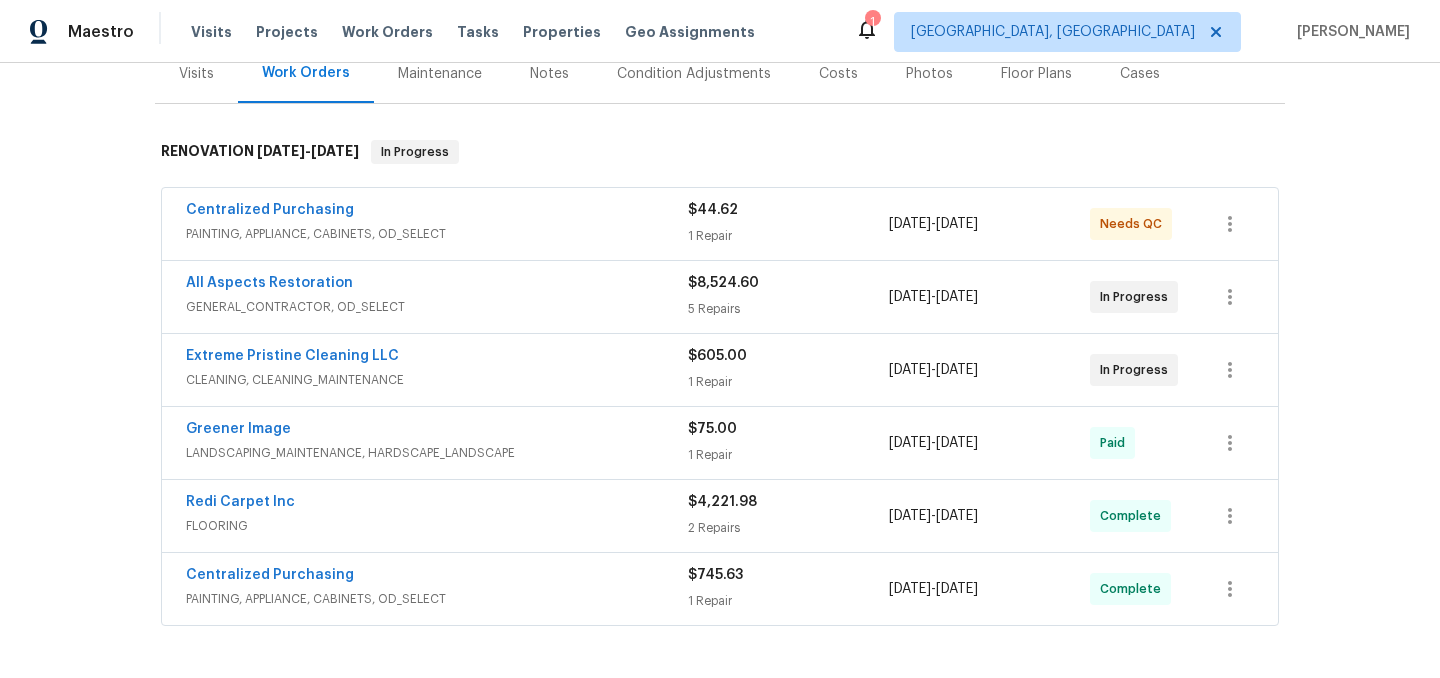 scroll, scrollTop: 263, scrollLeft: 0, axis: vertical 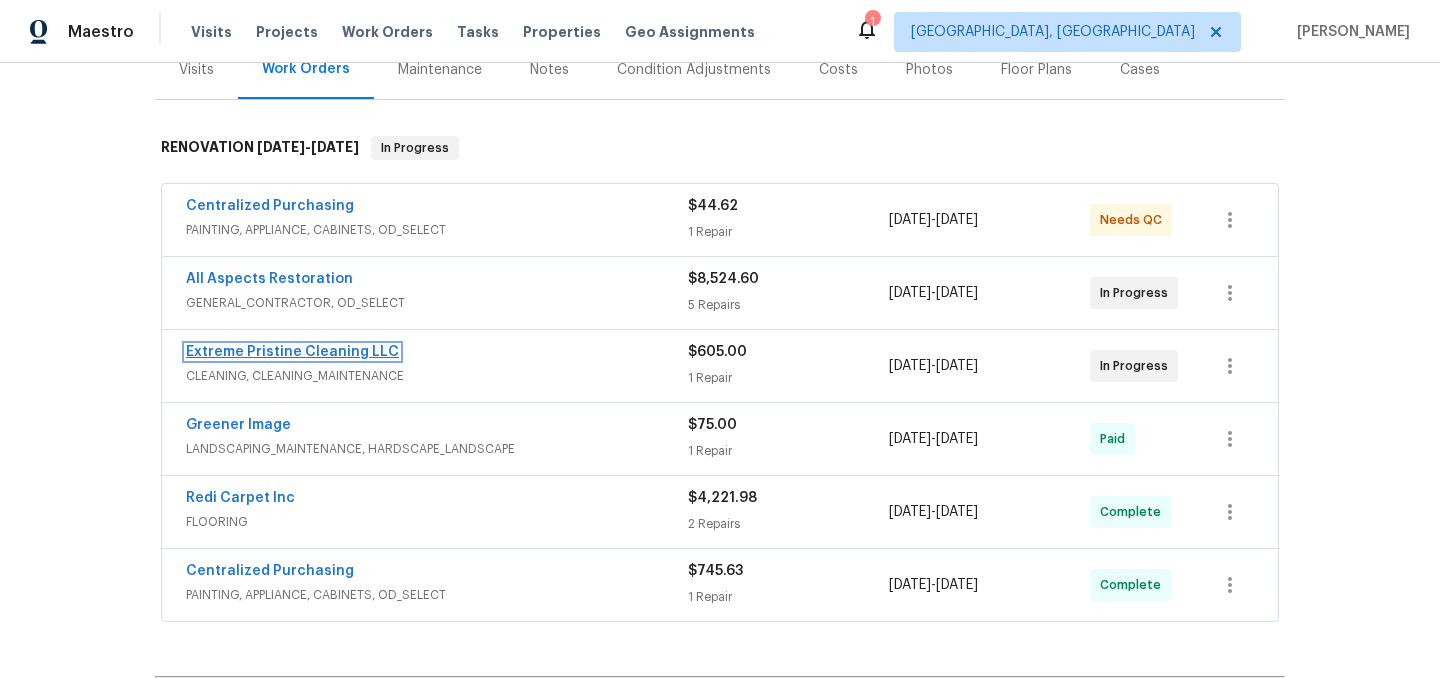 click on "Extreme Pristine Cleaning LLC" at bounding box center (292, 352) 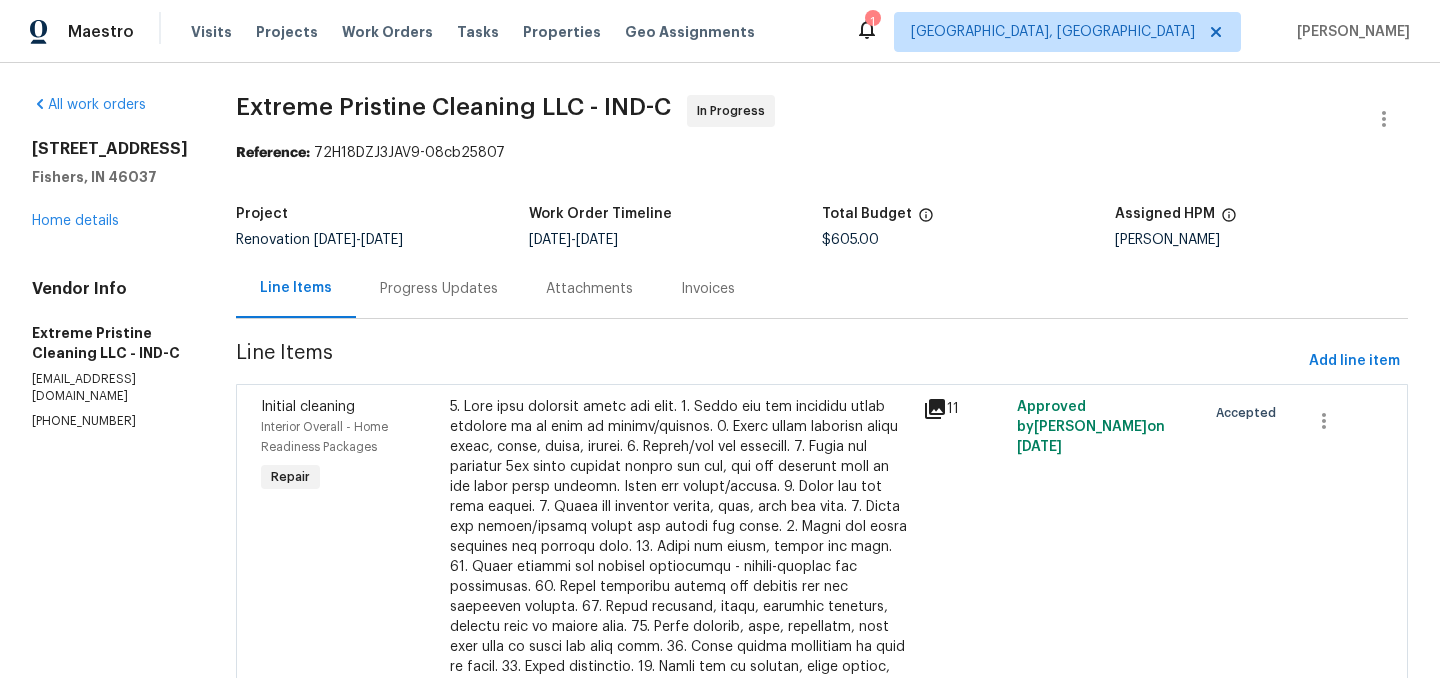 click on "Progress Updates" at bounding box center [439, 289] 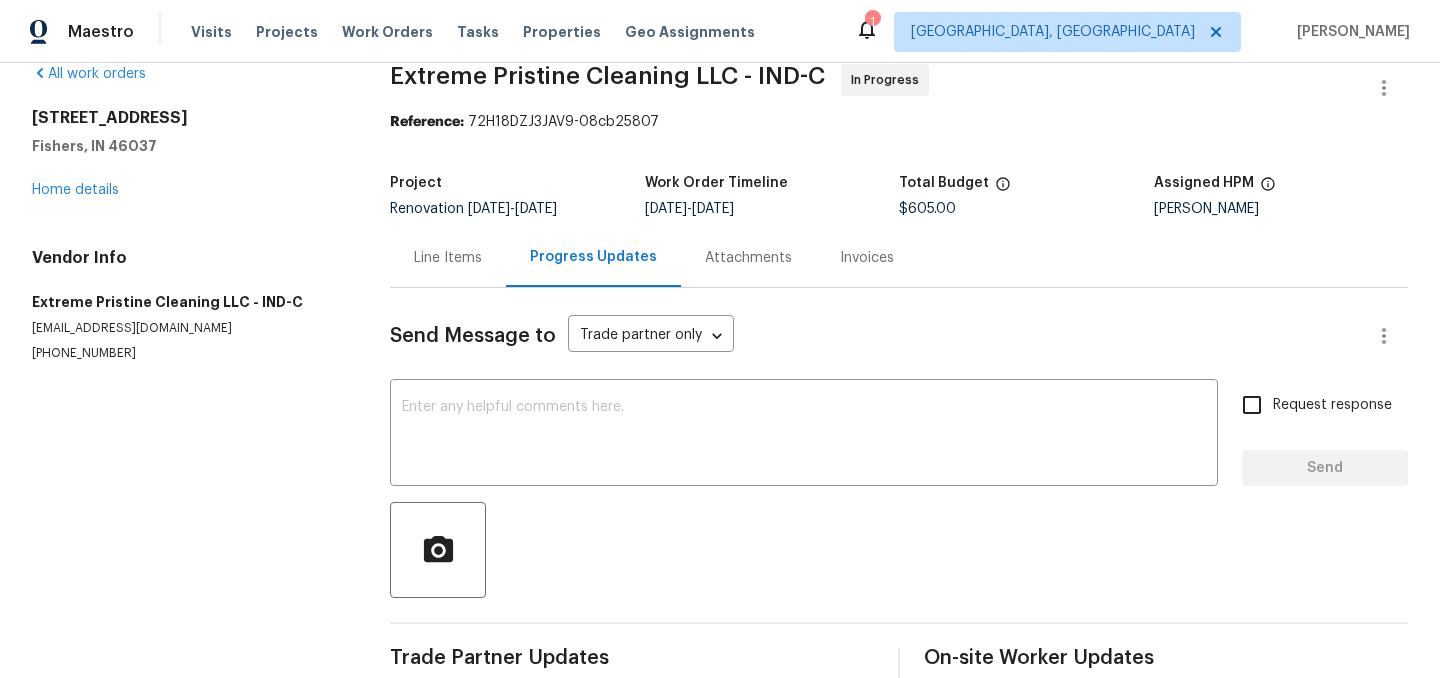 scroll, scrollTop: 0, scrollLeft: 0, axis: both 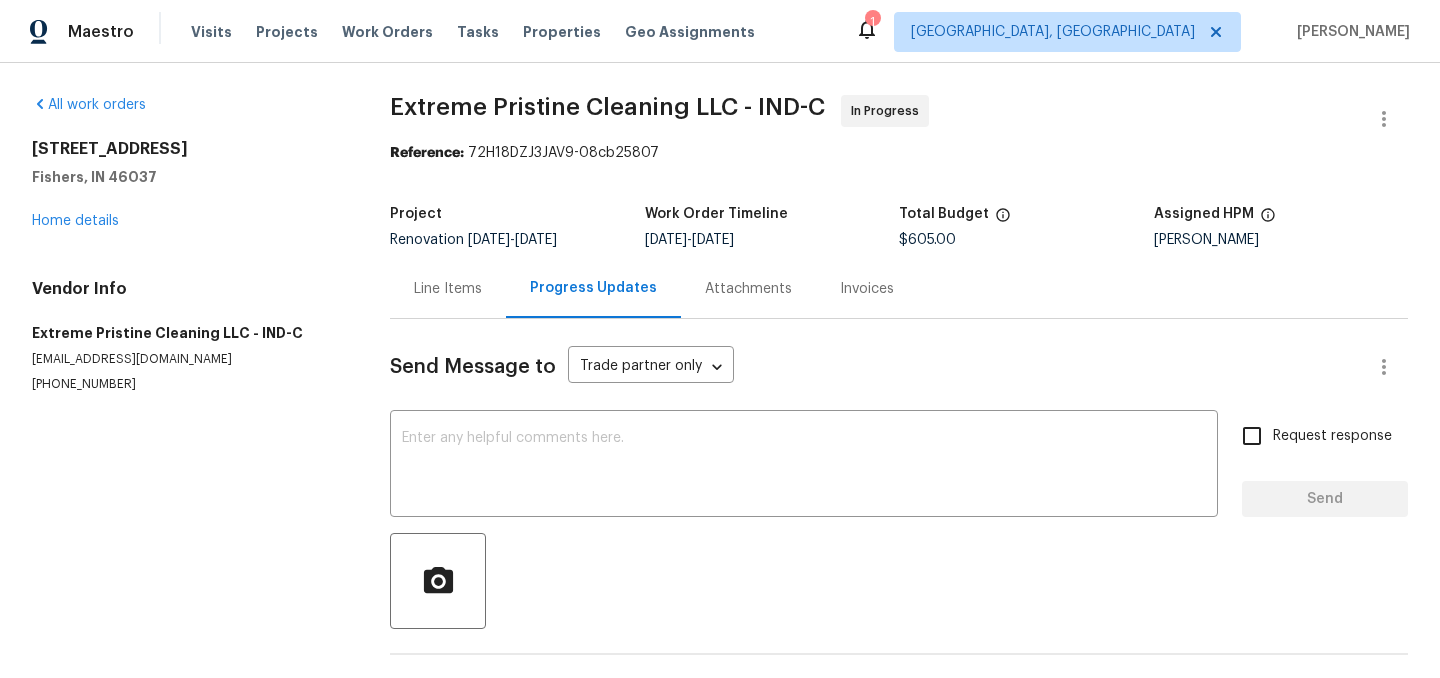 click on "Line Items" at bounding box center [448, 289] 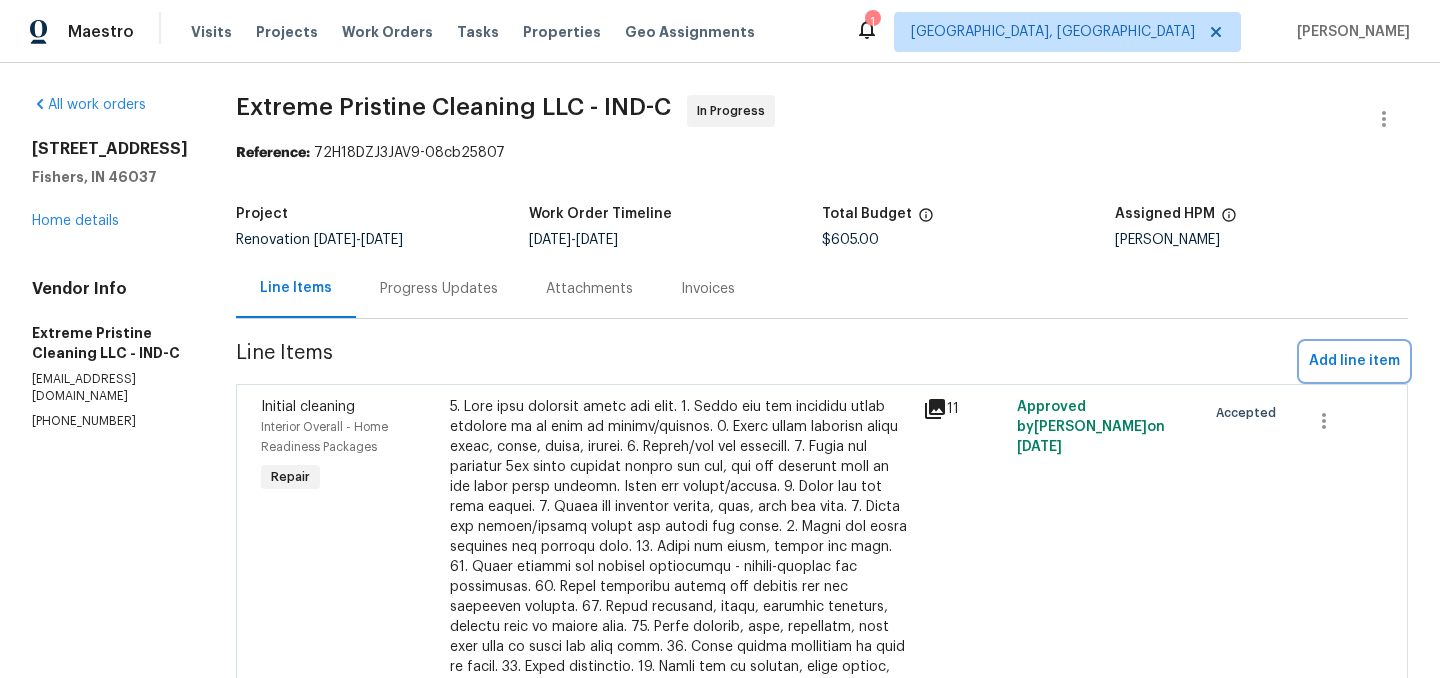 click on "Add line item" at bounding box center (1354, 361) 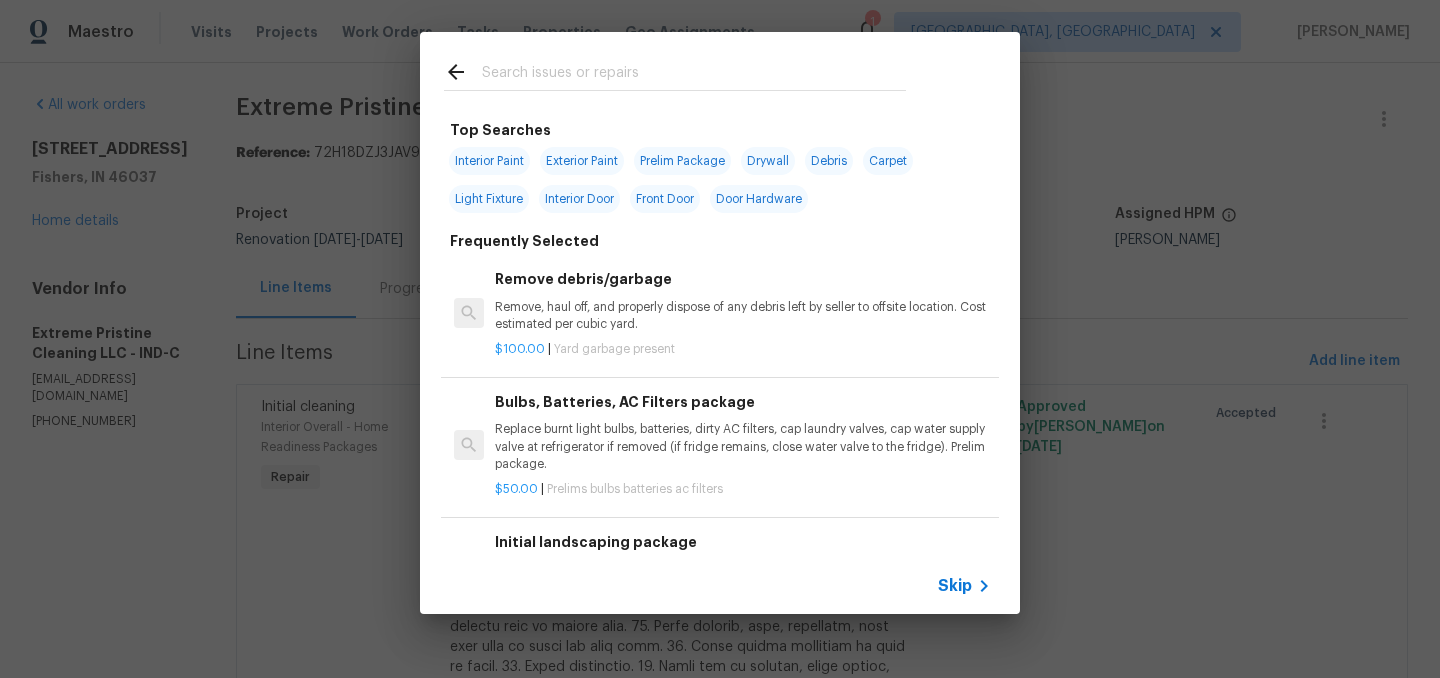 click at bounding box center (694, 75) 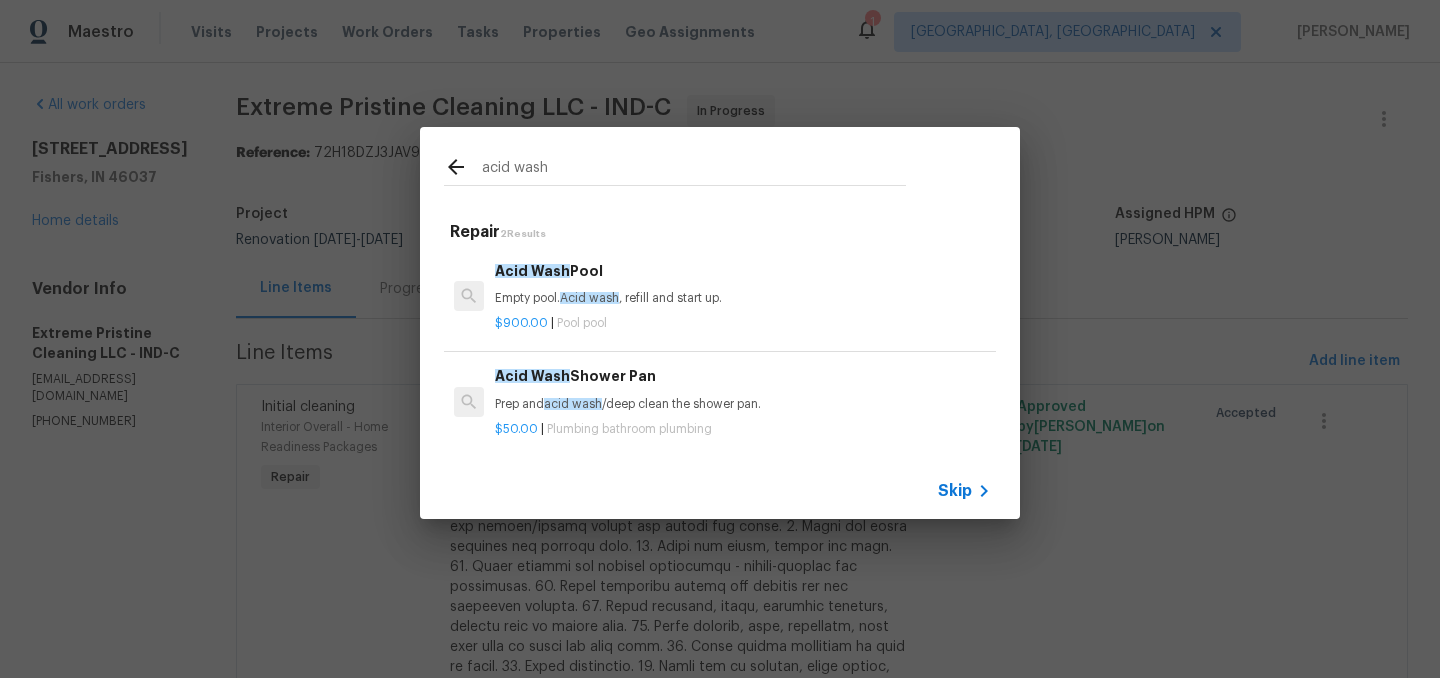 type on "acid wash" 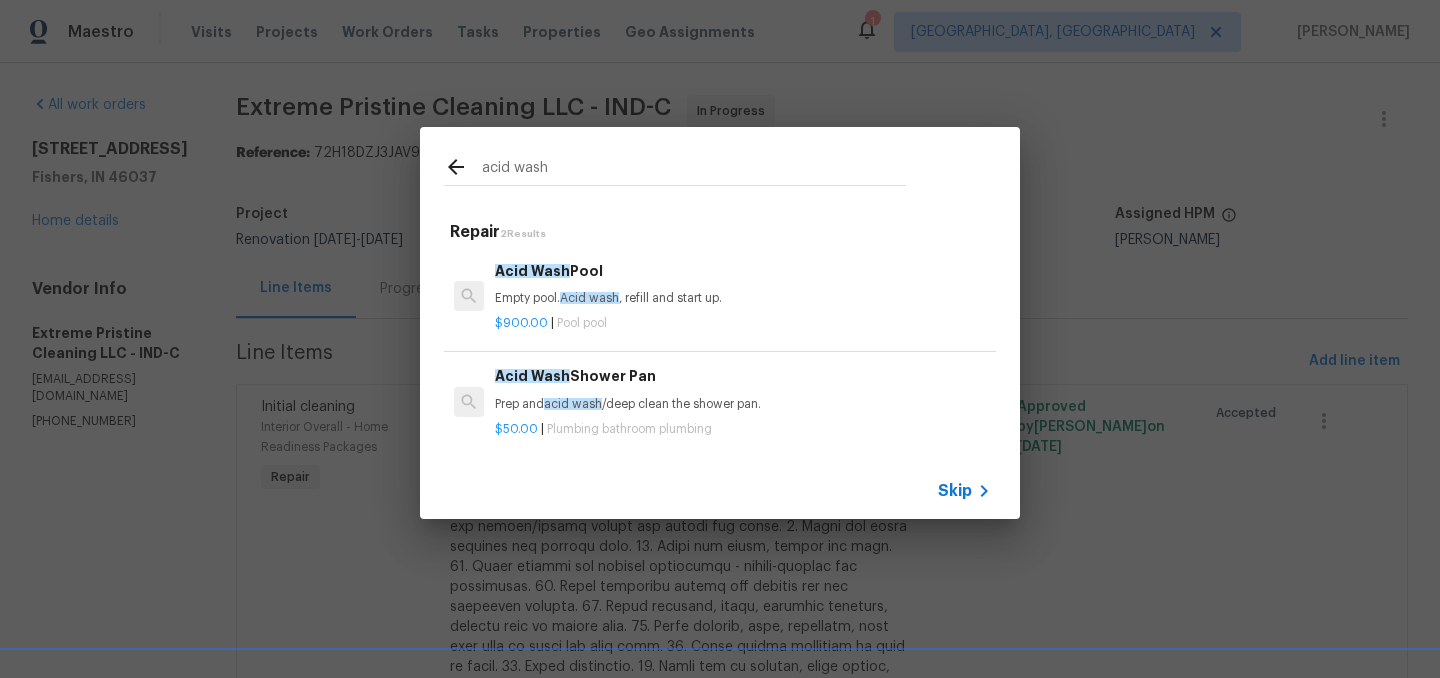 click on "Acid Wash  Shower Pan Prep and  acid wash /deep clean the shower pan." at bounding box center [743, 389] 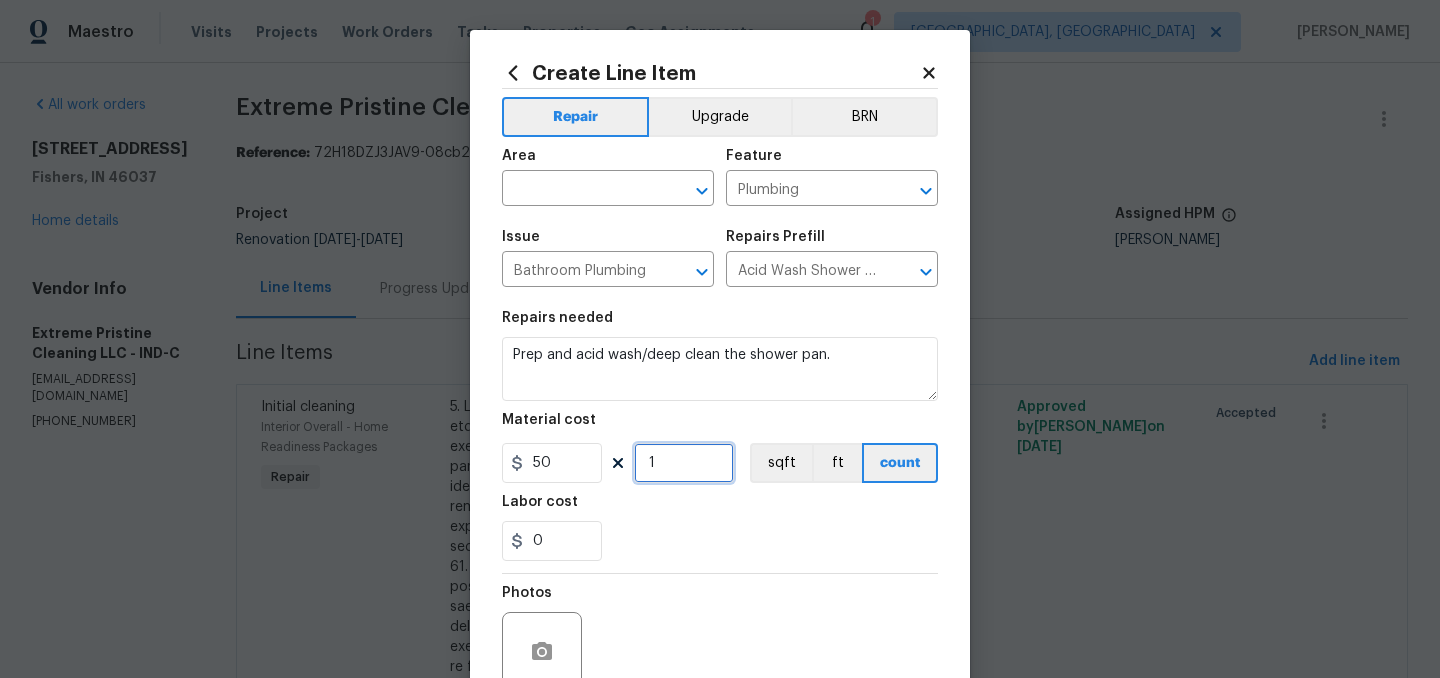 click on "1" at bounding box center (684, 463) 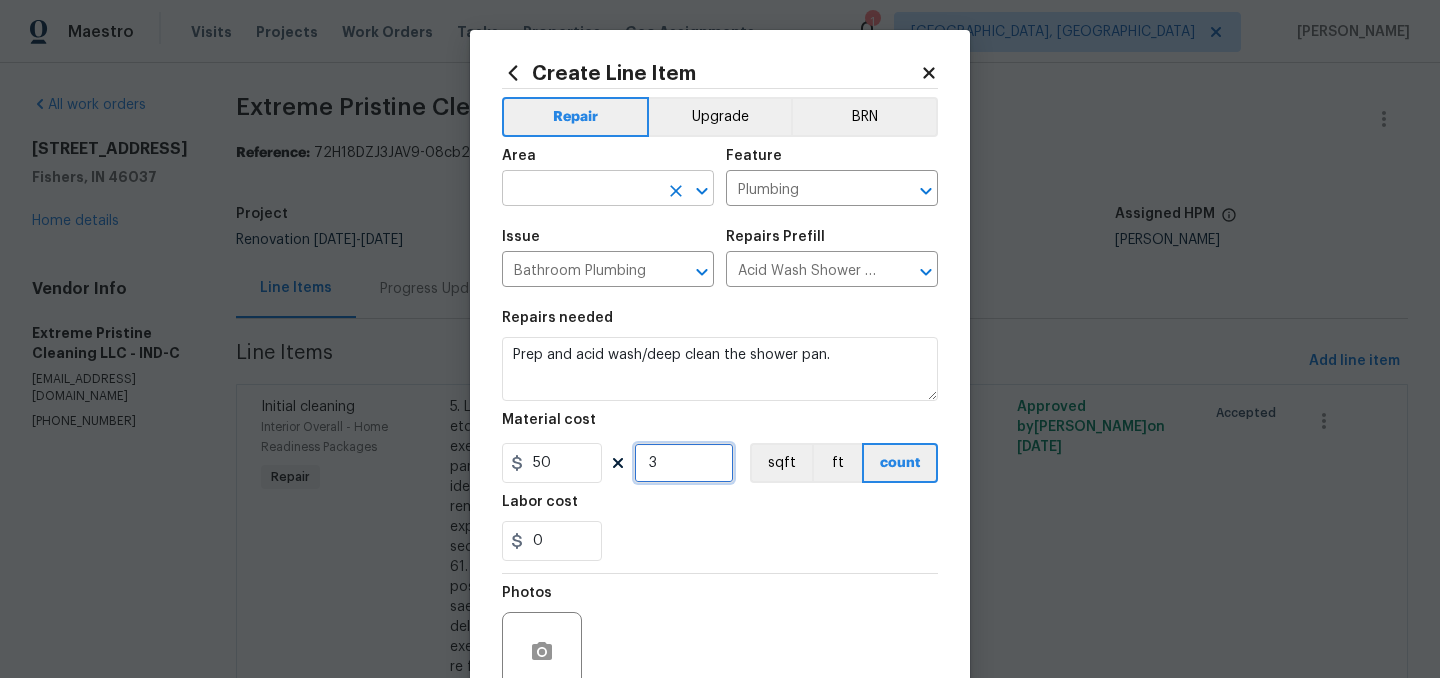type on "3" 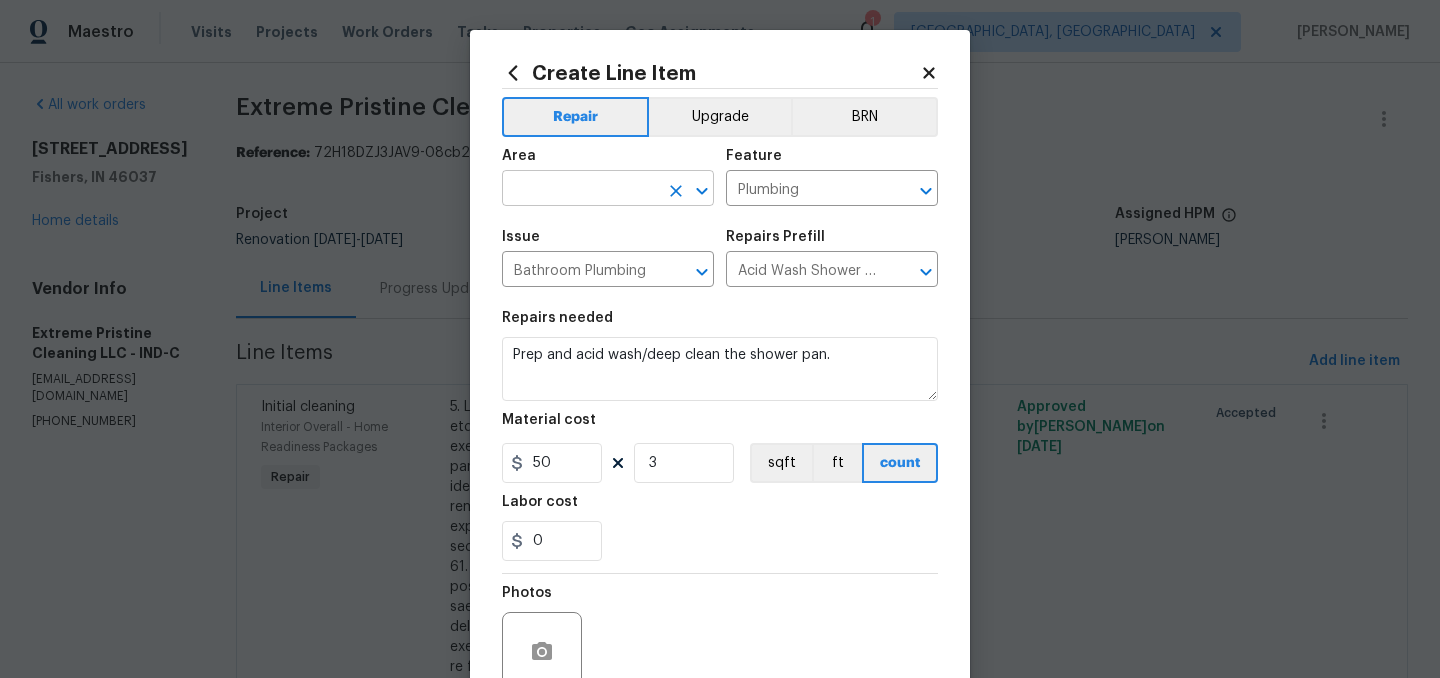 click at bounding box center (580, 190) 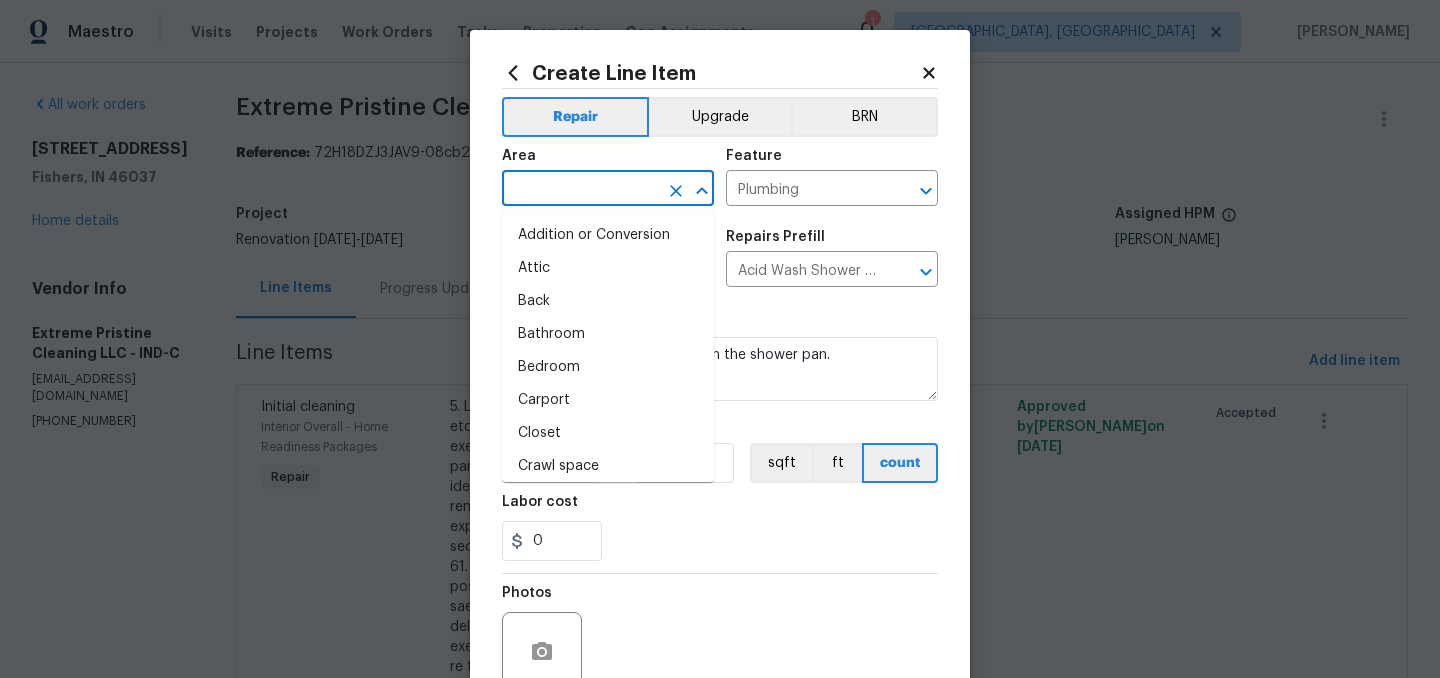 type on "i" 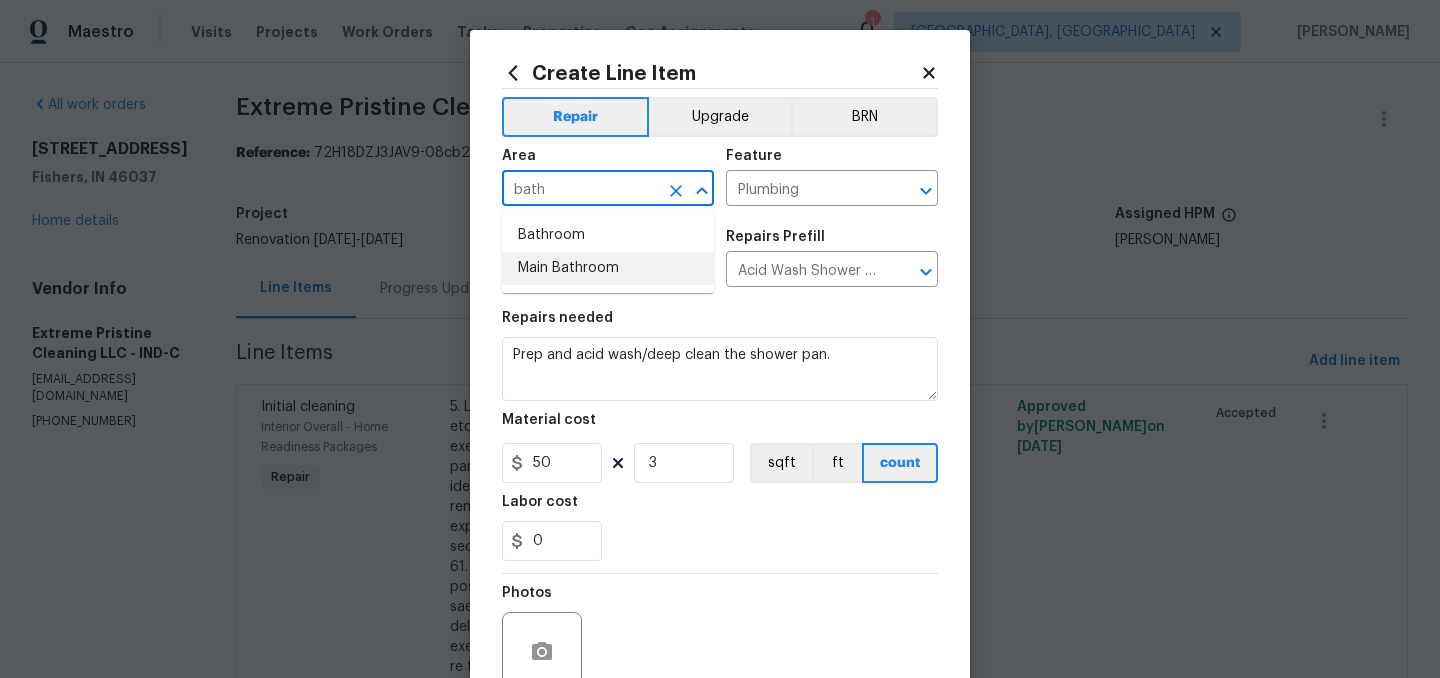 click on "Main Bathroom" at bounding box center [608, 268] 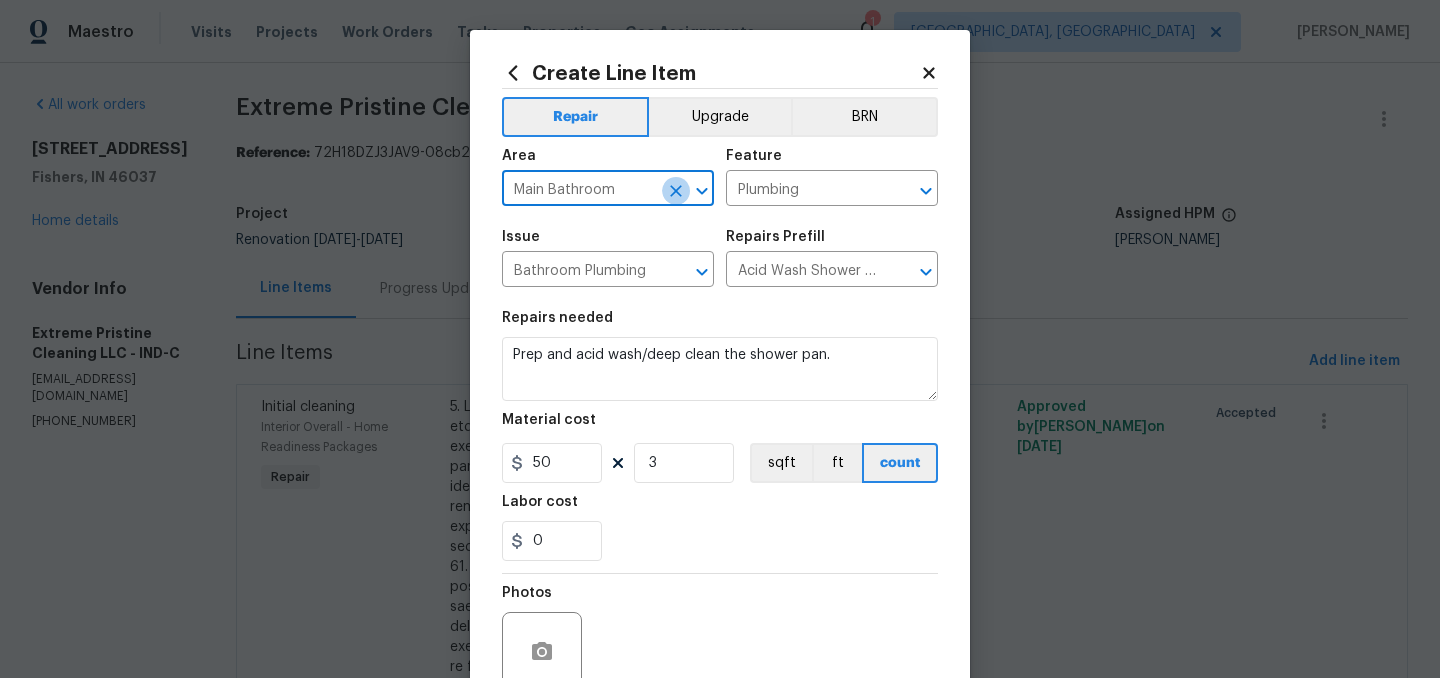 click at bounding box center (676, 191) 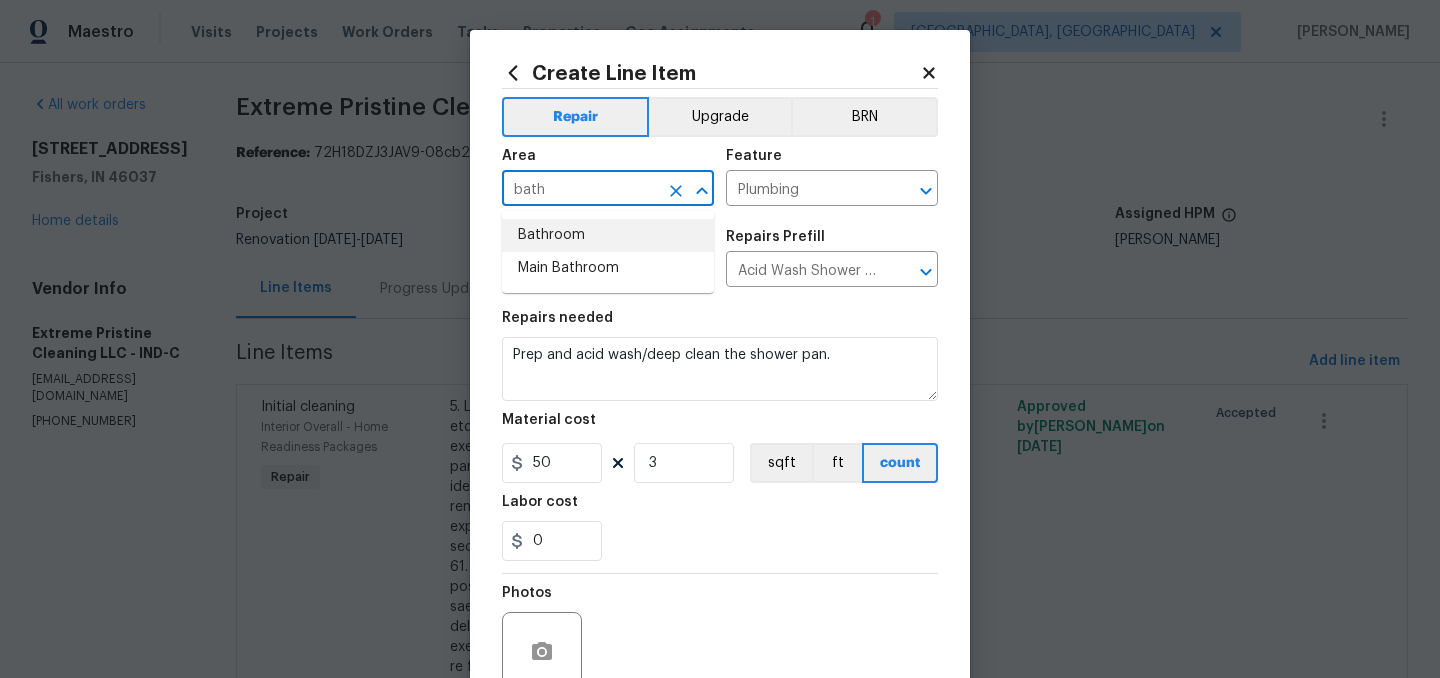 click on "Bathroom" at bounding box center [608, 235] 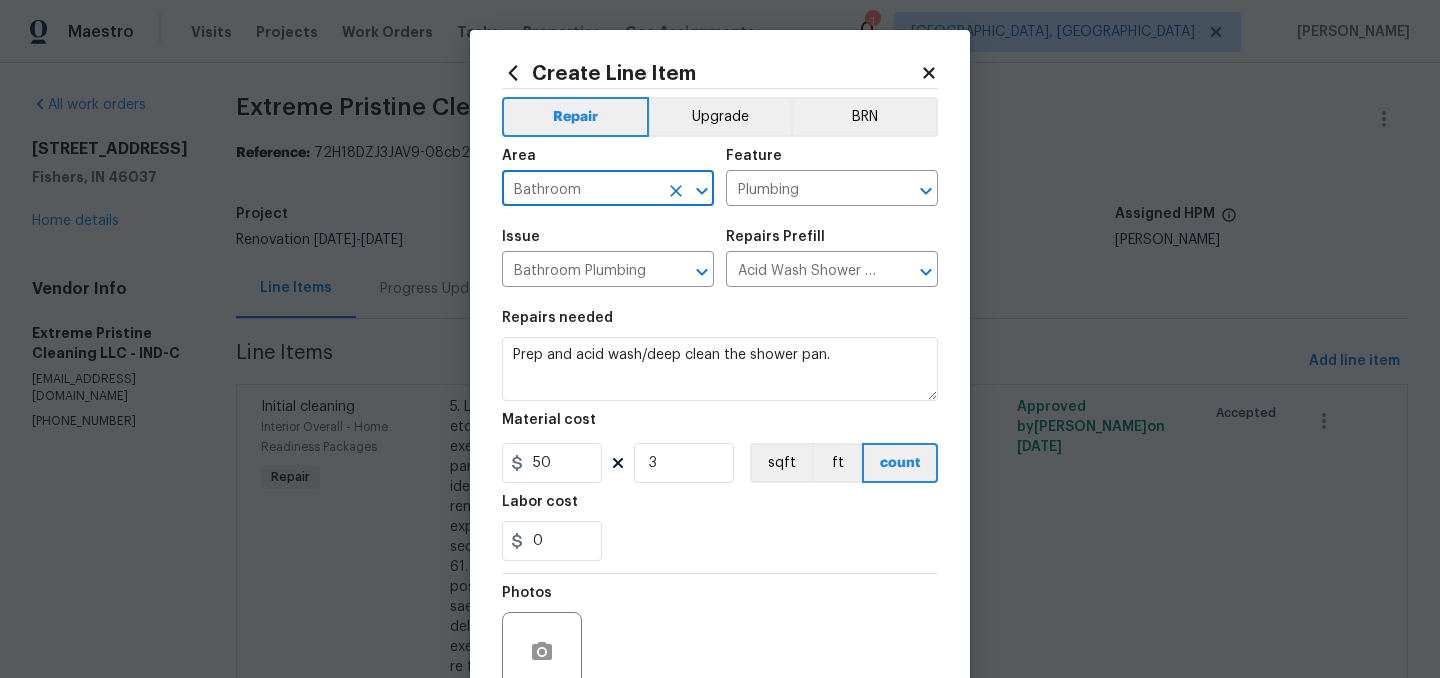 scroll, scrollTop: 184, scrollLeft: 0, axis: vertical 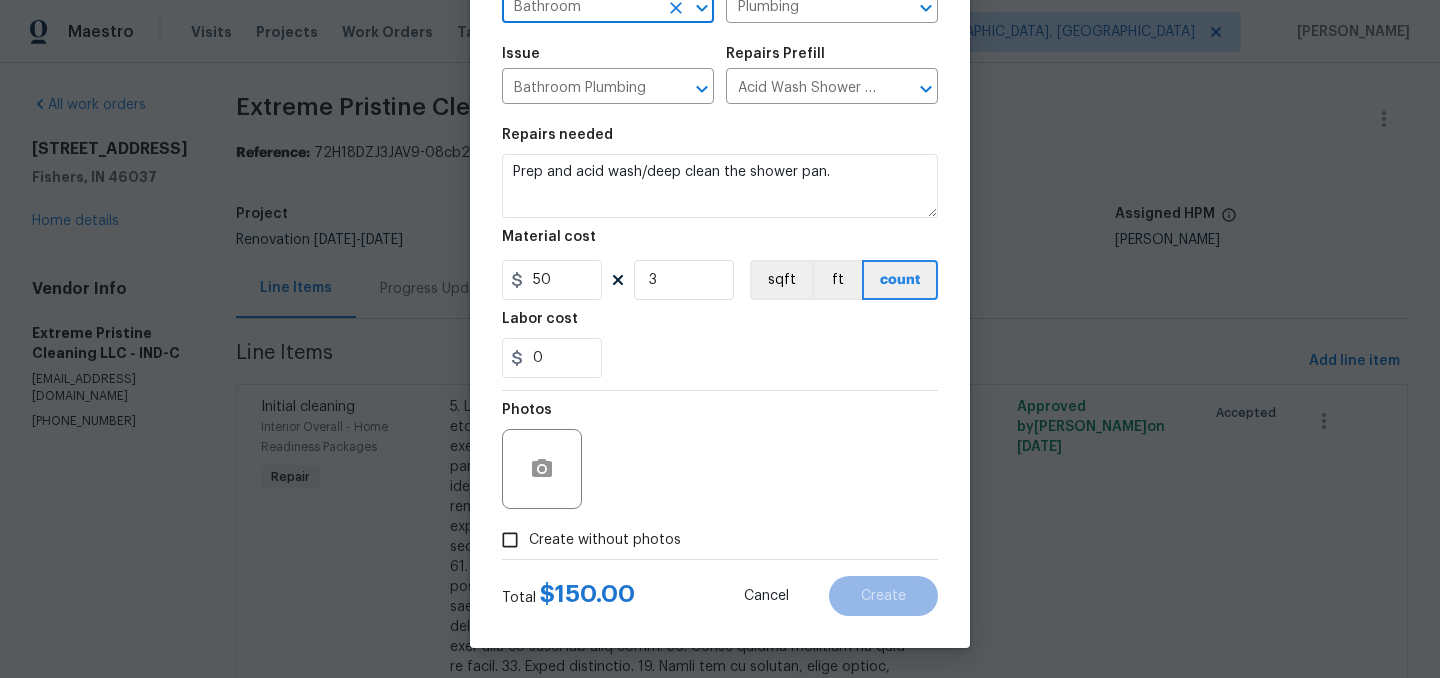 type on "Bathroom" 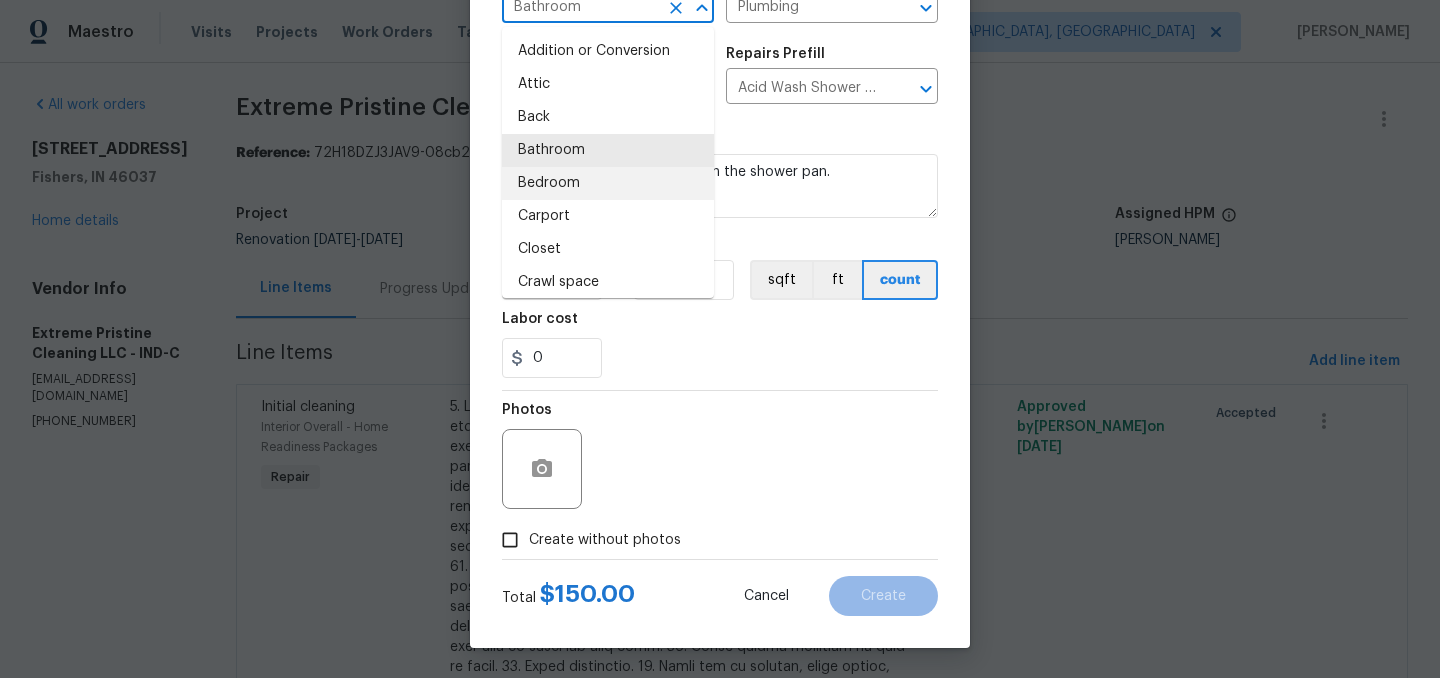 click on "Photos" at bounding box center (720, 456) 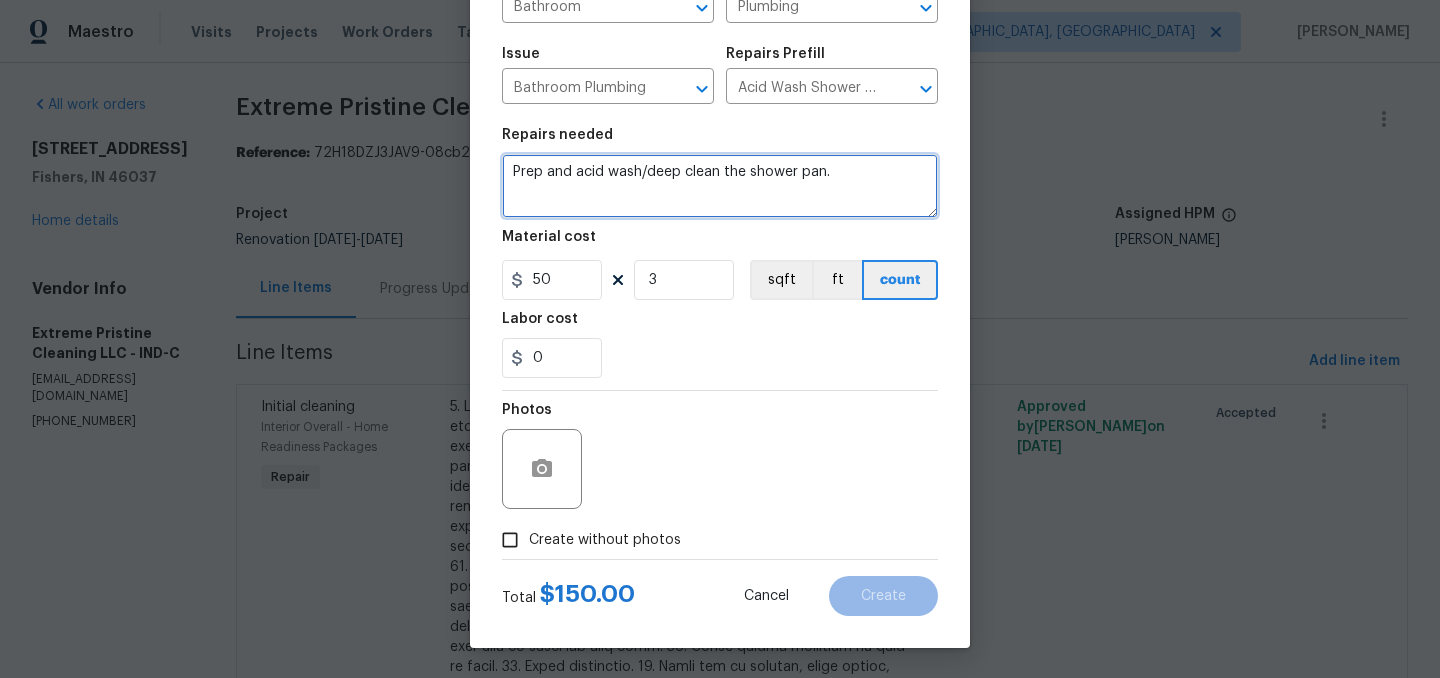 click on "Prep and acid wash/deep clean the shower pan." at bounding box center [720, 186] 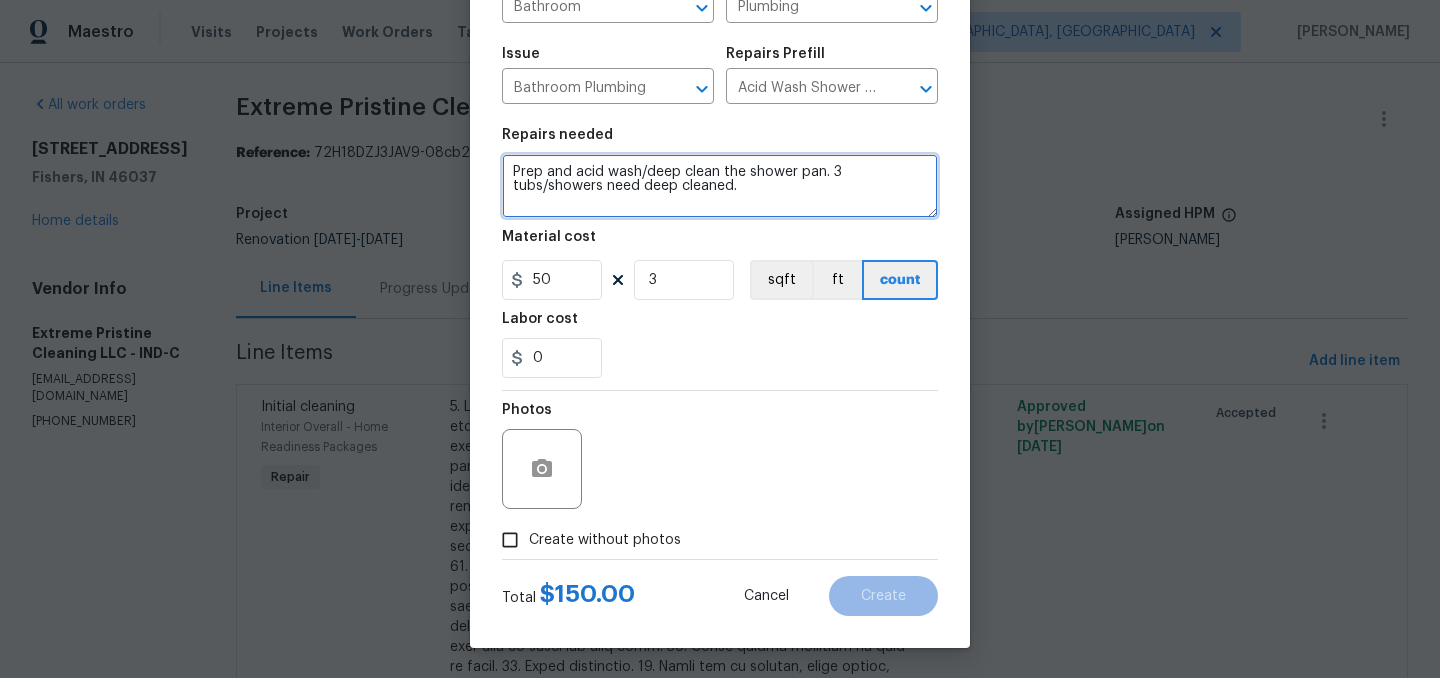 type on "Prep and acid wash/deep clean the shower pan. 3 tubs/showers need deep cleaned." 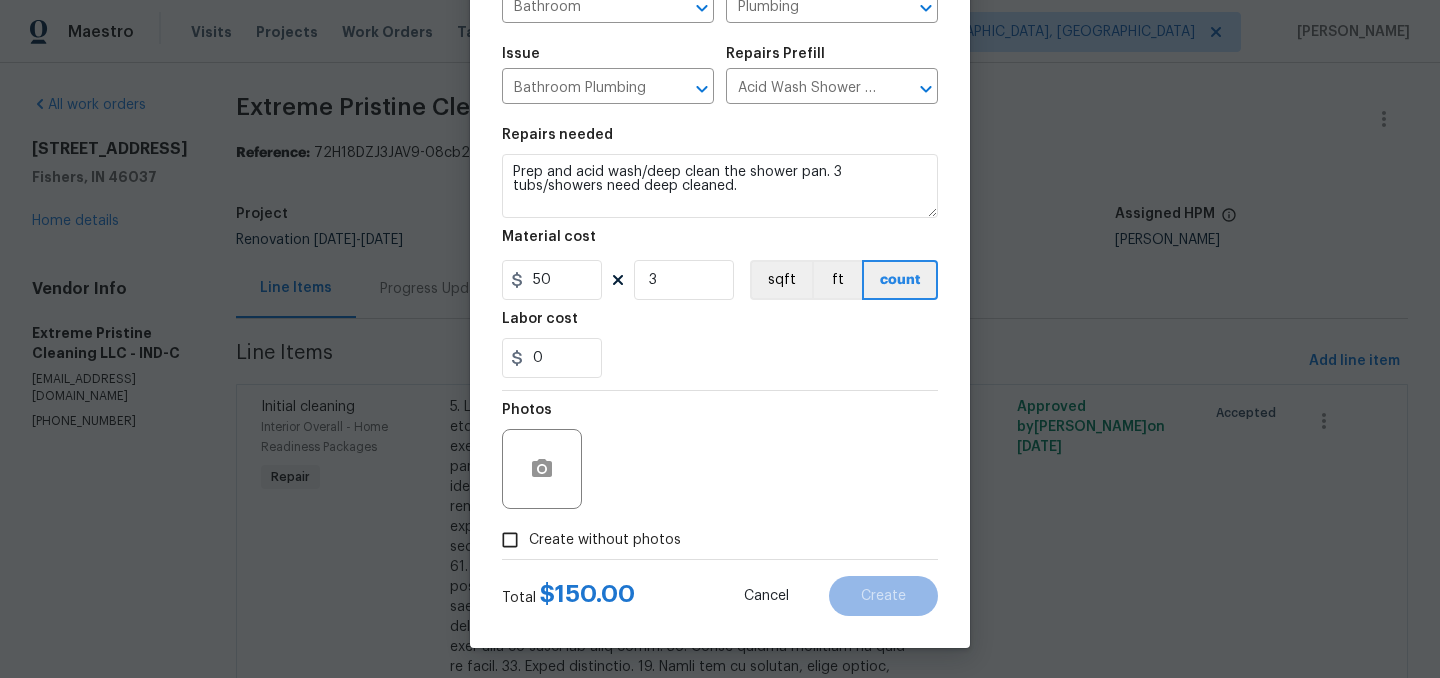click on "Create without photos" at bounding box center [605, 540] 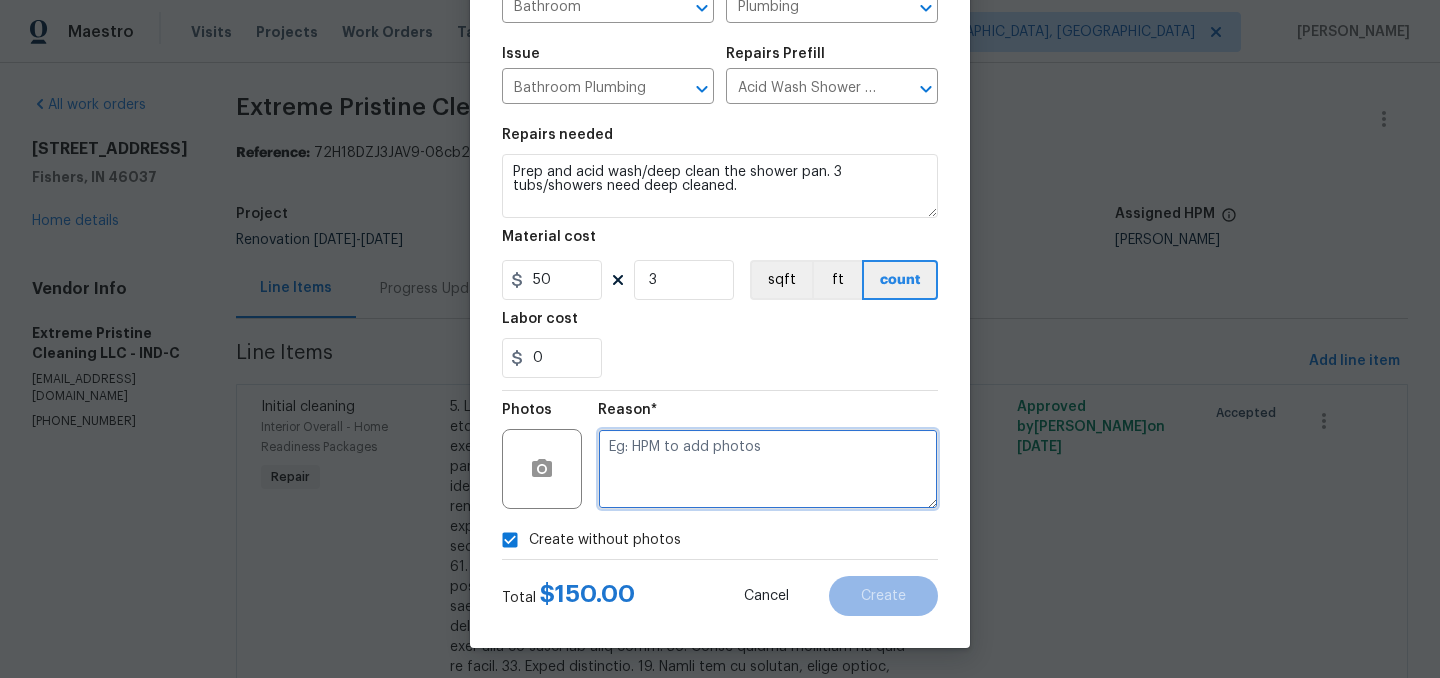 click at bounding box center (768, 469) 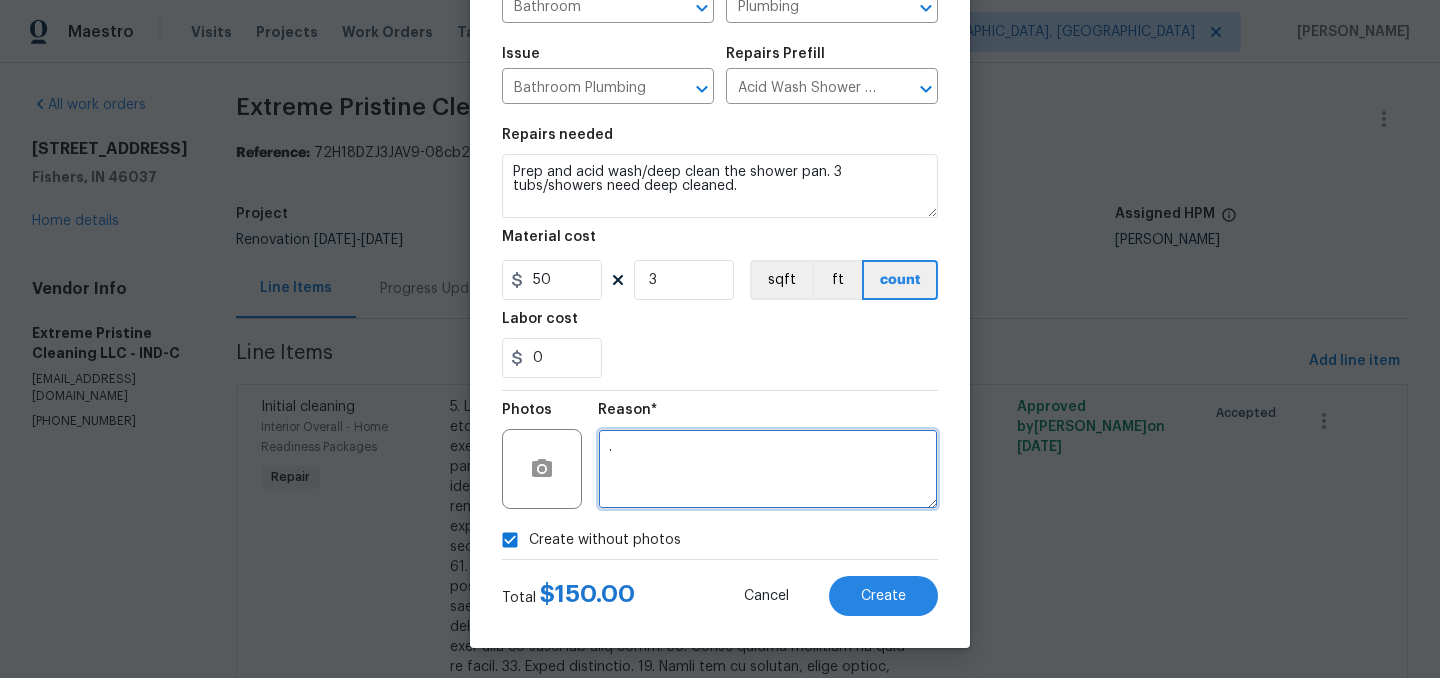 type on "." 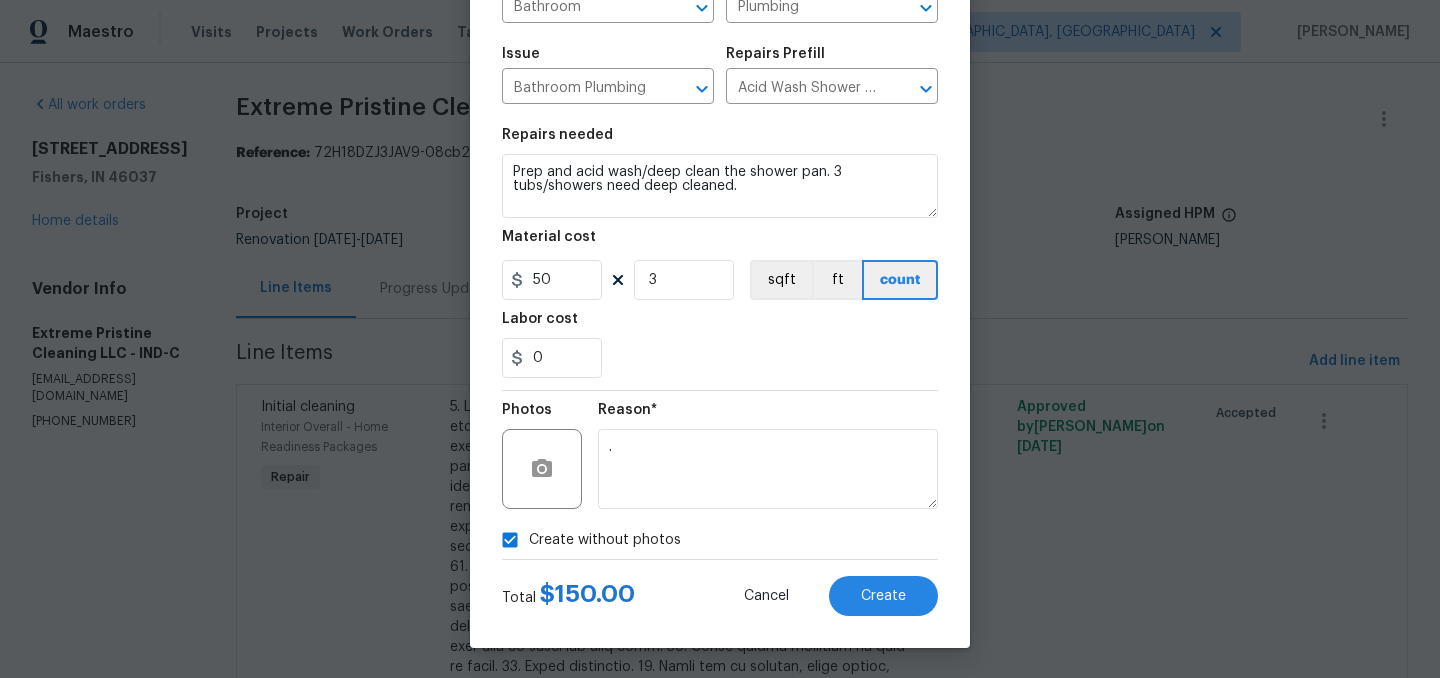 click on "Create without photos" at bounding box center [605, 540] 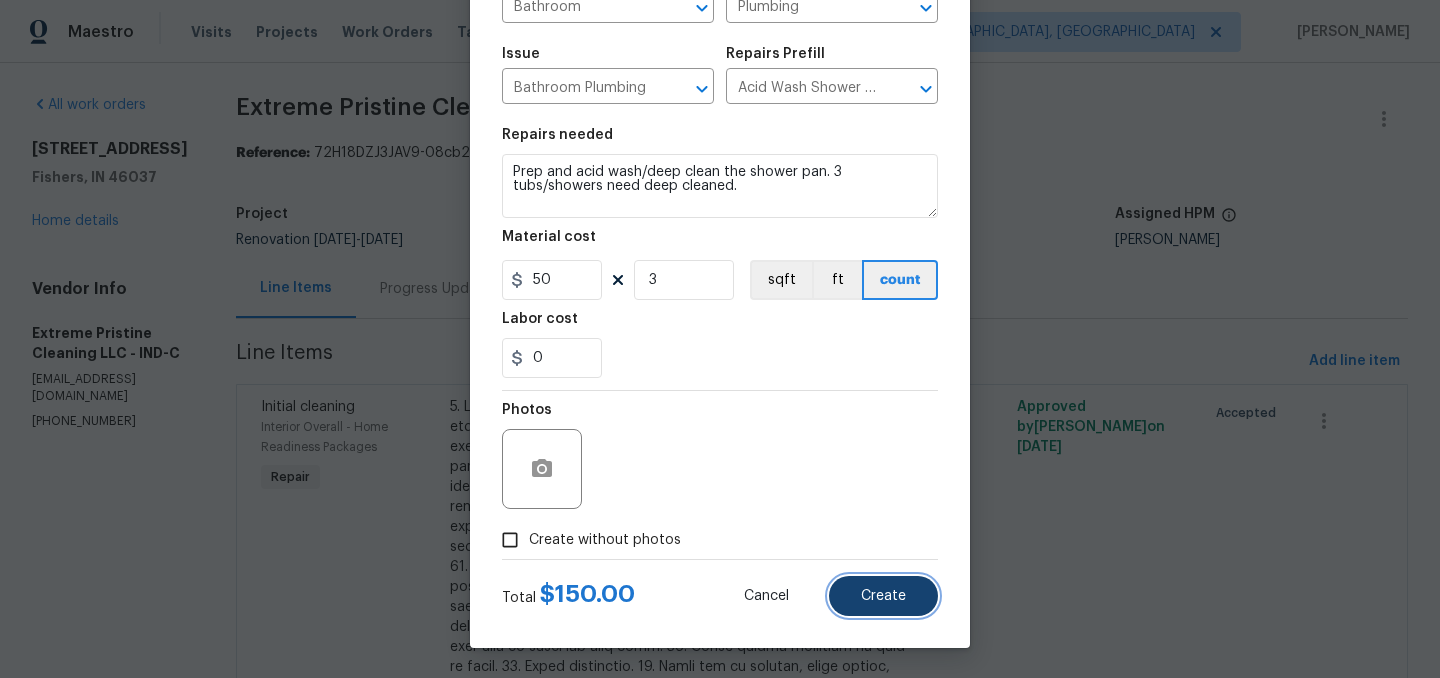 click on "Create" at bounding box center [883, 596] 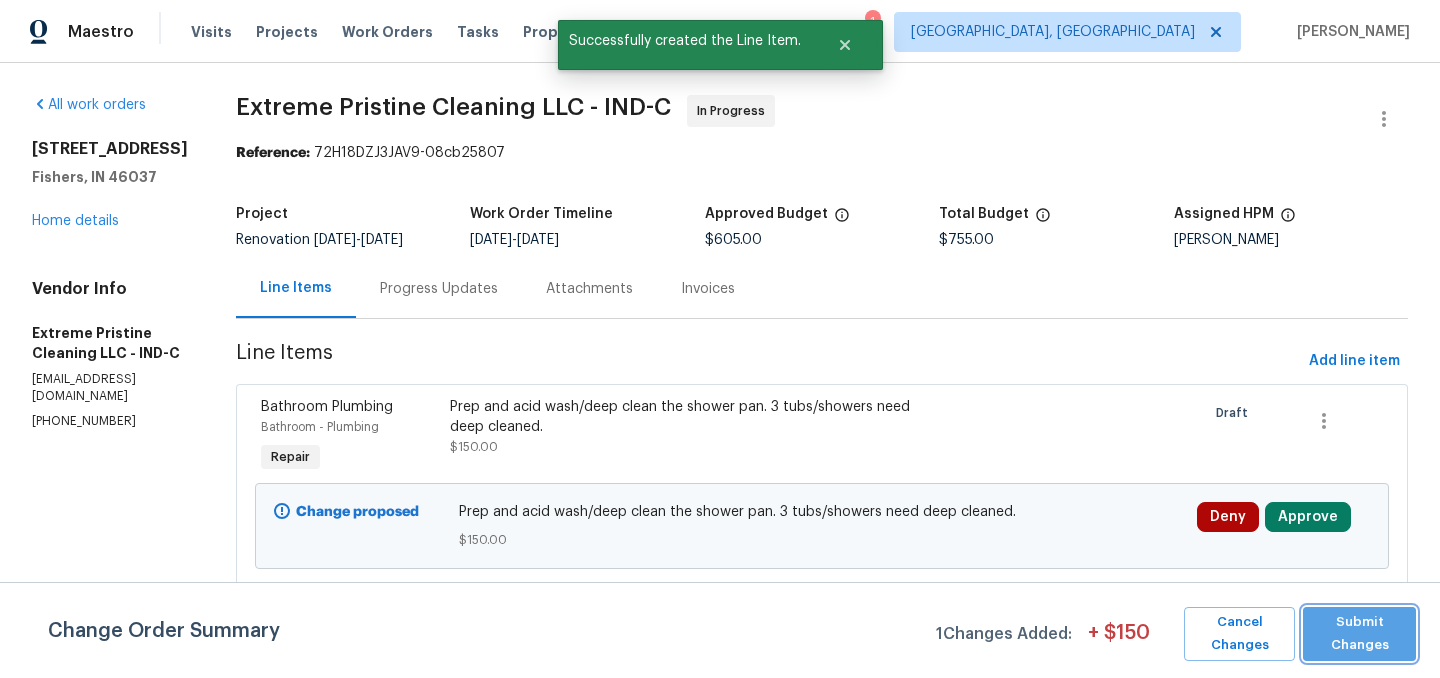 click on "Submit Changes" at bounding box center [1359, 634] 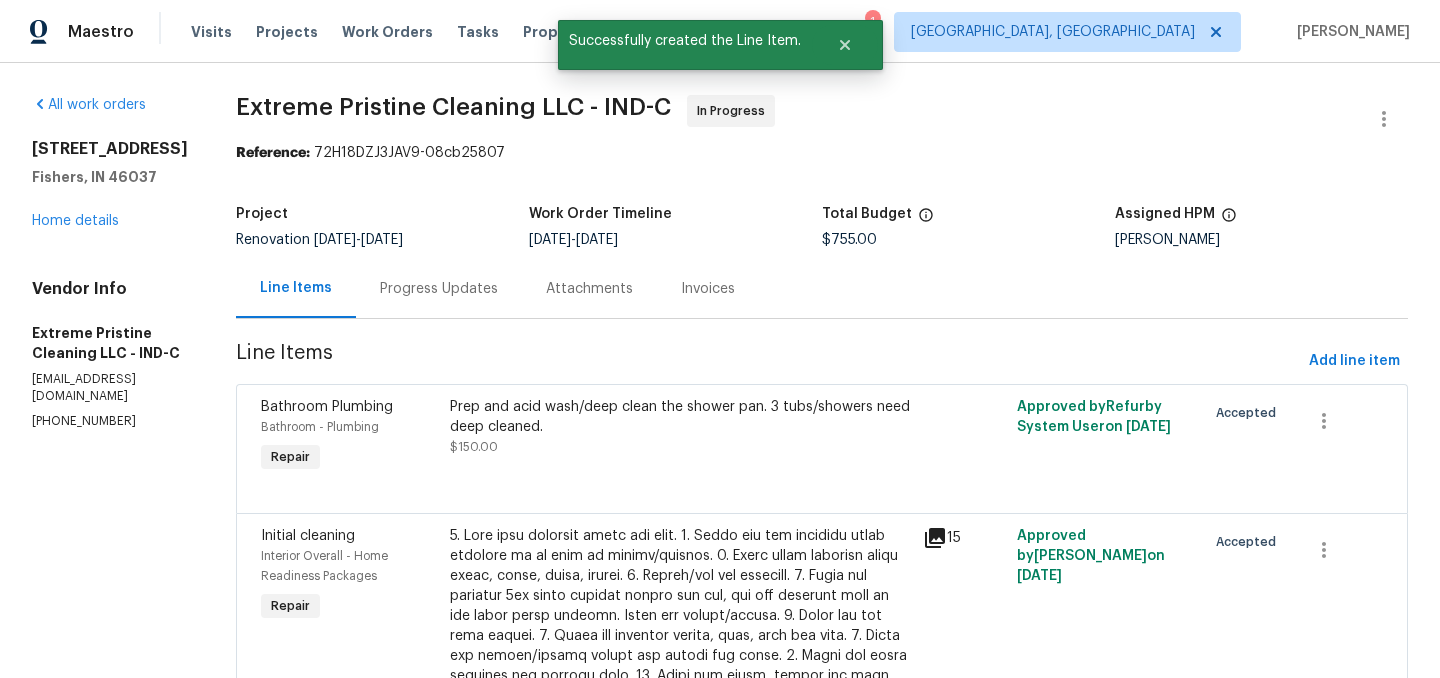 click on "Progress Updates" at bounding box center (439, 289) 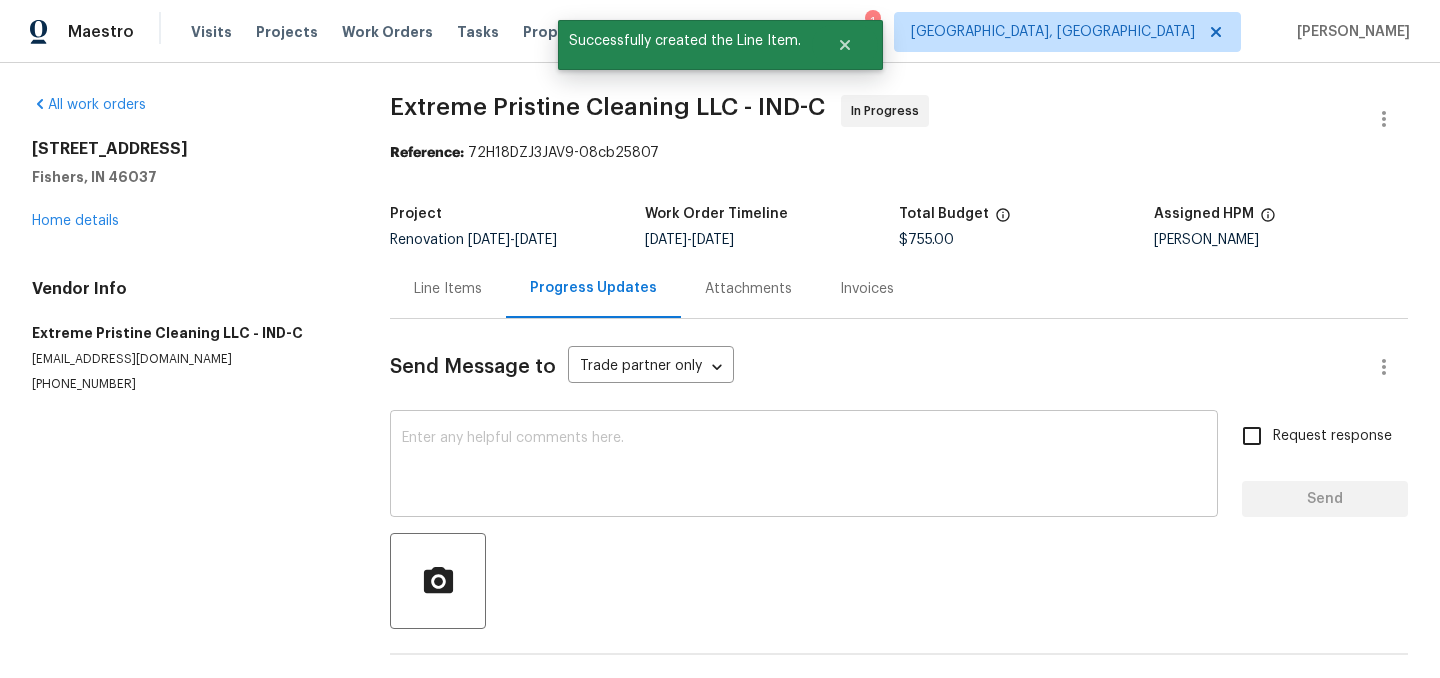 click at bounding box center (804, 466) 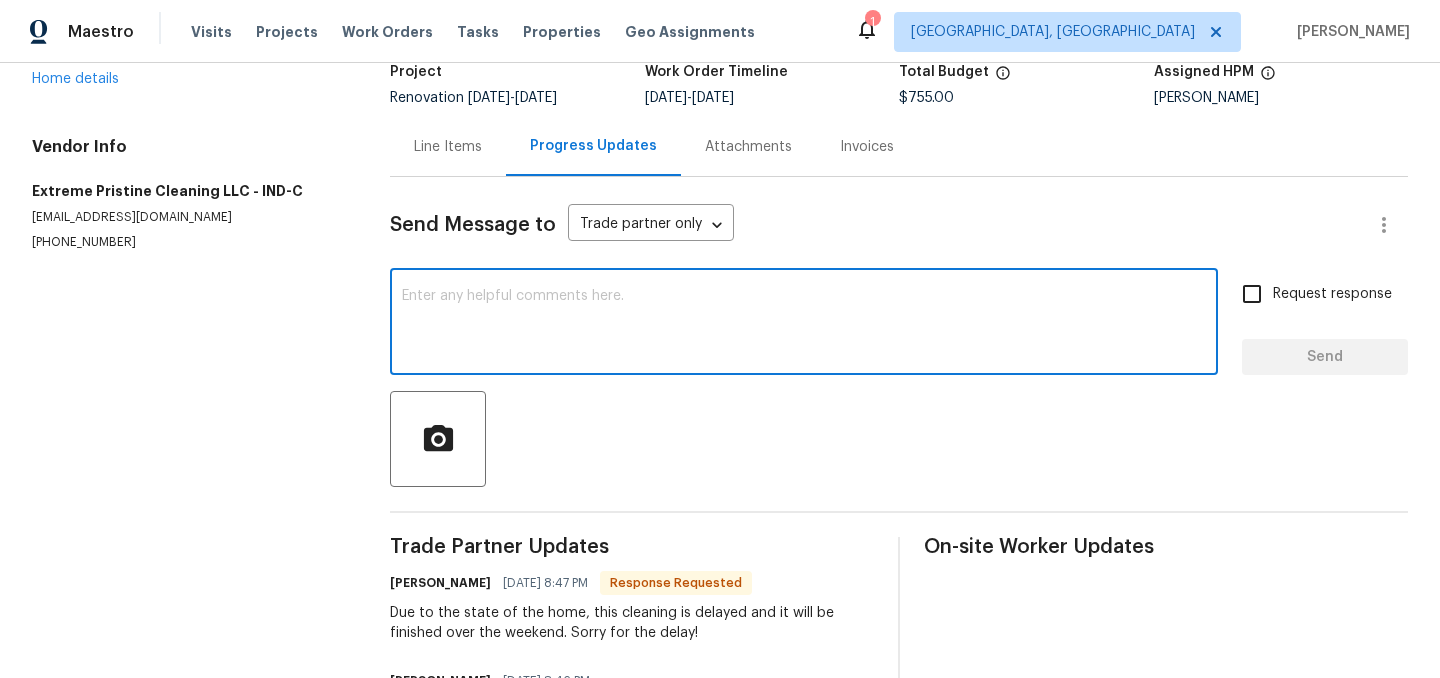 scroll, scrollTop: 195, scrollLeft: 0, axis: vertical 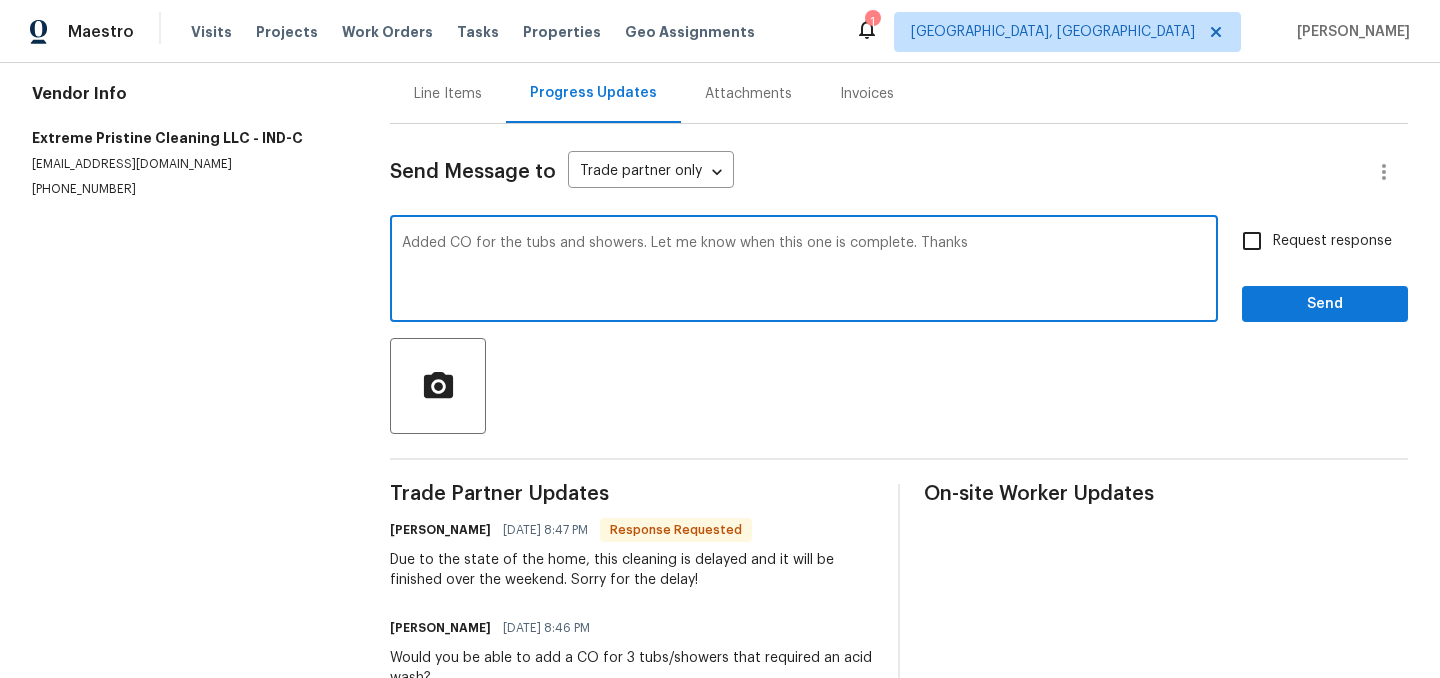 type on "Added CO for the tubs and showers. Let me know when this one is complete. Thanks" 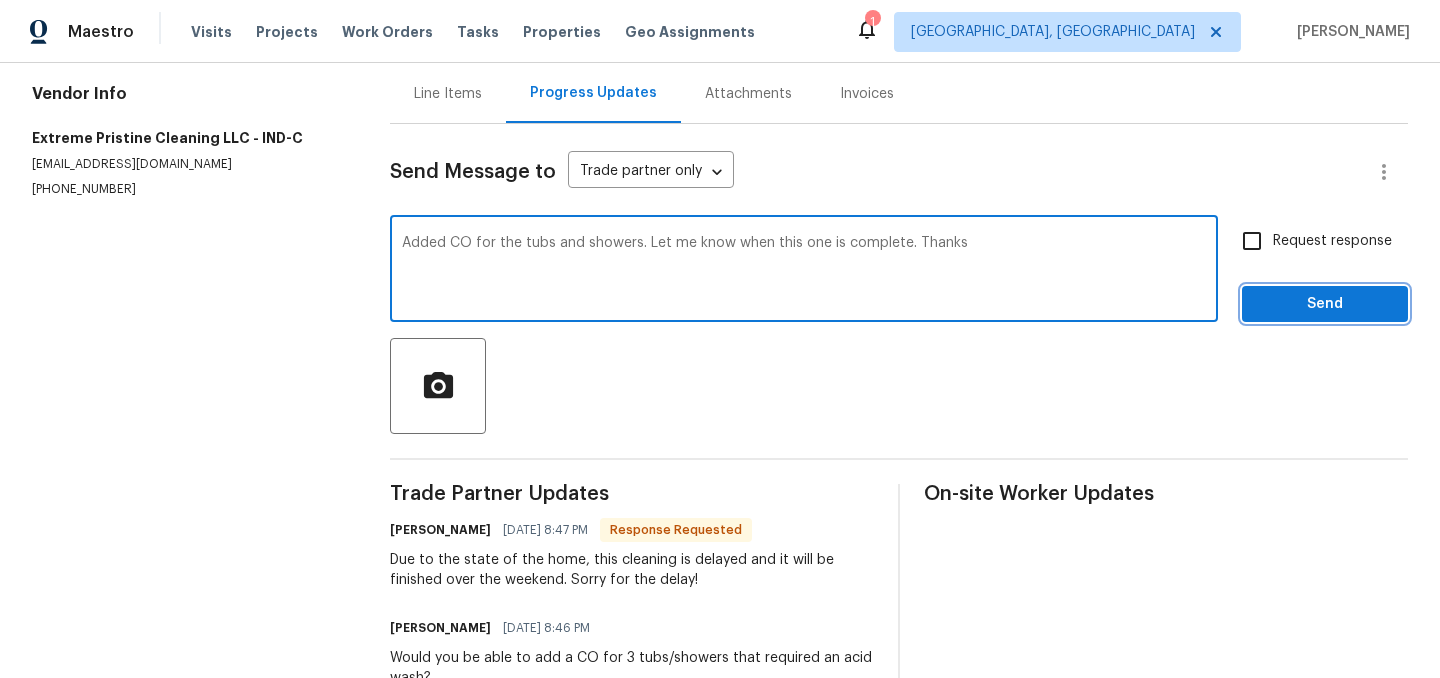 click on "Send" at bounding box center (1325, 304) 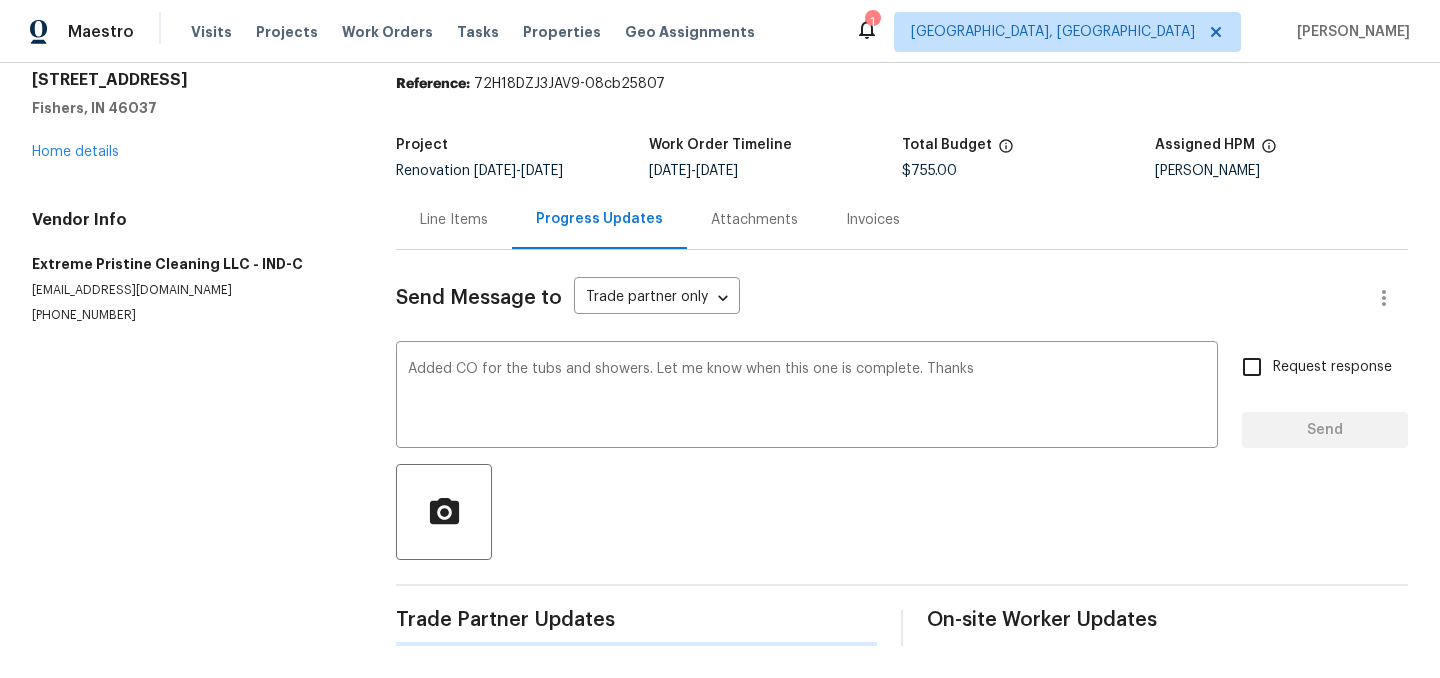 type 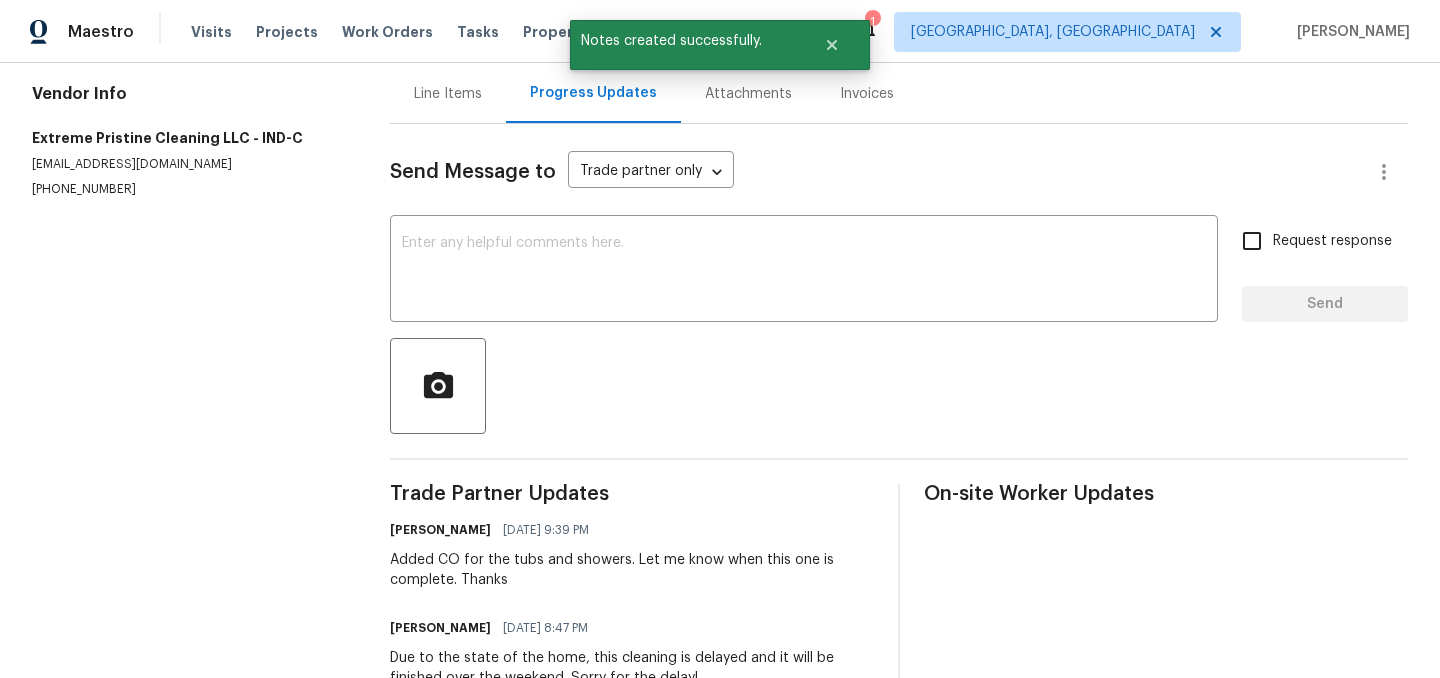 scroll, scrollTop: 0, scrollLeft: 0, axis: both 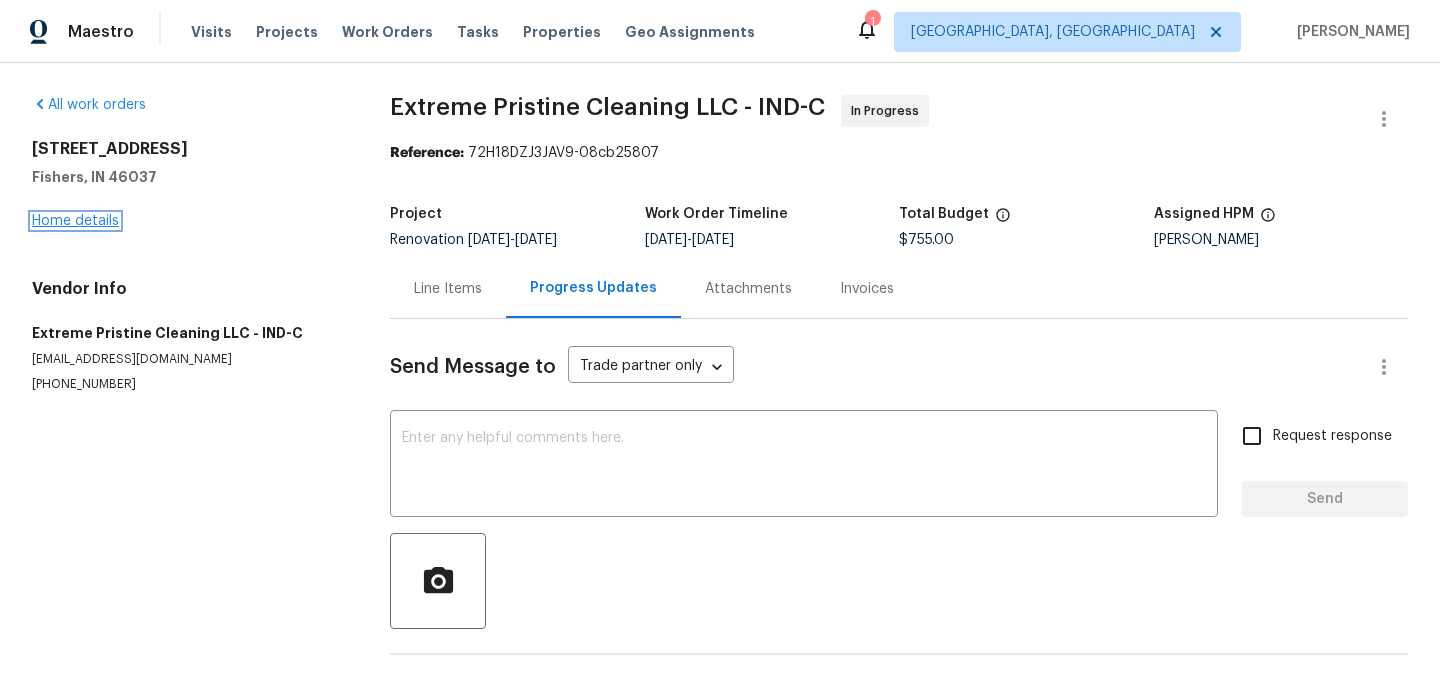 click on "Home details" at bounding box center (75, 221) 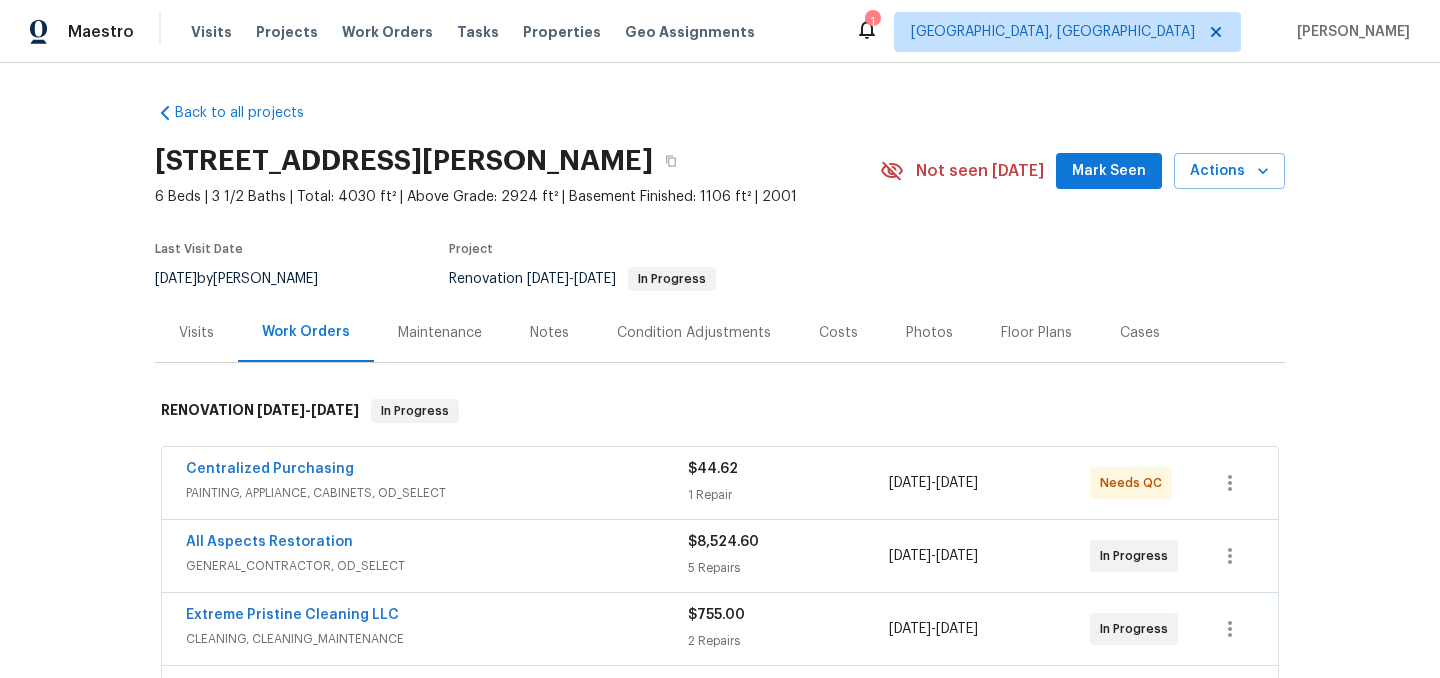 click on "Costs" at bounding box center (838, 333) 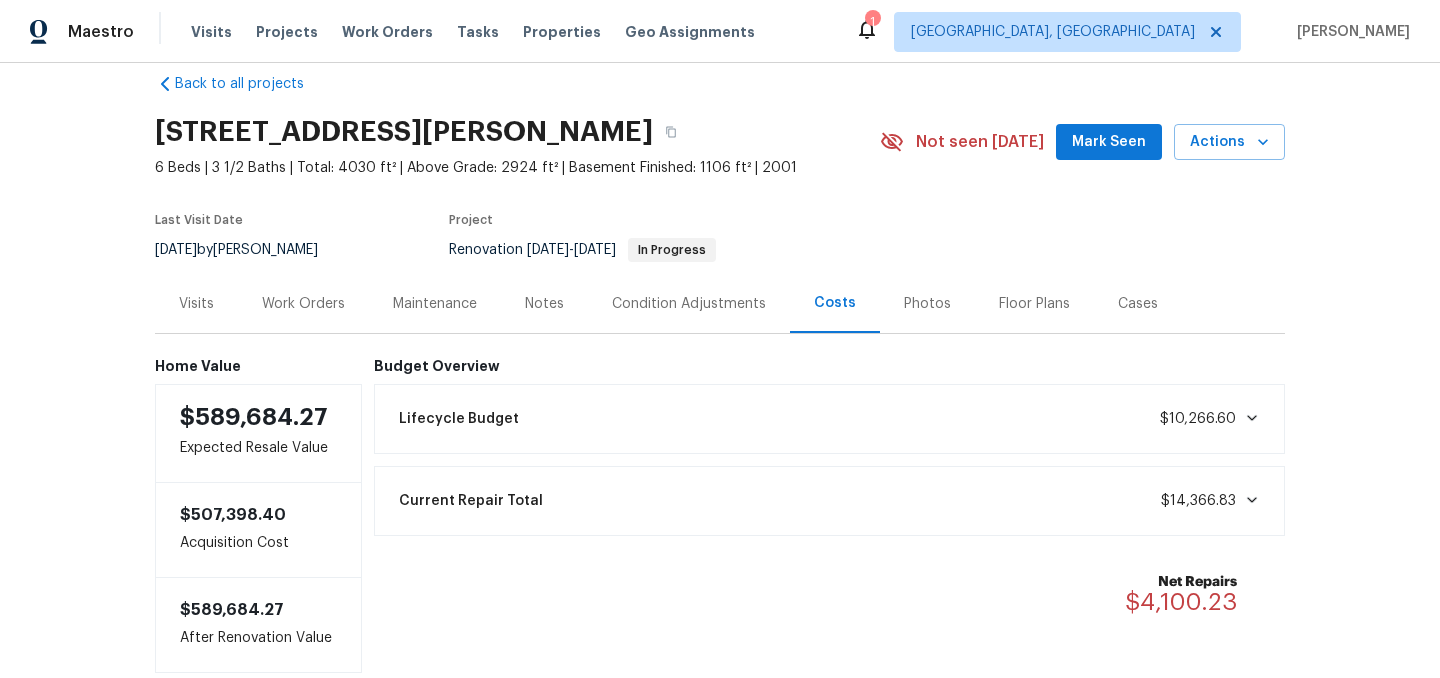 scroll, scrollTop: 13, scrollLeft: 0, axis: vertical 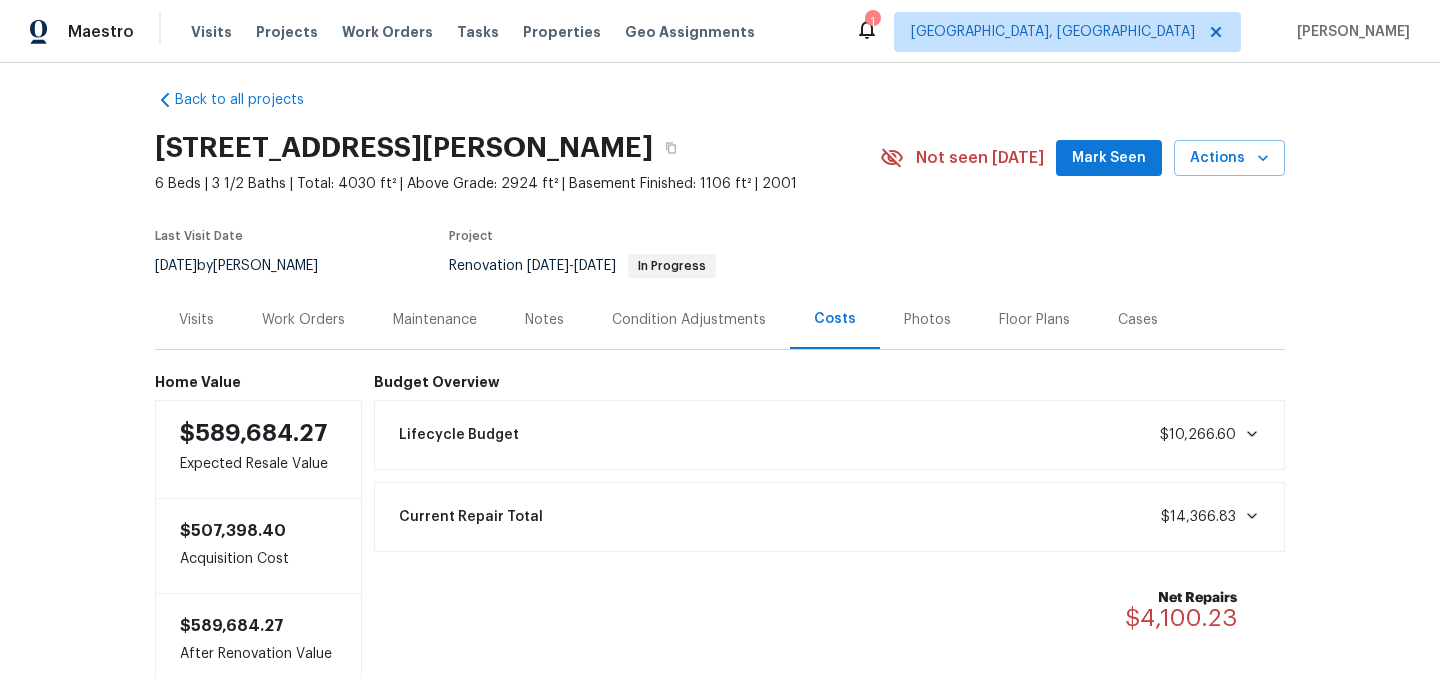 click on "Work Orders" at bounding box center [303, 320] 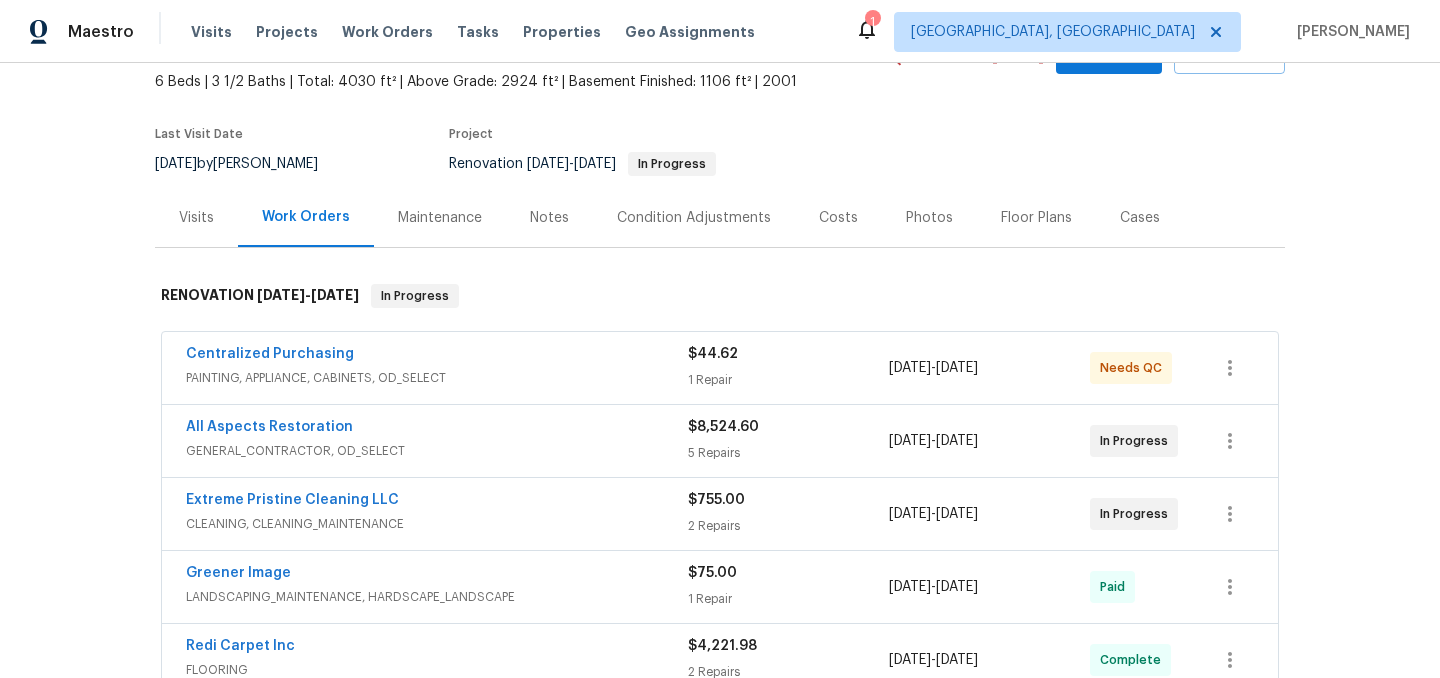 scroll, scrollTop: 117, scrollLeft: 0, axis: vertical 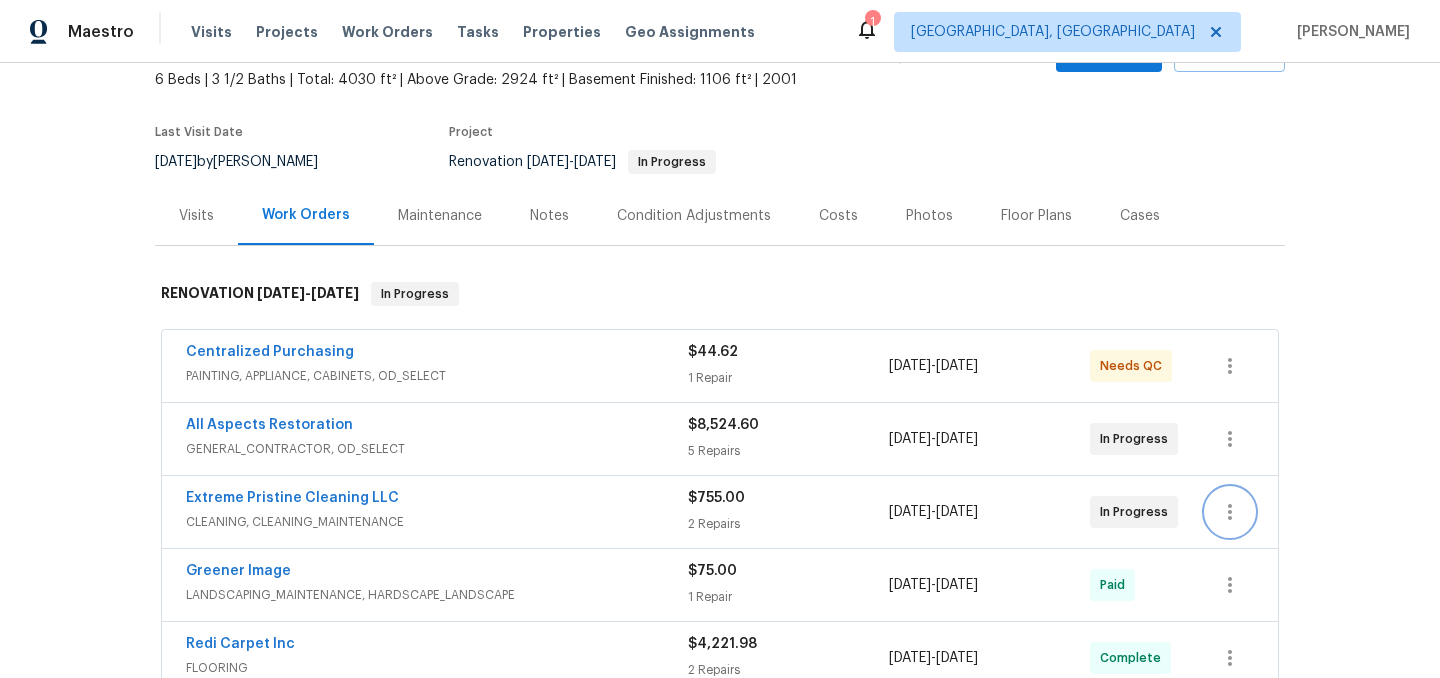 click 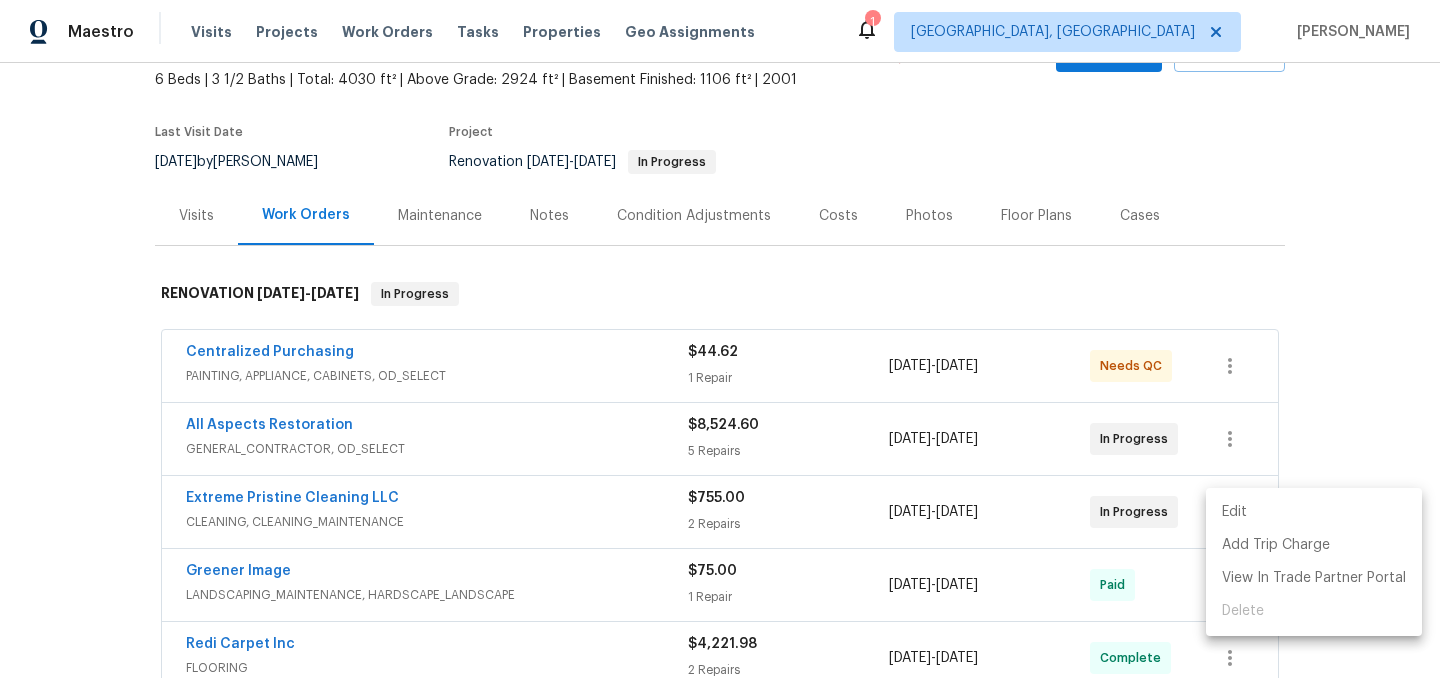 click on "Edit" at bounding box center [1314, 512] 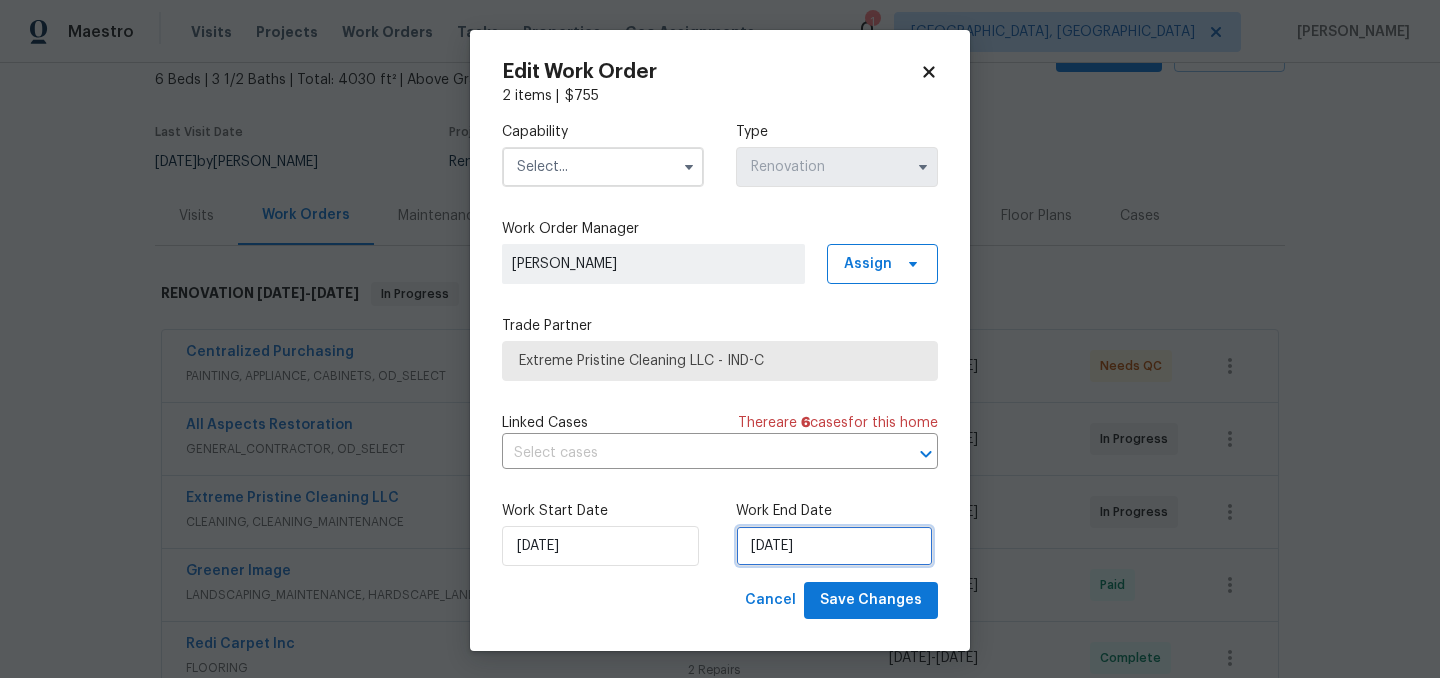 select on "6" 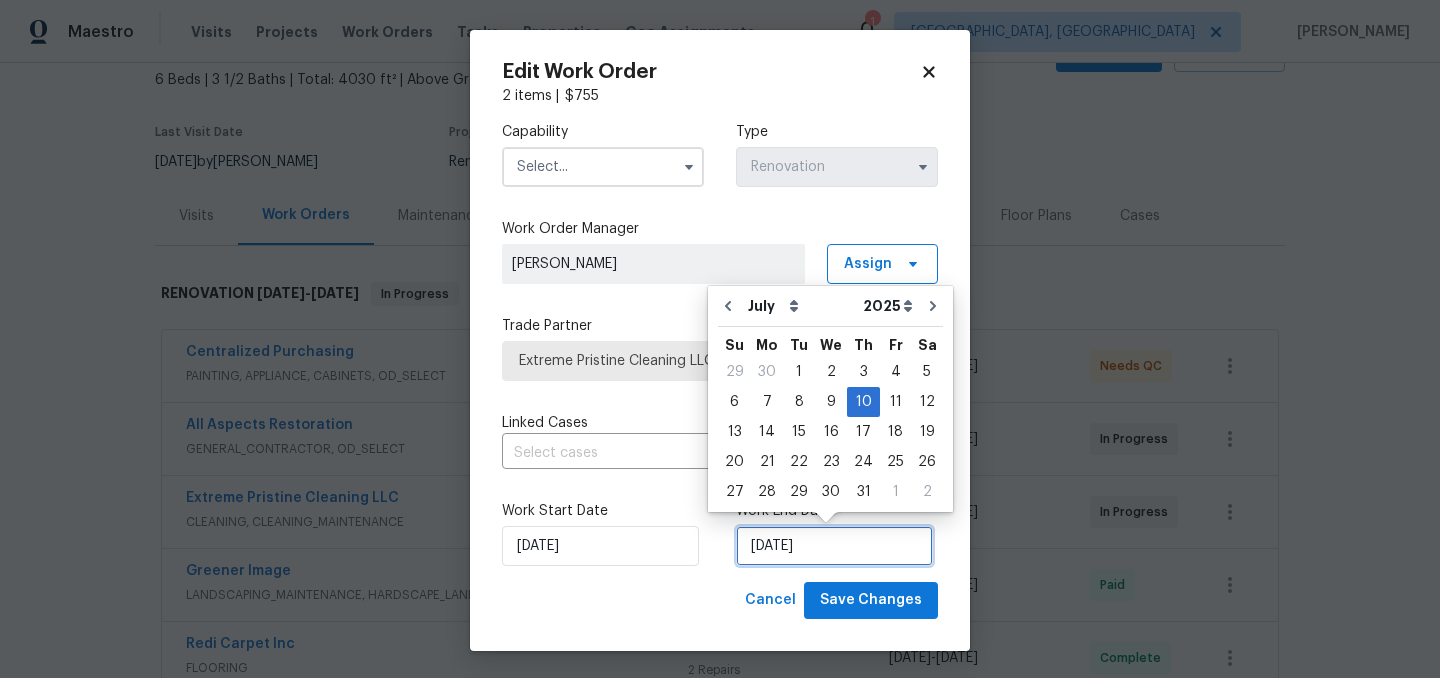 click on "[DATE]" at bounding box center (834, 546) 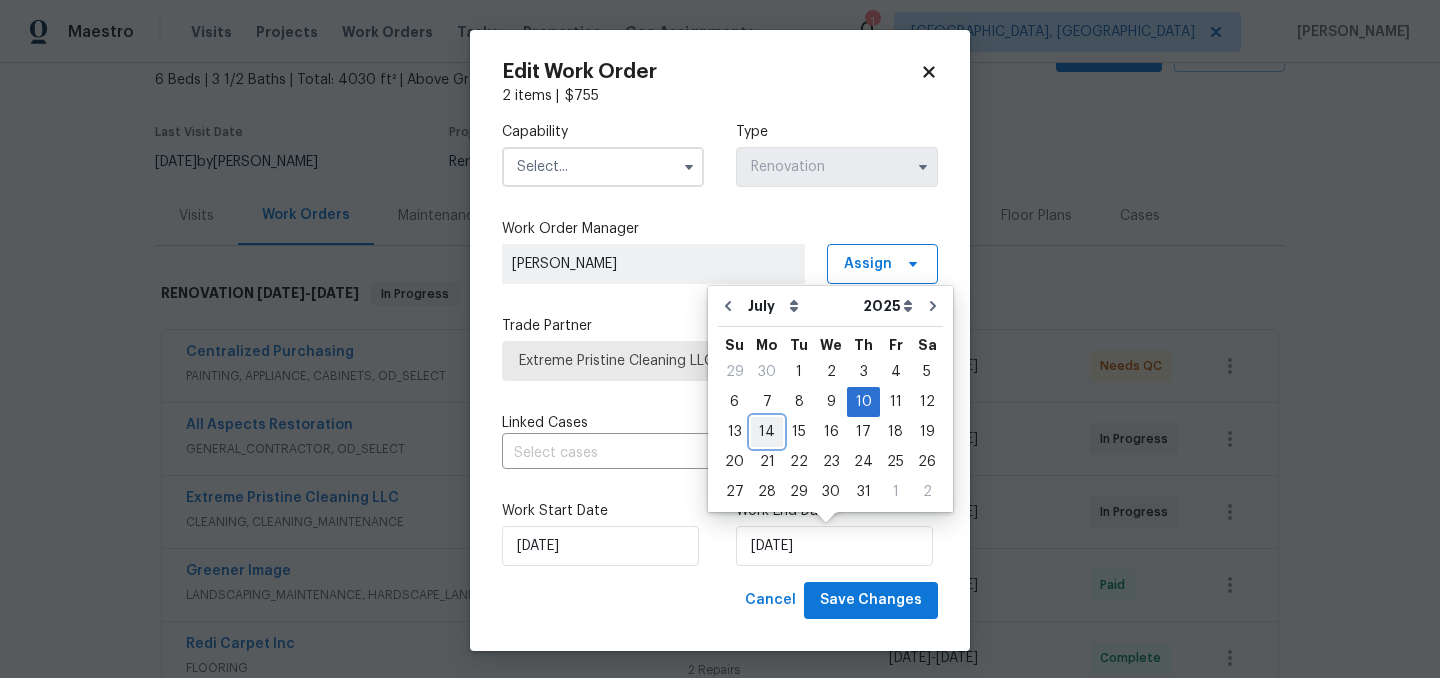 click on "14" at bounding box center [767, 432] 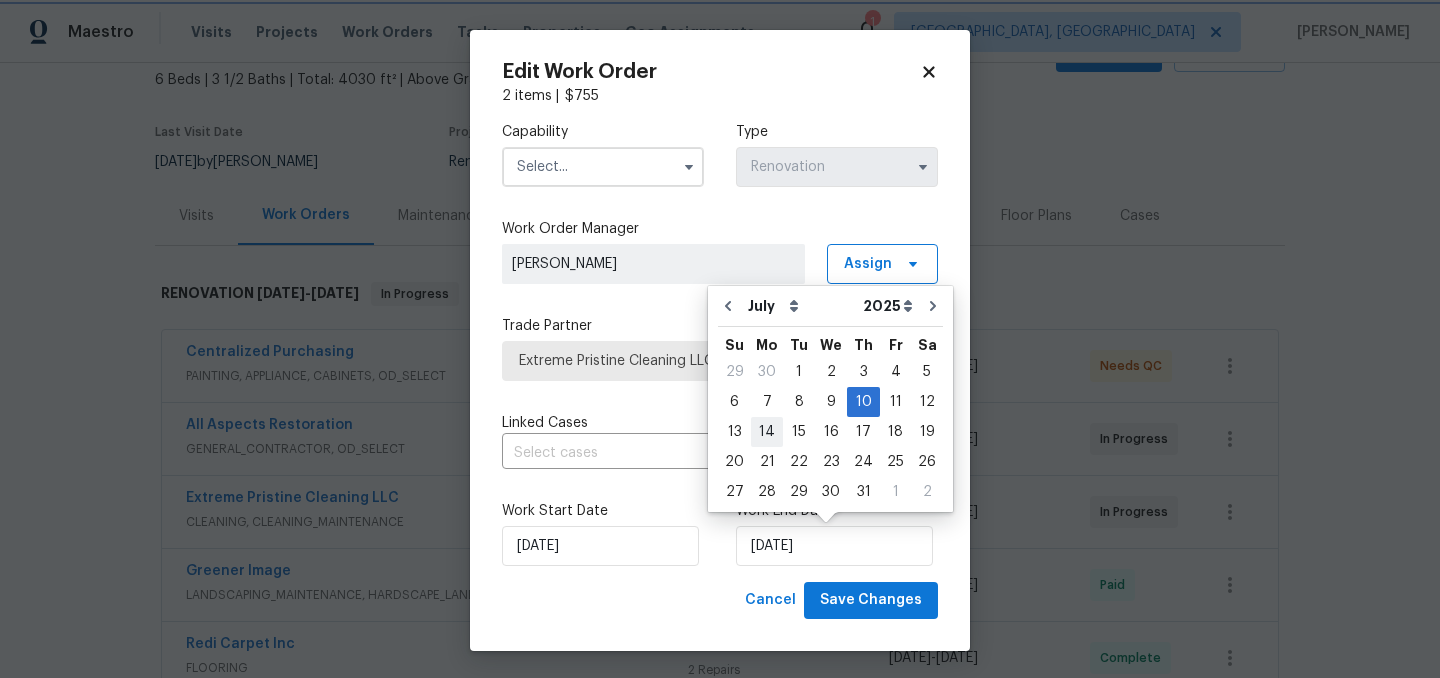 type on "[DATE]" 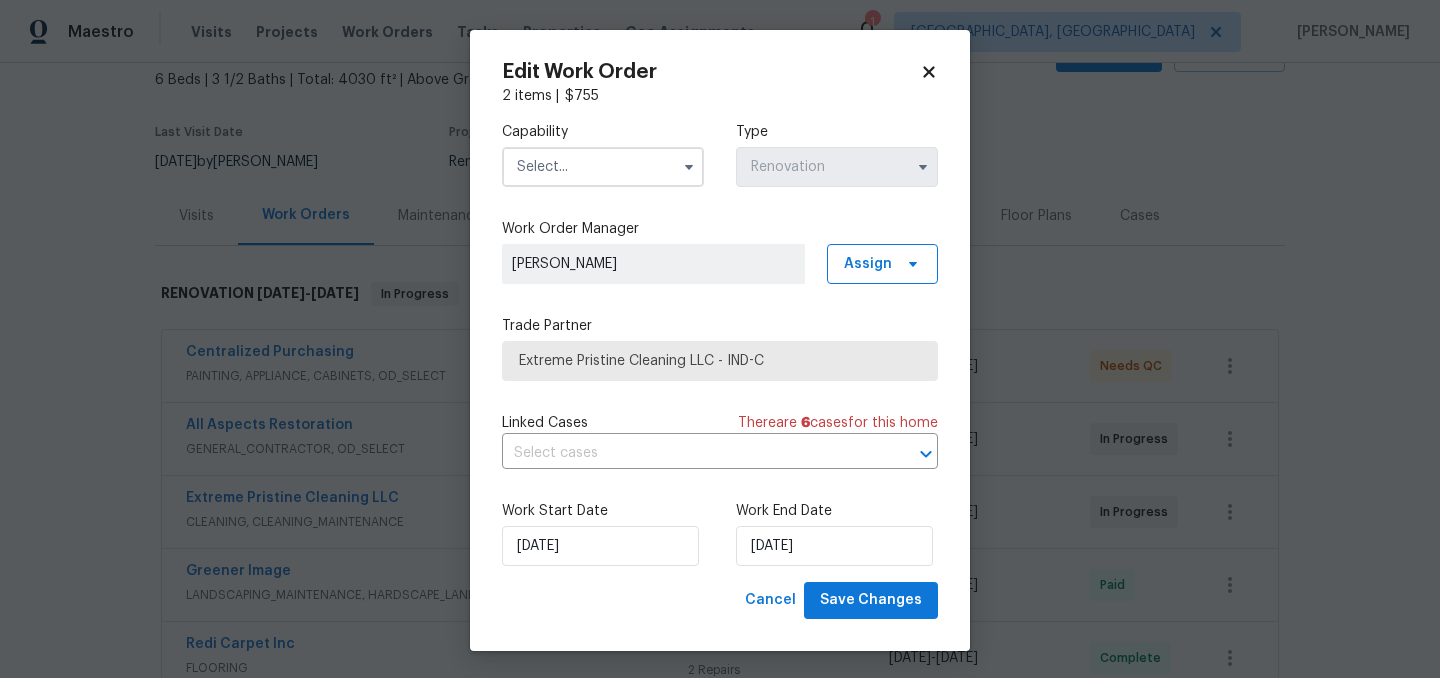 click at bounding box center (603, 167) 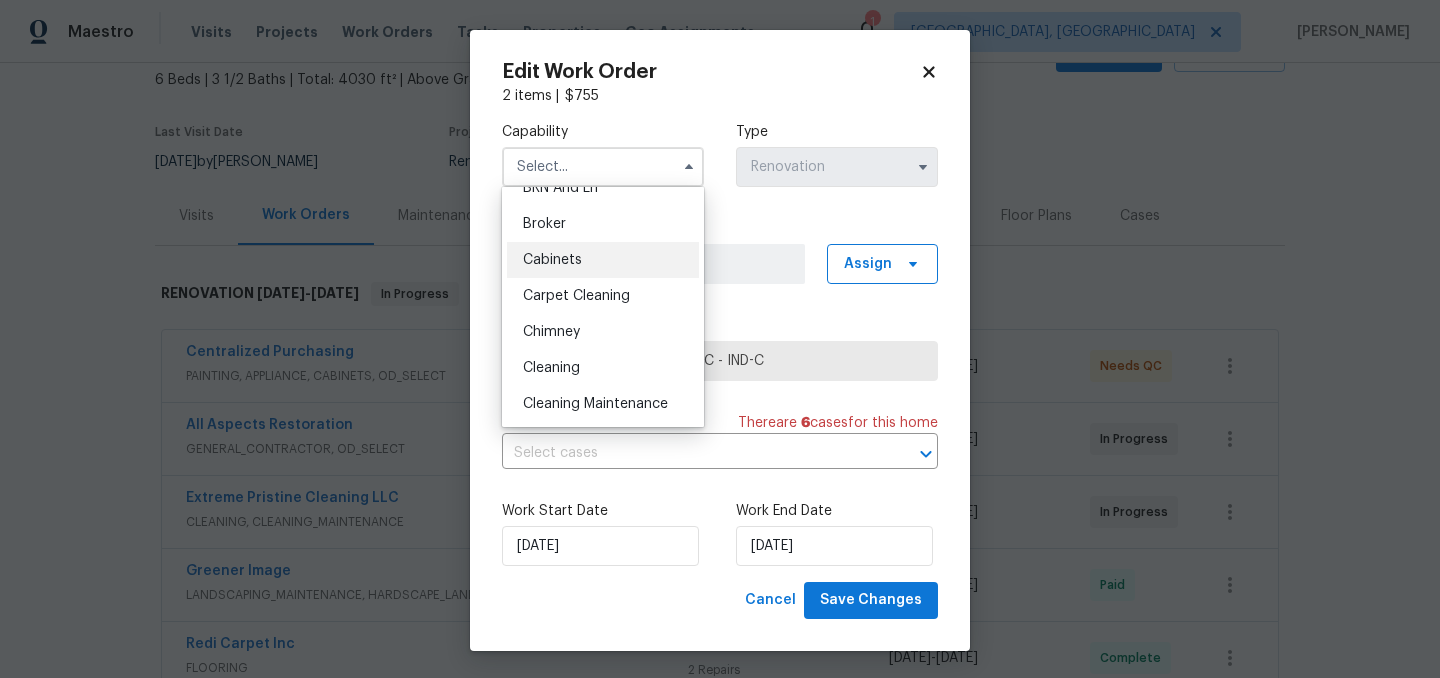 scroll, scrollTop: 131, scrollLeft: 0, axis: vertical 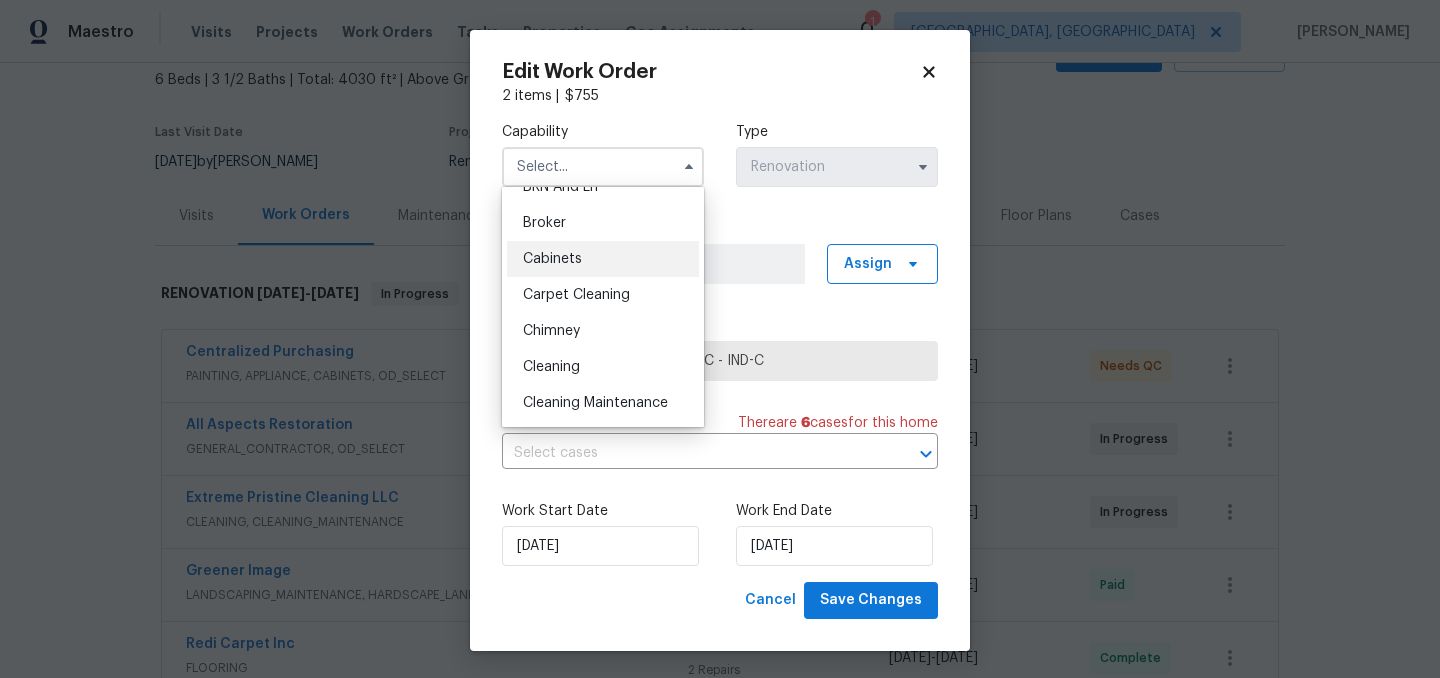 click on "Cleaning" at bounding box center [603, 367] 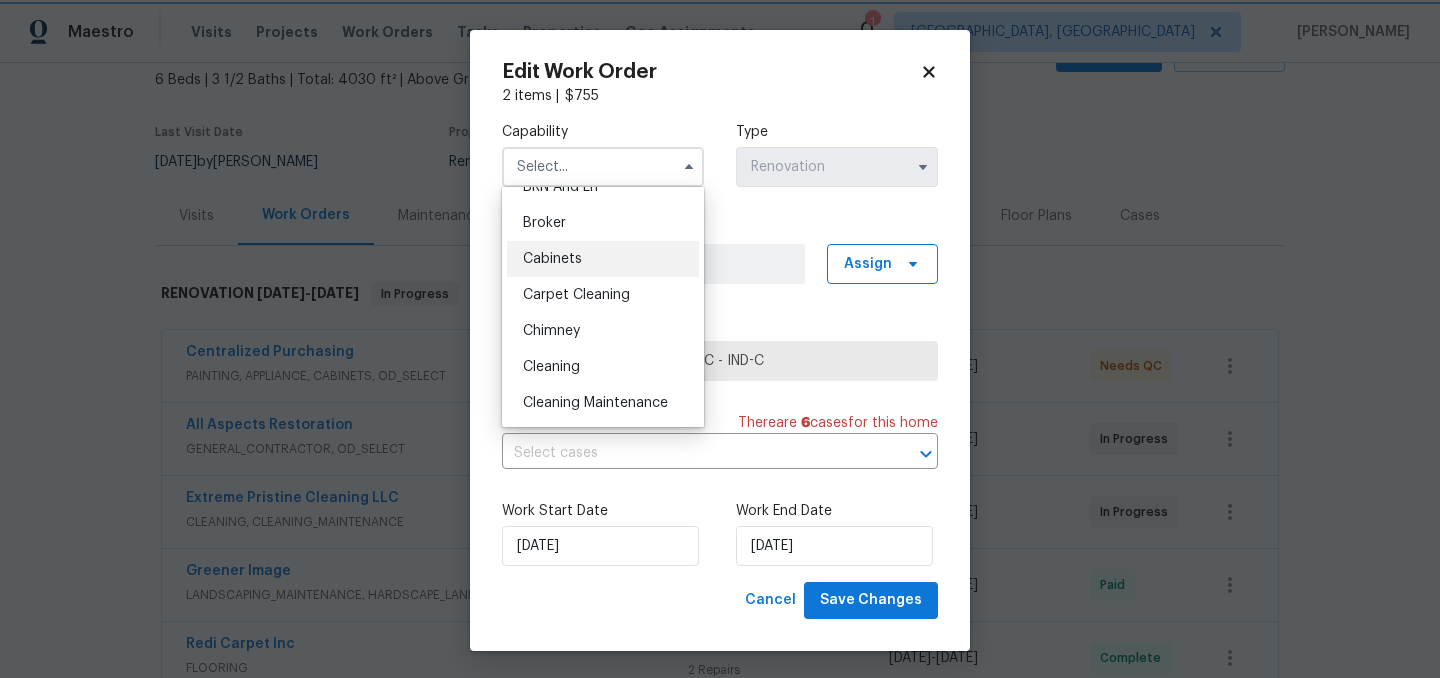 type on "Cleaning" 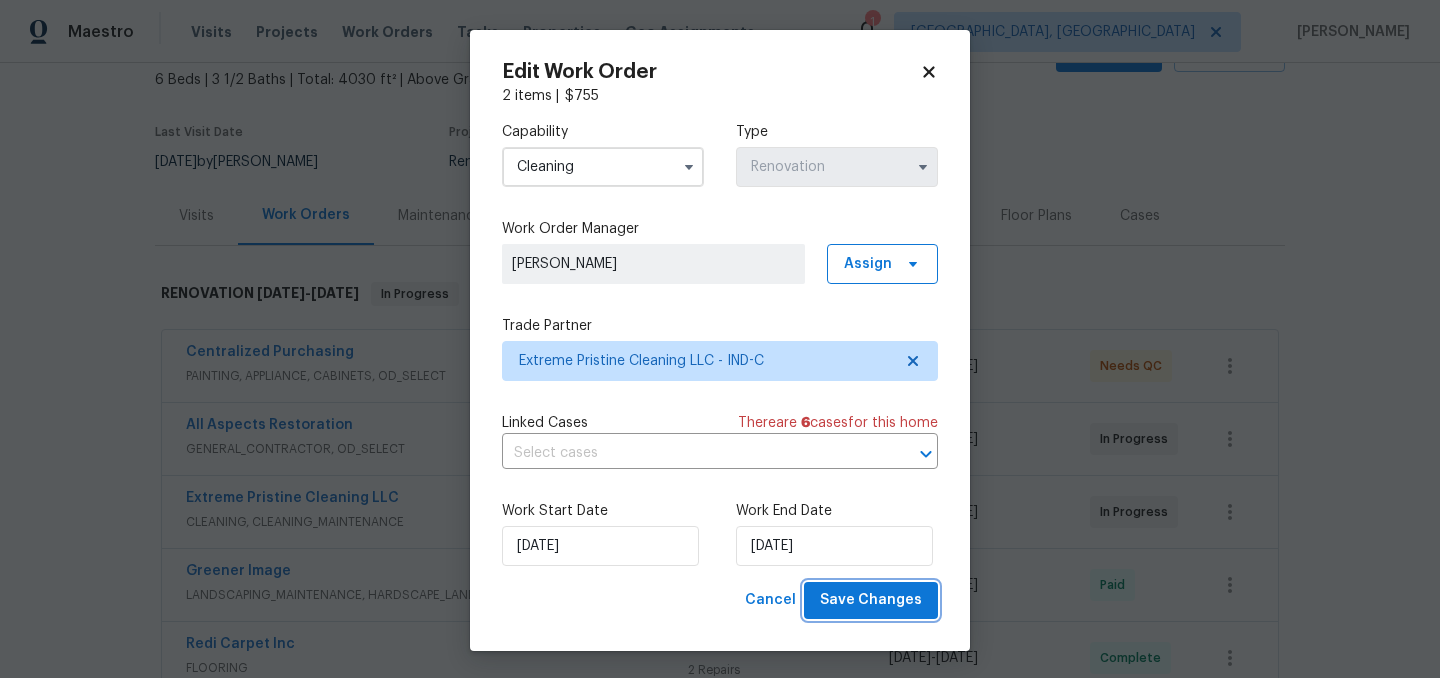 click on "Save Changes" at bounding box center (871, 600) 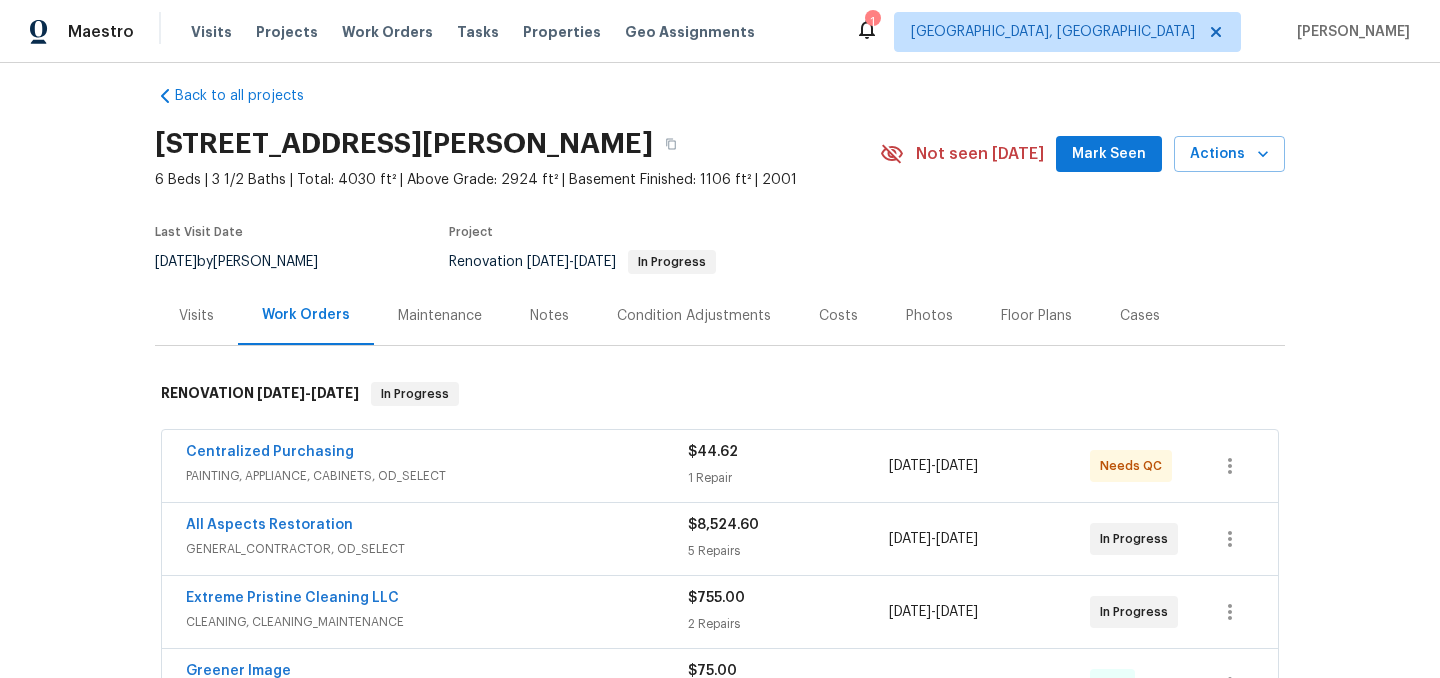 scroll, scrollTop: 0, scrollLeft: 0, axis: both 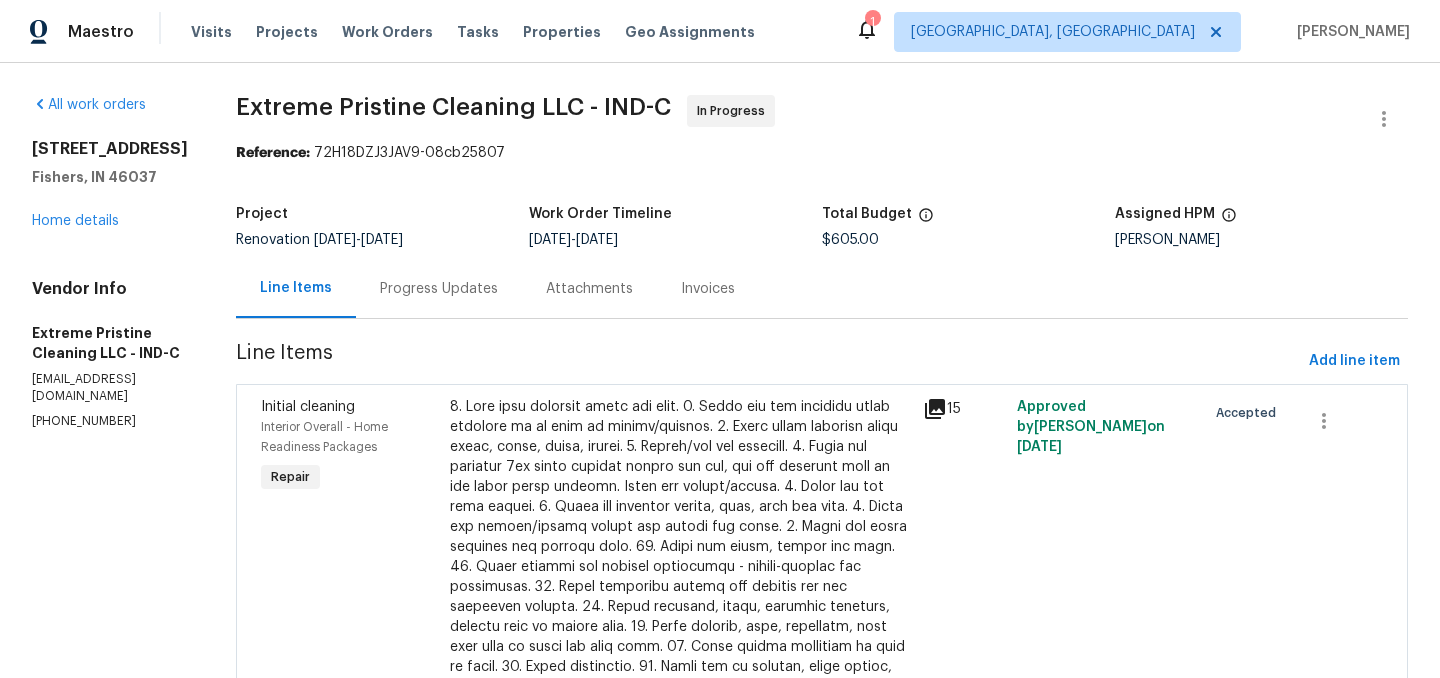 click on "Progress Updates" at bounding box center (439, 289) 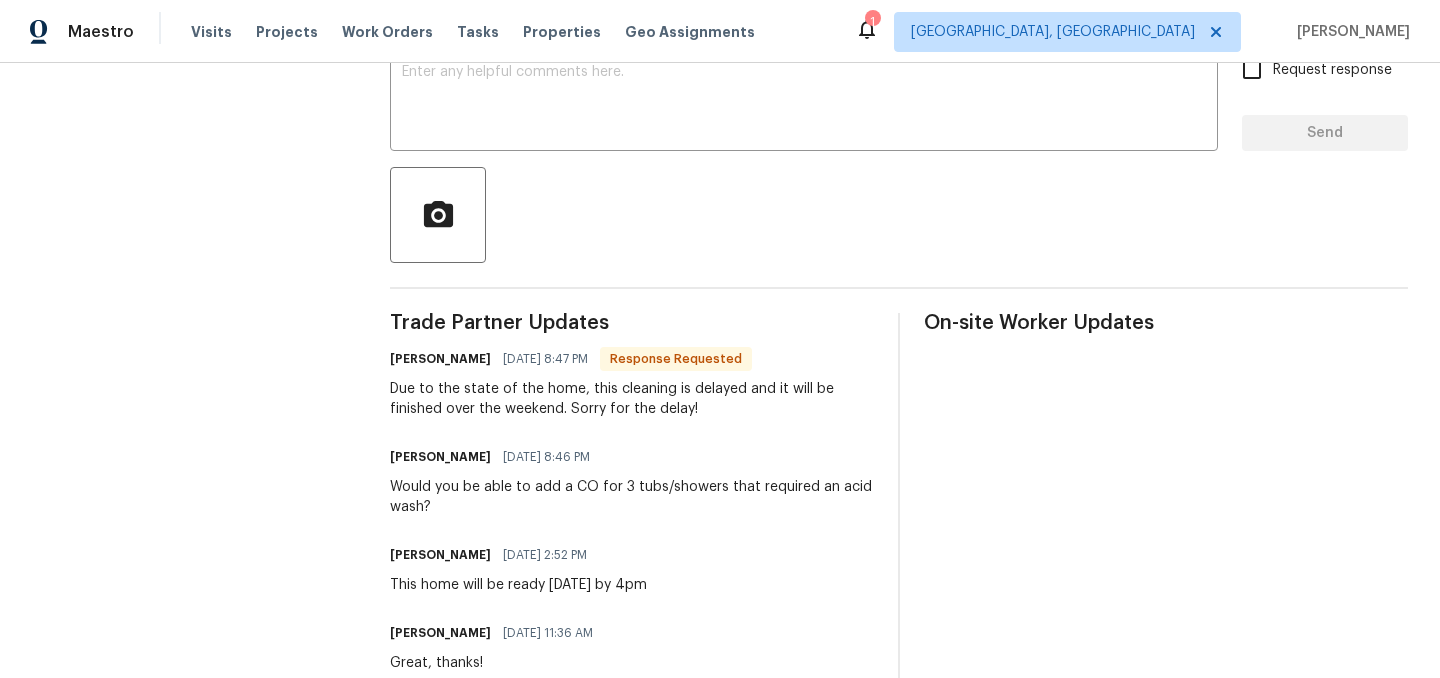 scroll, scrollTop: 382, scrollLeft: 0, axis: vertical 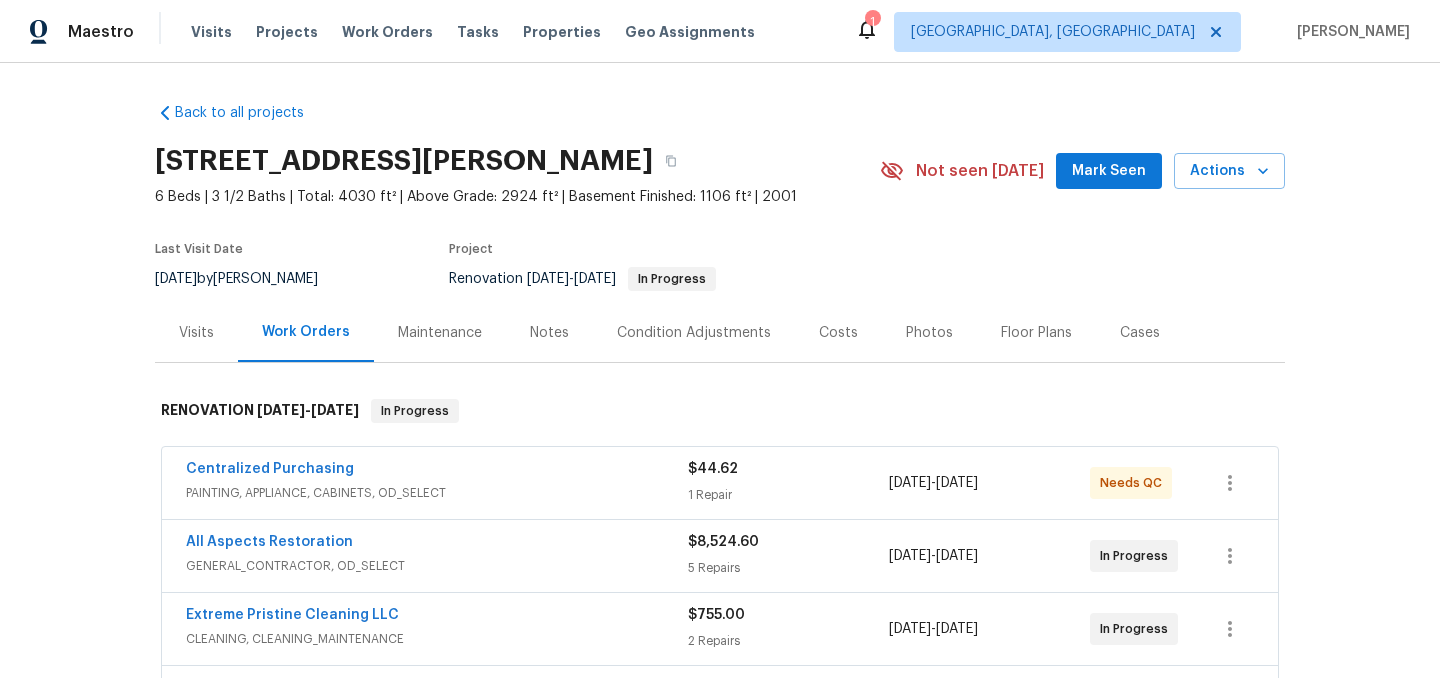 click on "Notes" at bounding box center (549, 333) 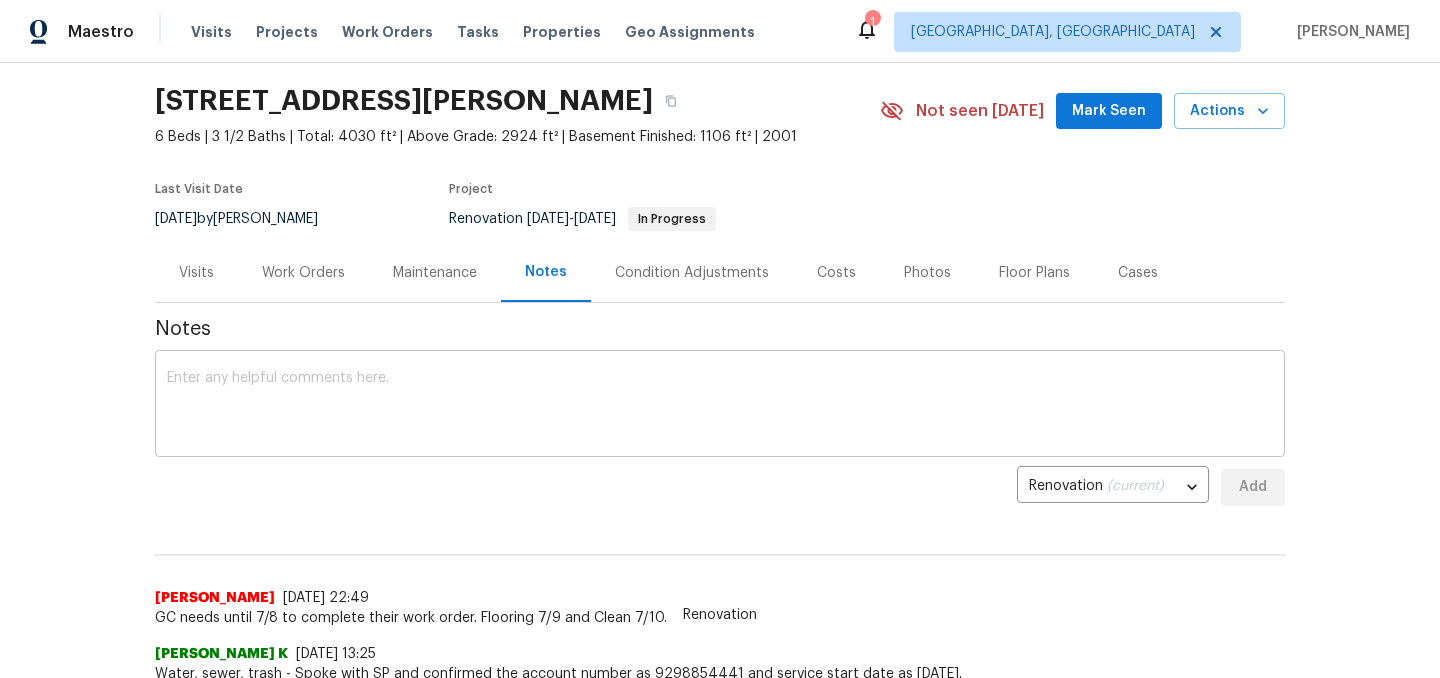 scroll, scrollTop: 91, scrollLeft: 0, axis: vertical 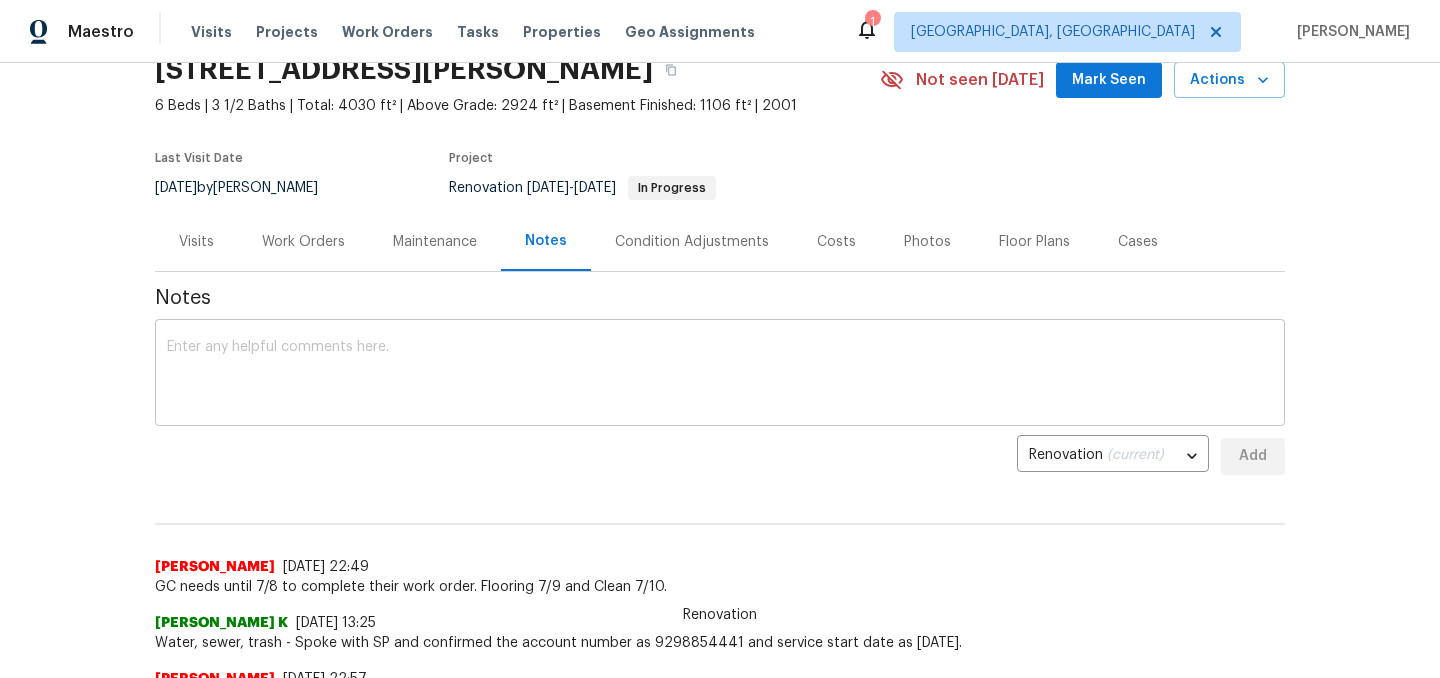 click at bounding box center (720, 375) 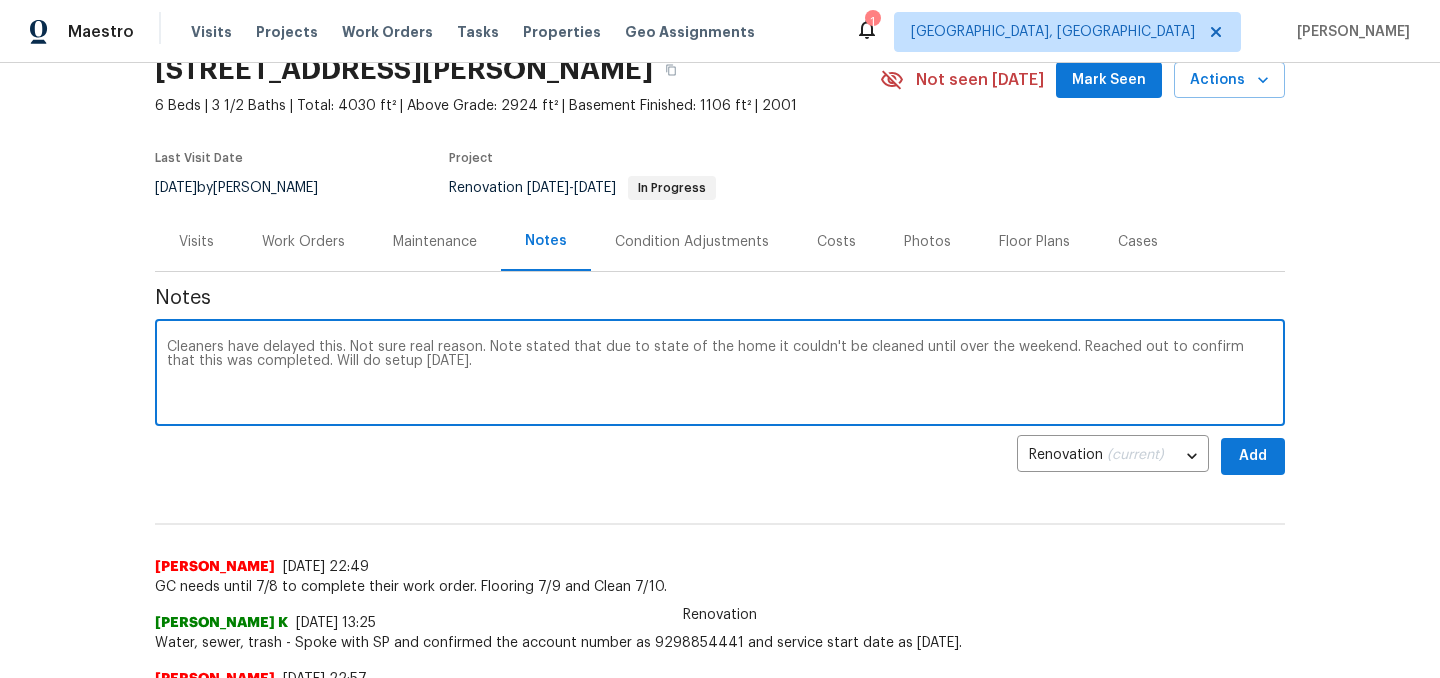 type on "Cleaners have delayed this. Not sure real reason. Note stated that due to state of the home it couldn't be cleaned until over the weekend. Reached out to confirm that this was completed. Will do setup tomorrow." 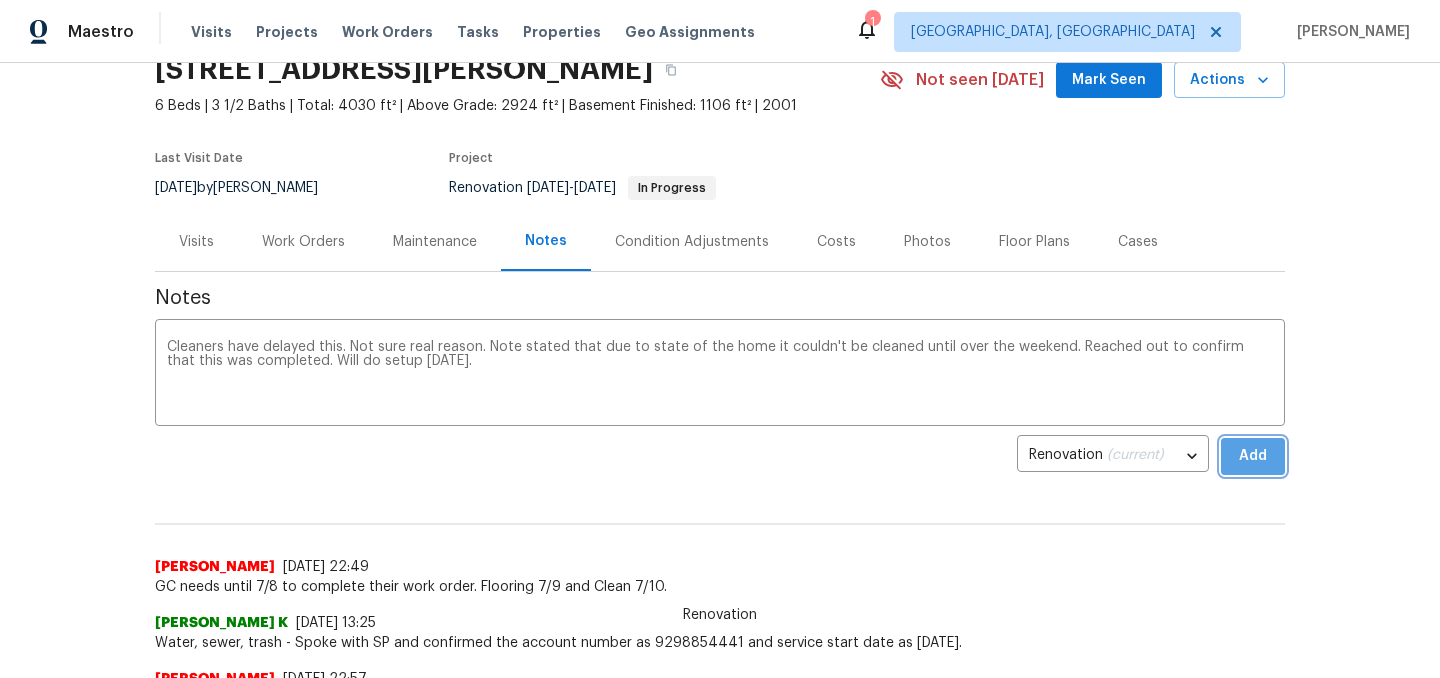 click on "Add" at bounding box center (1253, 456) 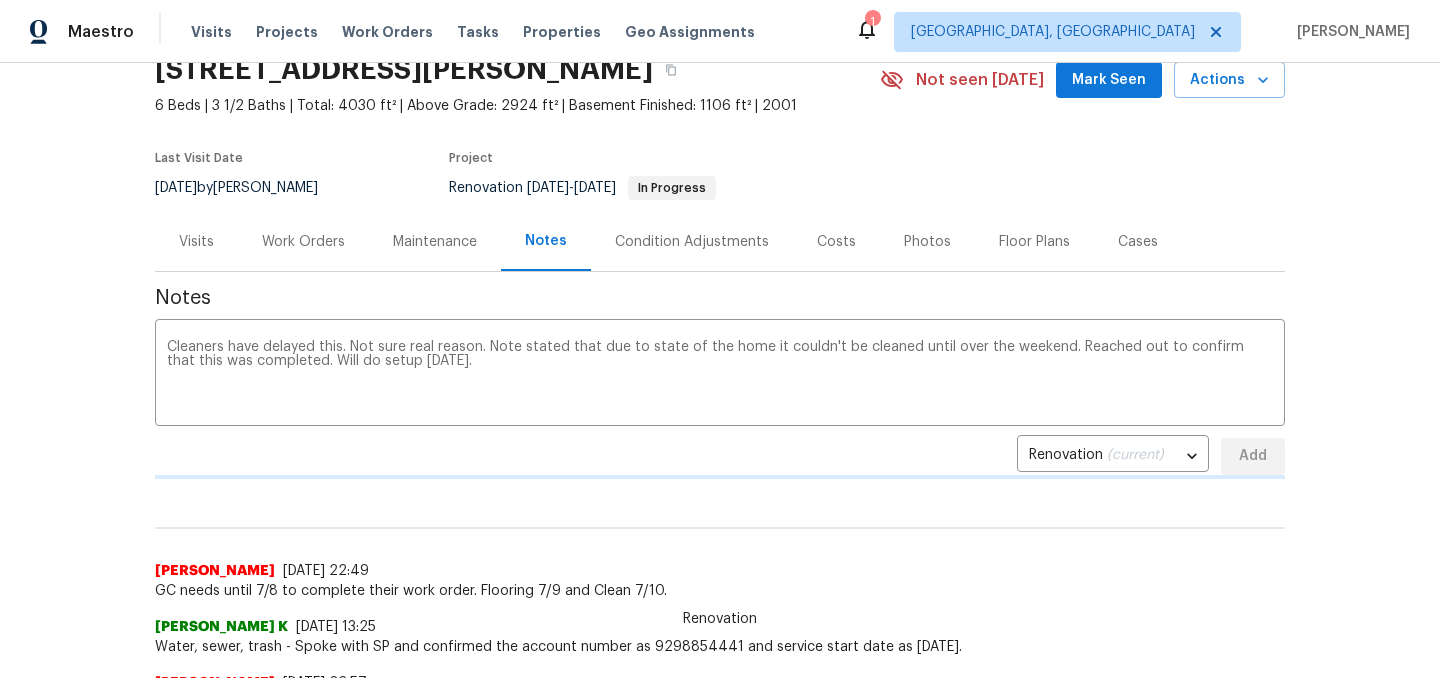 type 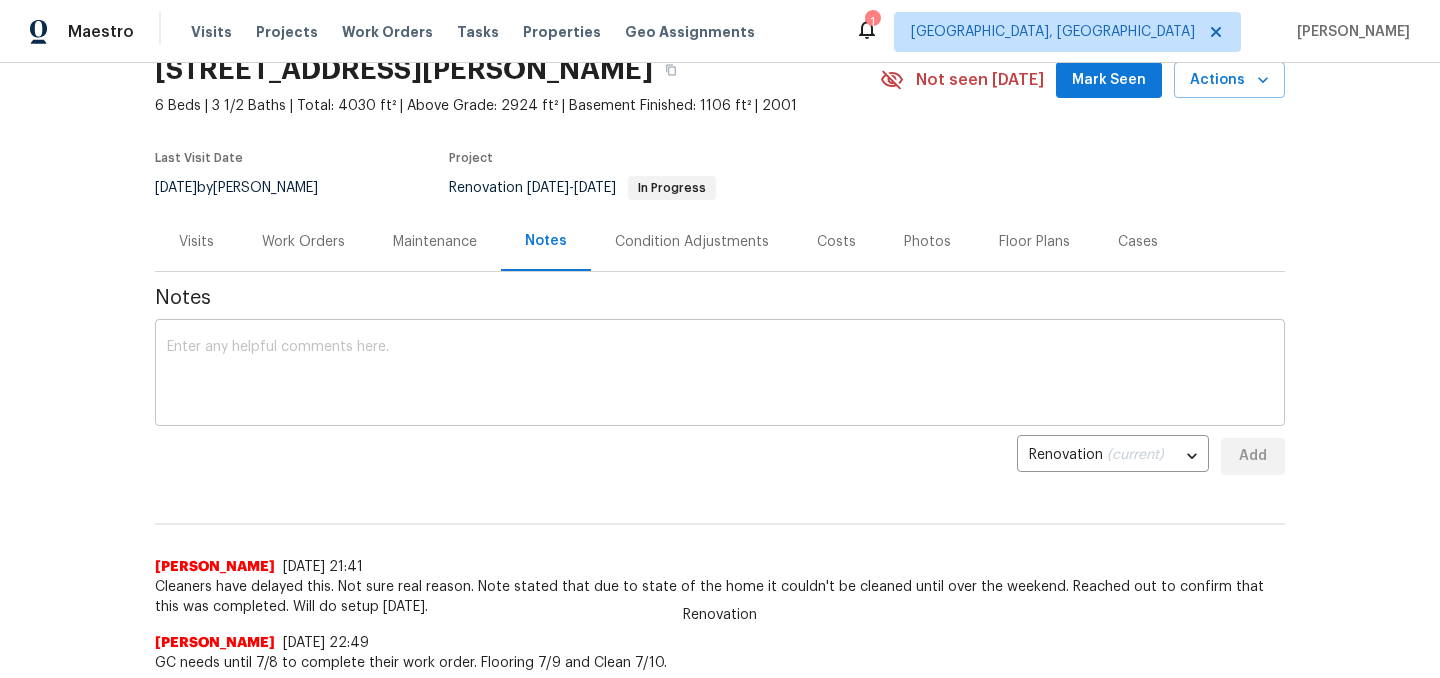 scroll, scrollTop: 0, scrollLeft: 0, axis: both 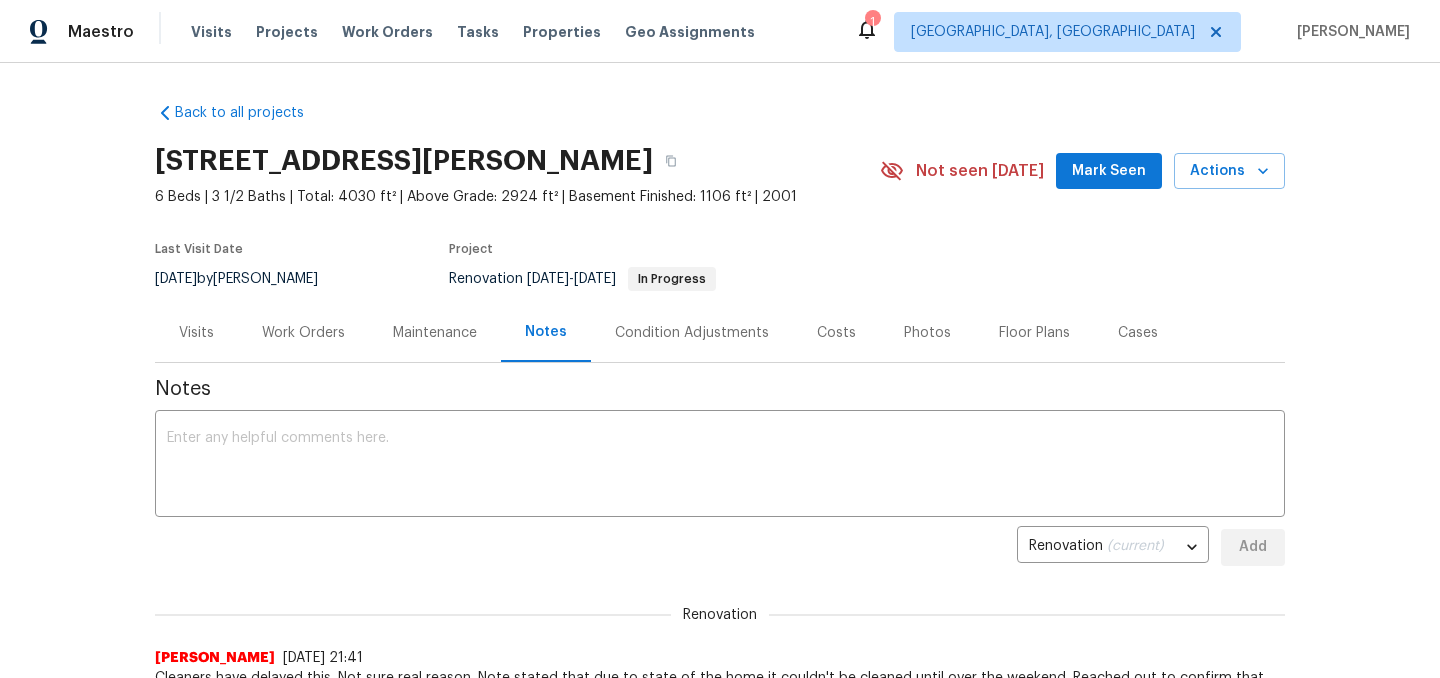 click 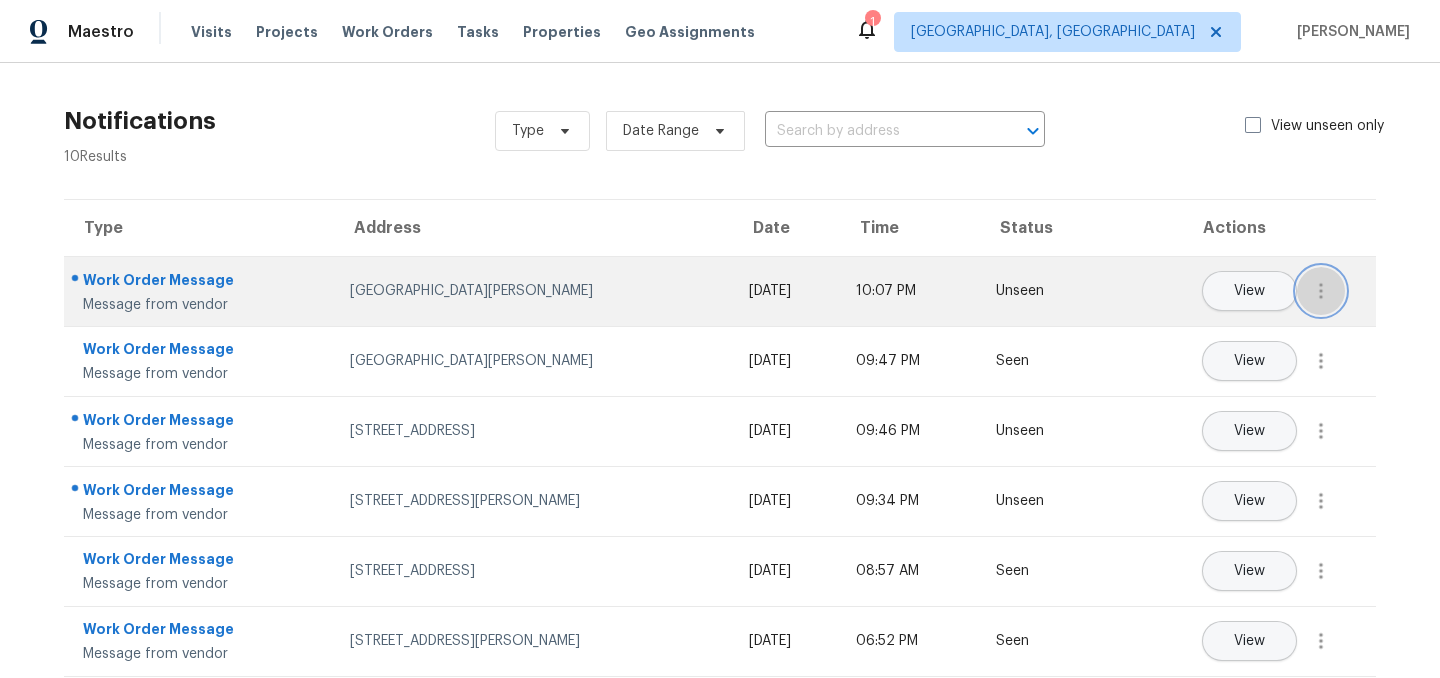 click 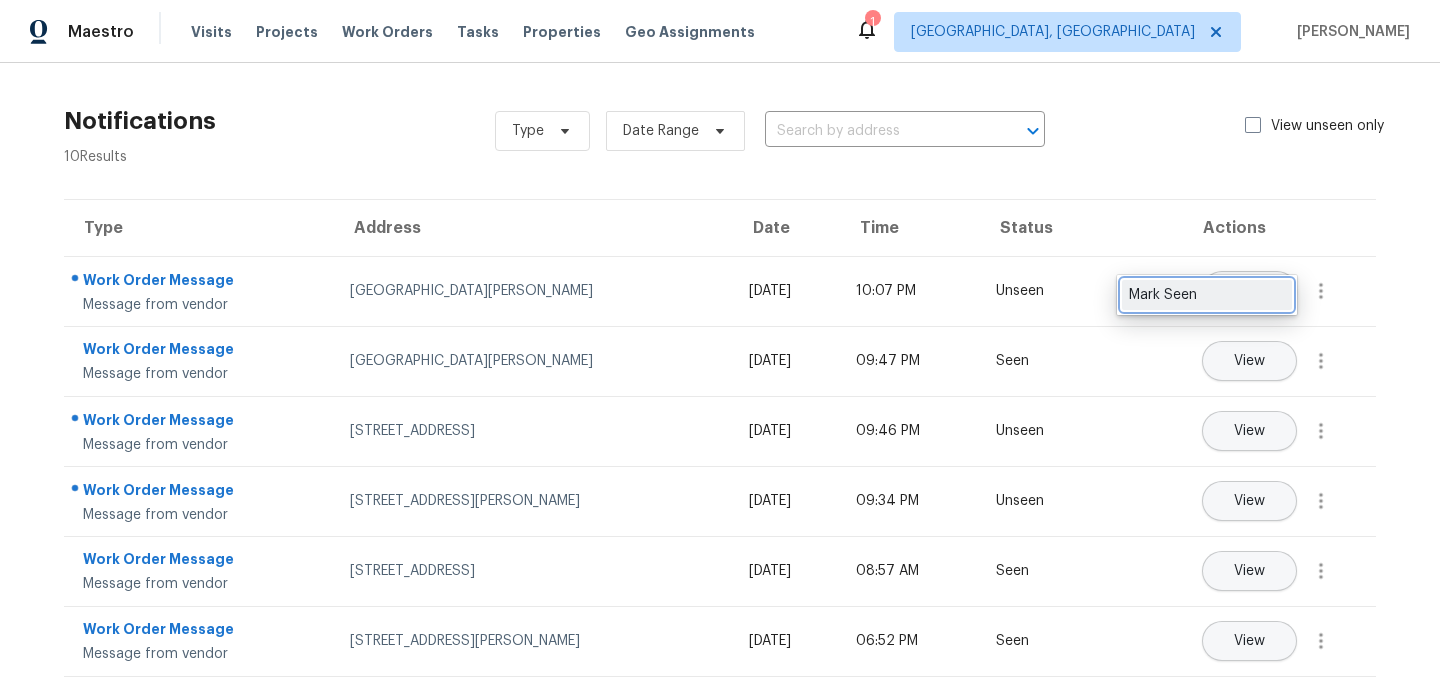 click on "Mark Seen" at bounding box center (1207, 295) 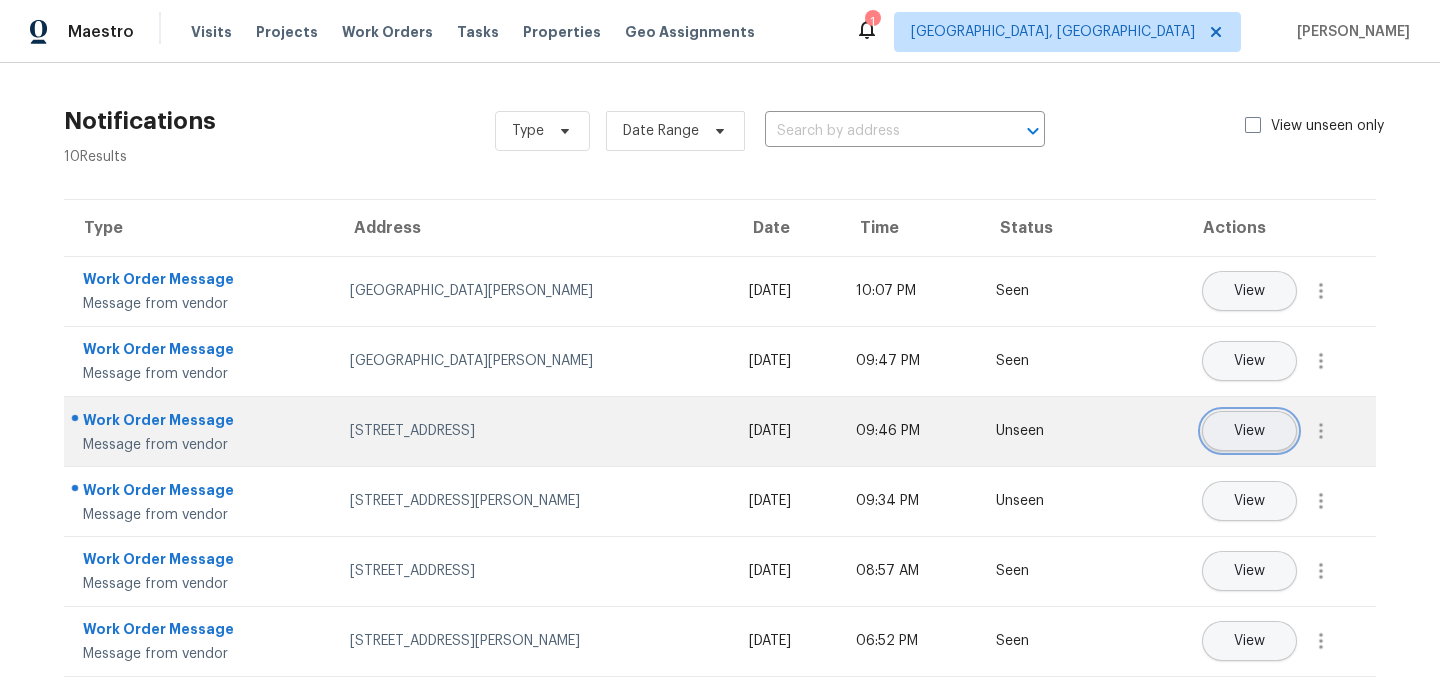 click on "View" at bounding box center [1249, 431] 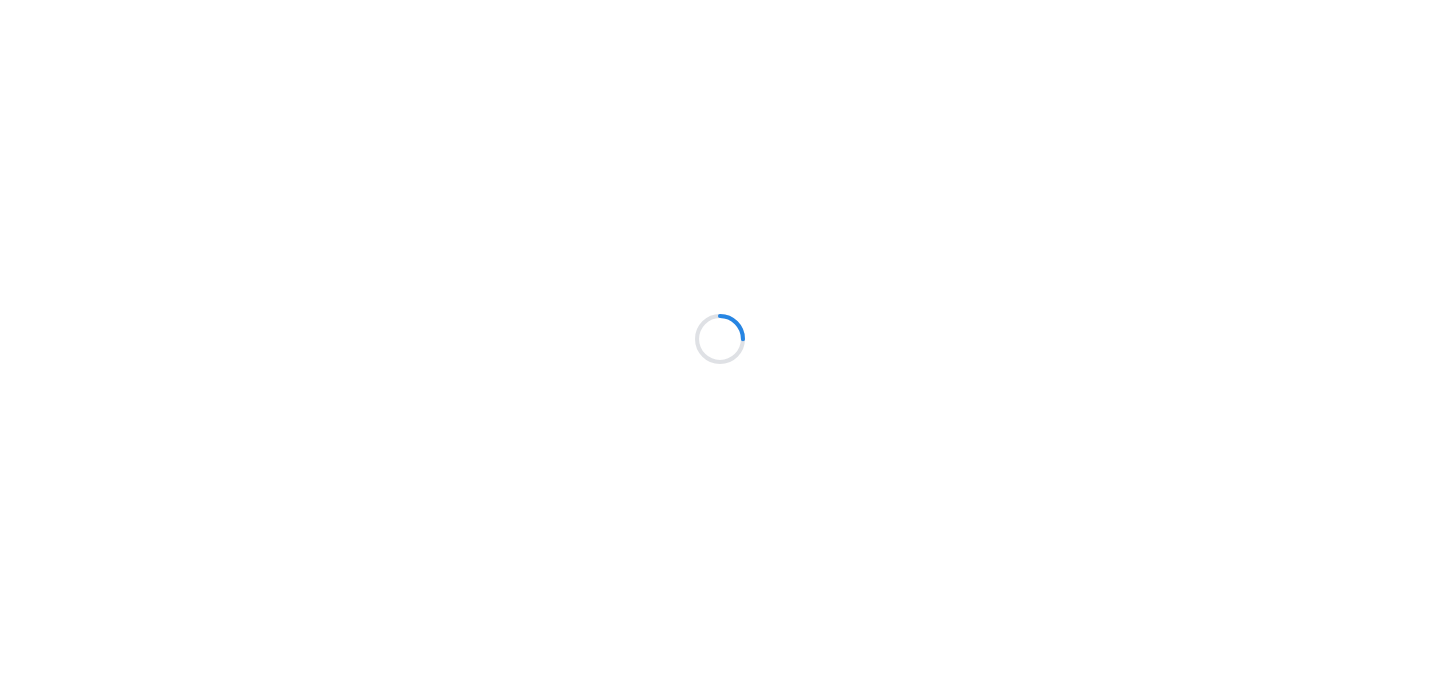 scroll, scrollTop: 0, scrollLeft: 0, axis: both 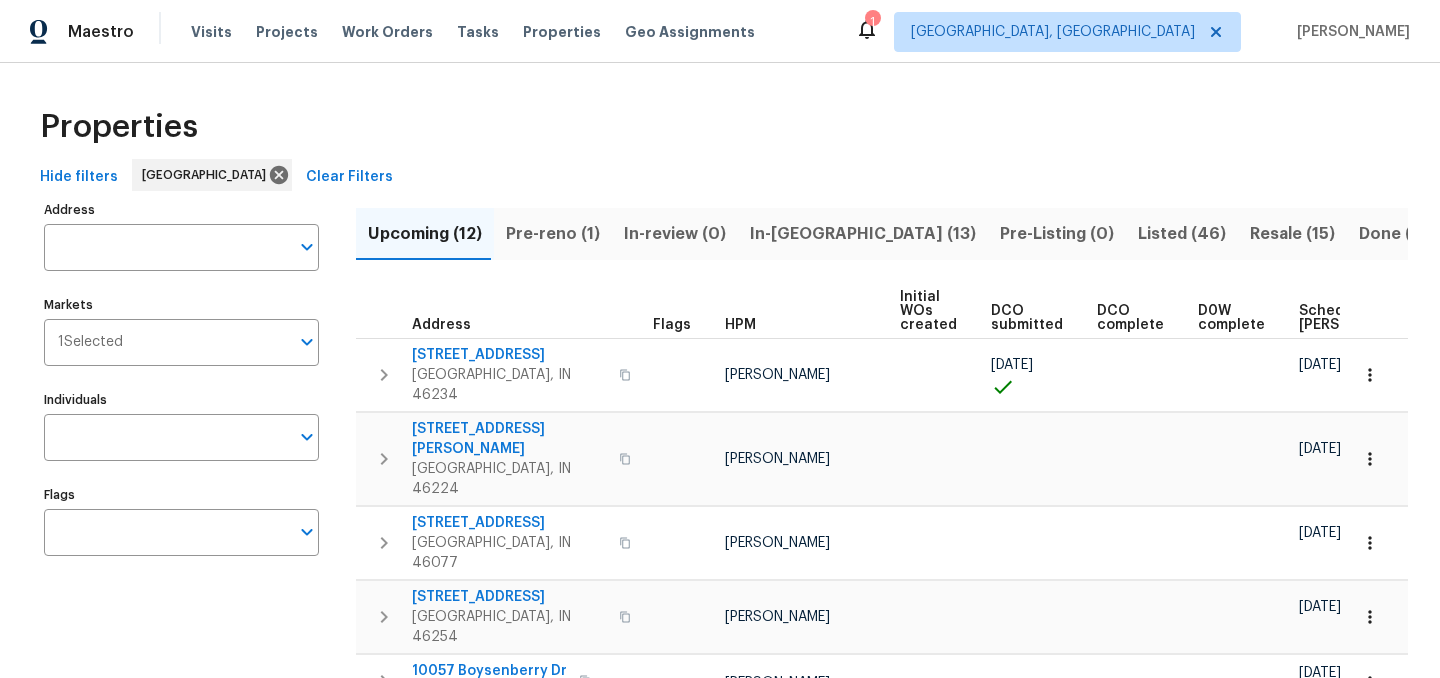 click on "In-[GEOGRAPHIC_DATA] (13)" at bounding box center (863, 234) 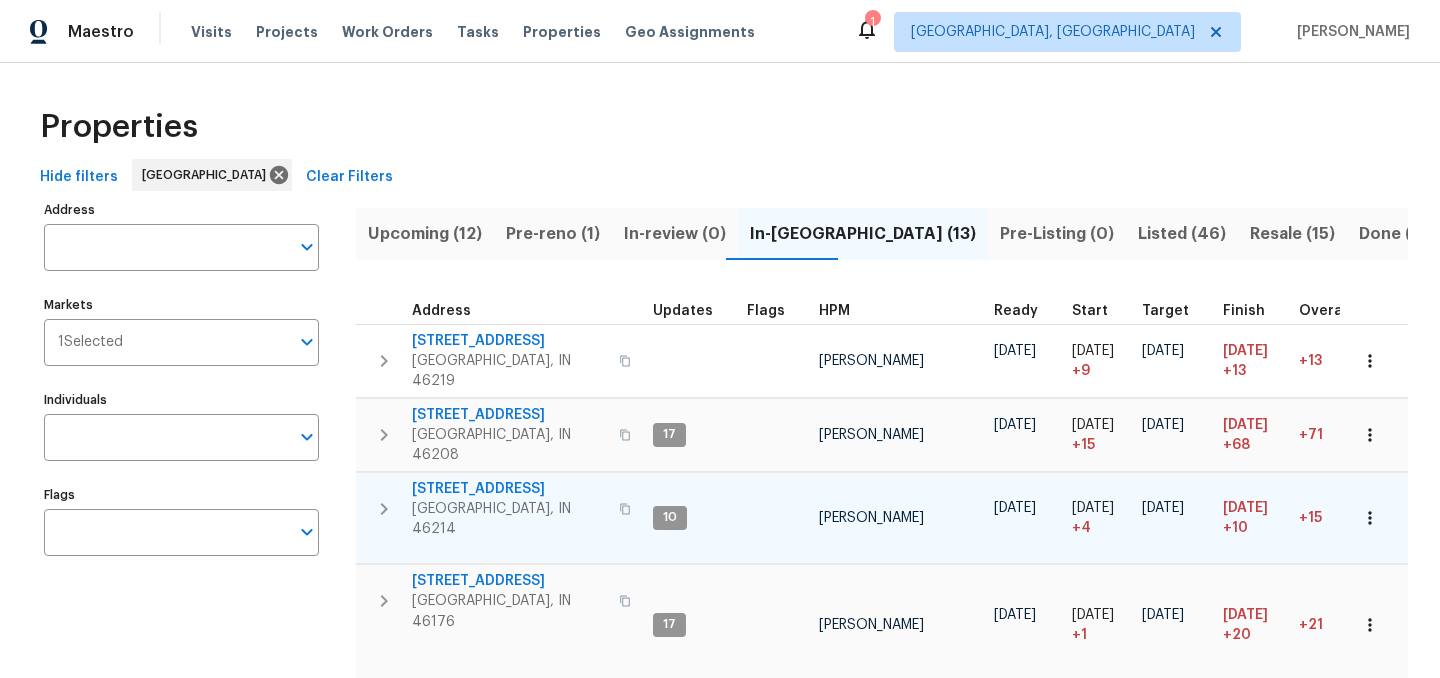 click on "[STREET_ADDRESS]" at bounding box center (509, 489) 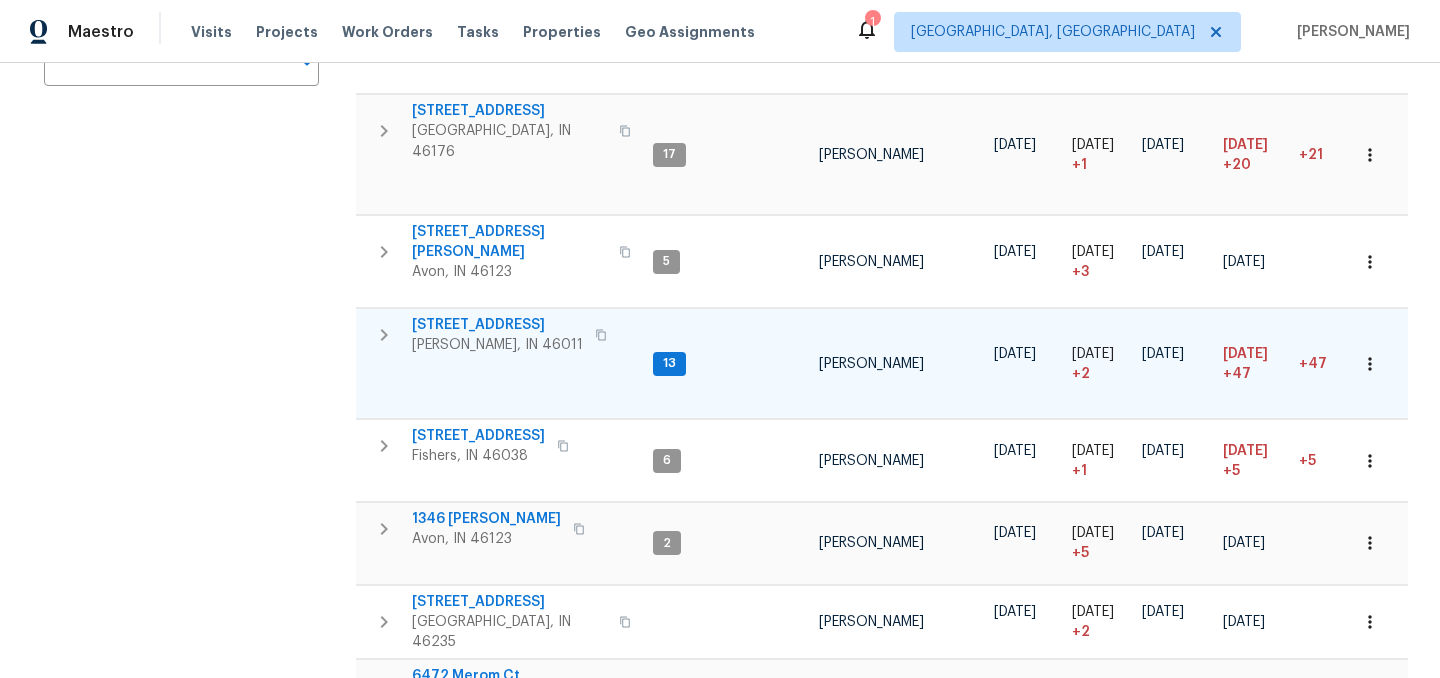 scroll, scrollTop: 476, scrollLeft: 0, axis: vertical 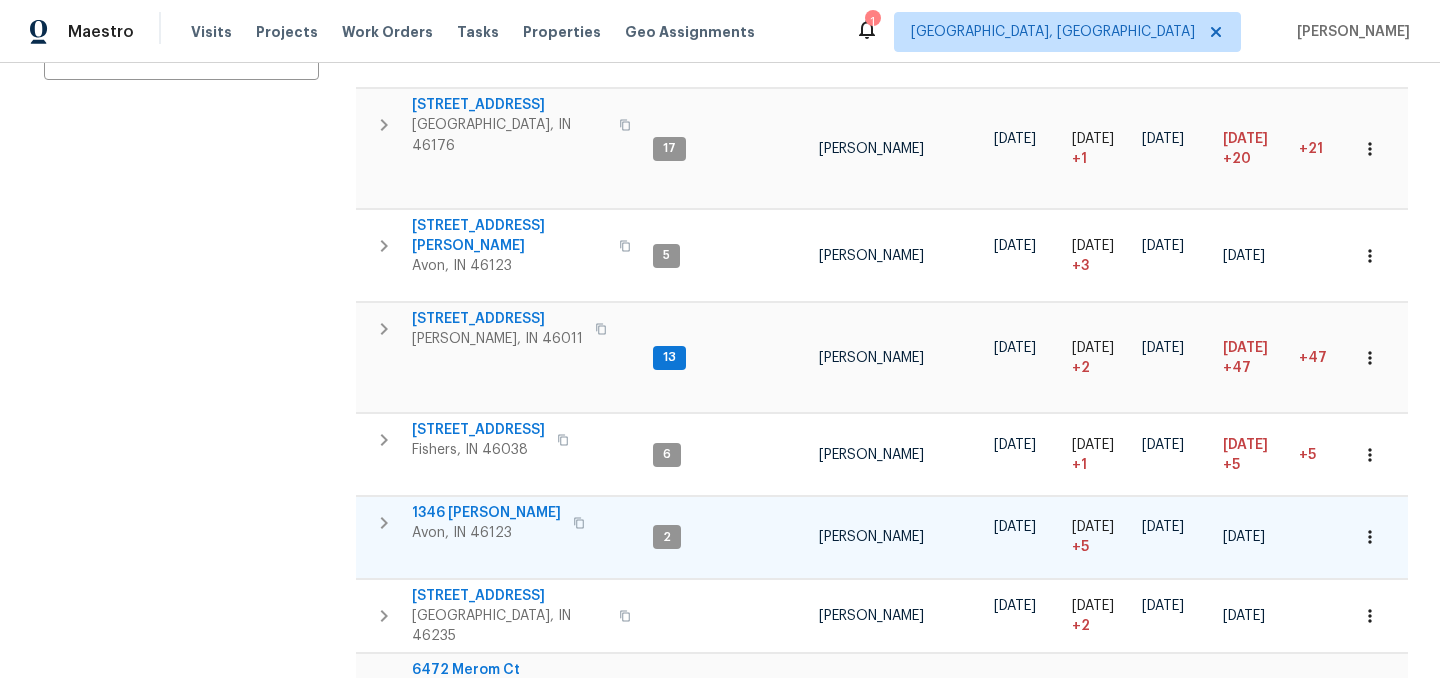 click on "1346 Sarah Way" at bounding box center (486, 513) 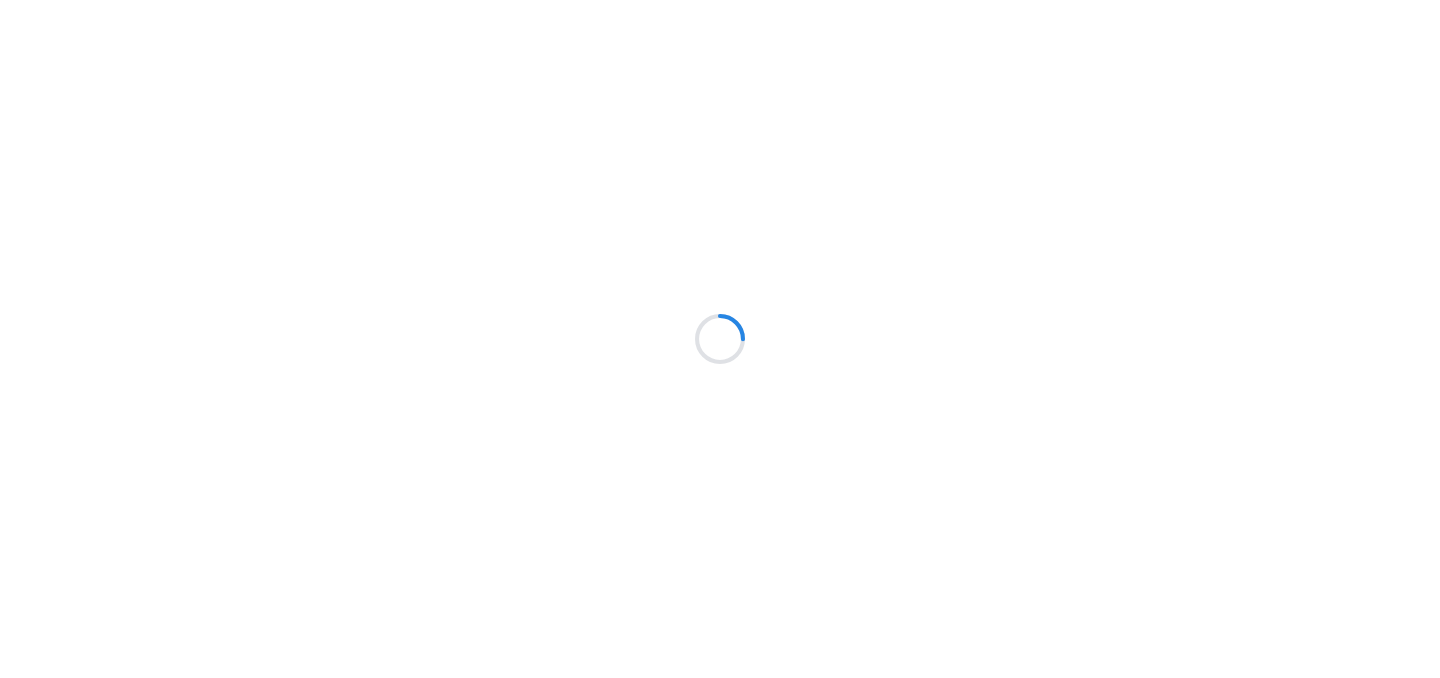 scroll, scrollTop: 0, scrollLeft: 0, axis: both 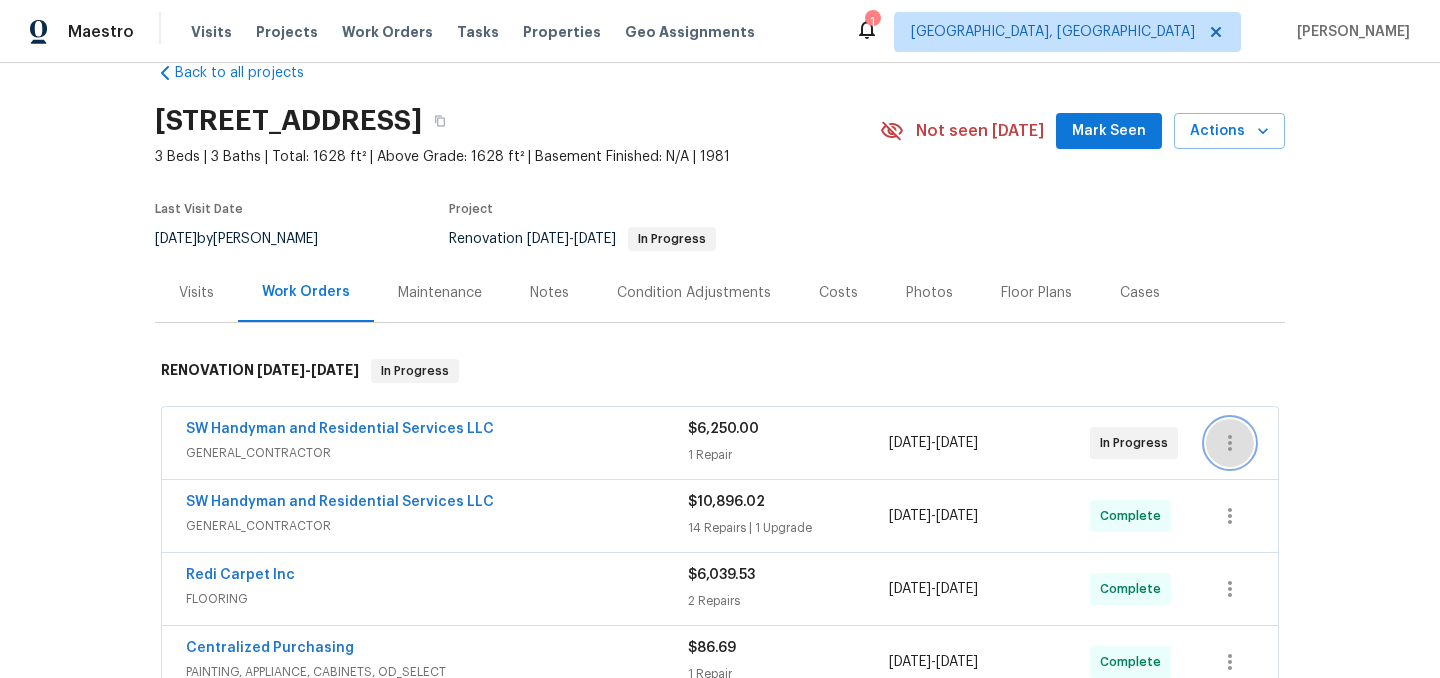 click 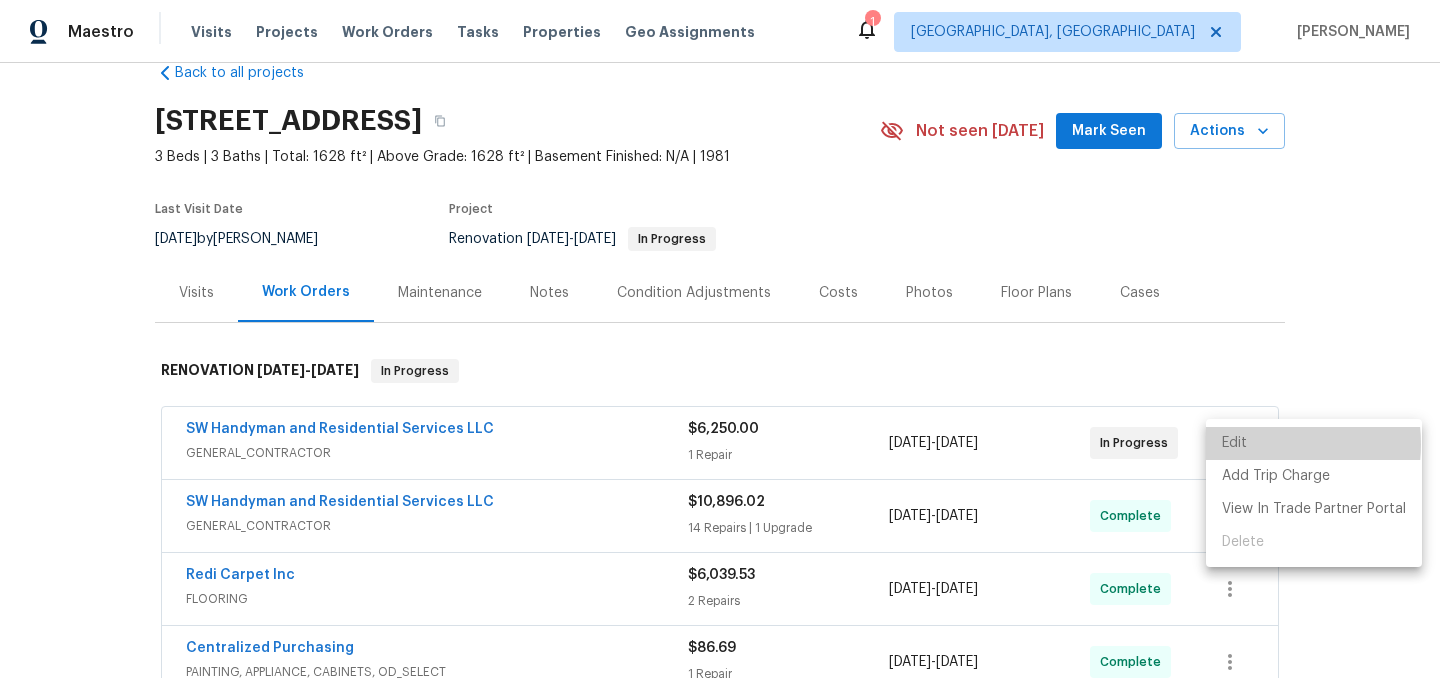 click on "Edit" at bounding box center [1314, 443] 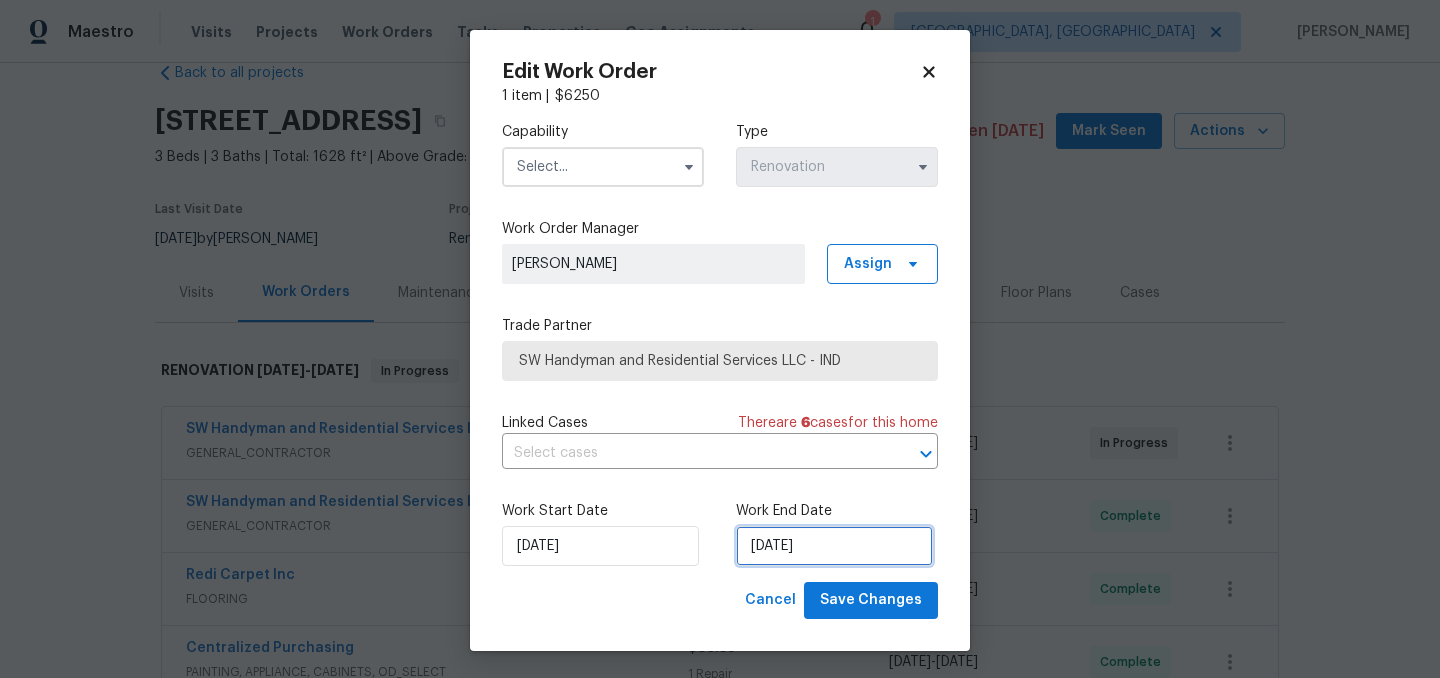 click on "[DATE]" at bounding box center [834, 546] 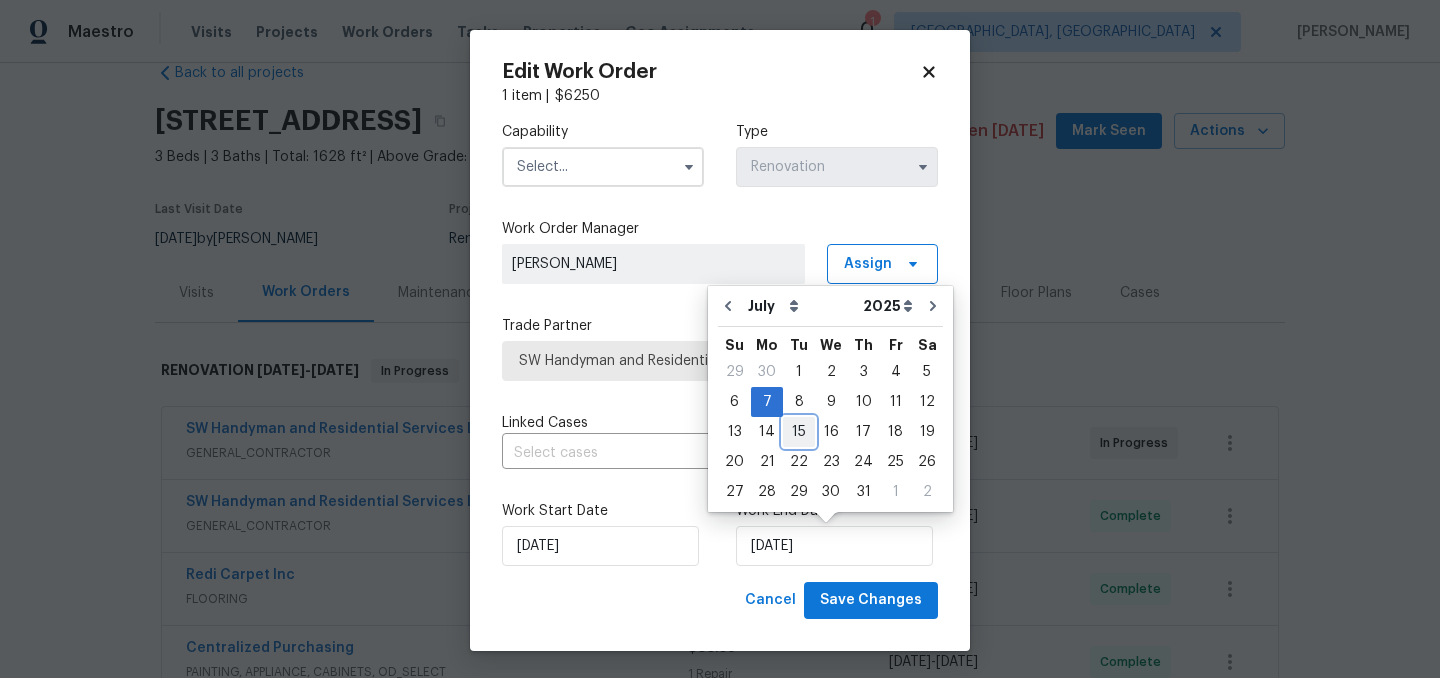 click on "15" at bounding box center (799, 432) 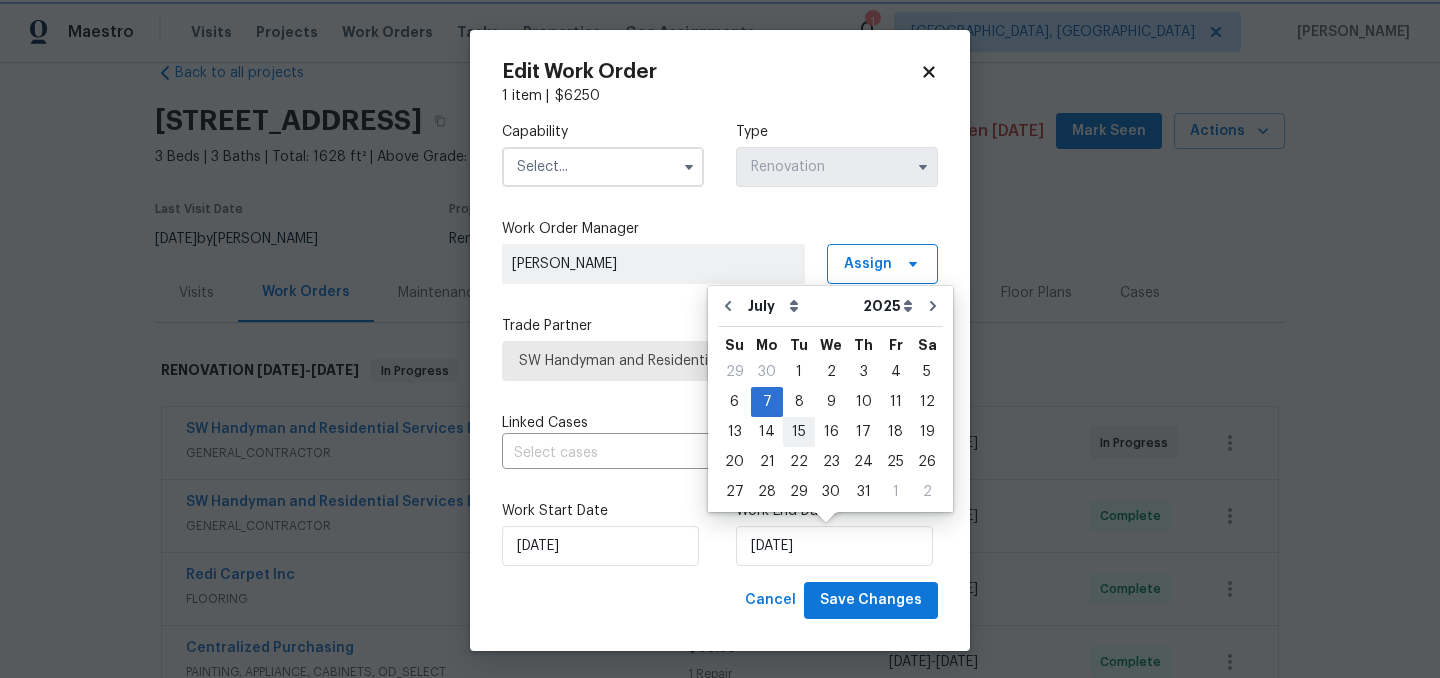 type on "[DATE]" 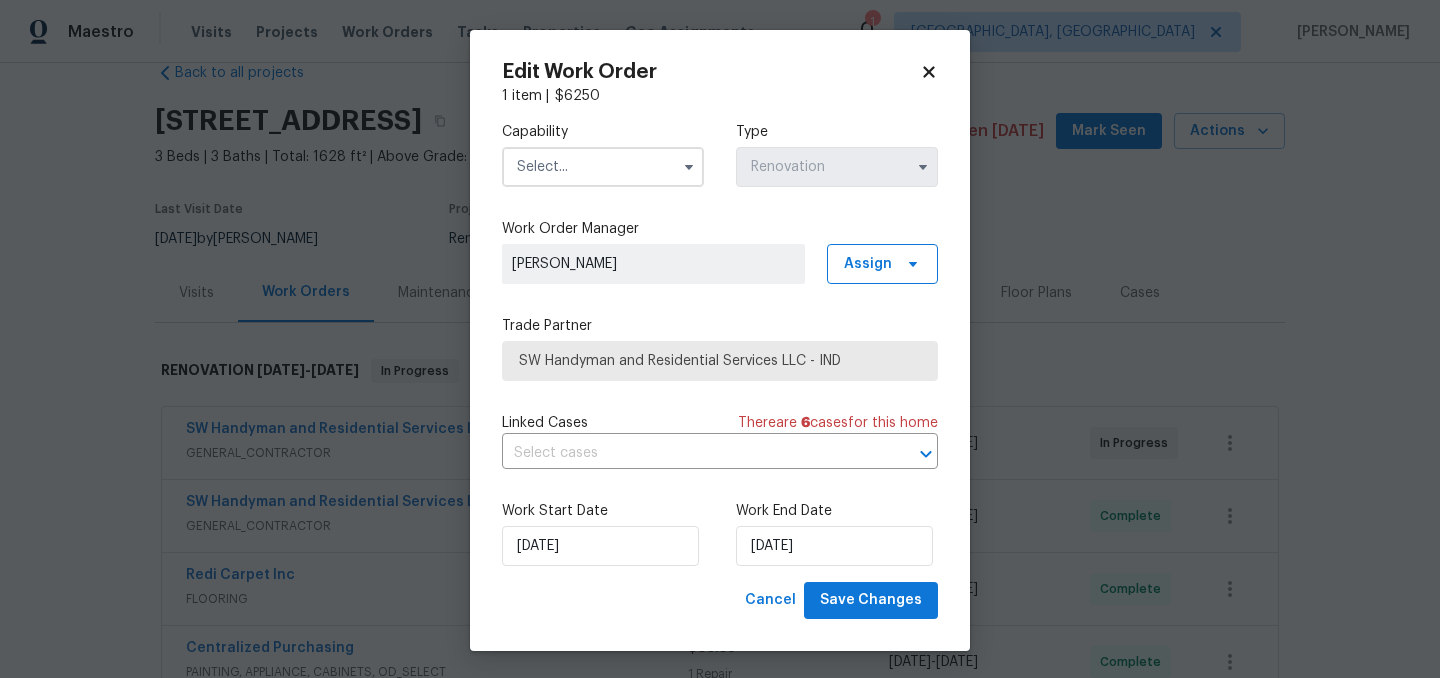 click at bounding box center (603, 167) 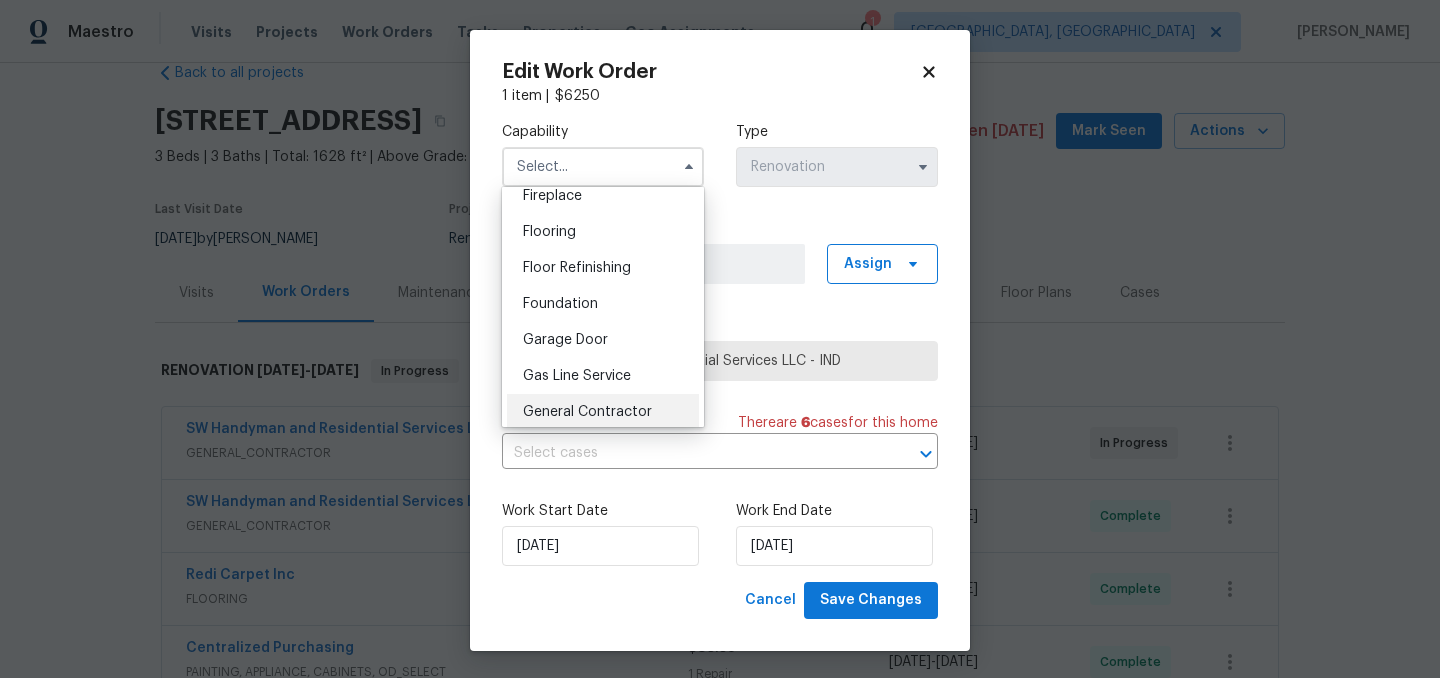 click on "General Contractor" at bounding box center (587, 412) 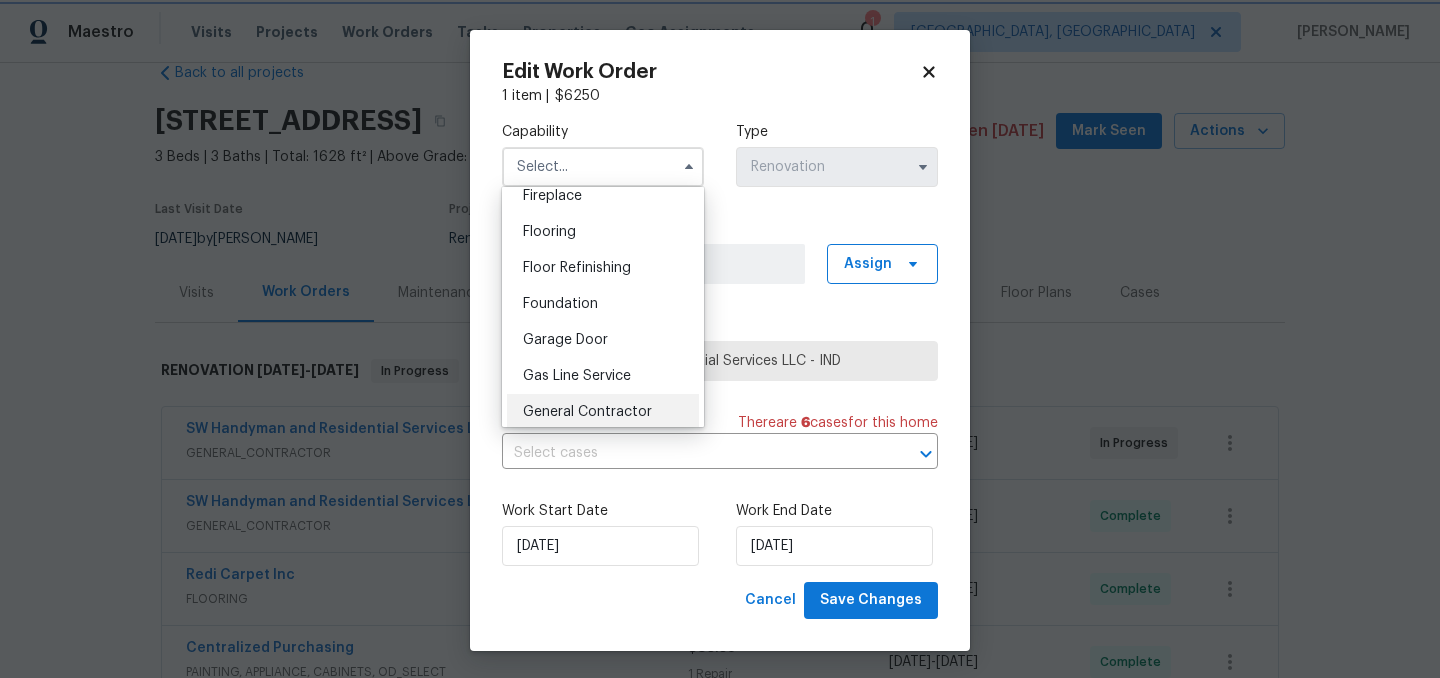 type on "General Contractor" 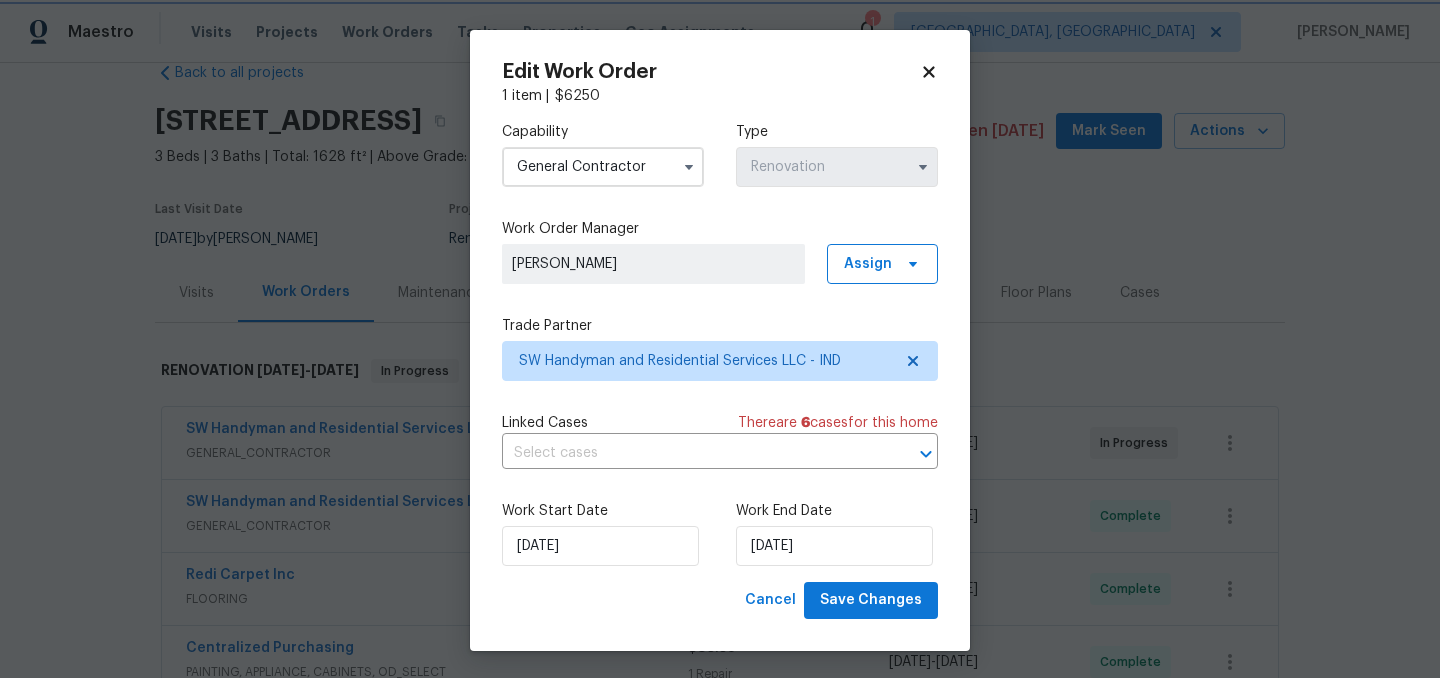 scroll, scrollTop: 798, scrollLeft: 0, axis: vertical 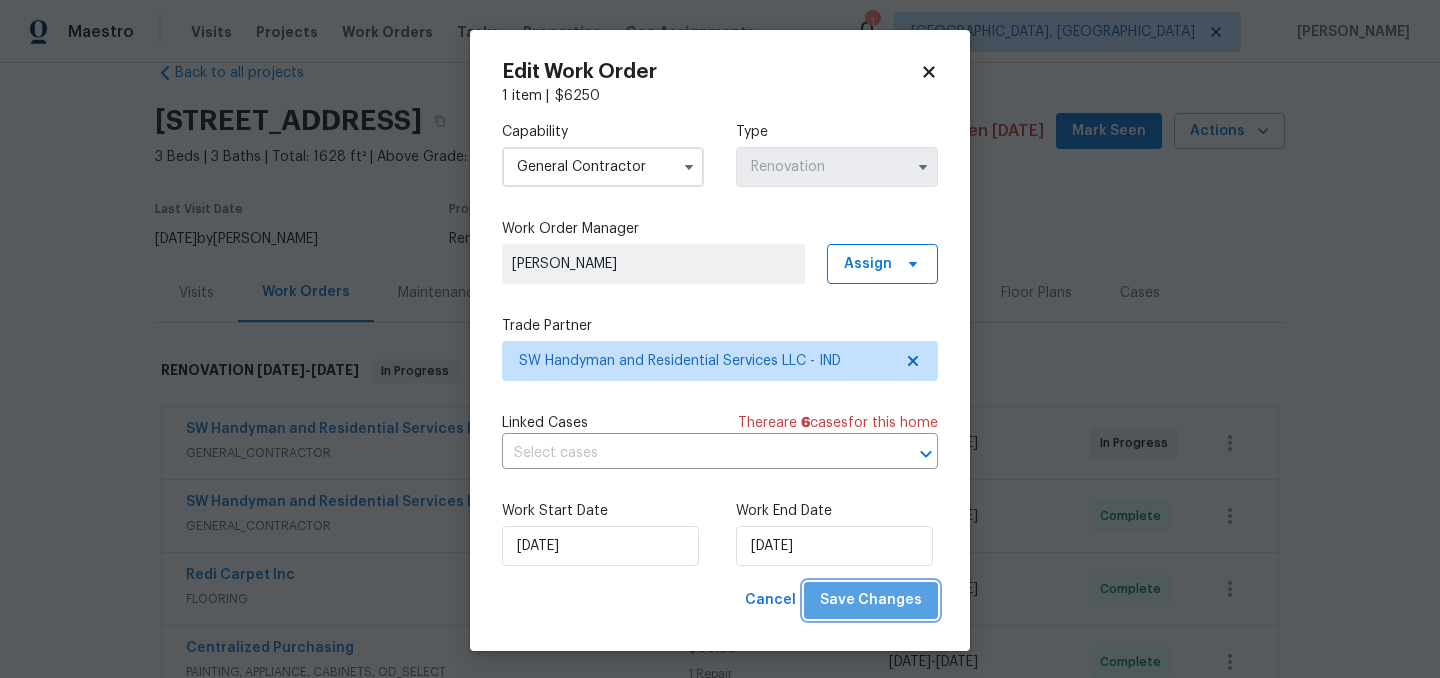 click on "Save Changes" at bounding box center [871, 600] 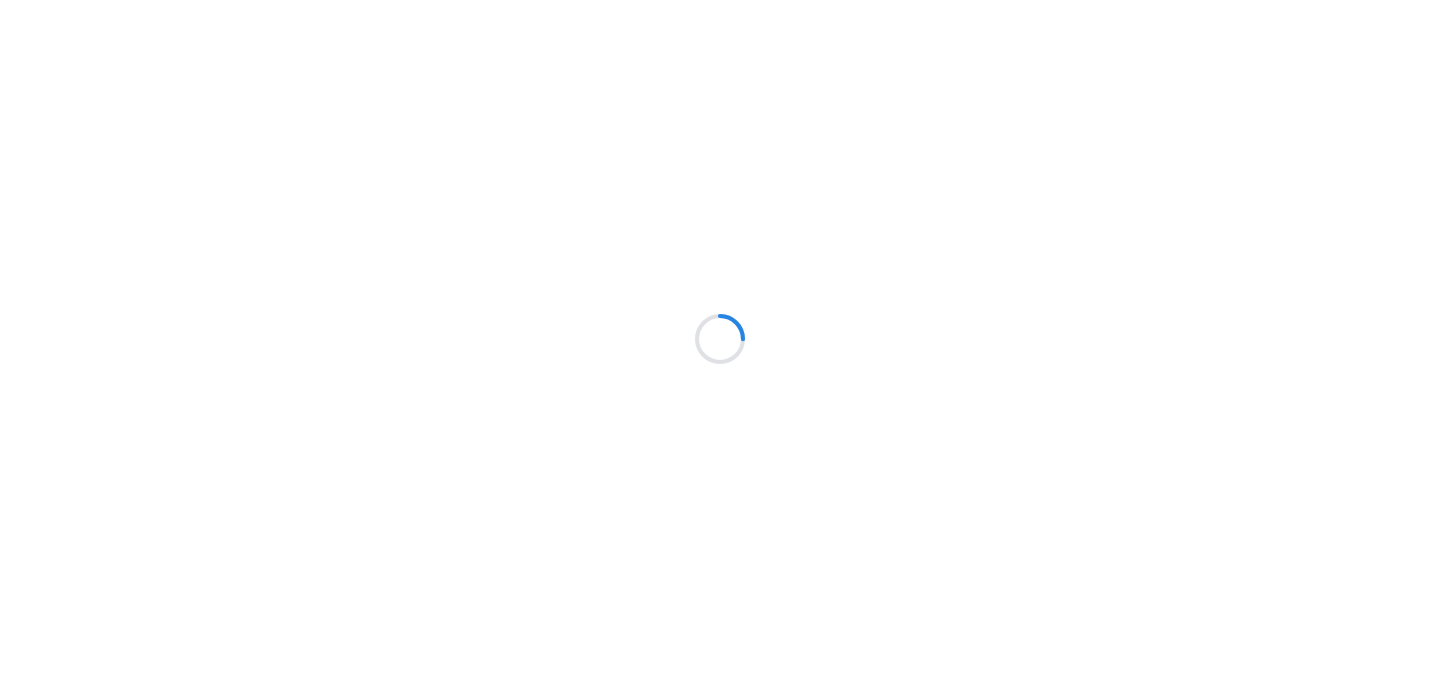 scroll, scrollTop: 0, scrollLeft: 0, axis: both 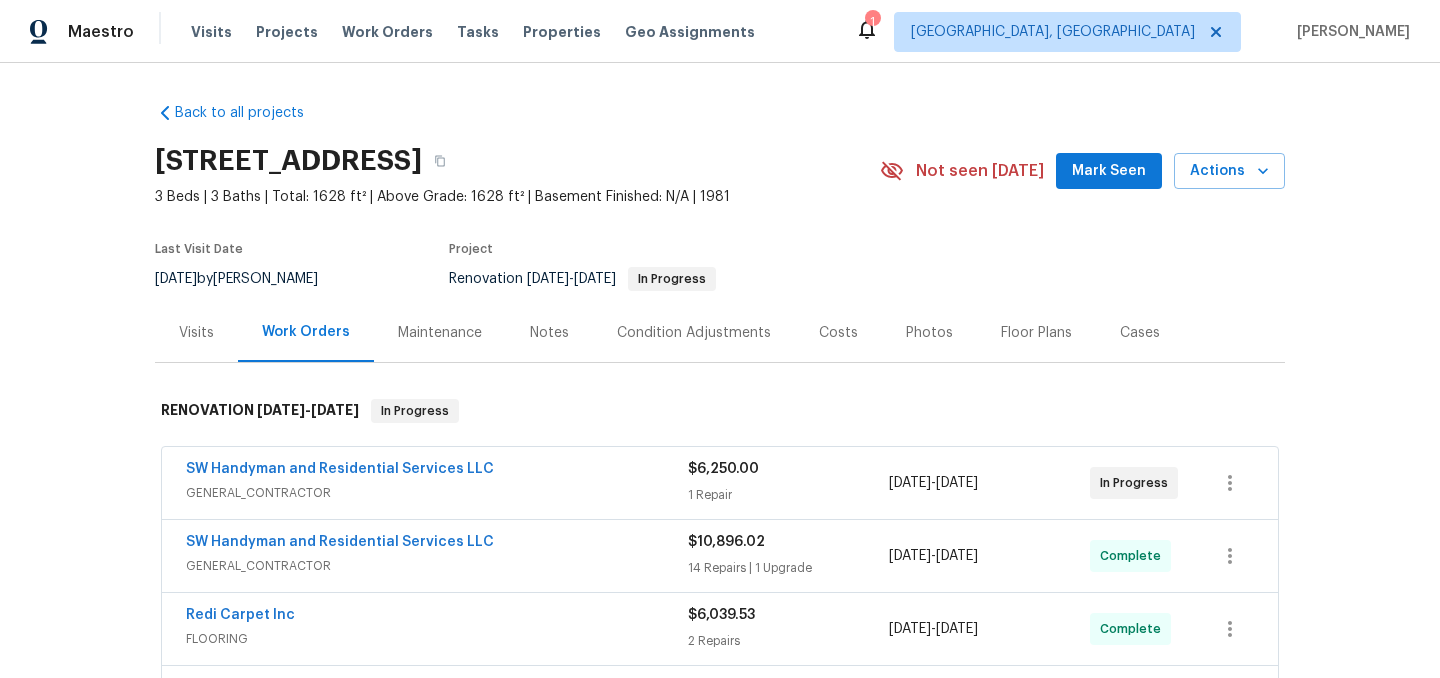 click on "Costs" at bounding box center [838, 333] 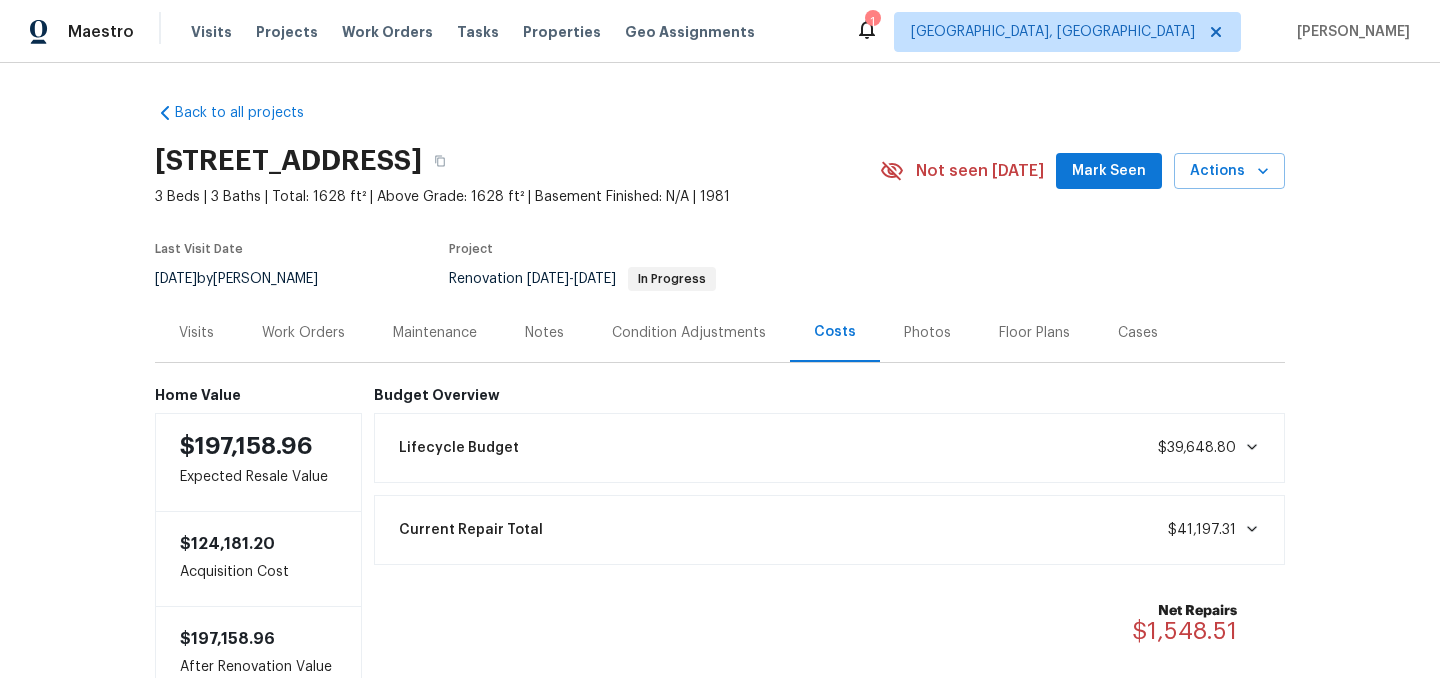 click on "Work Orders" at bounding box center (303, 333) 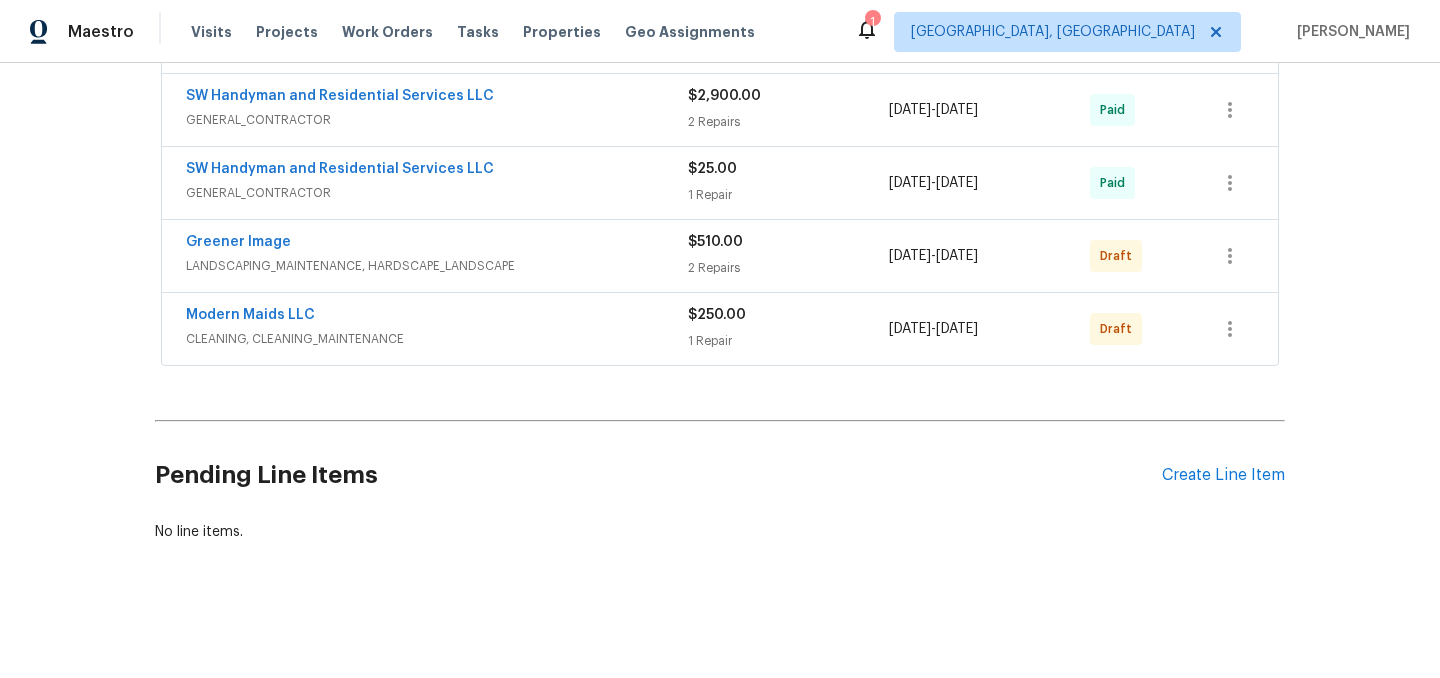 scroll, scrollTop: 951, scrollLeft: 0, axis: vertical 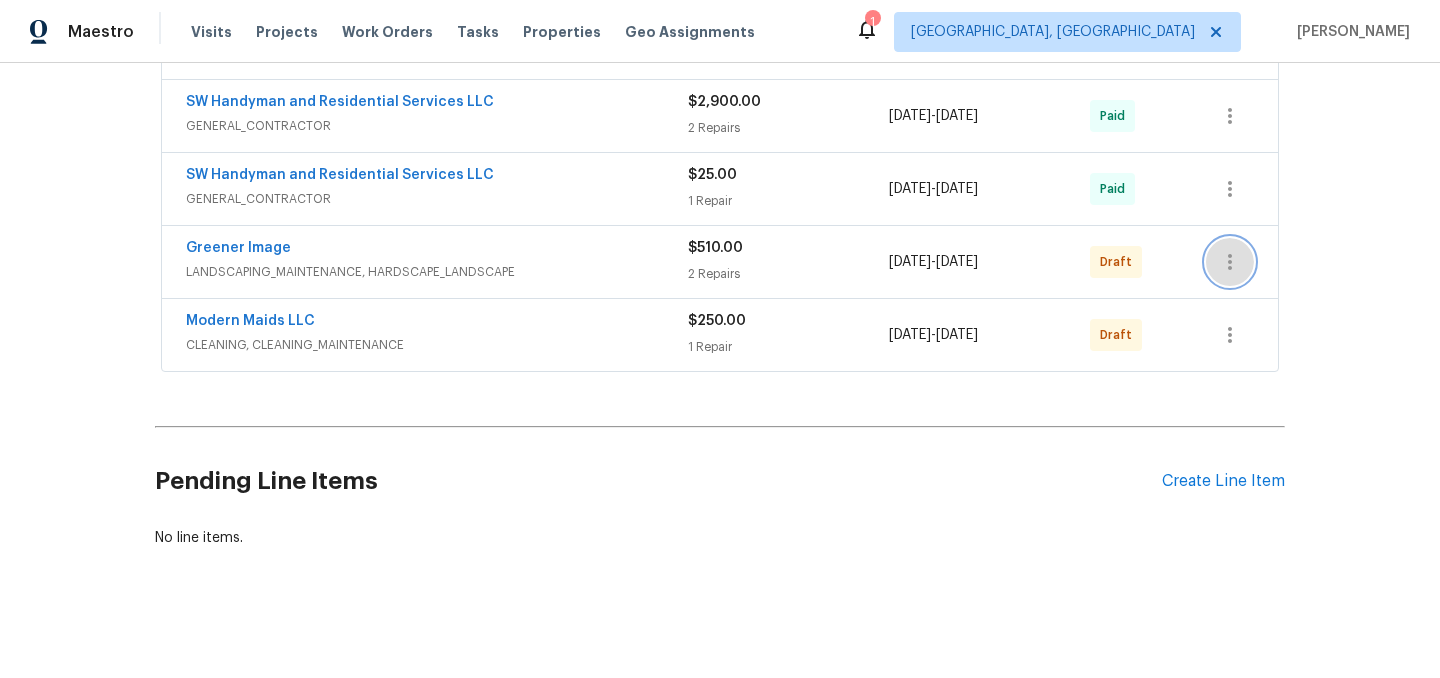 click 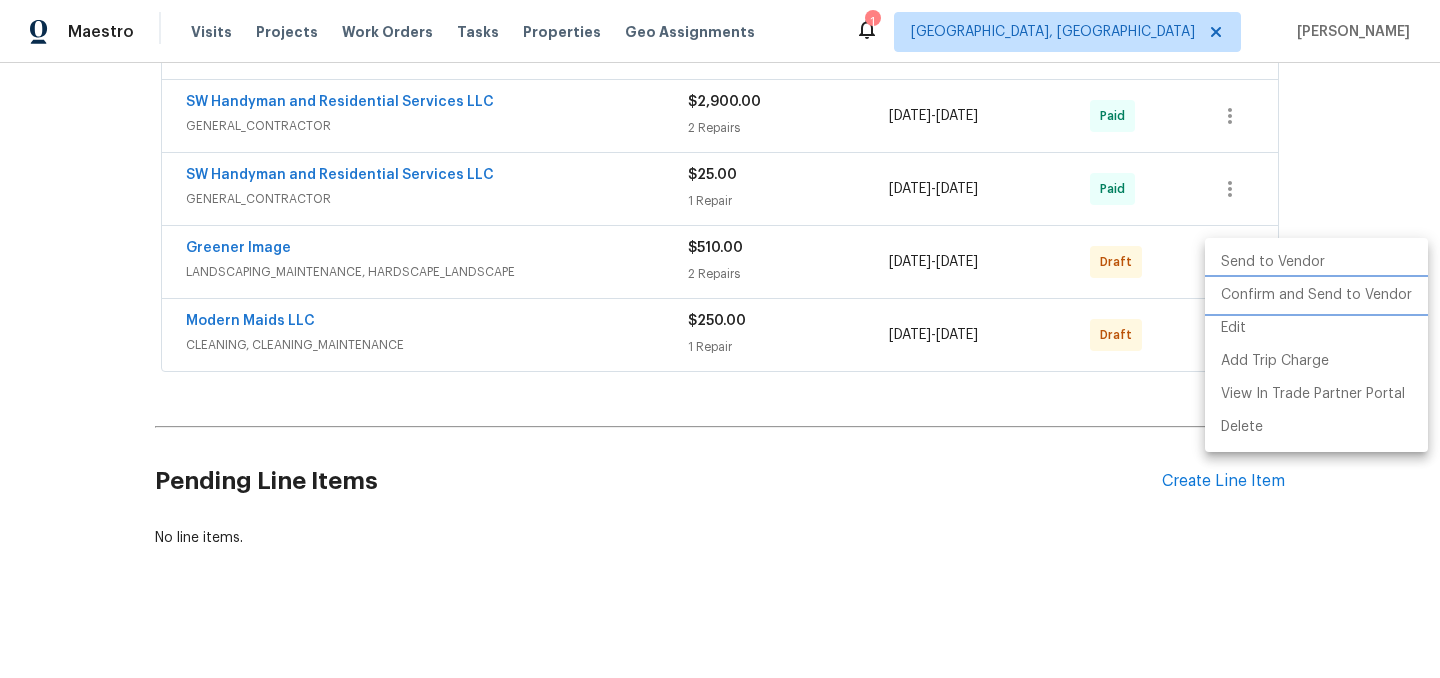 click on "Confirm and Send to Vendor" at bounding box center (1316, 295) 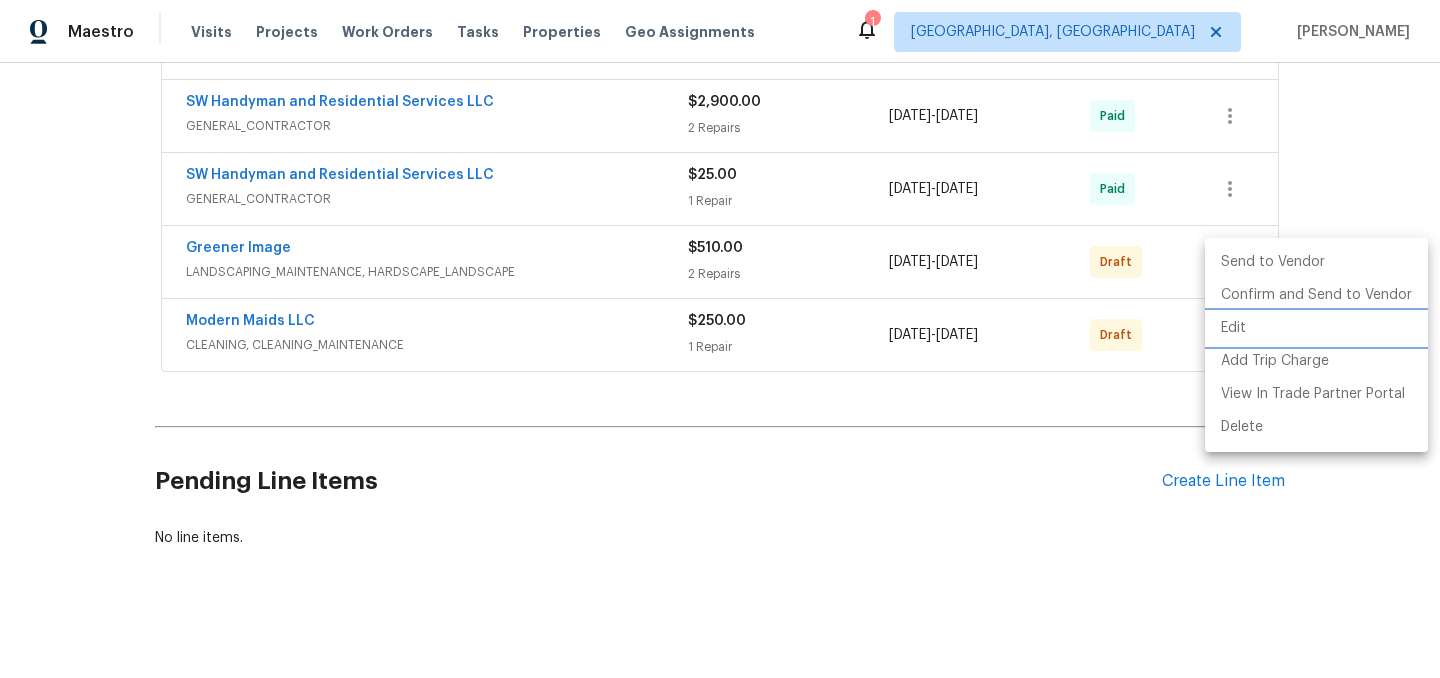 scroll, scrollTop: 294, scrollLeft: 0, axis: vertical 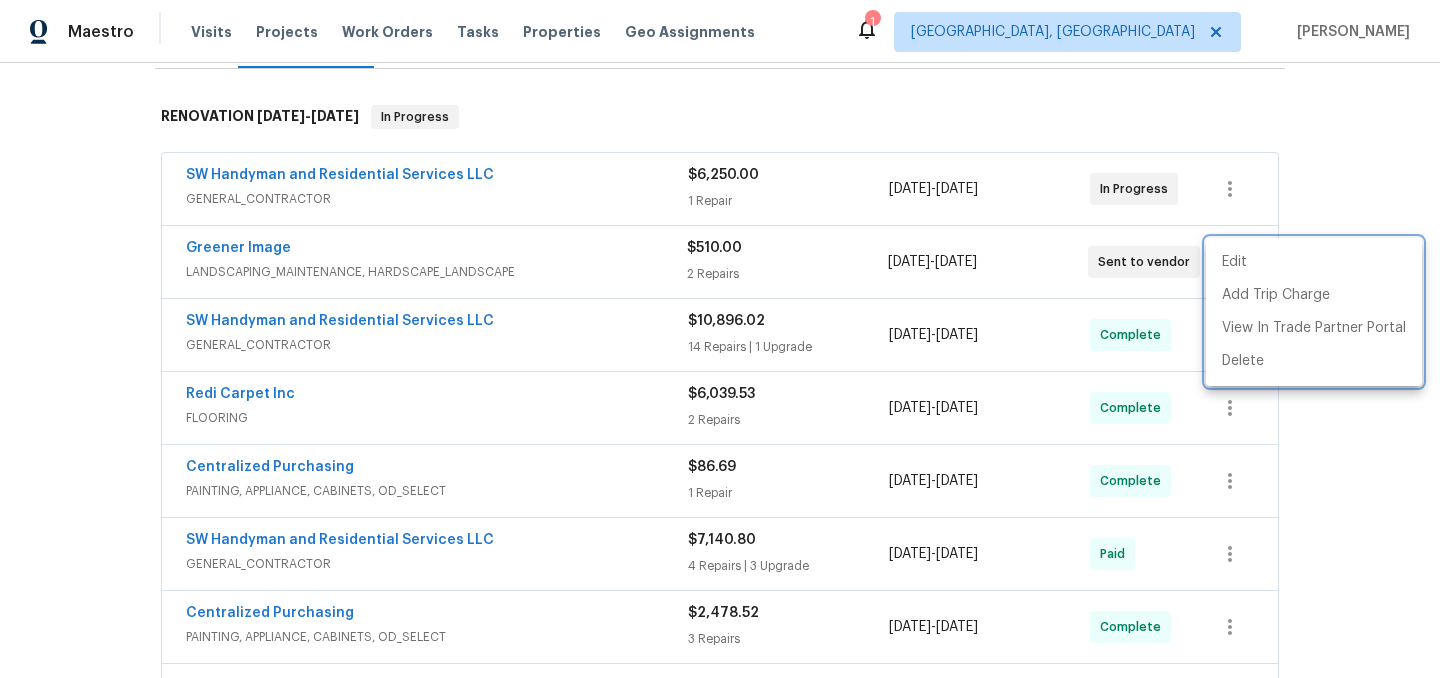 click at bounding box center [720, 339] 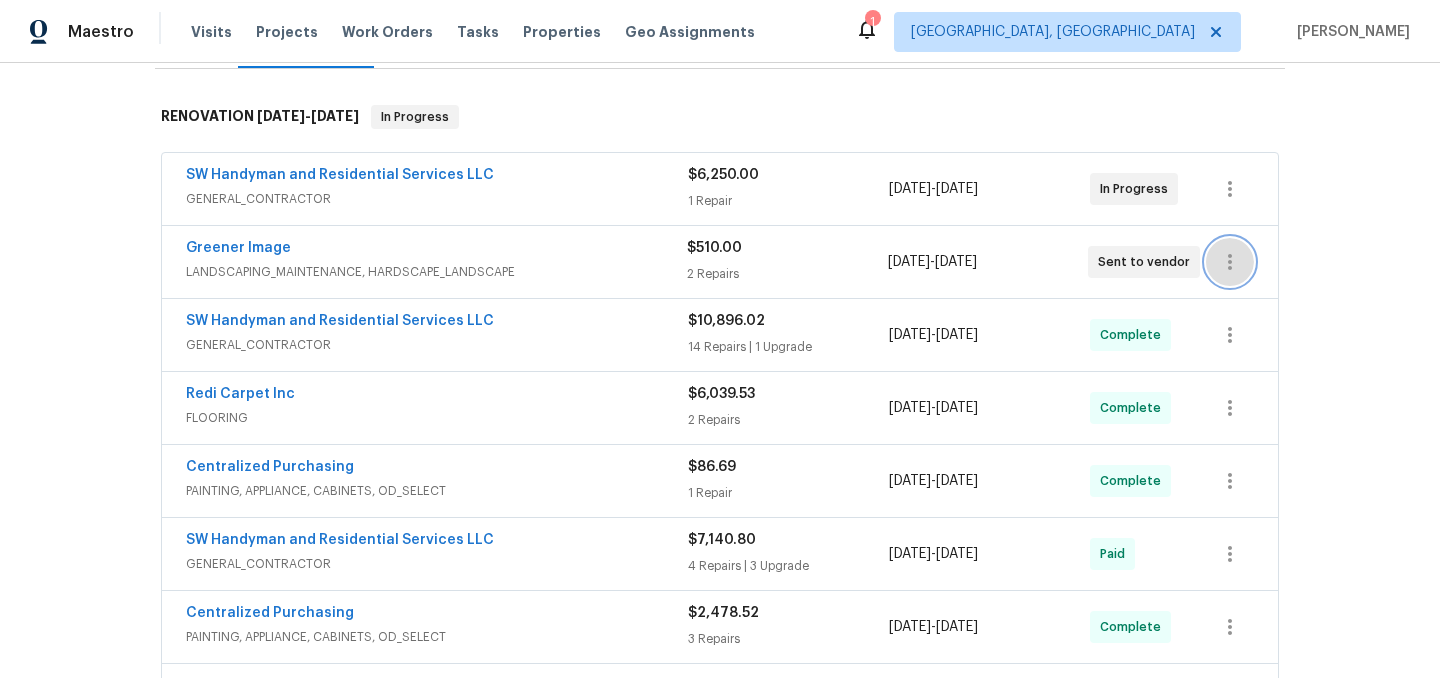 click 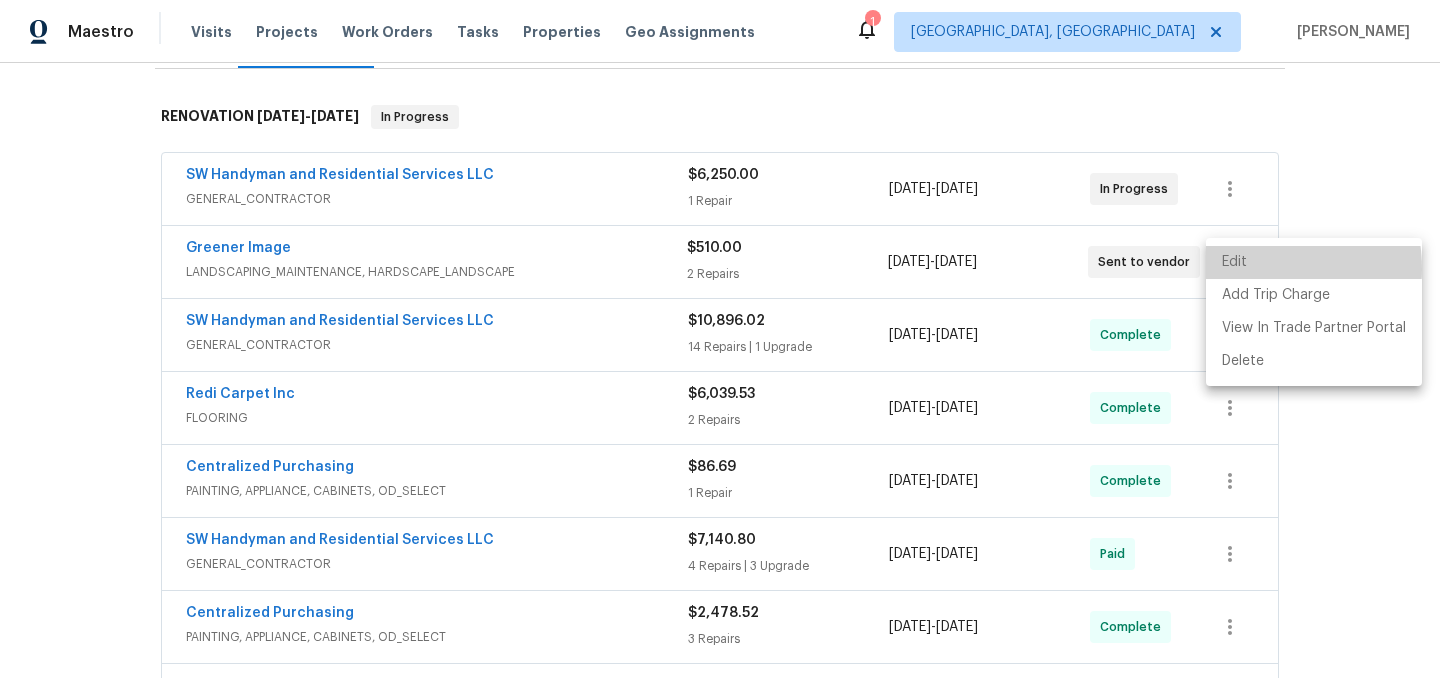 click on "Edit" at bounding box center (1314, 262) 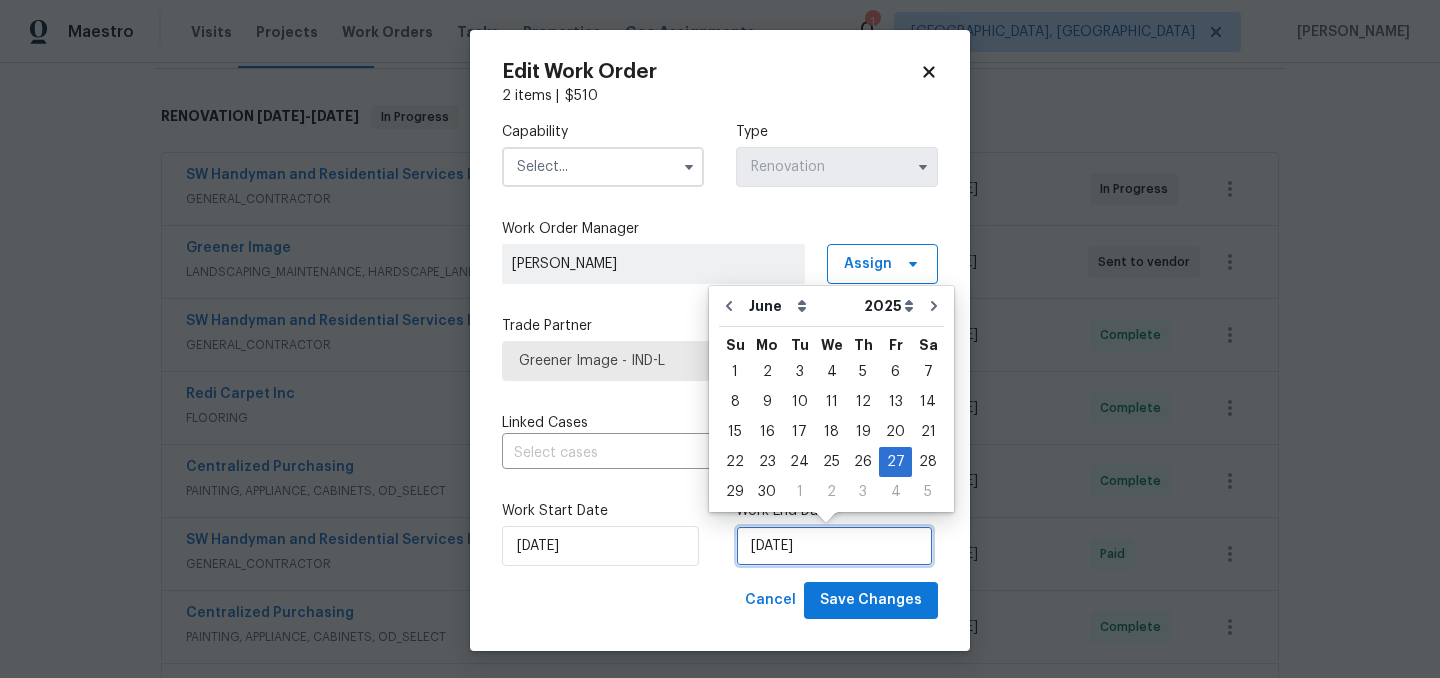 click on "[DATE]" at bounding box center (834, 546) 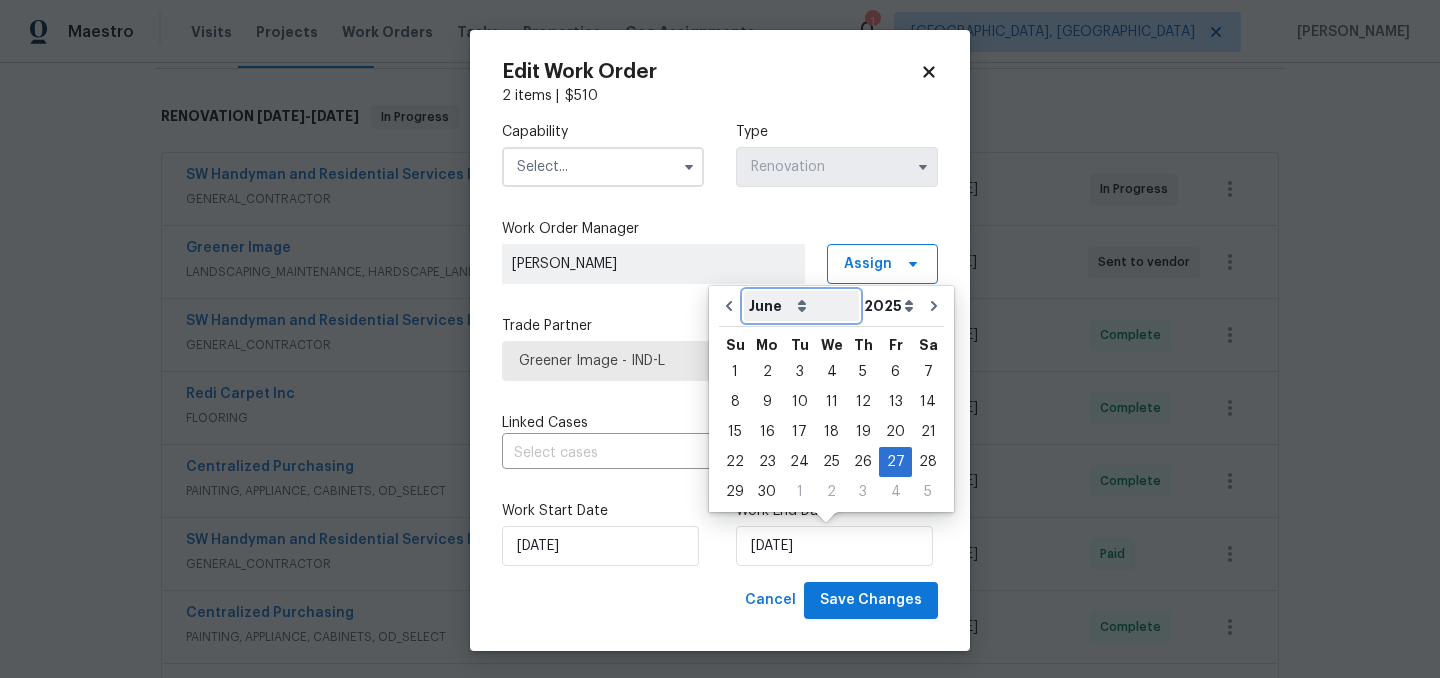click on "May June July August September October November December" at bounding box center [801, 306] 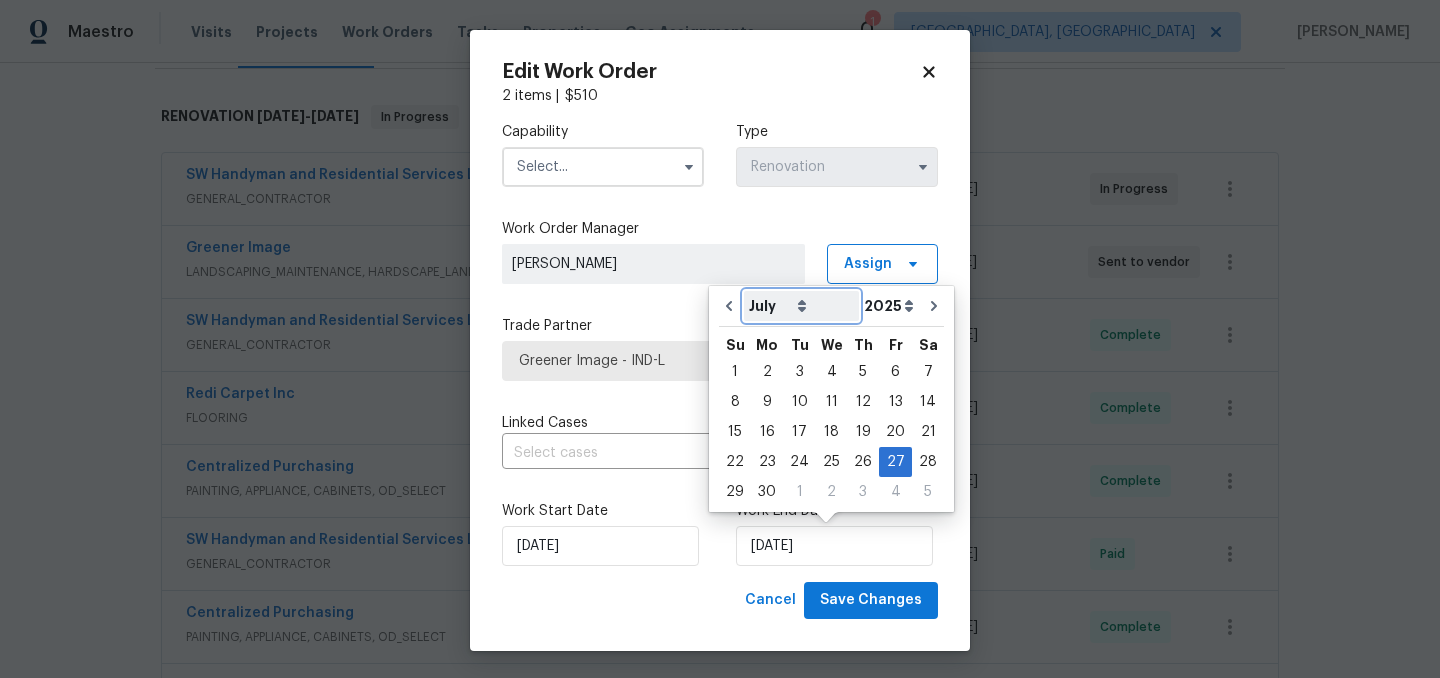 type on "7/27/2025" 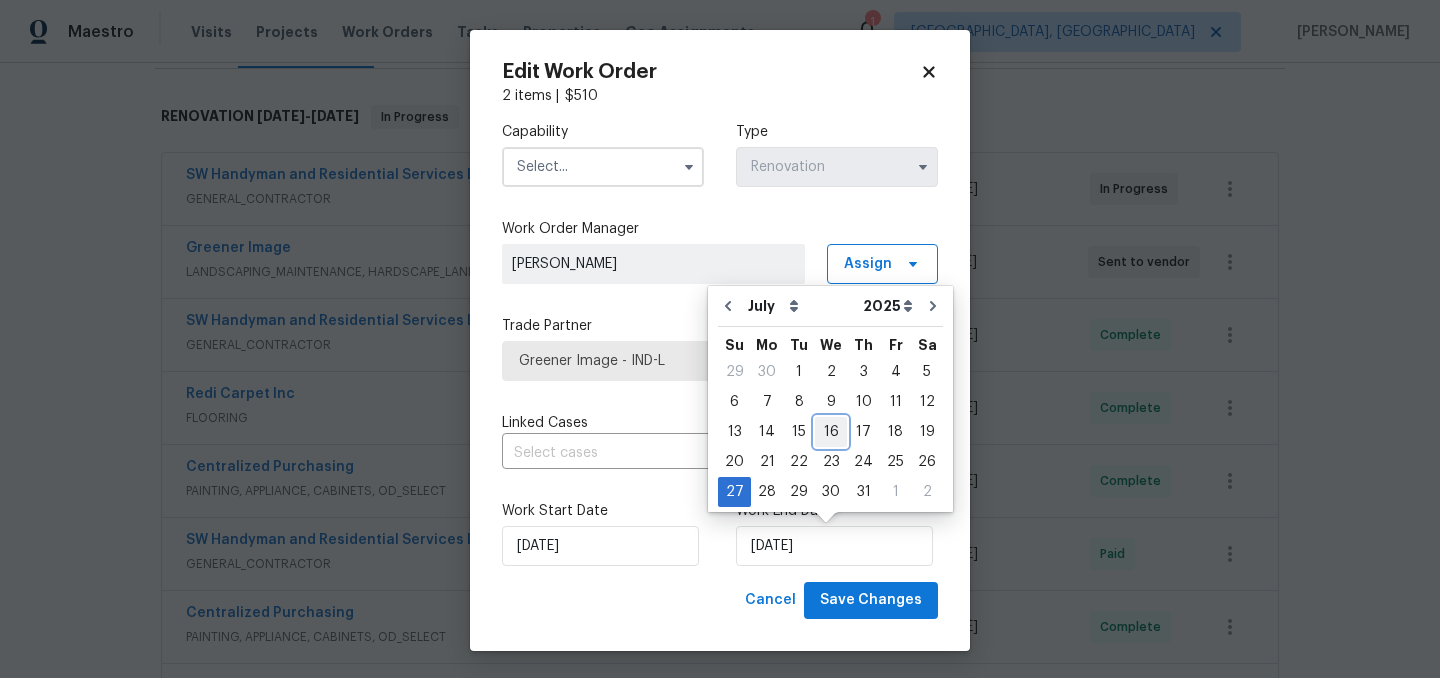 click on "16" at bounding box center [831, 432] 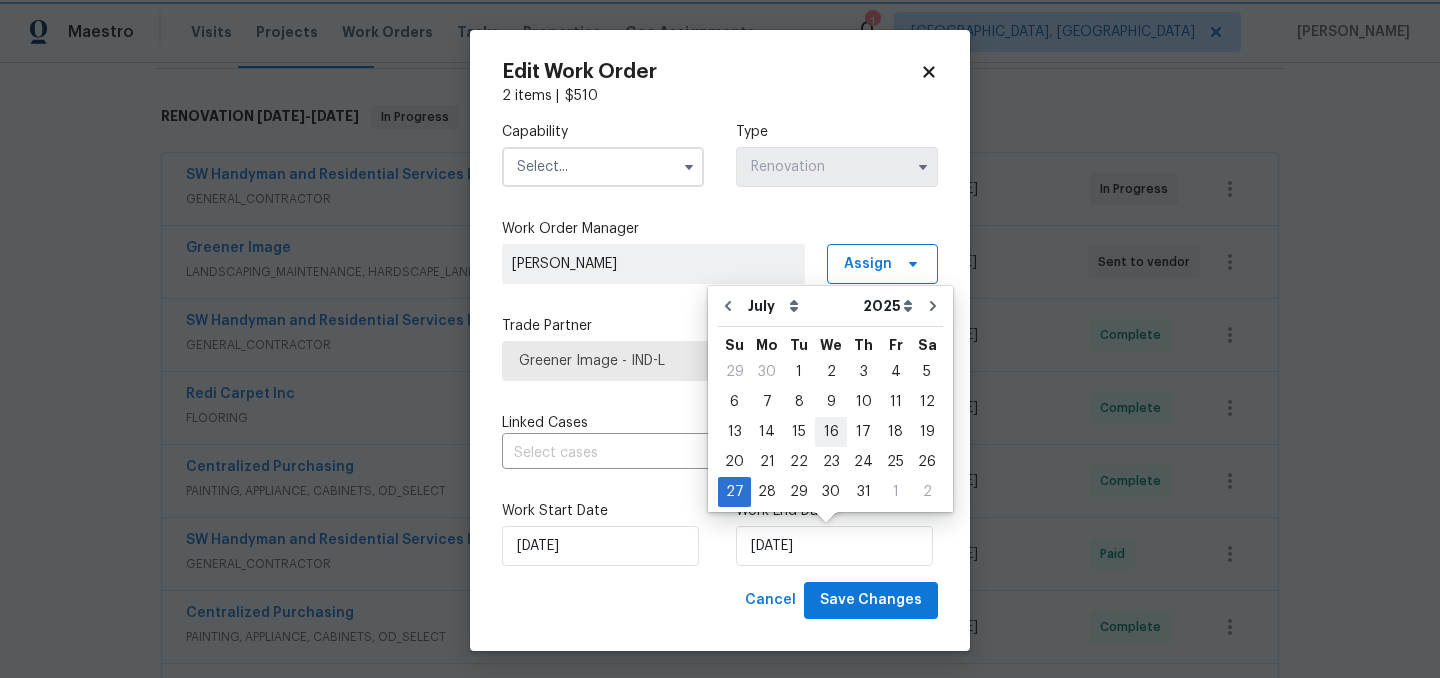 type on "[DATE]" 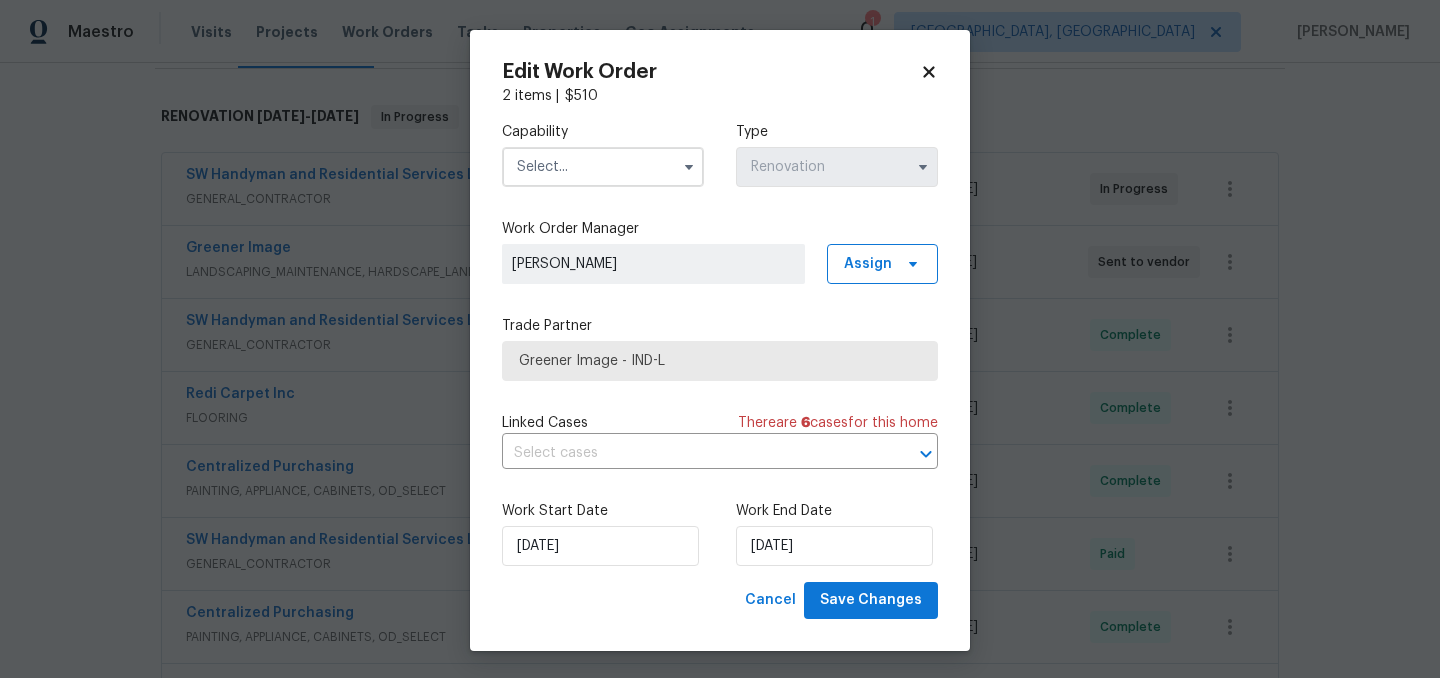 click at bounding box center [603, 167] 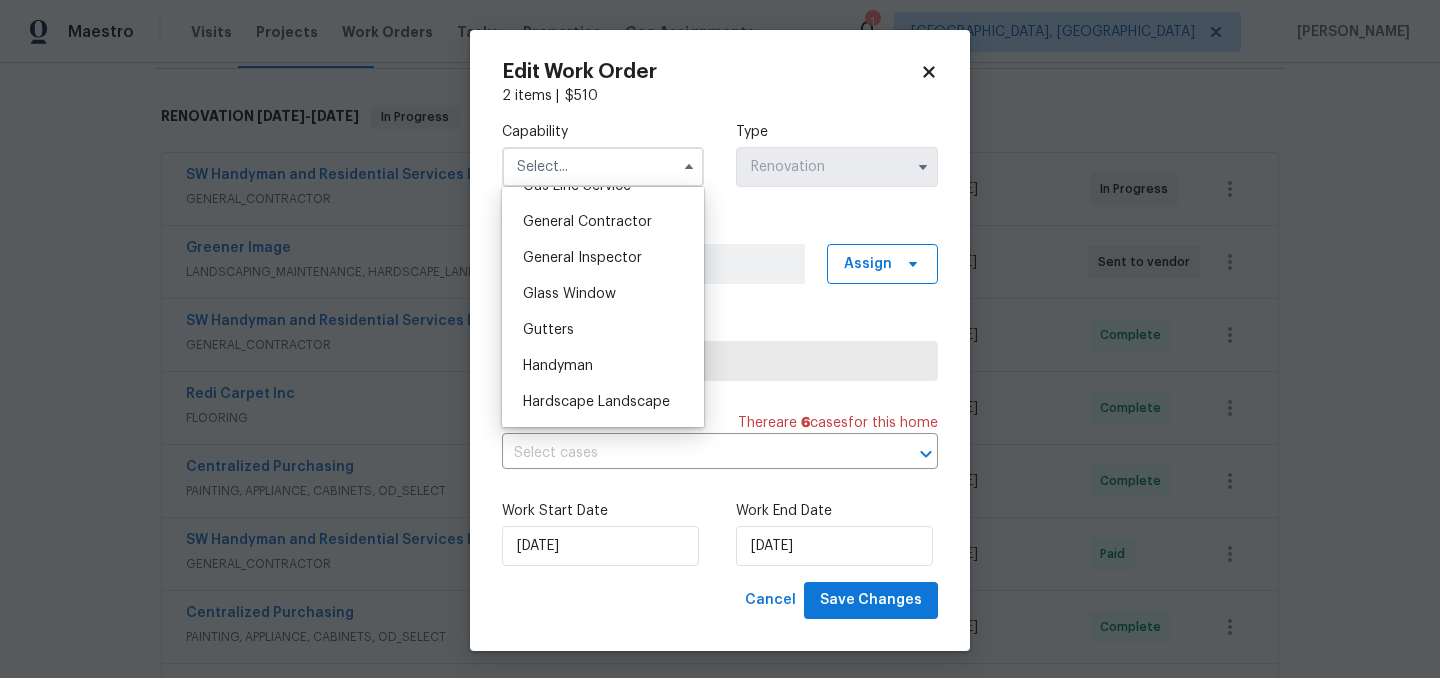 scroll, scrollTop: 948, scrollLeft: 0, axis: vertical 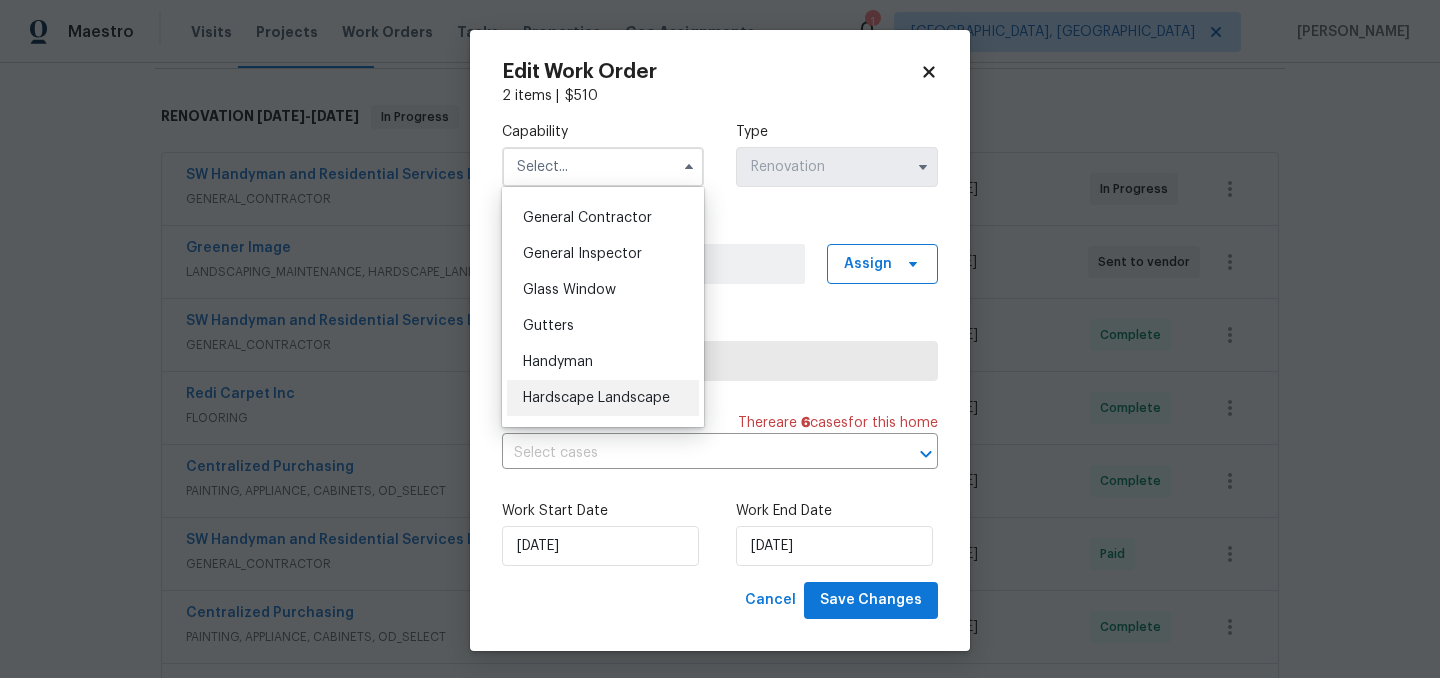 click on "Hardscape Landscape" at bounding box center (596, 398) 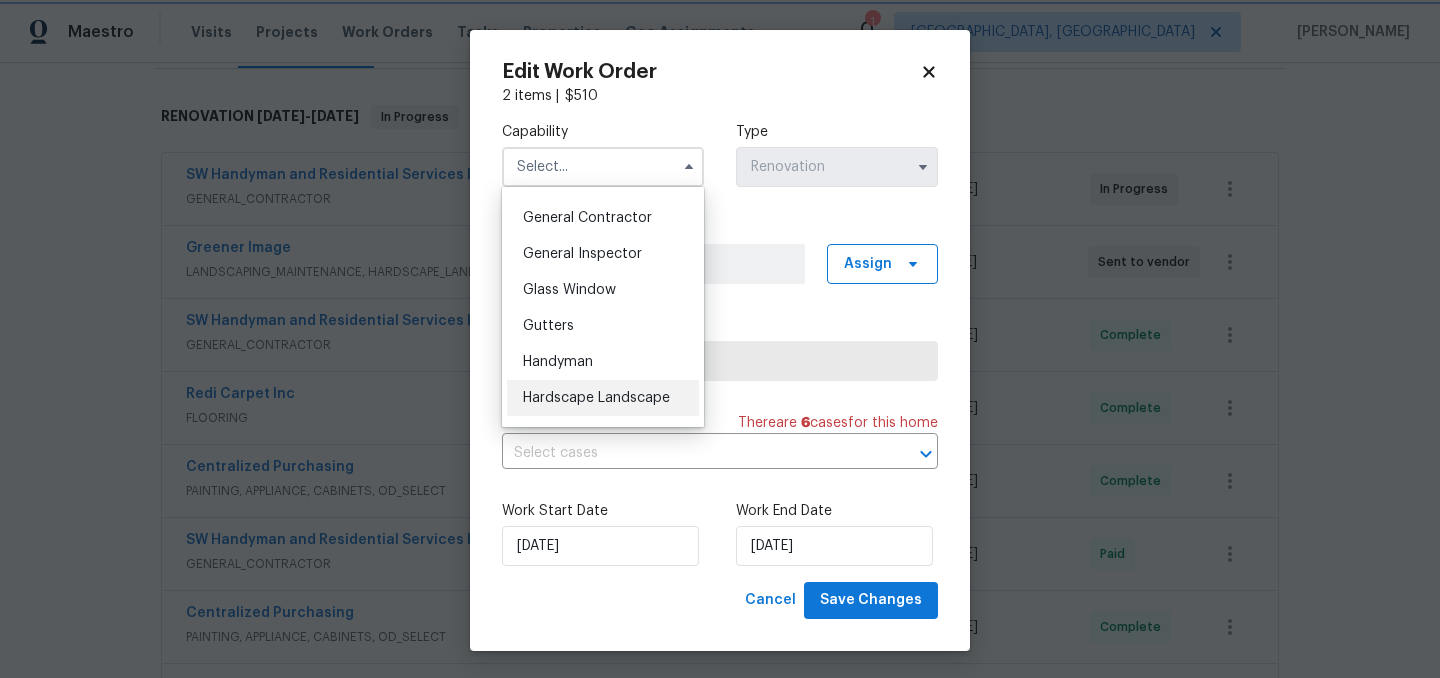 type on "Hardscape Landscape" 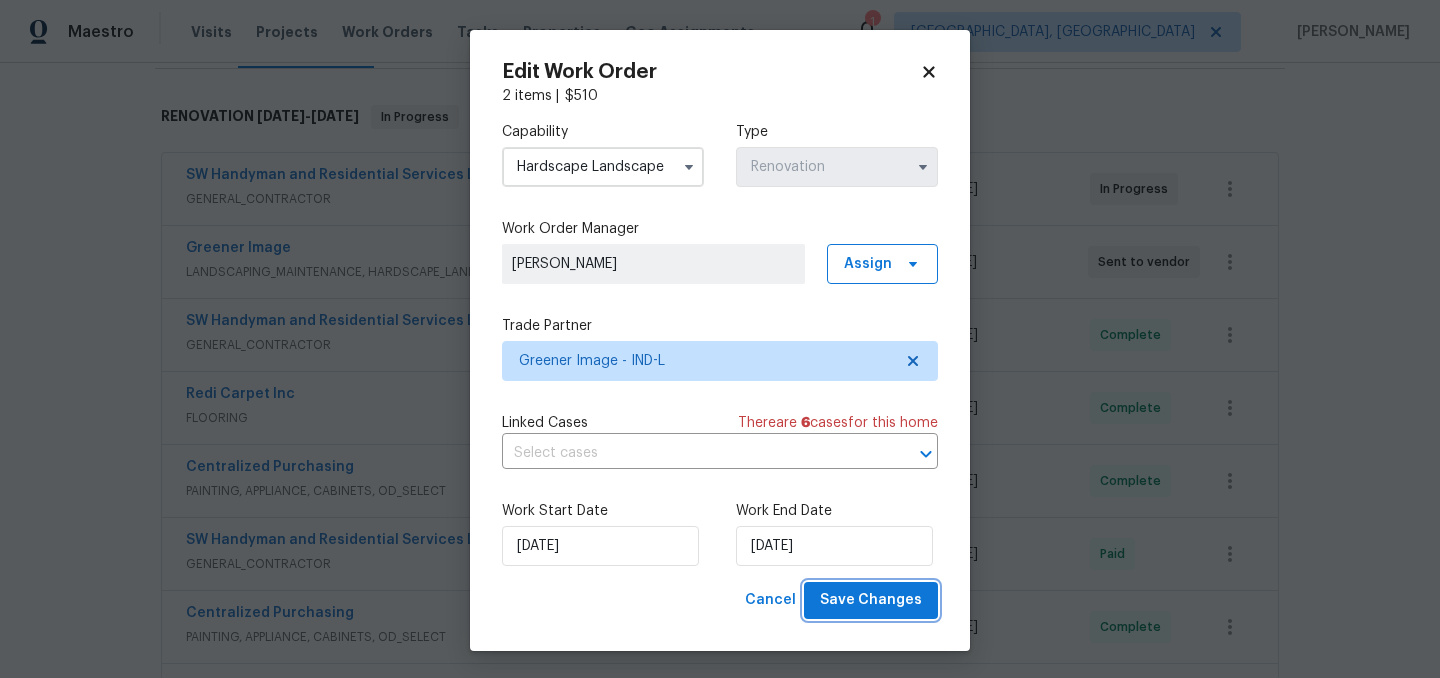 click on "Save Changes" at bounding box center [871, 600] 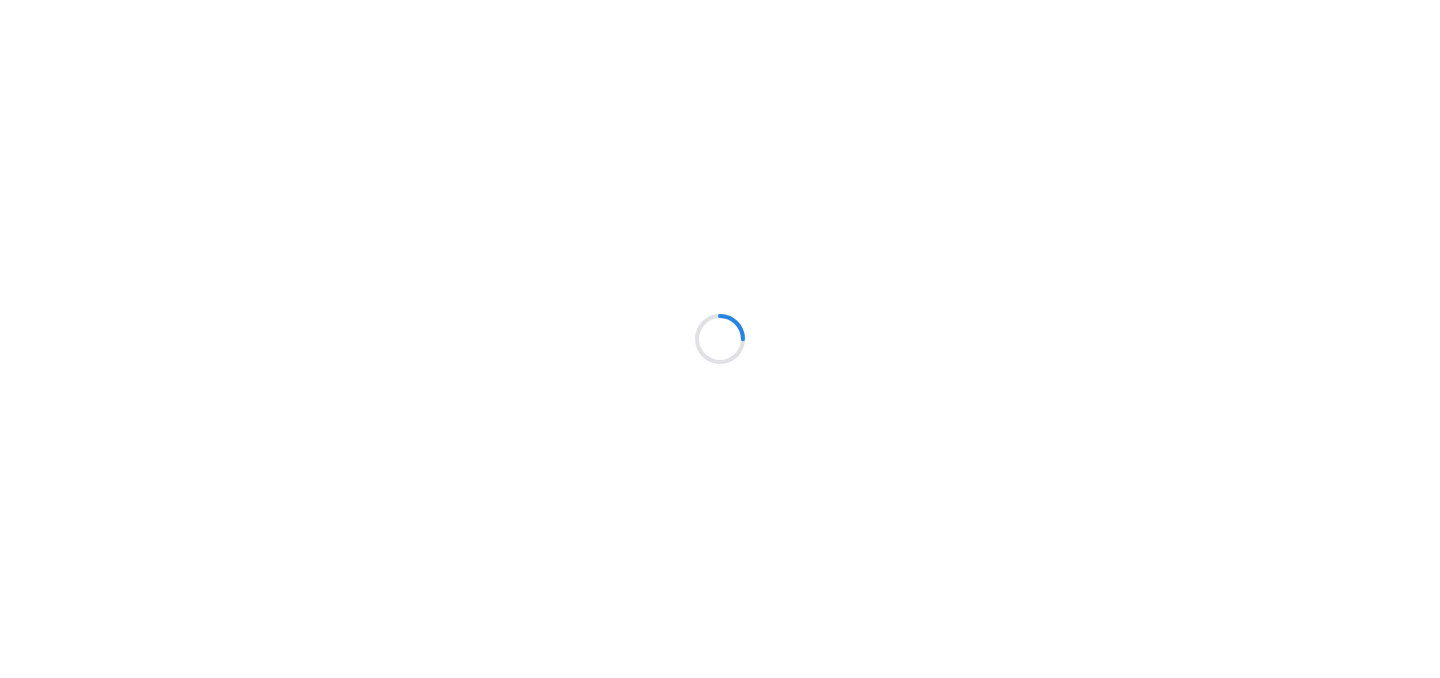 scroll, scrollTop: 0, scrollLeft: 0, axis: both 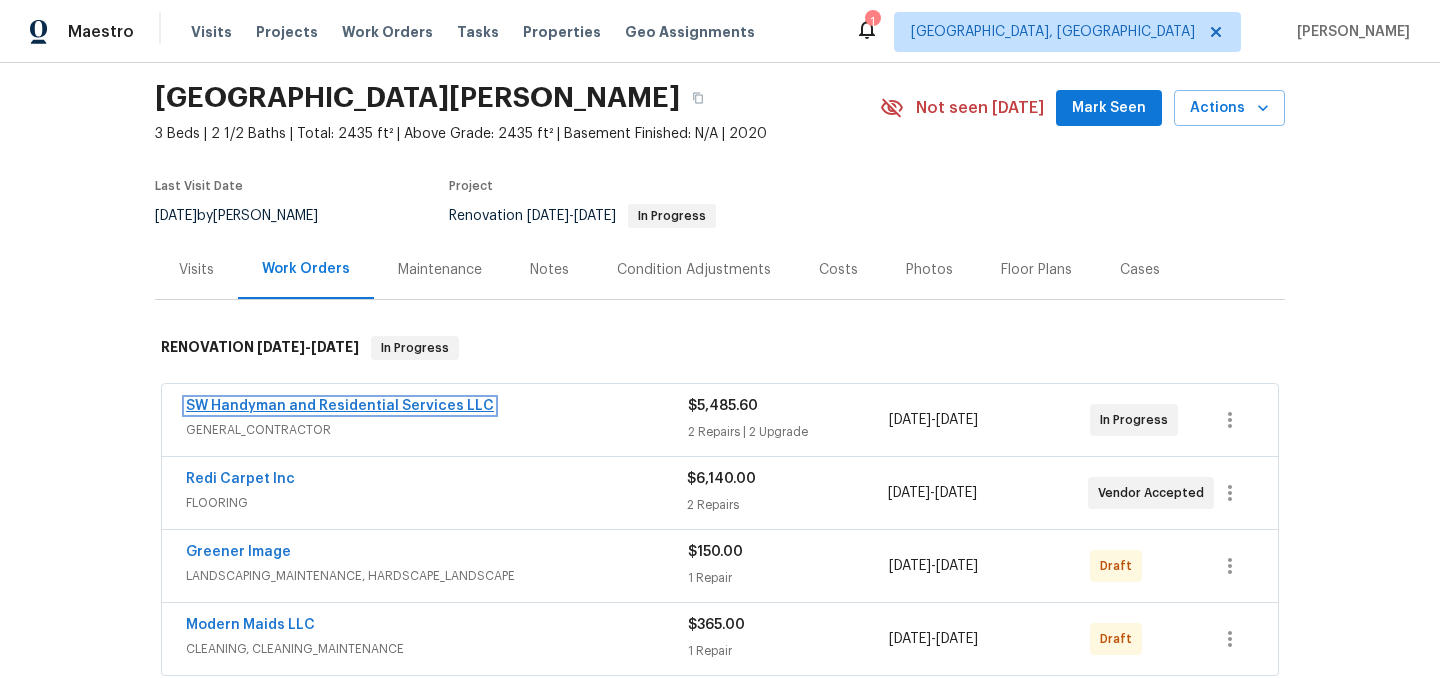 click on "SW Handyman and Residential Services LLC" at bounding box center (340, 406) 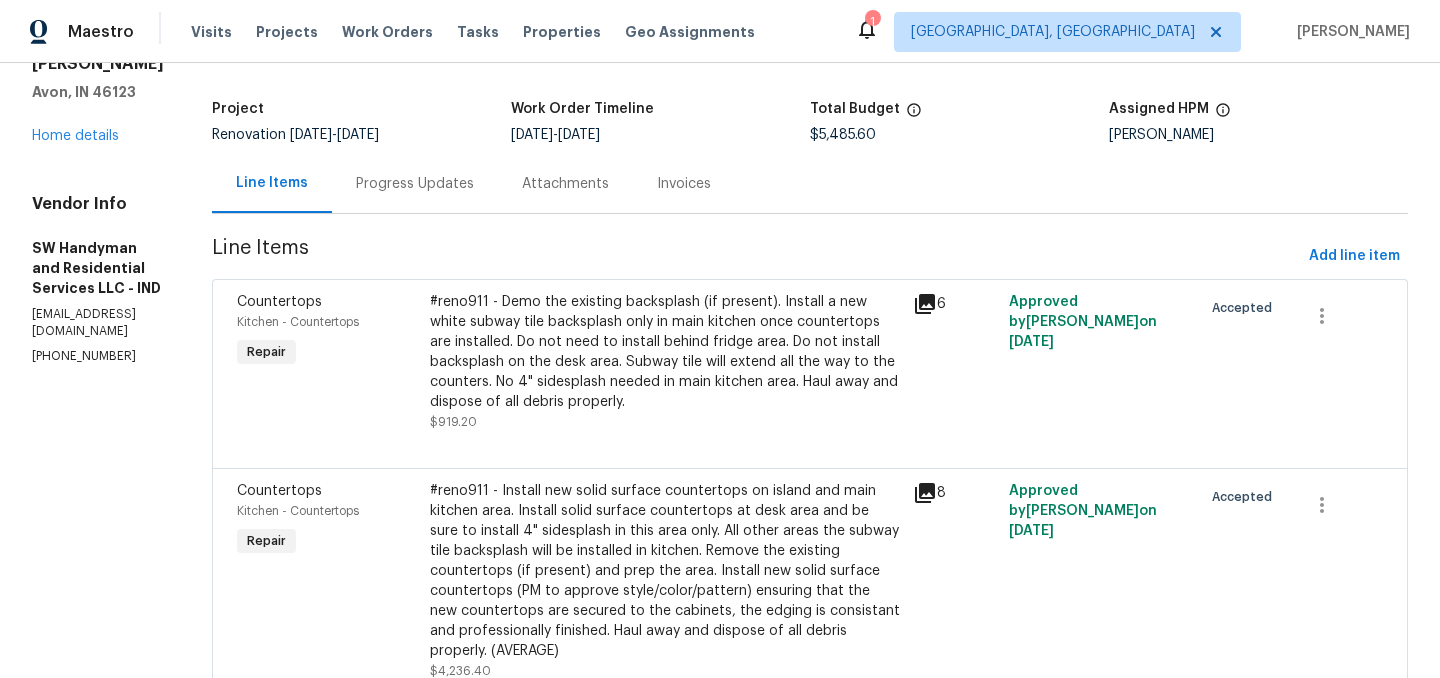 scroll, scrollTop: 104, scrollLeft: 0, axis: vertical 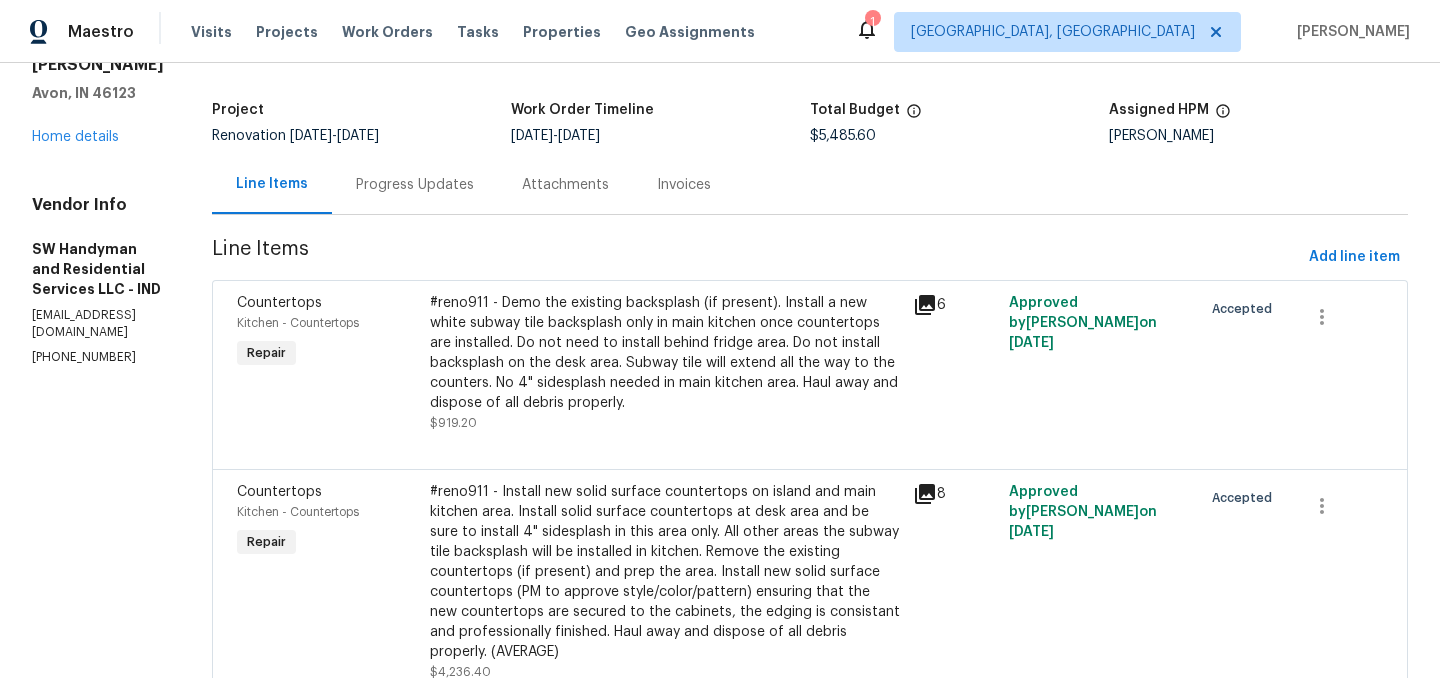 click on "Progress Updates" at bounding box center [415, 185] 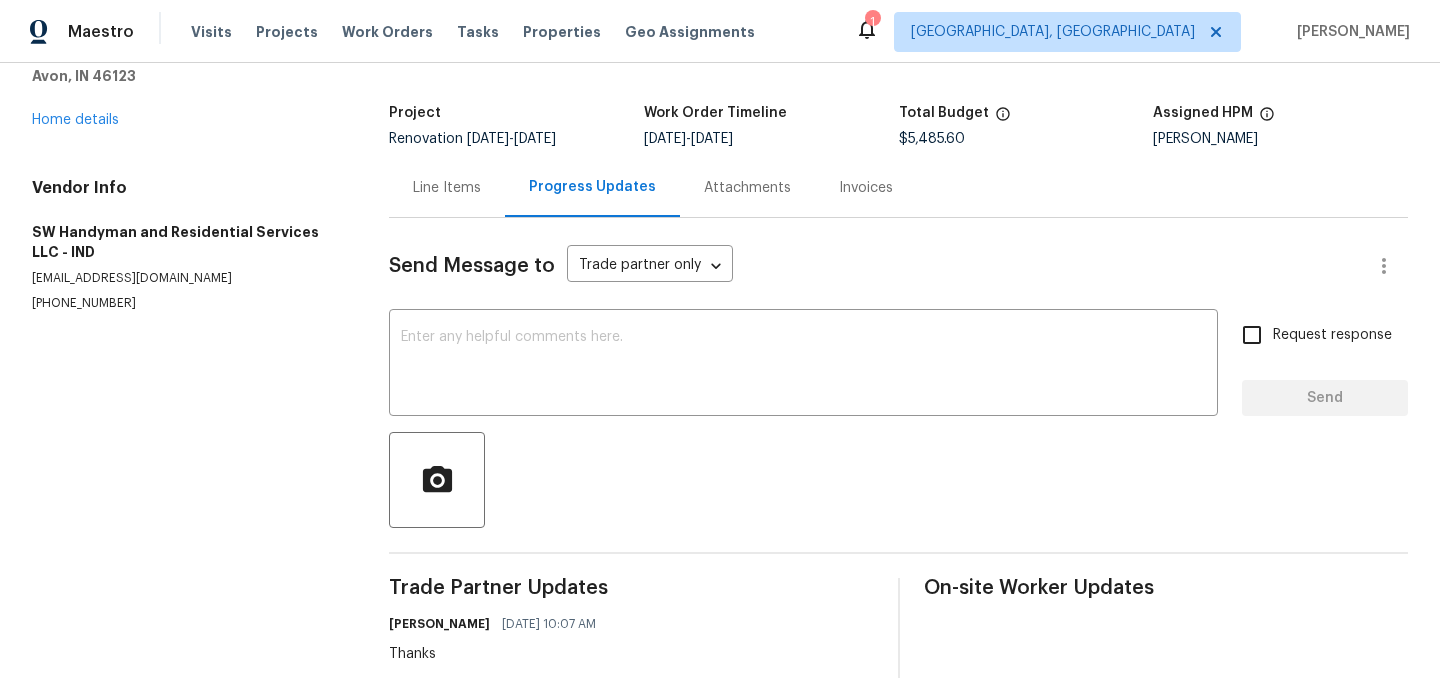 scroll, scrollTop: 0, scrollLeft: 0, axis: both 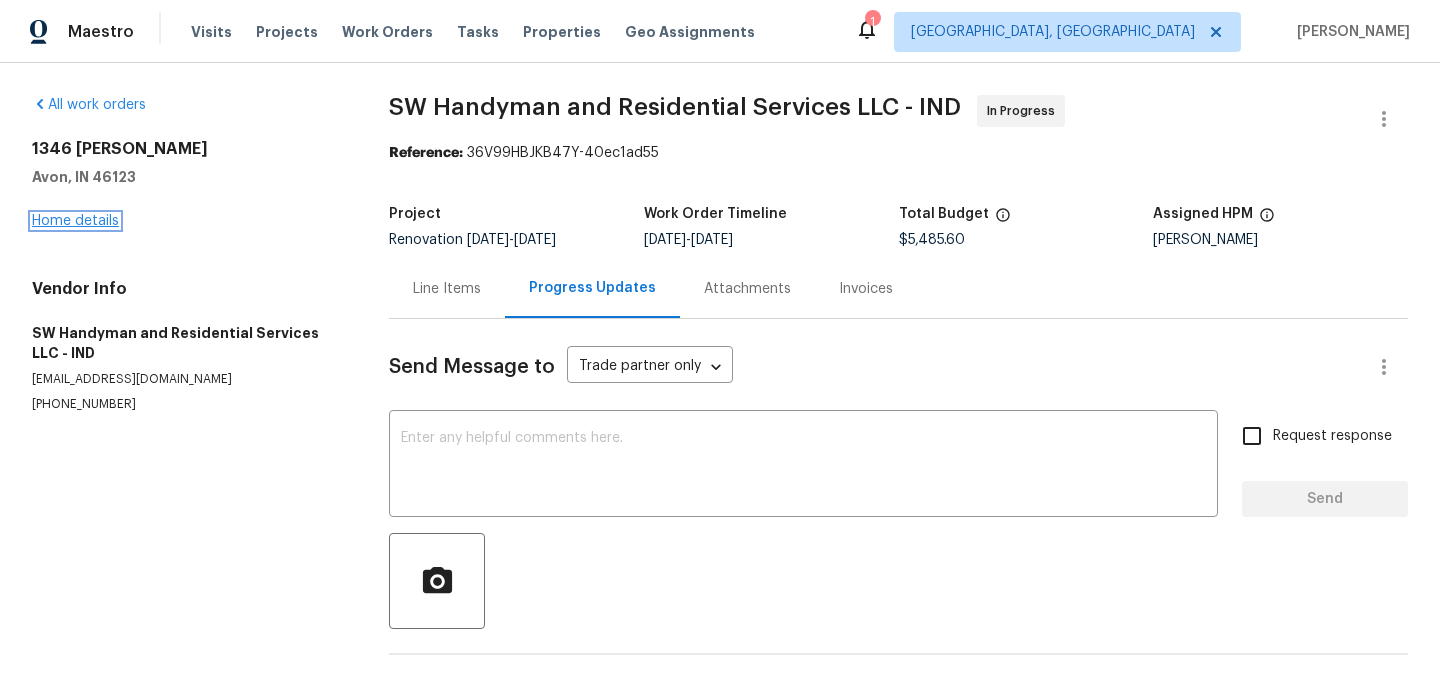 click on "Home details" at bounding box center [75, 221] 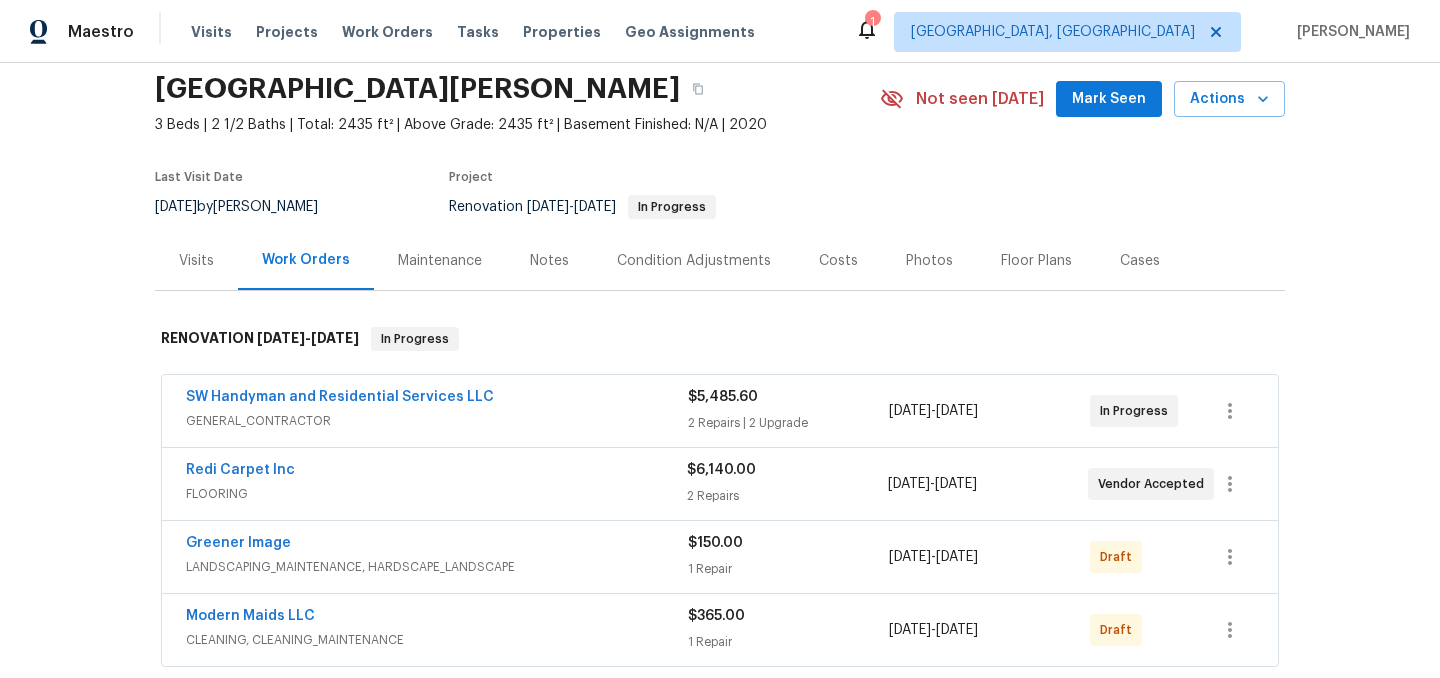scroll, scrollTop: 75, scrollLeft: 0, axis: vertical 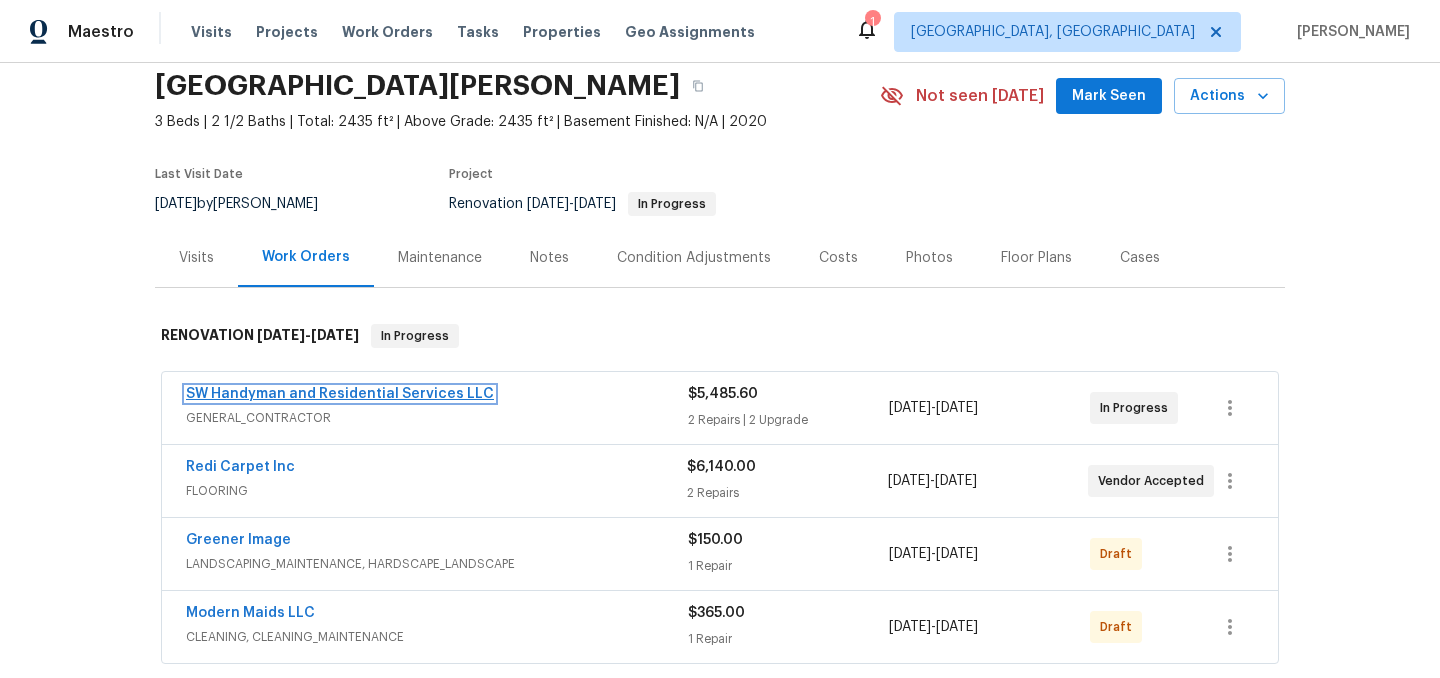 click on "SW Handyman and Residential Services LLC" at bounding box center [340, 394] 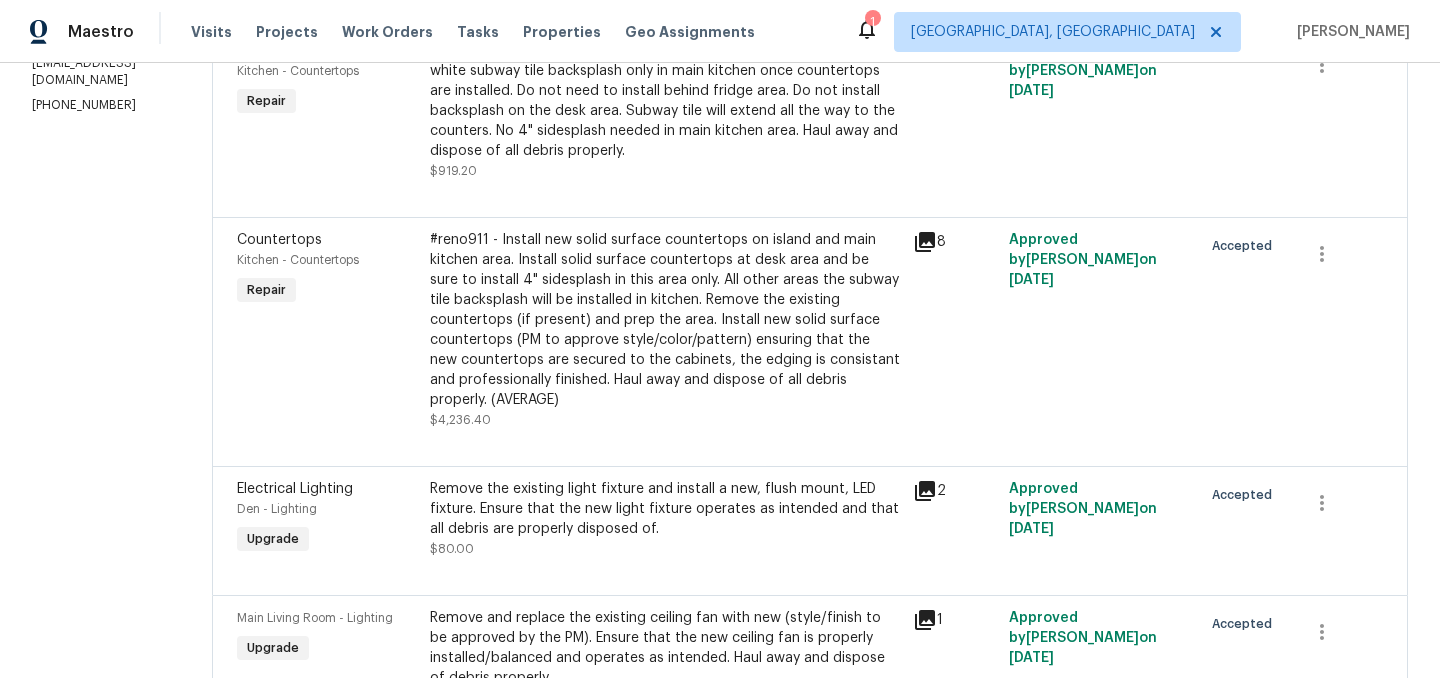 scroll, scrollTop: 369, scrollLeft: 0, axis: vertical 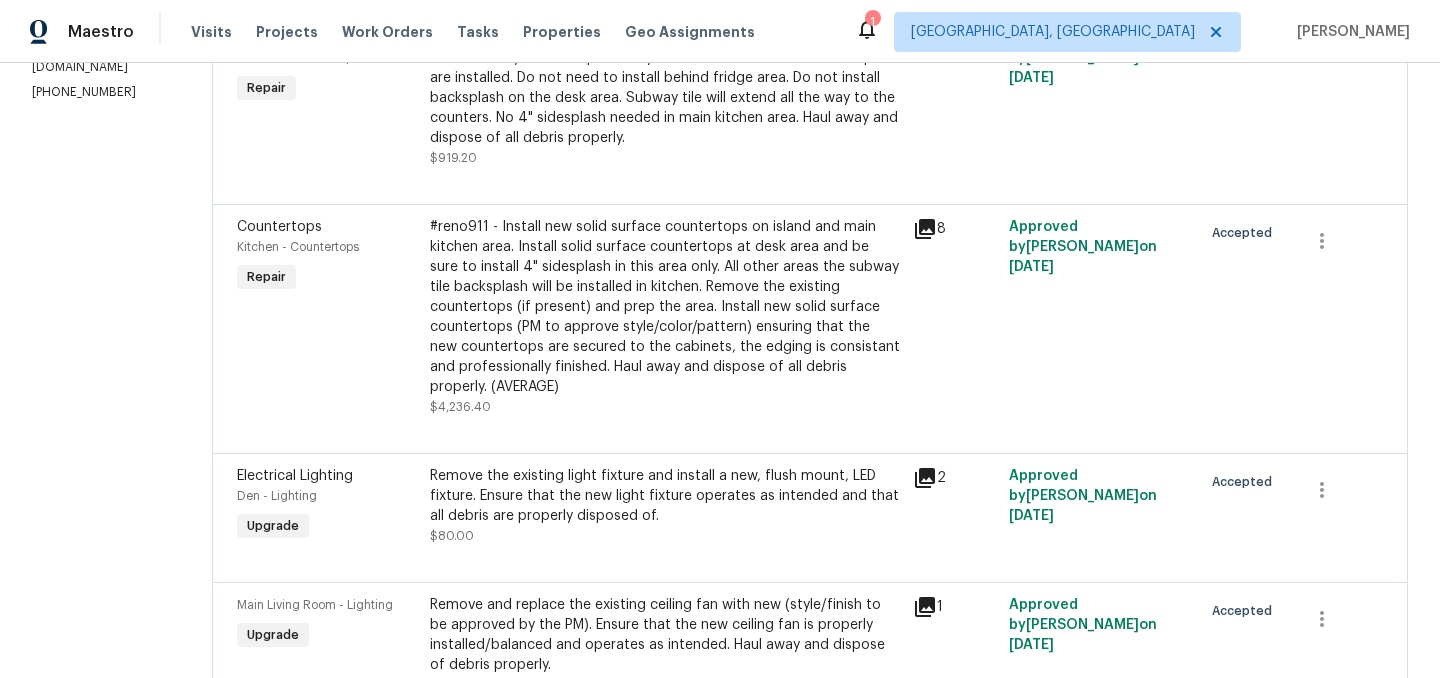 click on "#reno911 - Install new solid surface countertops on island and main kitchen area. Install solid surface countertops at desk area and be sure to install 4" sidesplash in this area only. All other areas the subway tile backsplash will be installed in kitchen.
Remove the existing countertops (if present) and prep the area. Install new solid surface countertops (PM to approve style/color/pattern) ensuring that the new countertops are secured to the cabinets, the edging is consistant and professionally finished. Haul away and dispose of all debris properly. (AVERAGE)" at bounding box center (665, 307) 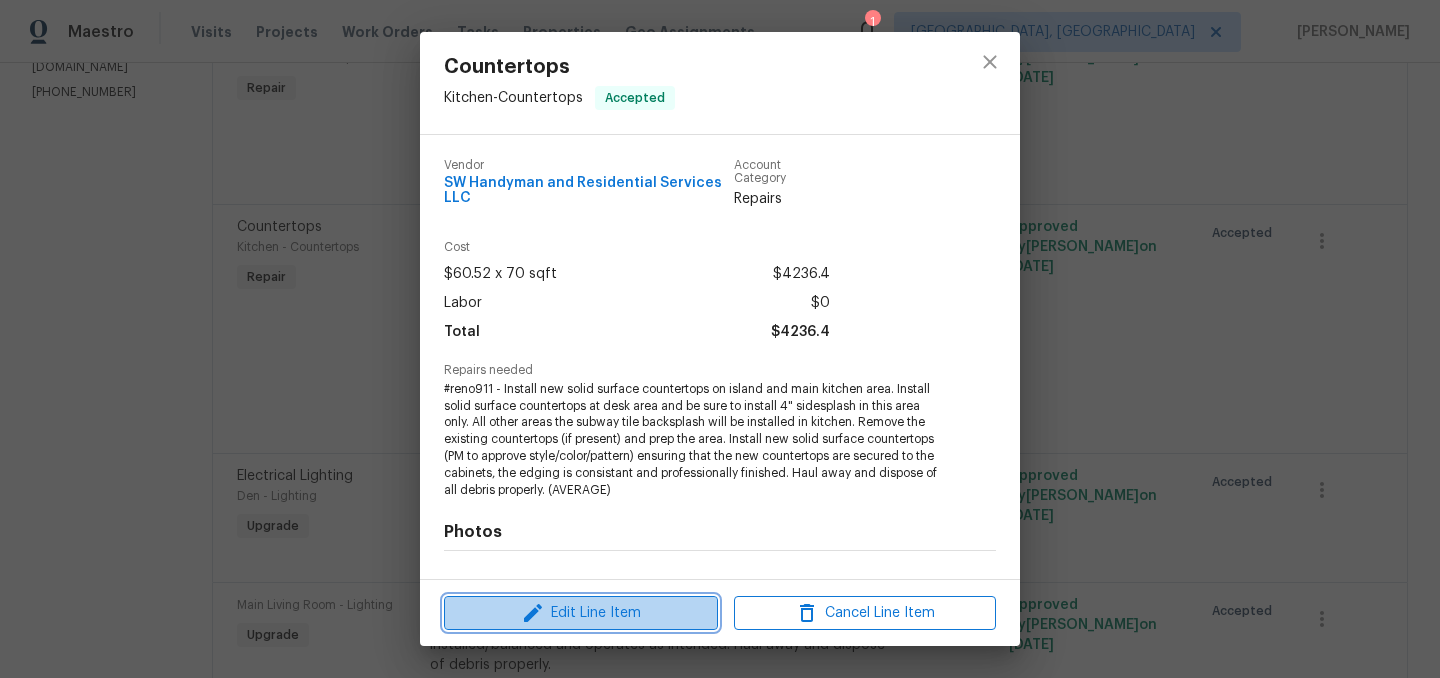 click on "Edit Line Item" at bounding box center (581, 613) 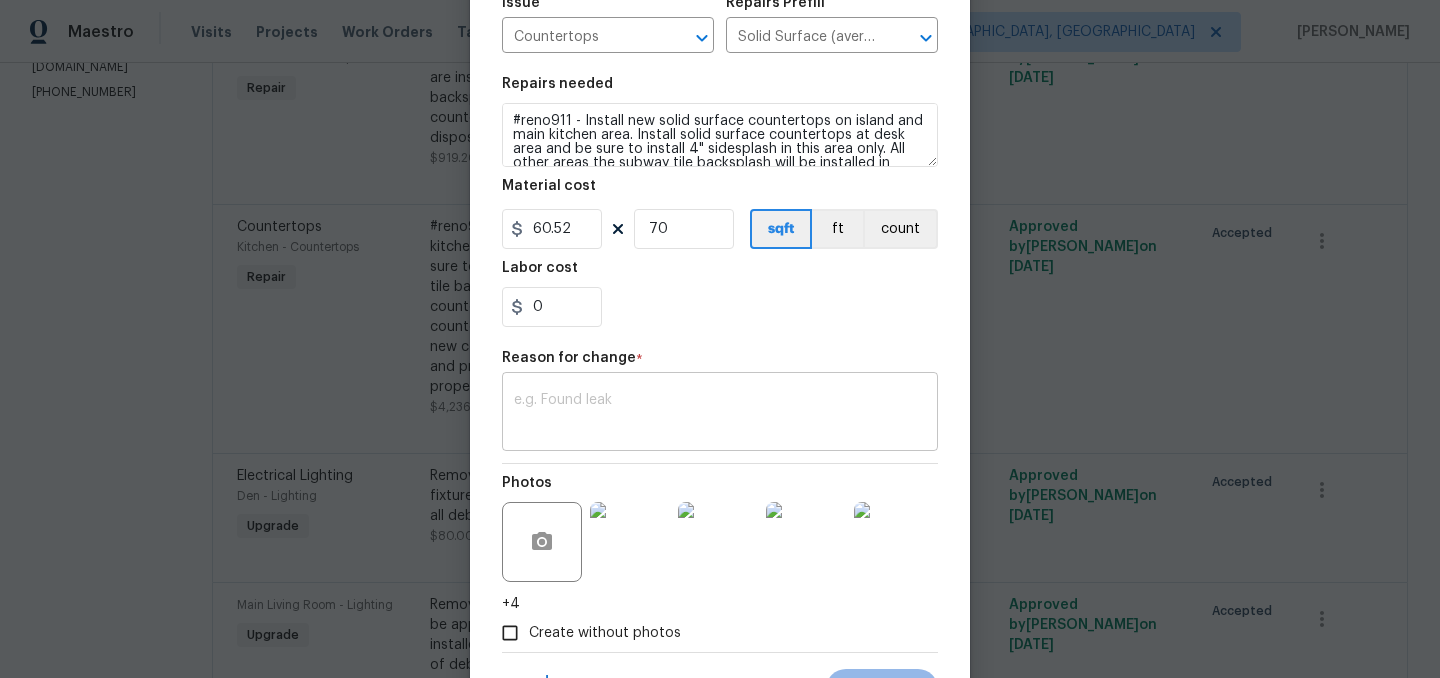 scroll, scrollTop: 222, scrollLeft: 0, axis: vertical 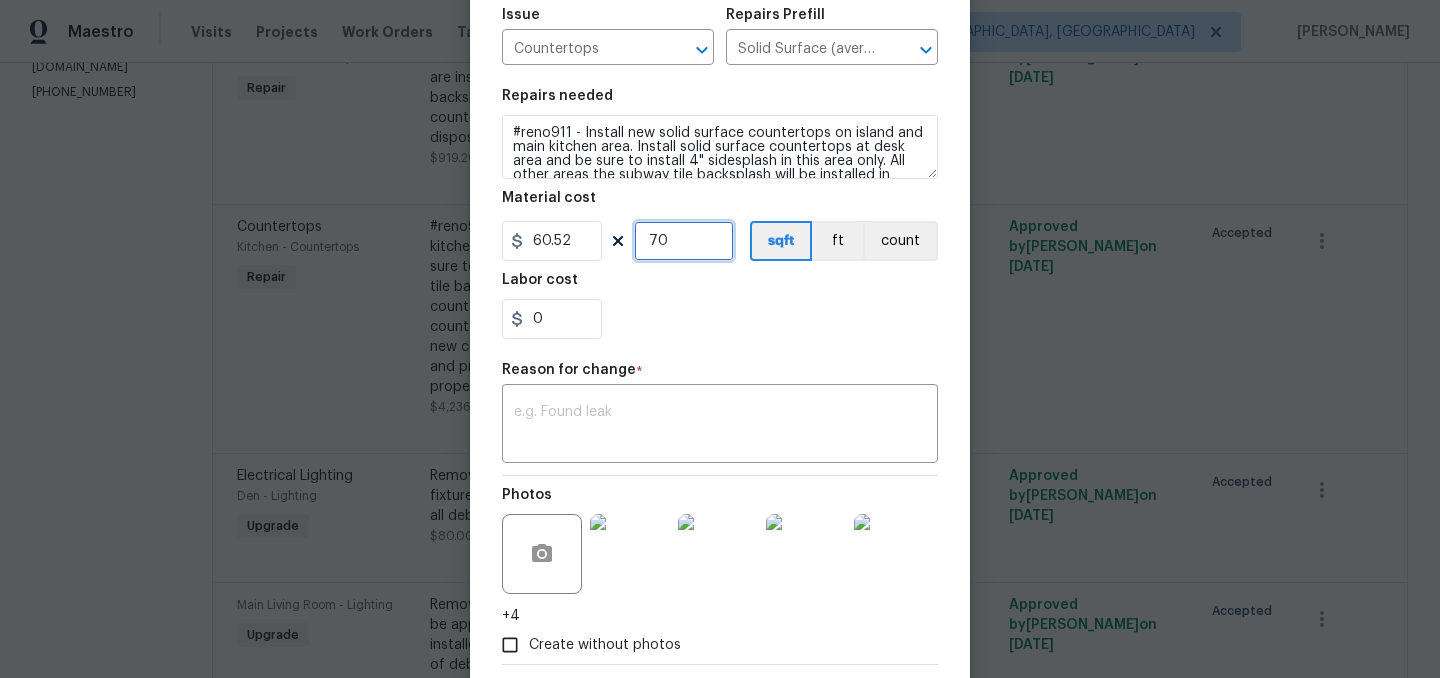 click on "70" at bounding box center [684, 241] 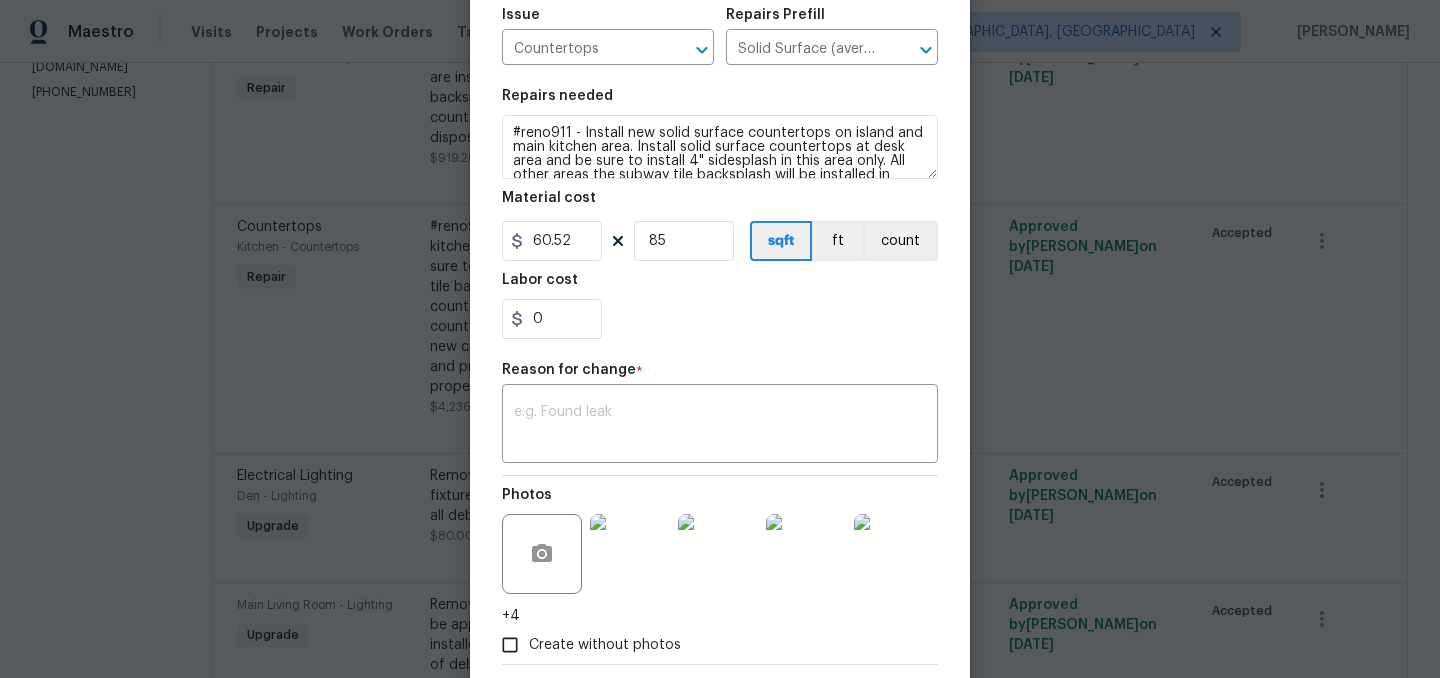 click on "0" at bounding box center [720, 319] 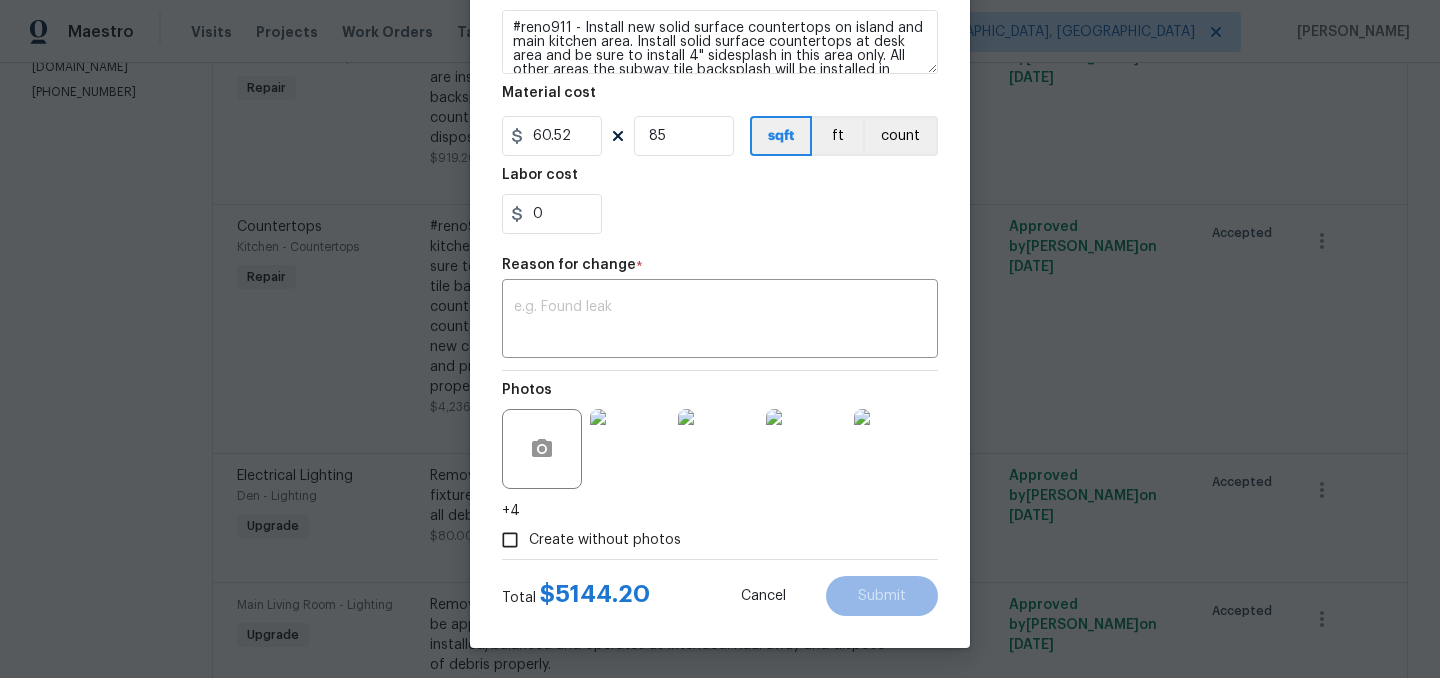 scroll, scrollTop: 327, scrollLeft: 0, axis: vertical 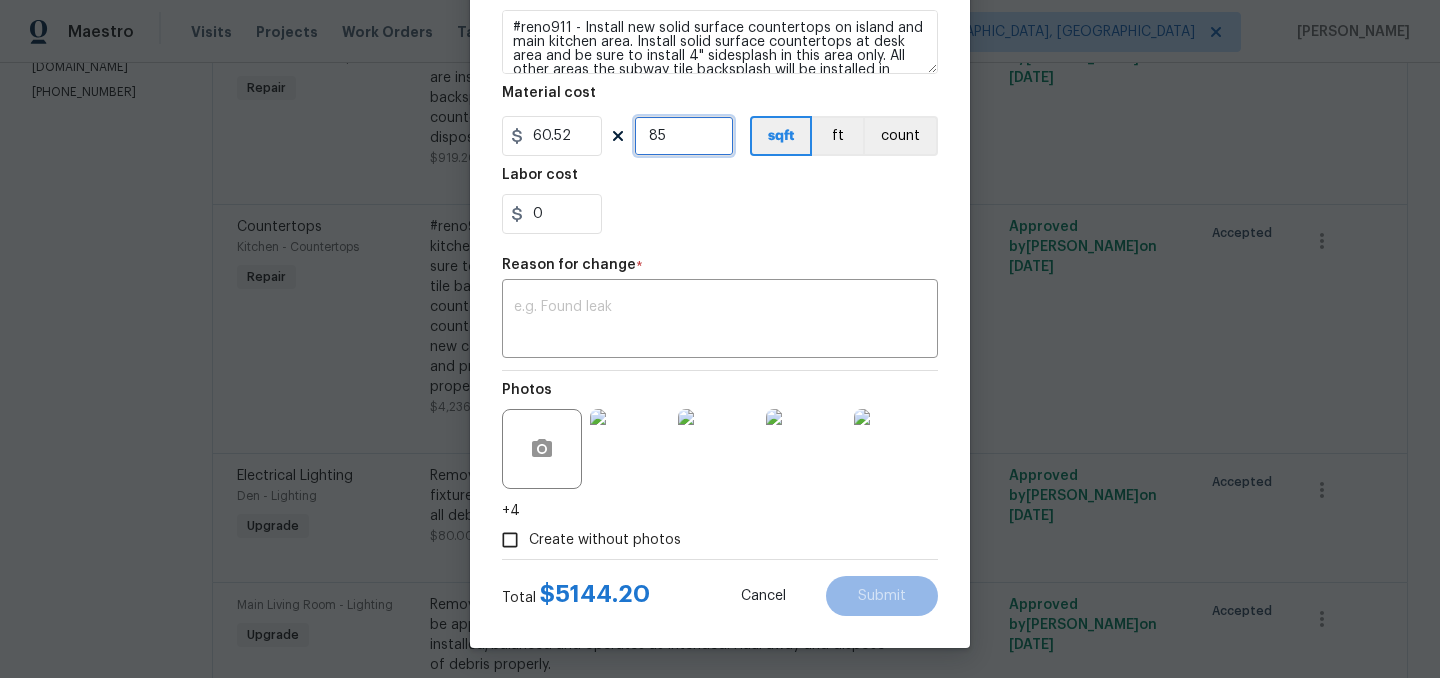 click on "85" at bounding box center (684, 136) 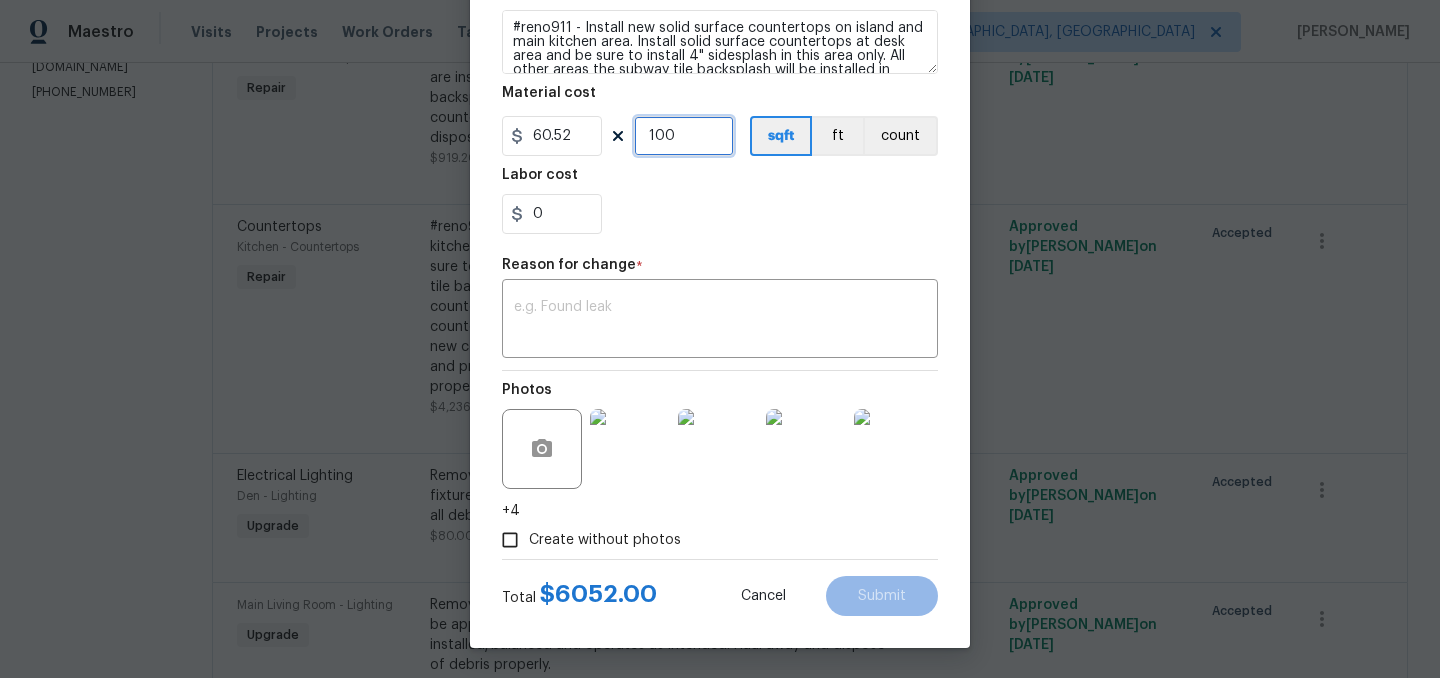 type on "100" 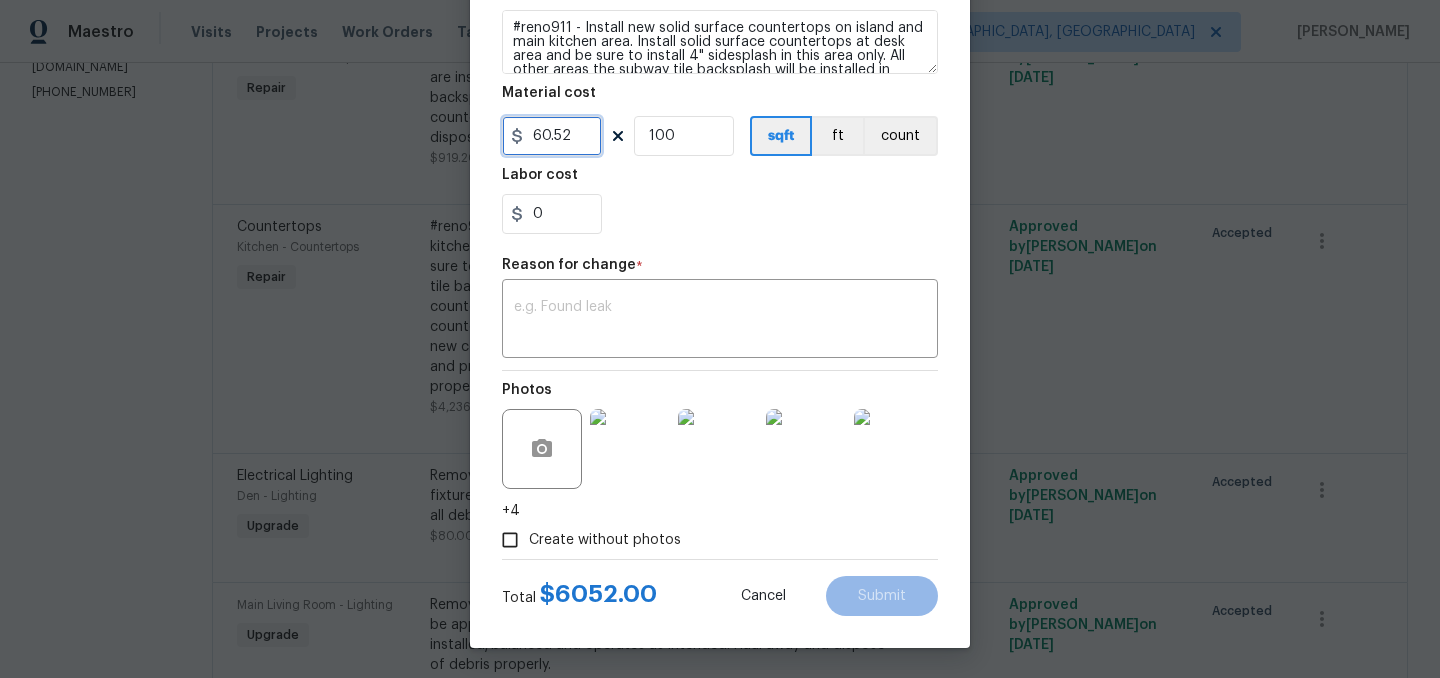 click on "60.52" at bounding box center [552, 136] 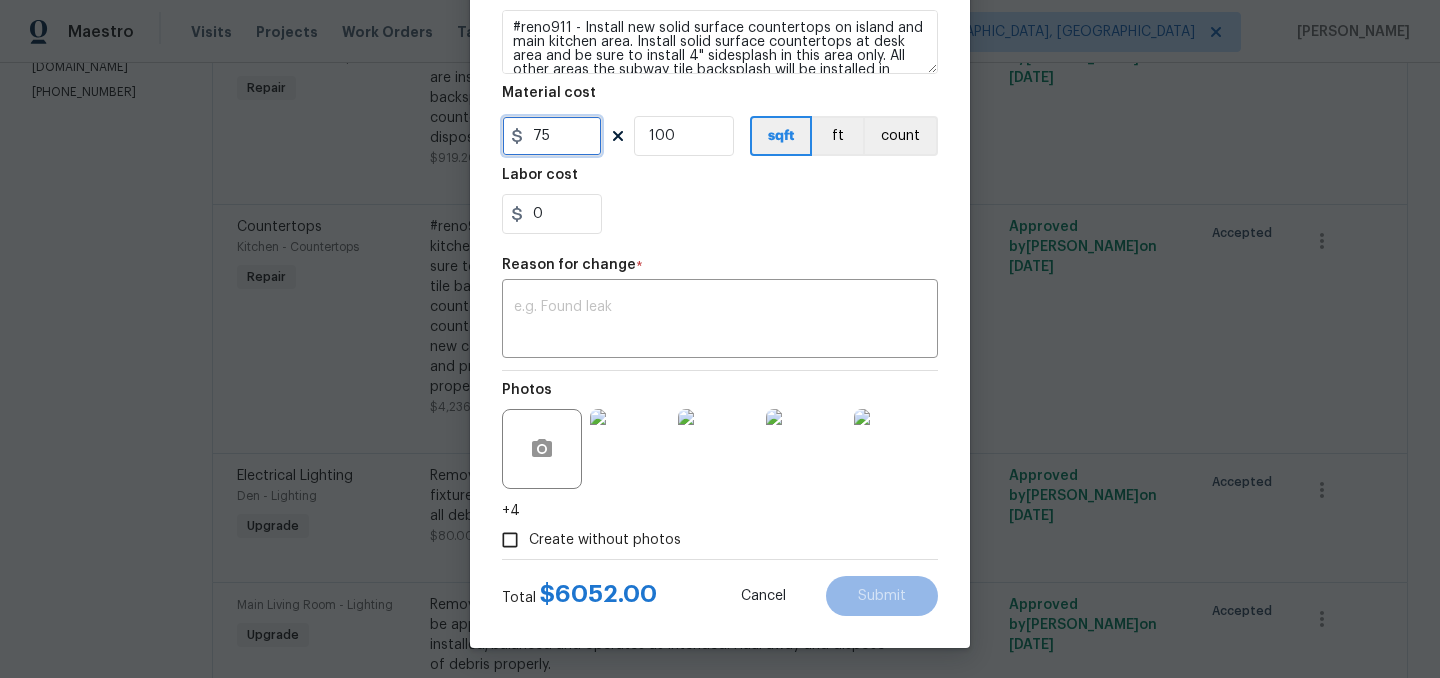 type on "75" 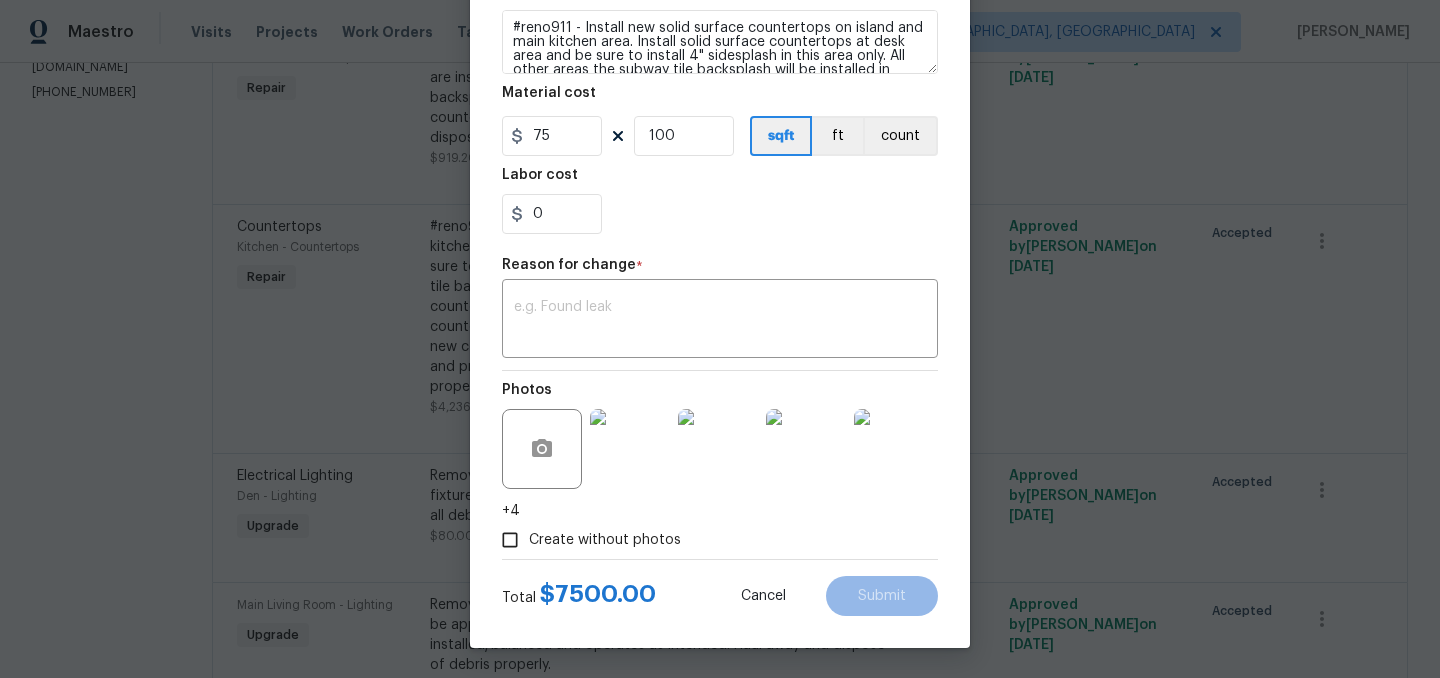 click on "Labor cost" at bounding box center [720, 181] 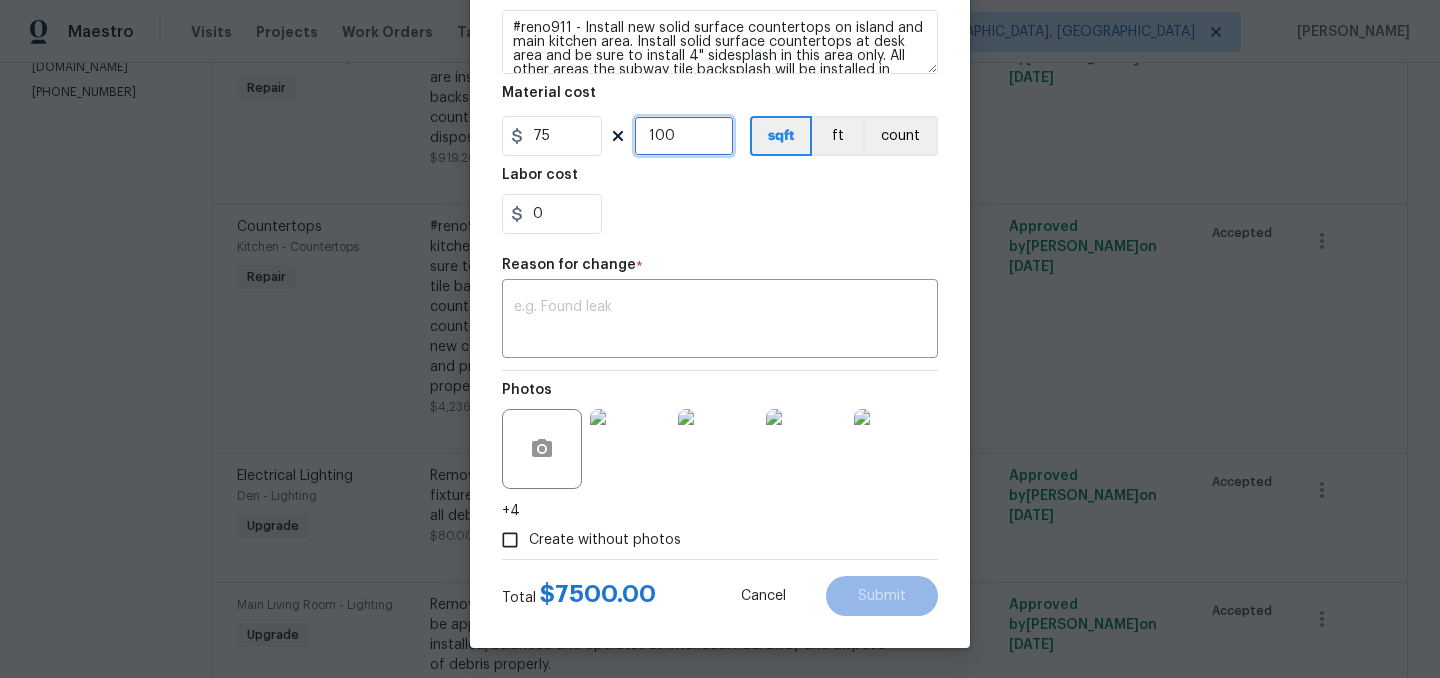 click on "100" at bounding box center (684, 136) 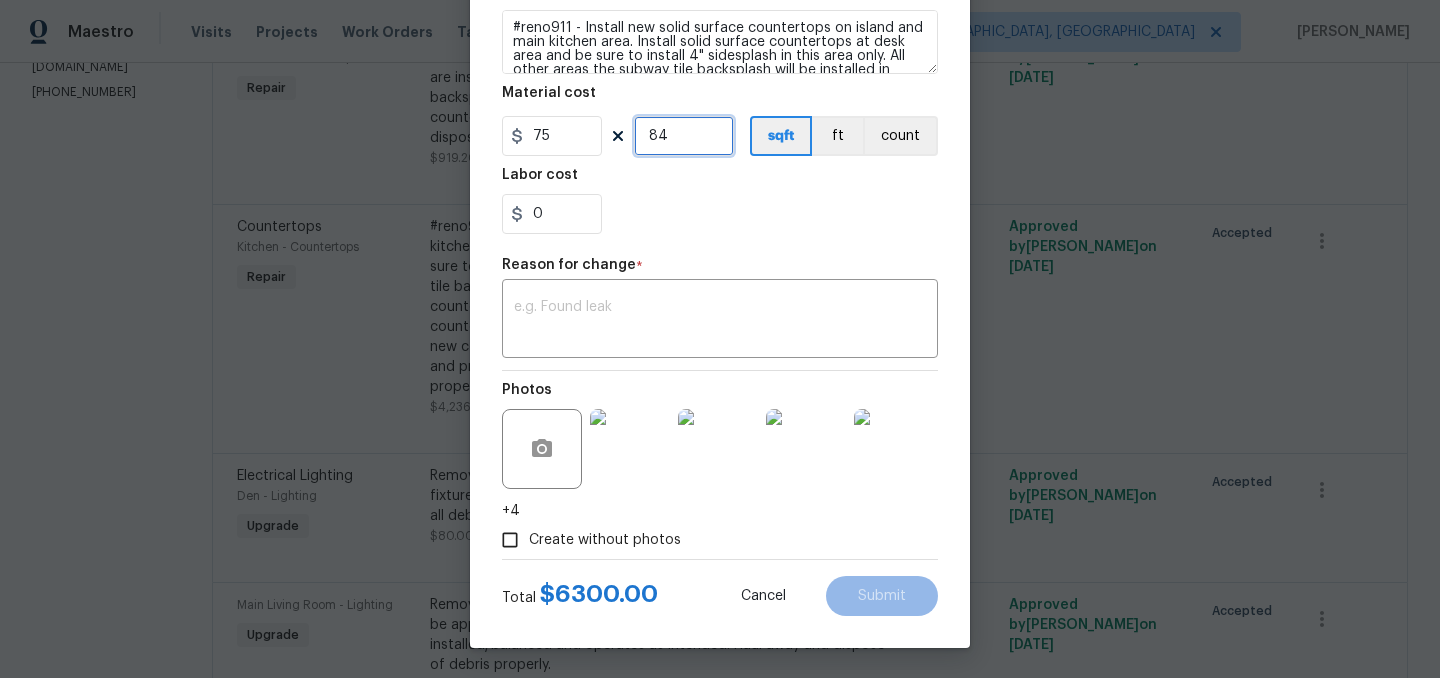 type on "84" 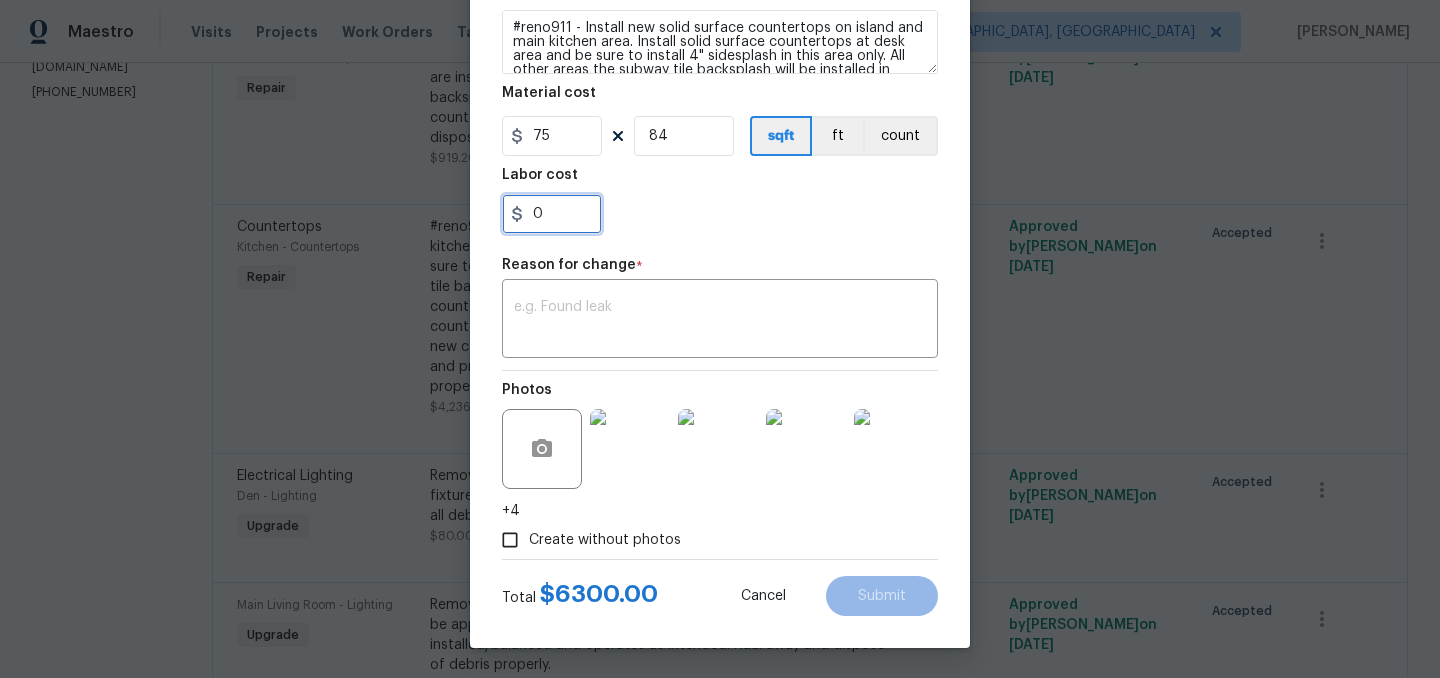 click on "0" at bounding box center (552, 214) 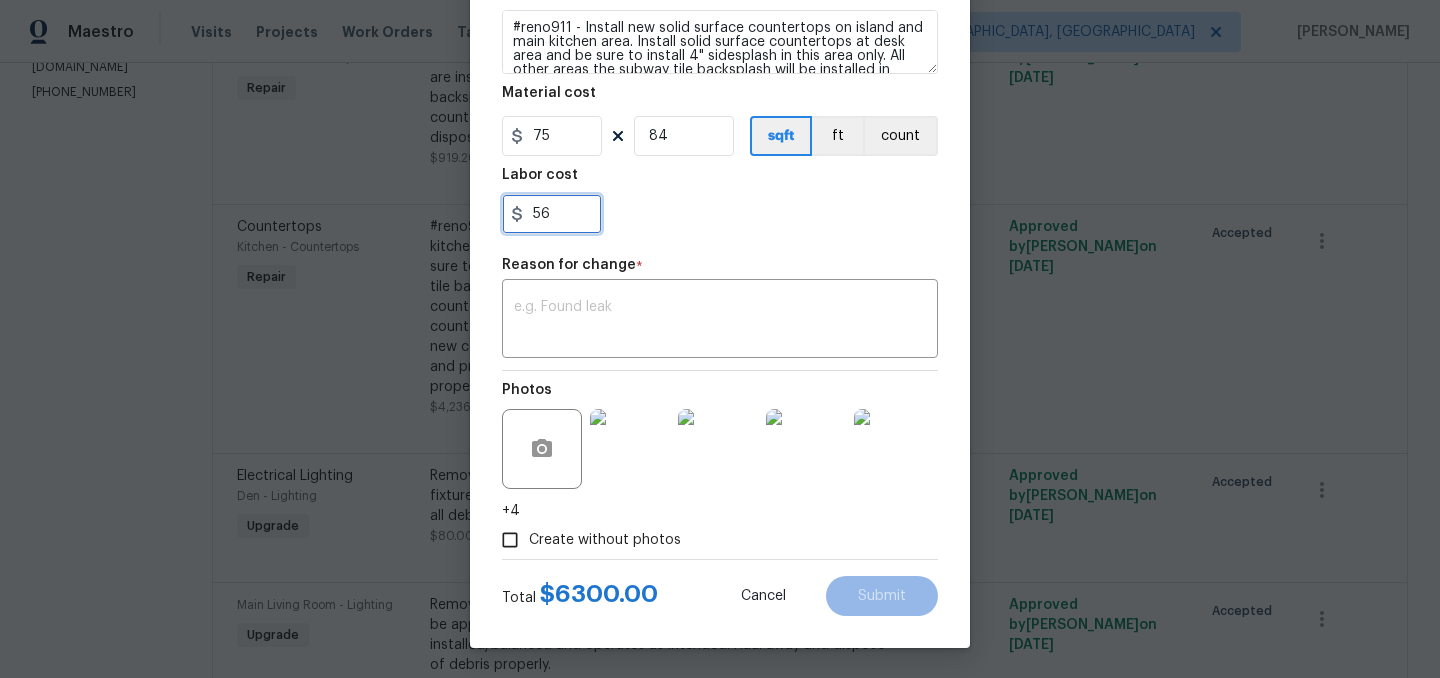 type on "56" 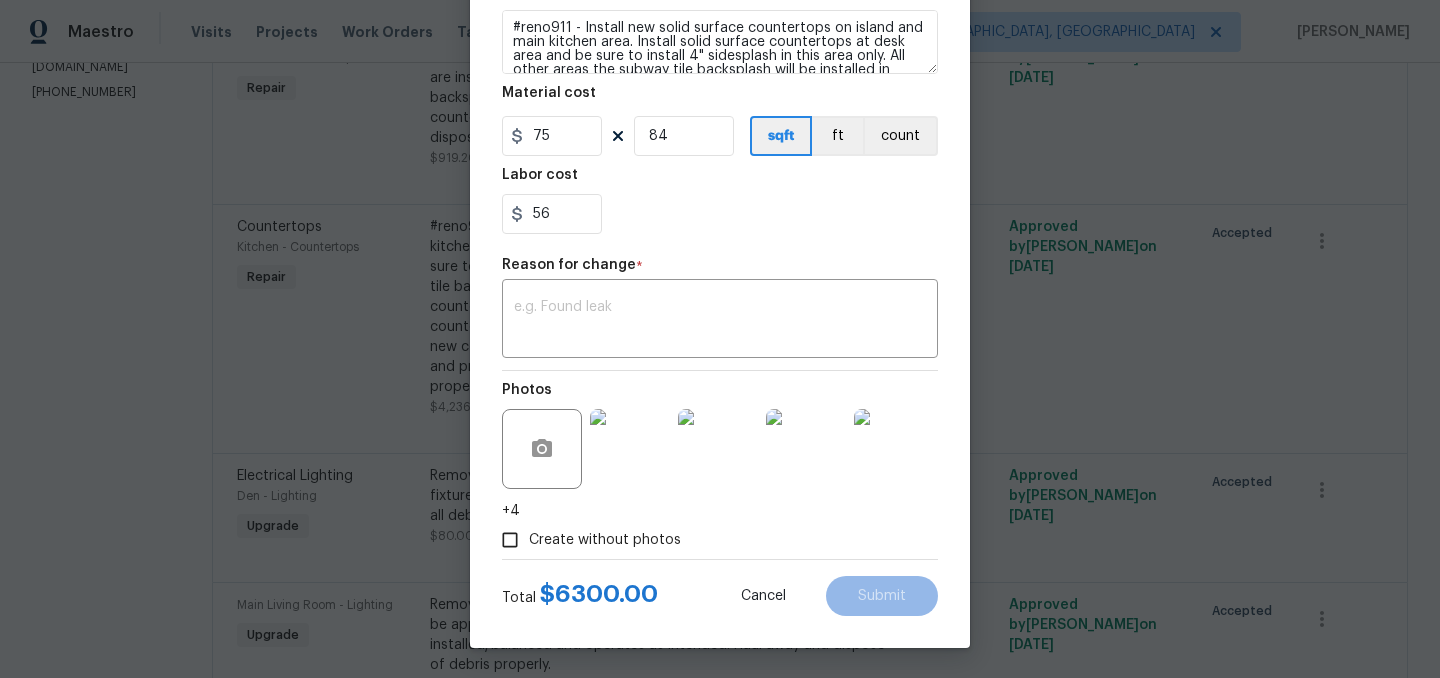 click on "56" at bounding box center (720, 214) 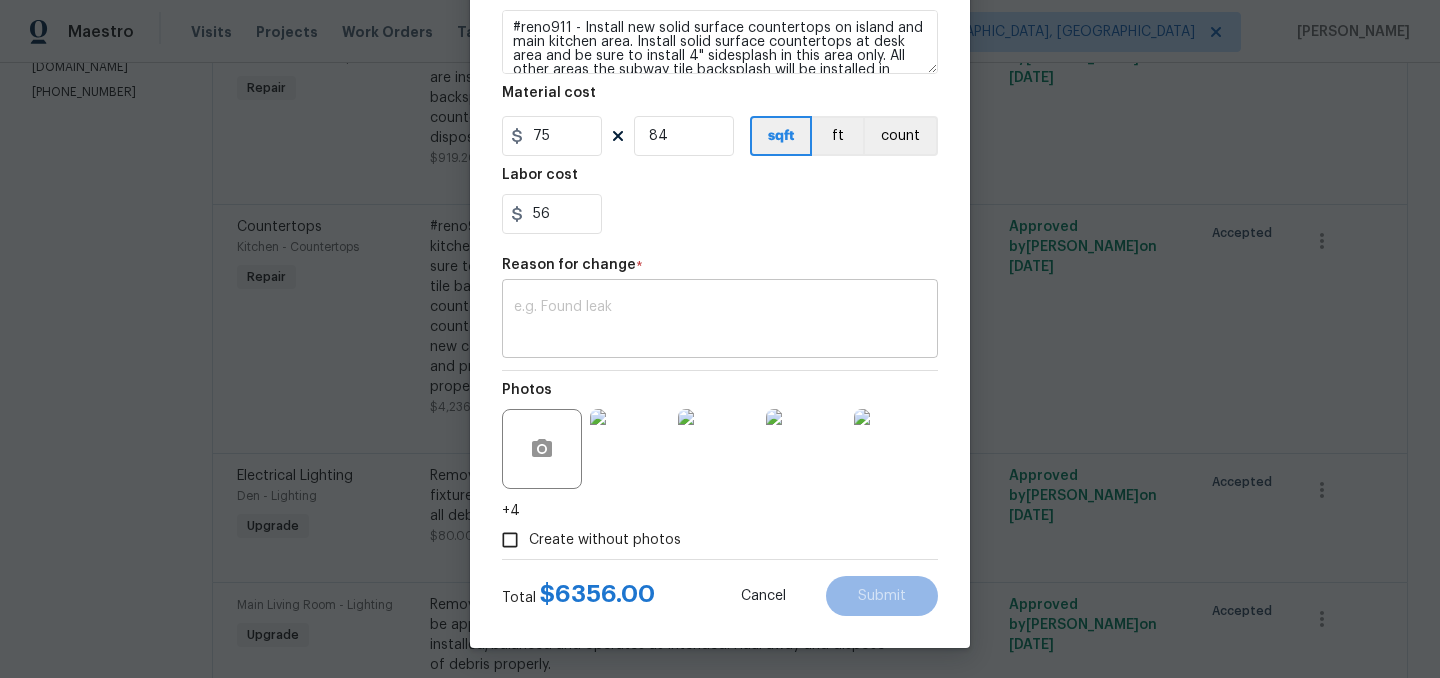 click at bounding box center (720, 321) 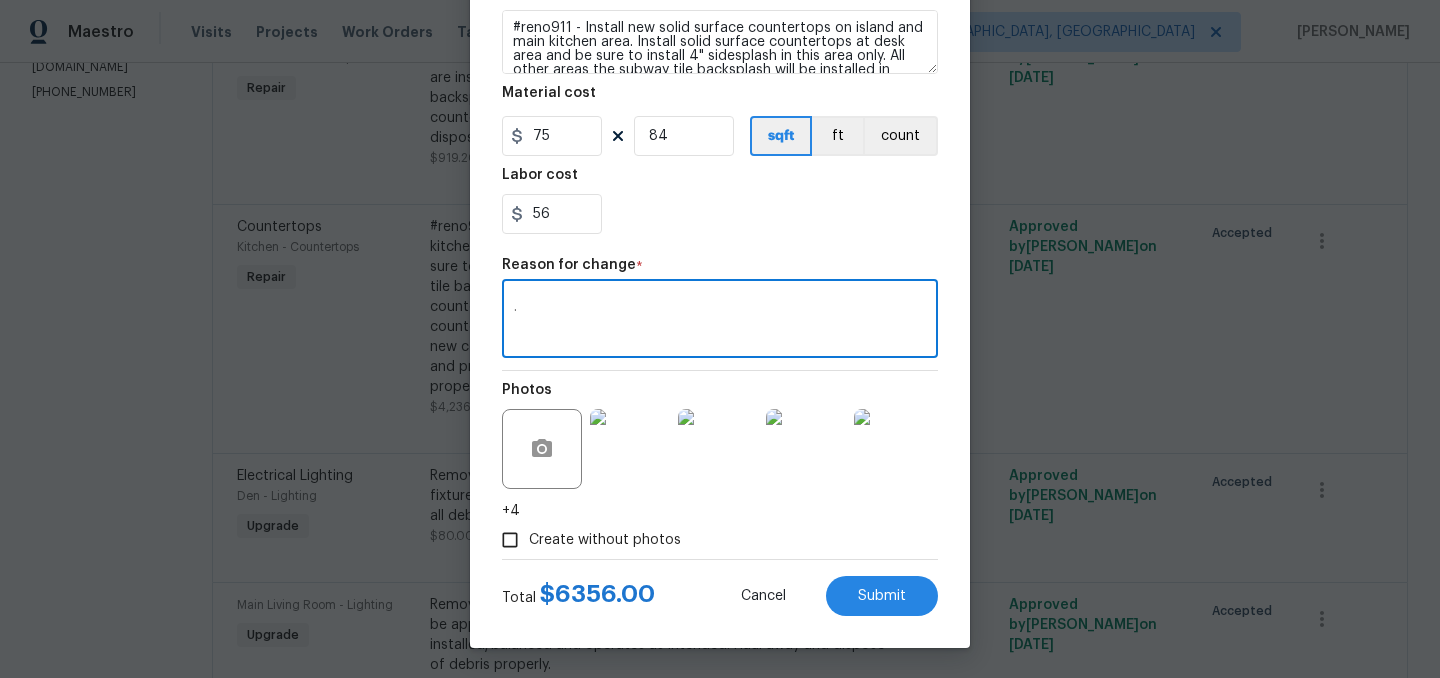 type on "." 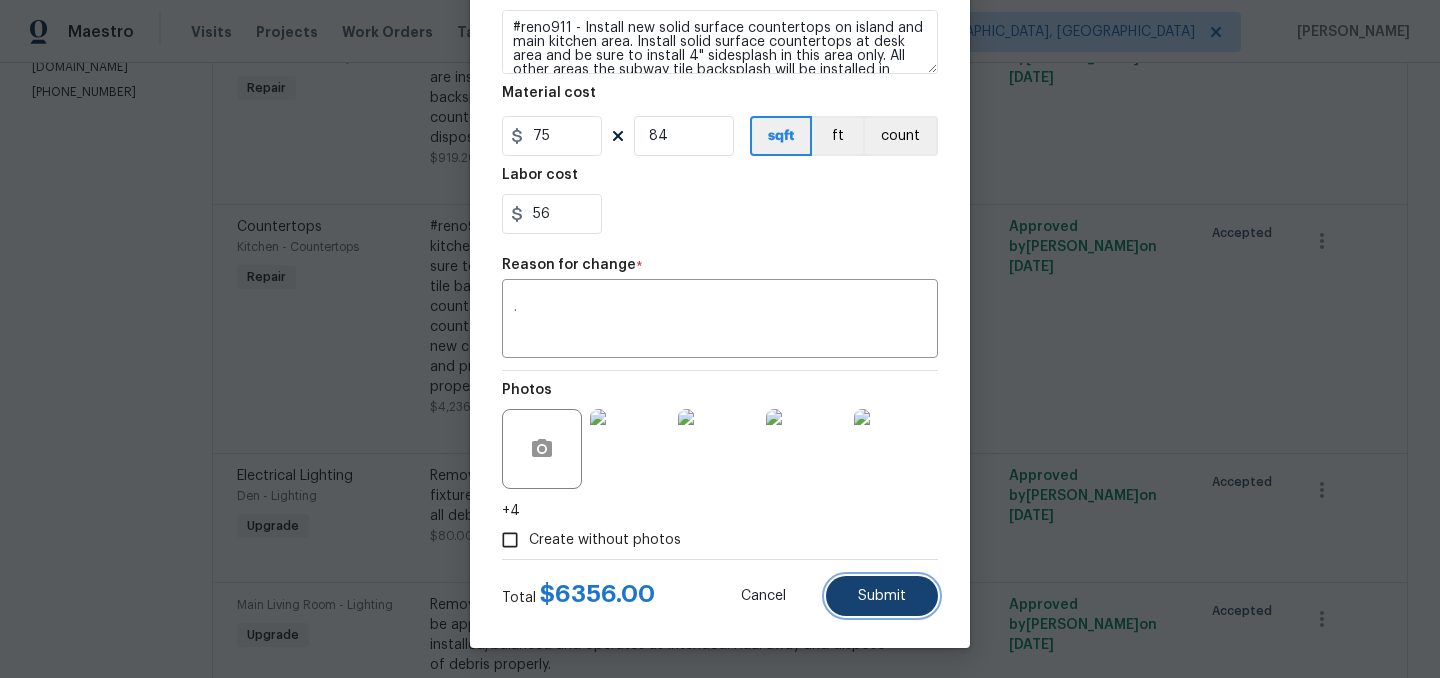 click on "Submit" at bounding box center (882, 596) 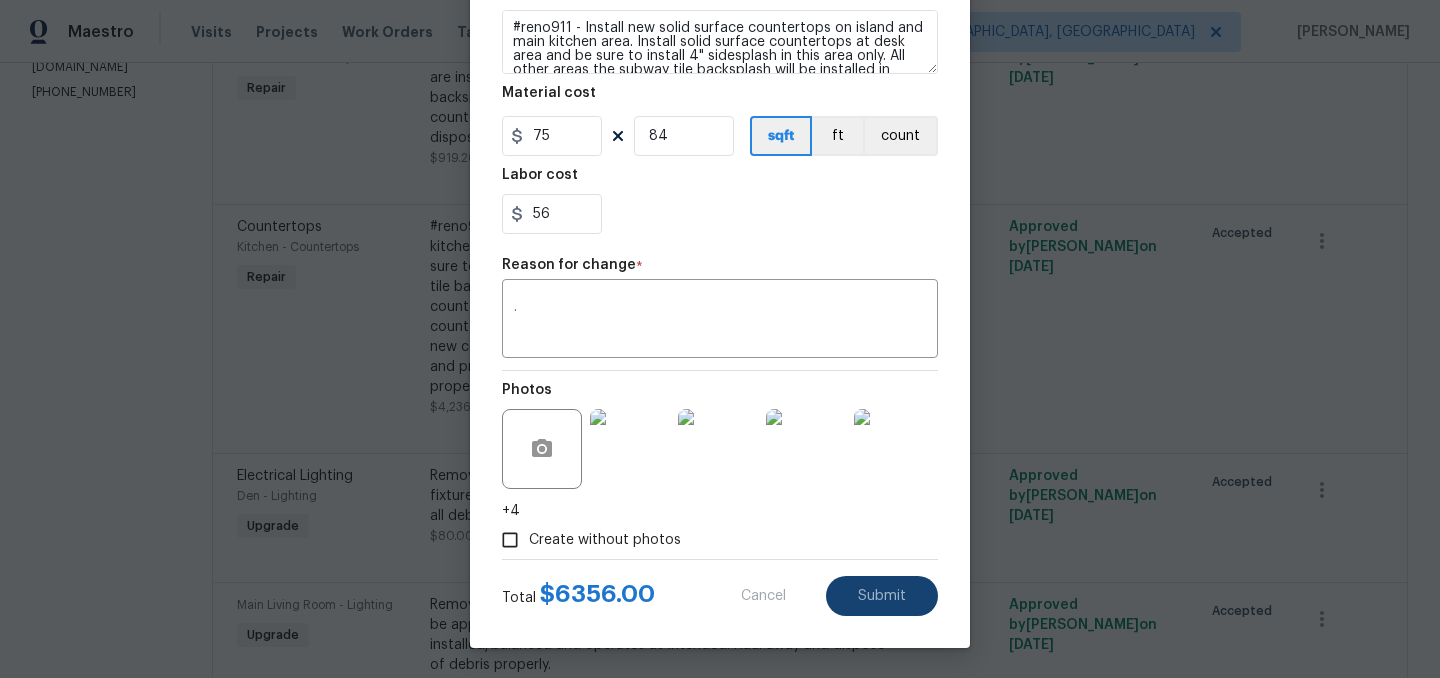 type on "60.52" 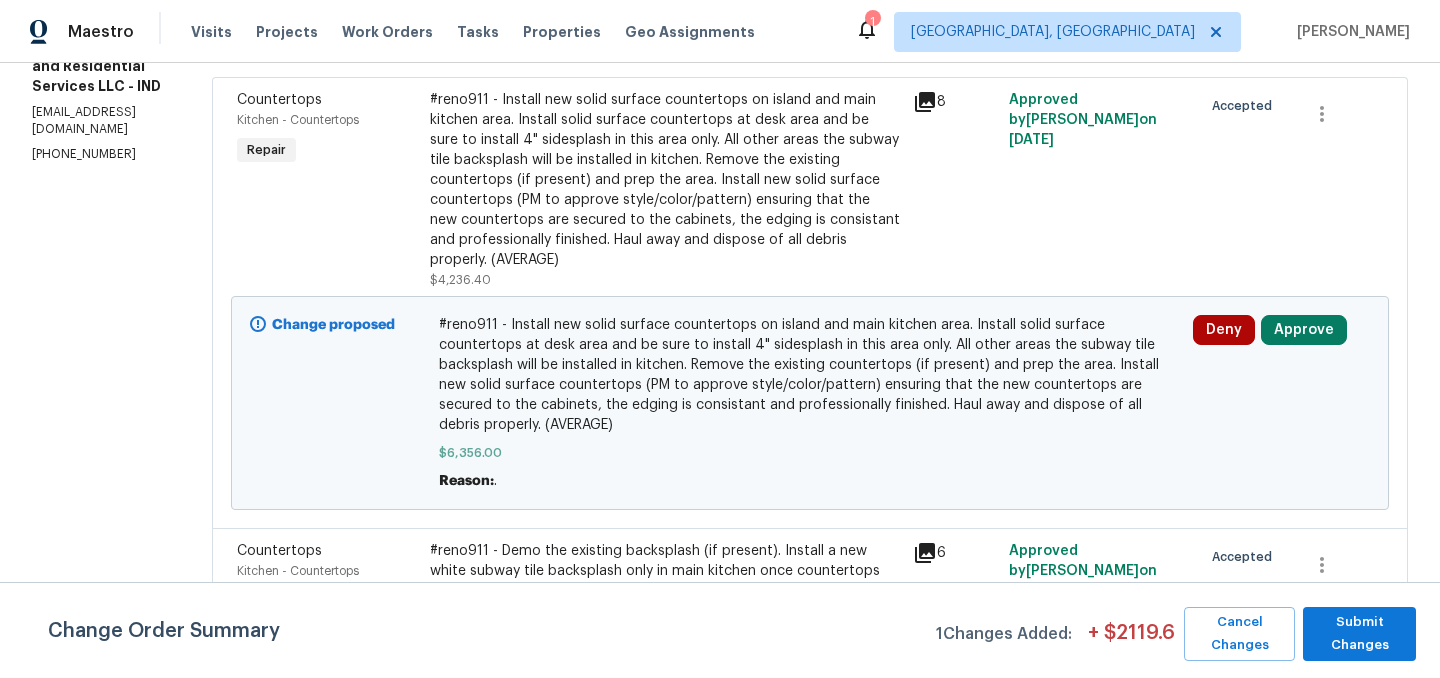 scroll, scrollTop: 304, scrollLeft: 0, axis: vertical 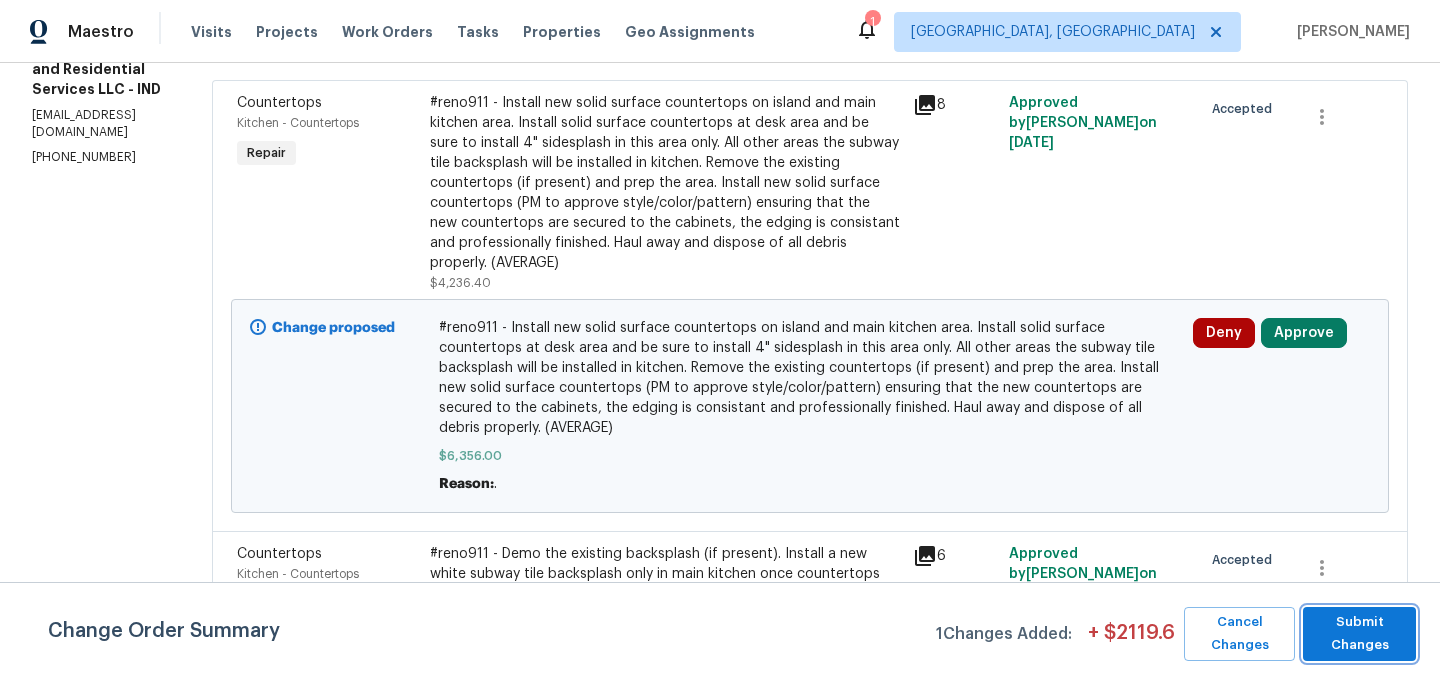 click on "Submit Changes" at bounding box center (1359, 634) 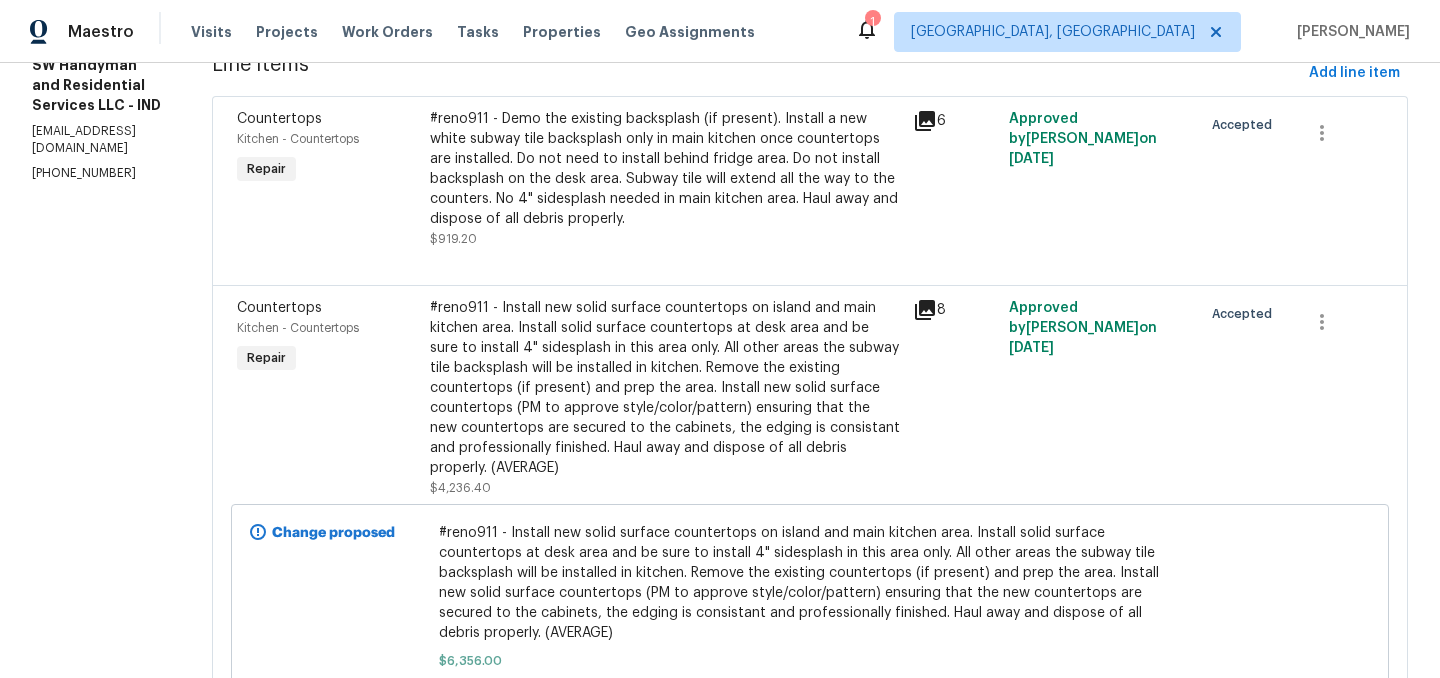 scroll, scrollTop: 0, scrollLeft: 0, axis: both 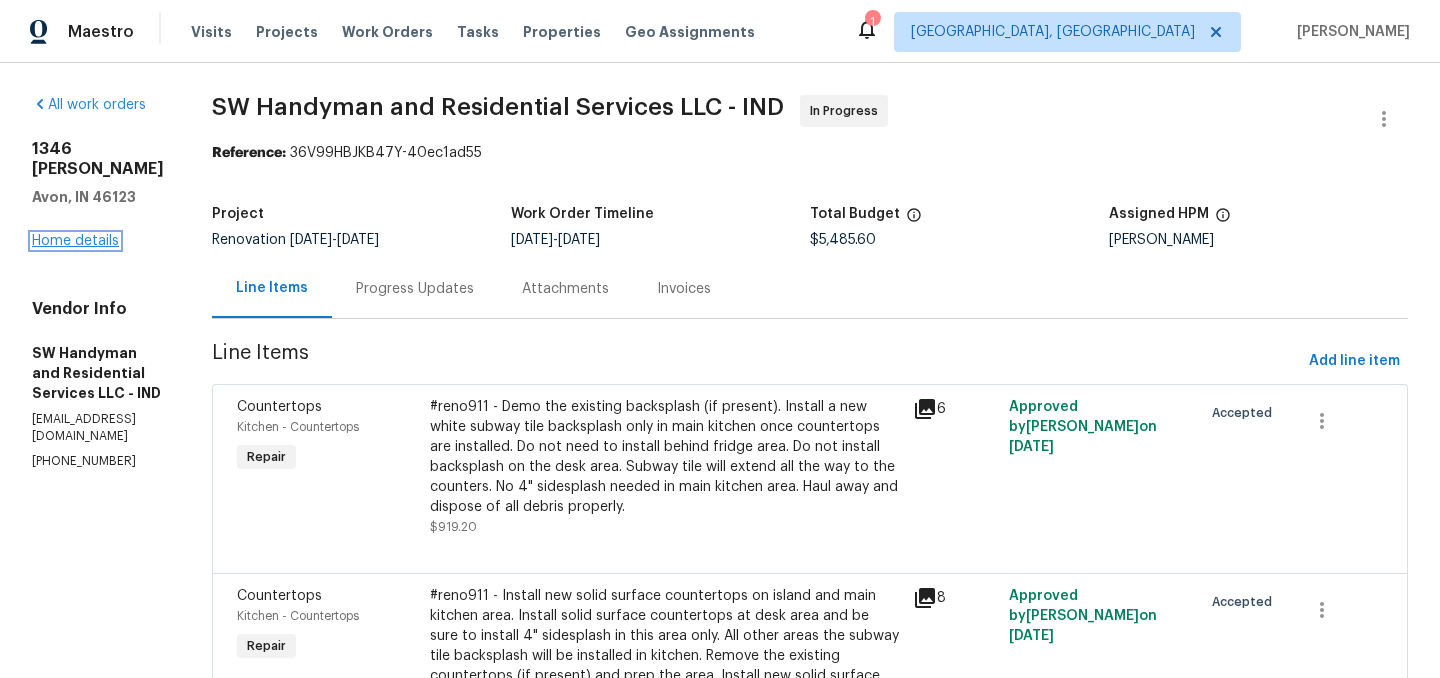 click on "Home details" at bounding box center (75, 241) 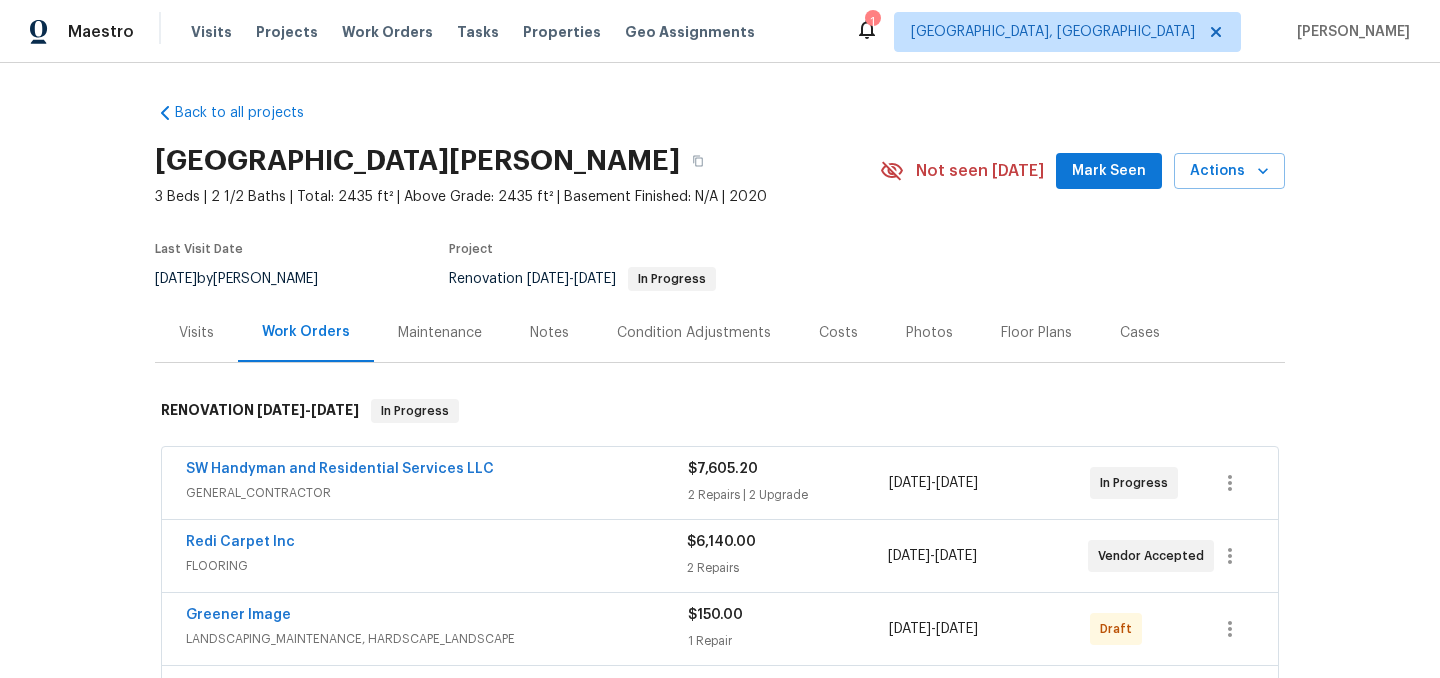 click on "Notes" at bounding box center (549, 333) 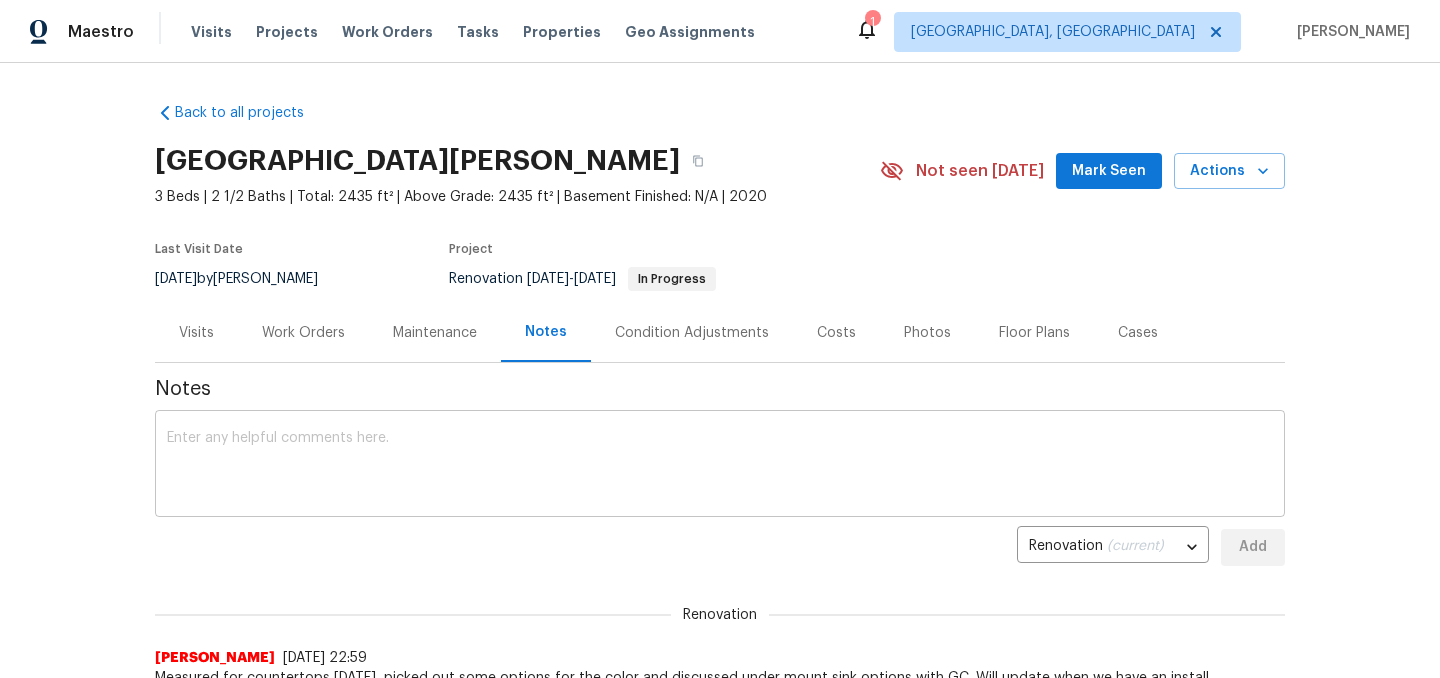 click at bounding box center [720, 466] 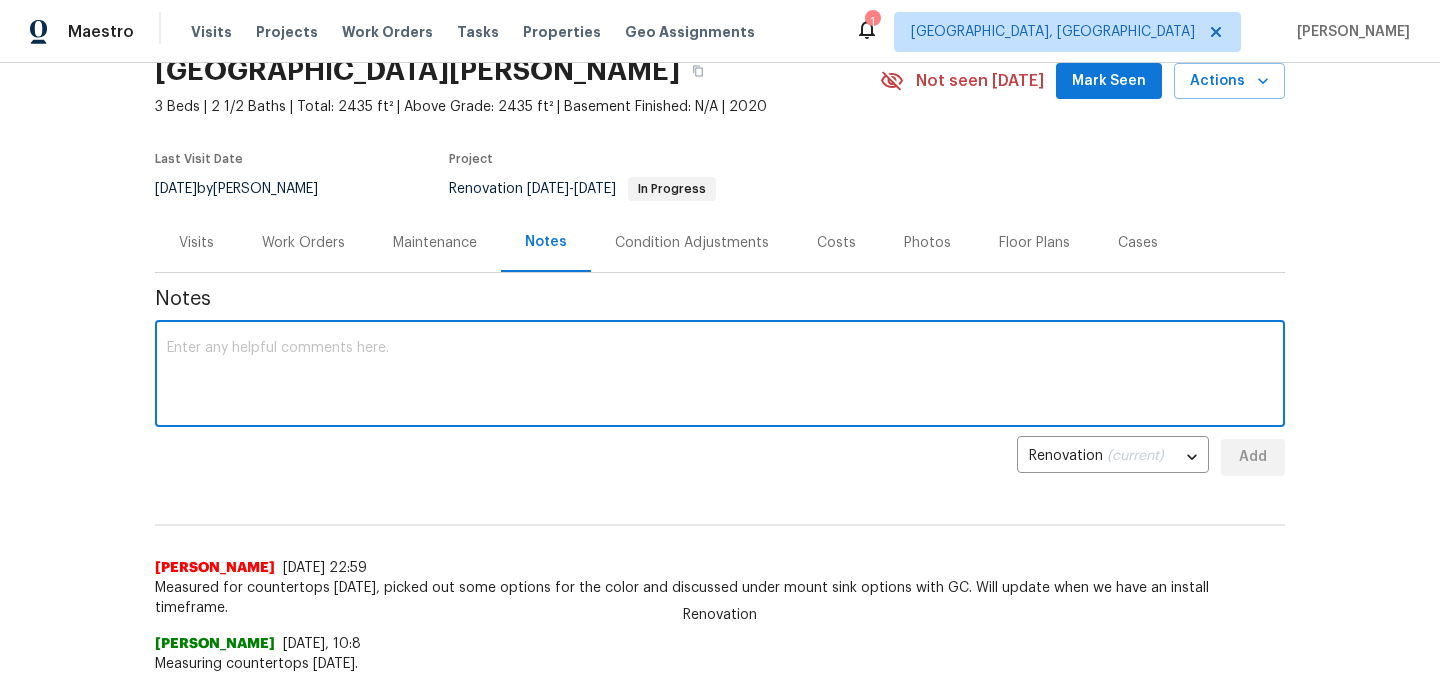 scroll, scrollTop: 91, scrollLeft: 0, axis: vertical 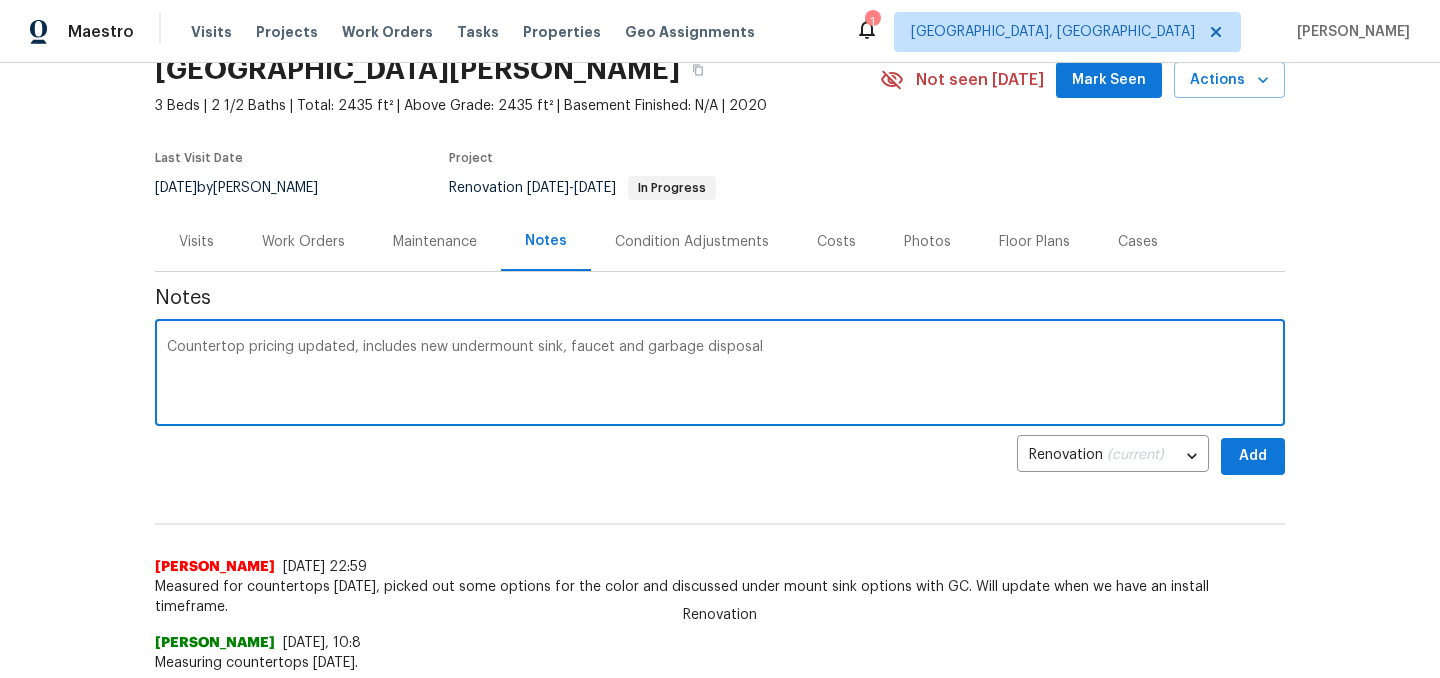 click on "Countertop pricing updated, includes new undermount sink, faucet and garbage disposal" at bounding box center [720, 375] 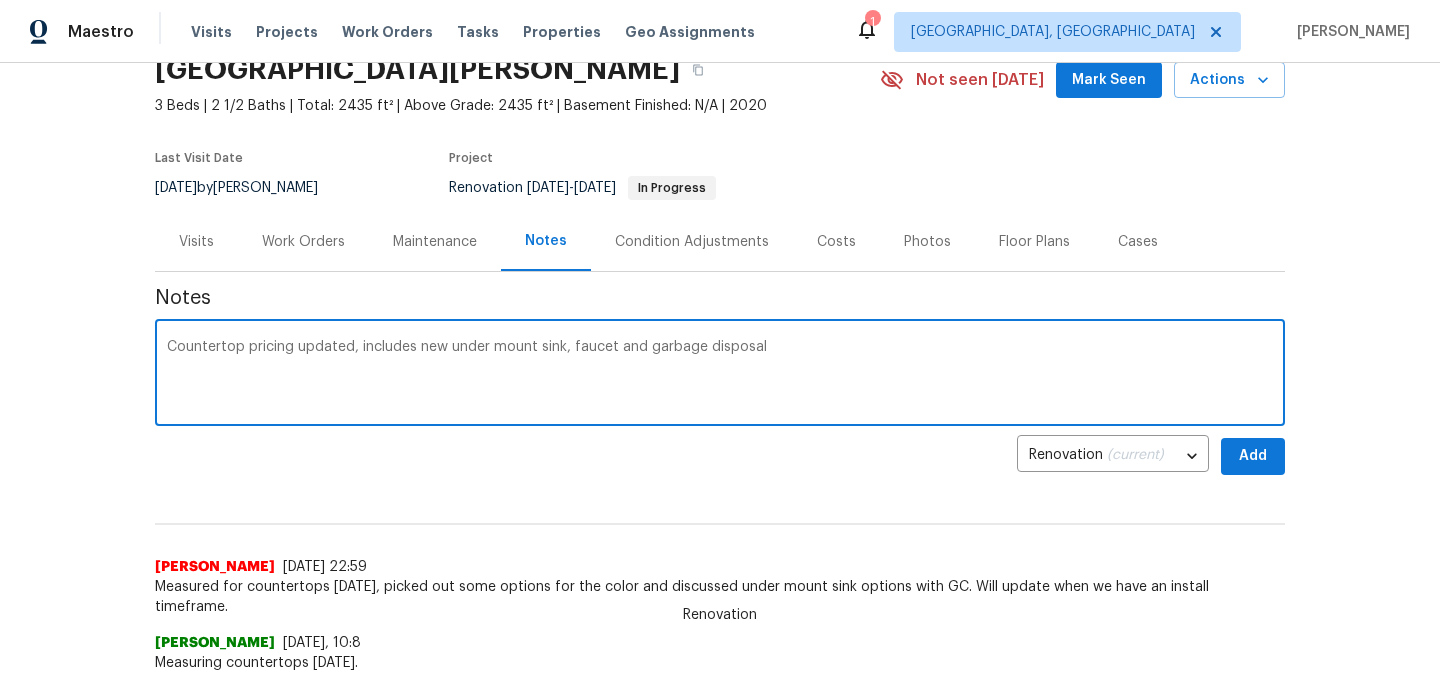 click on "Countertop pricing updated, includes new under mount sink, faucet and garbage disposal" at bounding box center (720, 375) 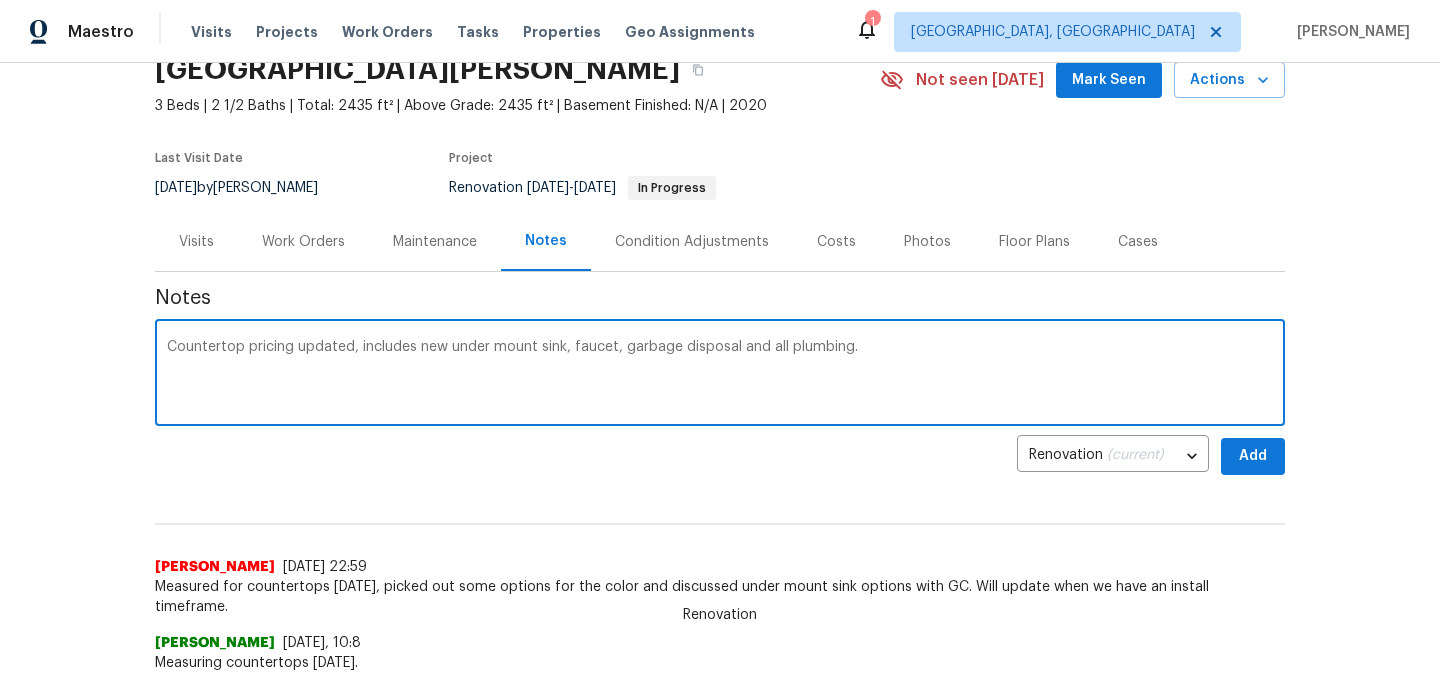 click on "Countertop pricing updated, includes new under mount sink, faucet, garbage disposal and all plumbing." at bounding box center (720, 375) 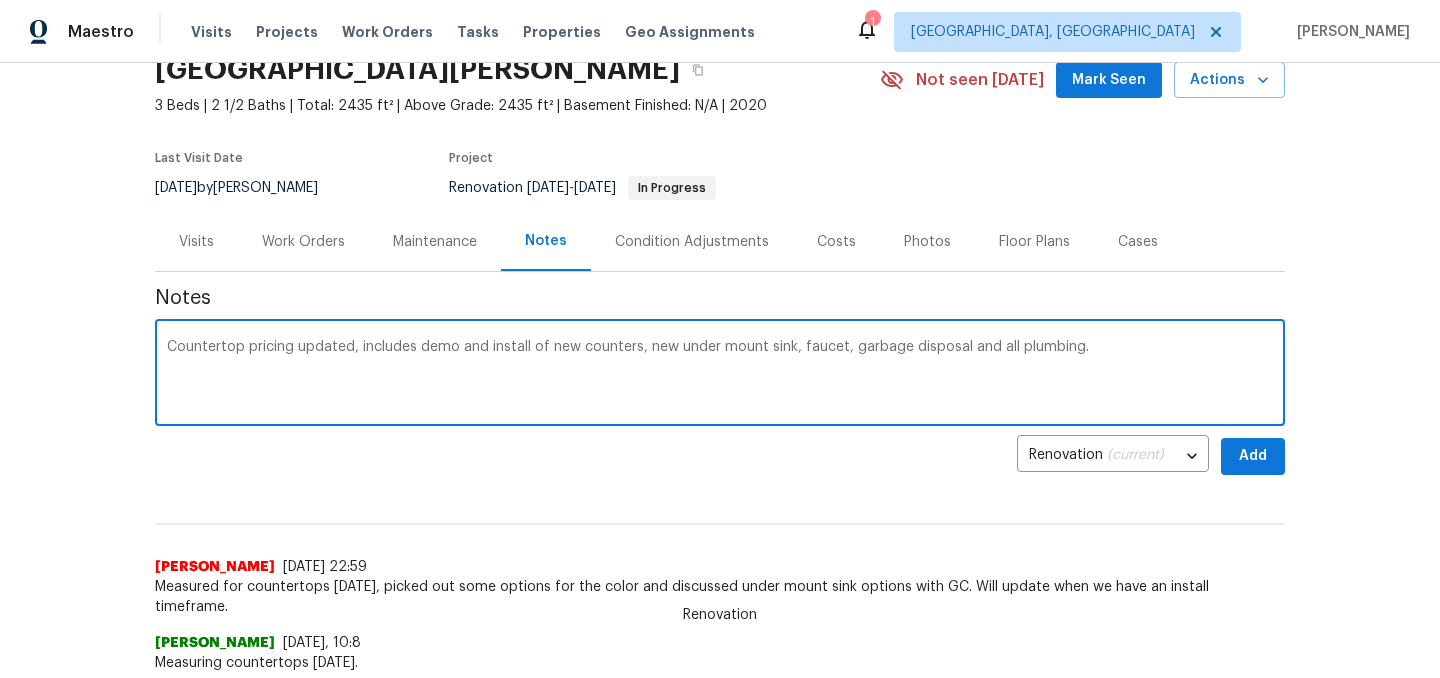 type on "Countertop pricing updated, includes demo and install of new counters, new under mount sink, faucet, garbage disposal and all plumbing." 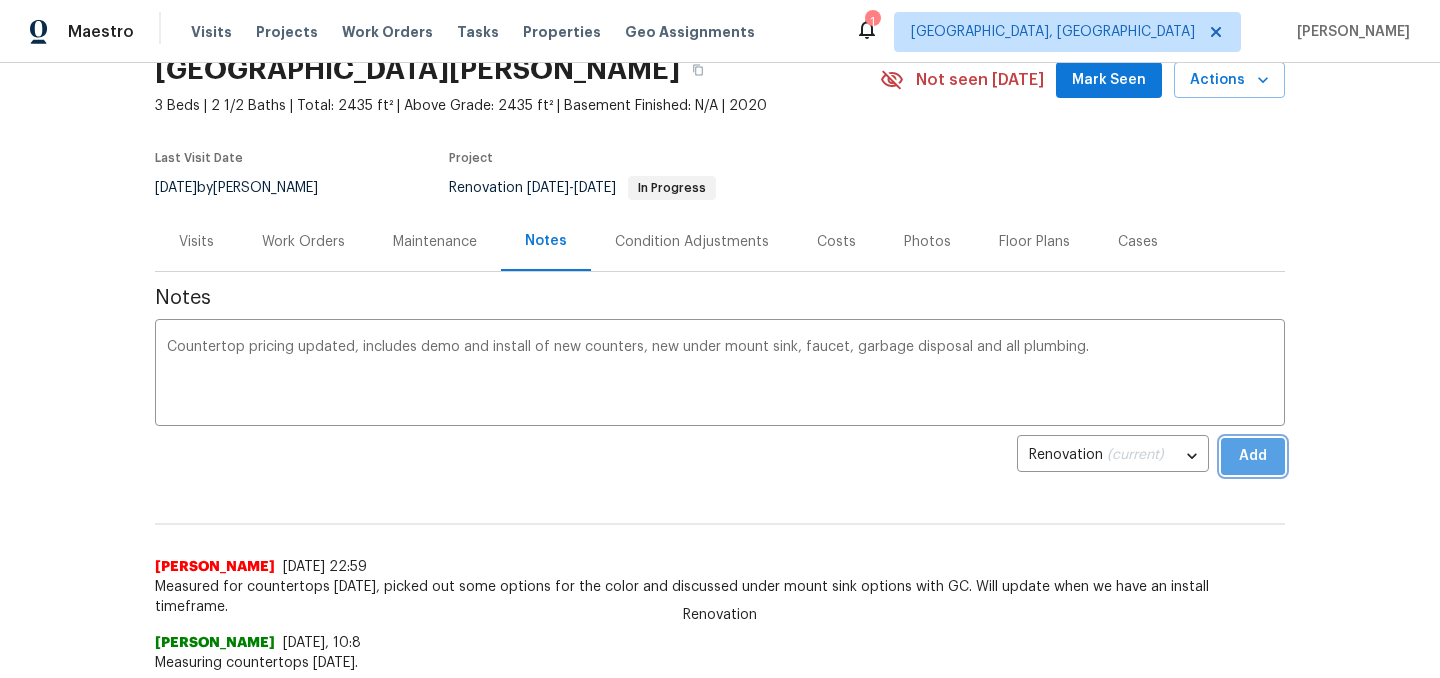 click on "Add" at bounding box center [1253, 456] 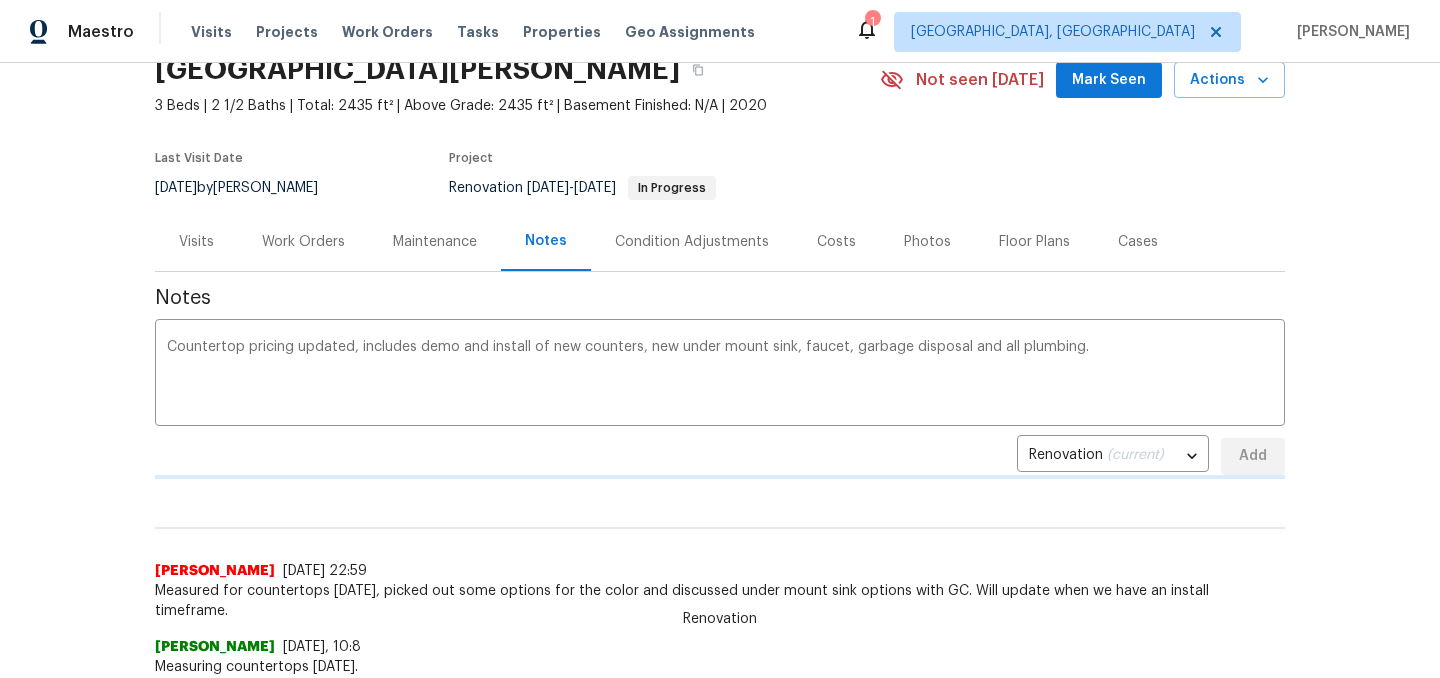 type 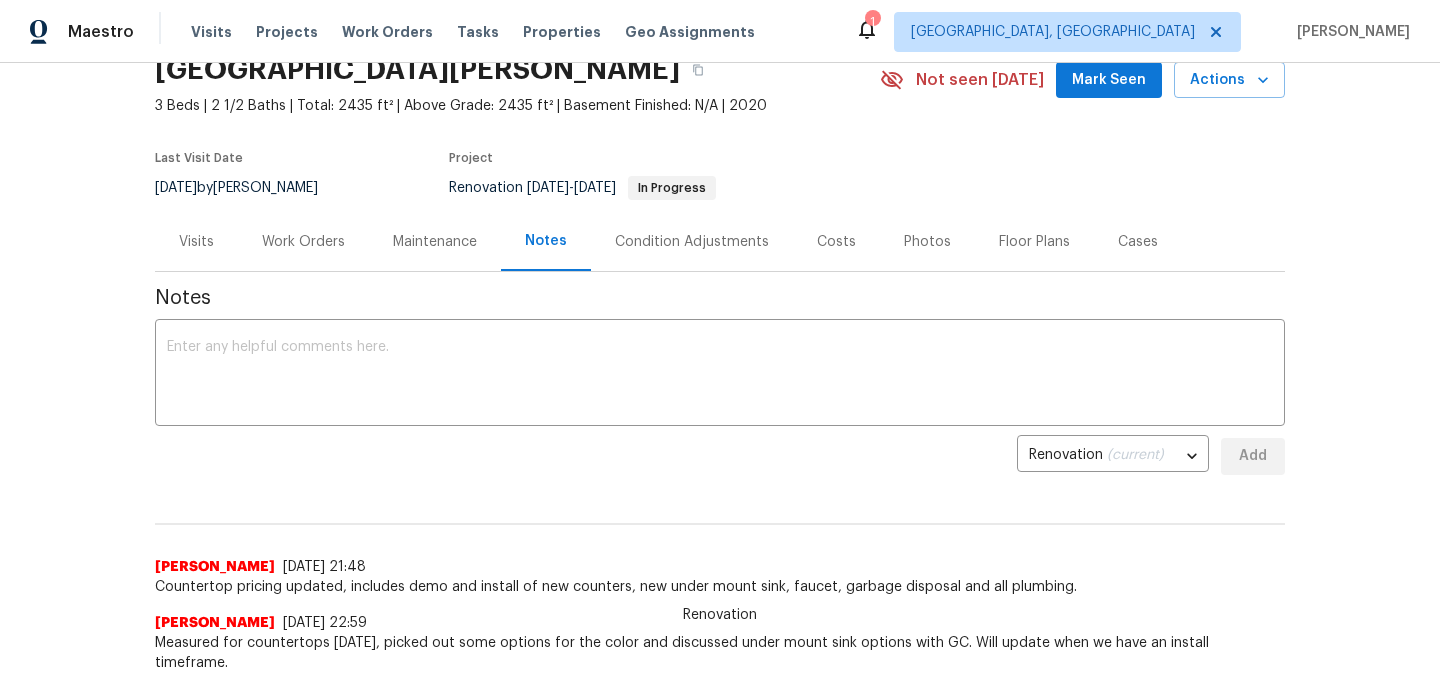 click on "Costs" at bounding box center [836, 242] 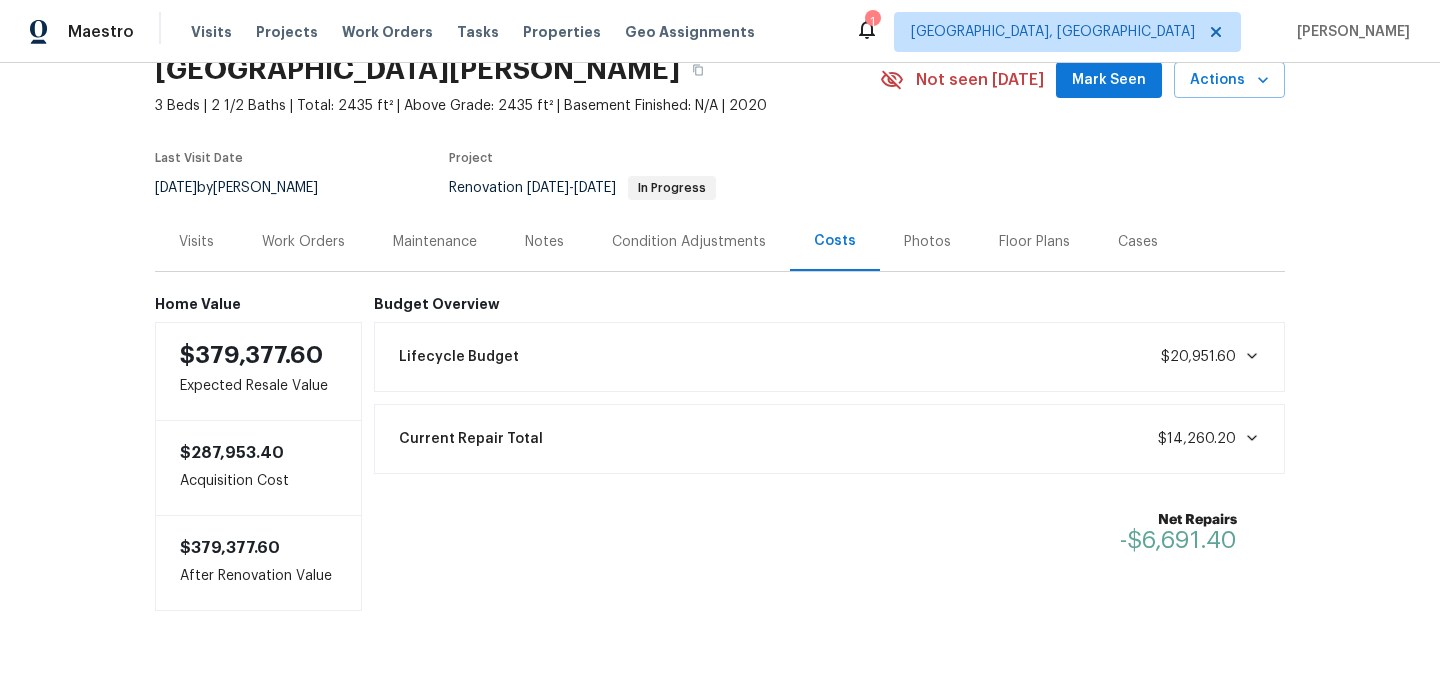 click on "Work Orders" at bounding box center [303, 242] 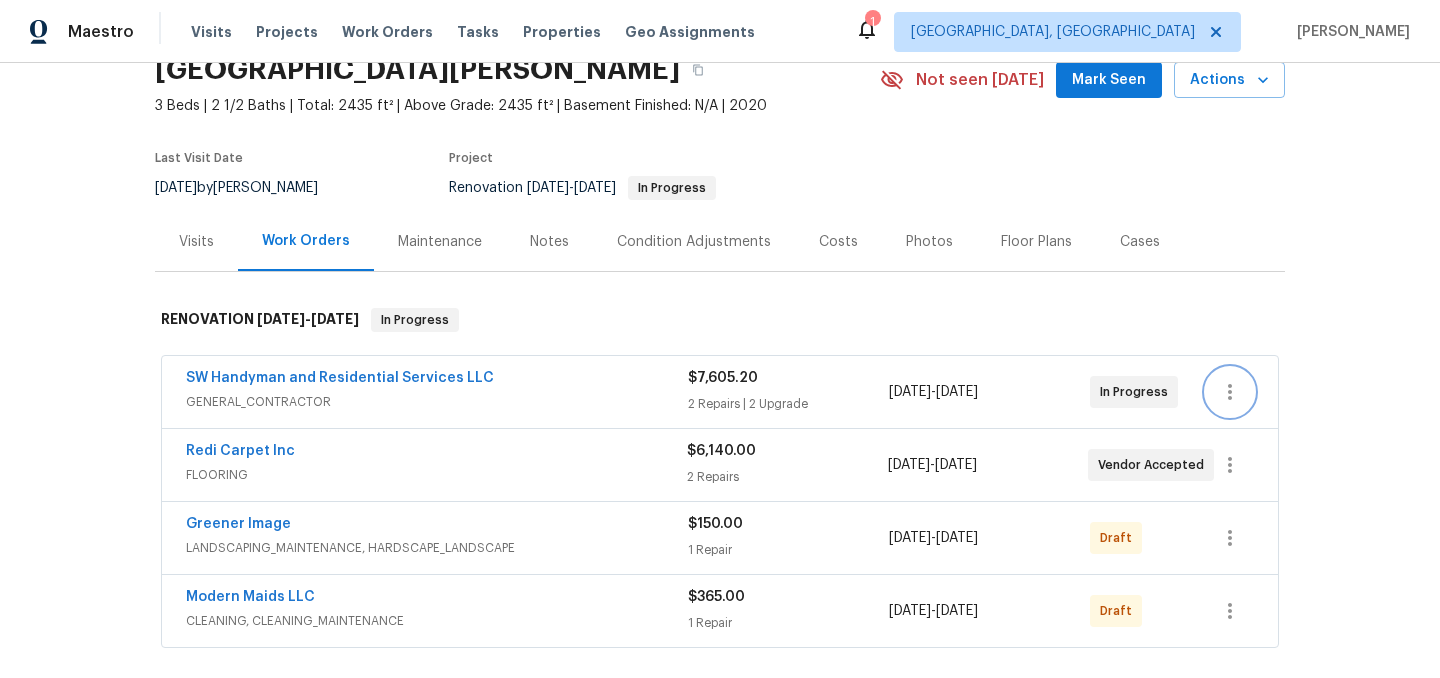 click 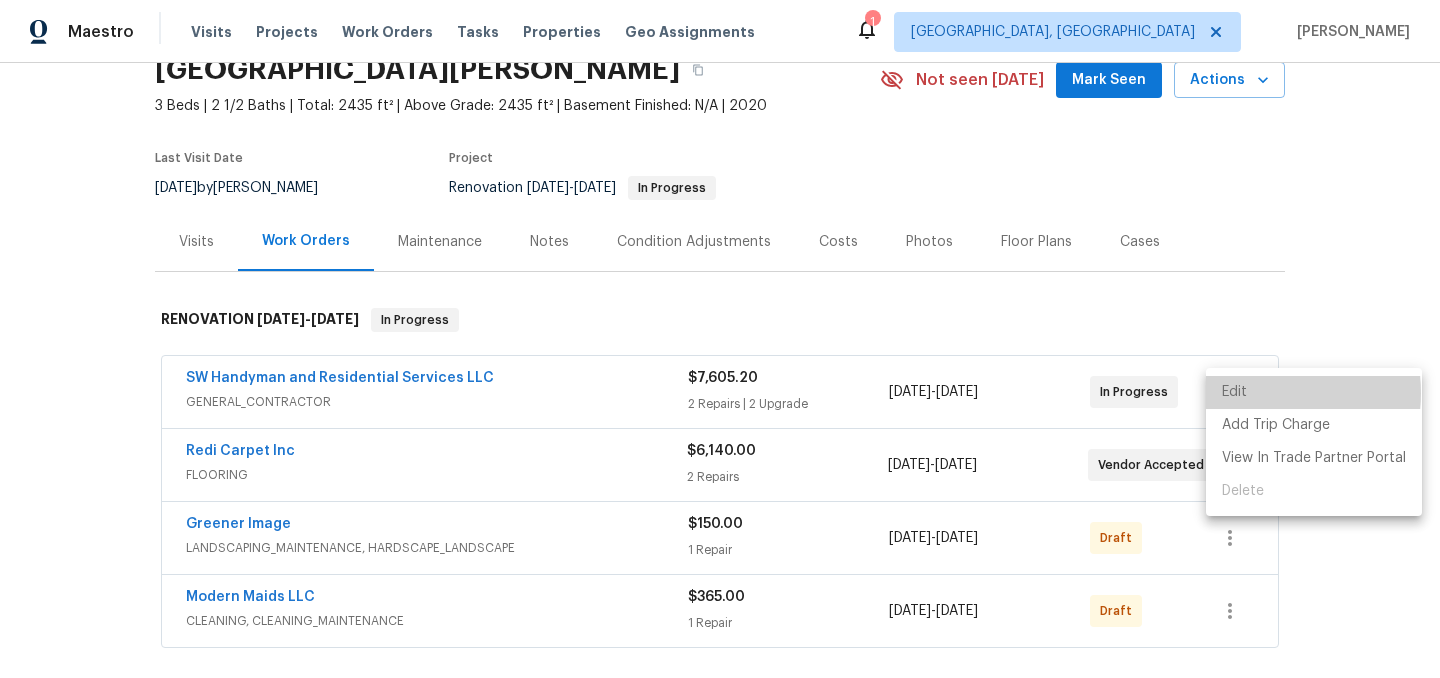 click on "Edit" at bounding box center [1314, 392] 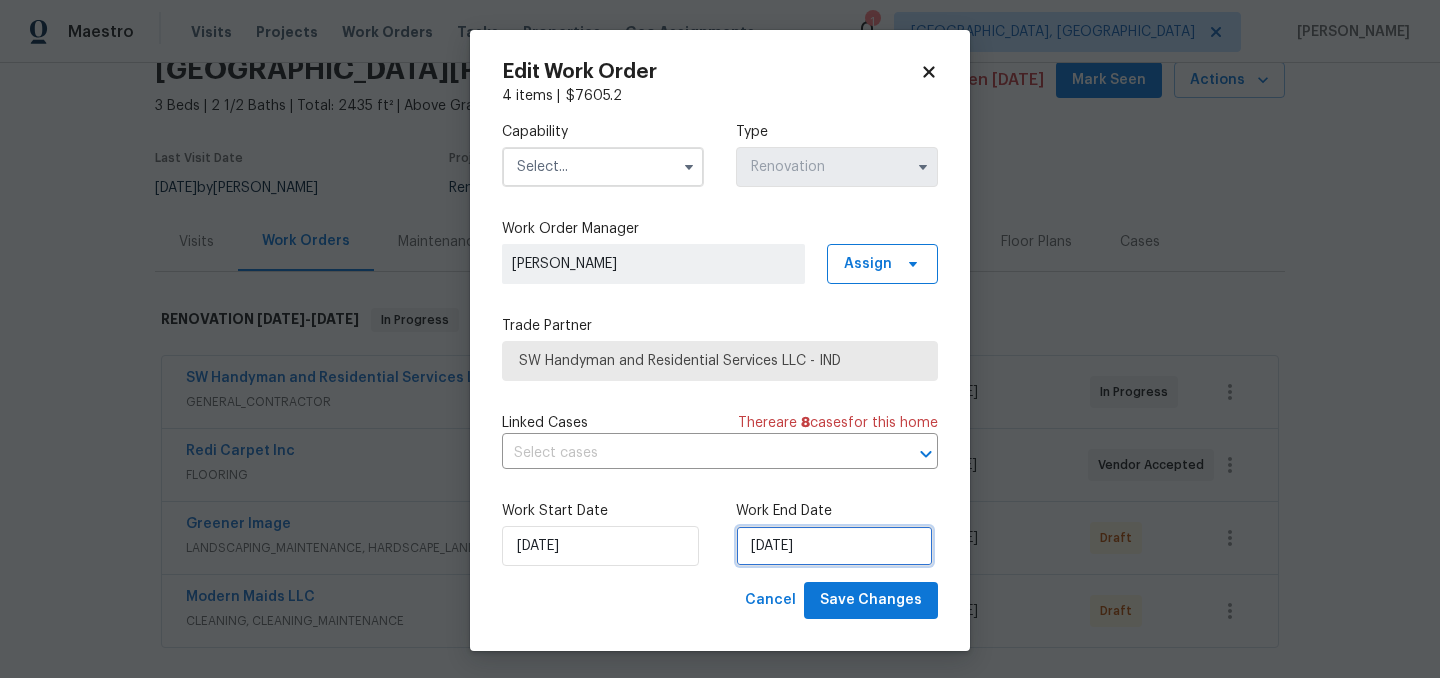 click on "[DATE]" at bounding box center [834, 546] 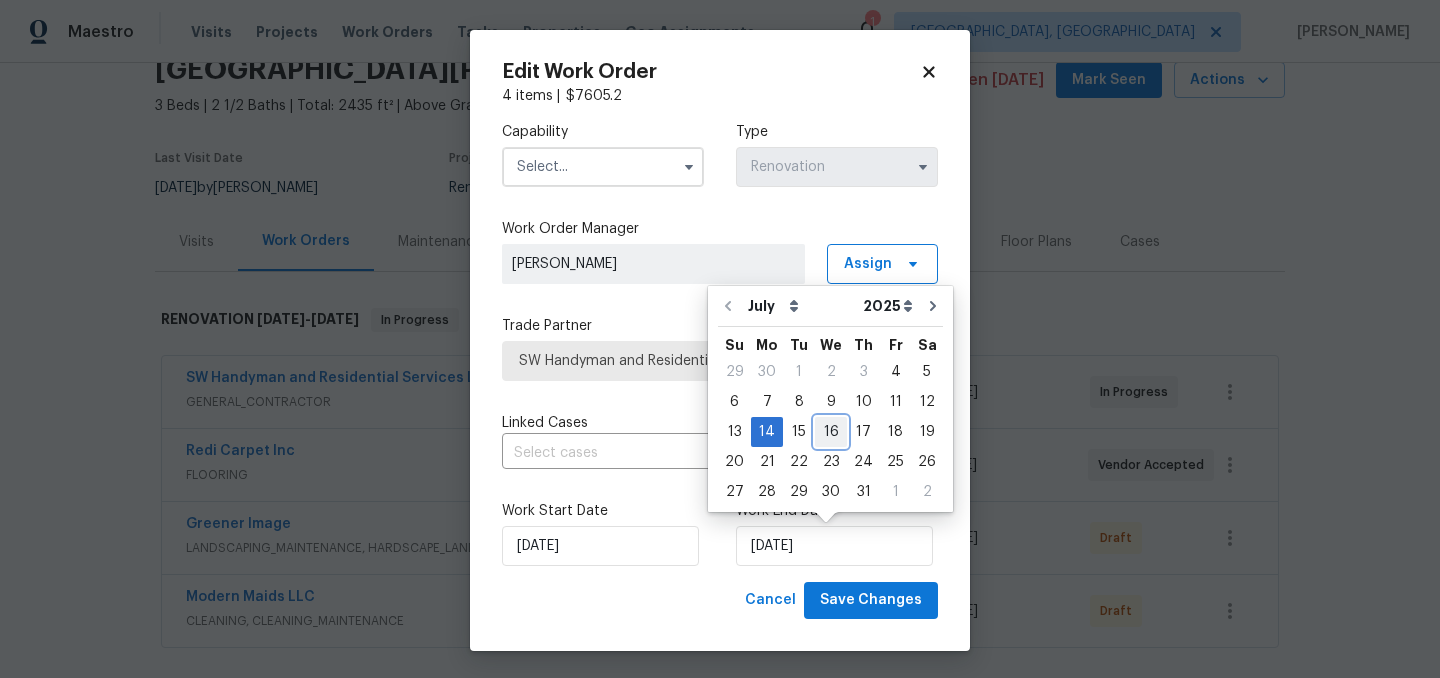 click on "16" at bounding box center (831, 432) 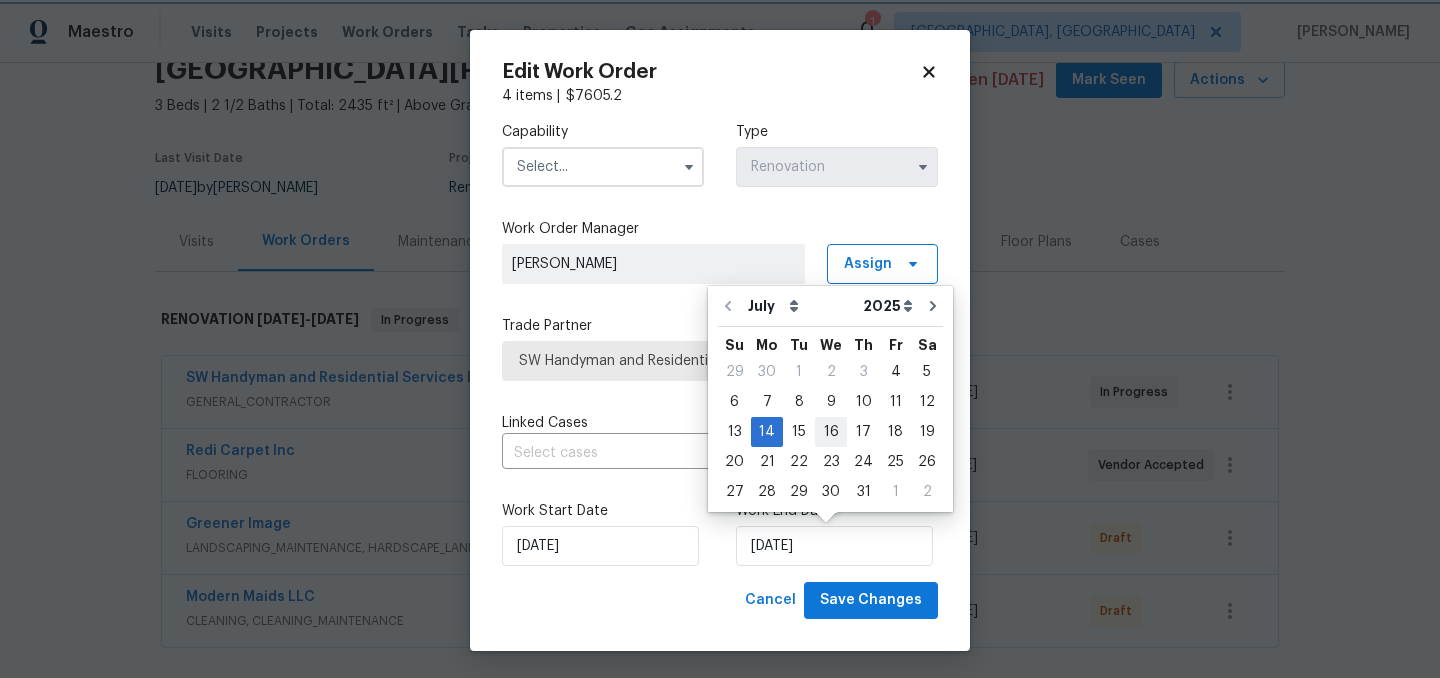 type on "[DATE]" 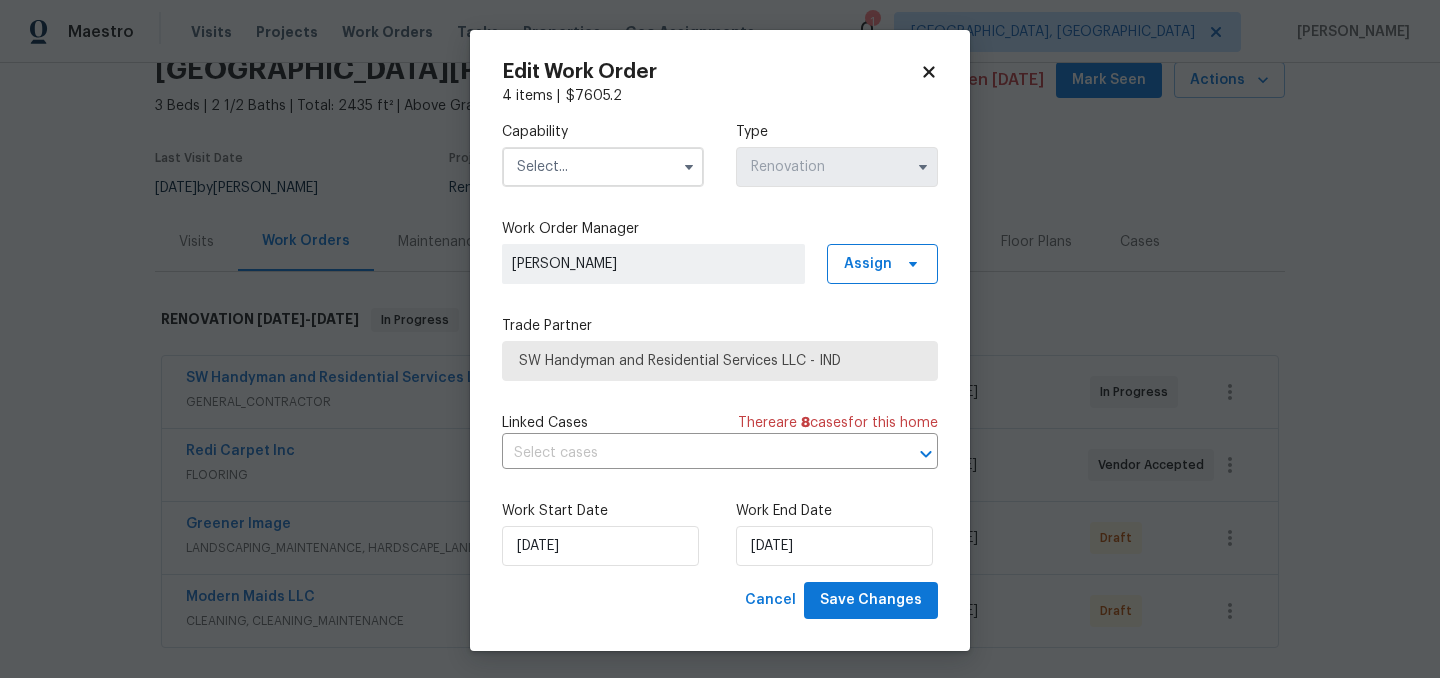 click at bounding box center (603, 167) 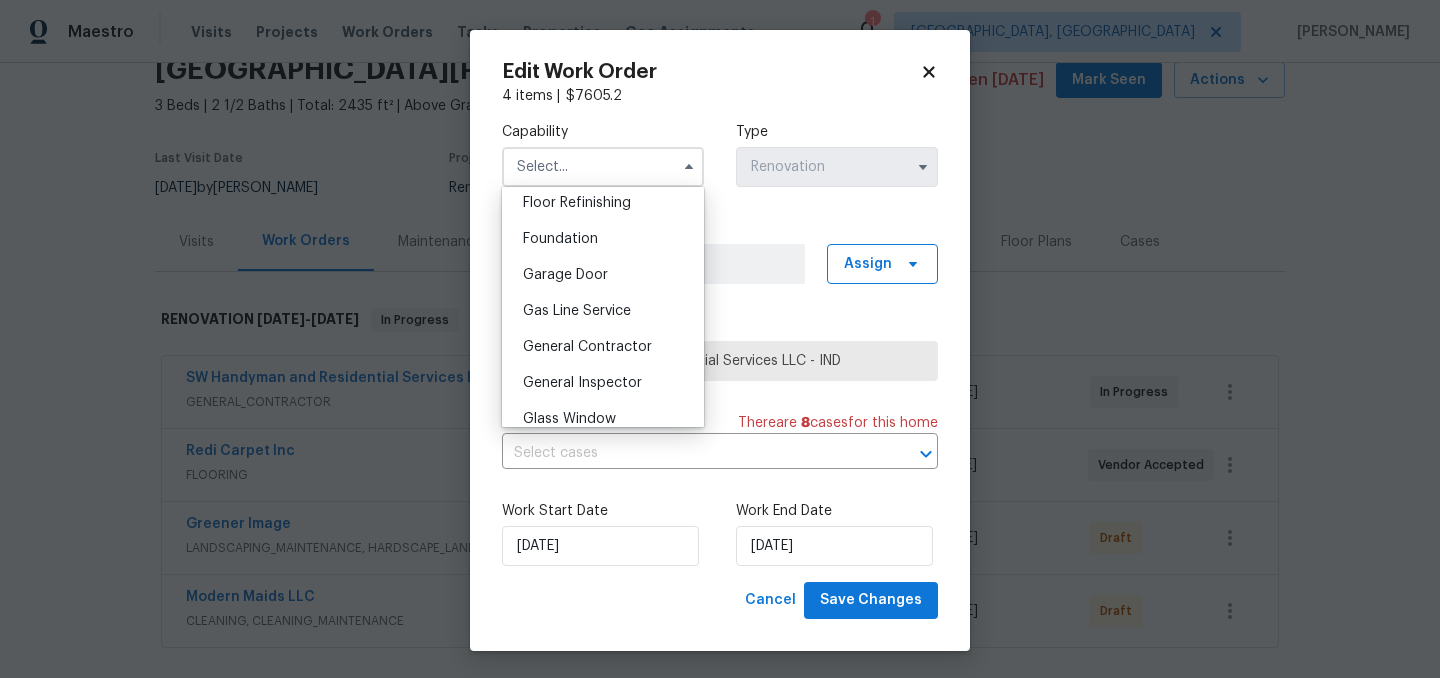 scroll, scrollTop: 821, scrollLeft: 0, axis: vertical 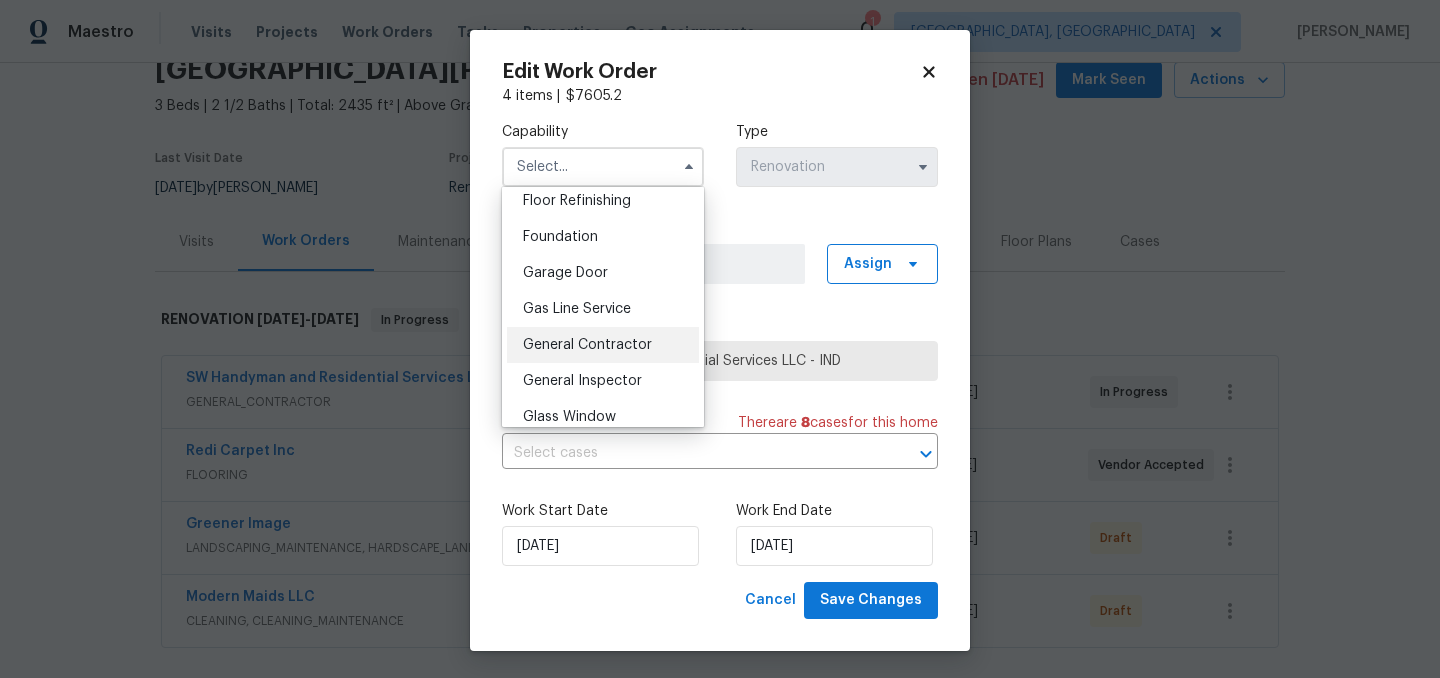 click on "General Contractor" at bounding box center [587, 345] 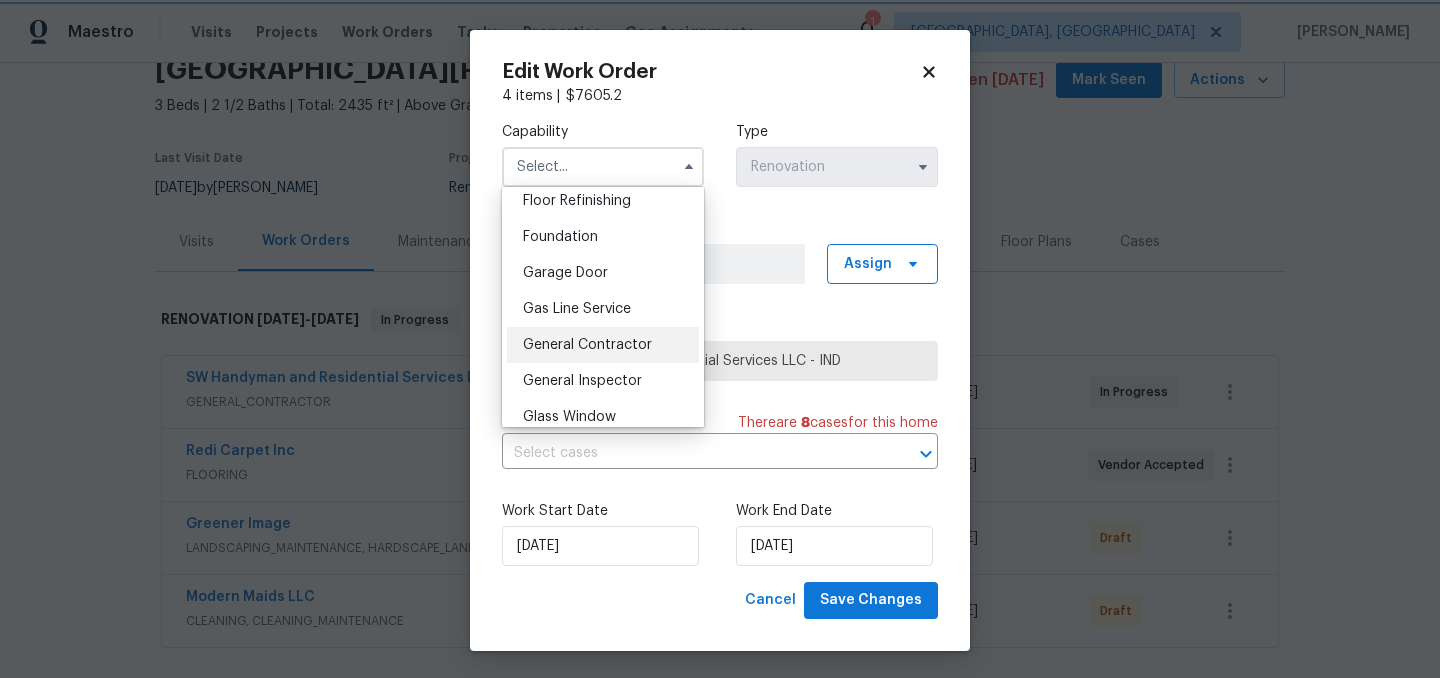 type on "General Contractor" 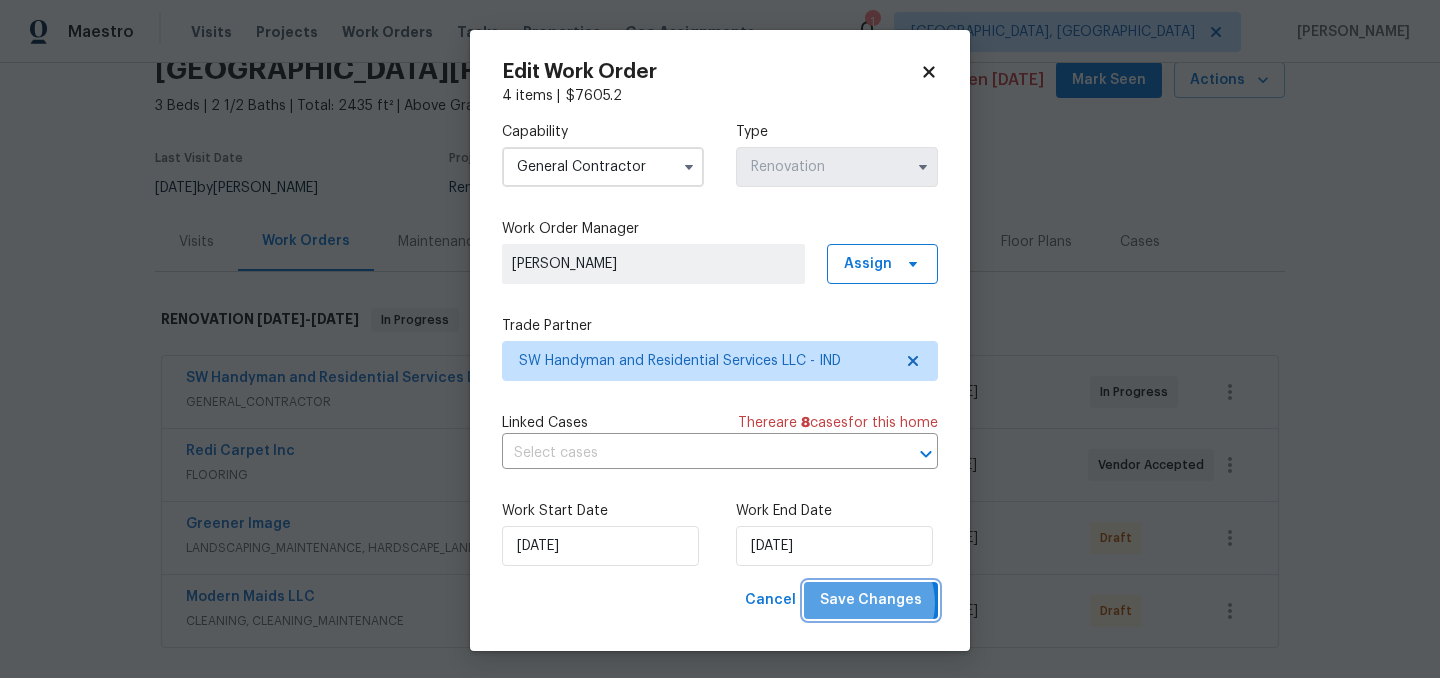 click on "Save Changes" at bounding box center (871, 600) 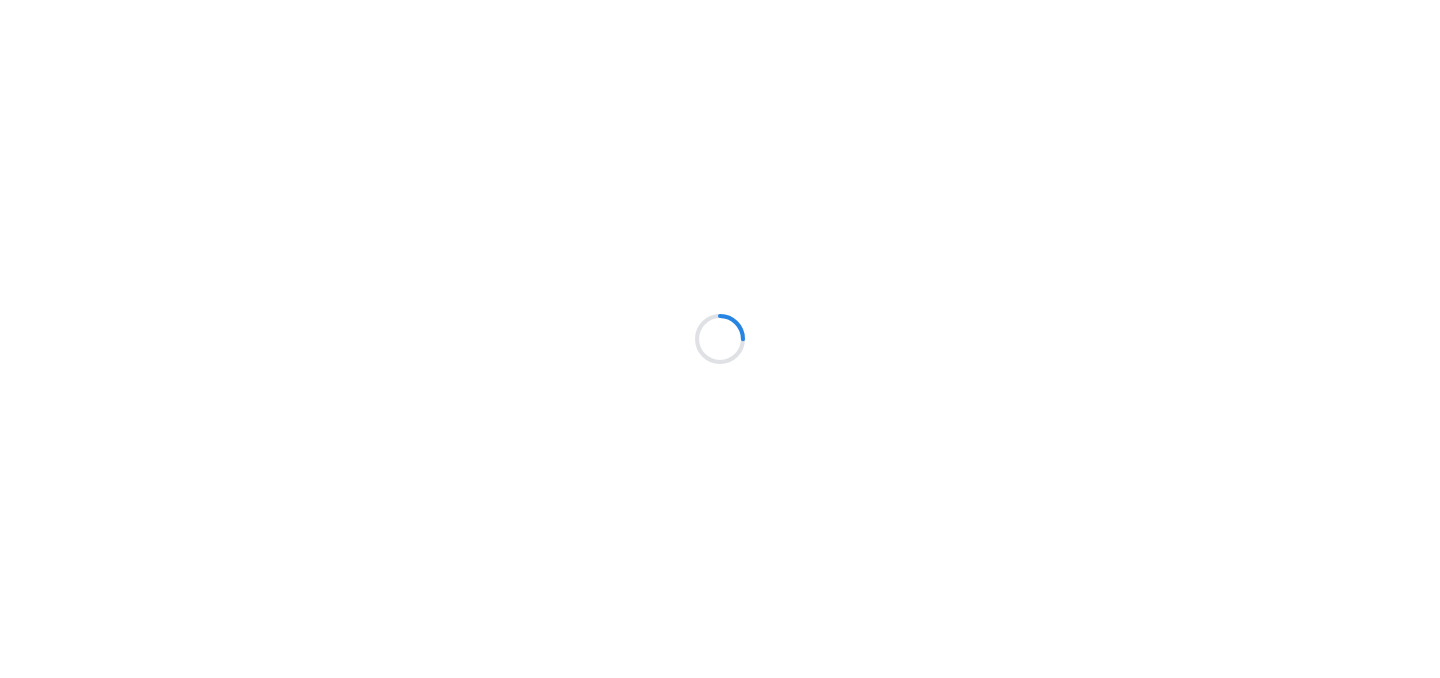 scroll, scrollTop: 0, scrollLeft: 0, axis: both 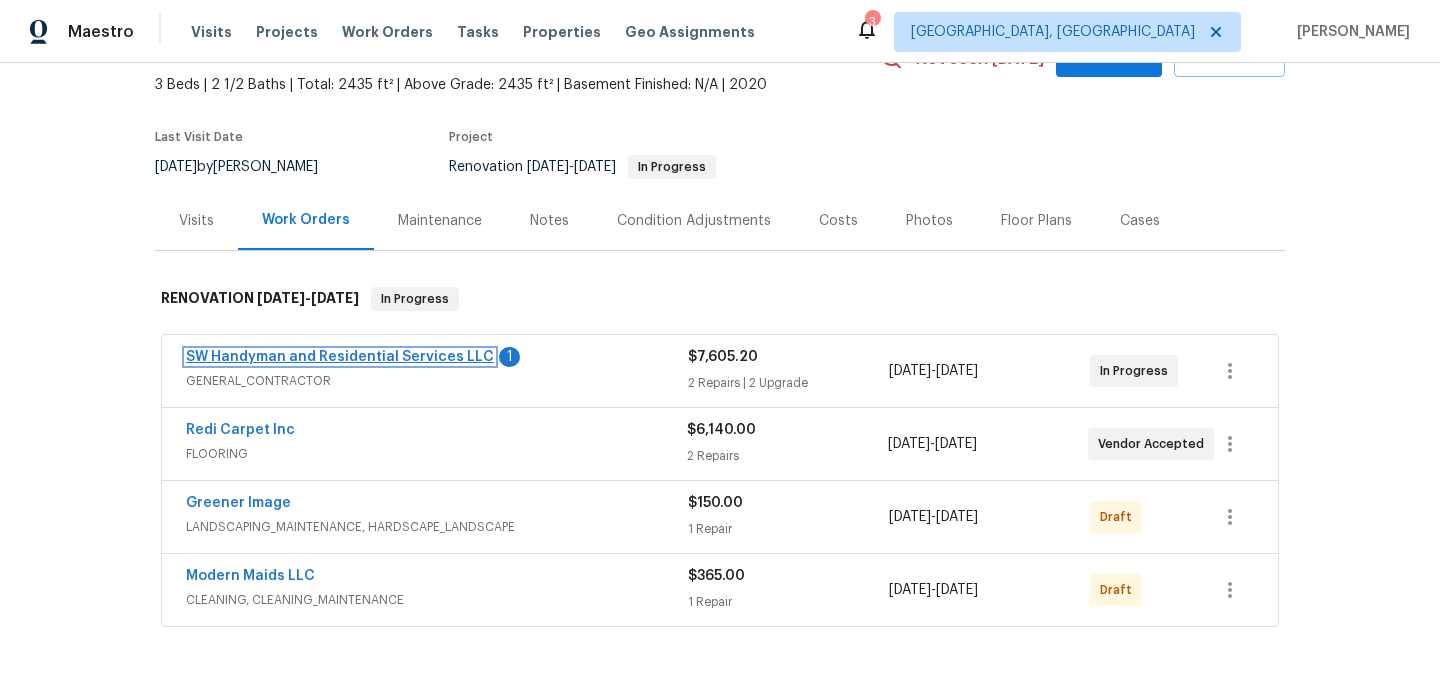 click on "SW Handyman and Residential Services LLC" at bounding box center [340, 357] 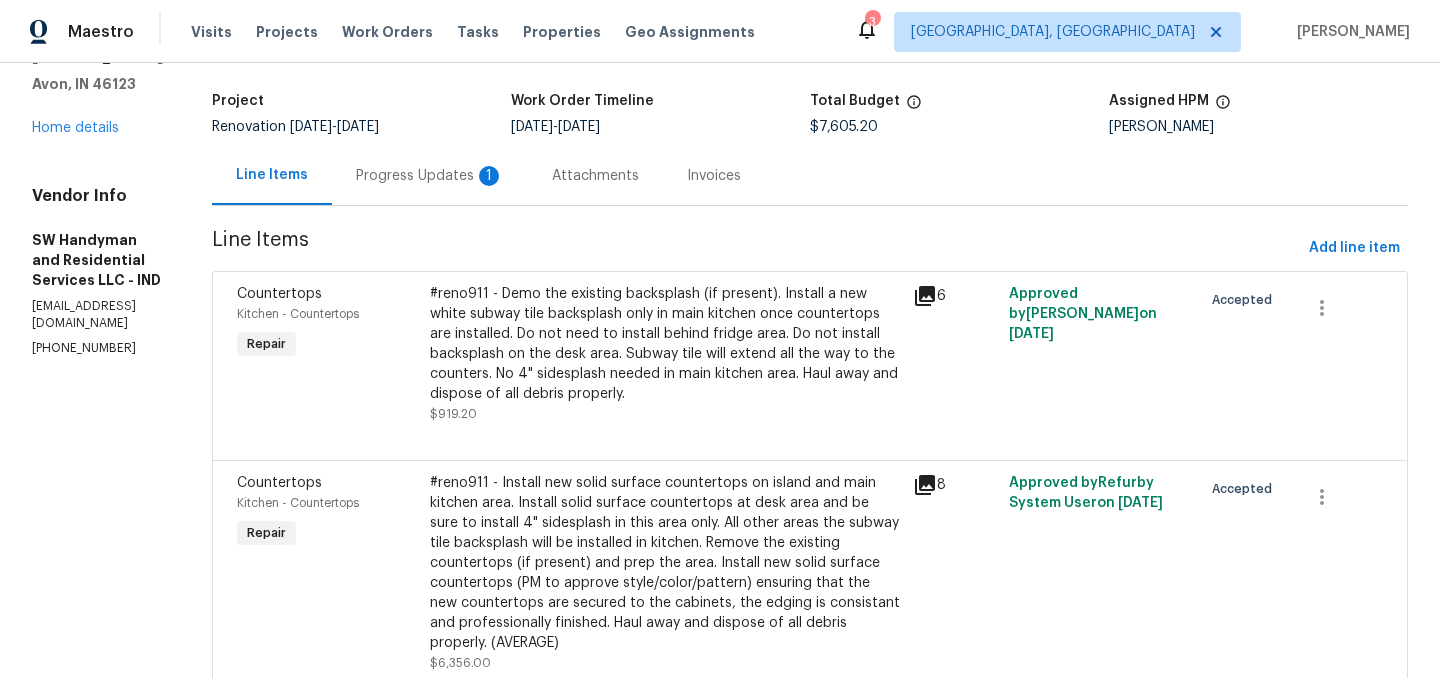 click on "Progress Updates 1" at bounding box center (430, 176) 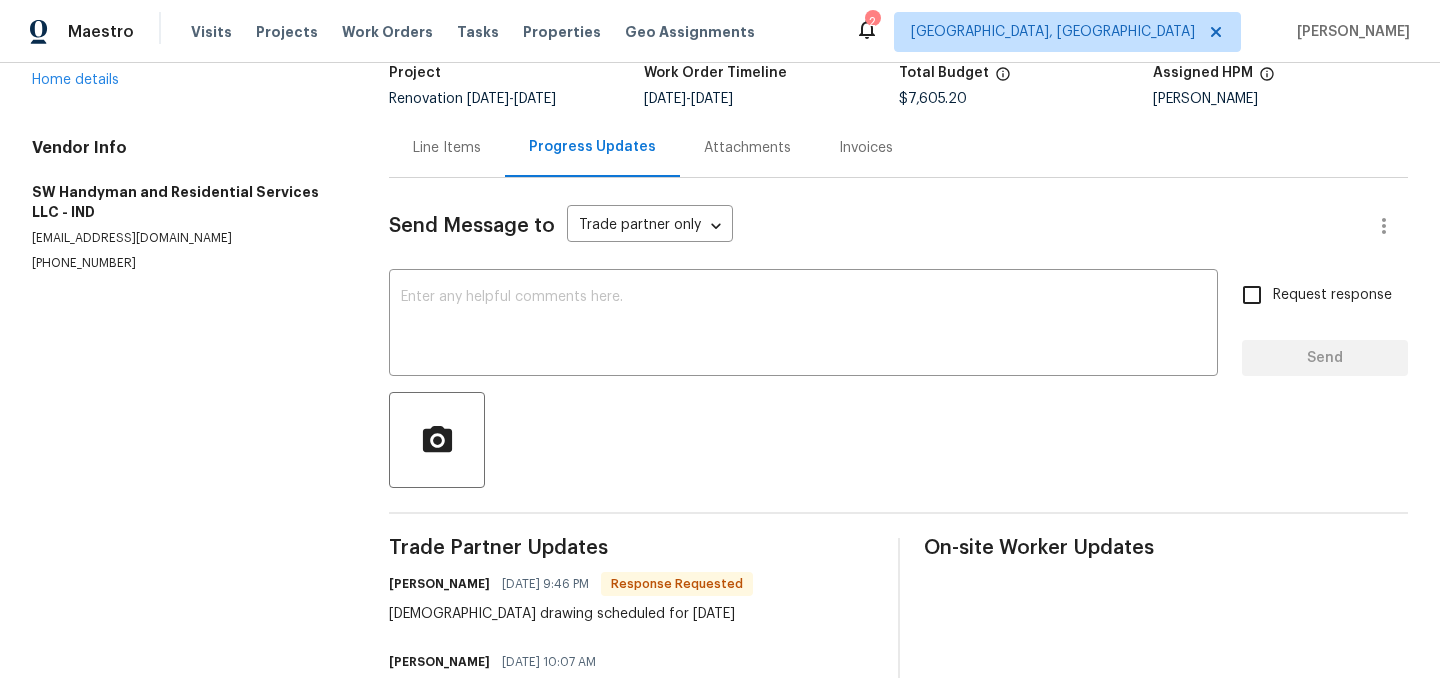scroll, scrollTop: 0, scrollLeft: 0, axis: both 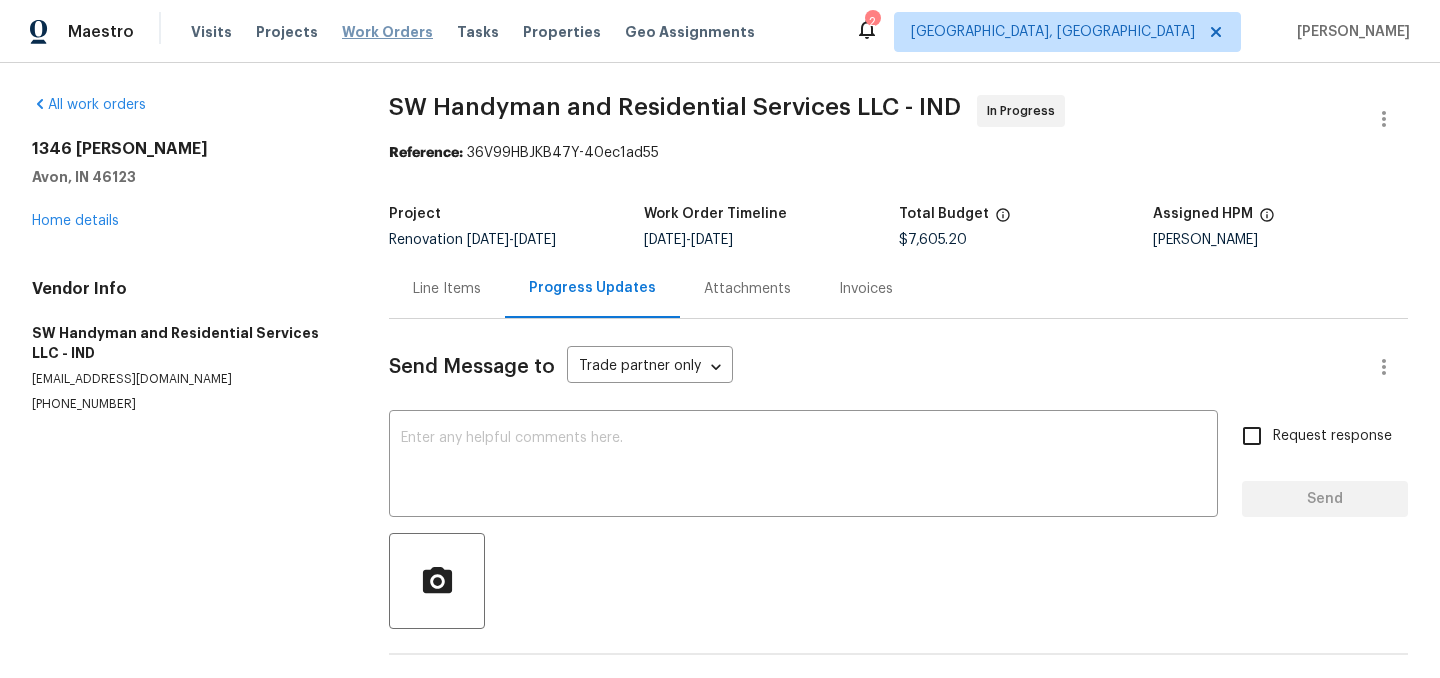 click on "Work Orders" at bounding box center (387, 32) 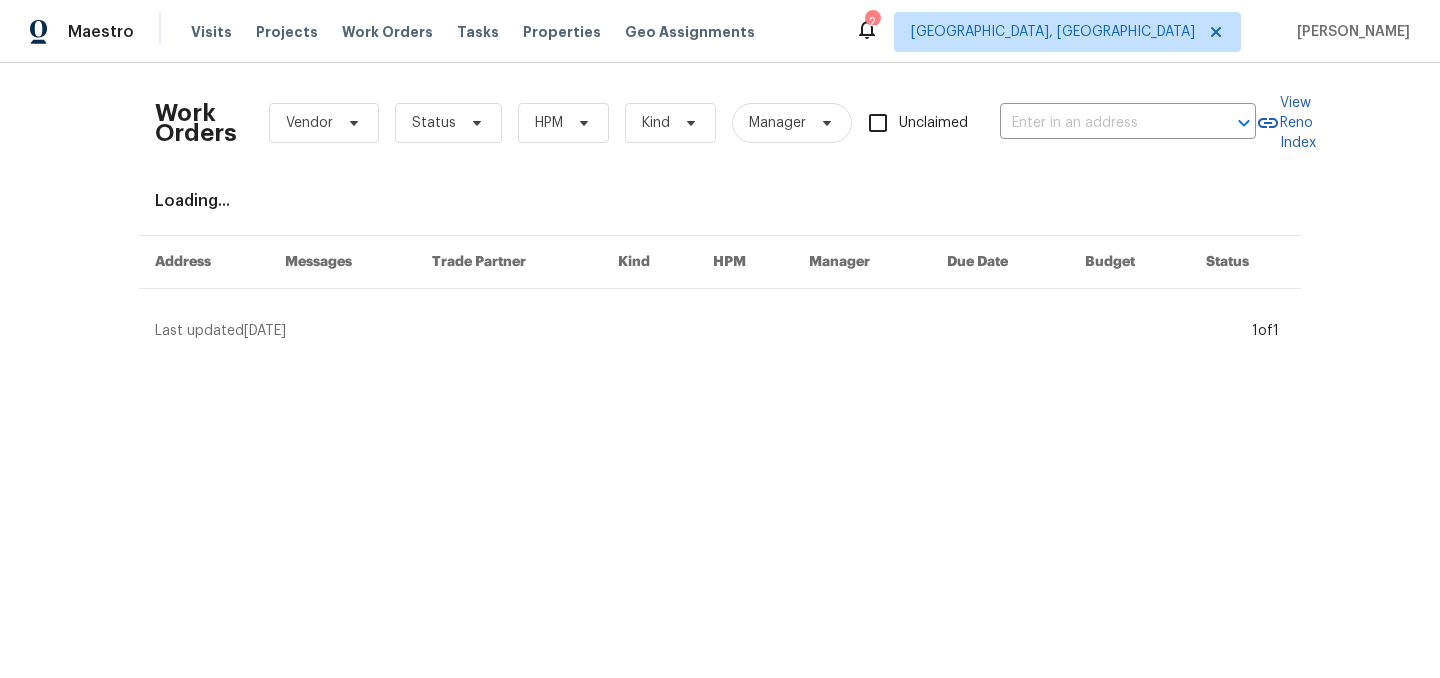 click on "Work Orders Vendor Status HPM Kind Manager Unclaimed ​" at bounding box center [705, 123] 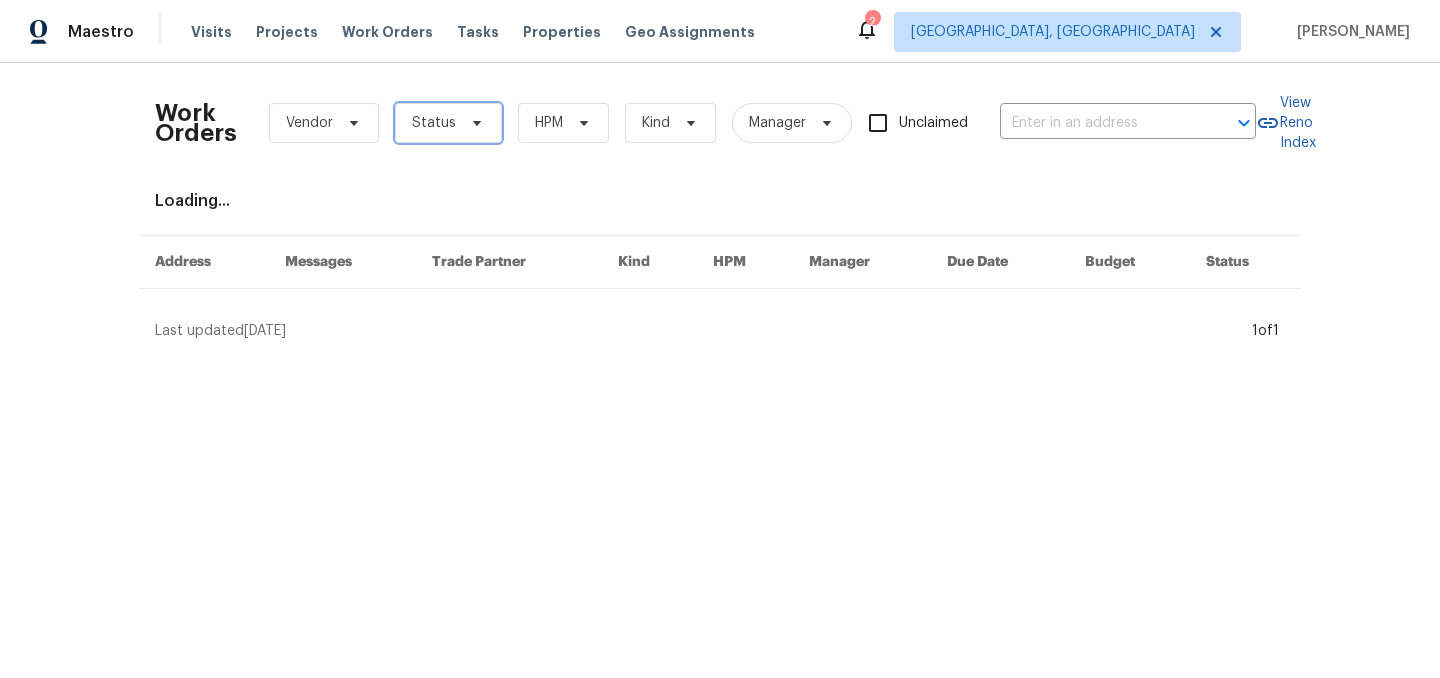 click on "Status" at bounding box center [434, 123] 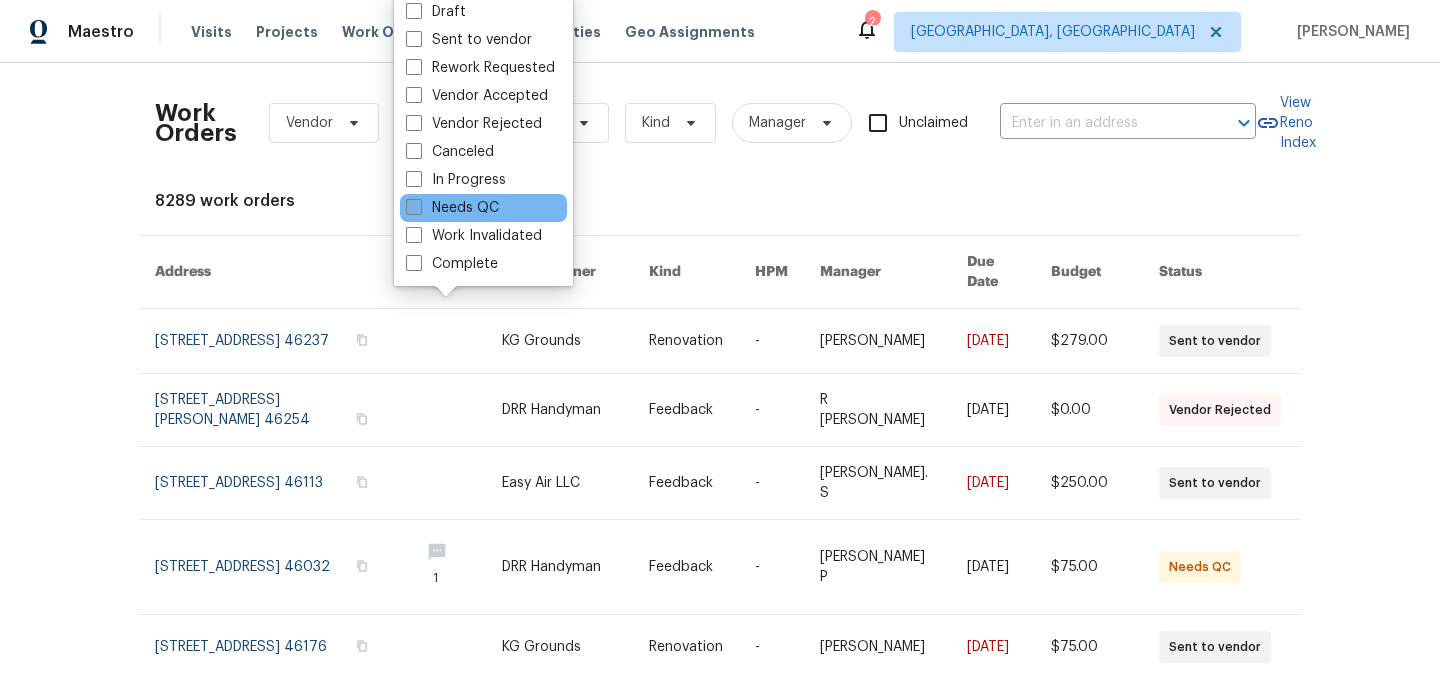click on "Needs QC" at bounding box center (452, 208) 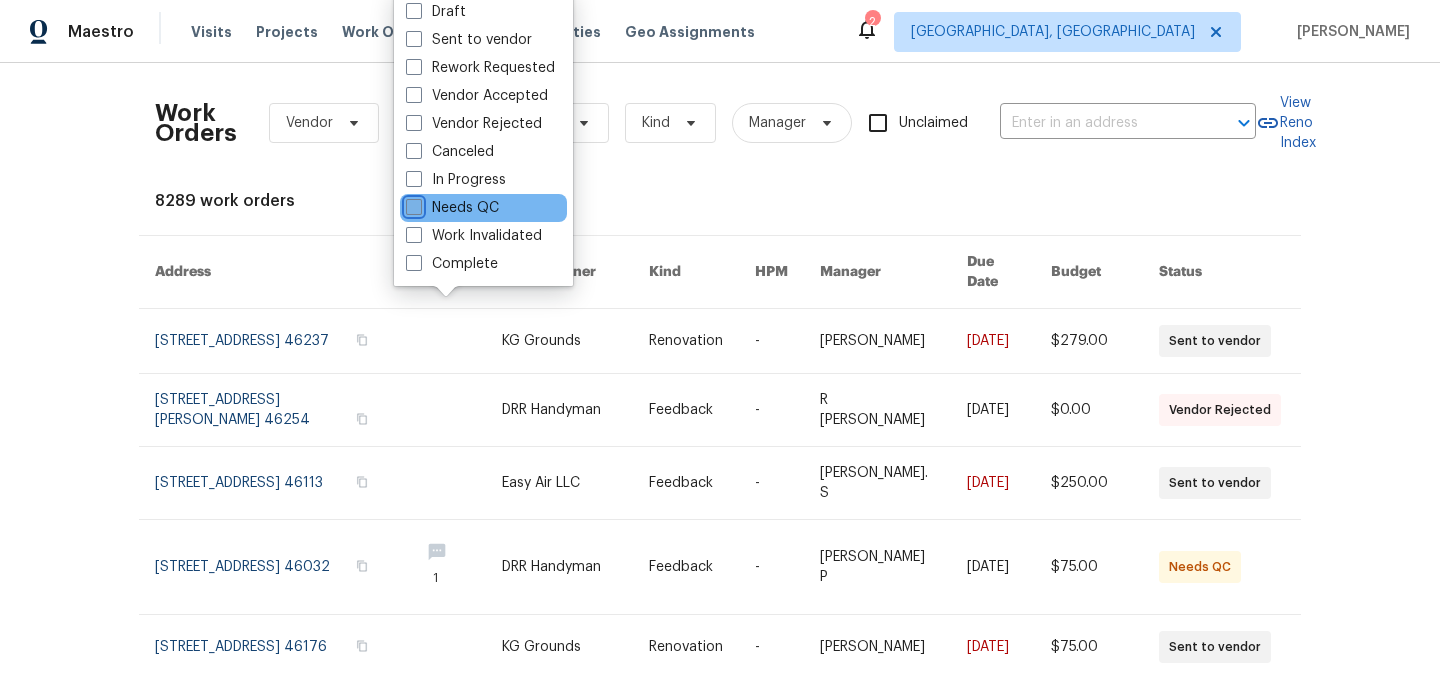 click on "Needs QC" at bounding box center (412, 204) 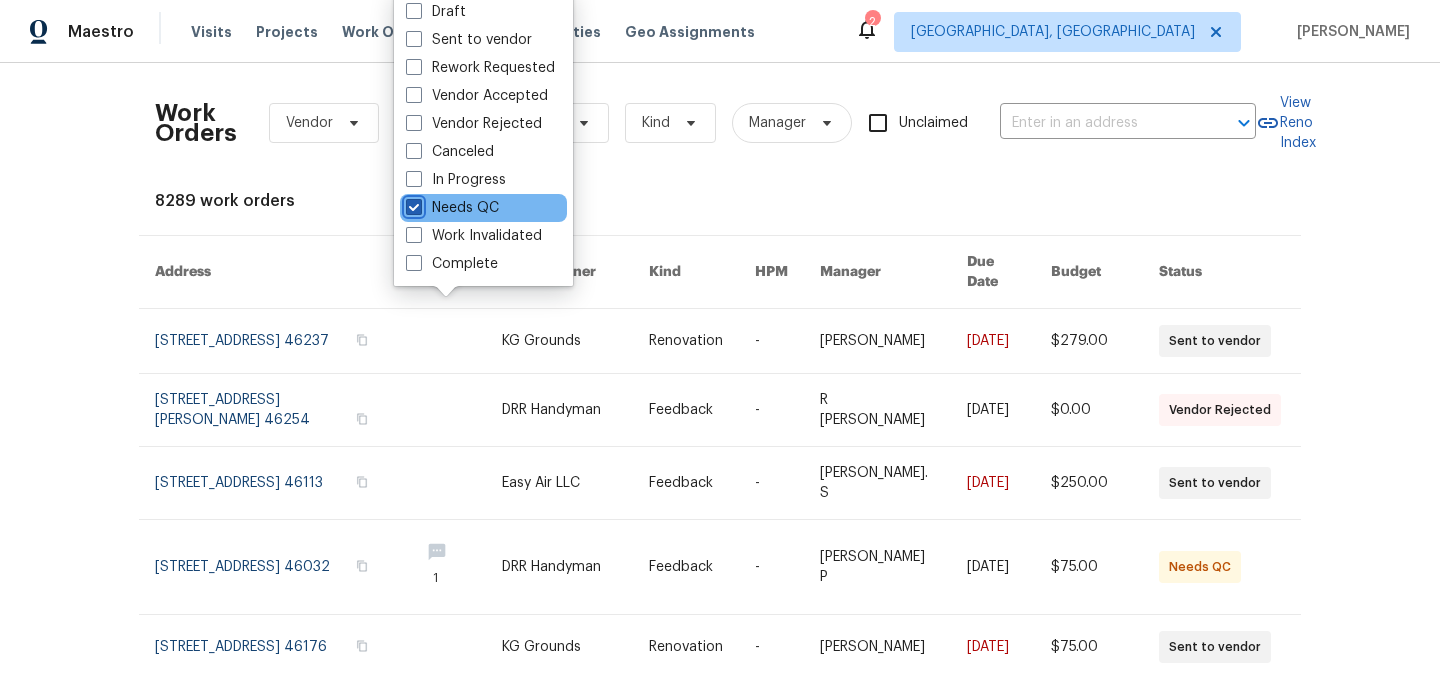 checkbox on "true" 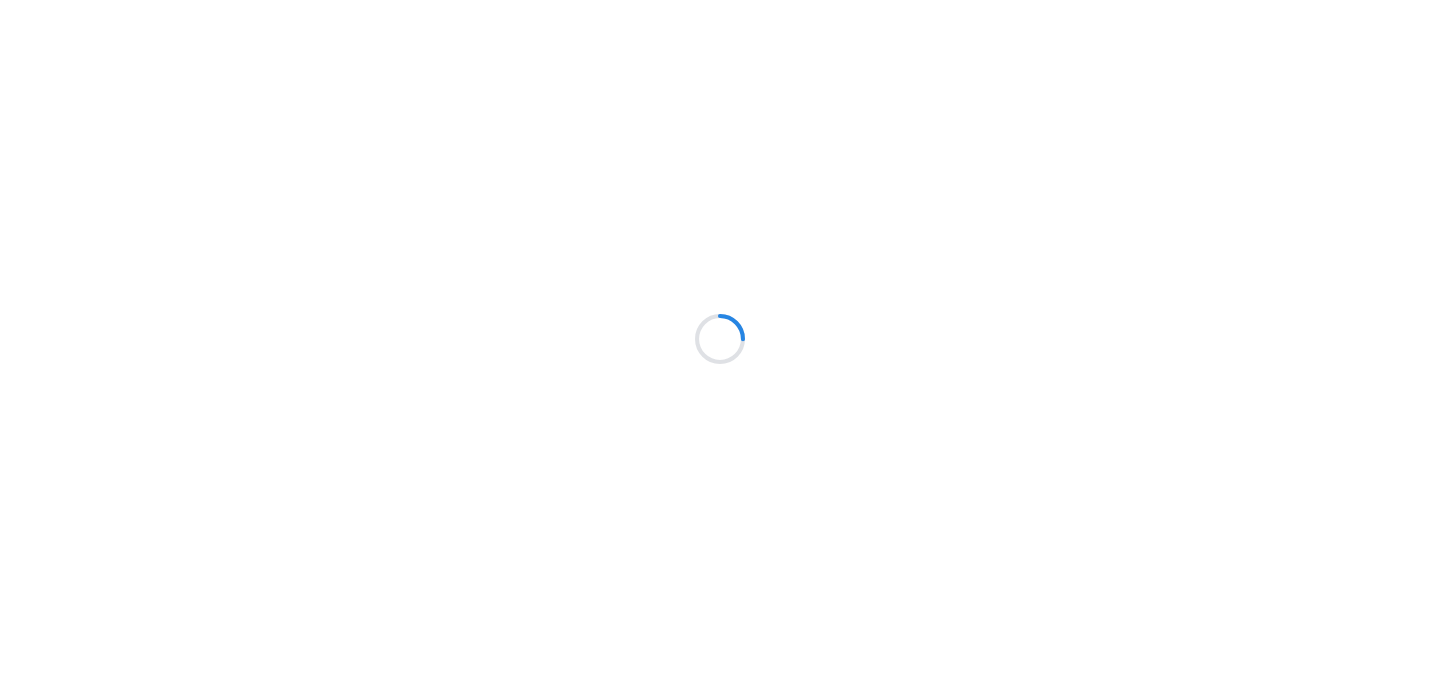 scroll, scrollTop: 0, scrollLeft: 0, axis: both 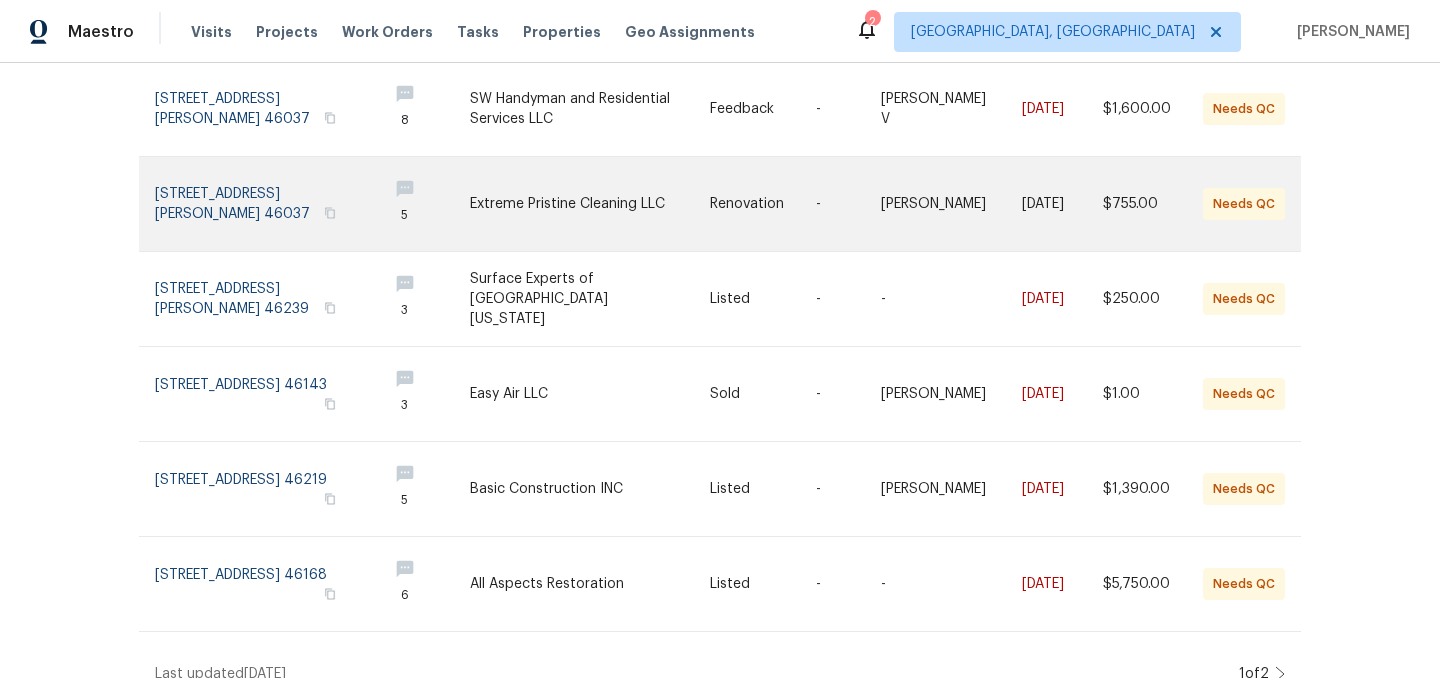 click at bounding box center (590, 204) 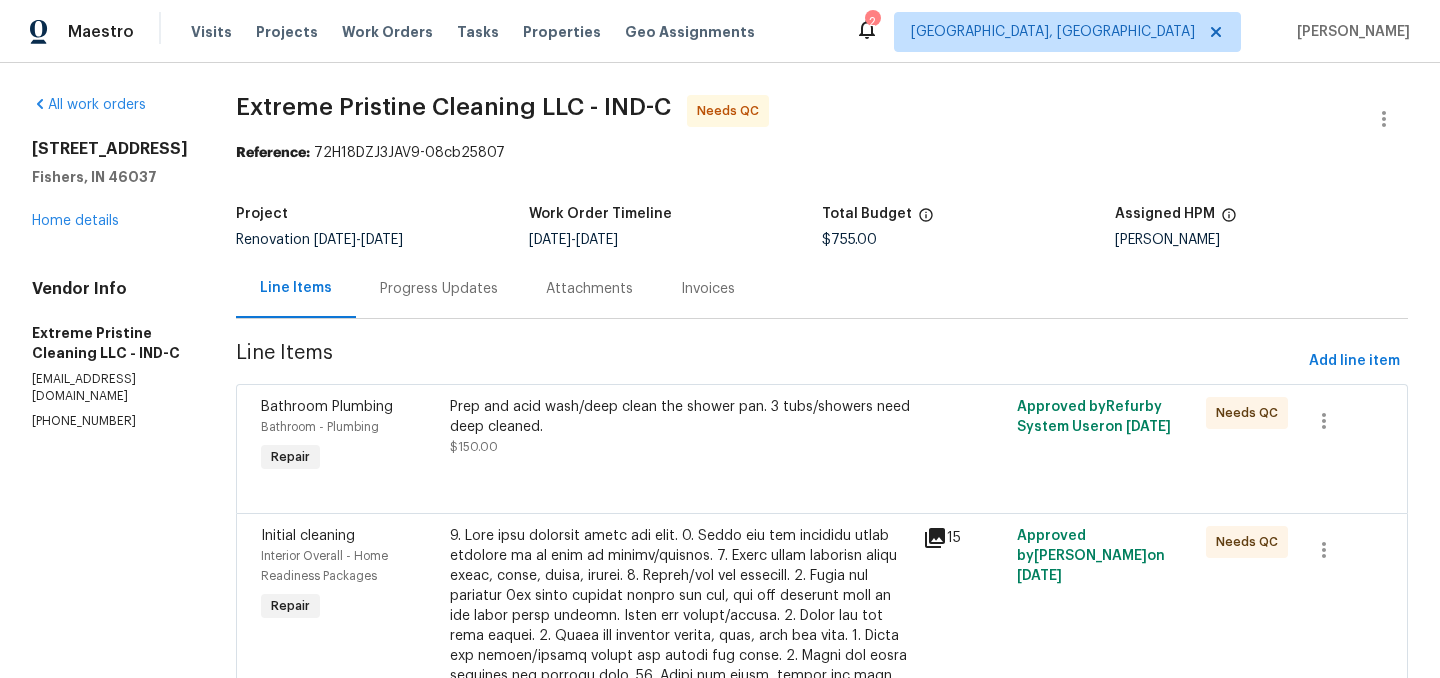 click on "Progress Updates" at bounding box center (439, 289) 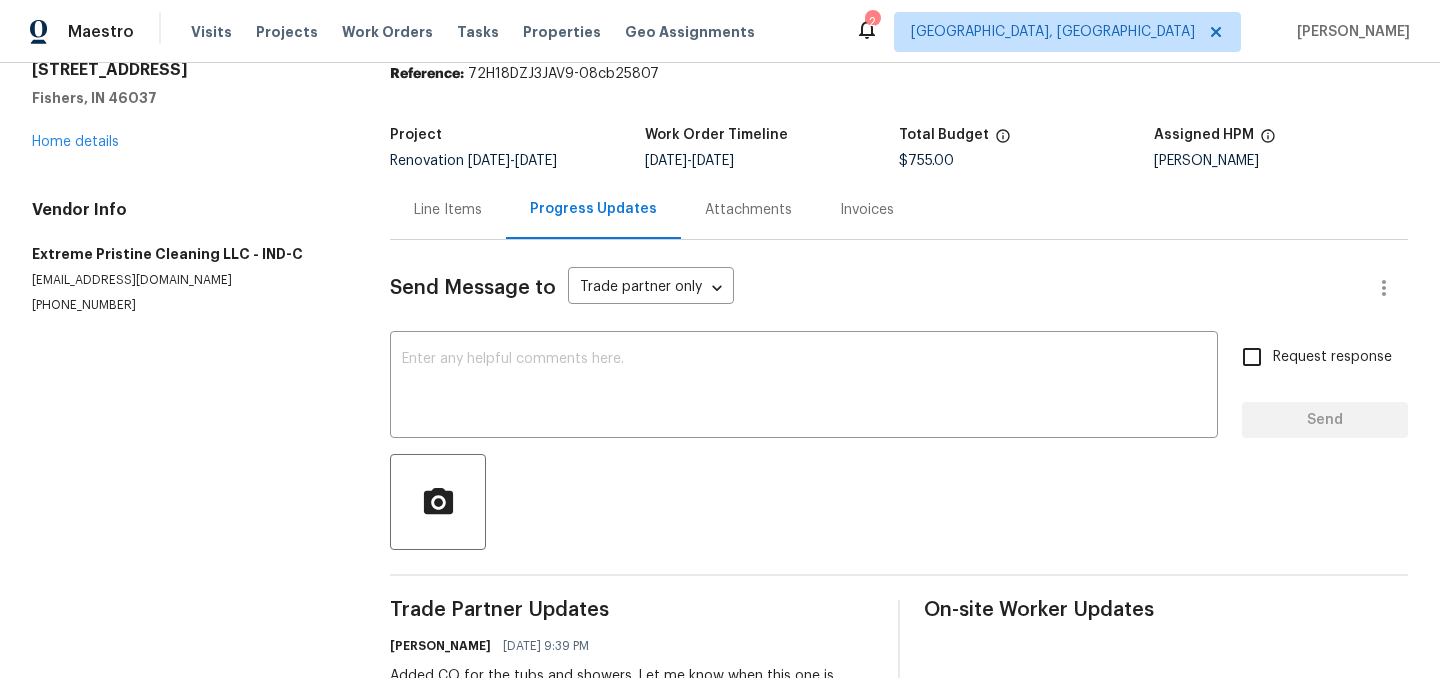 scroll, scrollTop: 0, scrollLeft: 0, axis: both 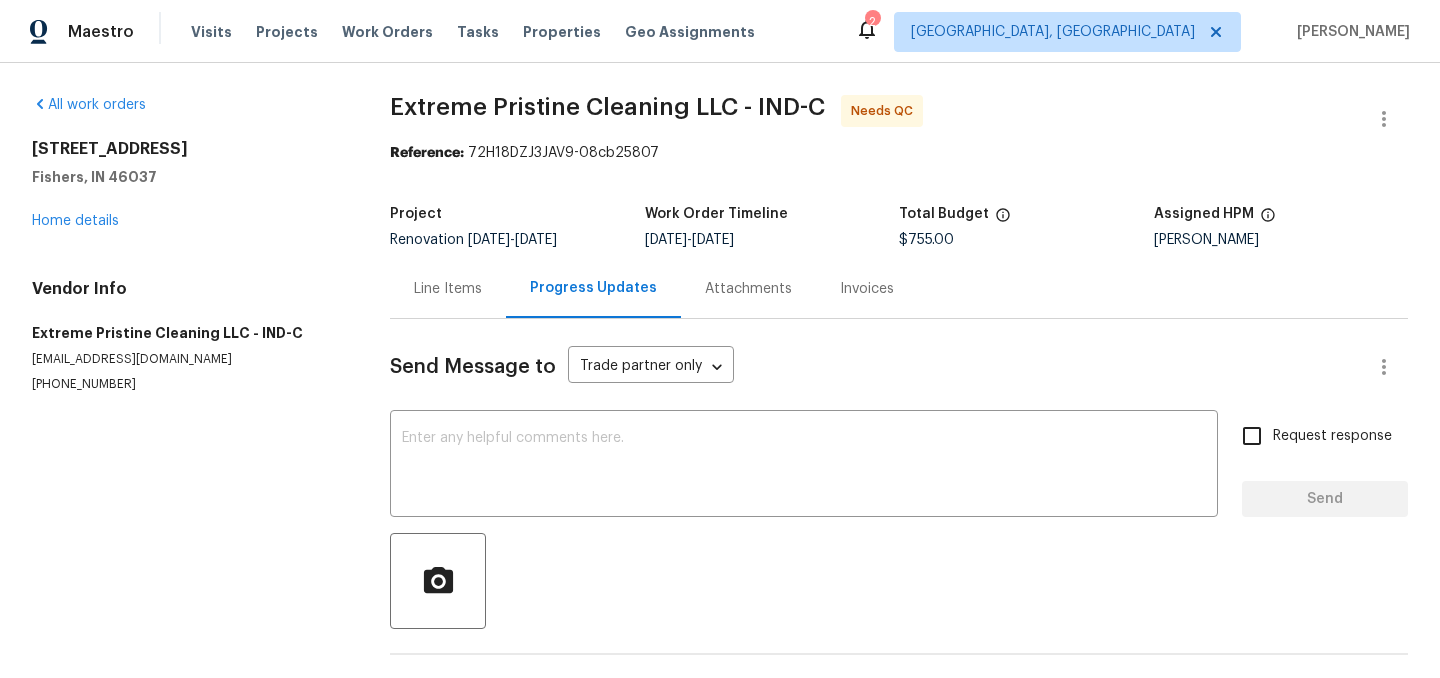 click on "Line Items" at bounding box center [448, 289] 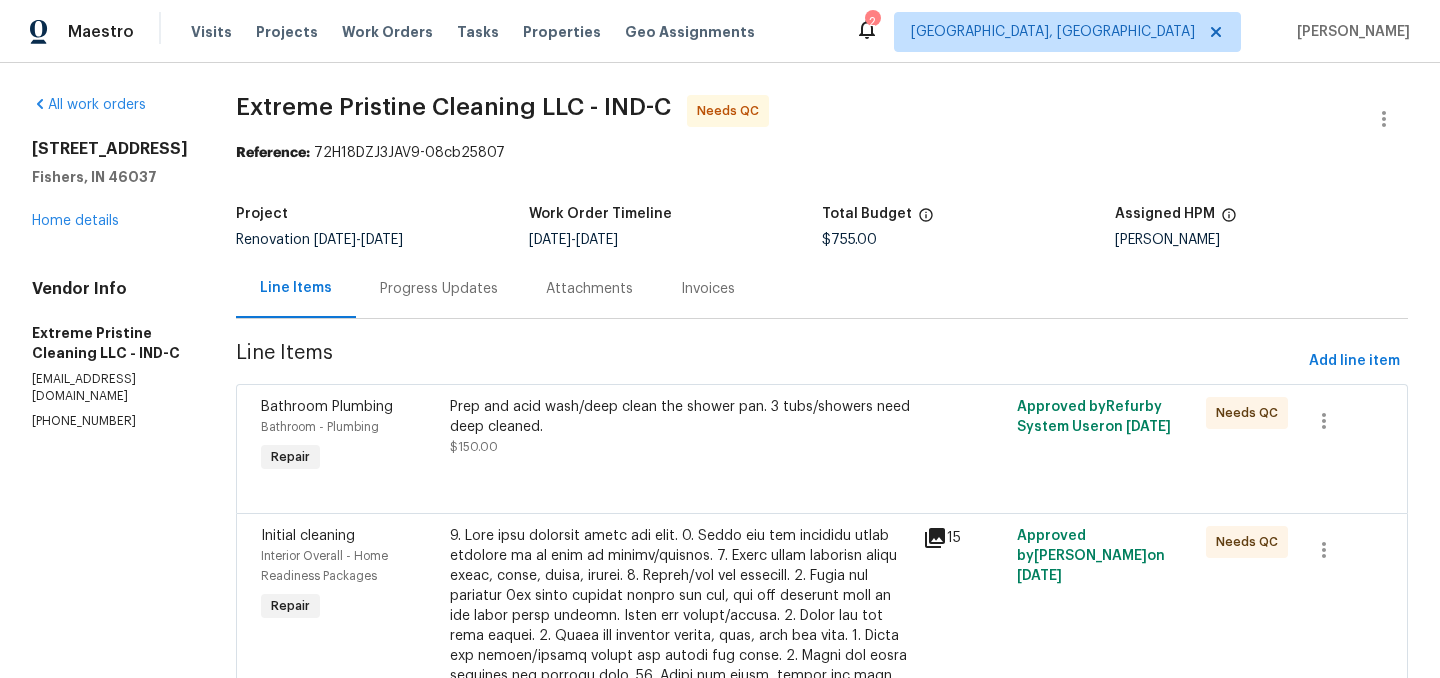 click on "Prep and acid wash/deep clean the shower pan. 3 tubs/showers need deep cleaned." at bounding box center (680, 417) 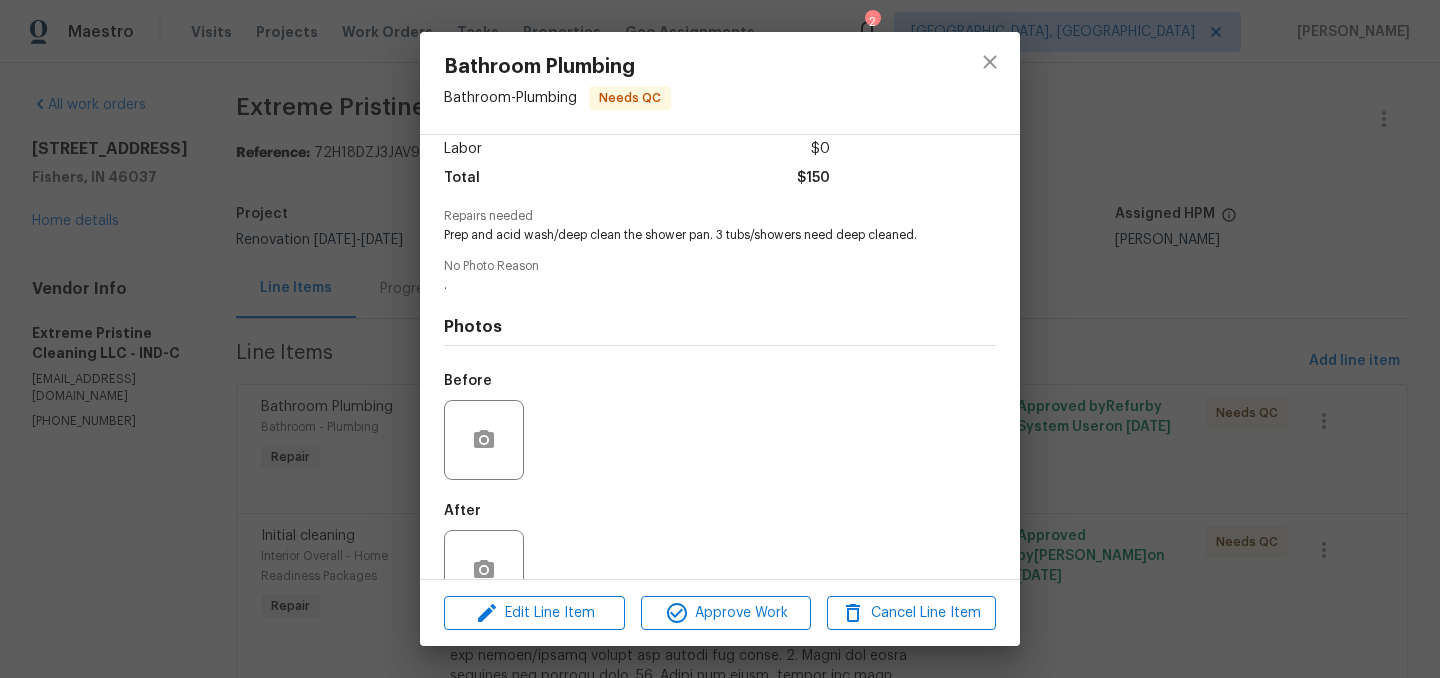 scroll, scrollTop: 192, scrollLeft: 0, axis: vertical 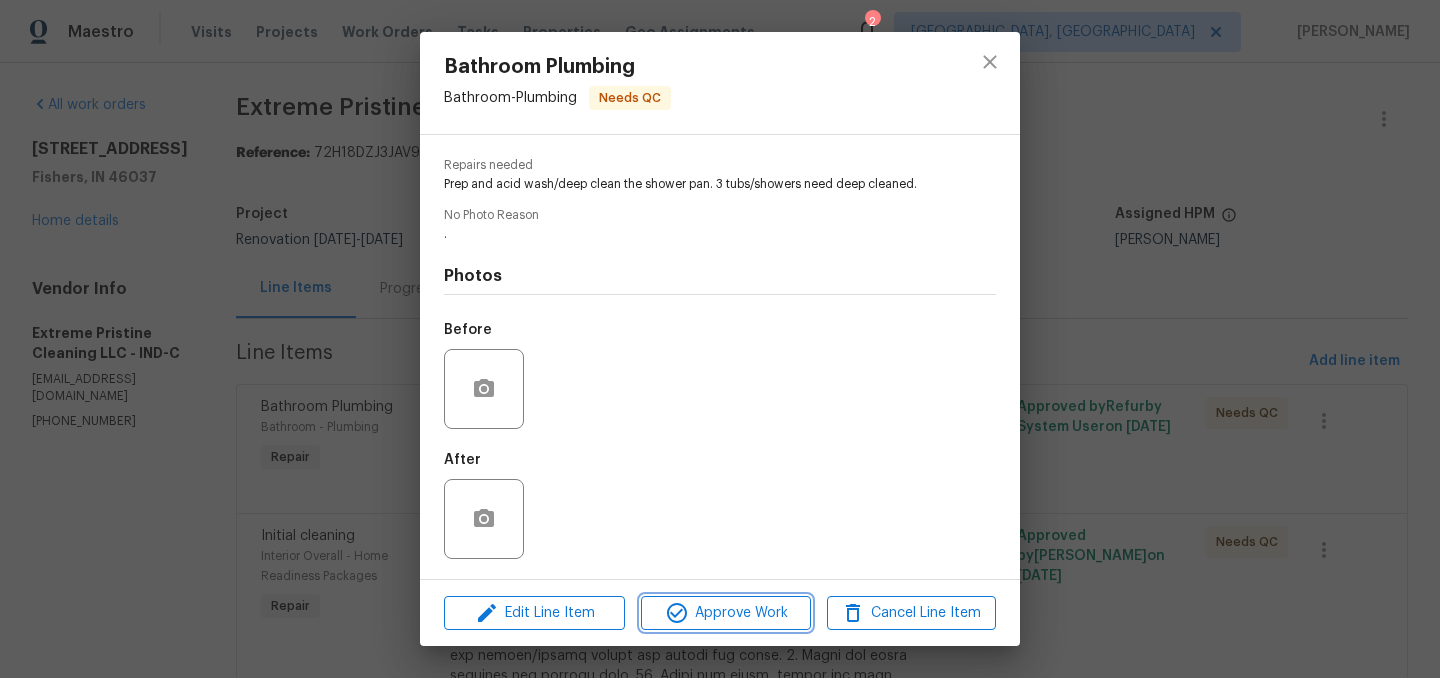 click on "Approve Work" at bounding box center [725, 613] 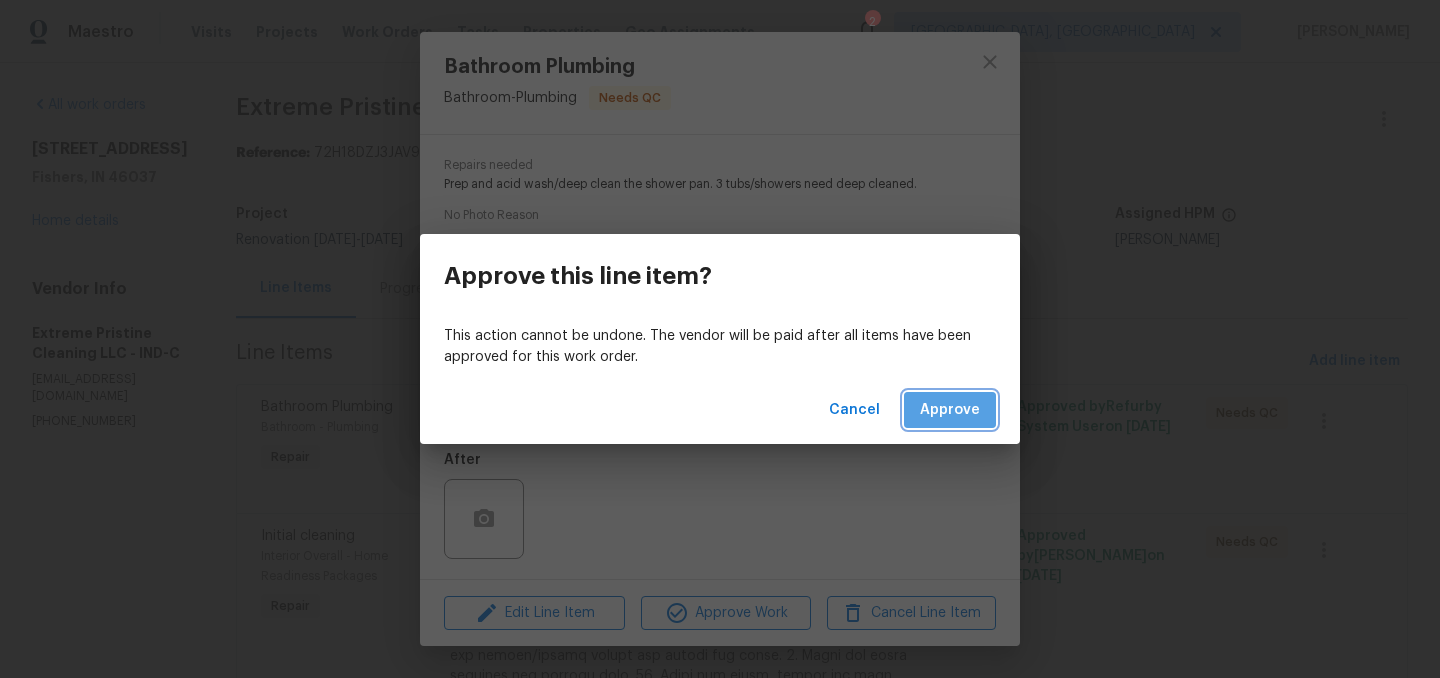 click on "Approve" at bounding box center [950, 410] 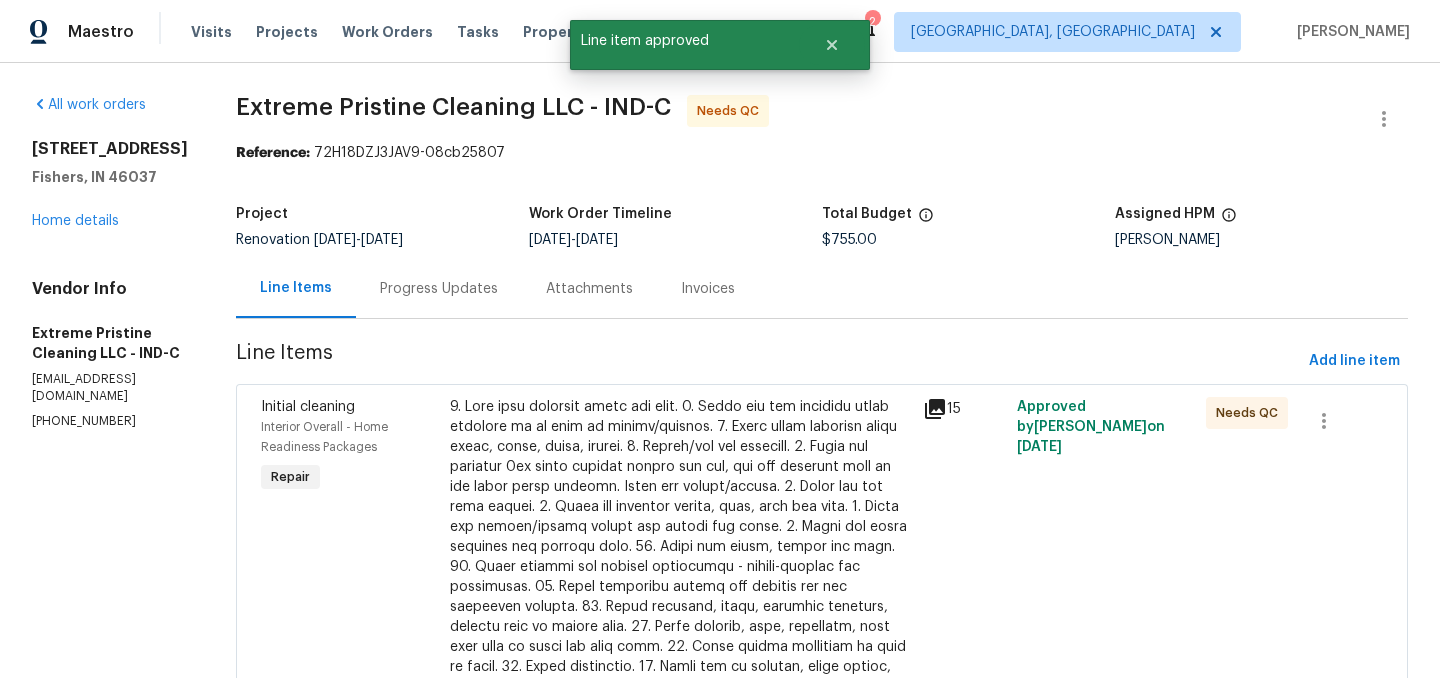 click at bounding box center [680, 607] 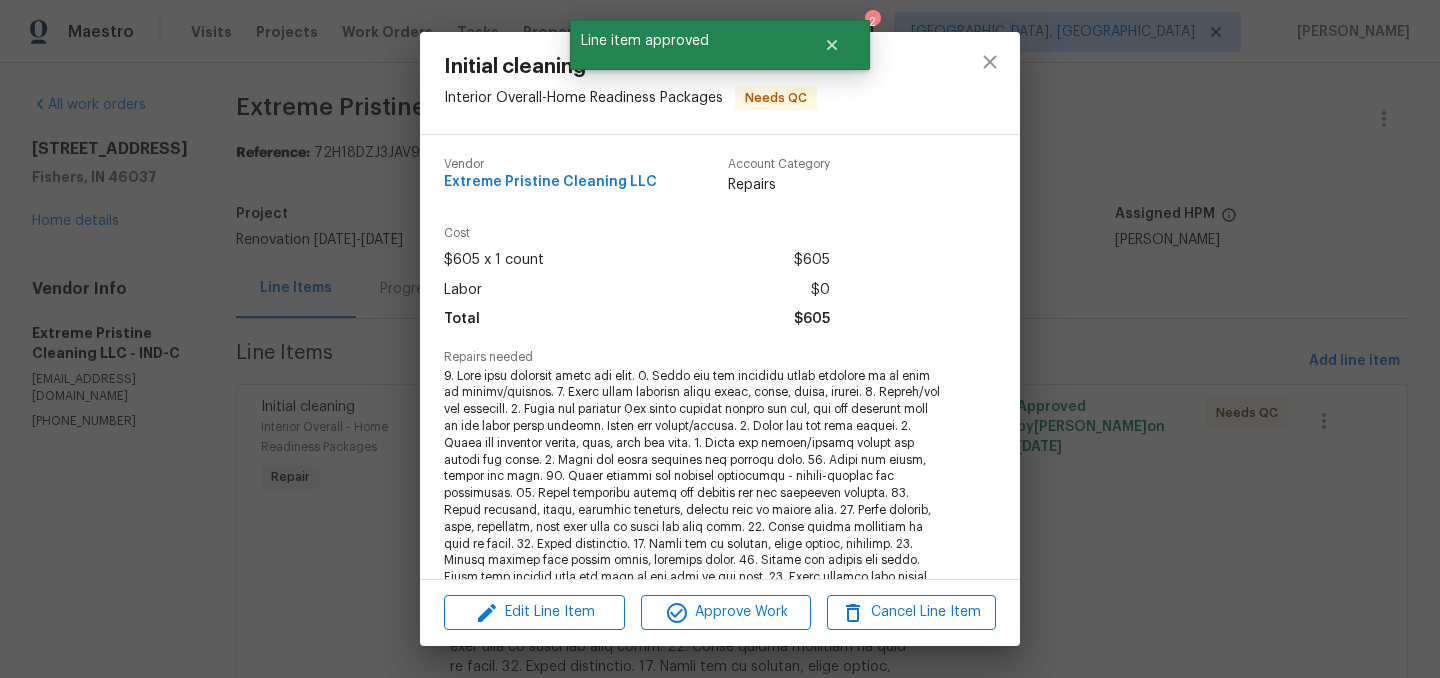scroll, scrollTop: 444, scrollLeft: 0, axis: vertical 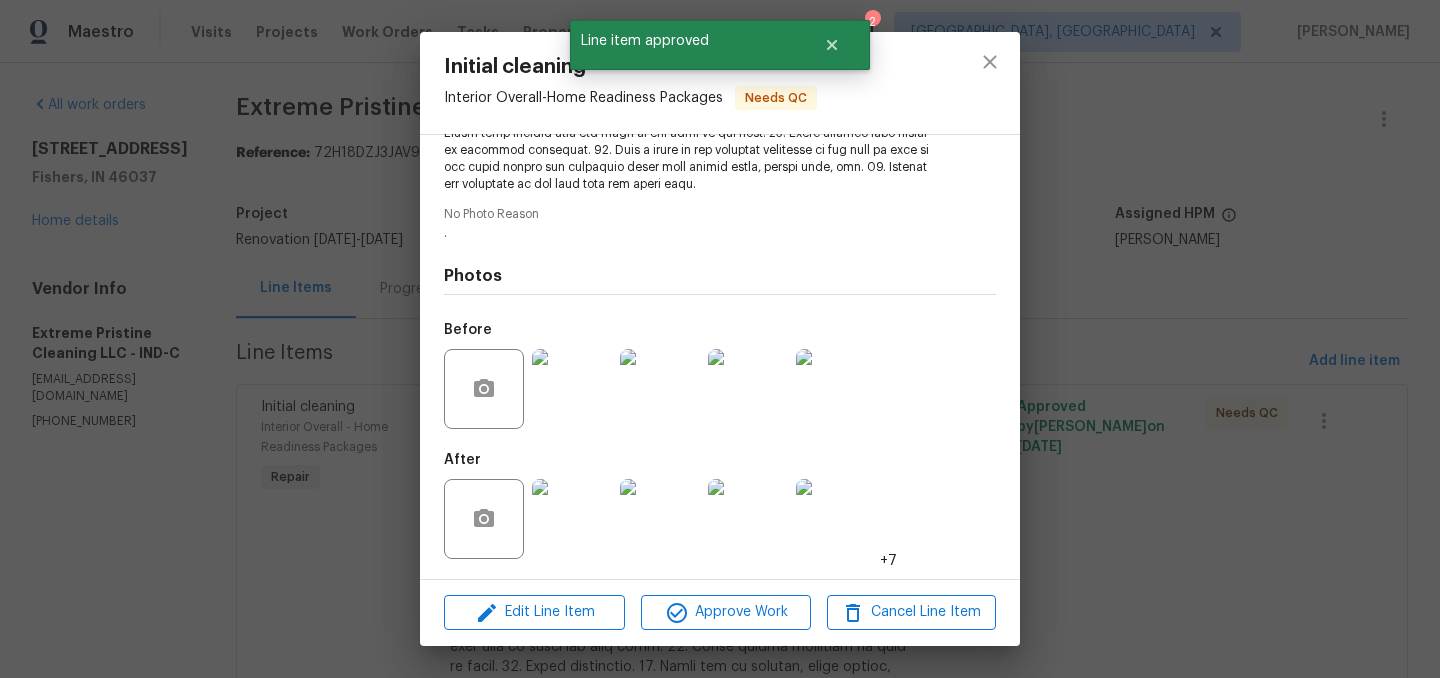 click at bounding box center (572, 519) 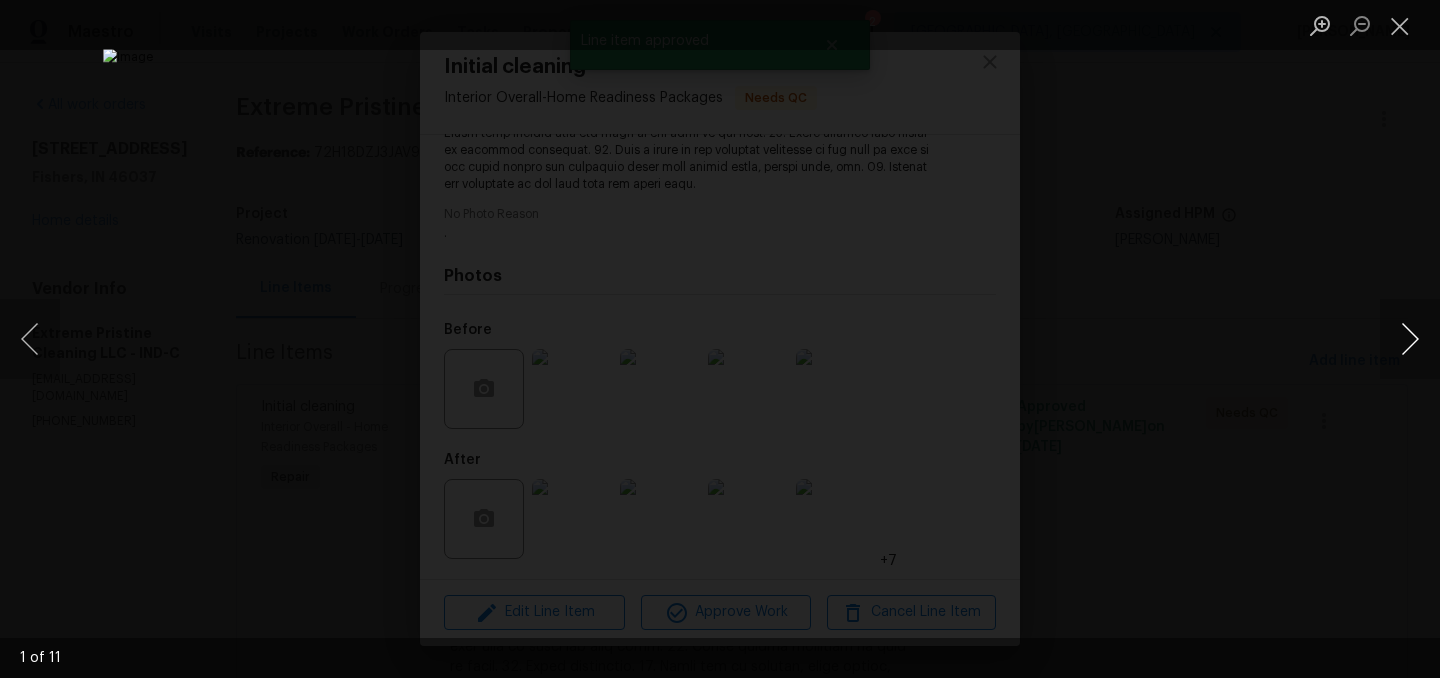 click at bounding box center [1410, 339] 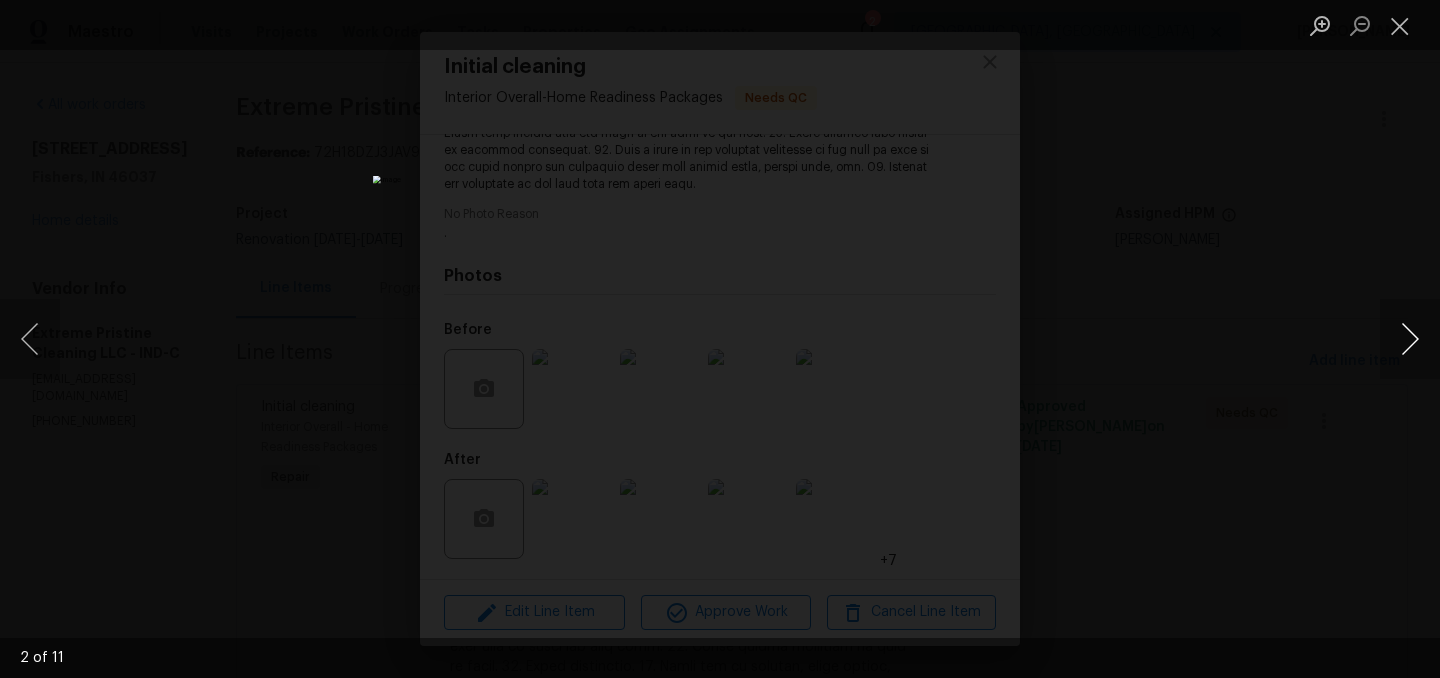 click at bounding box center (1410, 339) 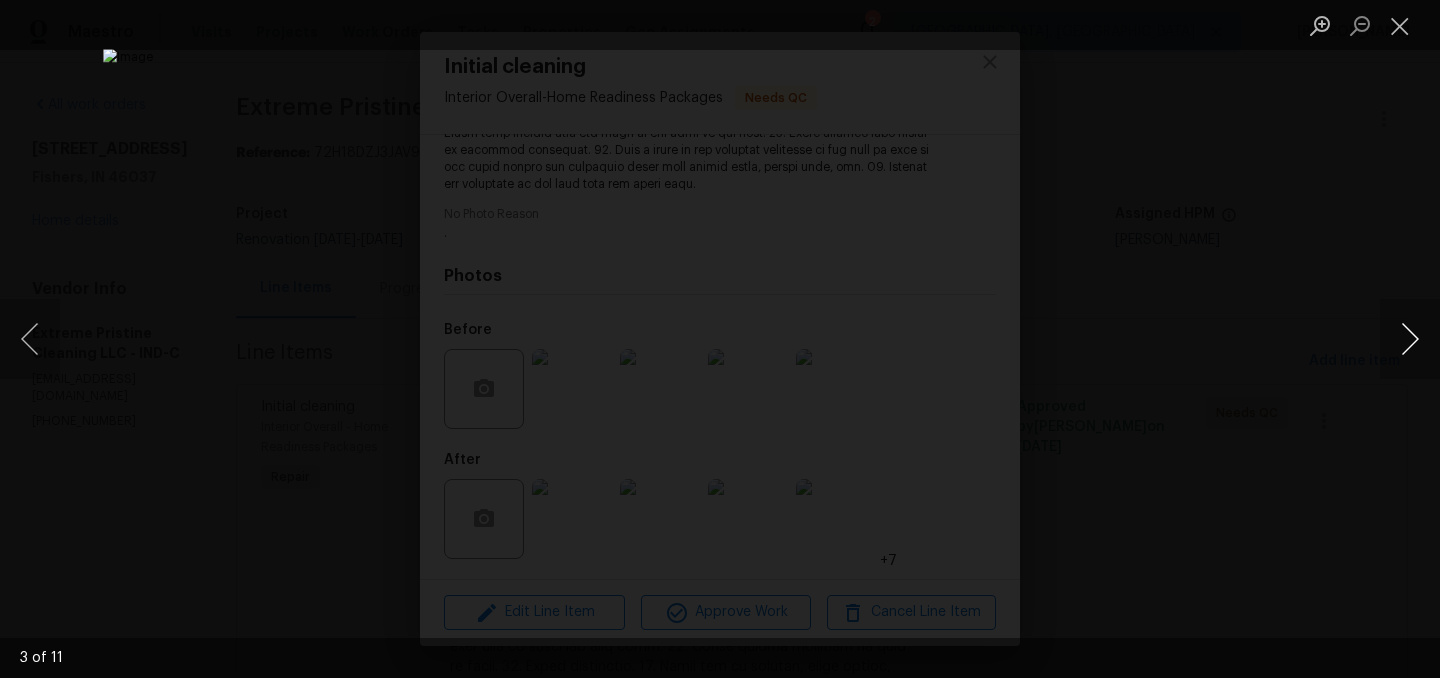 click at bounding box center (1410, 339) 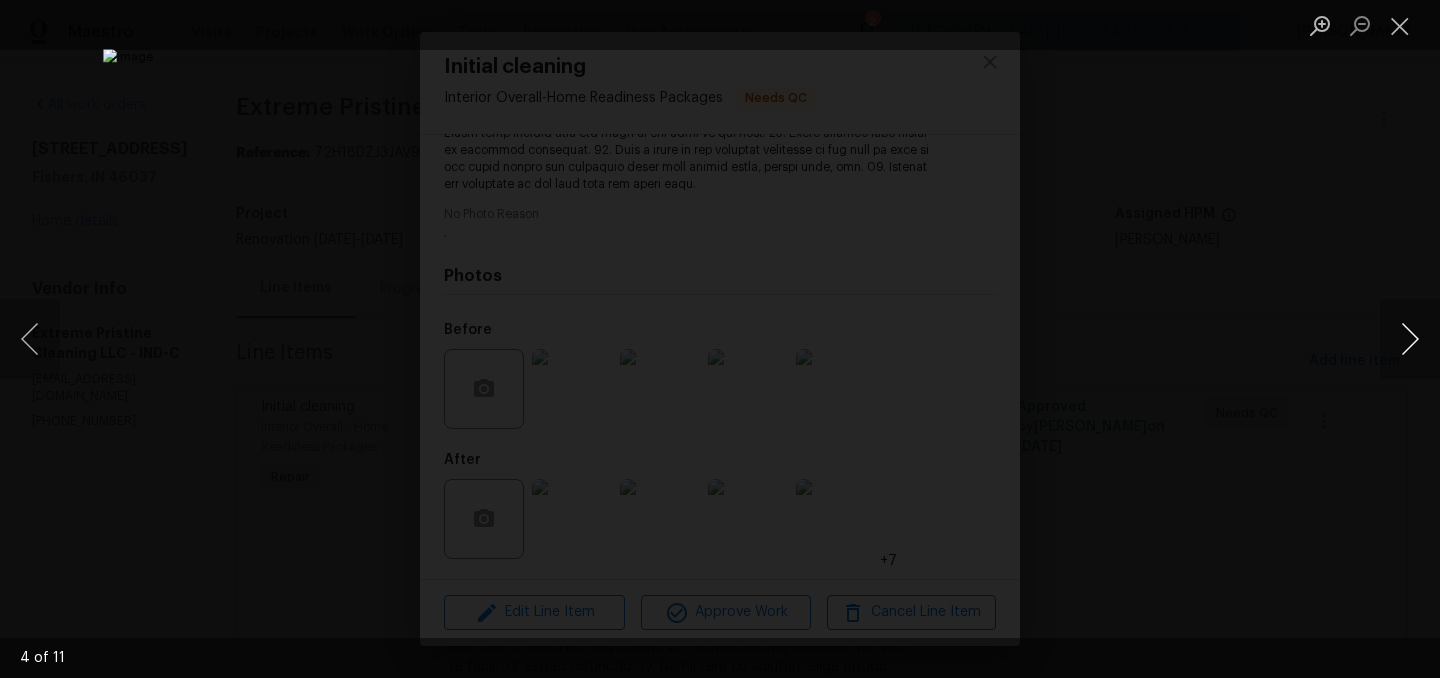 click at bounding box center (1410, 339) 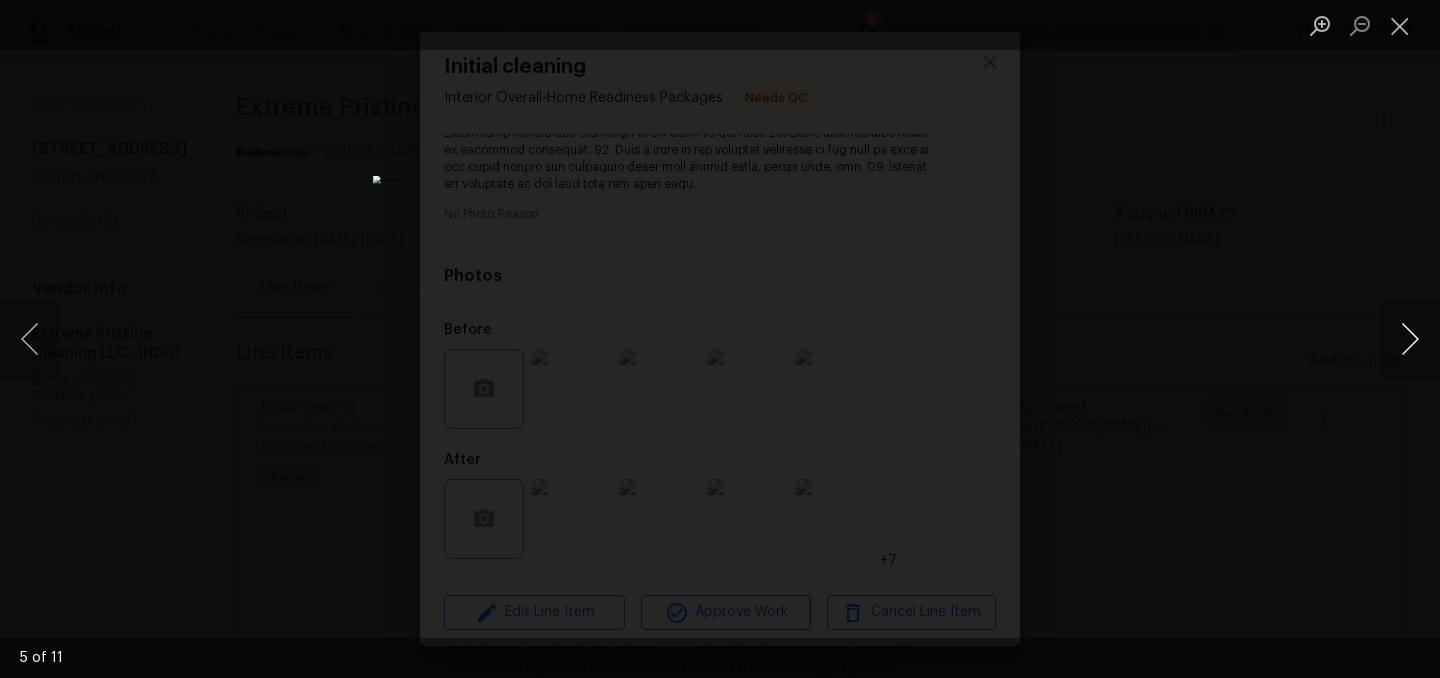 click at bounding box center [1410, 339] 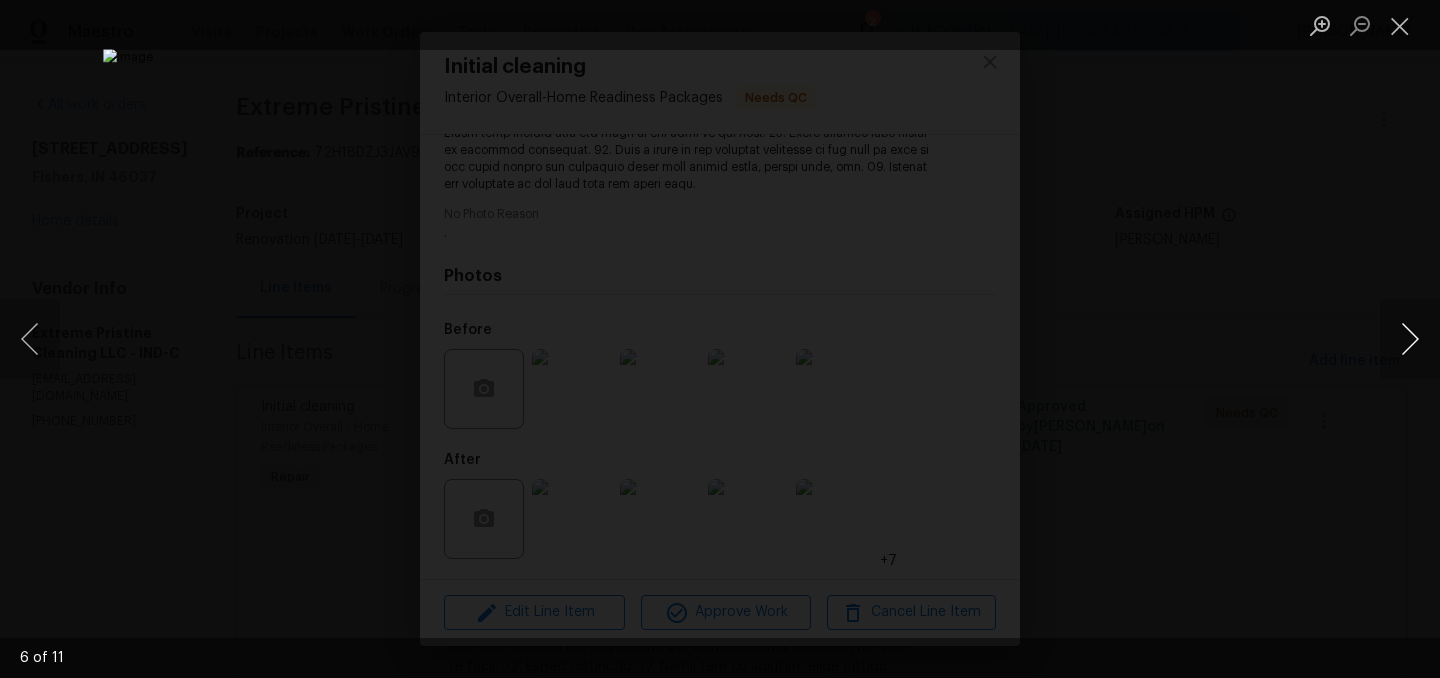 click at bounding box center (1410, 339) 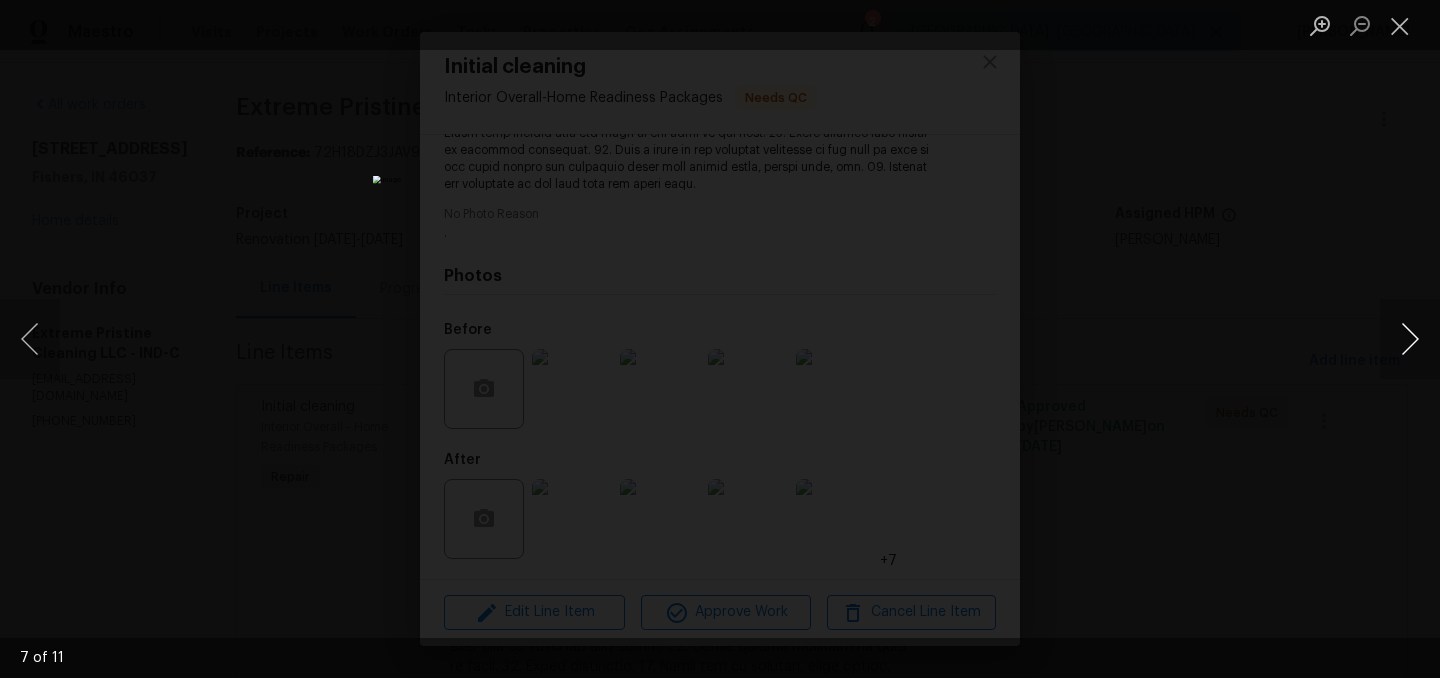 click at bounding box center [1410, 339] 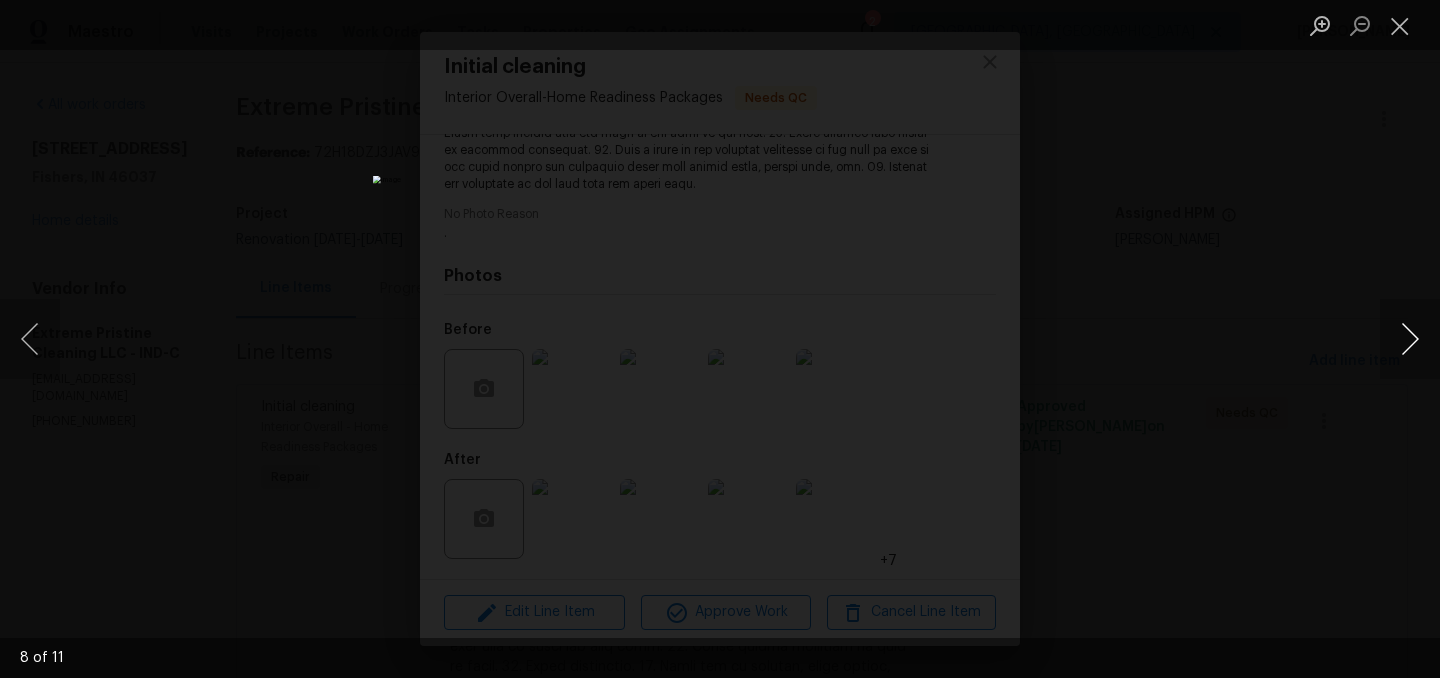 click at bounding box center (1410, 339) 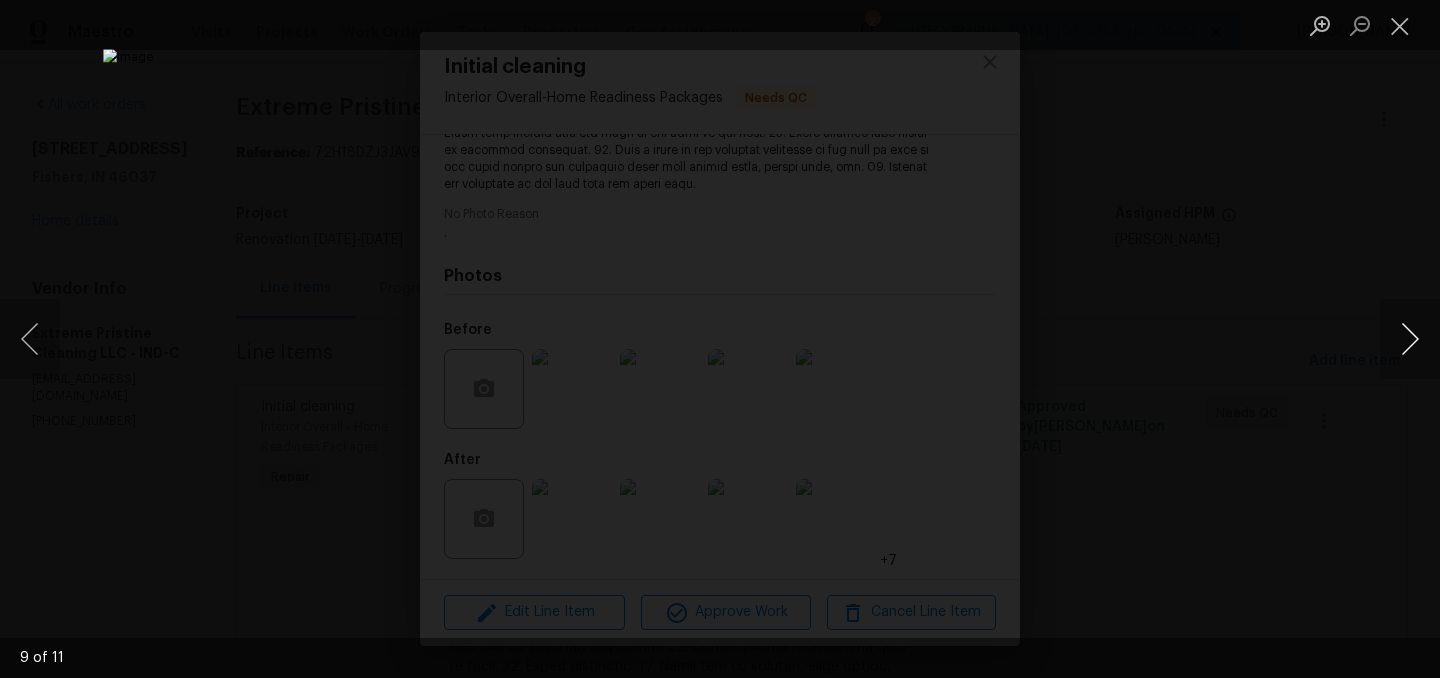 click at bounding box center (1410, 339) 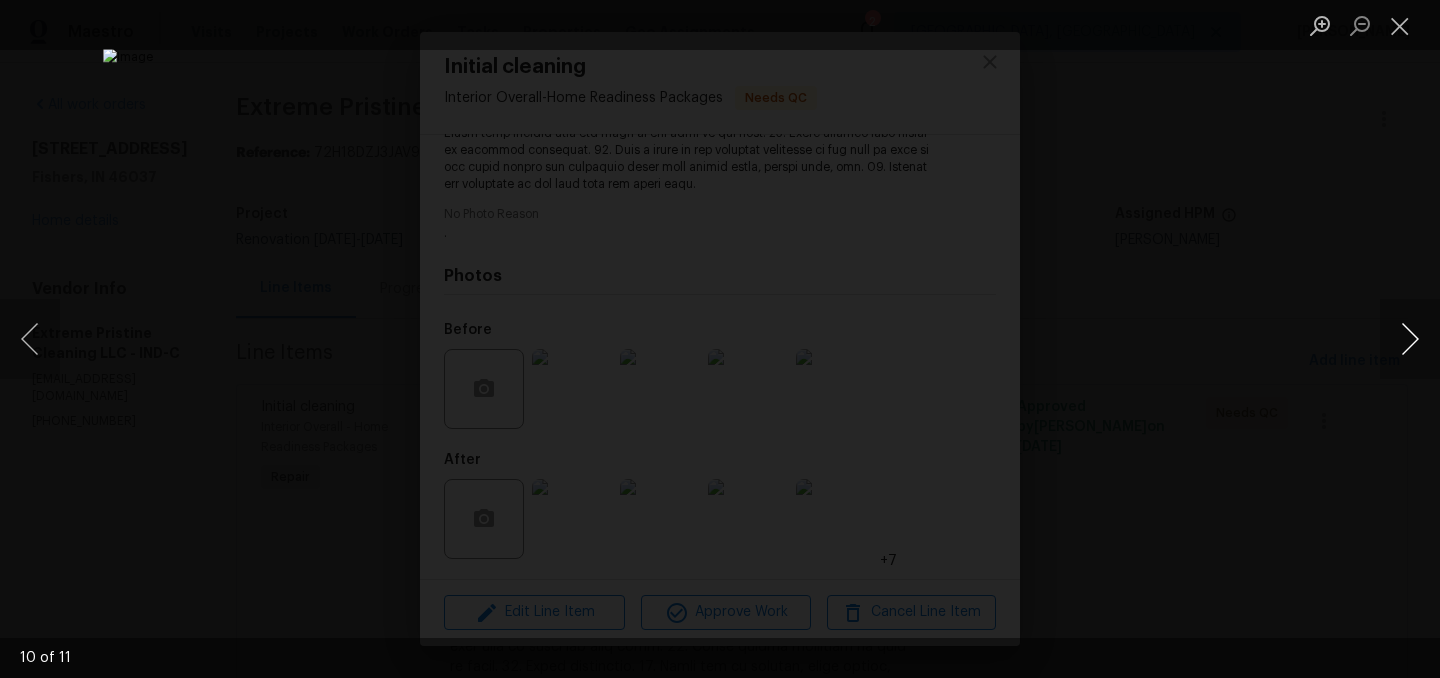 click at bounding box center [1410, 339] 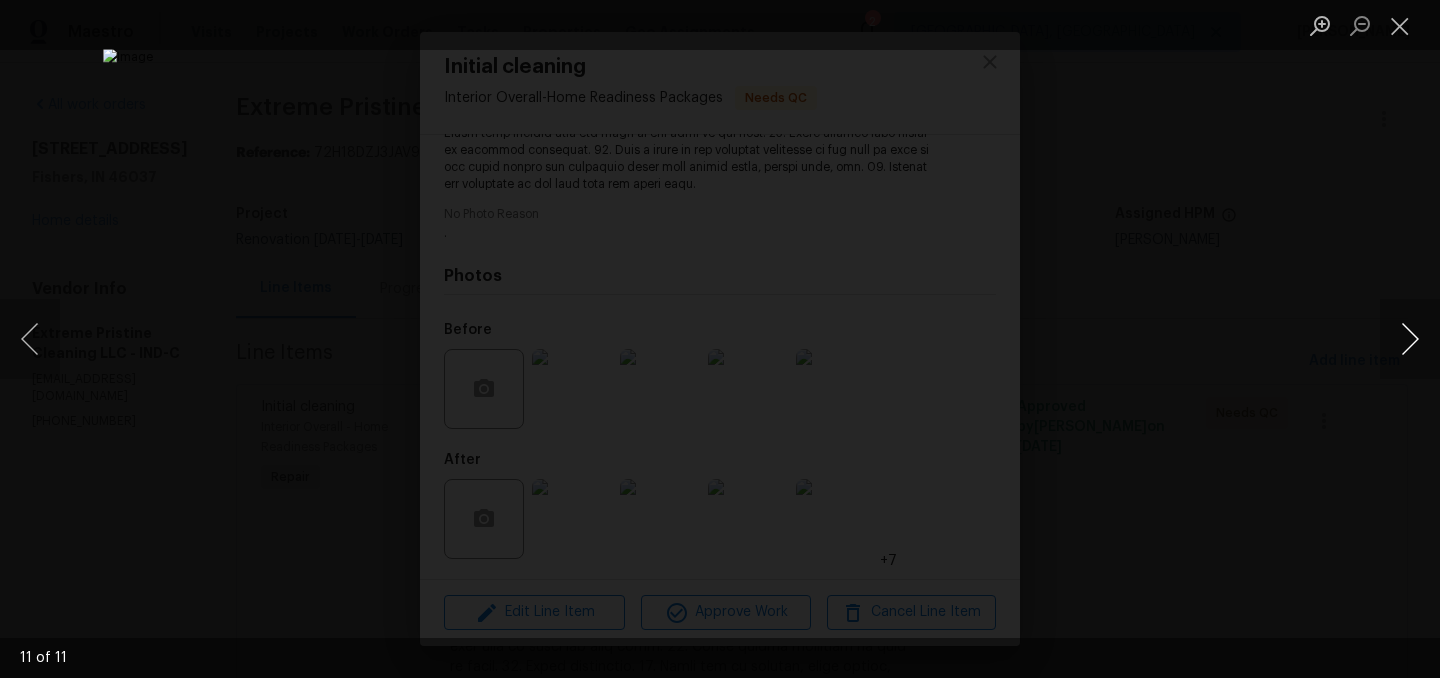 click at bounding box center [1410, 339] 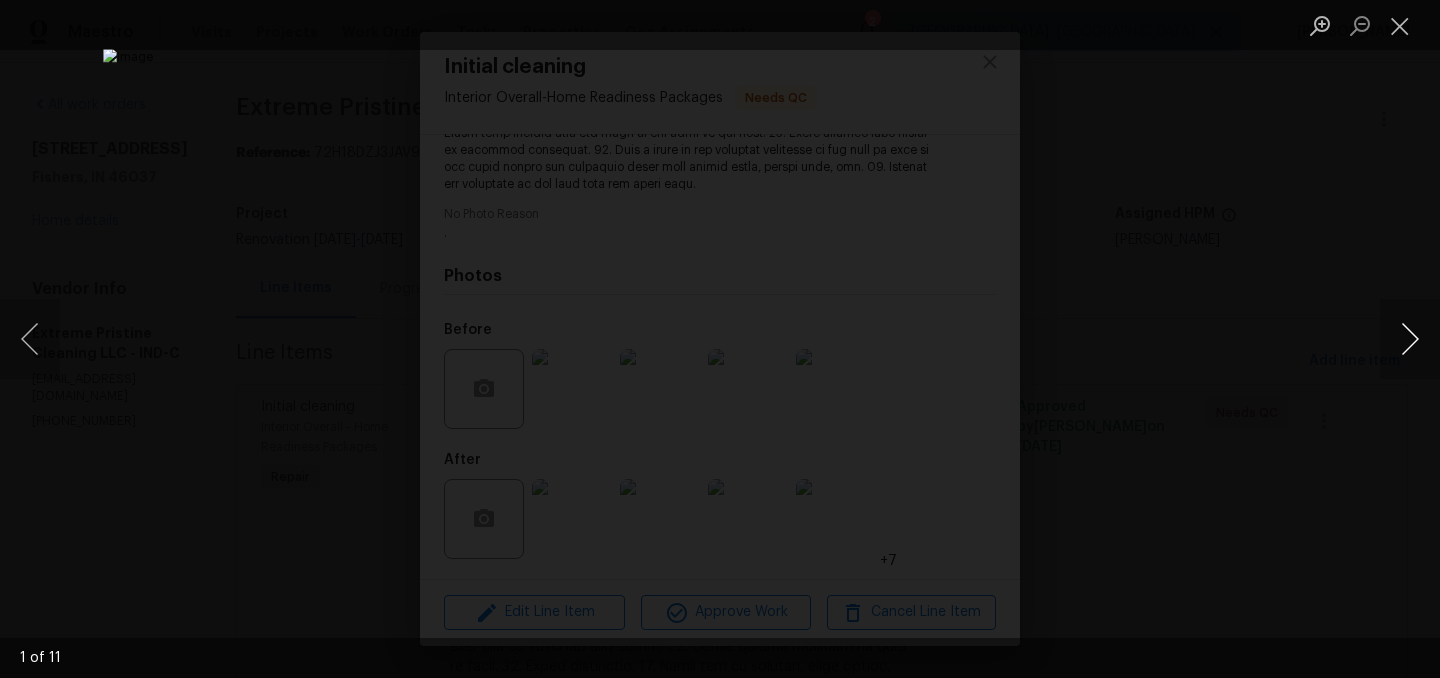 click at bounding box center [1410, 339] 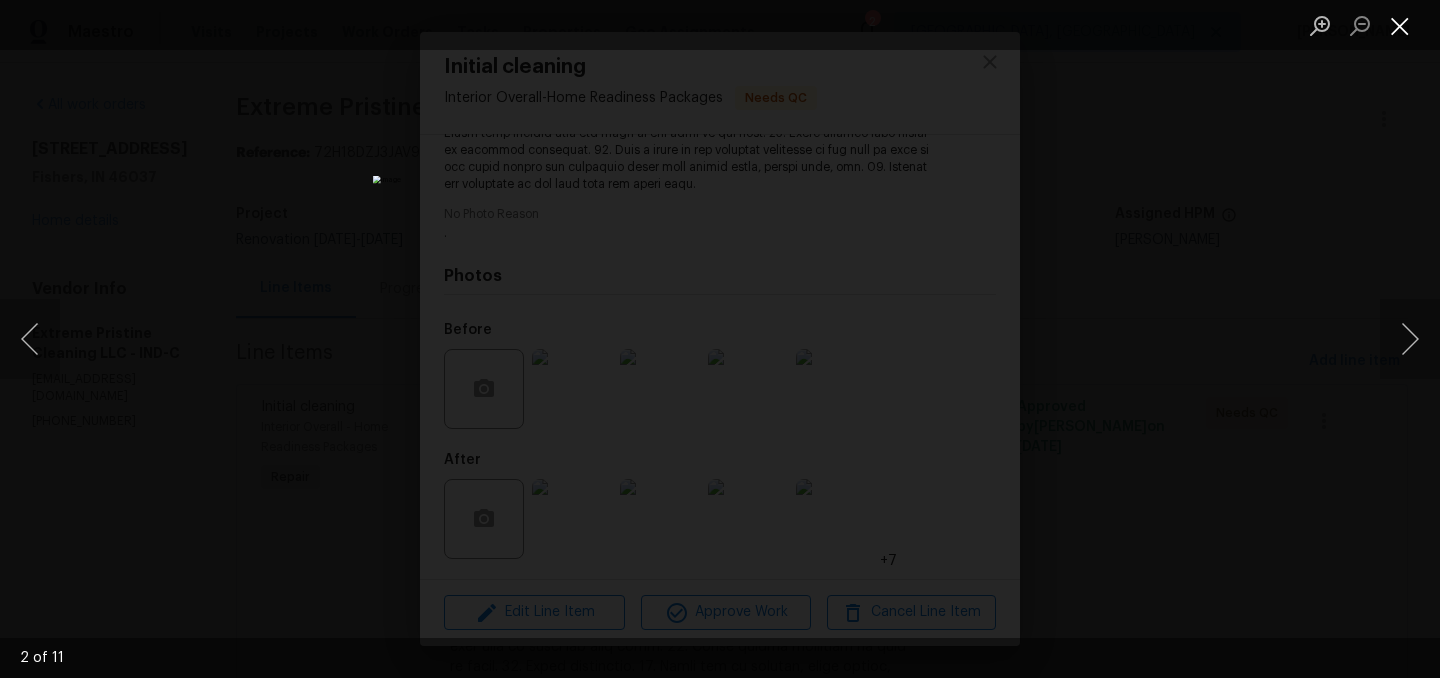 click at bounding box center (1400, 25) 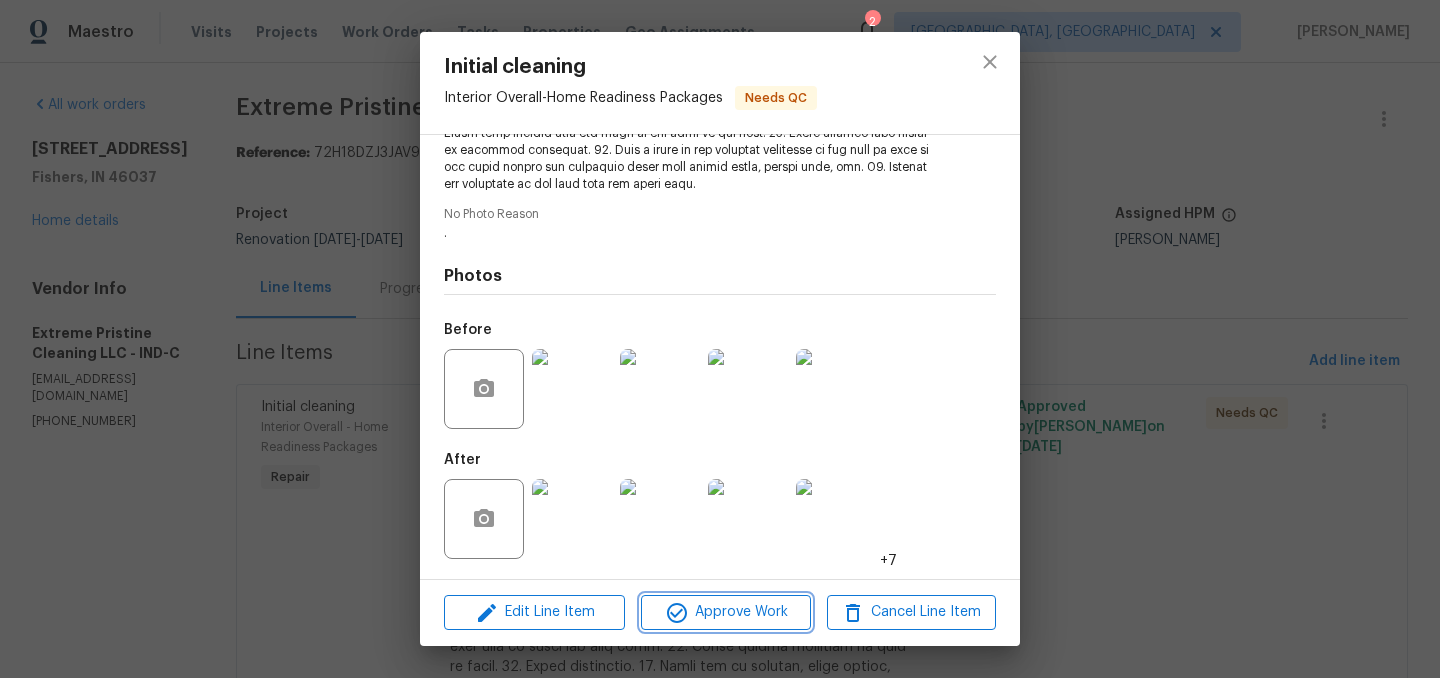 click on "Approve Work" at bounding box center [725, 612] 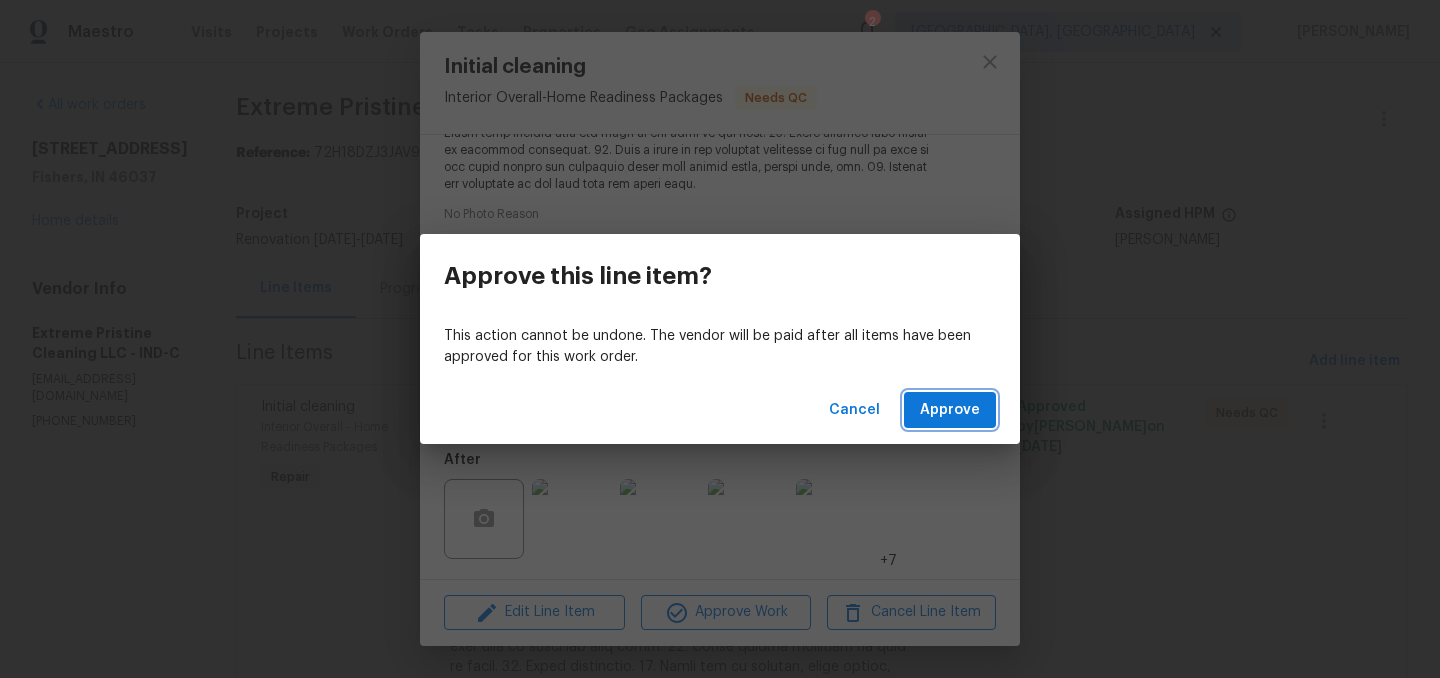 click on "Approve" at bounding box center (950, 410) 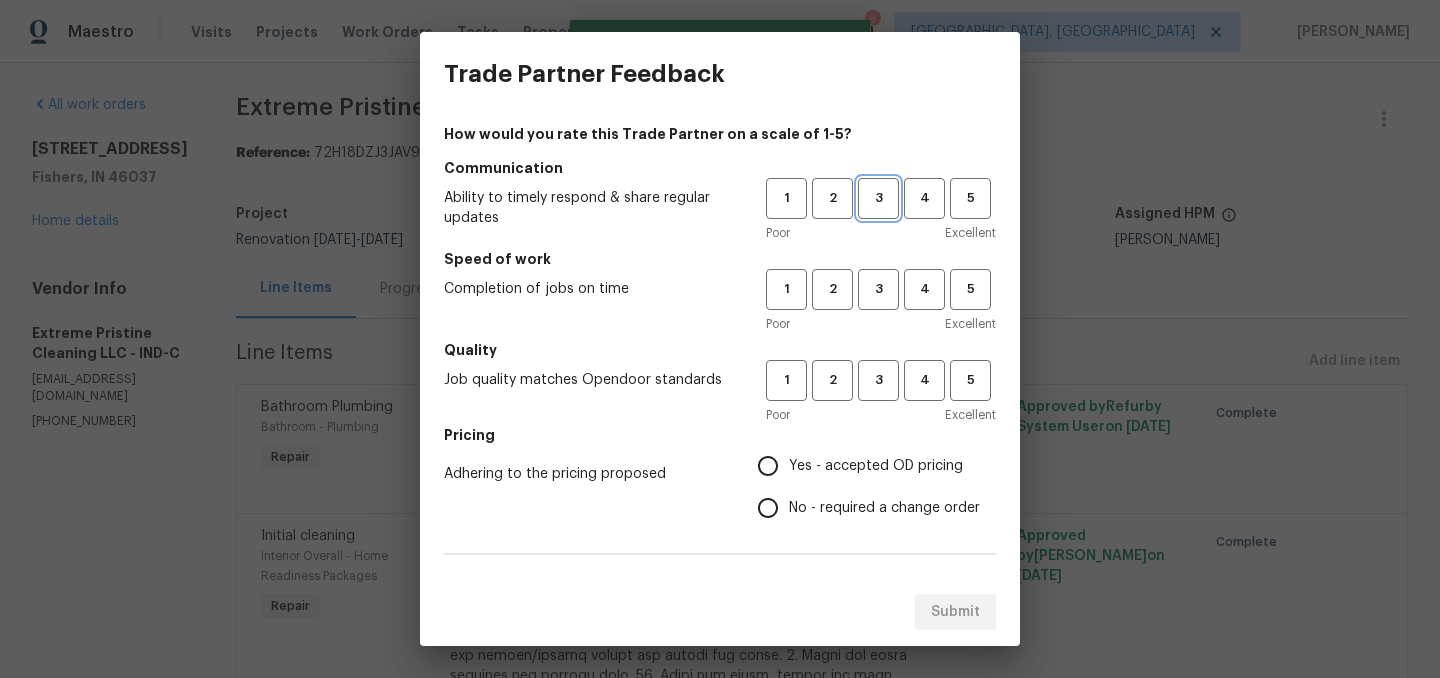 click on "3" at bounding box center [878, 198] 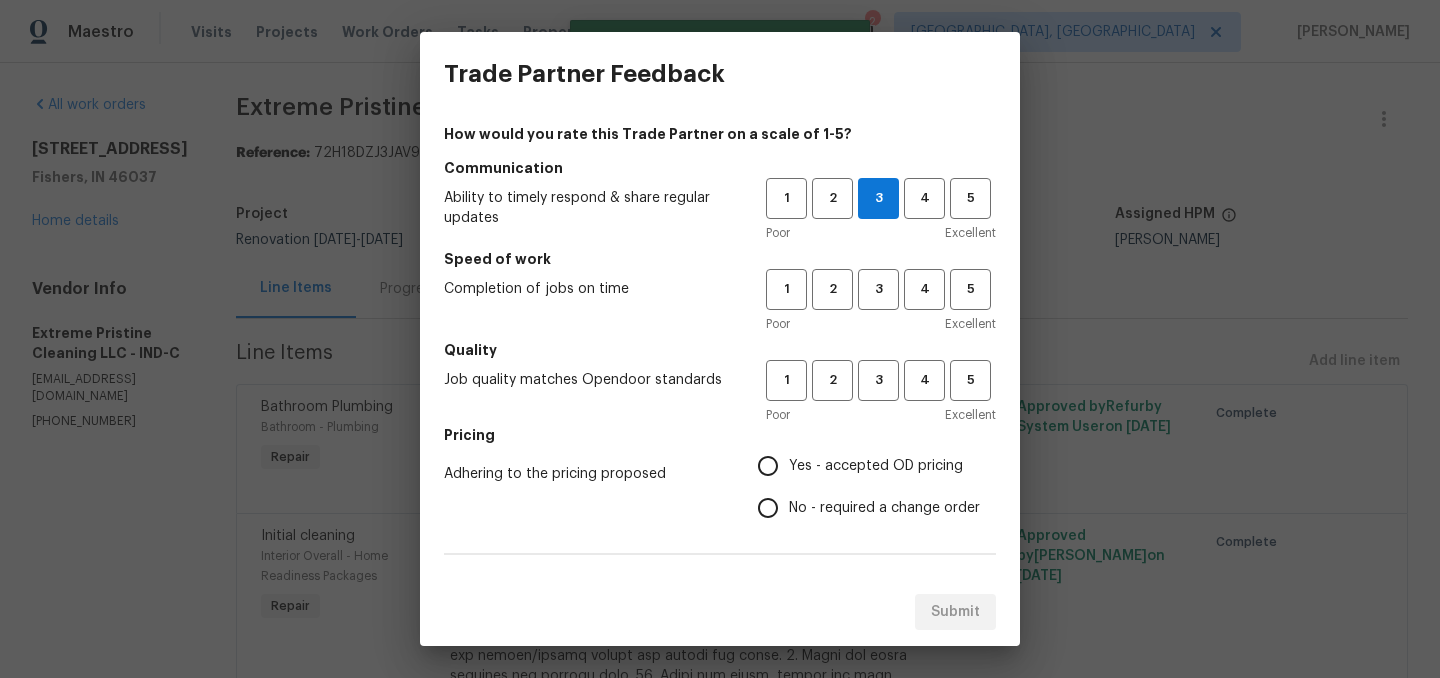 click on "Speed of work" at bounding box center (720, 259) 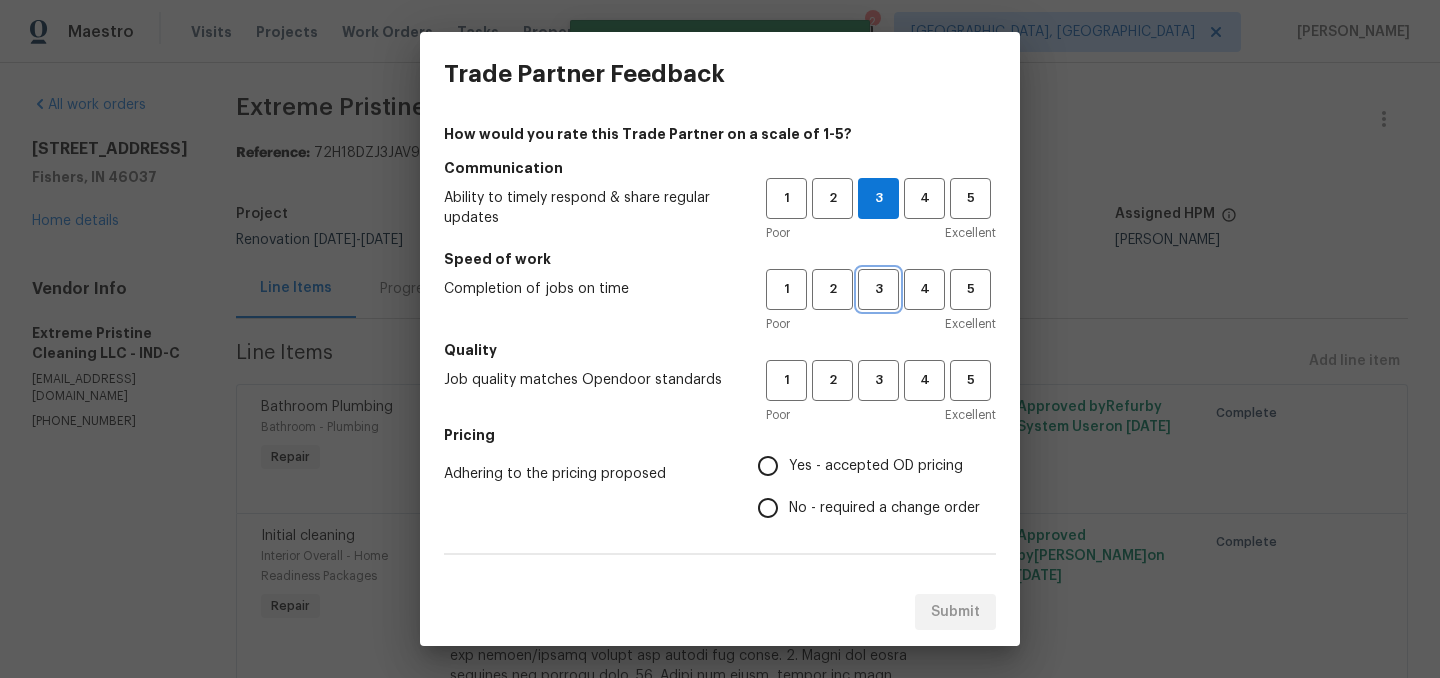click on "3" at bounding box center [878, 289] 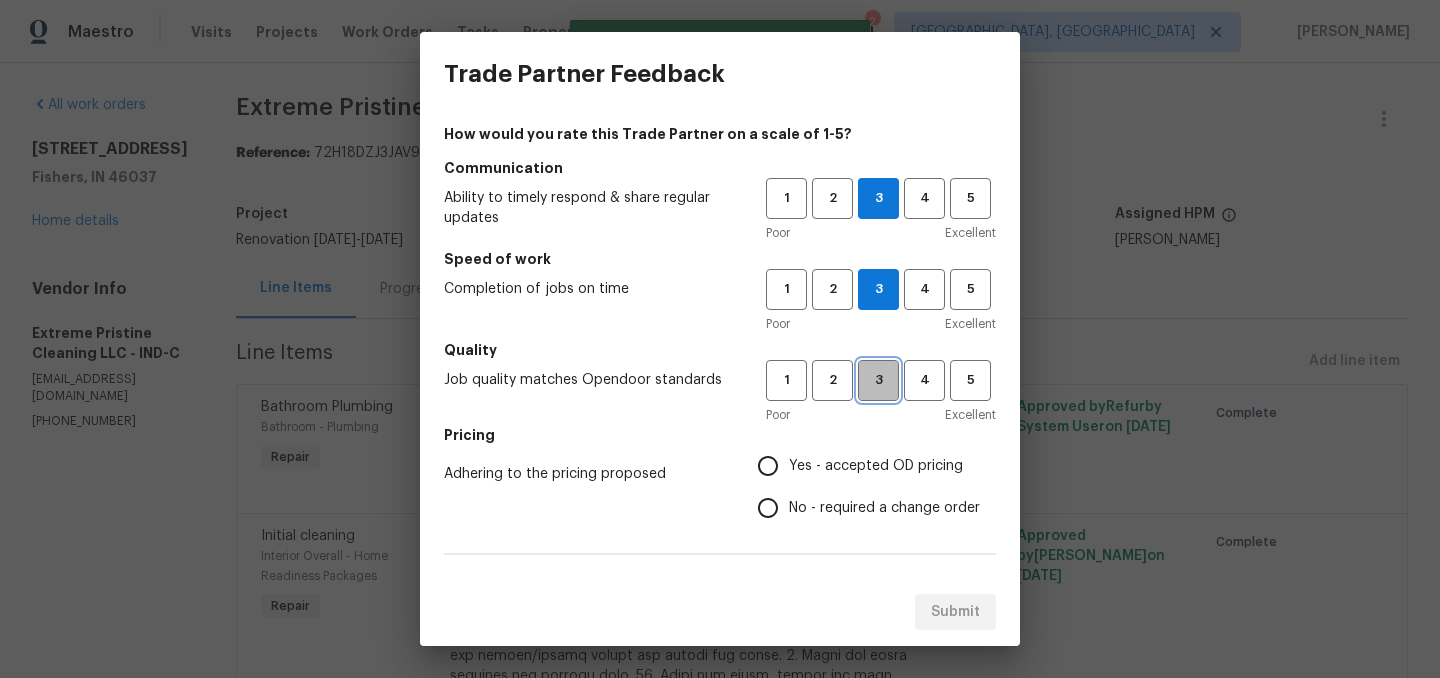 click on "3" at bounding box center [878, 380] 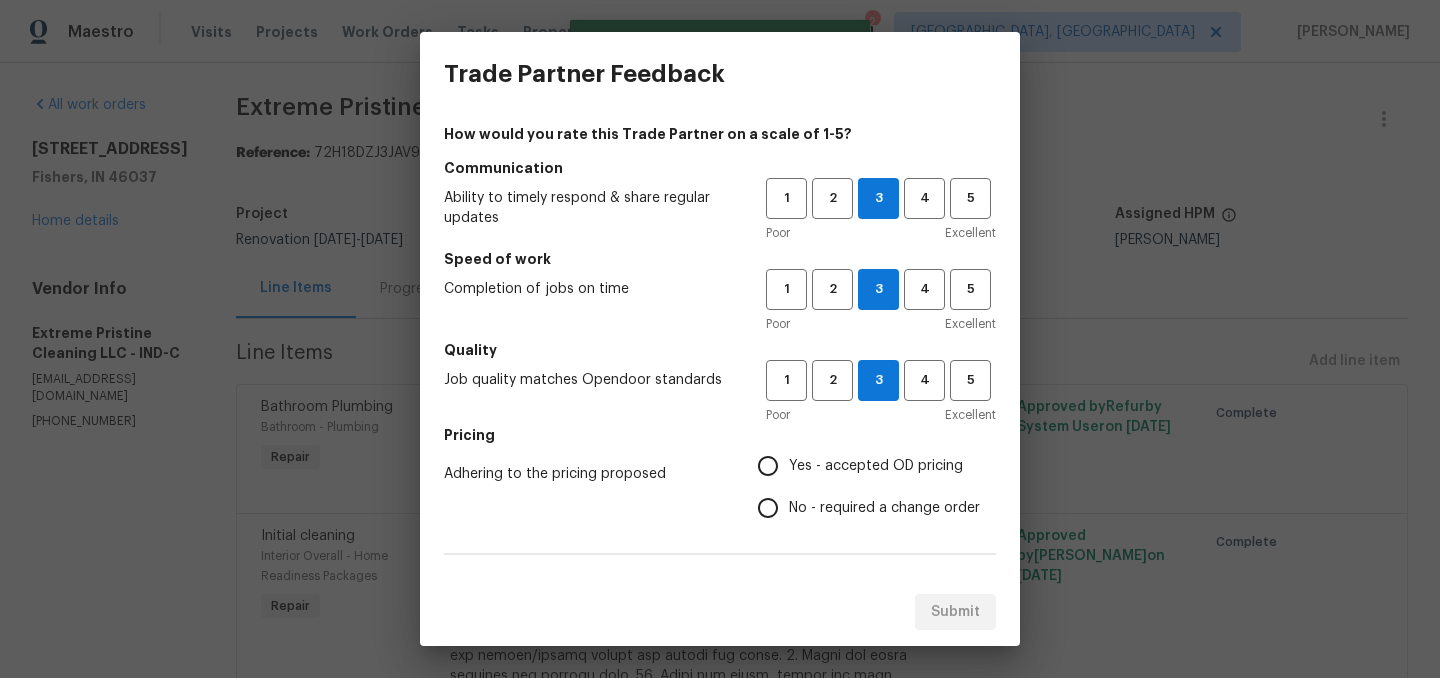 click on "Yes - accepted OD pricing" at bounding box center [768, 466] 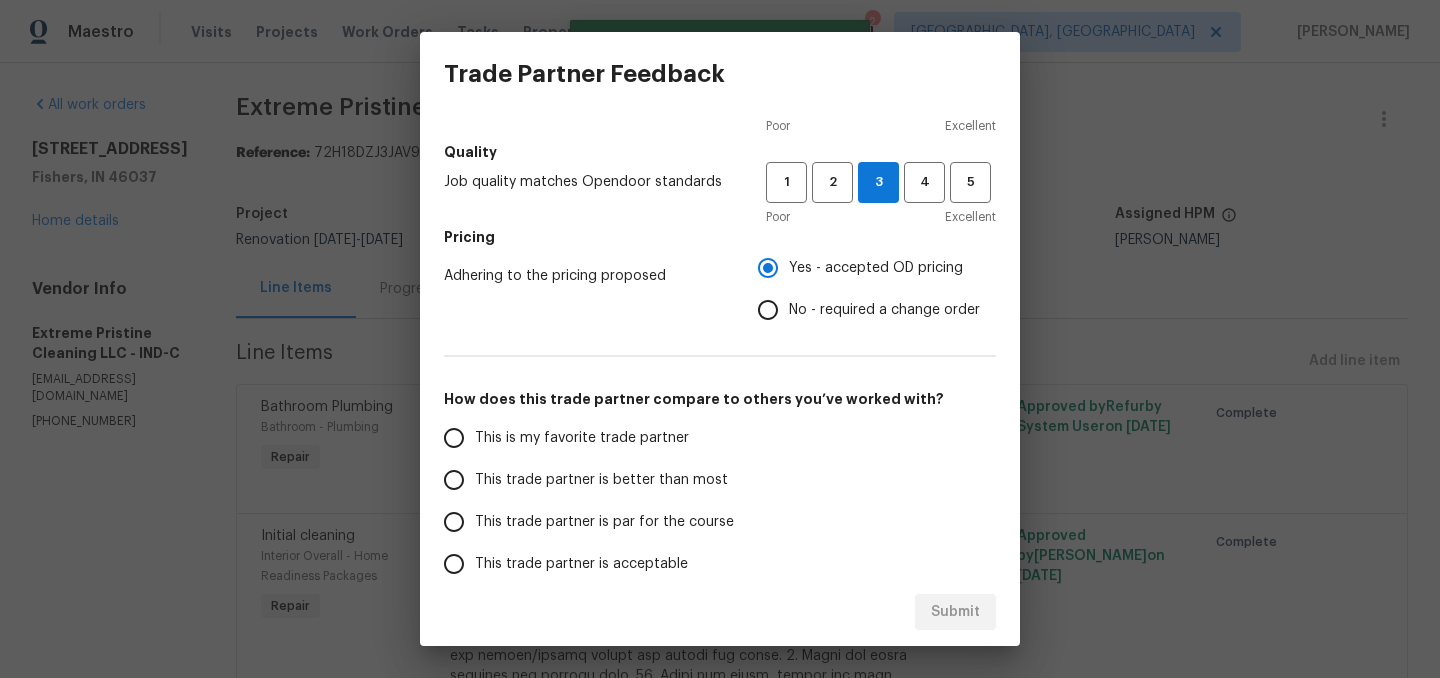 scroll, scrollTop: 200, scrollLeft: 0, axis: vertical 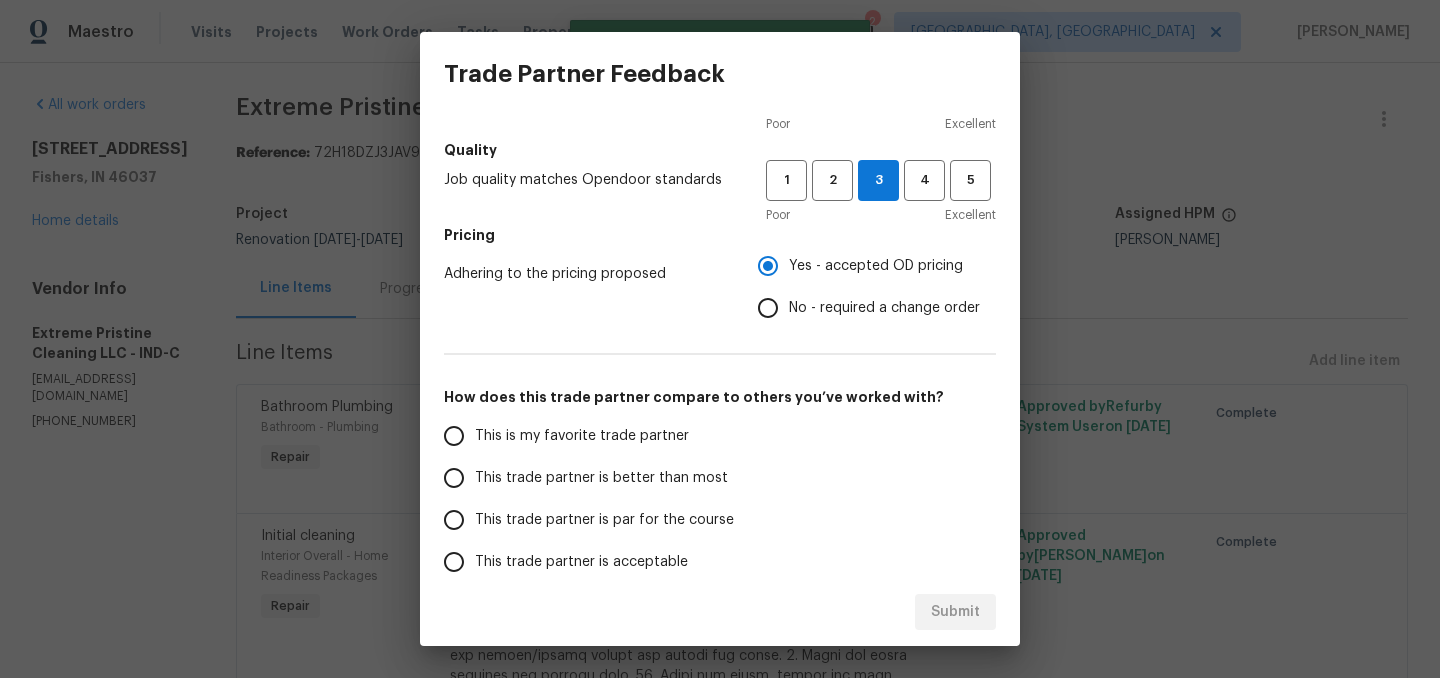 click on "This trade partner is better than most" at bounding box center [601, 478] 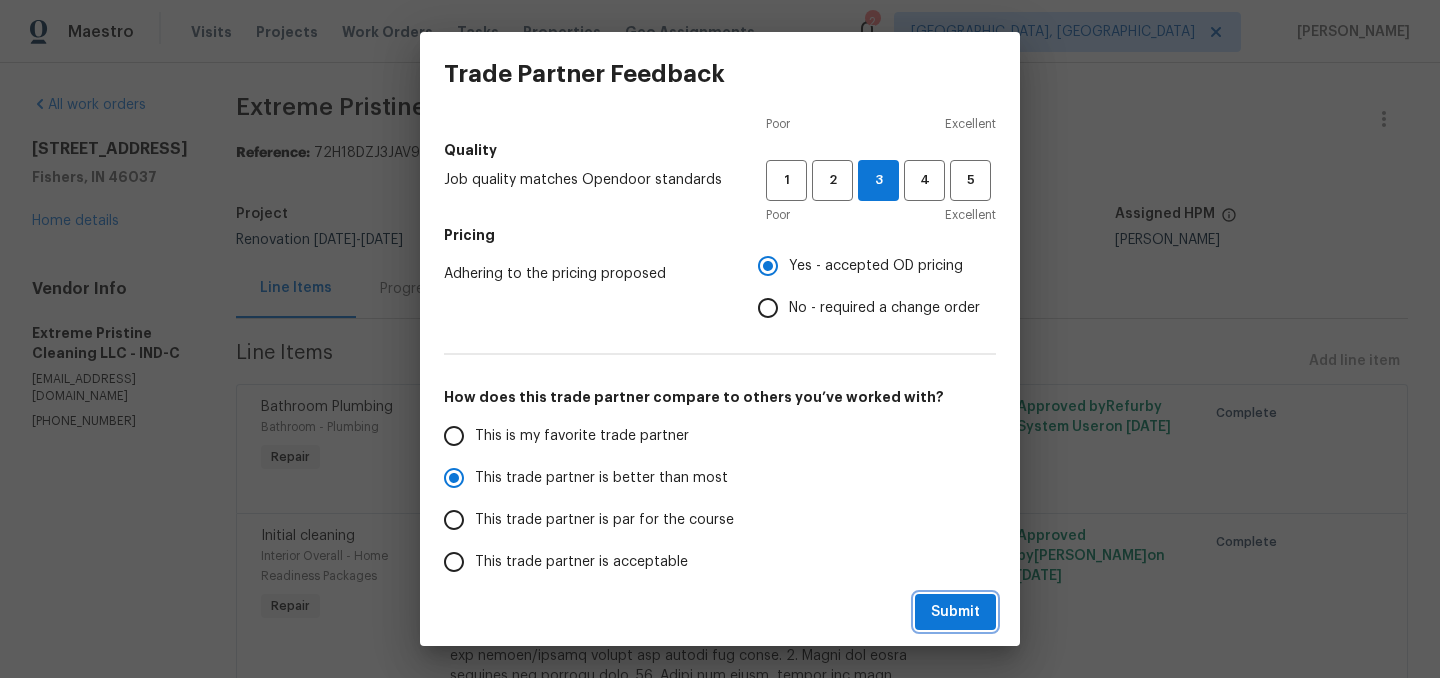 click on "Submit" at bounding box center [955, 612] 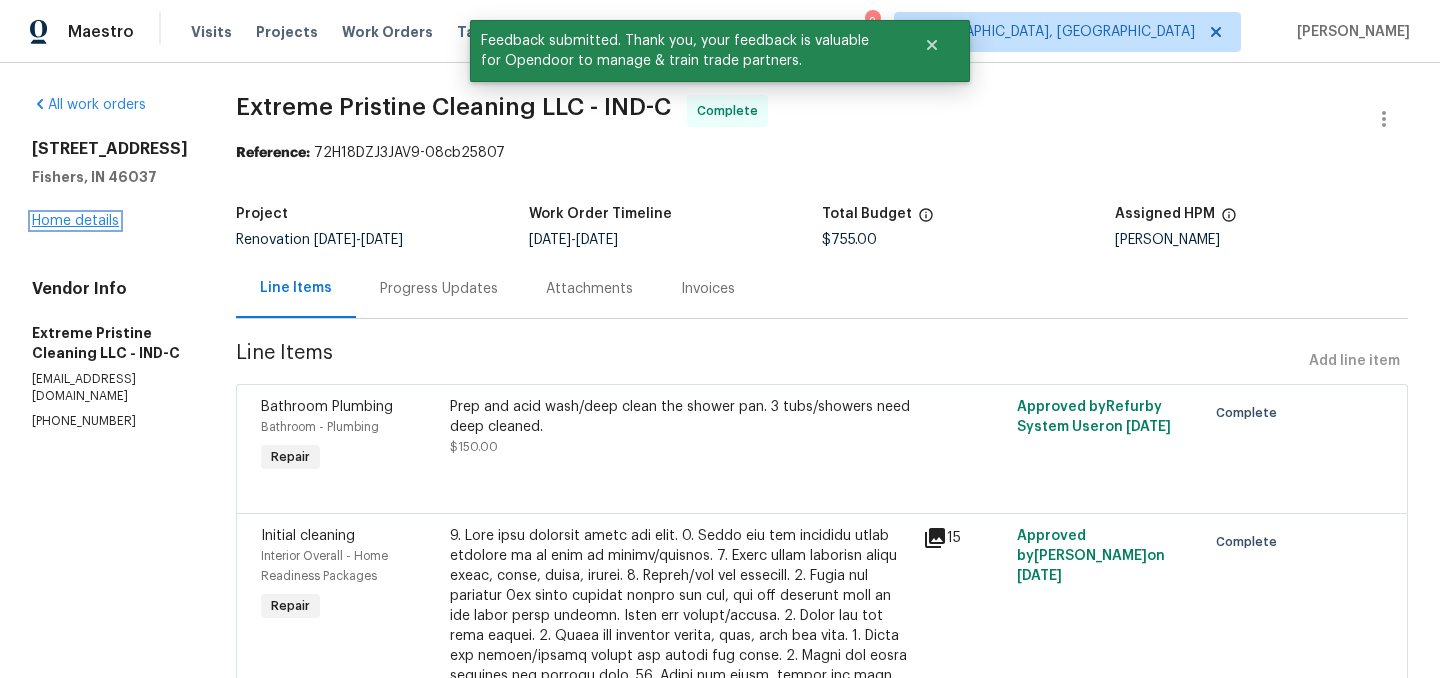 click on "Home details" at bounding box center (75, 221) 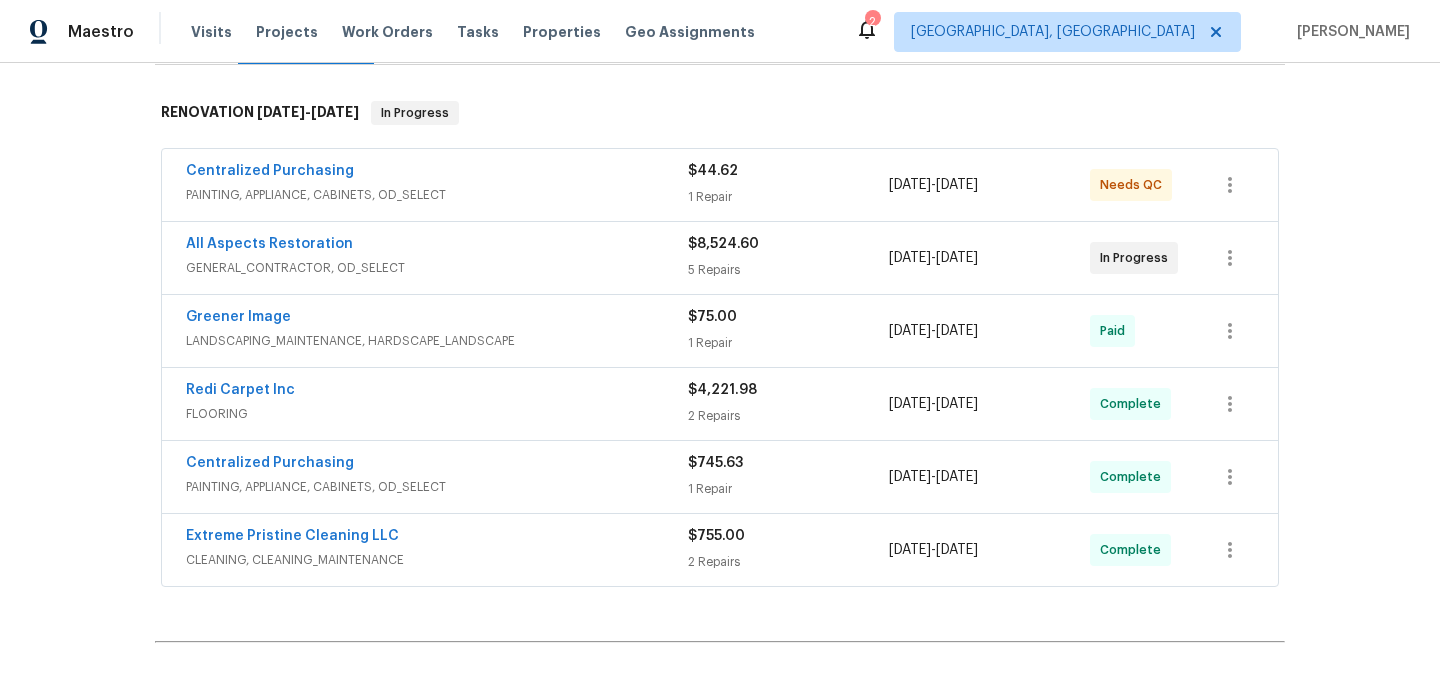 scroll, scrollTop: 295, scrollLeft: 0, axis: vertical 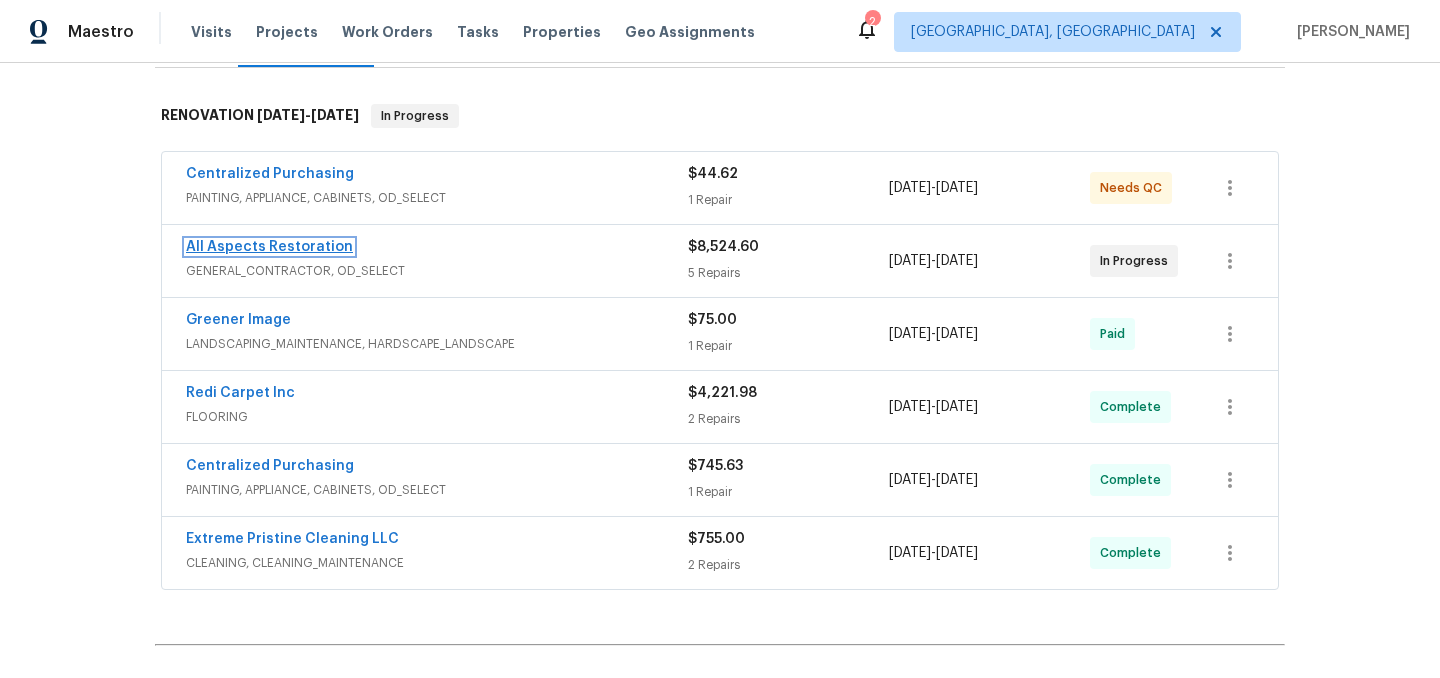 click on "All Aspects Restoration" at bounding box center (269, 247) 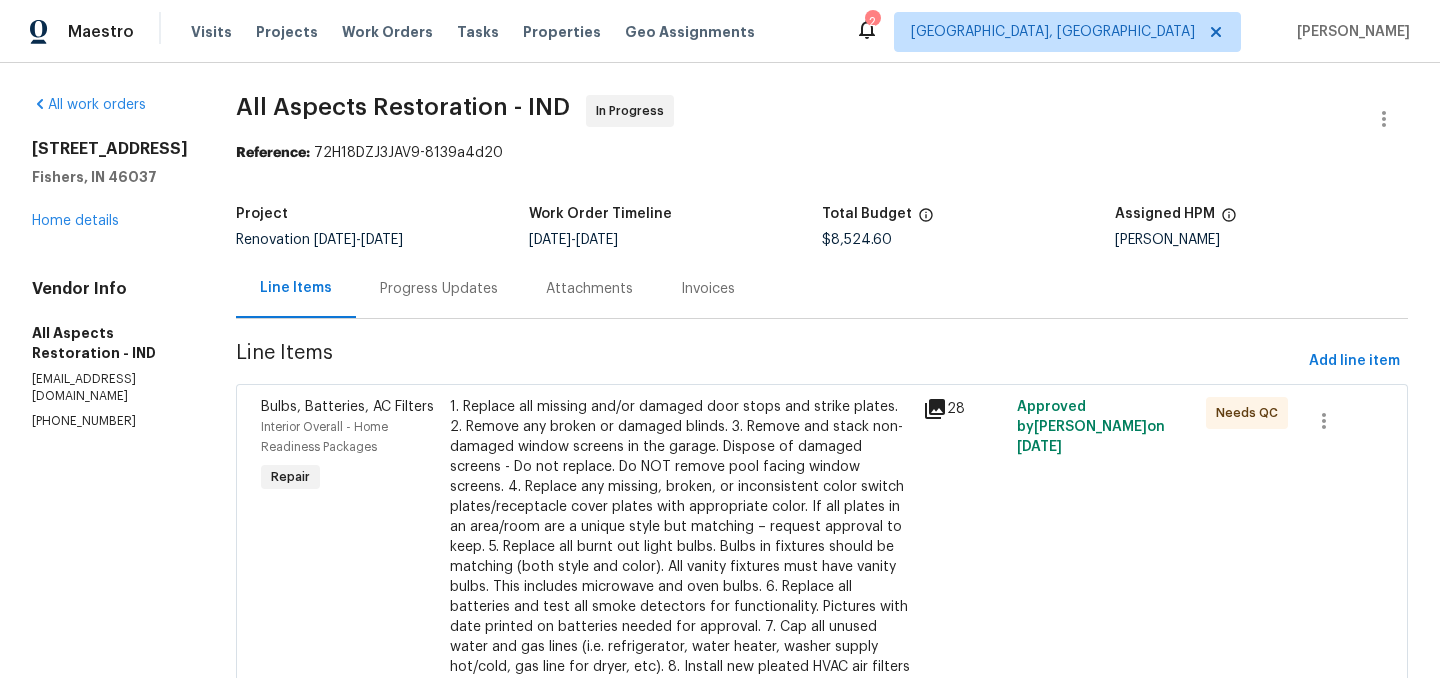 click on "1. Replace all missing and/or damaged door stops and strike plates.  2. Remove any broken or damaged blinds.  3. Remove and stack non-damaged window screens in the garage. Dispose of damaged screens - Do not replace. Do NOT remove pool facing window screens.  4. Replace any missing, broken, or inconsistent color switch plates/receptacle cover plates with appropriate color. If all plates in an area/room are a unique style but matching – request approval to keep.  5. Replace all burnt out light bulbs. Bulbs in fixtures should be matching (both style and color). All vanity fixtures must have vanity bulbs. This includes microwave and oven bulbs.  6. Replace all batteries and test all smoke detectors for functionality. Pictures with date printed on batteries needed for approval.  7. Cap all unused water and gas lines (i.e. refrigerator, water heater, washer supply hot/cold, gas line for dryer, etc).  8. Install new pleated HVAC air filters" at bounding box center [680, 537] 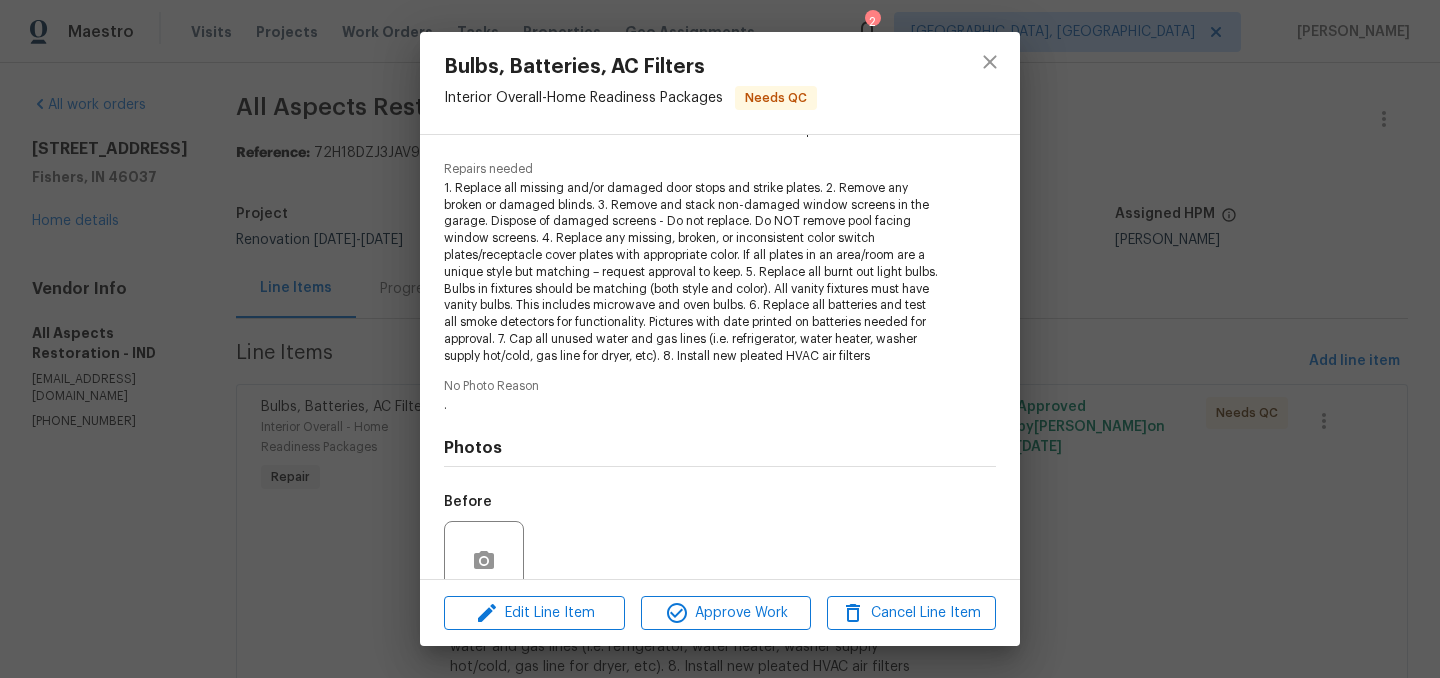 scroll, scrollTop: 360, scrollLeft: 0, axis: vertical 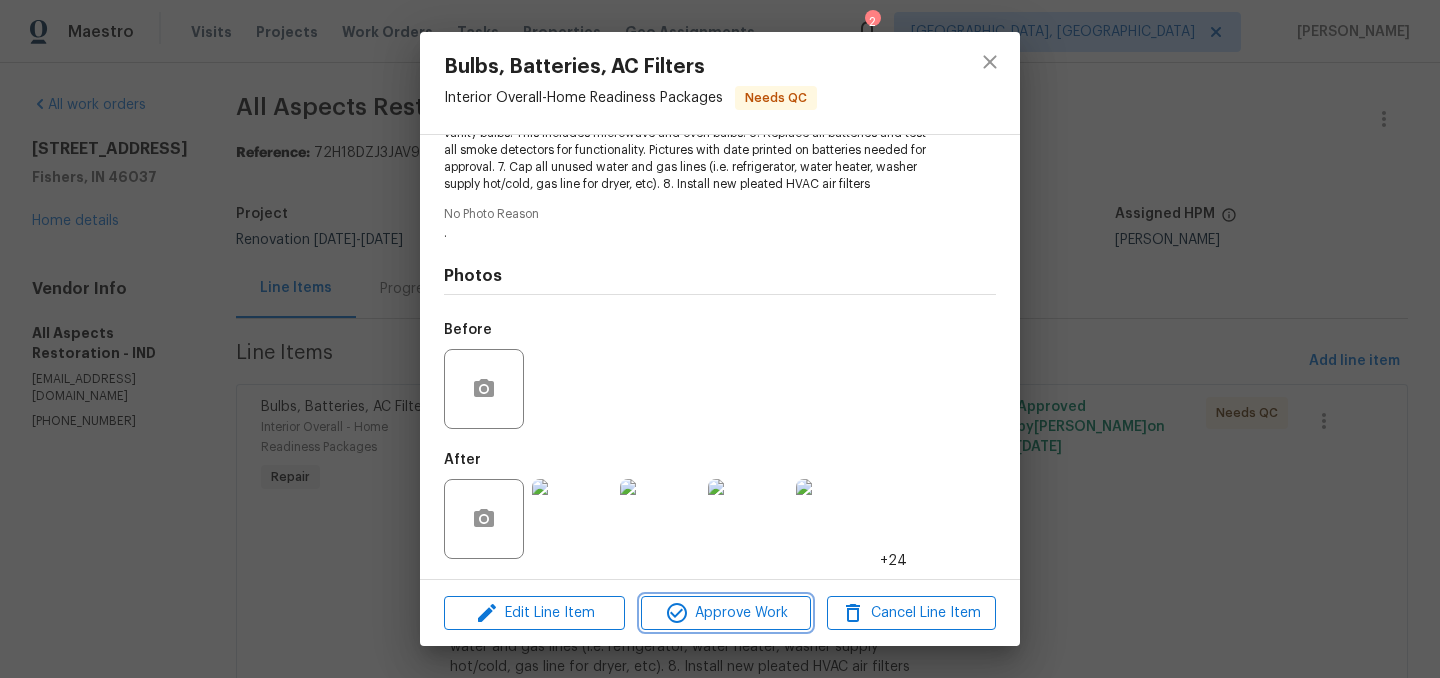 click on "Approve Work" at bounding box center [725, 613] 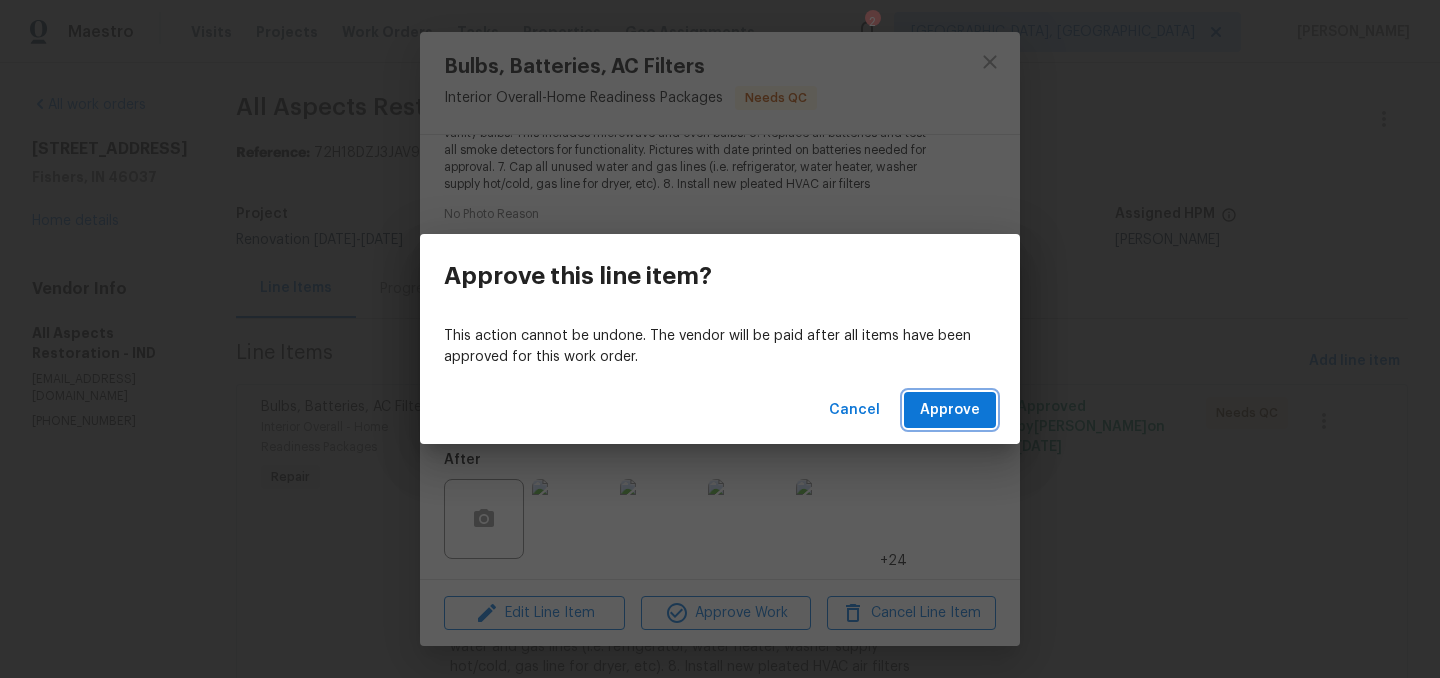 click on "Approve" at bounding box center (950, 410) 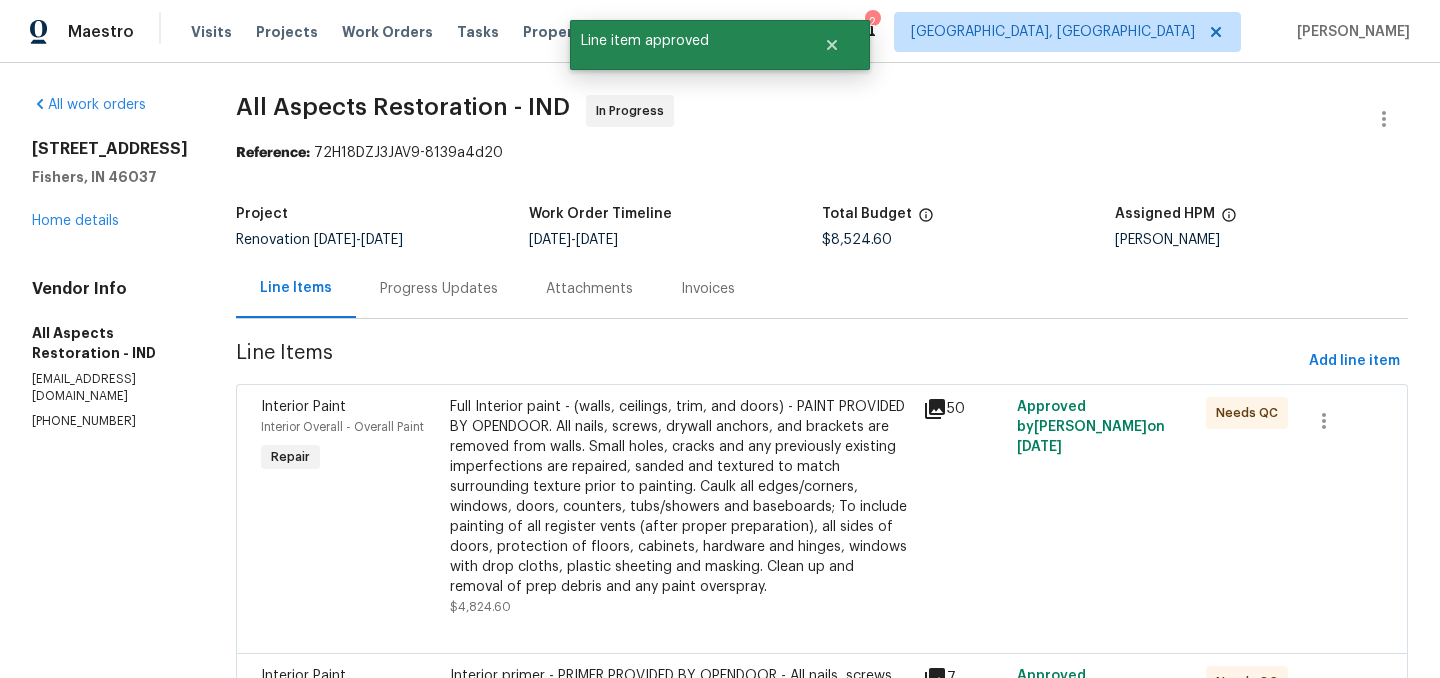 click on "Full Interior paint - (walls, ceilings, trim, and doors) - PAINT PROVIDED BY OPENDOOR. All nails, screws, drywall anchors, and brackets are removed from walls. Small holes, cracks and any previously existing imperfections are repaired, sanded and textured to match surrounding texture prior to painting. Caulk all edges/corners, windows, doors, counters, tubs/showers and baseboards; To include painting of all register vents (after proper preparation), all sides of doors, protection of floors, cabinets, hardware and hinges, windows with drop cloths, plastic sheeting and masking. Clean up and removal of prep debris and any paint overspray." at bounding box center (680, 497) 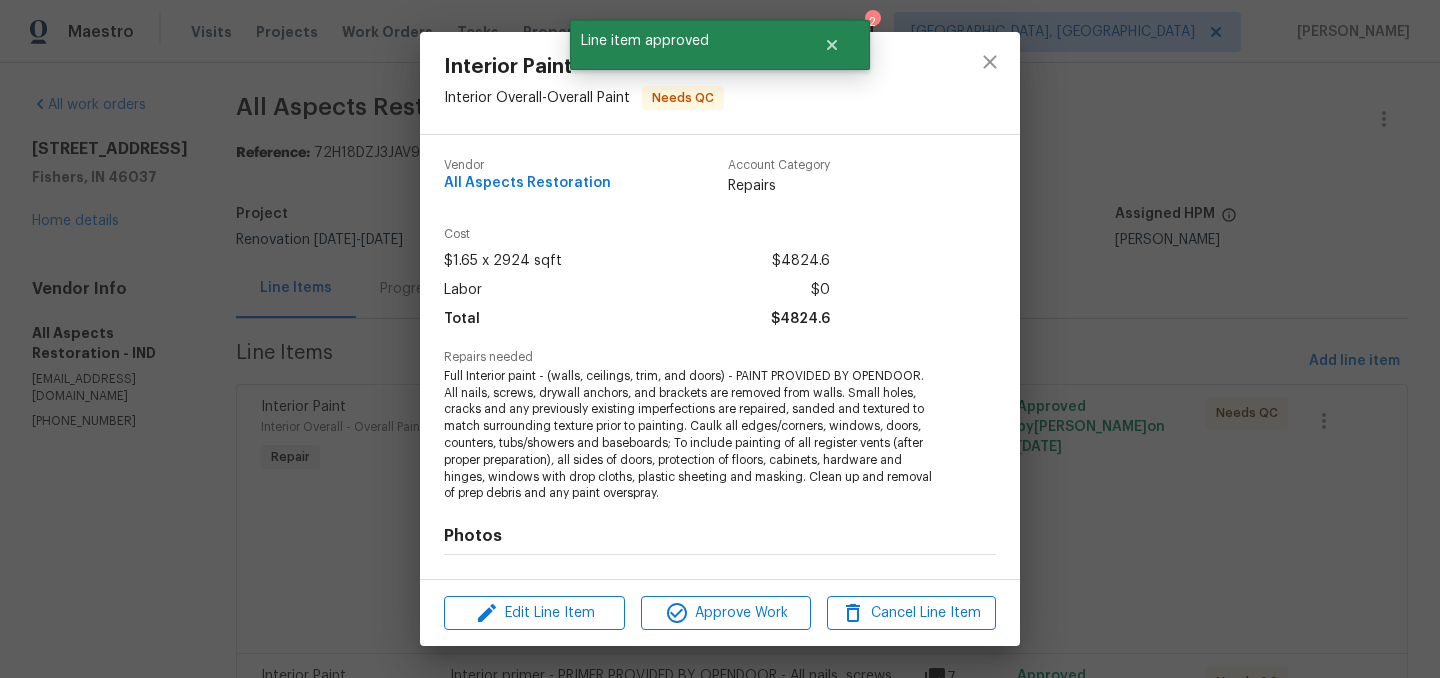 scroll, scrollTop: 260, scrollLeft: 0, axis: vertical 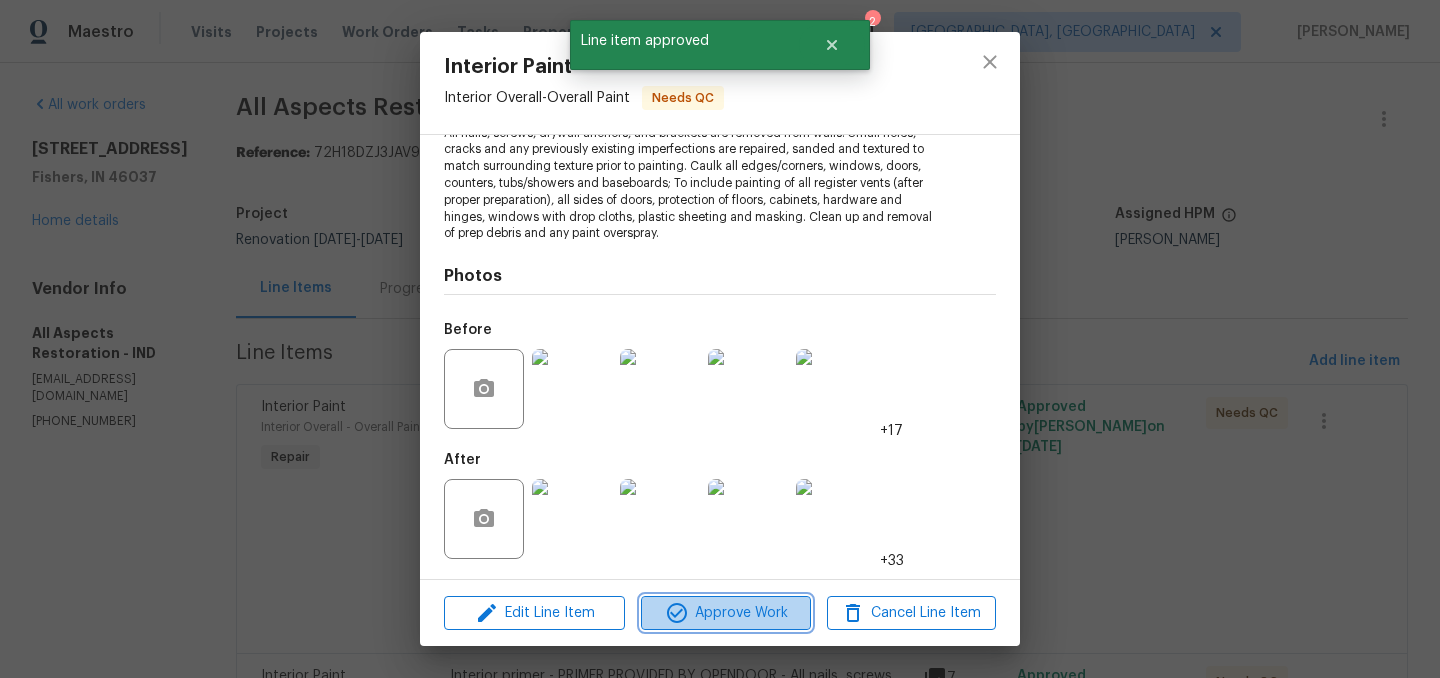 click on "Approve Work" at bounding box center [725, 613] 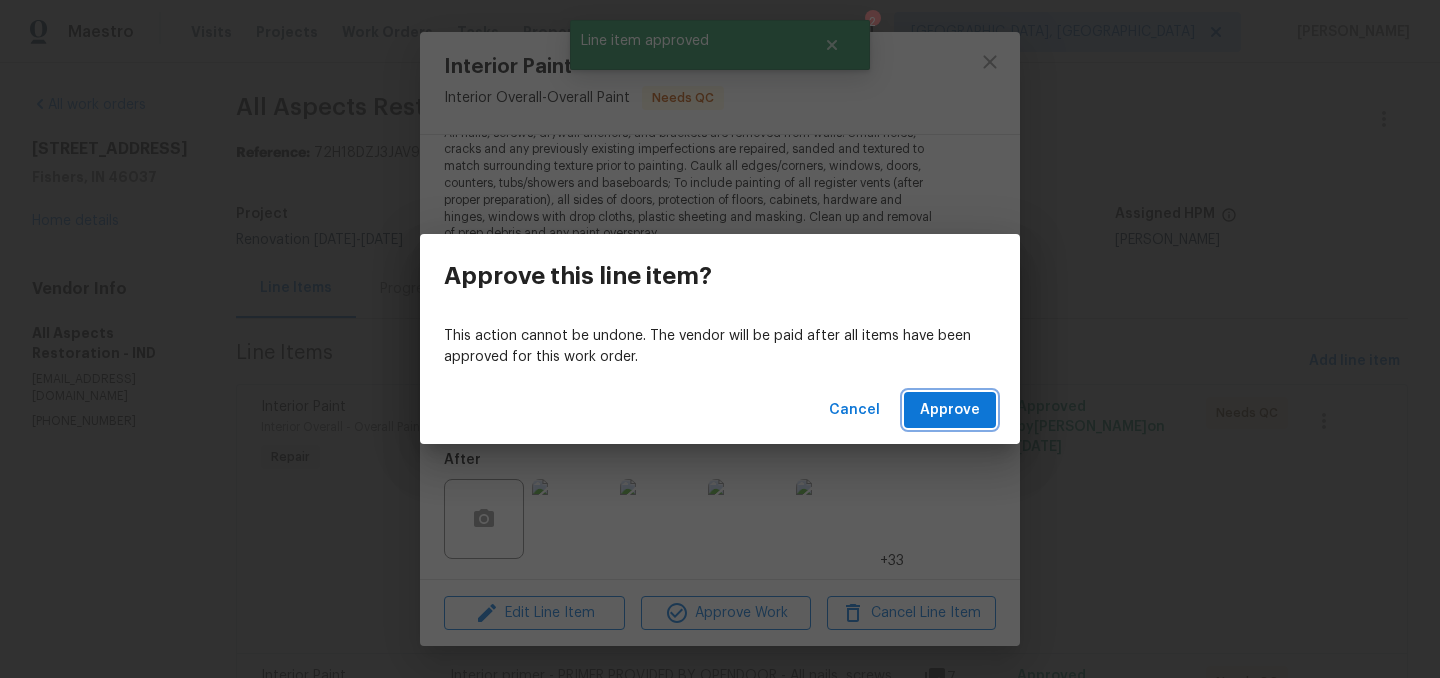click on "Approve" at bounding box center [950, 410] 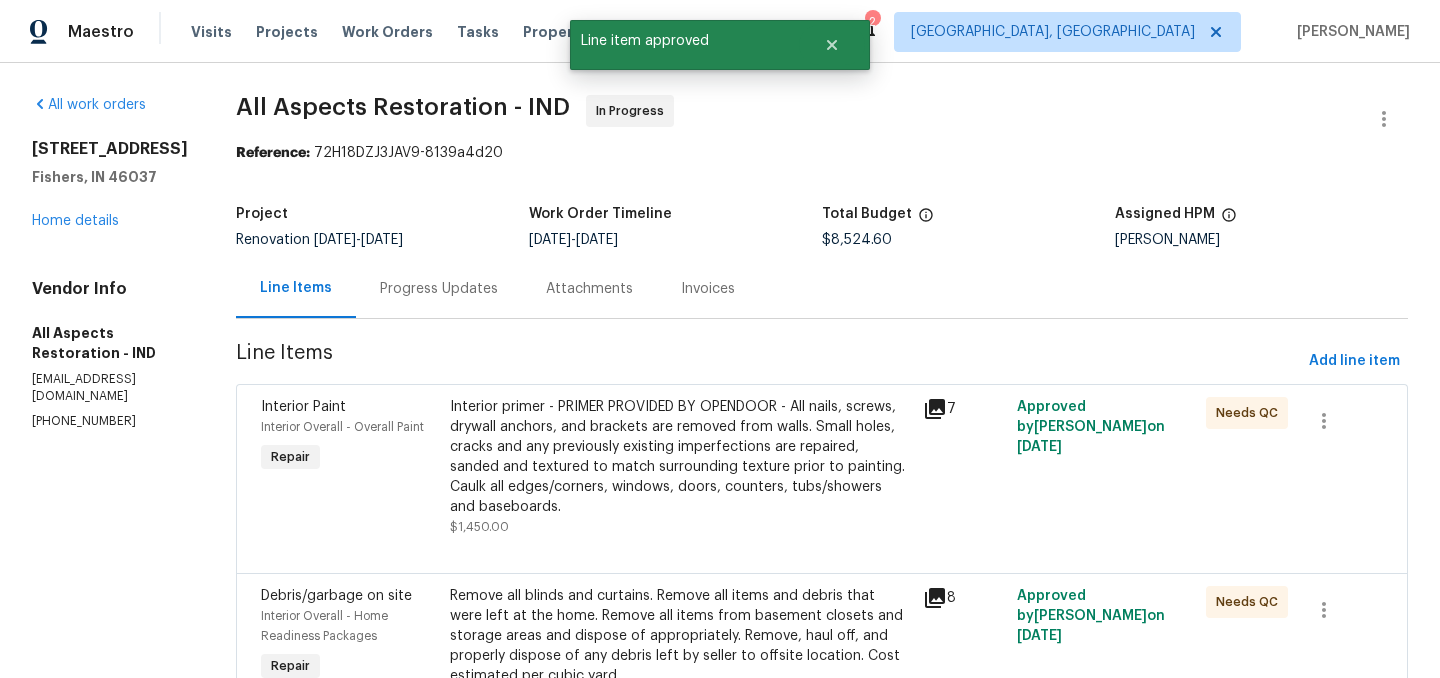 click on "Interior primer - PRIMER PROVIDED BY OPENDOOR - All nails, screws, drywall anchors, and brackets are removed from walls. Small holes, cracks and any previously existing imperfections are repaired, sanded and textured to match surrounding texture prior to painting. Caulk all edges/corners, windows, doors, counters, tubs/showers and baseboards." at bounding box center (680, 457) 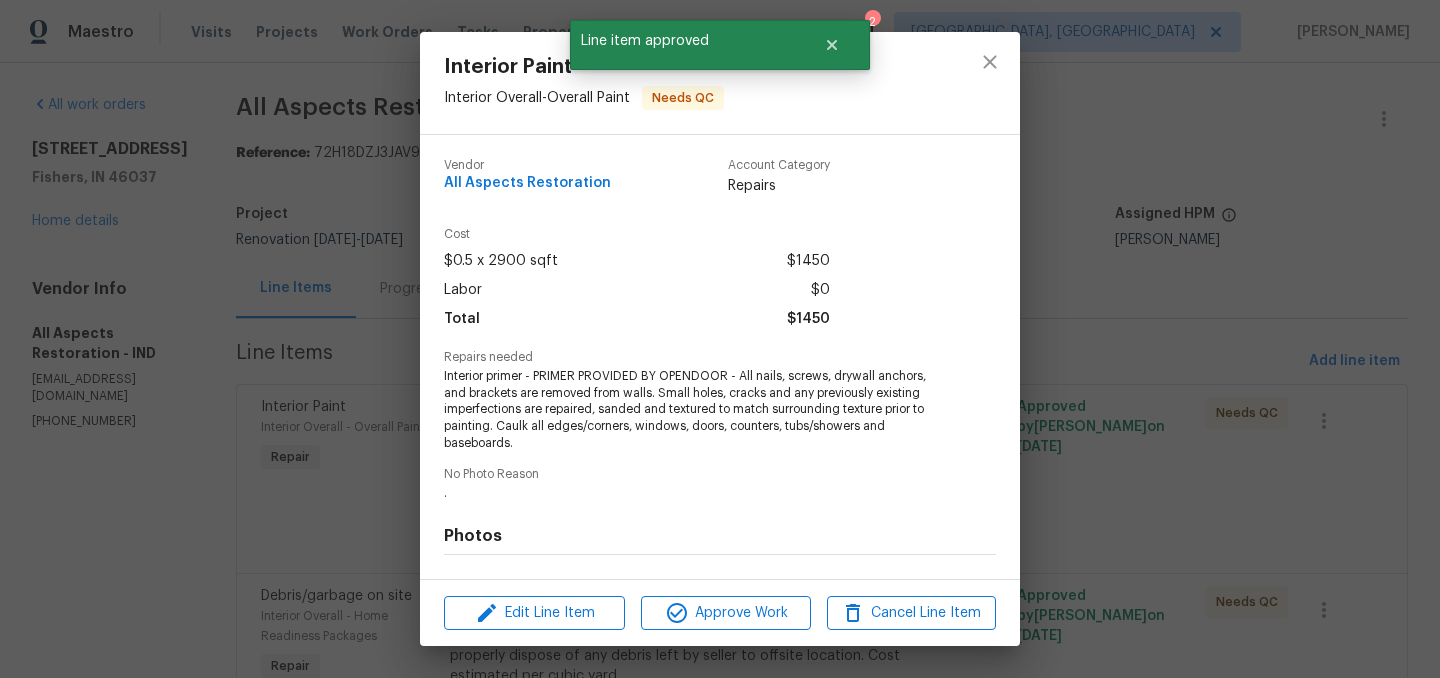 scroll, scrollTop: 259, scrollLeft: 0, axis: vertical 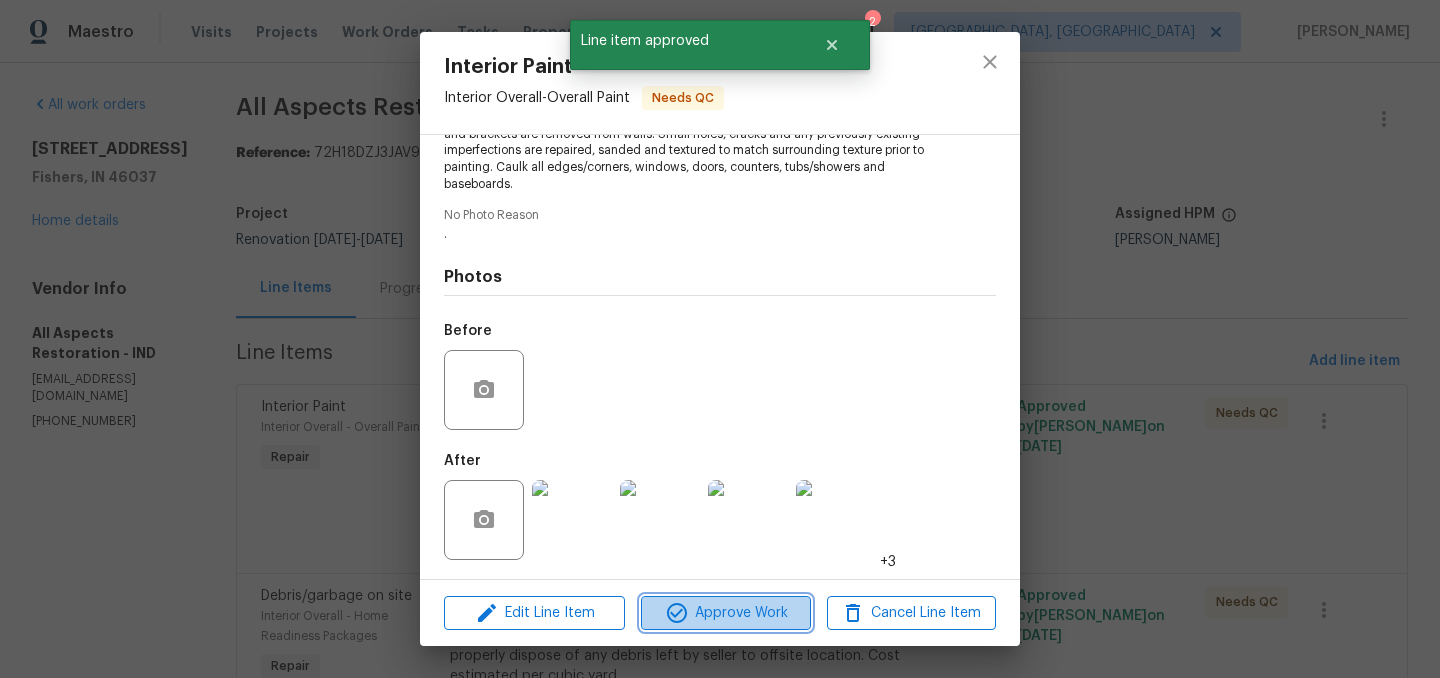 click on "Approve Work" at bounding box center [725, 613] 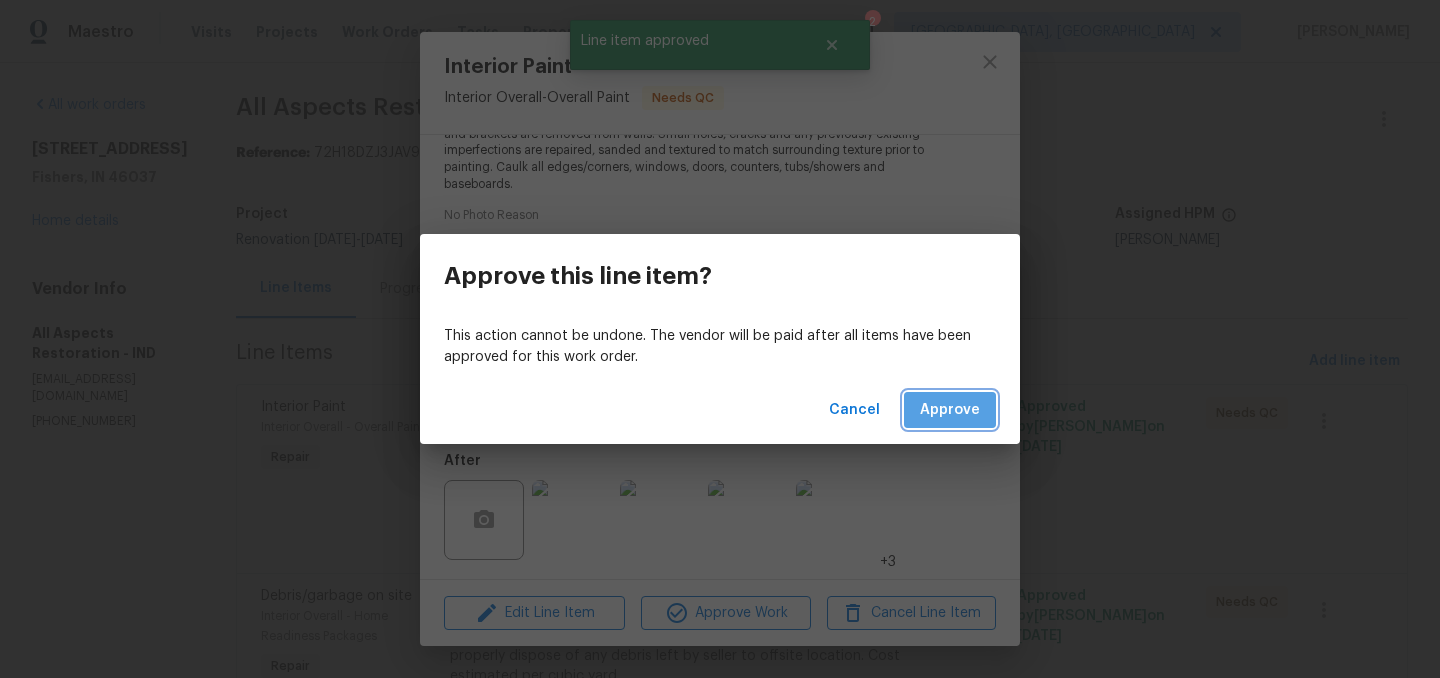 click on "Approve" at bounding box center [950, 410] 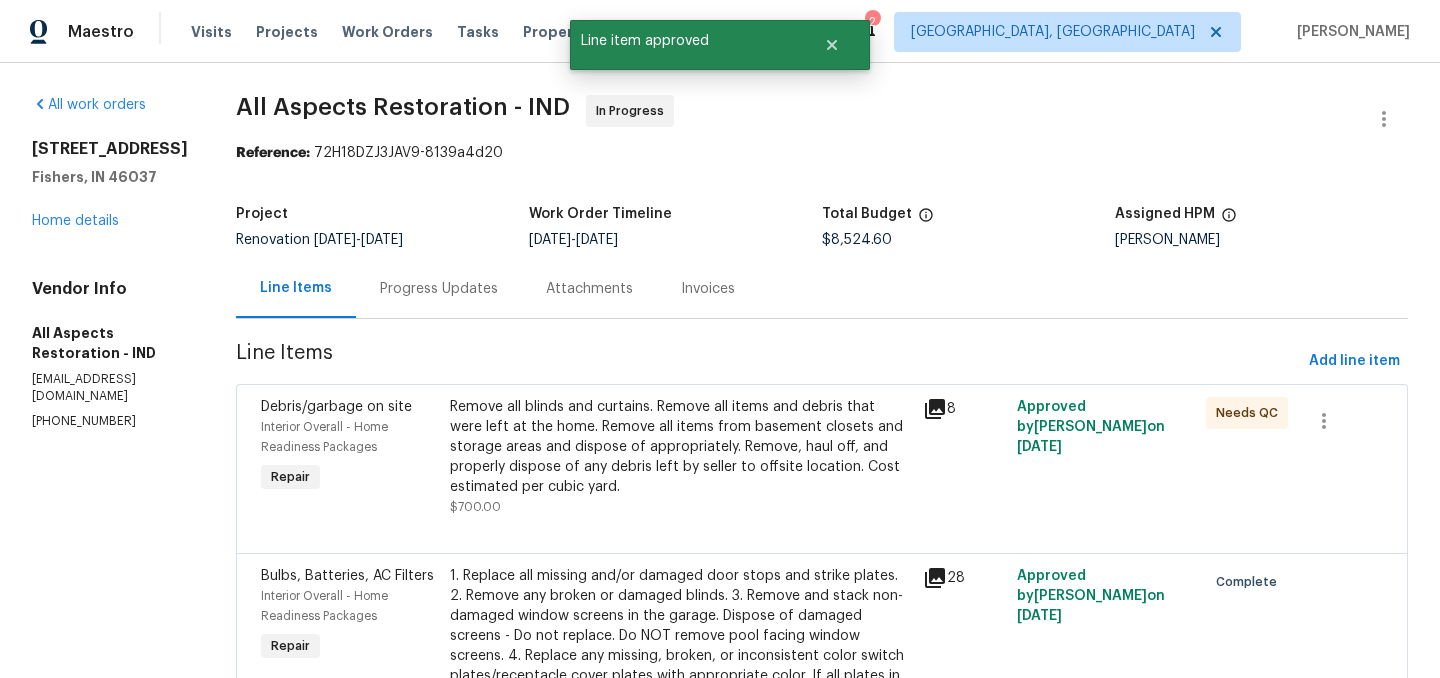 click on "Remove all blinds and curtains.
Remove all items and debris that were left at the home.
Remove all items from basement closets and storage areas and dispose of appropriately.
Remove, haul off, and properly dispose of any debris left by seller to offsite location. Cost estimated per cubic yard." at bounding box center [680, 447] 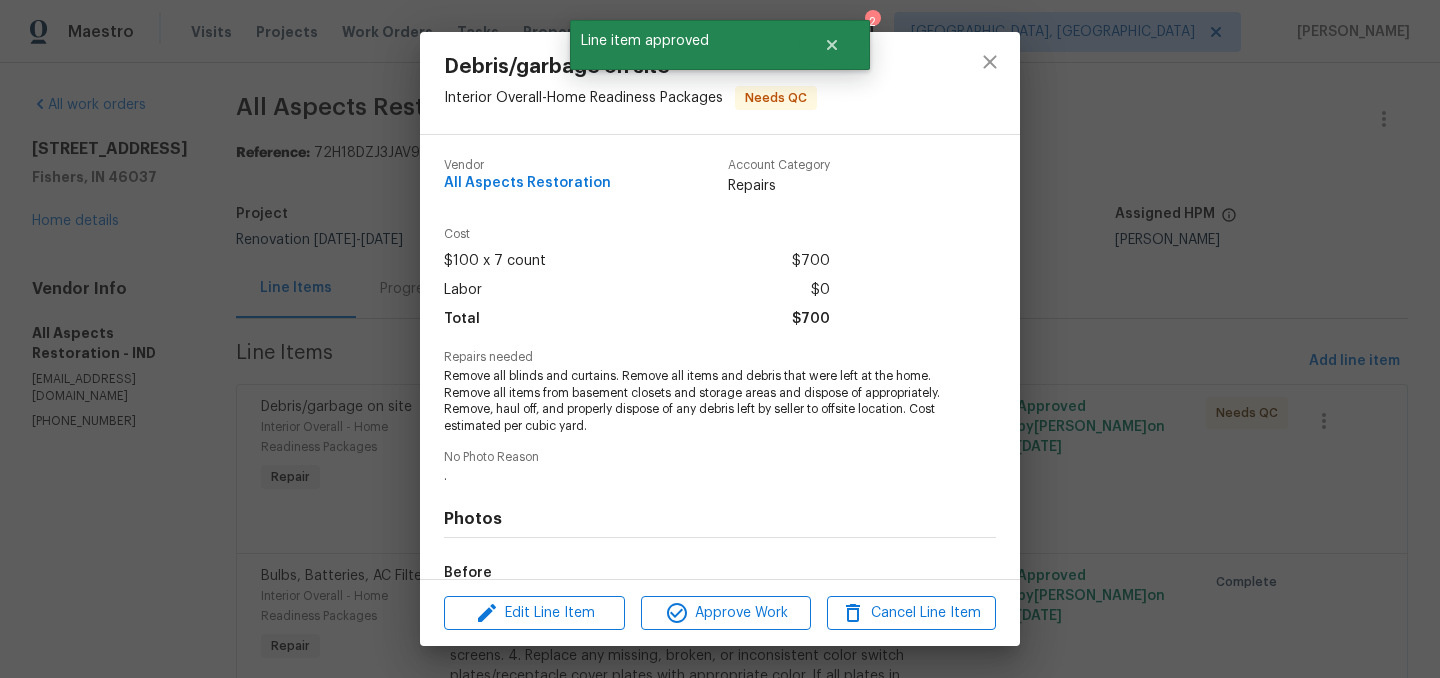 scroll, scrollTop: 243, scrollLeft: 0, axis: vertical 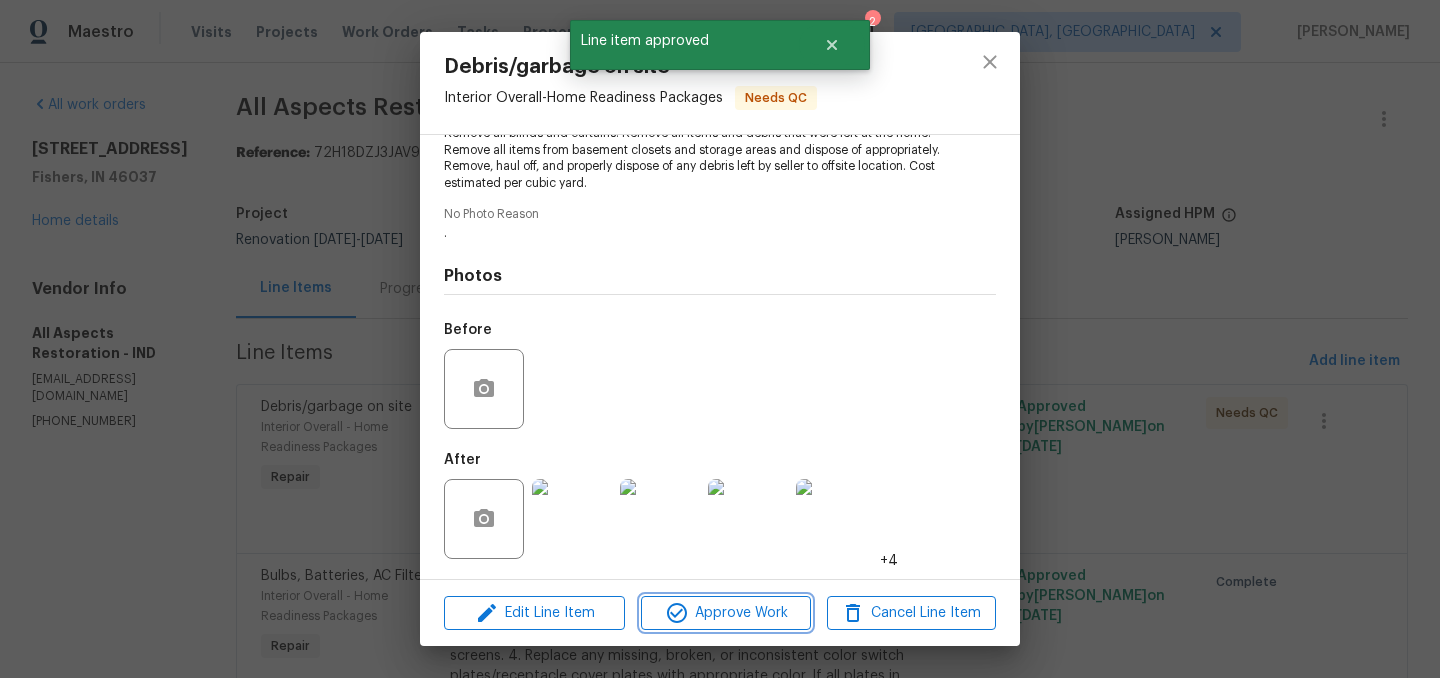click on "Approve Work" at bounding box center (725, 613) 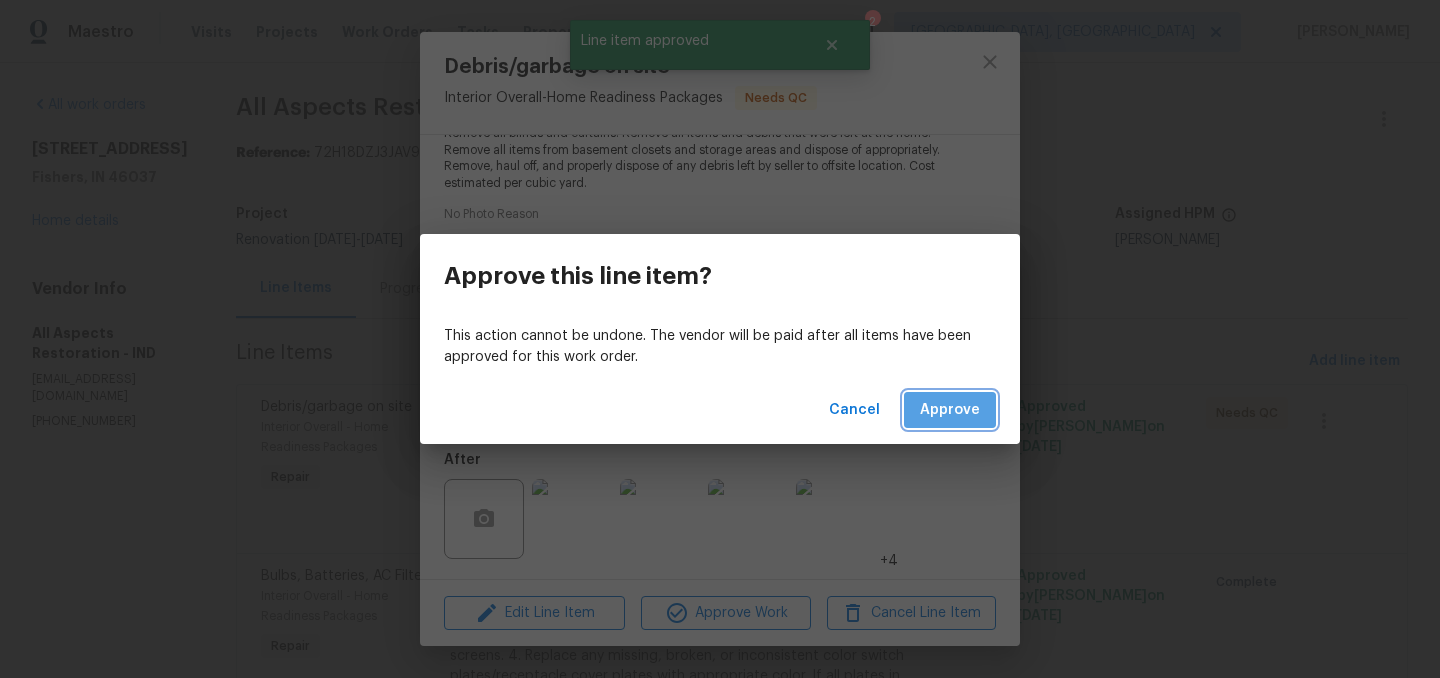 click on "Approve" at bounding box center [950, 410] 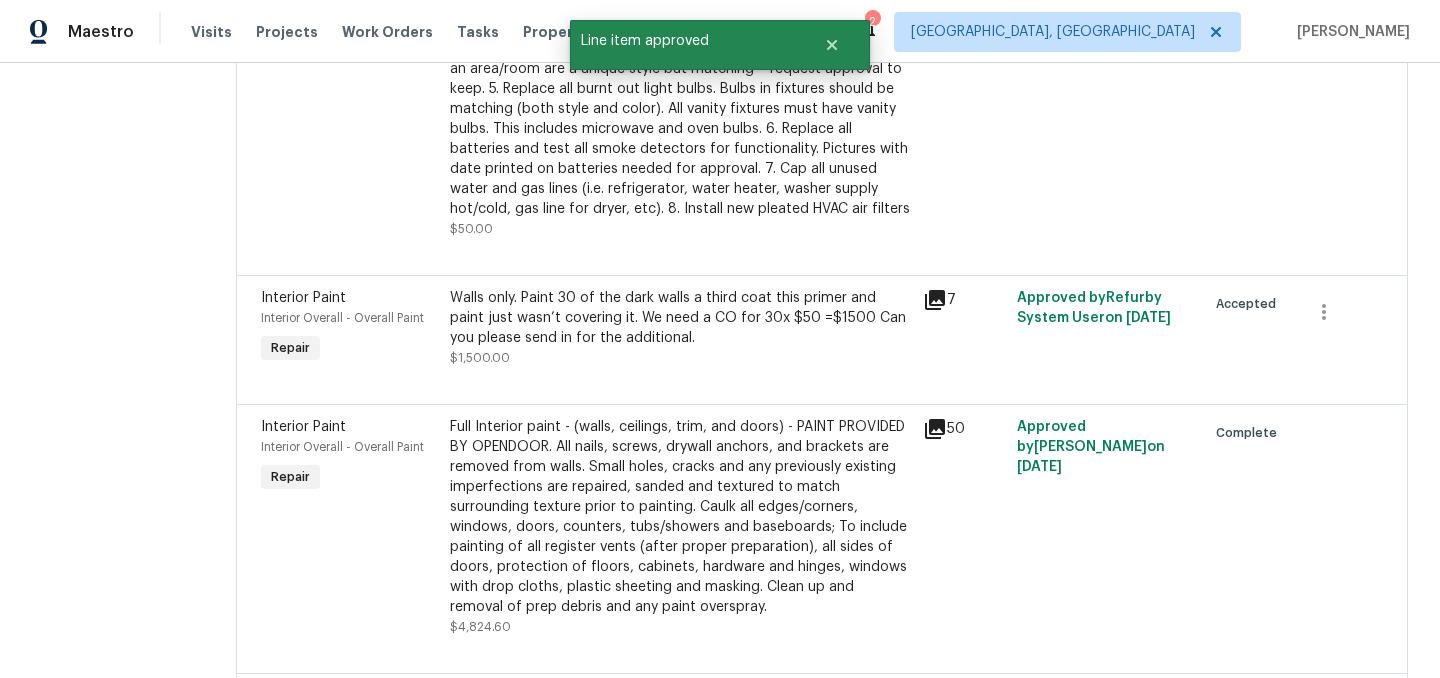 scroll, scrollTop: 459, scrollLeft: 0, axis: vertical 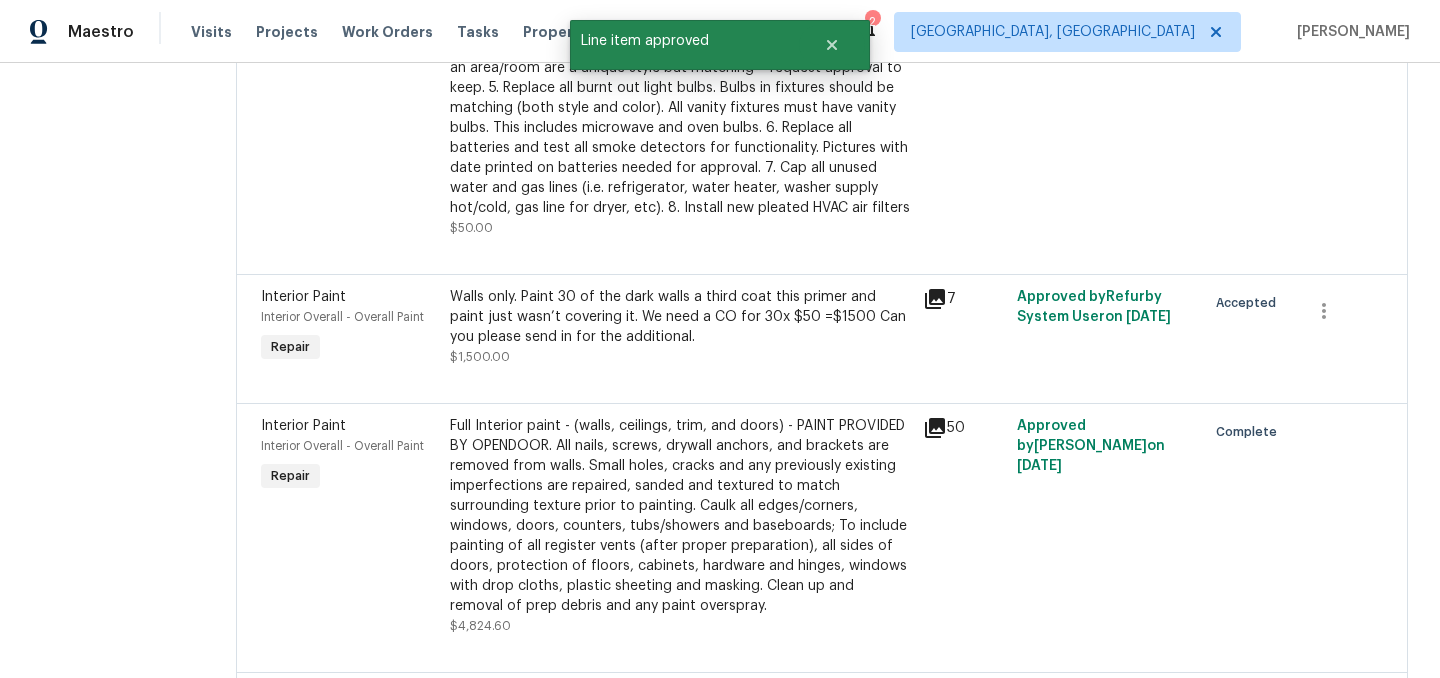 click on "Walls only. Paint 30 of the dark walls a third coat this primer and paint just wasn’t covering it. We need a CO for 30x $50 =$1500 Can you please send in for the additional." at bounding box center (680, 317) 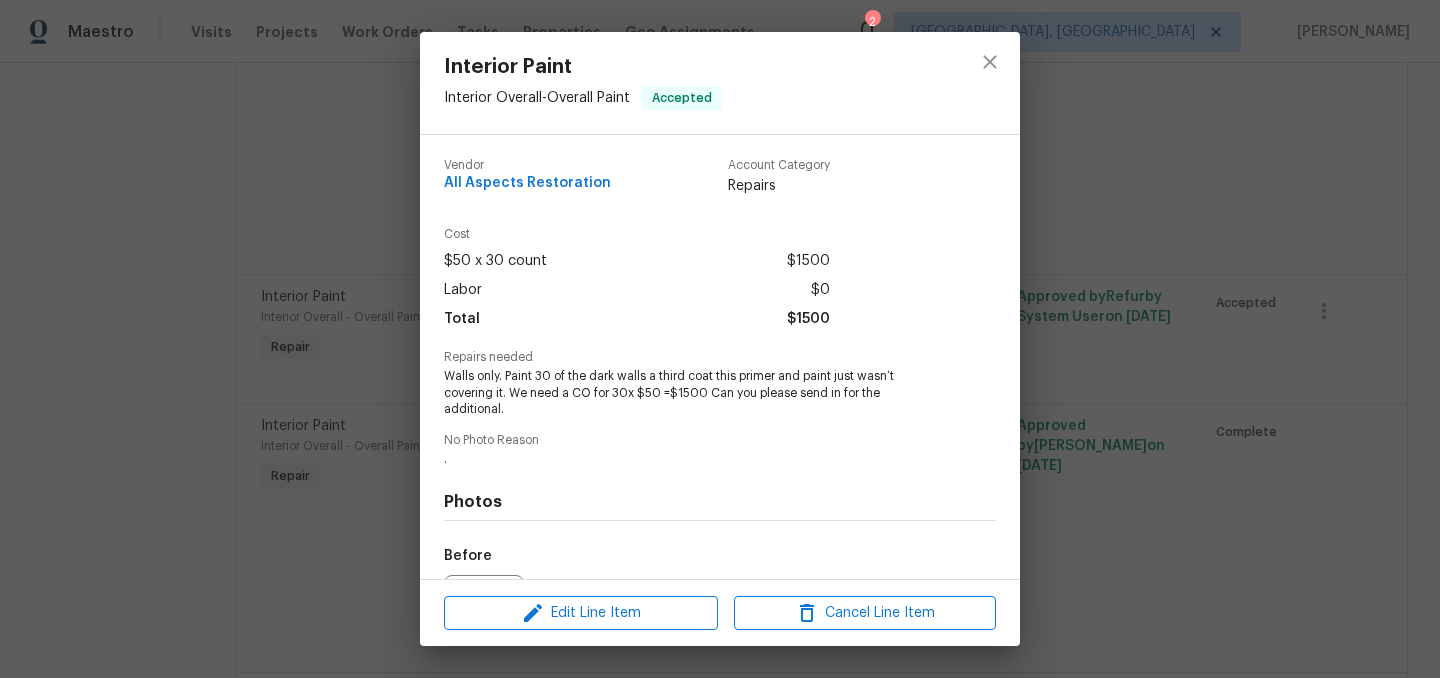 scroll, scrollTop: 209, scrollLeft: 0, axis: vertical 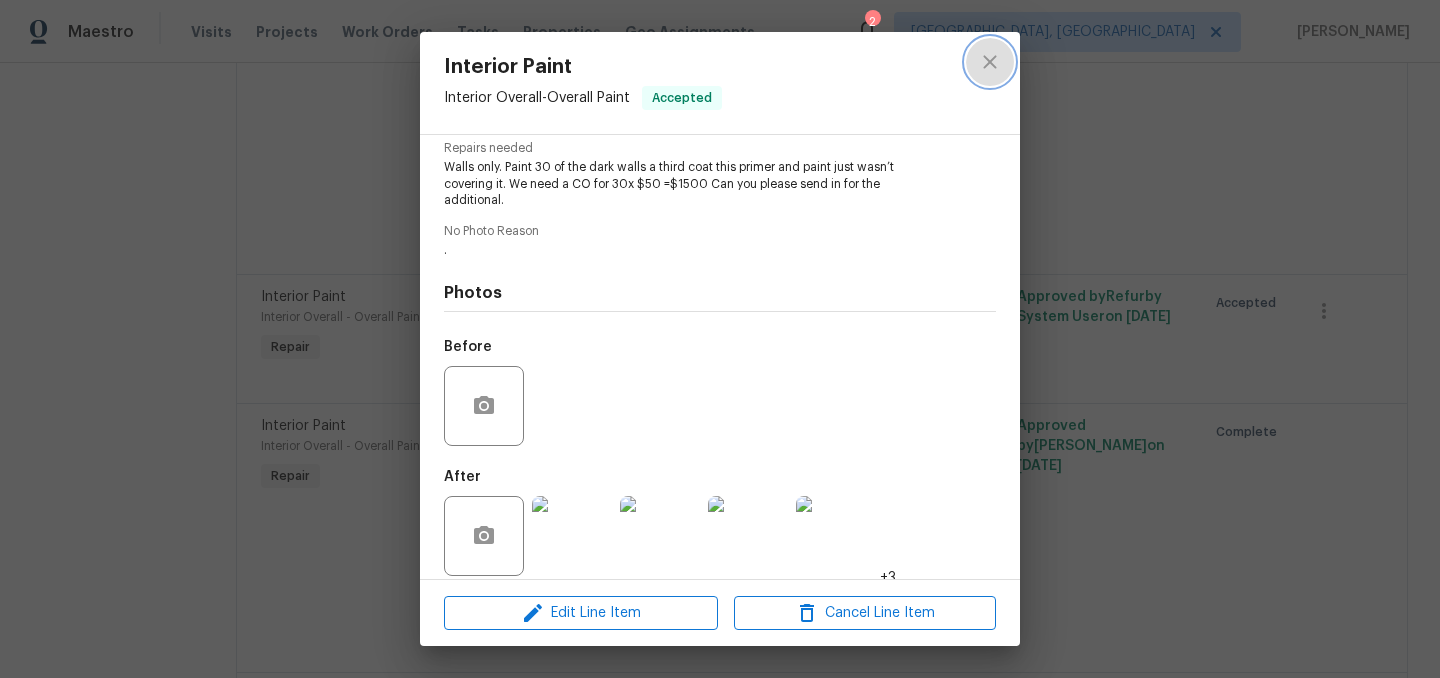 click 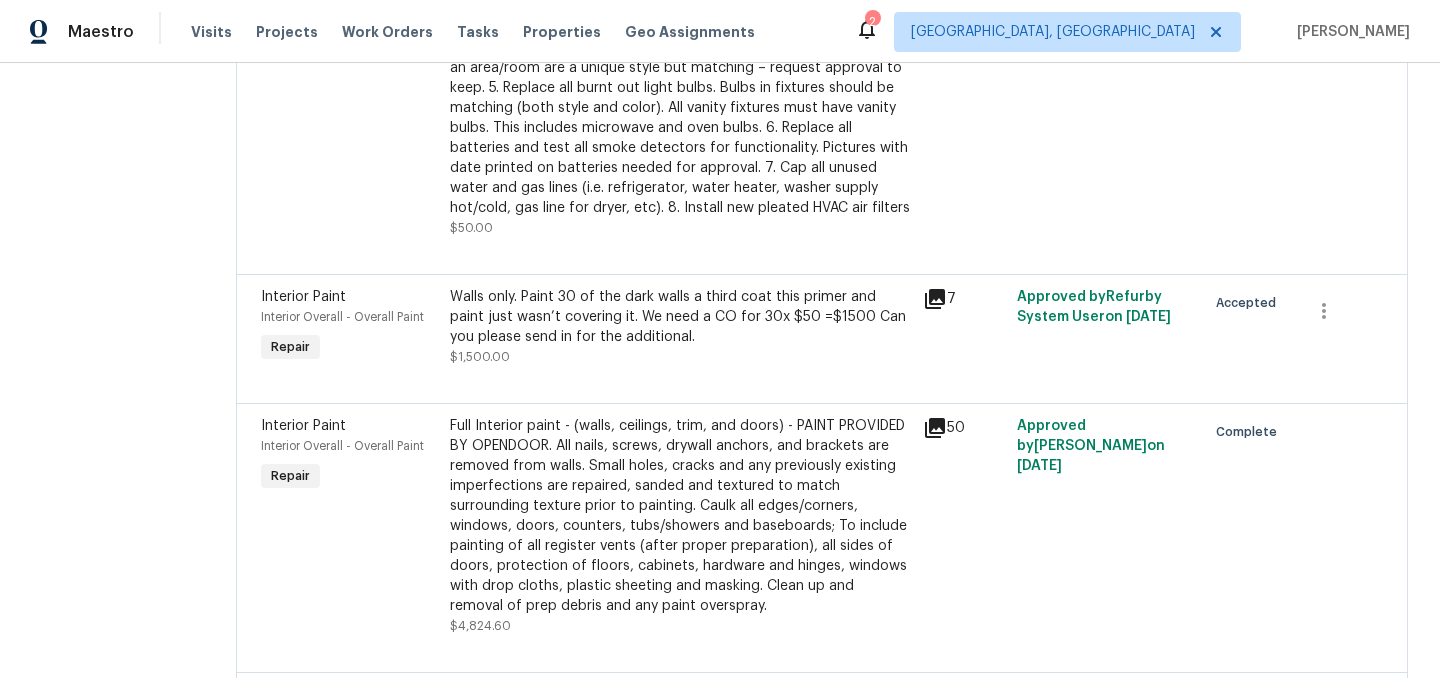 scroll, scrollTop: 0, scrollLeft: 0, axis: both 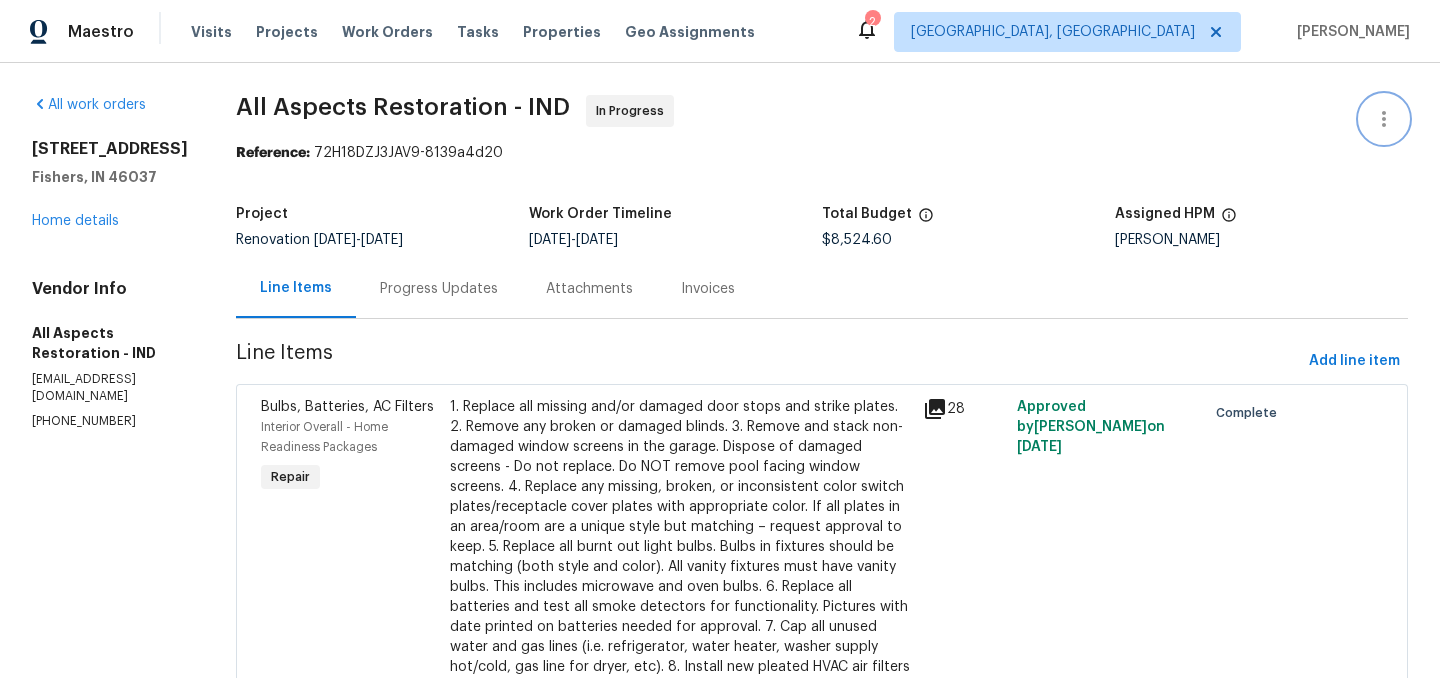 click 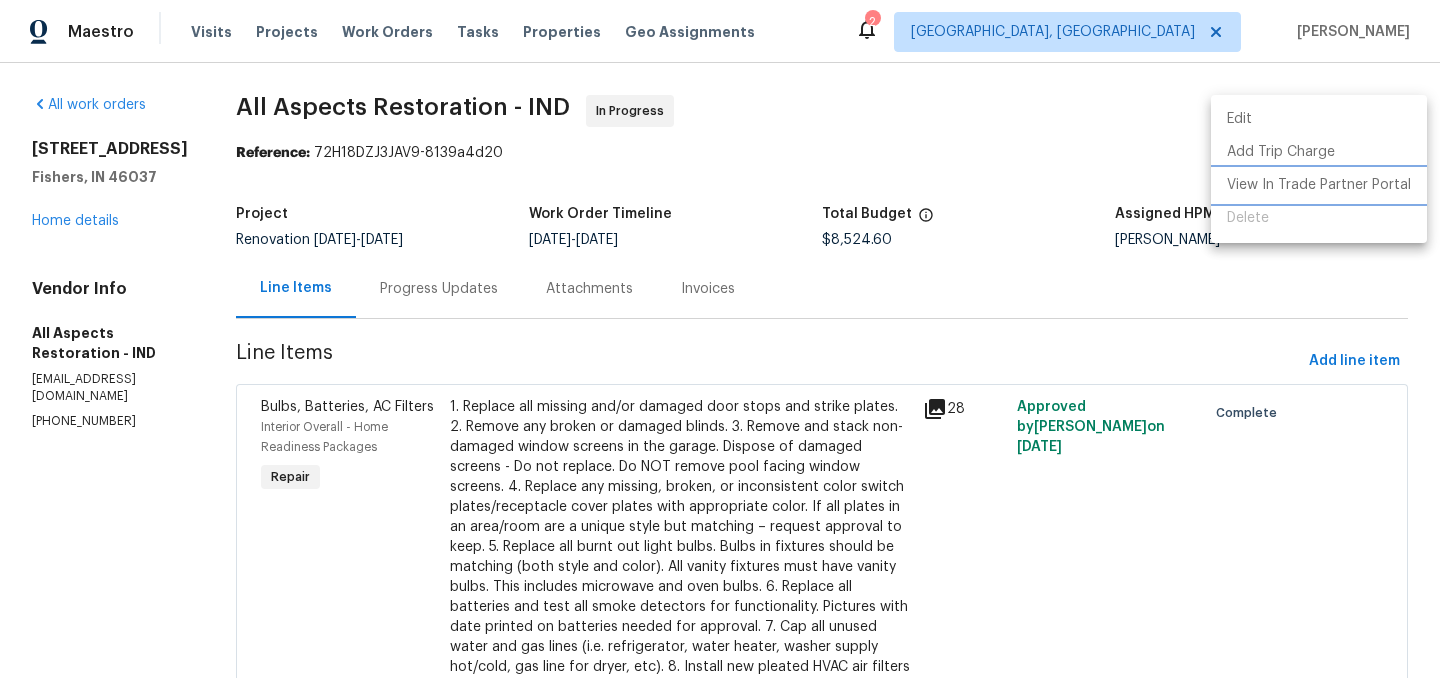click on "View In Trade Partner Portal" at bounding box center (1319, 185) 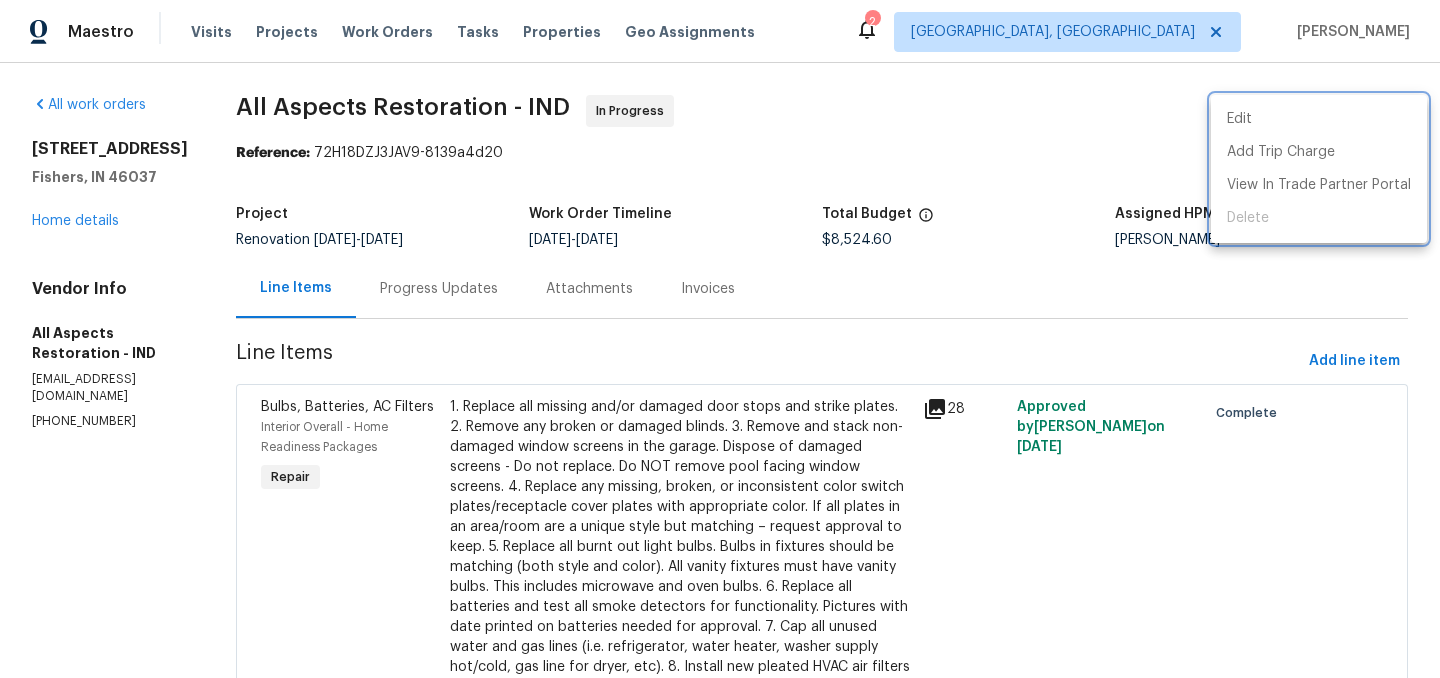 click at bounding box center (720, 339) 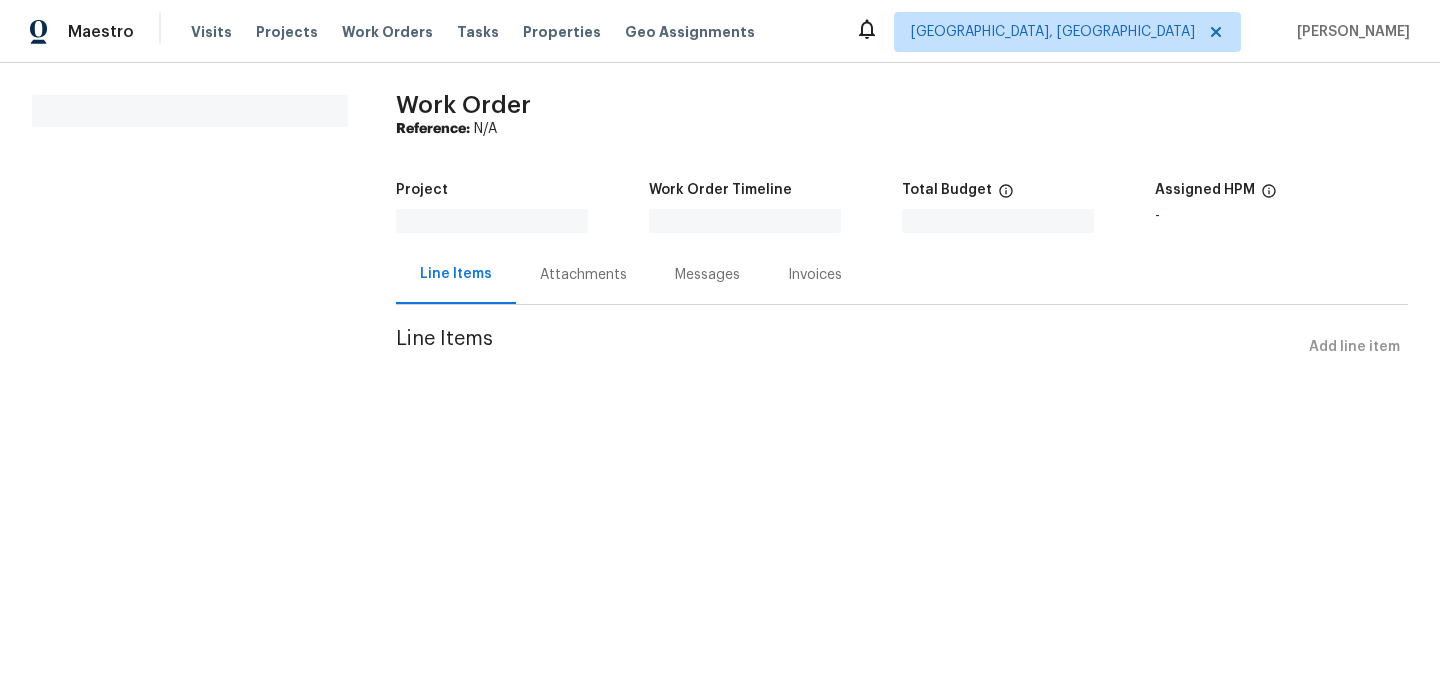 scroll, scrollTop: 0, scrollLeft: 0, axis: both 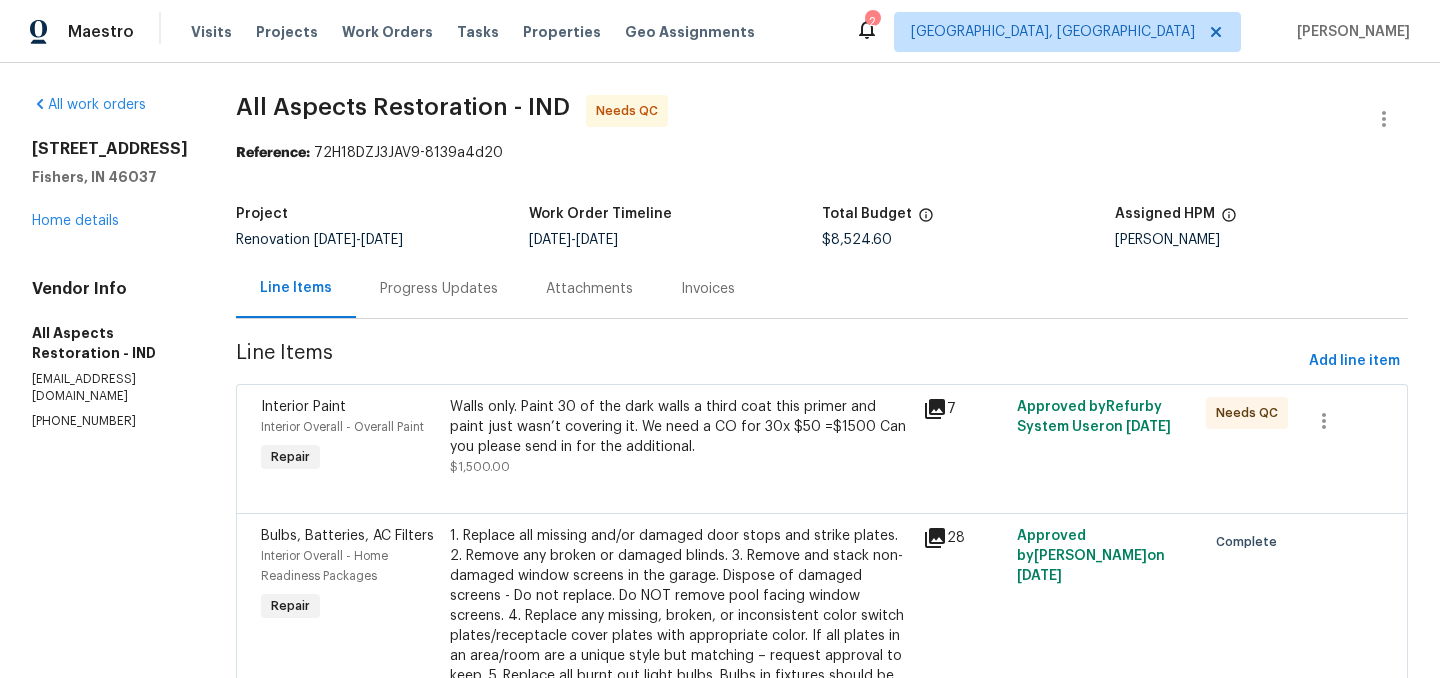 click on "Walls only. Paint 30 of the dark walls a third coat this primer and paint just wasn’t covering it. We need a CO for 30x $50 =$1500 Can you please send in for the additional." at bounding box center [680, 427] 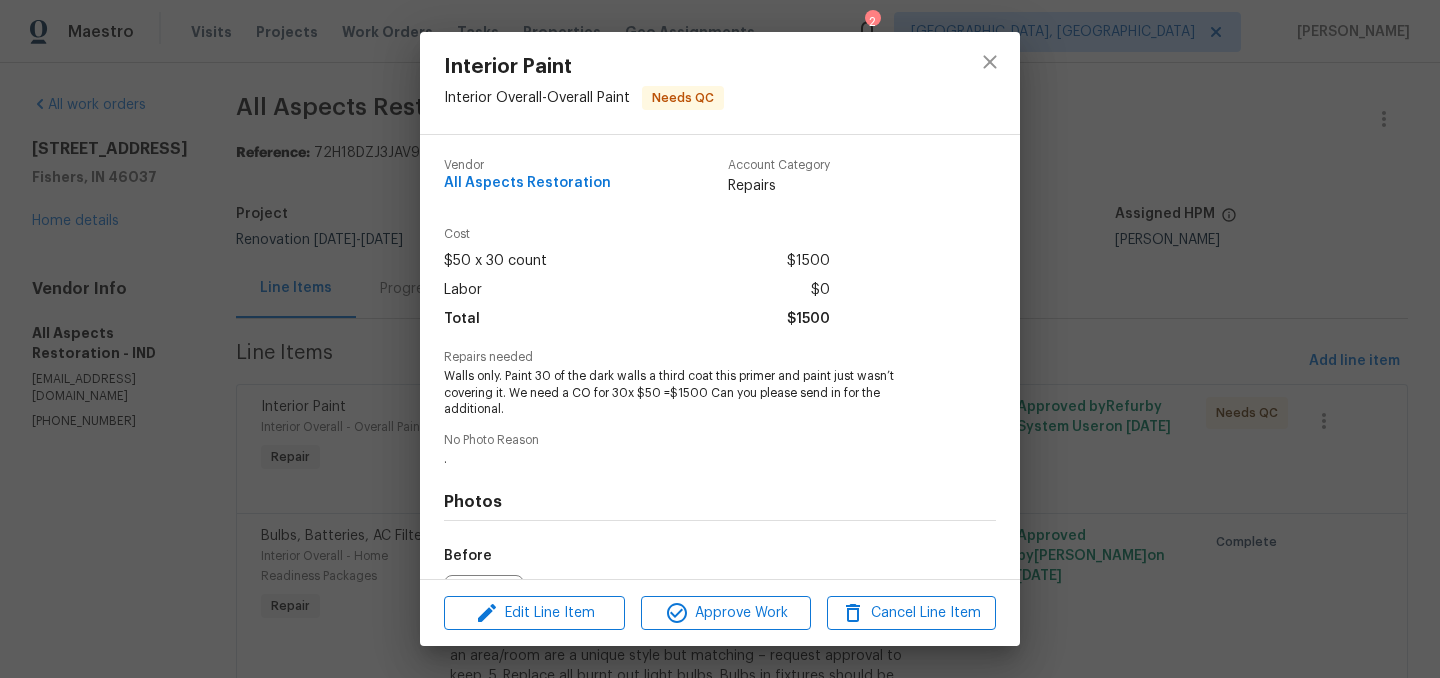 scroll, scrollTop: 209, scrollLeft: 0, axis: vertical 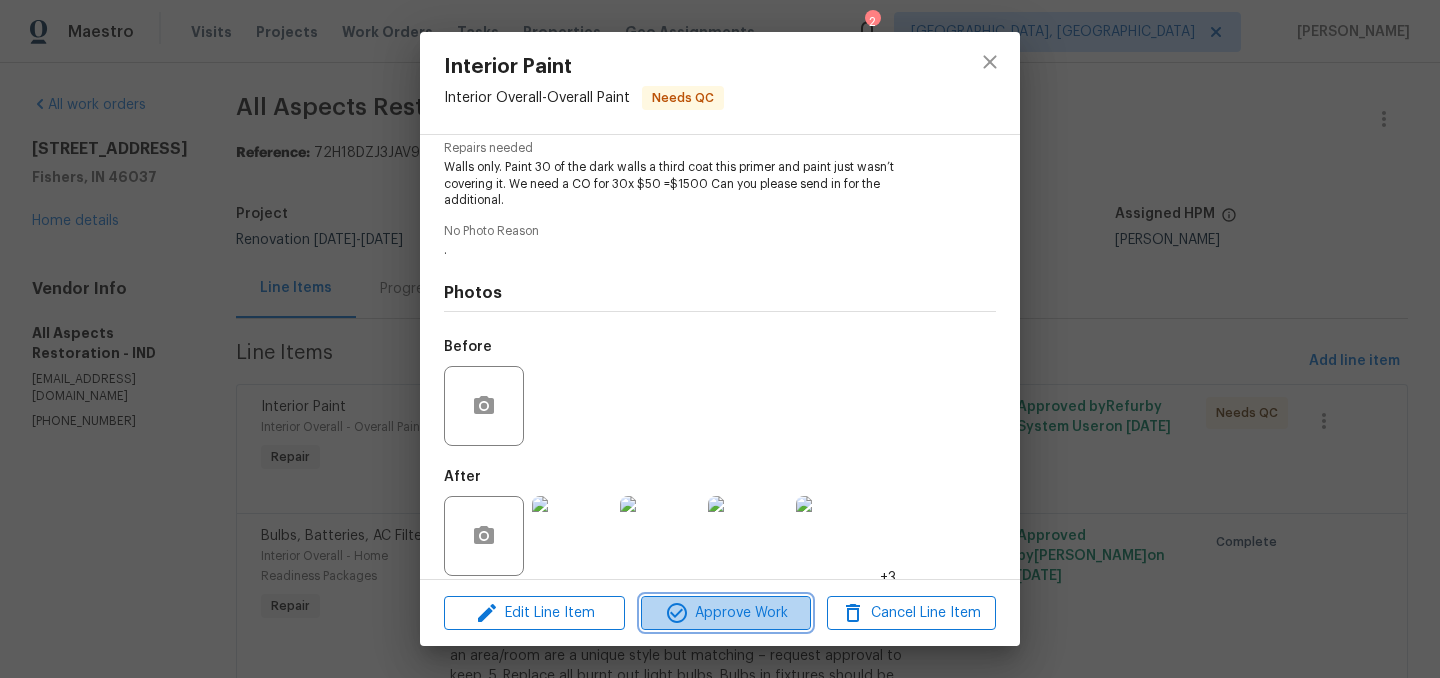 click on "Approve Work" at bounding box center (725, 613) 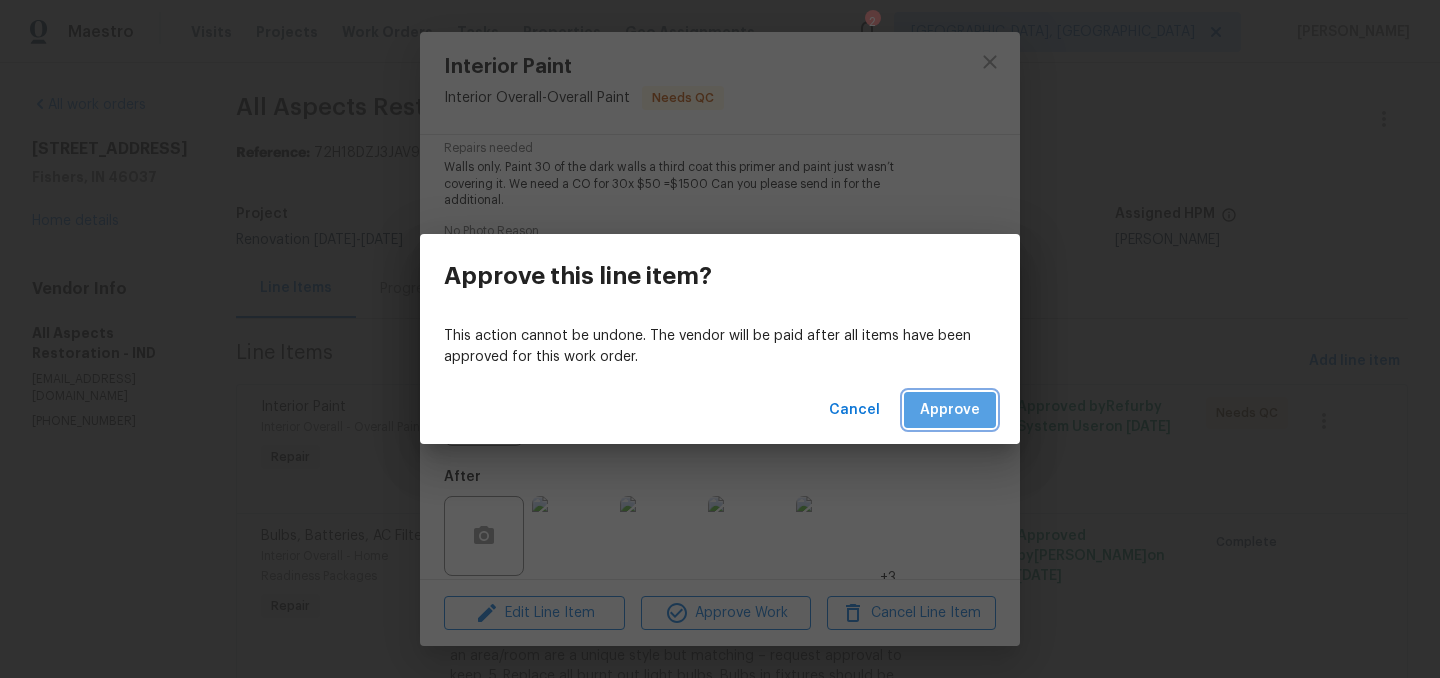 click on "Approve" at bounding box center (950, 410) 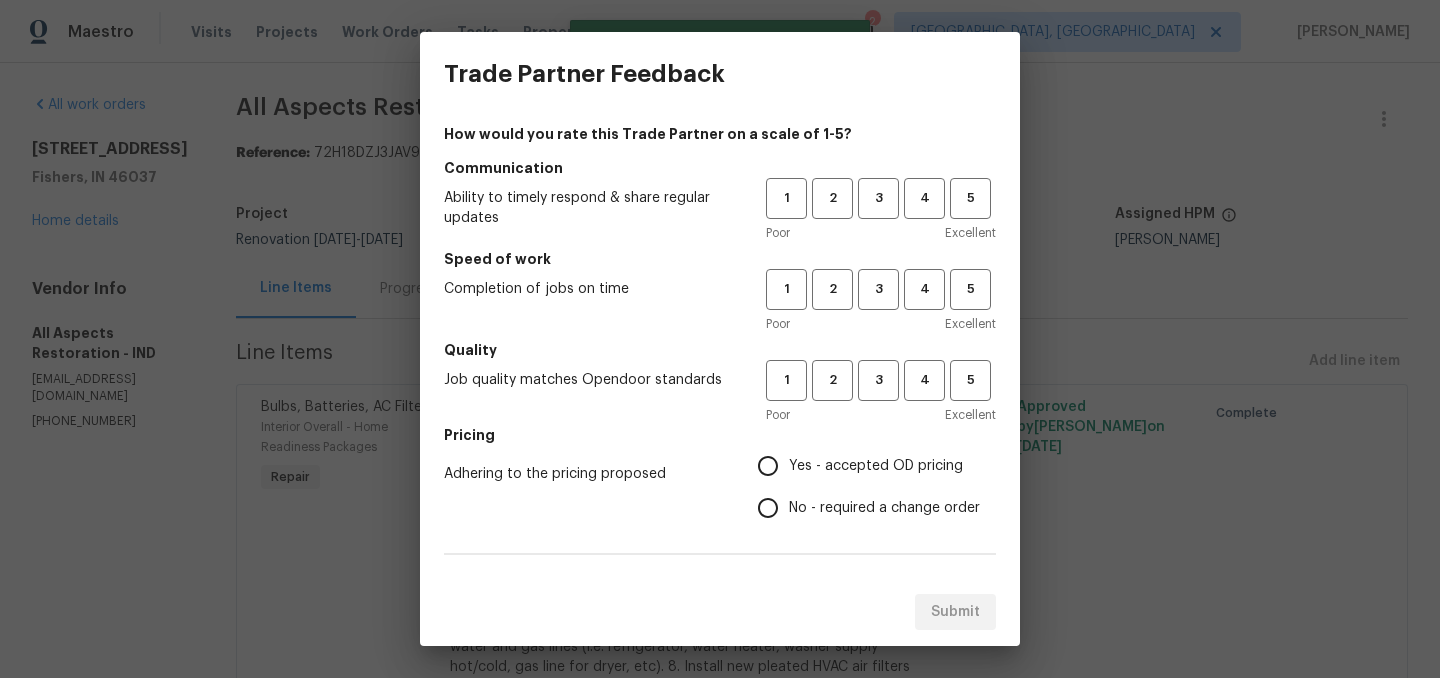 click on "1 2 3 4 5" at bounding box center [881, 198] 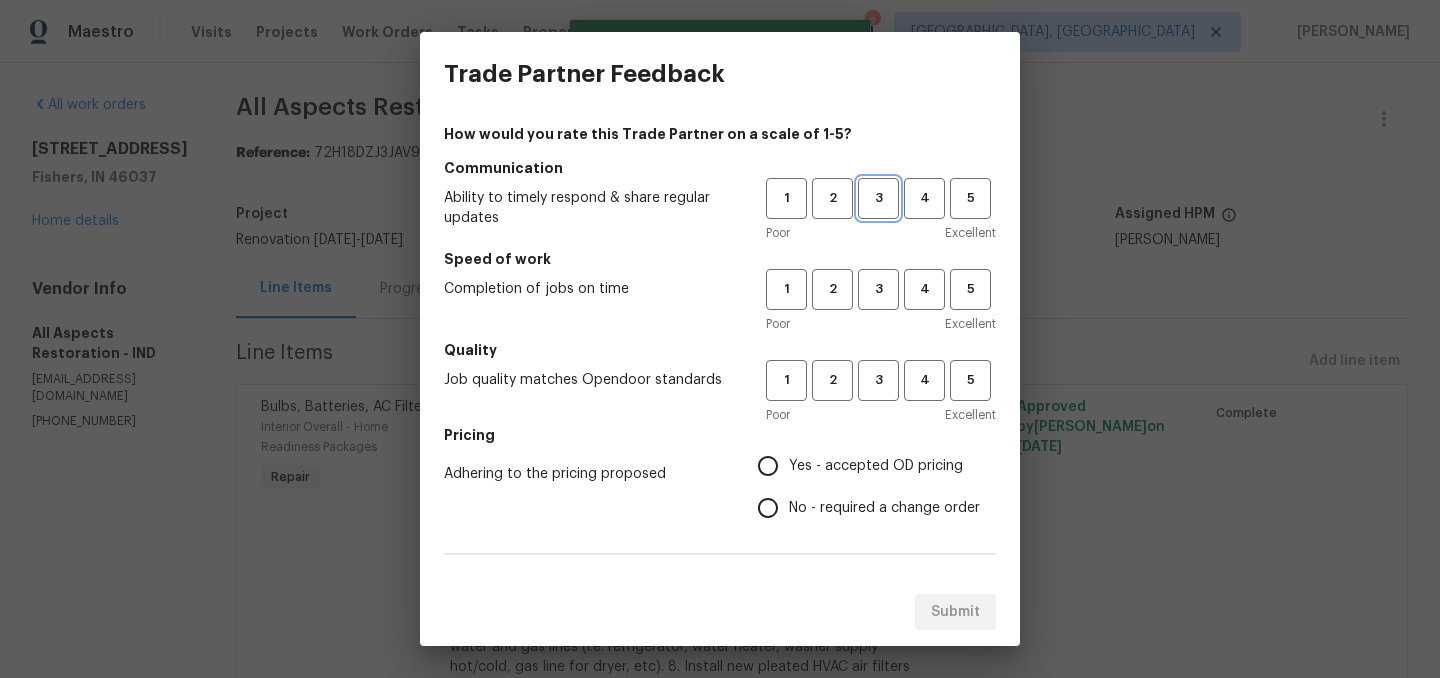 click on "3" at bounding box center (878, 198) 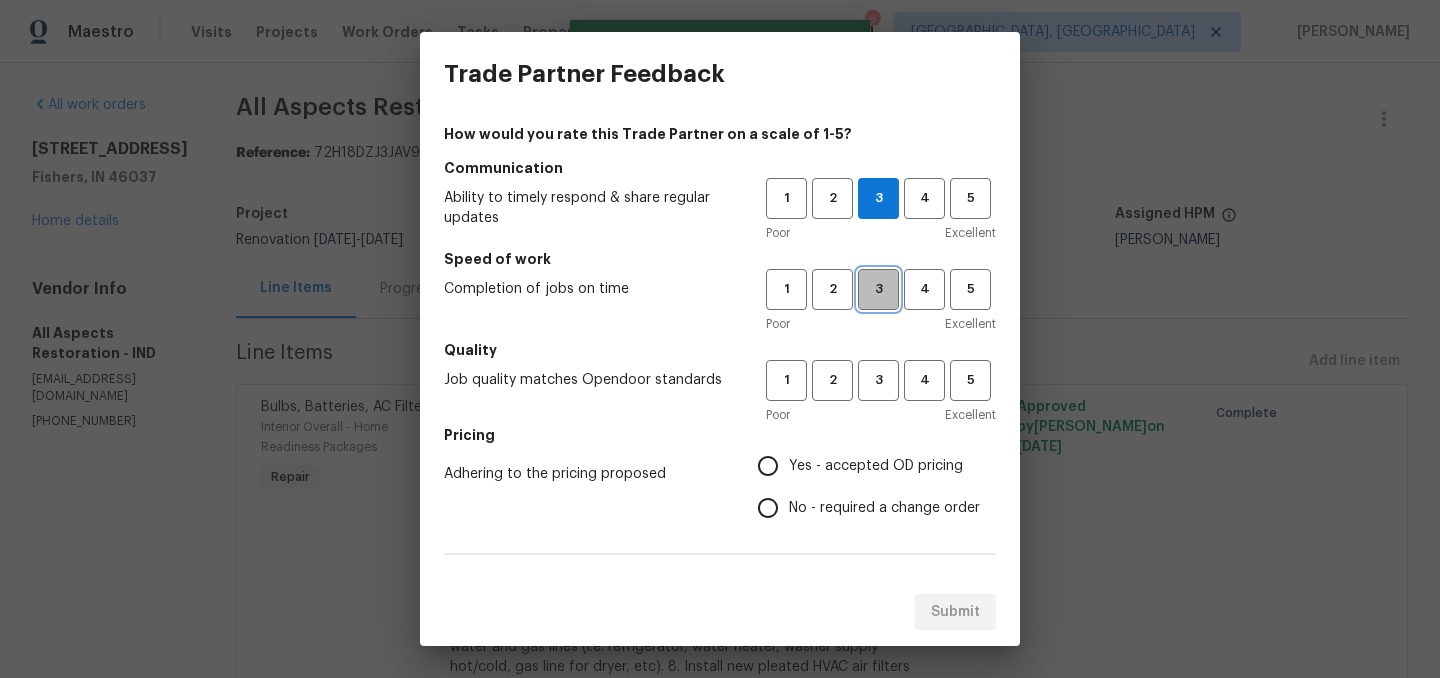 click on "3" at bounding box center [878, 289] 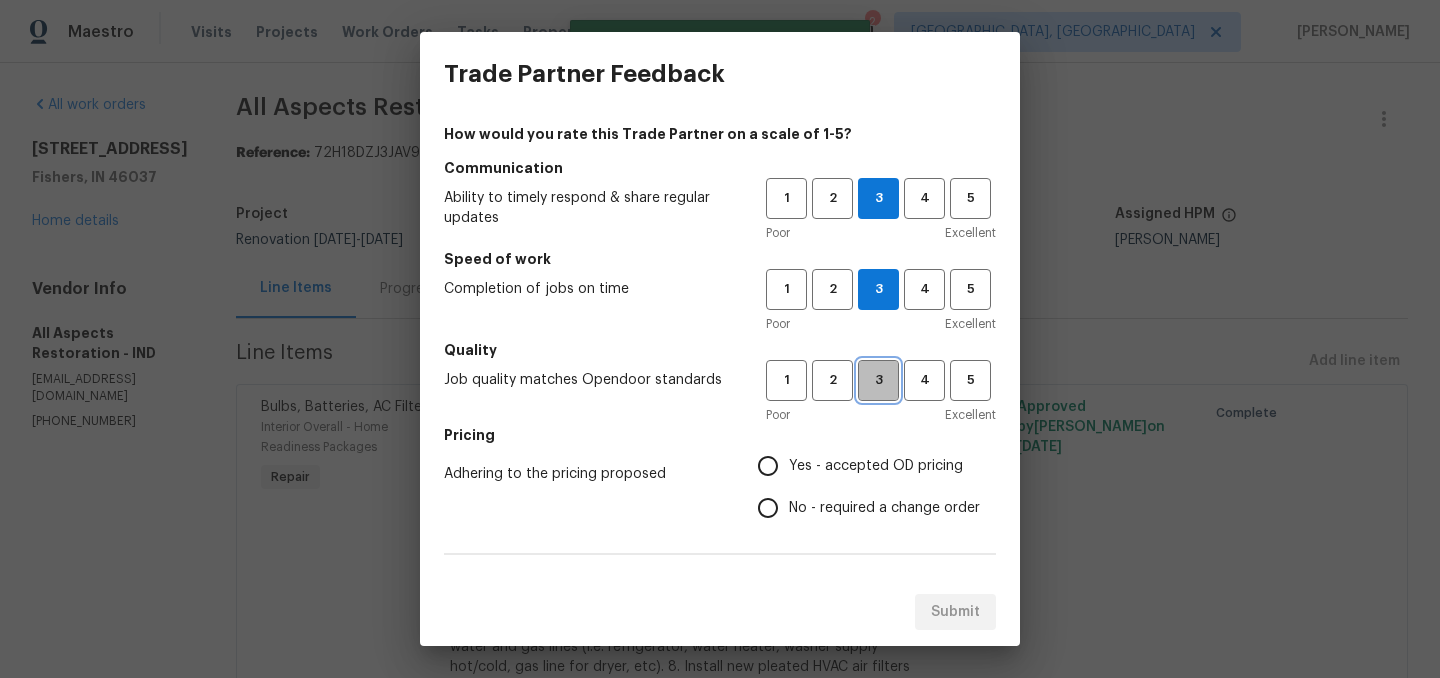 click on "3" at bounding box center (878, 380) 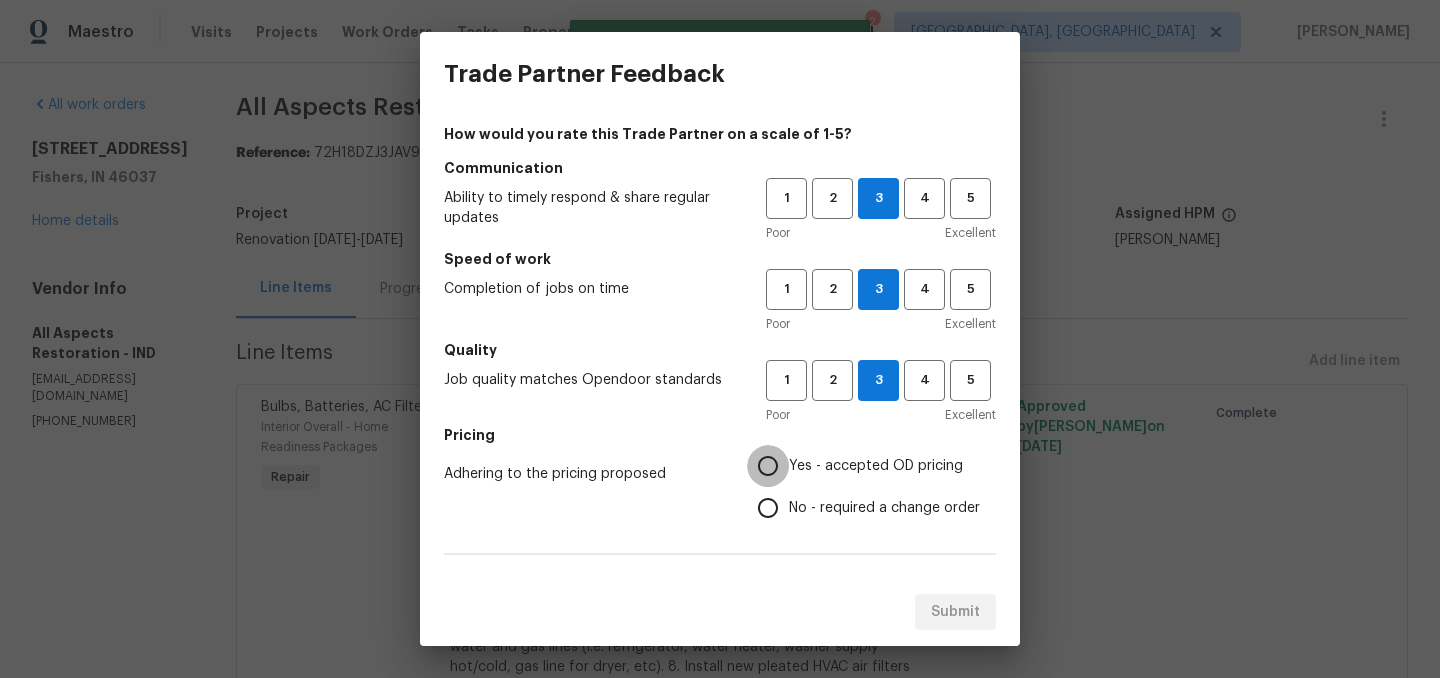 click on "Yes - accepted OD pricing" at bounding box center [768, 466] 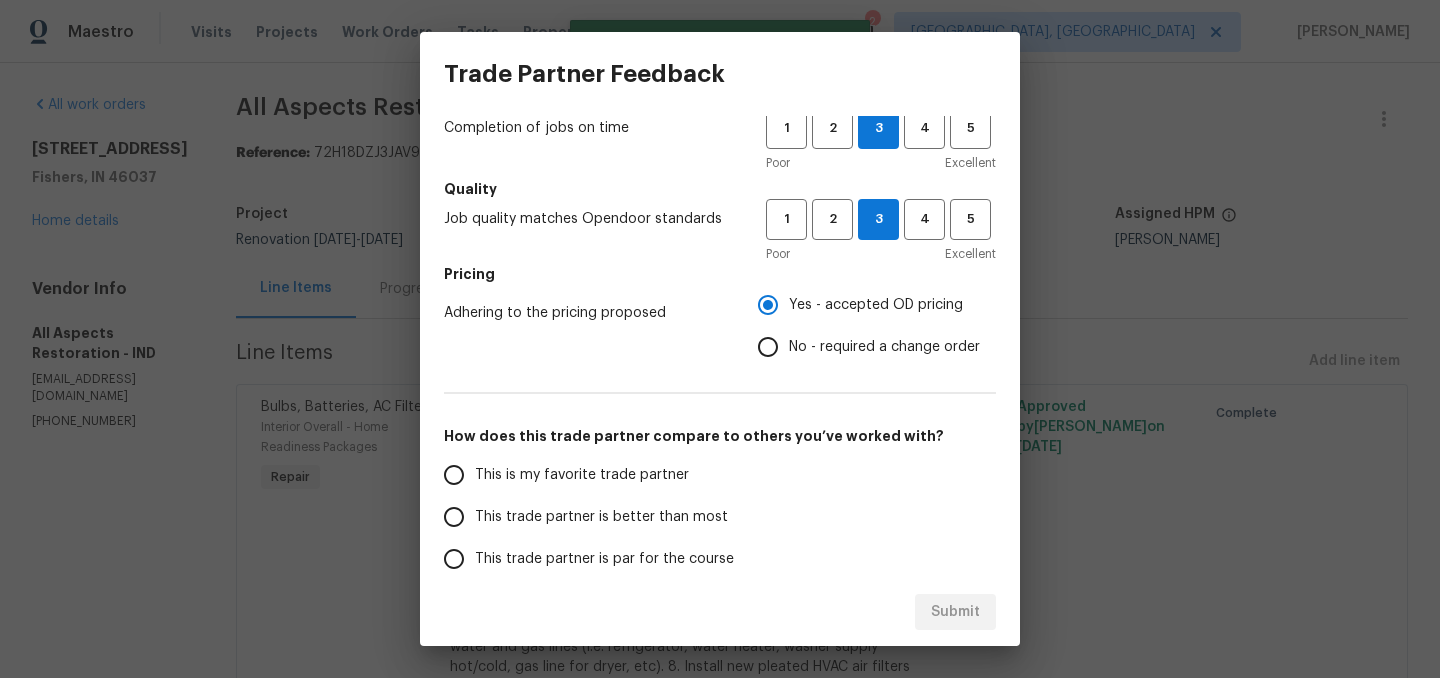 scroll, scrollTop: 167, scrollLeft: 0, axis: vertical 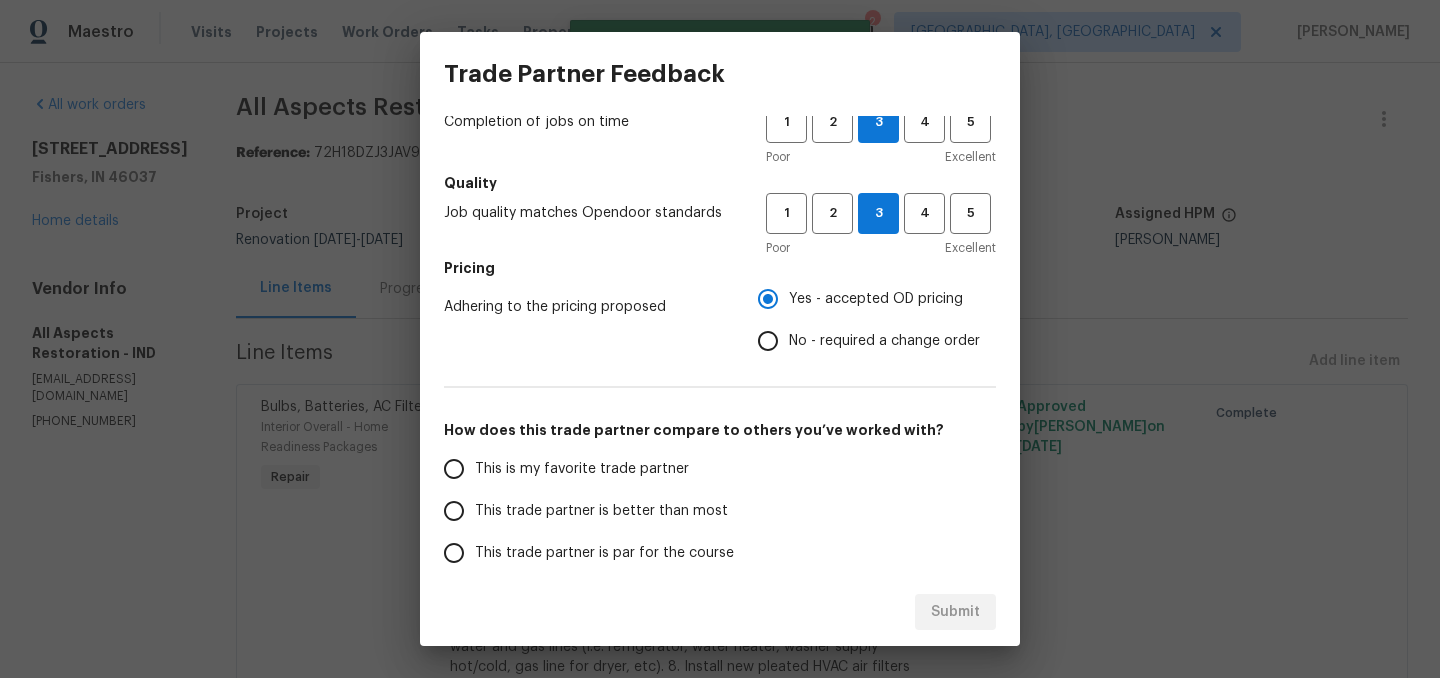 click on "This trade partner is better than most" at bounding box center [601, 511] 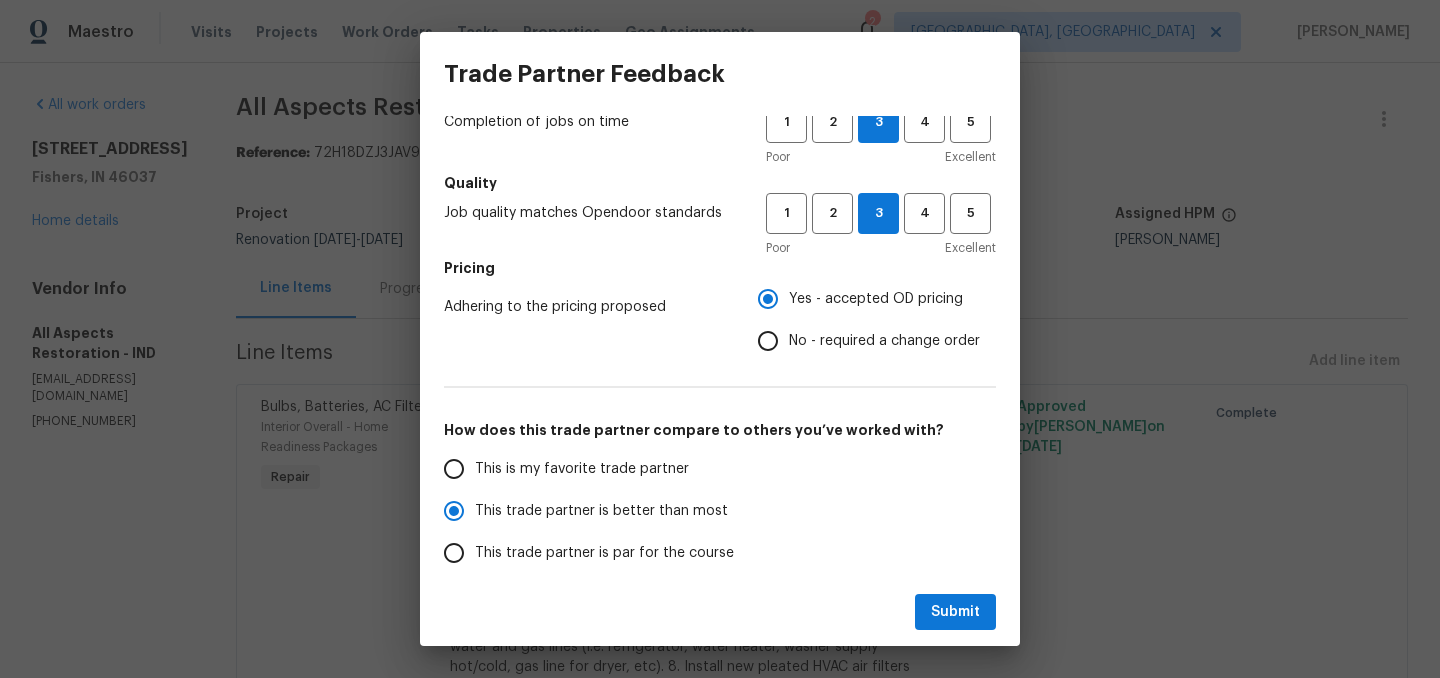 click on "Submit" at bounding box center (720, 612) 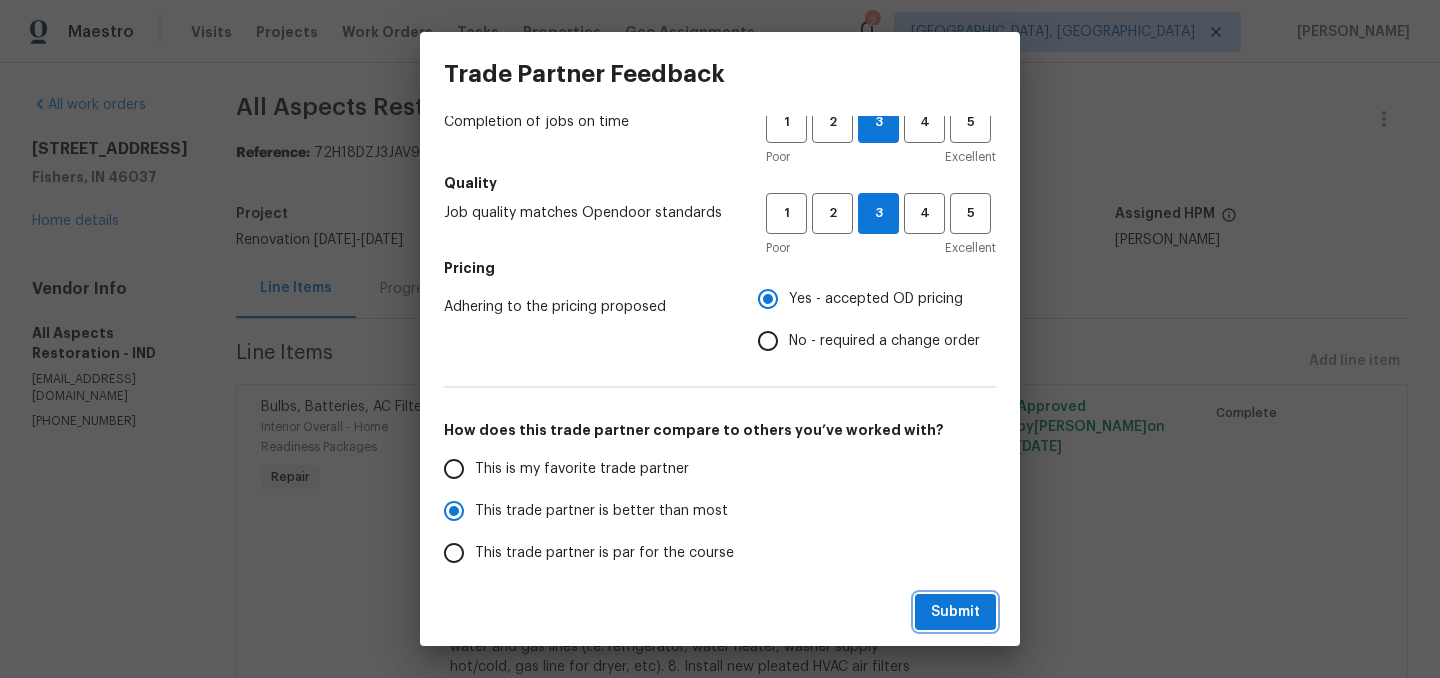 click on "Submit" at bounding box center (955, 612) 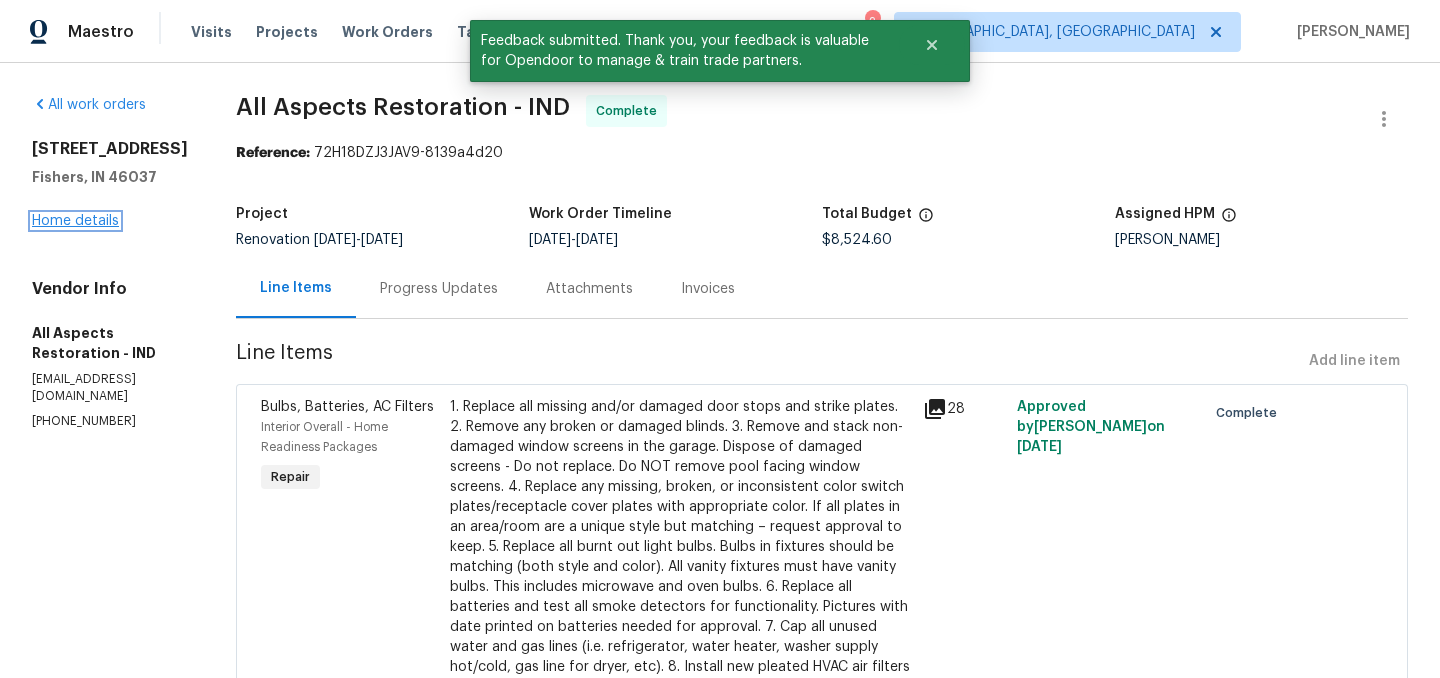 click on "Home details" at bounding box center (75, 221) 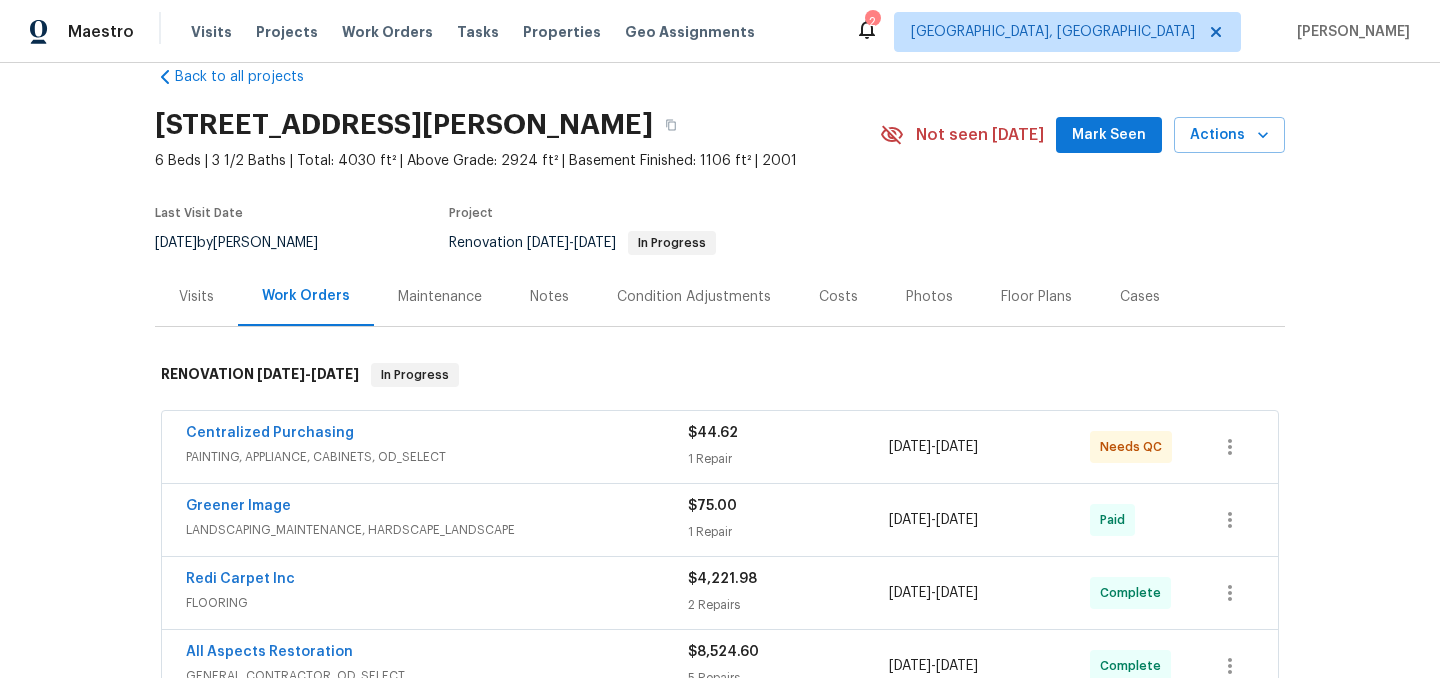 scroll, scrollTop: 0, scrollLeft: 0, axis: both 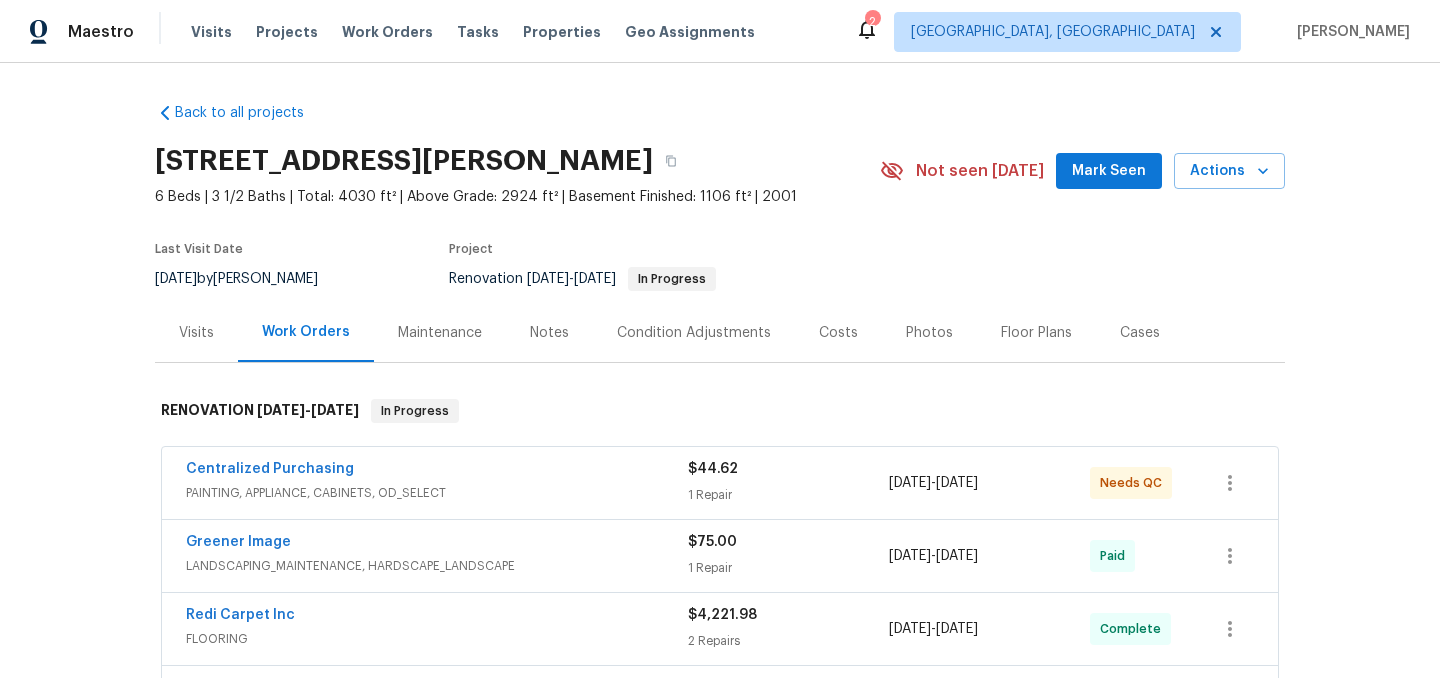 click on "Maintenance" at bounding box center (440, 333) 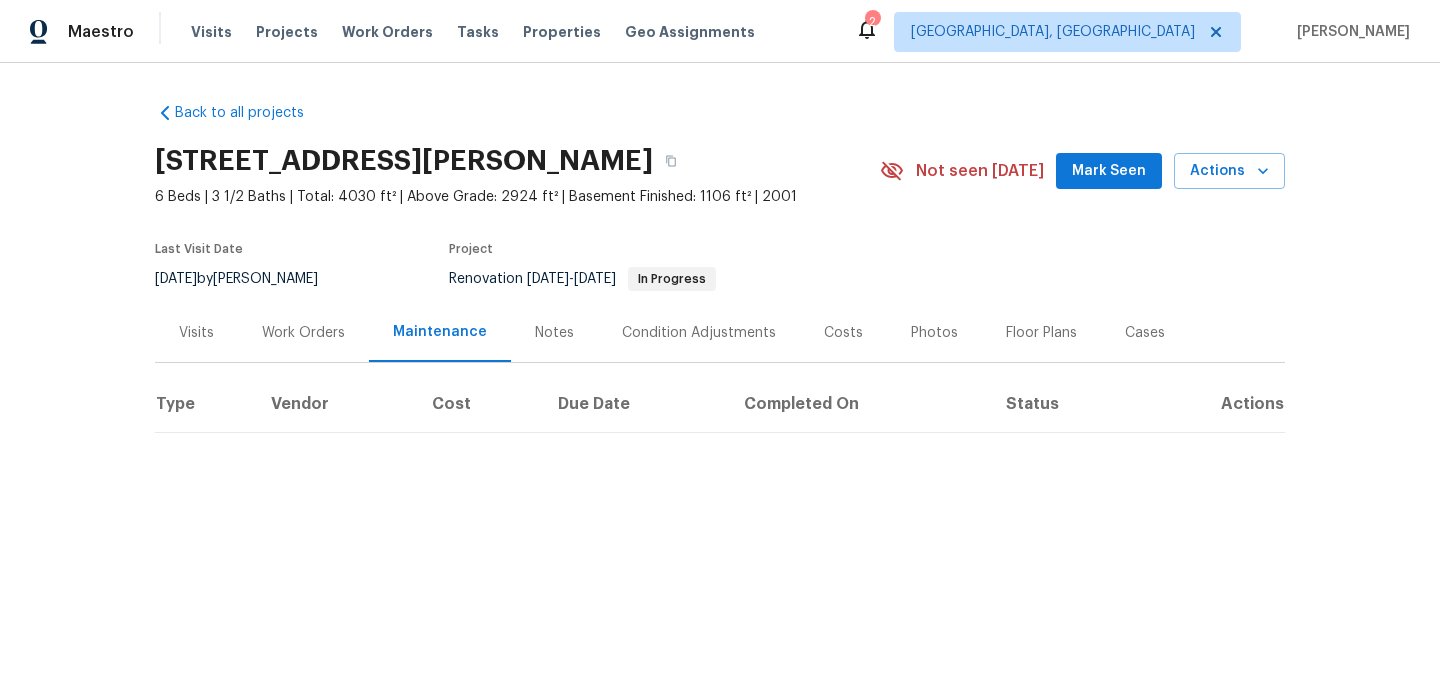 click on "Notes" at bounding box center (554, 333) 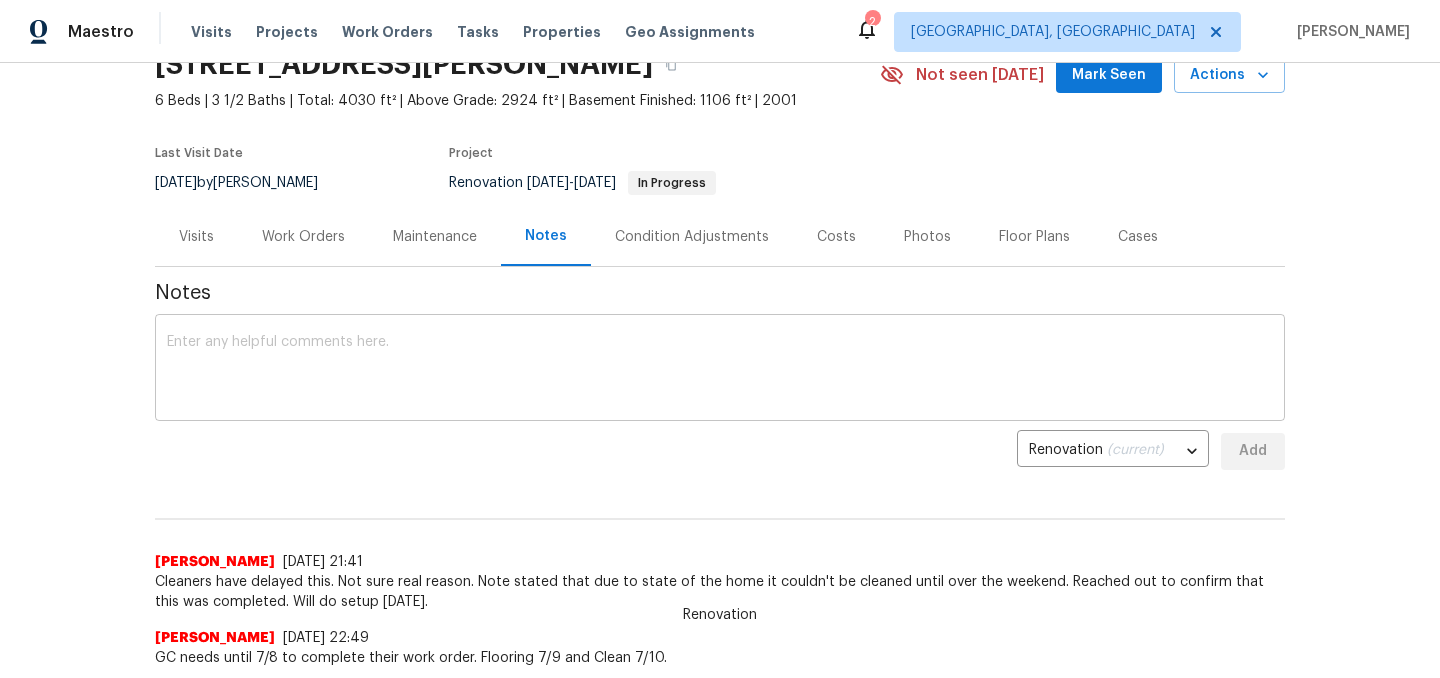 scroll, scrollTop: 98, scrollLeft: 0, axis: vertical 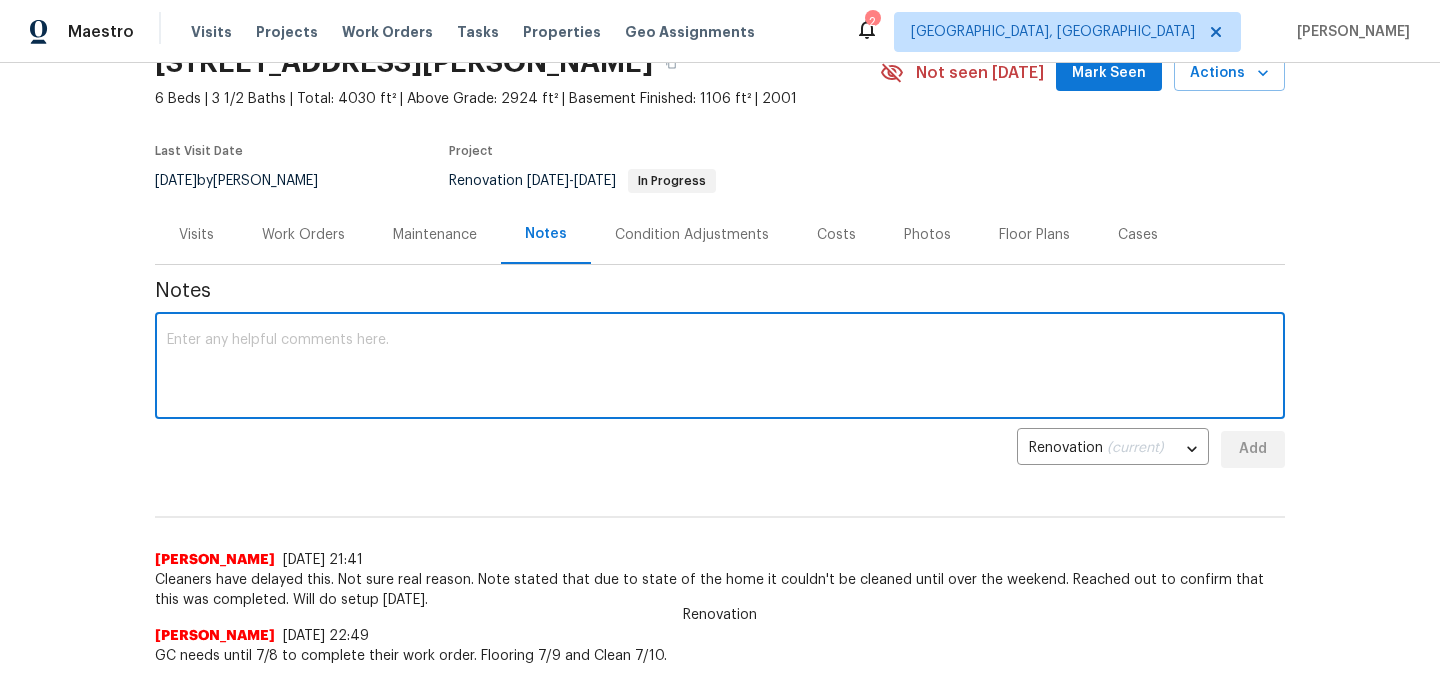 click at bounding box center [720, 368] 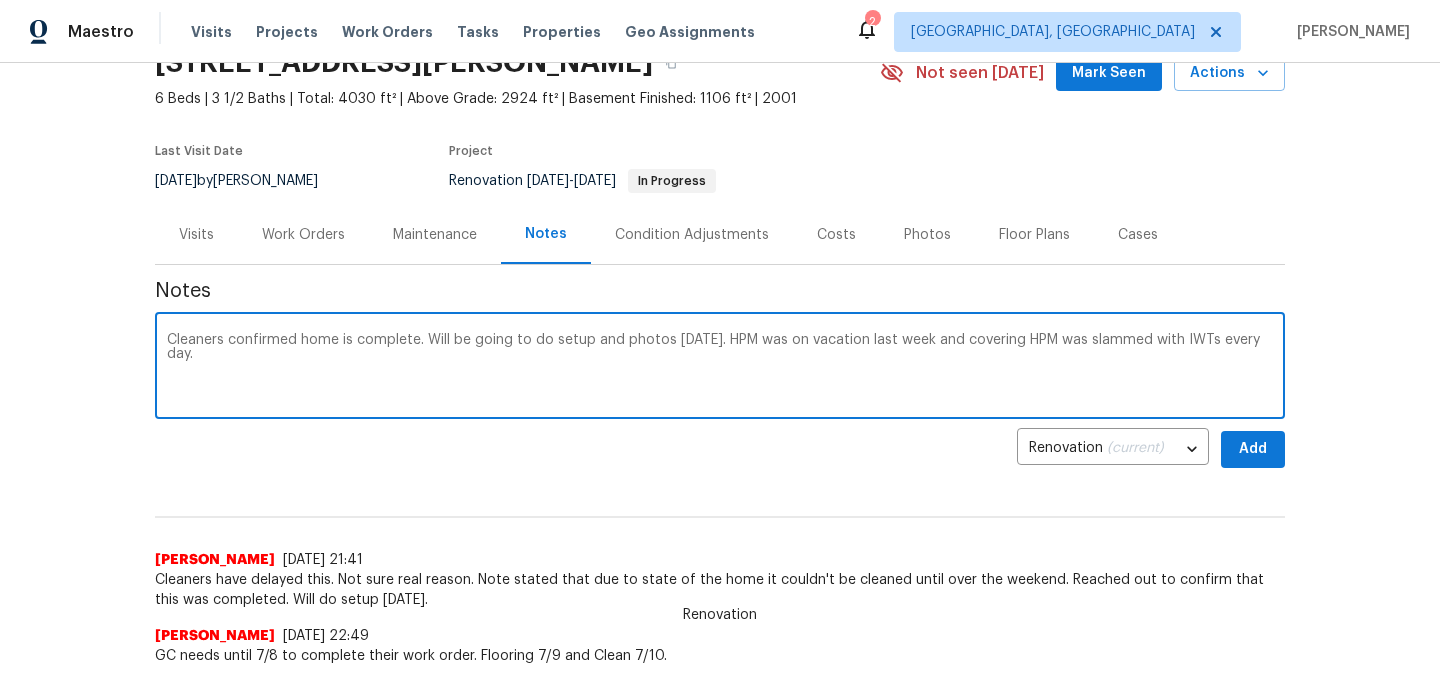 type on "Cleaners confirmed home is complete. Will be going to do setup and photos [DATE]. HPM was on vacation last week and covering HPM was slammed with IWTs every day." 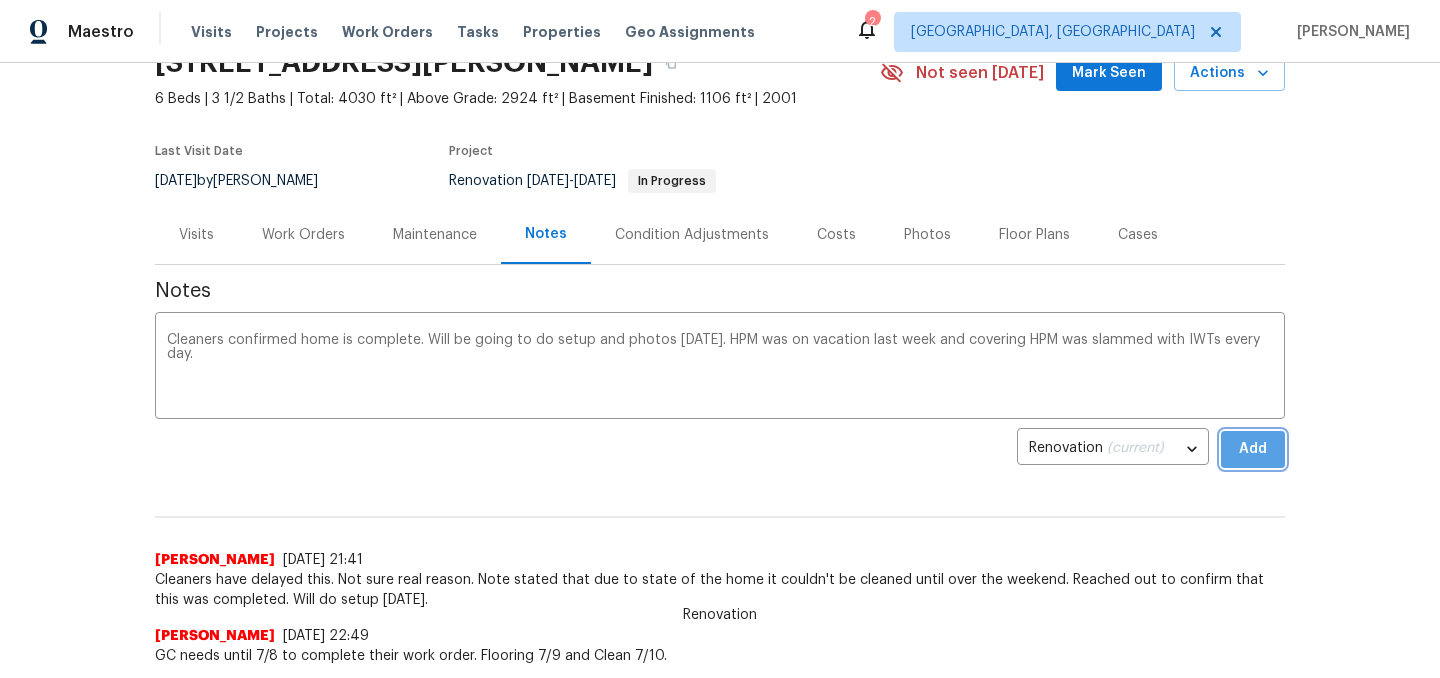 click on "Add" at bounding box center (1253, 449) 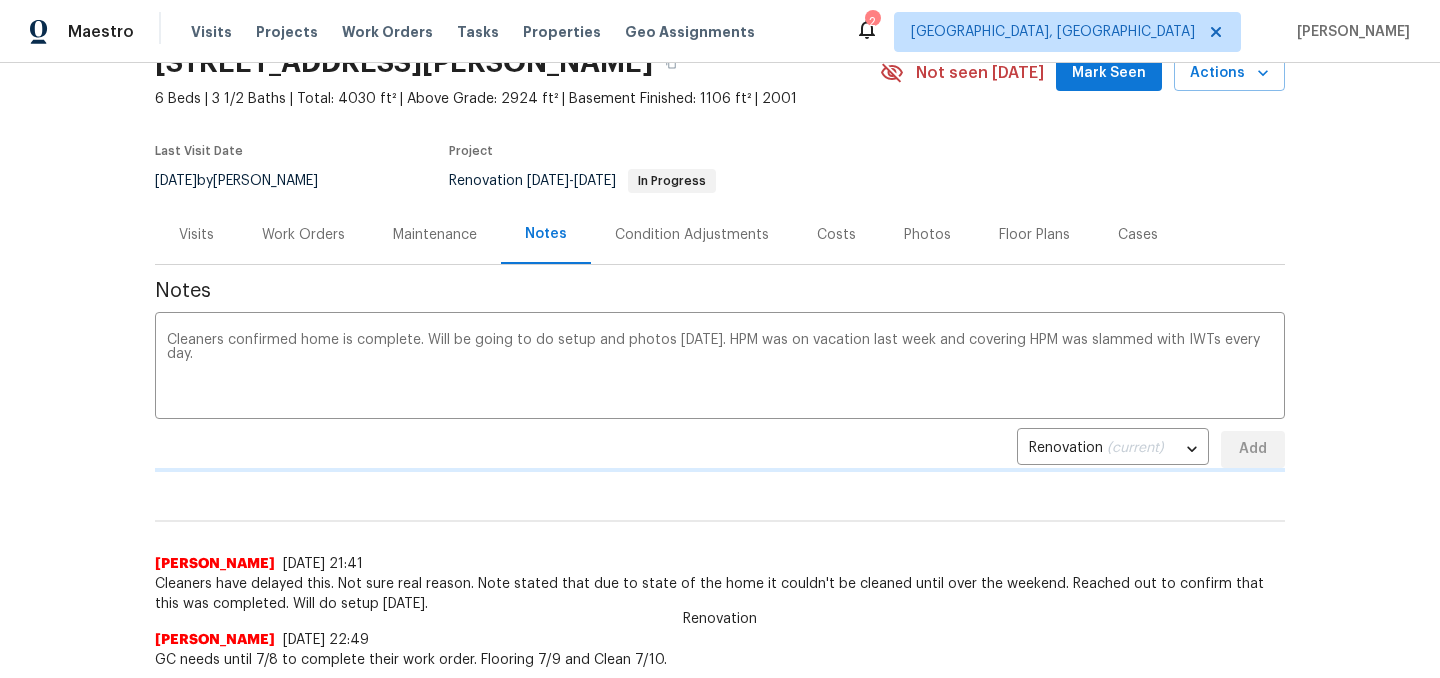 type 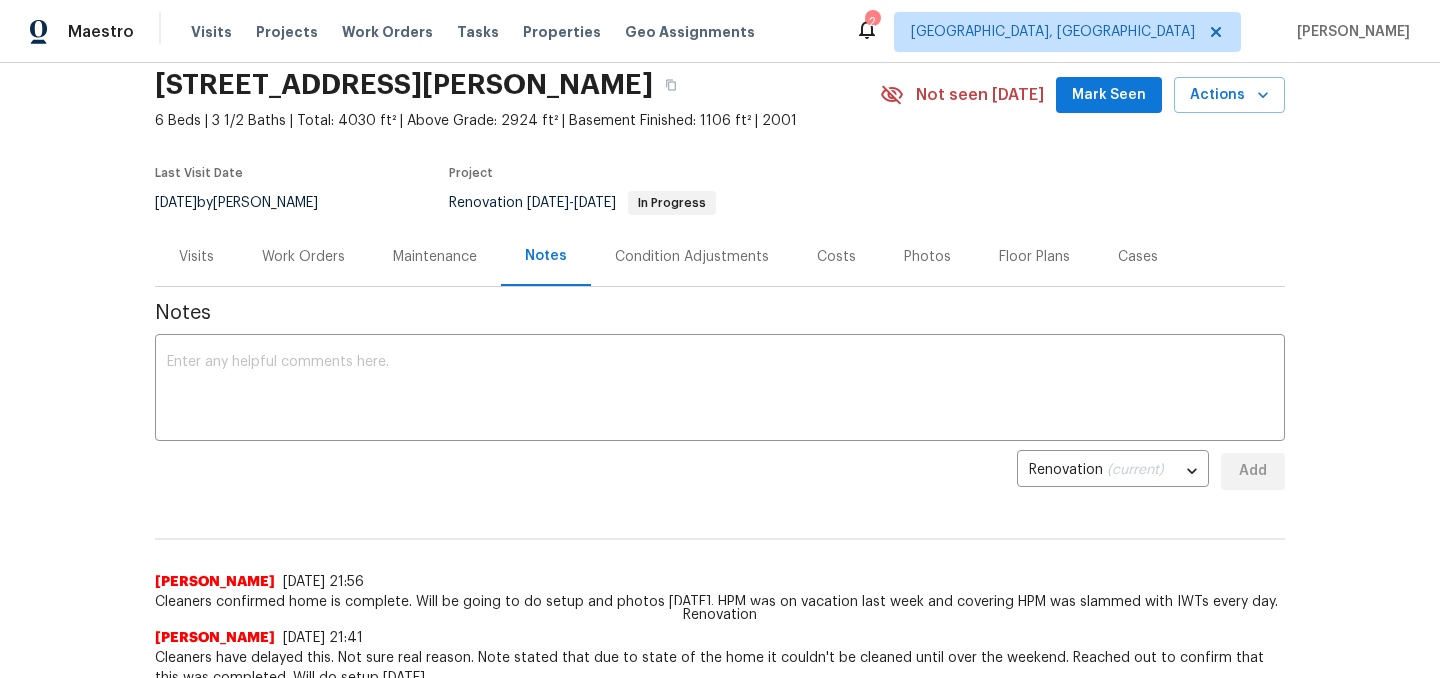 scroll, scrollTop: 0, scrollLeft: 0, axis: both 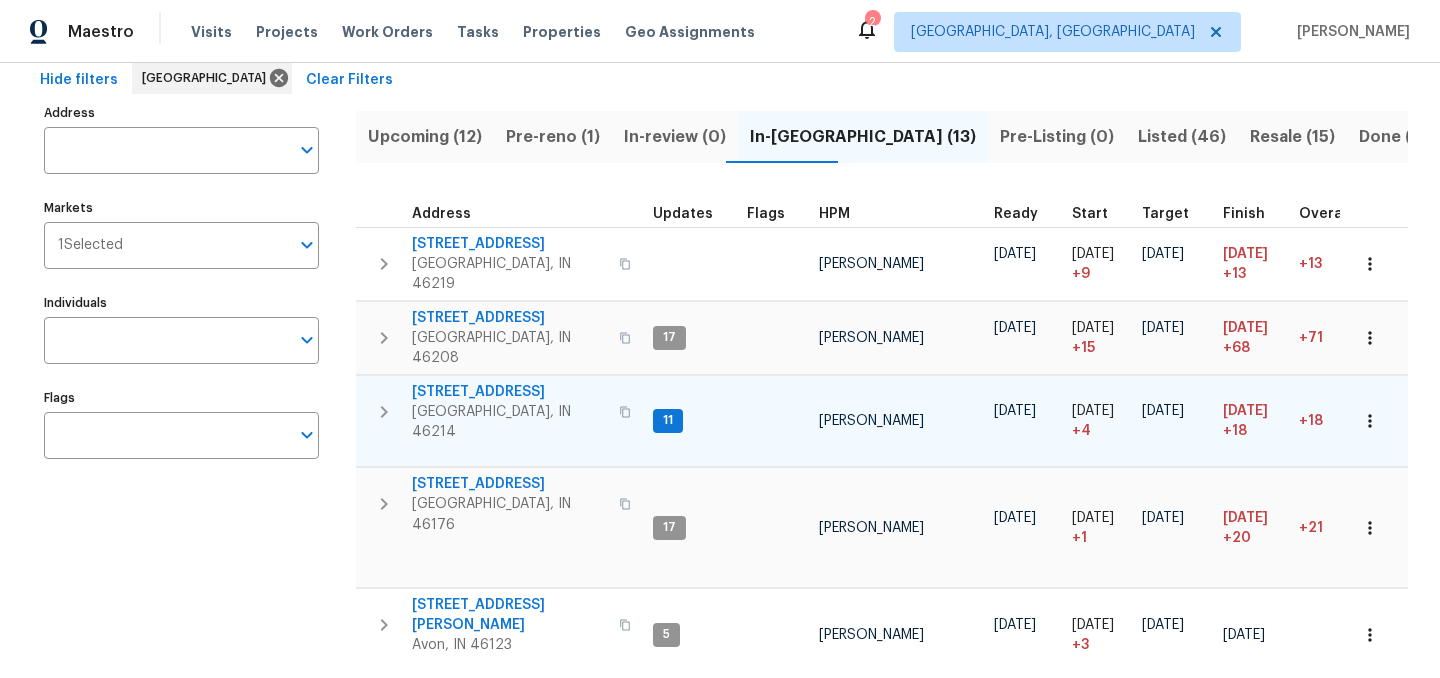 click on "[STREET_ADDRESS]" at bounding box center (509, 392) 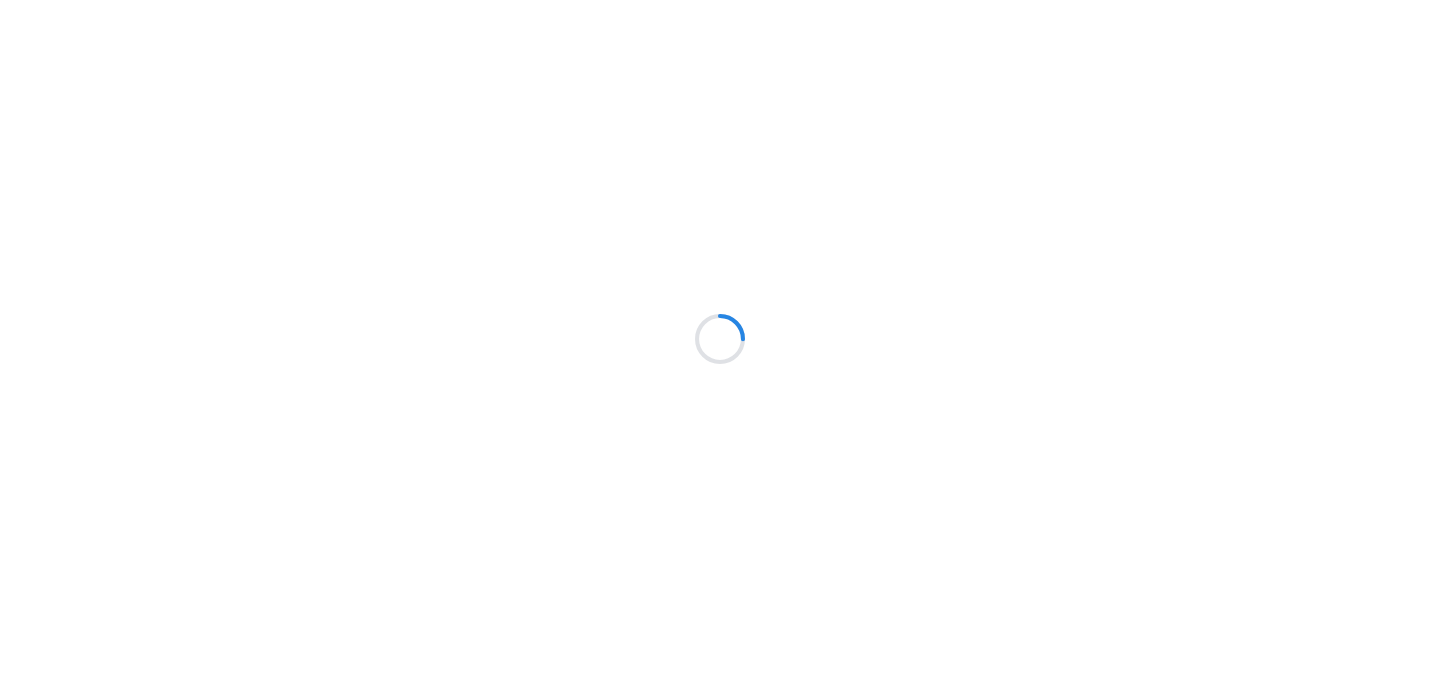 scroll, scrollTop: 0, scrollLeft: 0, axis: both 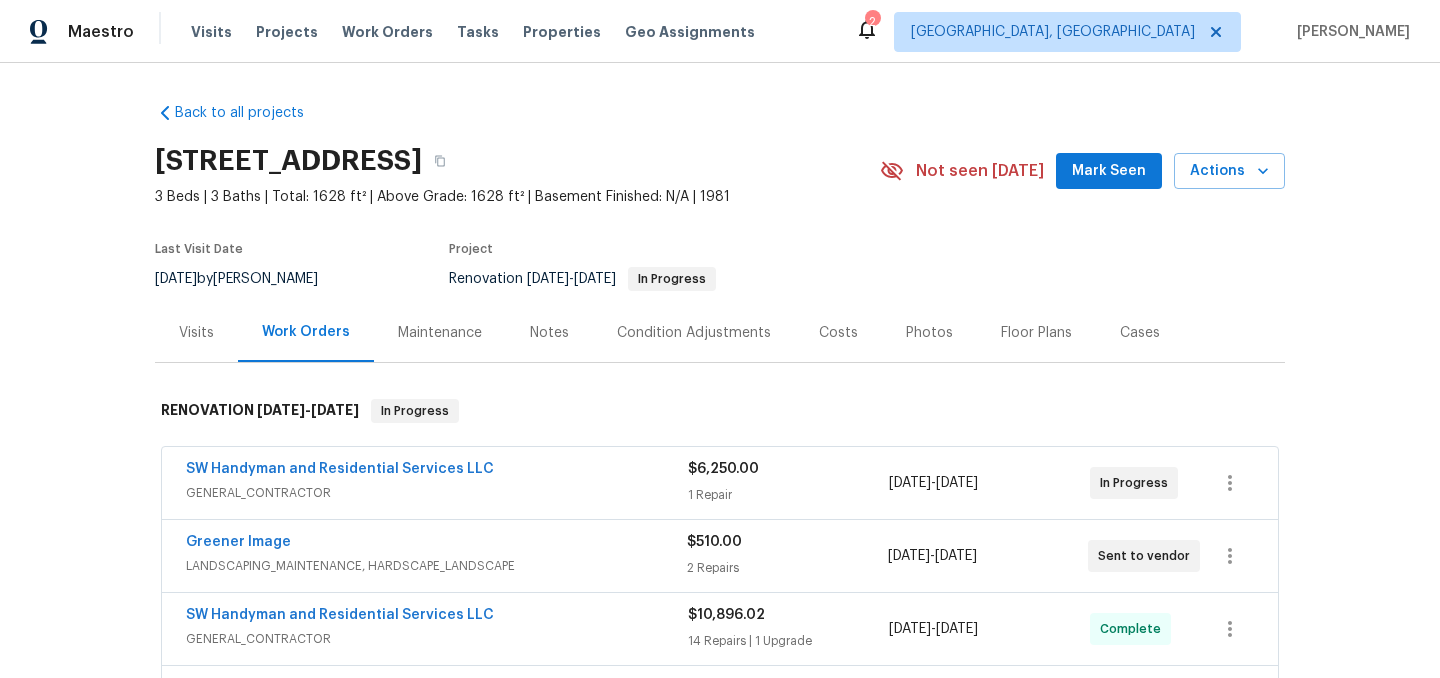 click on "Notes" at bounding box center [549, 333] 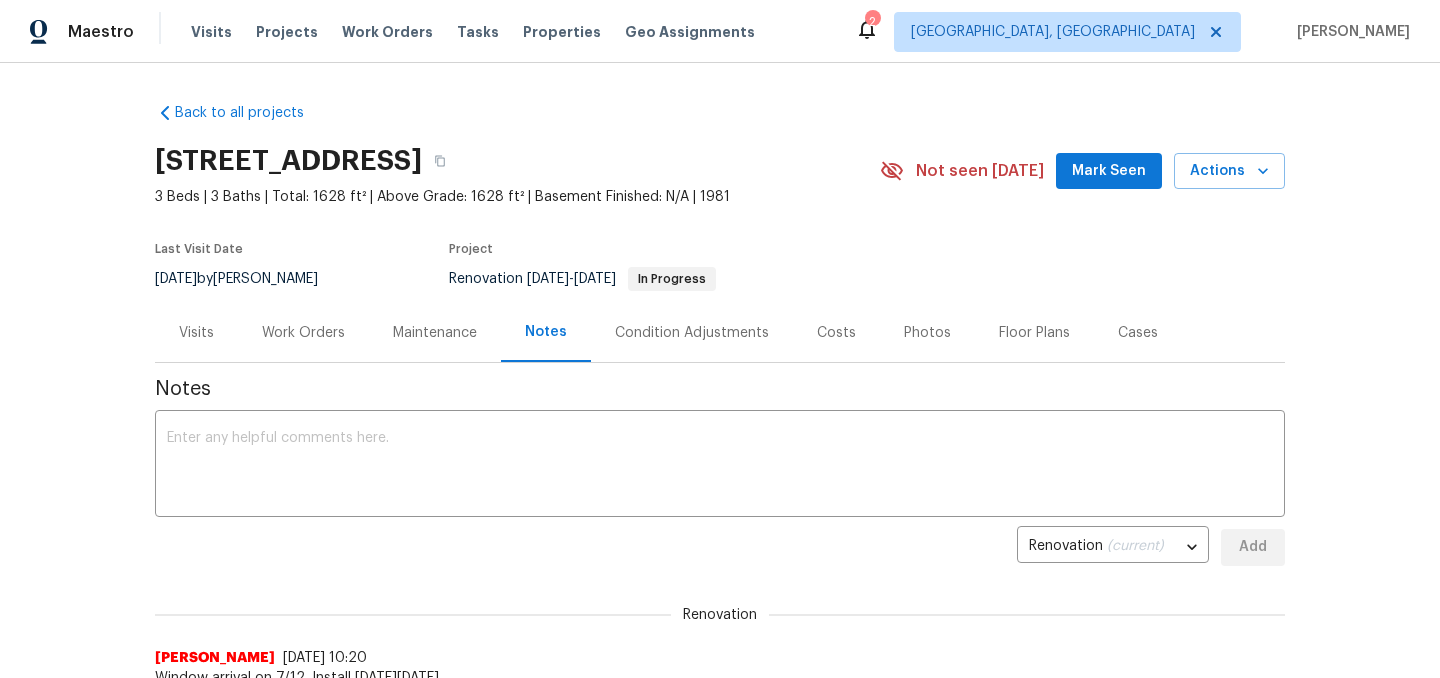 scroll, scrollTop: 106, scrollLeft: 0, axis: vertical 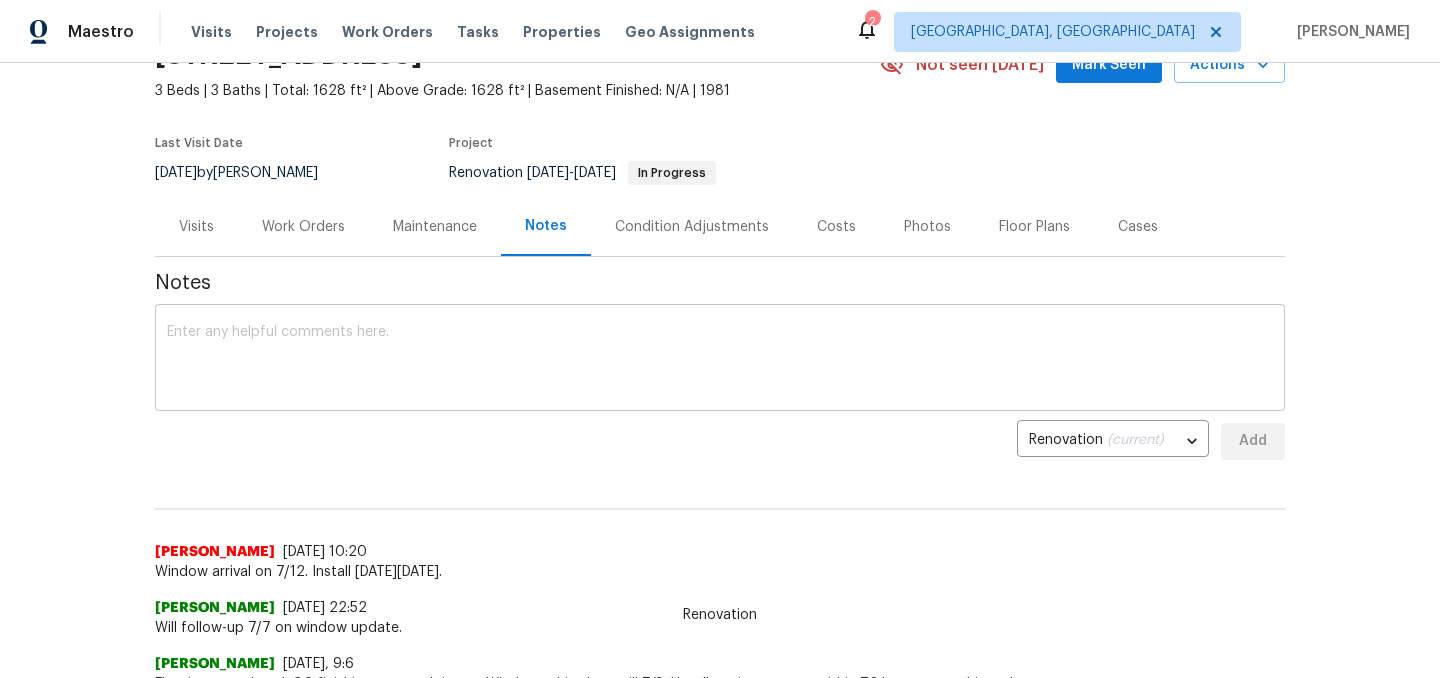 click at bounding box center (720, 360) 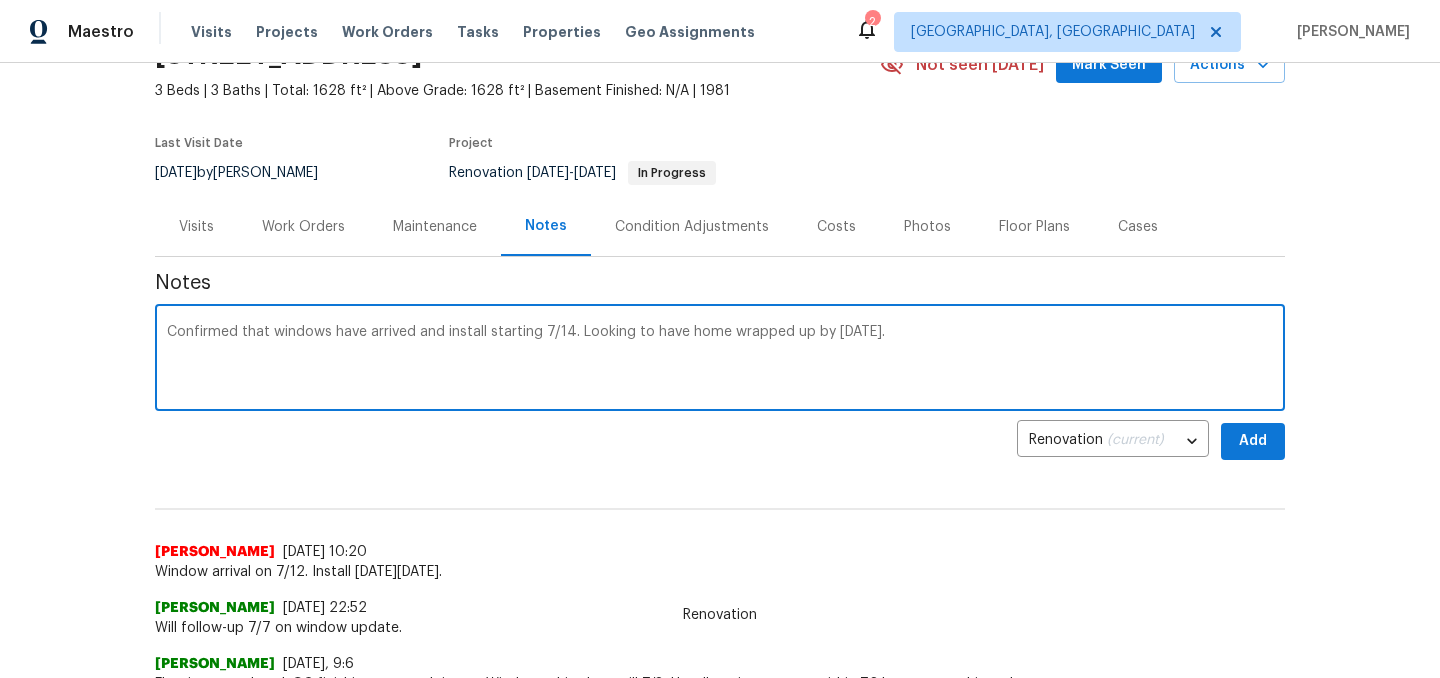 click on "Confirmed that windows have arrived and install starting 7/14. Looking to have home wrapped up by [DATE]." at bounding box center [720, 360] 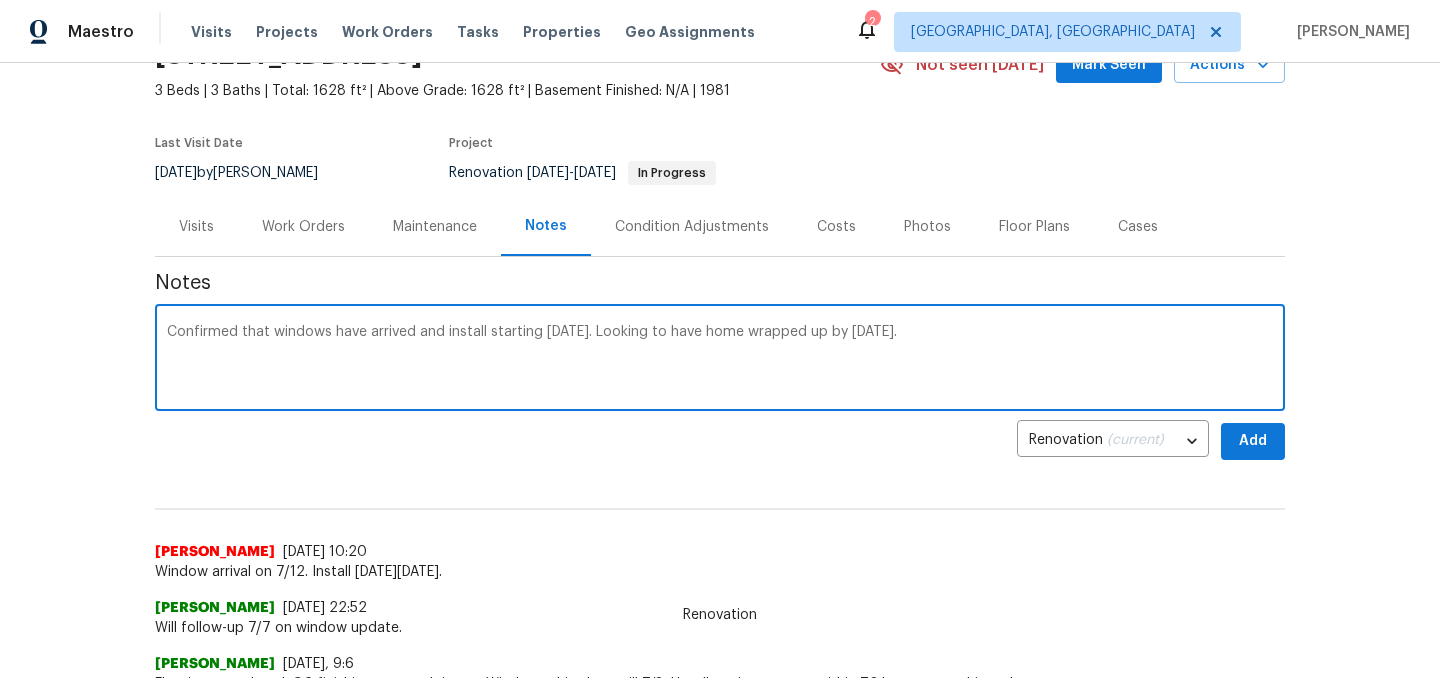 click on "Confirmed that windows have arrived and install starting [DATE]. Looking to have home wrapped up by [DATE]." at bounding box center (720, 360) 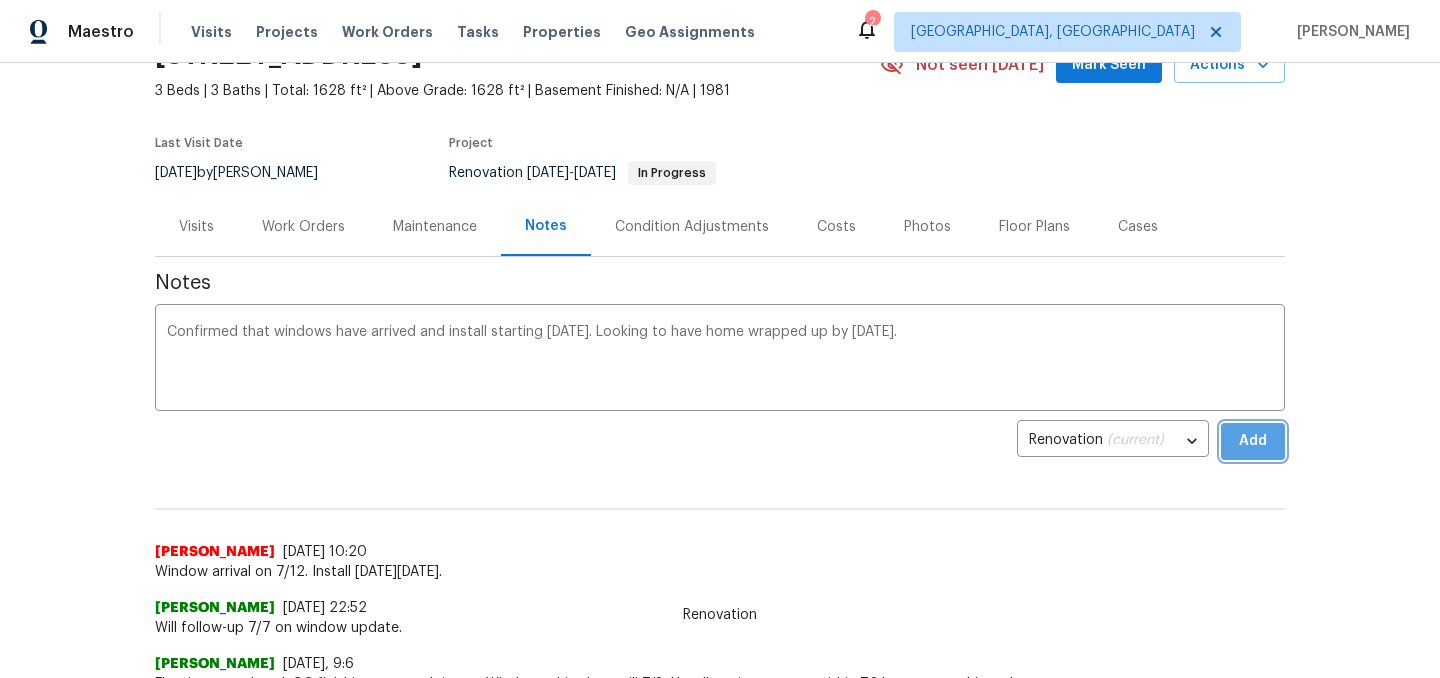 click on "Add" at bounding box center [1253, 441] 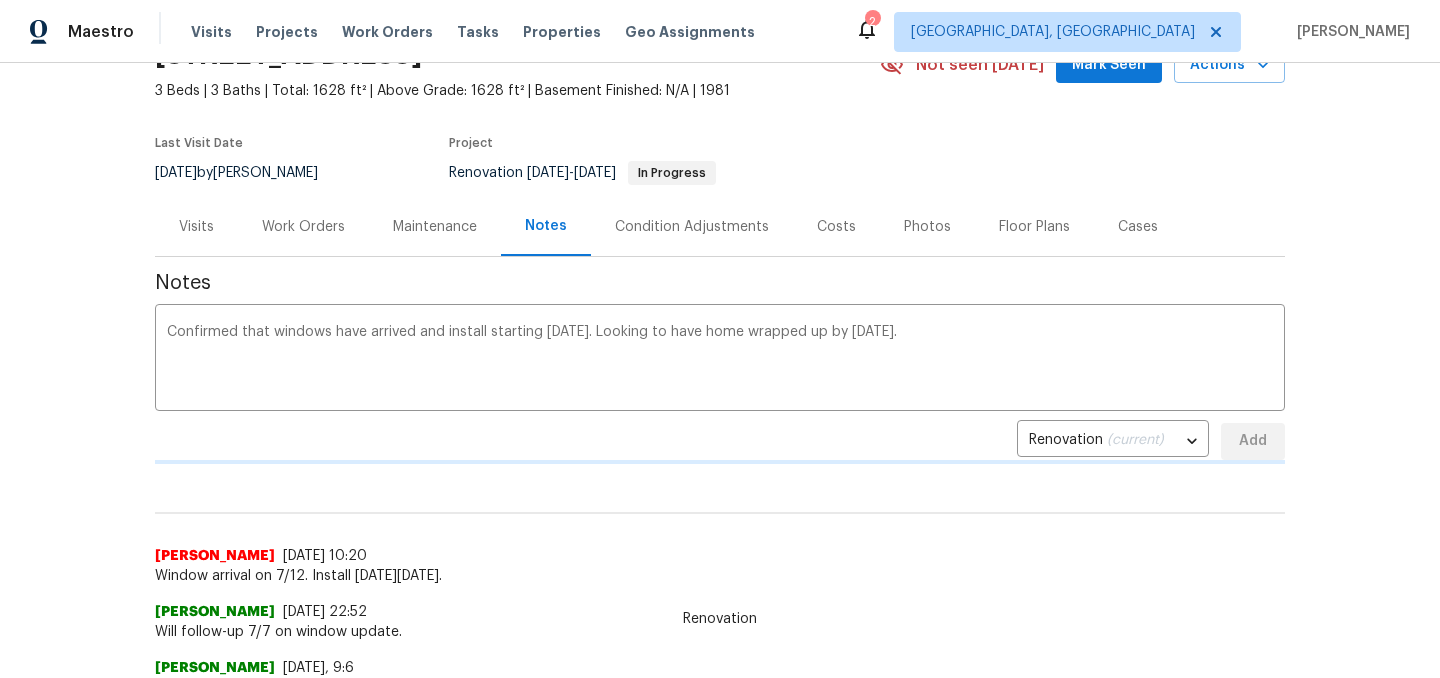 type 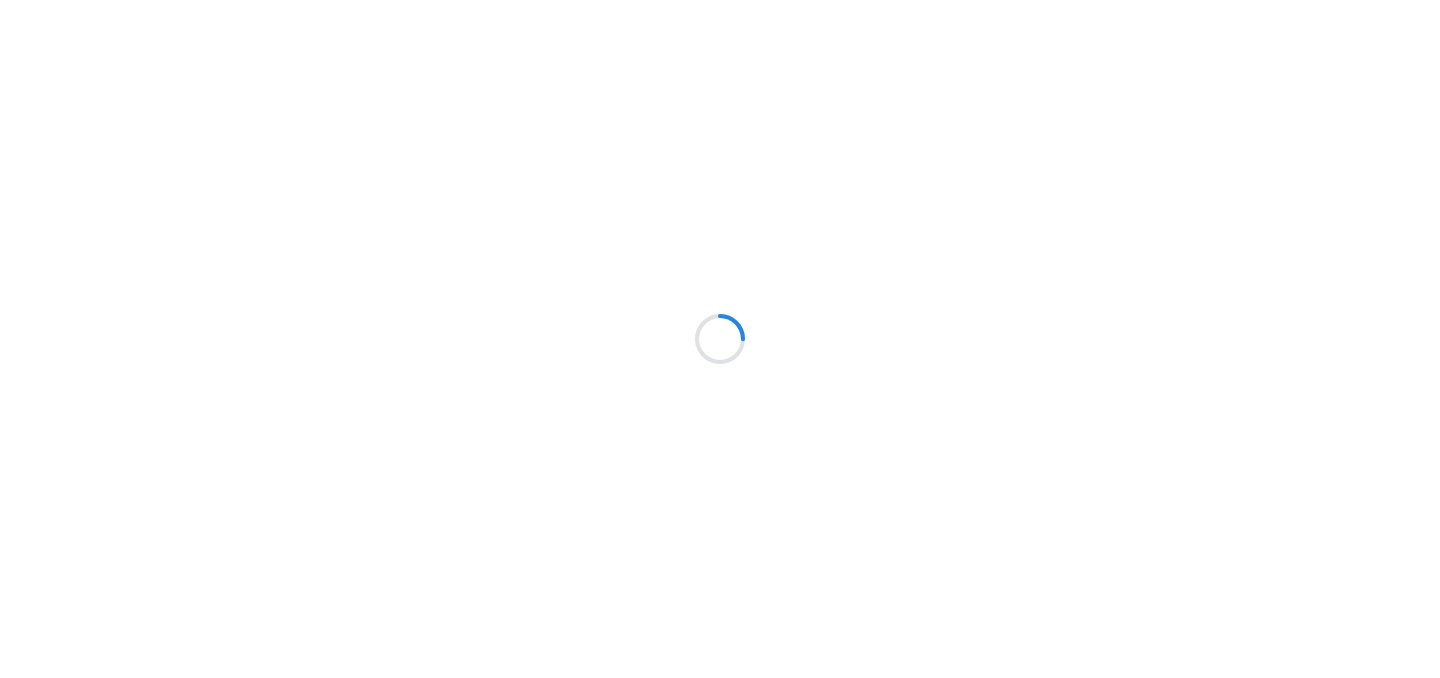 scroll, scrollTop: 0, scrollLeft: 0, axis: both 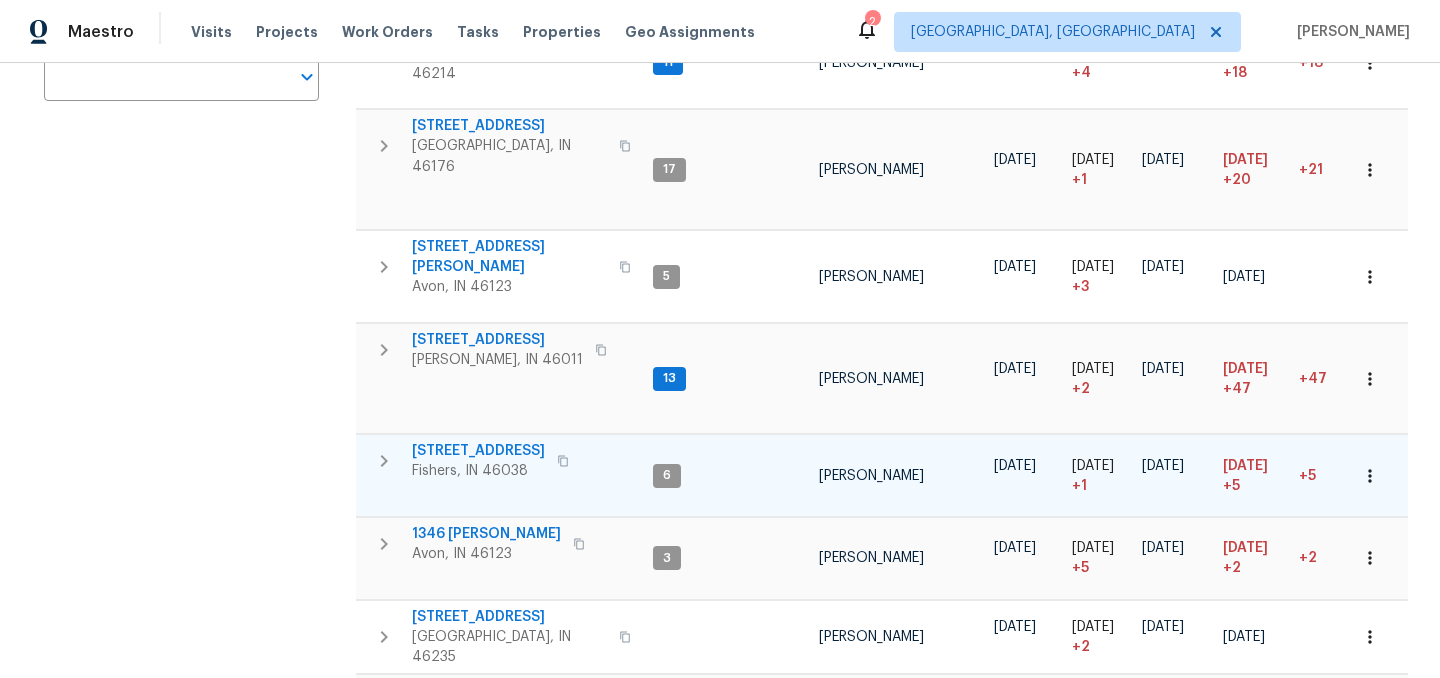 click on "[STREET_ADDRESS]" at bounding box center [478, 451] 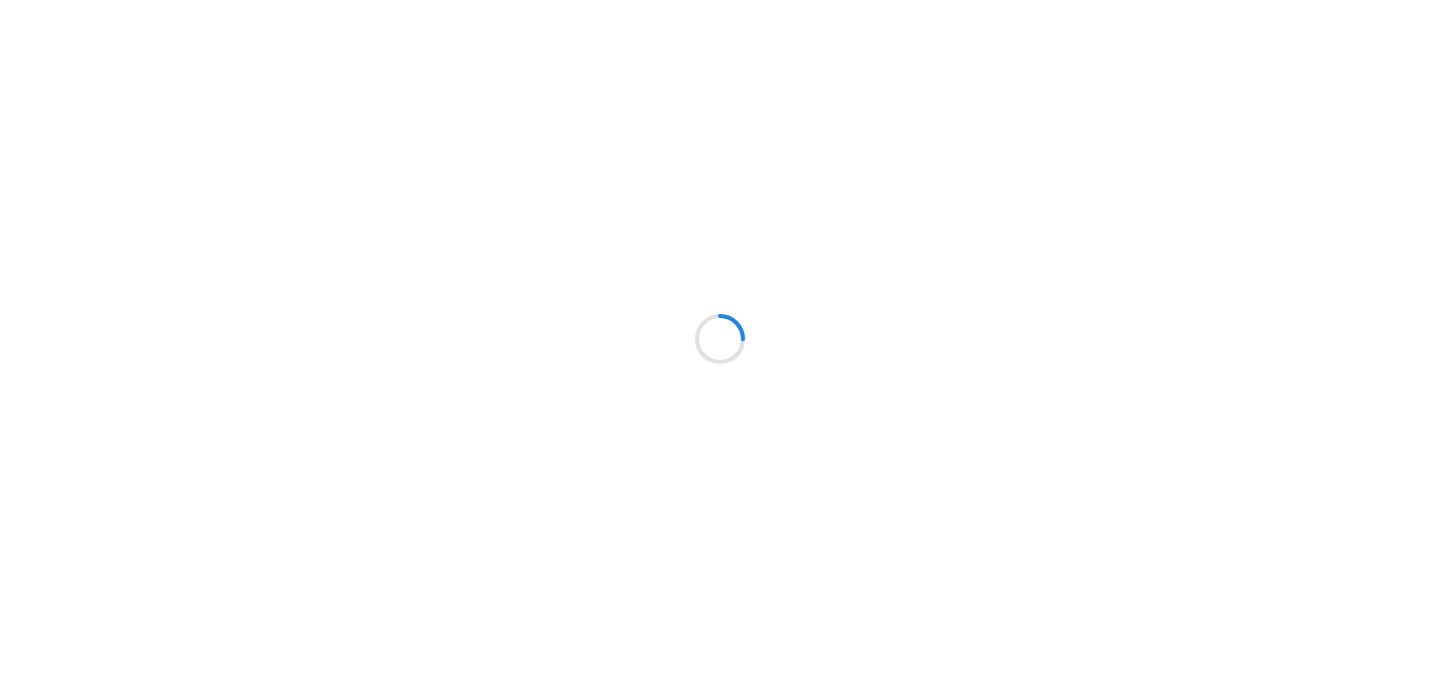 scroll, scrollTop: 0, scrollLeft: 0, axis: both 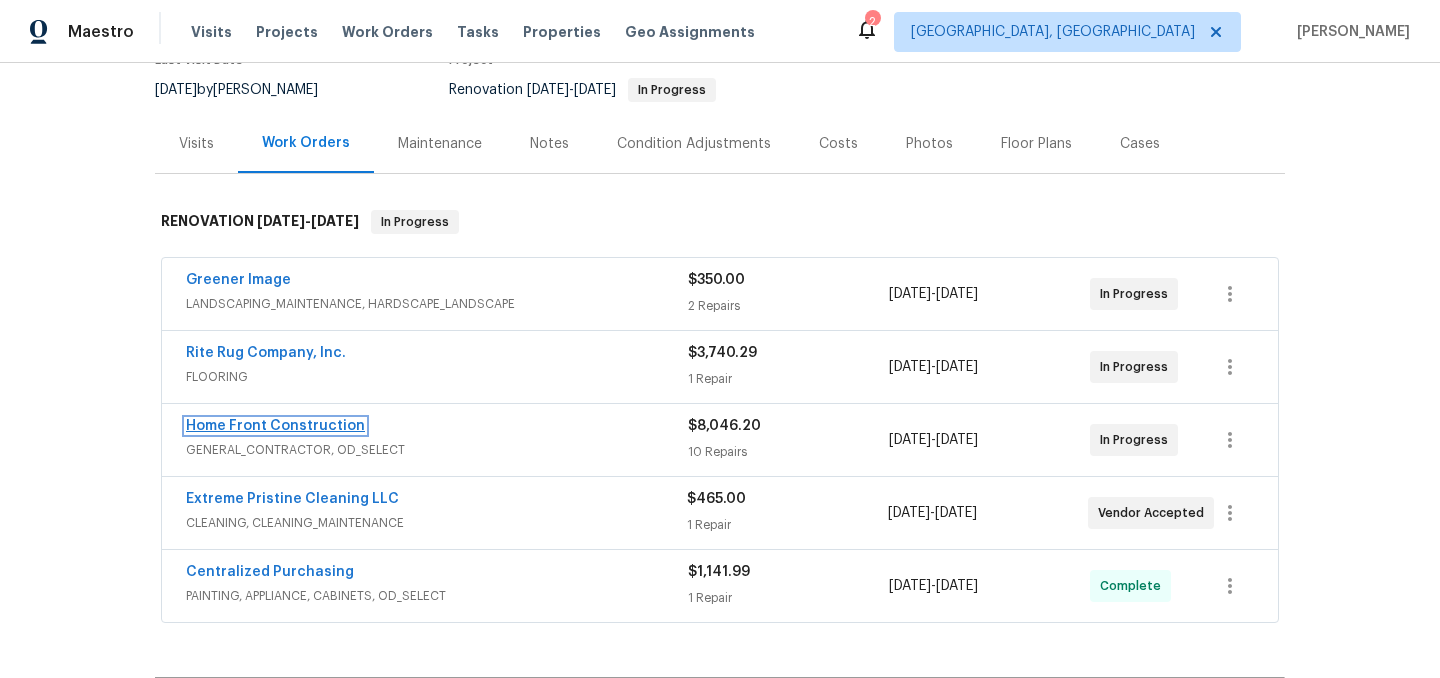 click on "Home Front Construction" at bounding box center [275, 426] 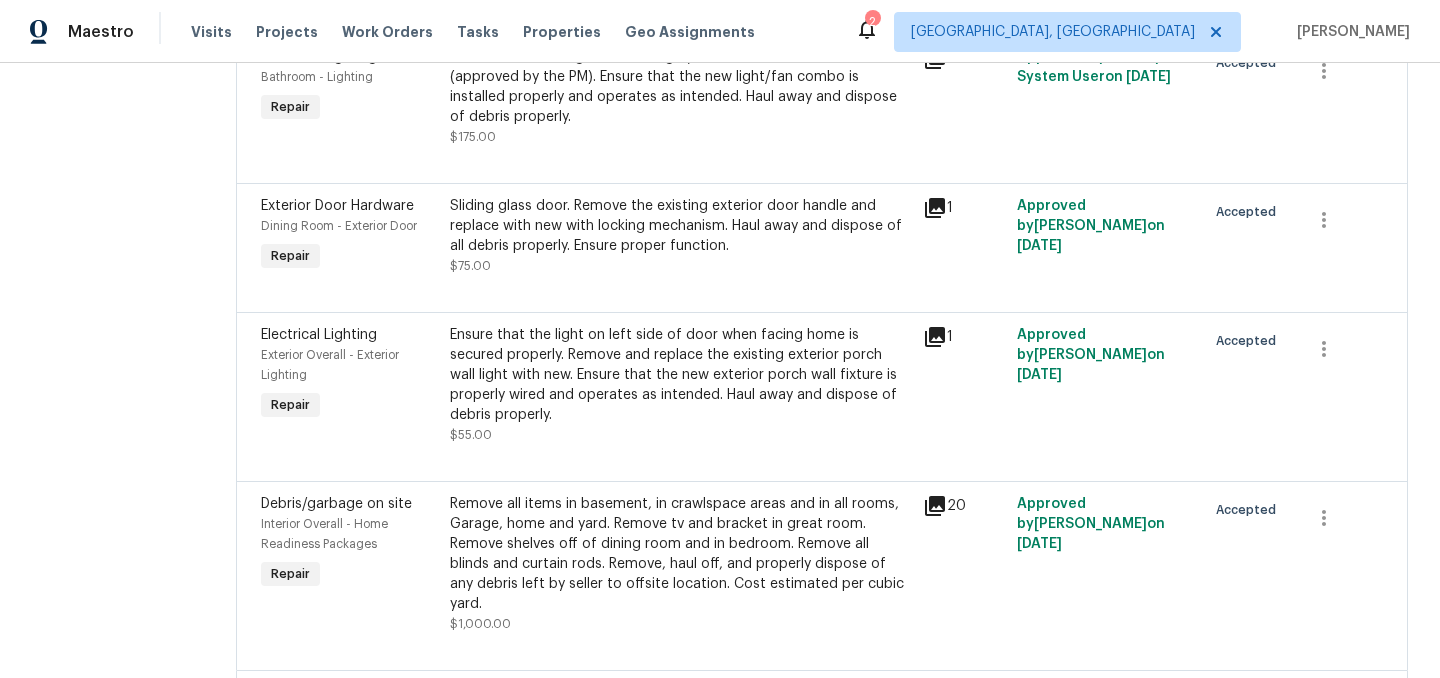 scroll, scrollTop: 0, scrollLeft: 0, axis: both 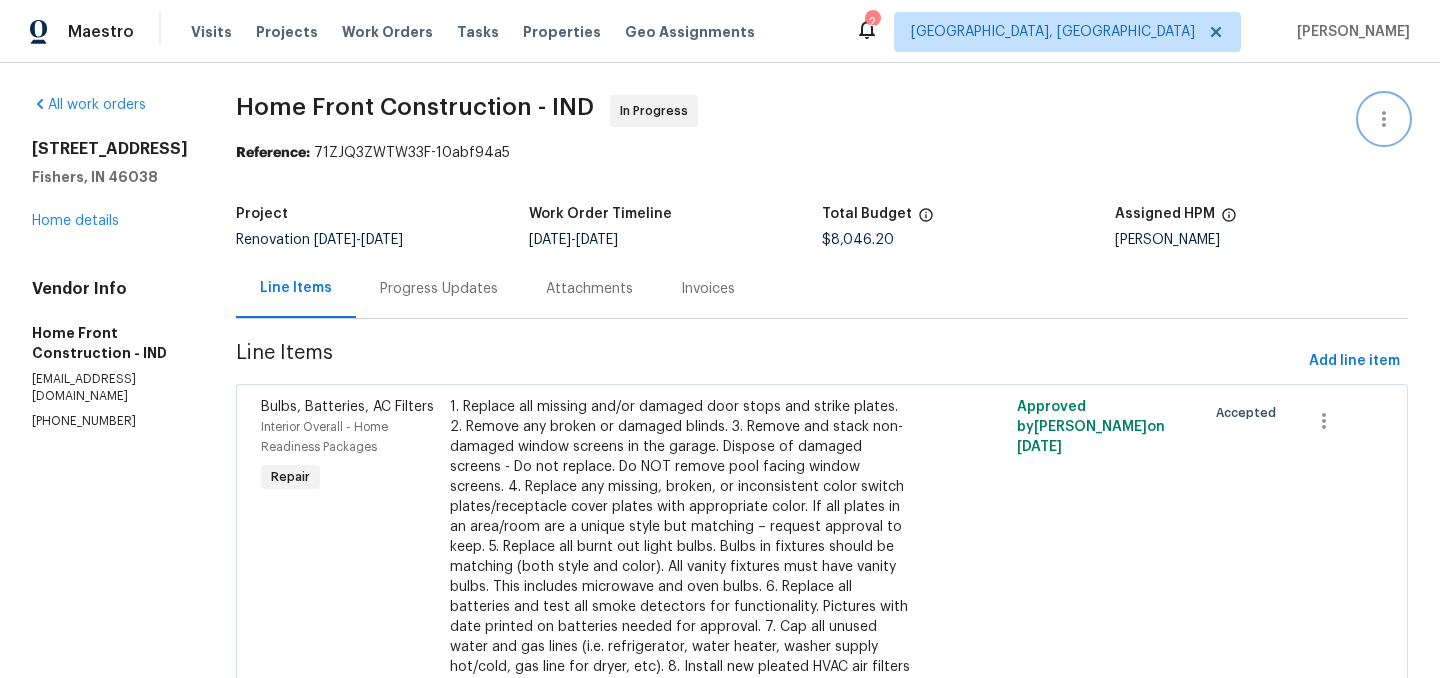 click 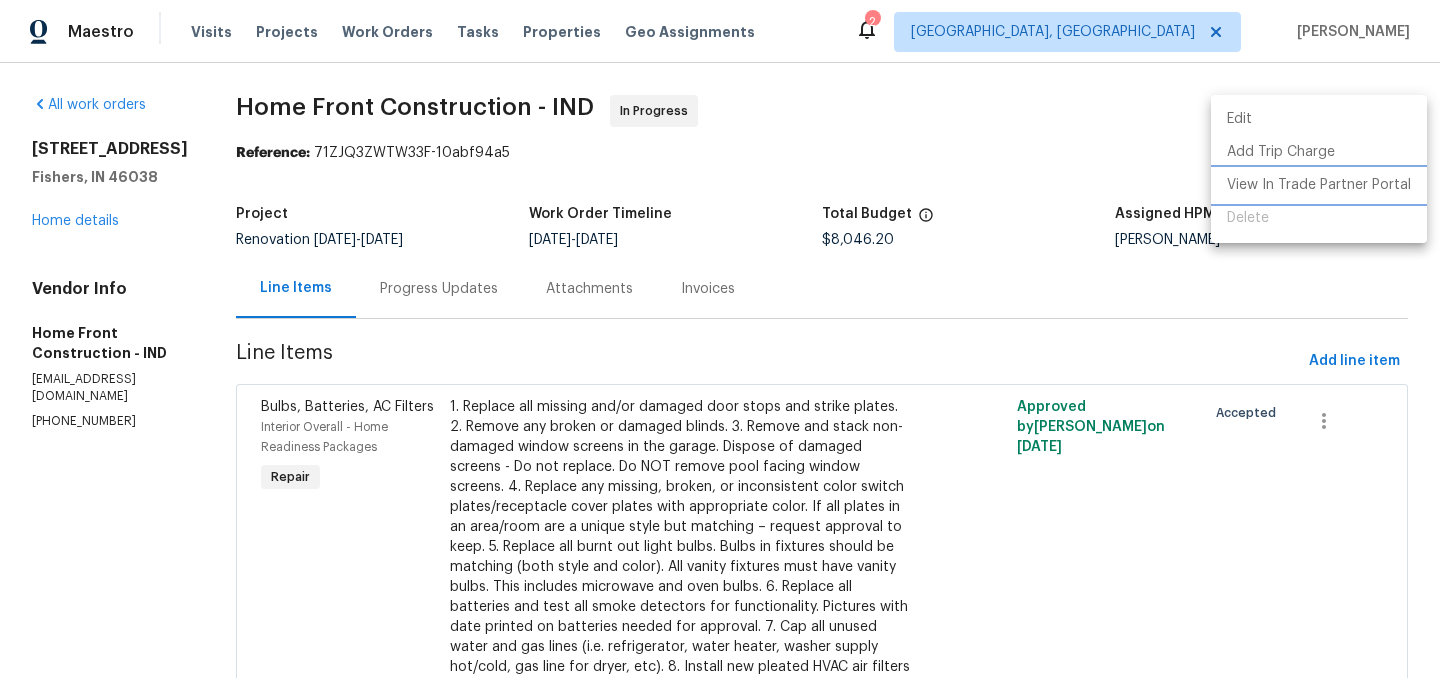 click on "View In Trade Partner Portal" at bounding box center [1319, 185] 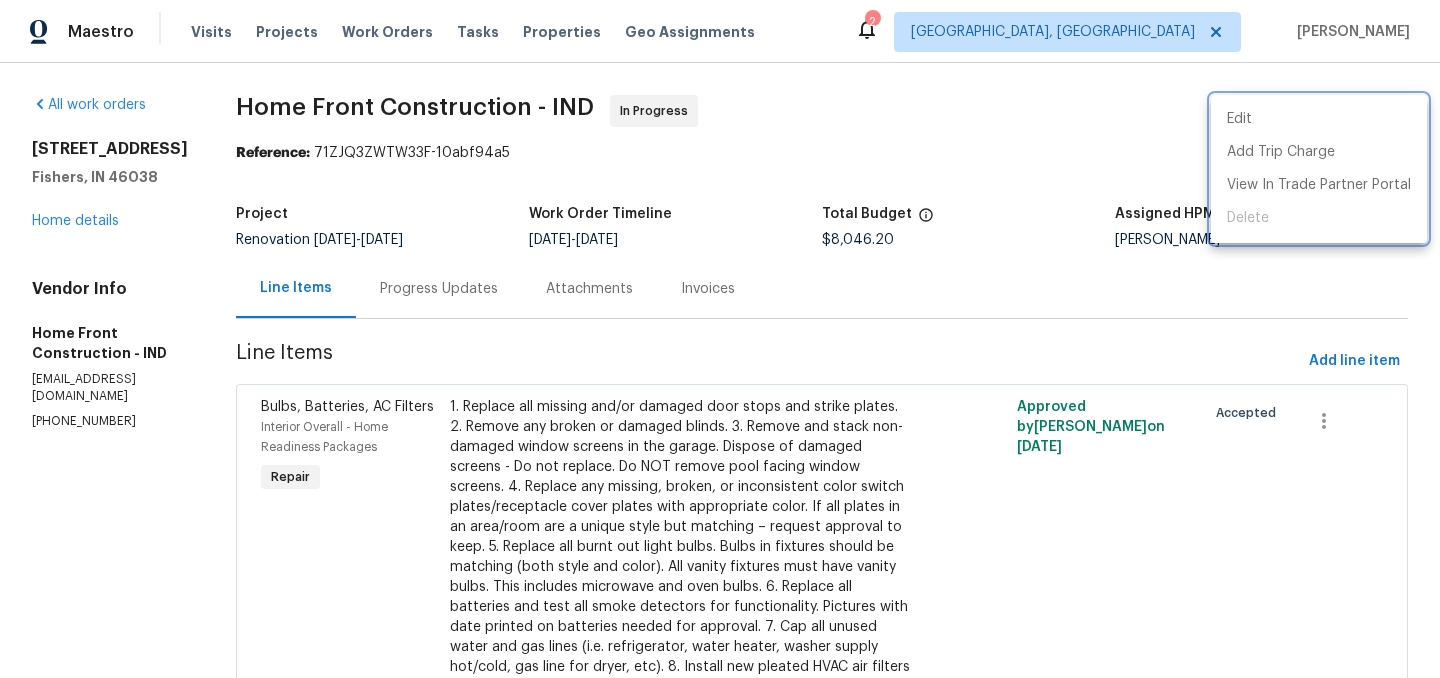 click at bounding box center (720, 339) 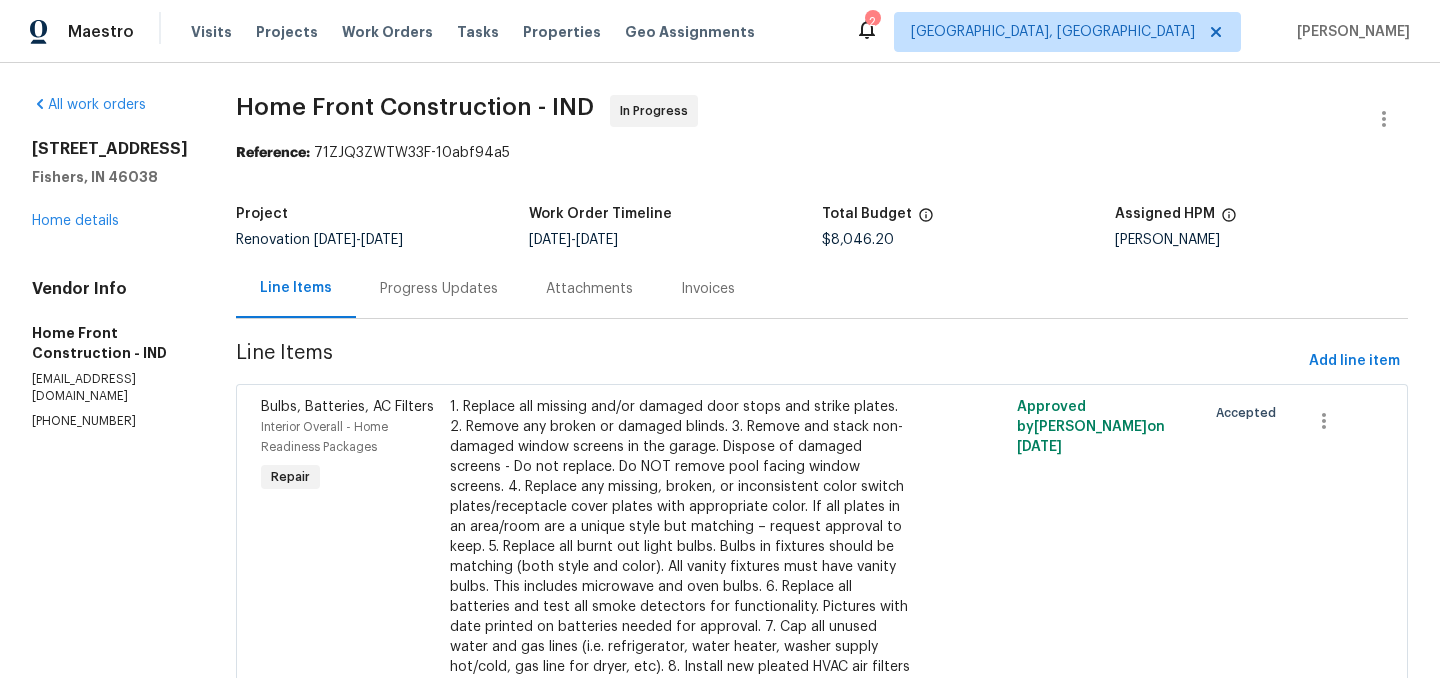 click on "Progress Updates" at bounding box center [439, 289] 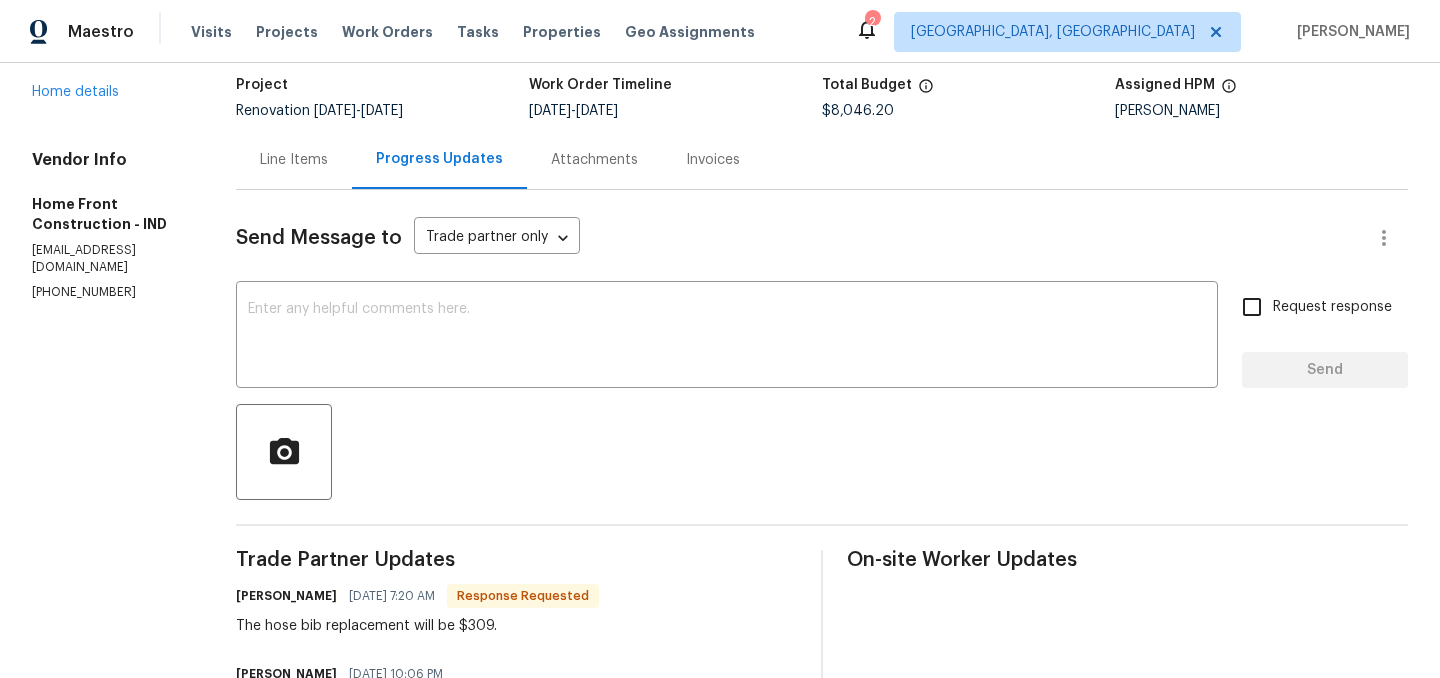 scroll, scrollTop: 128, scrollLeft: 0, axis: vertical 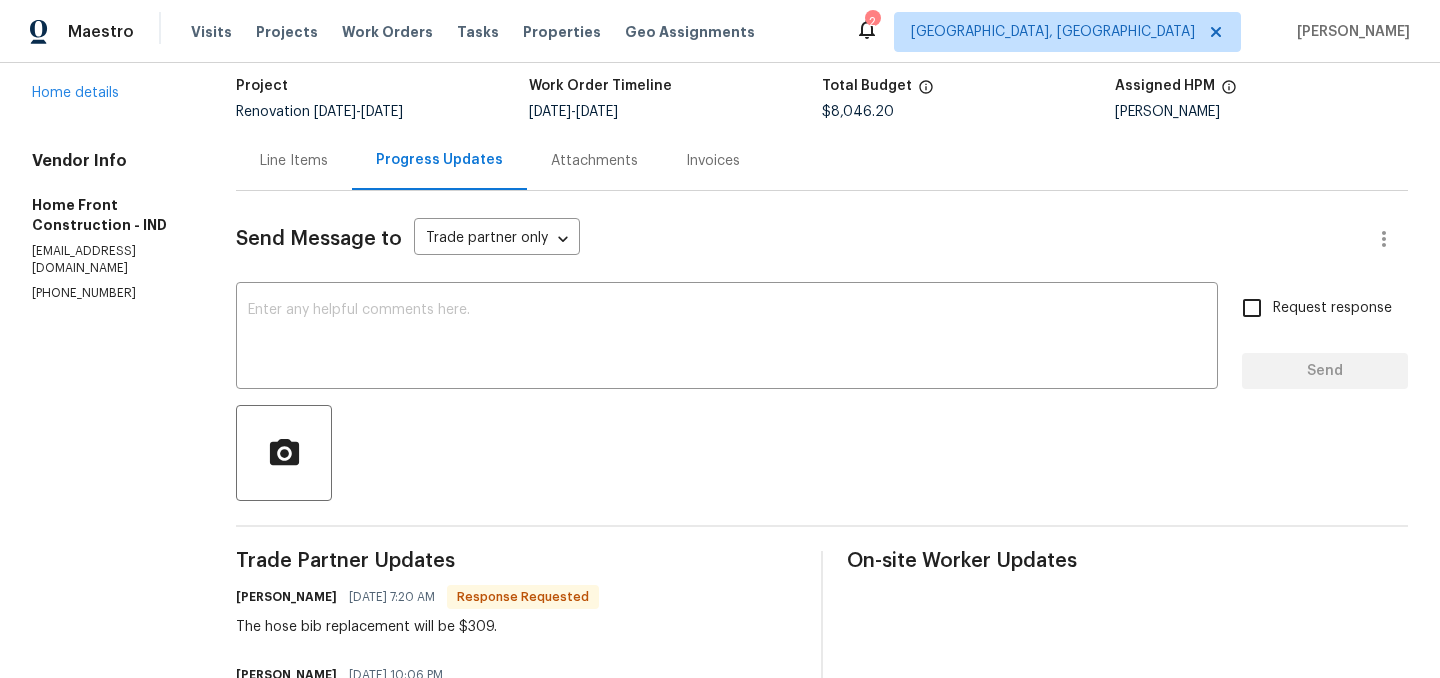 click on "Line Items" at bounding box center (294, 161) 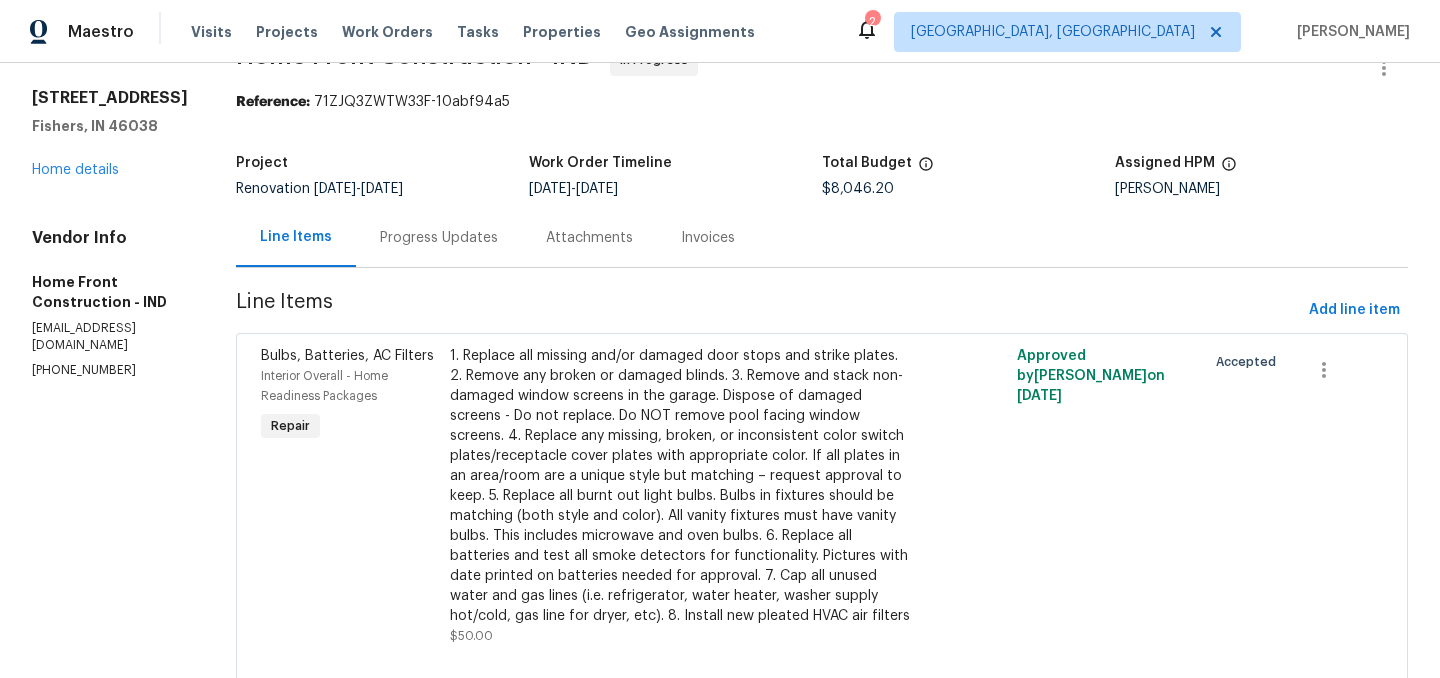 scroll, scrollTop: 0, scrollLeft: 0, axis: both 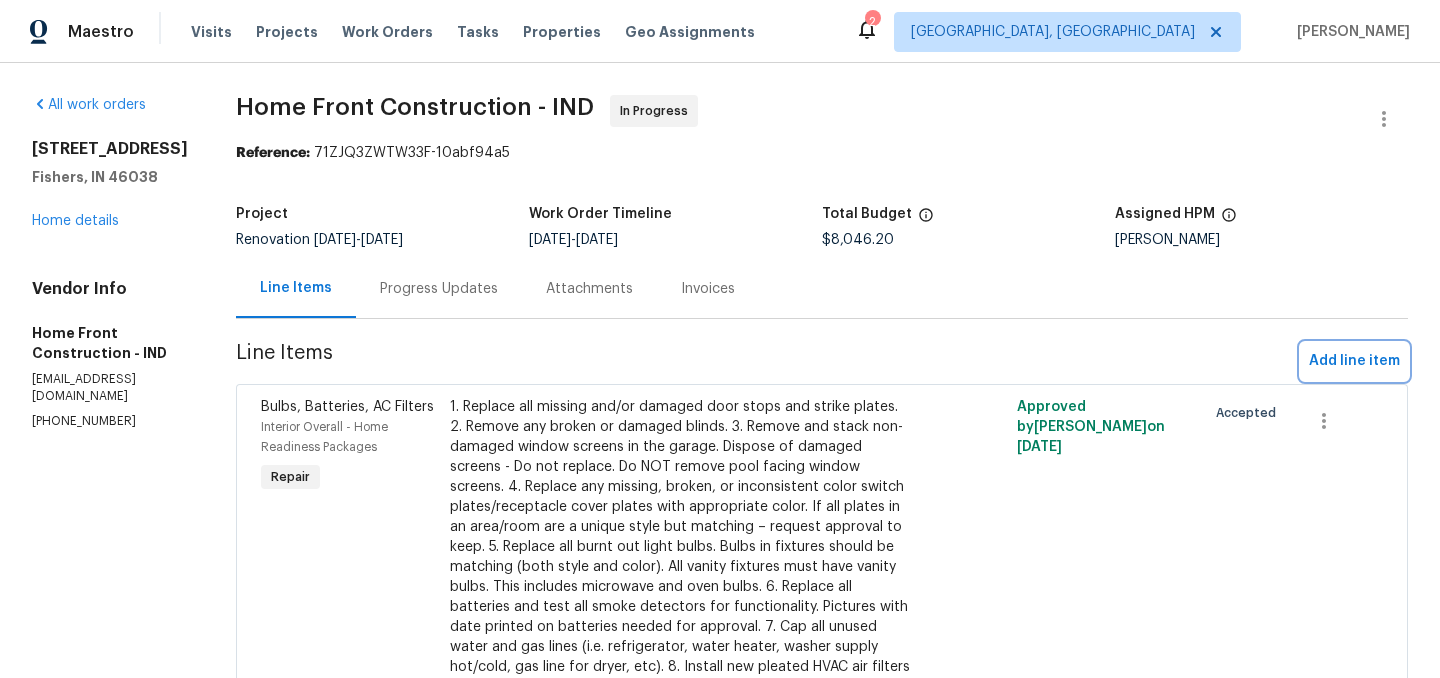 click on "Add line item" at bounding box center (1354, 361) 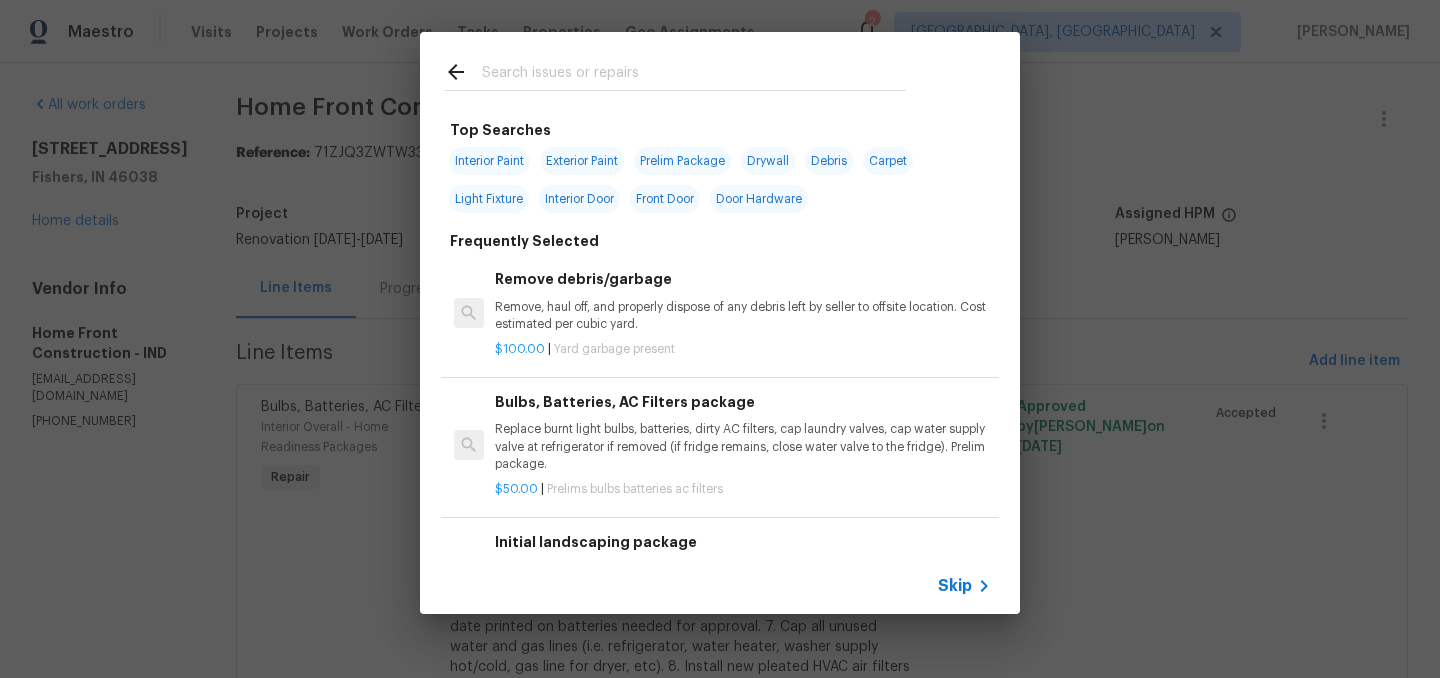 click at bounding box center (694, 75) 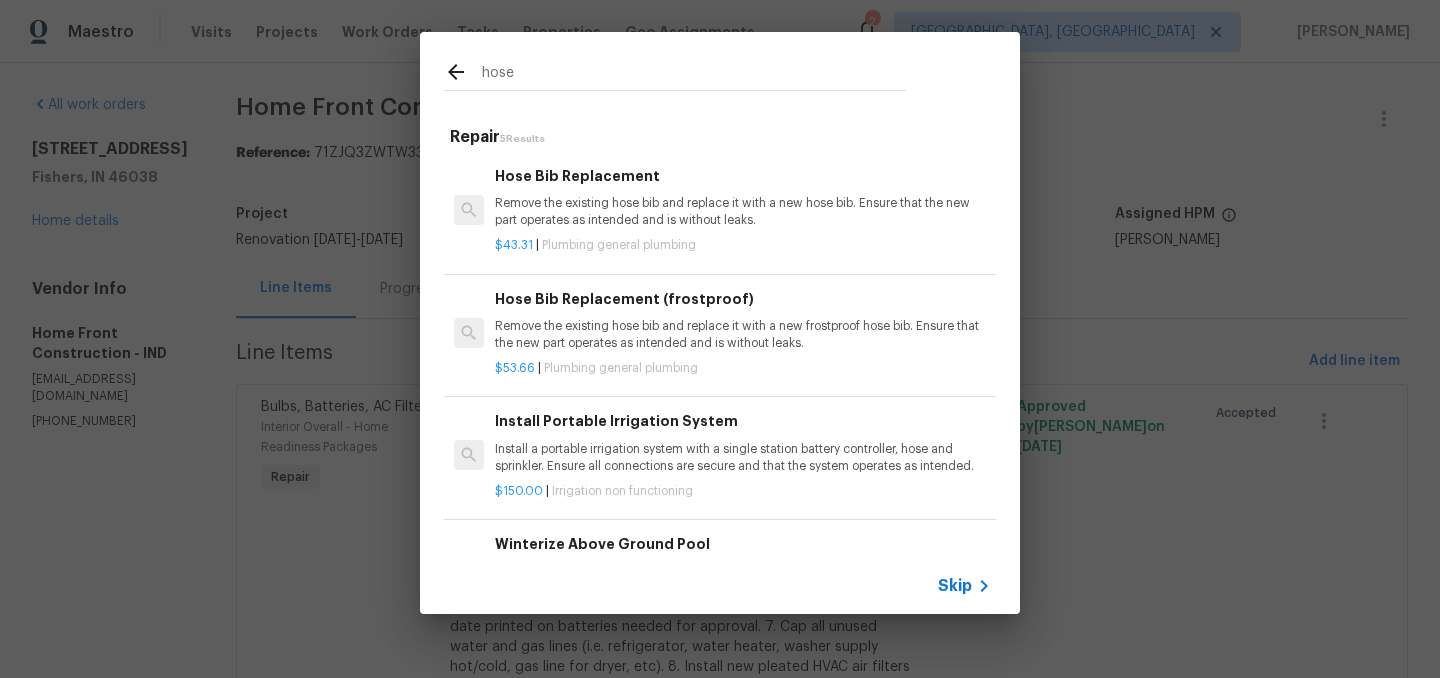 type on "hose" 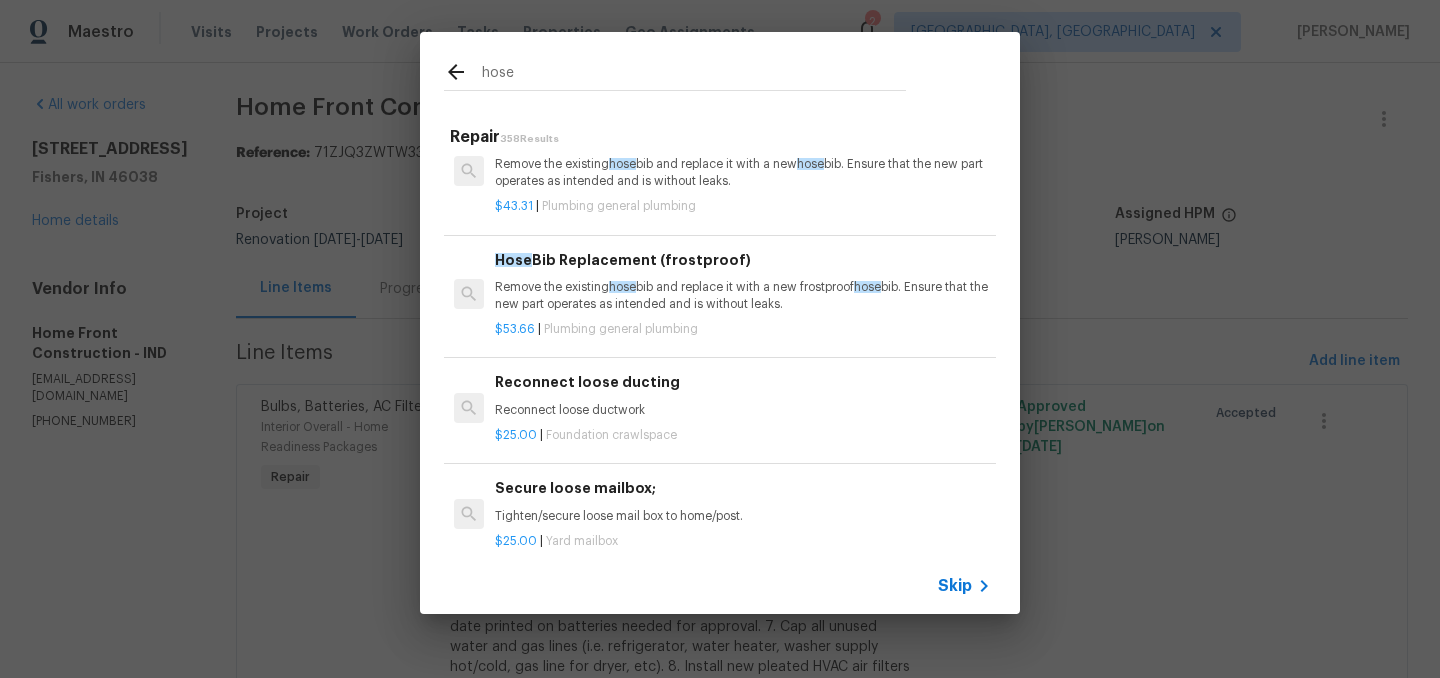 scroll, scrollTop: 36, scrollLeft: 0, axis: vertical 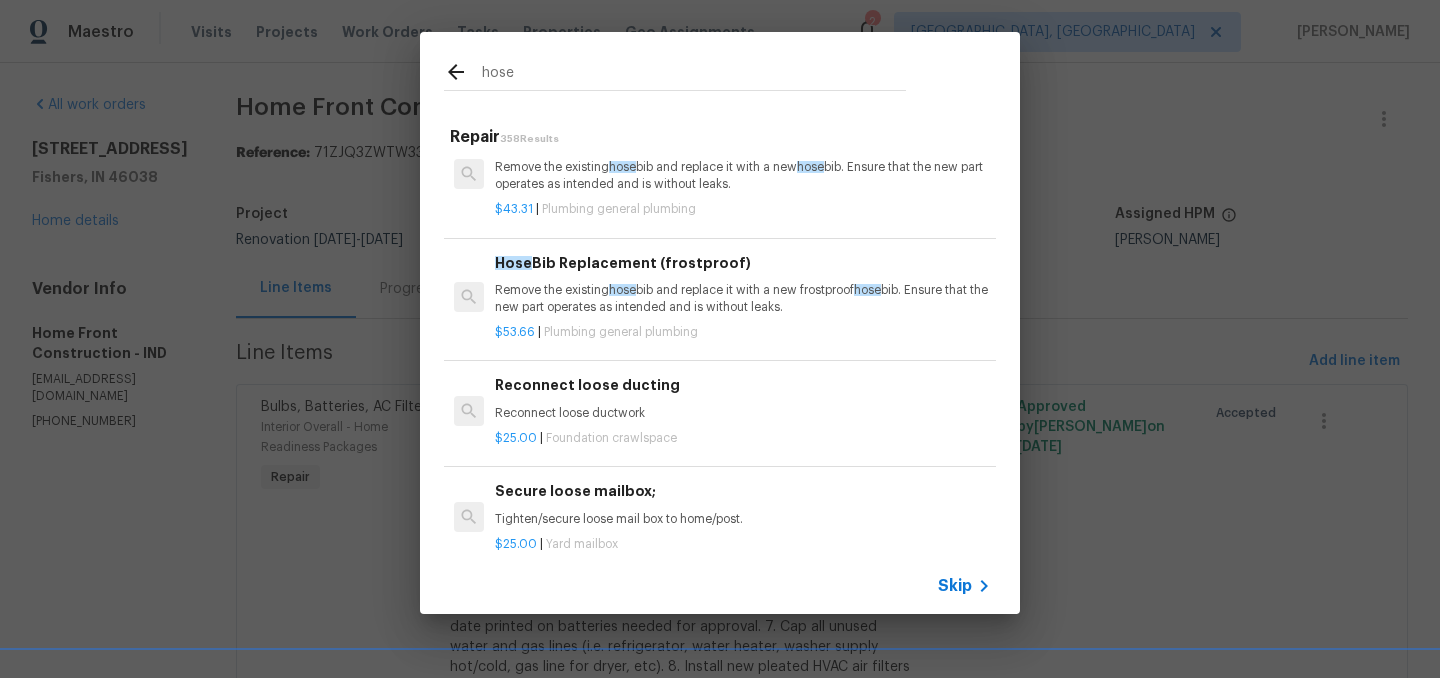 click on "Hose  Bib Replacement (frostproof) Remove the existing  hose  bib and replace it with a new frostproof  hose  bib. Ensure that the new part operates as intended and is without leaks." at bounding box center (743, 284) 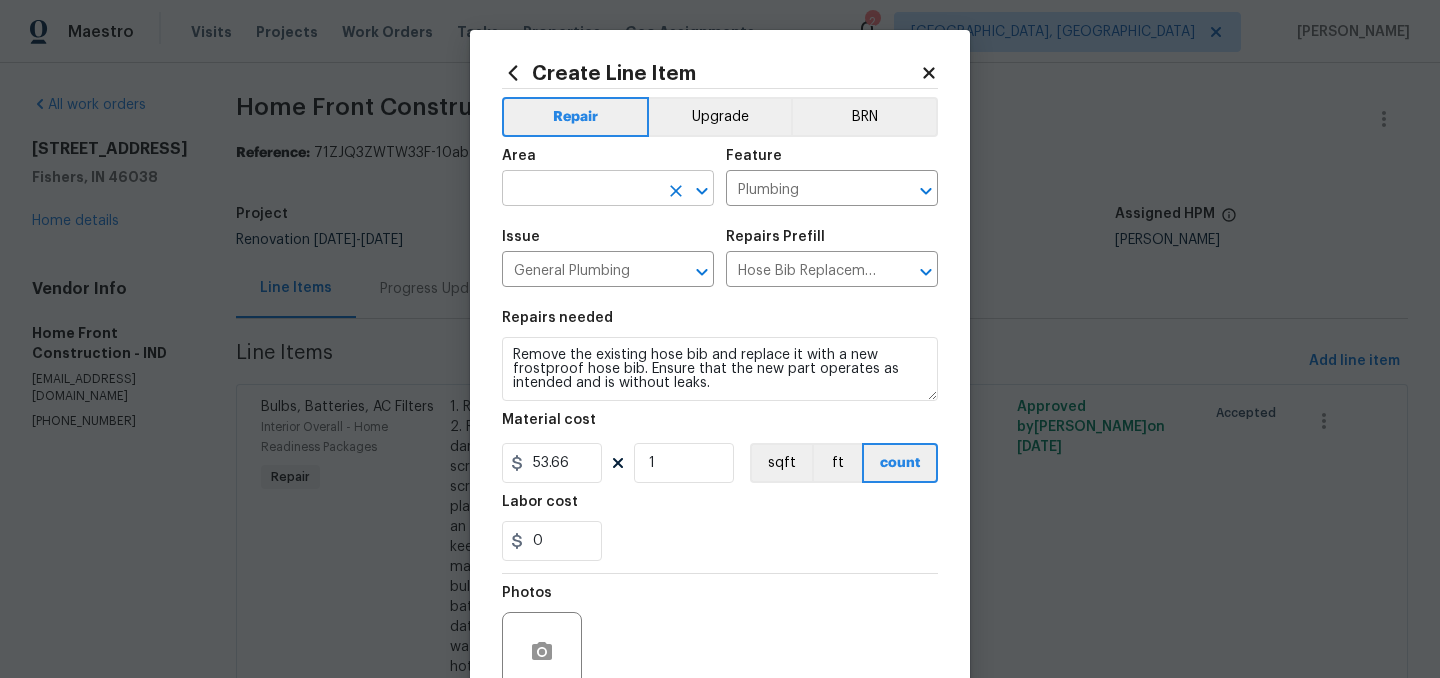 click at bounding box center (580, 190) 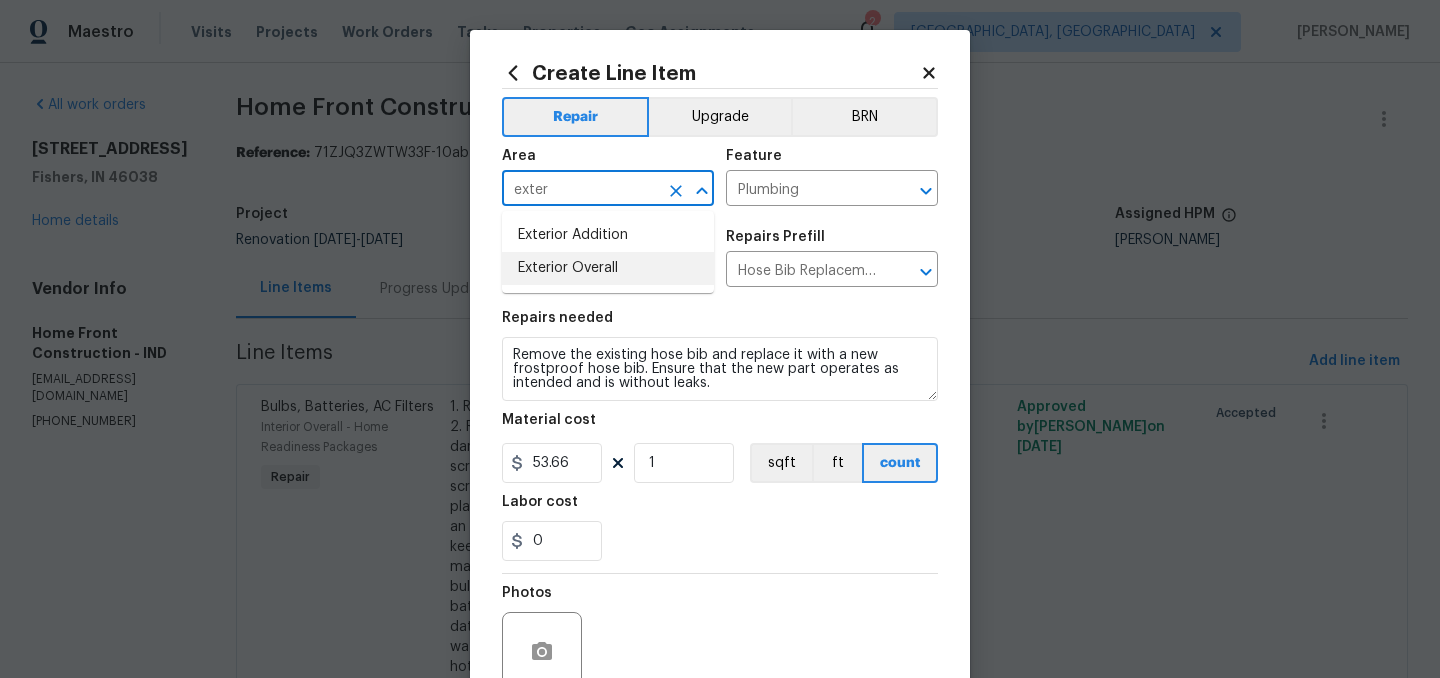 click on "Exterior Overall" at bounding box center [608, 268] 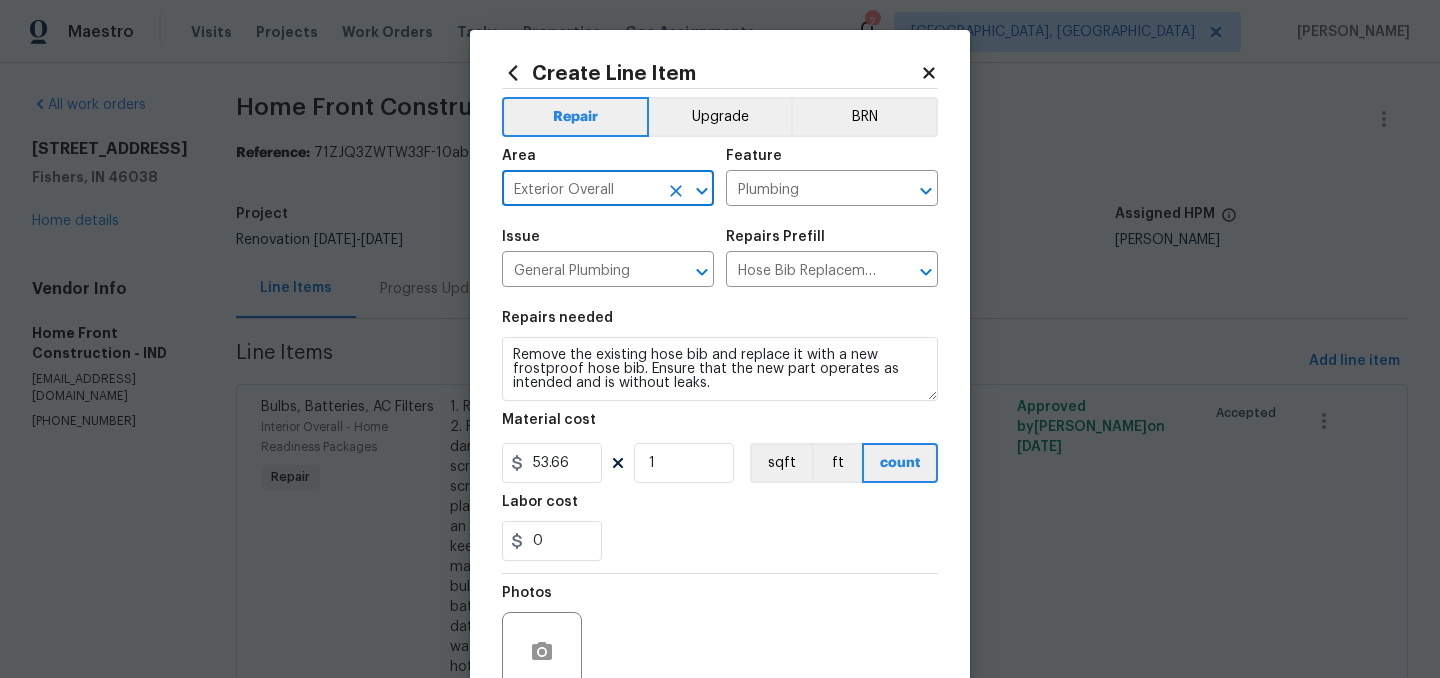 type on "Exterior Overall" 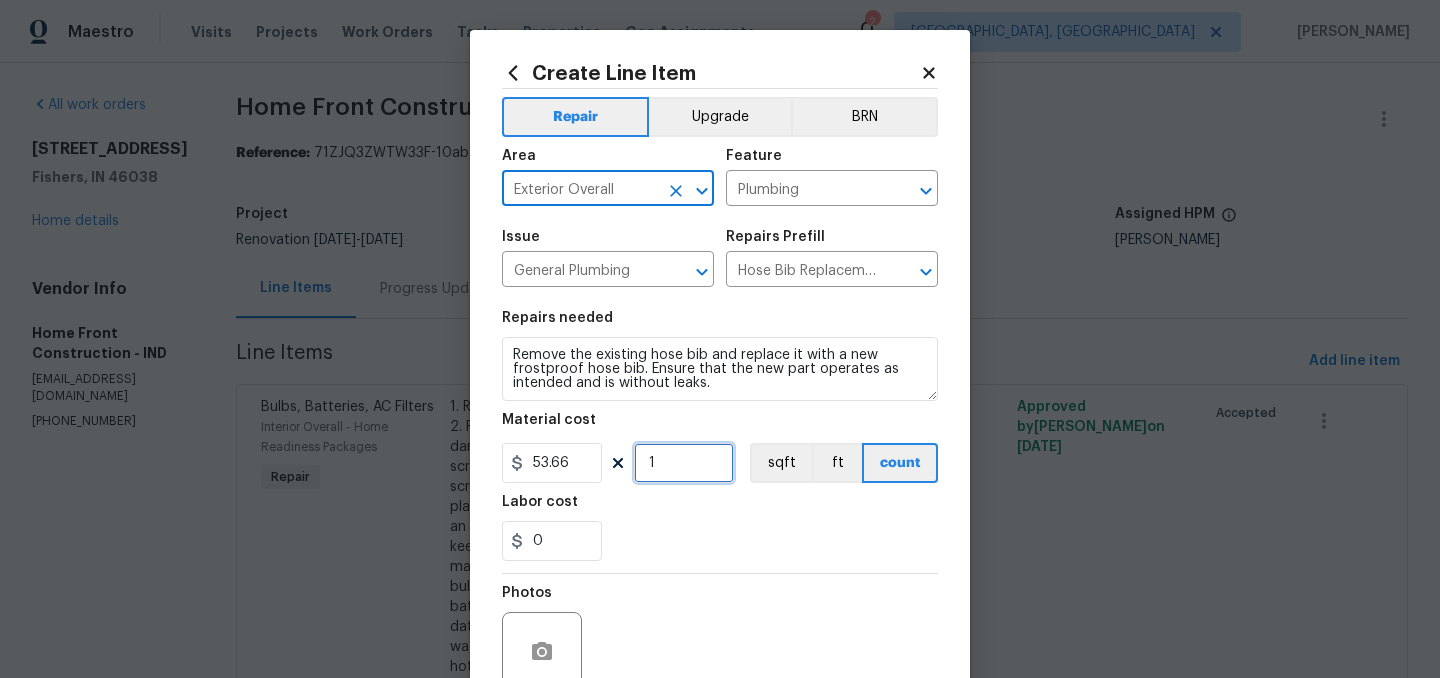 click on "1" at bounding box center [684, 463] 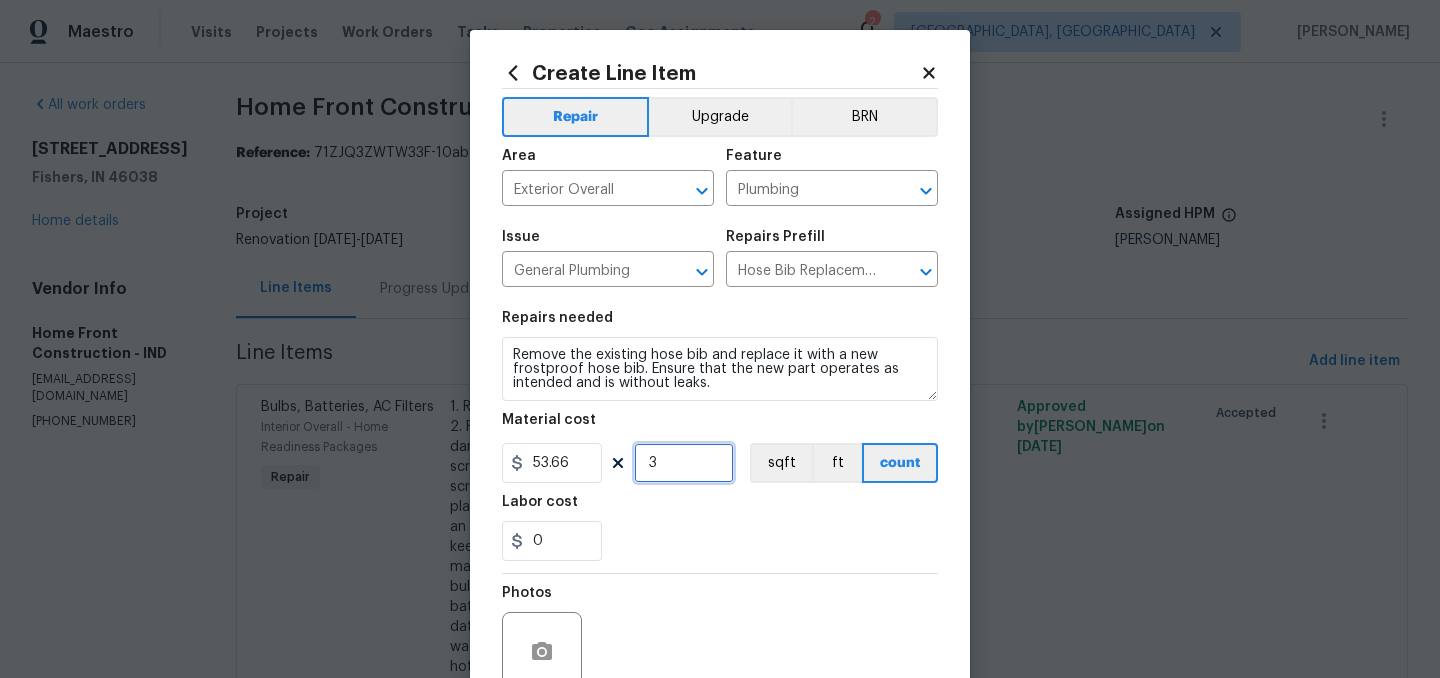 type on "3" 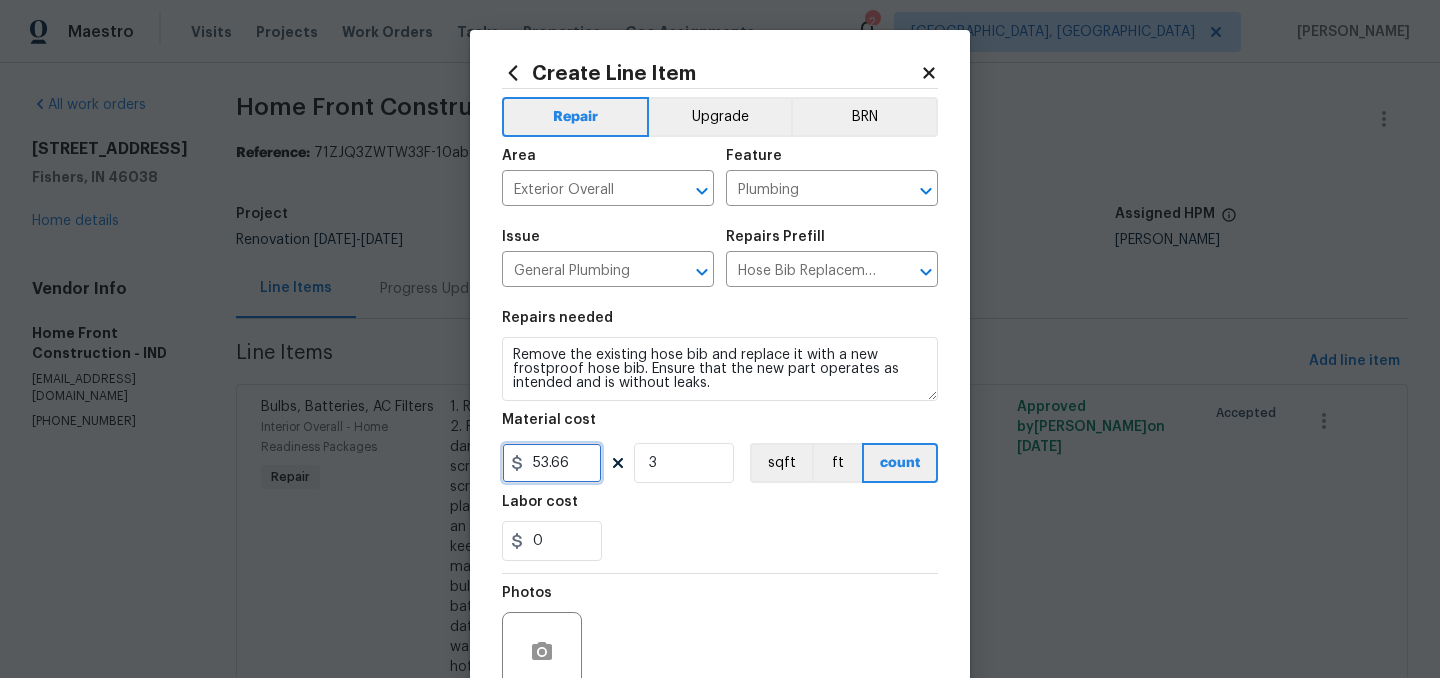 click on "53.66" at bounding box center (552, 463) 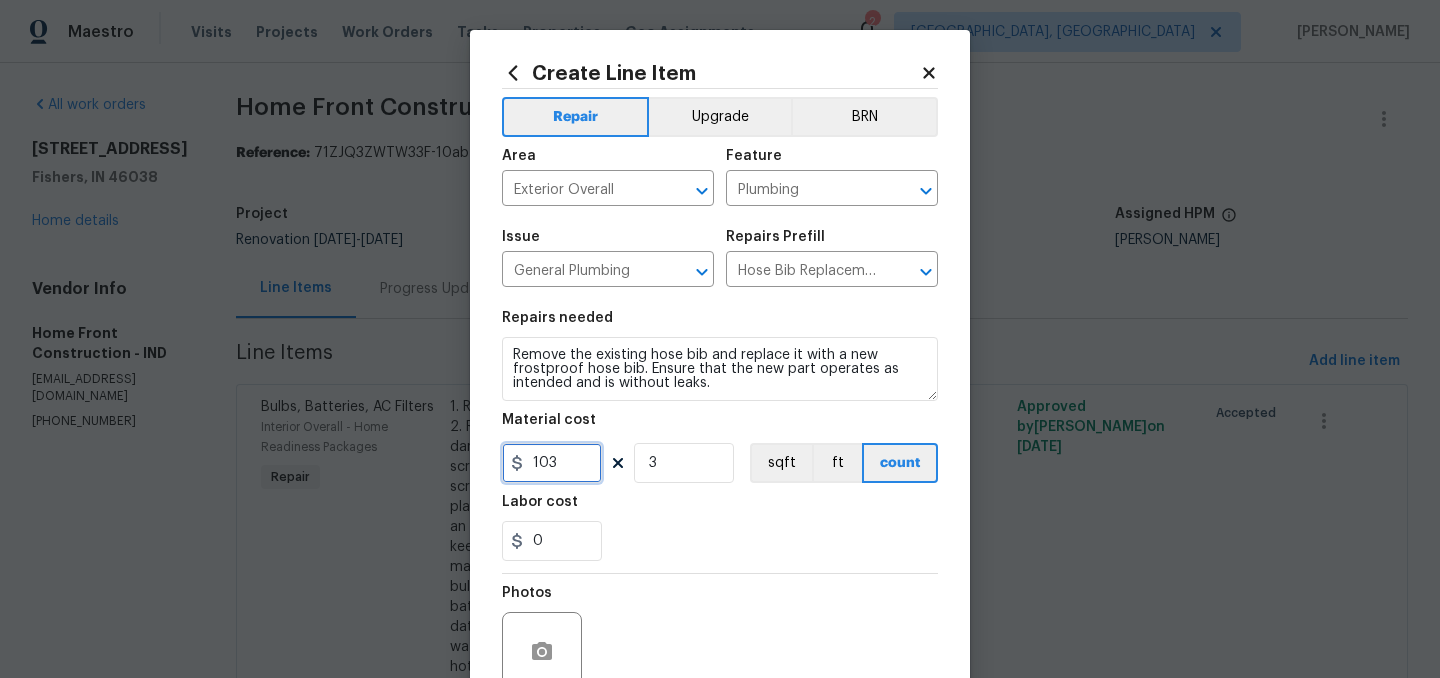 type on "103" 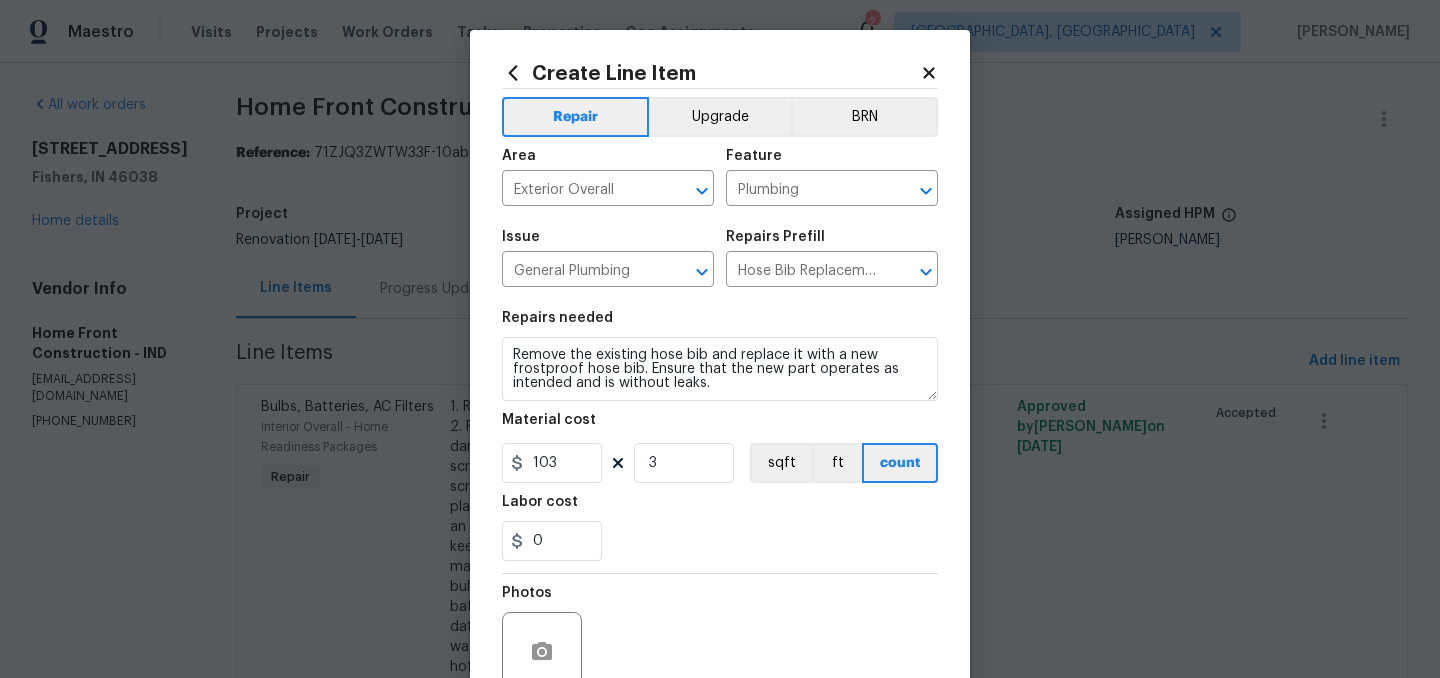 click on "0" at bounding box center [720, 541] 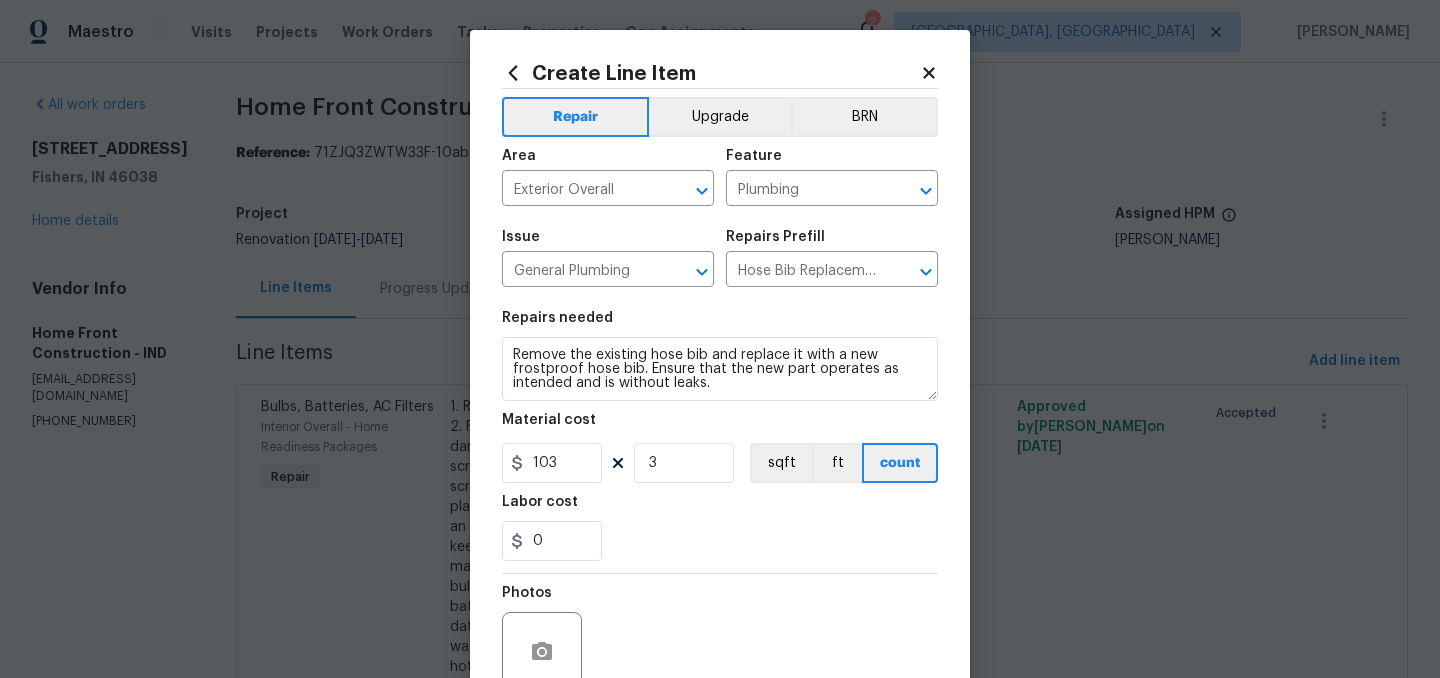 scroll, scrollTop: 184, scrollLeft: 0, axis: vertical 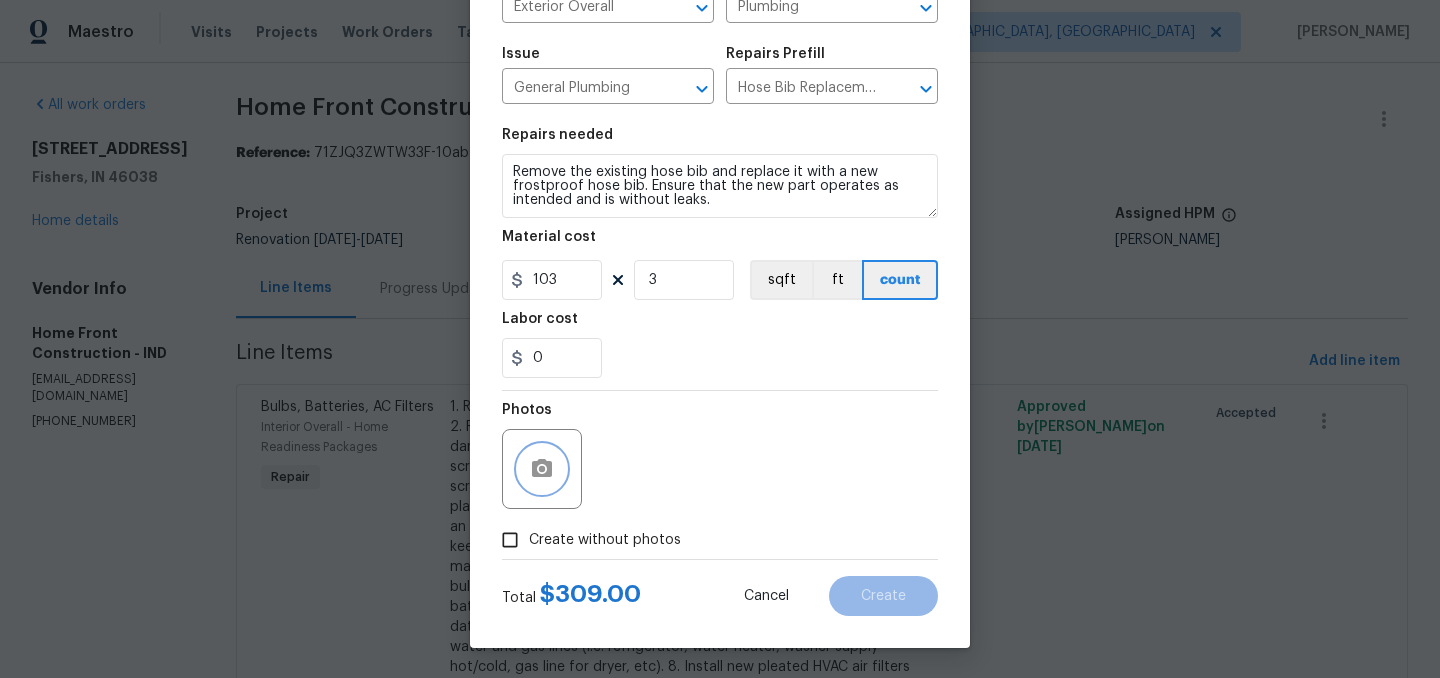 click 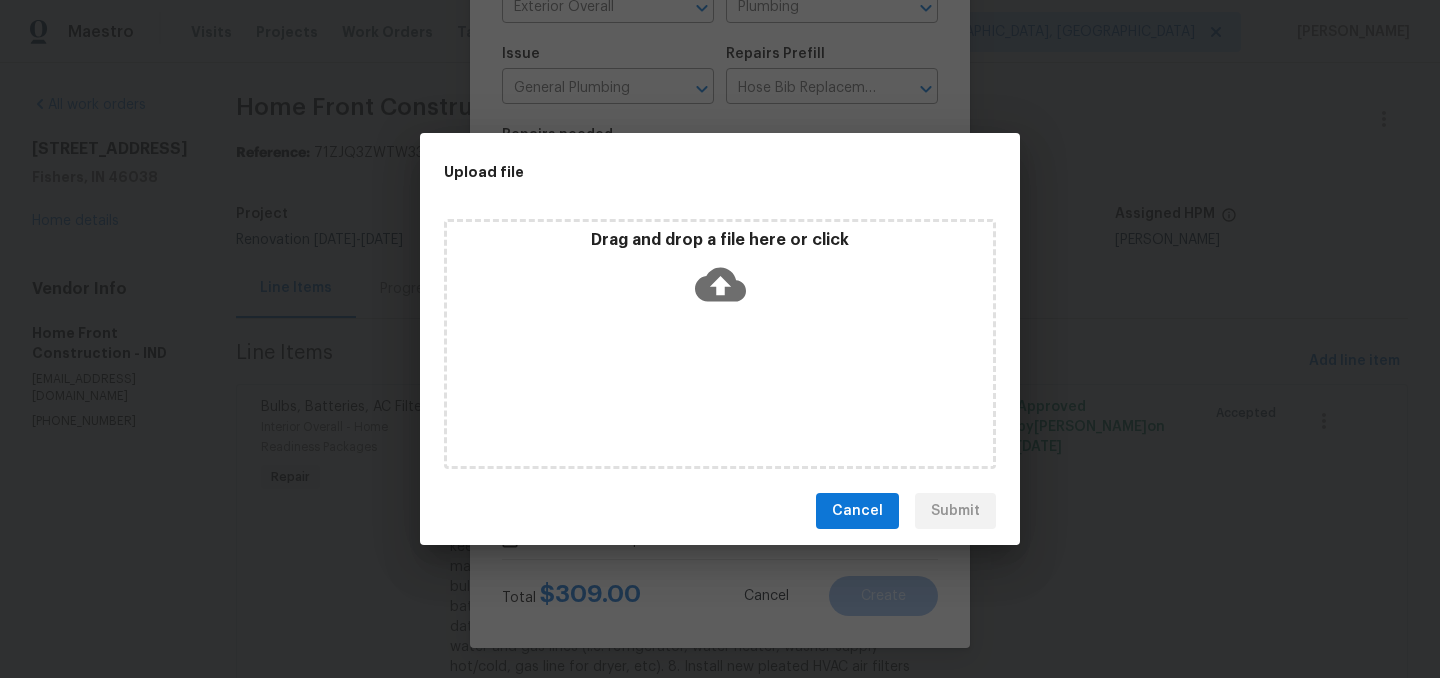 click on "Drag and drop a file here or click" at bounding box center (720, 240) 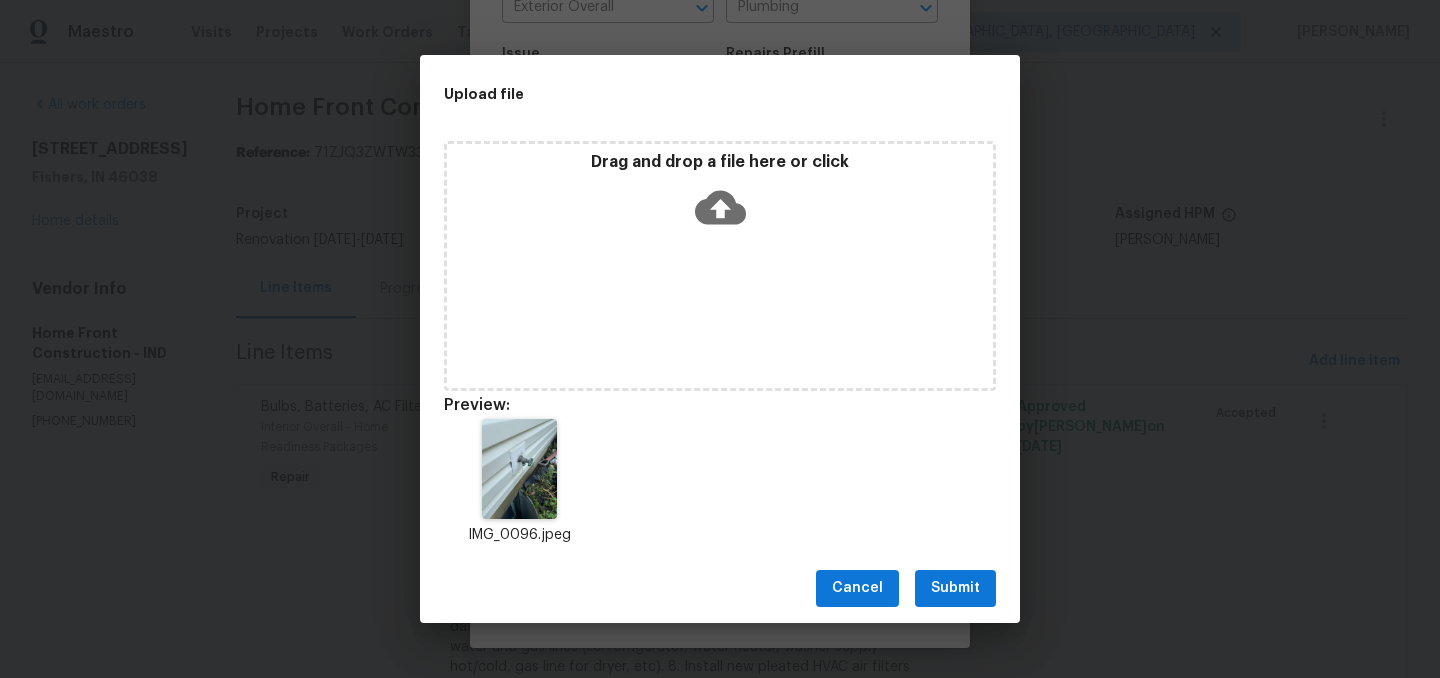 click on "Submit" at bounding box center [955, 588] 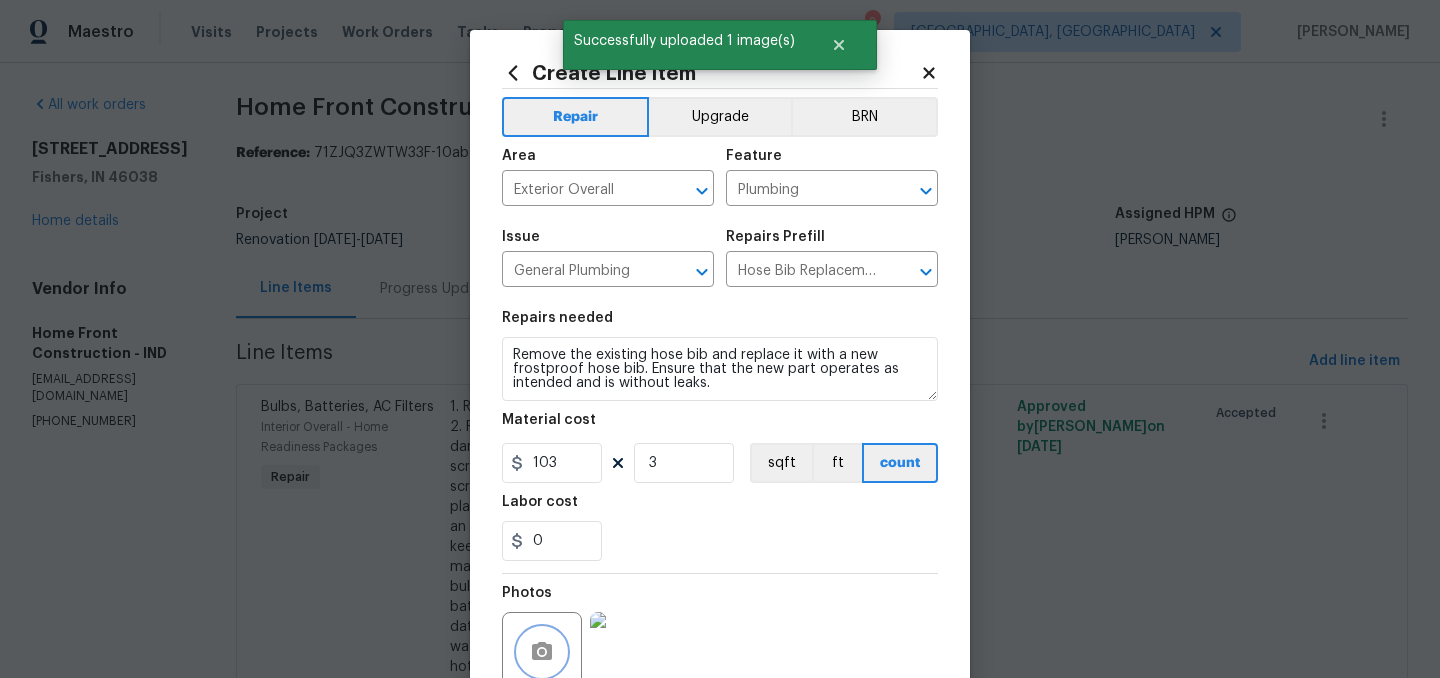 scroll, scrollTop: 184, scrollLeft: 0, axis: vertical 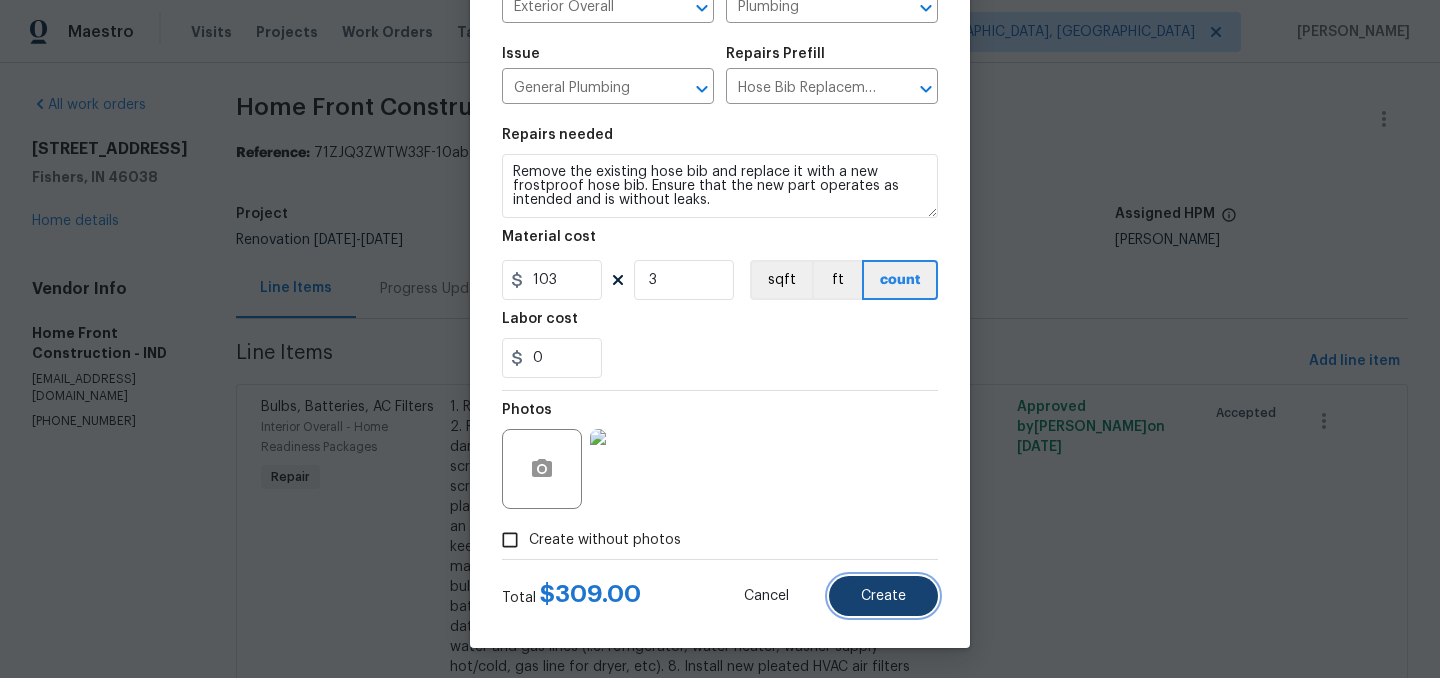 click on "Create" at bounding box center [883, 596] 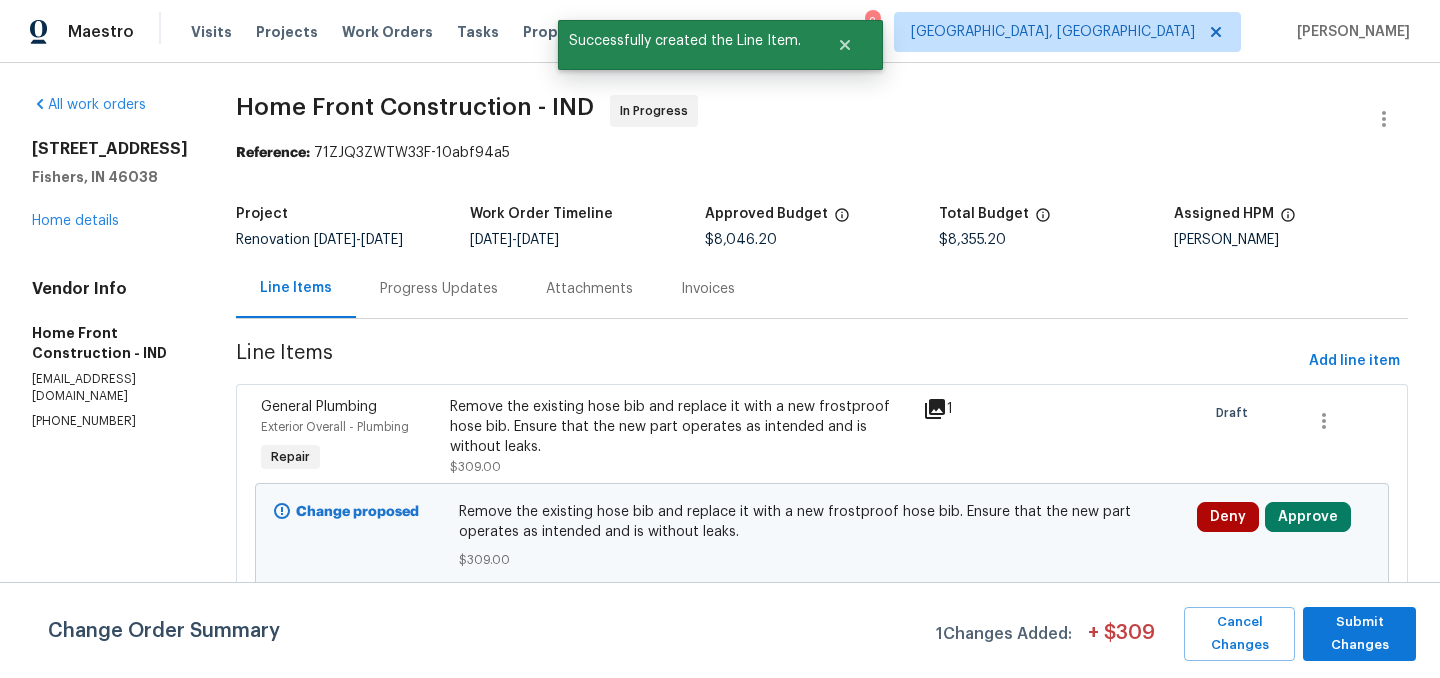 click on "Progress Updates" at bounding box center (439, 289) 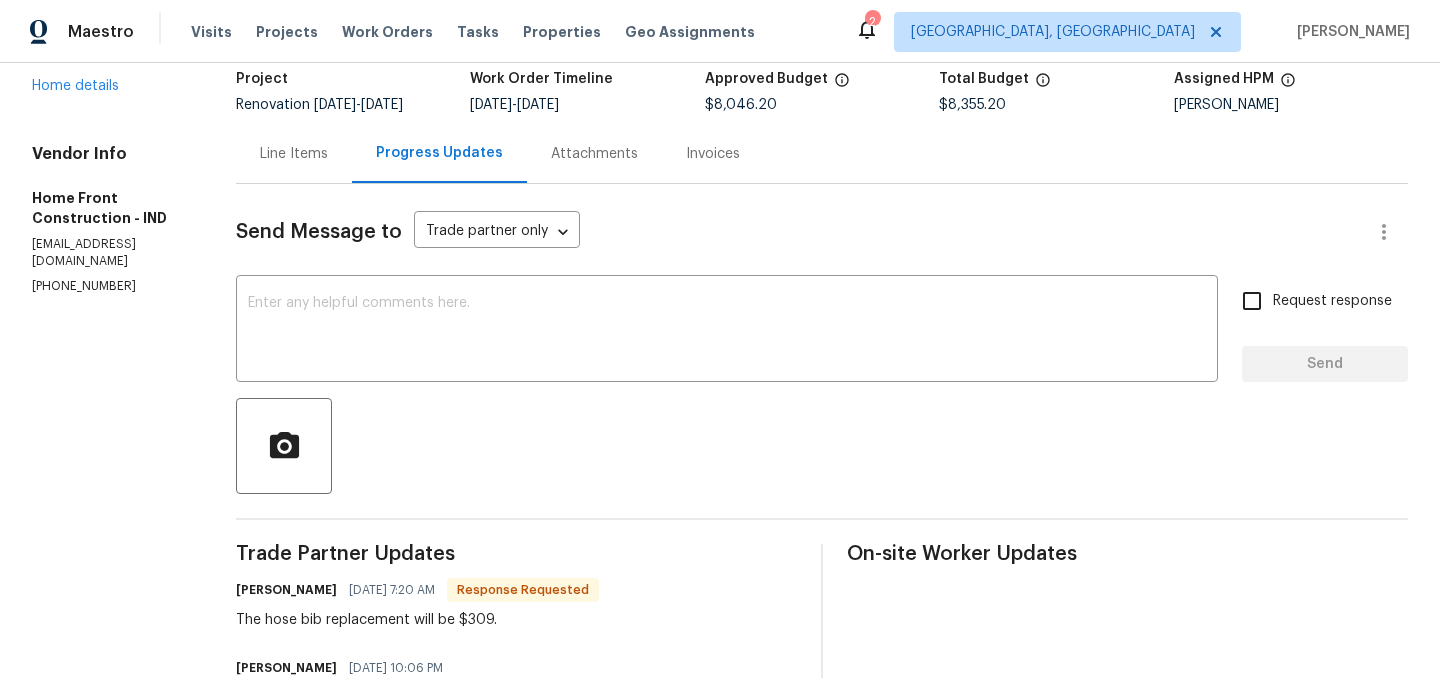 scroll, scrollTop: 117, scrollLeft: 0, axis: vertical 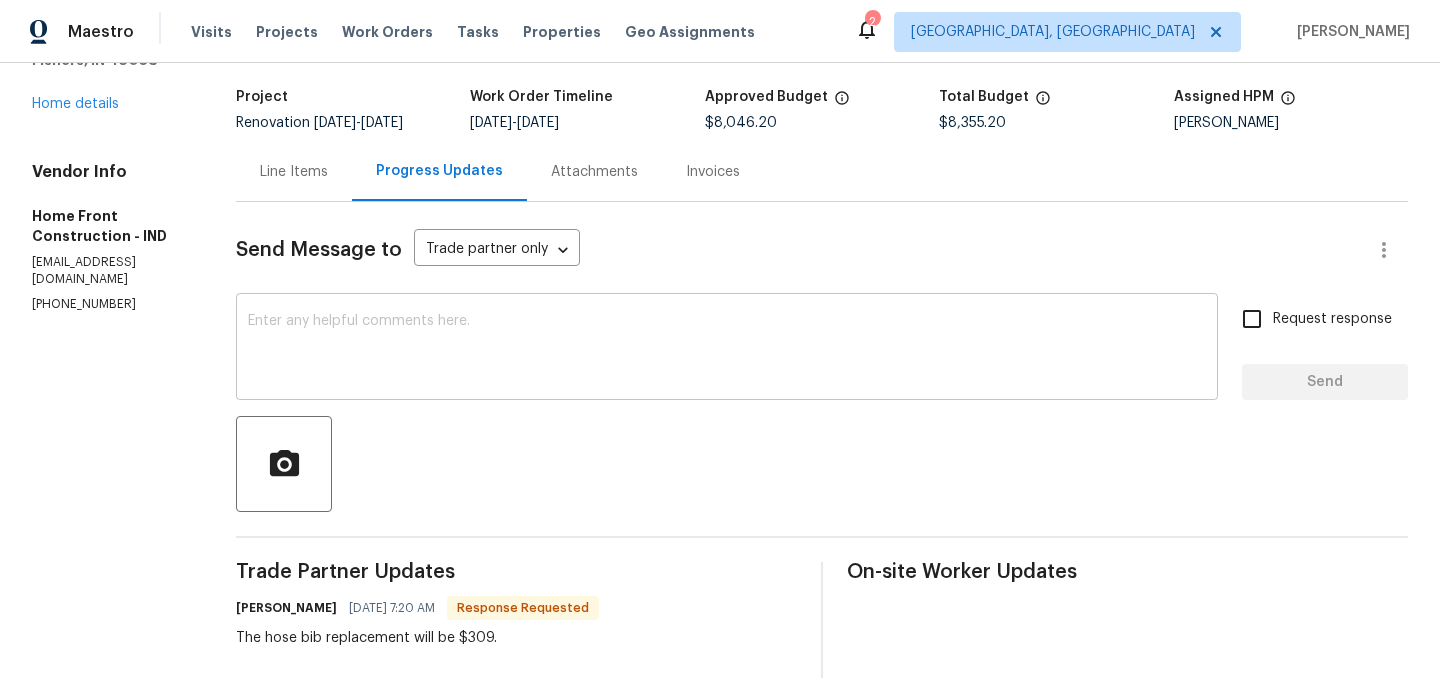 click at bounding box center (727, 349) 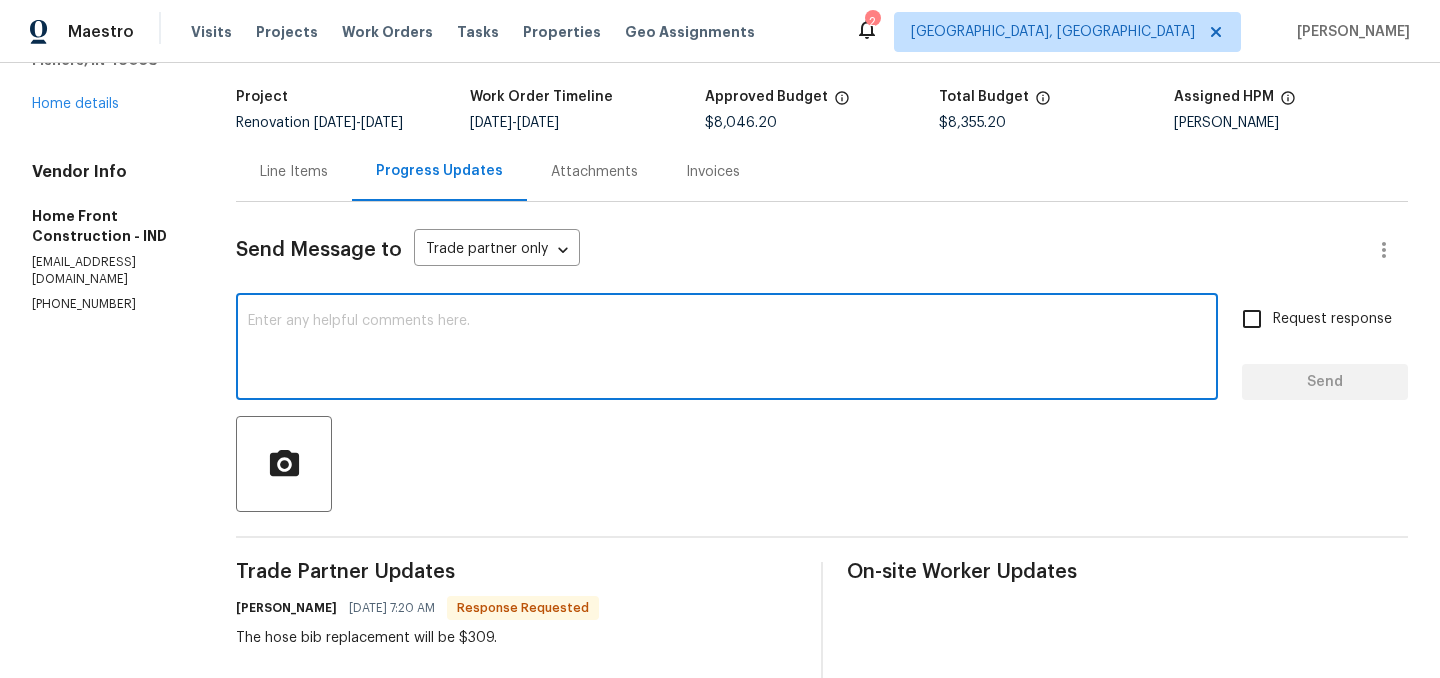 click on "Line Items" at bounding box center [294, 172] 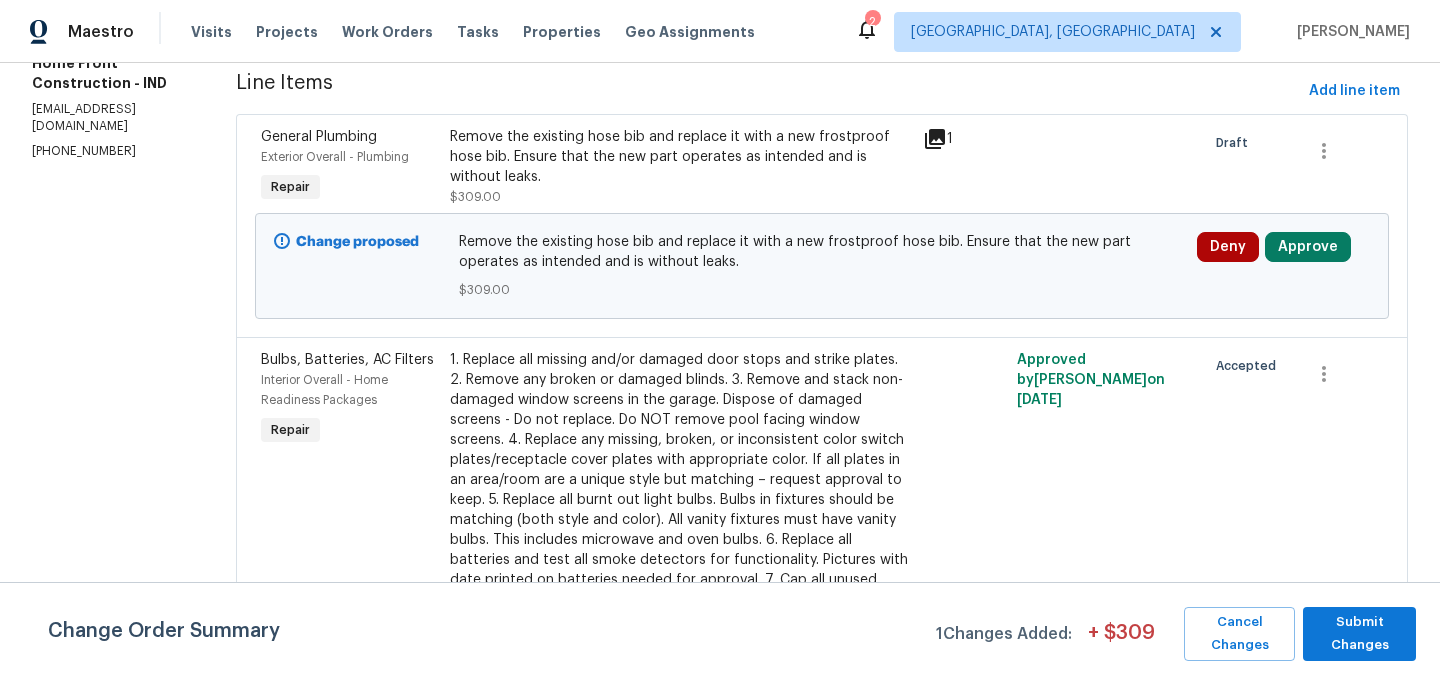 scroll, scrollTop: 274, scrollLeft: 0, axis: vertical 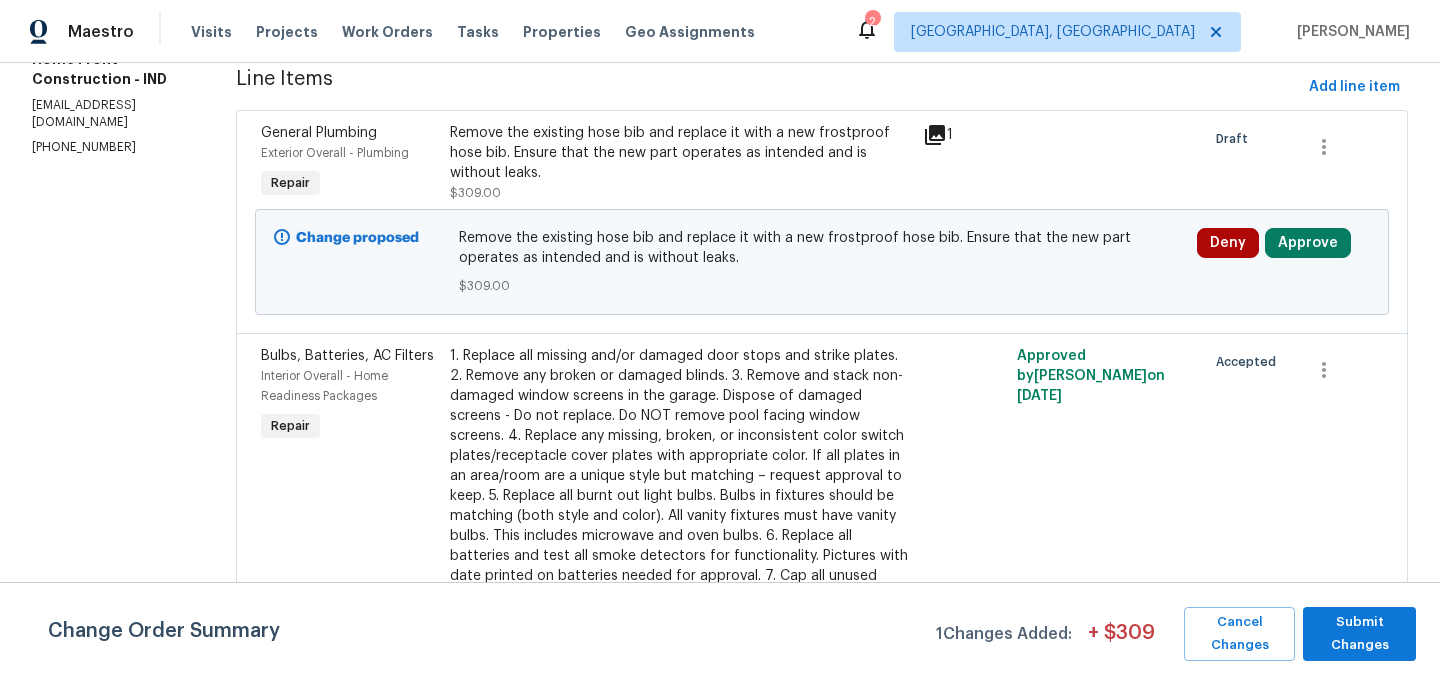 click on "Remove the existing hose bib and replace it with a new frostproof hose bib. Ensure that the new part operates as intended and is without leaks." at bounding box center (680, 153) 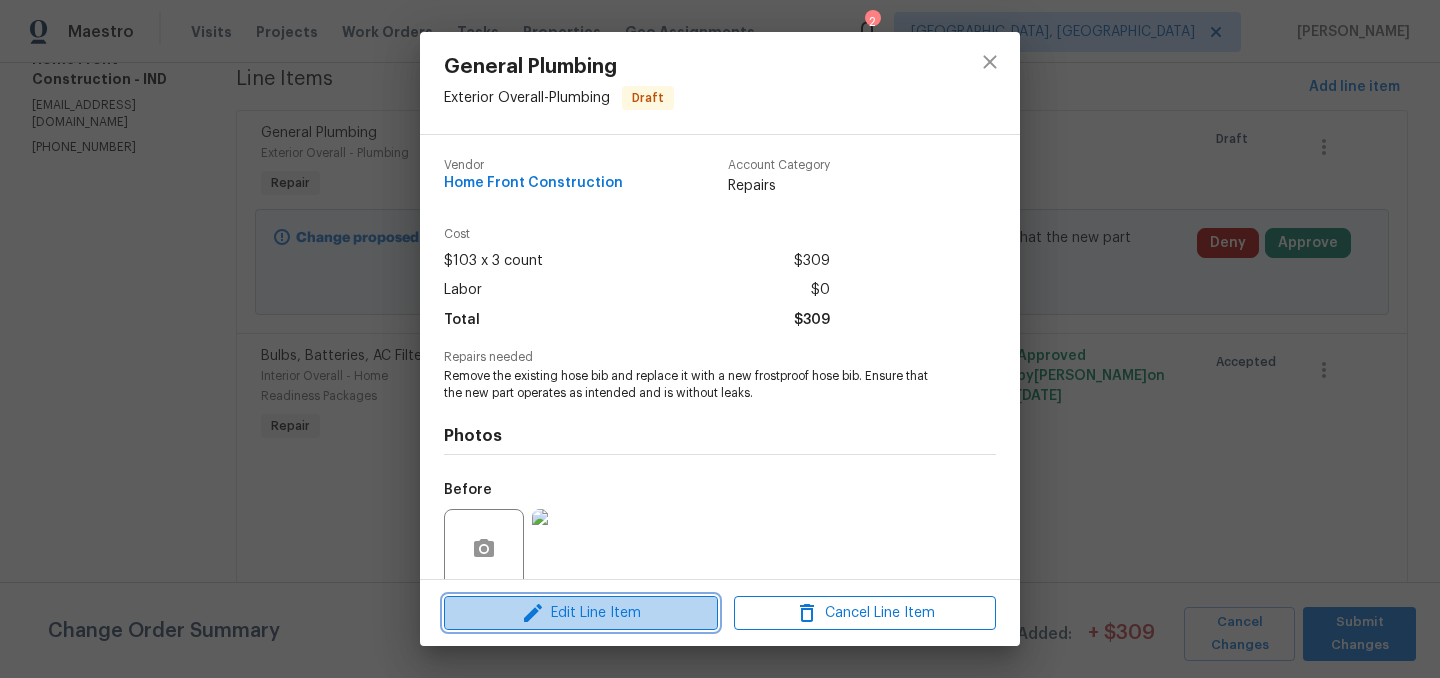 click on "Edit Line Item" at bounding box center [581, 613] 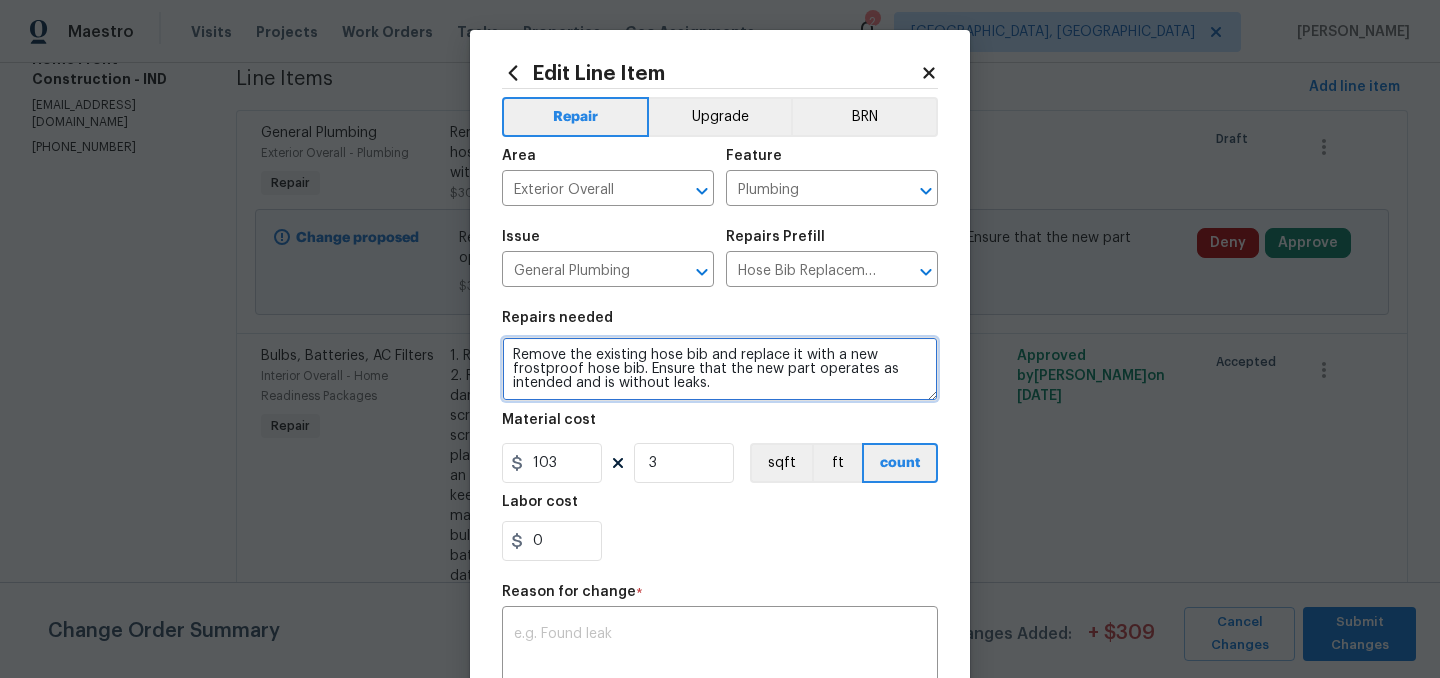 click on "Remove the existing hose bib and replace it with a new frostproof hose bib. Ensure that the new part operates as intended and is without leaks." at bounding box center [720, 369] 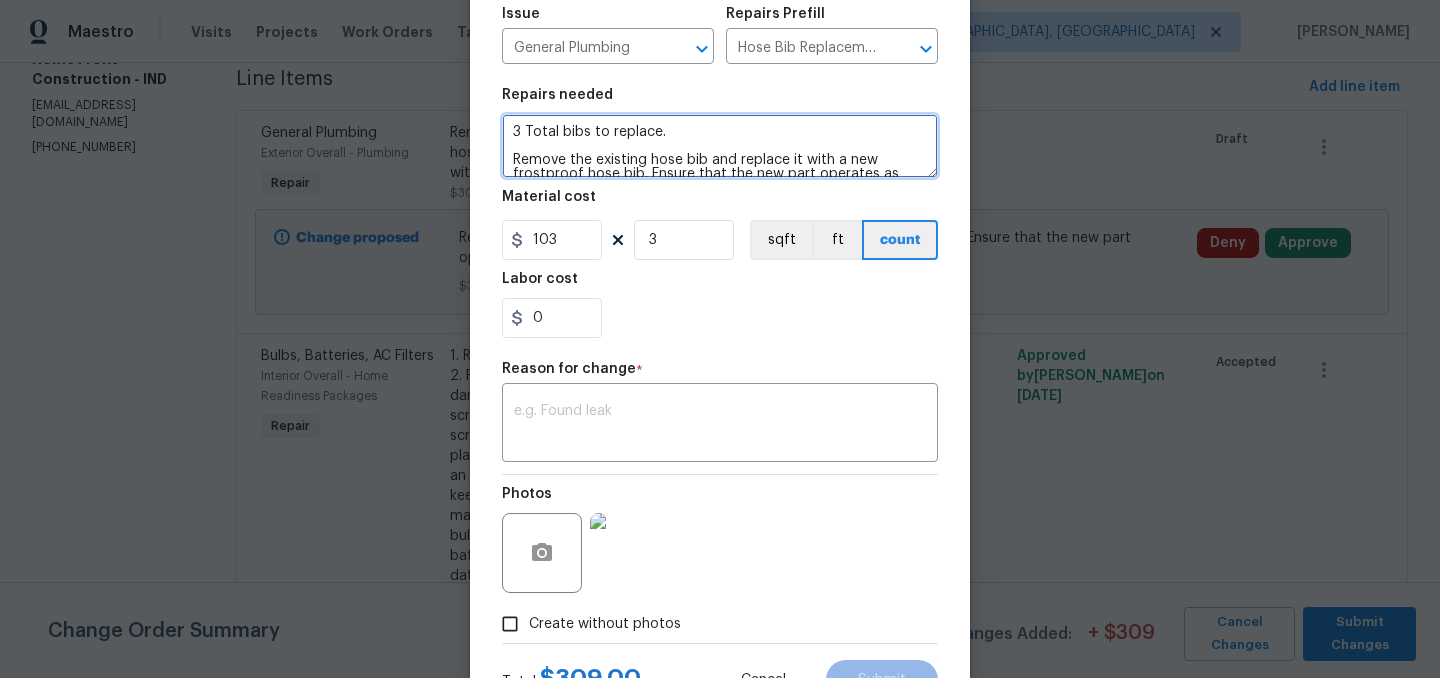 scroll, scrollTop: 308, scrollLeft: 0, axis: vertical 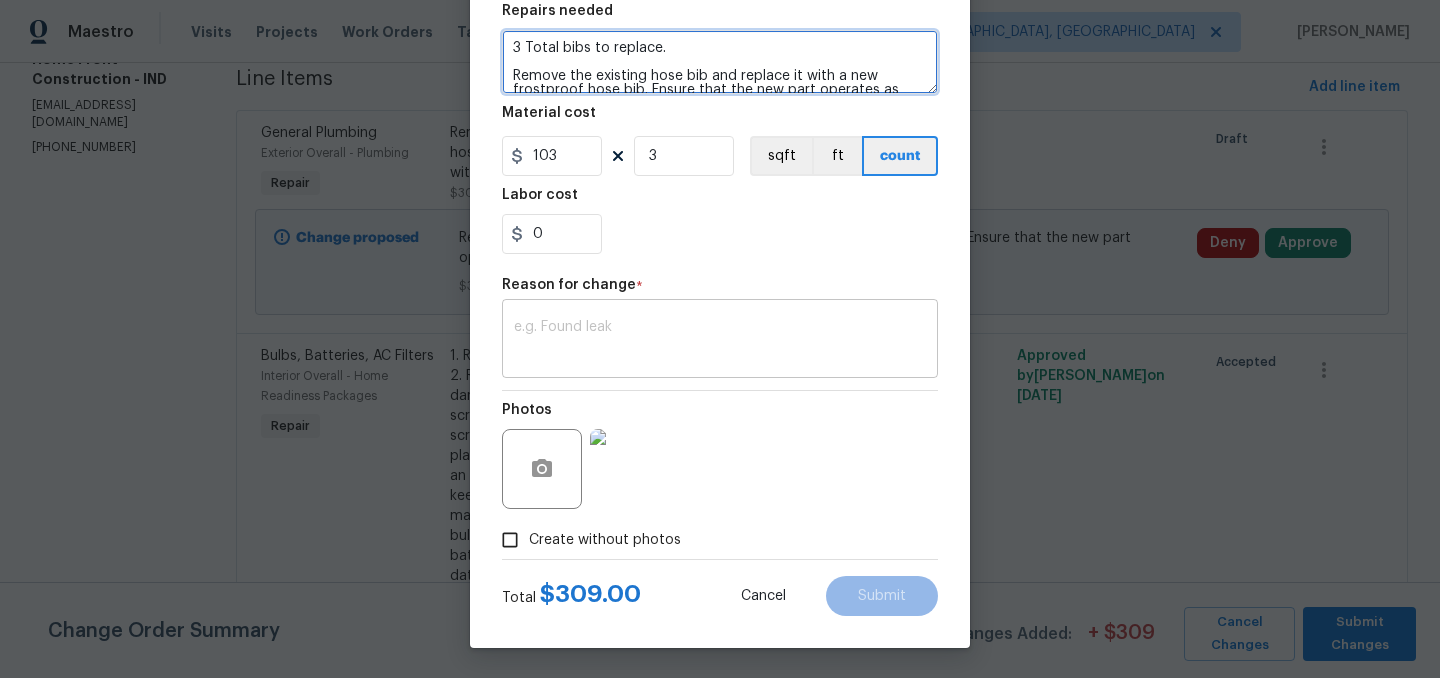 type on "3 Total bibs to replace.
Remove the existing hose bib and replace it with a new frostproof hose bib. Ensure that the new part operates as intended and is without leaks." 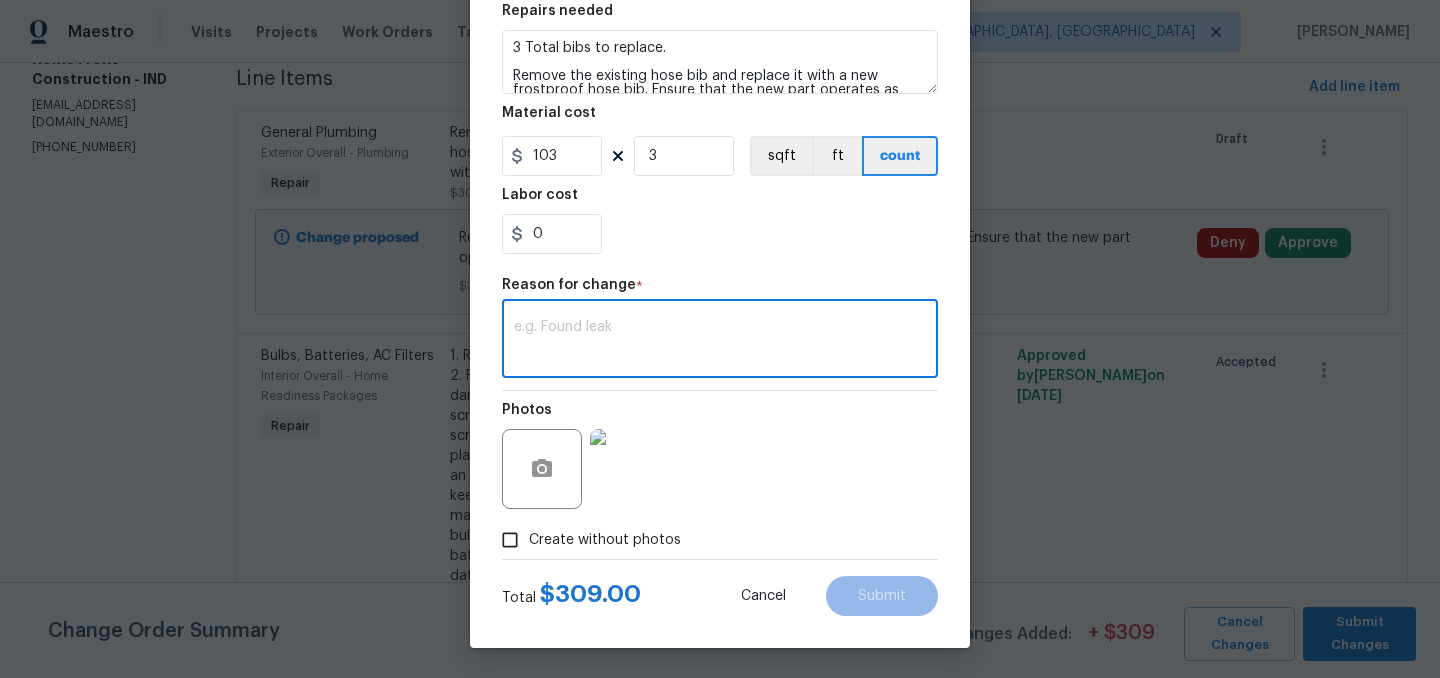 click at bounding box center (720, 341) 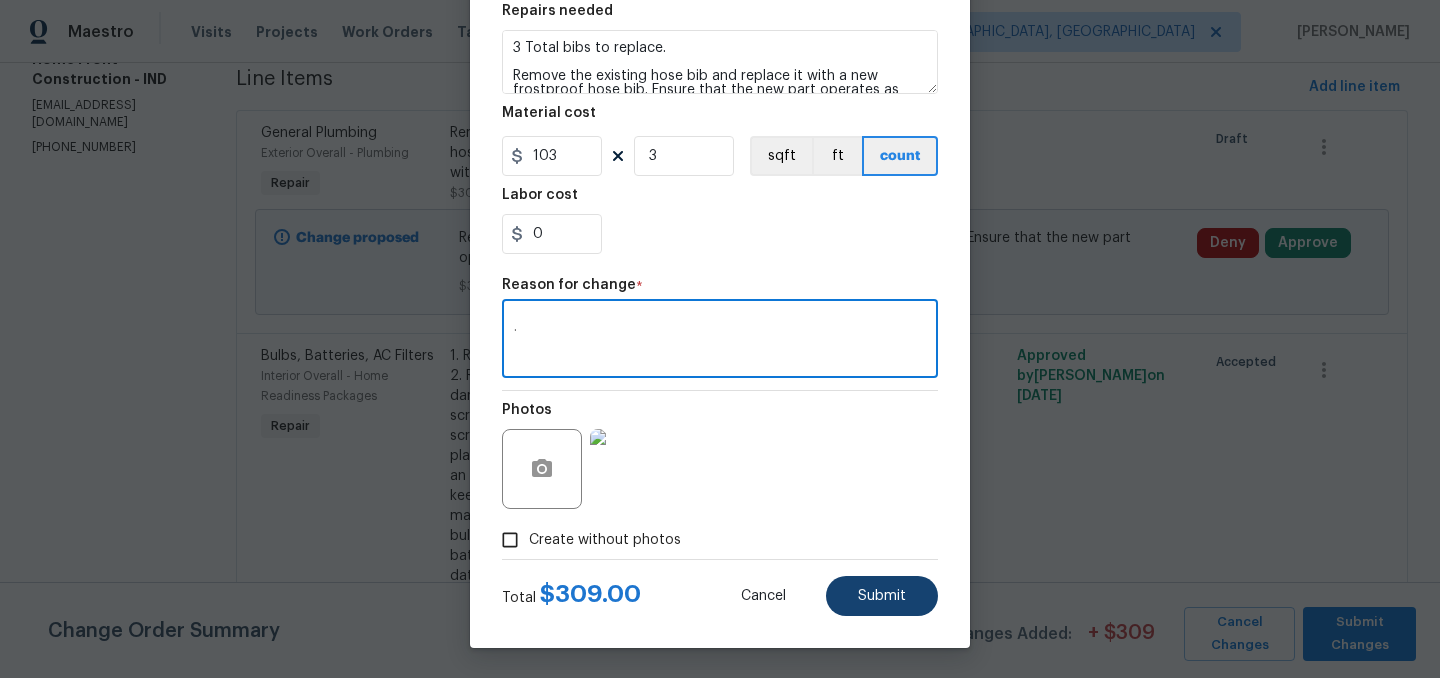 type on "." 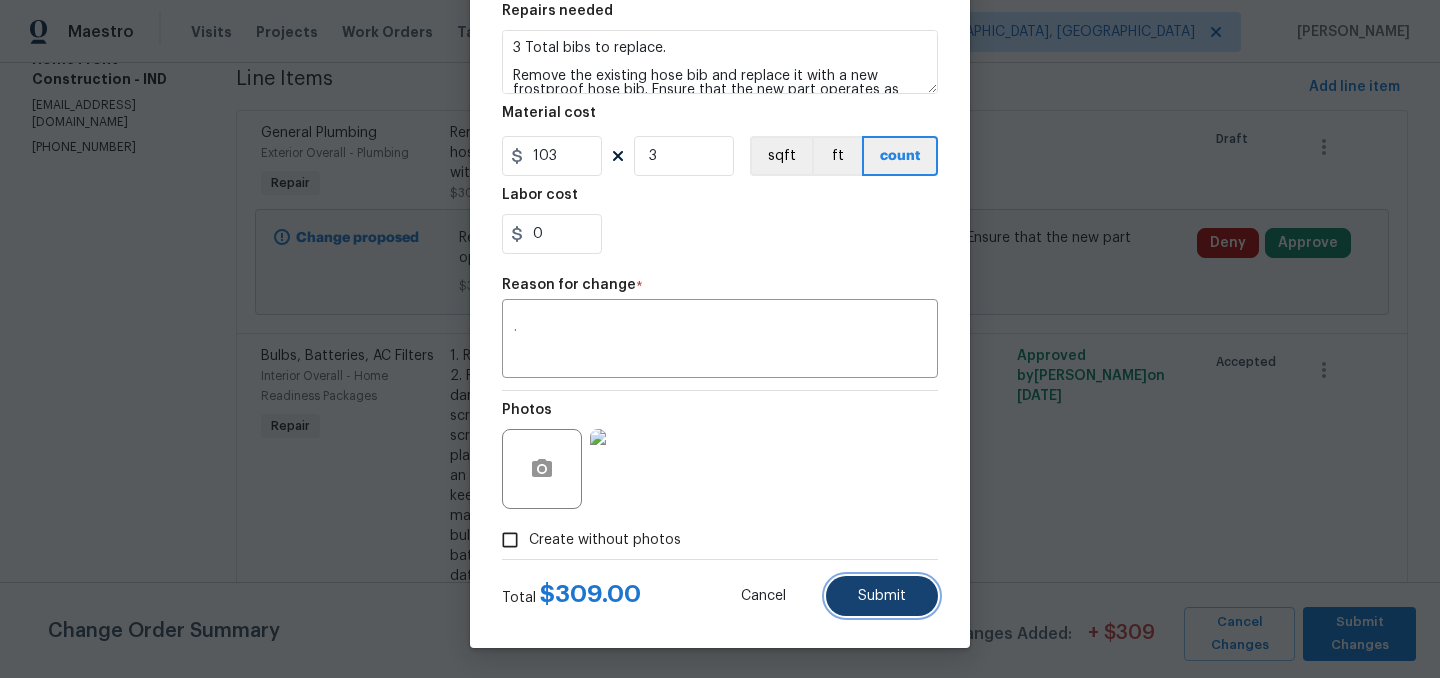 click on "Submit" at bounding box center (882, 596) 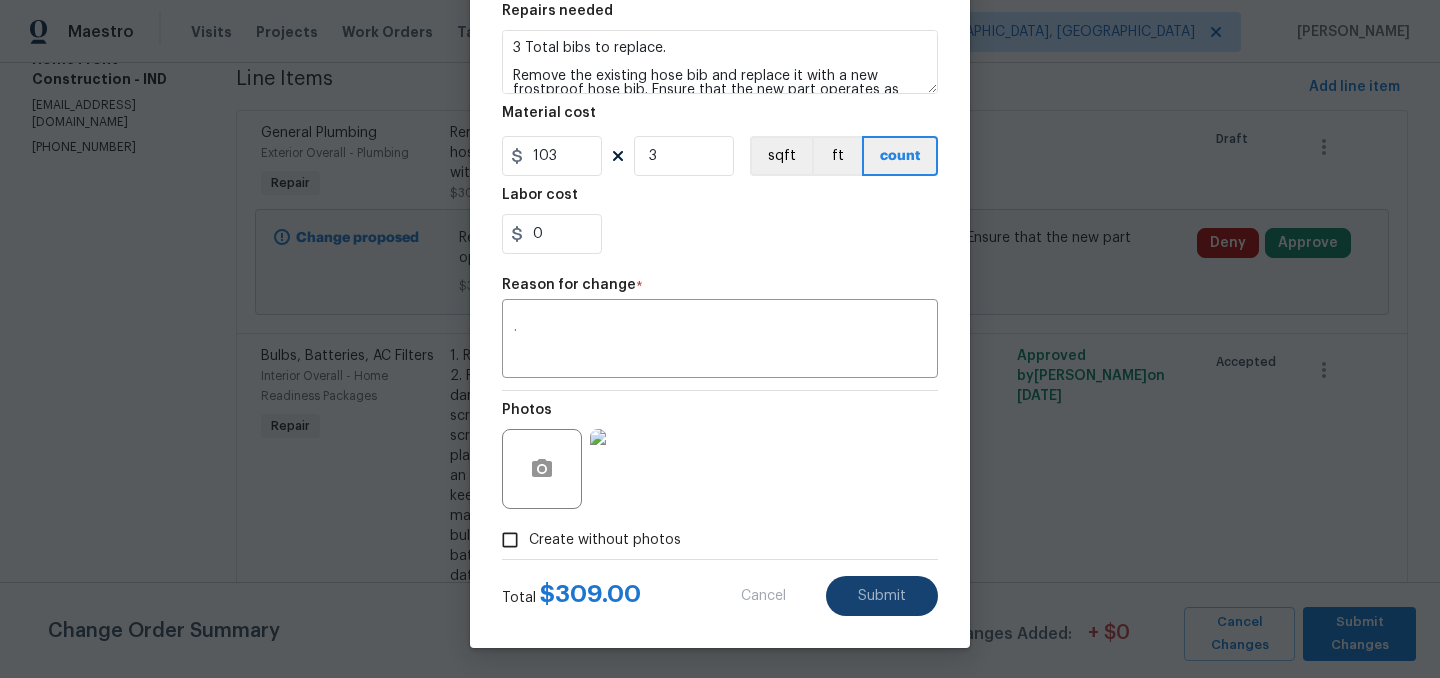 type on "Remove the existing hose bib and replace it with a new frostproof hose bib. Ensure that the new part operates as intended and is without leaks." 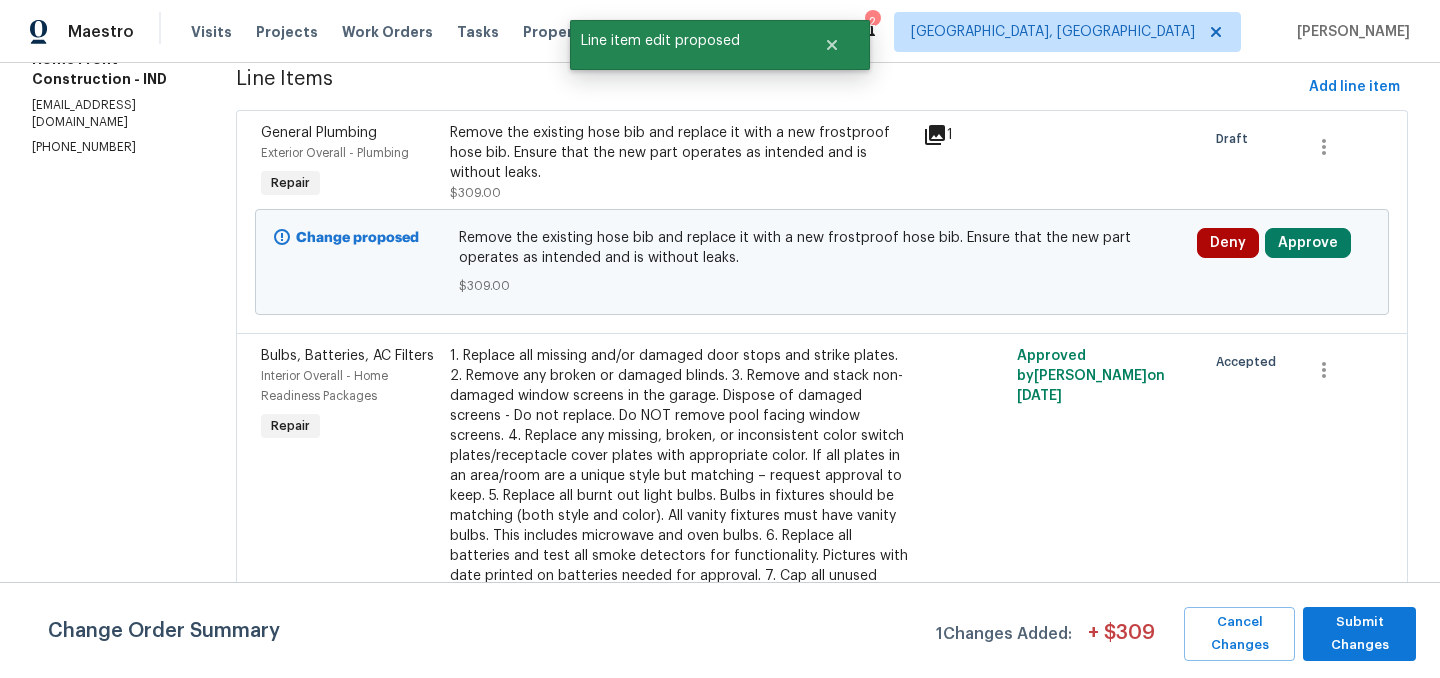 scroll, scrollTop: 0, scrollLeft: 0, axis: both 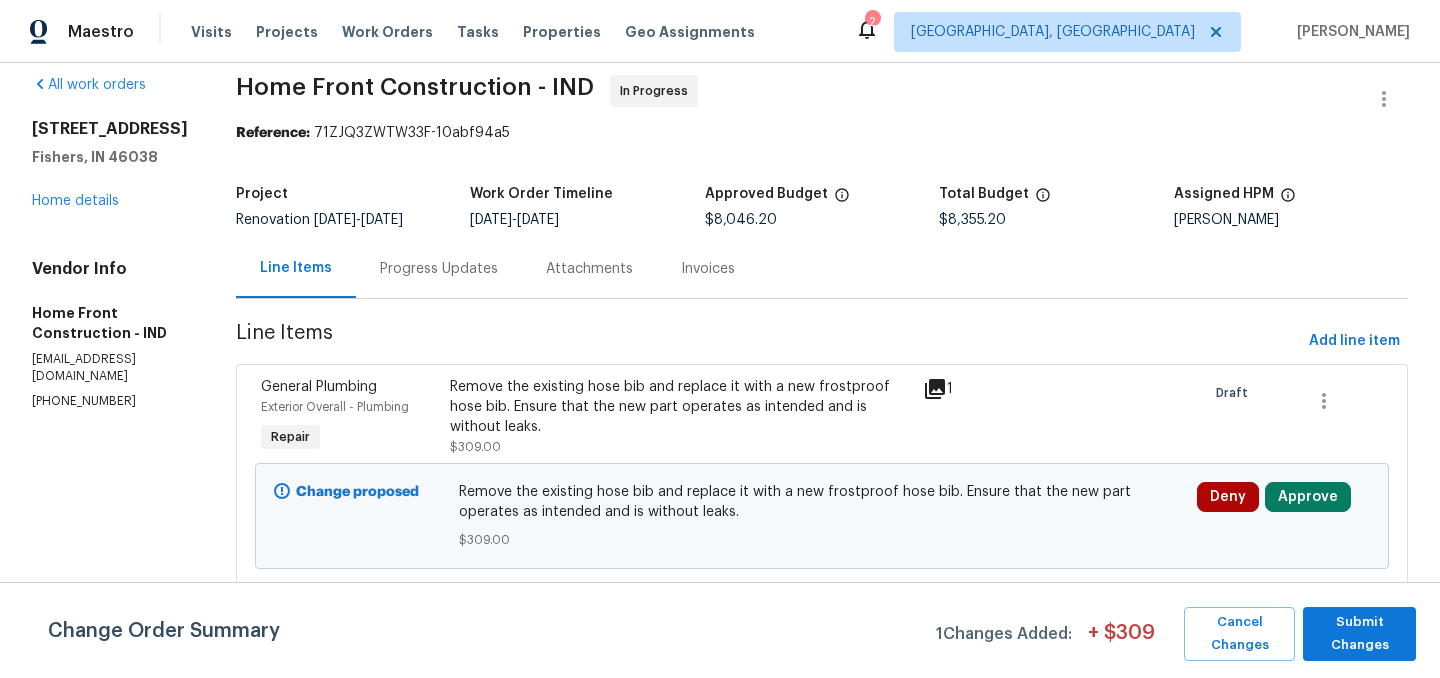 click on "Progress Updates" at bounding box center (439, 269) 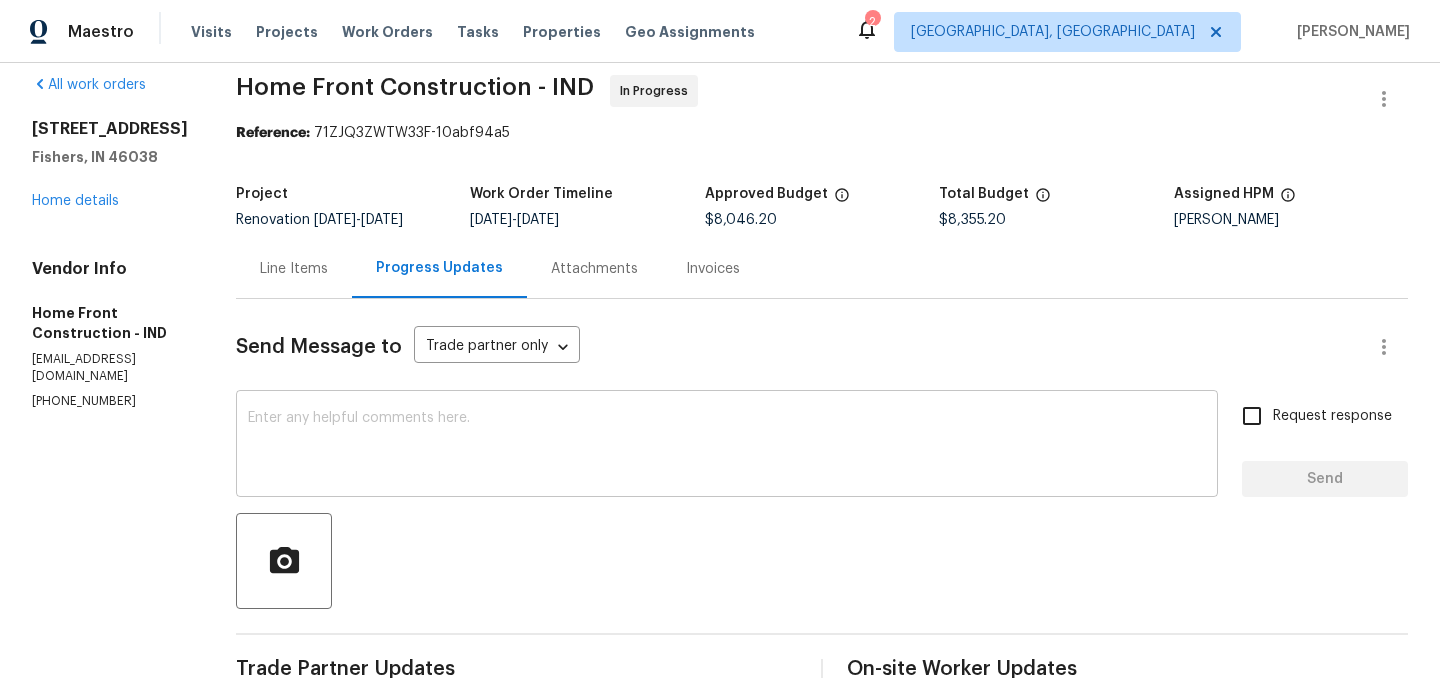 click on "x ​" at bounding box center [727, 446] 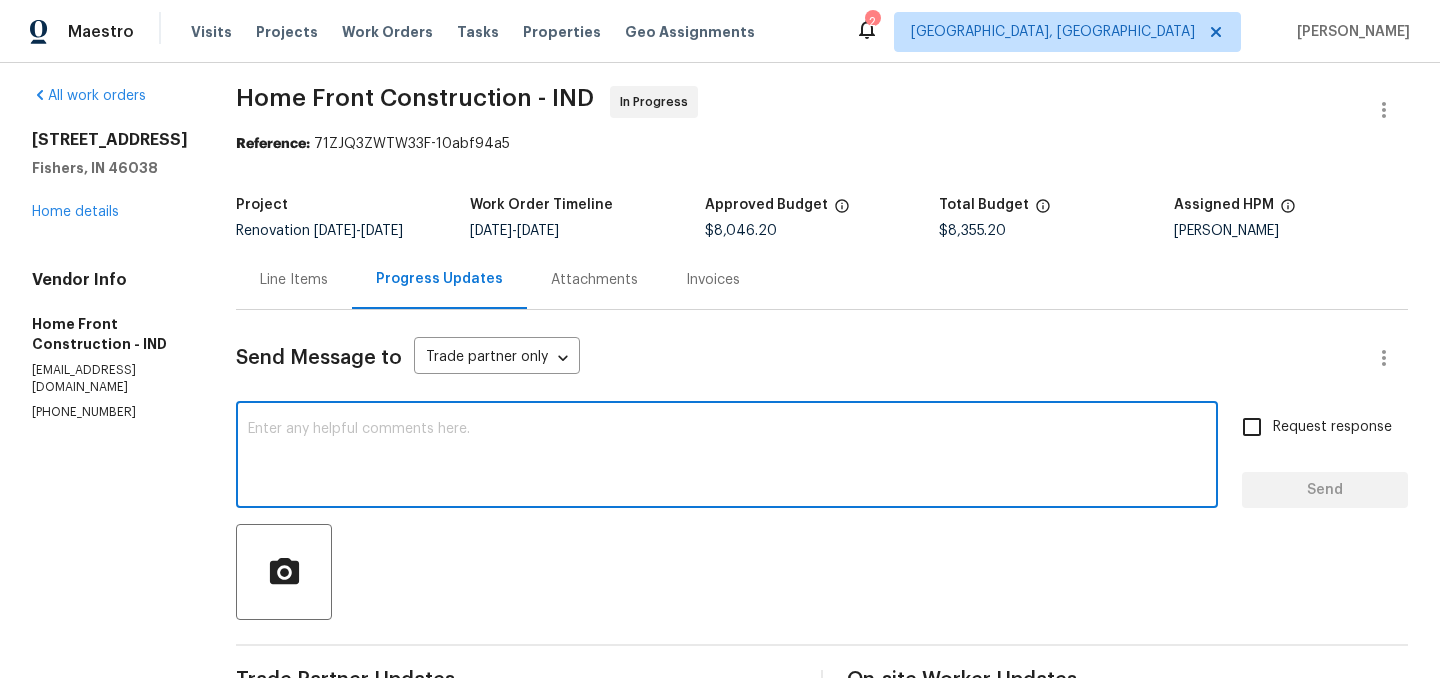 scroll, scrollTop: 0, scrollLeft: 0, axis: both 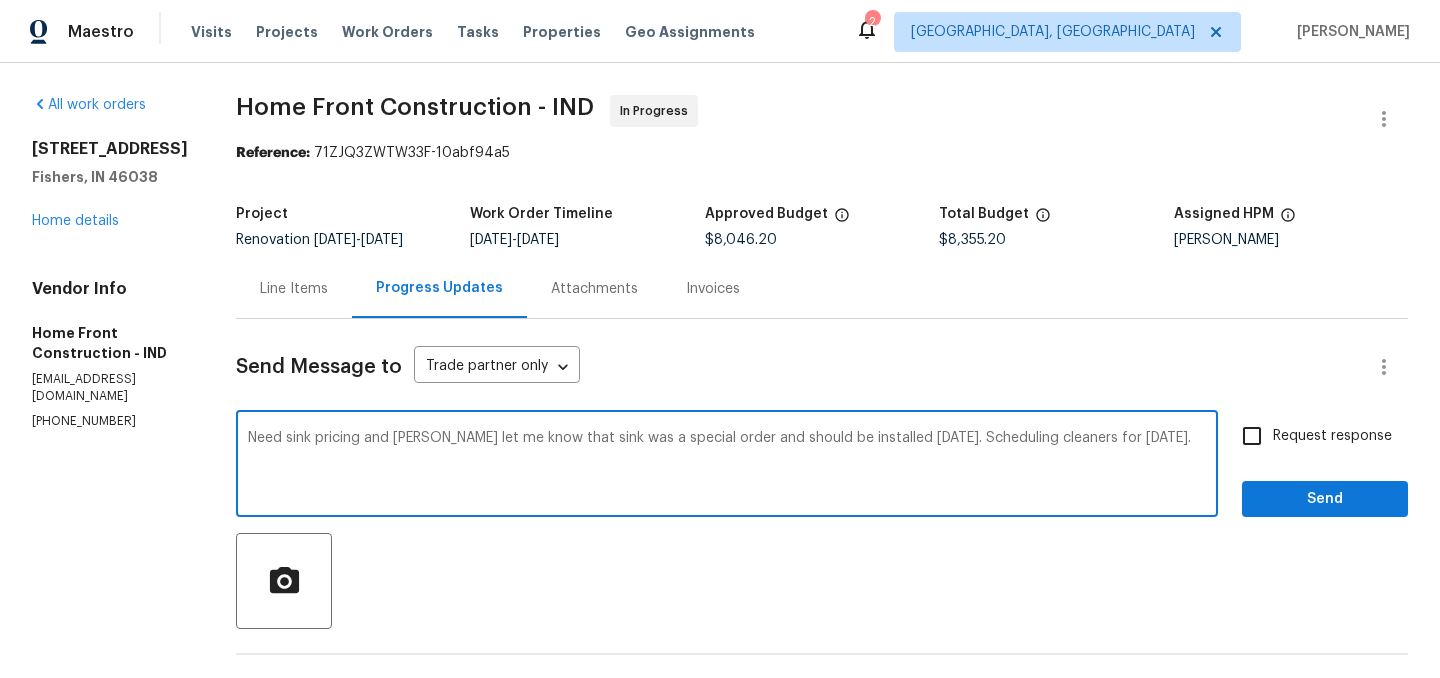 type on "Need sink pricing and Tony let me know that sink was a special order and should be installed on Wednesday this week. Scheduling cleaners for Thursday." 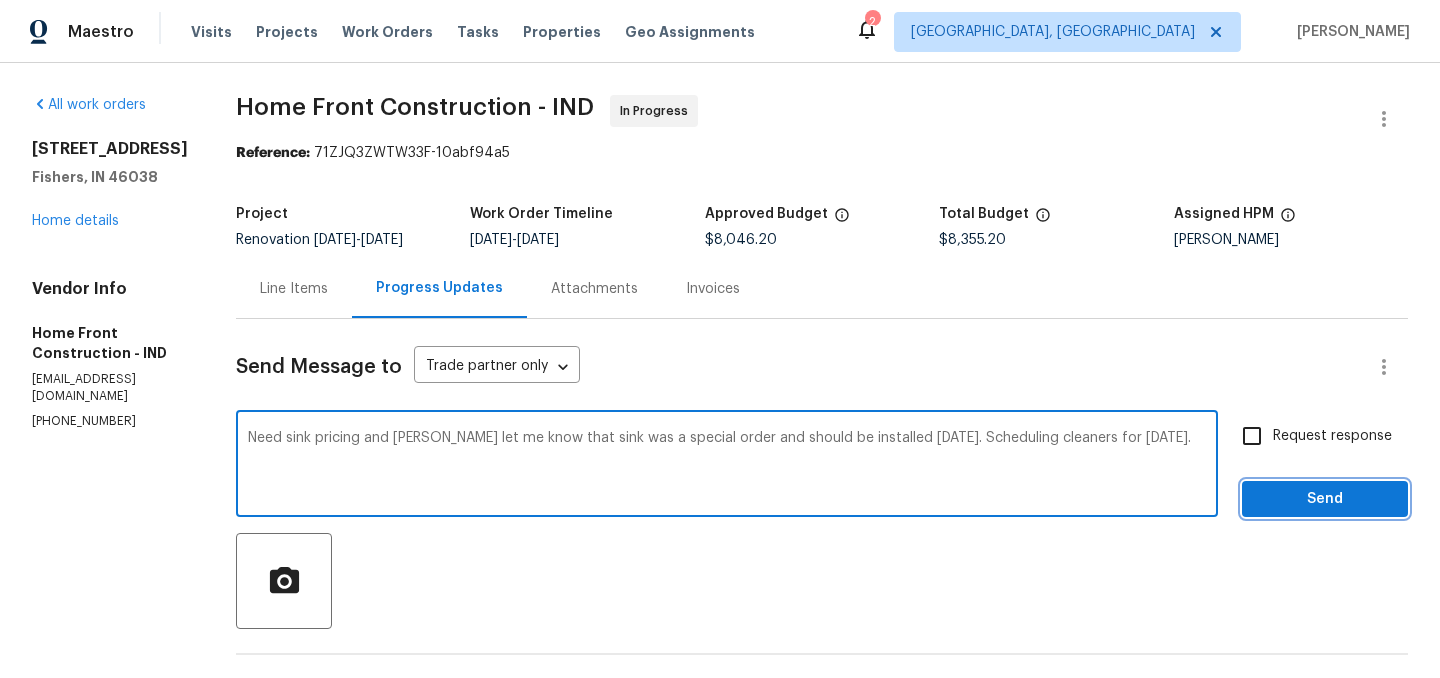 click on "Send" at bounding box center [1325, 499] 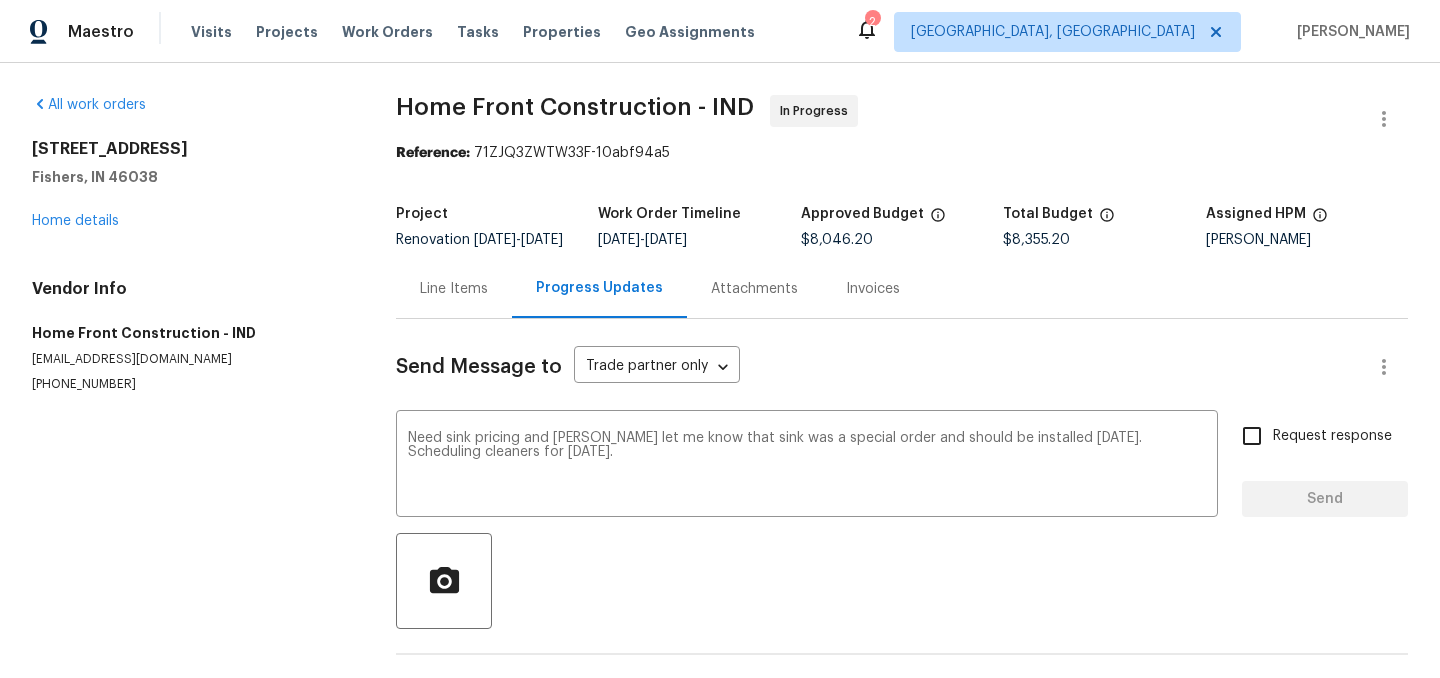 type 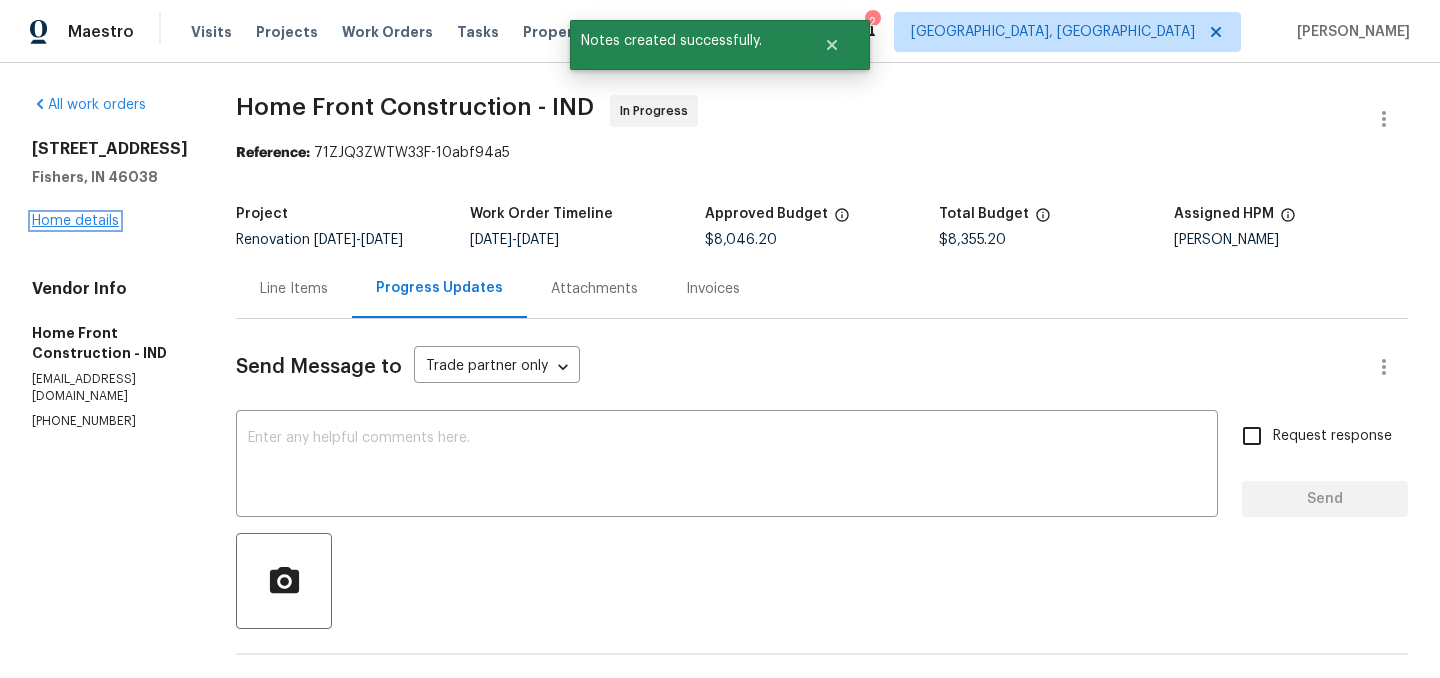 click on "Home details" at bounding box center [75, 221] 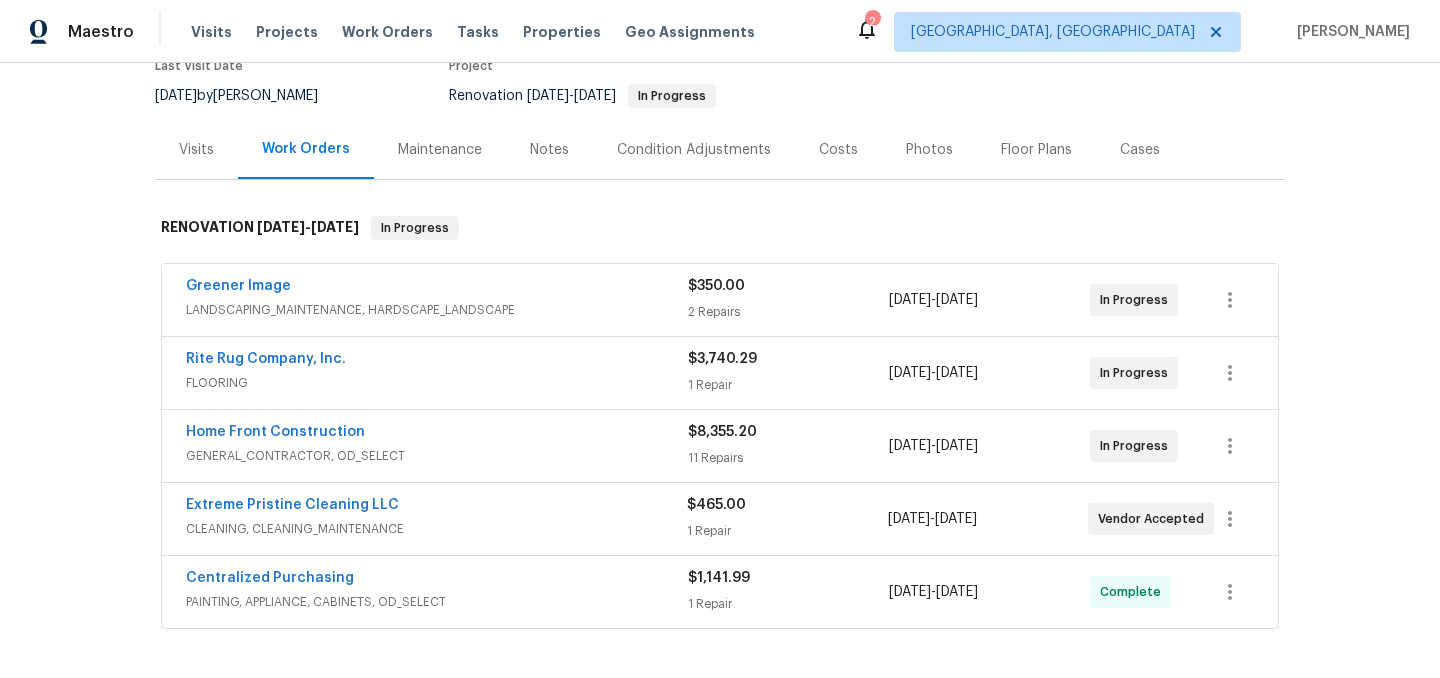 scroll, scrollTop: 195, scrollLeft: 0, axis: vertical 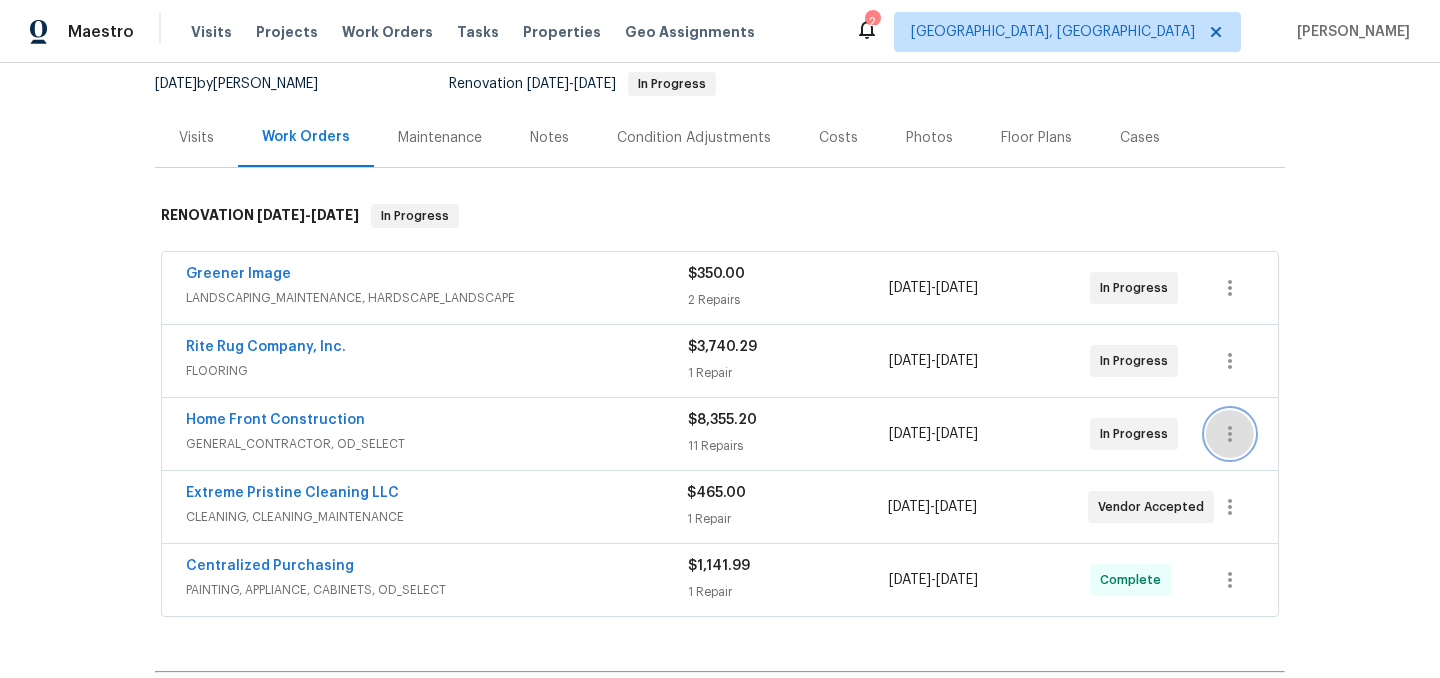 click at bounding box center [1230, 434] 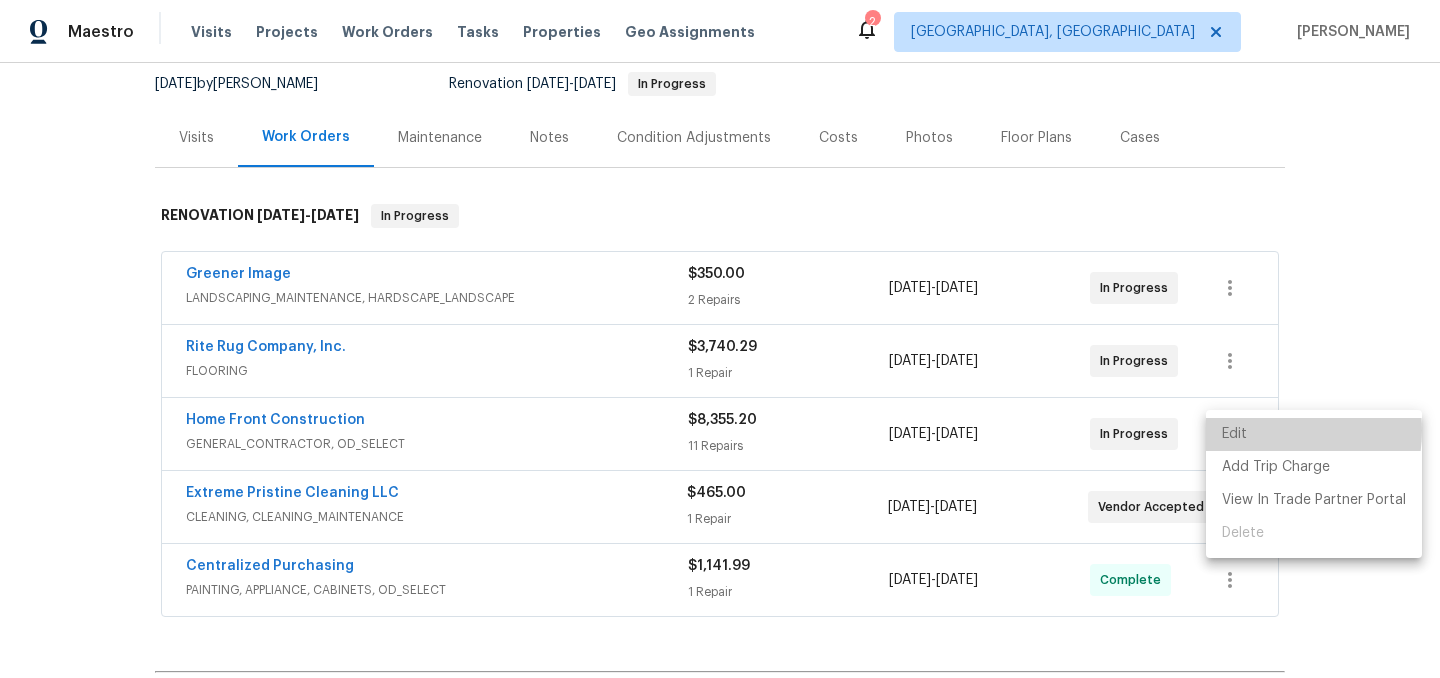 click on "Edit" at bounding box center [1314, 434] 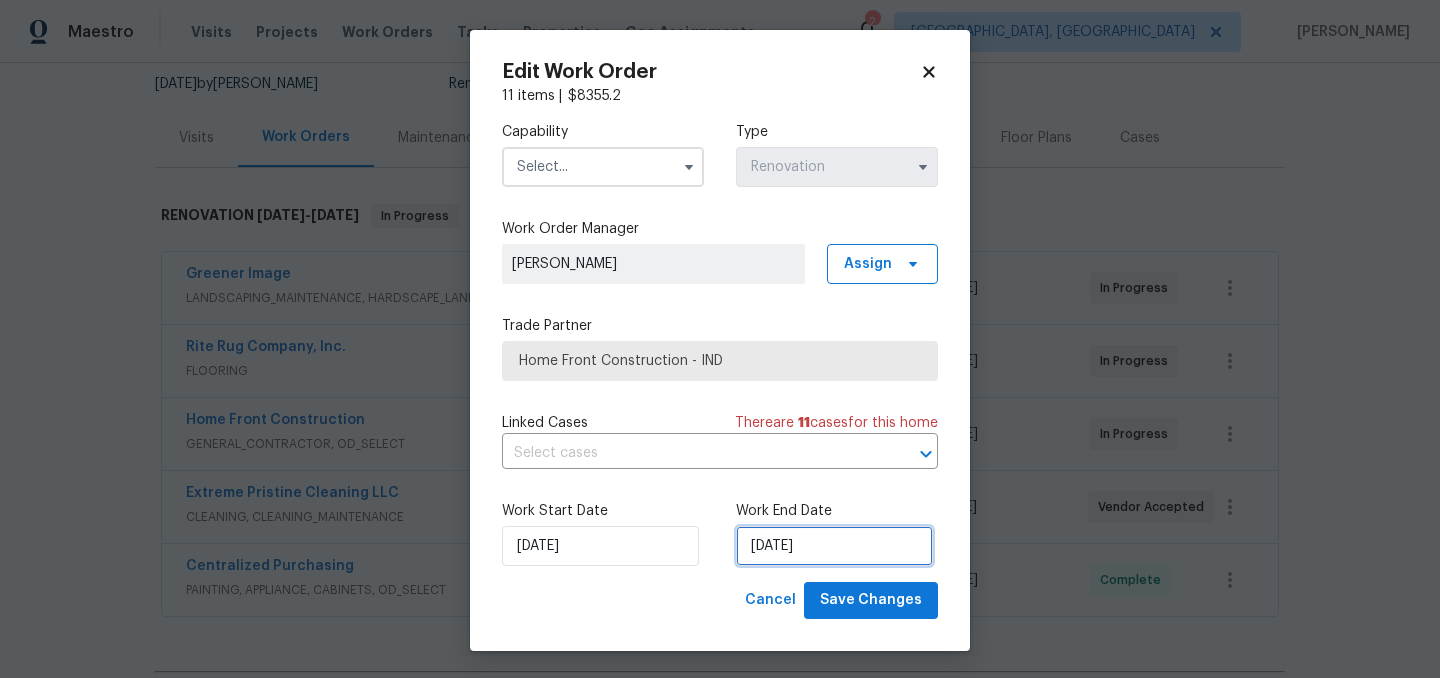 click on "7/10/2025" at bounding box center (834, 546) 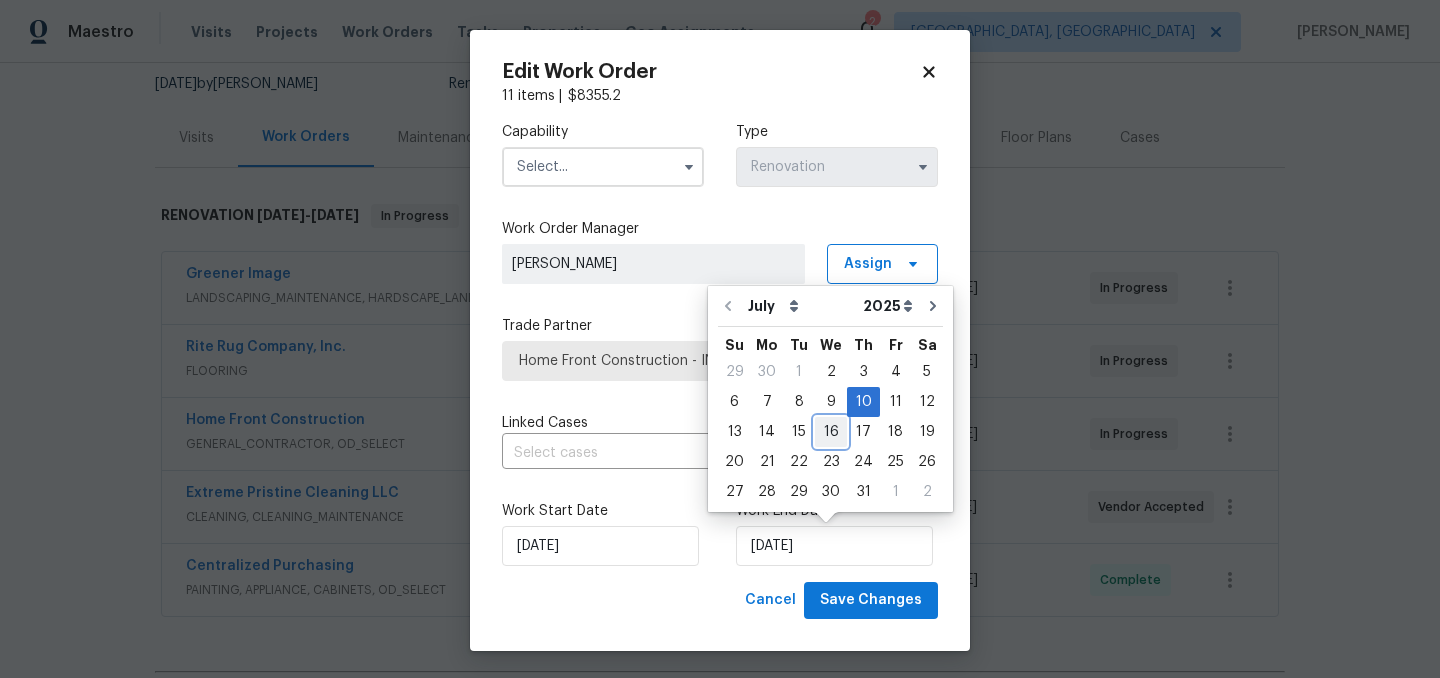 click on "16" at bounding box center [831, 432] 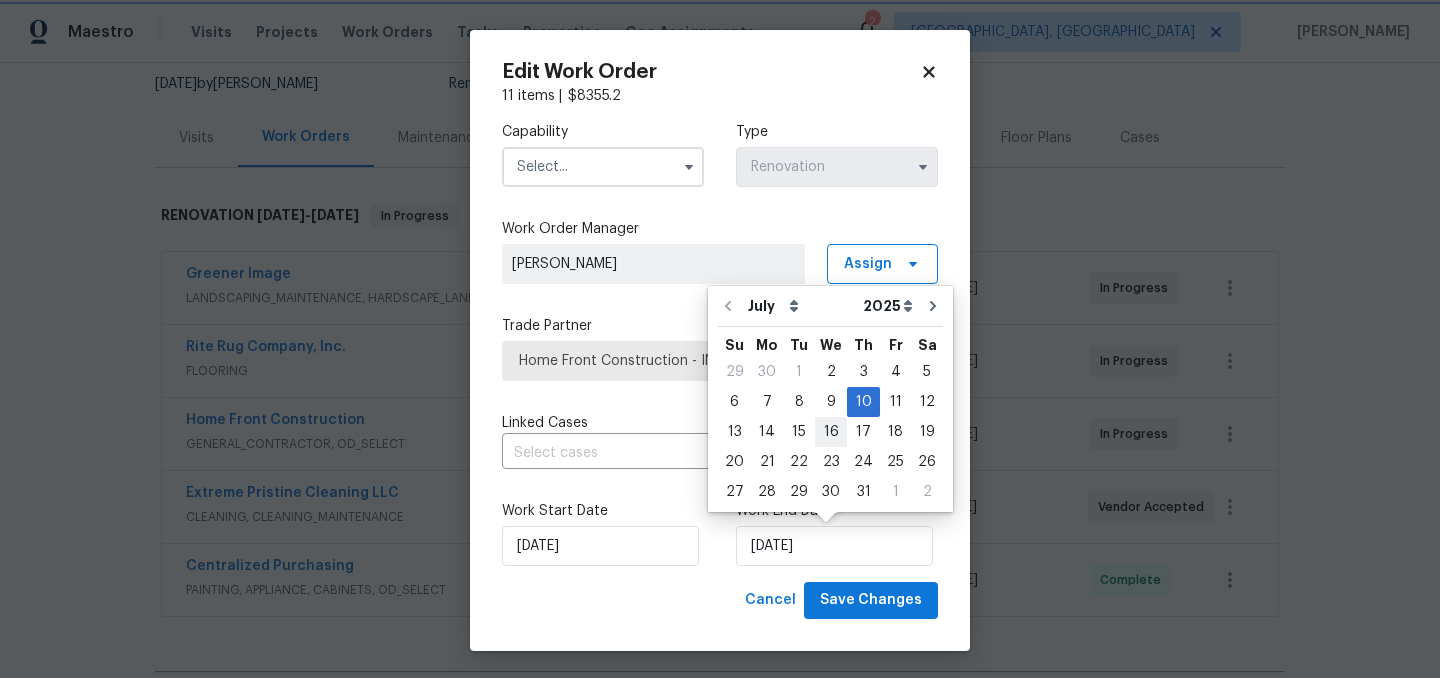 type on "7/16/2025" 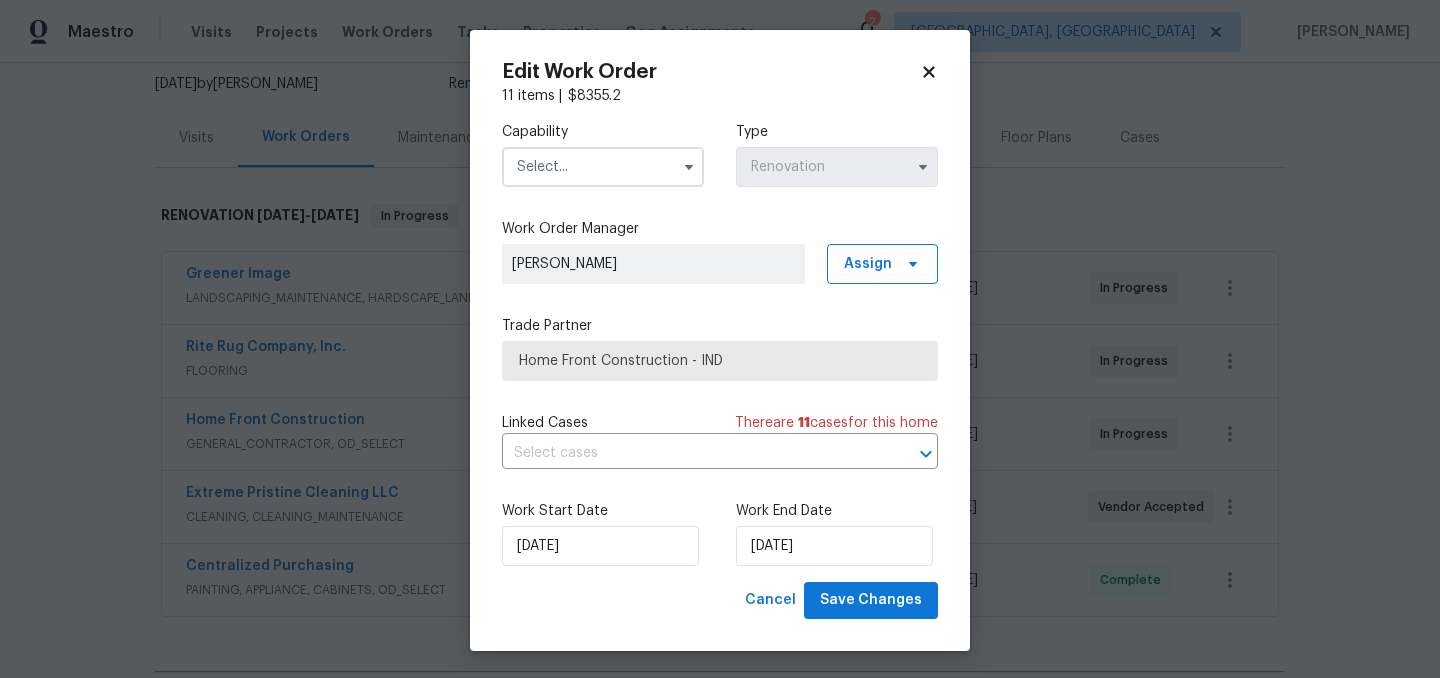 click at bounding box center (603, 167) 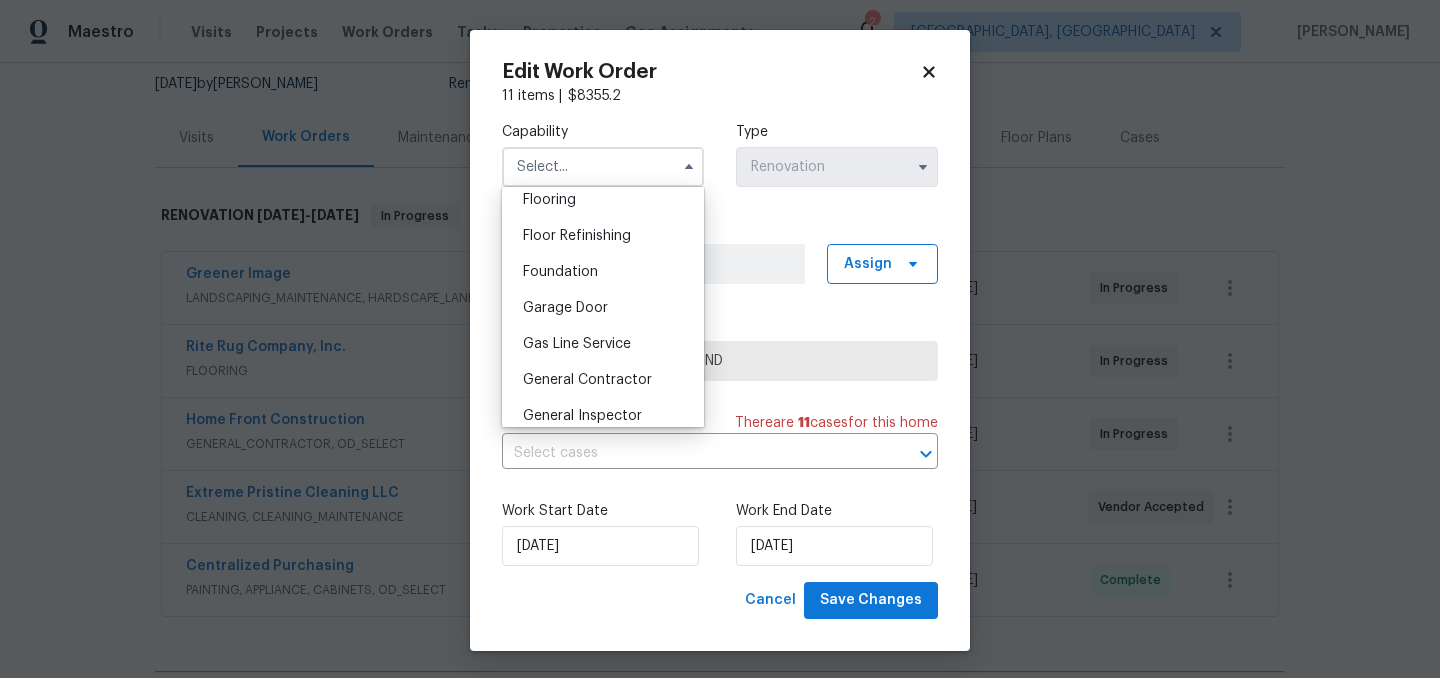 scroll, scrollTop: 811, scrollLeft: 0, axis: vertical 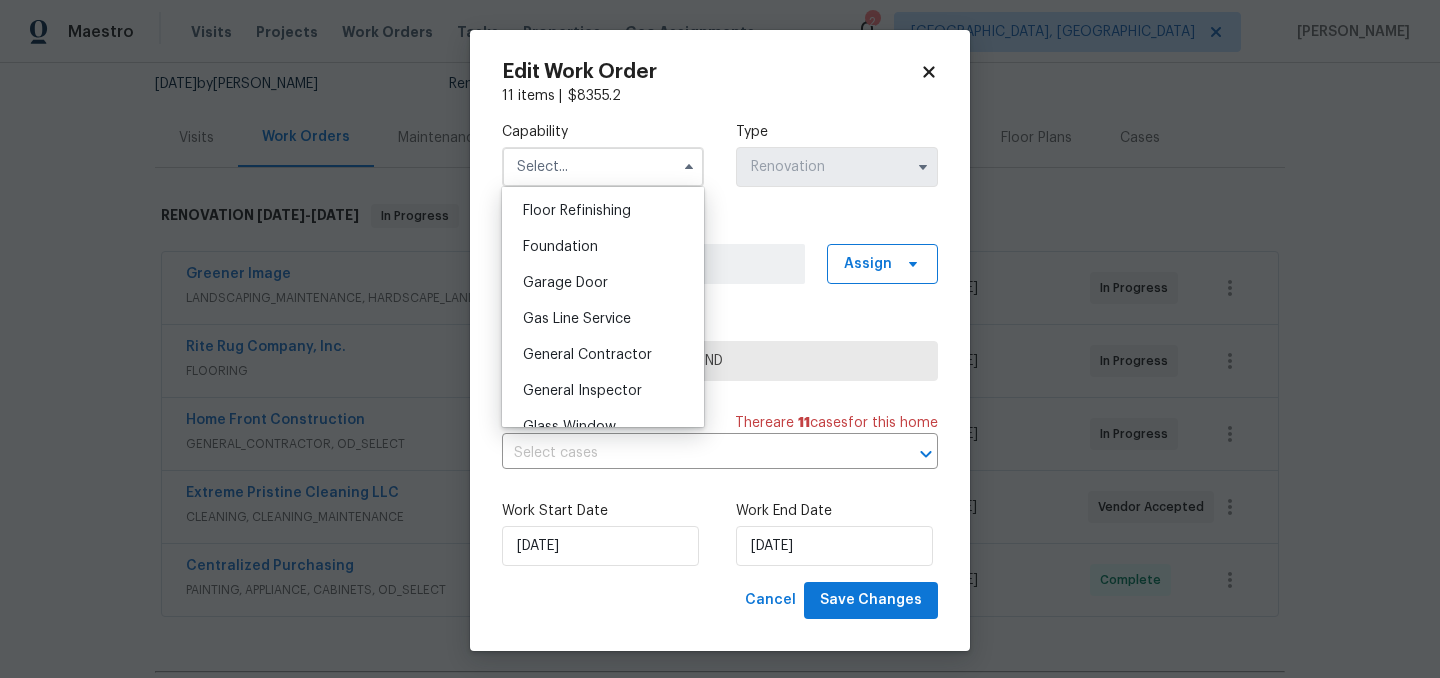 click on "General Contractor" at bounding box center [587, 355] 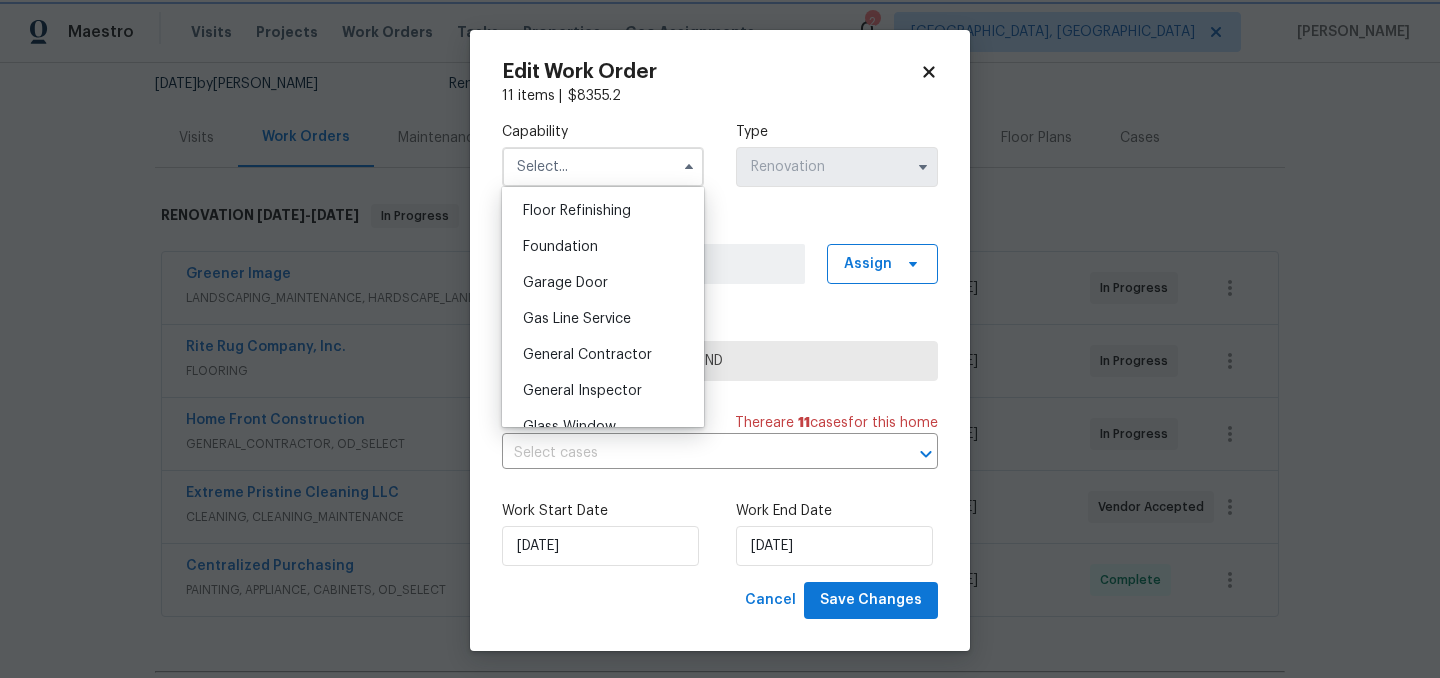 type on "General Contractor" 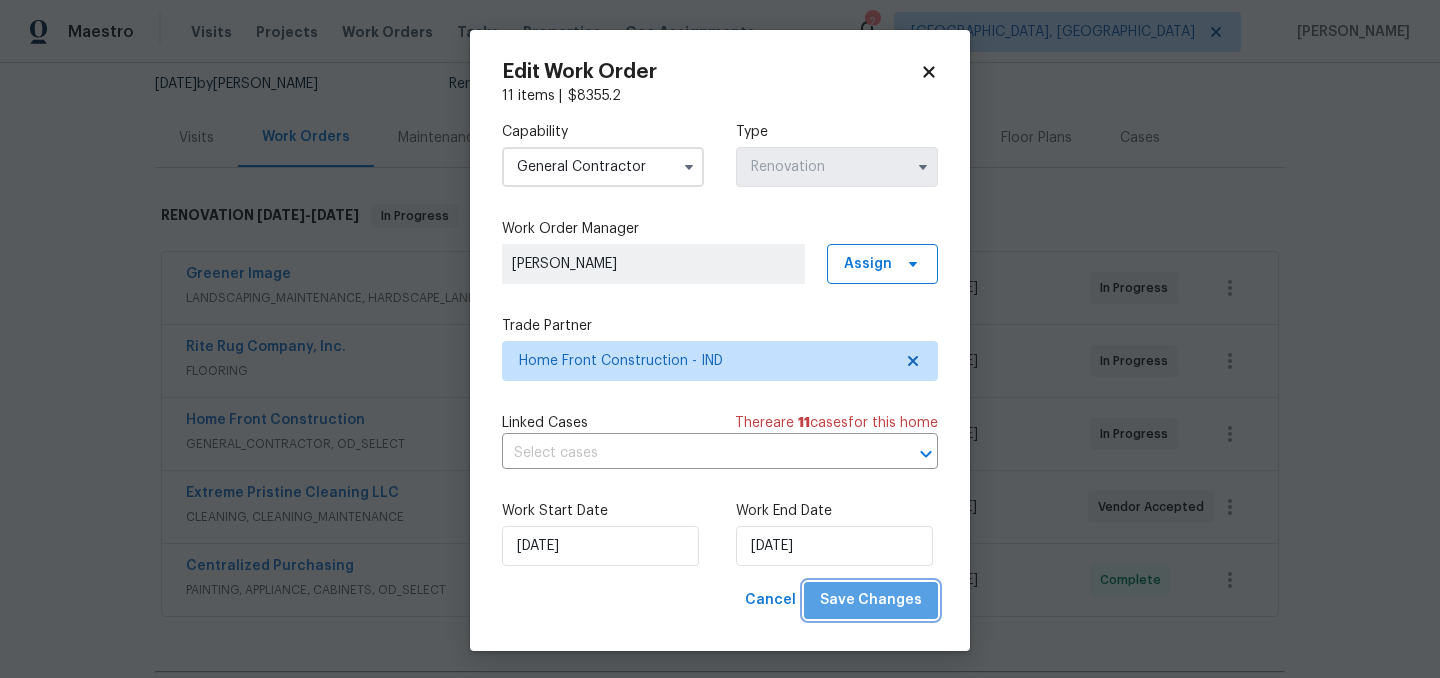 click on "Save Changes" at bounding box center [871, 600] 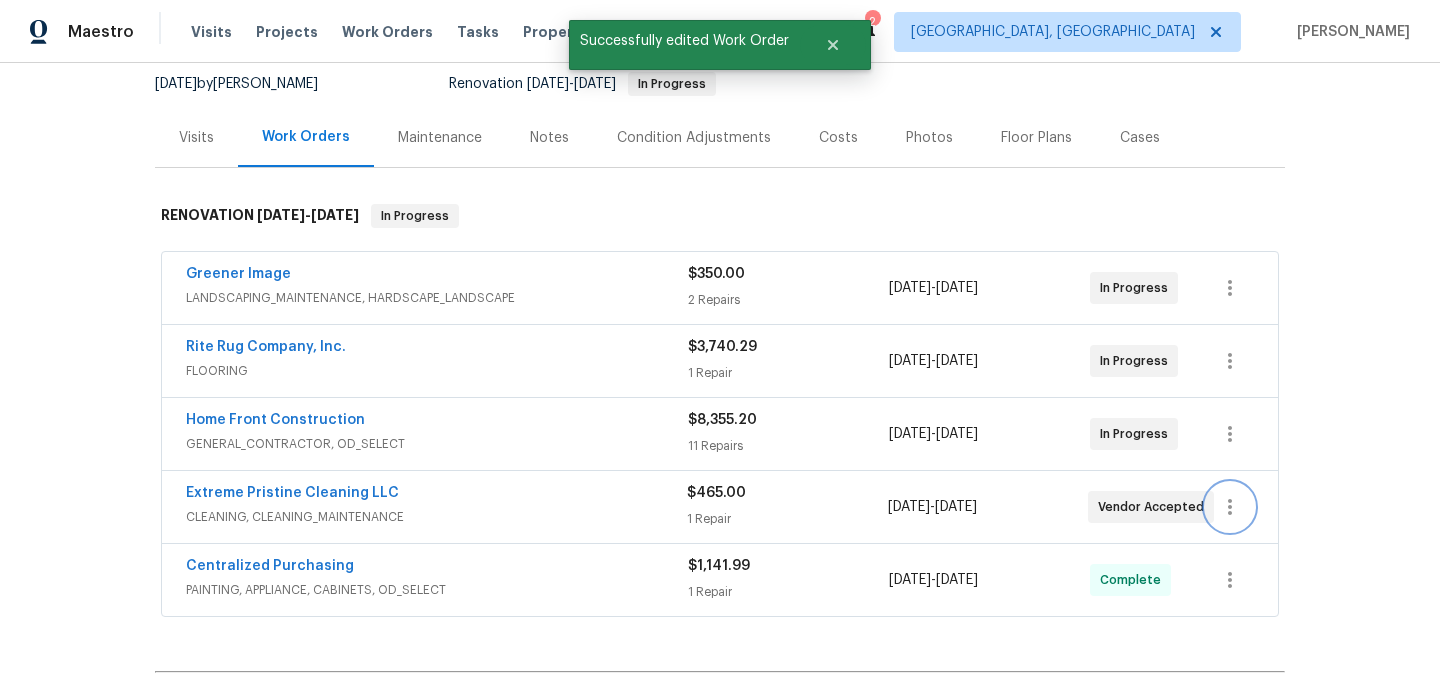 click 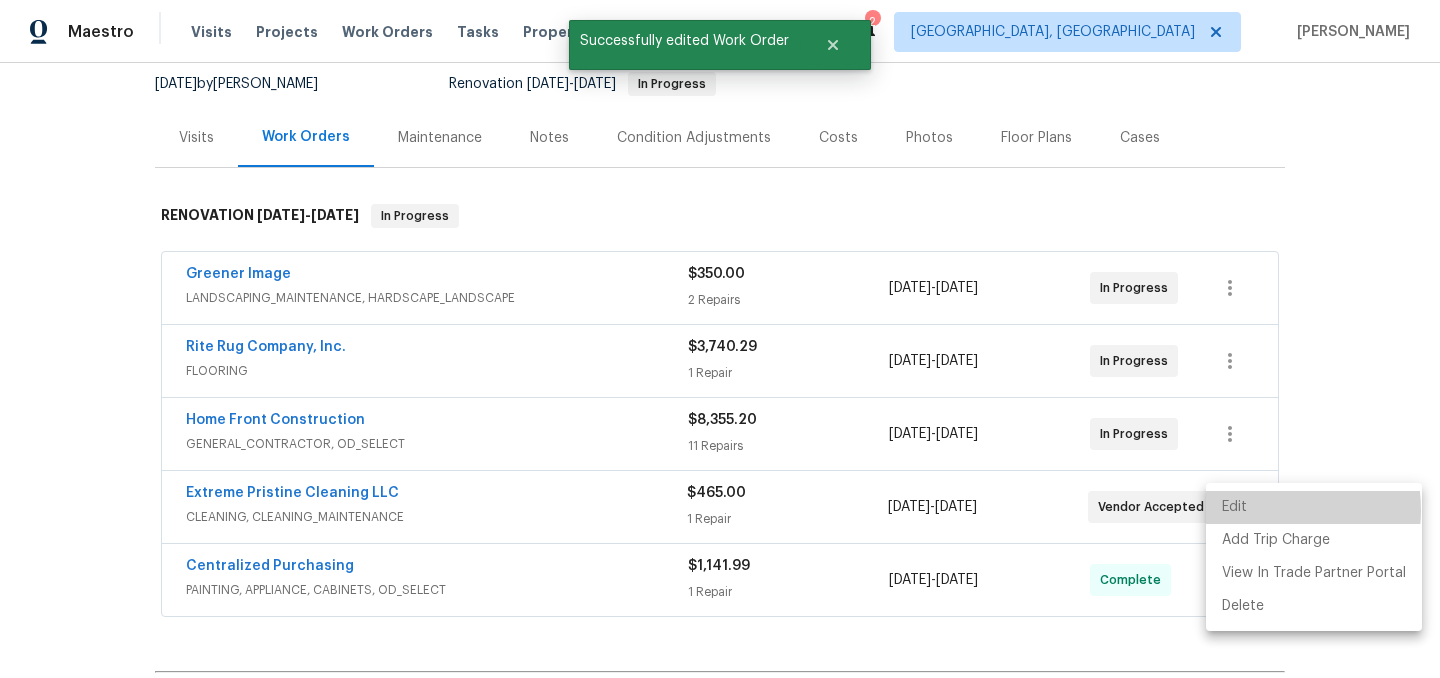 click on "Edit" at bounding box center (1314, 507) 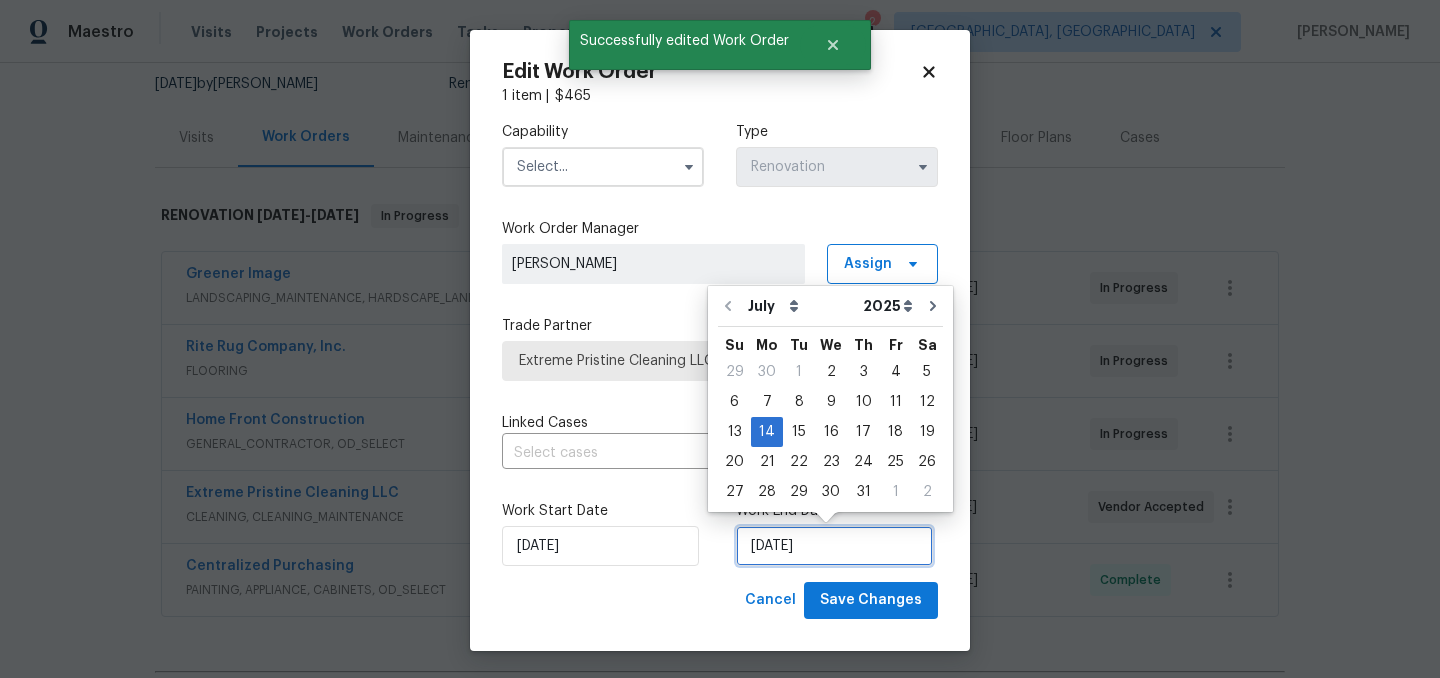 click on "7/14/2025" at bounding box center (834, 546) 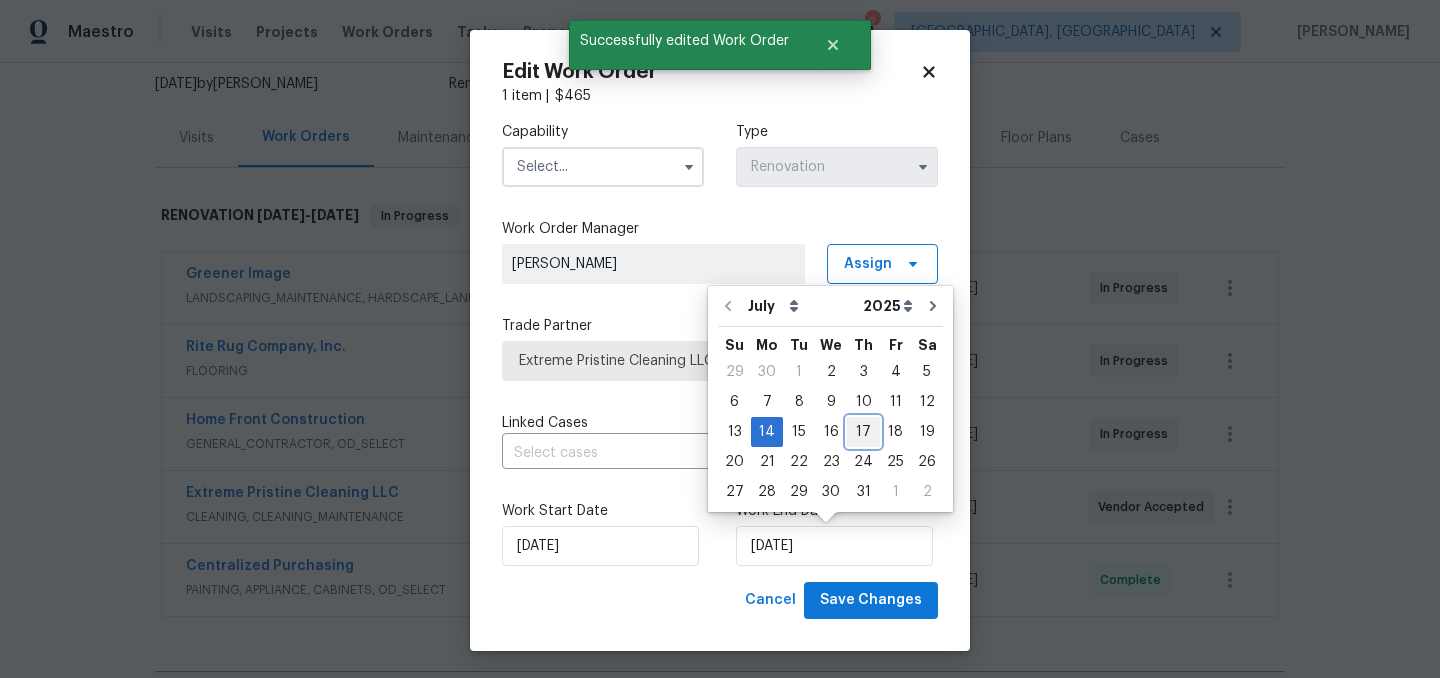 click on "17" at bounding box center (863, 432) 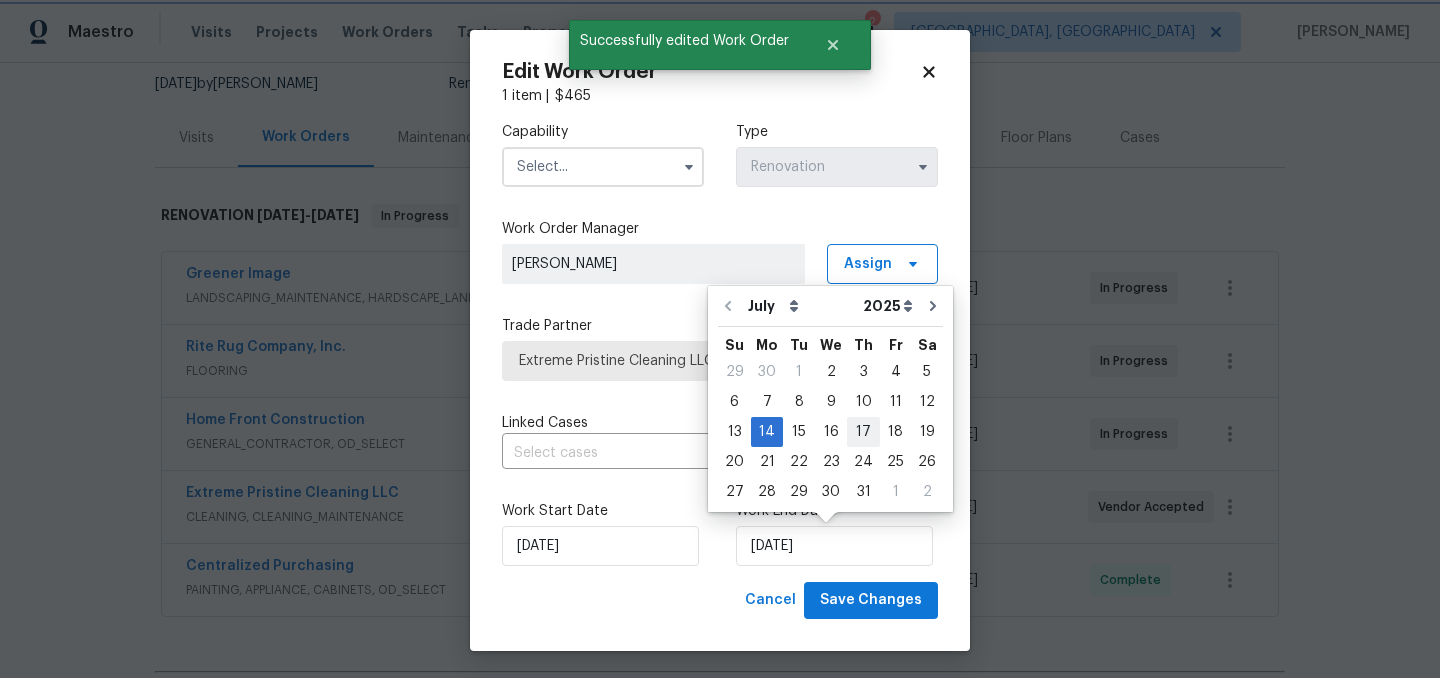 type on "7/17/2025" 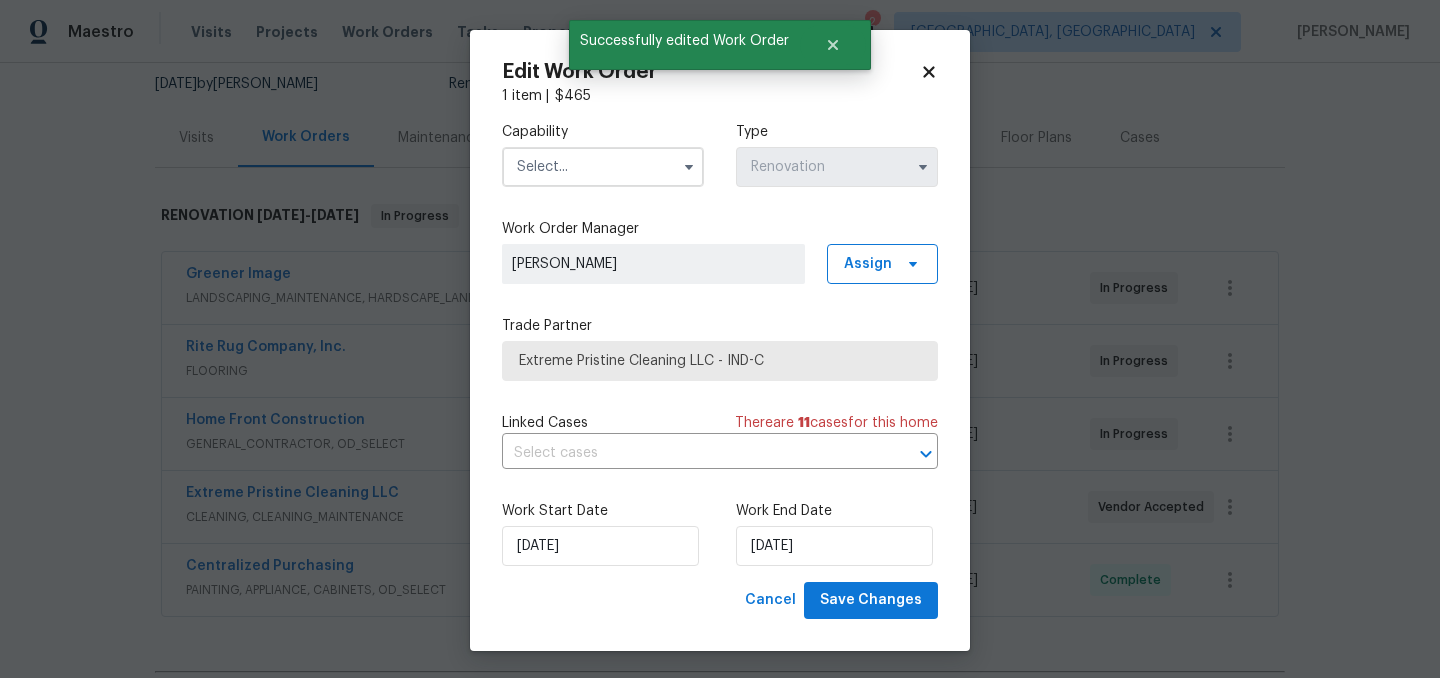 click at bounding box center [603, 167] 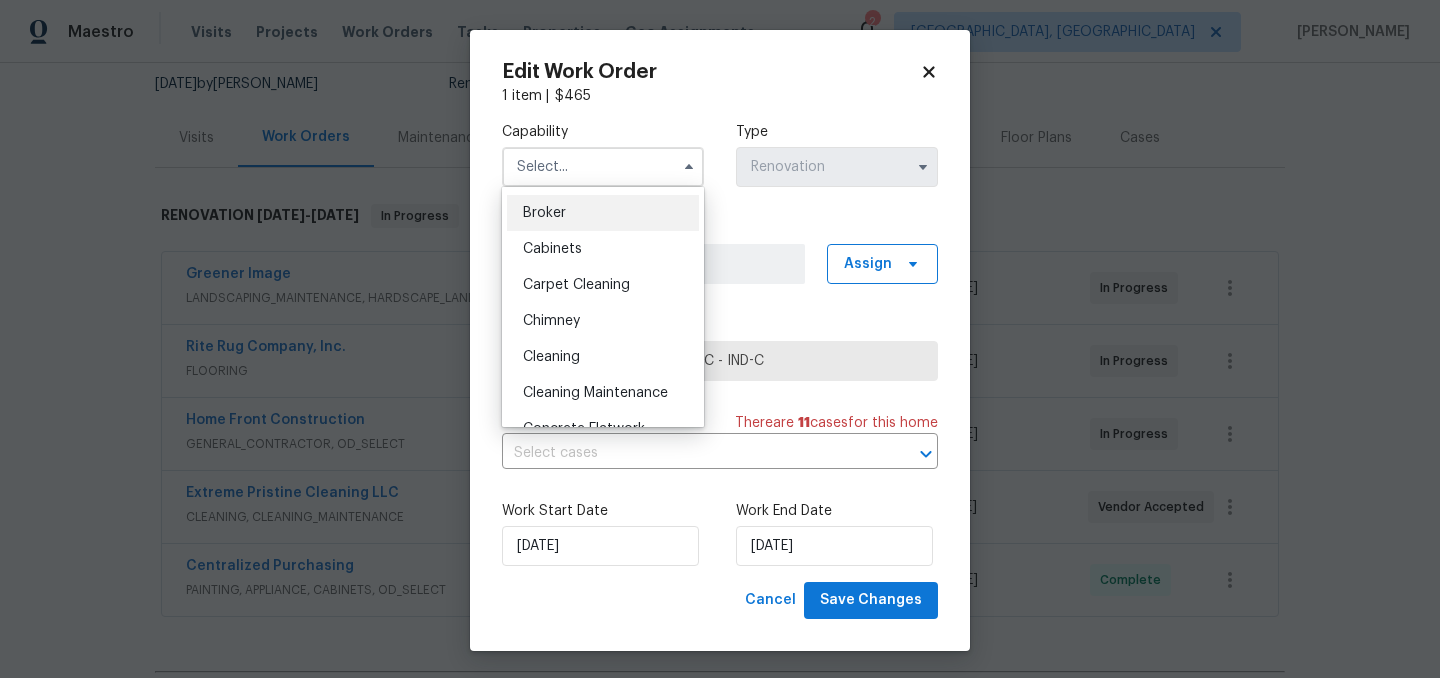 scroll, scrollTop: 163, scrollLeft: 0, axis: vertical 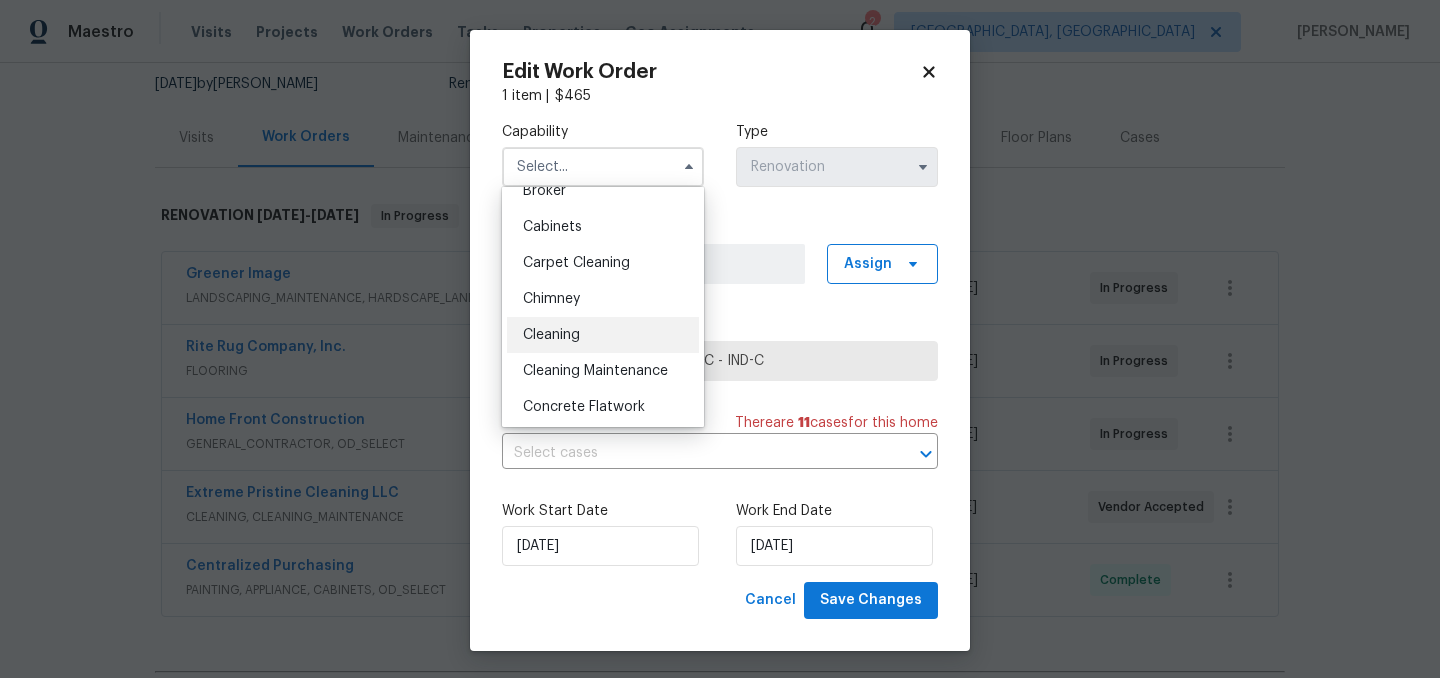 click on "Cleaning" at bounding box center [551, 335] 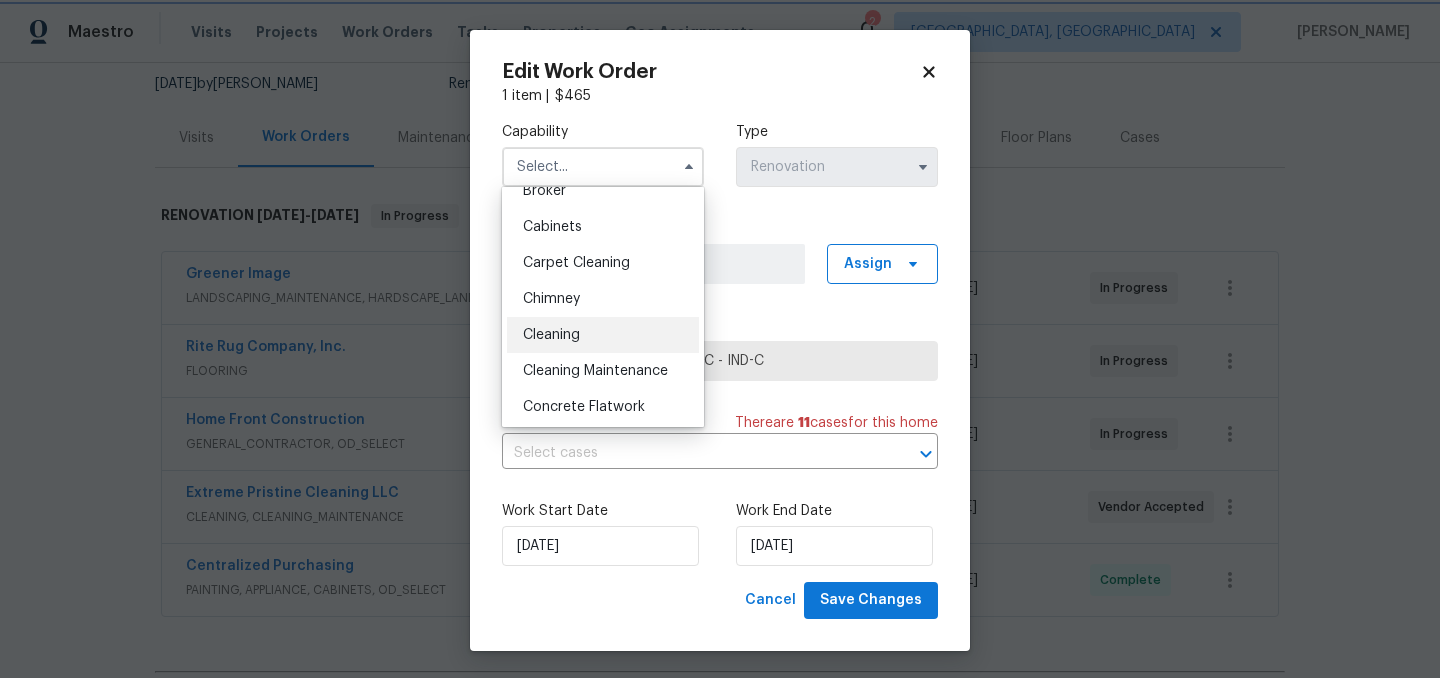 type on "Cleaning" 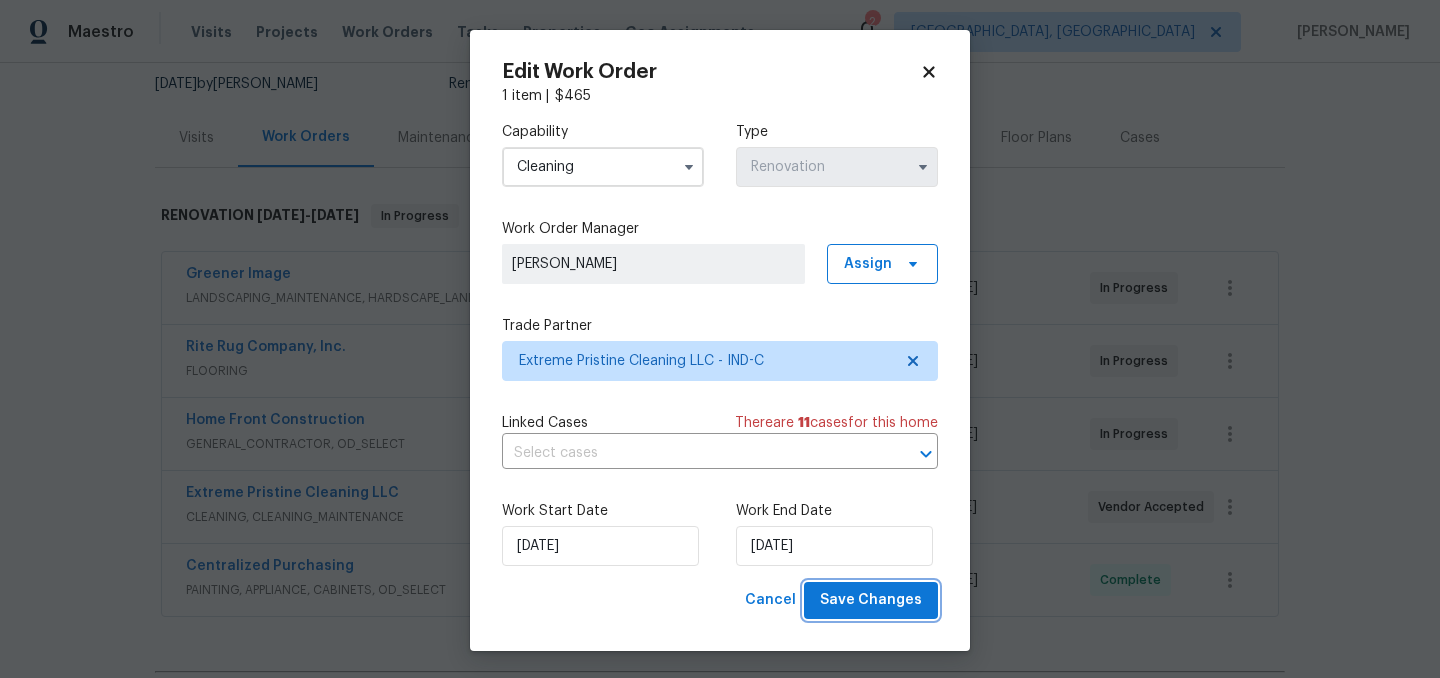 click on "Save Changes" at bounding box center (871, 600) 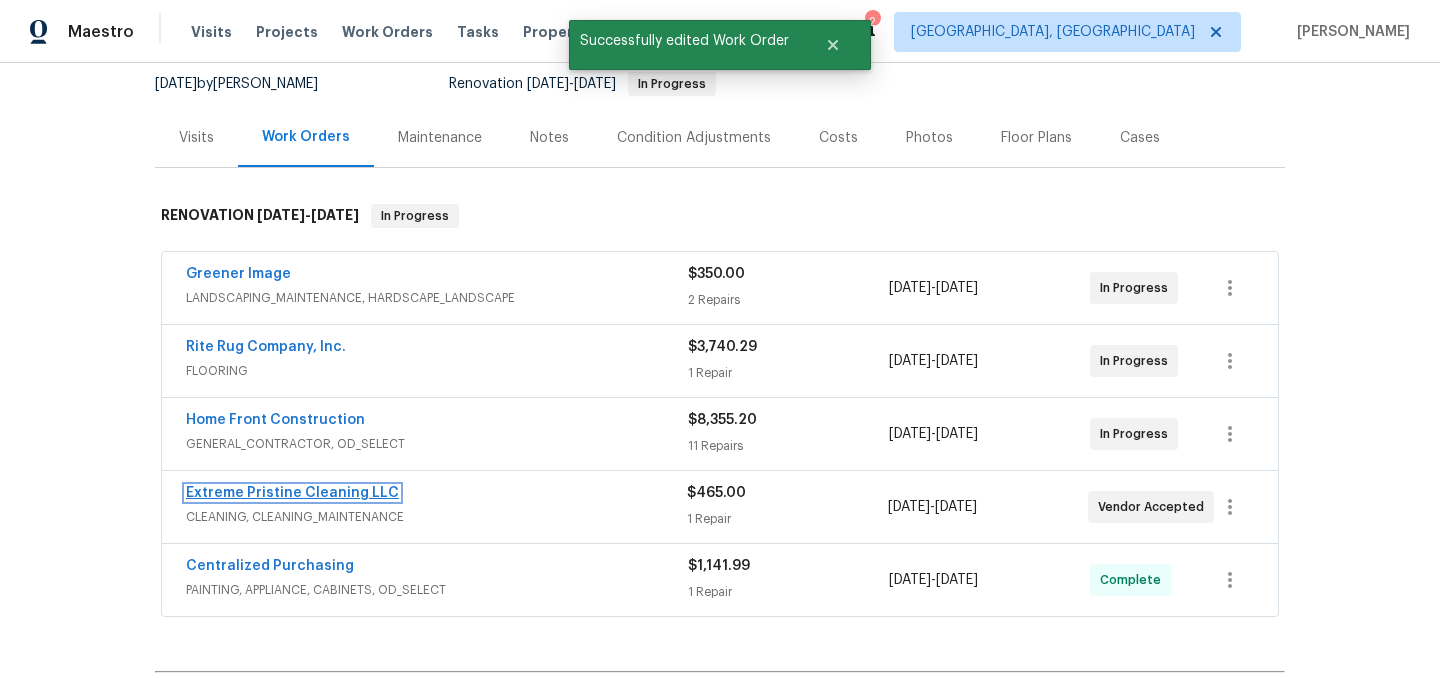 click on "Extreme Pristine Cleaning LLC" at bounding box center (292, 493) 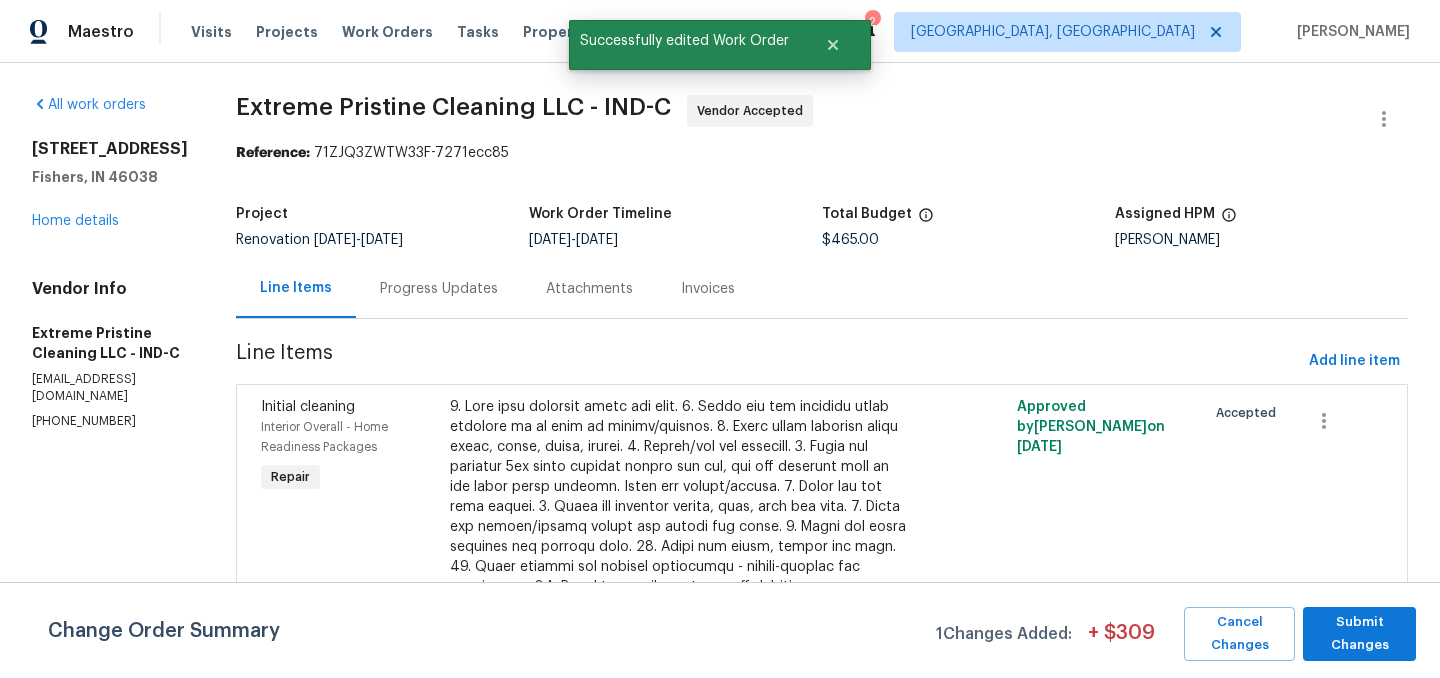 click on "Progress Updates" at bounding box center (439, 289) 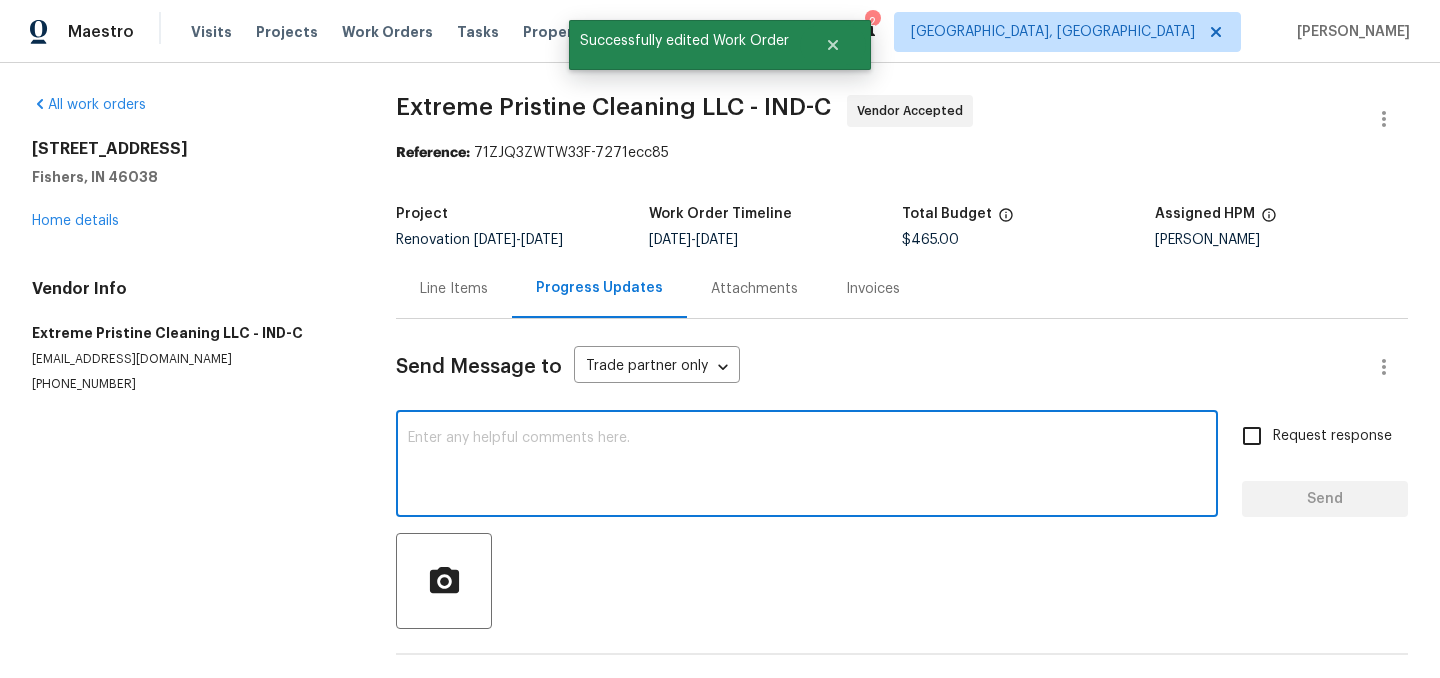 click at bounding box center (807, 466) 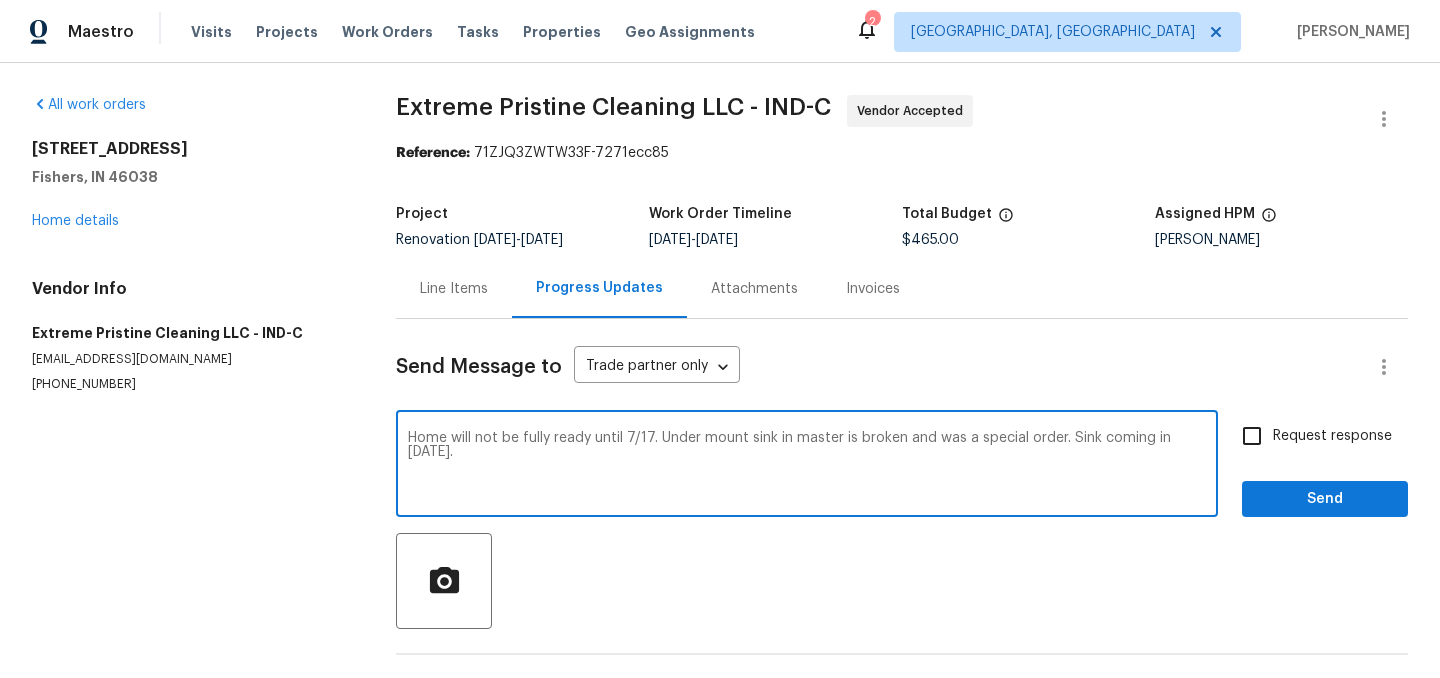 type on "Home will not be fully ready until 7/17. Under mount sink in master is broken and was a special order. Sink coming in on Wednesday." 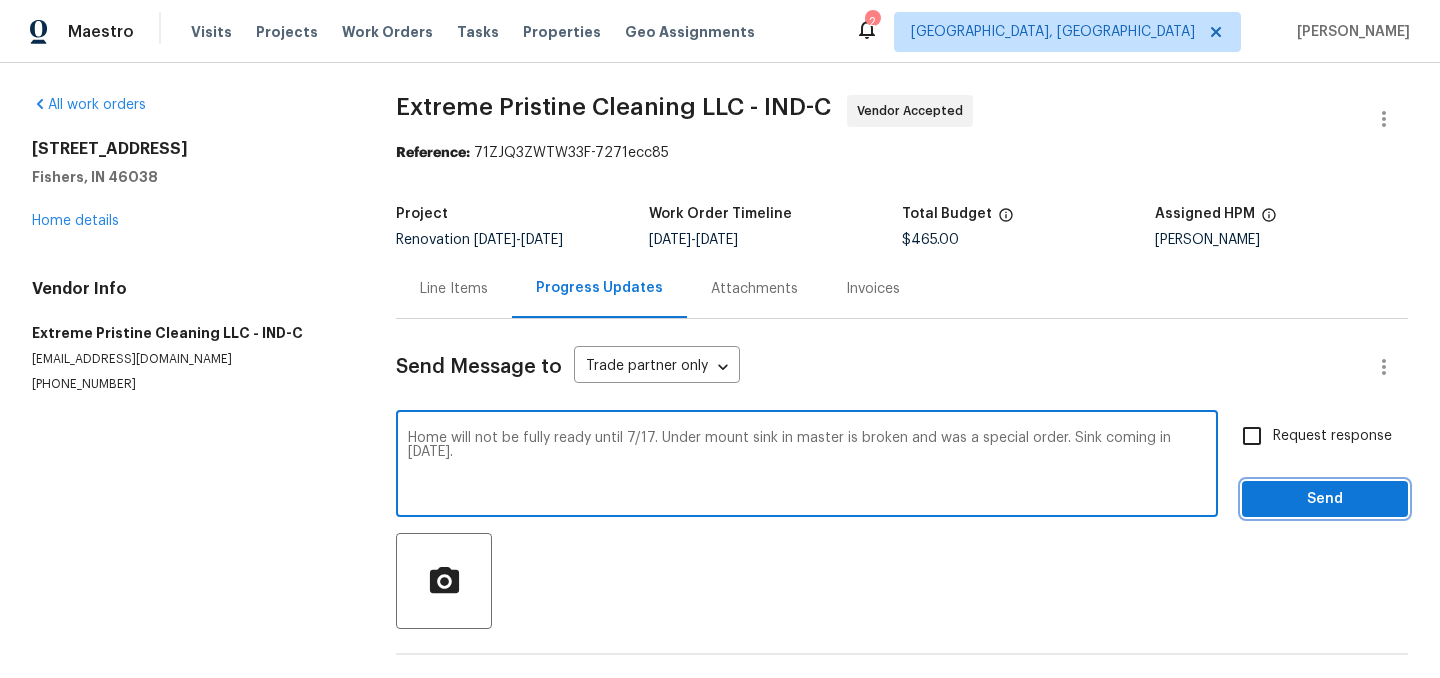click on "Send" at bounding box center (1325, 499) 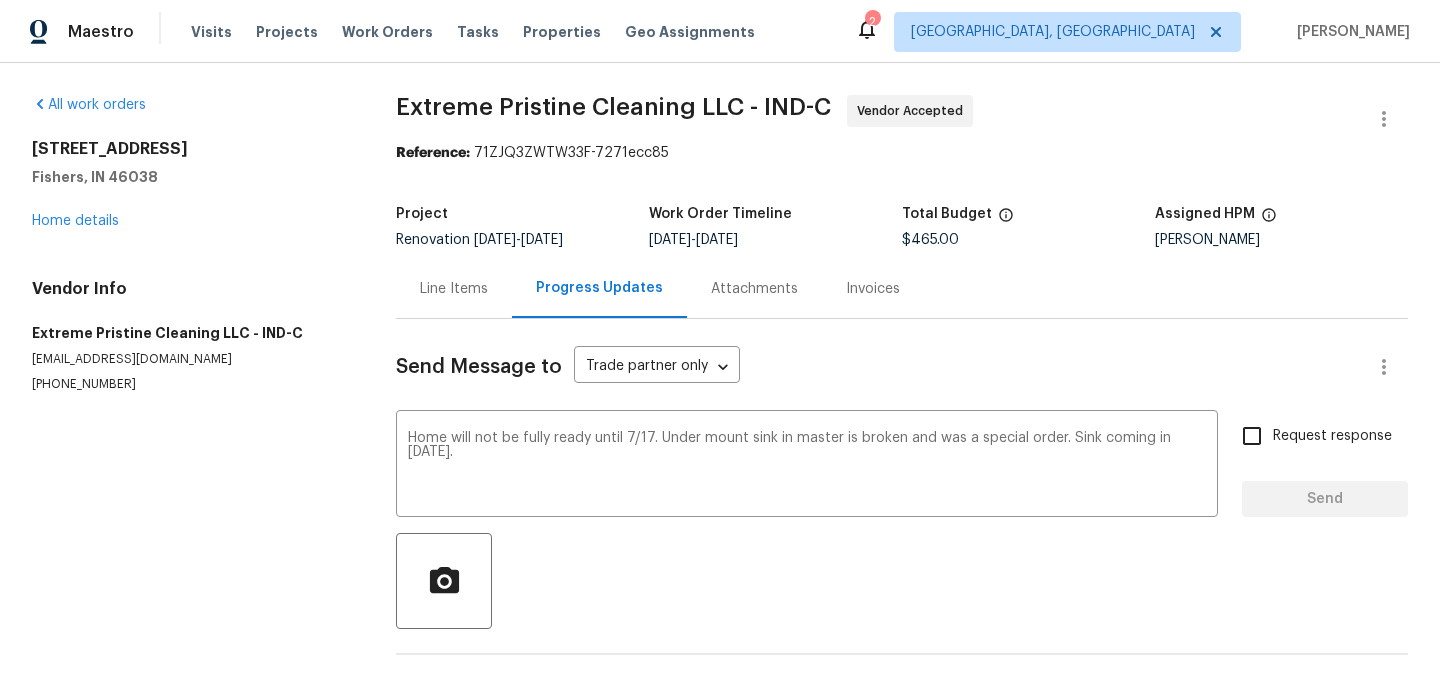 type 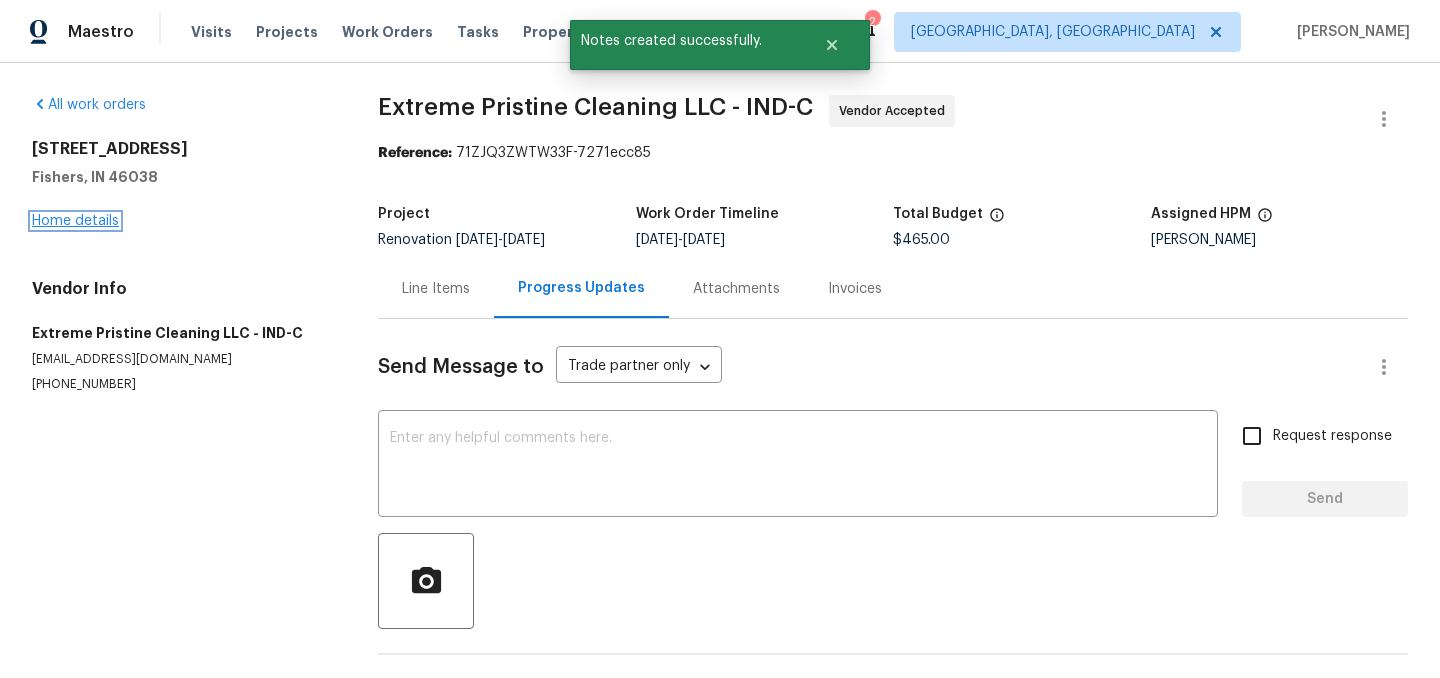 click on "Home details" at bounding box center [75, 221] 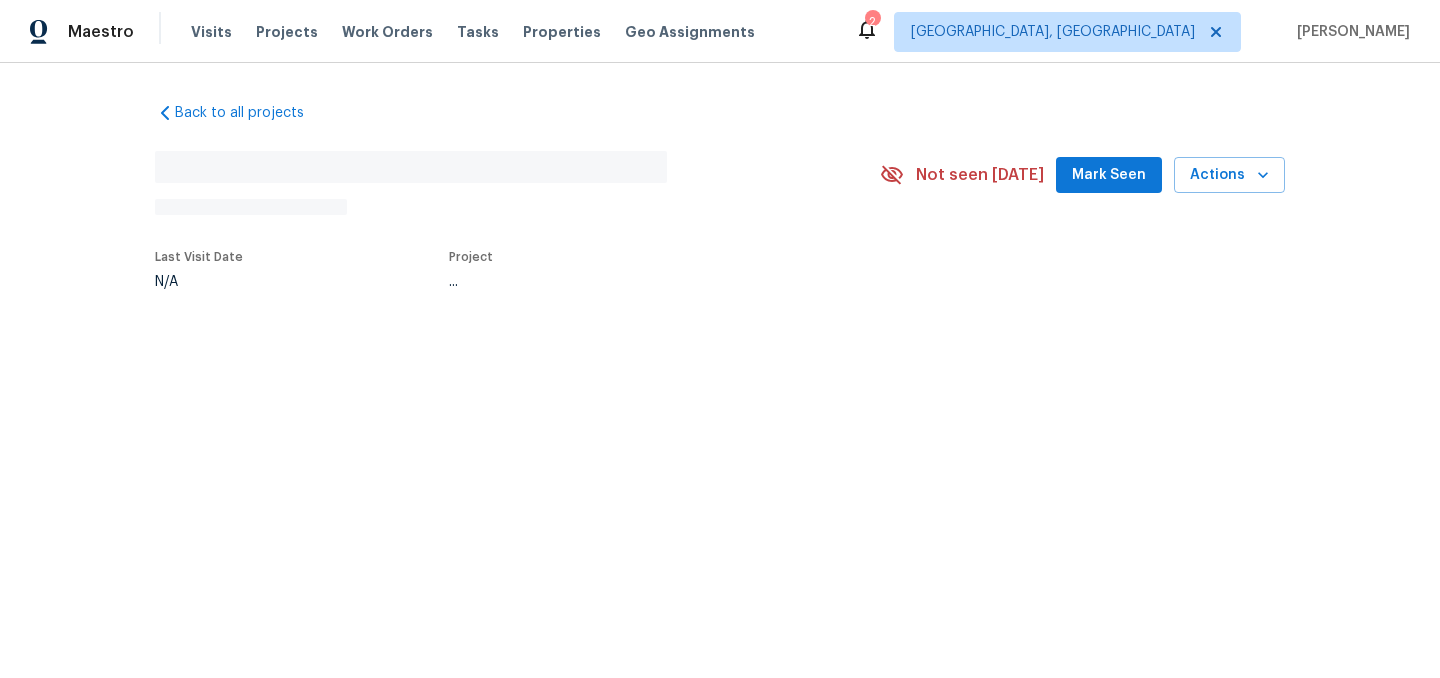 scroll, scrollTop: 0, scrollLeft: 0, axis: both 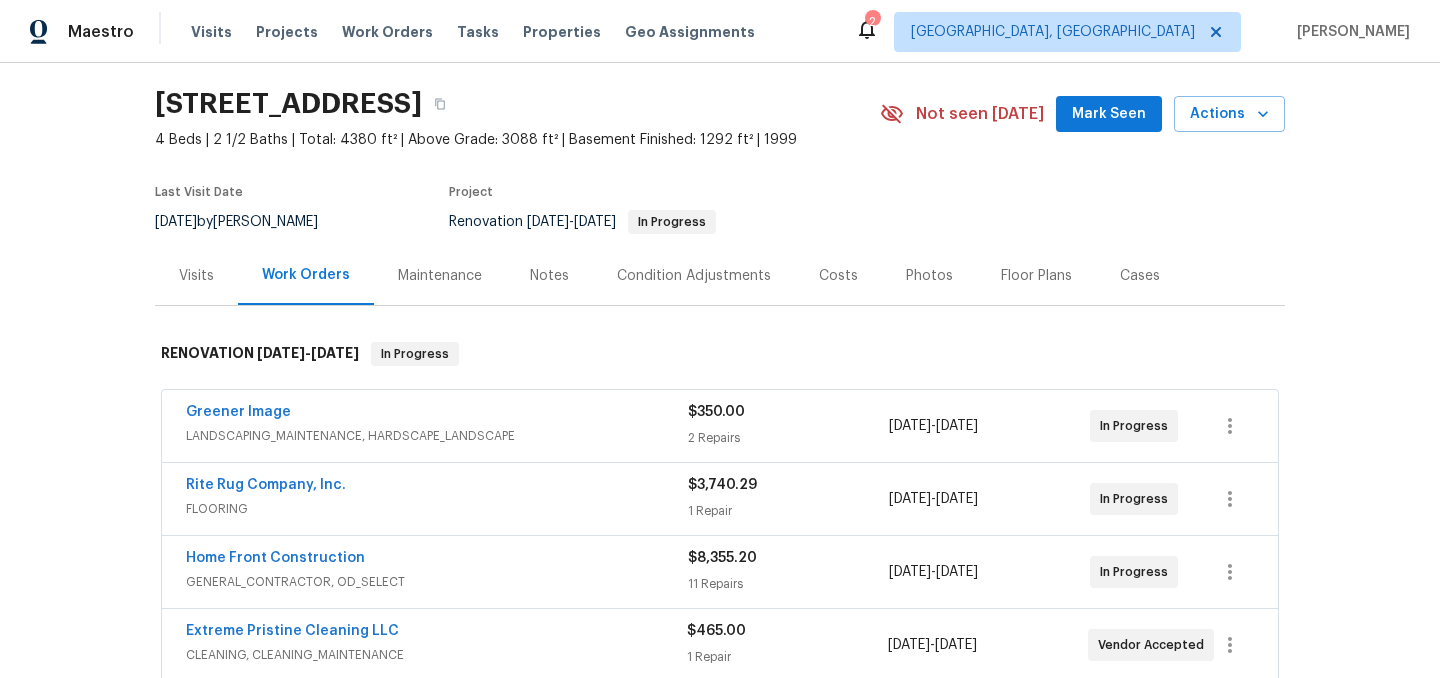 click on "Costs" at bounding box center [838, 276] 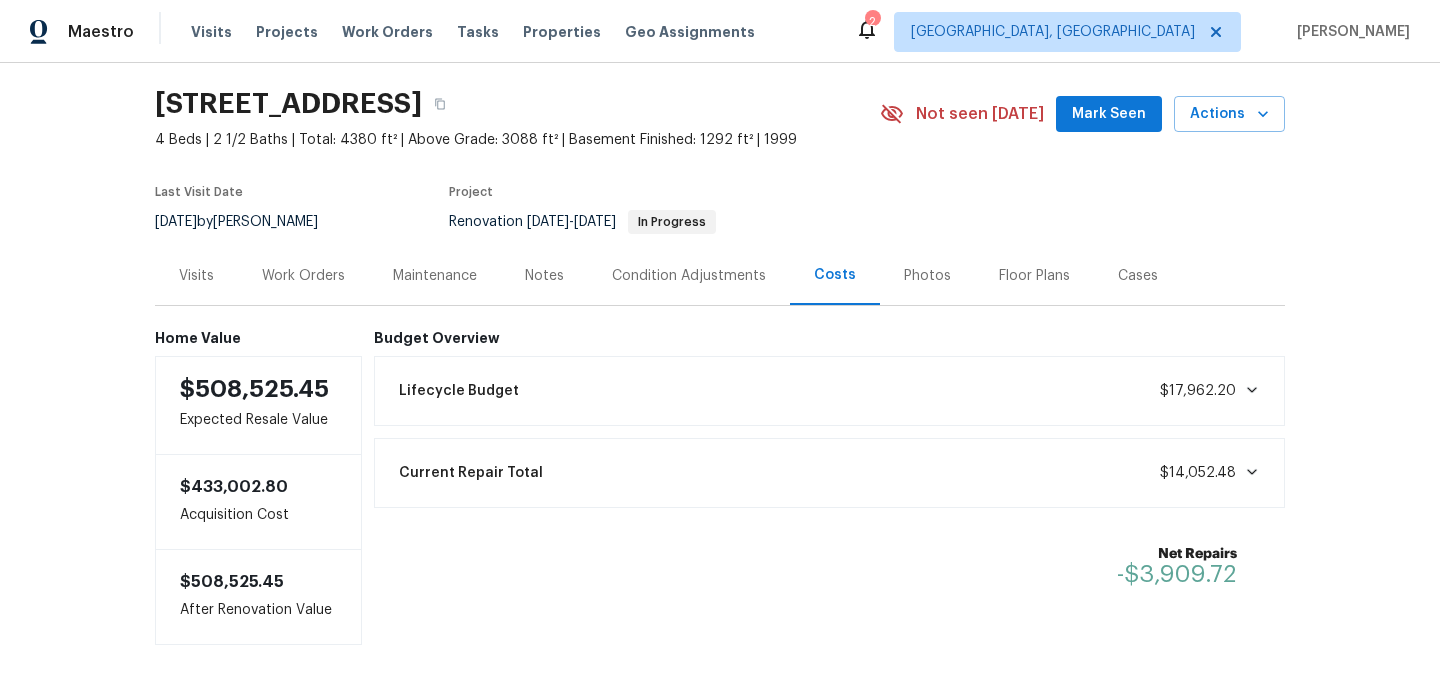 click on "Work Orders" at bounding box center (303, 276) 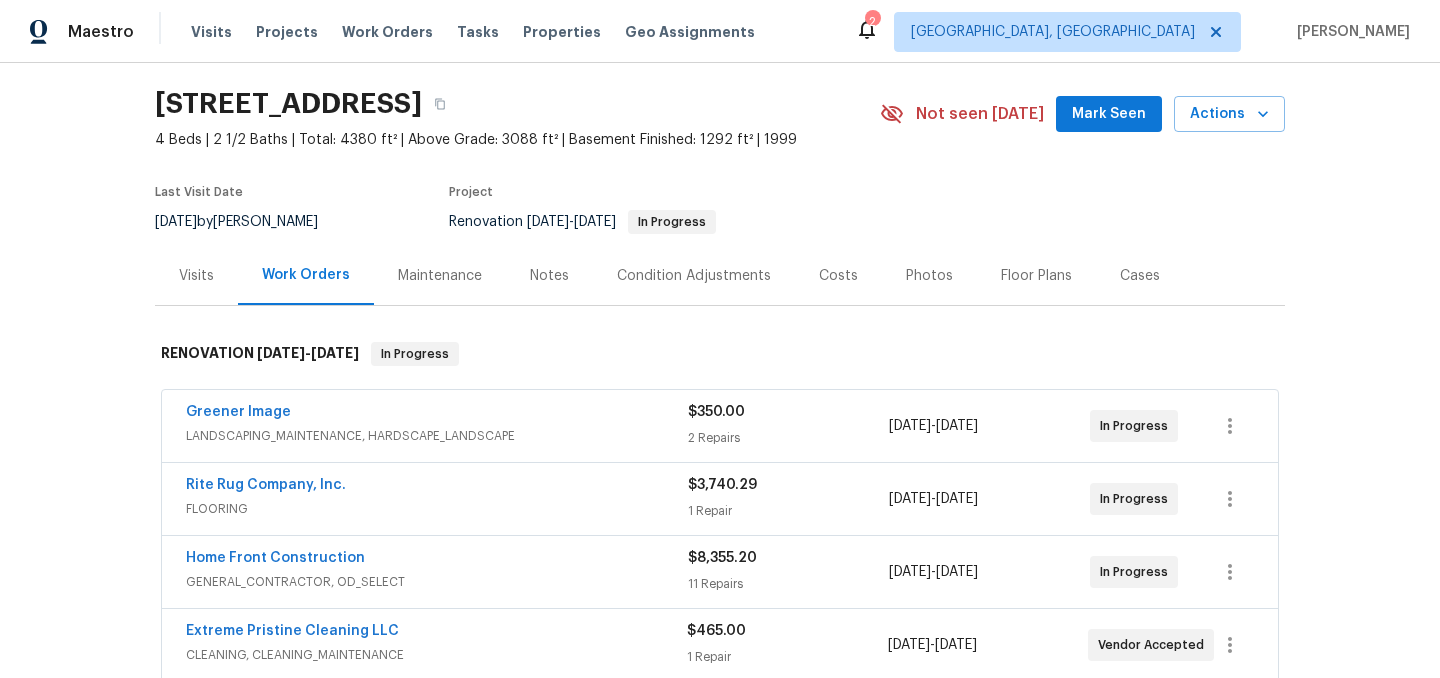 scroll, scrollTop: 0, scrollLeft: 0, axis: both 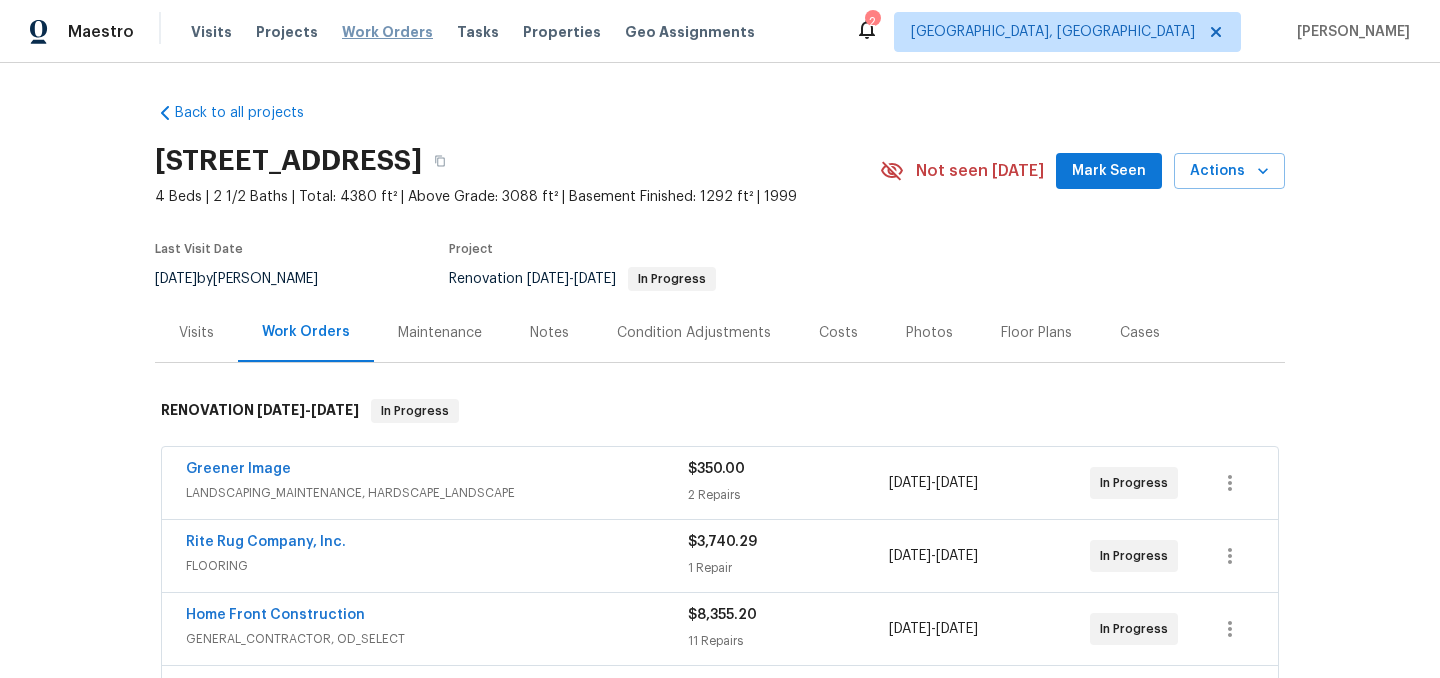click on "Work Orders" at bounding box center (387, 32) 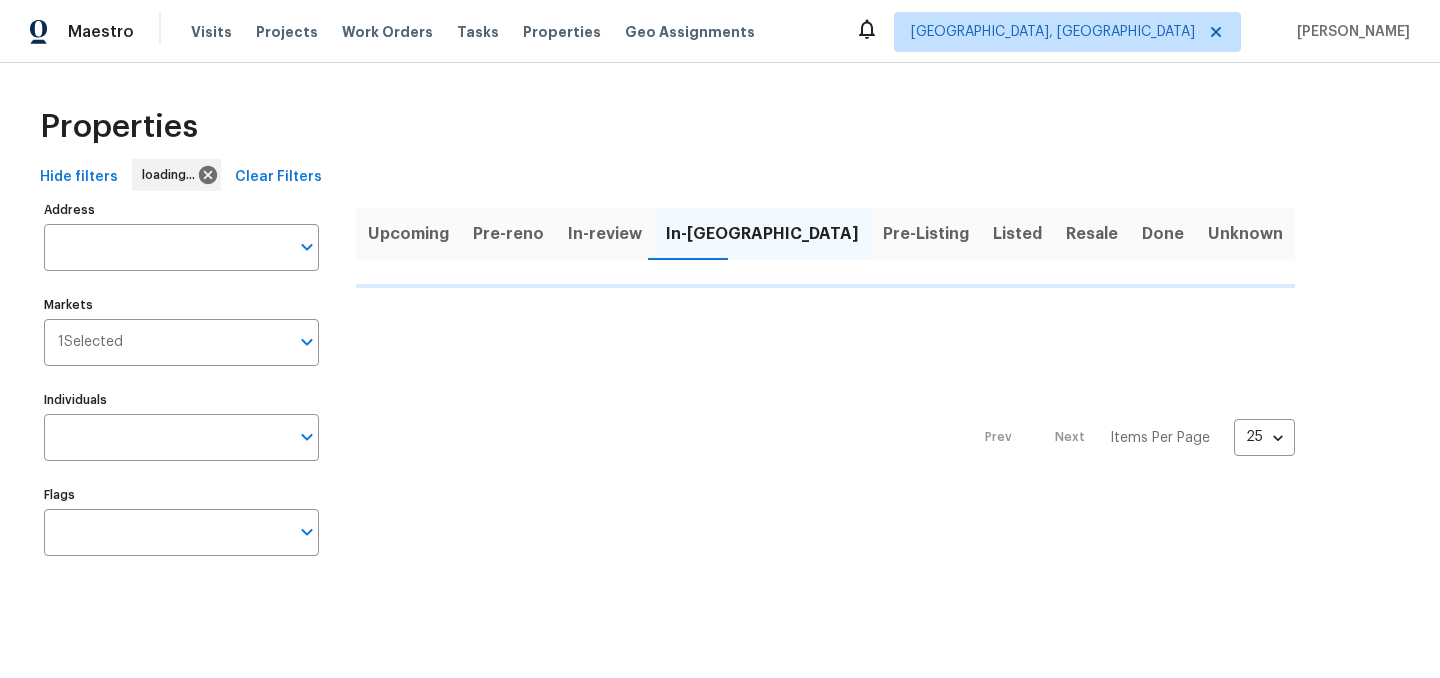 scroll, scrollTop: 0, scrollLeft: 0, axis: both 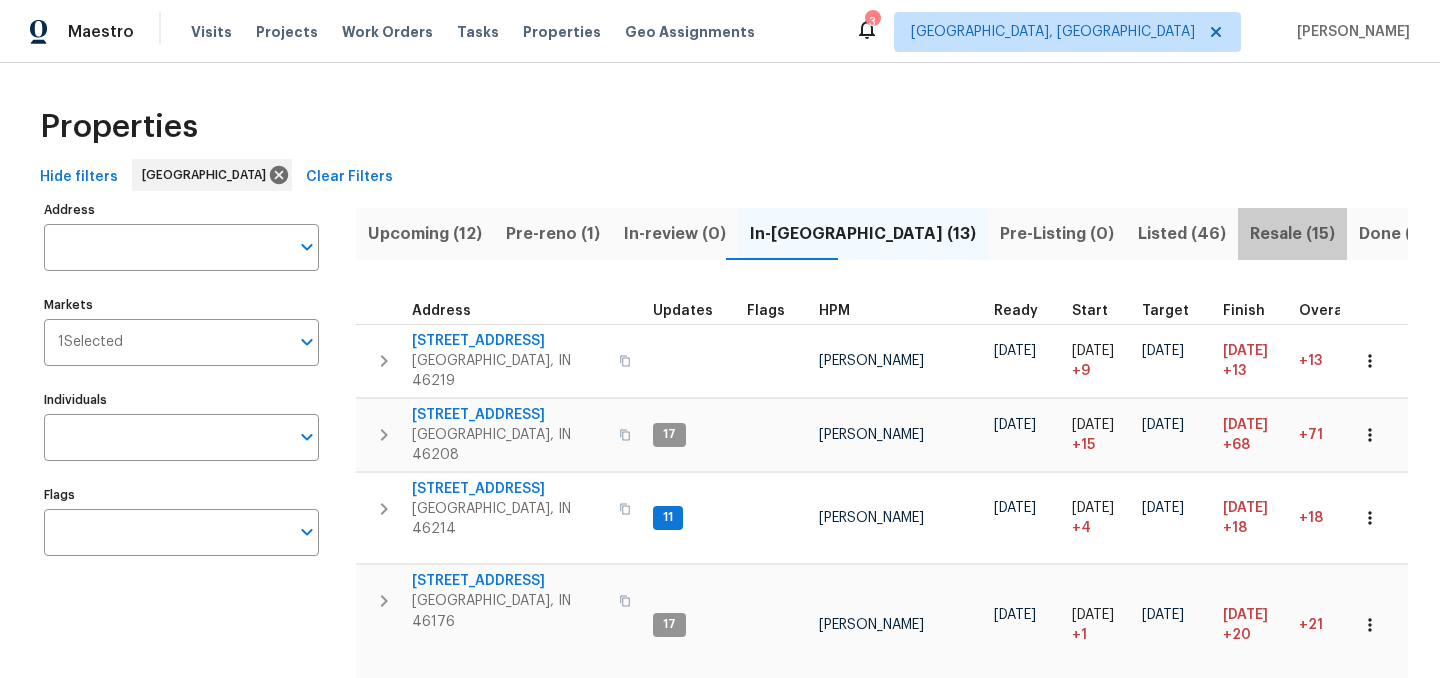 click on "Resale (15)" at bounding box center [1292, 234] 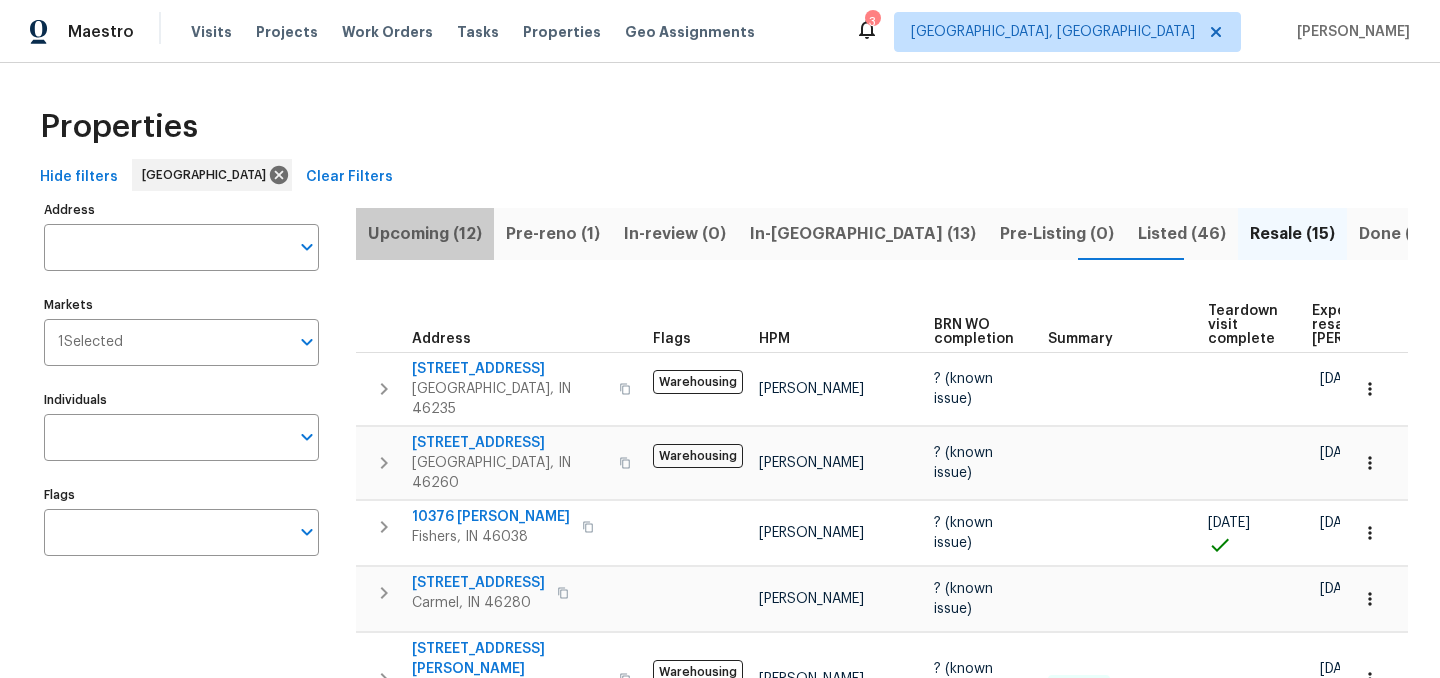 click on "Upcoming (12)" at bounding box center (425, 234) 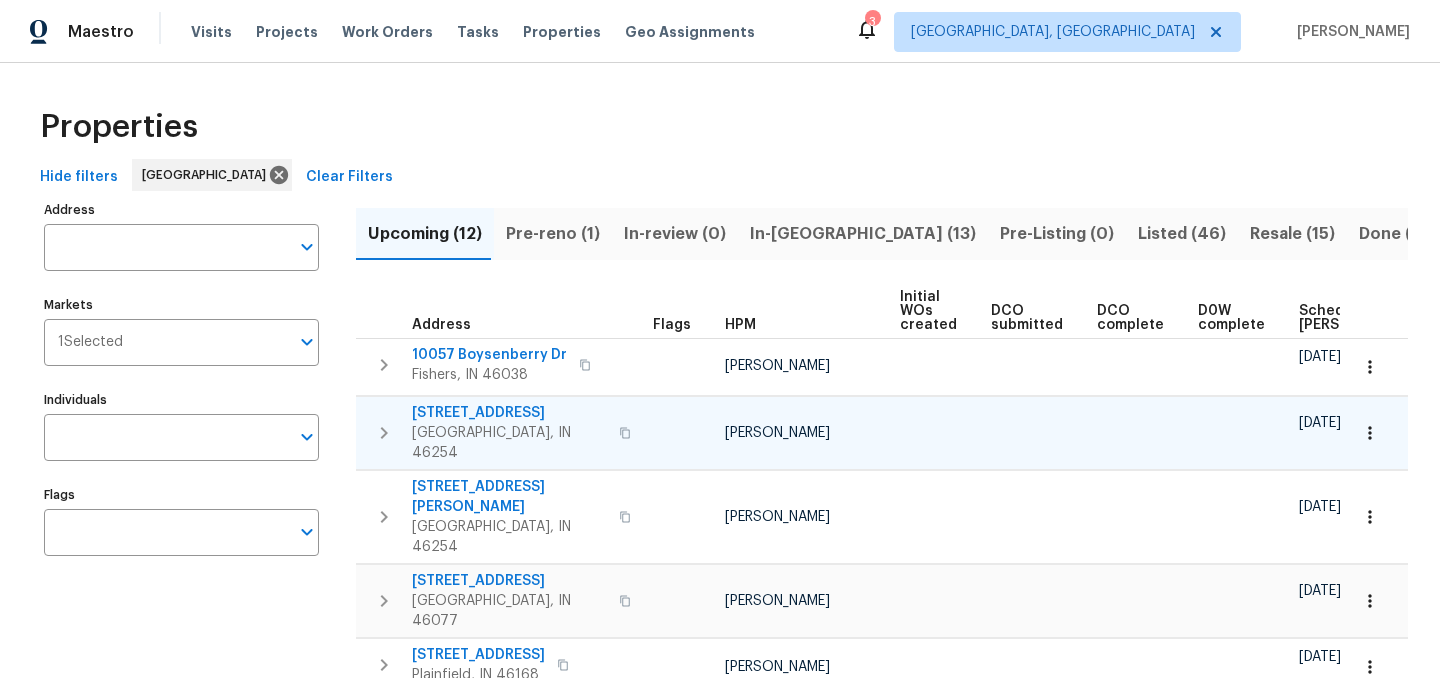 scroll, scrollTop: 0, scrollLeft: 221, axis: horizontal 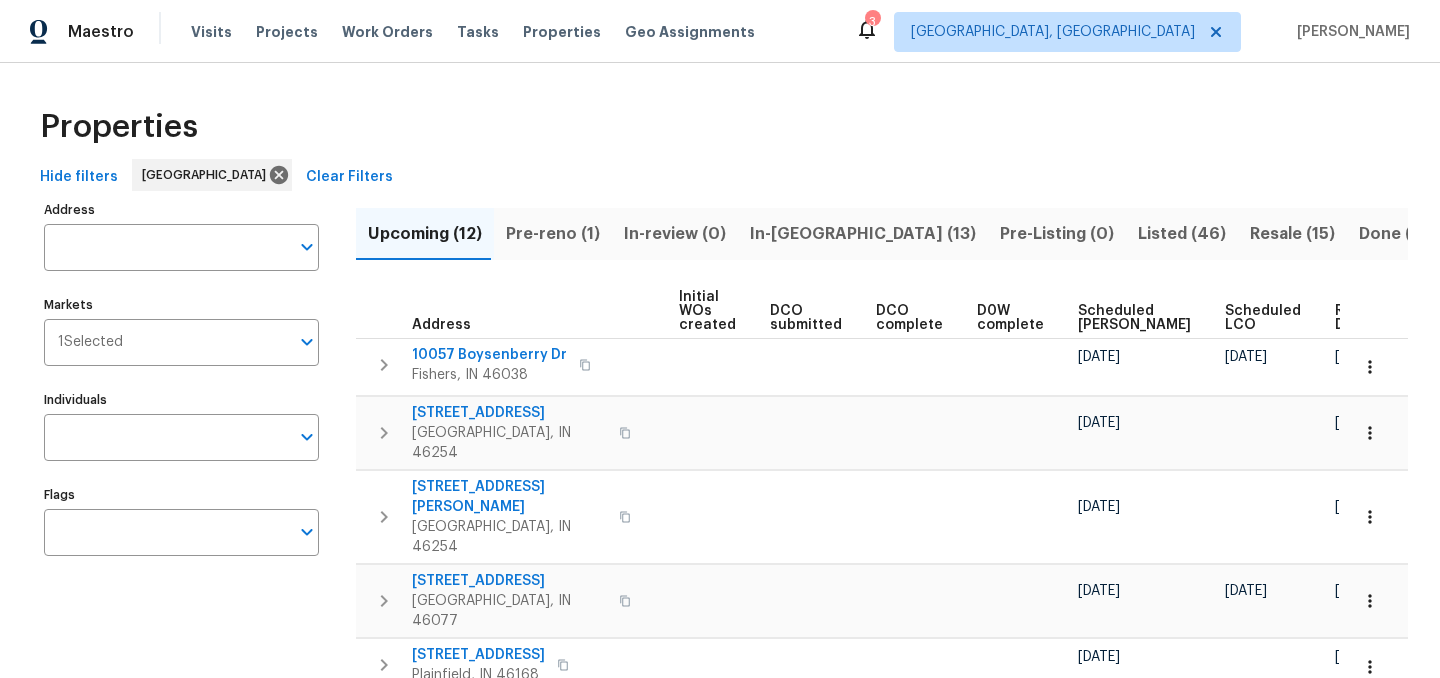 click on "Ready Date" at bounding box center (1357, 318) 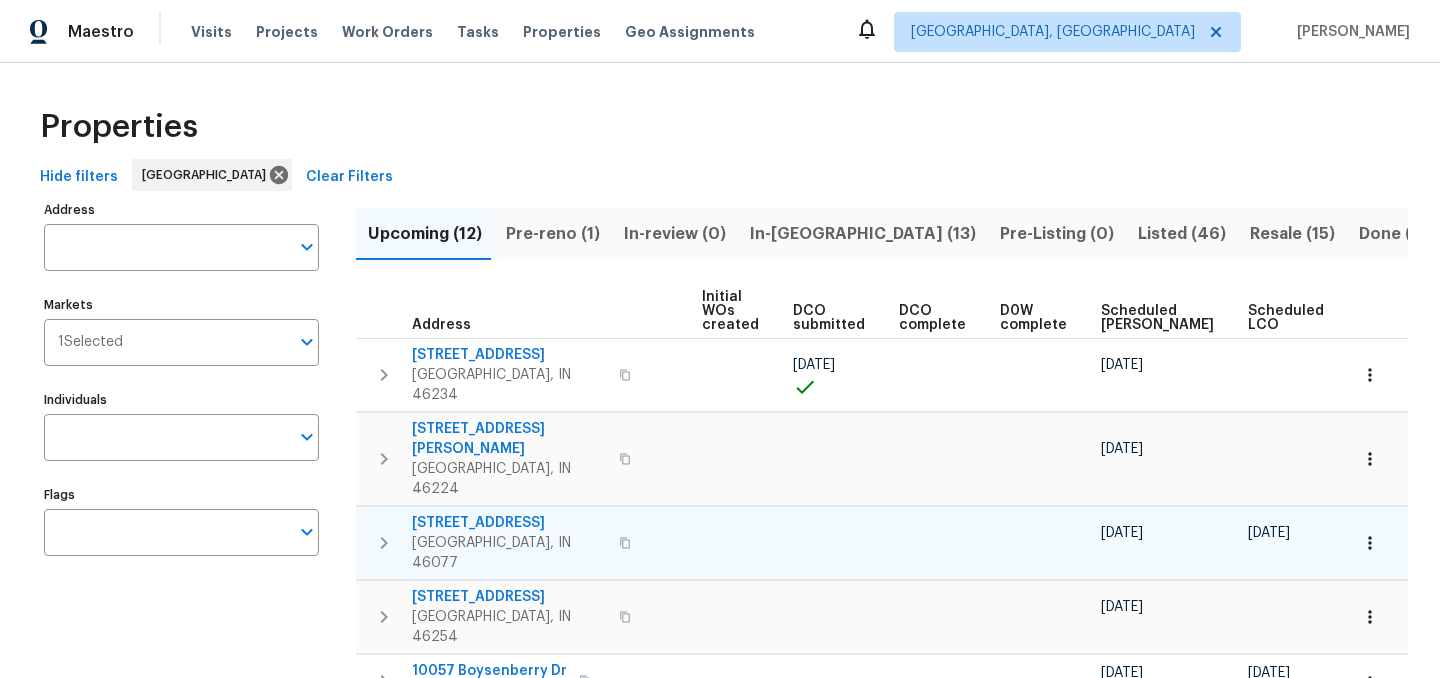 scroll, scrollTop: 0, scrollLeft: 243, axis: horizontal 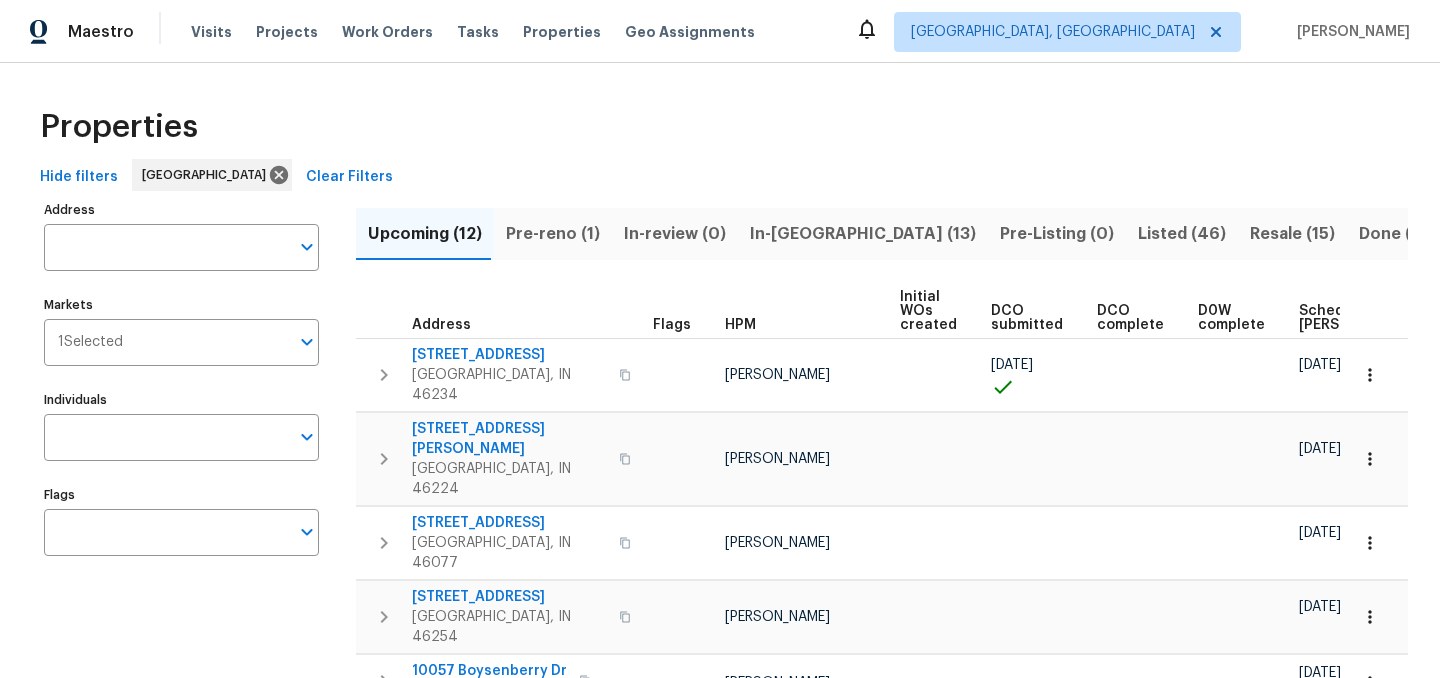 click on "Resale (15)" at bounding box center [1292, 234] 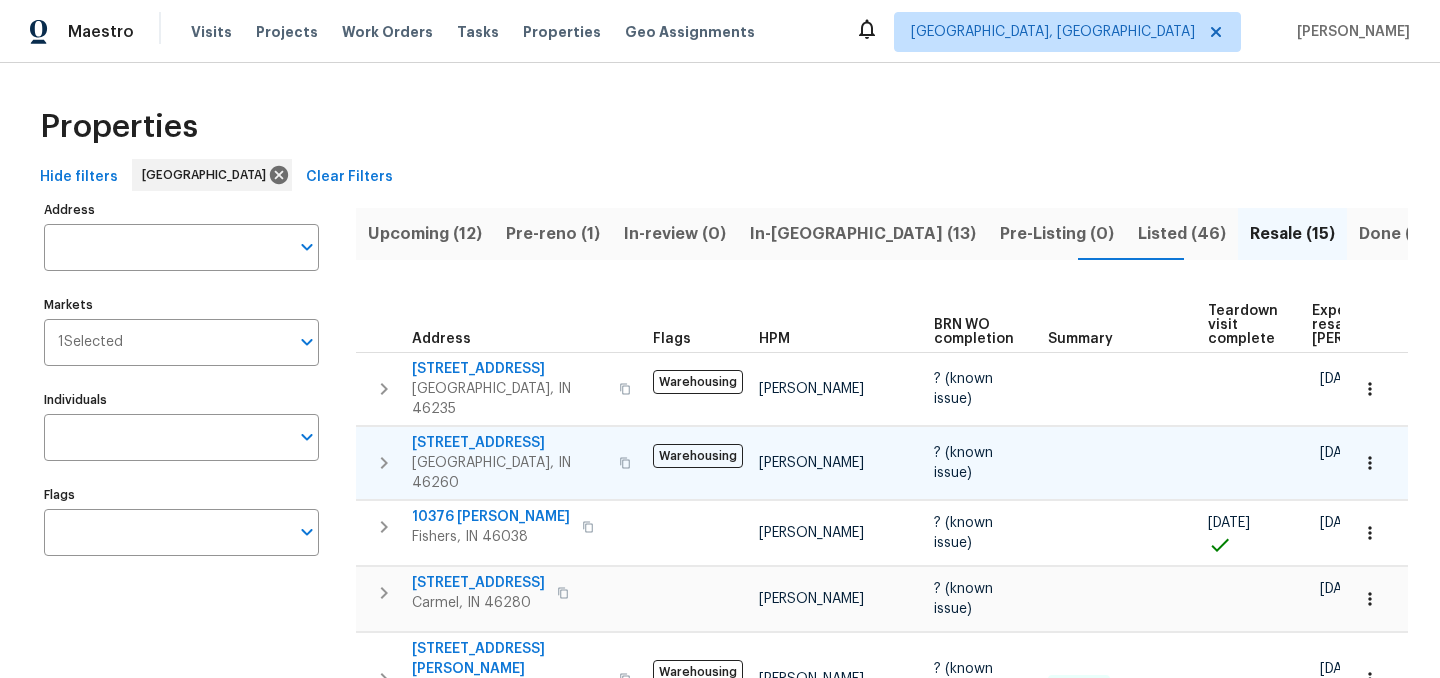scroll, scrollTop: 0, scrollLeft: 156, axis: horizontal 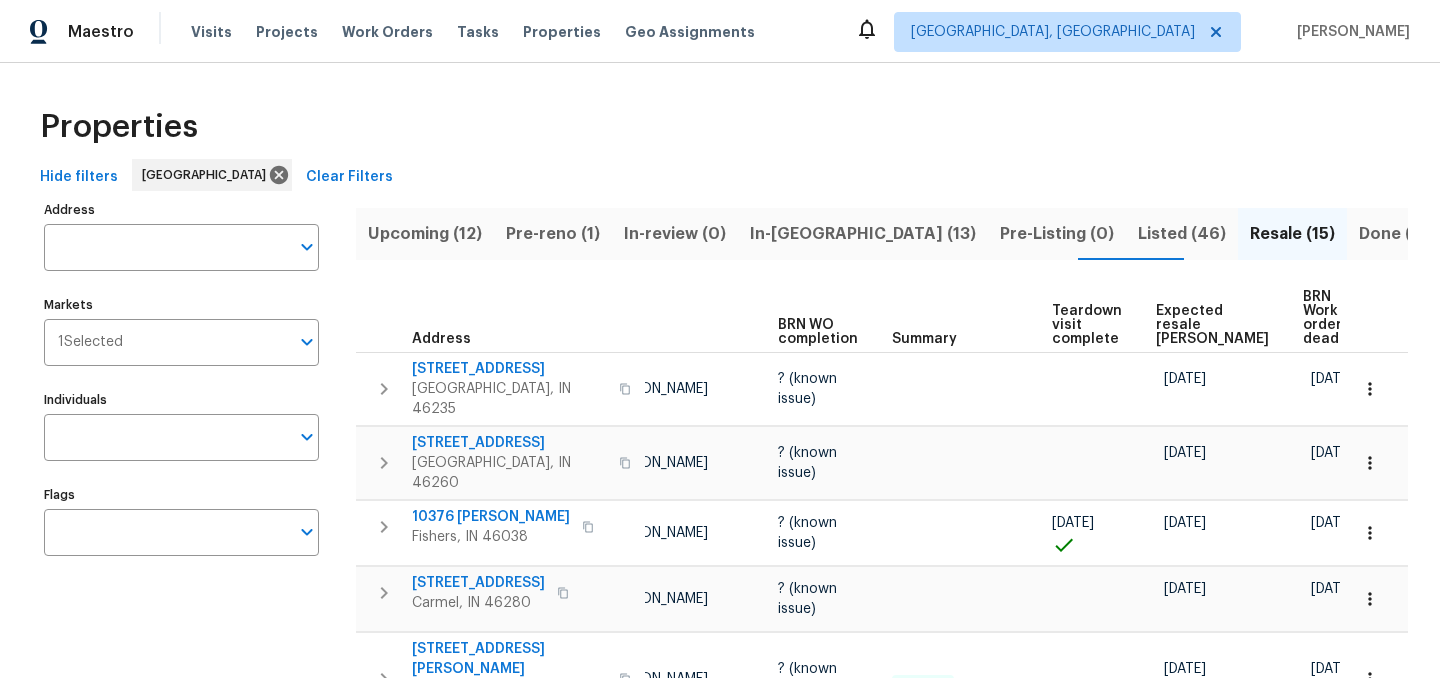 click on "Expected resale [PERSON_NAME]" at bounding box center [1212, 325] 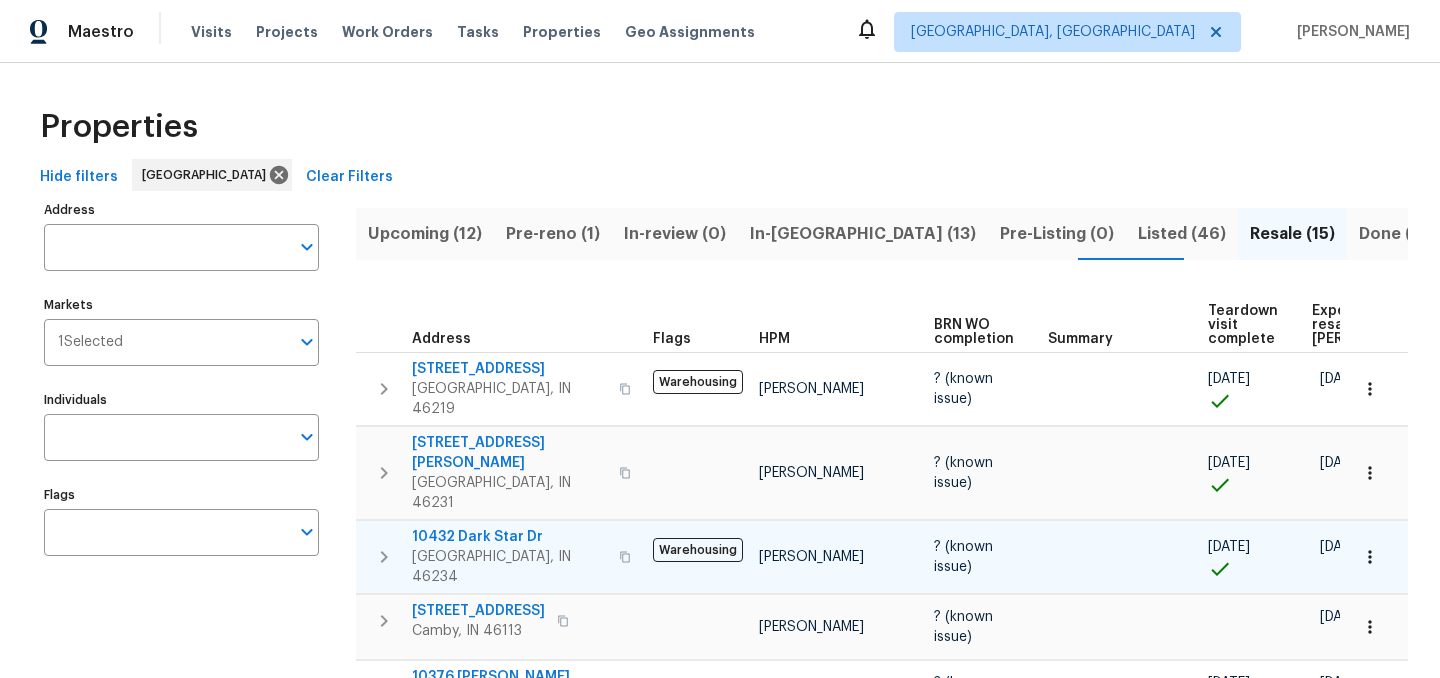 scroll, scrollTop: 744, scrollLeft: 0, axis: vertical 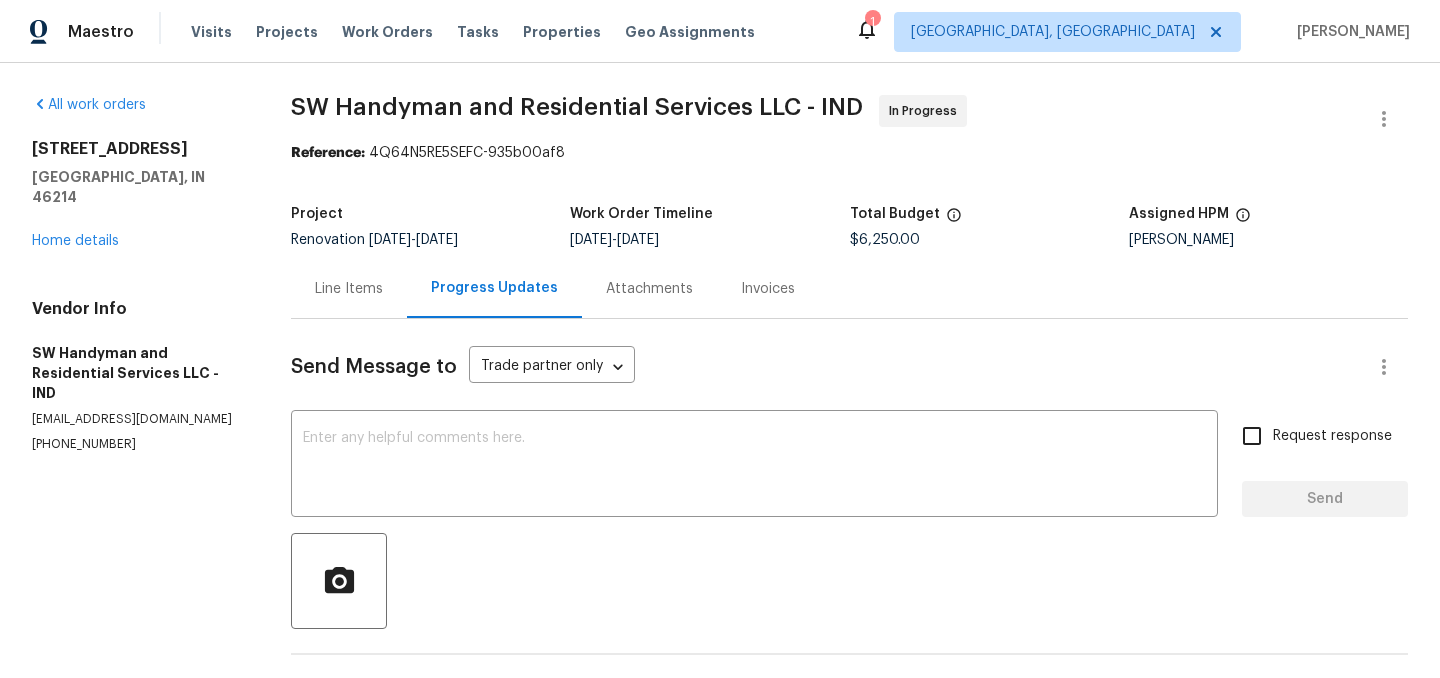 click on "Line Items" at bounding box center [349, 289] 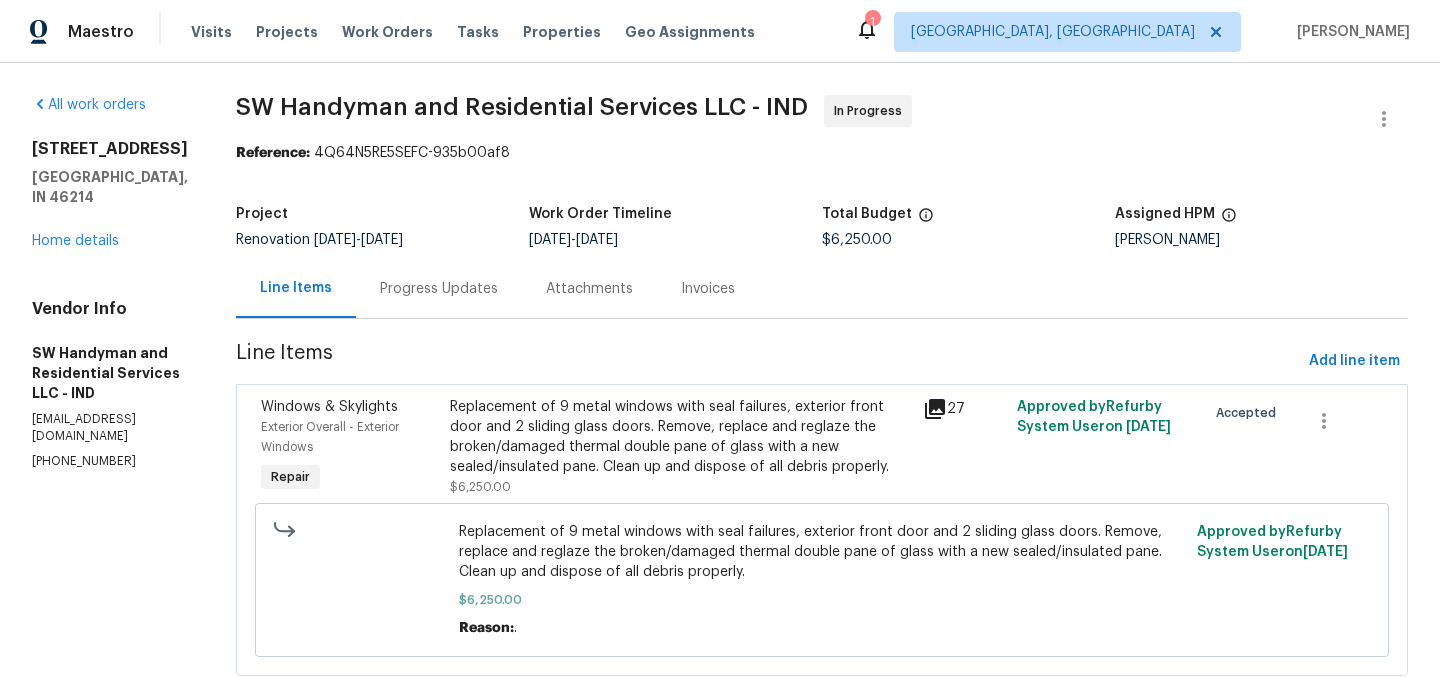 click on "1" at bounding box center (872, 22) 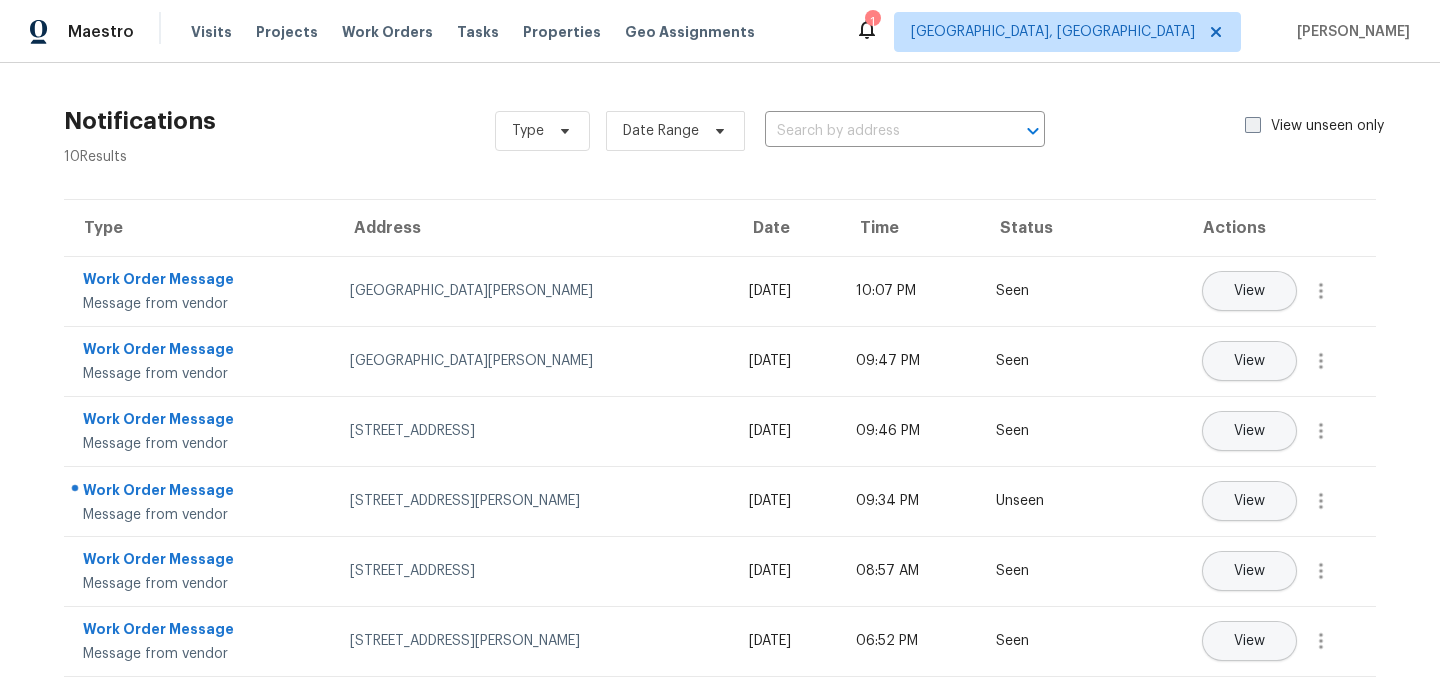 click at bounding box center (1253, 125) 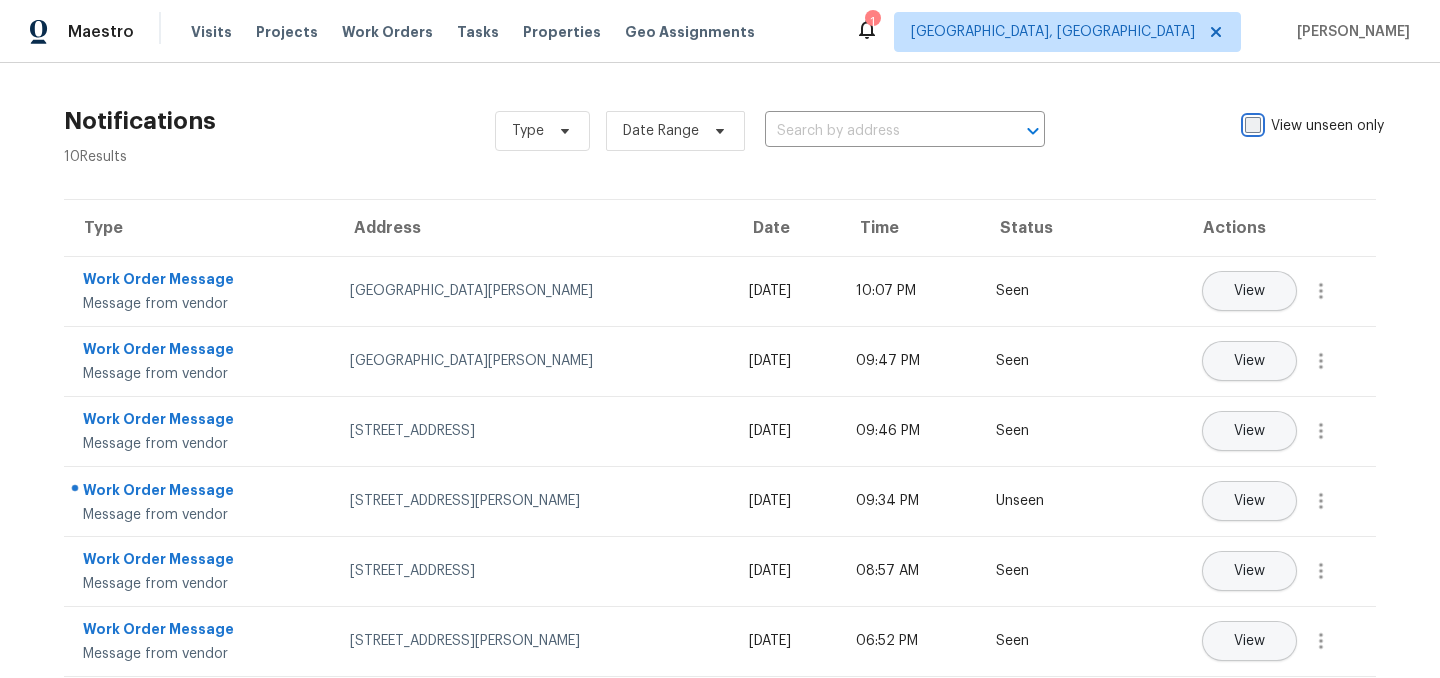click on "View unseen only" at bounding box center (1251, 122) 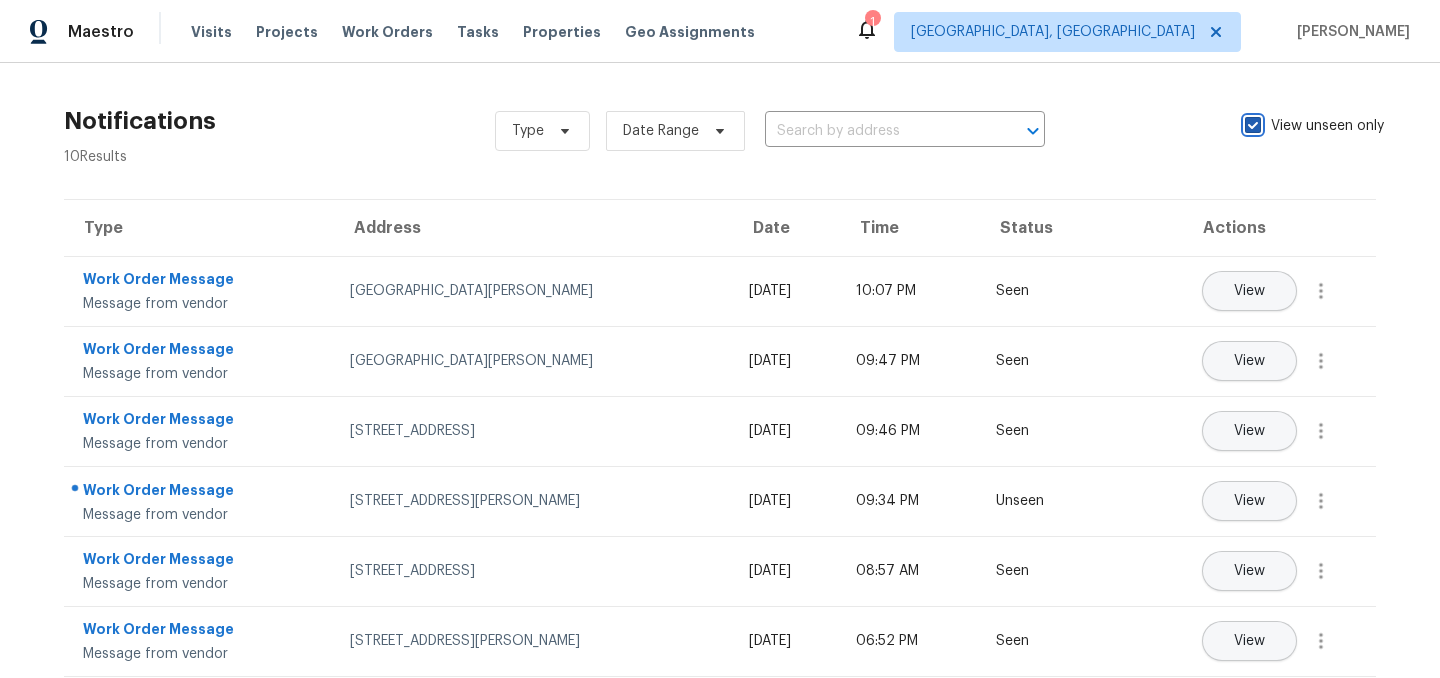 checkbox on "true" 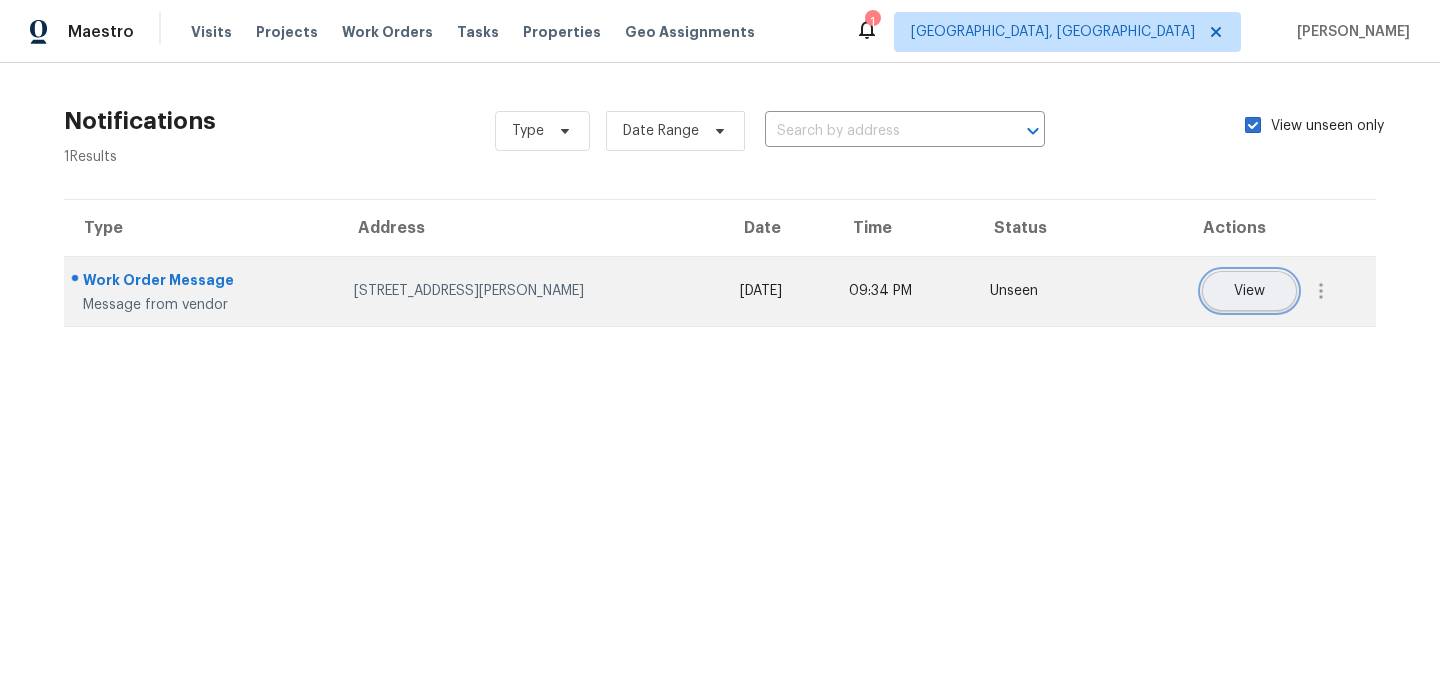 click on "View" at bounding box center [1249, 291] 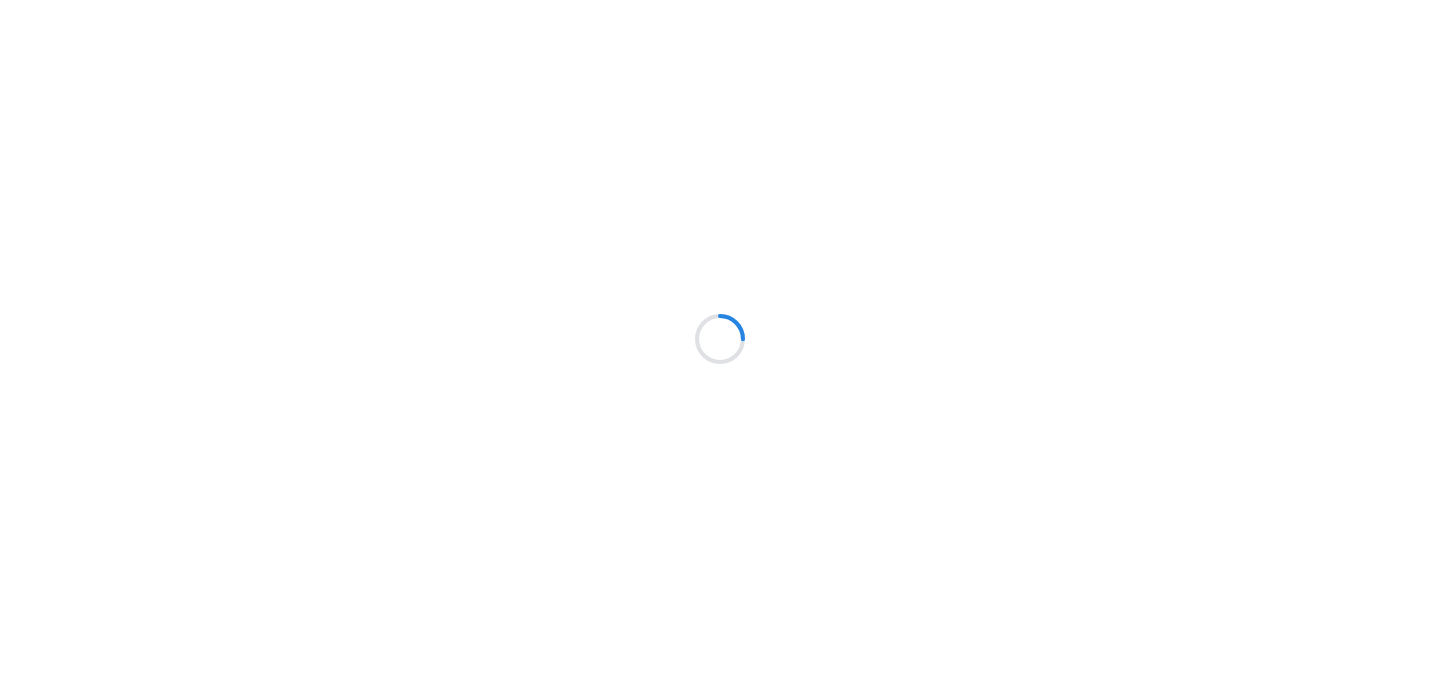 scroll, scrollTop: 0, scrollLeft: 0, axis: both 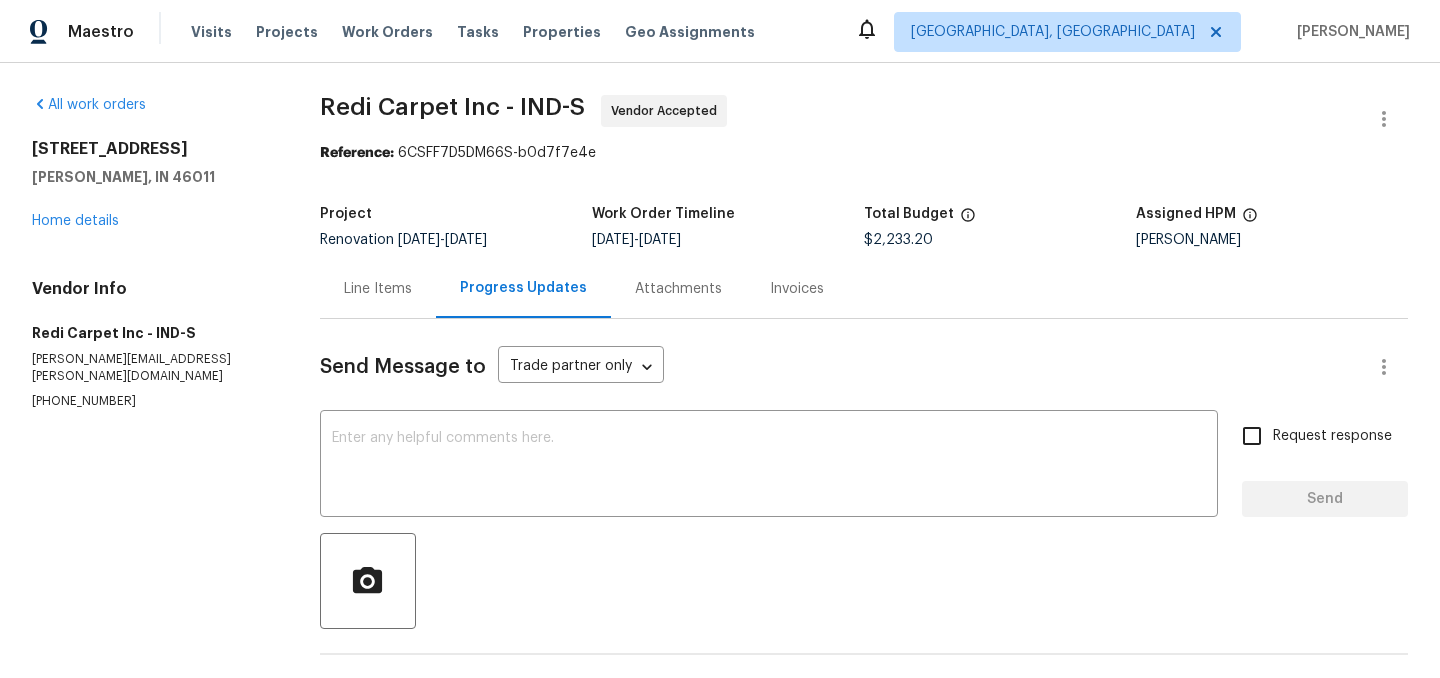 click on "Line Items" at bounding box center [378, 289] 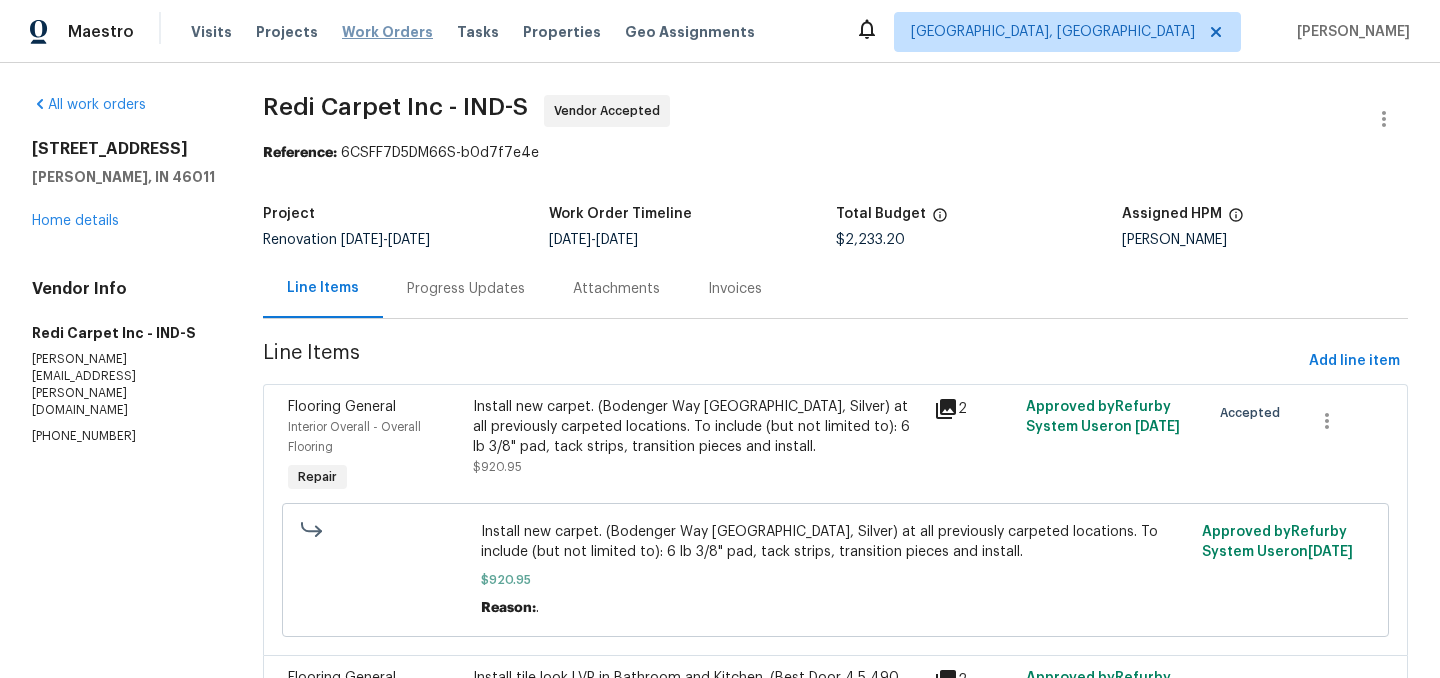 click on "Work Orders" at bounding box center [387, 32] 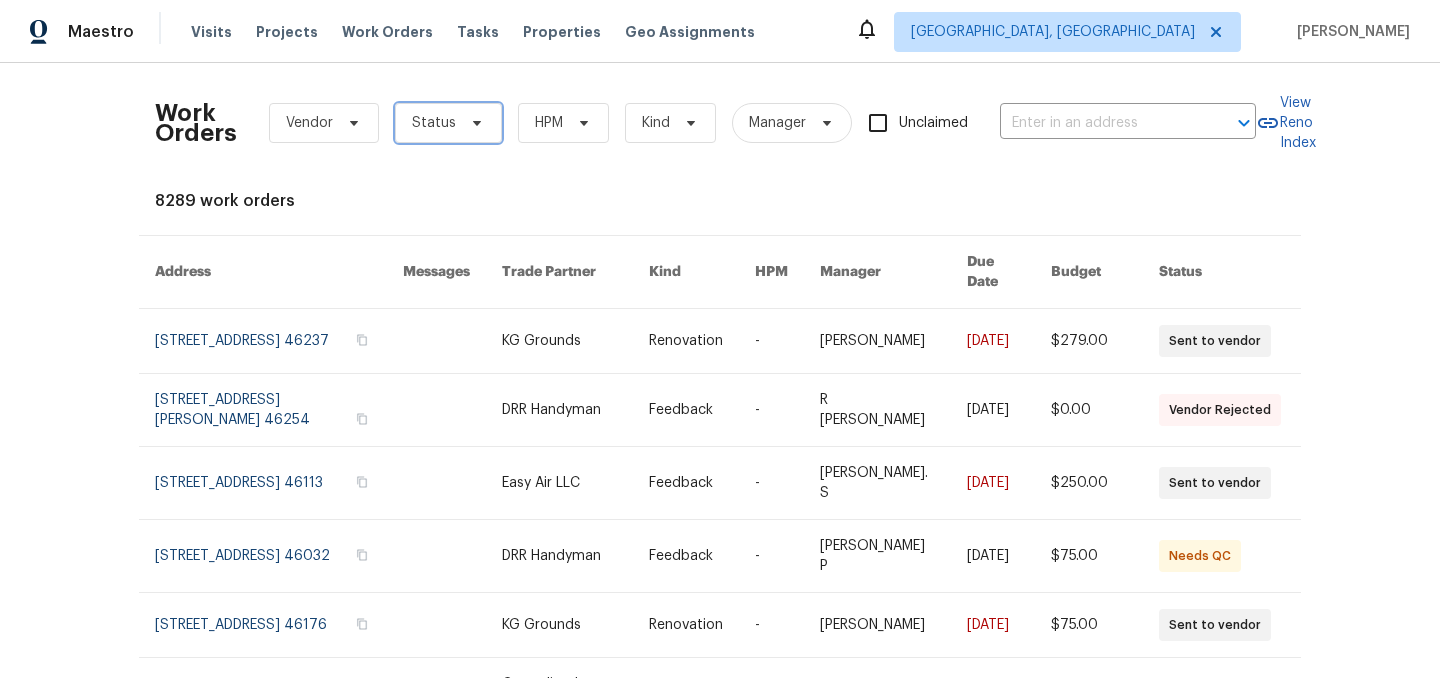 click on "Status" at bounding box center [434, 123] 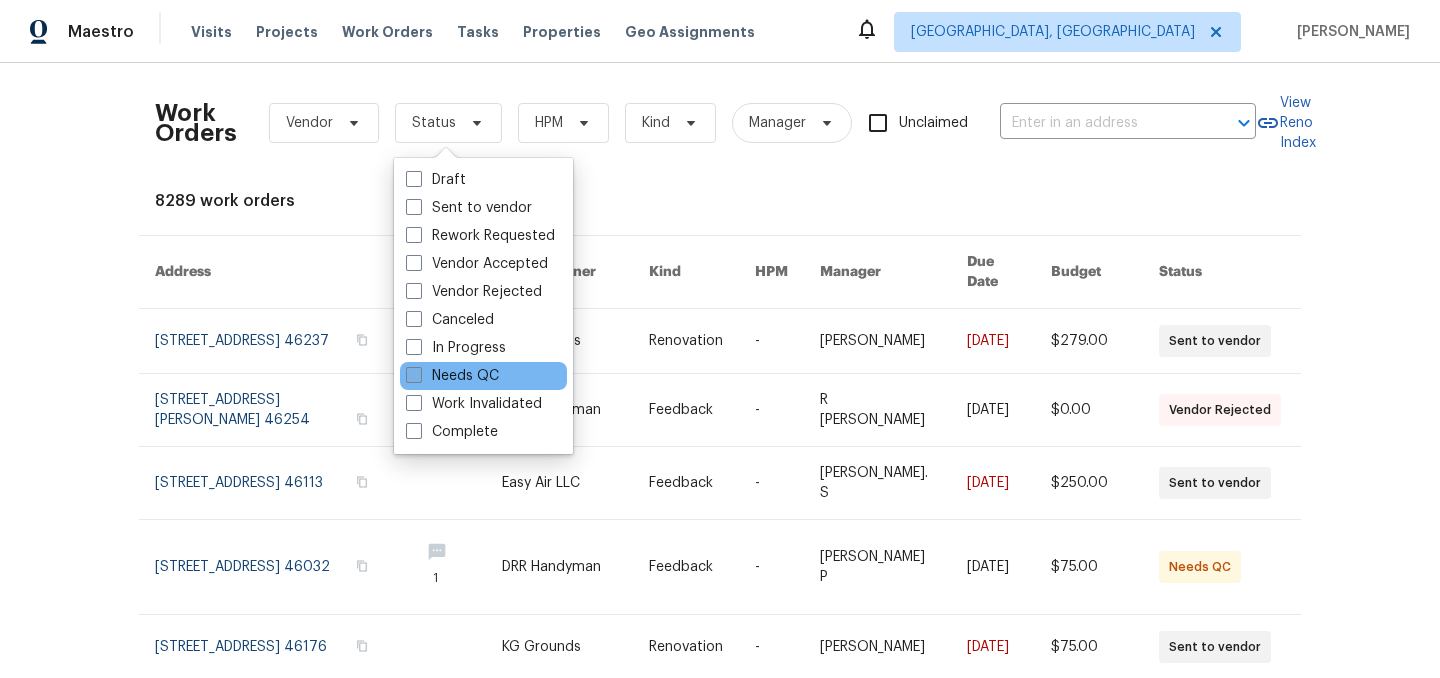 click on "Needs QC" at bounding box center [452, 376] 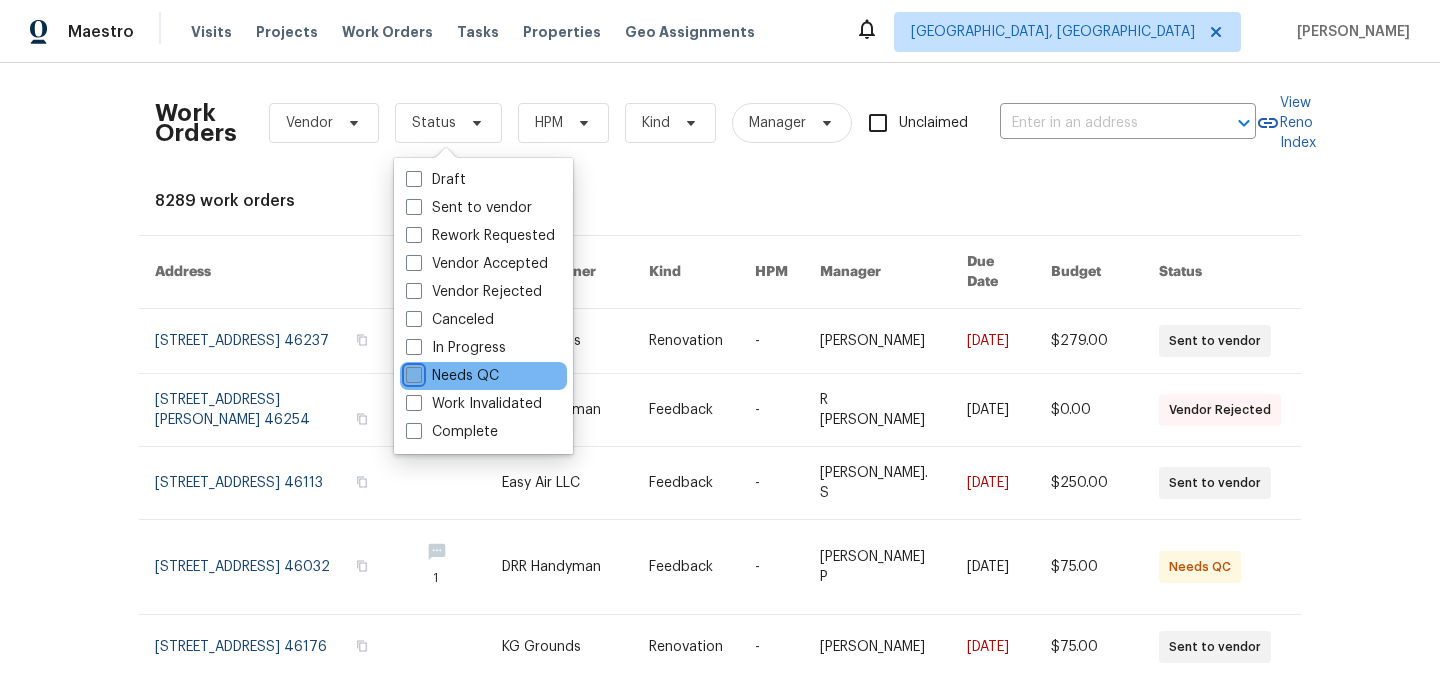 click on "Needs QC" at bounding box center (412, 372) 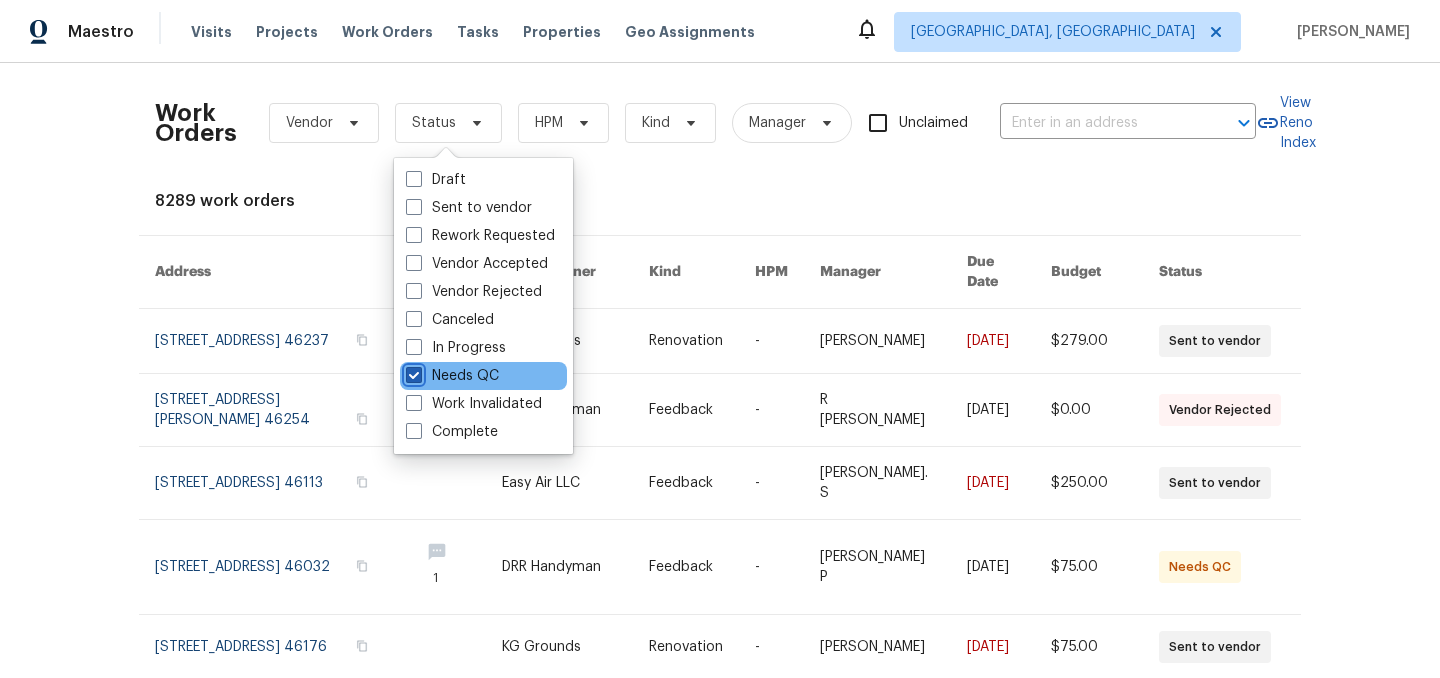 checkbox on "true" 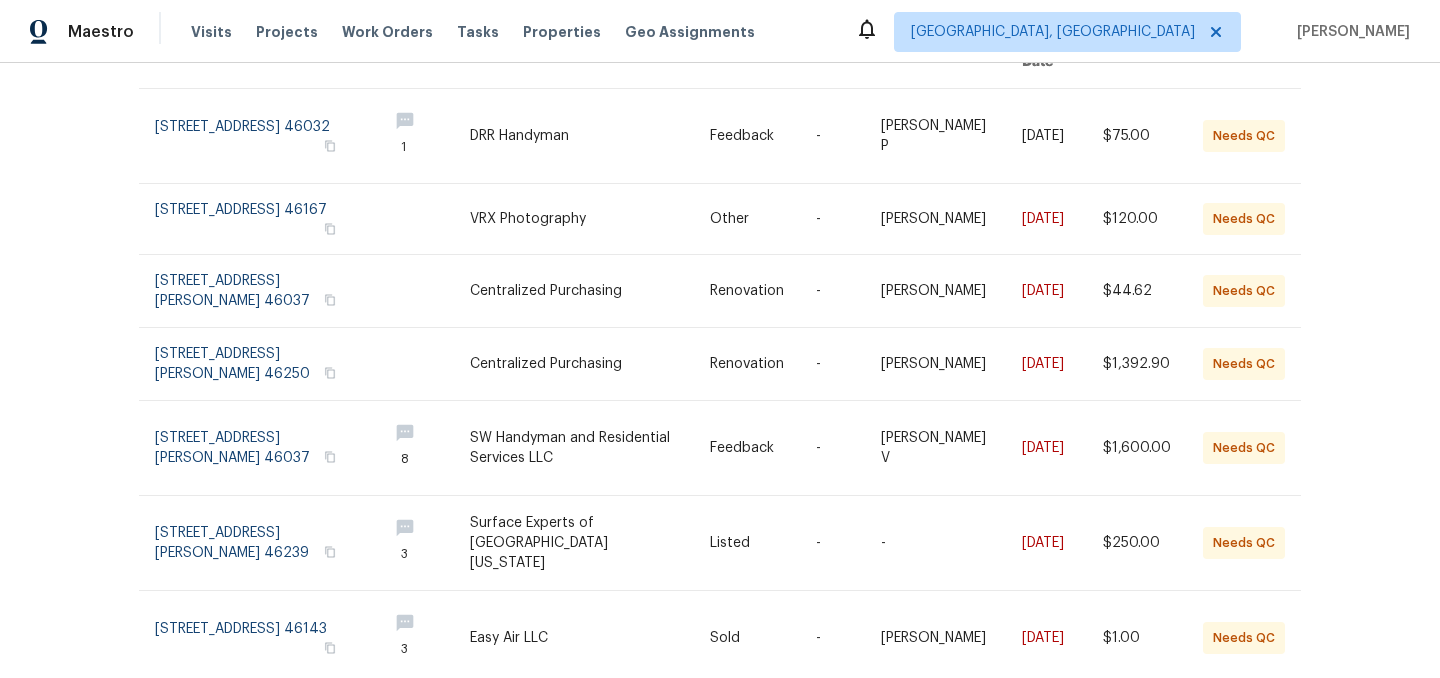 scroll, scrollTop: 0, scrollLeft: 0, axis: both 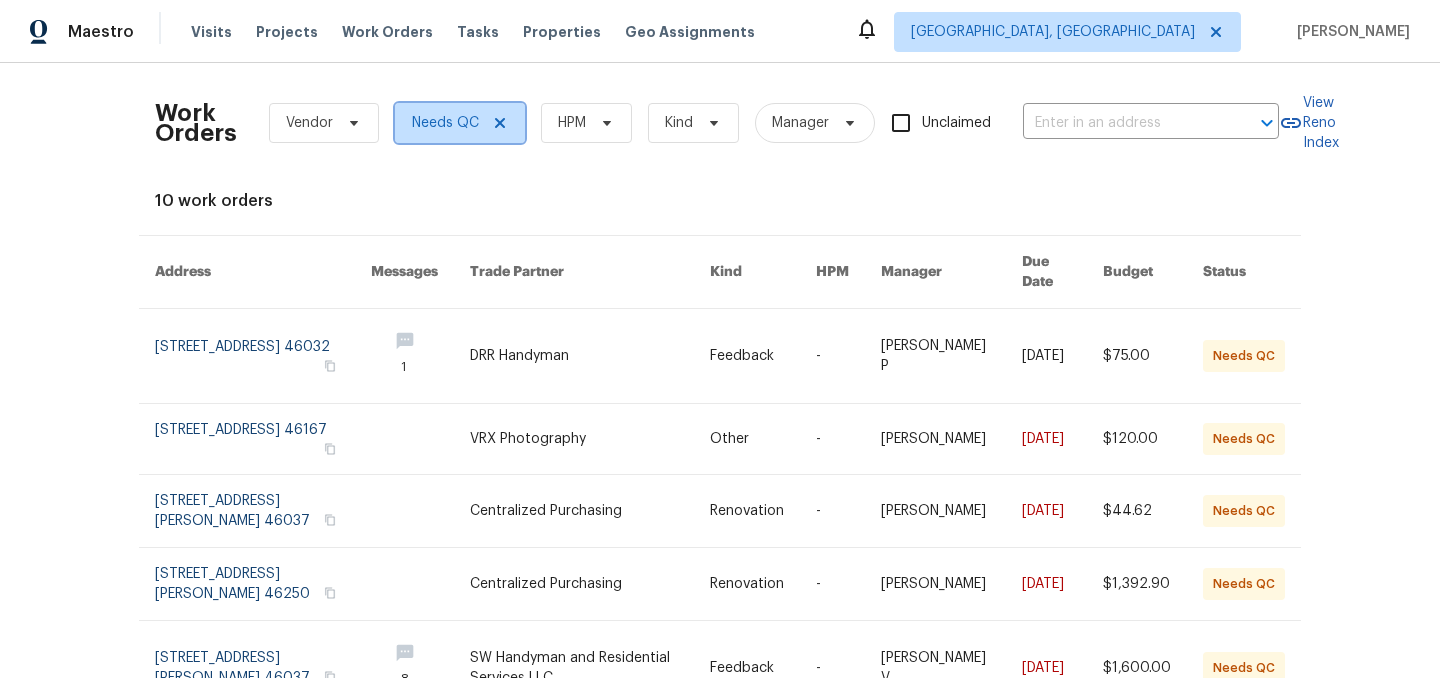 click 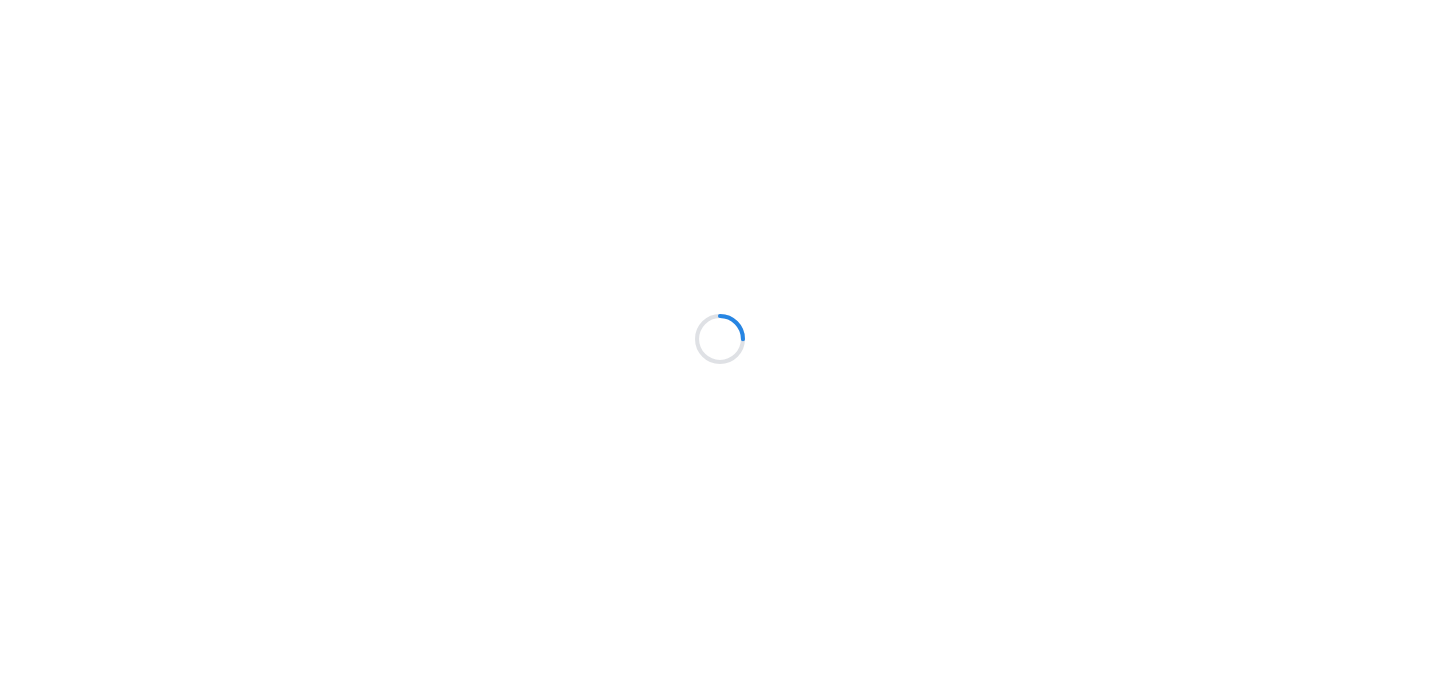 scroll, scrollTop: 0, scrollLeft: 0, axis: both 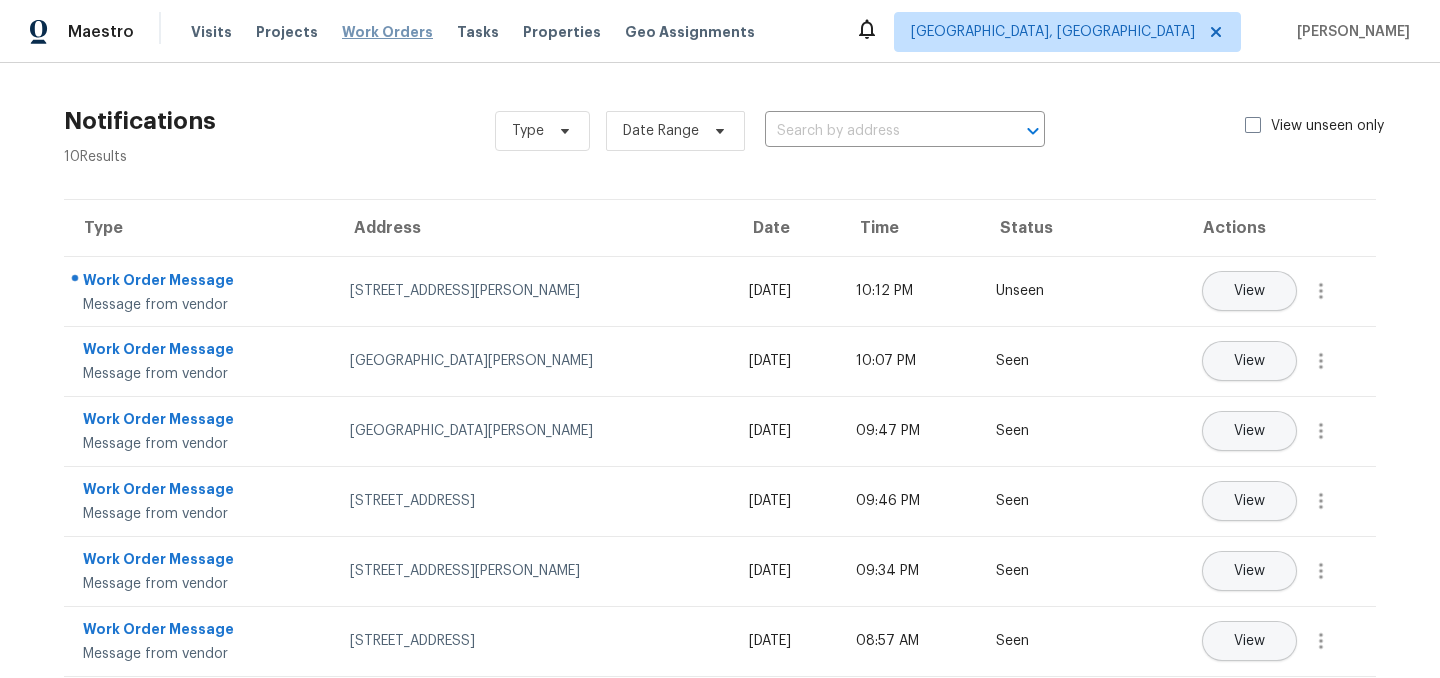 click on "Work Orders" at bounding box center (387, 32) 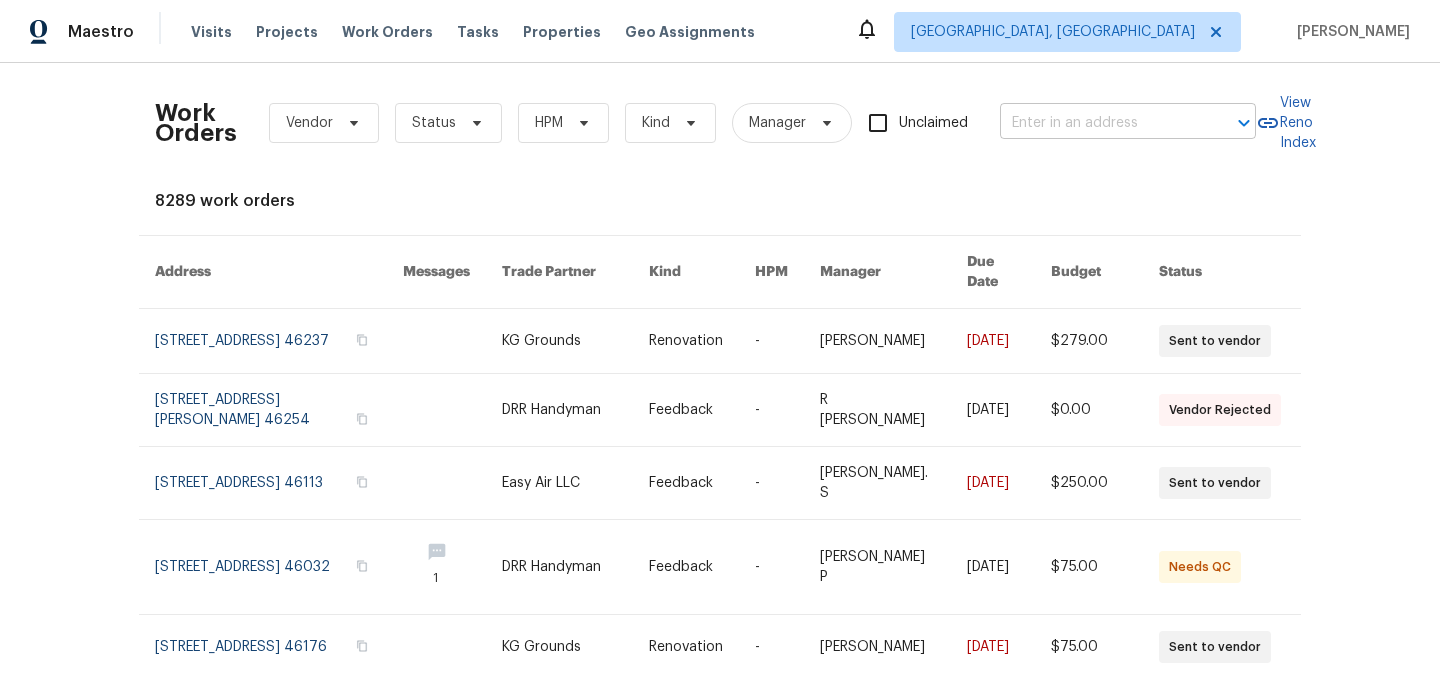 click at bounding box center (1100, 123) 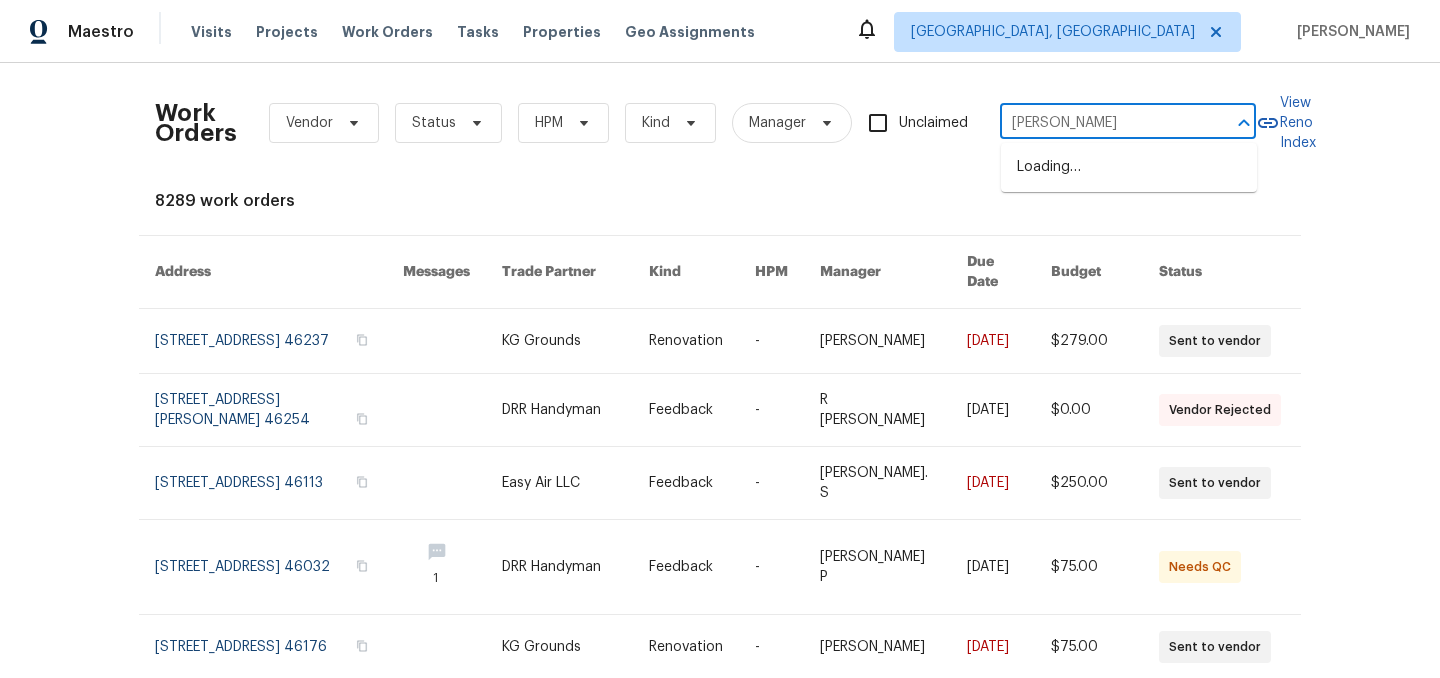 type on "sarah way" 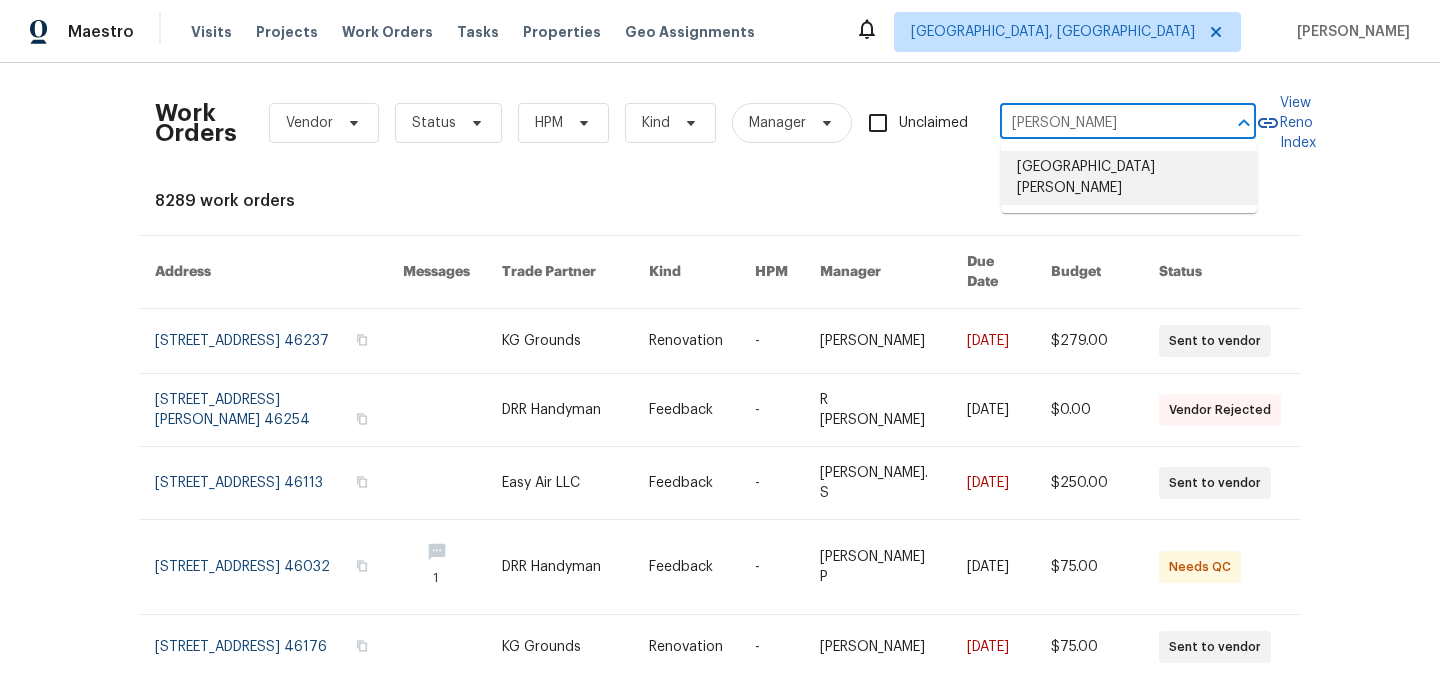 click on "[GEOGRAPHIC_DATA][PERSON_NAME]" at bounding box center (1129, 178) 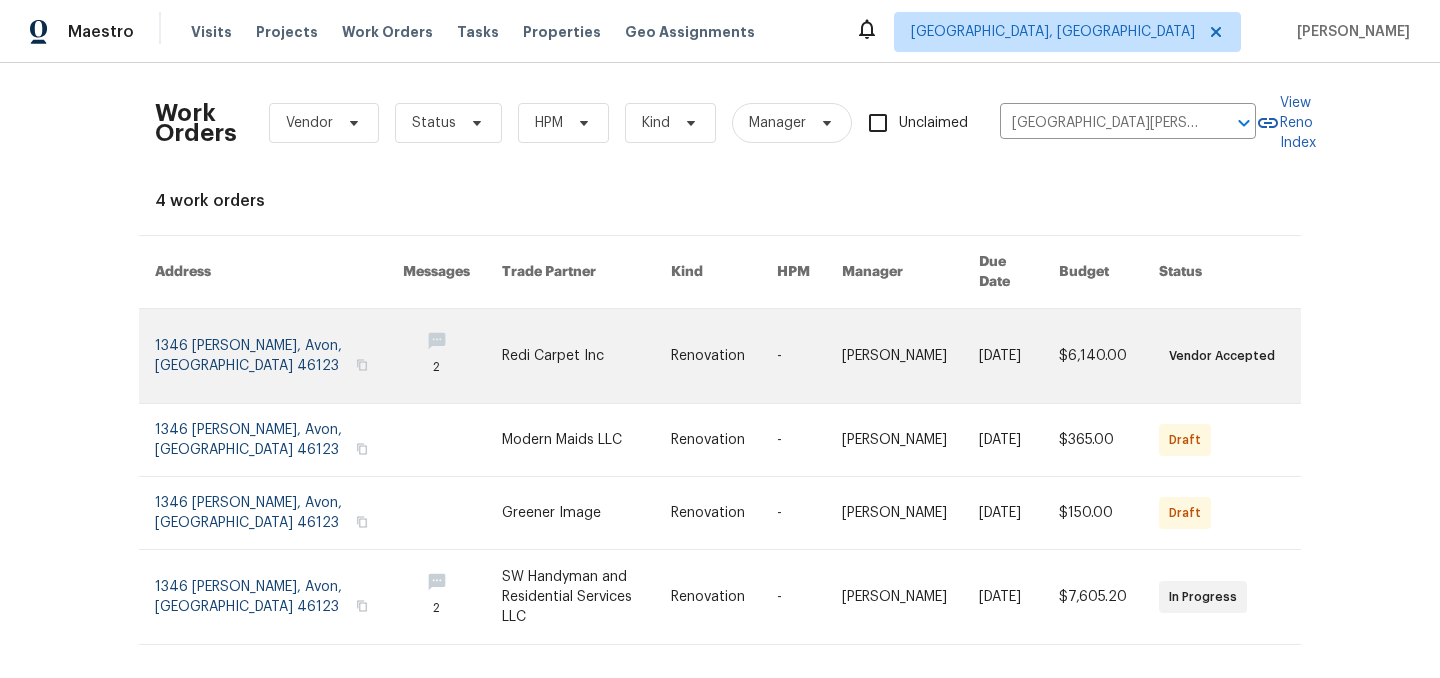 click at bounding box center [279, 356] 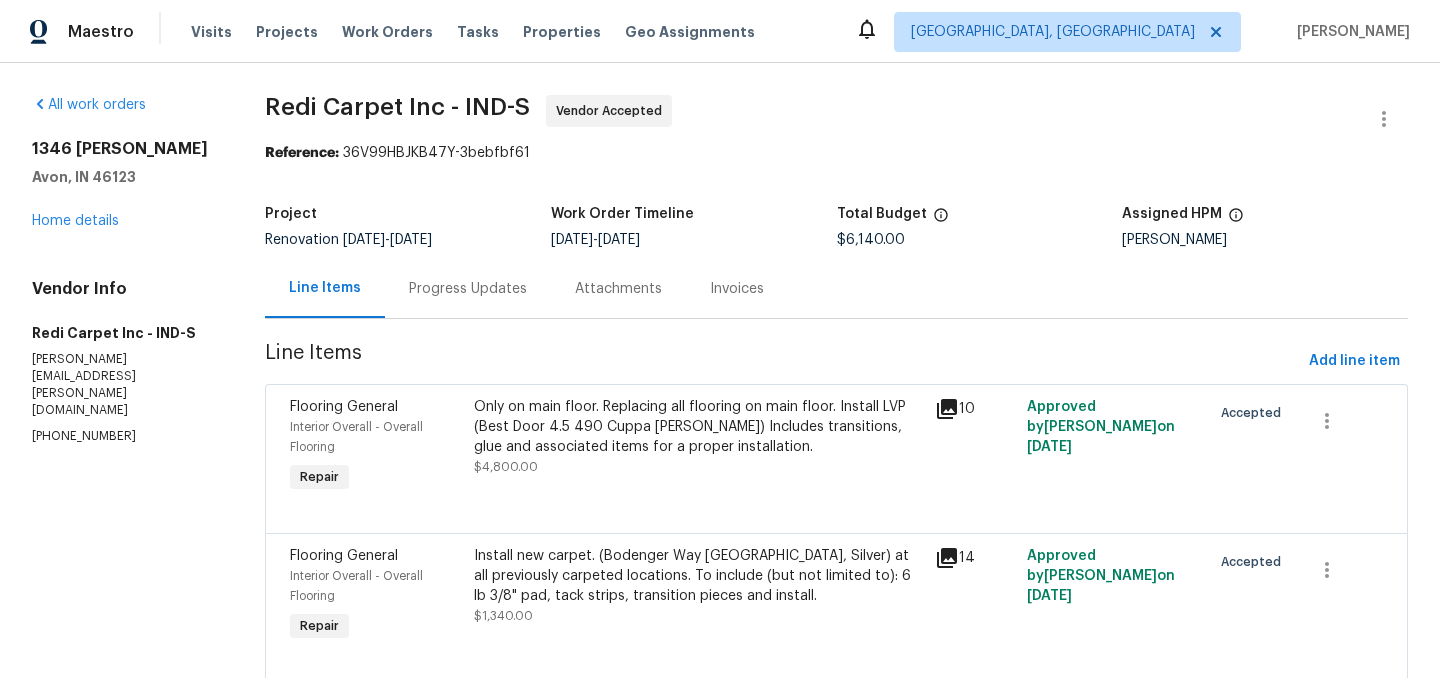 scroll, scrollTop: 63, scrollLeft: 0, axis: vertical 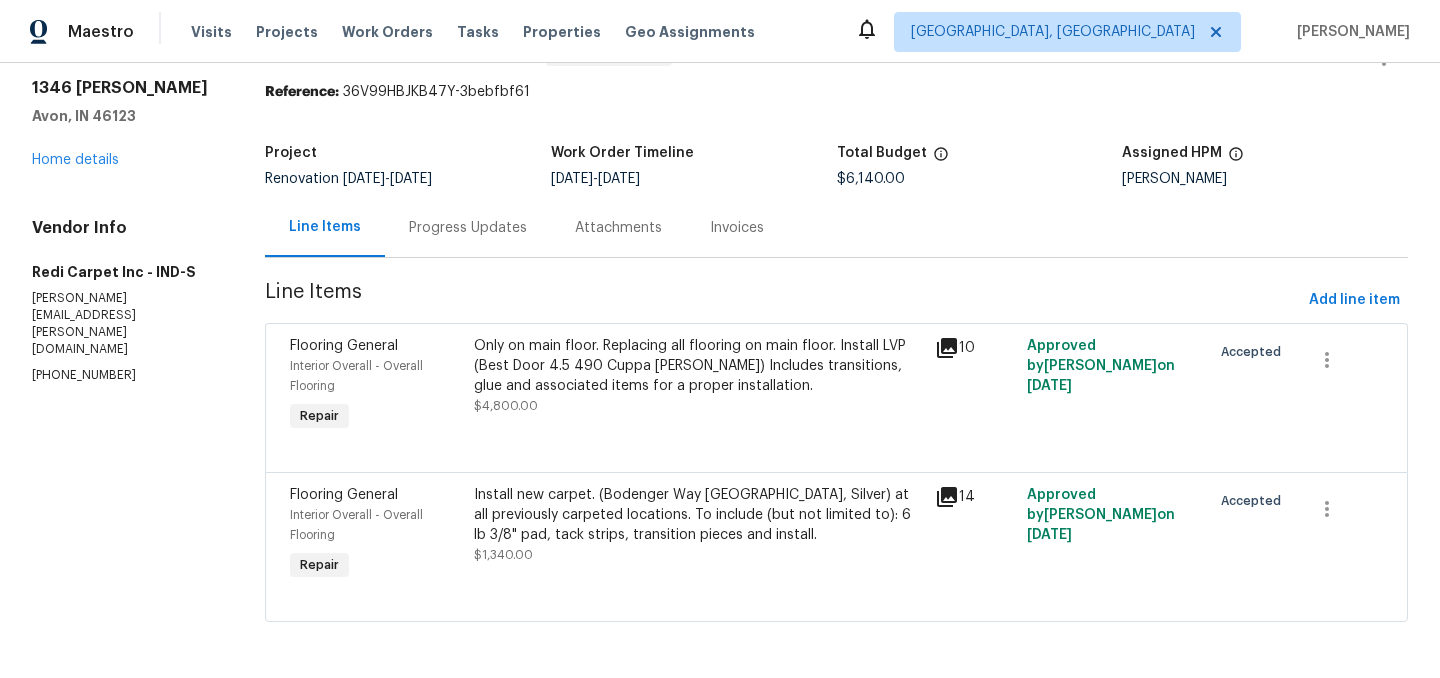 click on "Install new carpet. (Bodenger Way [GEOGRAPHIC_DATA], Silver) at all previously carpeted locations. To include (but not limited to): 6 lb 3/8" pad, tack strips, transition pieces and install." at bounding box center (698, 515) 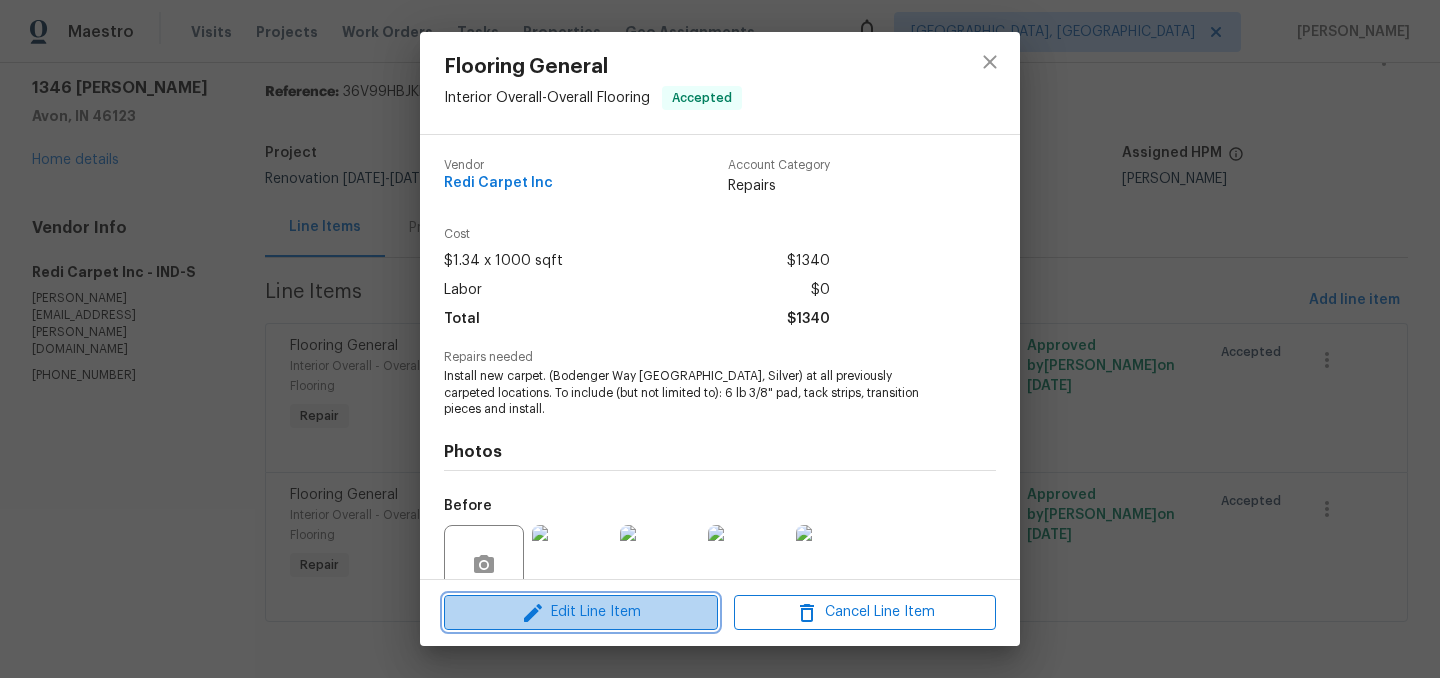 click on "Edit Line Item" at bounding box center [581, 612] 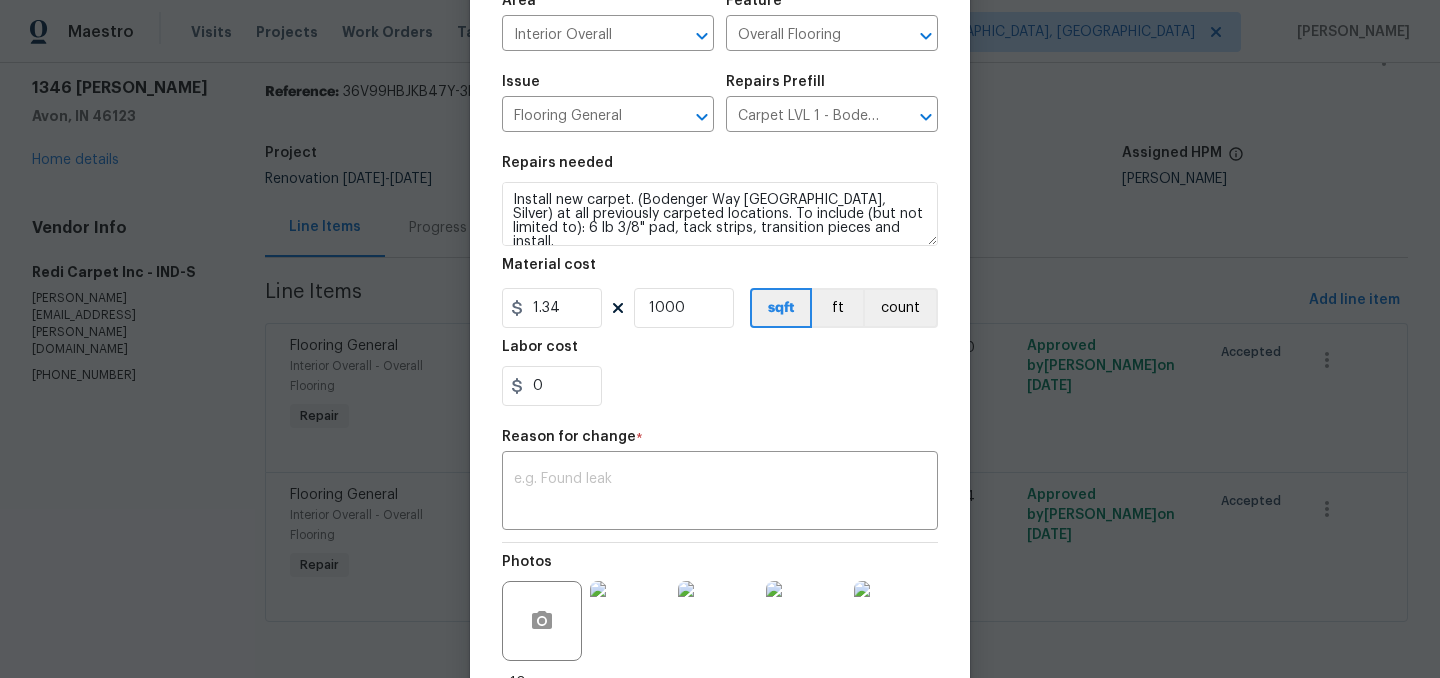 scroll, scrollTop: 152, scrollLeft: 0, axis: vertical 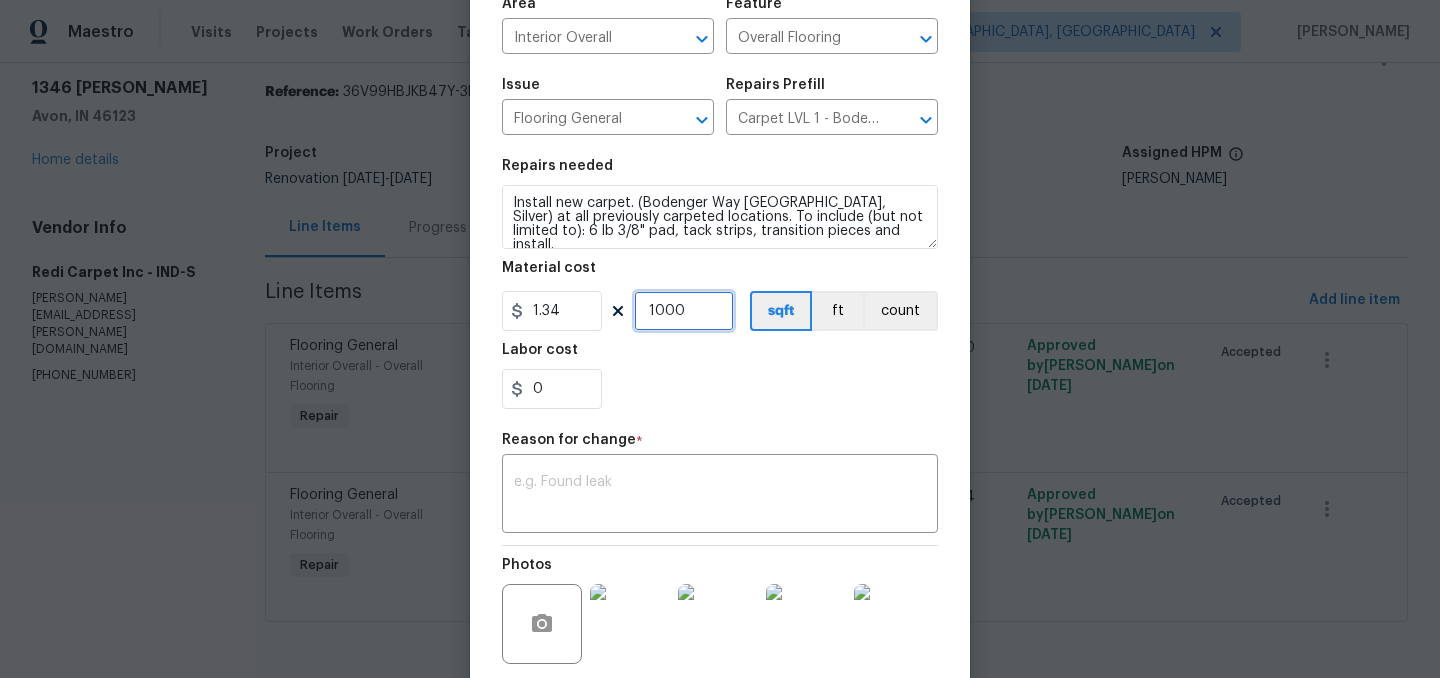 click on "1000" at bounding box center [684, 311] 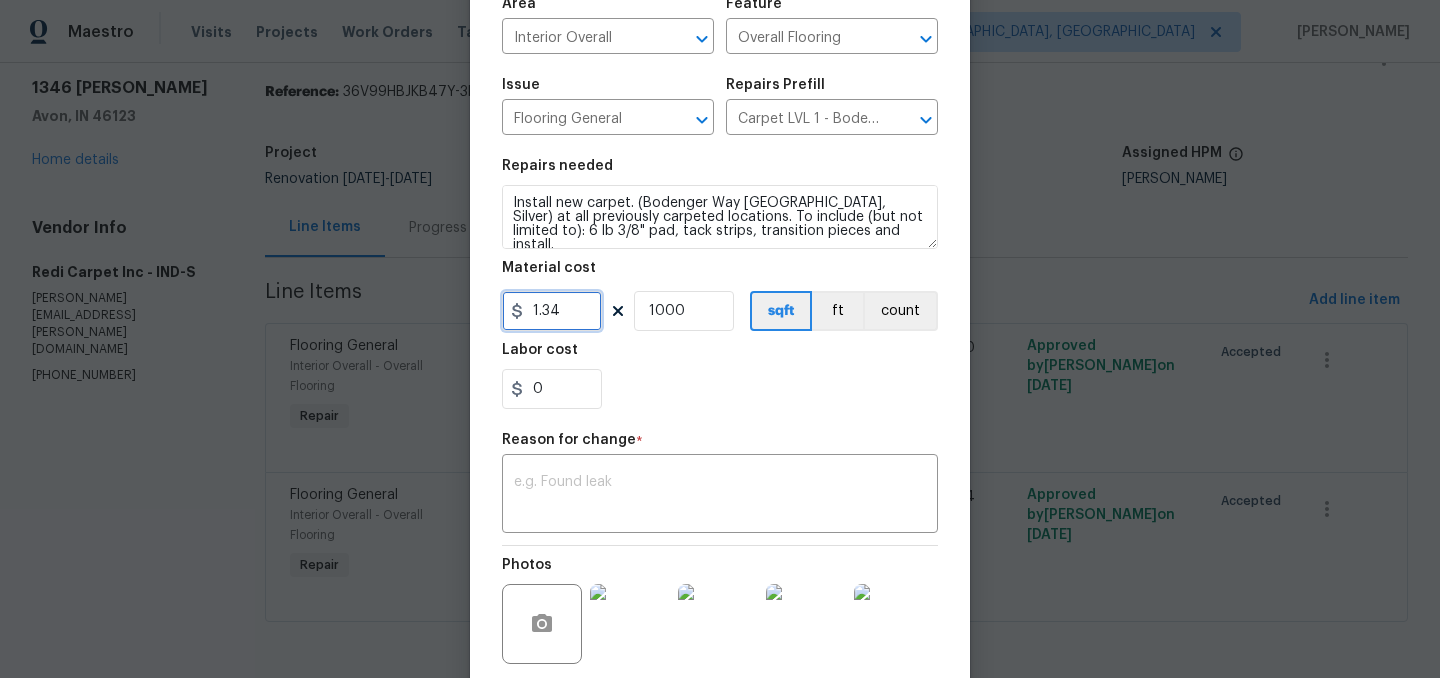 click on "1.34" at bounding box center [552, 311] 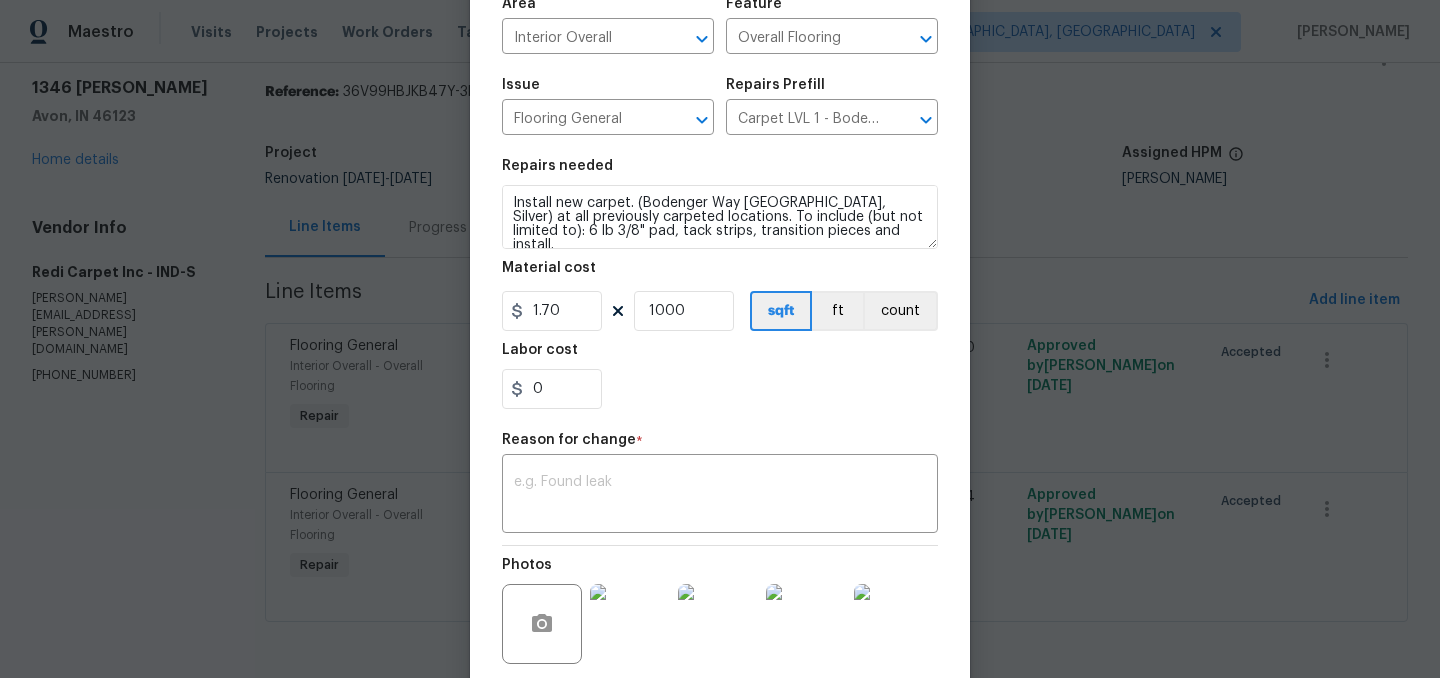 type on "1.7" 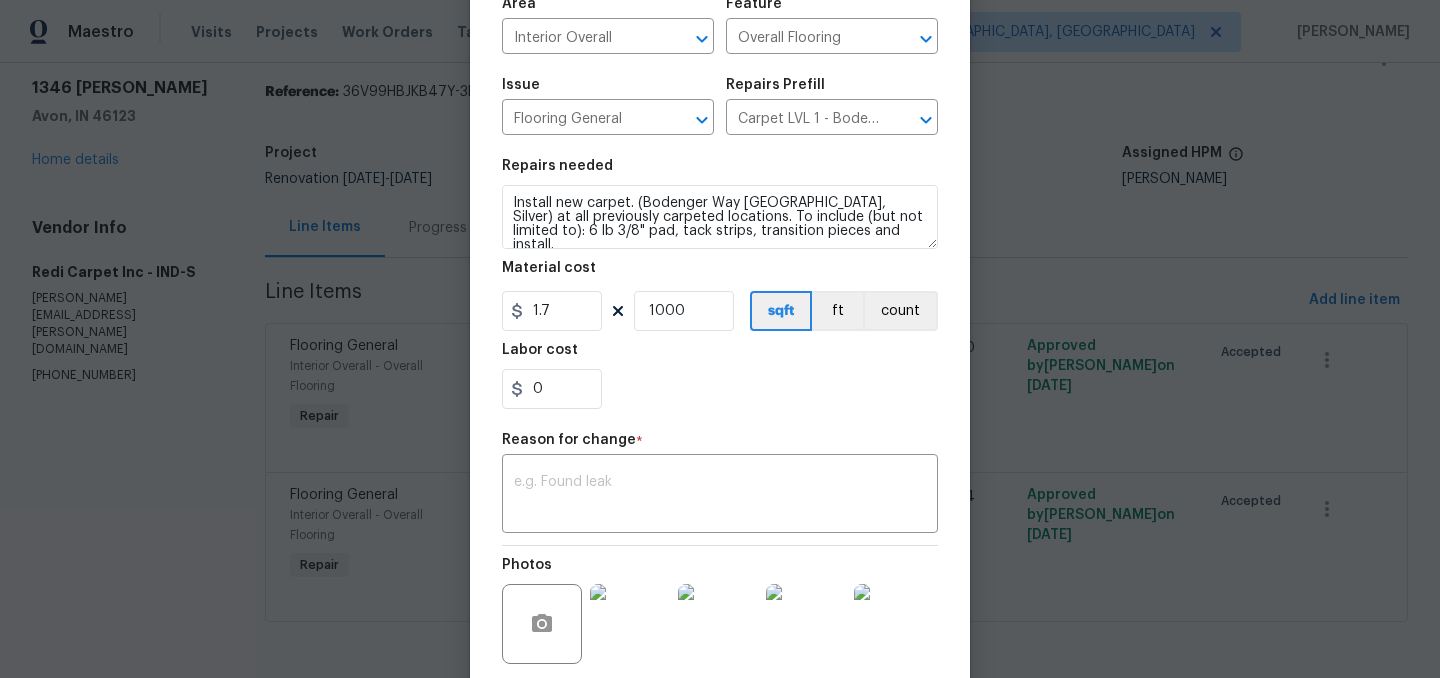click on "0" at bounding box center (720, 389) 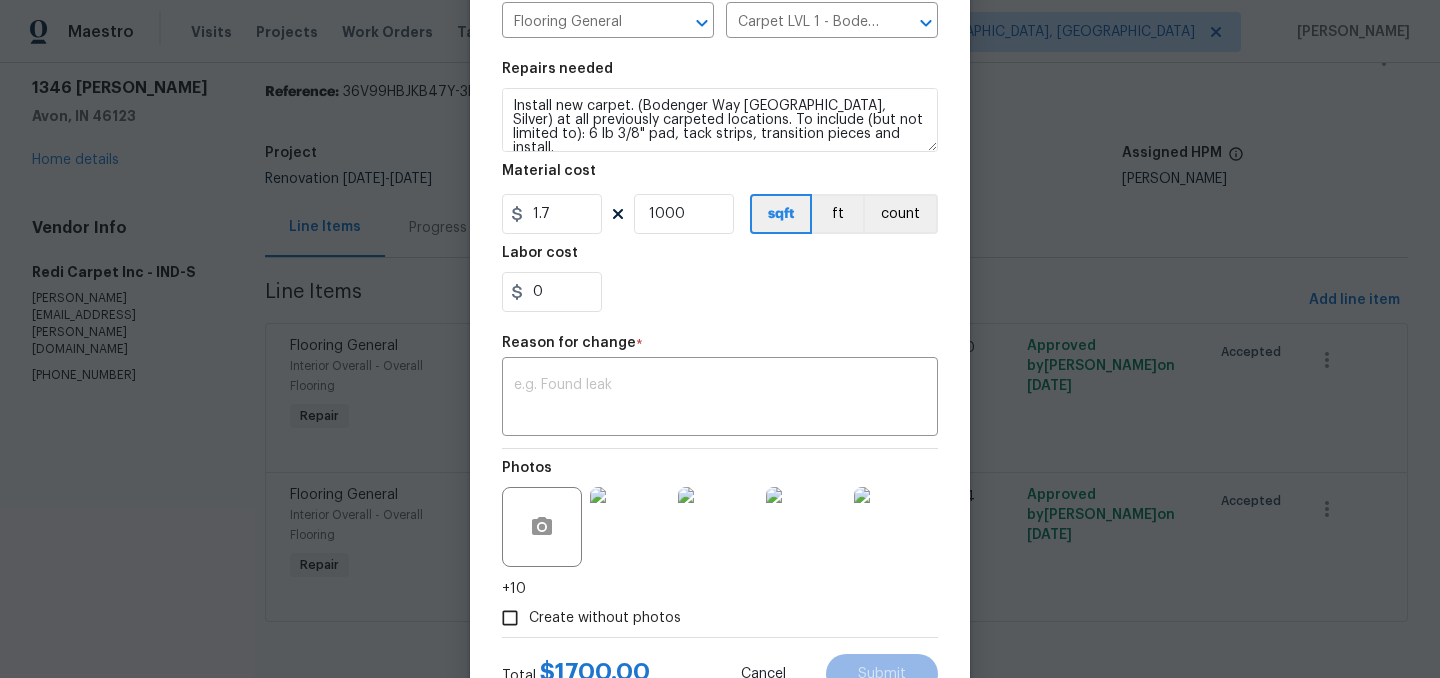 scroll, scrollTop: 328, scrollLeft: 0, axis: vertical 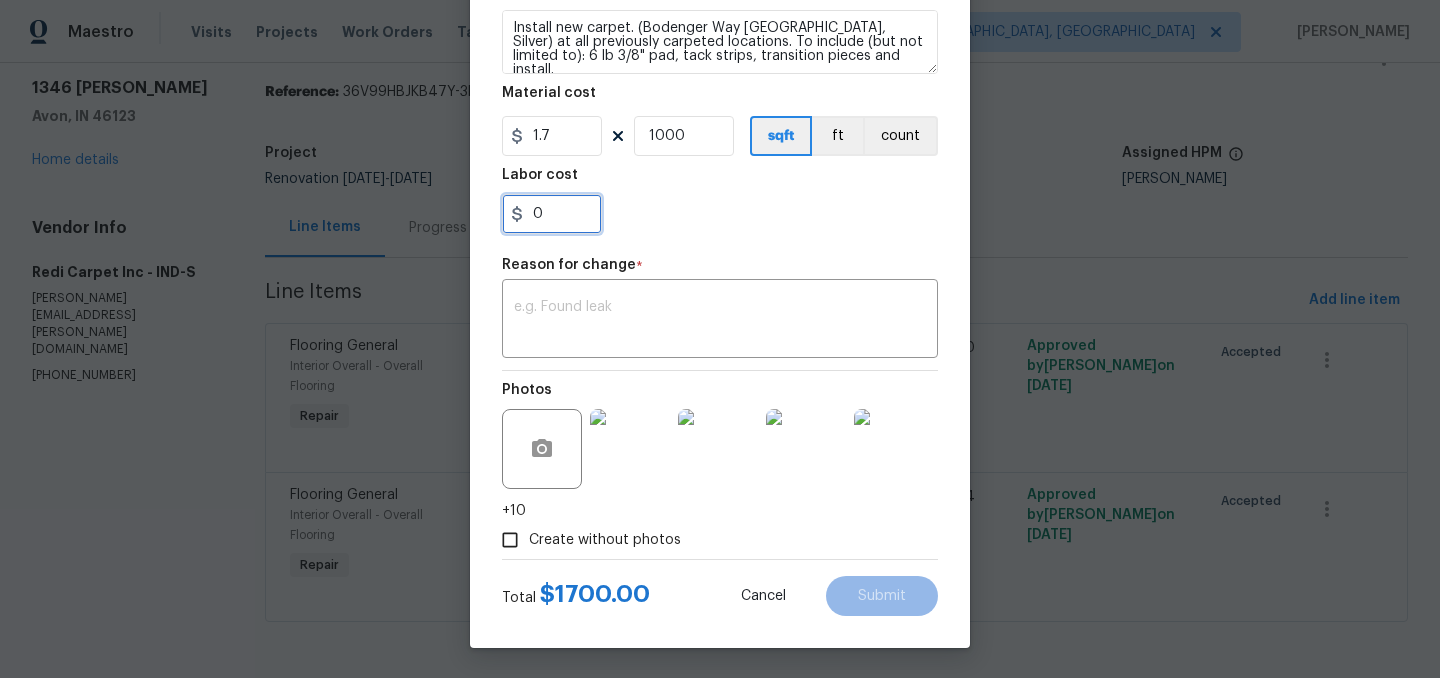 click on "0" at bounding box center [552, 214] 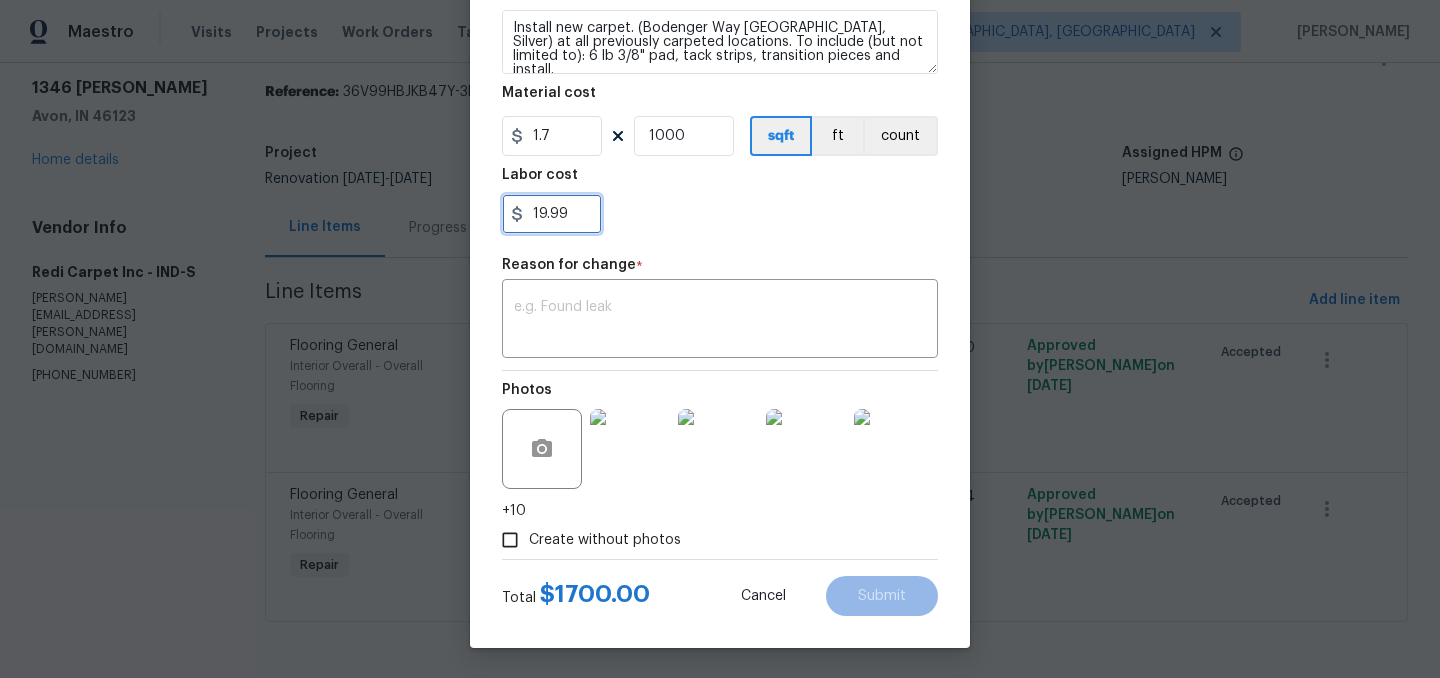 type on "19.99" 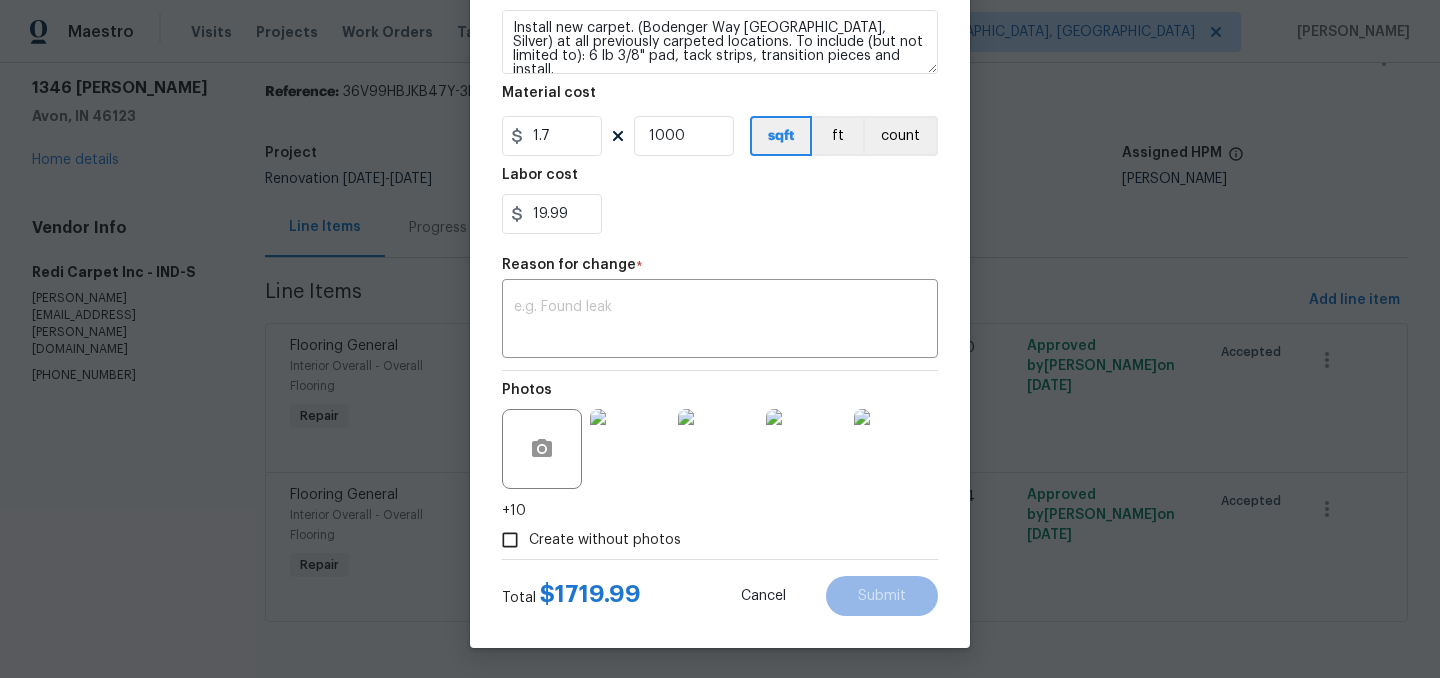 click on "19.99" at bounding box center [720, 214] 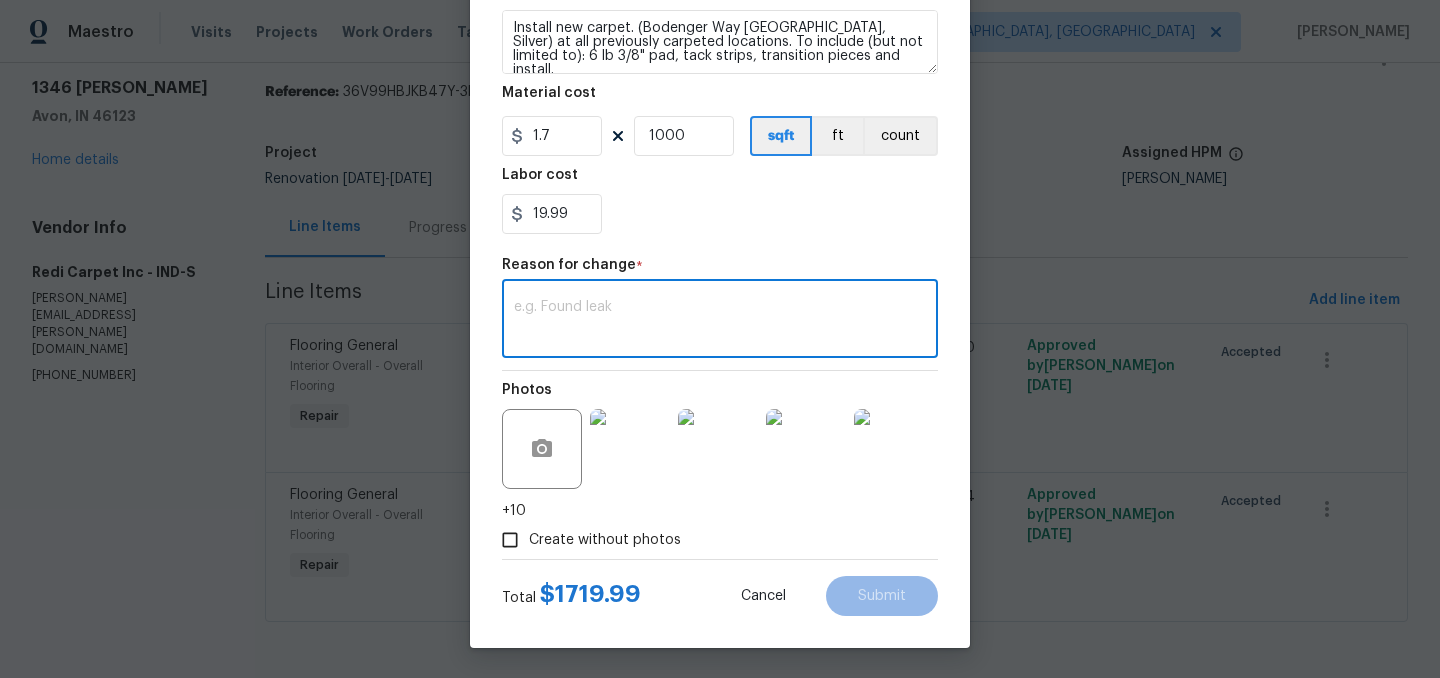 click at bounding box center (720, 321) 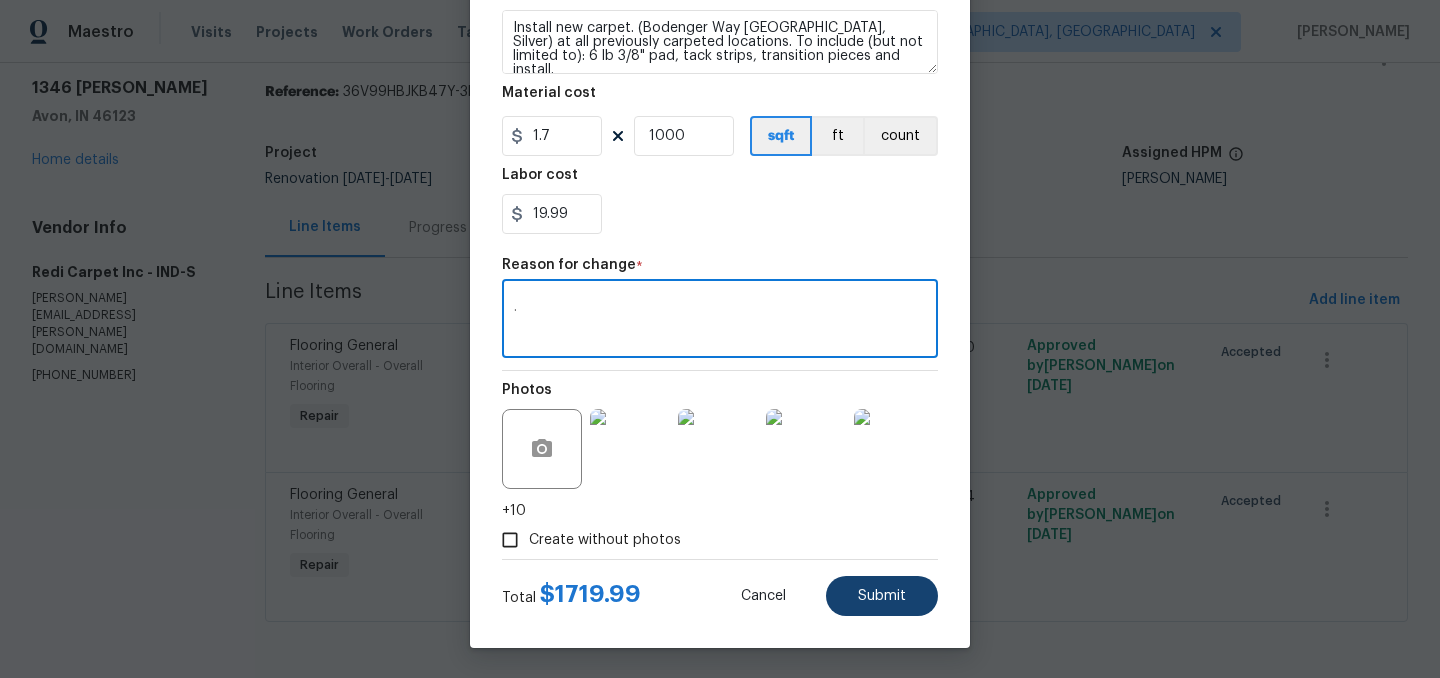 type on "." 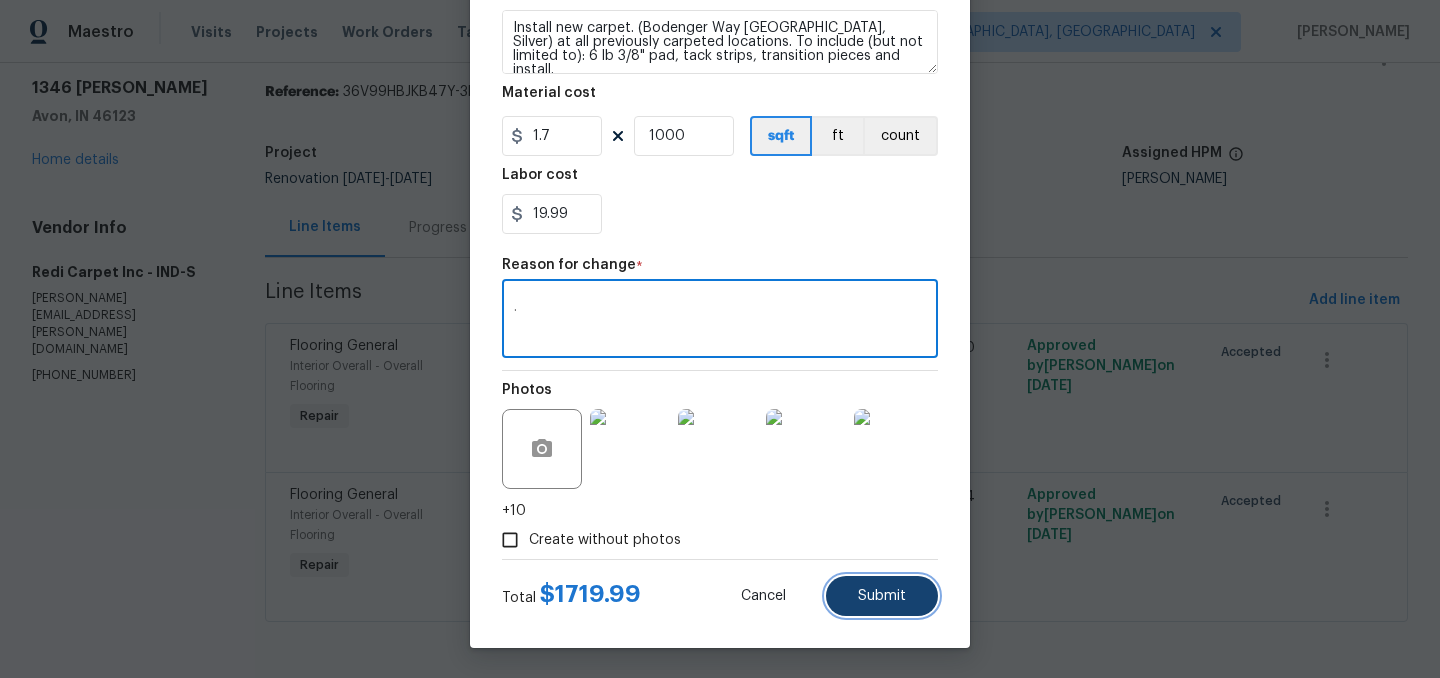 click on "Submit" at bounding box center [882, 596] 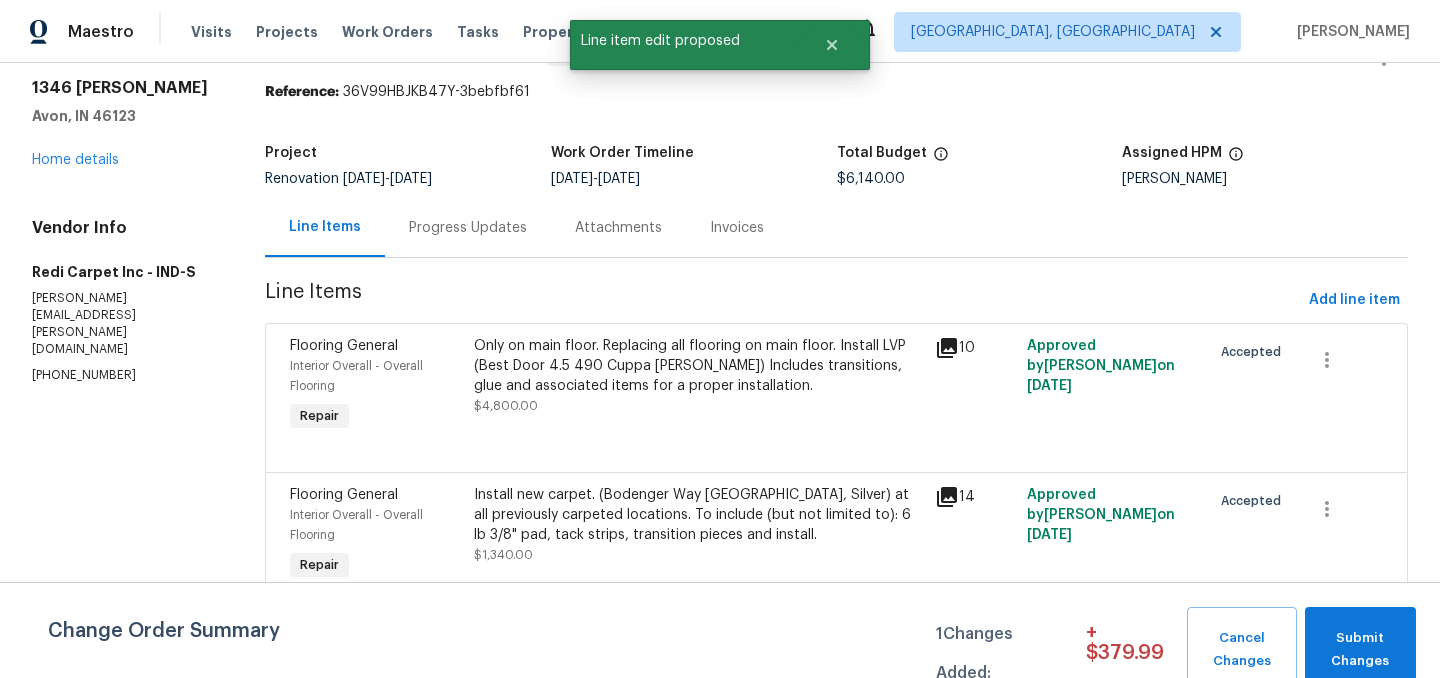 scroll, scrollTop: 0, scrollLeft: 0, axis: both 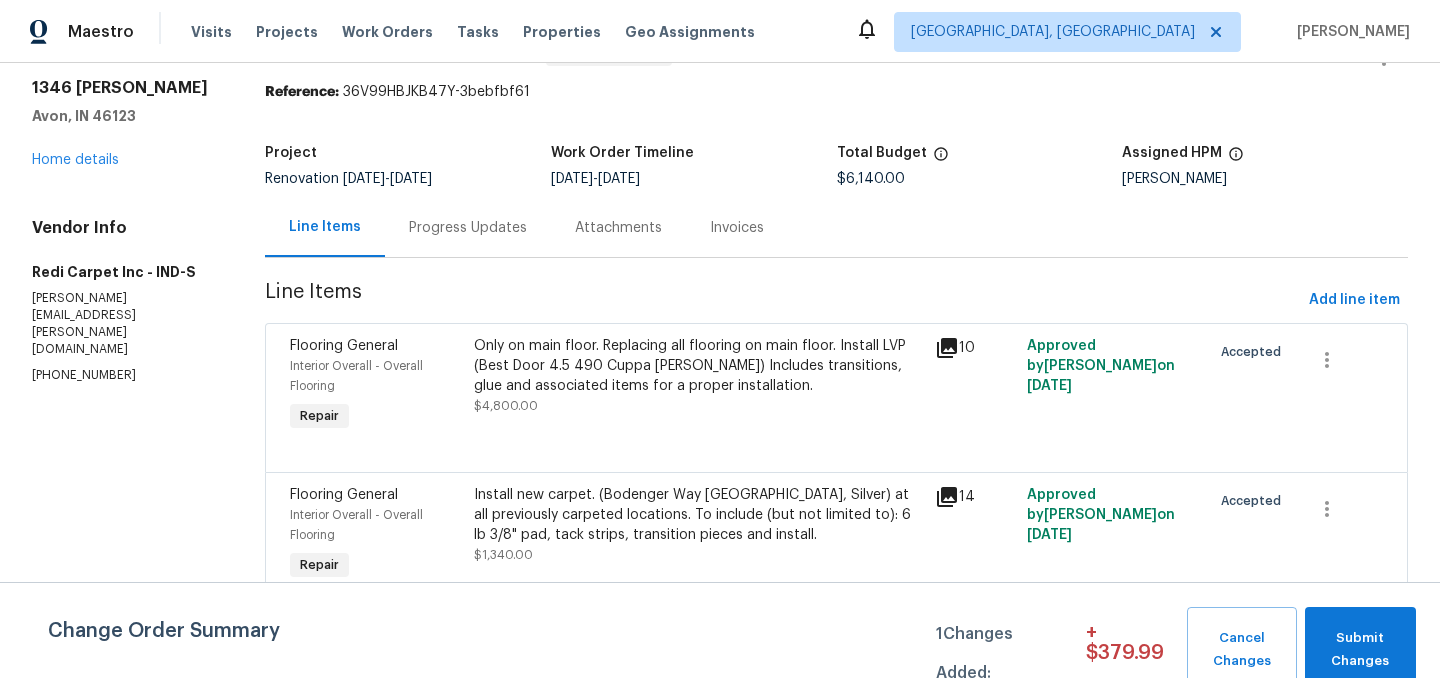 click on "Only on main floor. Replacing all flooring on main floor. Install LVP (Best Door 4.5 490 Cuppa Joe) Includes transitions, glue and associated items for a proper installation." at bounding box center (698, 366) 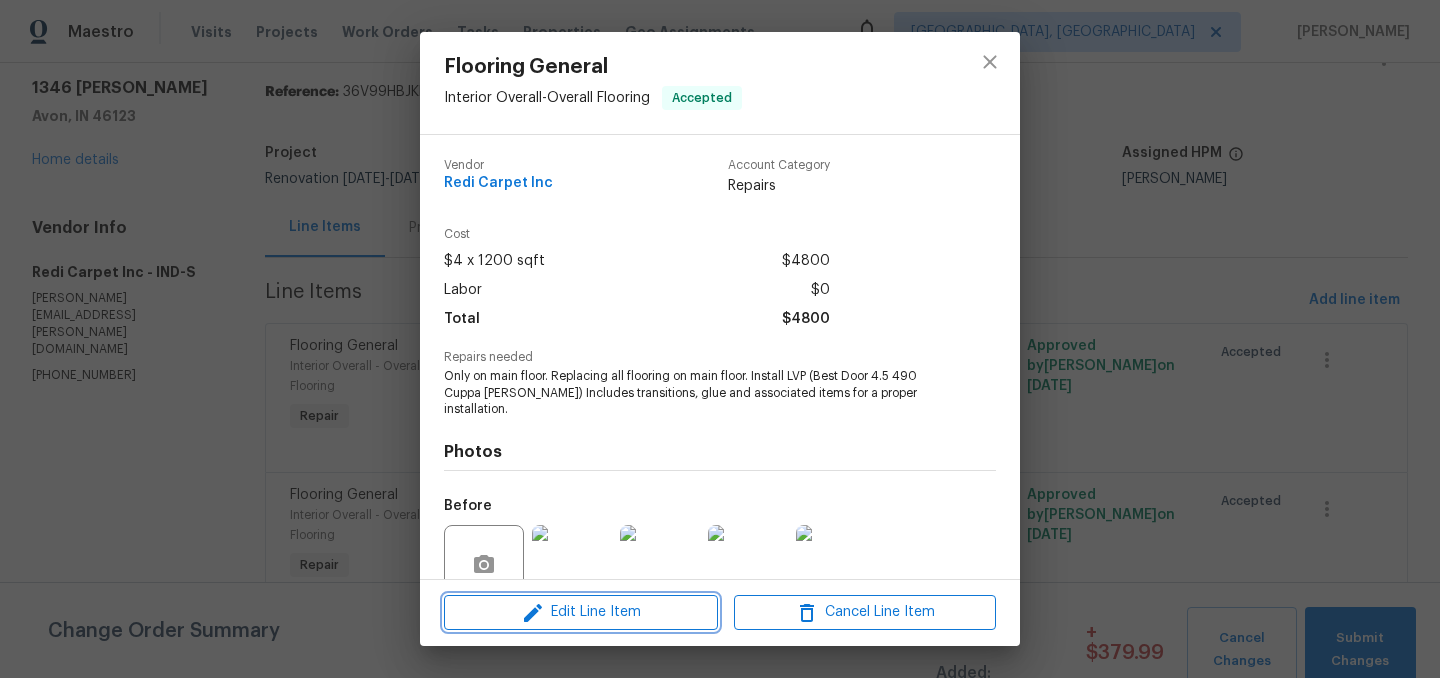 click on "Edit Line Item" at bounding box center (581, 612) 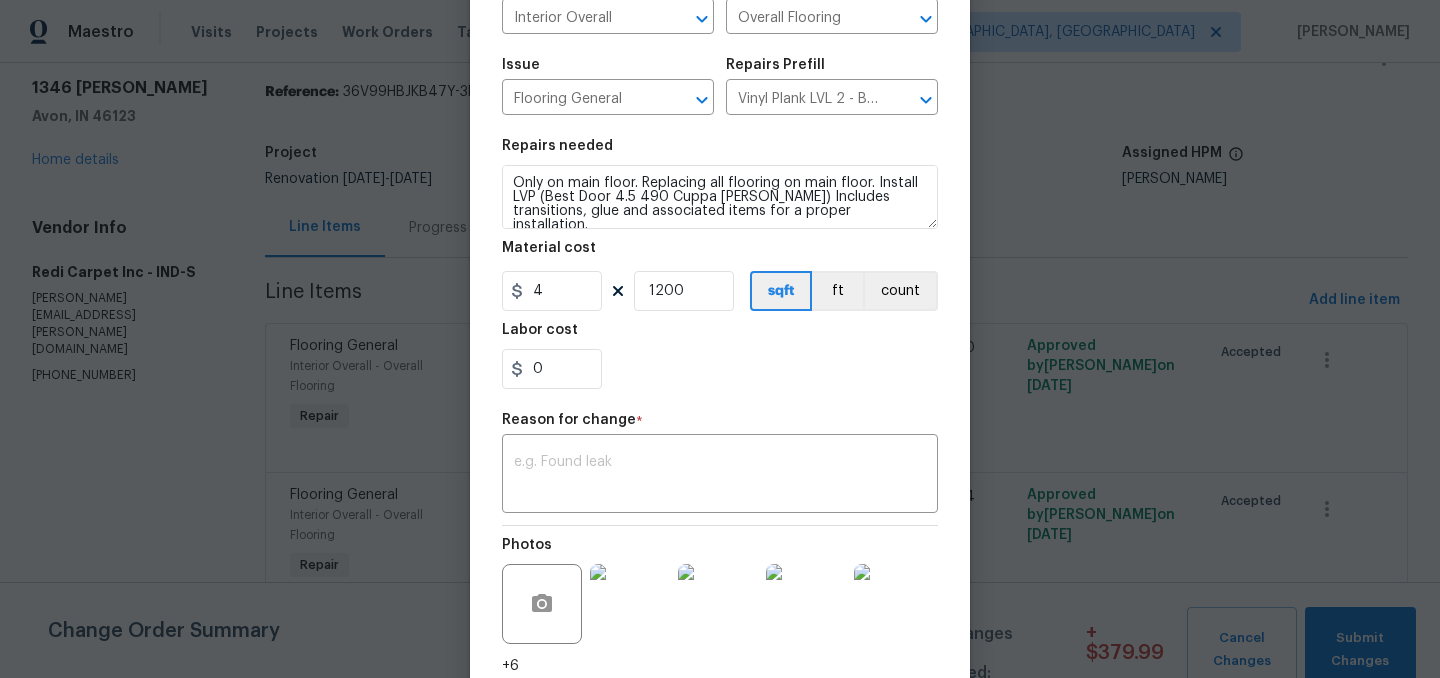 scroll, scrollTop: 175, scrollLeft: 0, axis: vertical 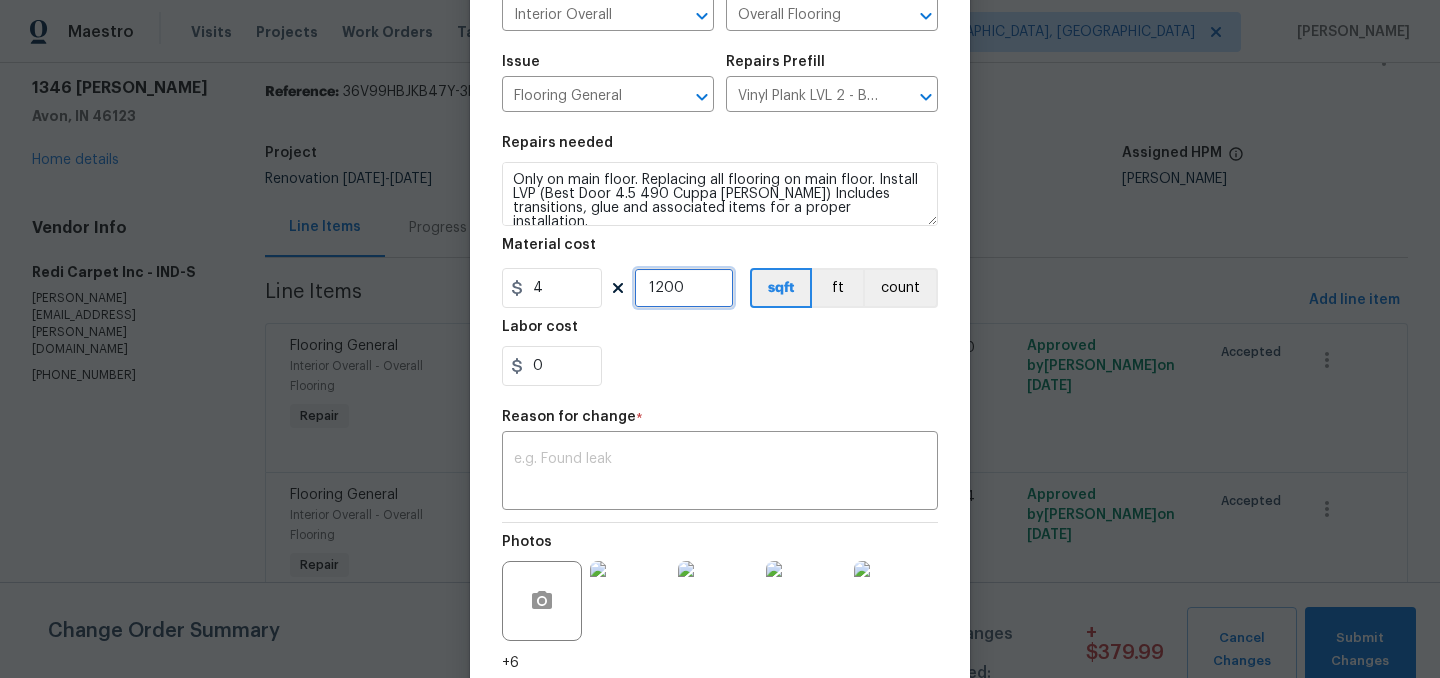 click on "1200" at bounding box center (684, 288) 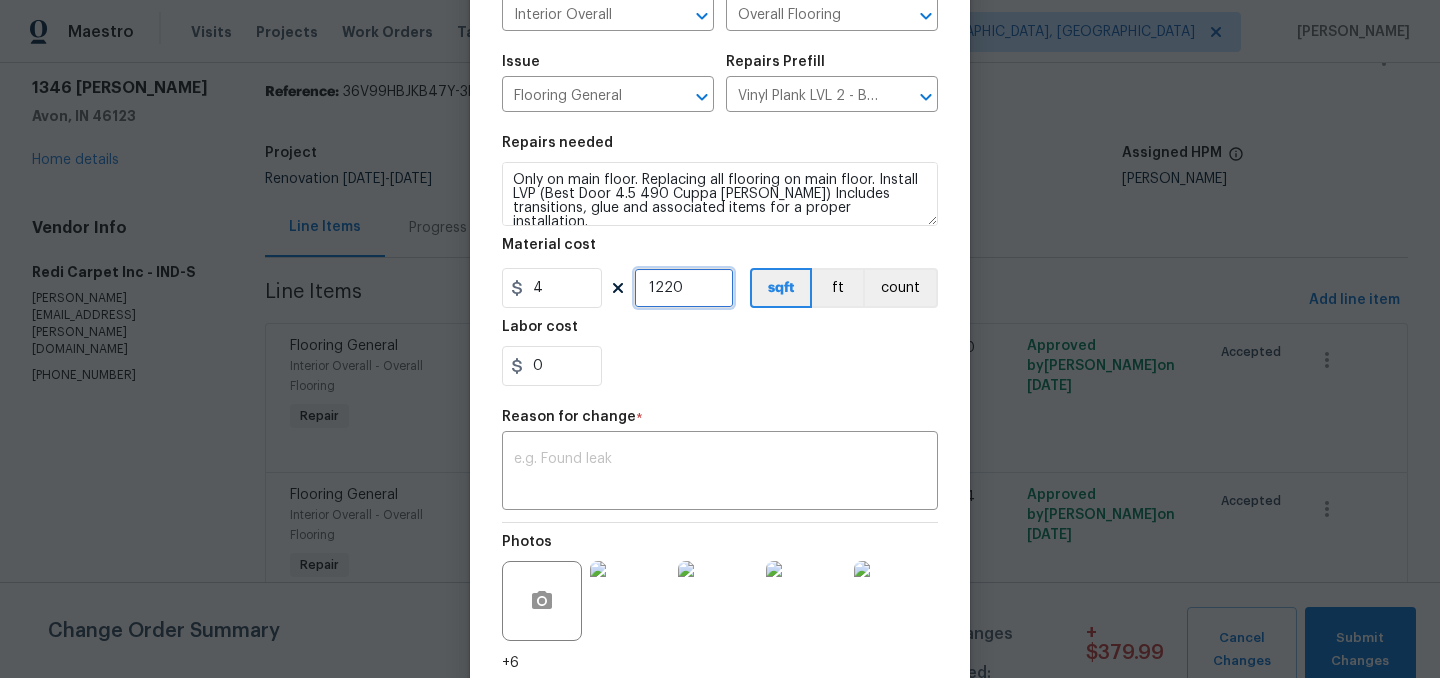 scroll, scrollTop: 328, scrollLeft: 0, axis: vertical 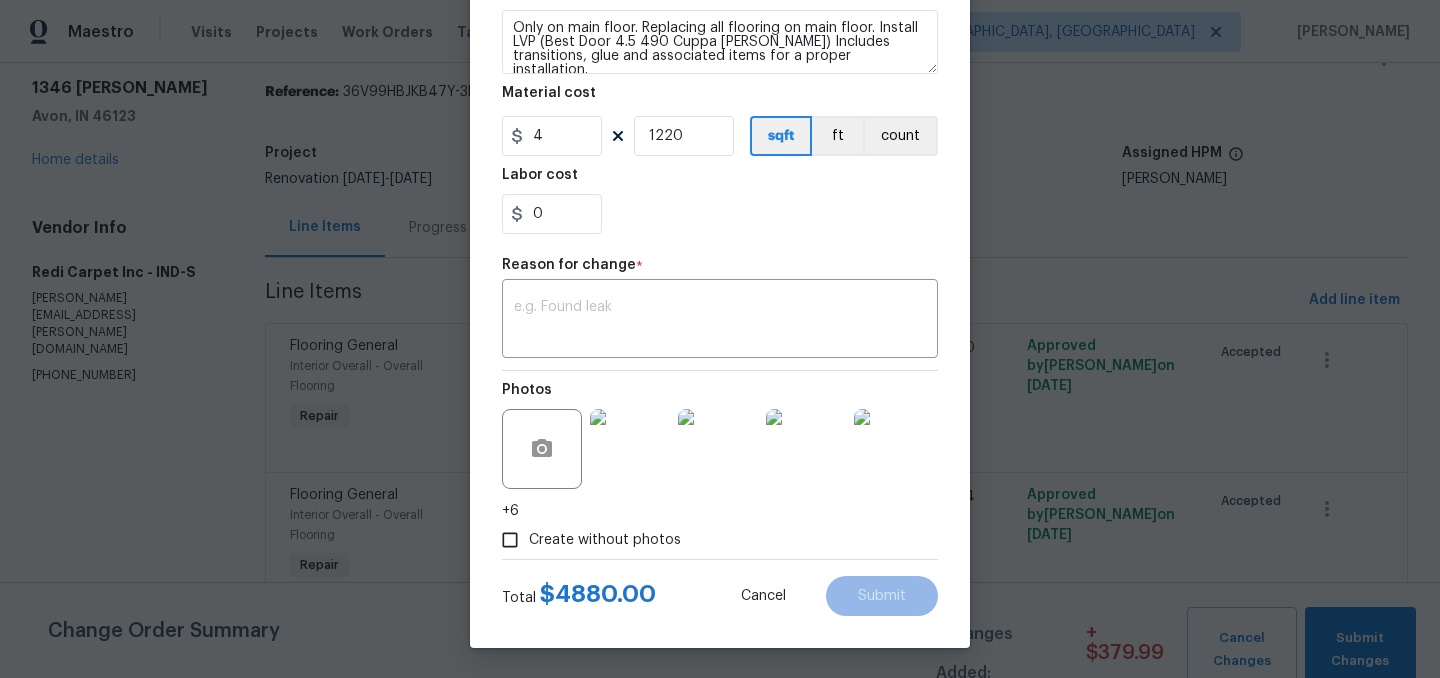 click on "0" at bounding box center (720, 214) 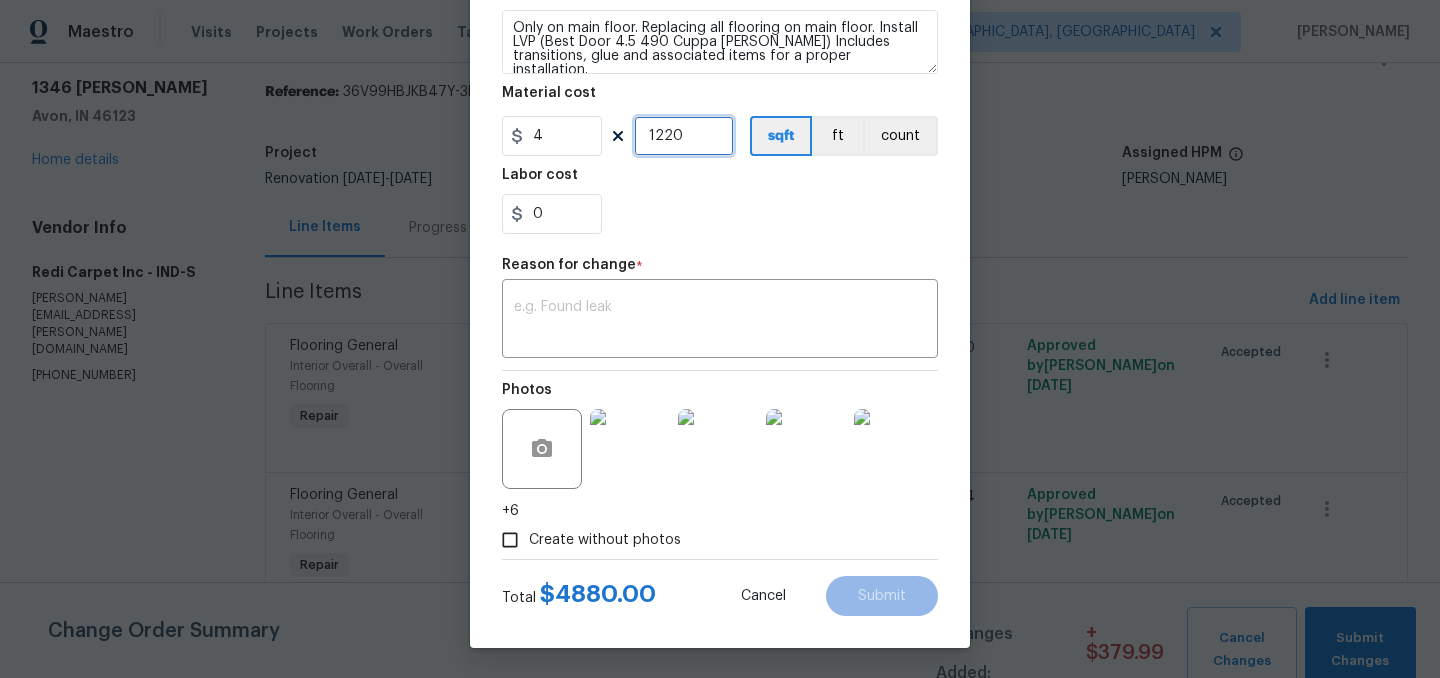 click on "1220" at bounding box center (684, 136) 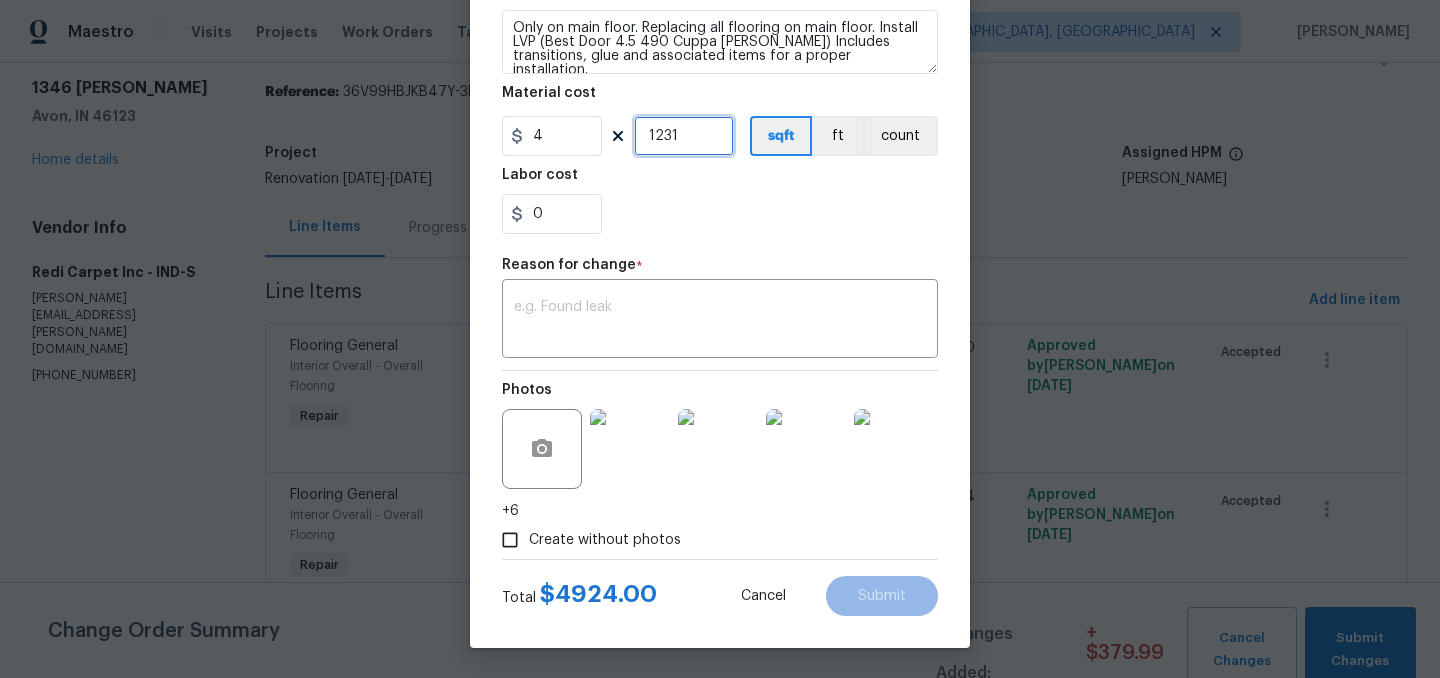 type on "1231" 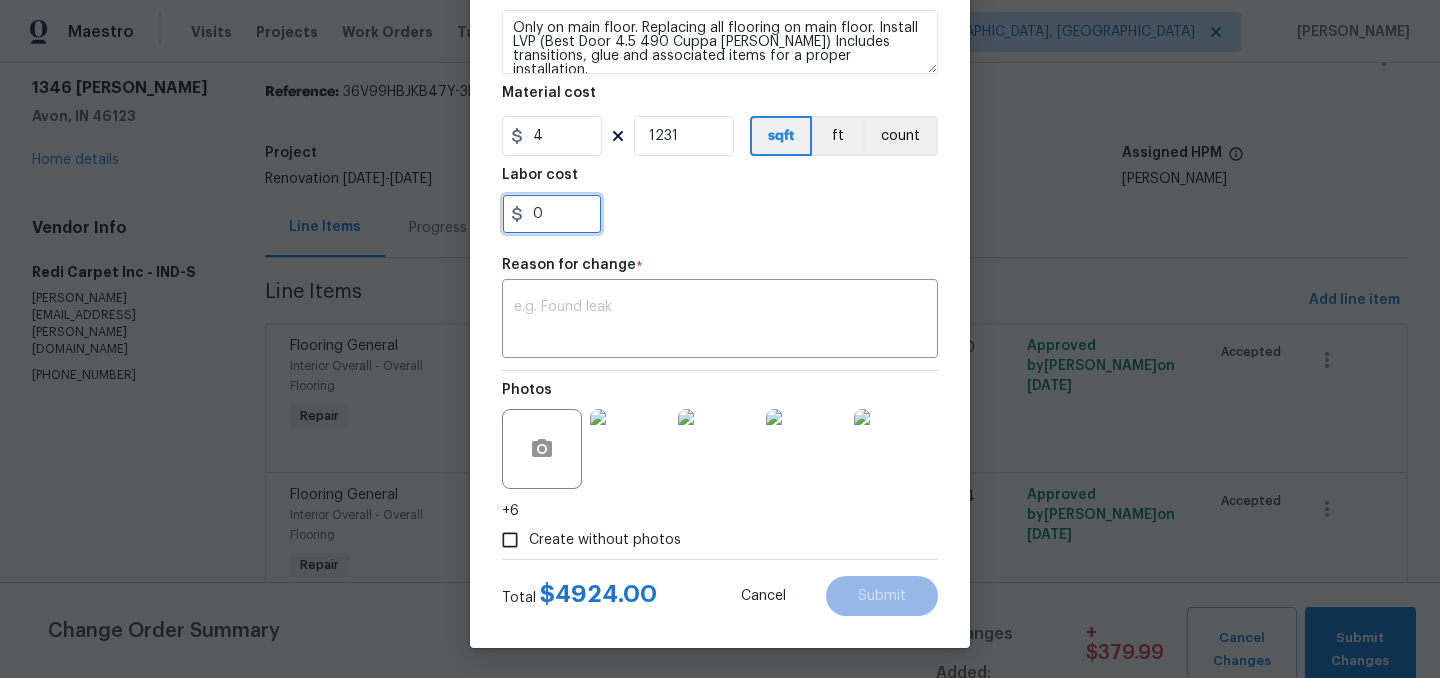 click on "0" at bounding box center (552, 214) 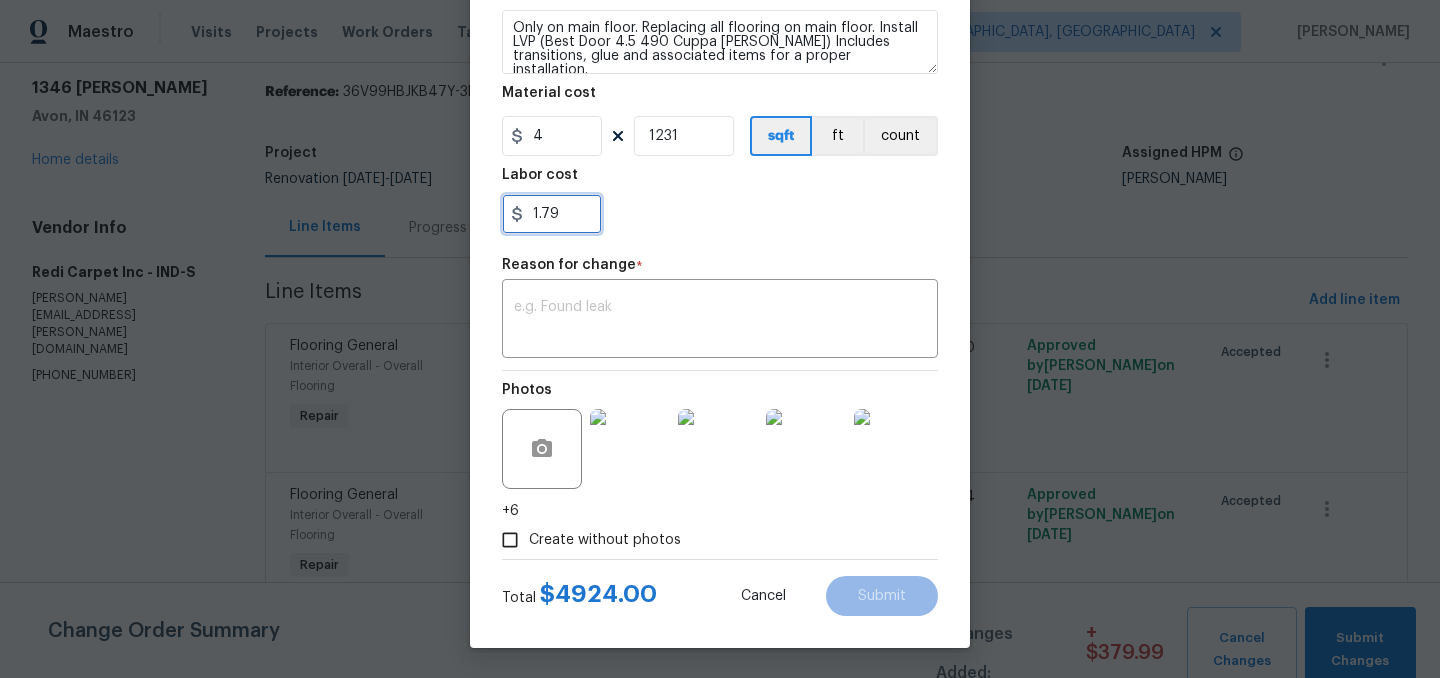 type on "1.79" 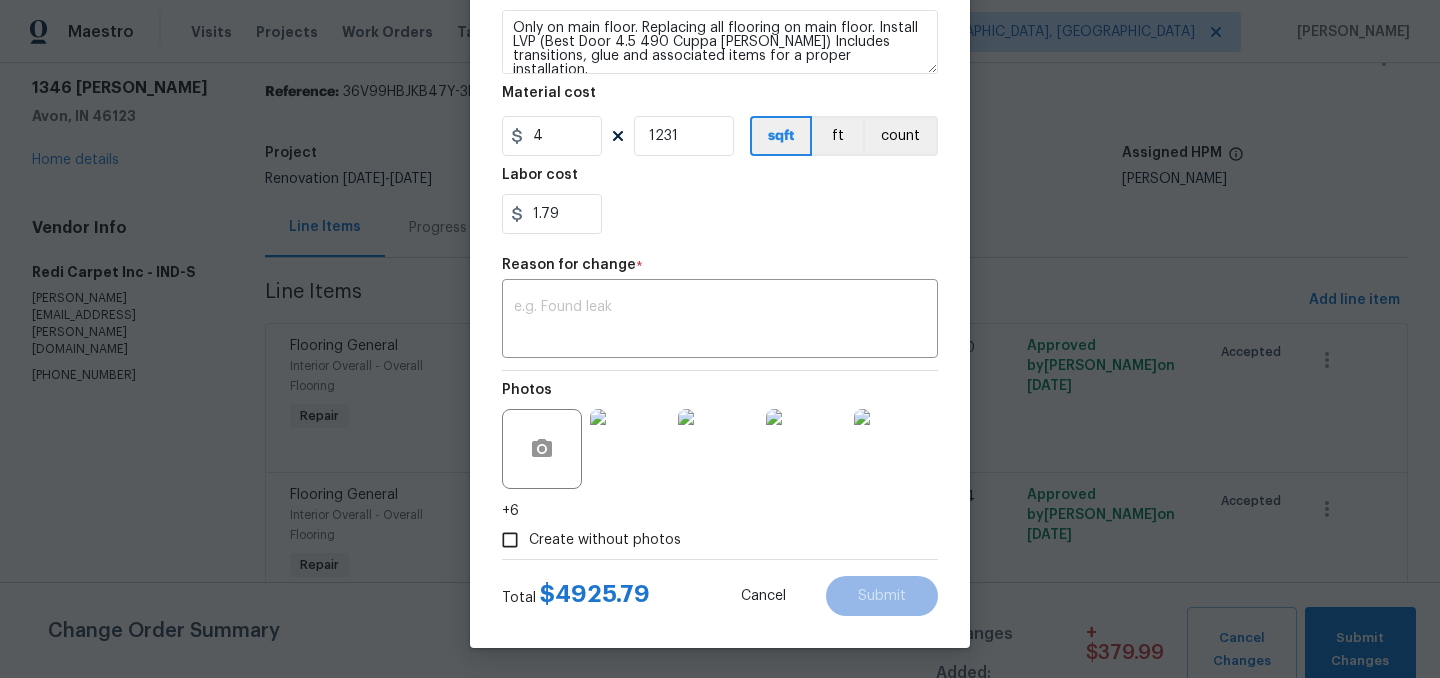 click on "1.79" at bounding box center [720, 214] 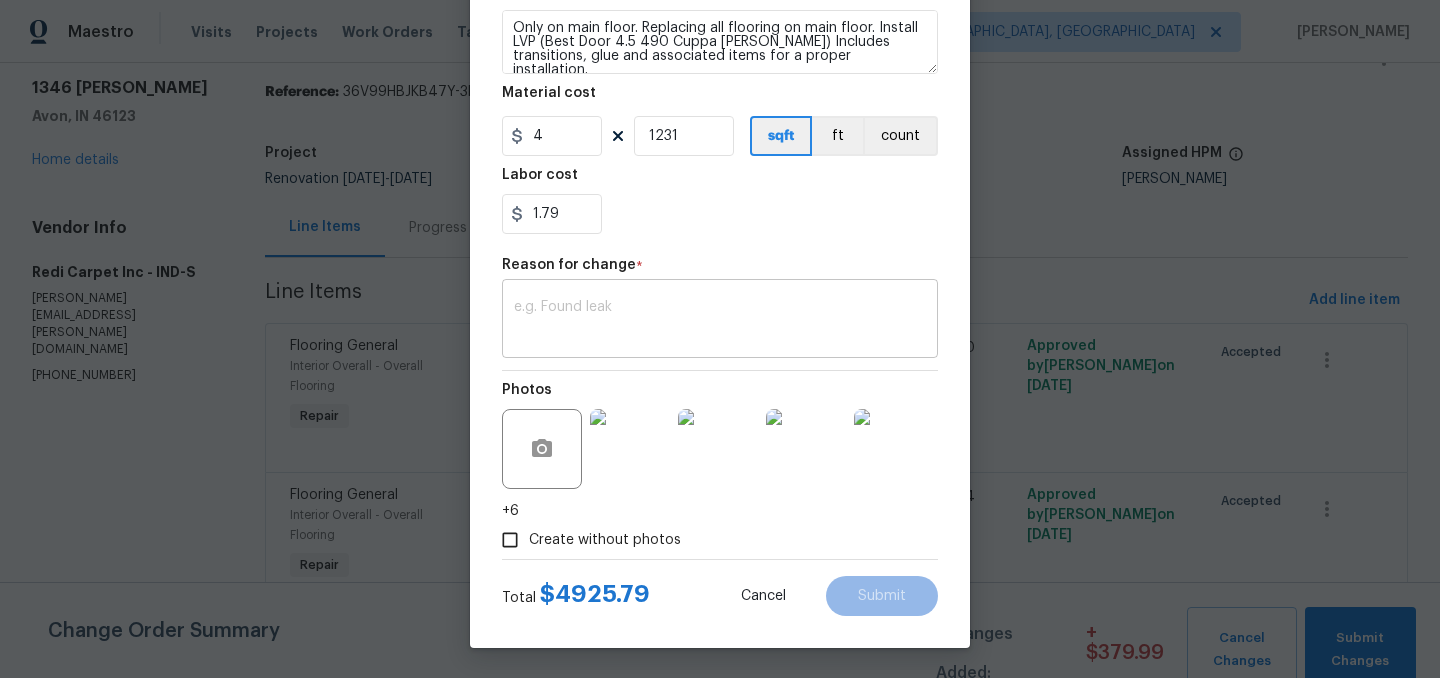 click on "x ​" at bounding box center (720, 321) 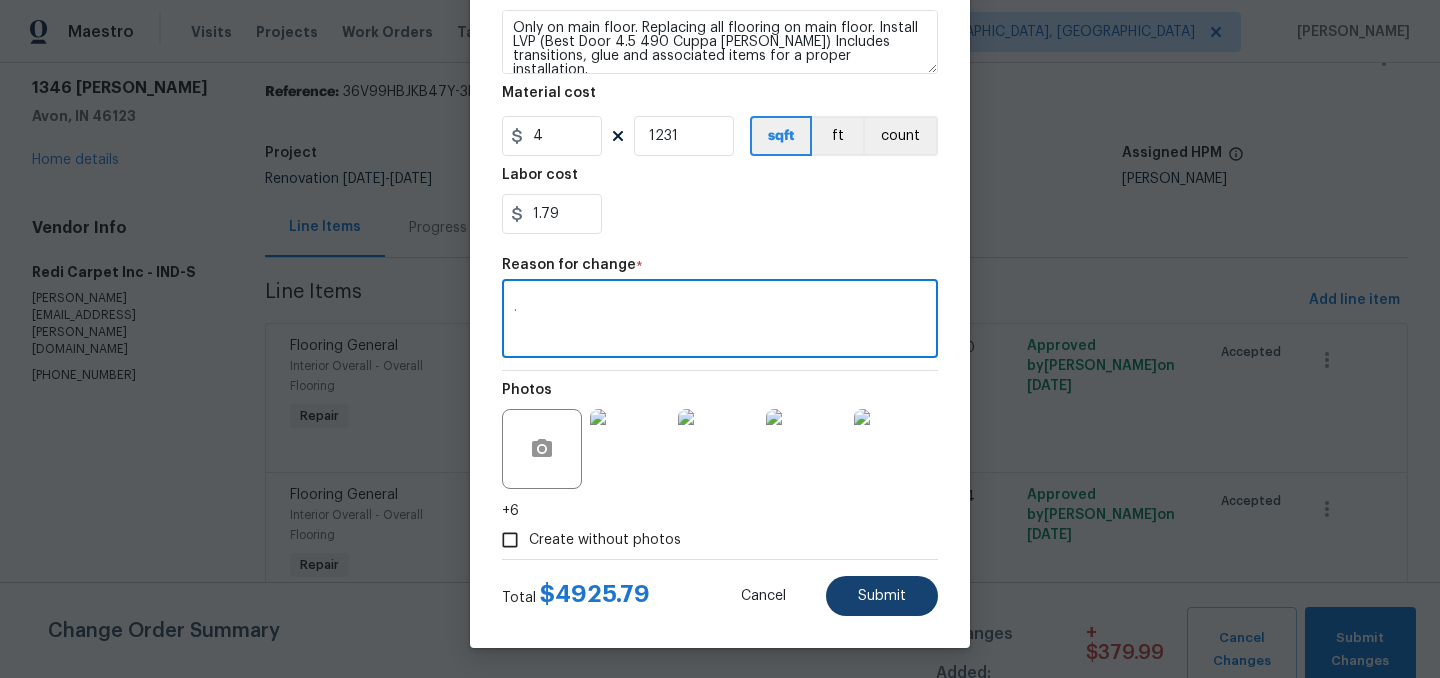 type on "." 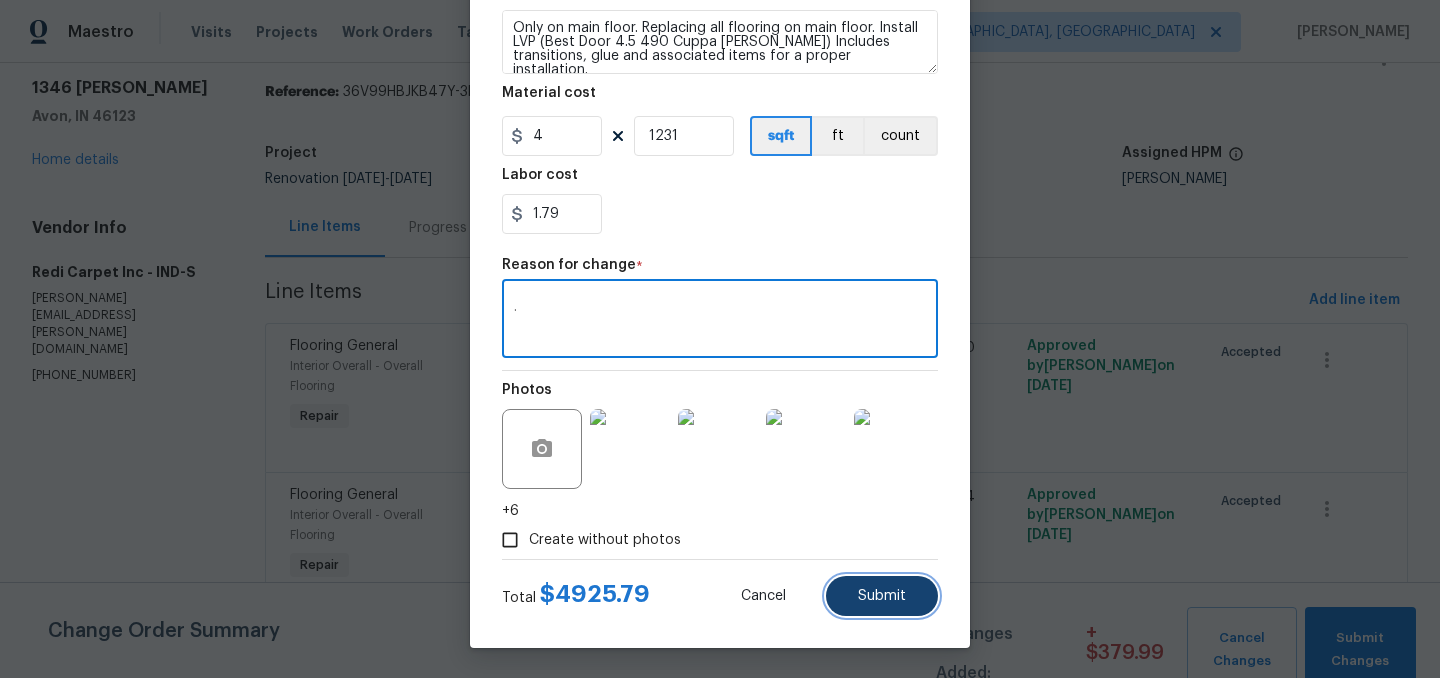 click on "Submit" at bounding box center [882, 596] 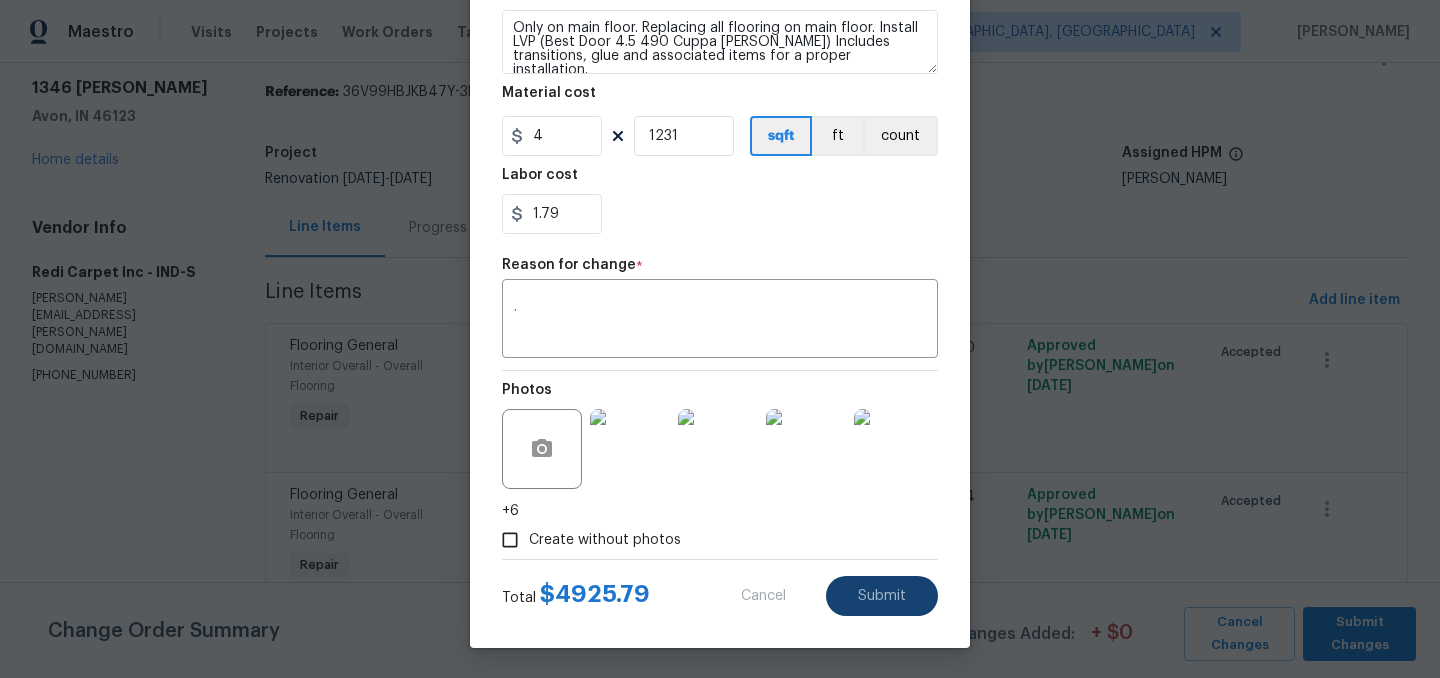 type on "1200" 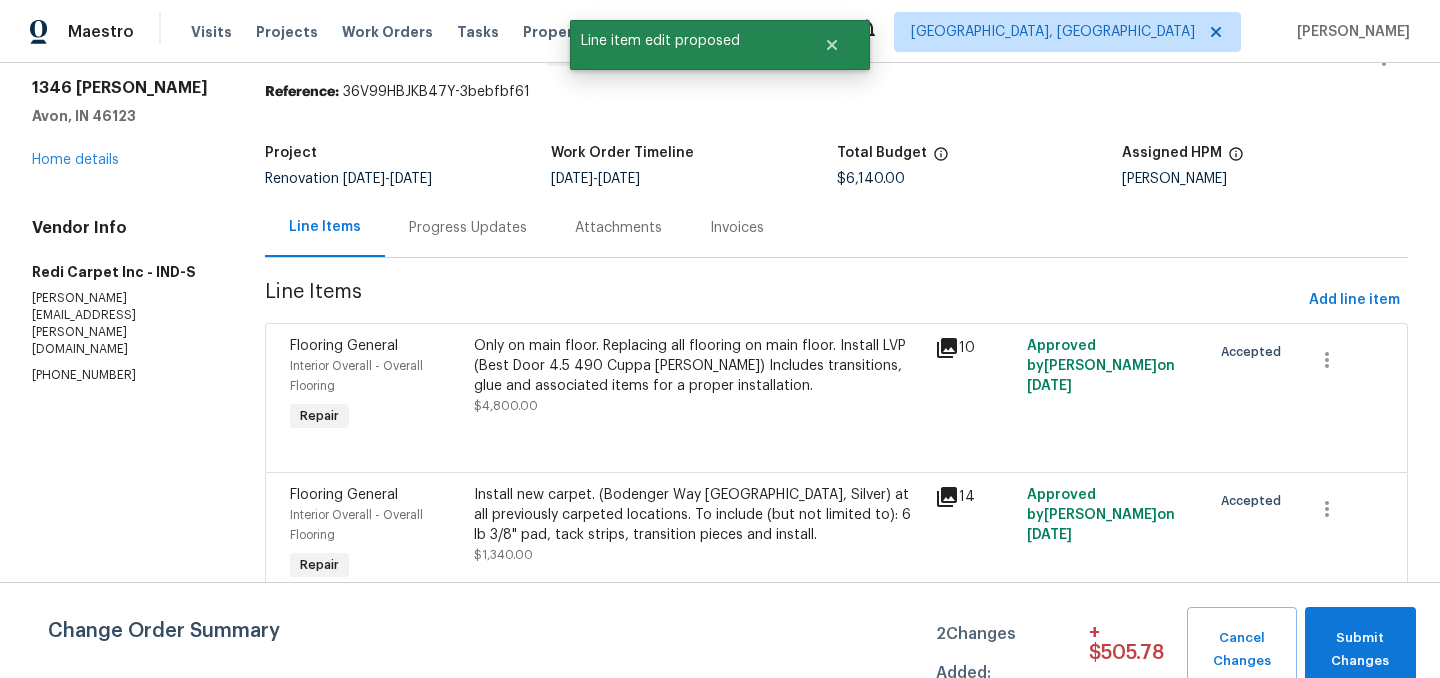 scroll, scrollTop: 0, scrollLeft: 0, axis: both 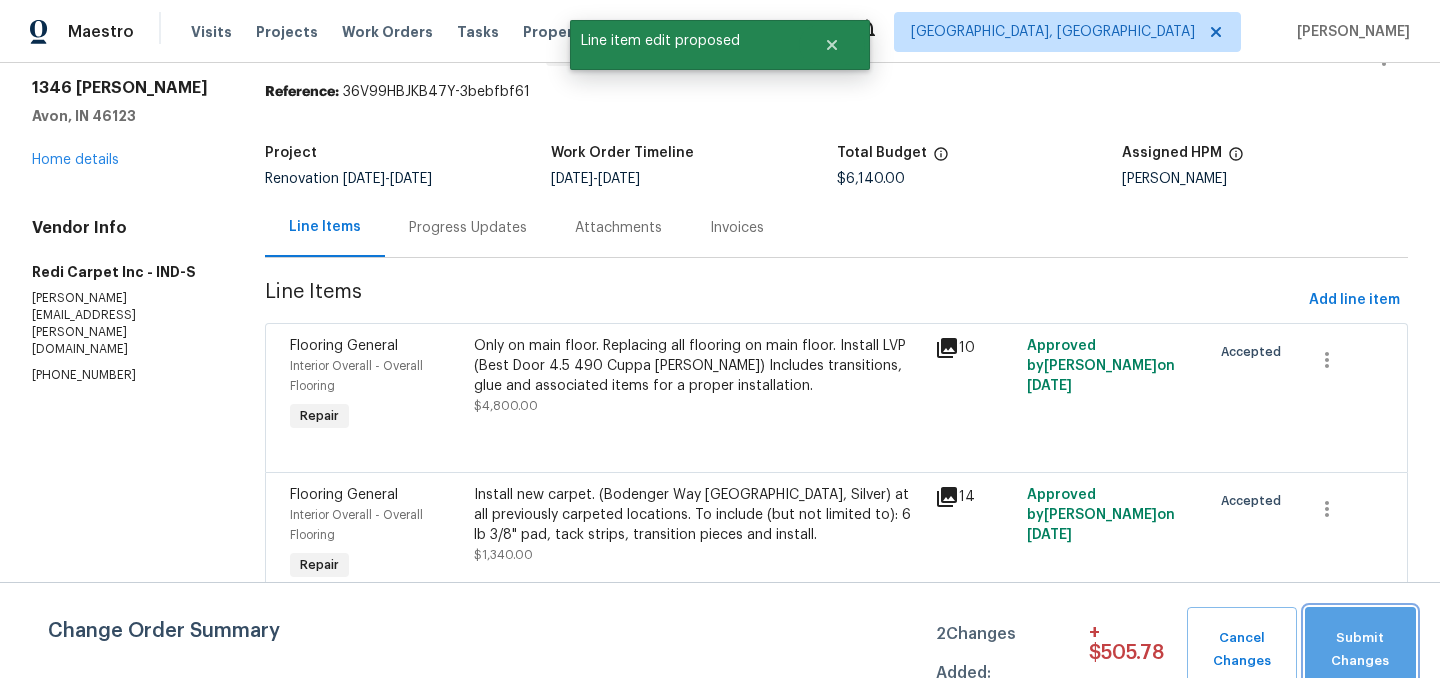 click on "Submit Changes" at bounding box center [1360, 650] 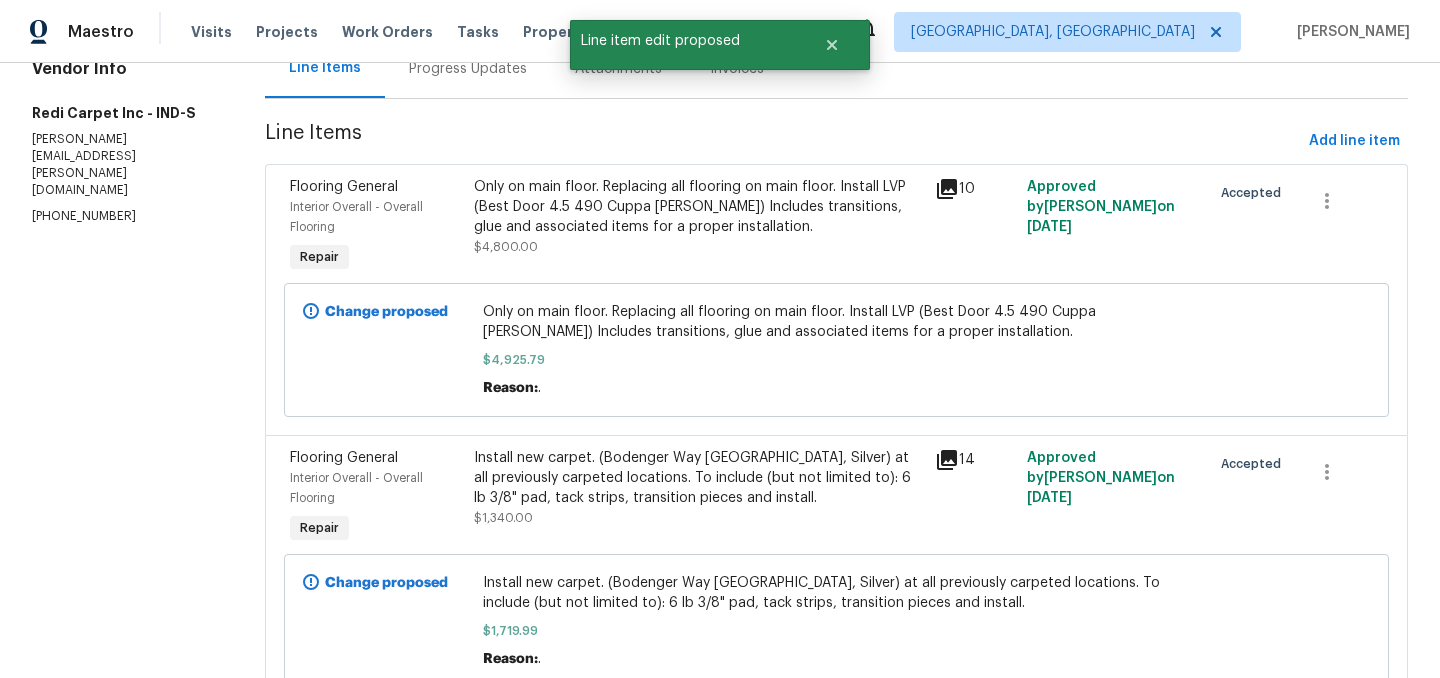 scroll, scrollTop: 0, scrollLeft: 0, axis: both 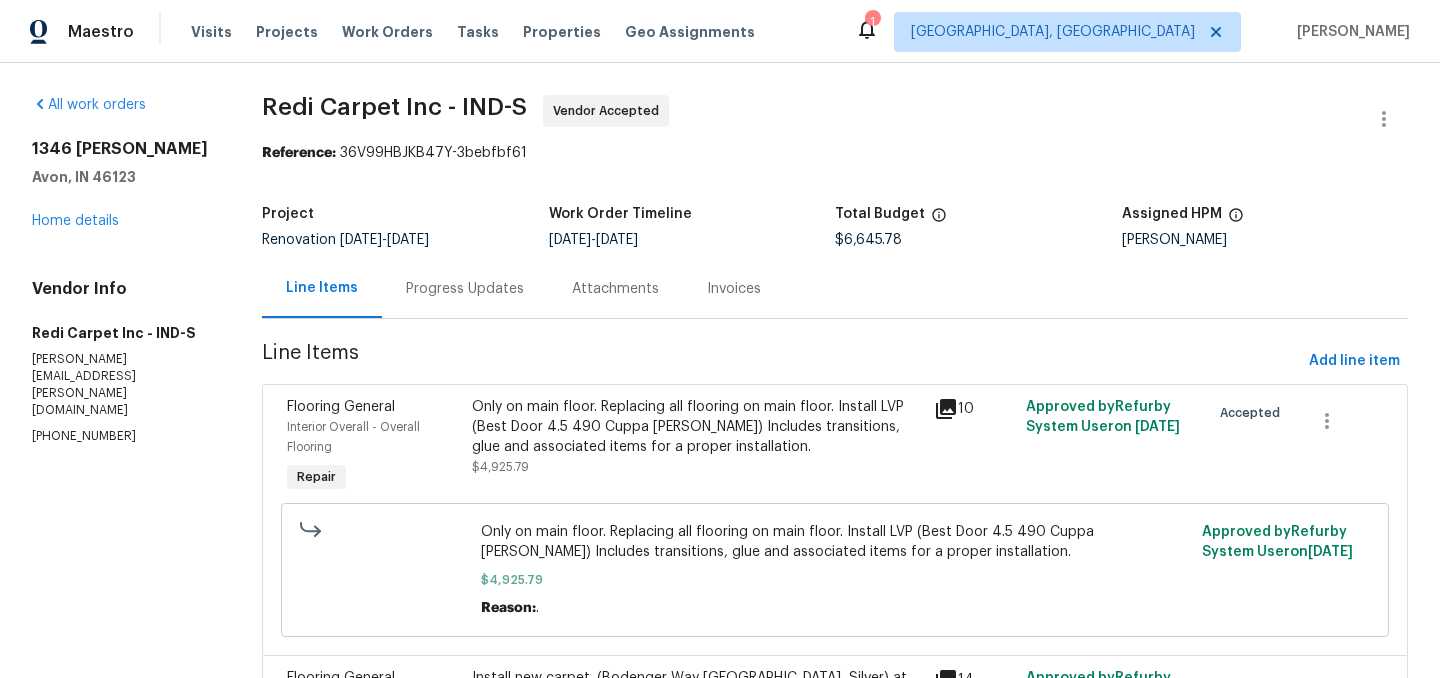 click on "Progress Updates" at bounding box center (465, 289) 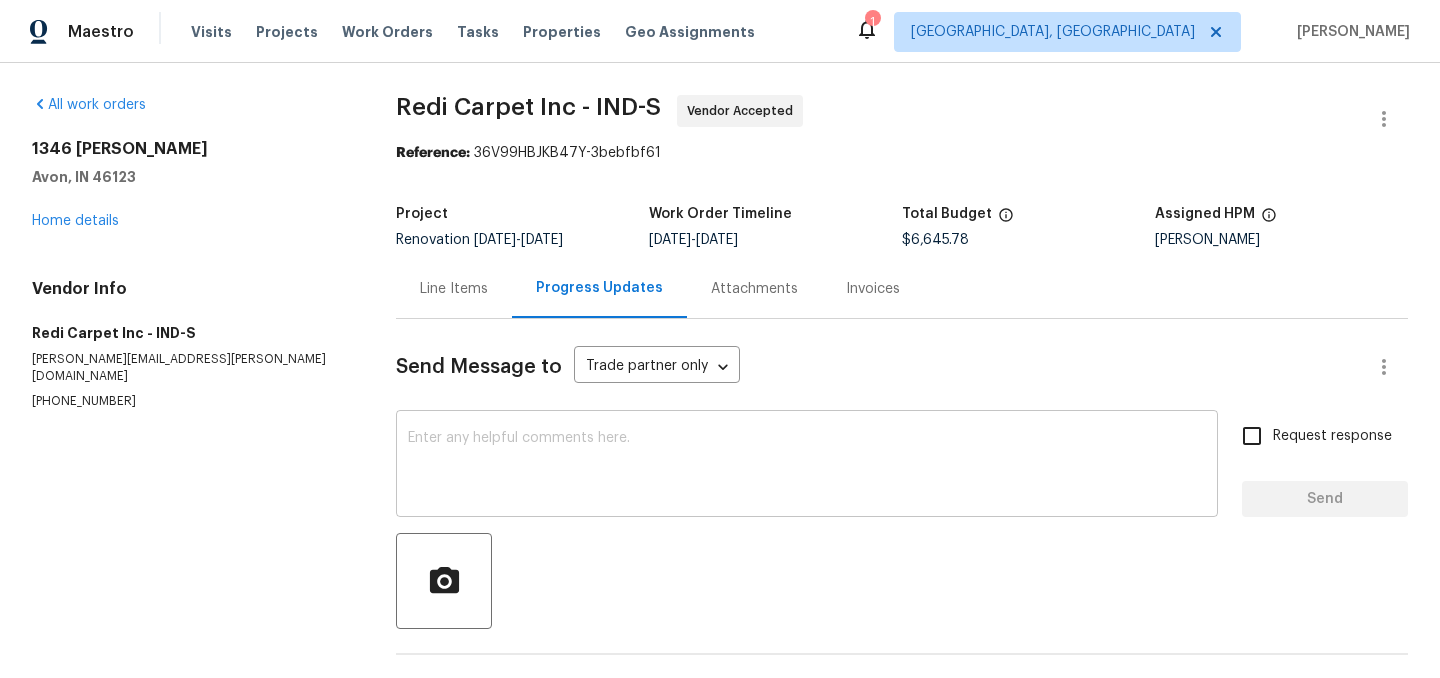 click on "x ​" at bounding box center (807, 466) 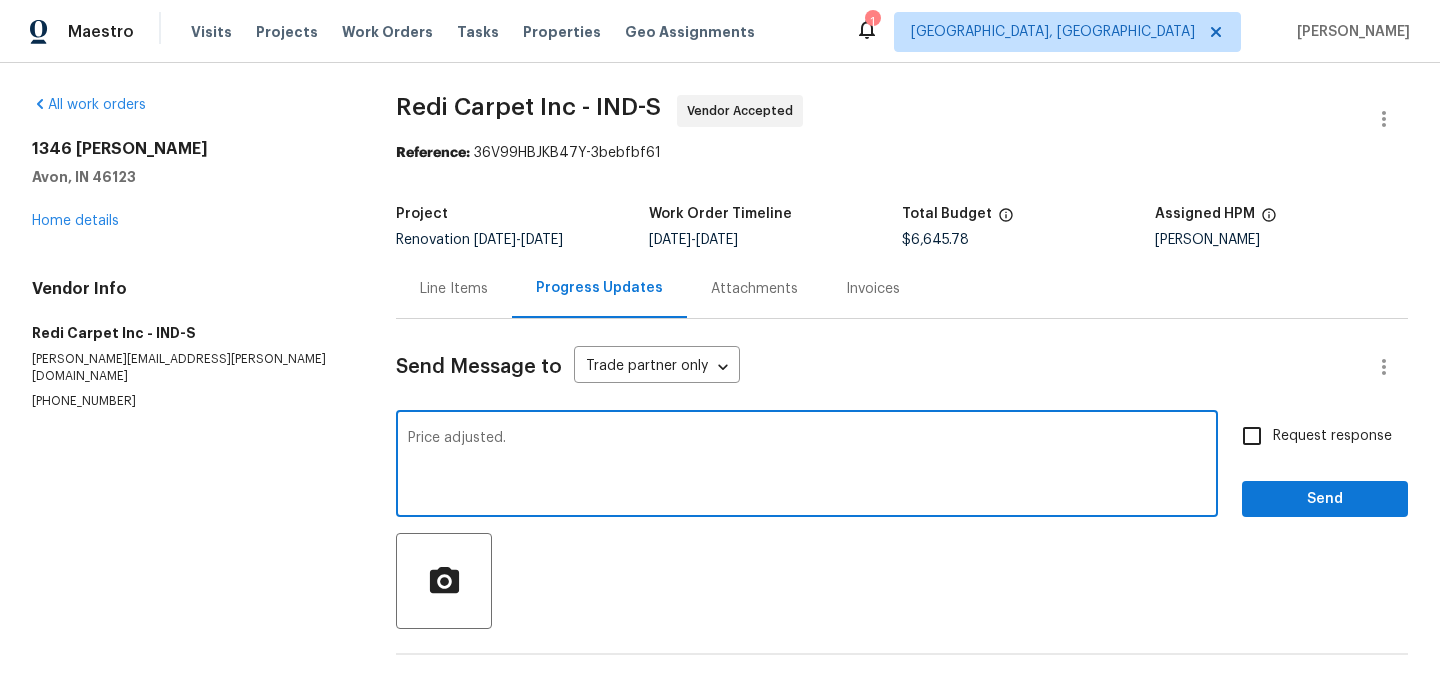 scroll, scrollTop: 261, scrollLeft: 0, axis: vertical 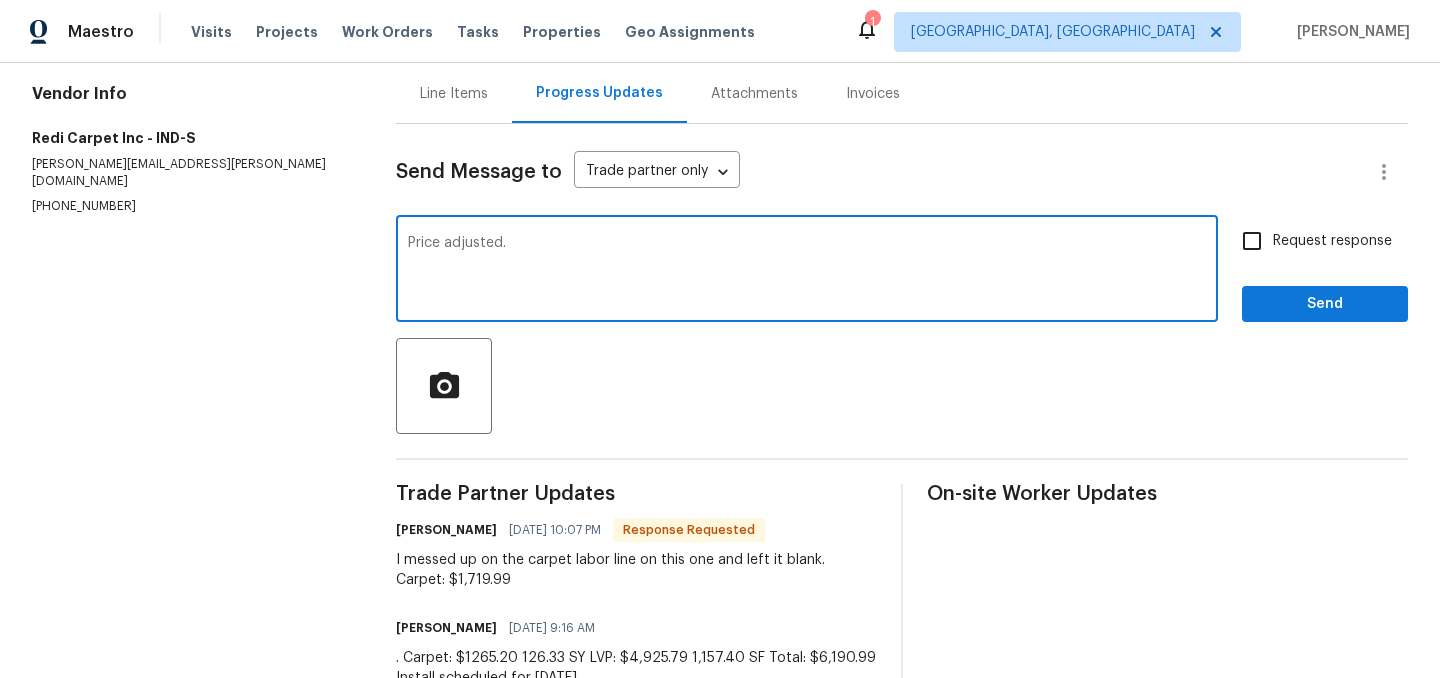 type on "Price adjusted." 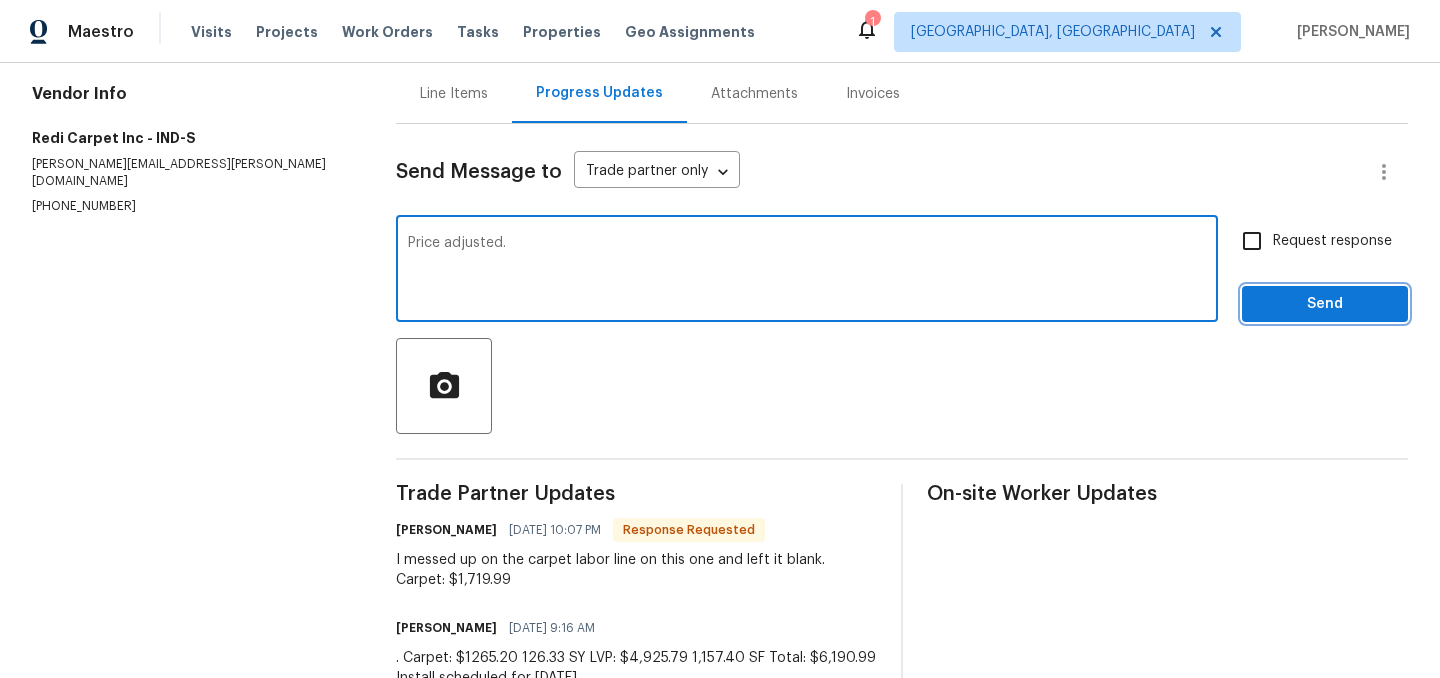 click on "Send" at bounding box center (1325, 304) 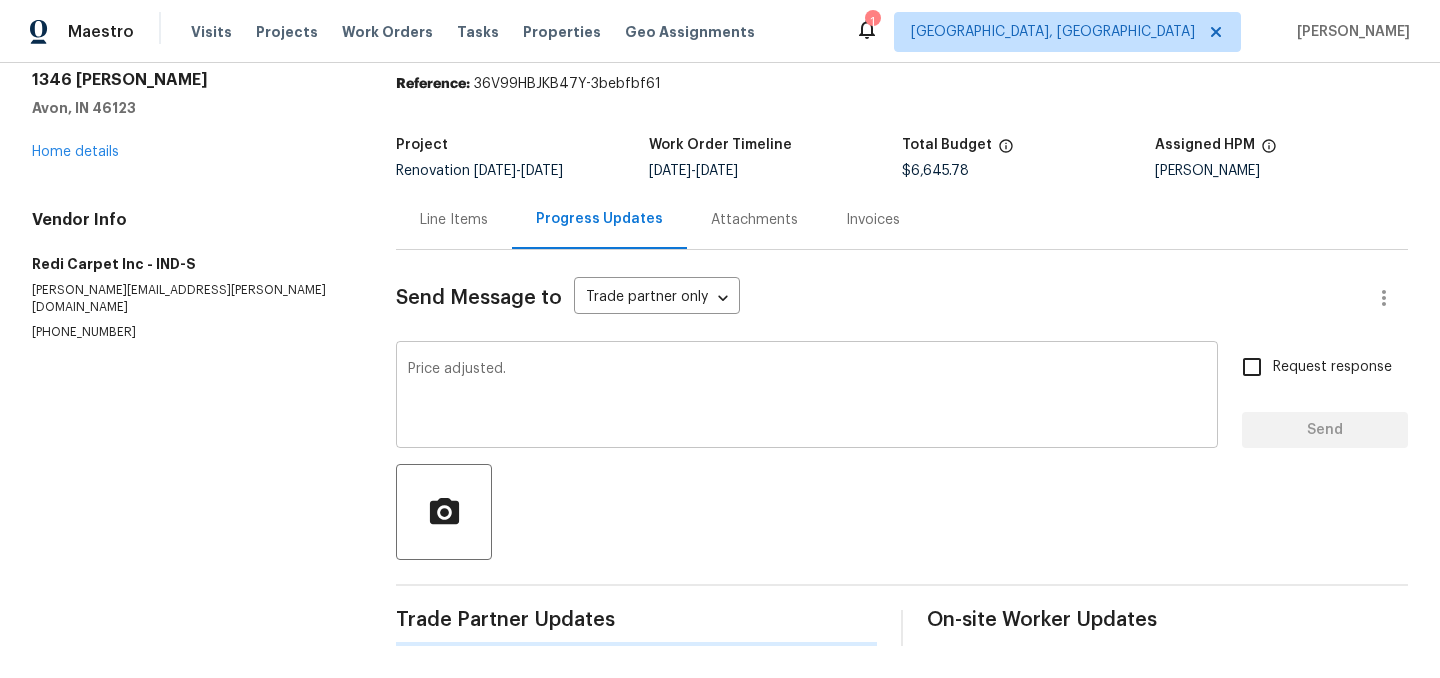 type 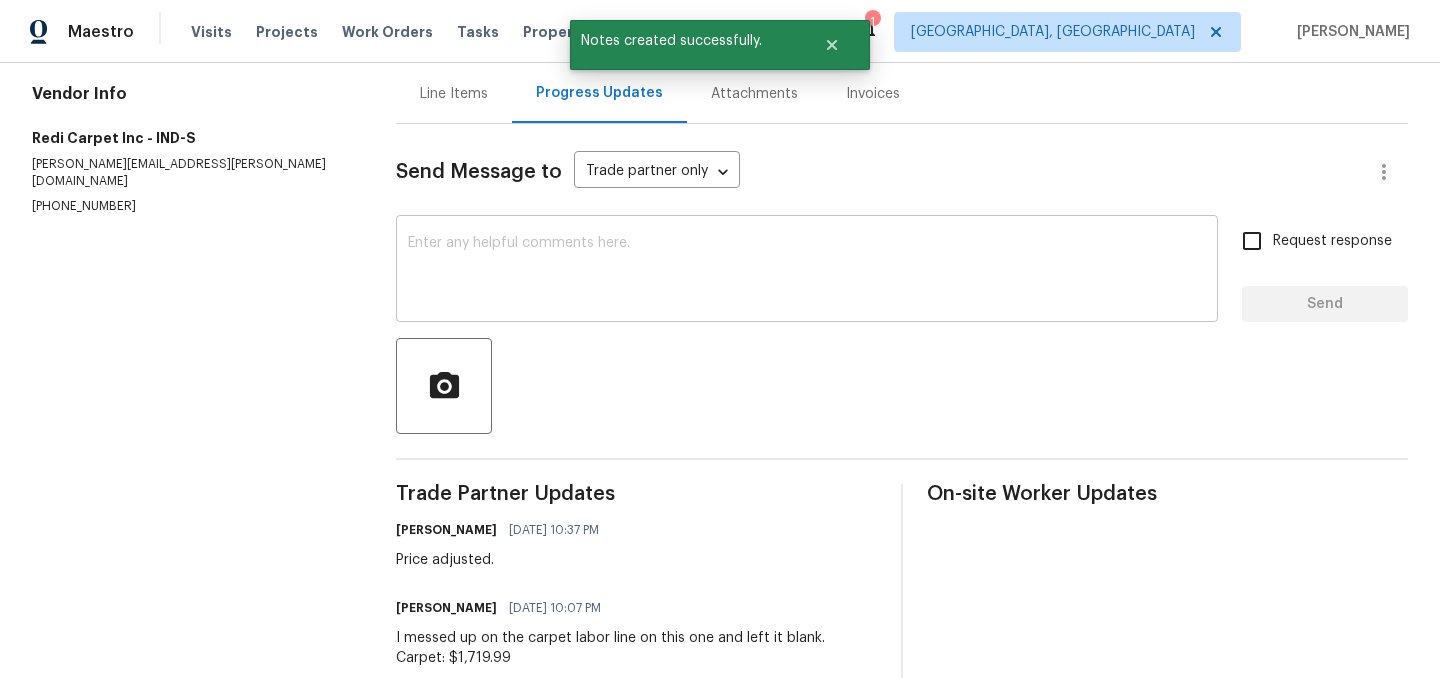 scroll, scrollTop: 0, scrollLeft: 0, axis: both 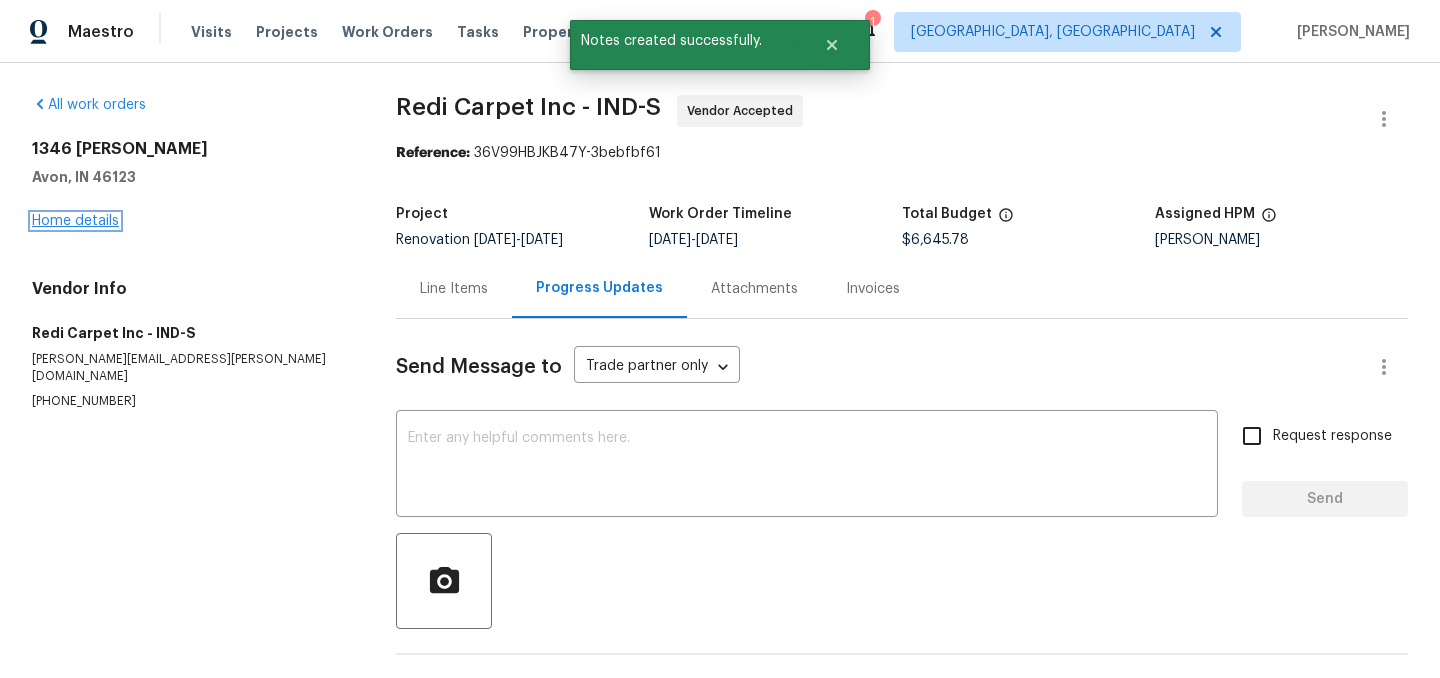click on "Home details" at bounding box center [75, 221] 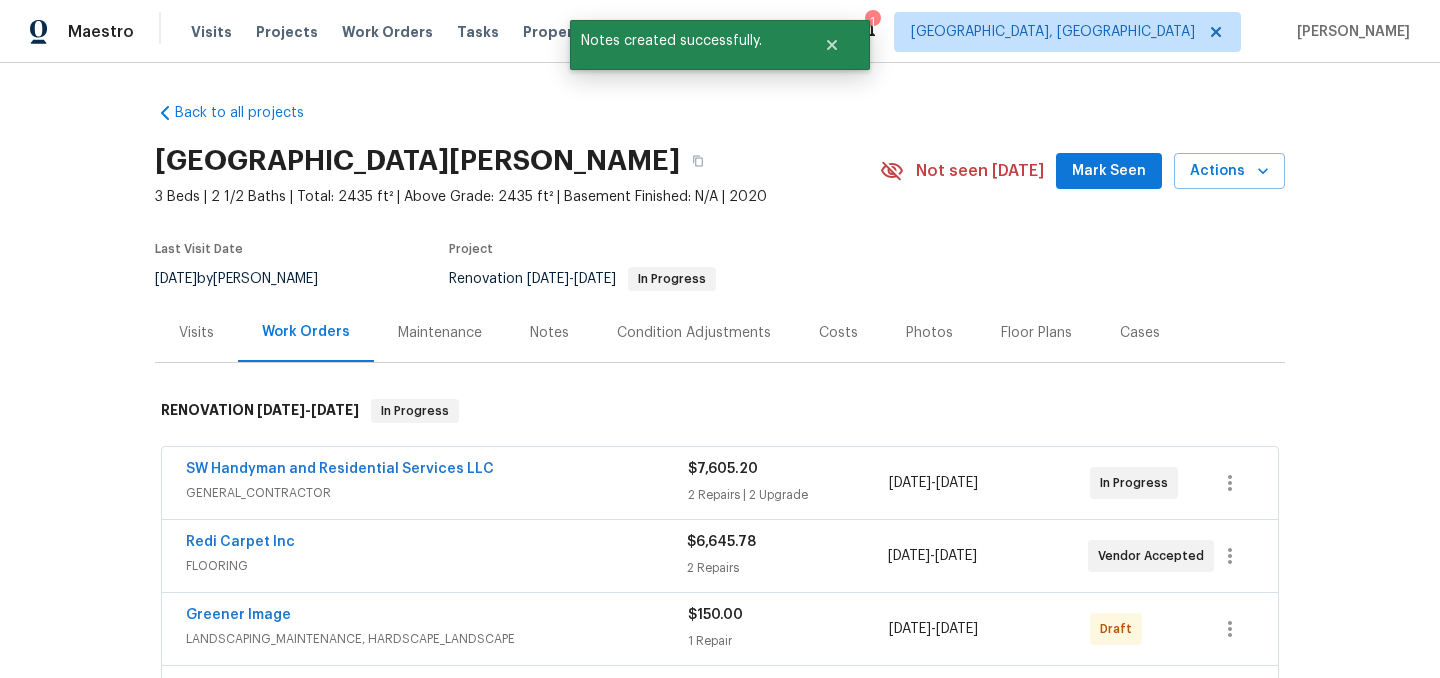 click on "Notes" at bounding box center (549, 333) 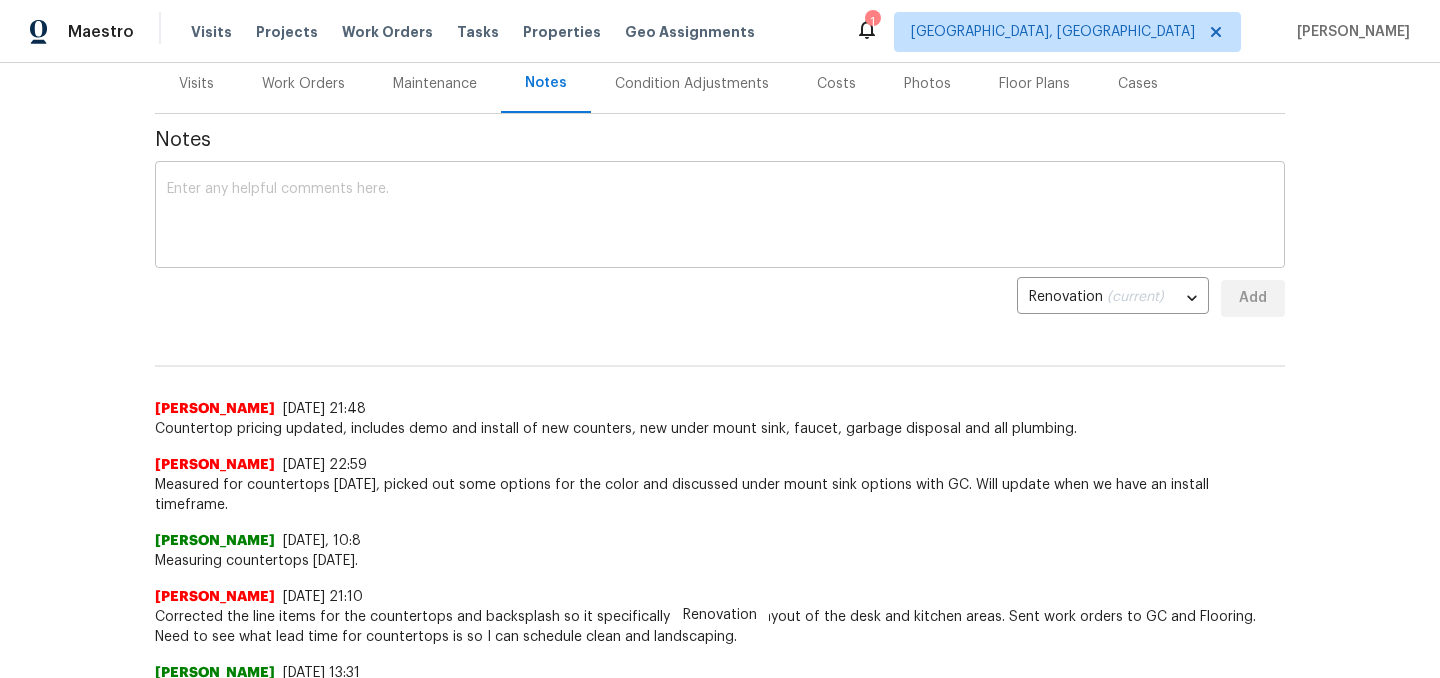 scroll, scrollTop: 0, scrollLeft: 0, axis: both 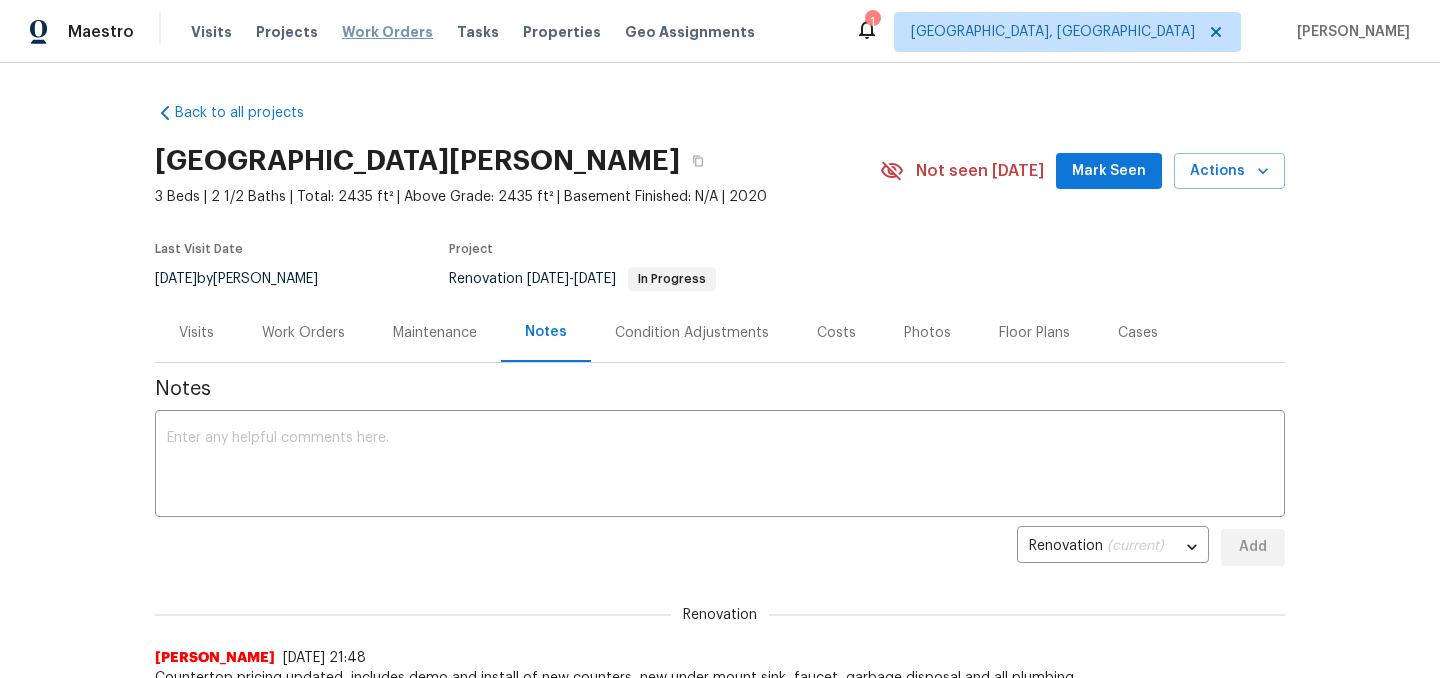 click on "Work Orders" at bounding box center (387, 32) 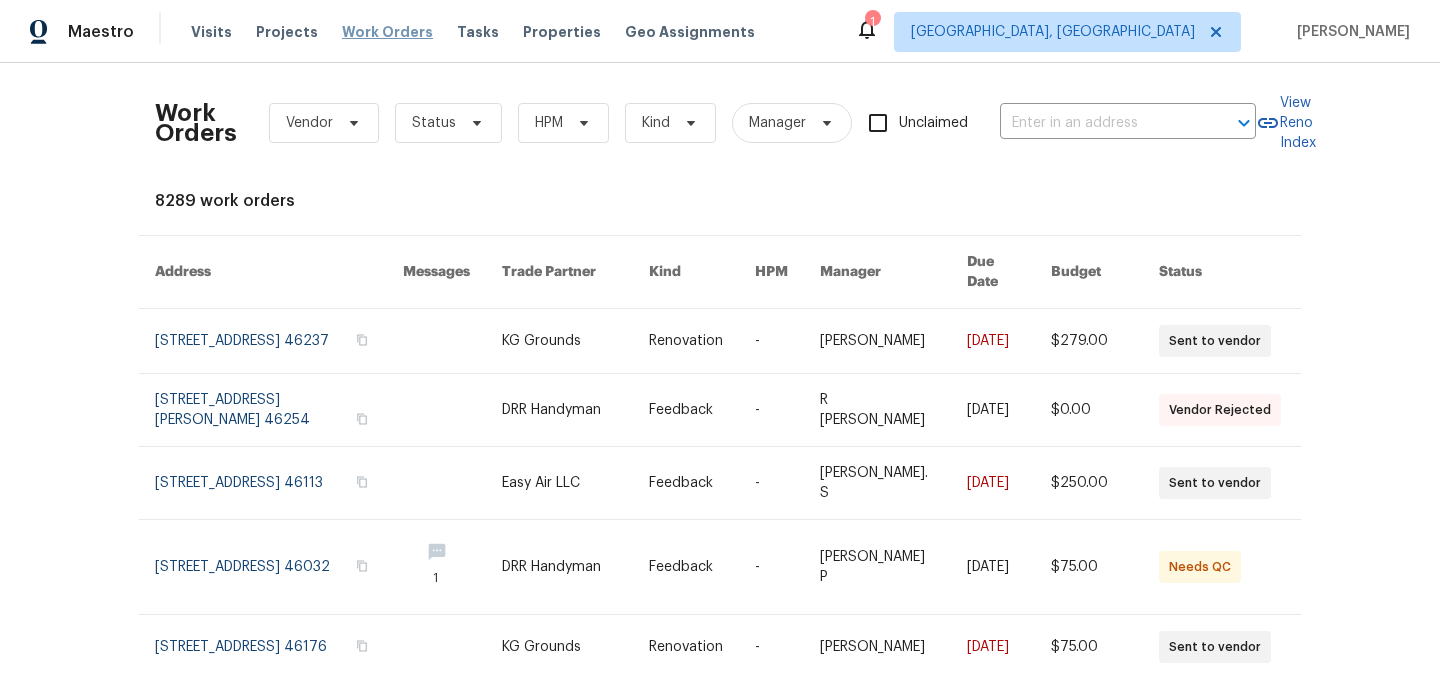 click on "Work Orders" at bounding box center [387, 32] 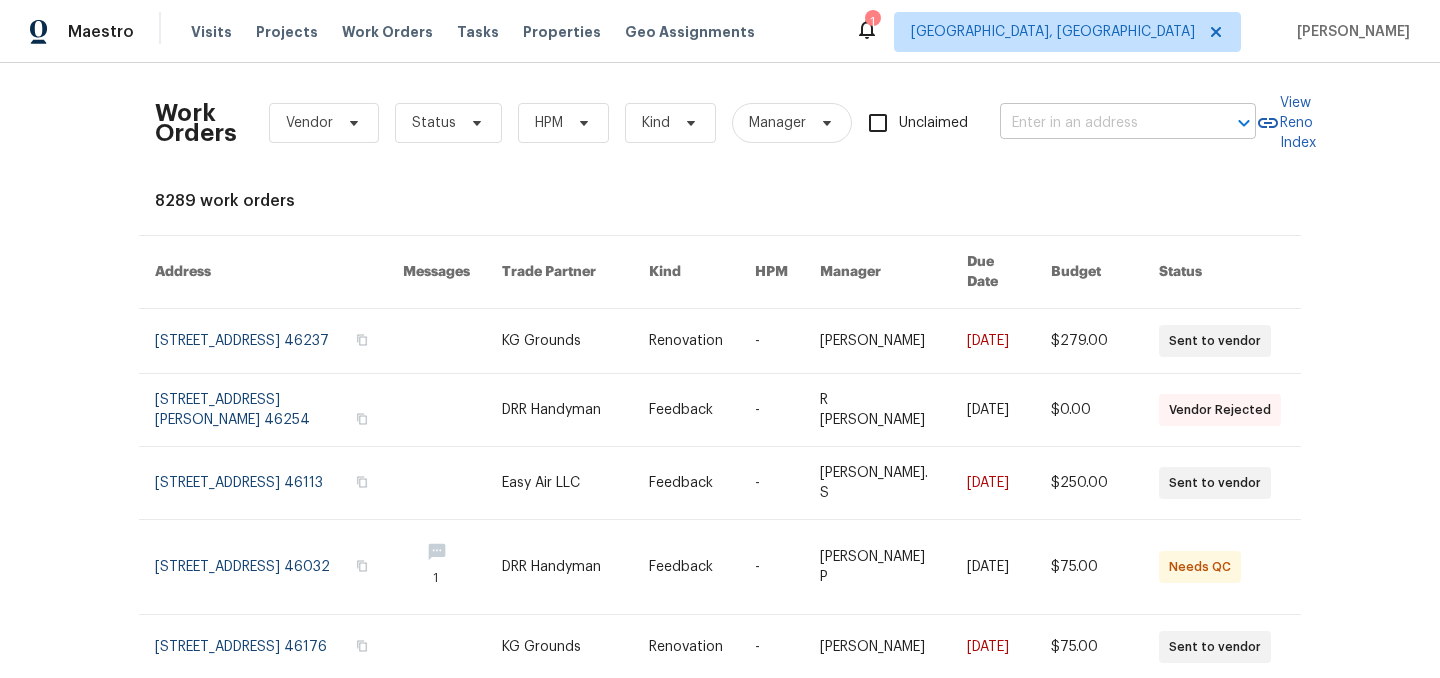 click at bounding box center (1100, 123) 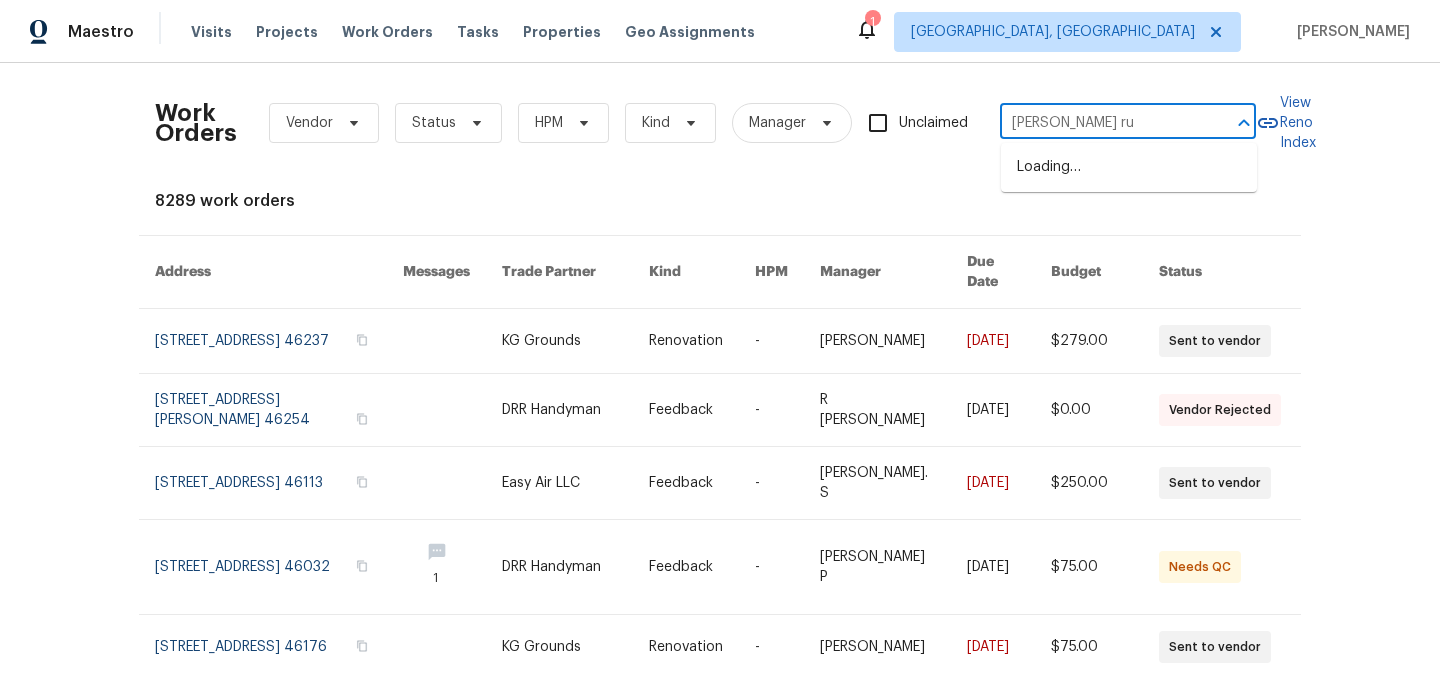 type on "budd run" 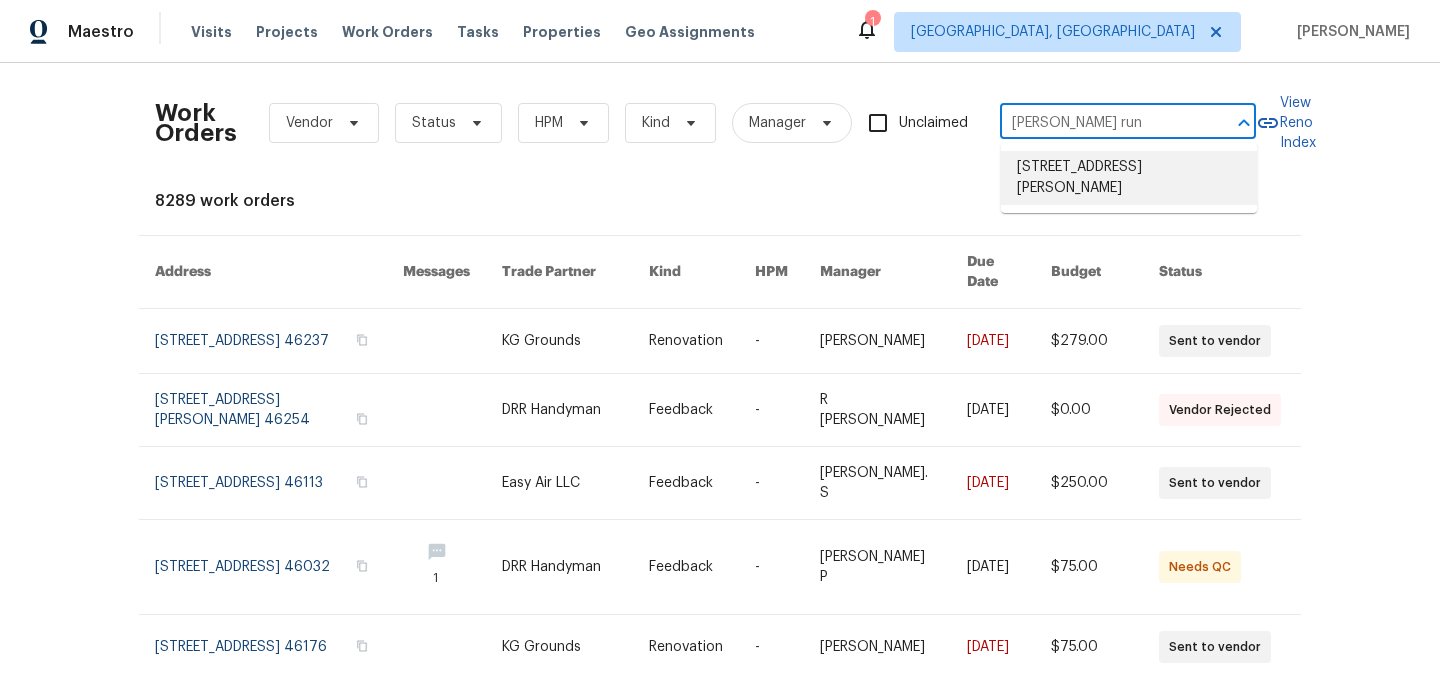 click on "[STREET_ADDRESS][PERSON_NAME]" at bounding box center [1129, 178] 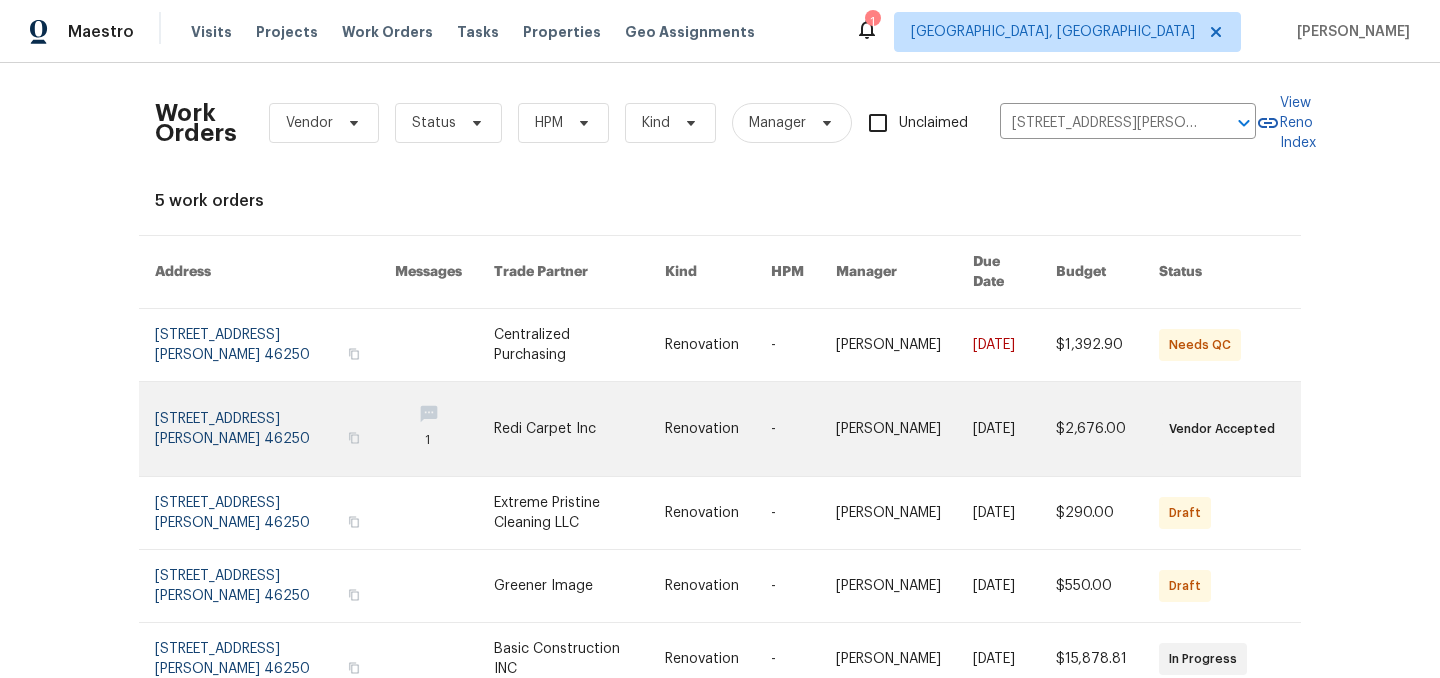 click at bounding box center [275, 429] 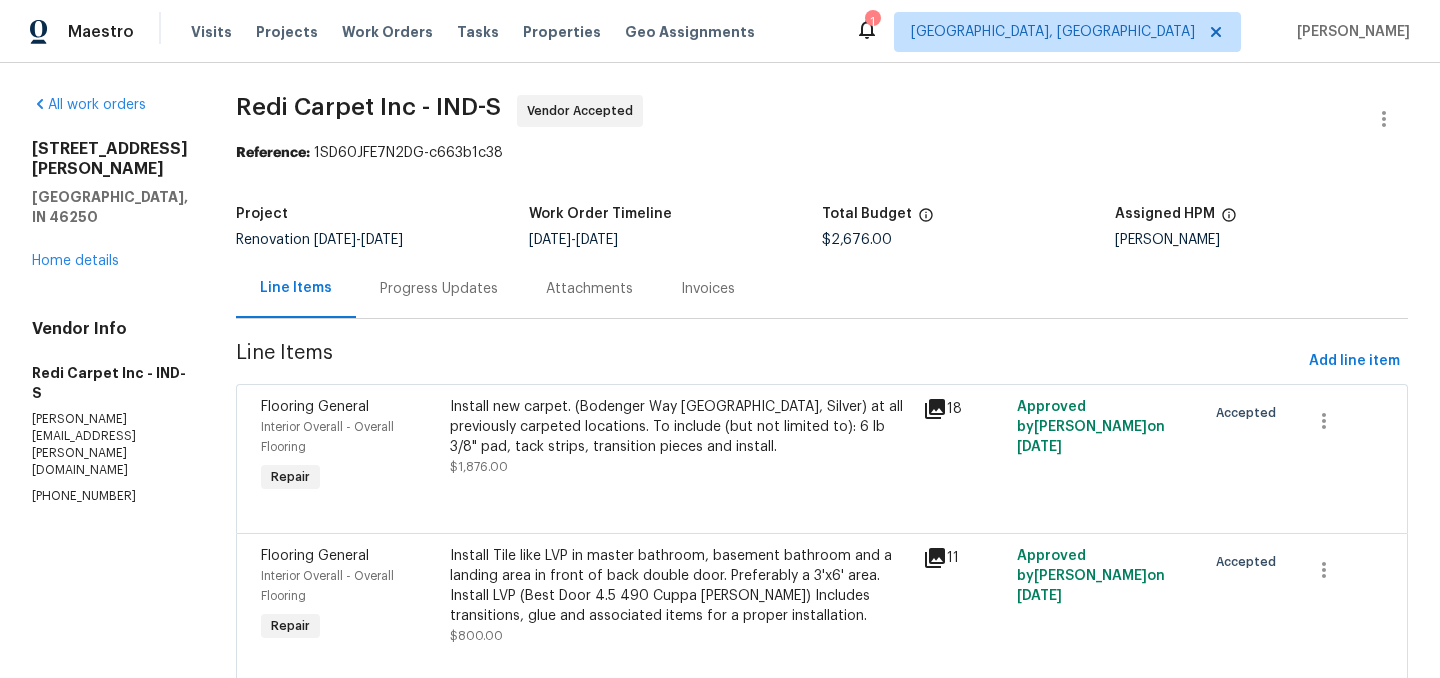 scroll, scrollTop: 63, scrollLeft: 0, axis: vertical 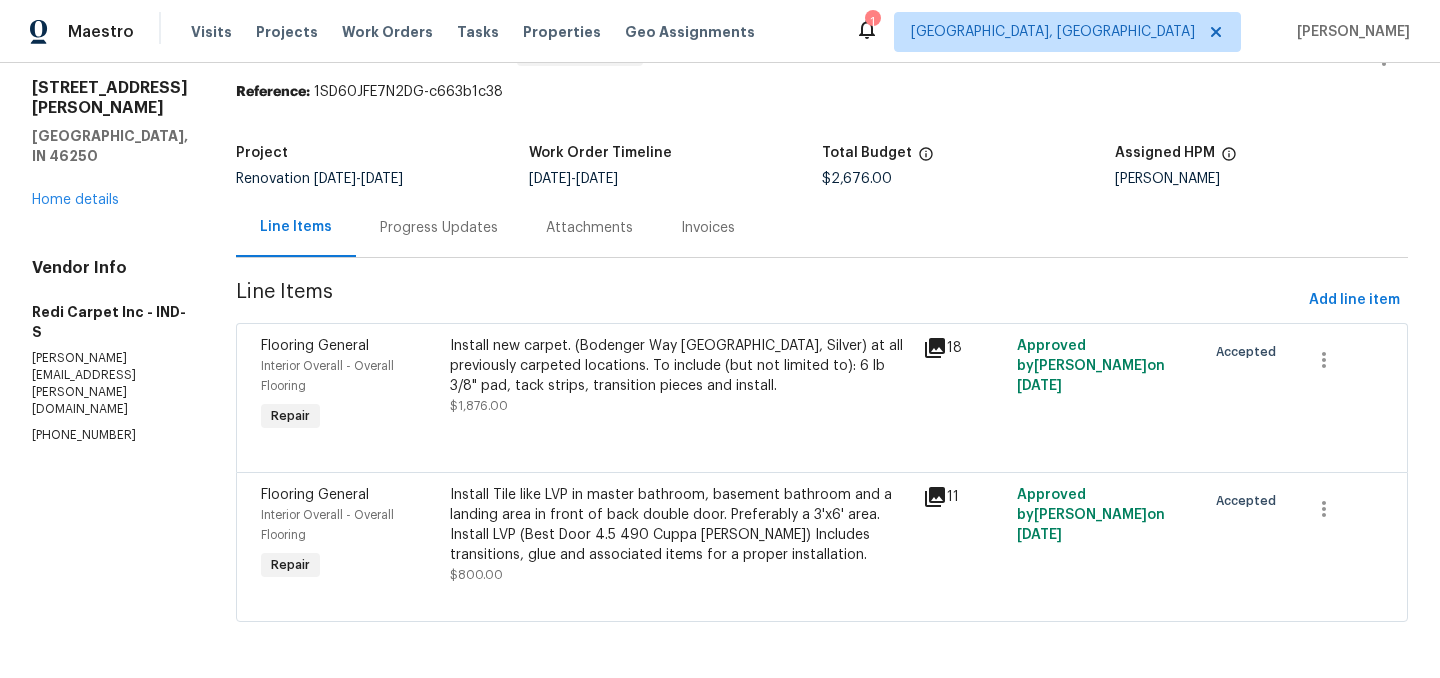 click on "Install new carpet. (Bodenger Way [GEOGRAPHIC_DATA], Silver) at all previously carpeted locations. To include (but not limited to): 6 lb 3/8" pad, tack strips, transition pieces and install." at bounding box center (680, 366) 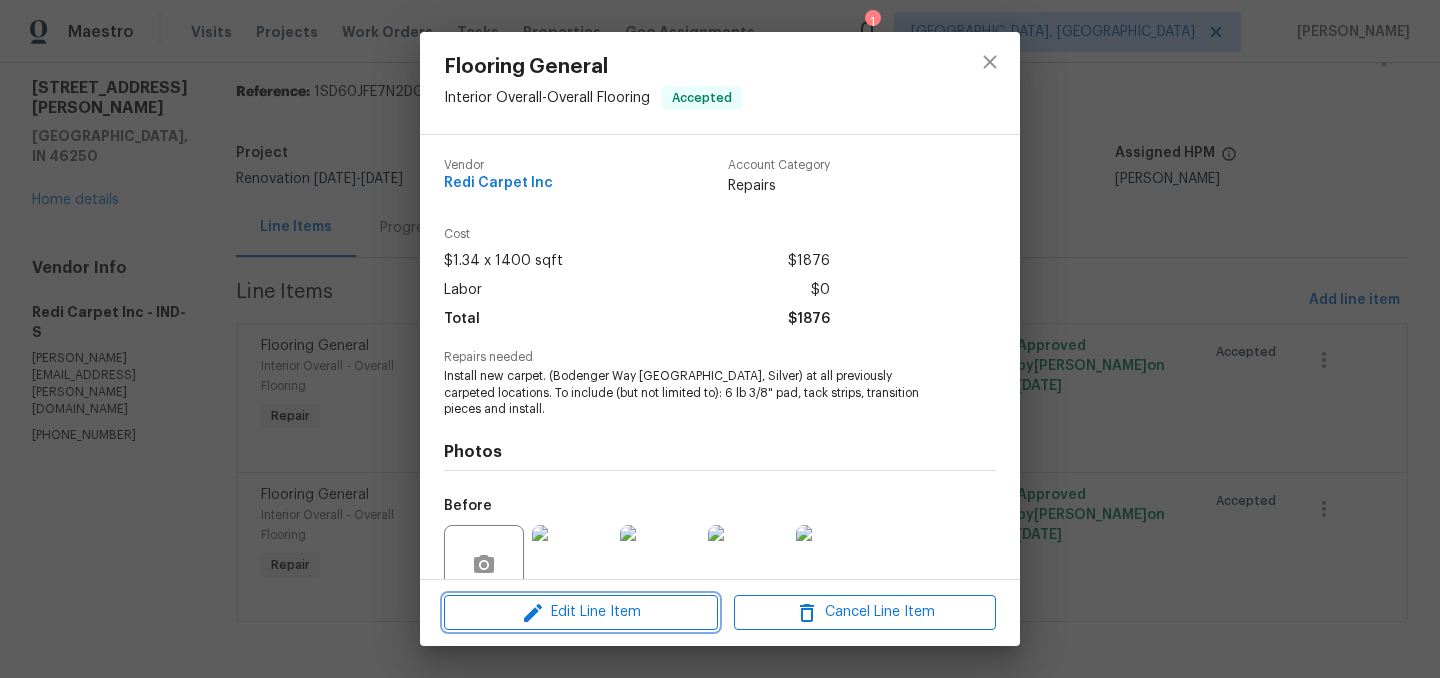 click on "Edit Line Item" at bounding box center (581, 612) 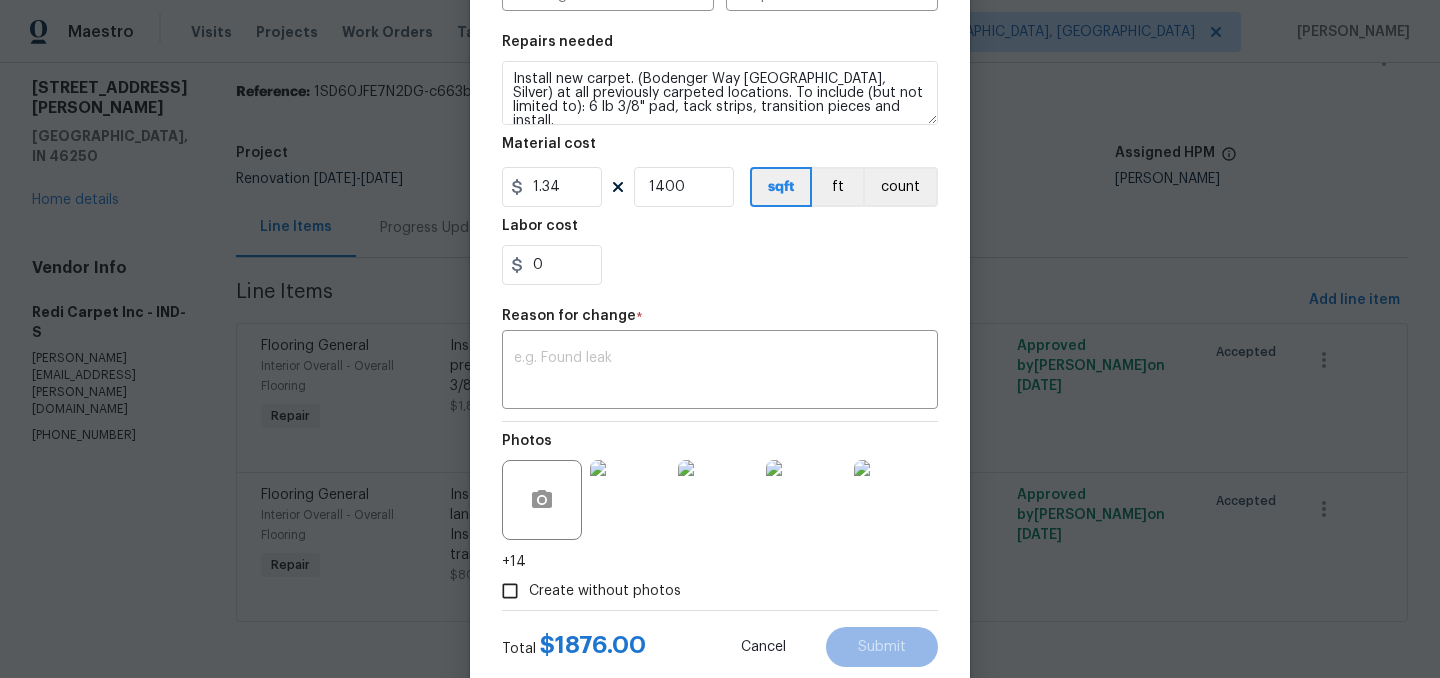 scroll, scrollTop: 275, scrollLeft: 0, axis: vertical 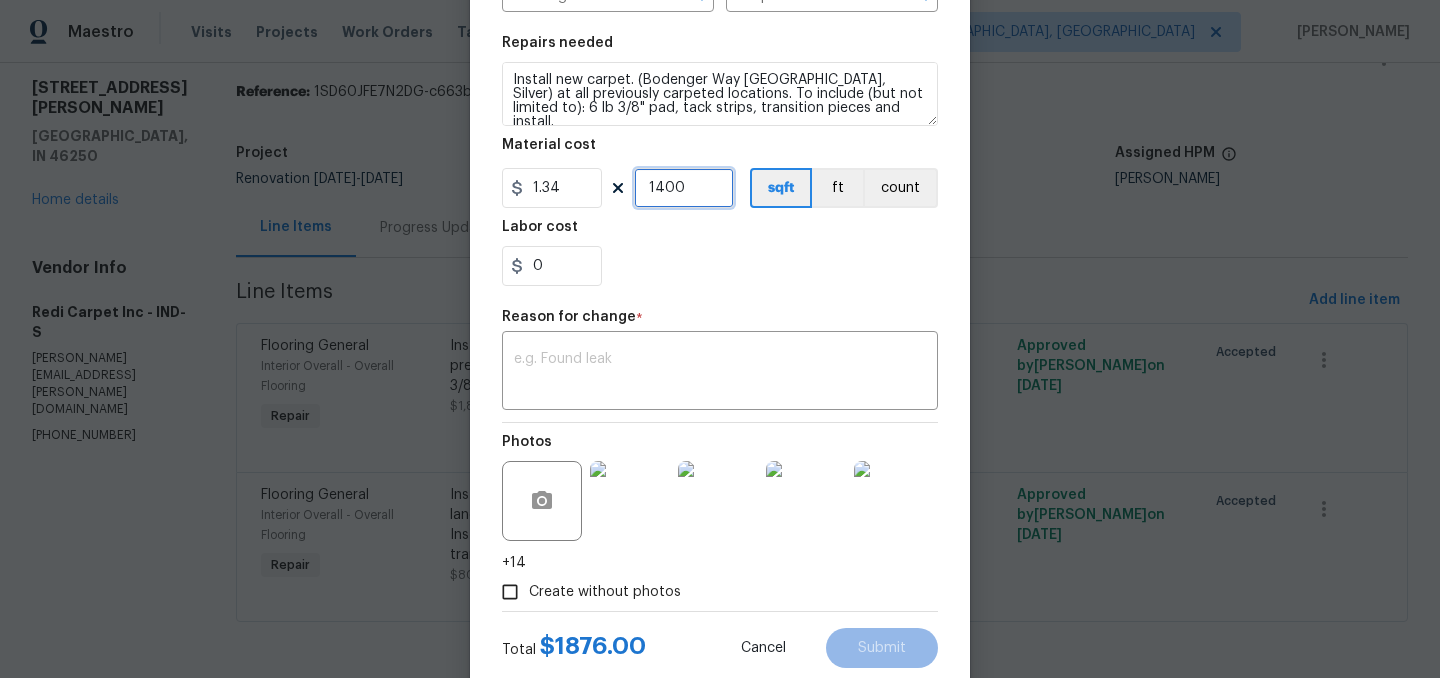 click on "1400" at bounding box center [684, 188] 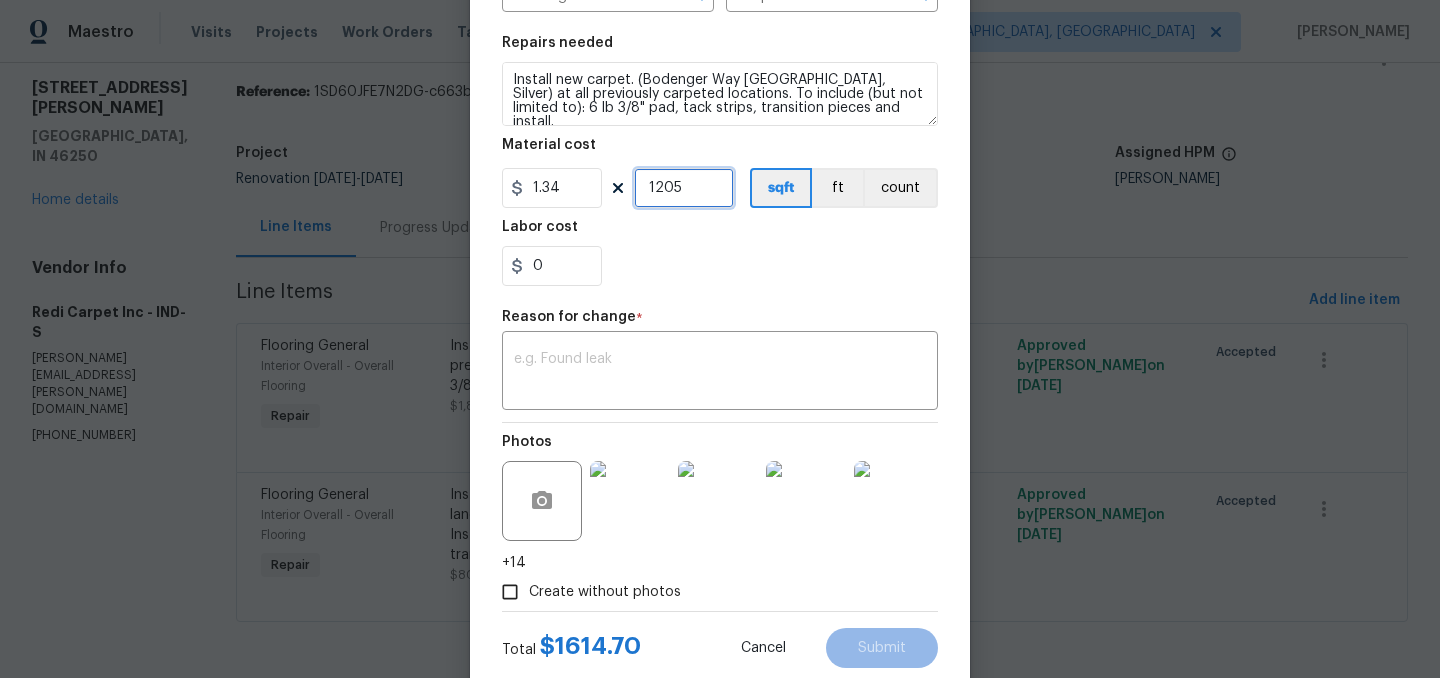type on "1205" 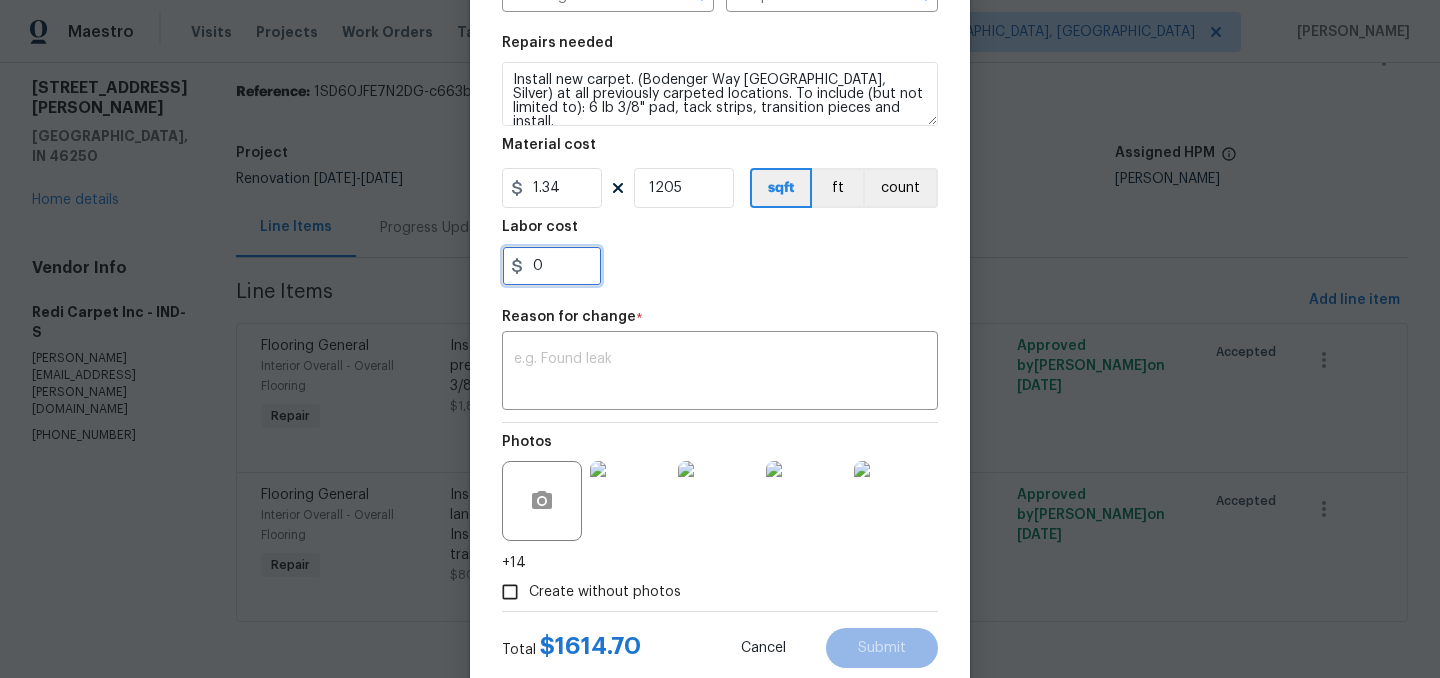 click on "0" at bounding box center (552, 266) 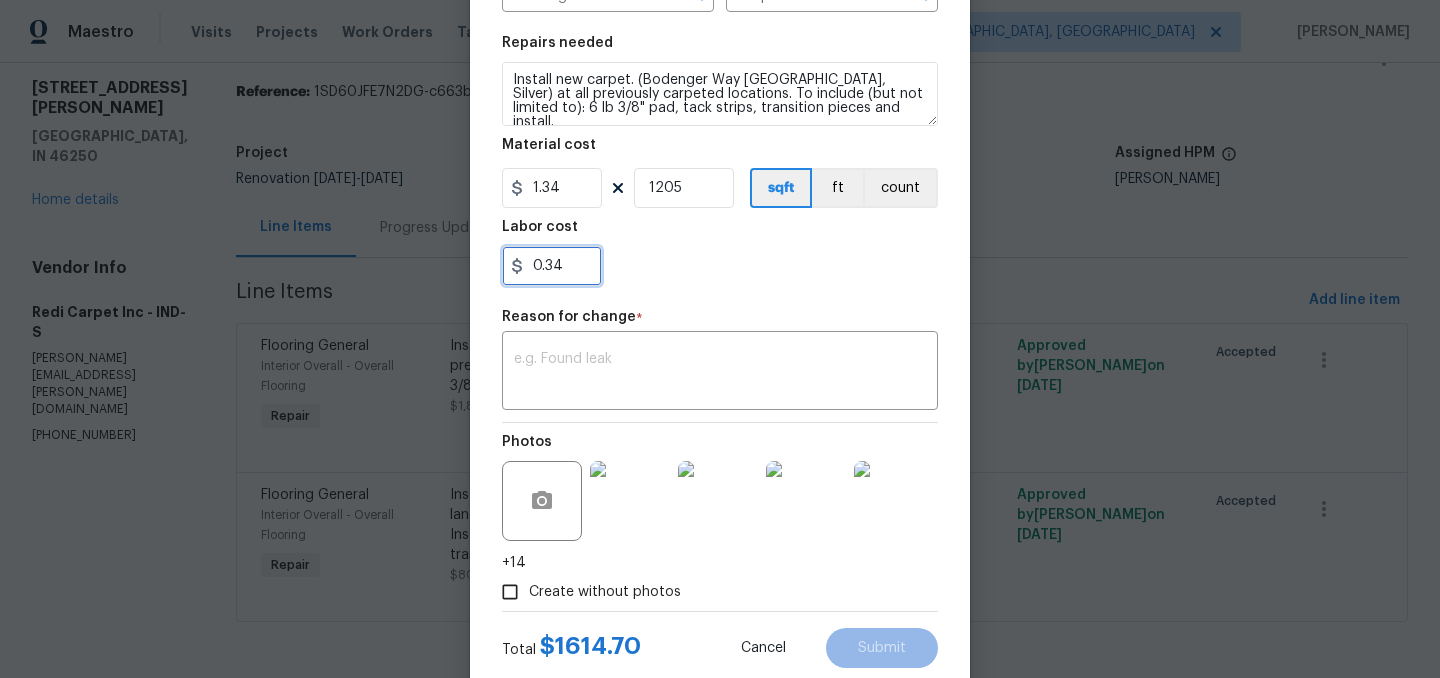 type on "0.34" 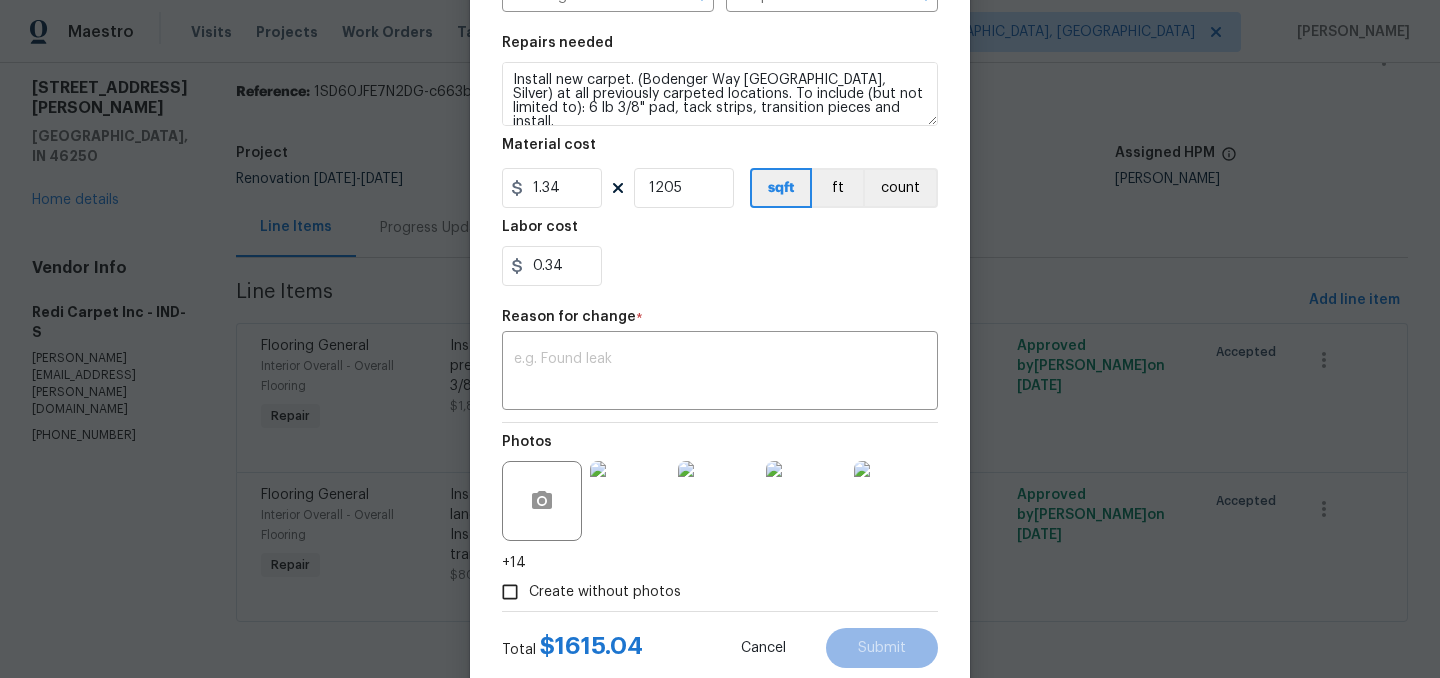 click on "Repairs needed Install new carpet. (Bodenger Way 945 Winter Ash, Silver) at all previously carpeted locations. To include (but not limited to): 6 lb 3/8" pad, tack strips, transition pieces and install. Material cost 1.34 1205 sqft ft count Labor cost 0.34" at bounding box center (720, 161) 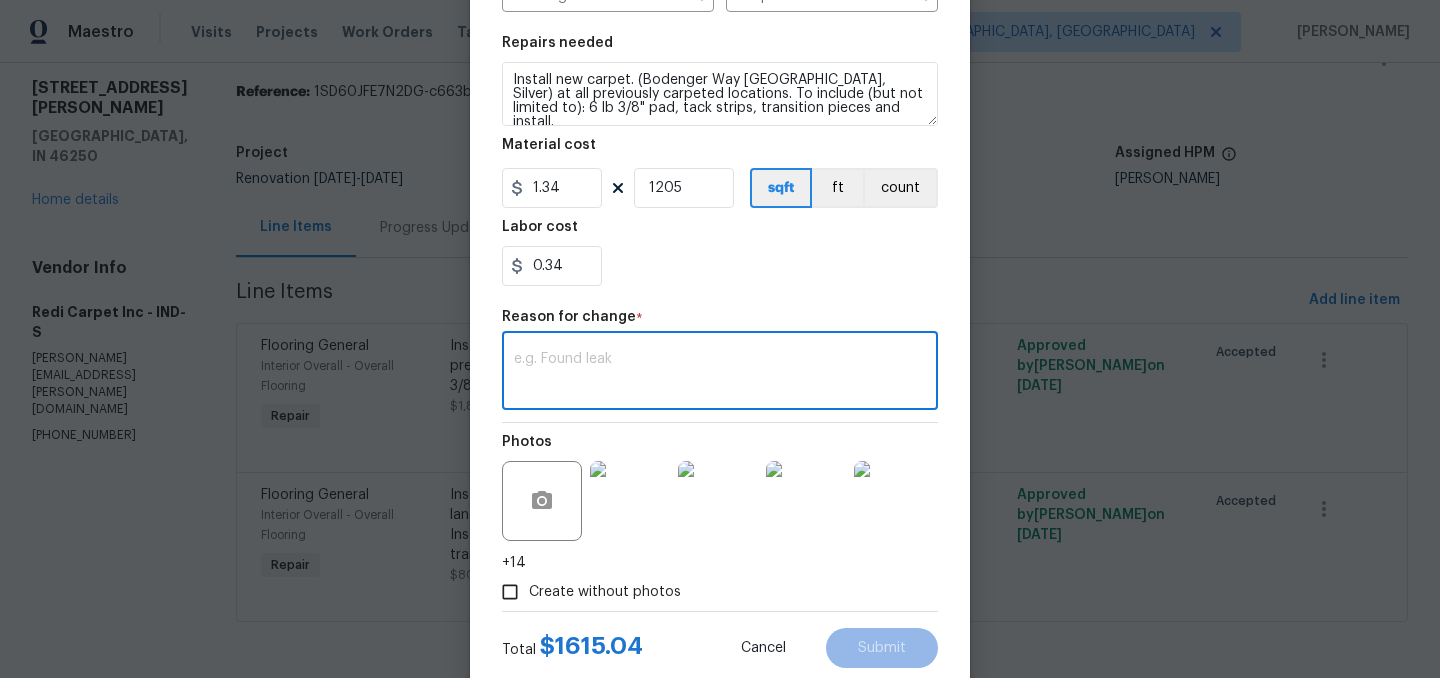 click at bounding box center [720, 373] 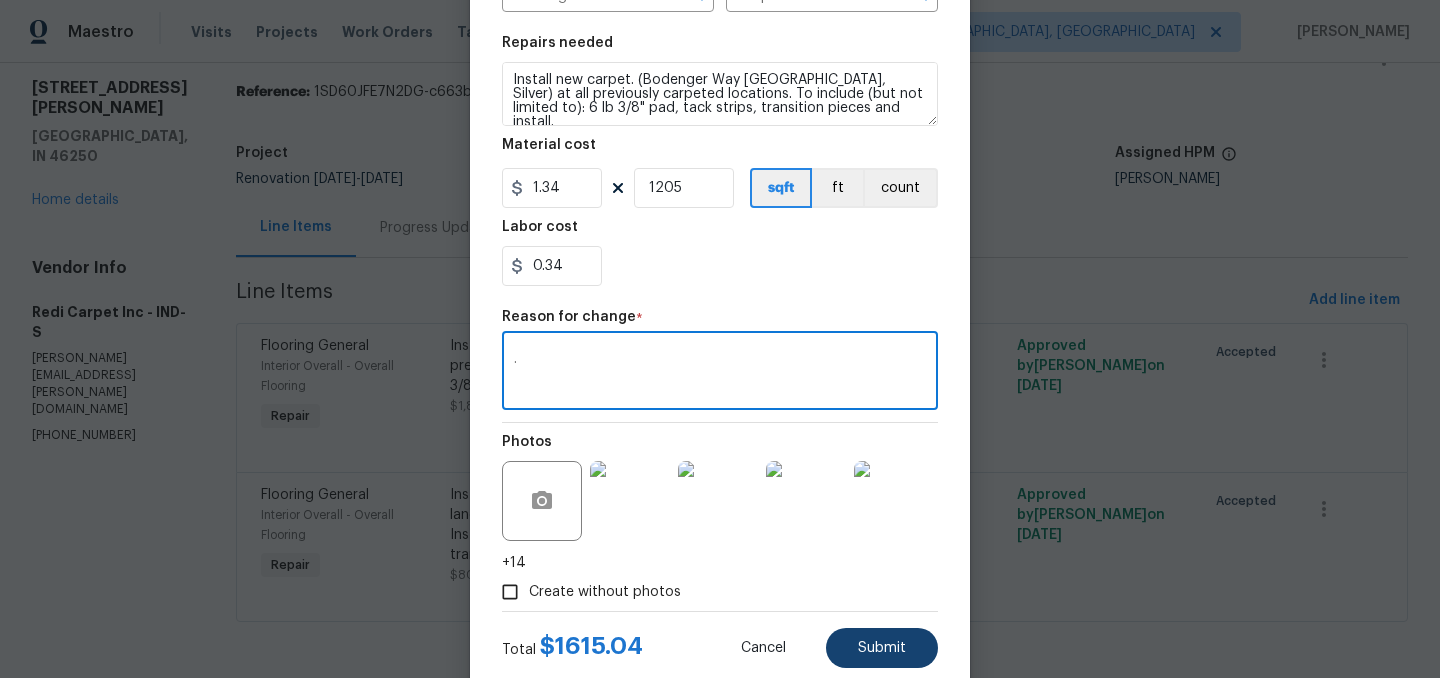 type on "." 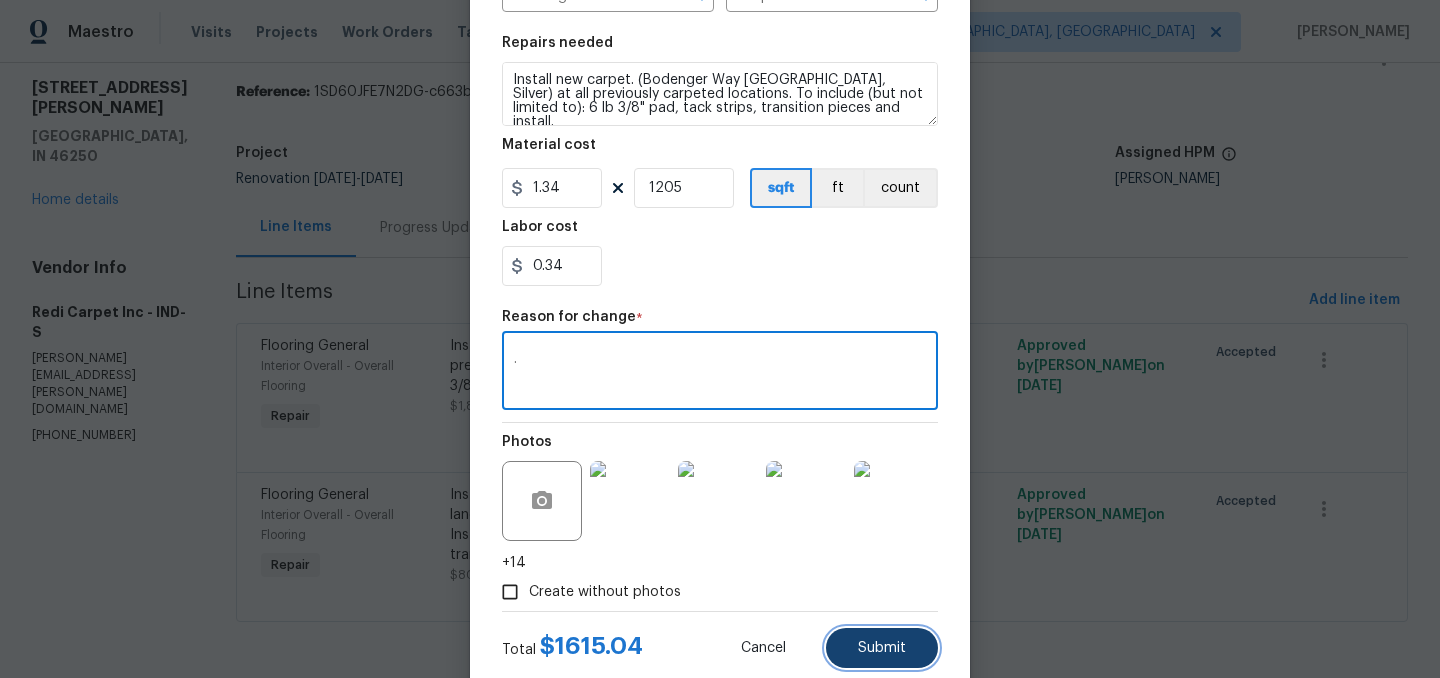 click on "Submit" at bounding box center (882, 648) 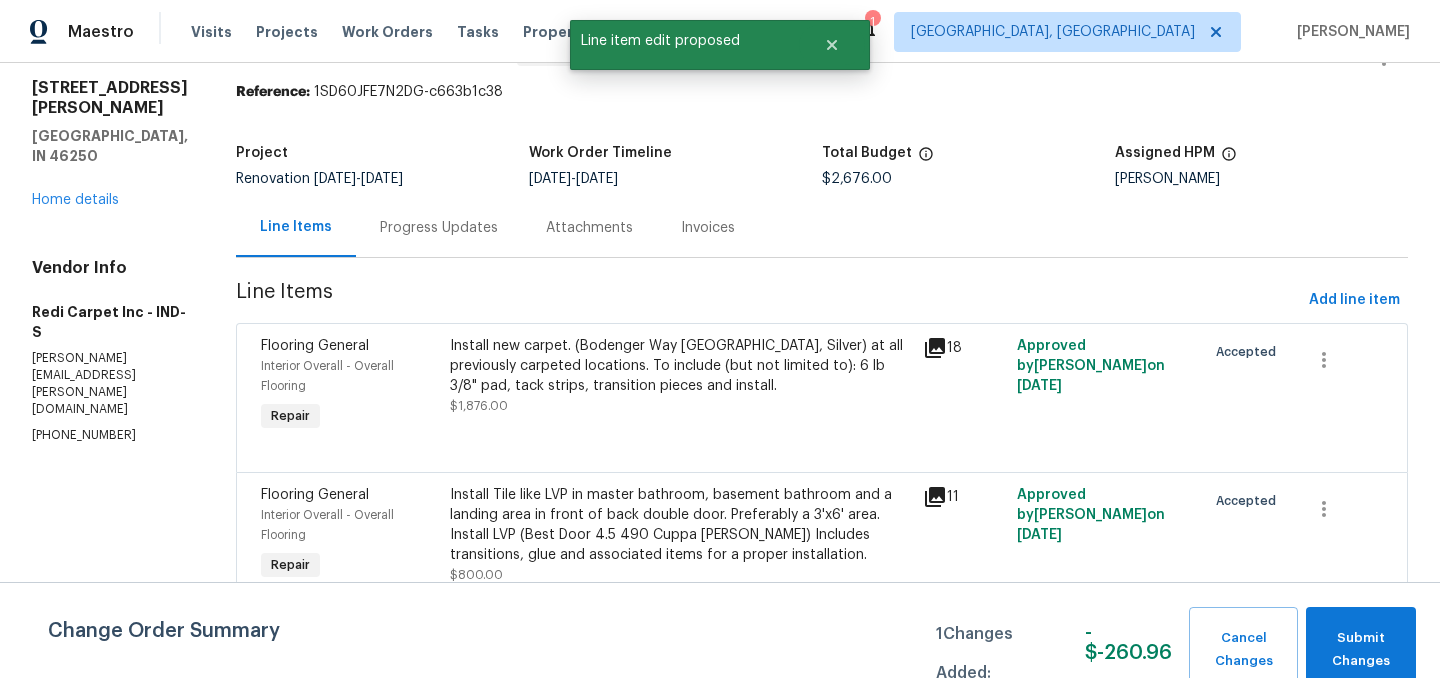scroll, scrollTop: 0, scrollLeft: 0, axis: both 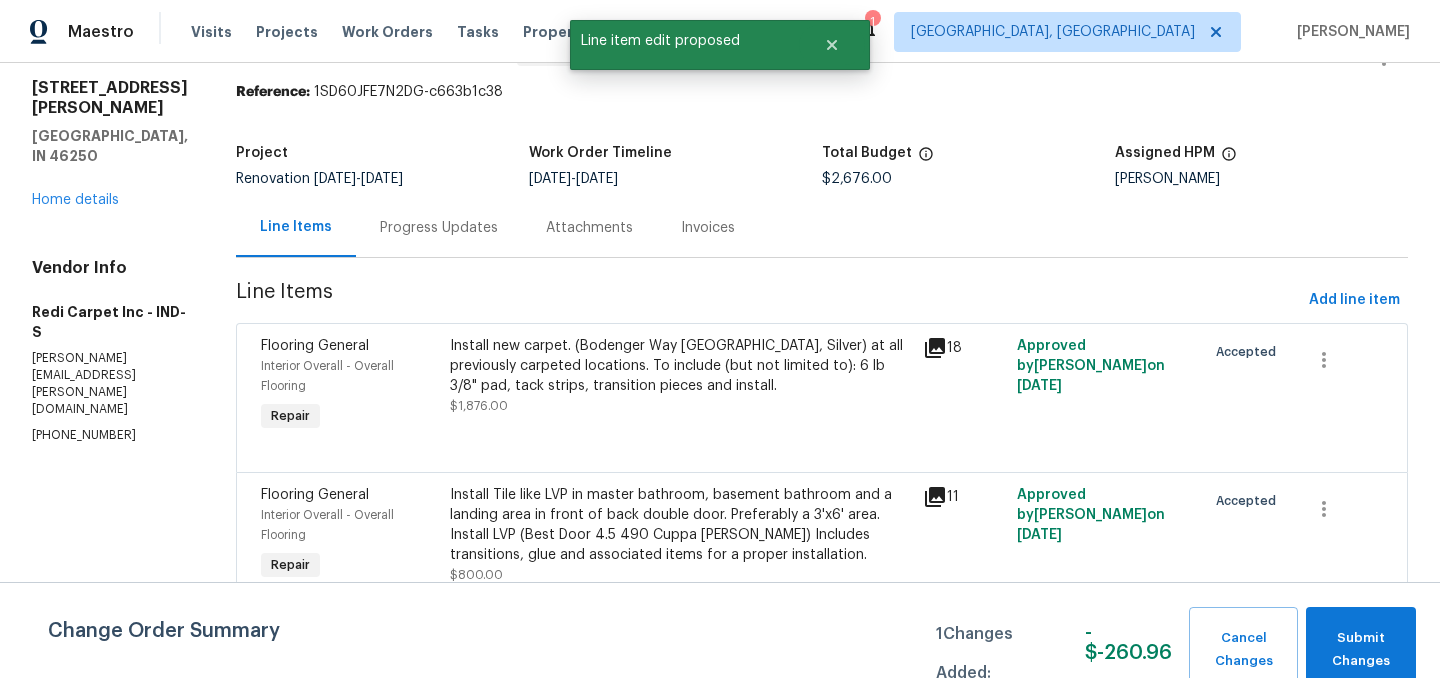 click on "Install Tile like LVP in master bathroom, basement bathroom and a landing area in front of back double door. Preferably a 3'x6' area.
Install LVP (Best Door 4.5 490 Cuppa Joe) Includes transitions, glue and associated items for a proper installation." at bounding box center [680, 525] 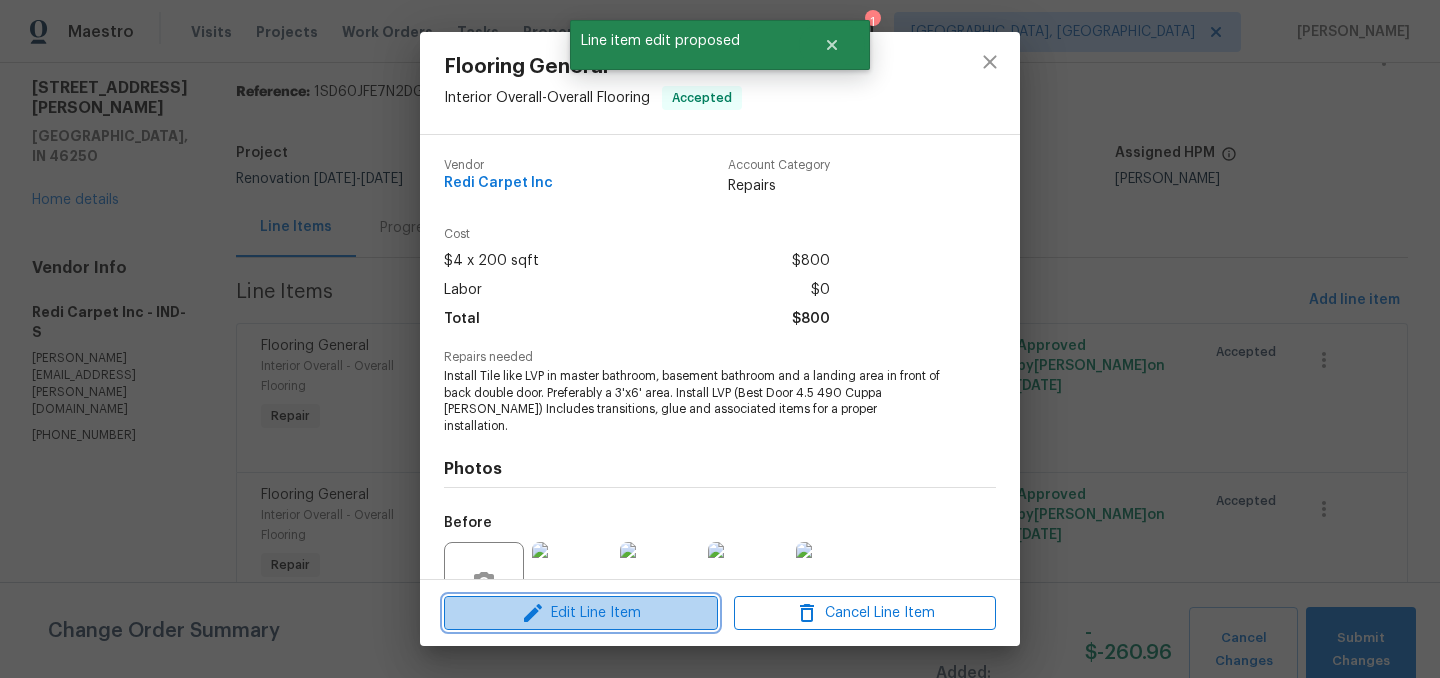 click on "Edit Line Item" at bounding box center (581, 613) 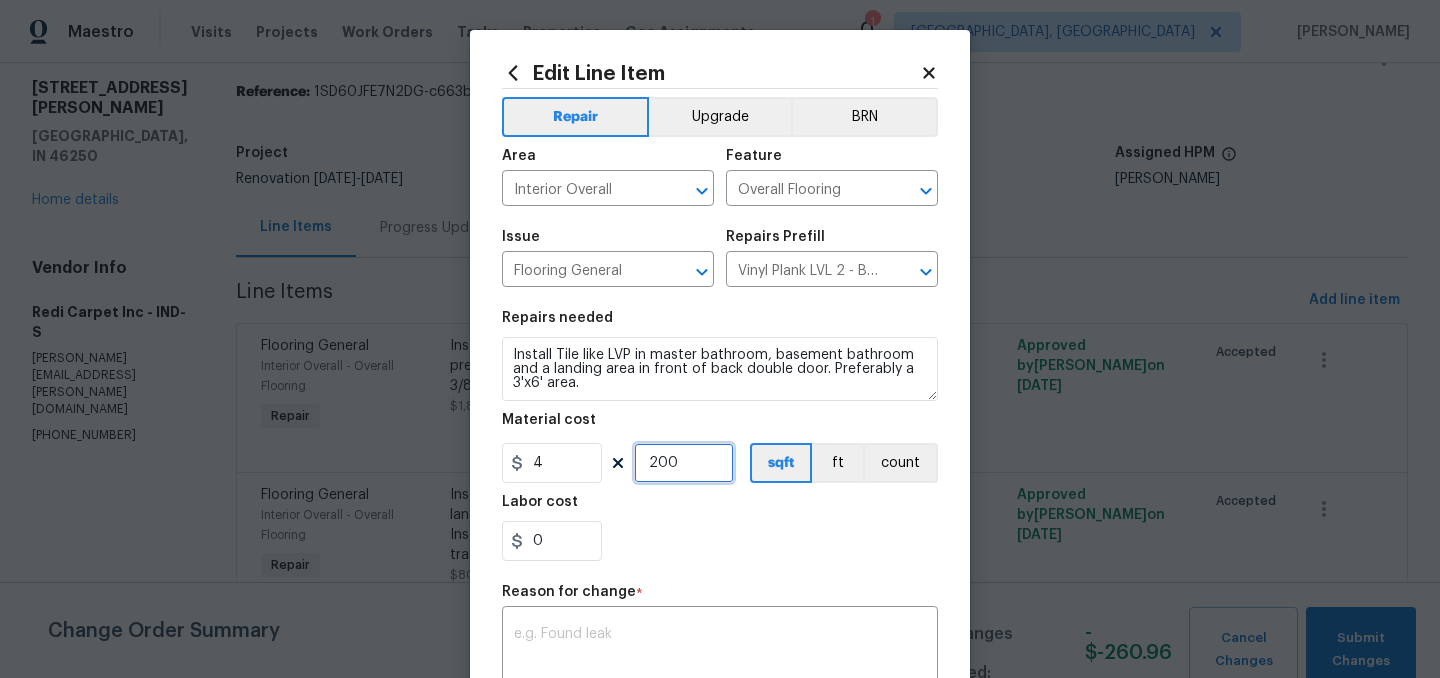 click on "200" at bounding box center [684, 463] 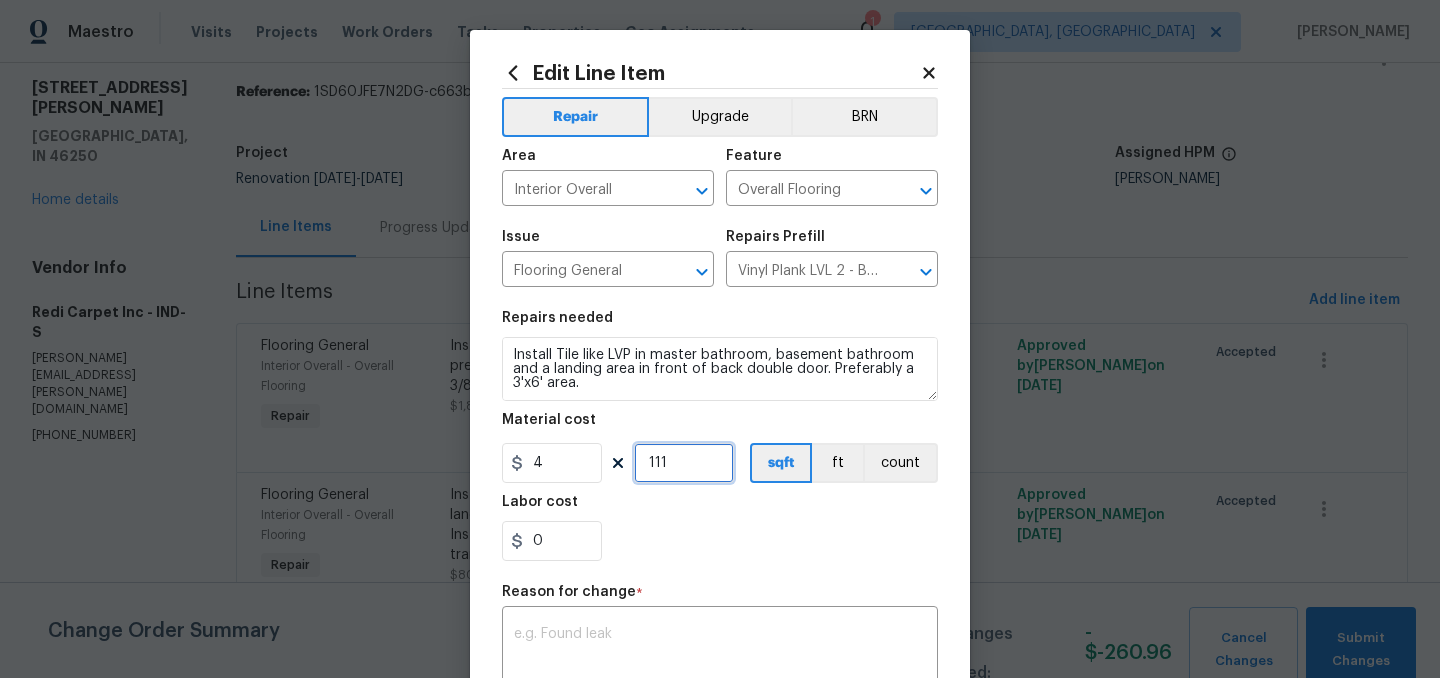 type on "111" 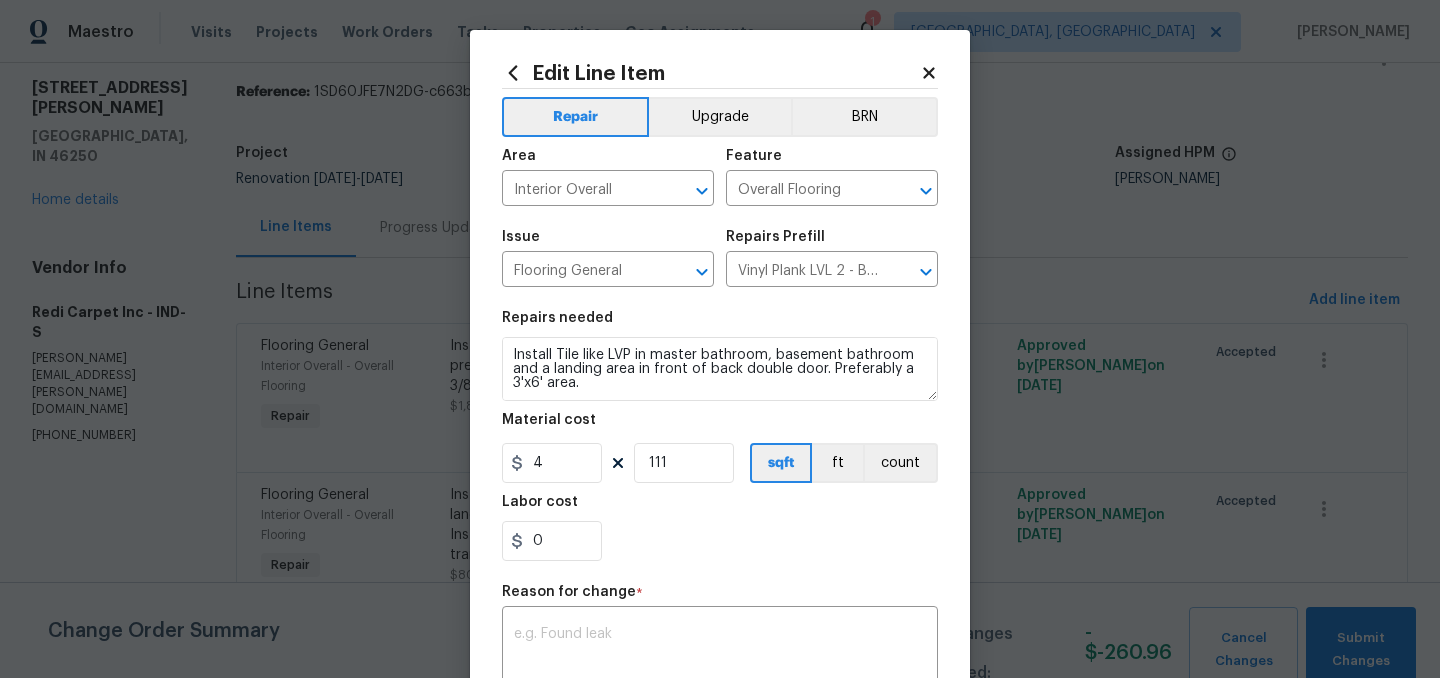click on "0" at bounding box center (720, 541) 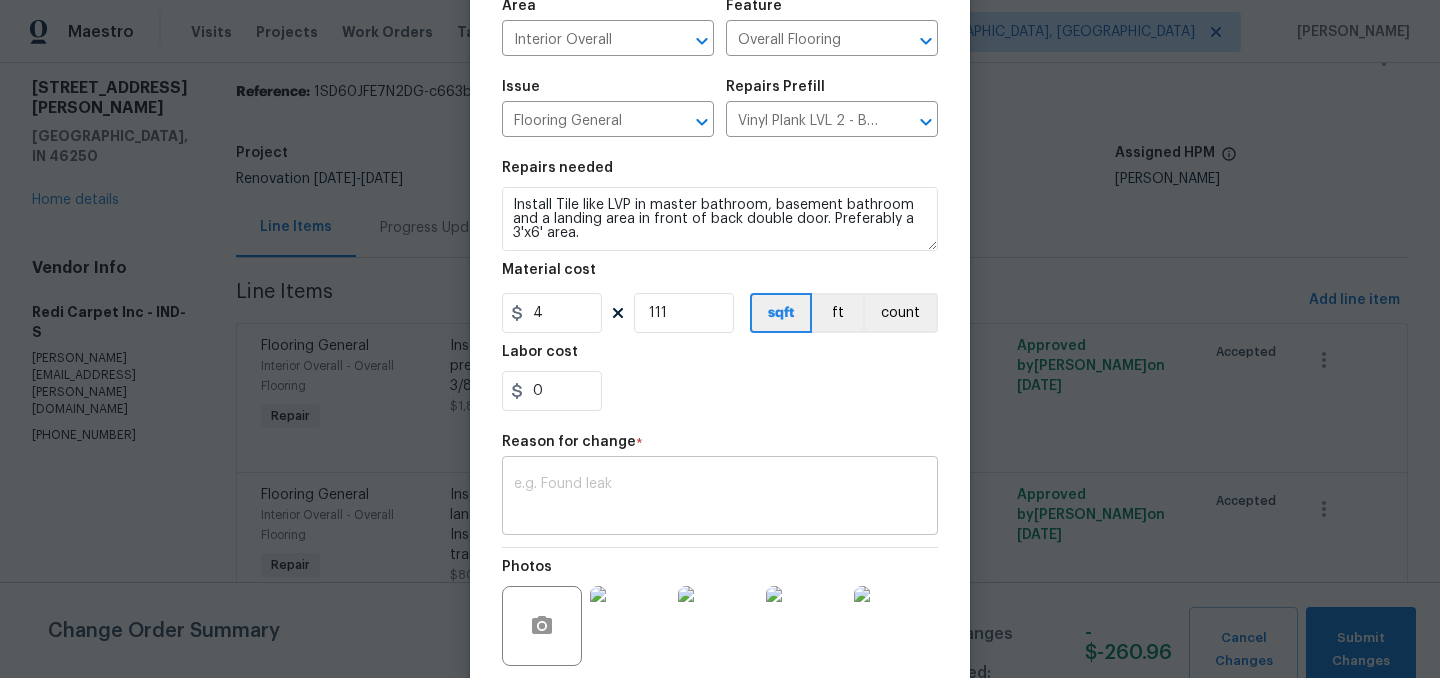 scroll, scrollTop: 147, scrollLeft: 0, axis: vertical 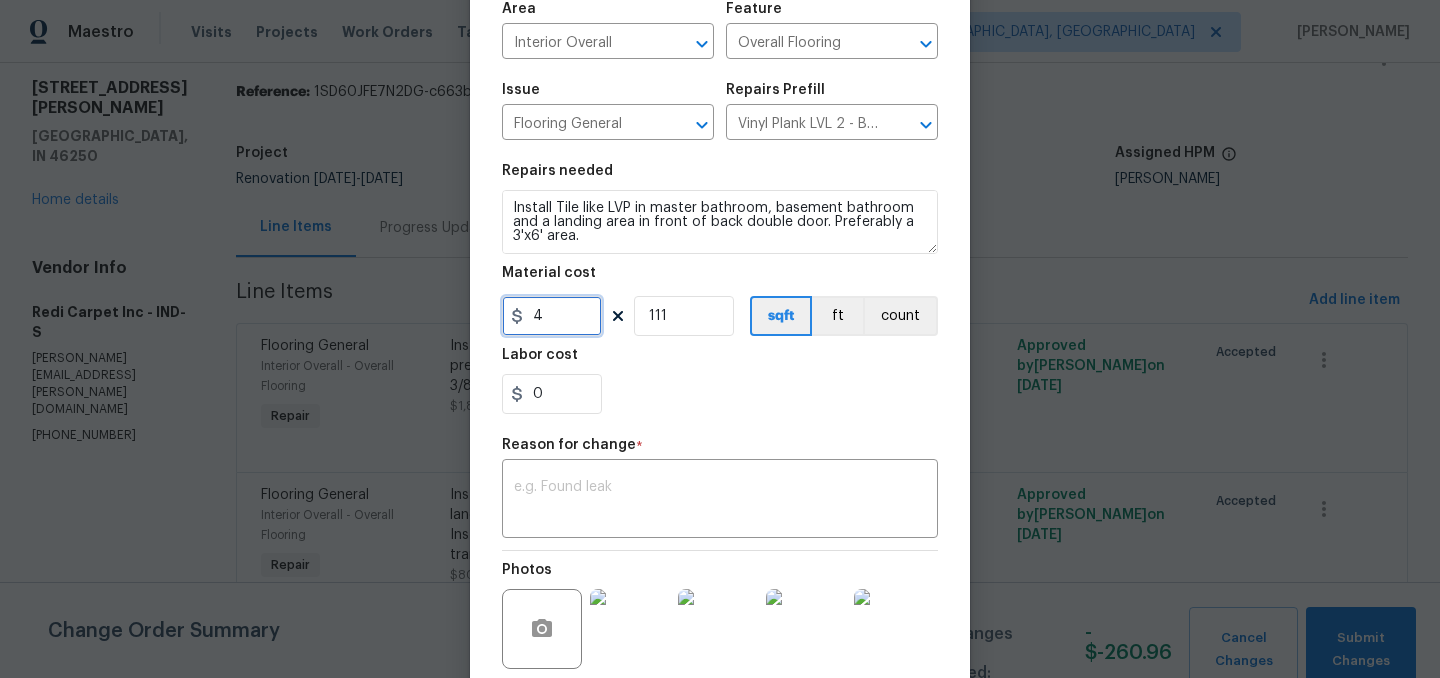 click on "4" at bounding box center [552, 316] 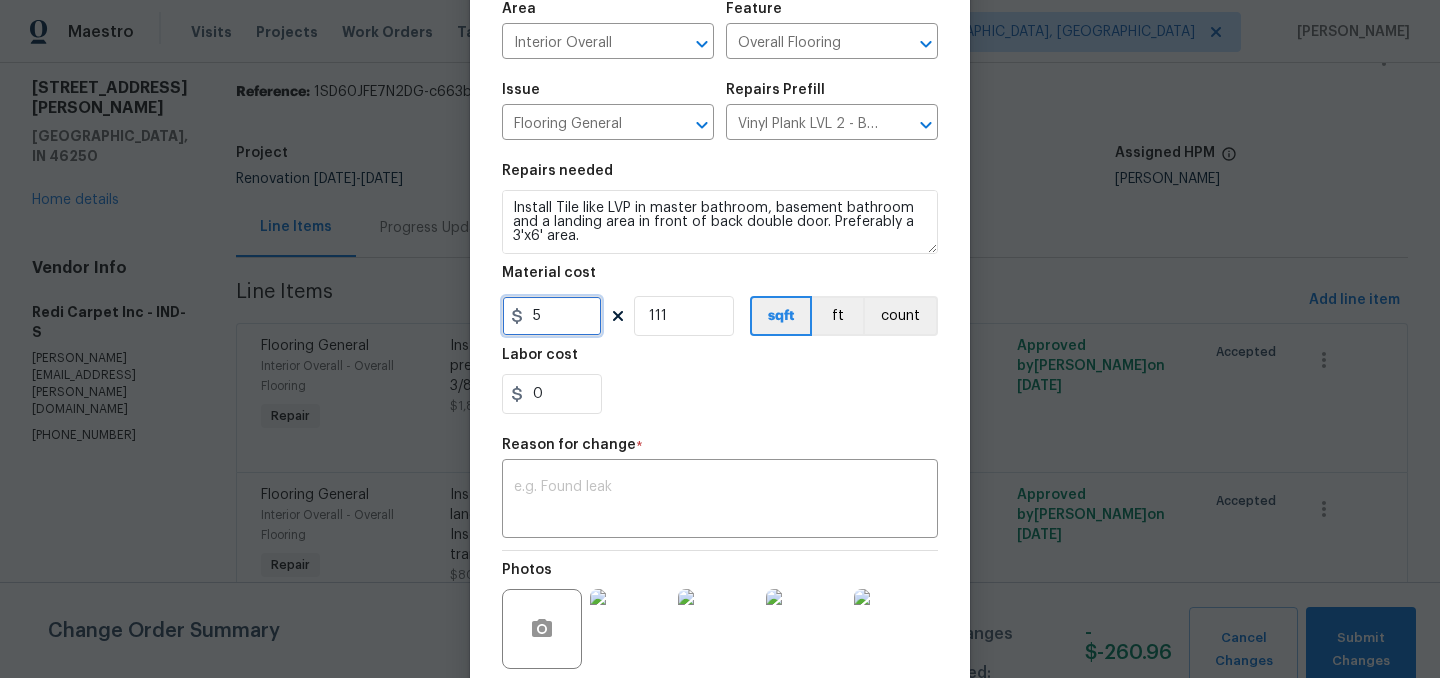 type on "5" 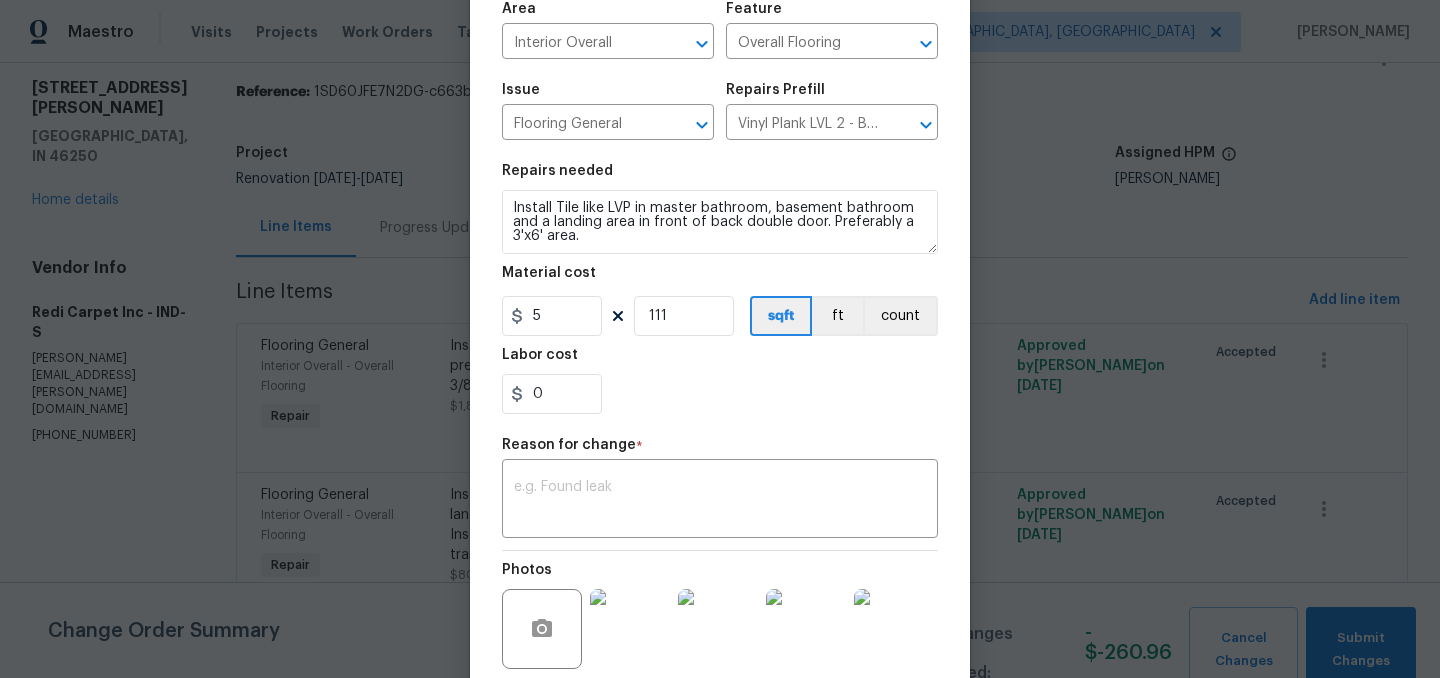 click on "0" at bounding box center (720, 394) 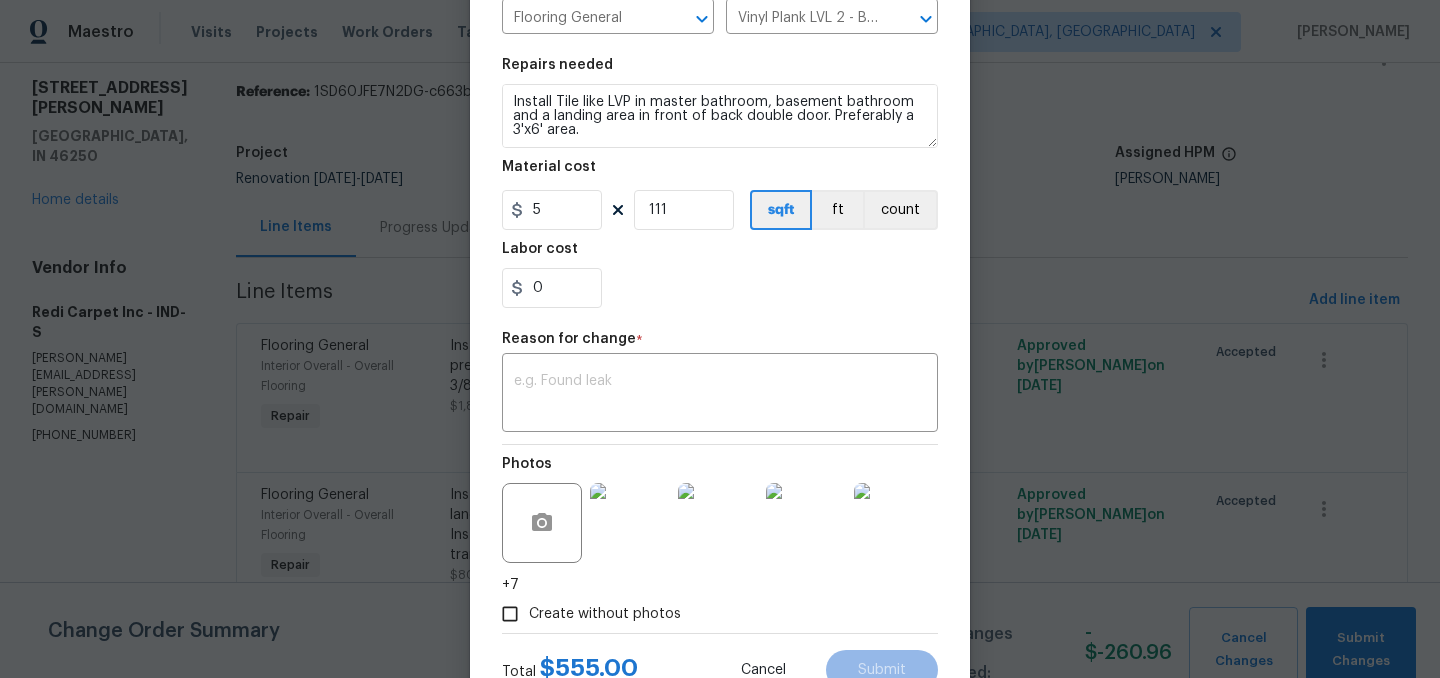 scroll, scrollTop: 225, scrollLeft: 0, axis: vertical 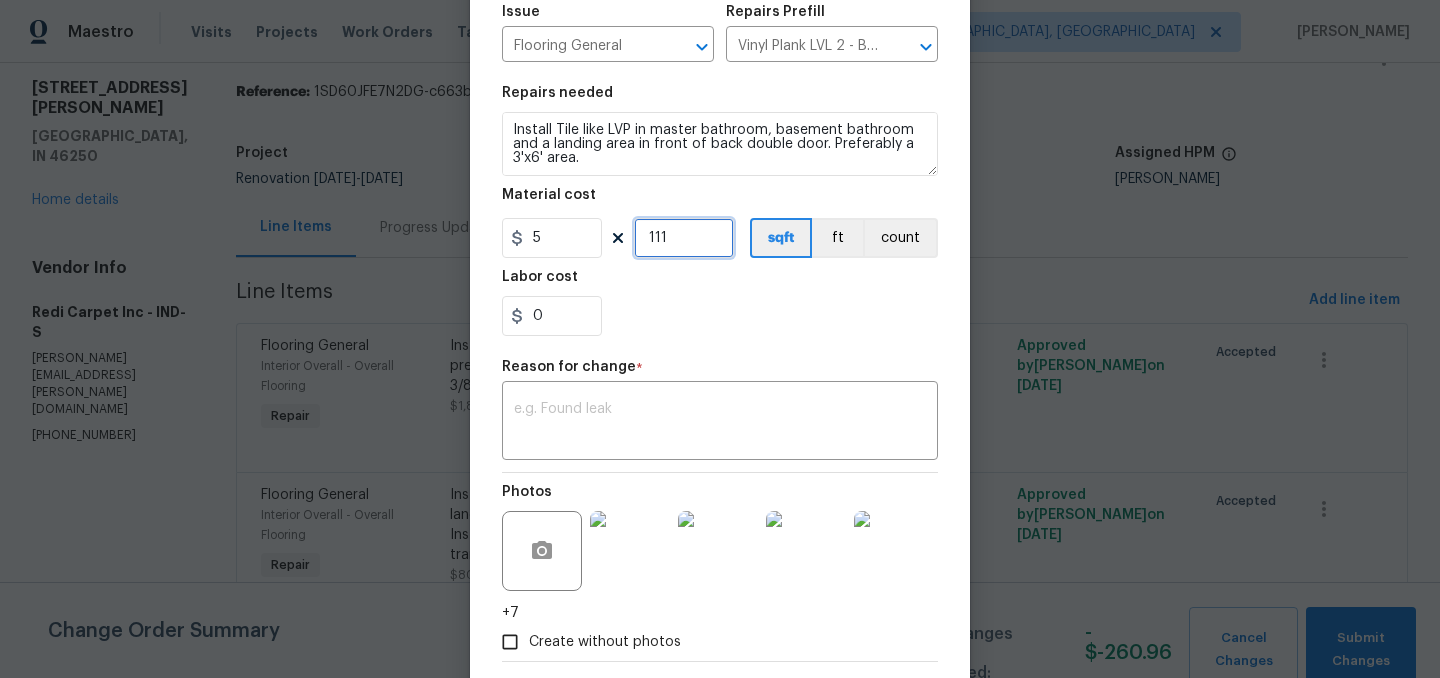click on "111" at bounding box center [684, 238] 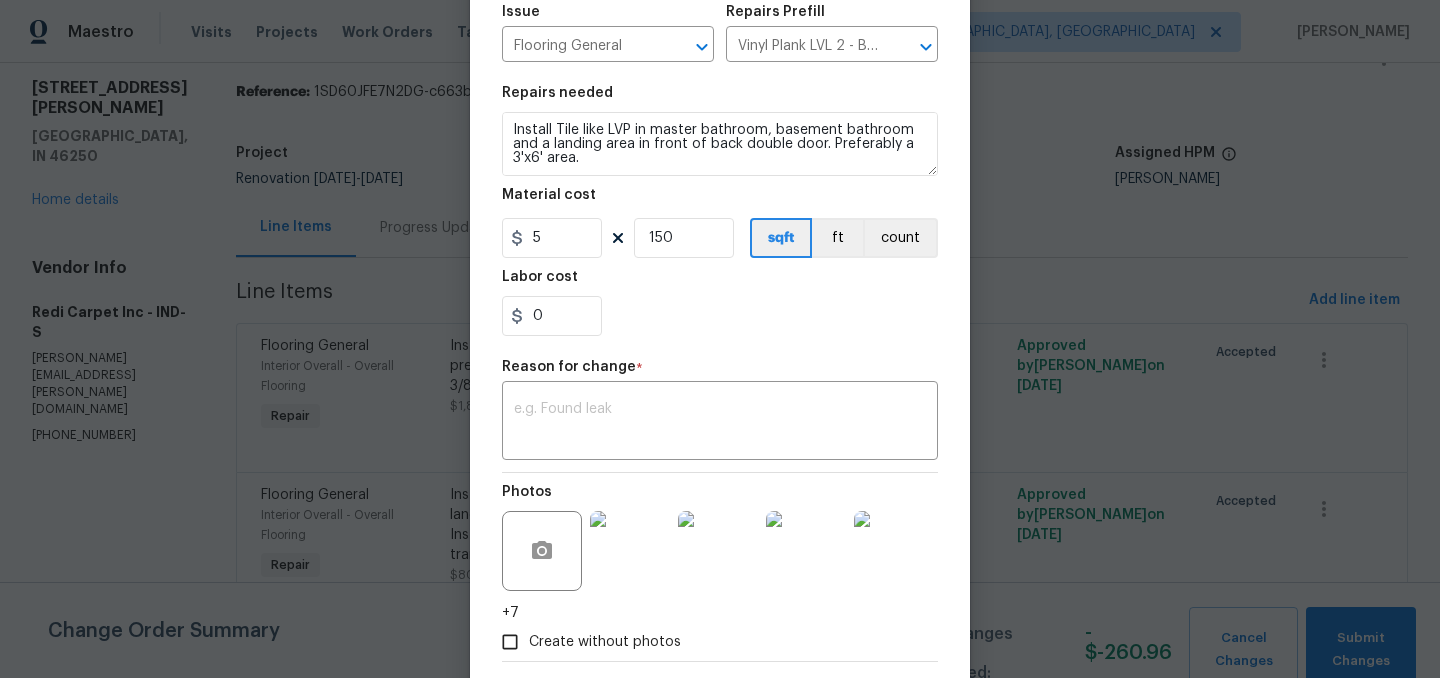 click on "0" at bounding box center [720, 316] 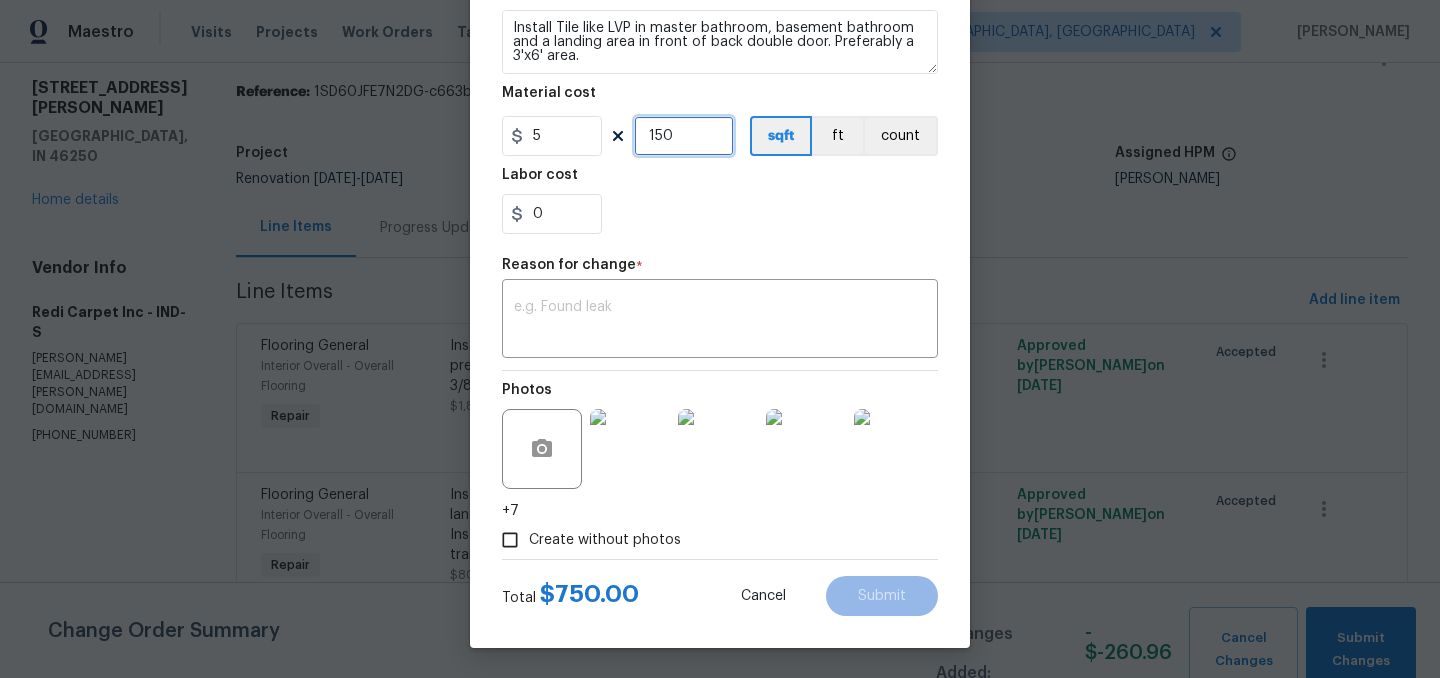 click on "150" at bounding box center [684, 136] 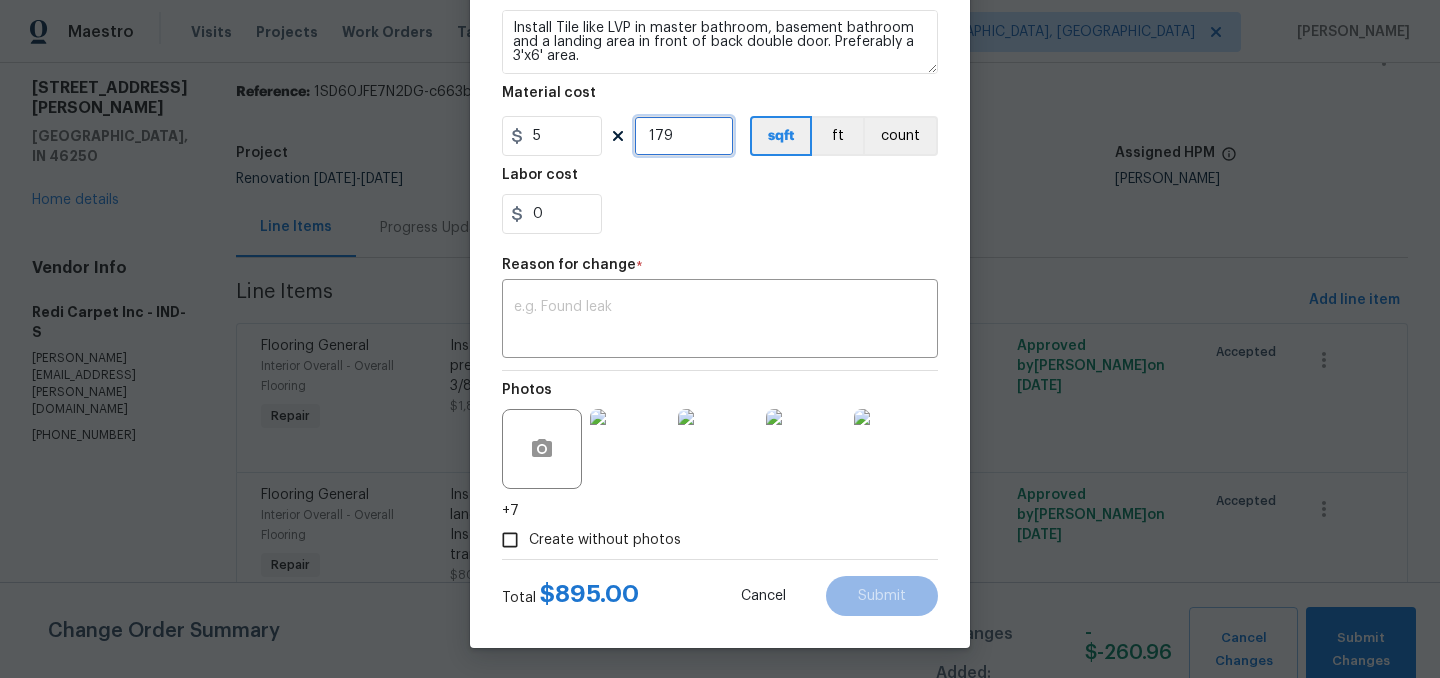 type on "179" 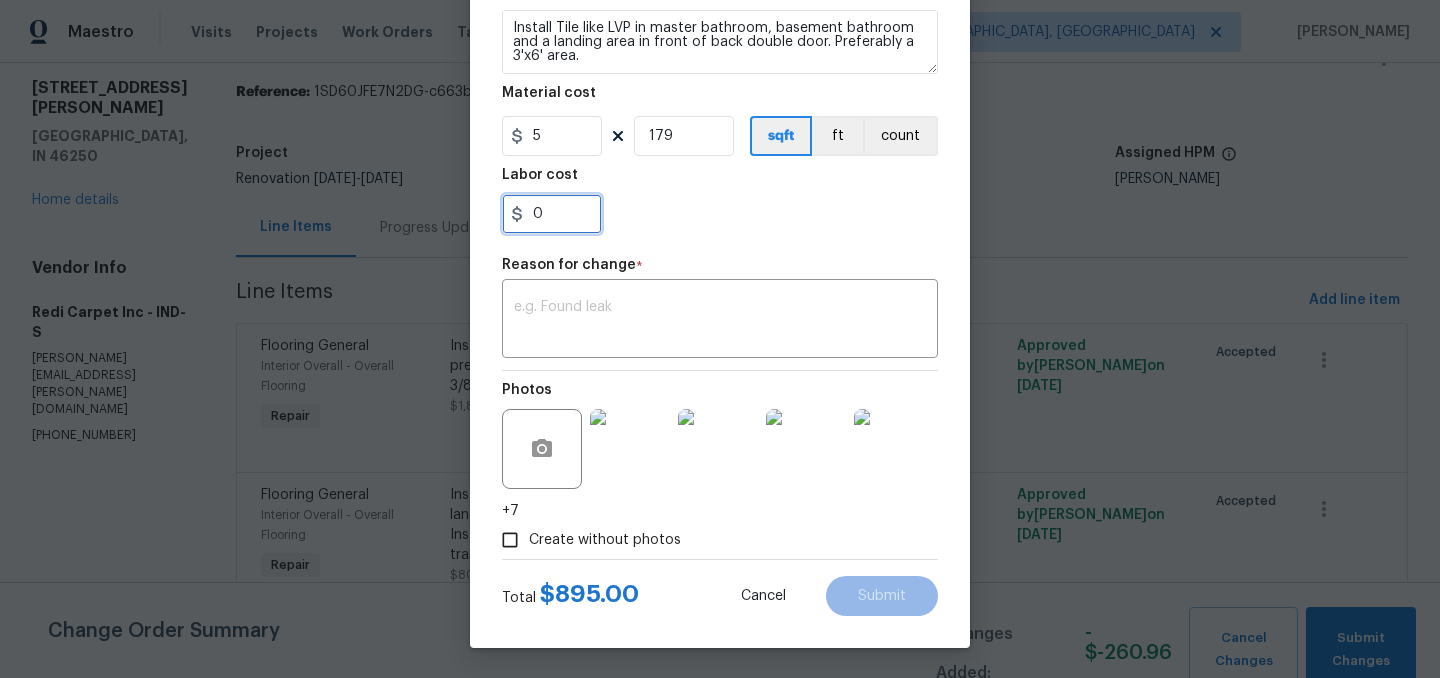 click on "0" at bounding box center (552, 214) 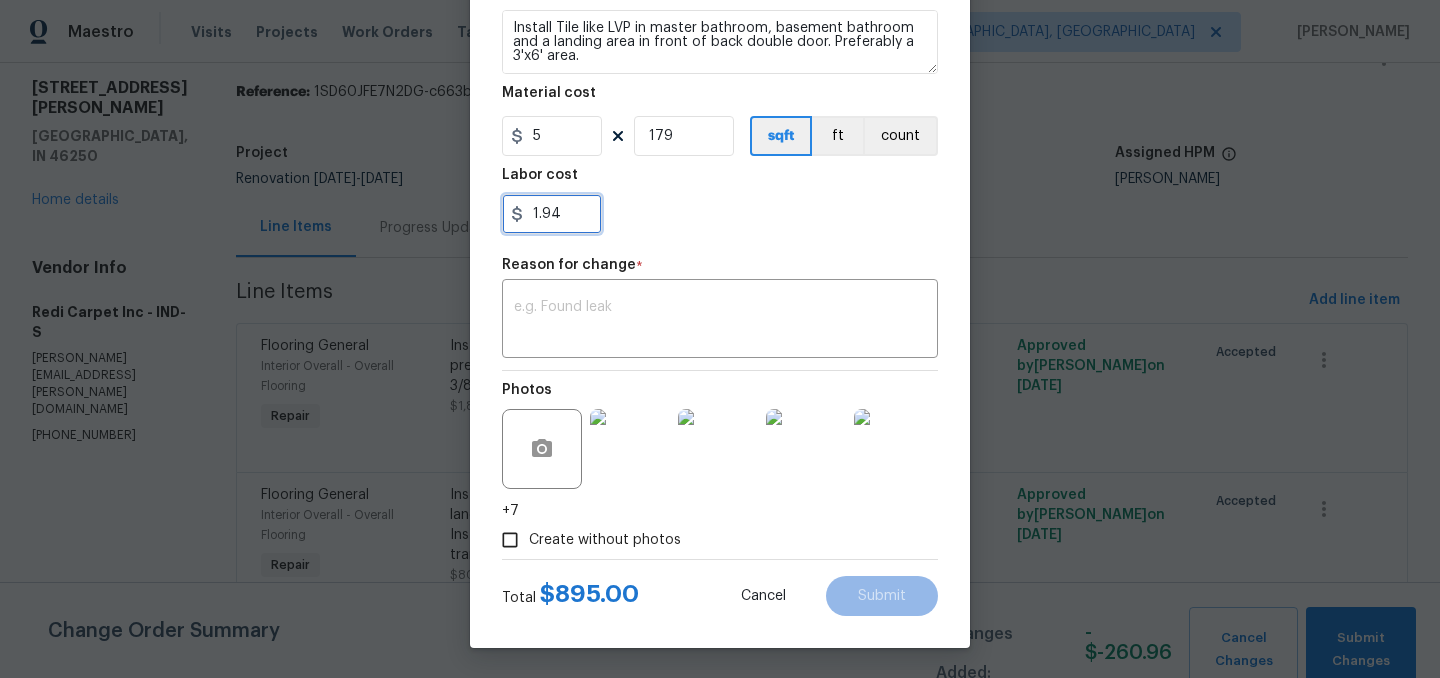 type on "1.94" 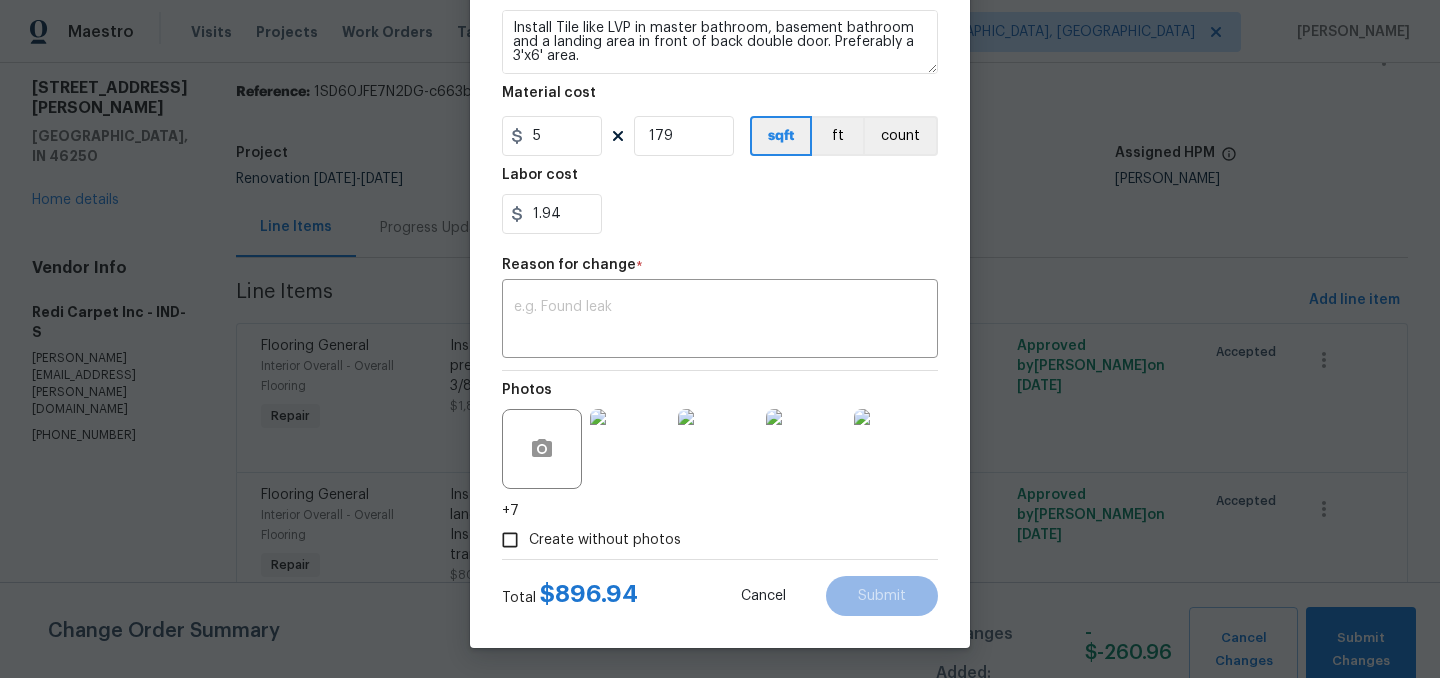 click on "1.94" at bounding box center (720, 214) 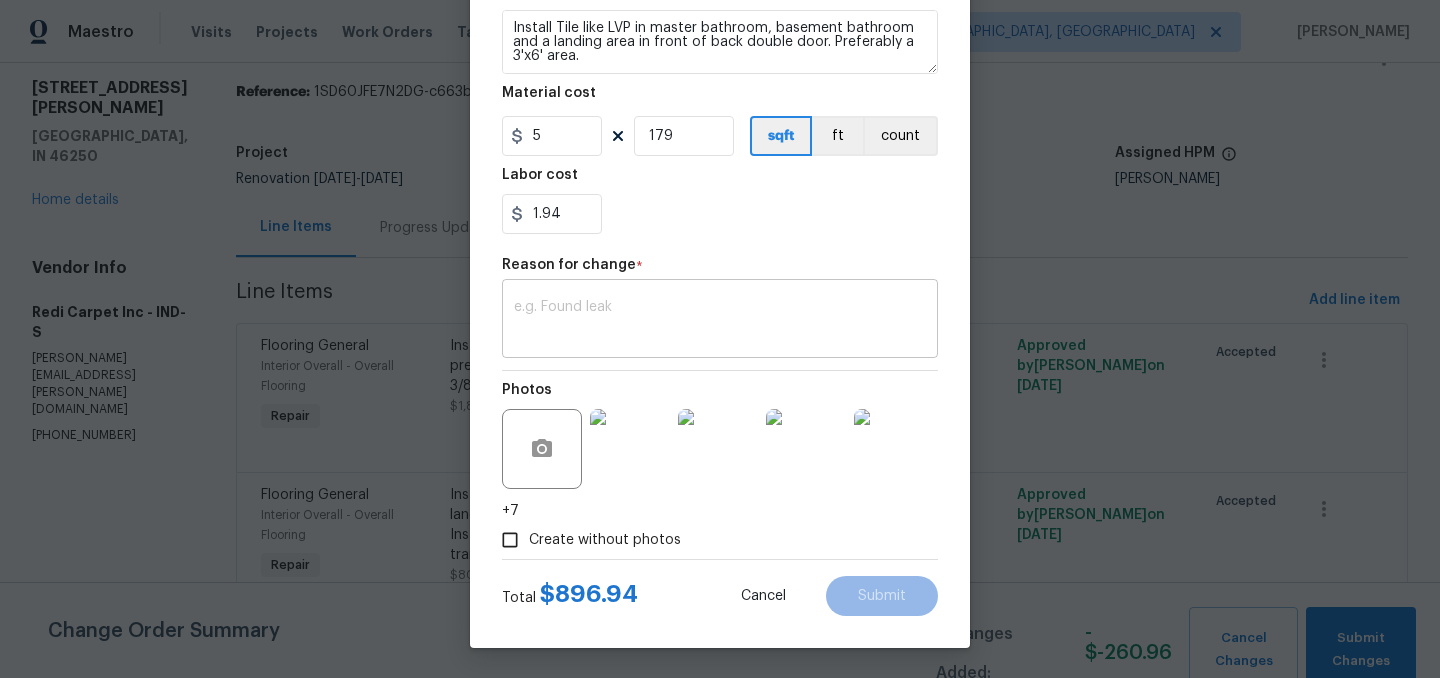 click at bounding box center [720, 321] 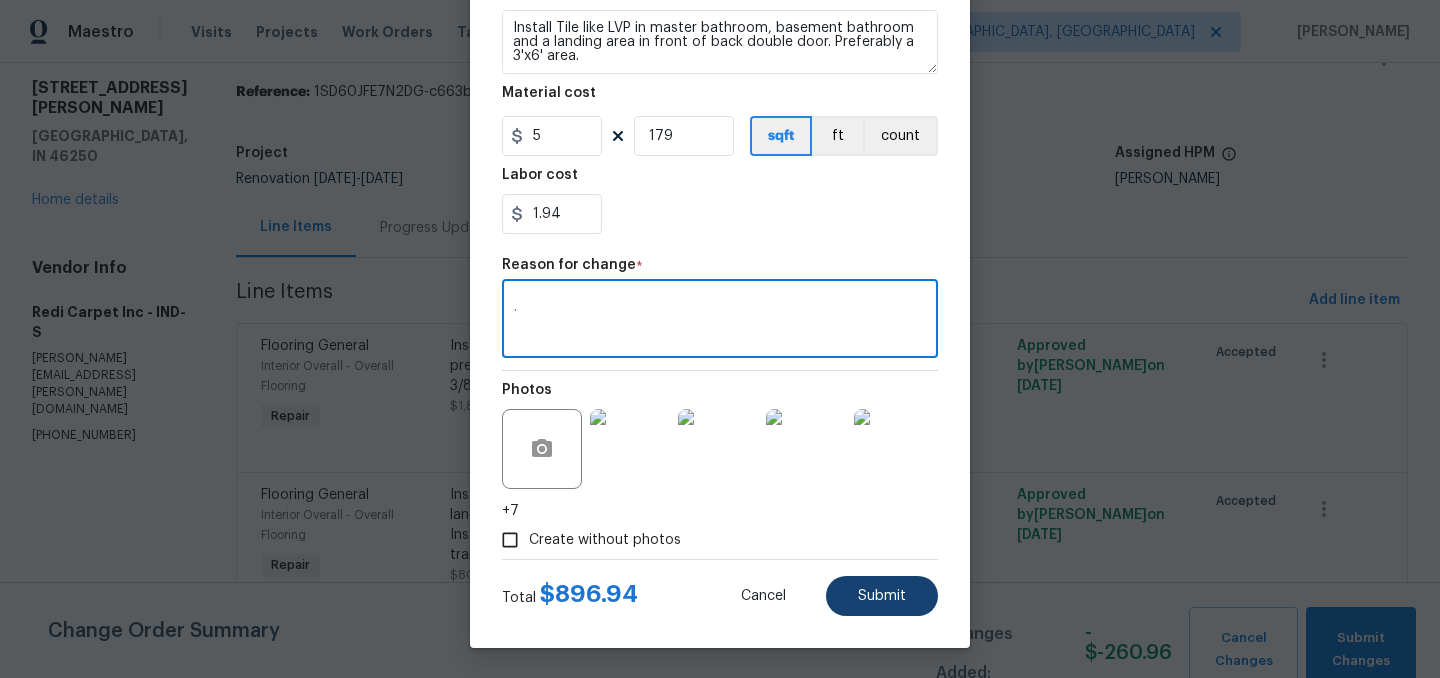 type on "." 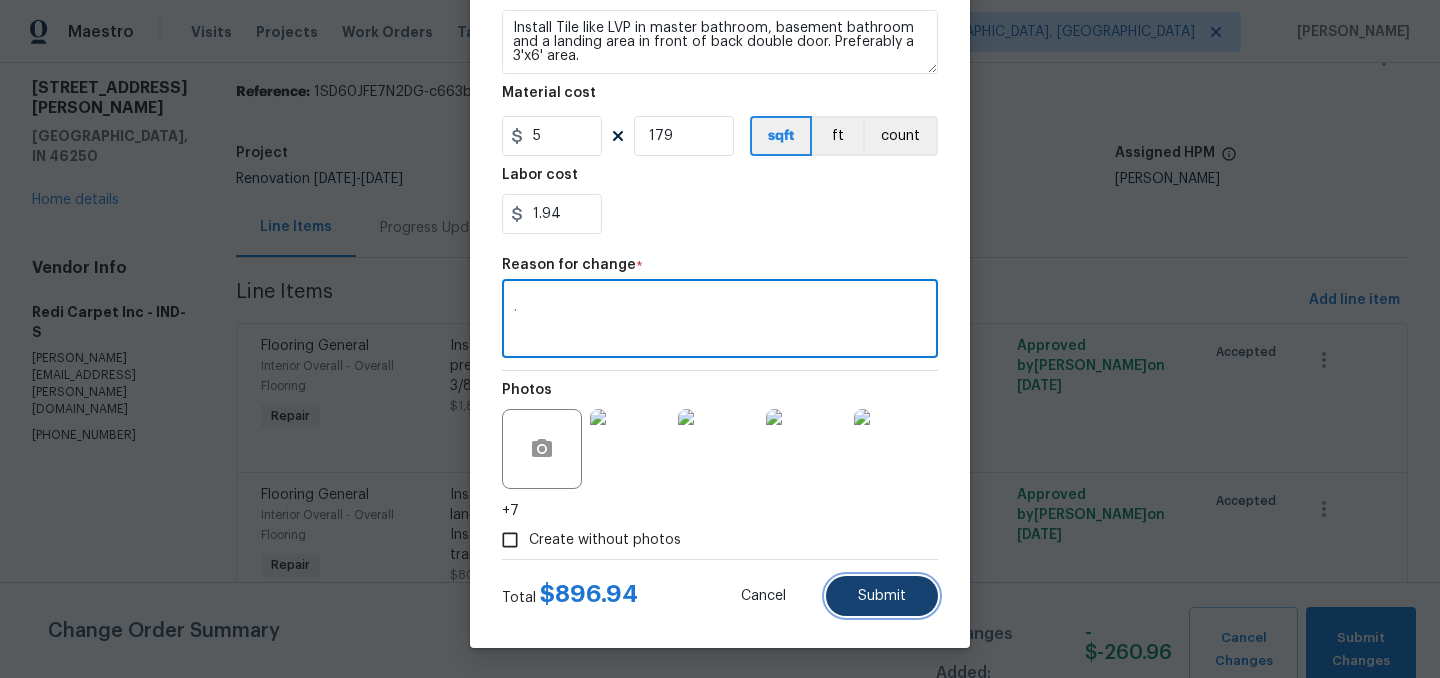 click on "Submit" at bounding box center (882, 596) 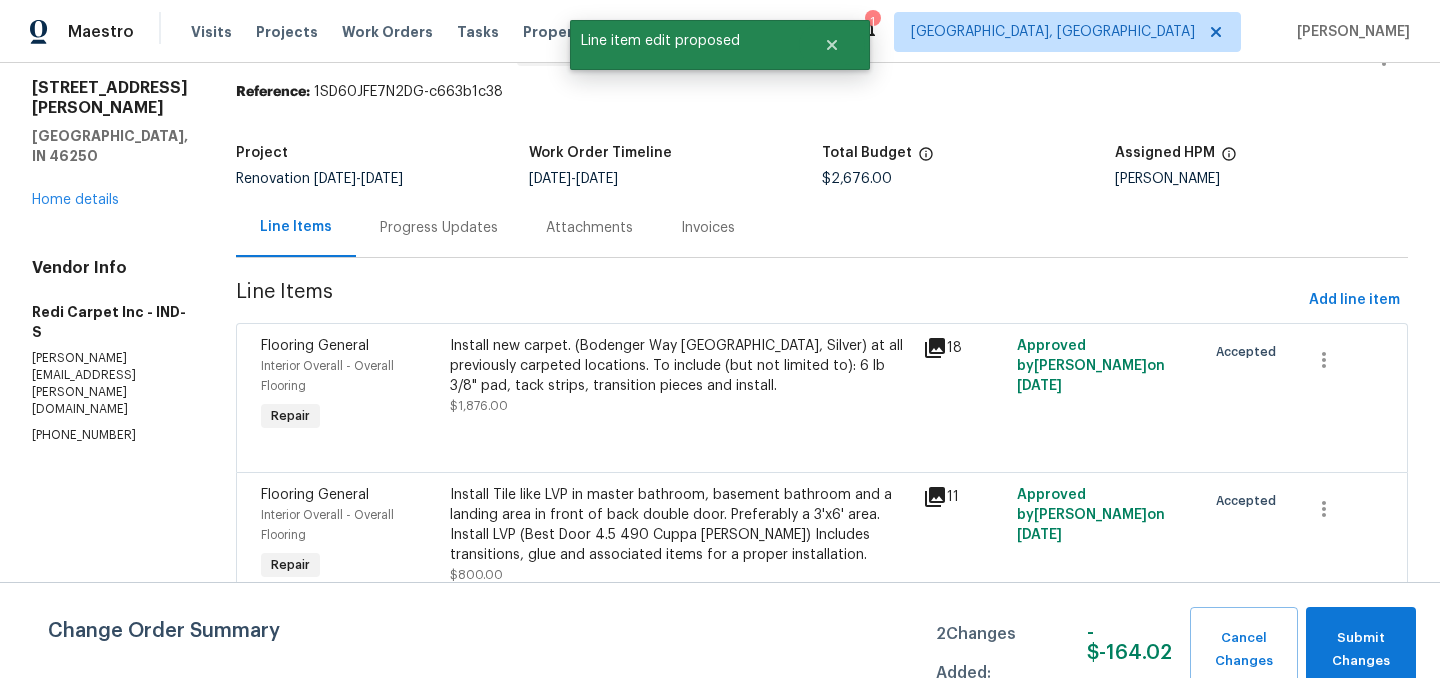 scroll, scrollTop: 0, scrollLeft: 0, axis: both 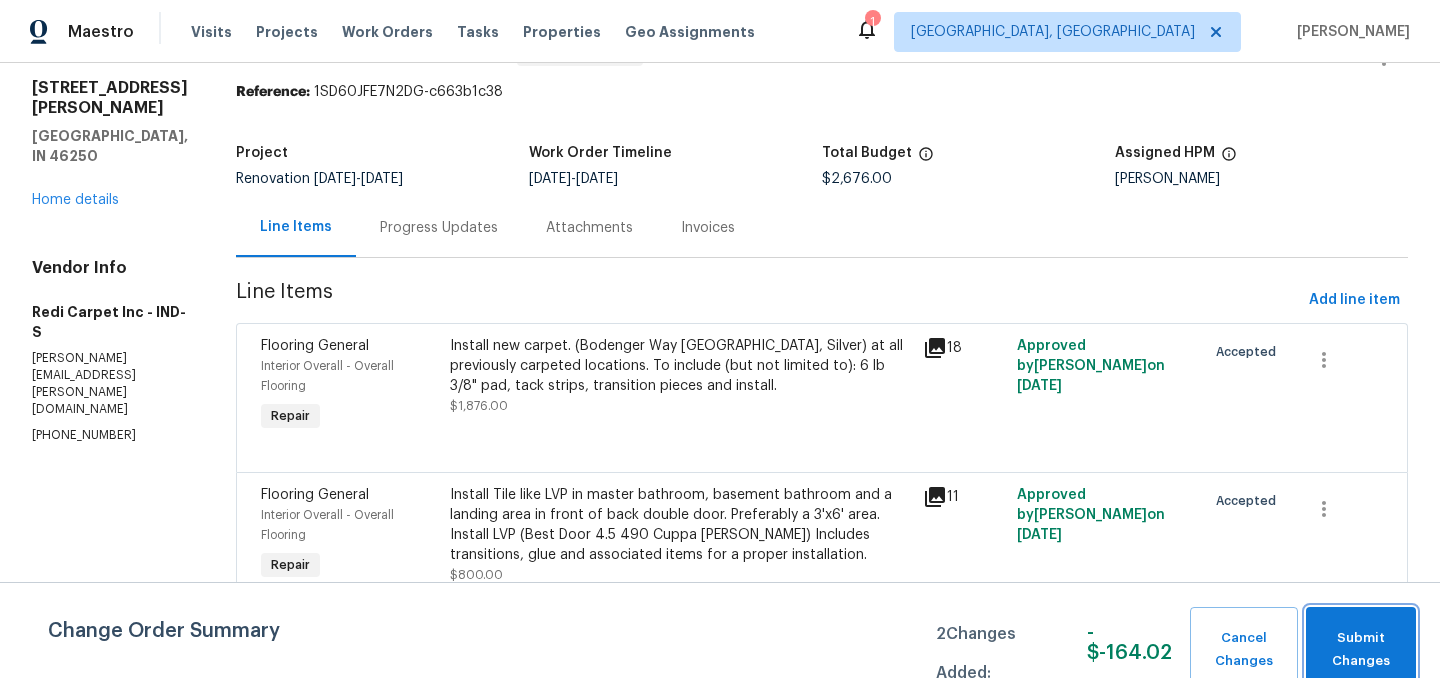 click on "Submit Changes" at bounding box center (1361, 650) 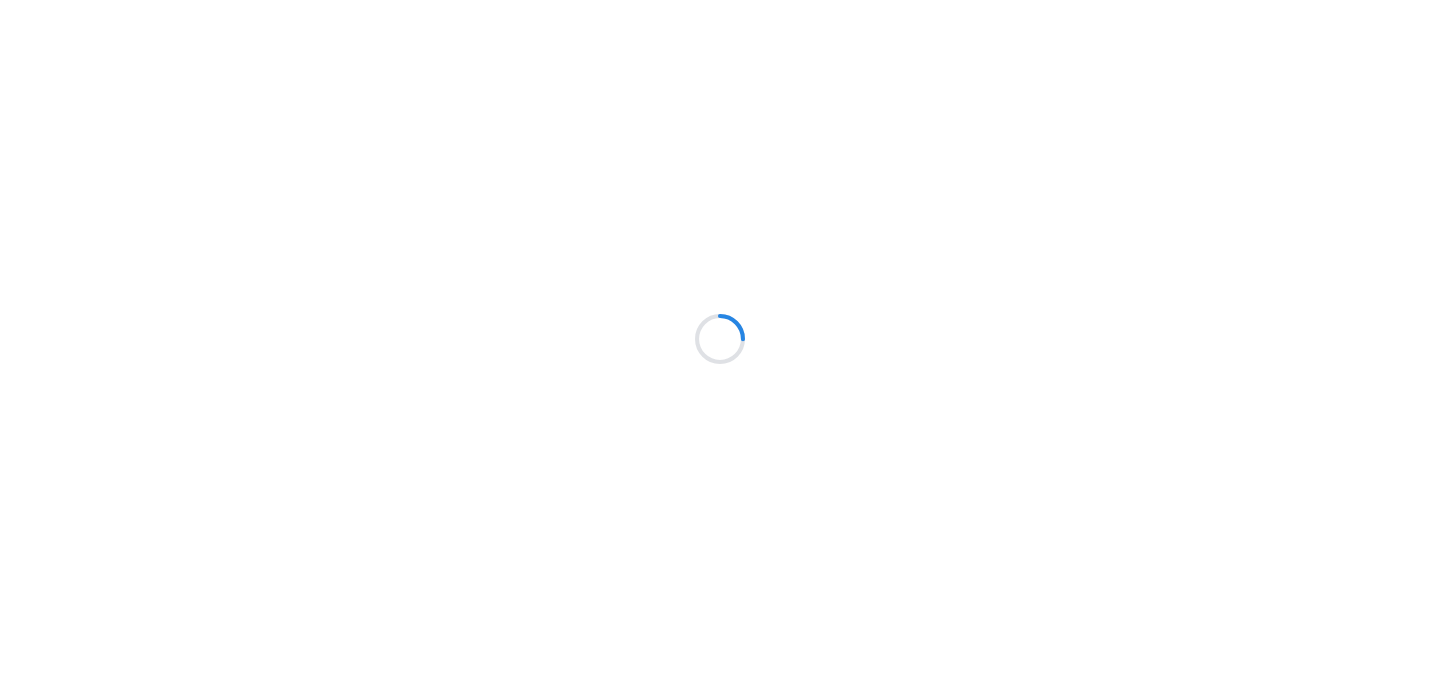 scroll, scrollTop: 0, scrollLeft: 0, axis: both 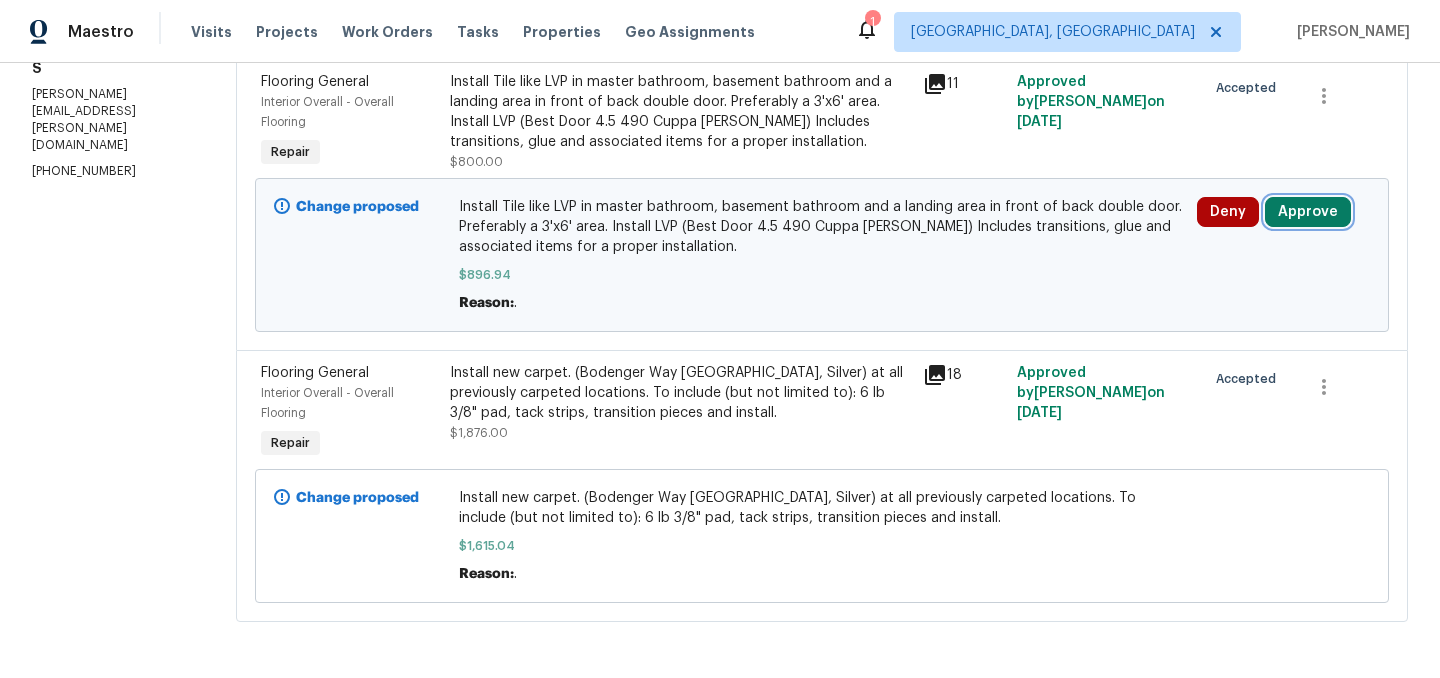 click on "Approve" at bounding box center (1308, 212) 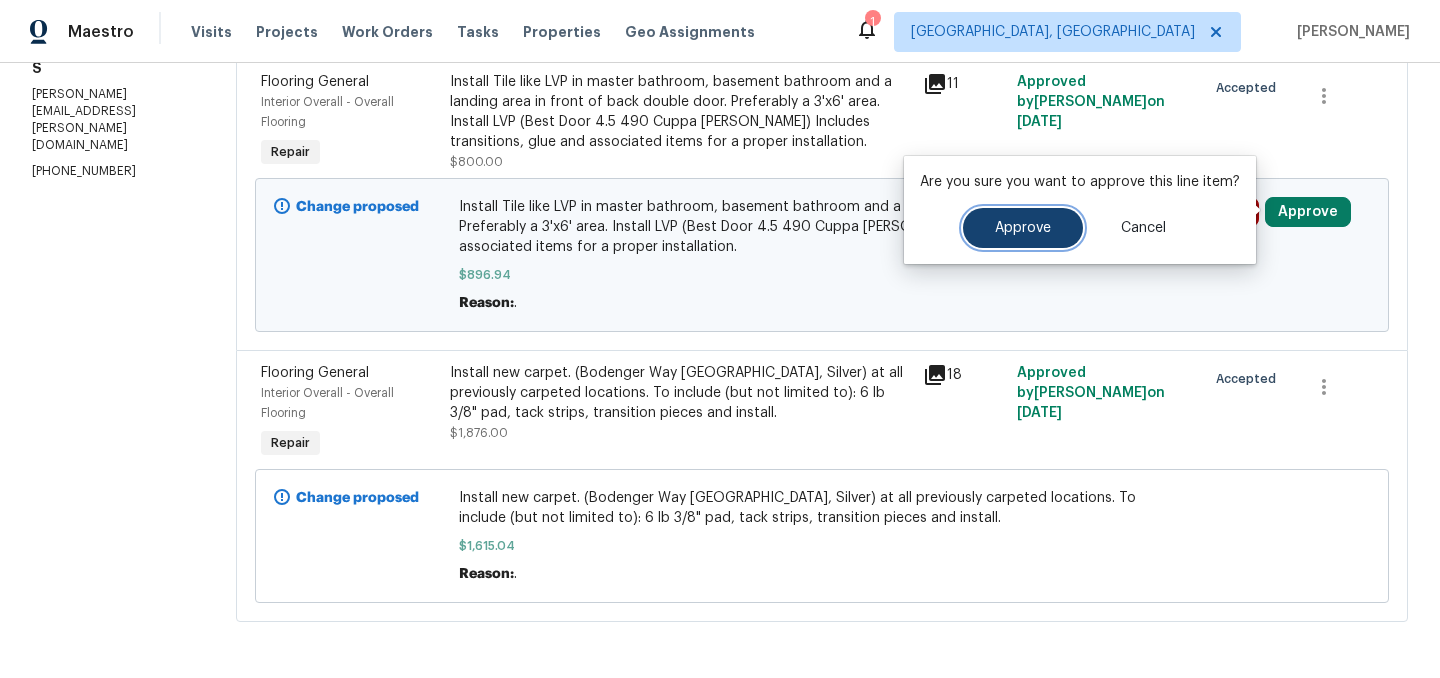 click on "Approve" at bounding box center [1023, 228] 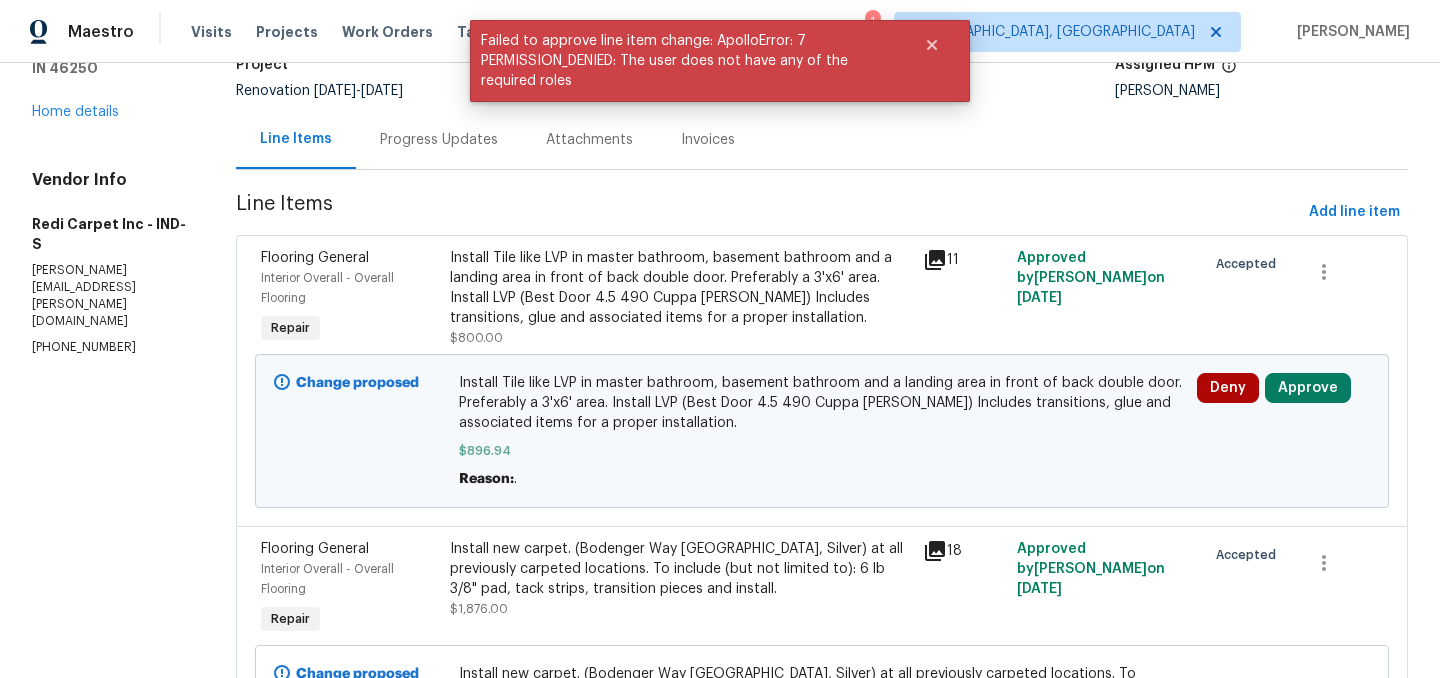 scroll, scrollTop: 0, scrollLeft: 0, axis: both 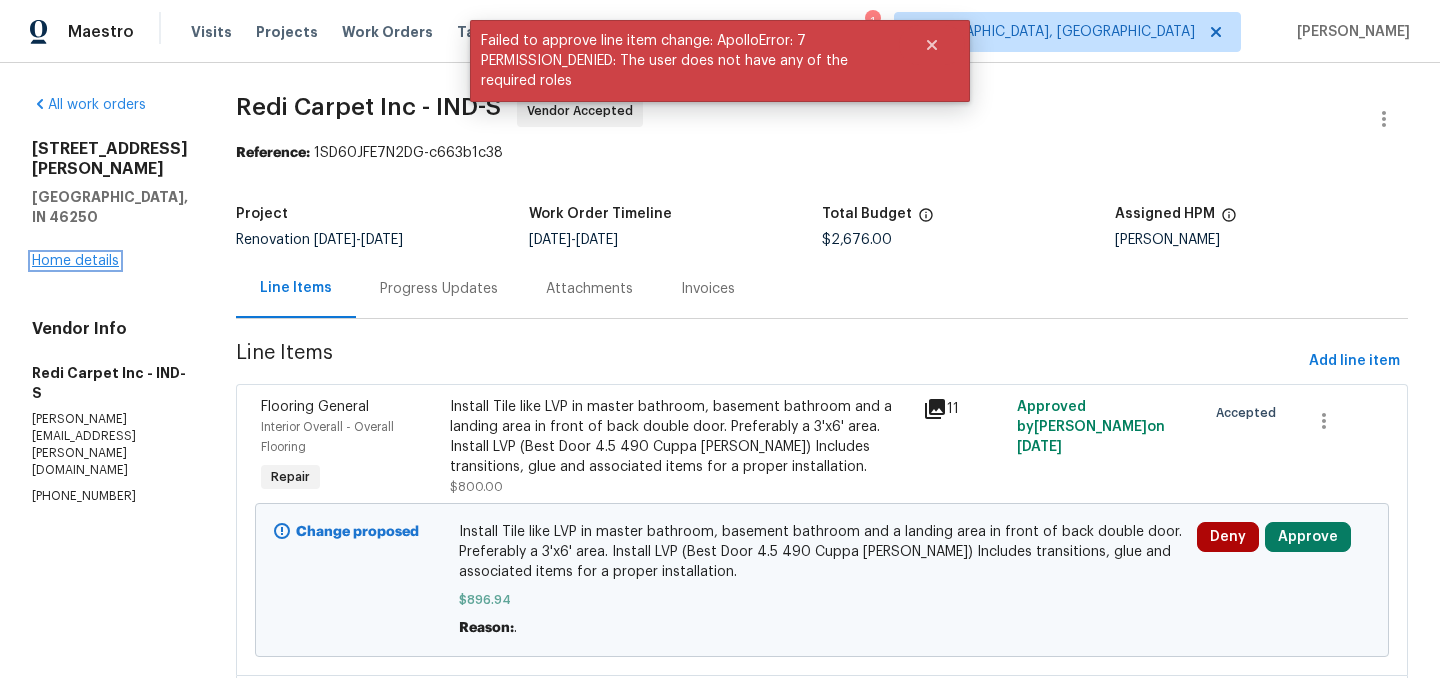 click on "Home details" at bounding box center (75, 261) 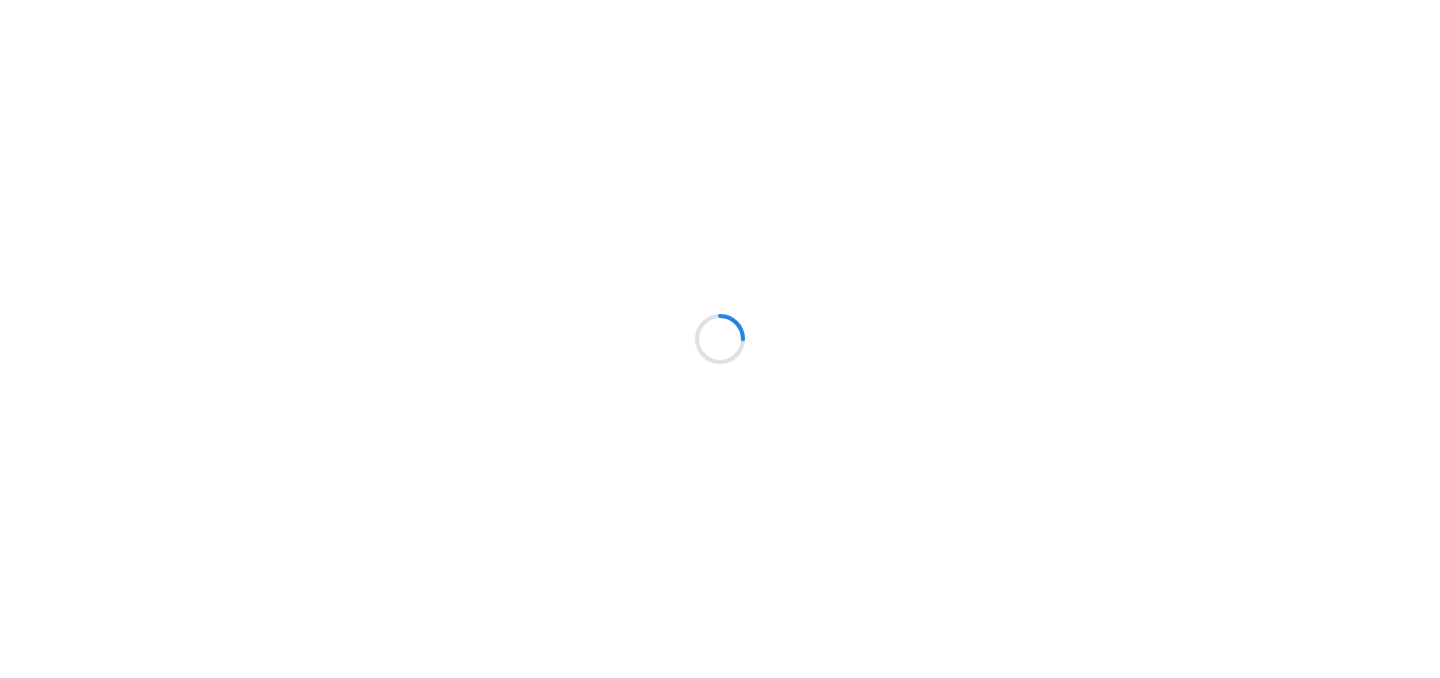 scroll, scrollTop: 0, scrollLeft: 0, axis: both 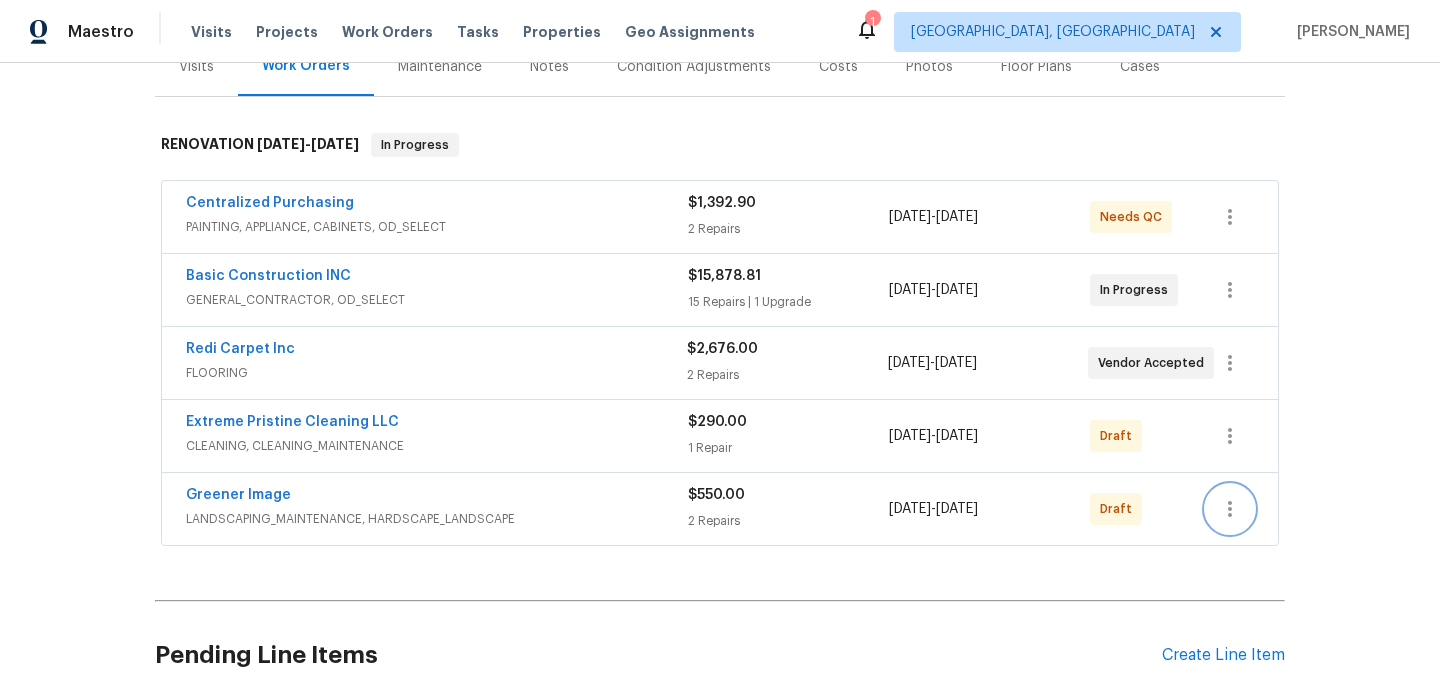 click 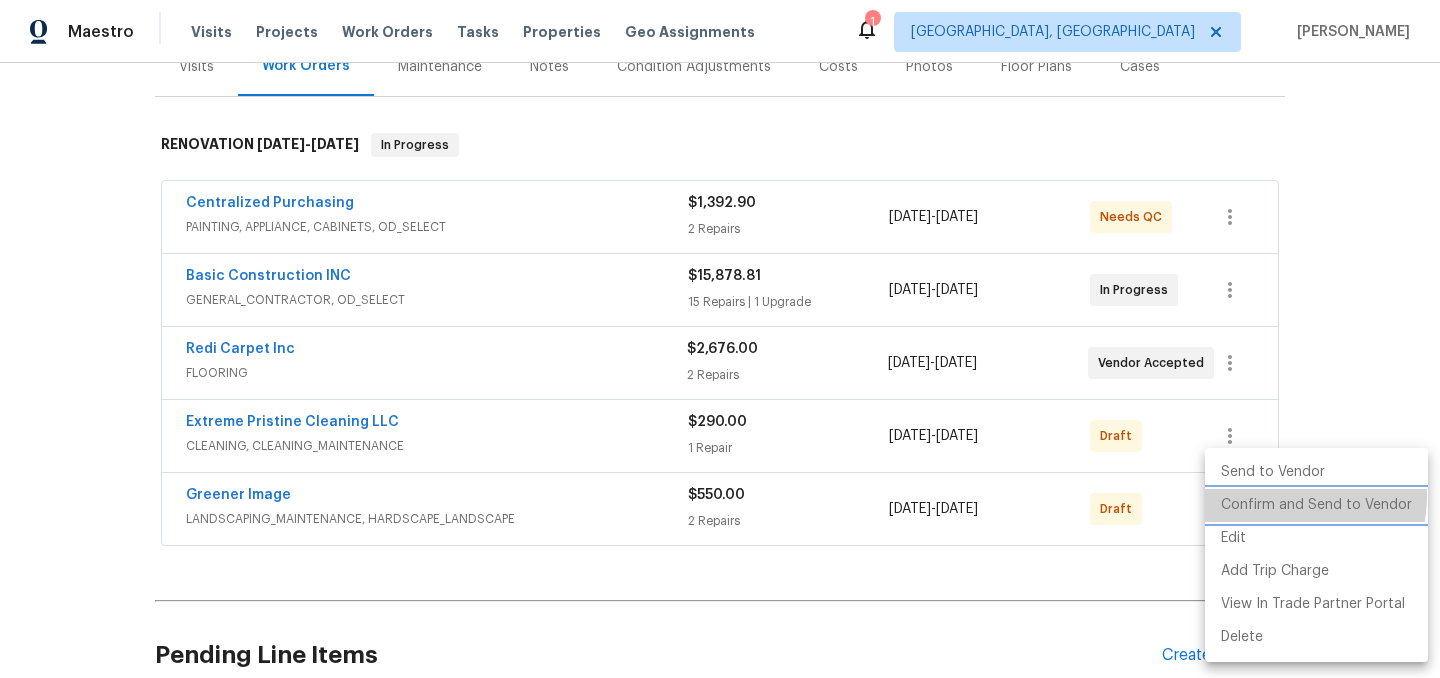 click on "Confirm and Send to Vendor" at bounding box center (1316, 505) 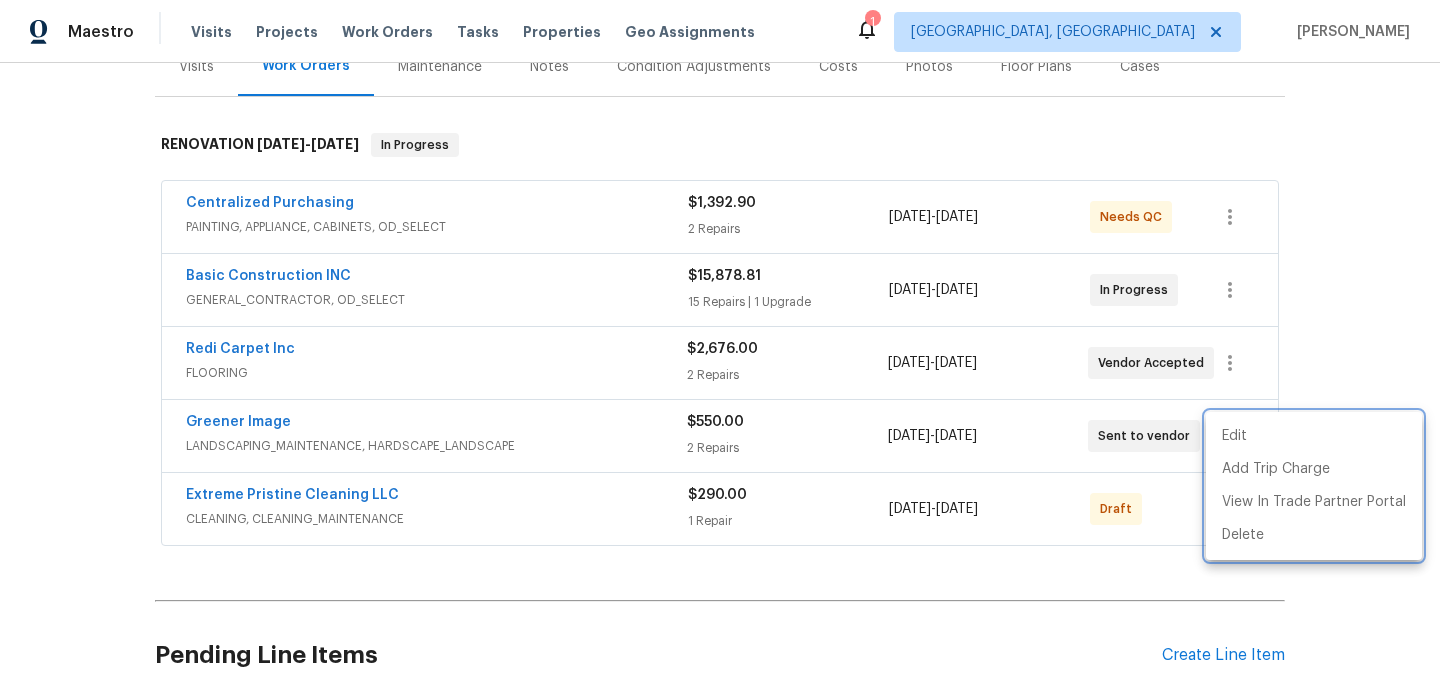 click at bounding box center [720, 339] 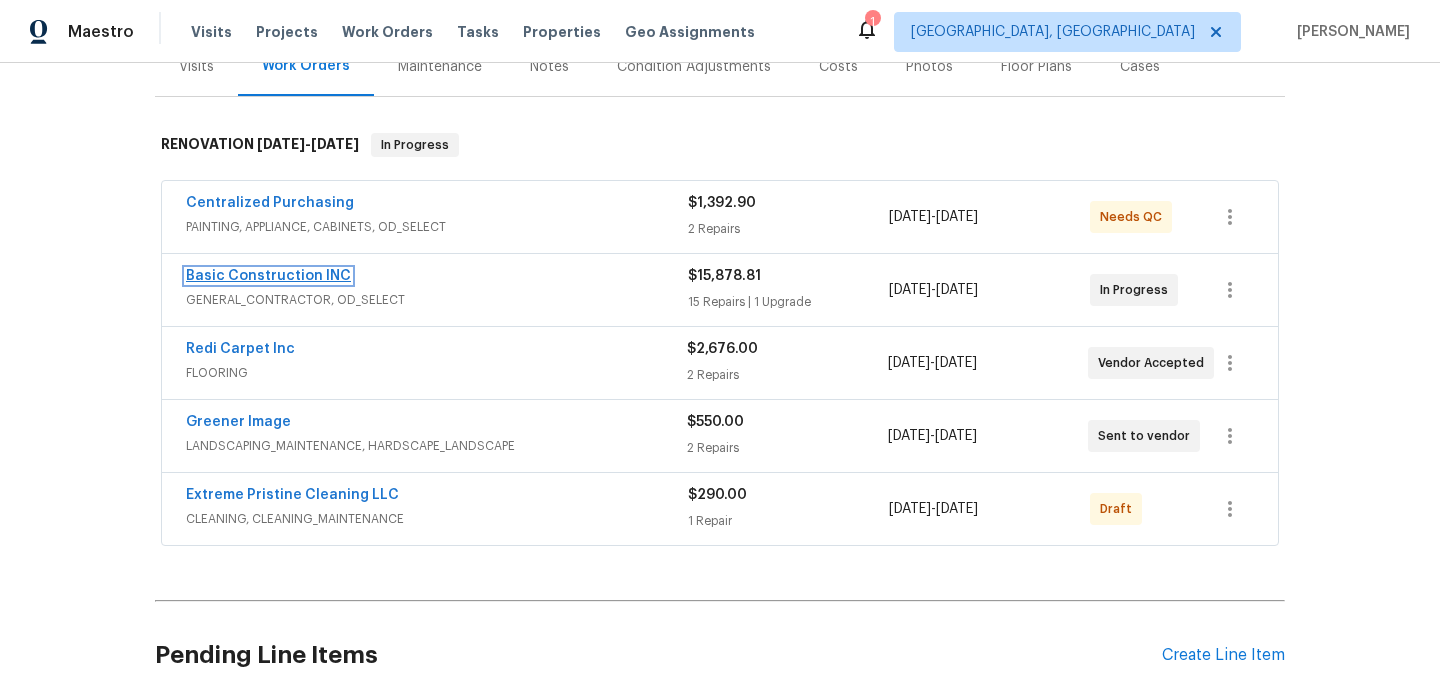 click on "Basic Construction INC" at bounding box center (268, 276) 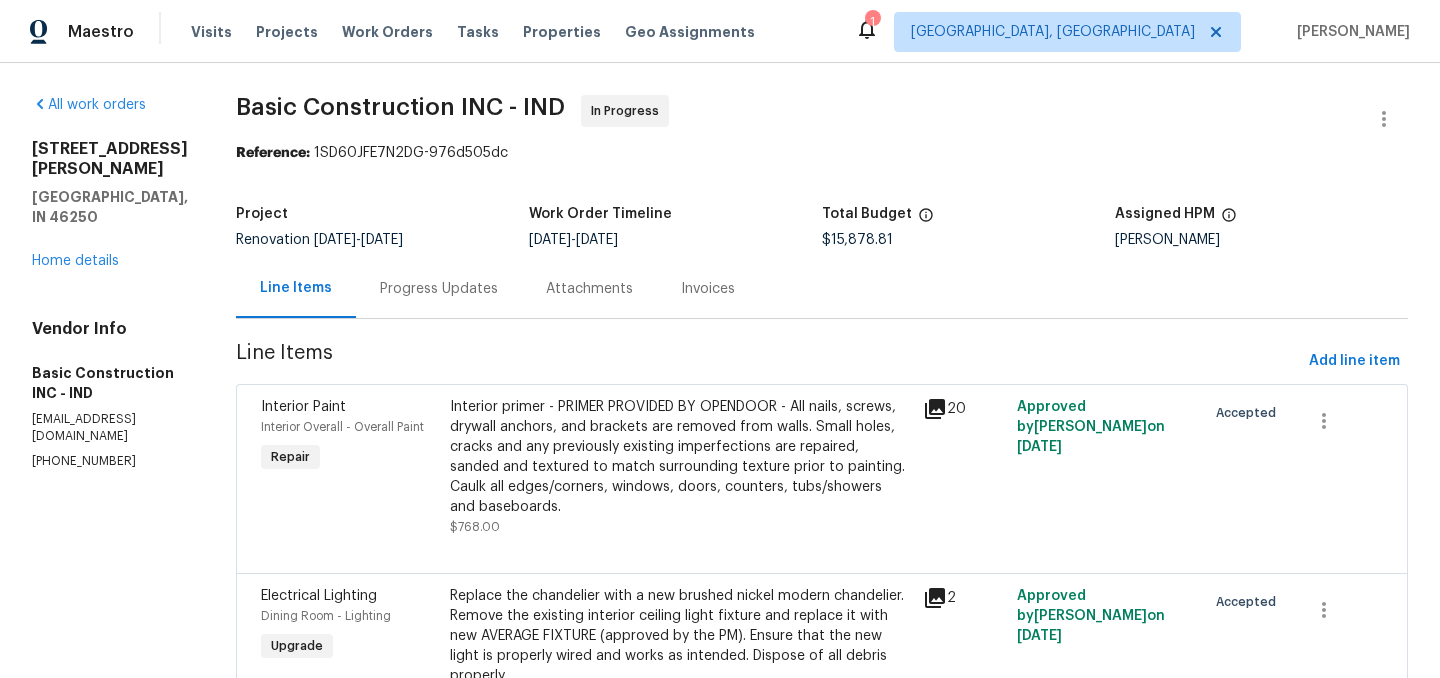 click on "Progress Updates" at bounding box center (439, 289) 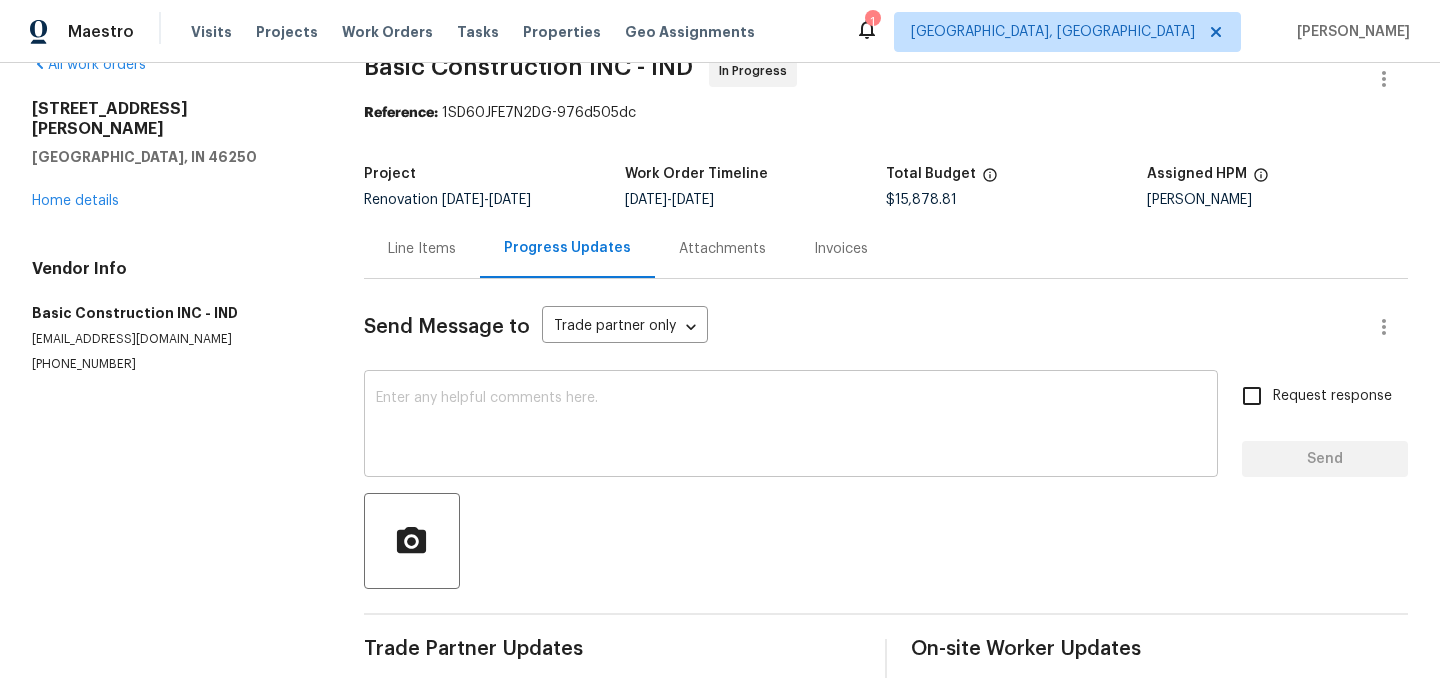 scroll, scrollTop: 0, scrollLeft: 0, axis: both 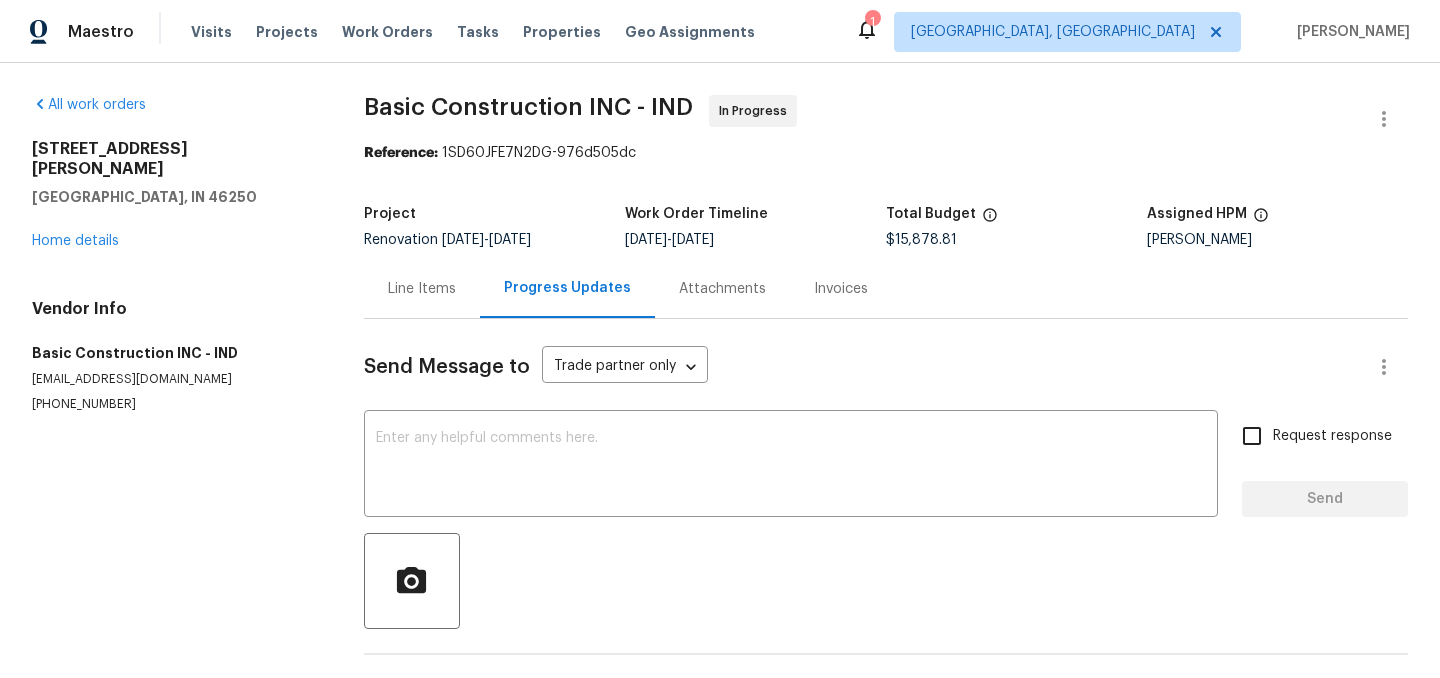 click on "Line Items" at bounding box center (422, 289) 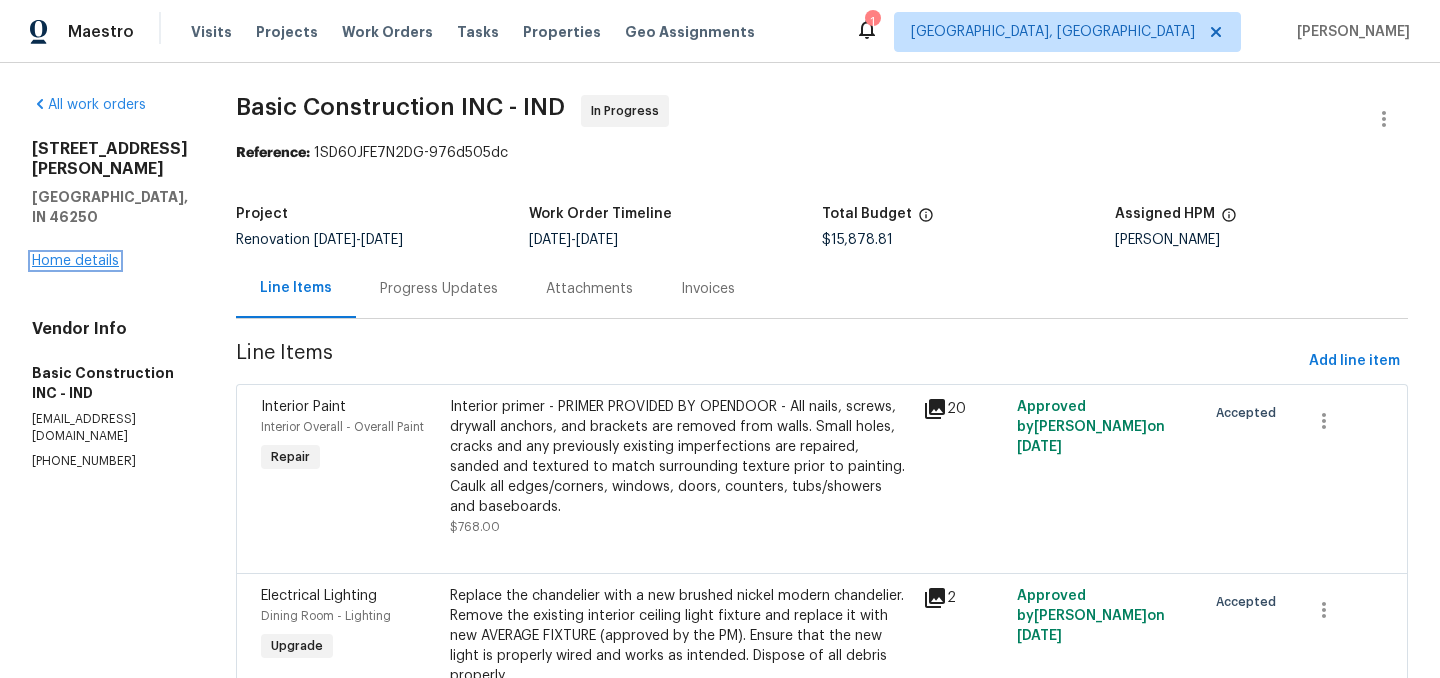 click on "Home details" at bounding box center [75, 261] 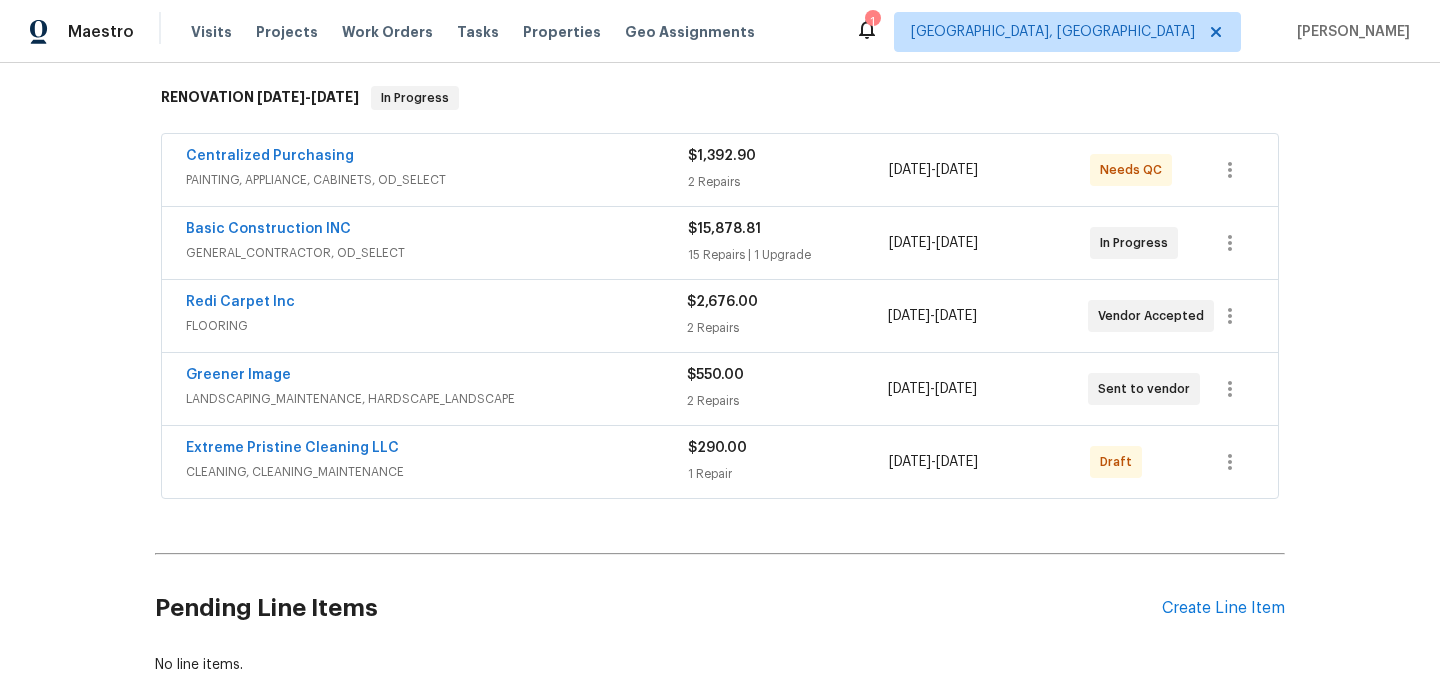 scroll, scrollTop: 0, scrollLeft: 0, axis: both 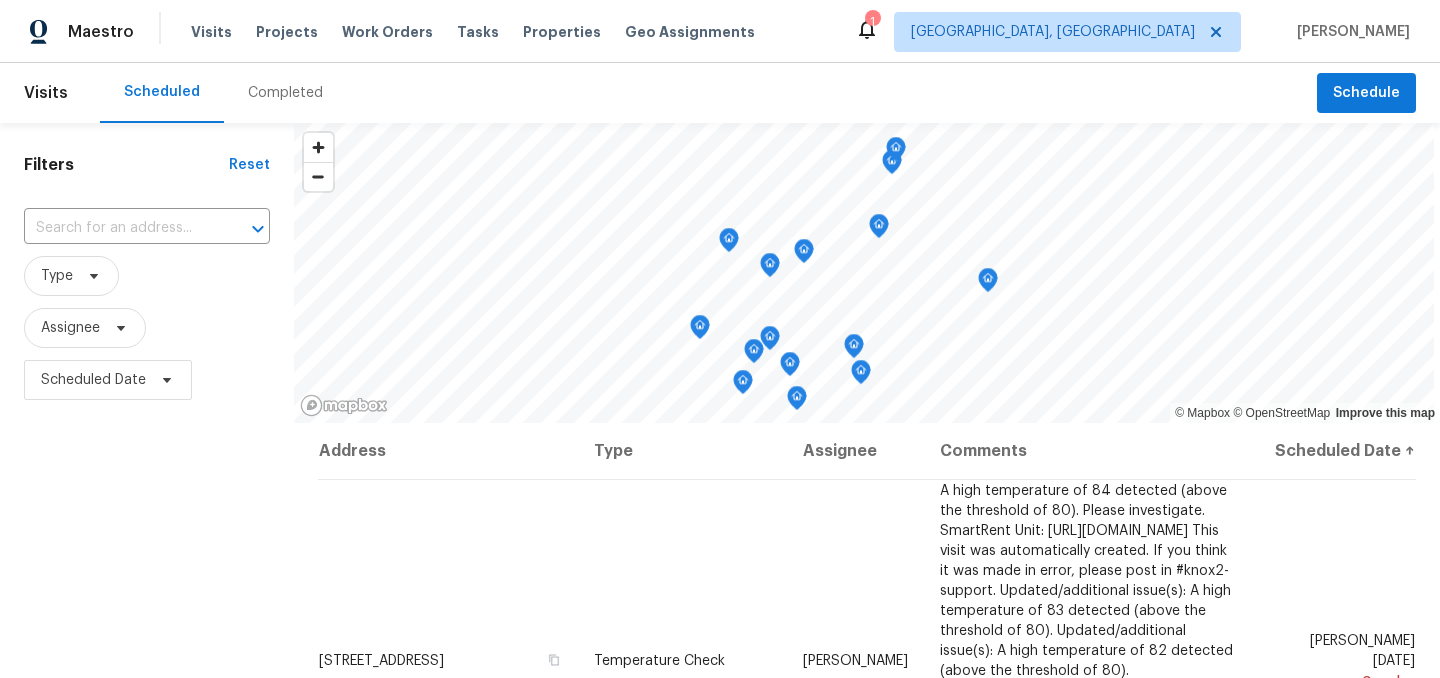 click 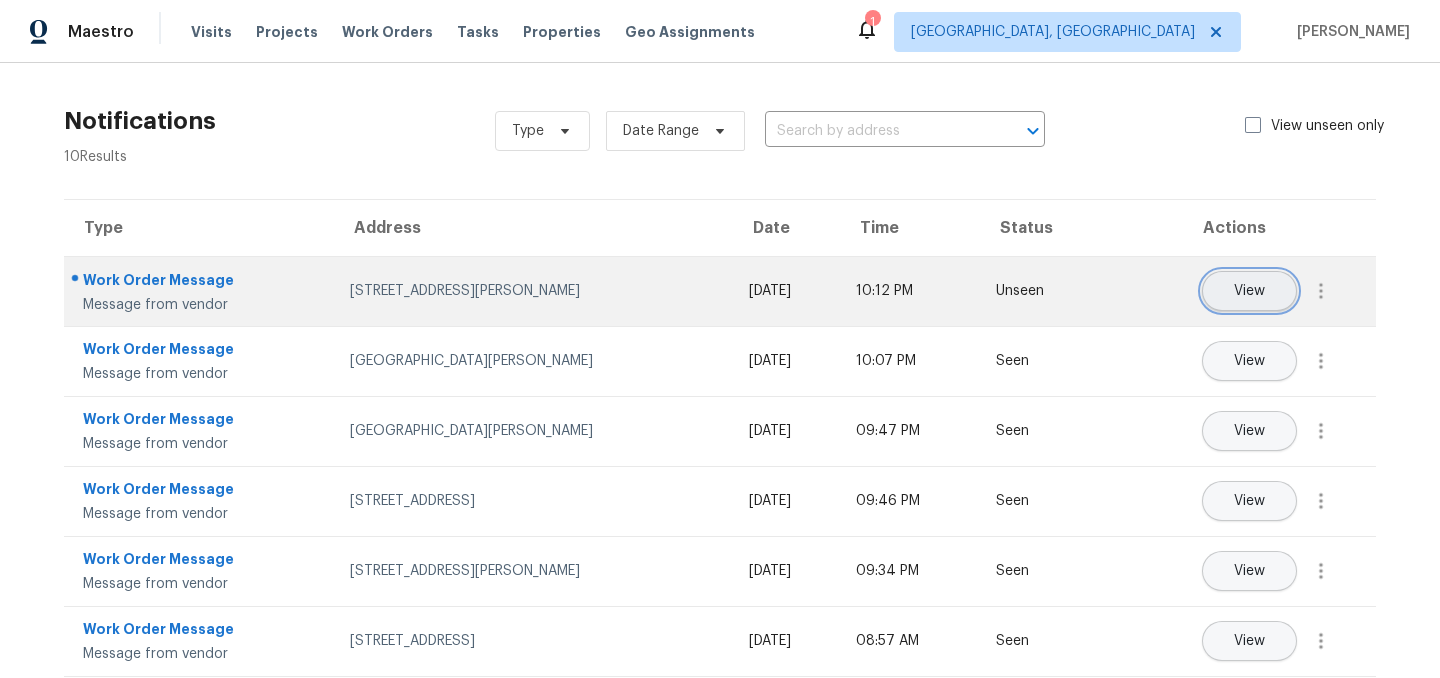 click on "View" at bounding box center [1249, 291] 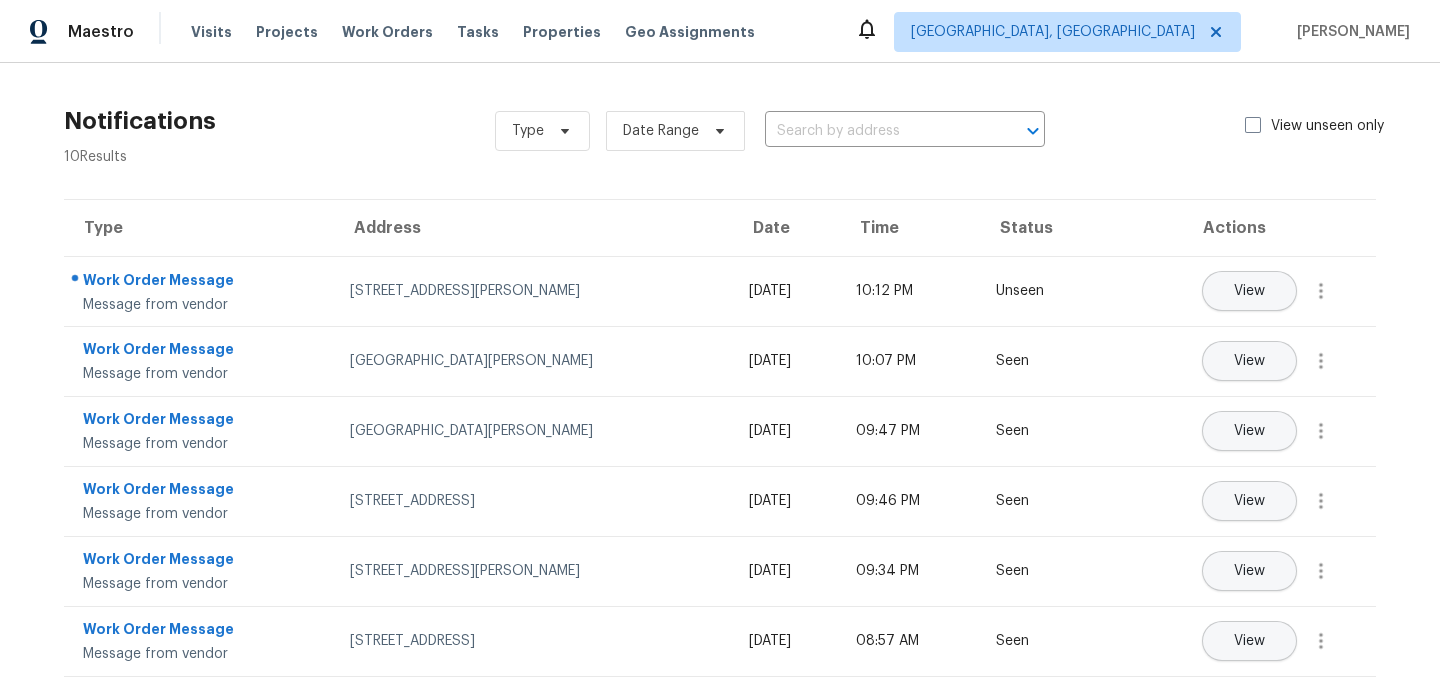 click on "Notifications 10  Results Type Date Range ​ View unseen only" at bounding box center (720, 131) 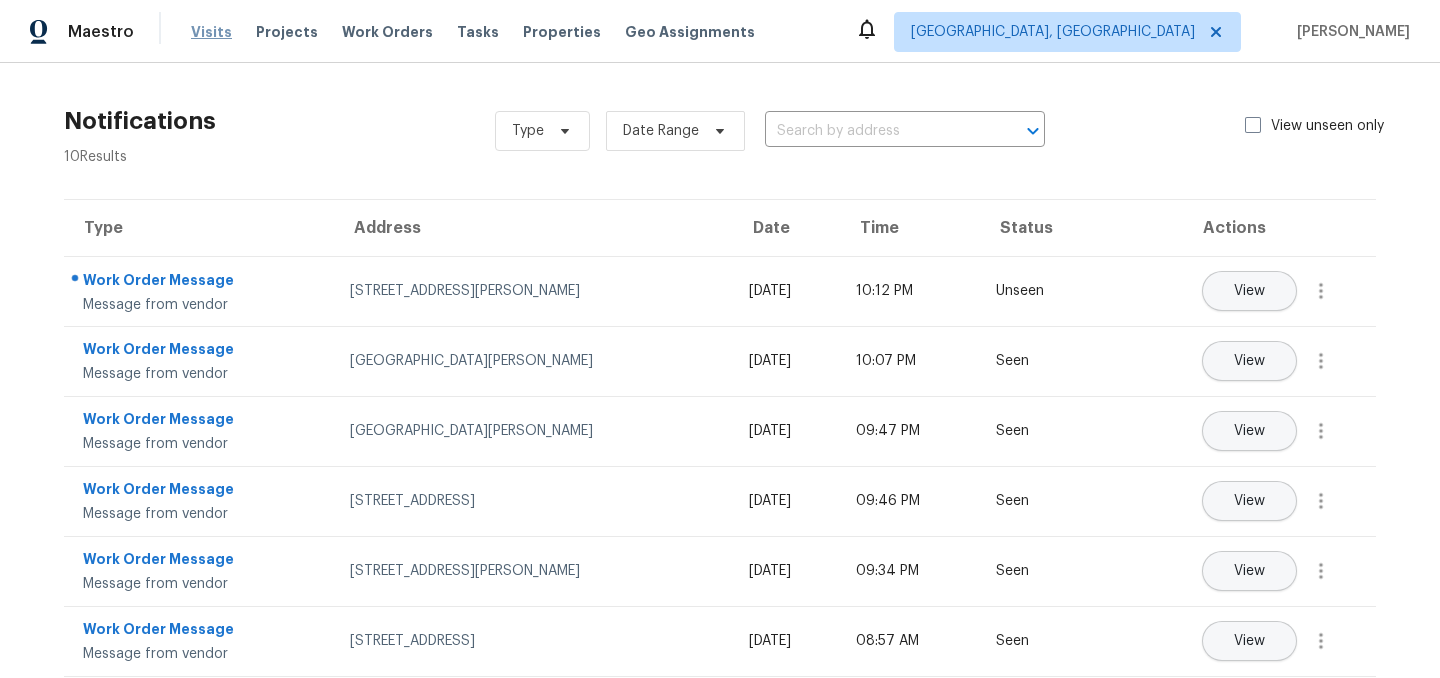 click on "Visits" at bounding box center [211, 32] 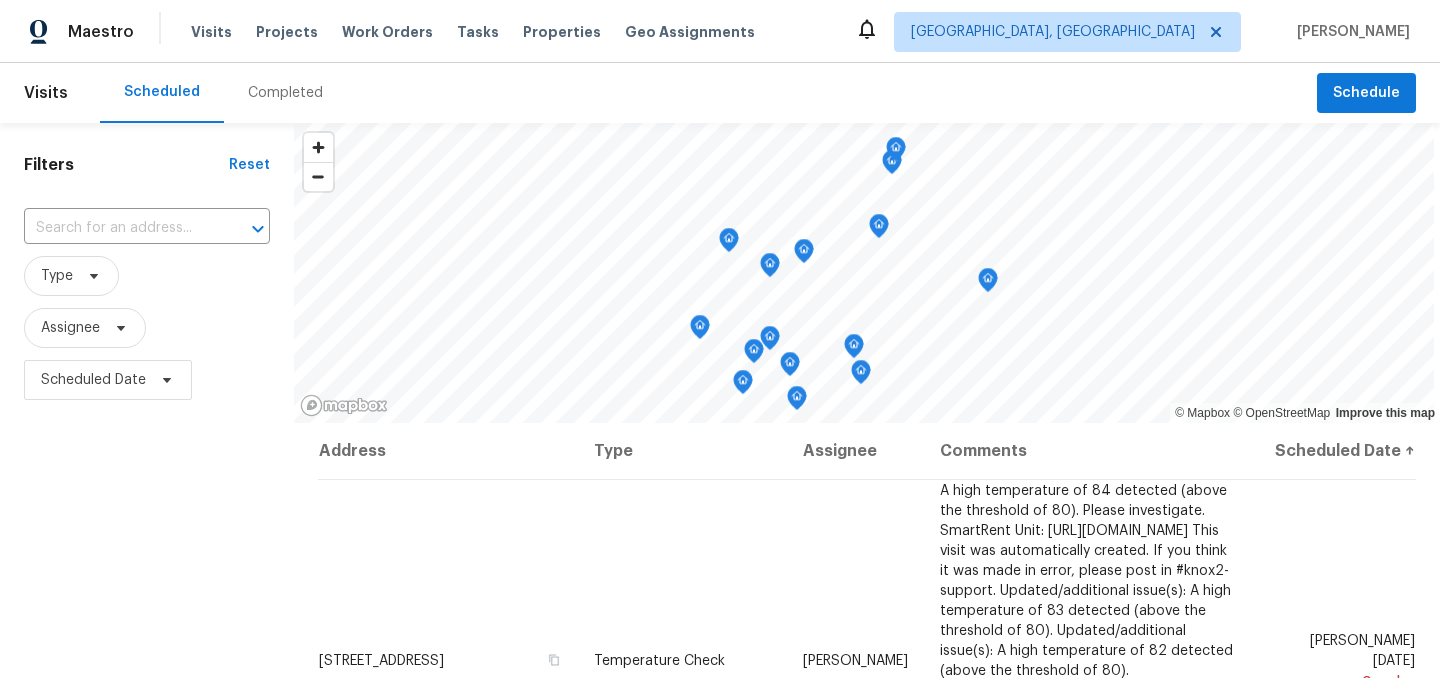 click on "Filters Reset ​ Type Assignee Scheduled Date" at bounding box center (147, 544) 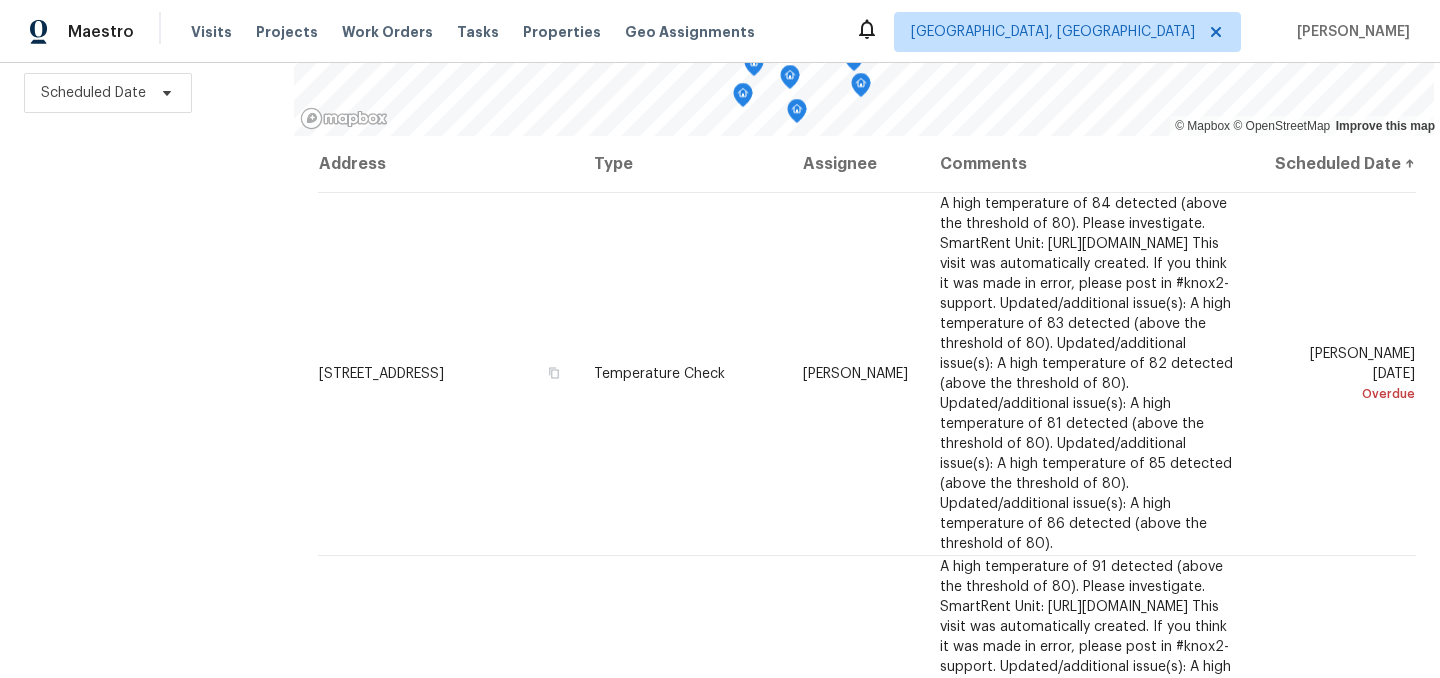 scroll, scrollTop: 0, scrollLeft: 0, axis: both 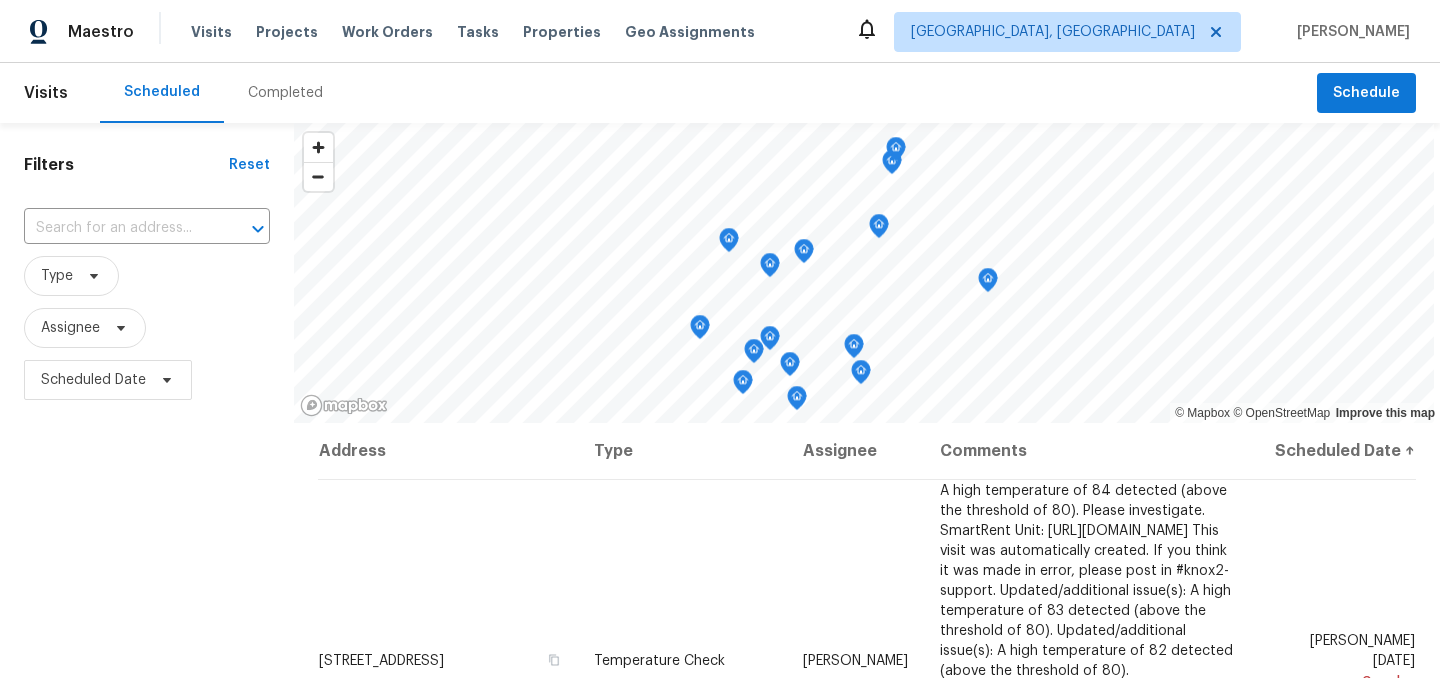 click on "Scheduled Completed" at bounding box center (708, 93) 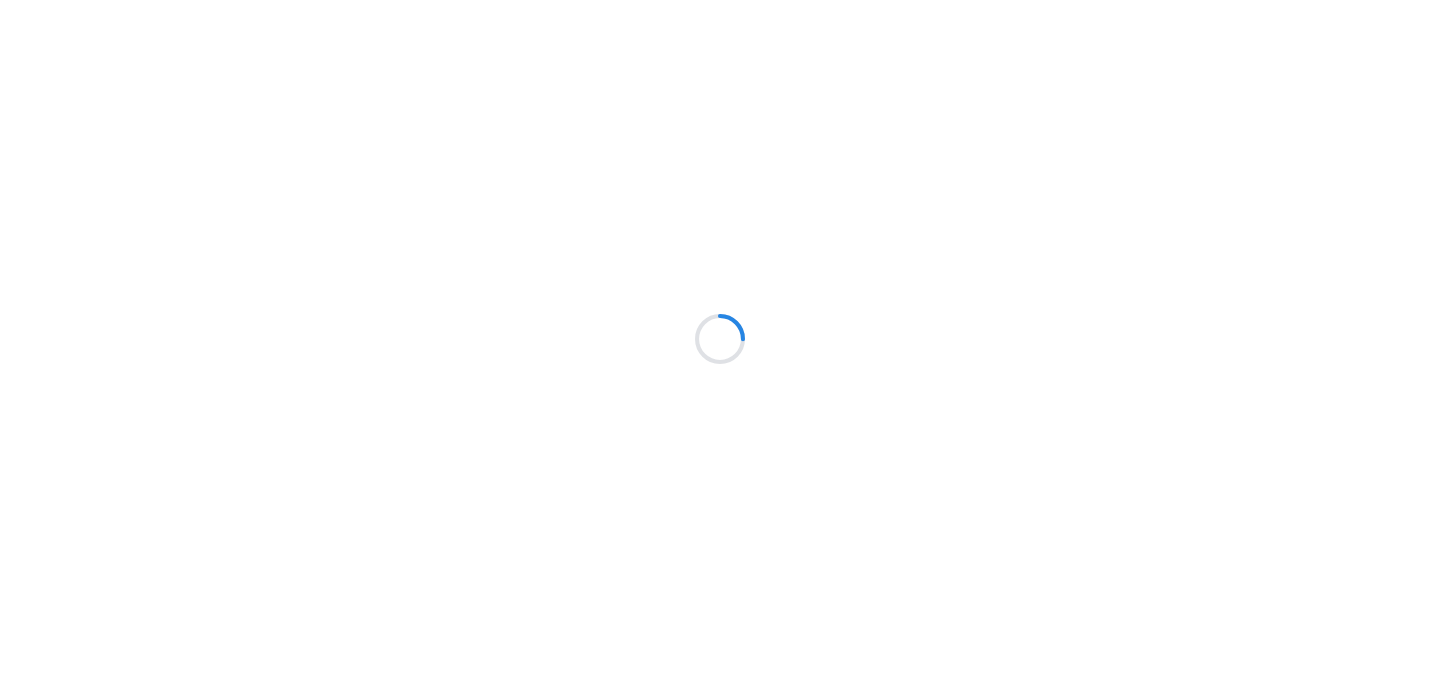scroll, scrollTop: 0, scrollLeft: 0, axis: both 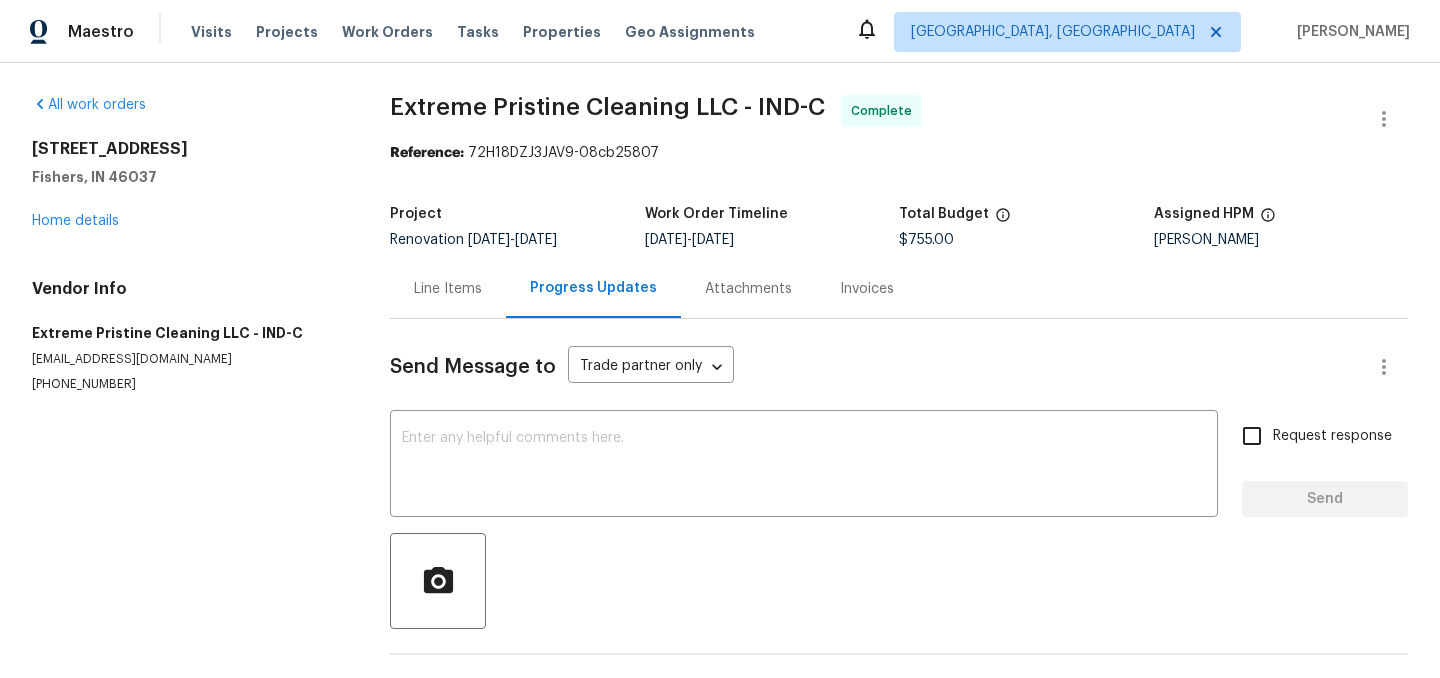 click on "Line Items" at bounding box center (448, 289) 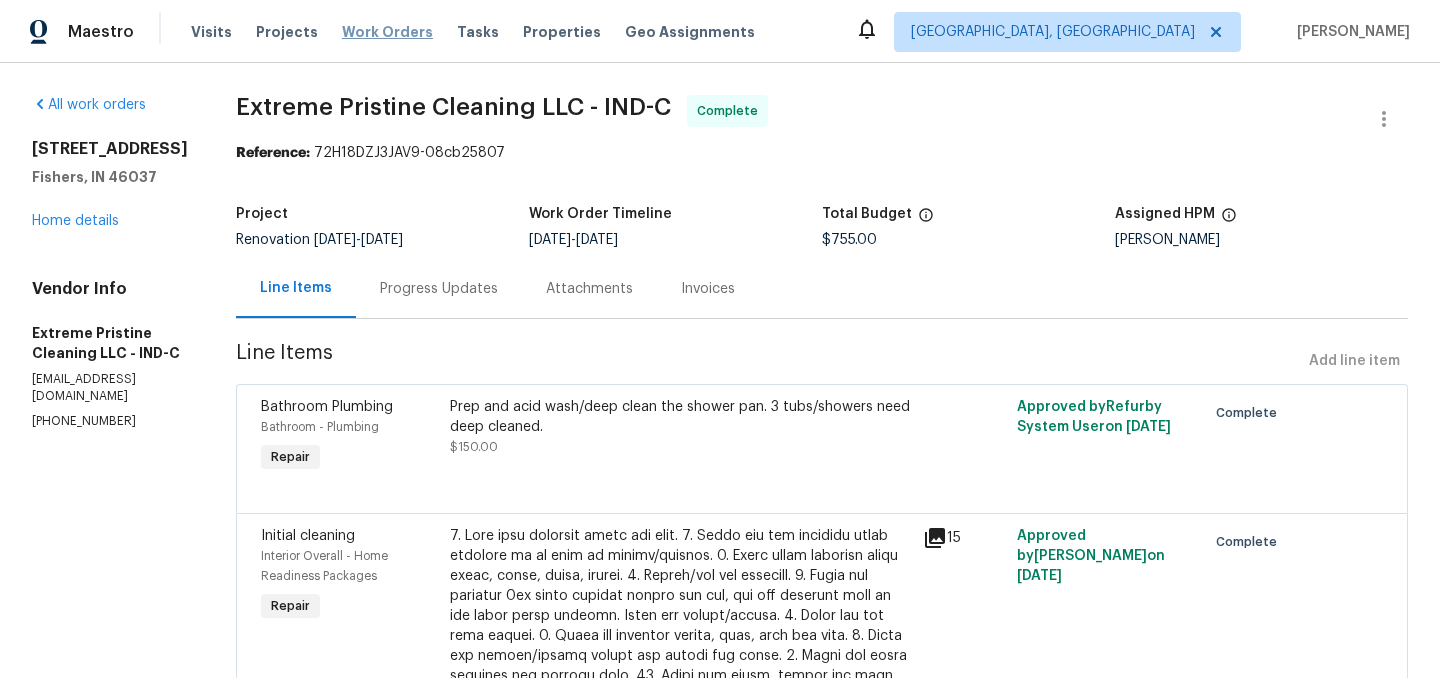 click on "Work Orders" at bounding box center [387, 32] 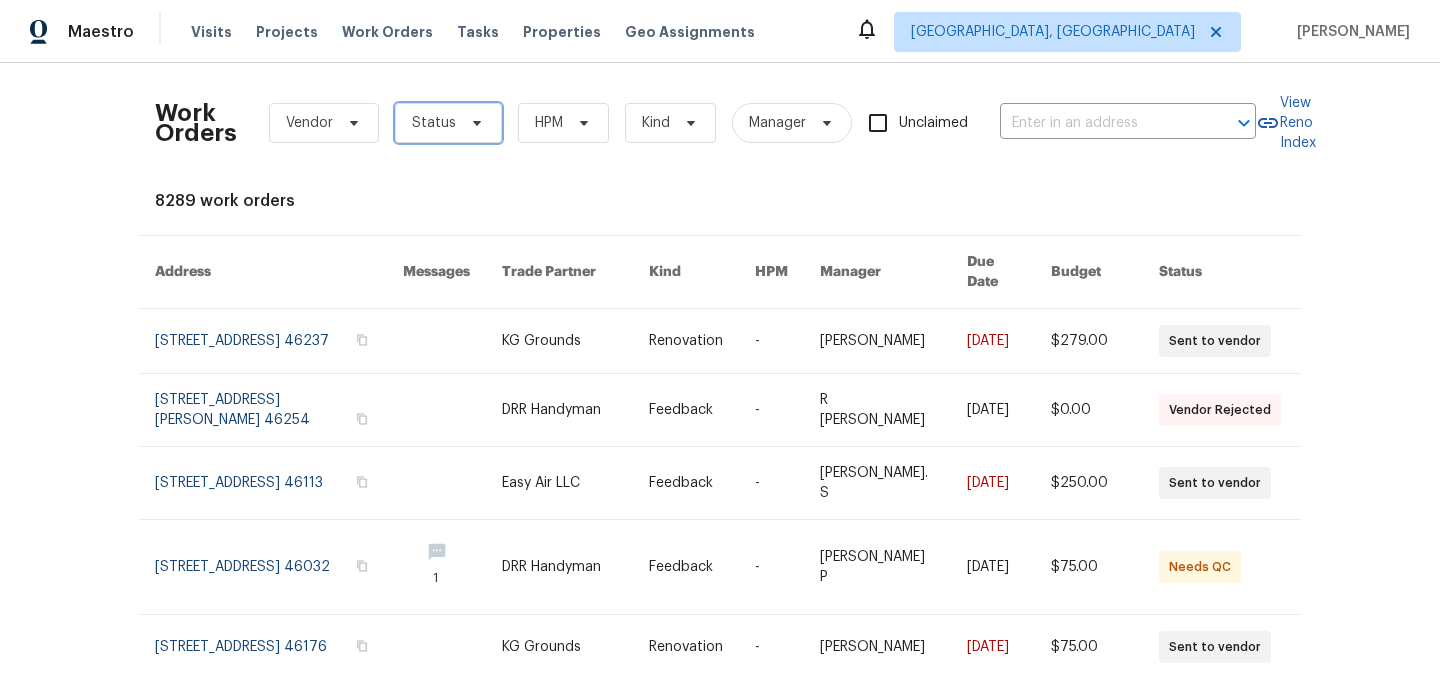 click on "Status" at bounding box center (448, 123) 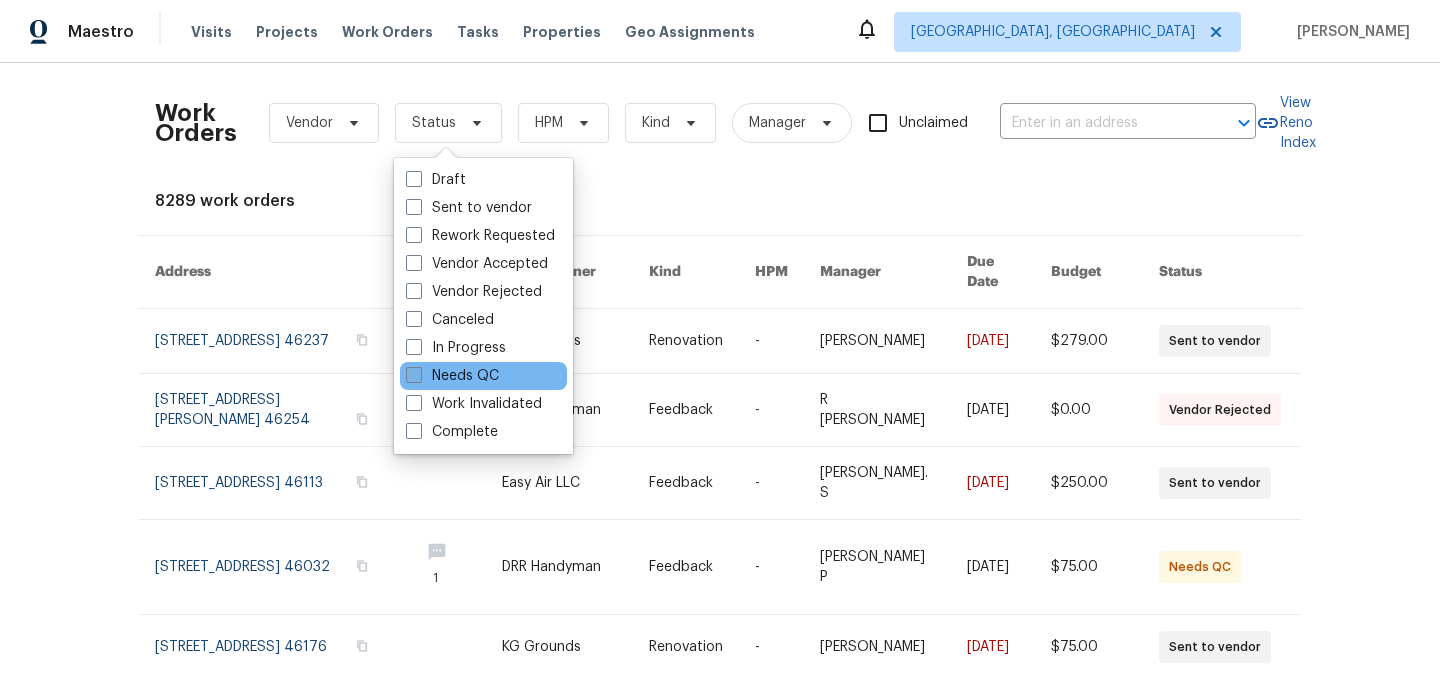 click on "Needs QC" at bounding box center [452, 376] 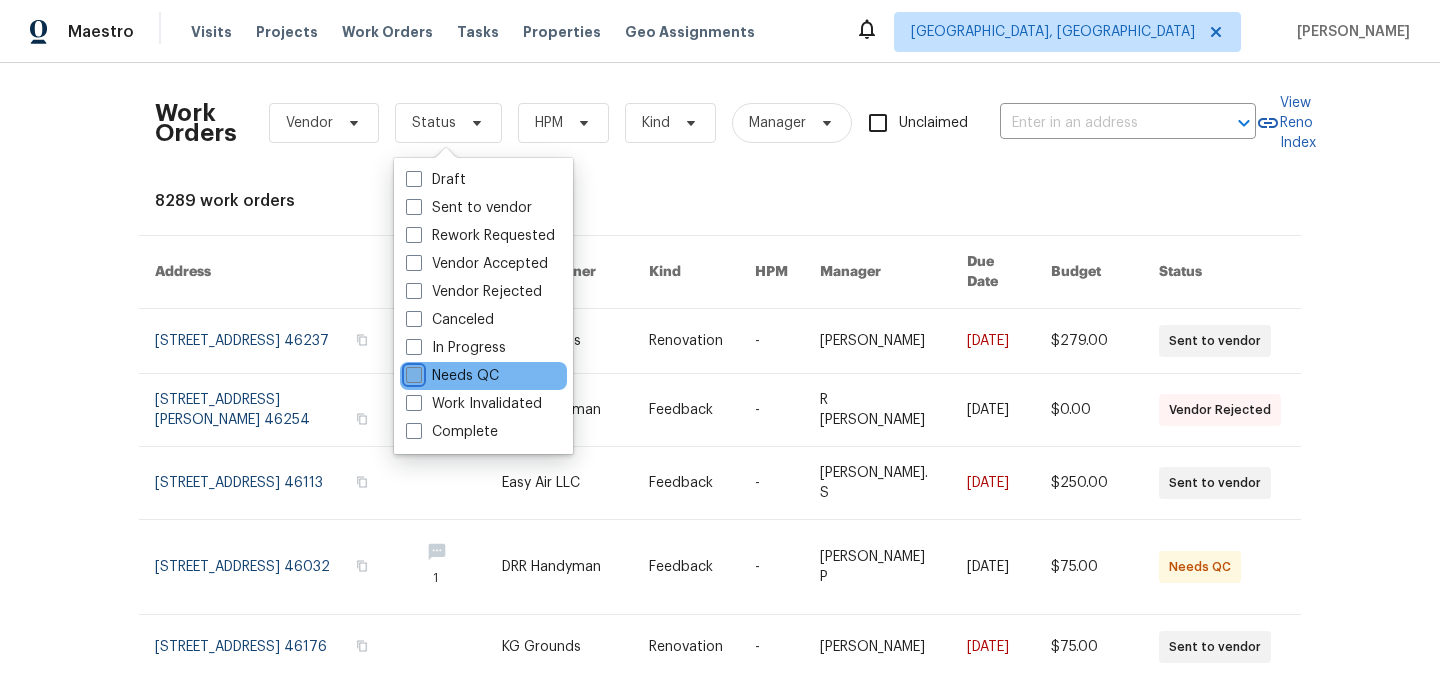 click on "Needs QC" at bounding box center [412, 372] 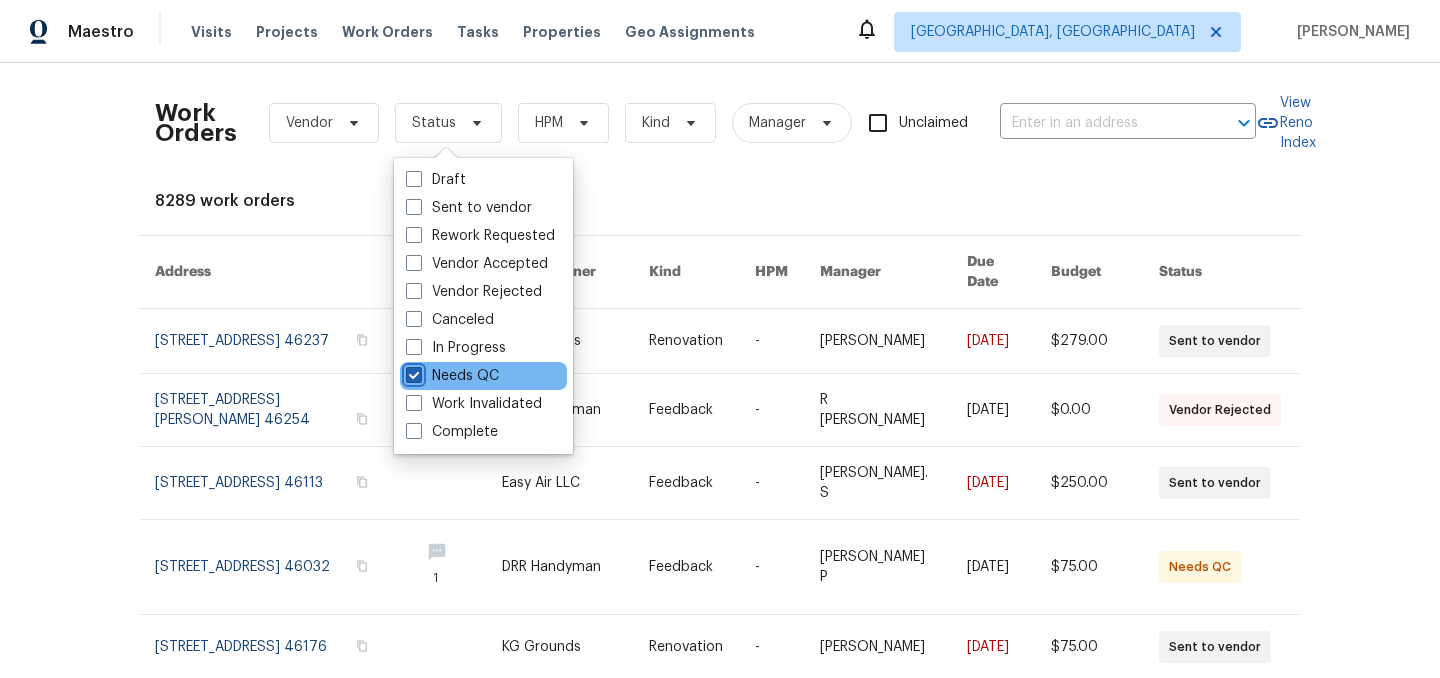 checkbox on "true" 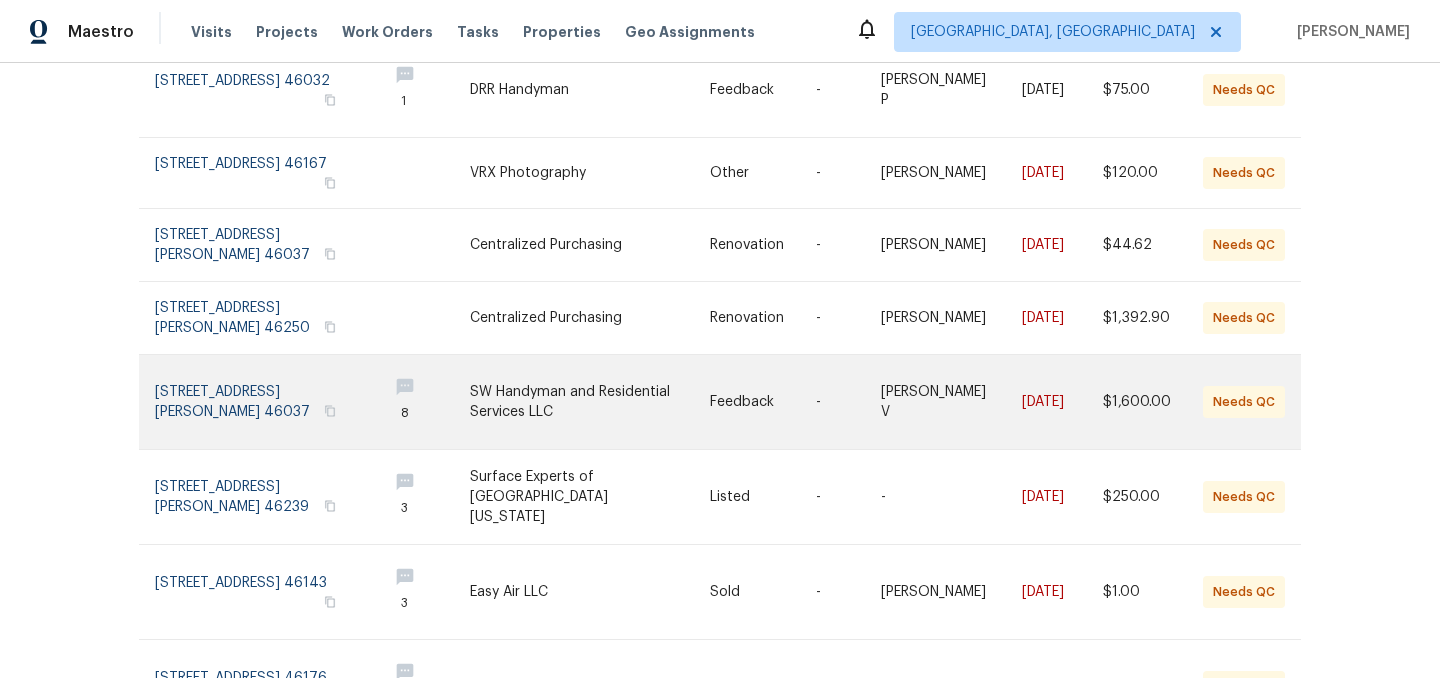 scroll, scrollTop: 258, scrollLeft: 0, axis: vertical 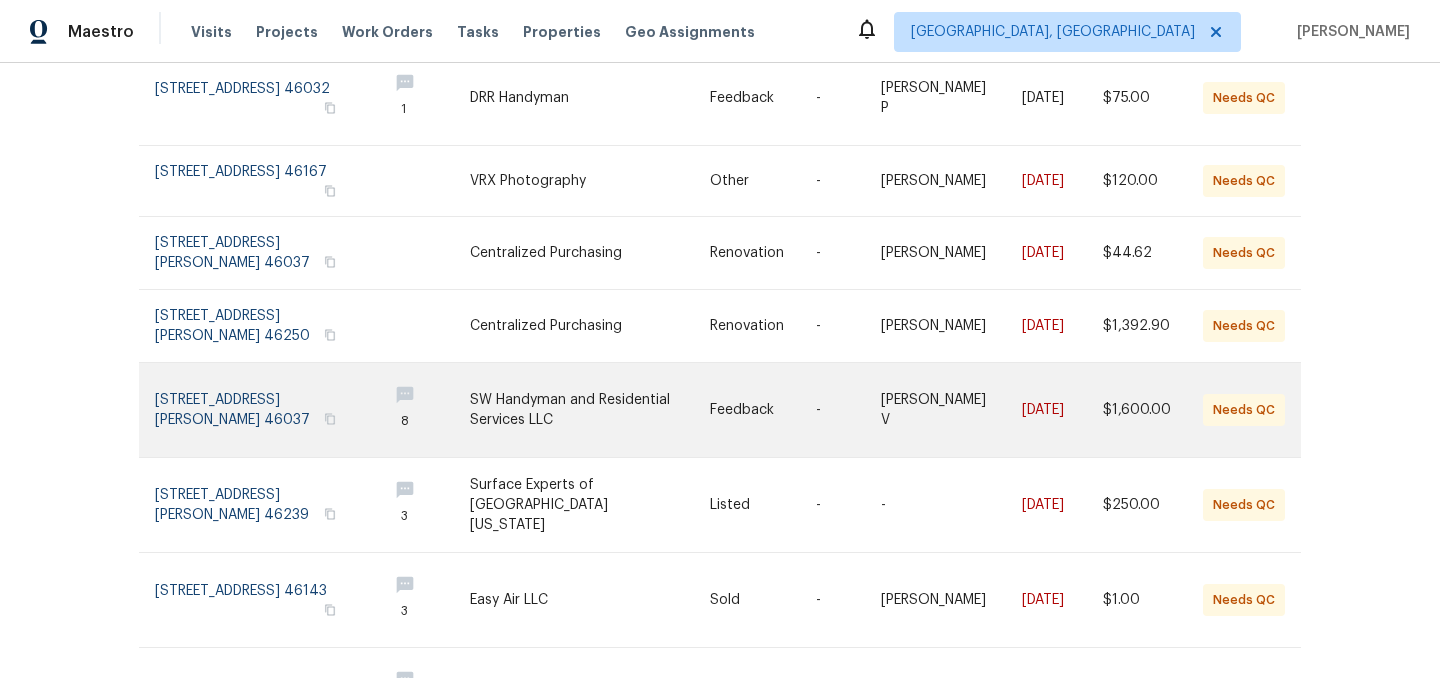 click at bounding box center [590, 410] 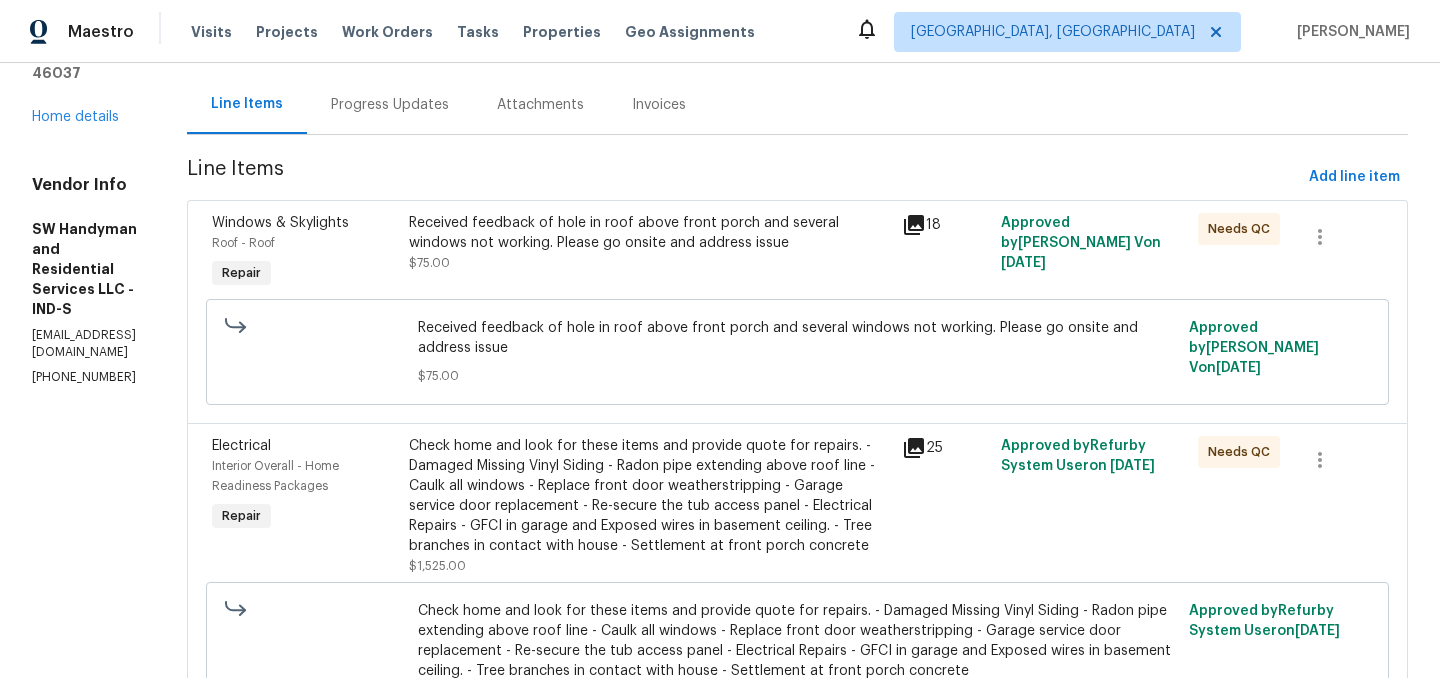 scroll, scrollTop: 181, scrollLeft: 0, axis: vertical 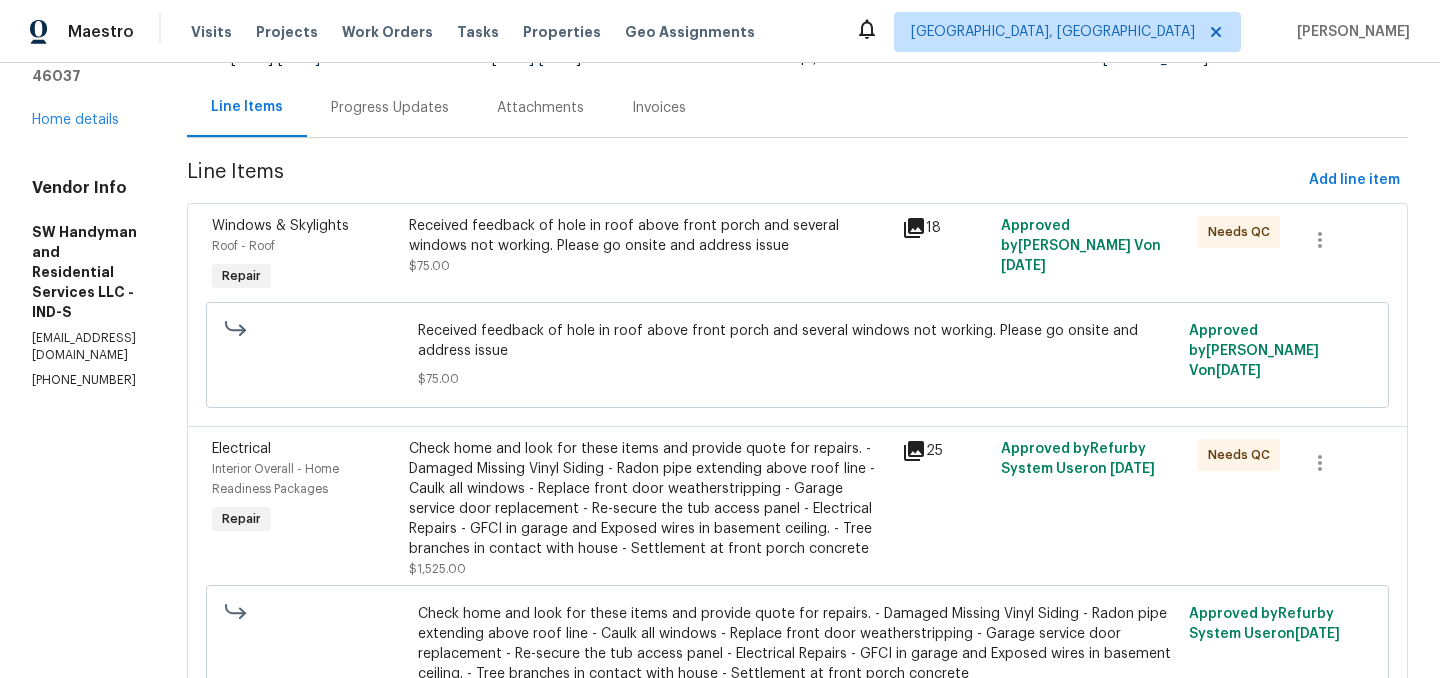 click on "Received feedback of hole in roof above front porch and several windows not working. Please go onsite and address issue" at bounding box center (649, 236) 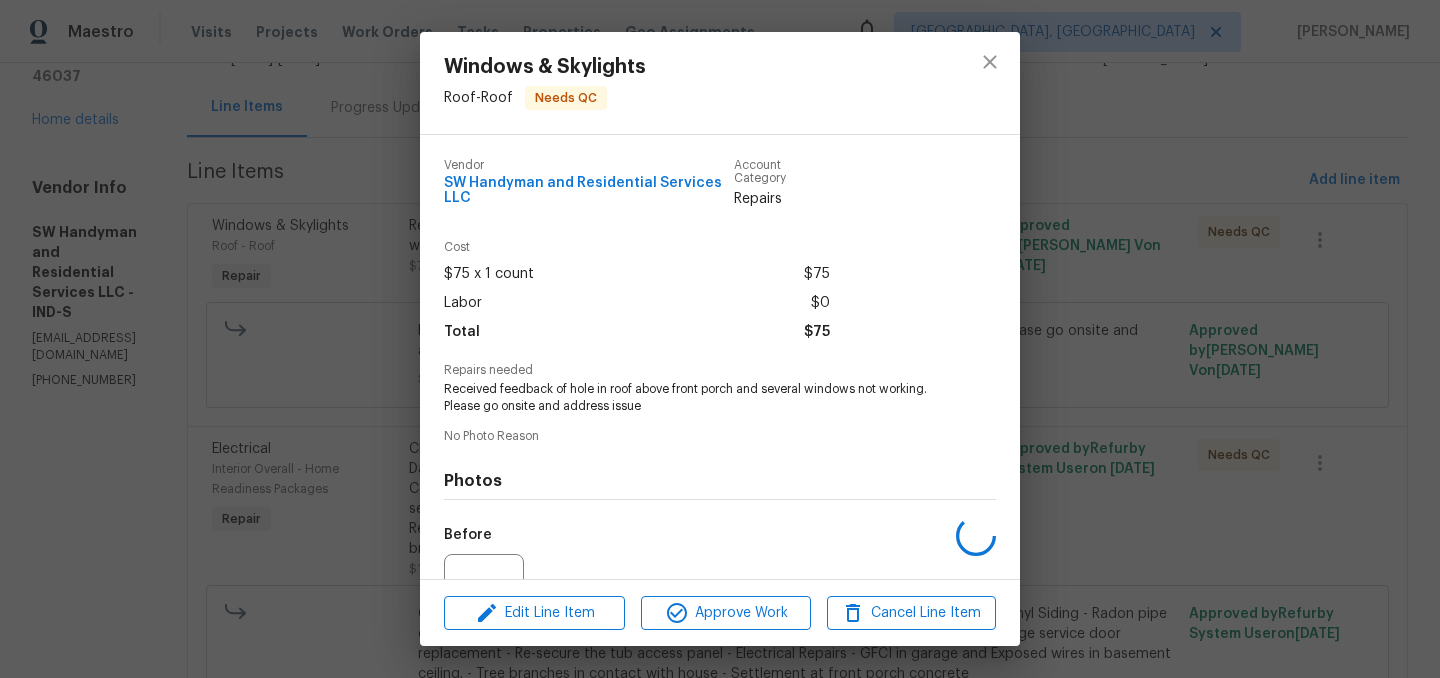 scroll, scrollTop: 205, scrollLeft: 0, axis: vertical 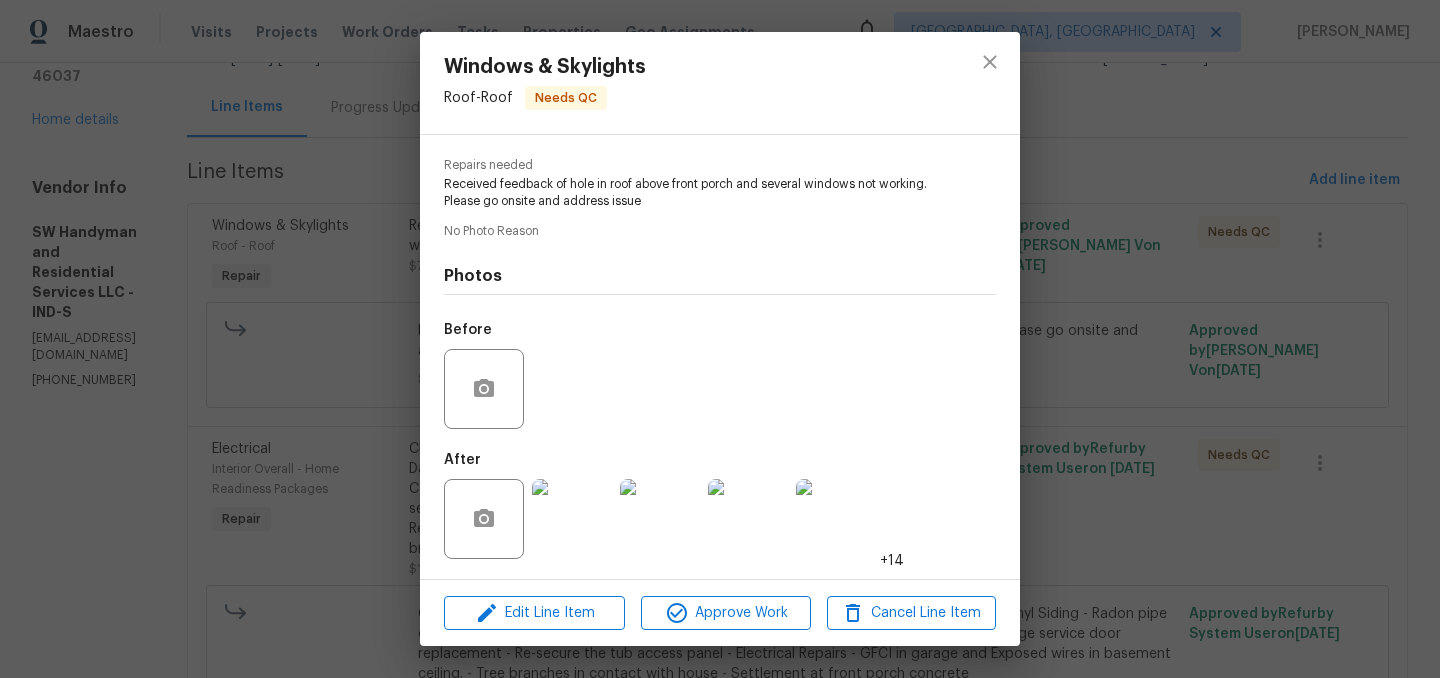 click at bounding box center (572, 519) 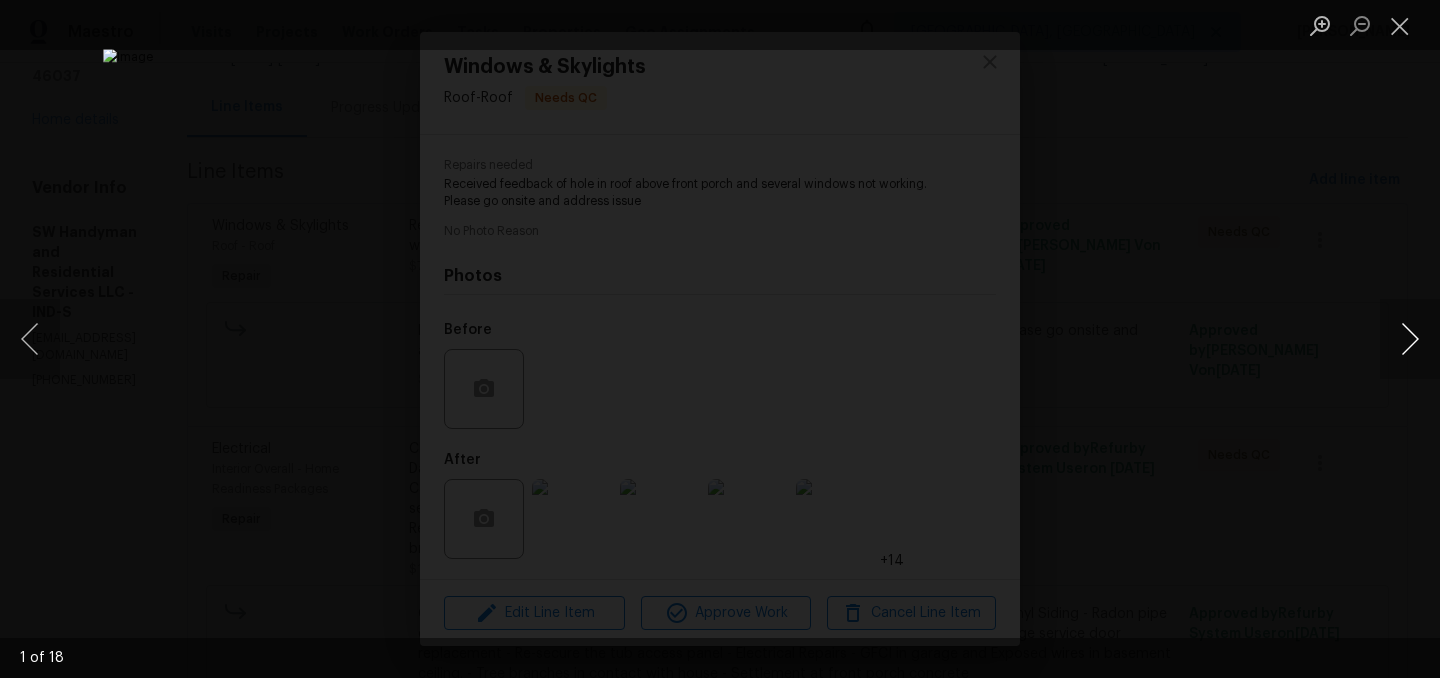 click at bounding box center [1410, 339] 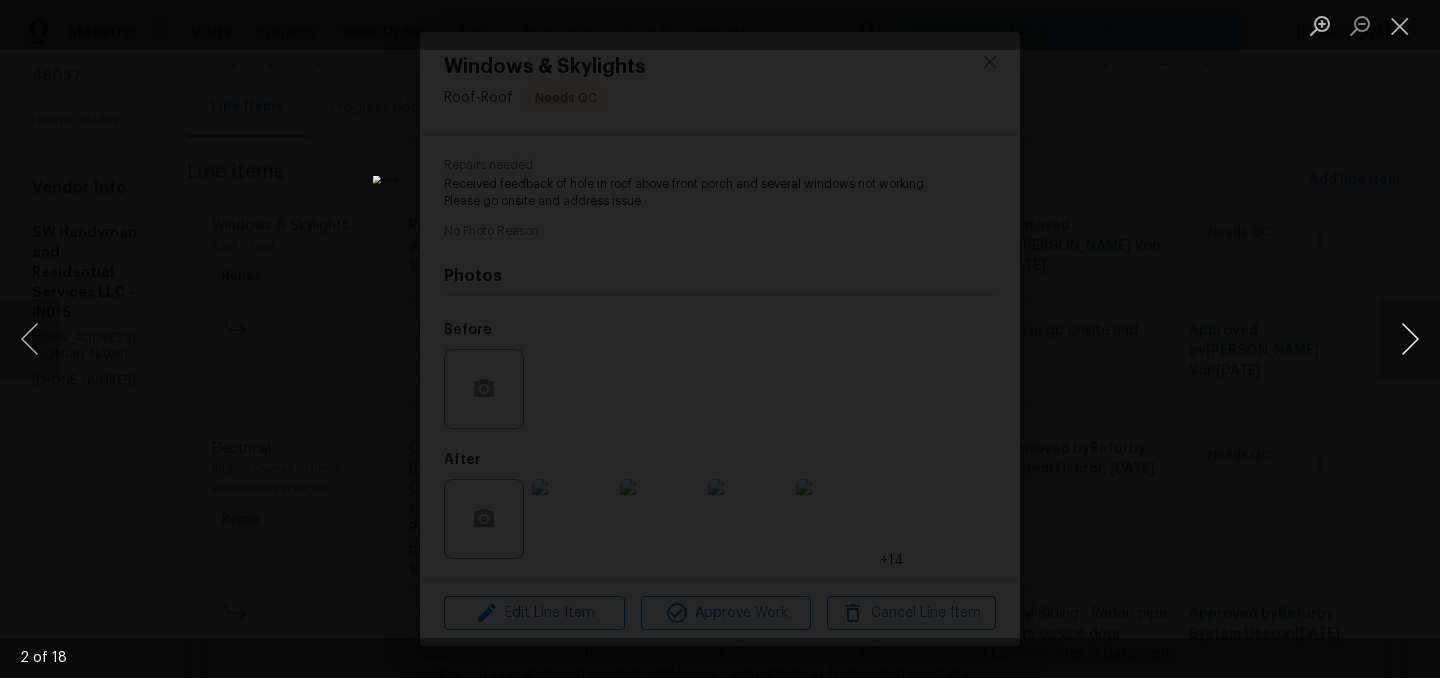 click at bounding box center (1410, 339) 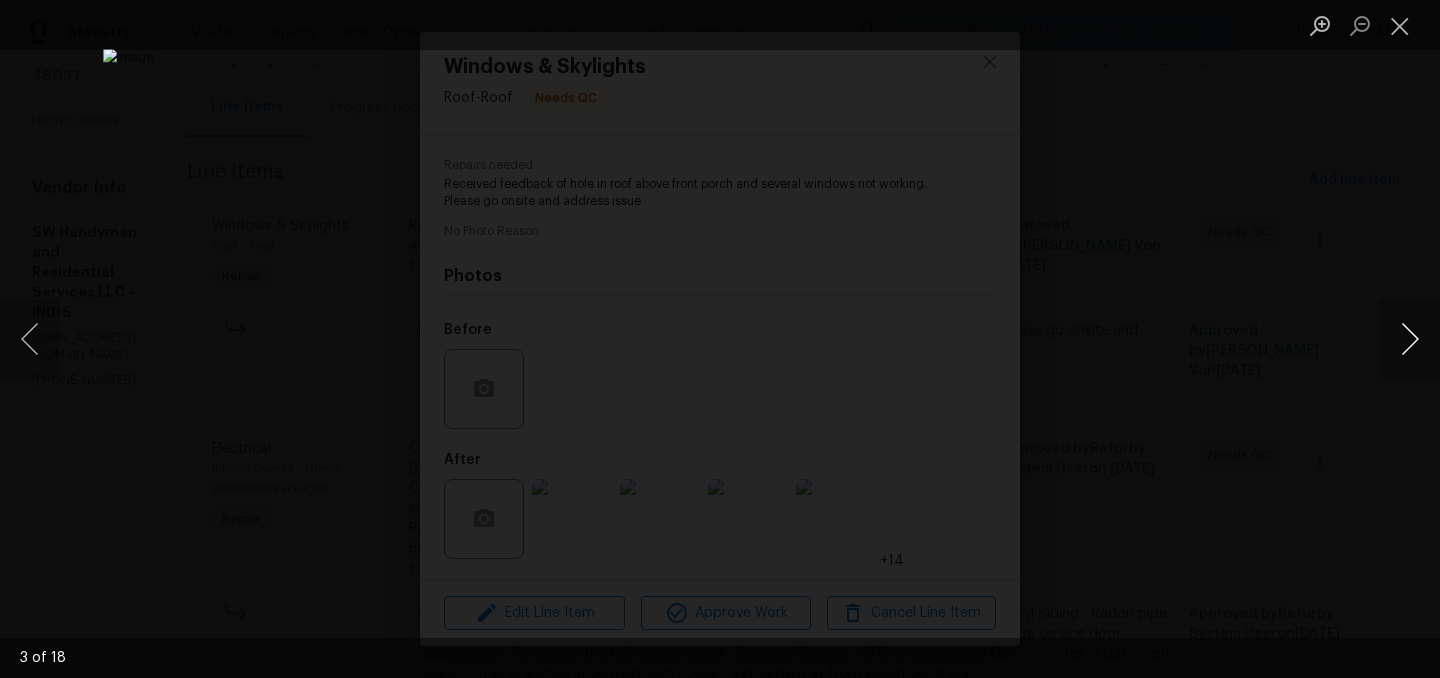 click at bounding box center (1410, 339) 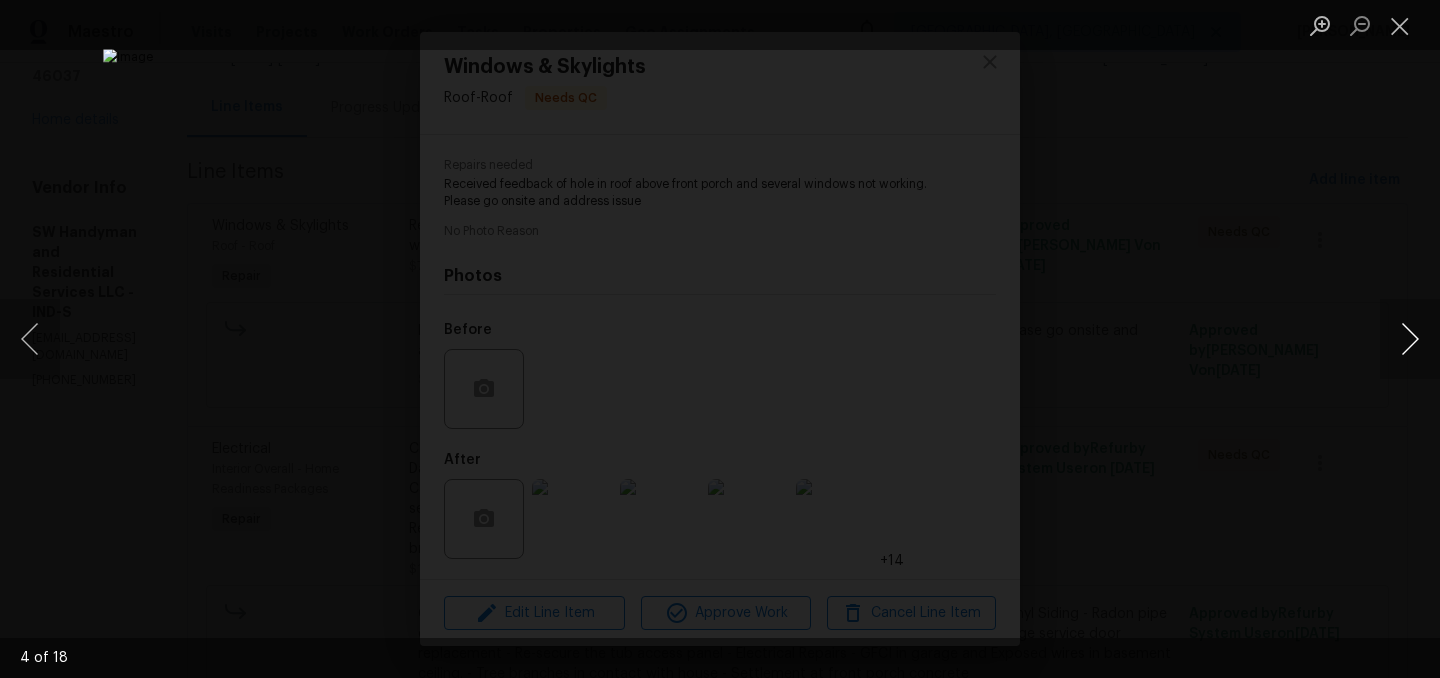 click at bounding box center (1410, 339) 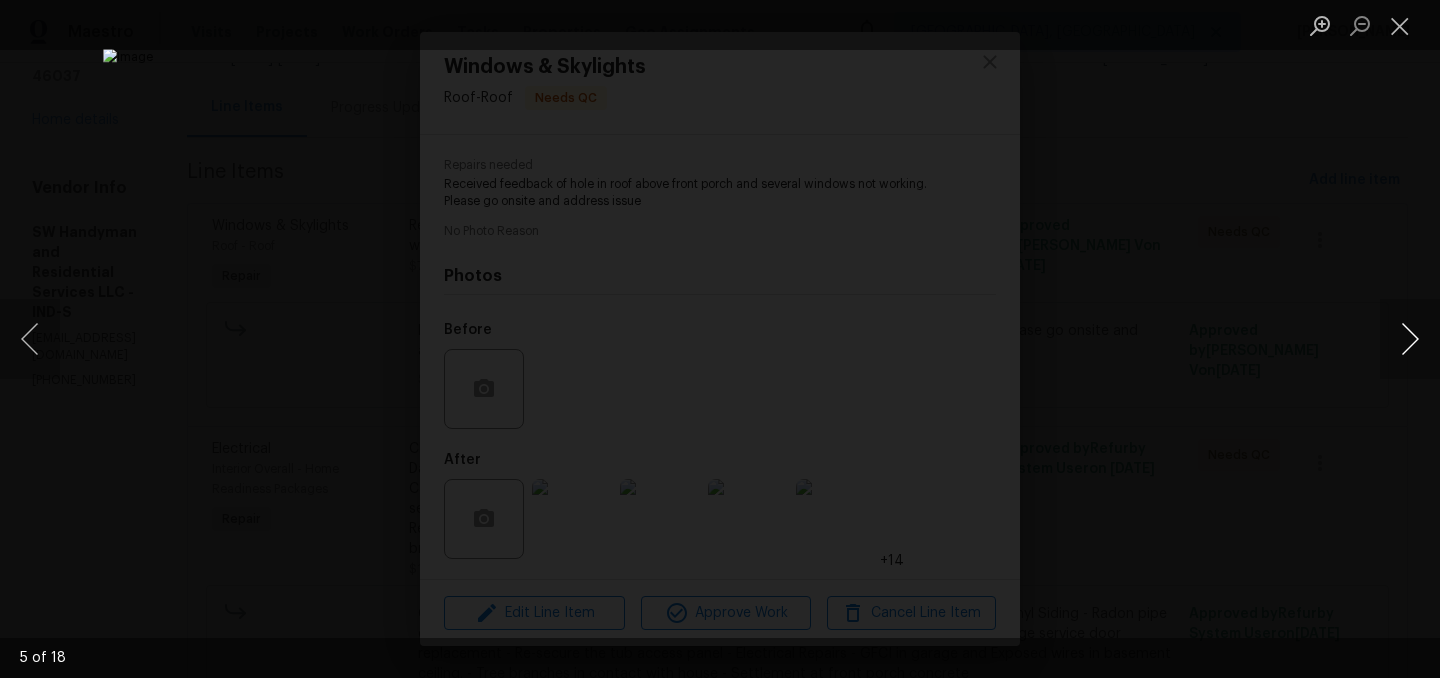 click at bounding box center (1410, 339) 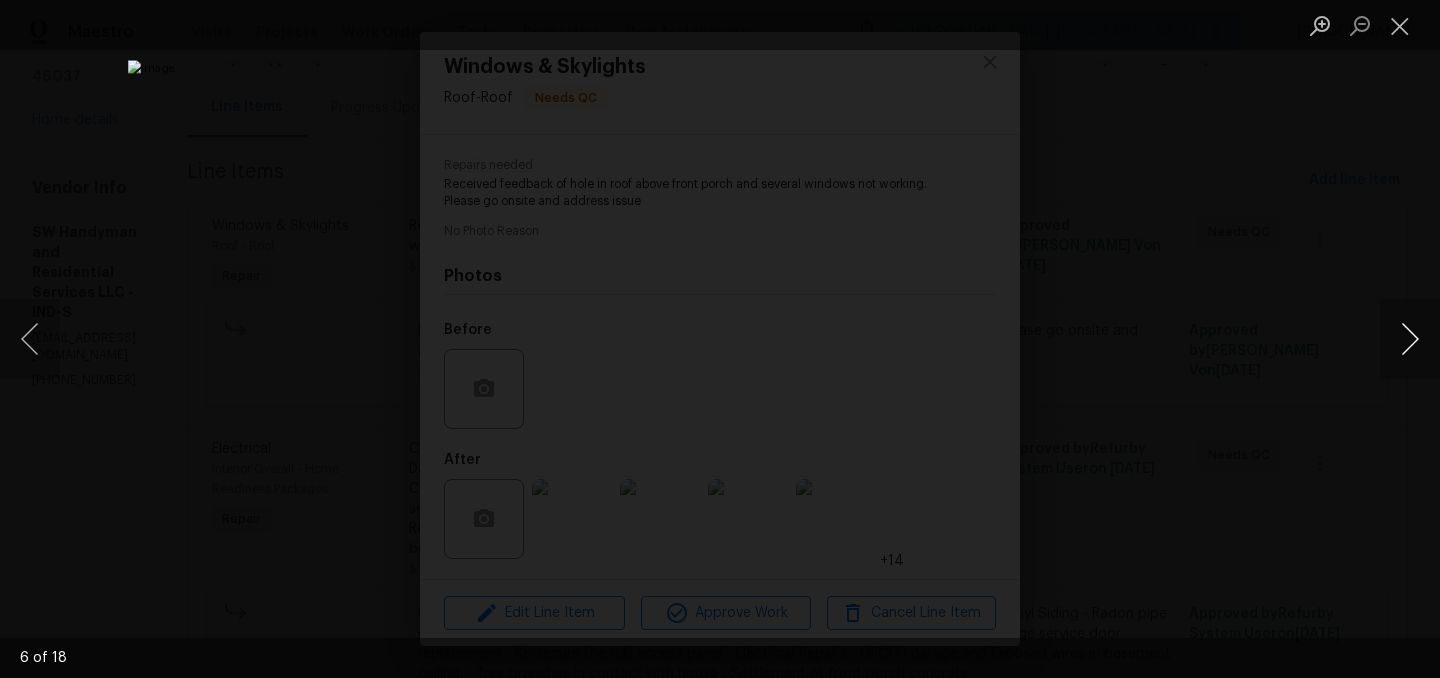 click at bounding box center (1410, 339) 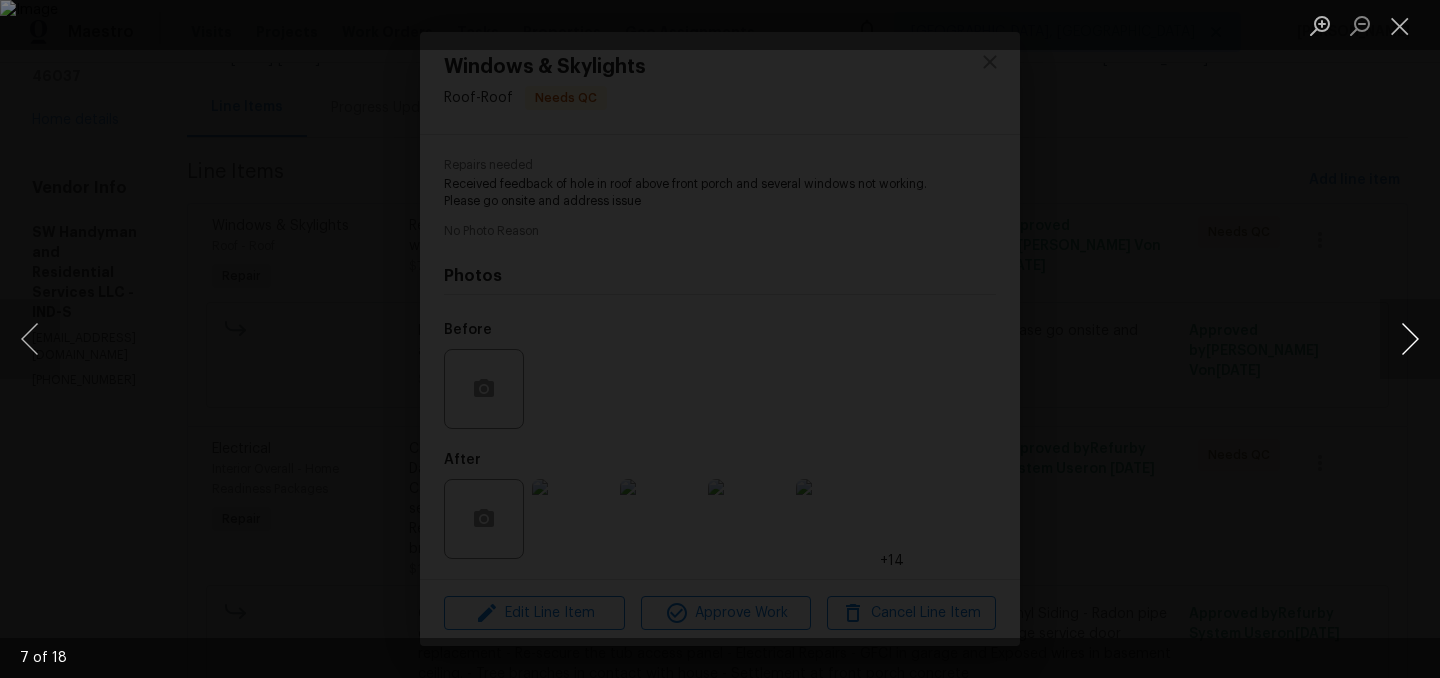 click at bounding box center (1410, 339) 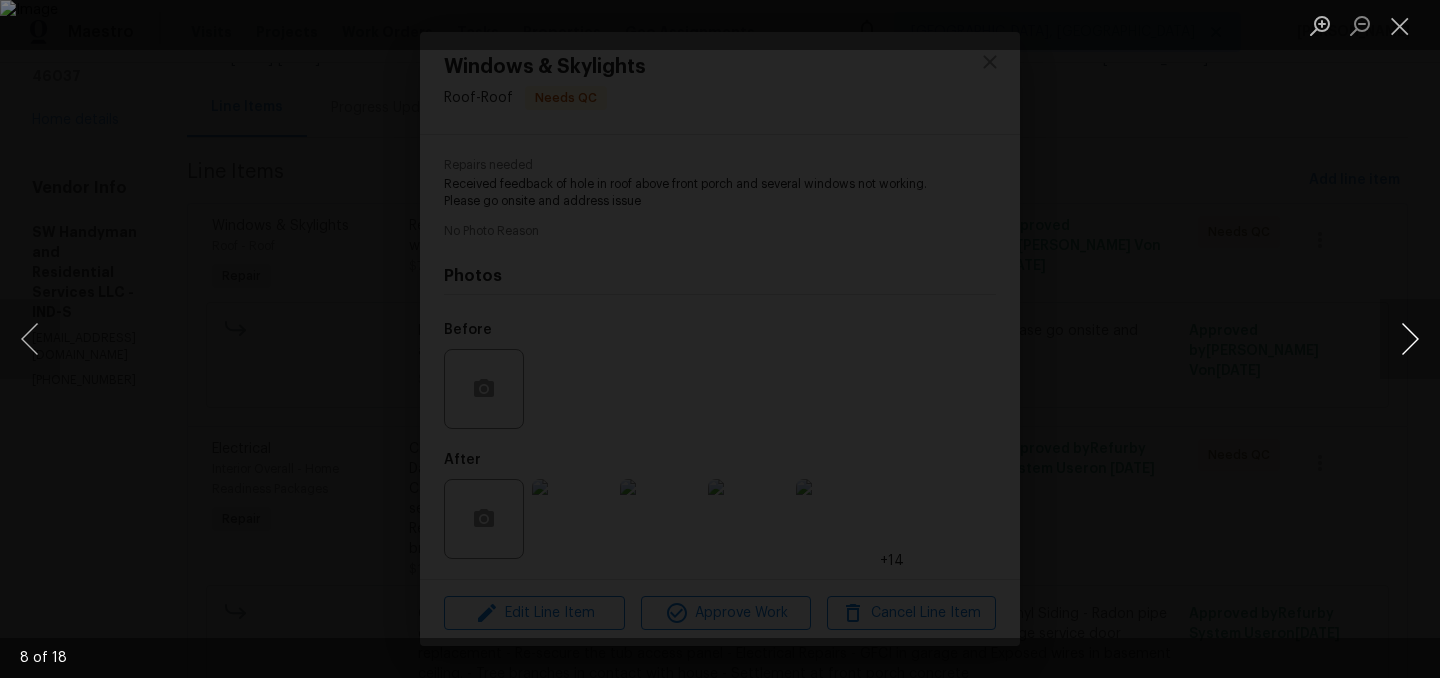 click at bounding box center [1410, 339] 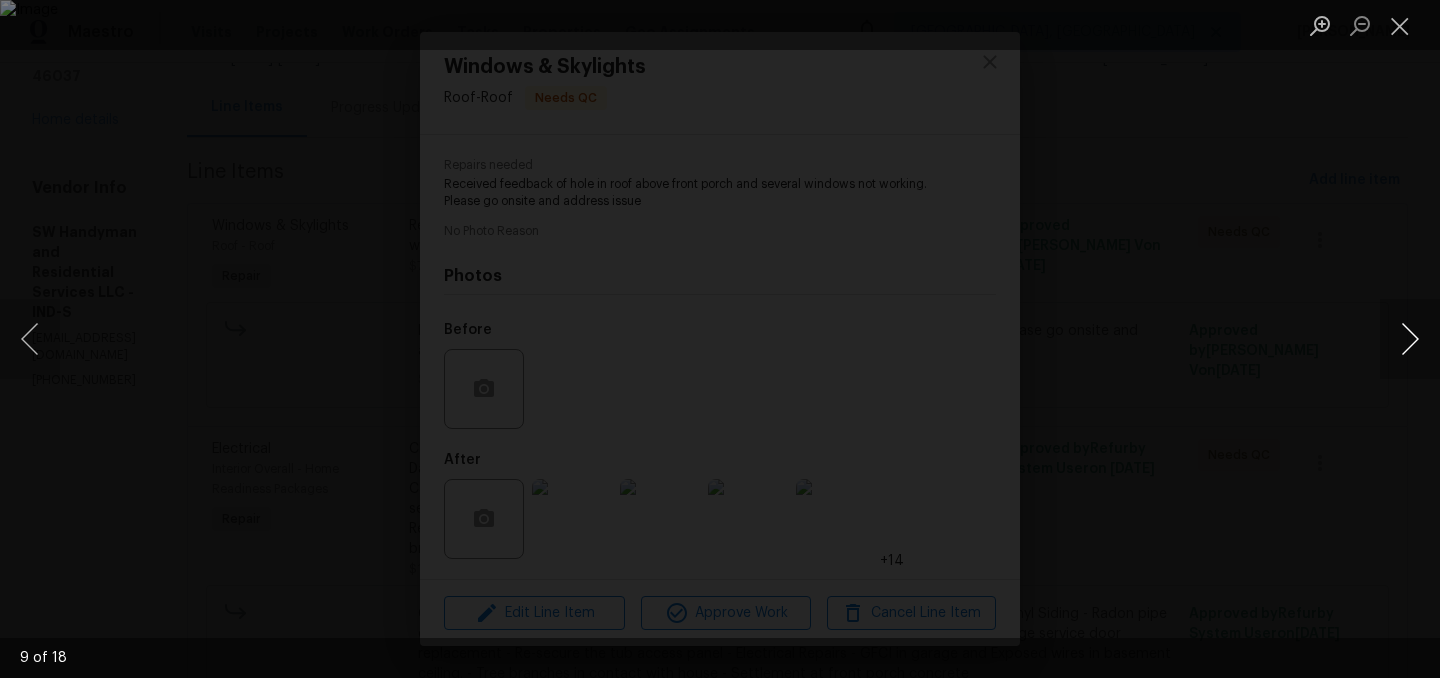 click at bounding box center [1410, 339] 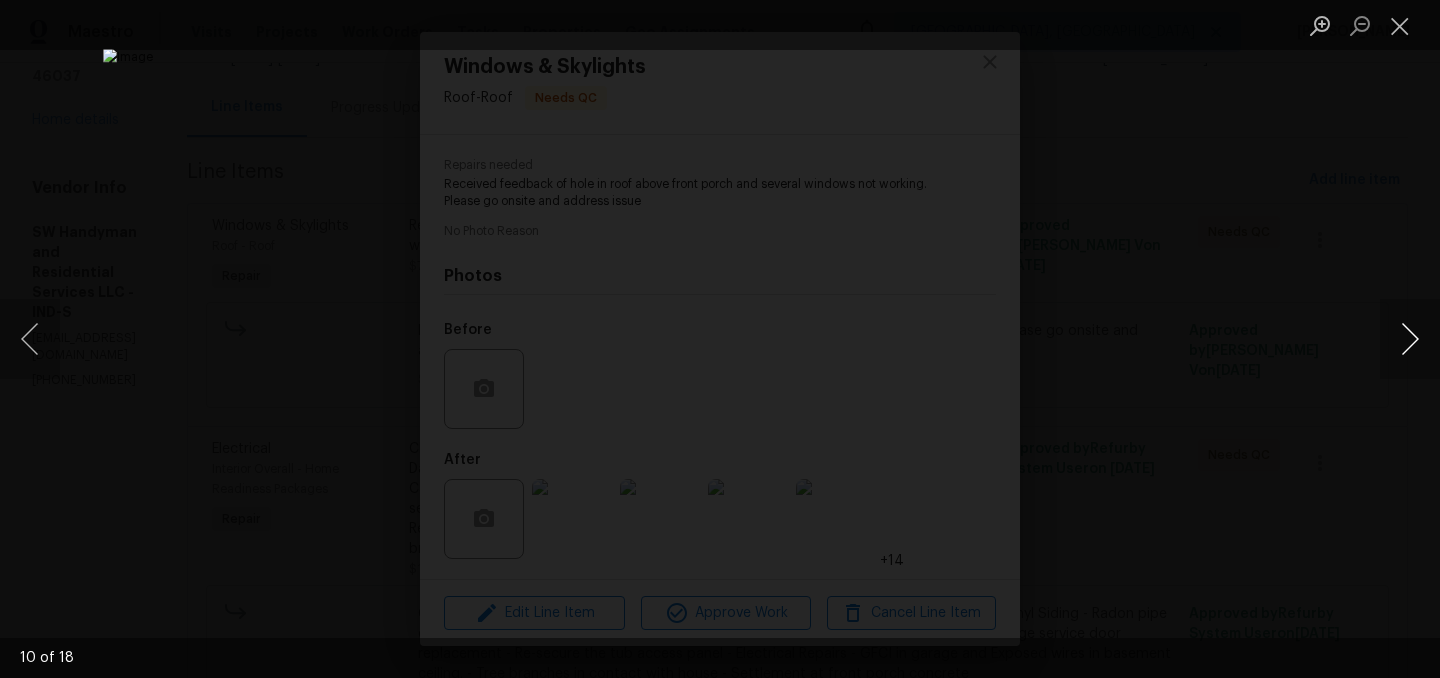 click at bounding box center (1410, 339) 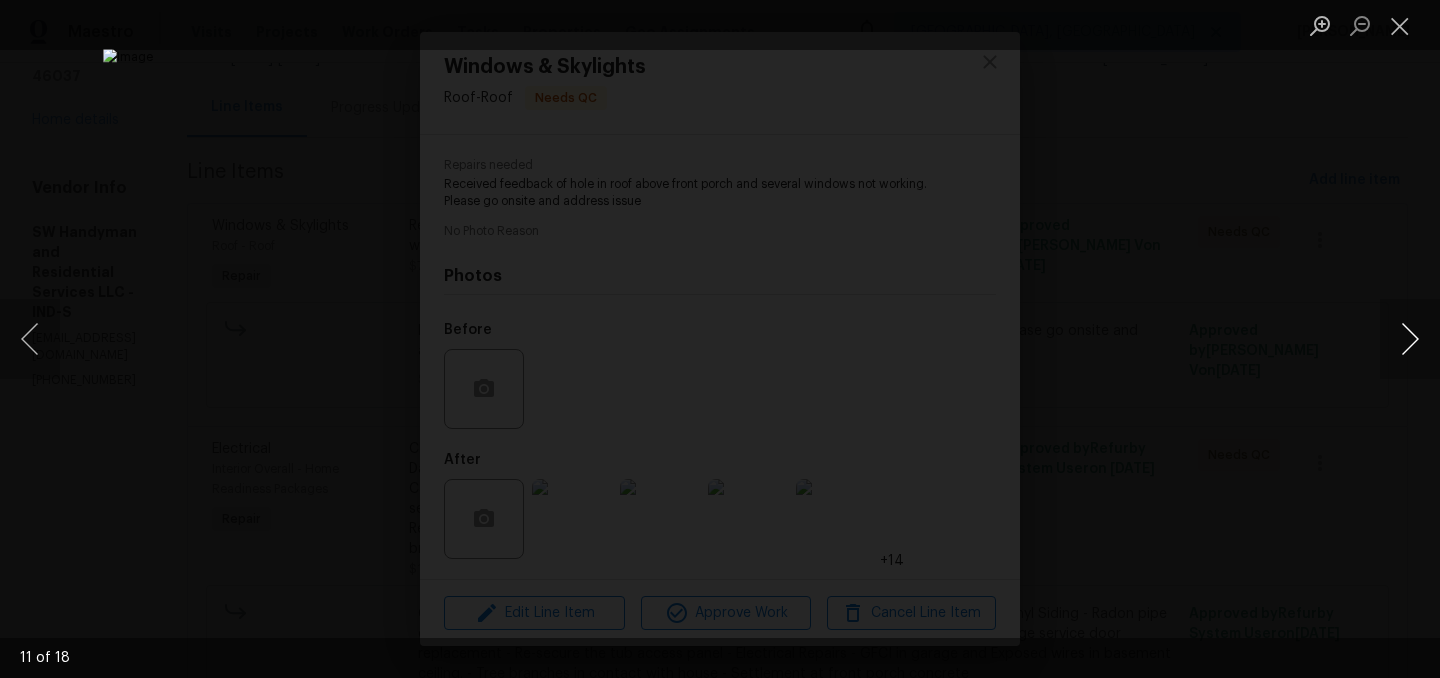 click at bounding box center (1410, 339) 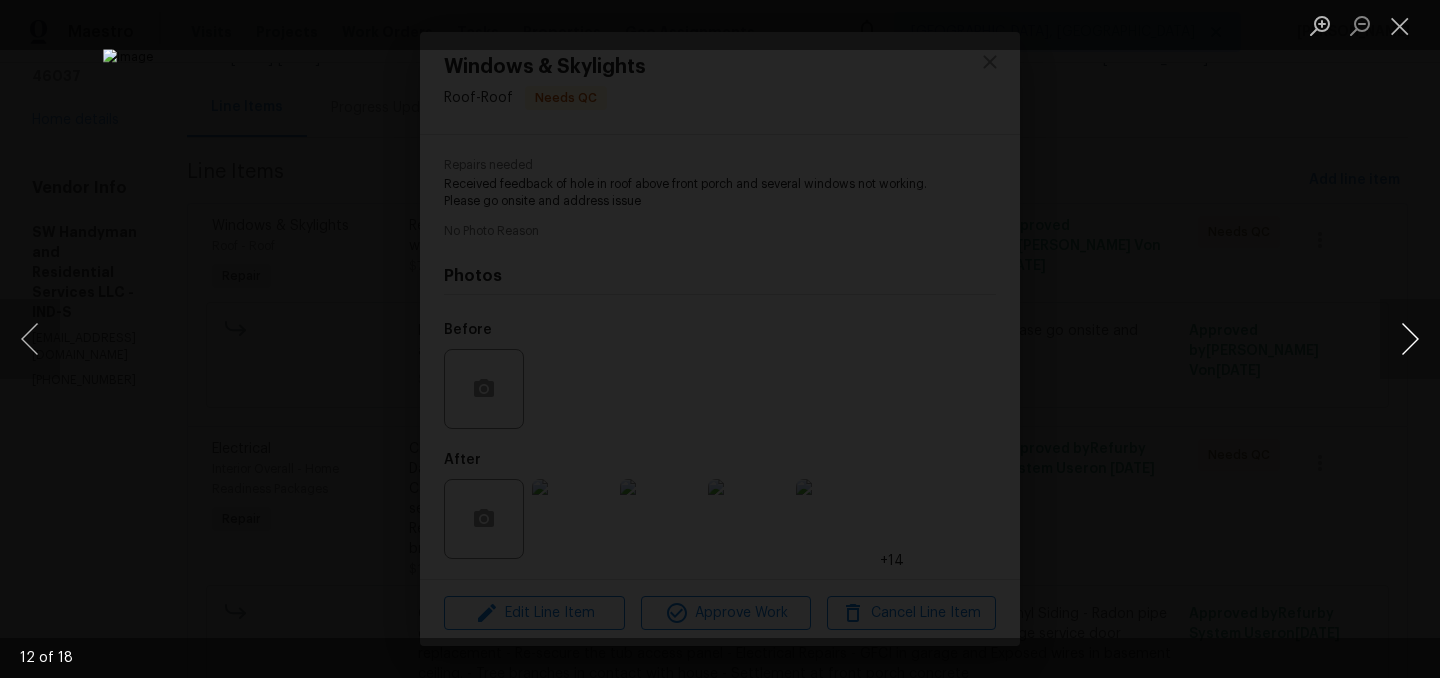 click at bounding box center [1410, 339] 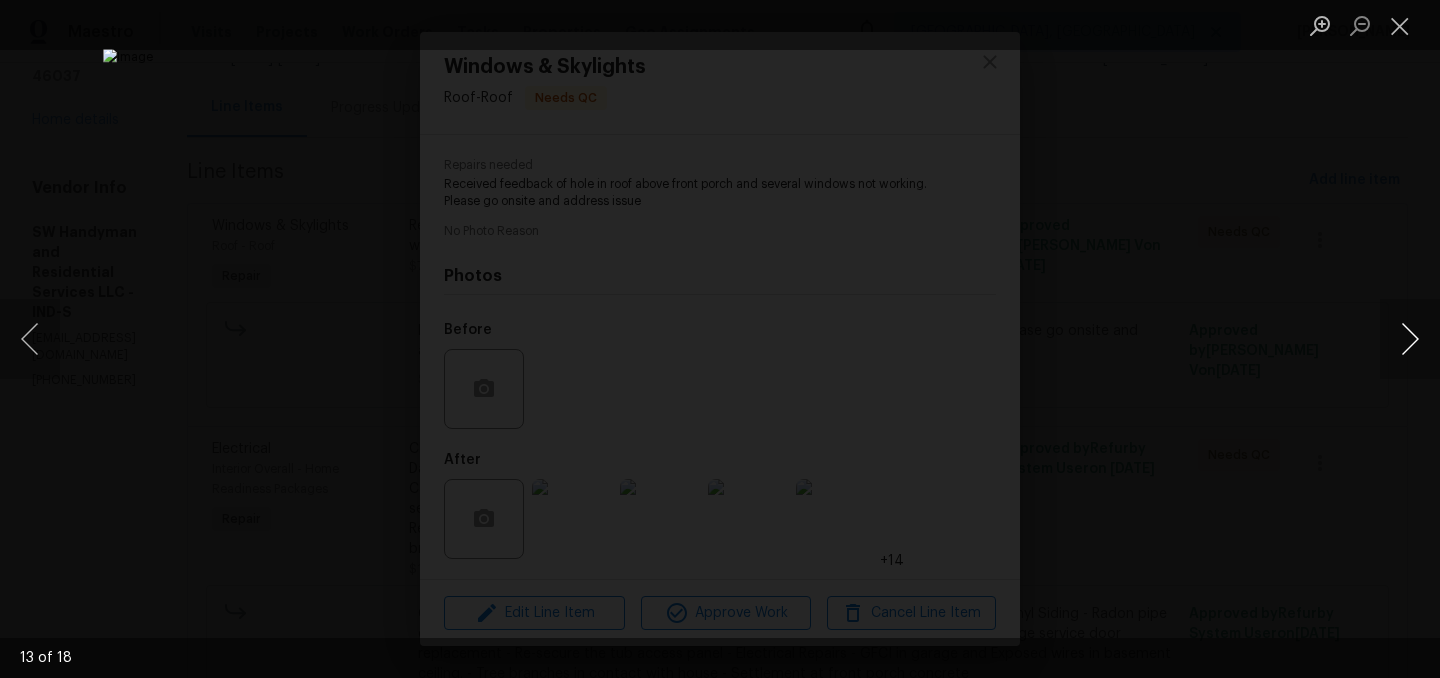 click at bounding box center (1410, 339) 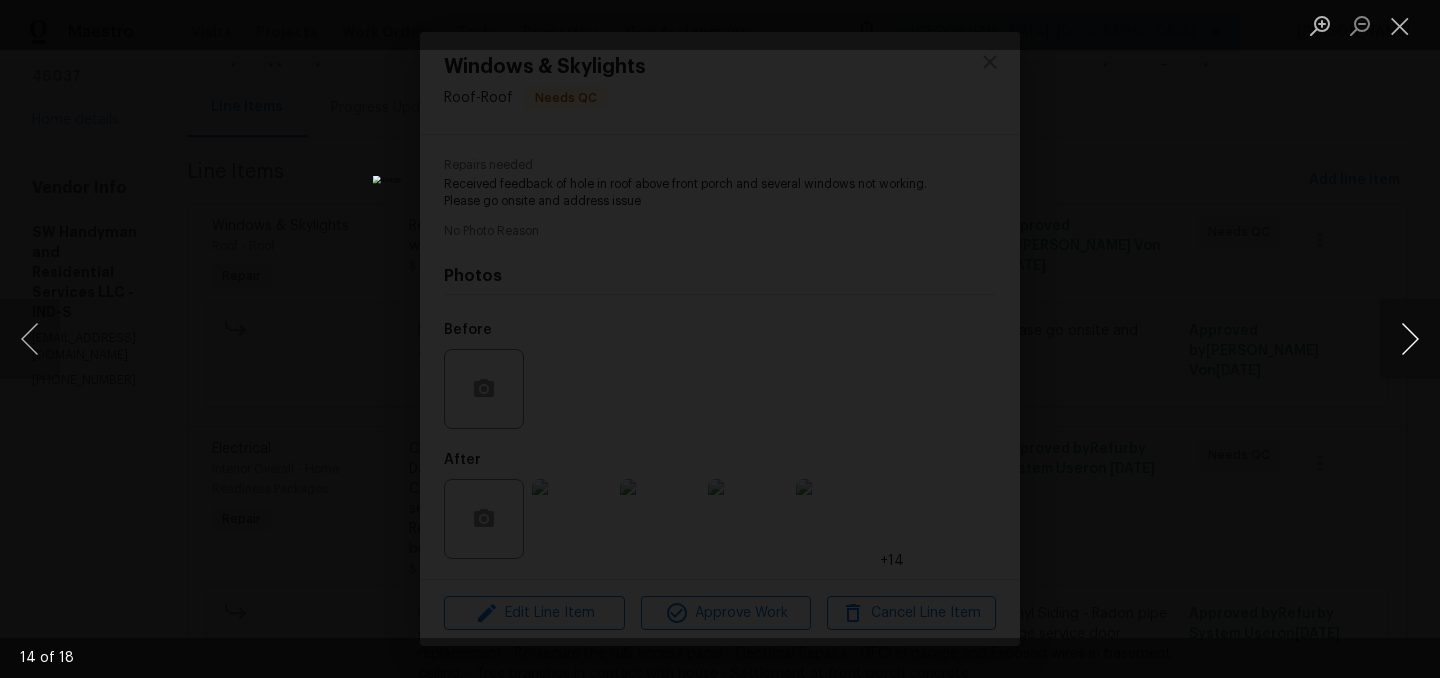 click at bounding box center [1410, 339] 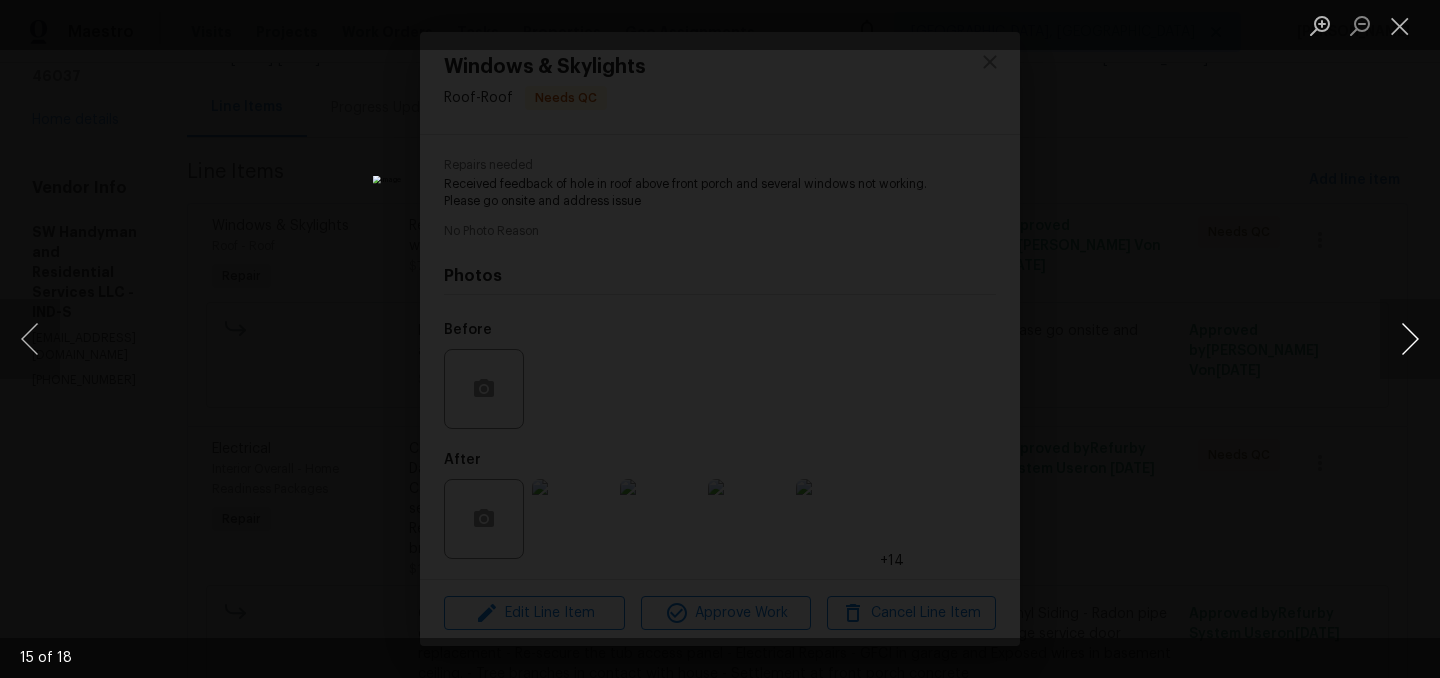 click at bounding box center [1410, 339] 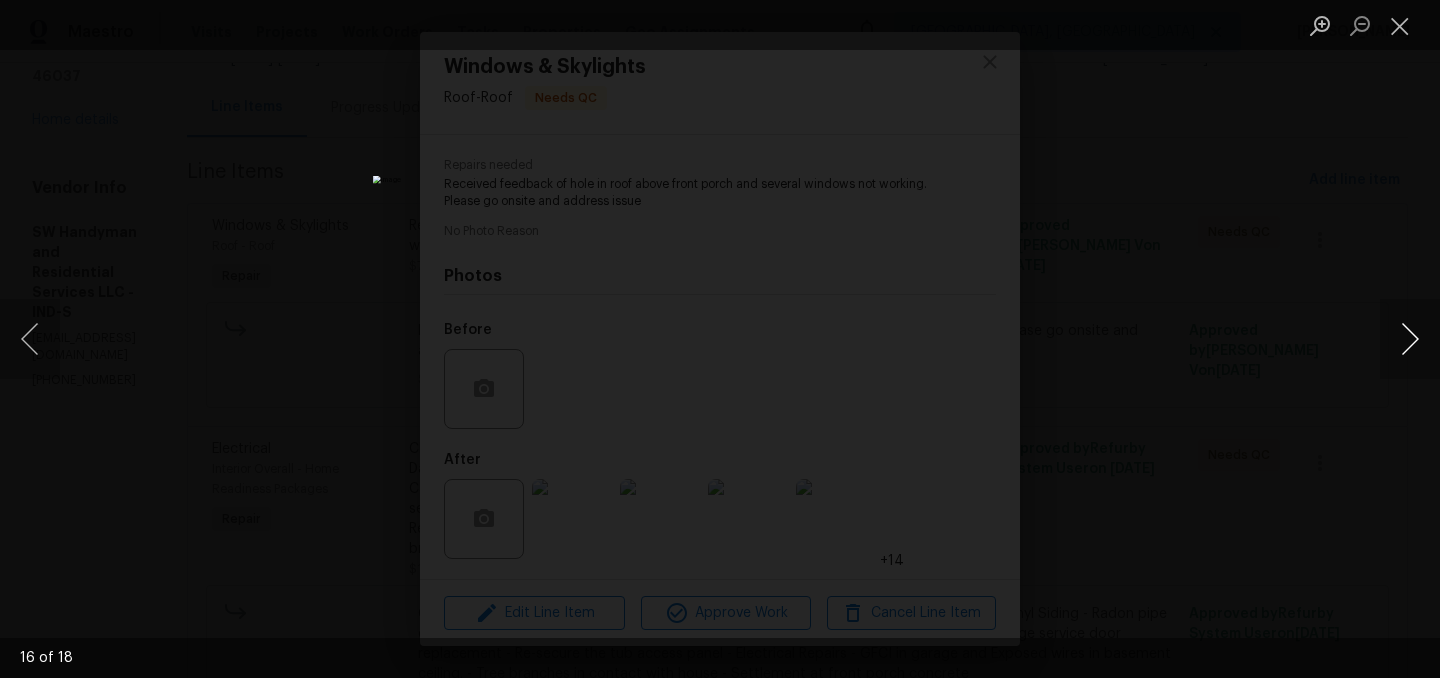 click at bounding box center [1410, 339] 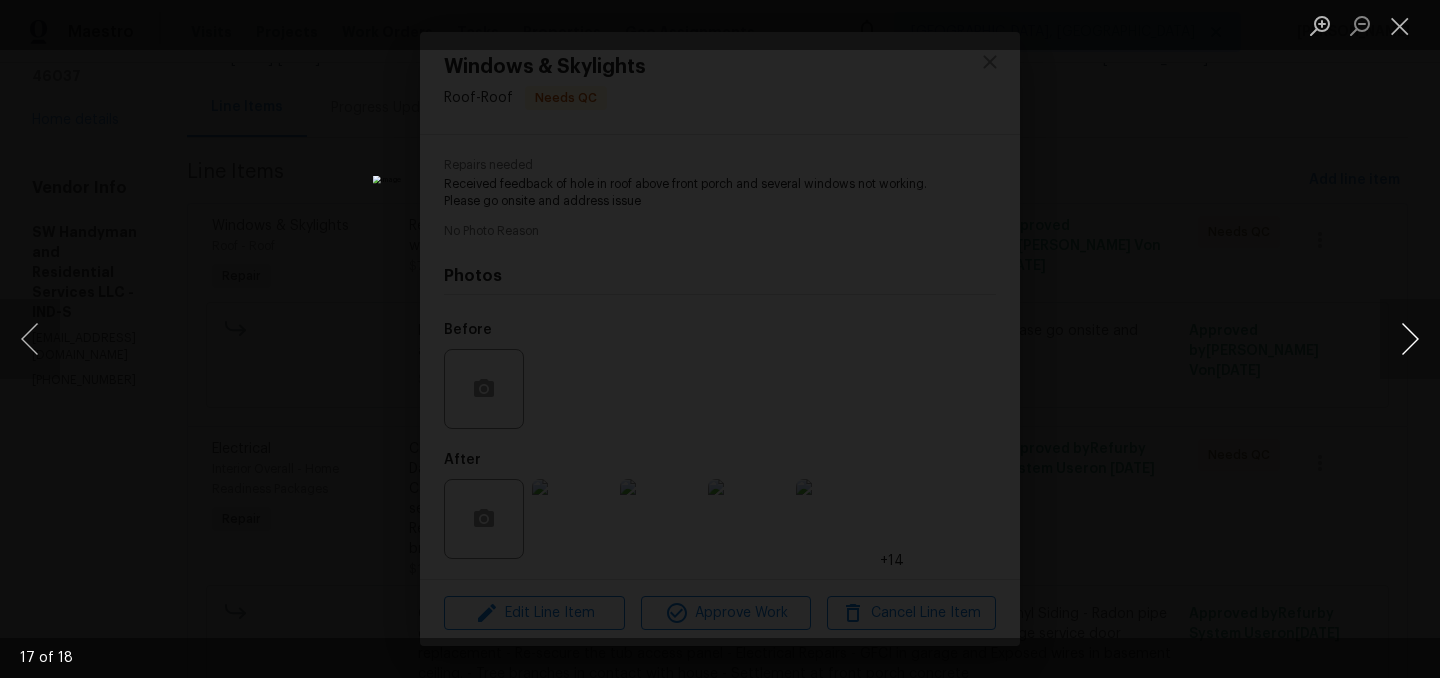 click at bounding box center [1410, 339] 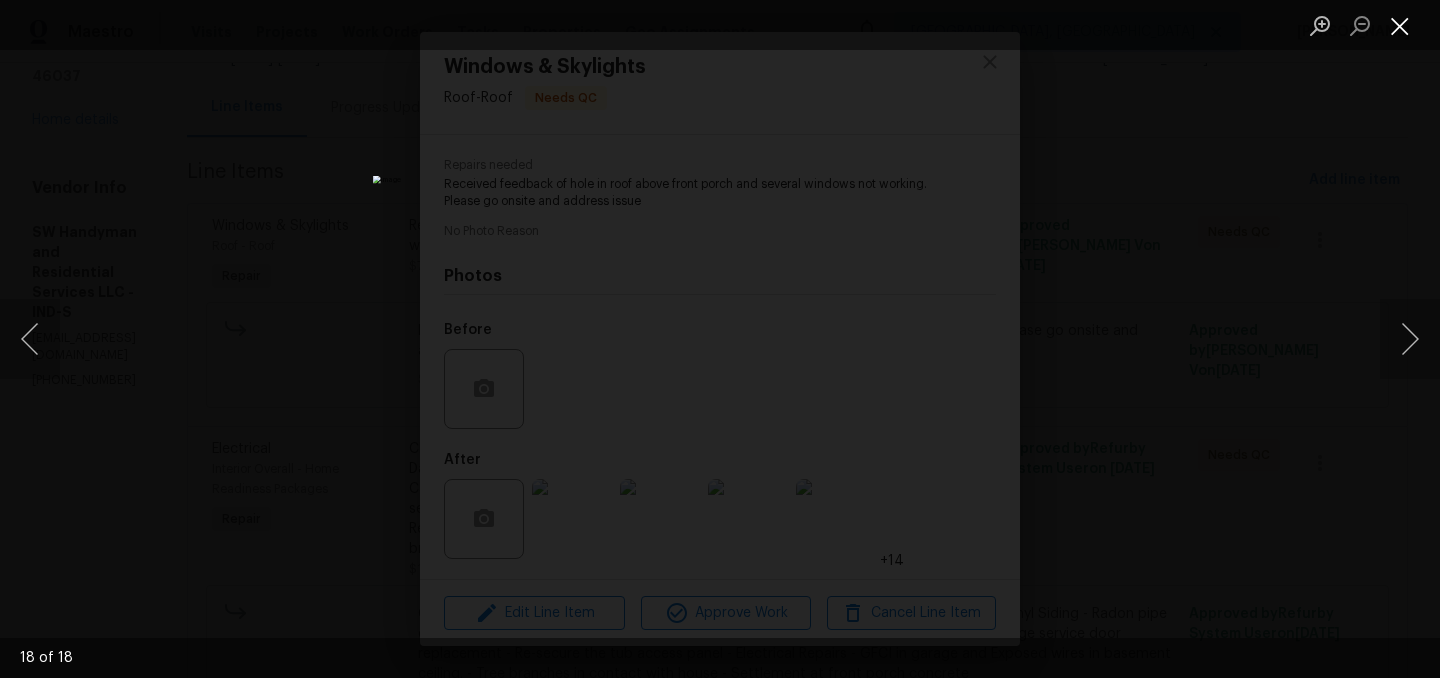 click at bounding box center (1400, 25) 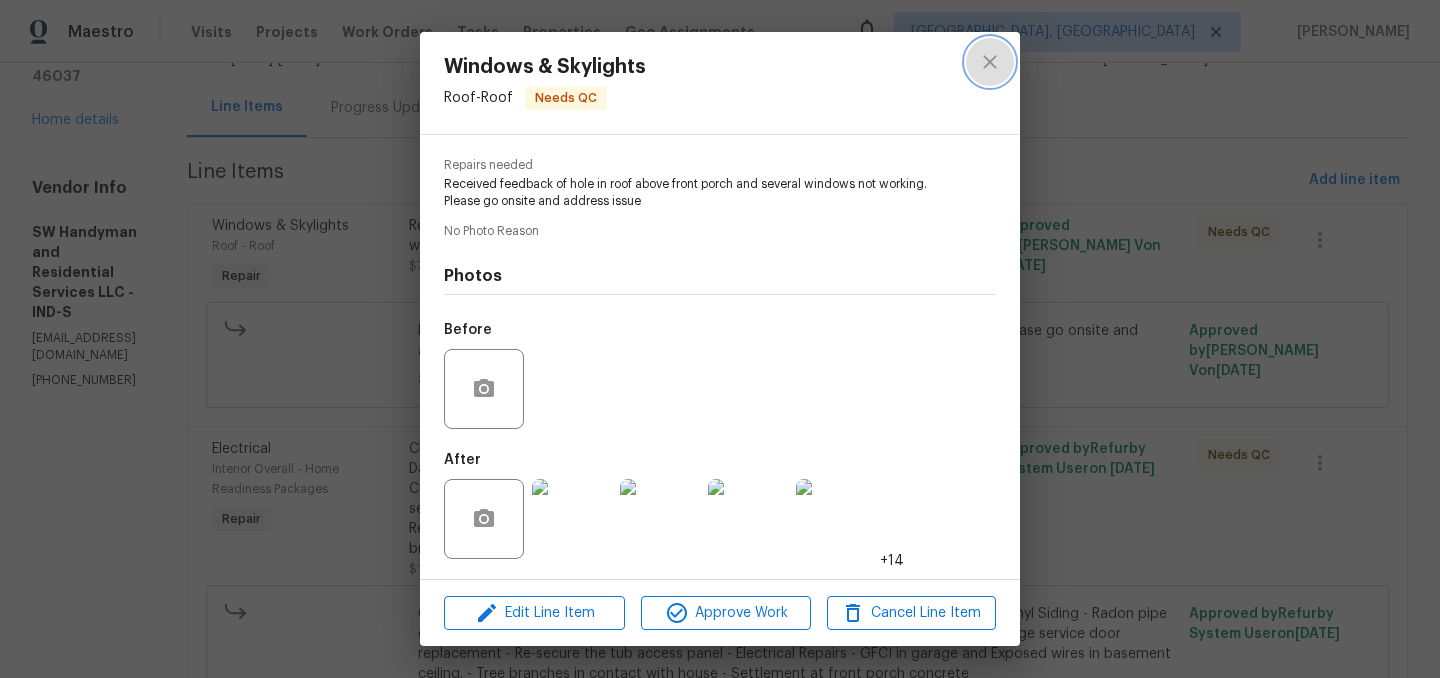 click 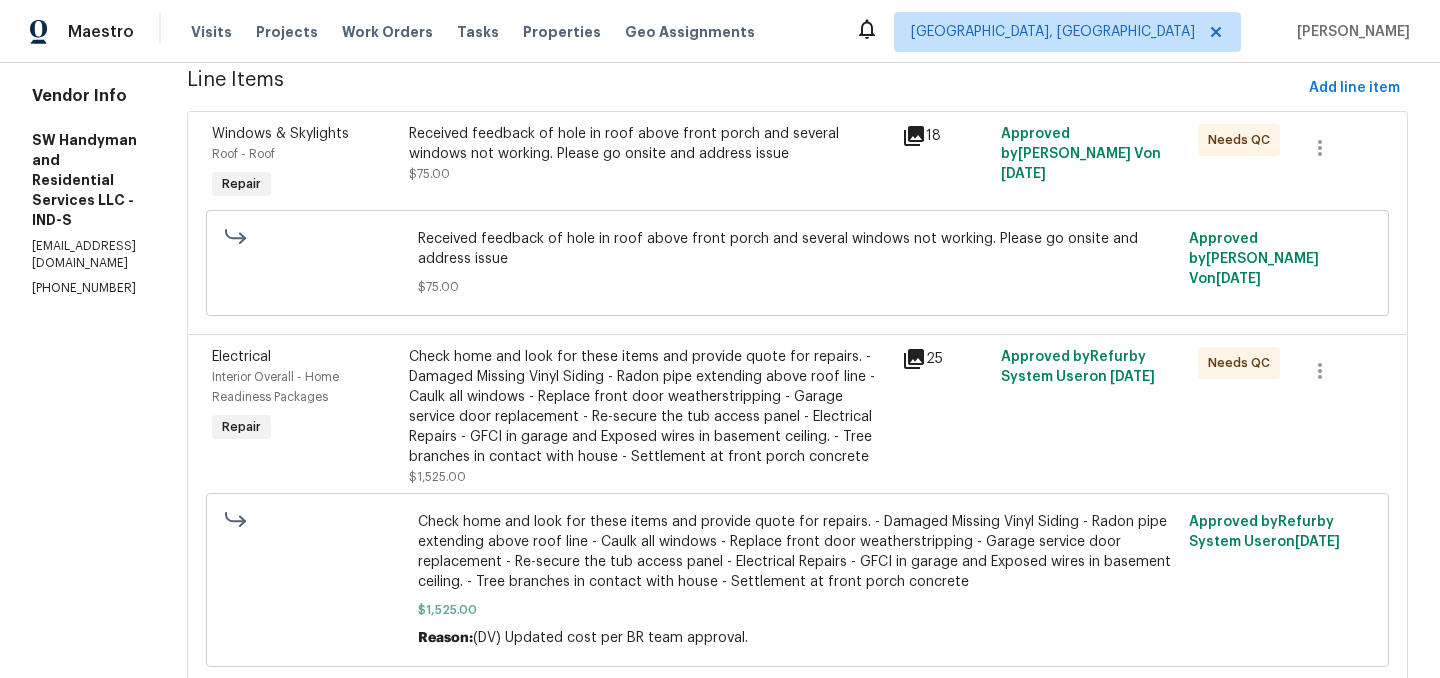 scroll, scrollTop: 294, scrollLeft: 0, axis: vertical 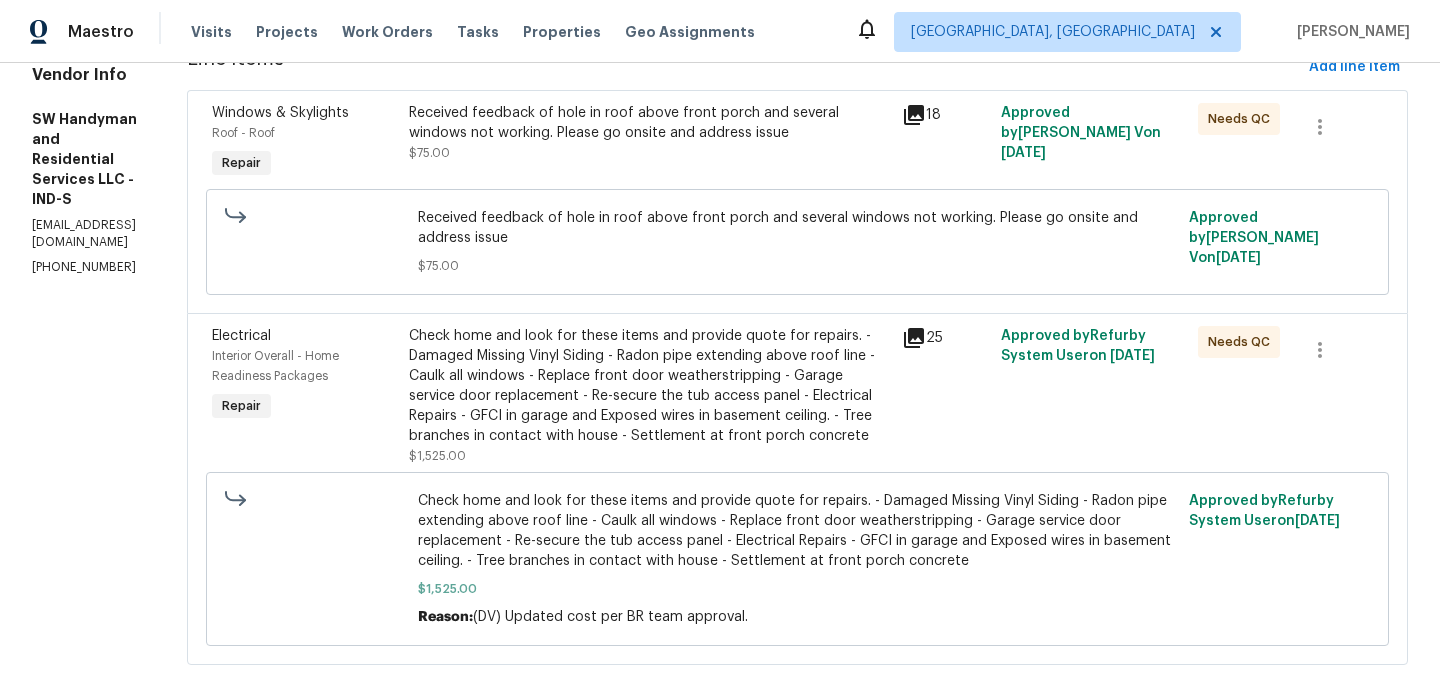click on "Check home and look for these items and provide quote for repairs.
- Damaged Missing Vinyl Siding
- Radon pipe extending above roof line
- Caulk all windows
- Replace front door weatherstripping
- Garage service door replacement
- Re-secure the tub access panel
- Electrical Repairs - GFCI in garage and Exposed wires in basement ceiling.
- Tree branches in contact with house
- Settlement at front porch concrete" at bounding box center (649, 386) 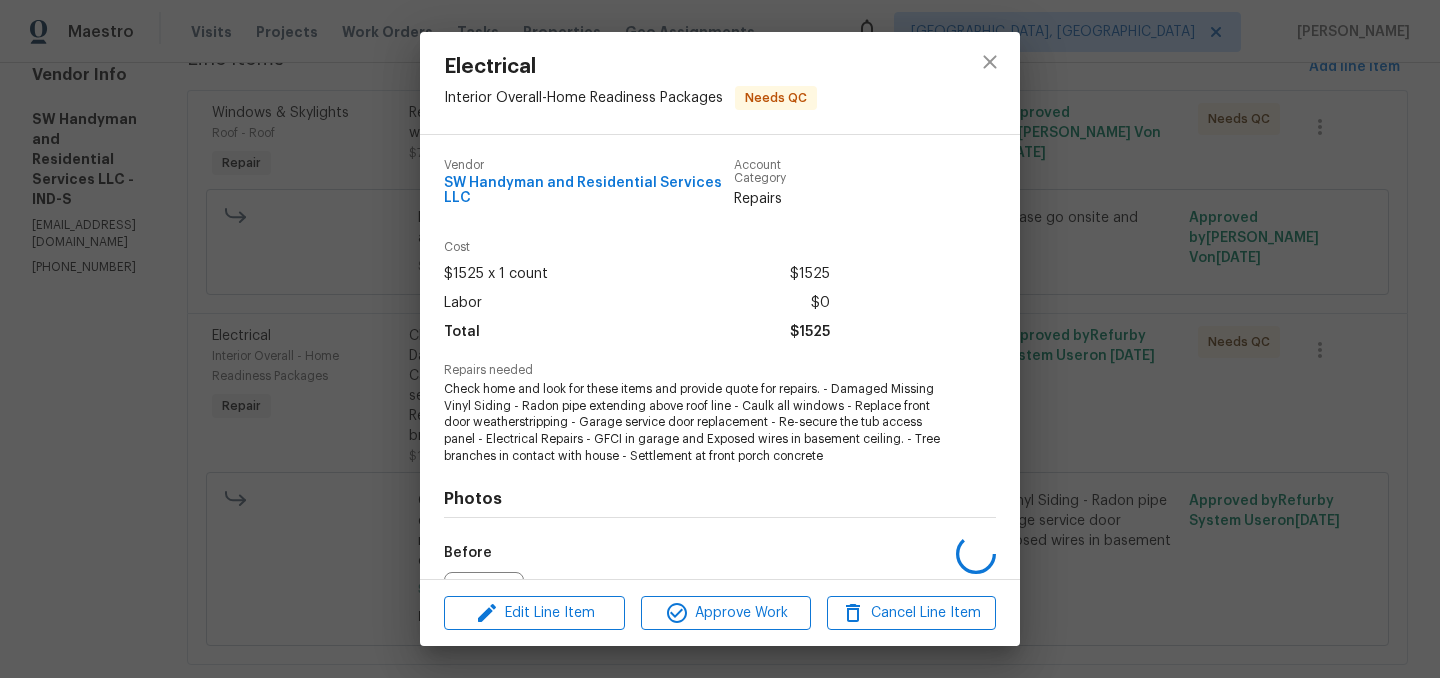 scroll, scrollTop: 223, scrollLeft: 0, axis: vertical 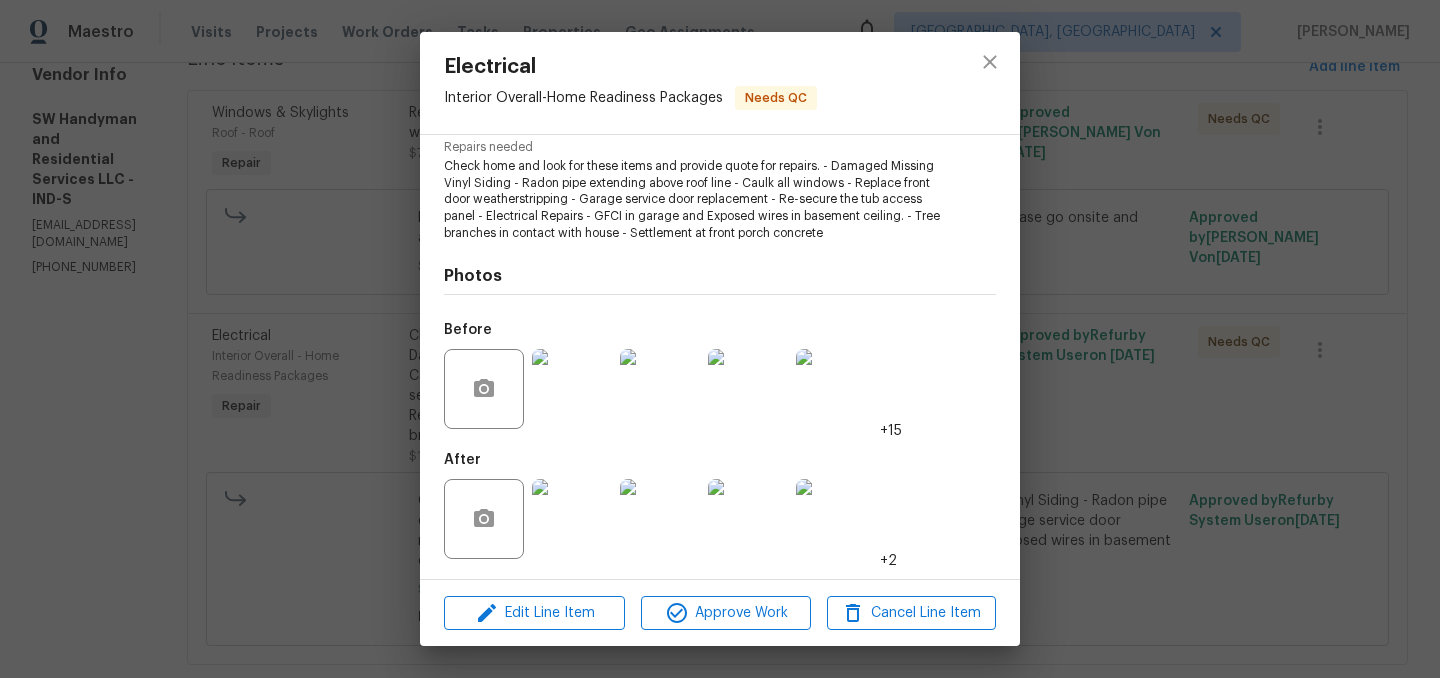 click at bounding box center (572, 519) 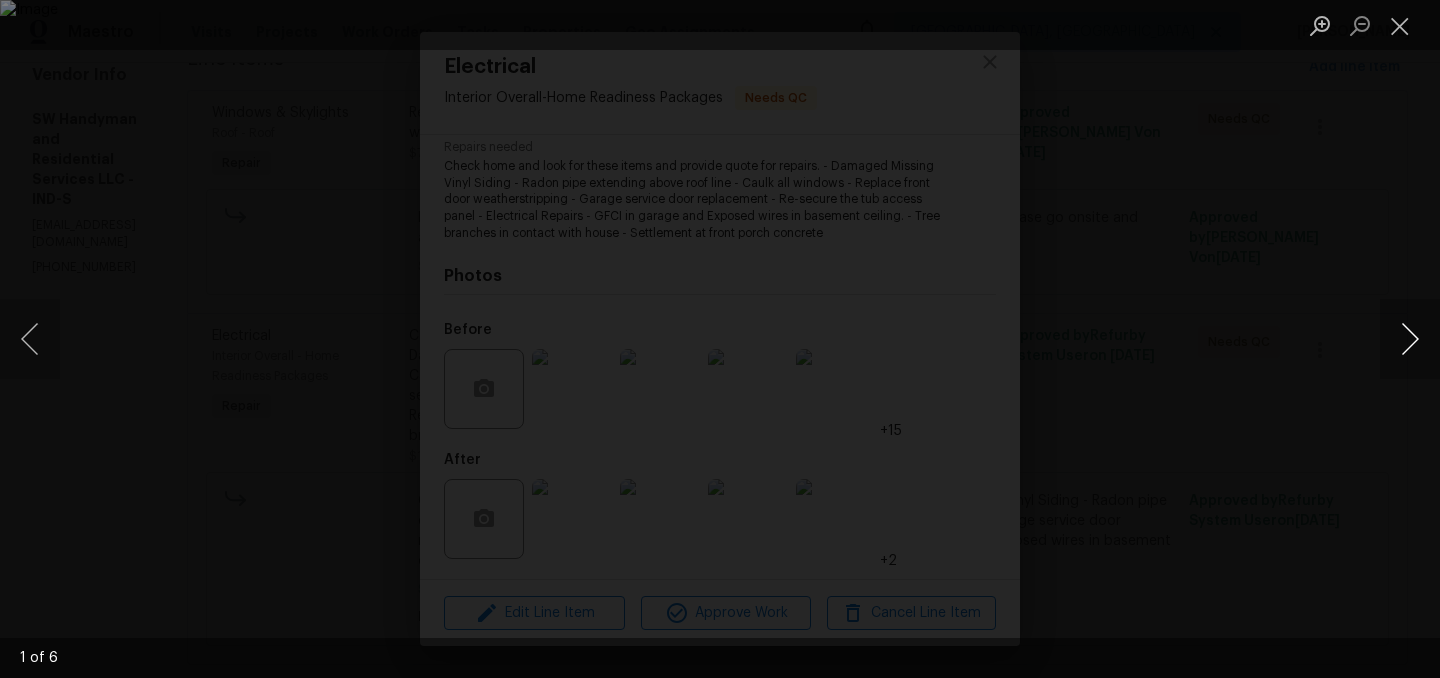 click at bounding box center (1410, 339) 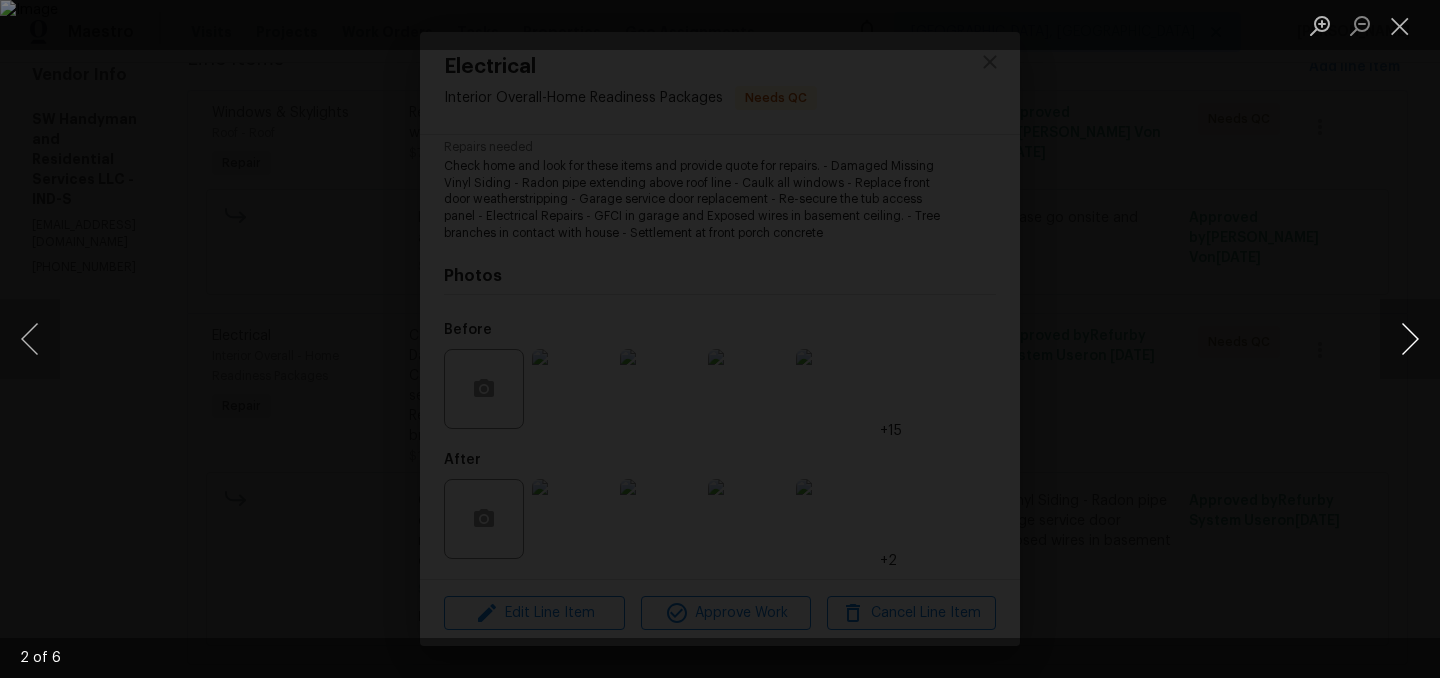 click at bounding box center [1410, 339] 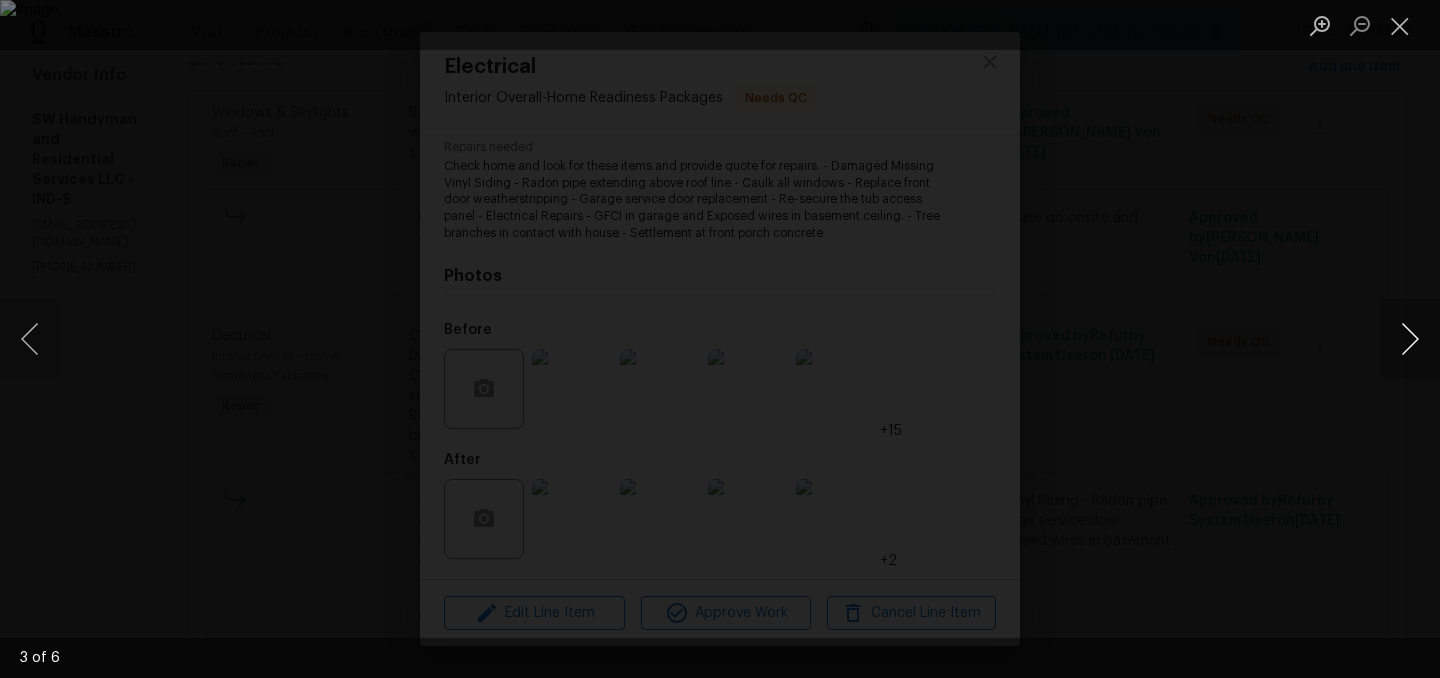 click at bounding box center [1410, 339] 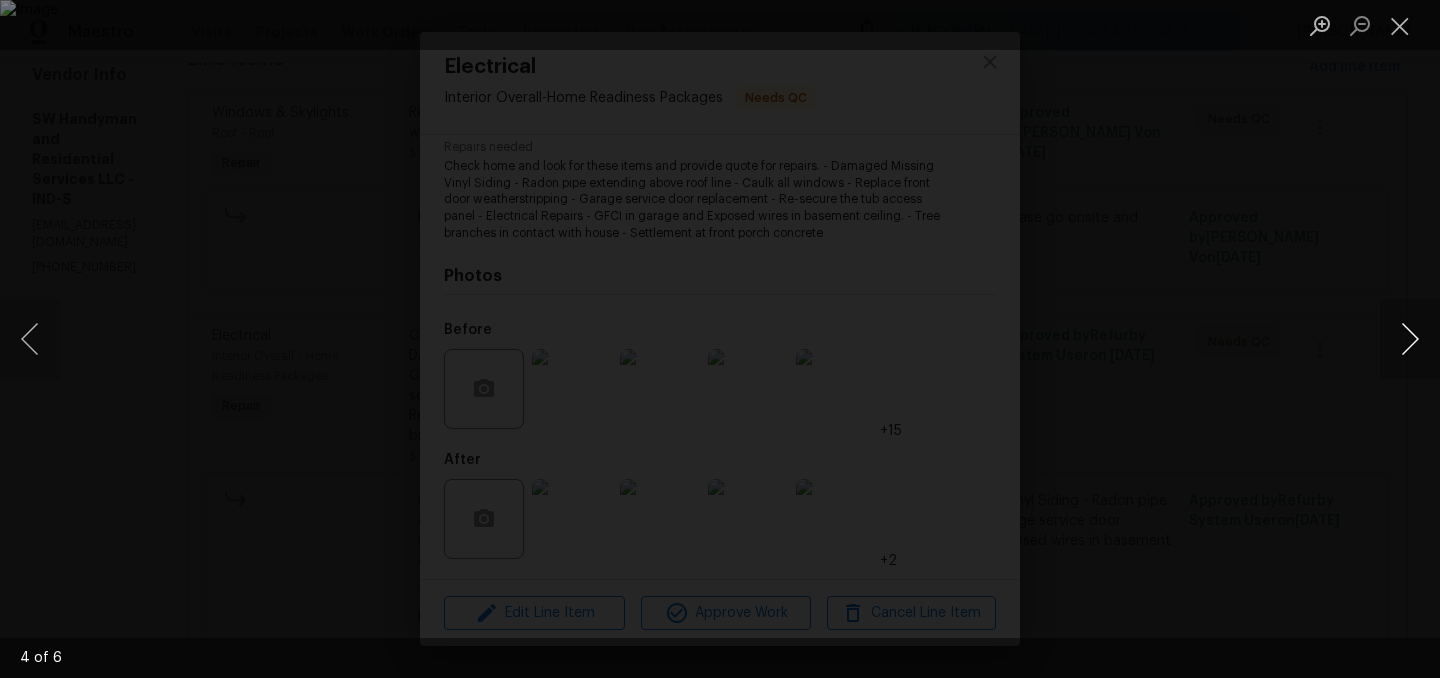 click at bounding box center [1410, 339] 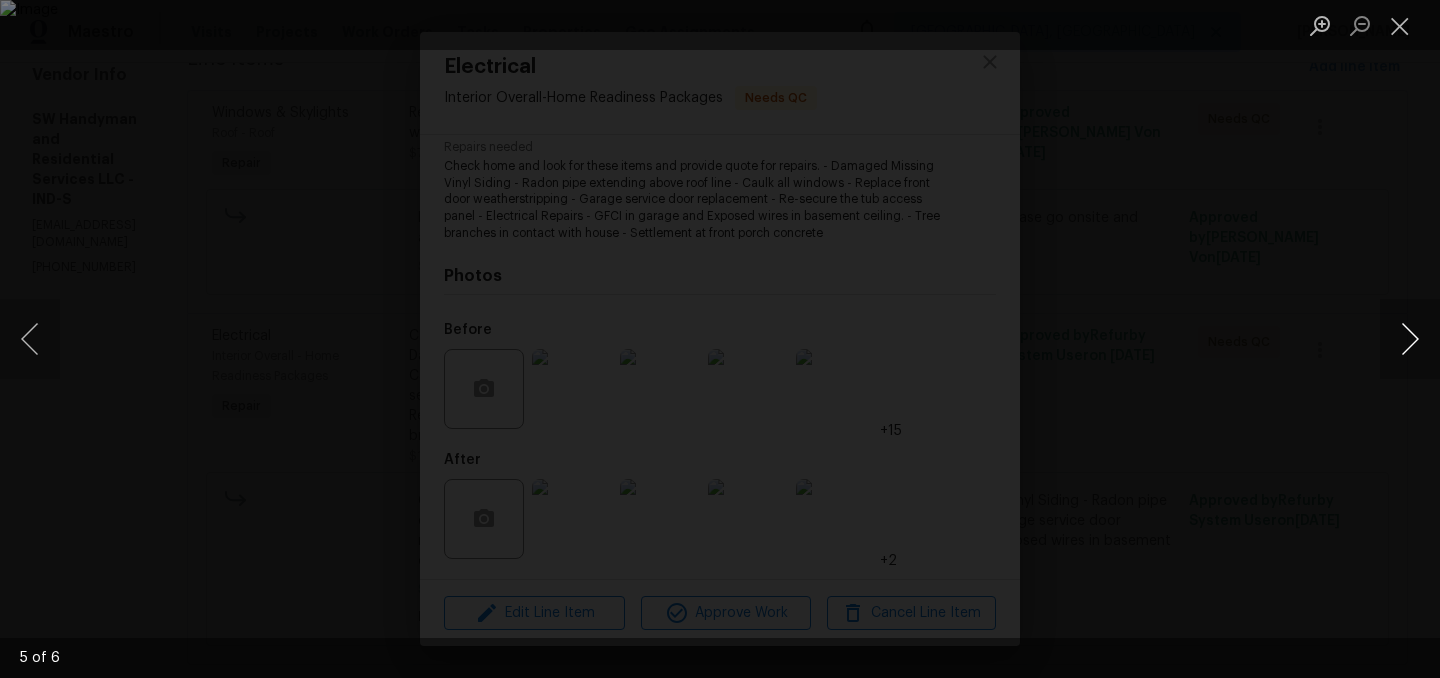click at bounding box center [1410, 339] 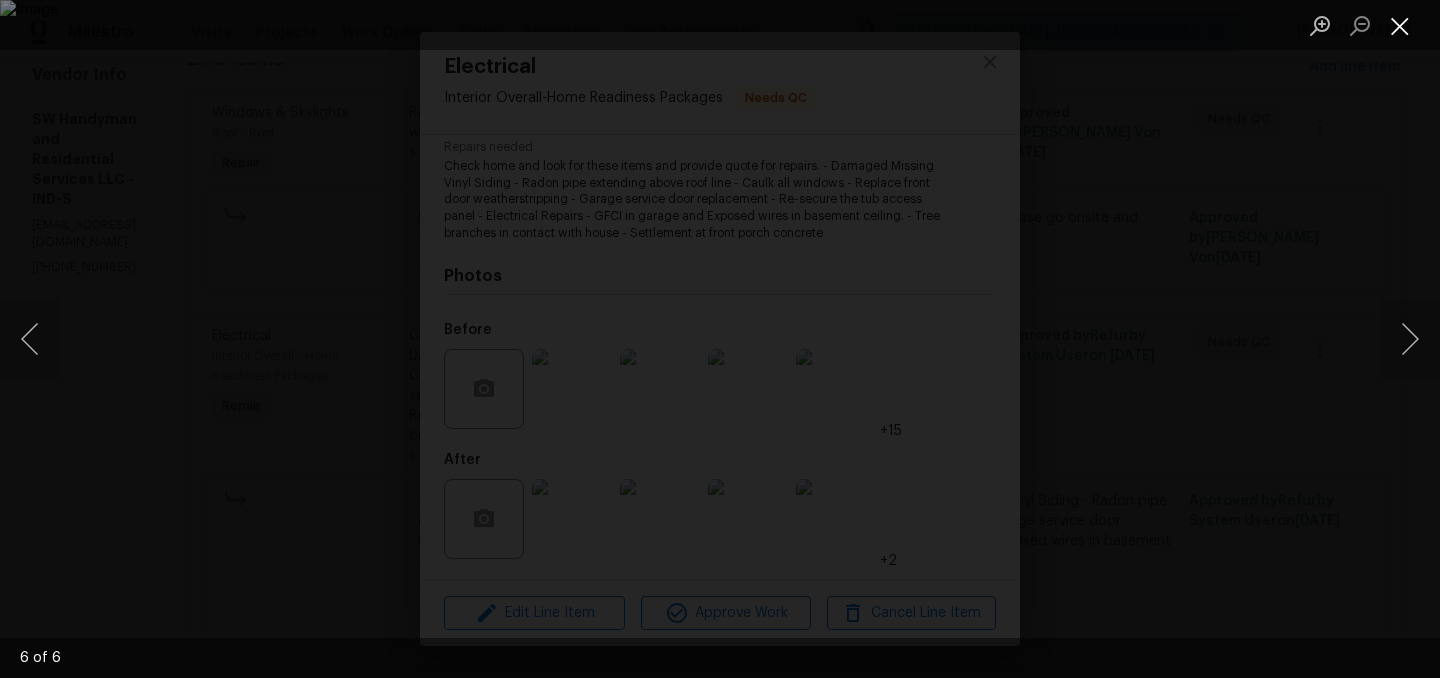 click at bounding box center (1400, 25) 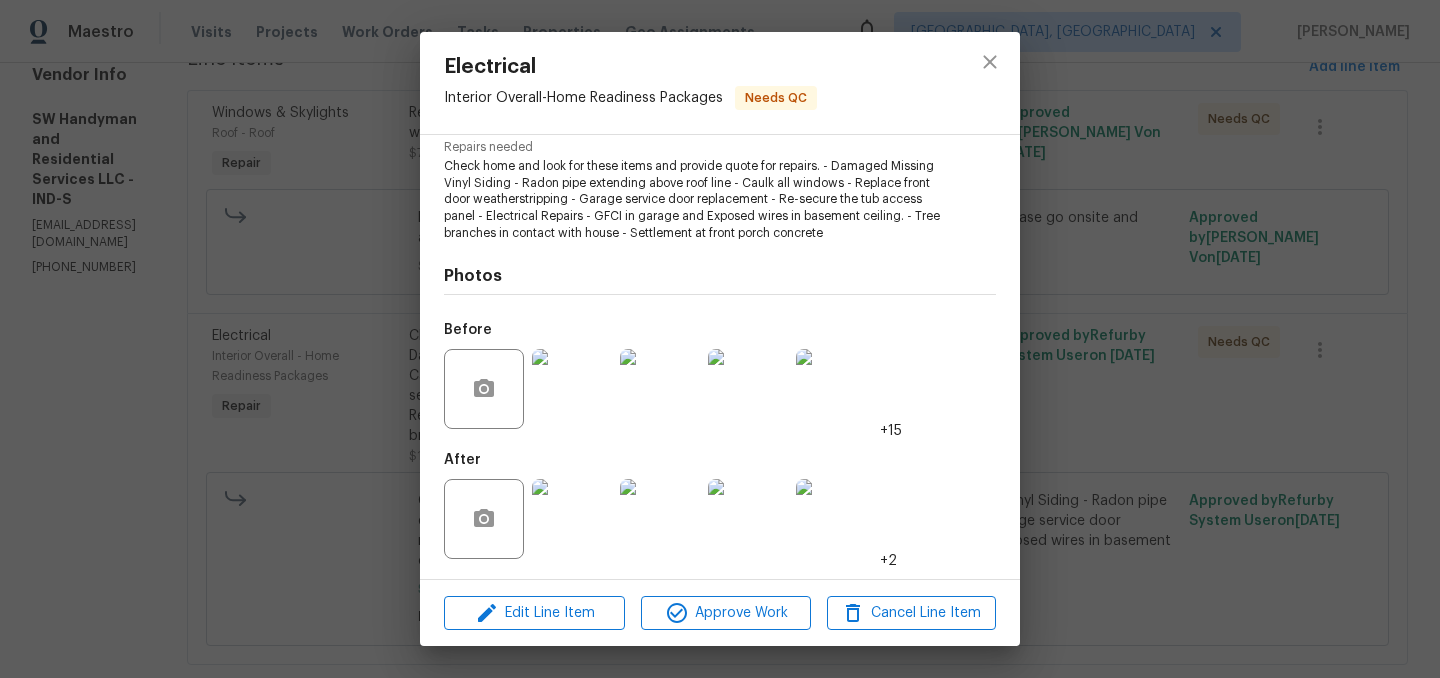 scroll, scrollTop: 0, scrollLeft: 0, axis: both 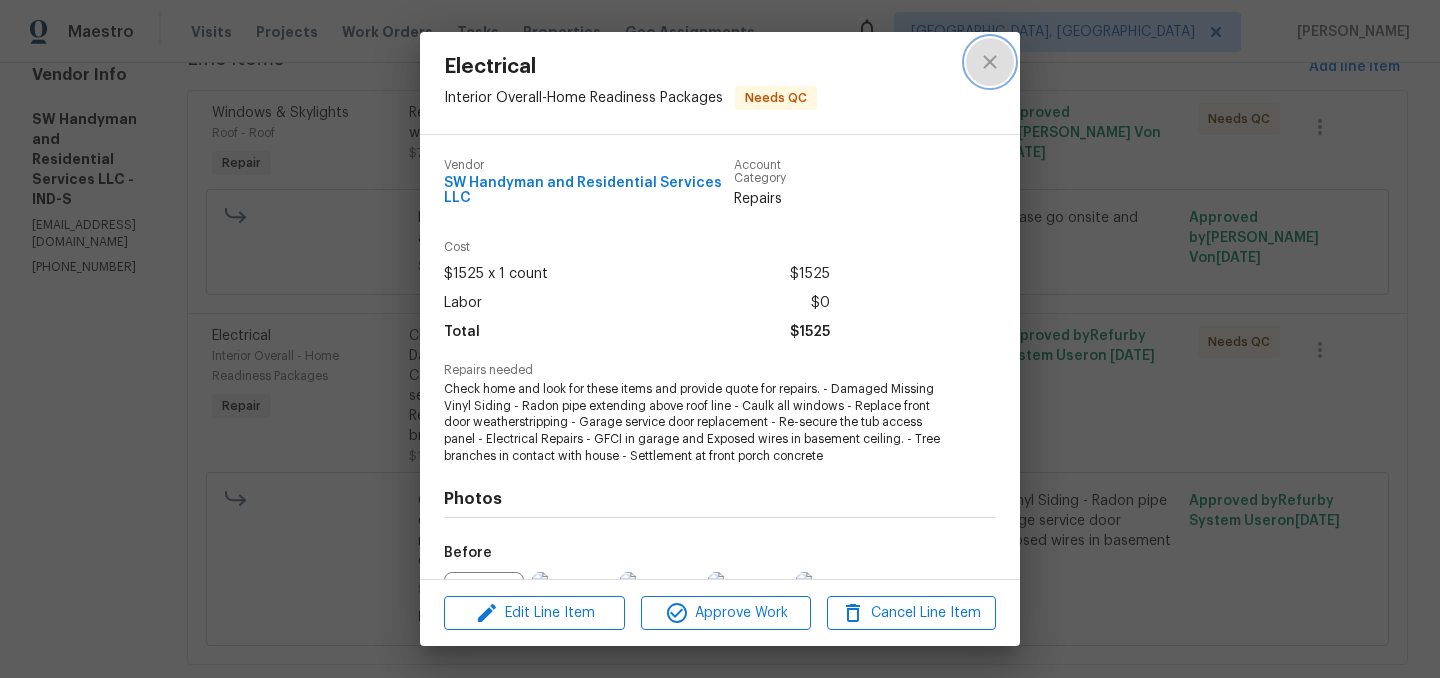 click 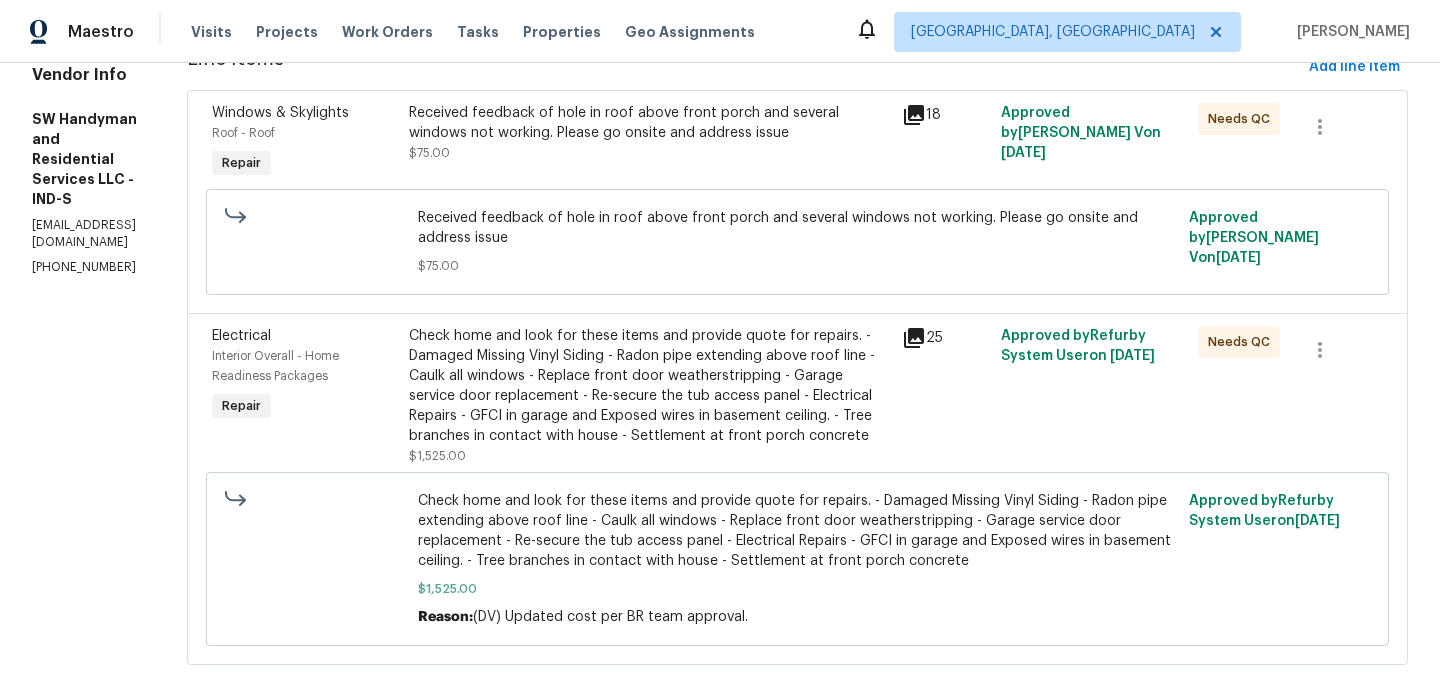 click on "Check home and look for these items and provide quote for repairs.
- Damaged Missing Vinyl Siding
- Radon pipe extending above roof line
- Caulk all windows
- Replace front door weatherstripping
- Garage service door replacement
- Re-secure the tub access panel
- Electrical Repairs - GFCI in garage and Exposed wires in basement ceiling.
- Tree branches in contact with house
- Settlement at front porch concrete" at bounding box center (649, 386) 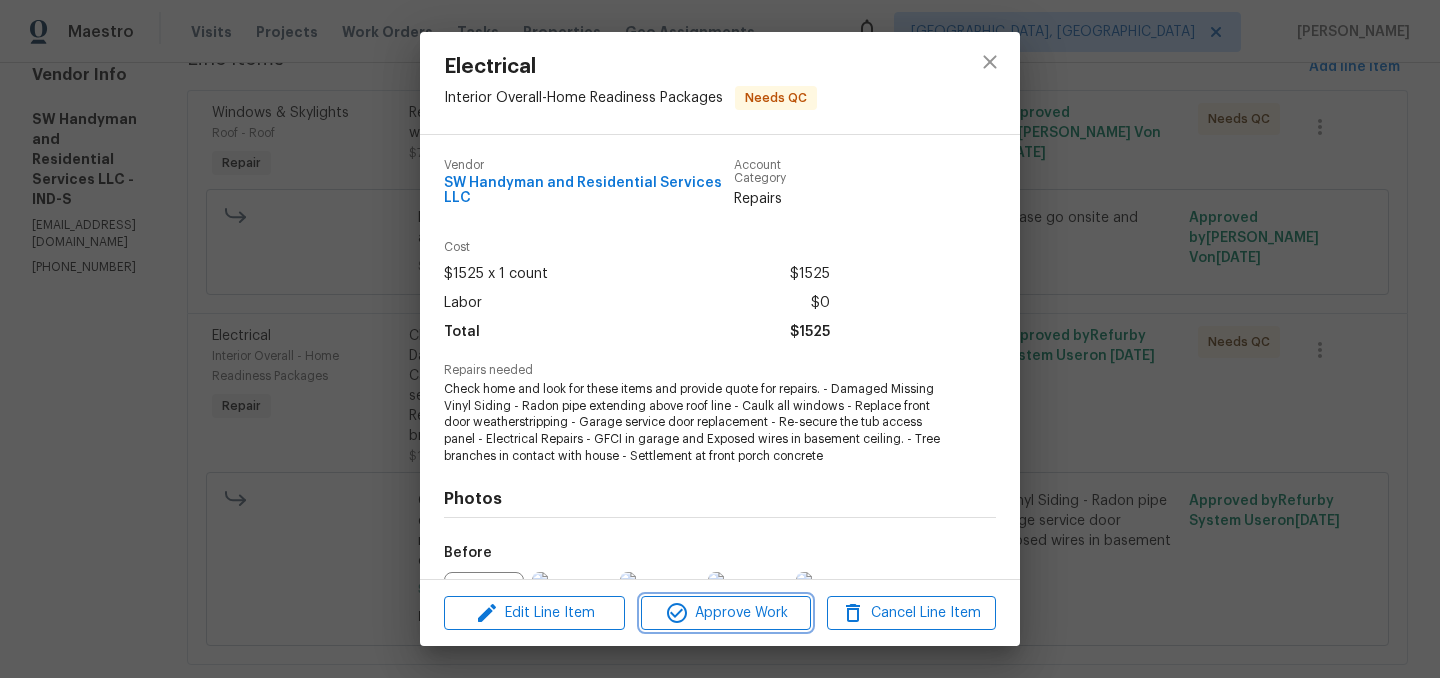 click on "Approve Work" at bounding box center [725, 613] 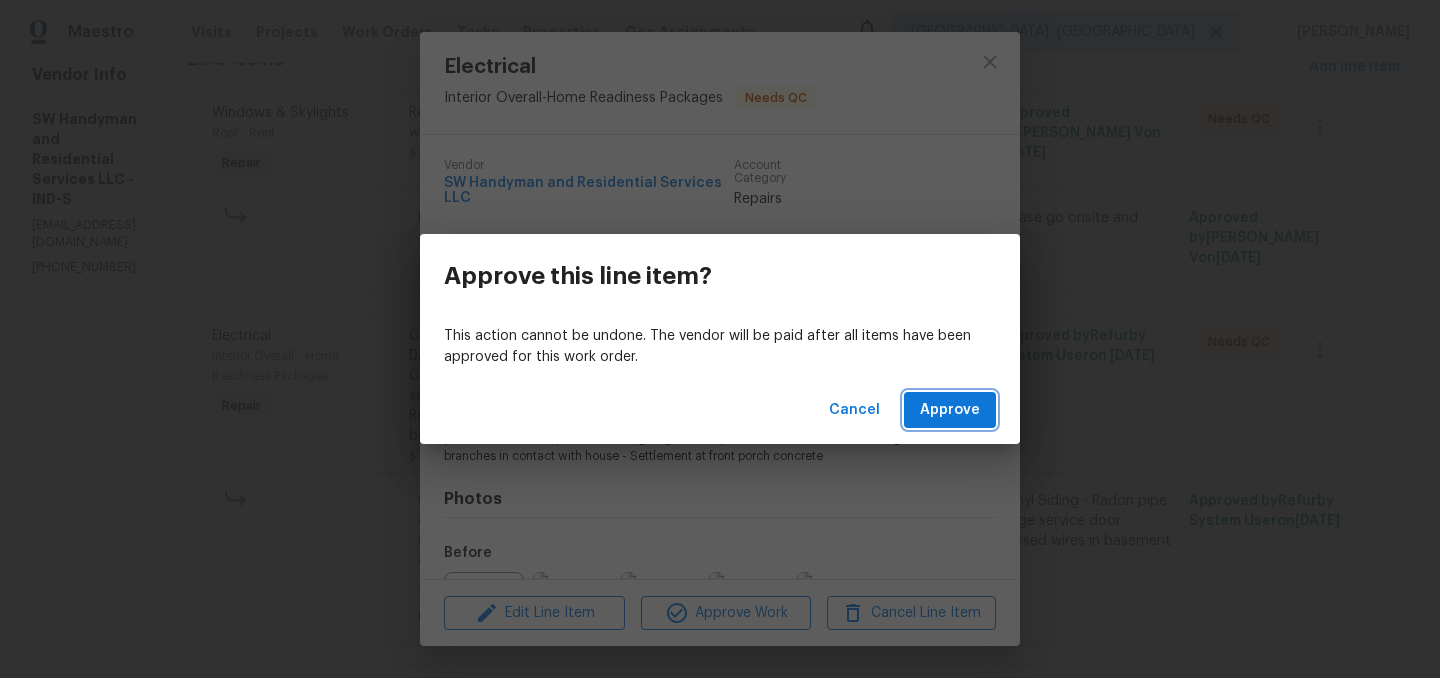 click on "Approve" at bounding box center [950, 410] 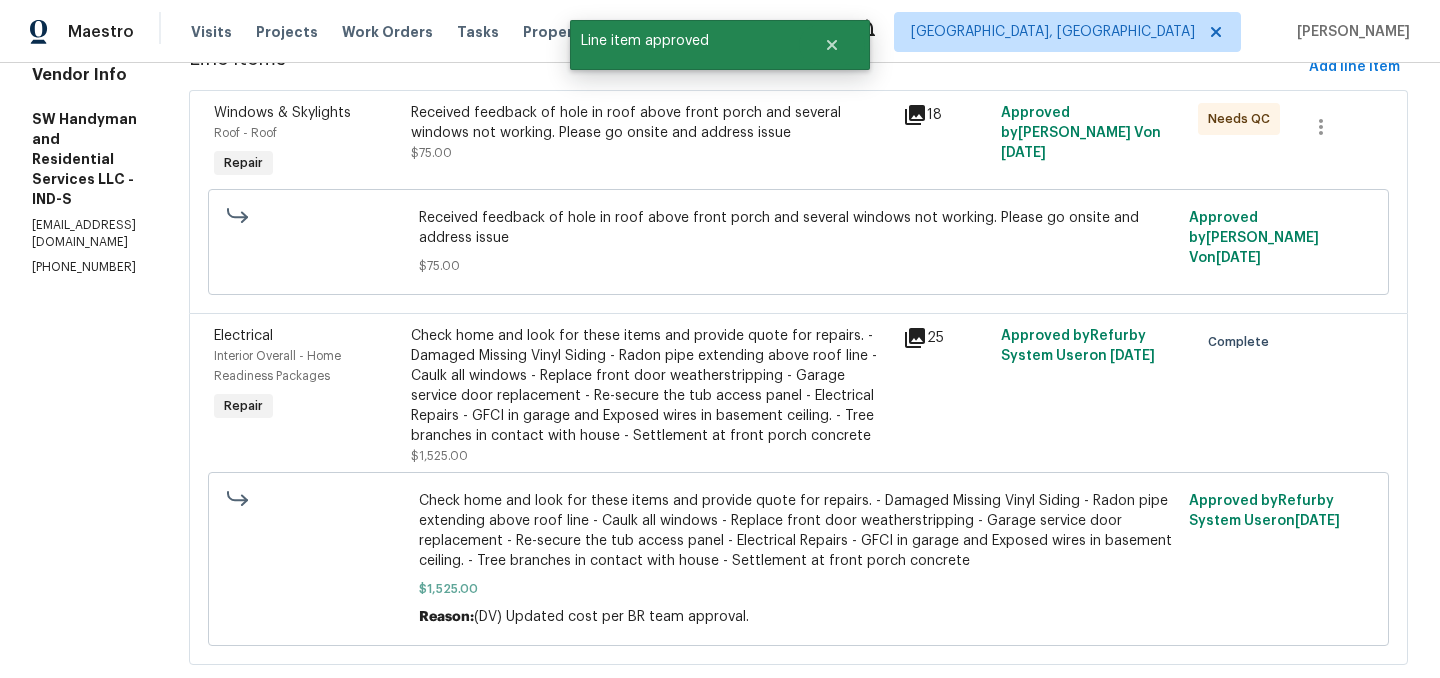 click on "Received feedback of hole in roof above front porch and several windows not working. Please go onsite and address issue" at bounding box center (651, 123) 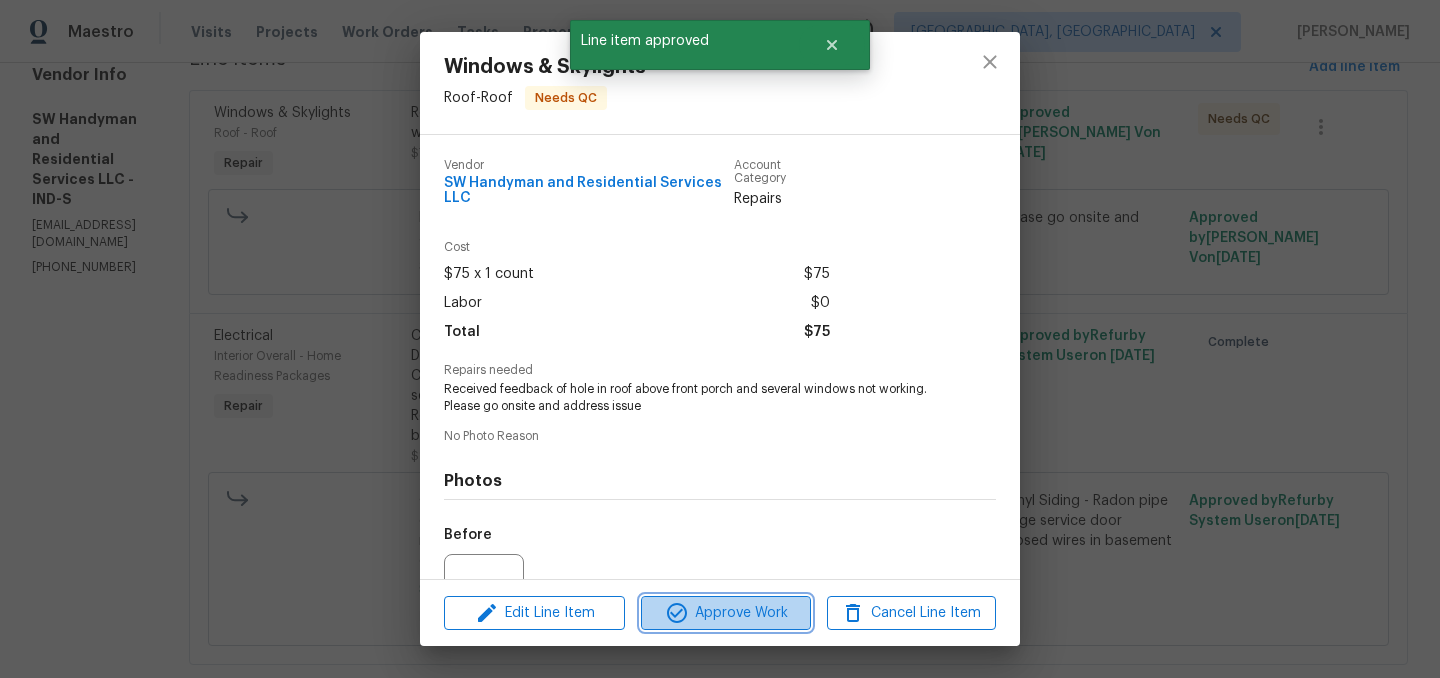 click on "Approve Work" at bounding box center (725, 613) 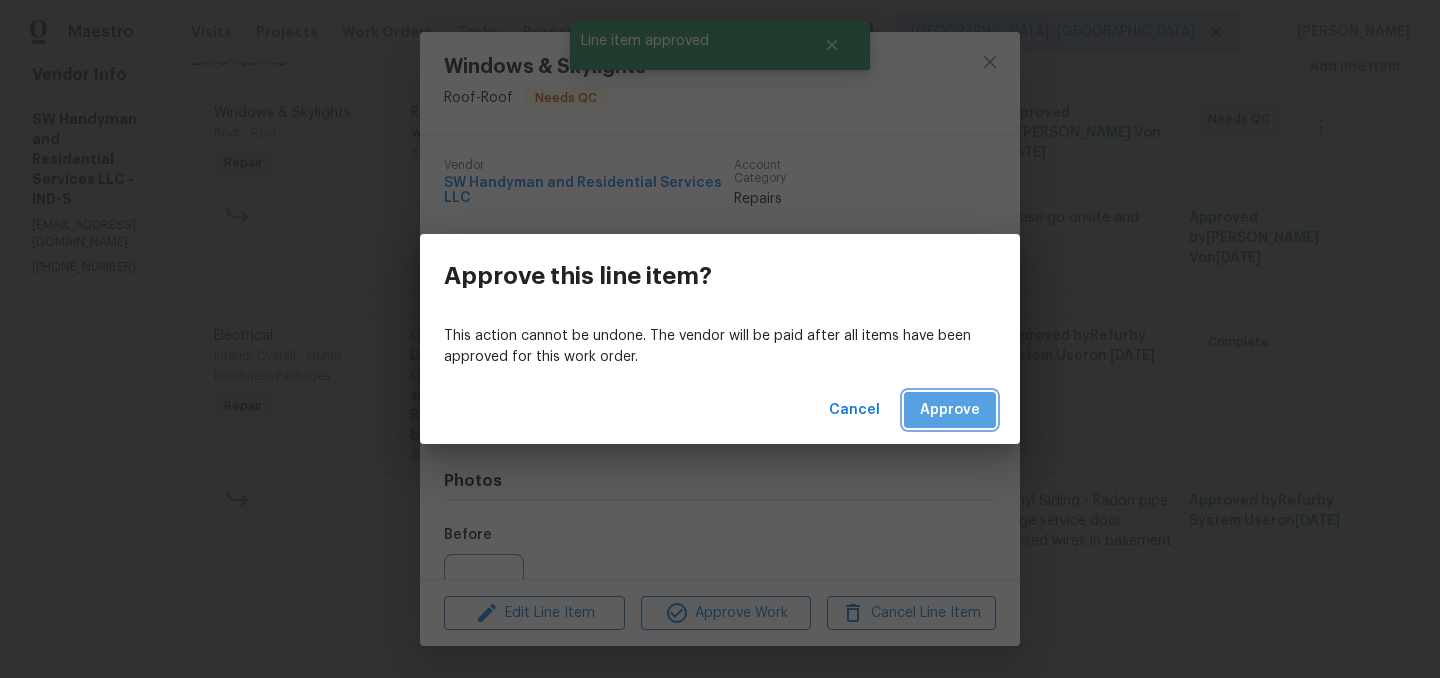 click on "Approve" at bounding box center (950, 410) 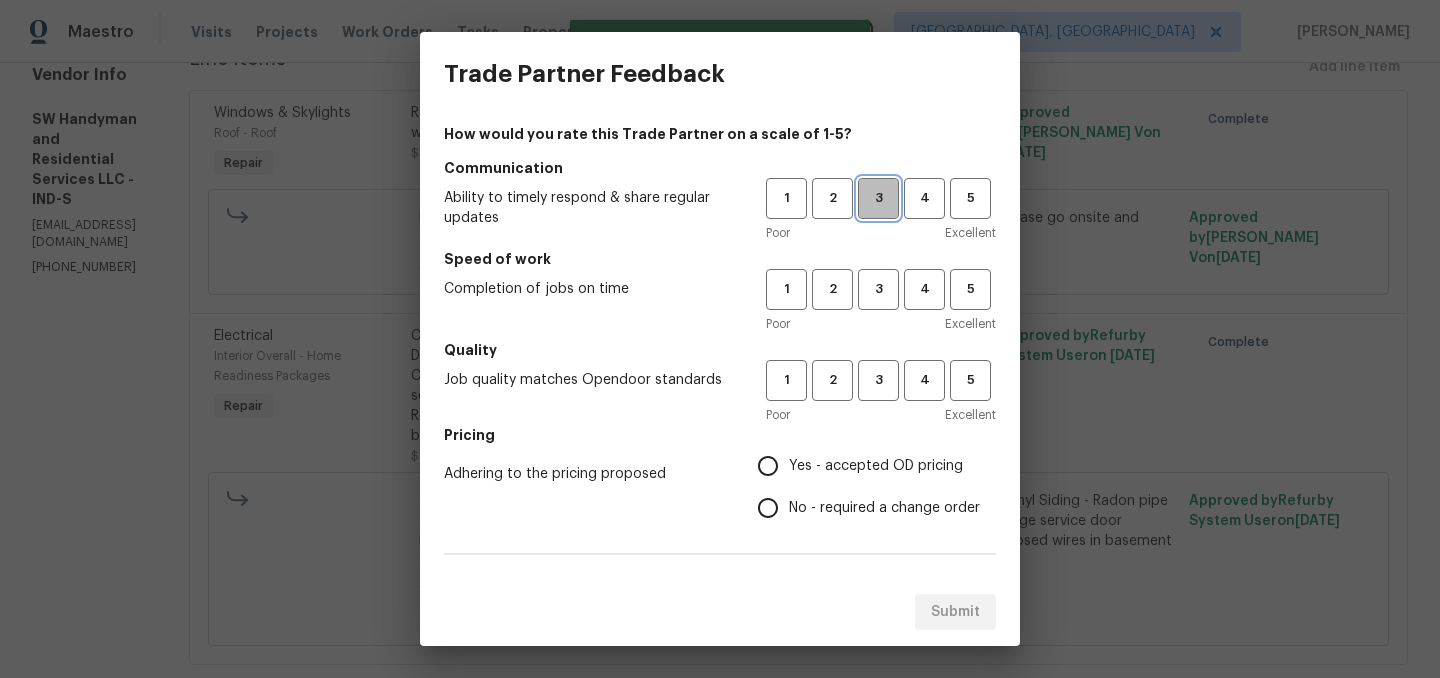 click on "3" at bounding box center [878, 198] 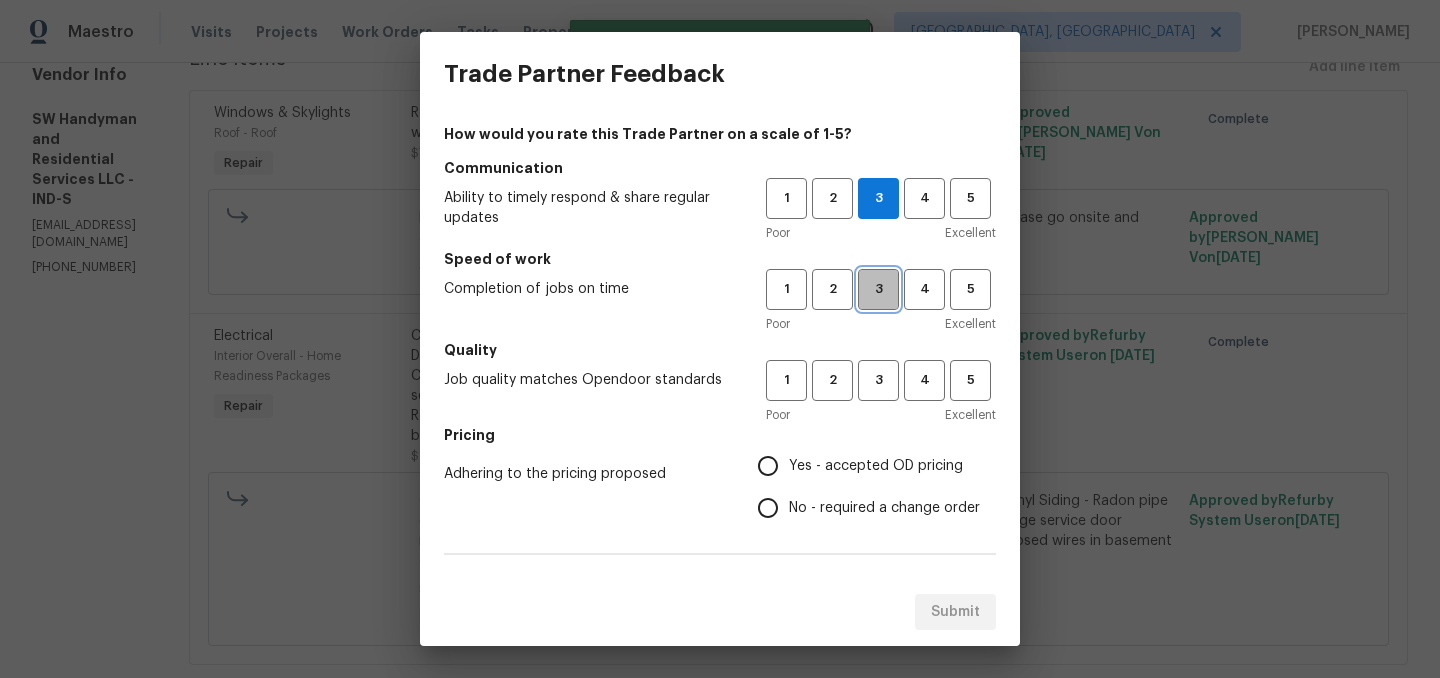 click on "3" at bounding box center [878, 289] 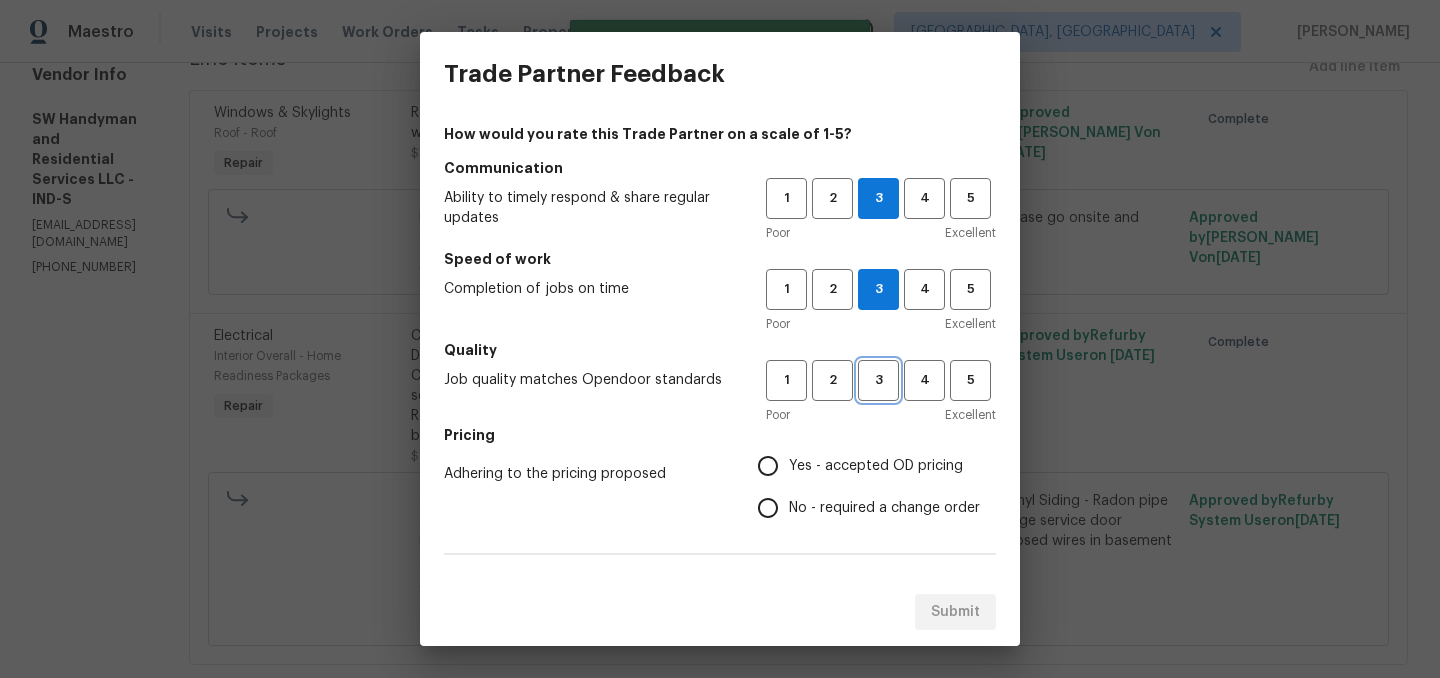 click on "3" at bounding box center [878, 380] 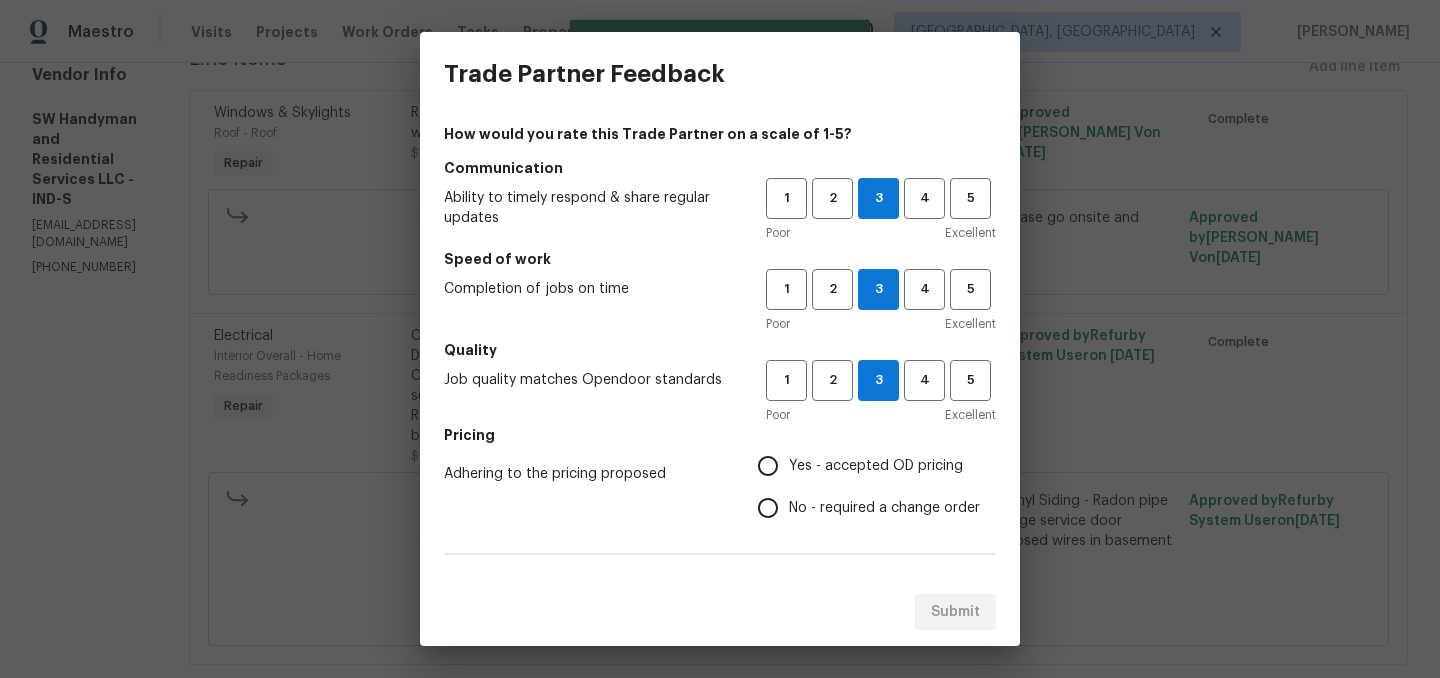 click on "Yes - accepted OD pricing" at bounding box center (768, 466) 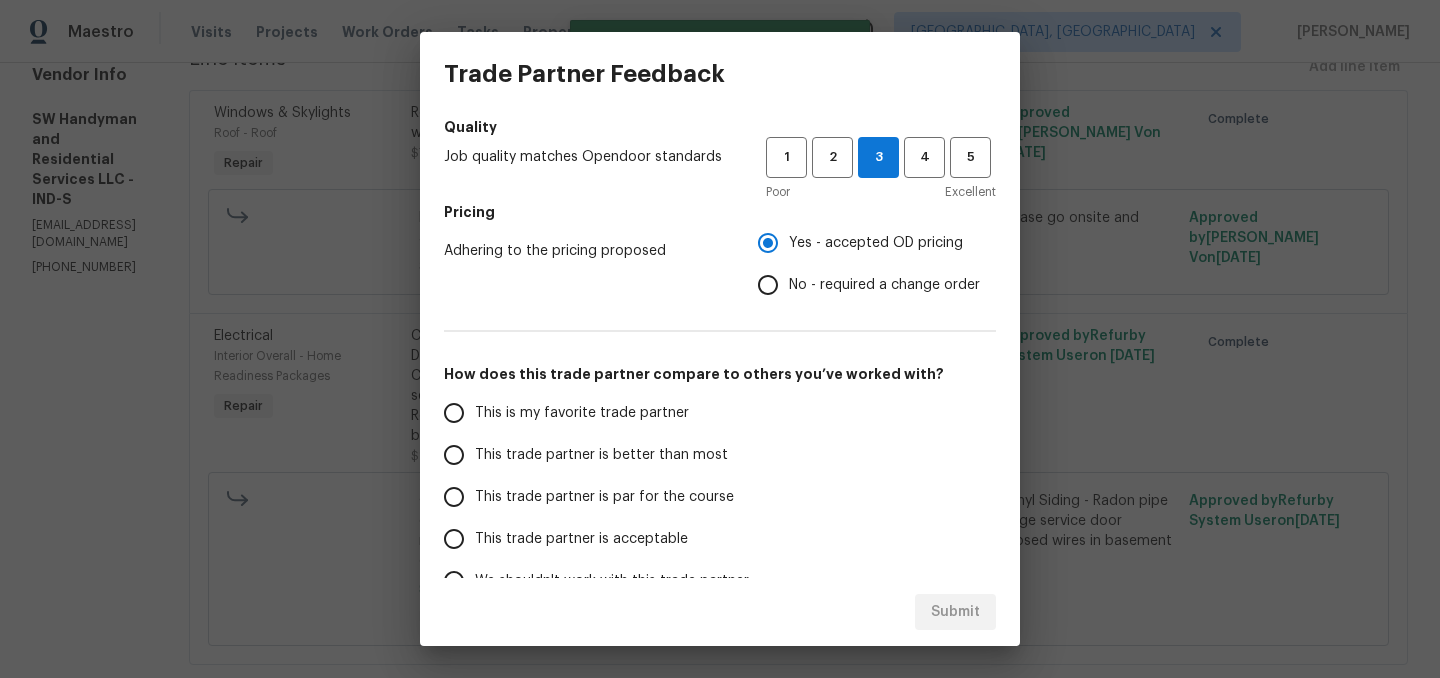 scroll, scrollTop: 226, scrollLeft: 0, axis: vertical 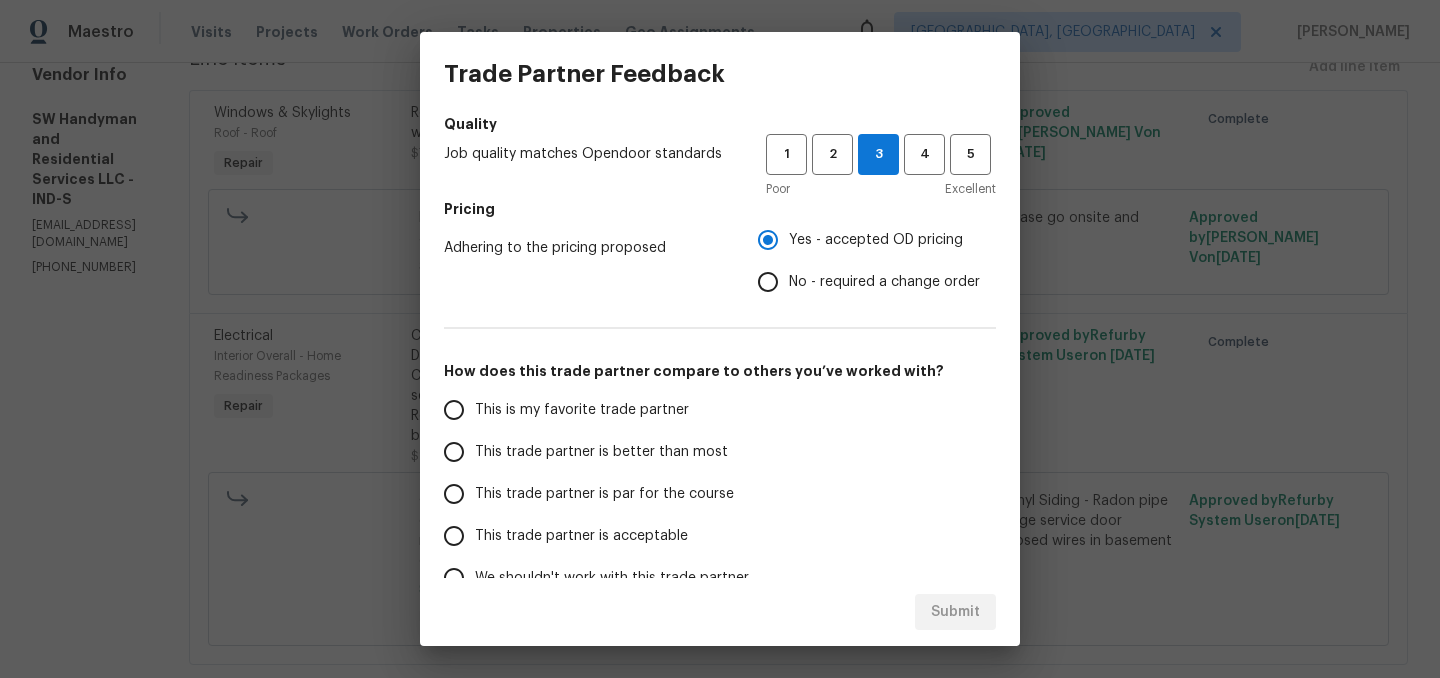 click on "This trade partner is better than most" at bounding box center [601, 452] 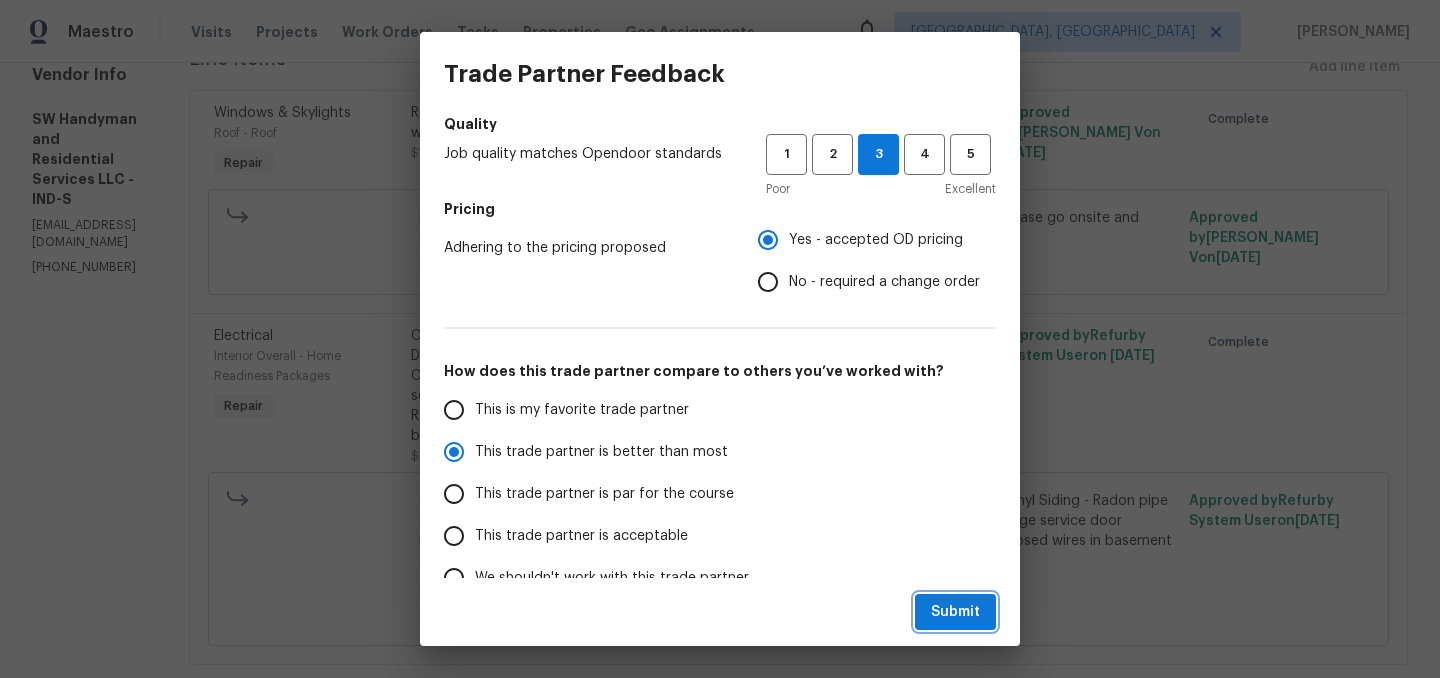 click on "Submit" at bounding box center [955, 612] 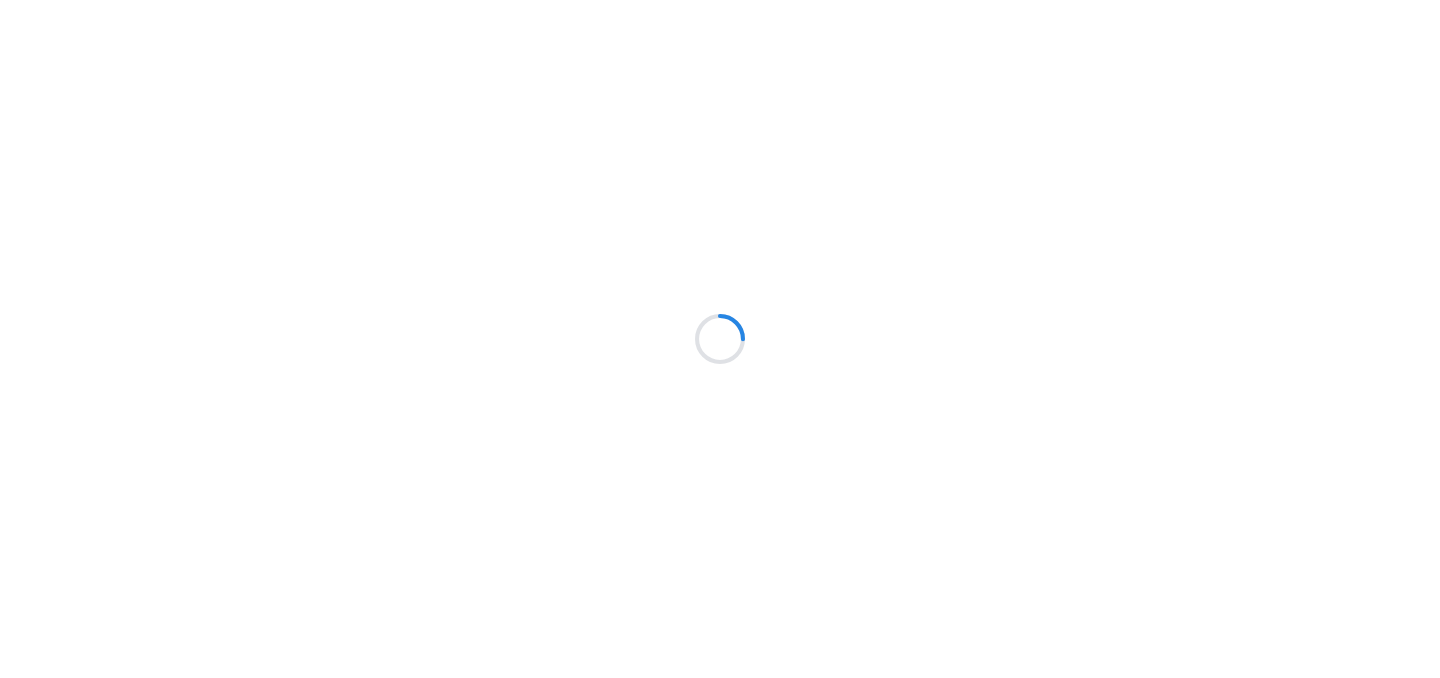 scroll, scrollTop: 0, scrollLeft: 0, axis: both 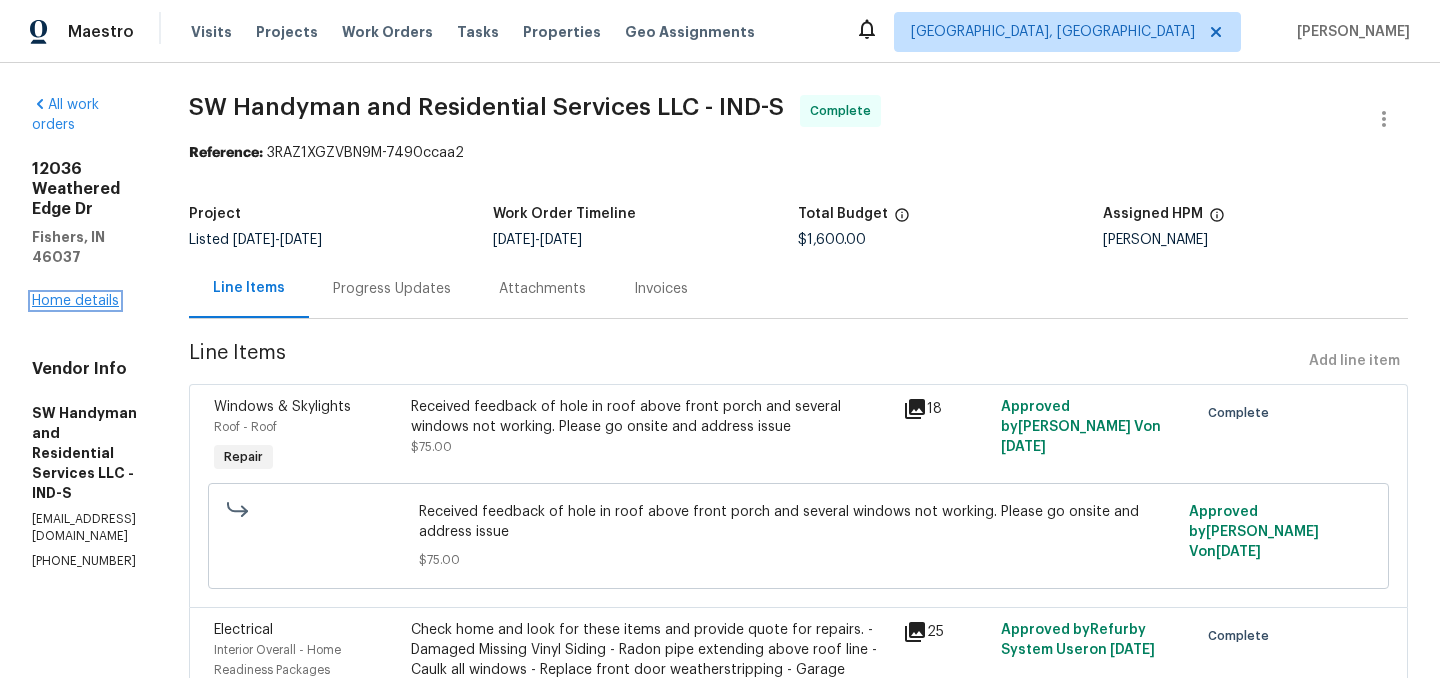 click on "Home details" at bounding box center (75, 301) 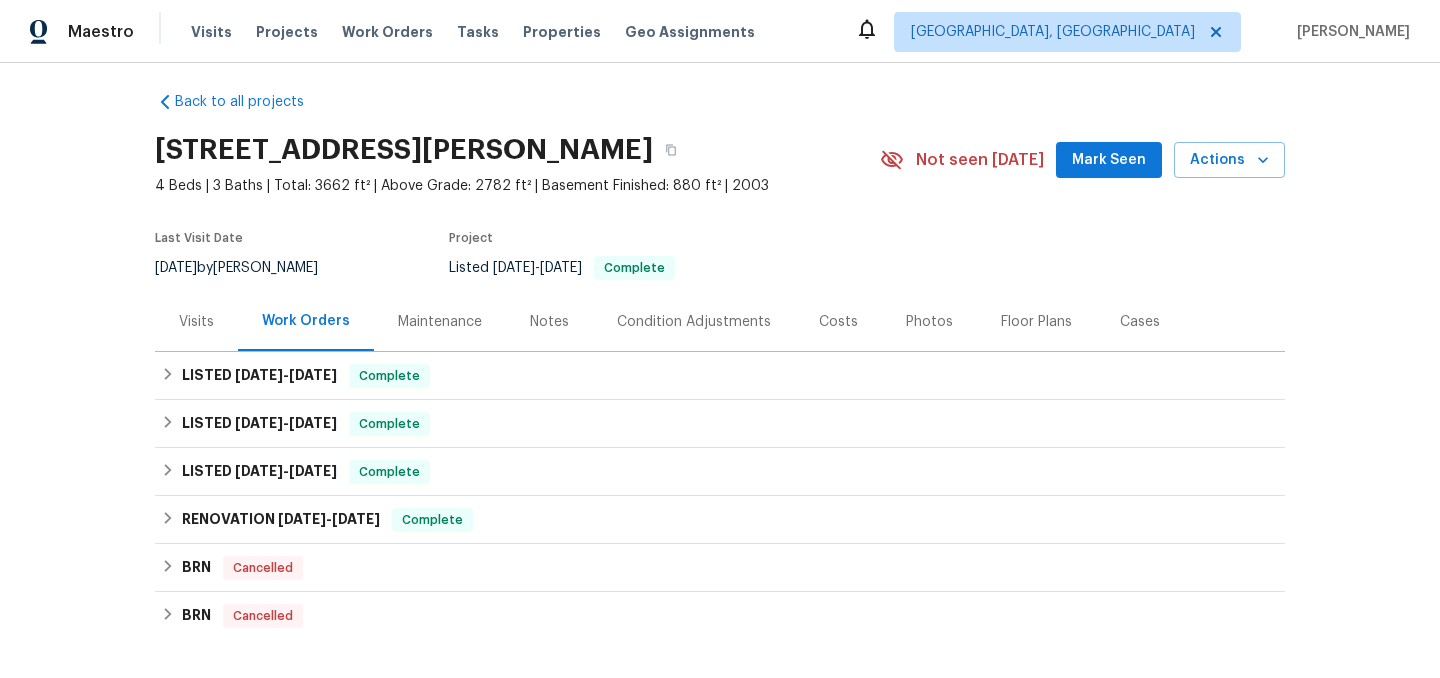 scroll, scrollTop: 0, scrollLeft: 0, axis: both 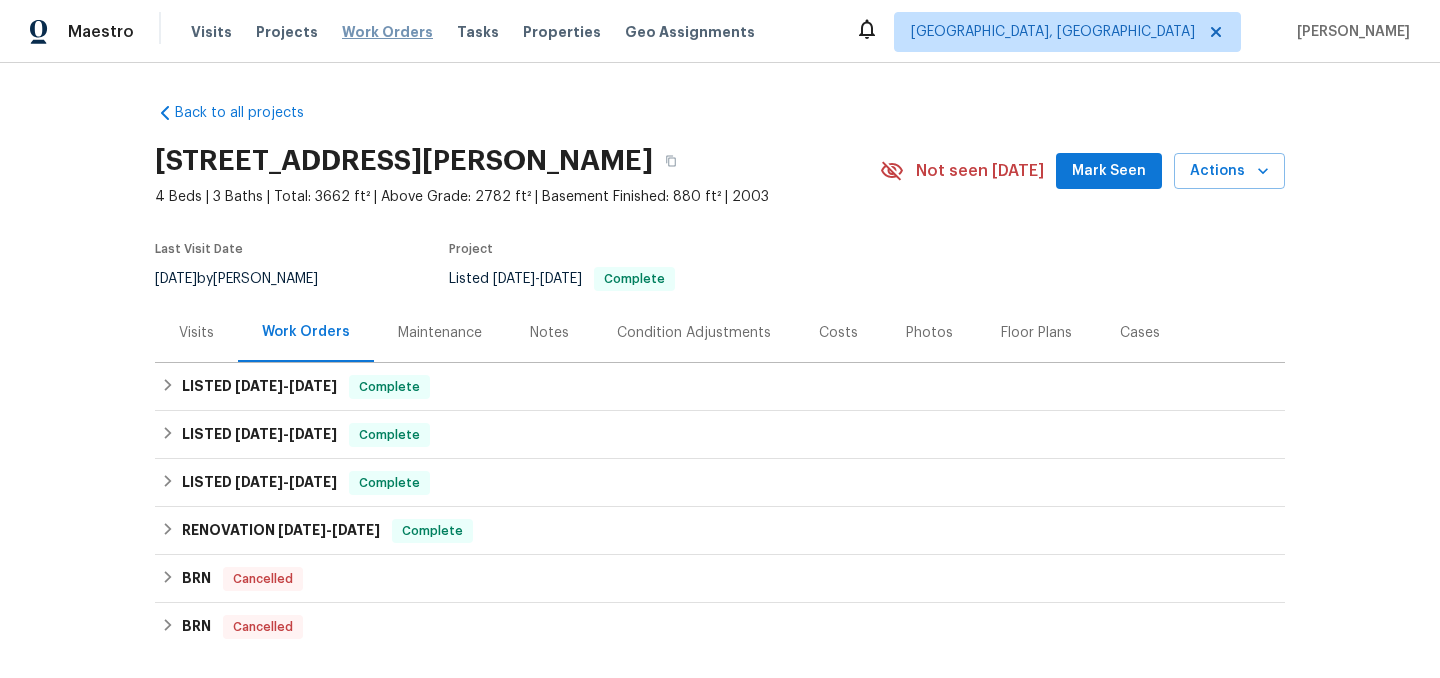 click on "Work Orders" at bounding box center [387, 32] 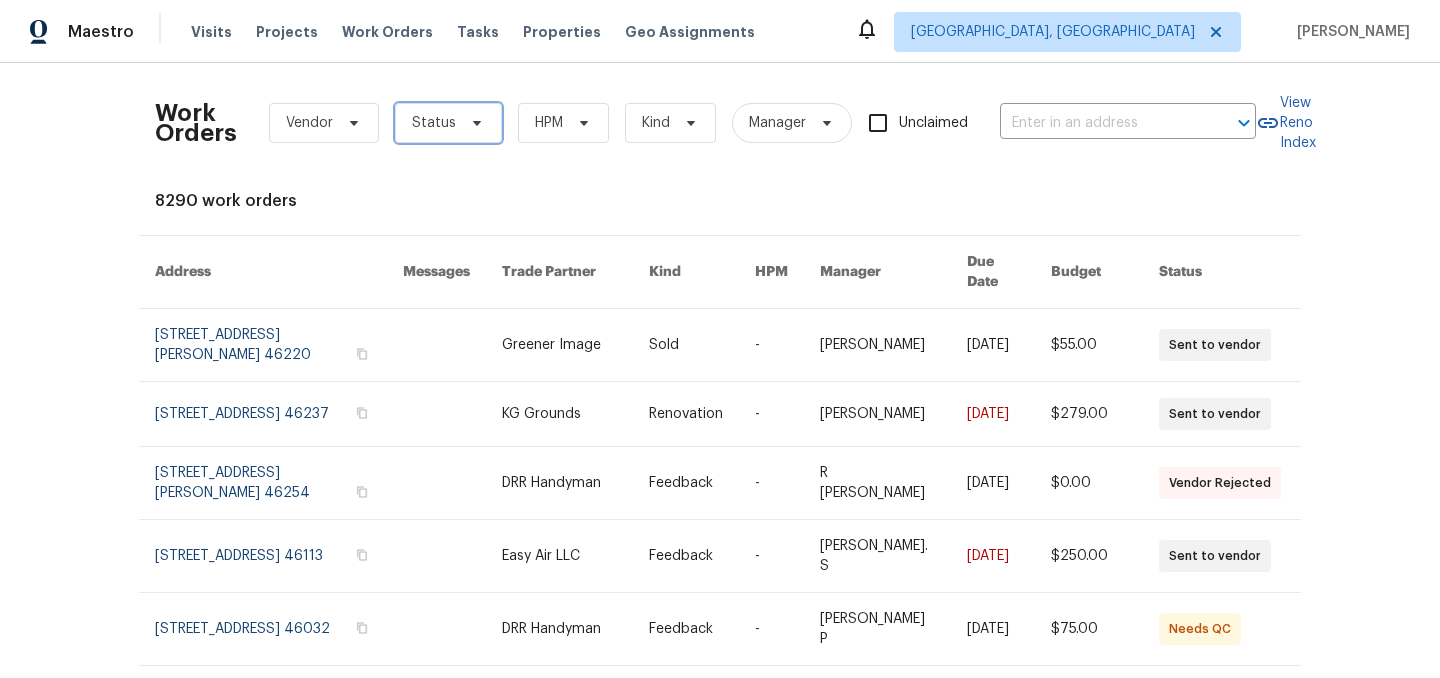 click on "Status" at bounding box center (434, 123) 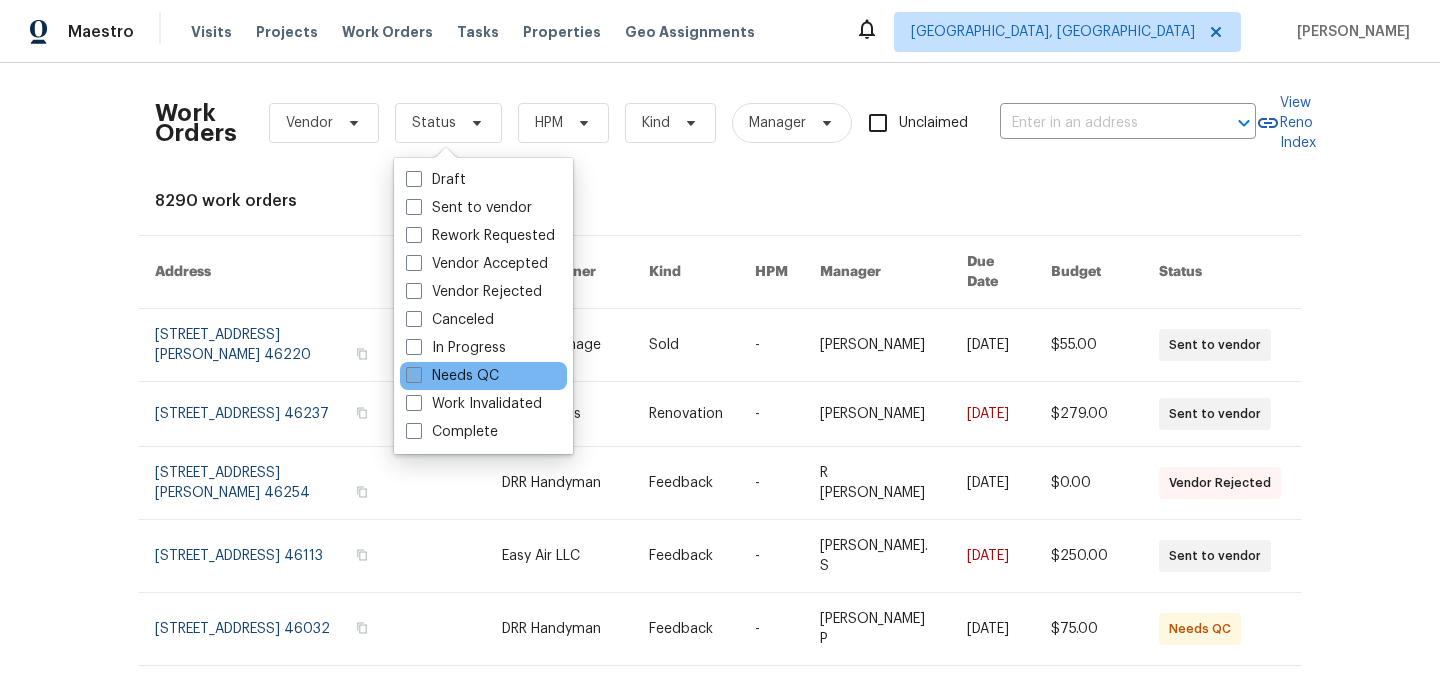 click on "Needs QC" at bounding box center [452, 376] 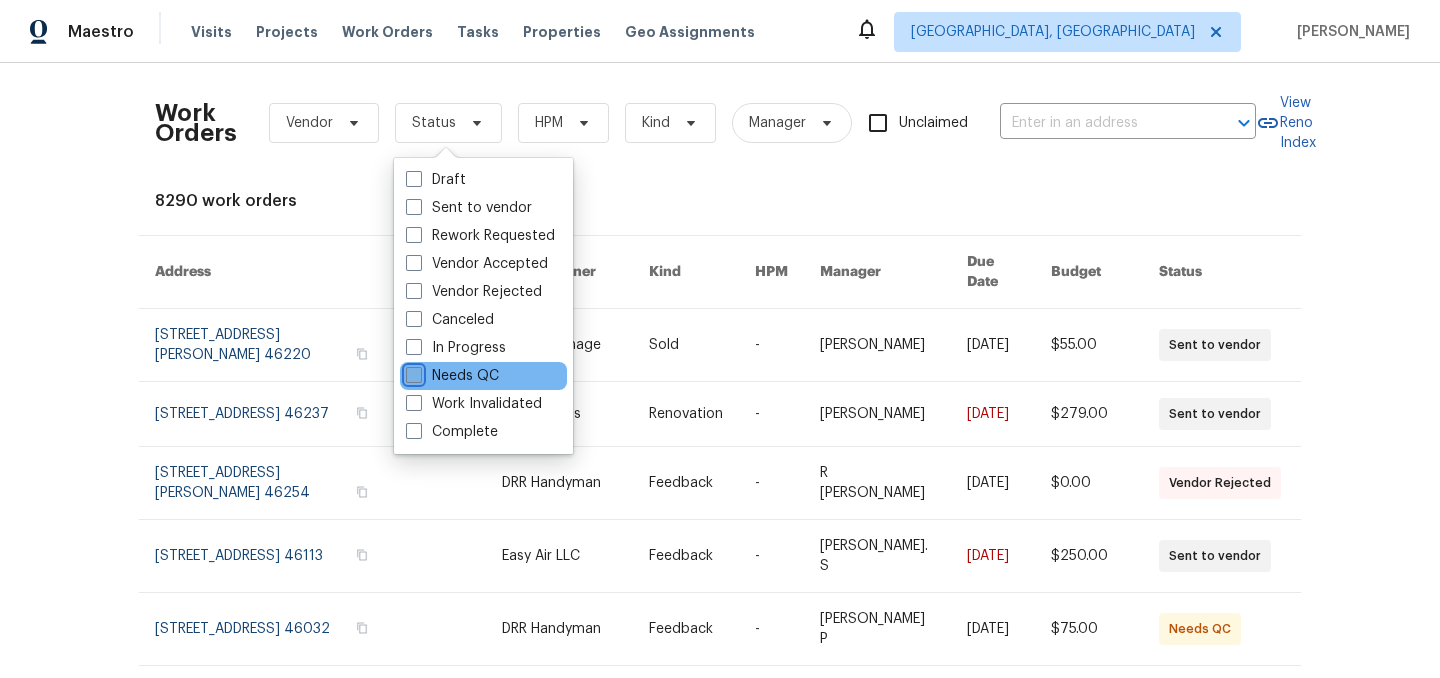 click on "Needs QC" at bounding box center [412, 372] 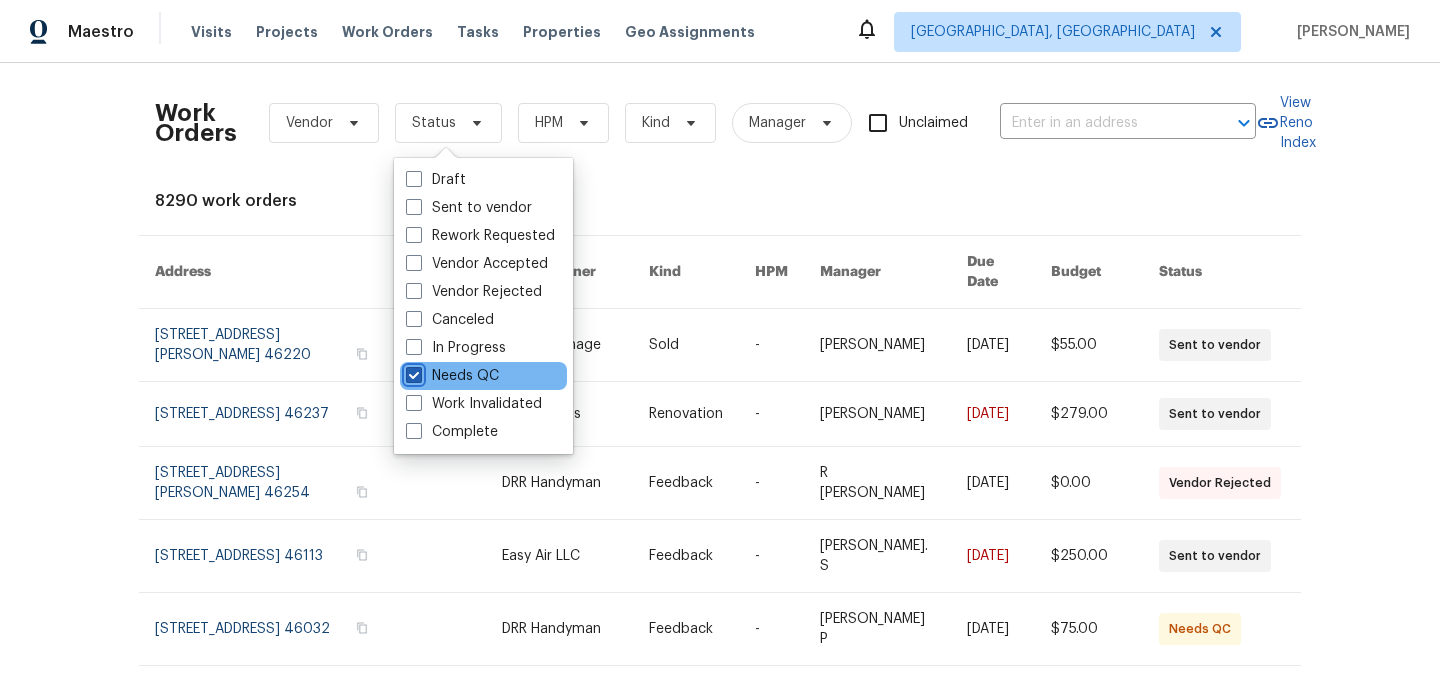 checkbox on "true" 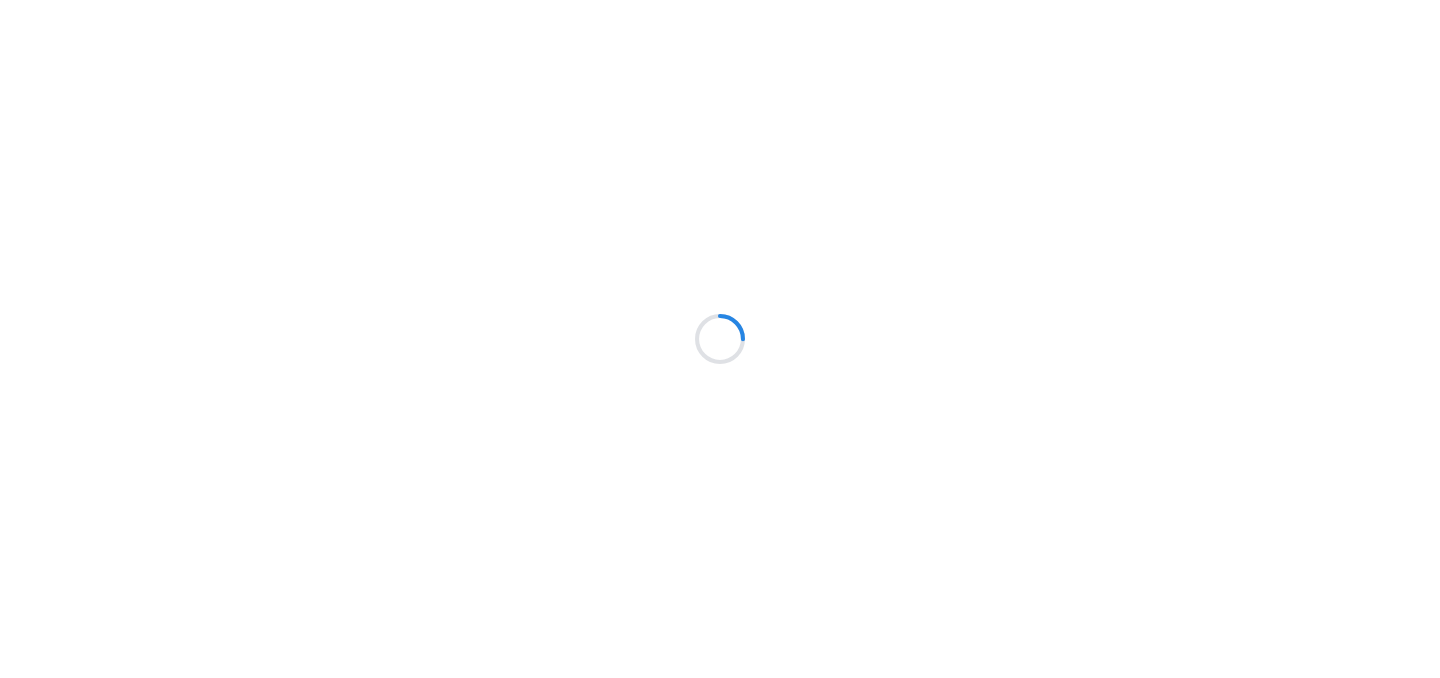 scroll, scrollTop: 0, scrollLeft: 0, axis: both 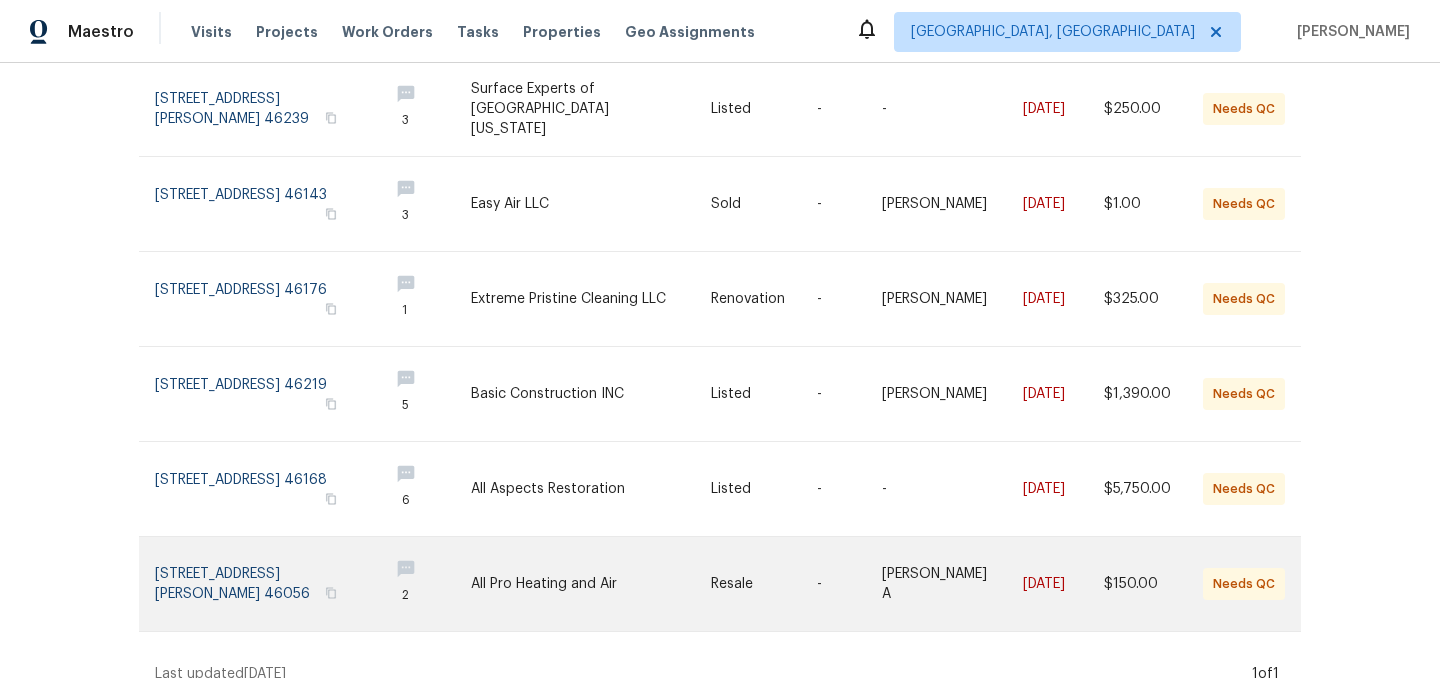 click at bounding box center [591, 584] 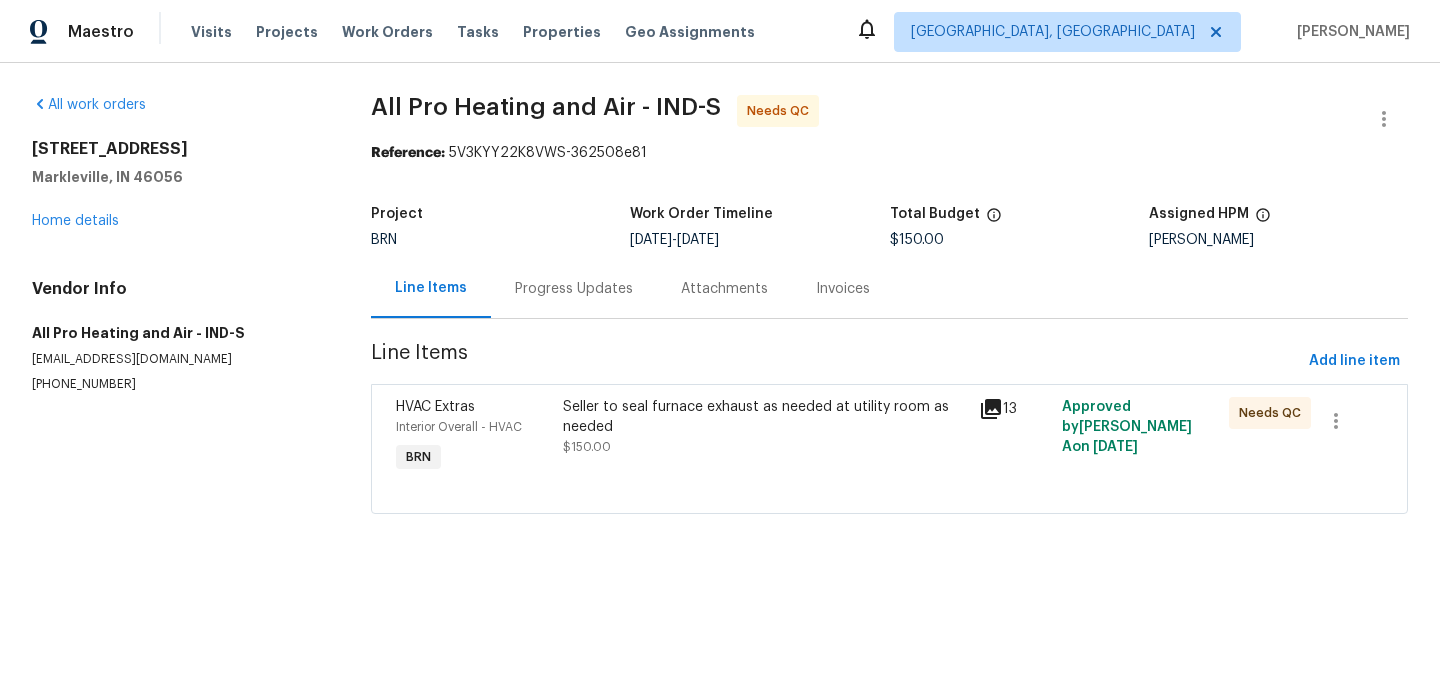 click on "Progress Updates" at bounding box center (574, 289) 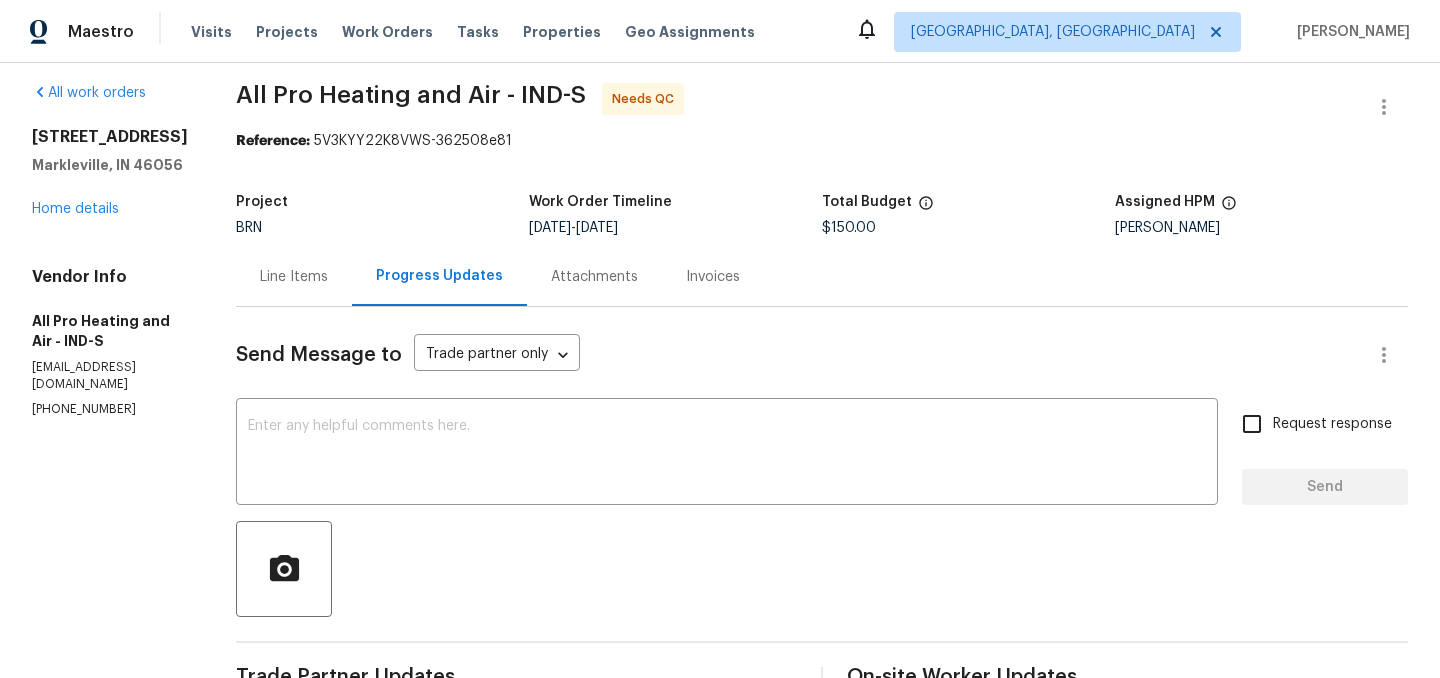 scroll, scrollTop: 0, scrollLeft: 0, axis: both 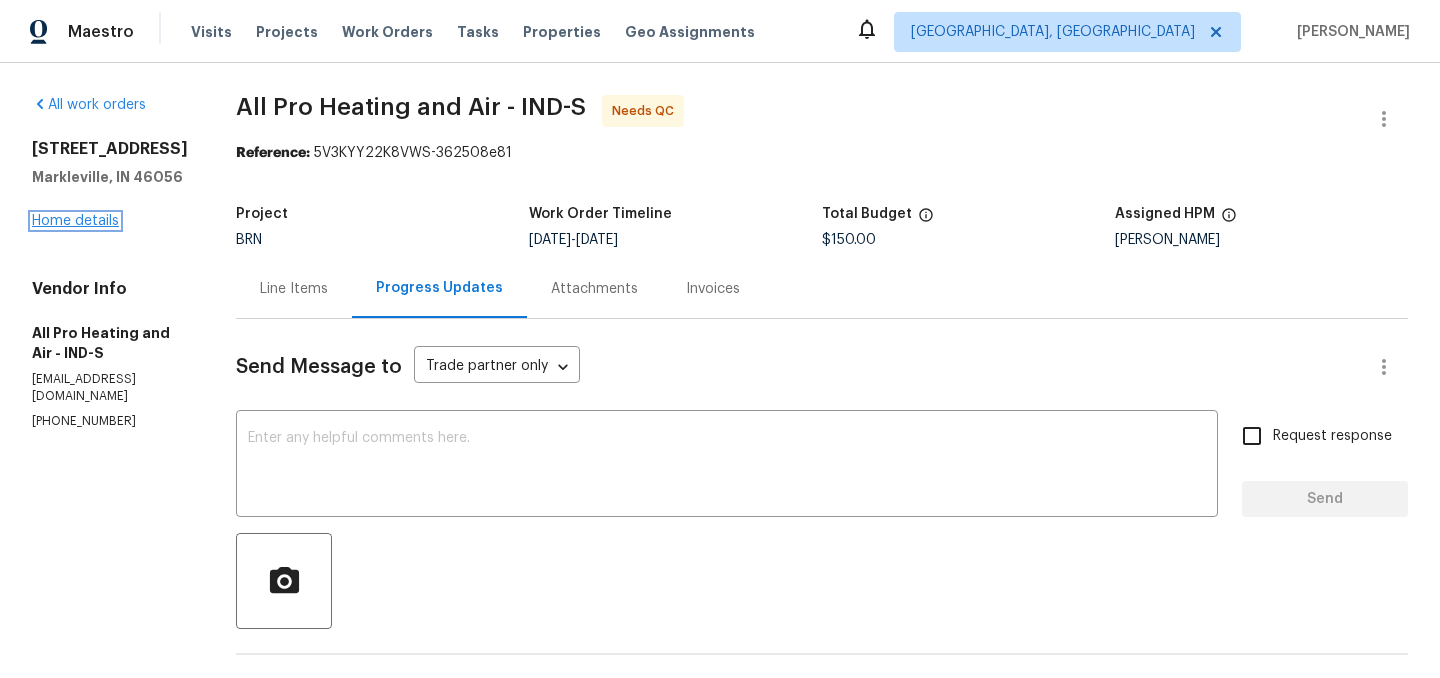 click on "Home details" at bounding box center [75, 221] 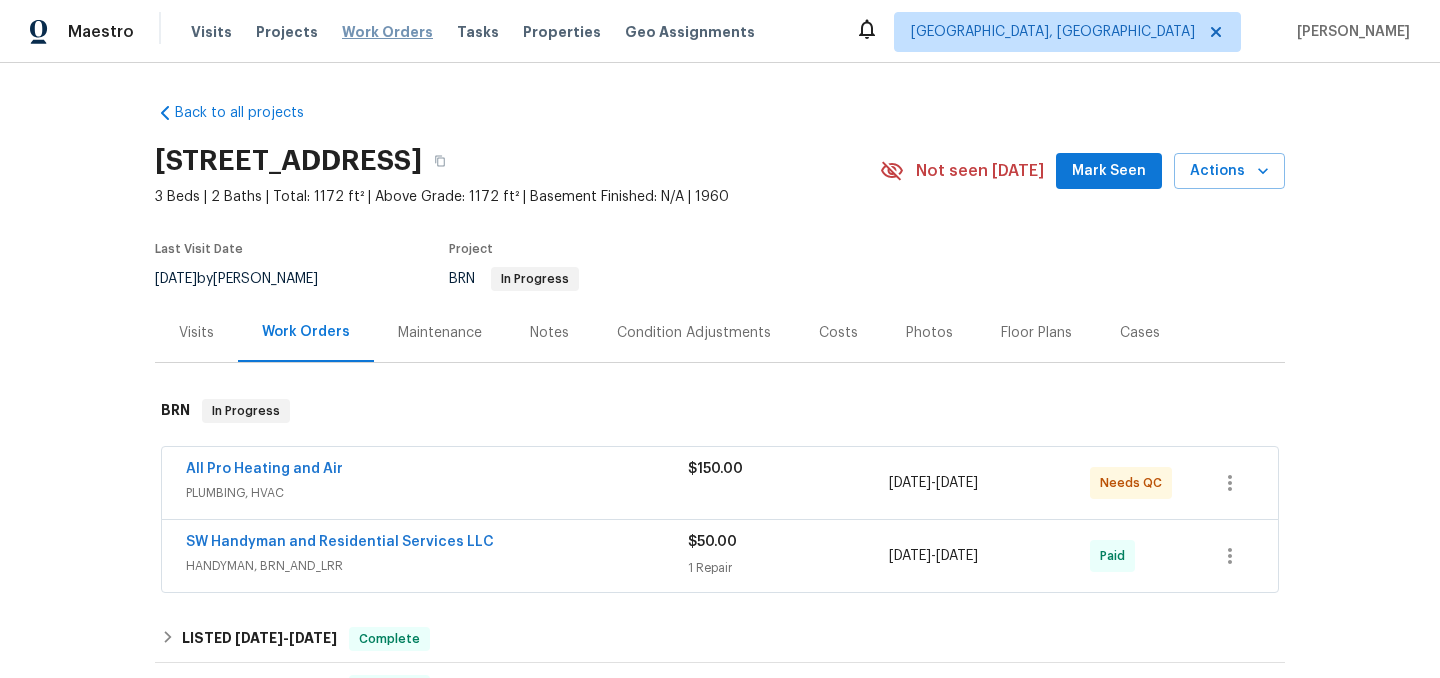 click on "Work Orders" at bounding box center (387, 32) 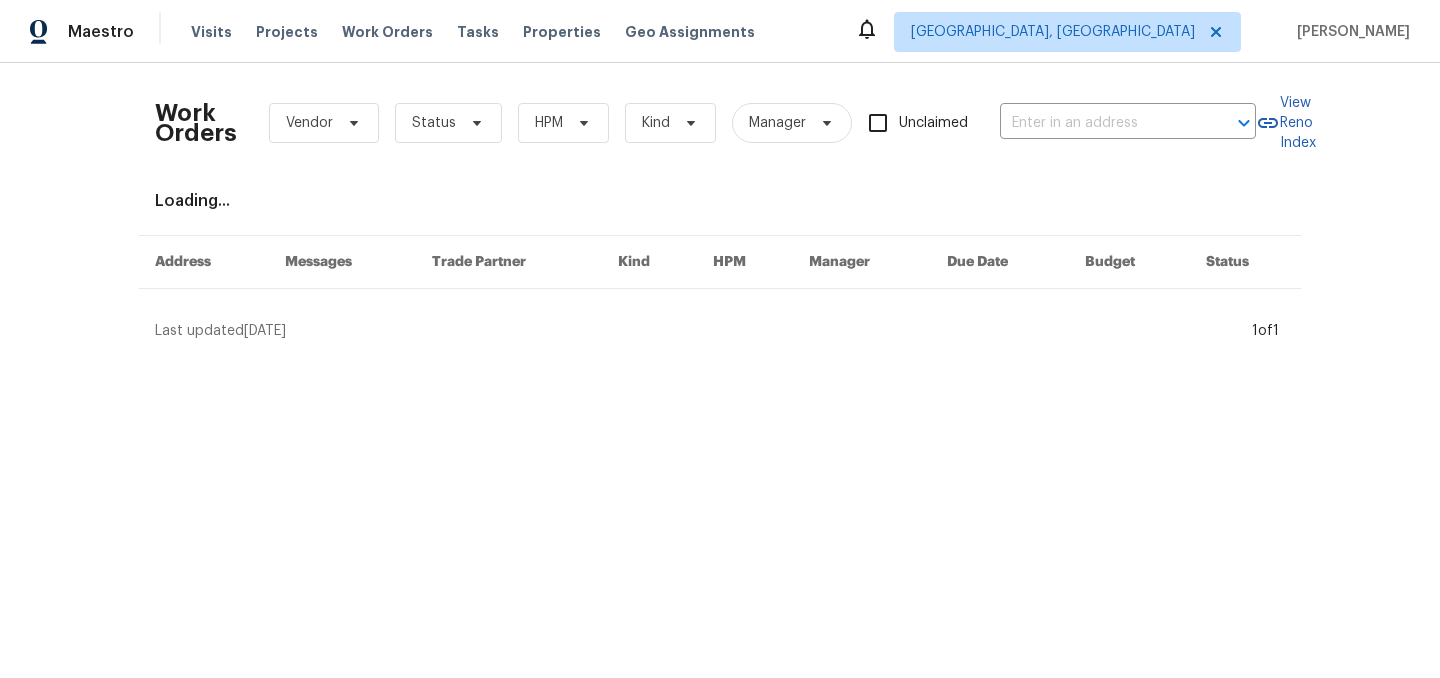 scroll, scrollTop: 0, scrollLeft: 0, axis: both 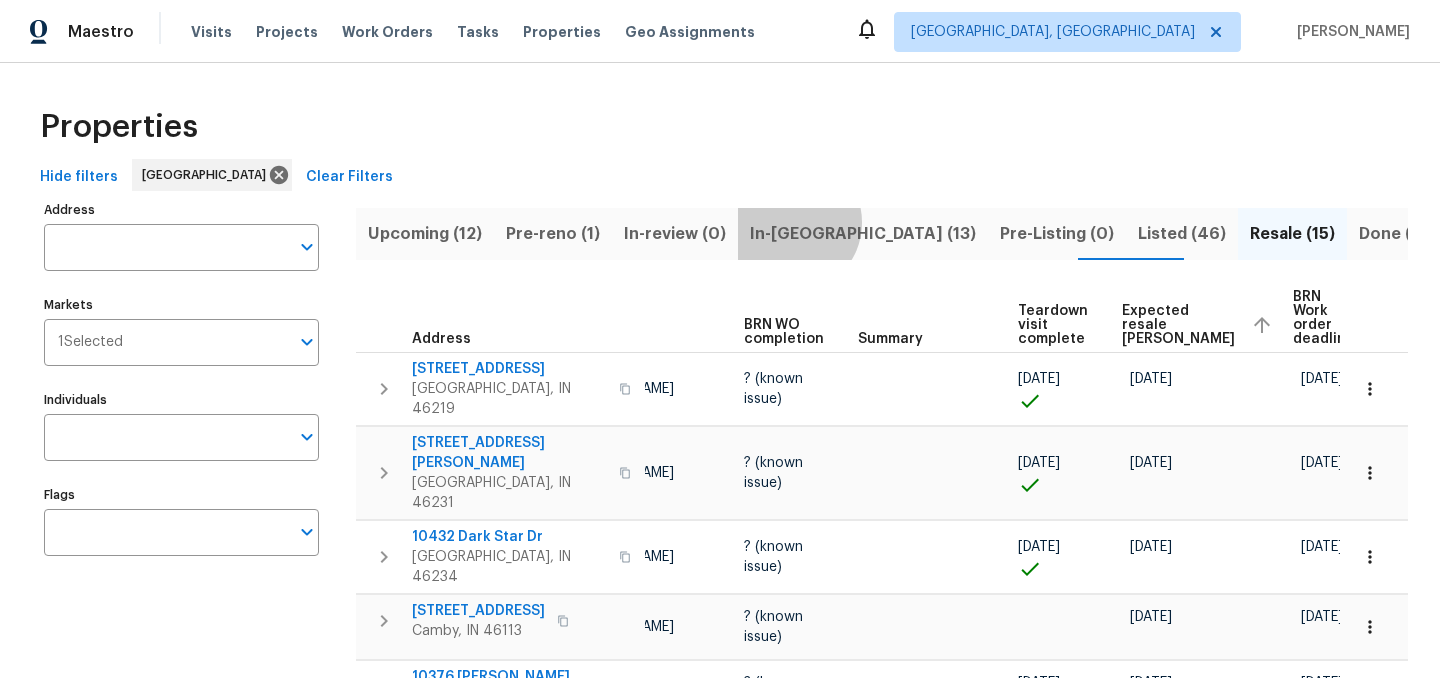 click on "In-[GEOGRAPHIC_DATA] (13)" at bounding box center (863, 234) 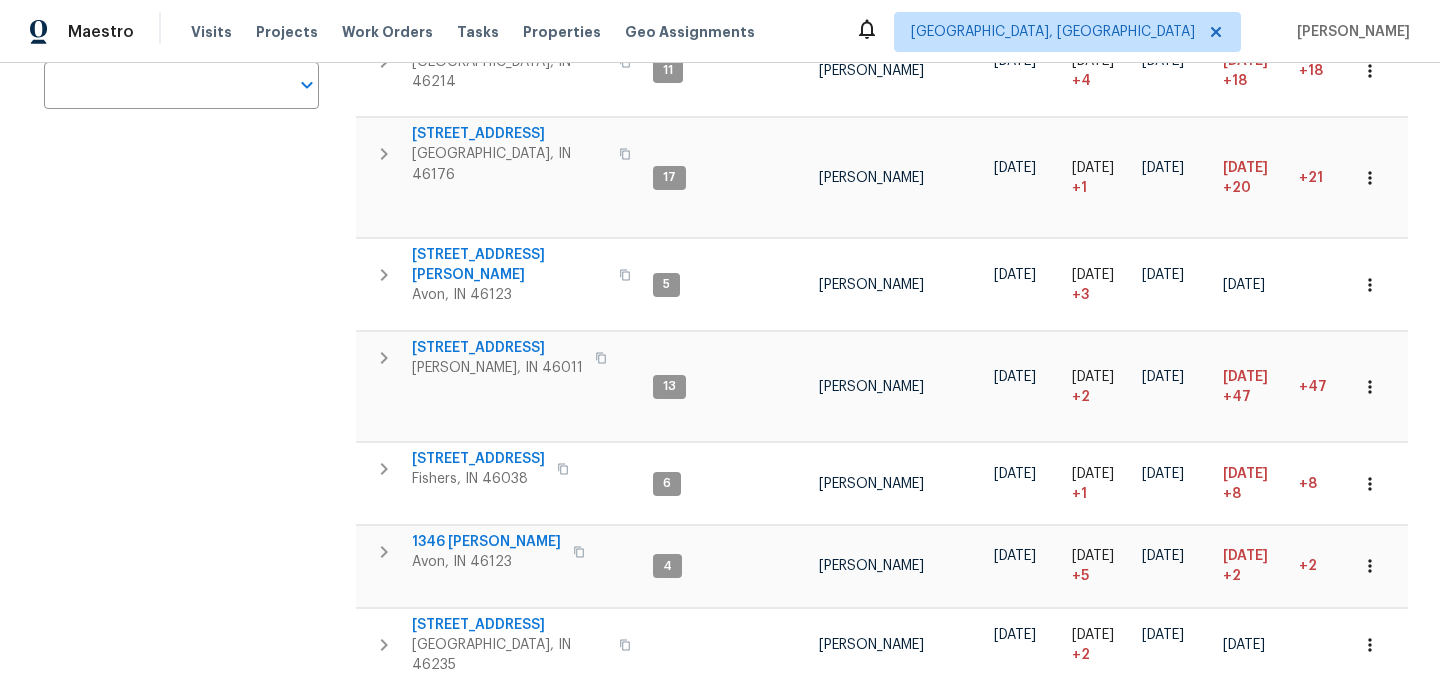scroll, scrollTop: 0, scrollLeft: 0, axis: both 